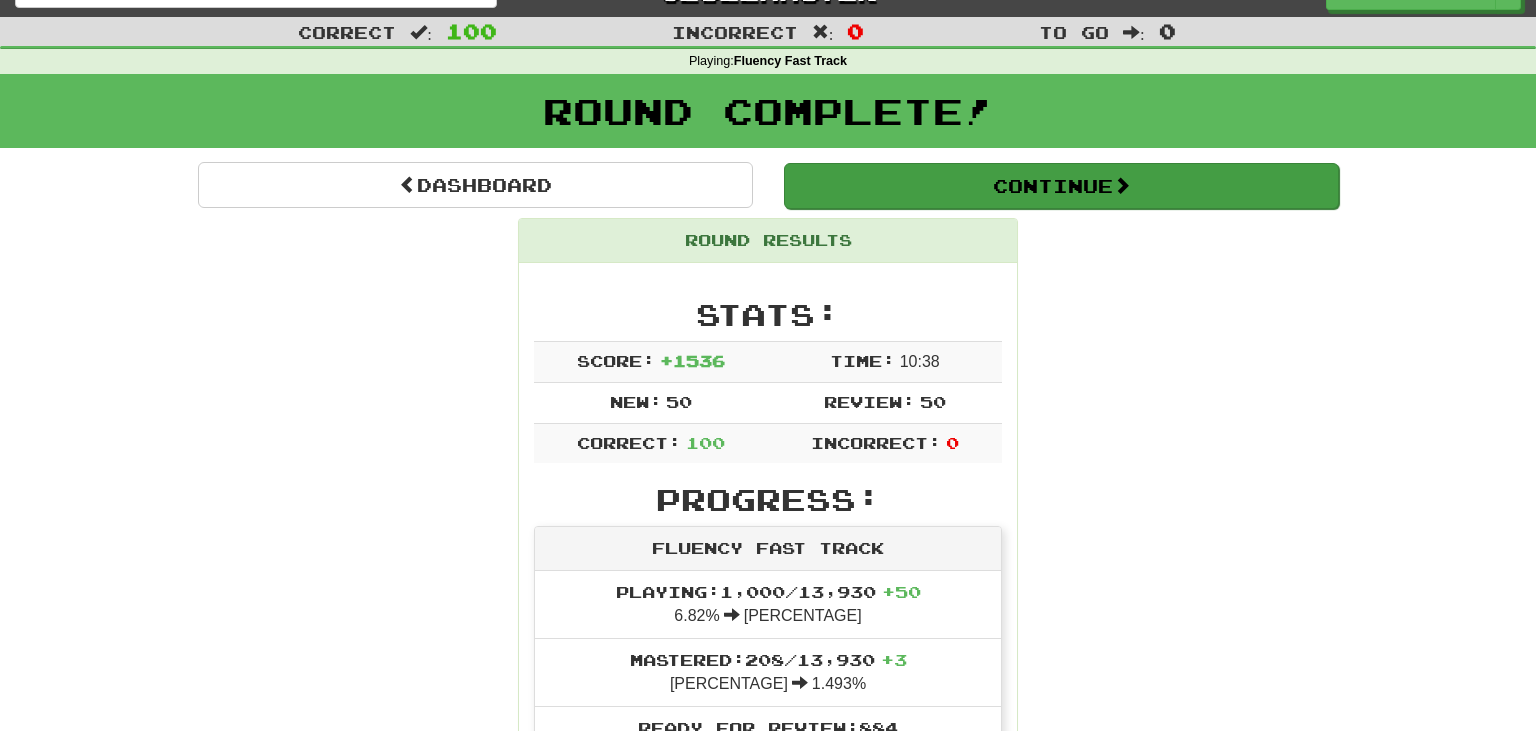 scroll, scrollTop: 34, scrollLeft: 0, axis: vertical 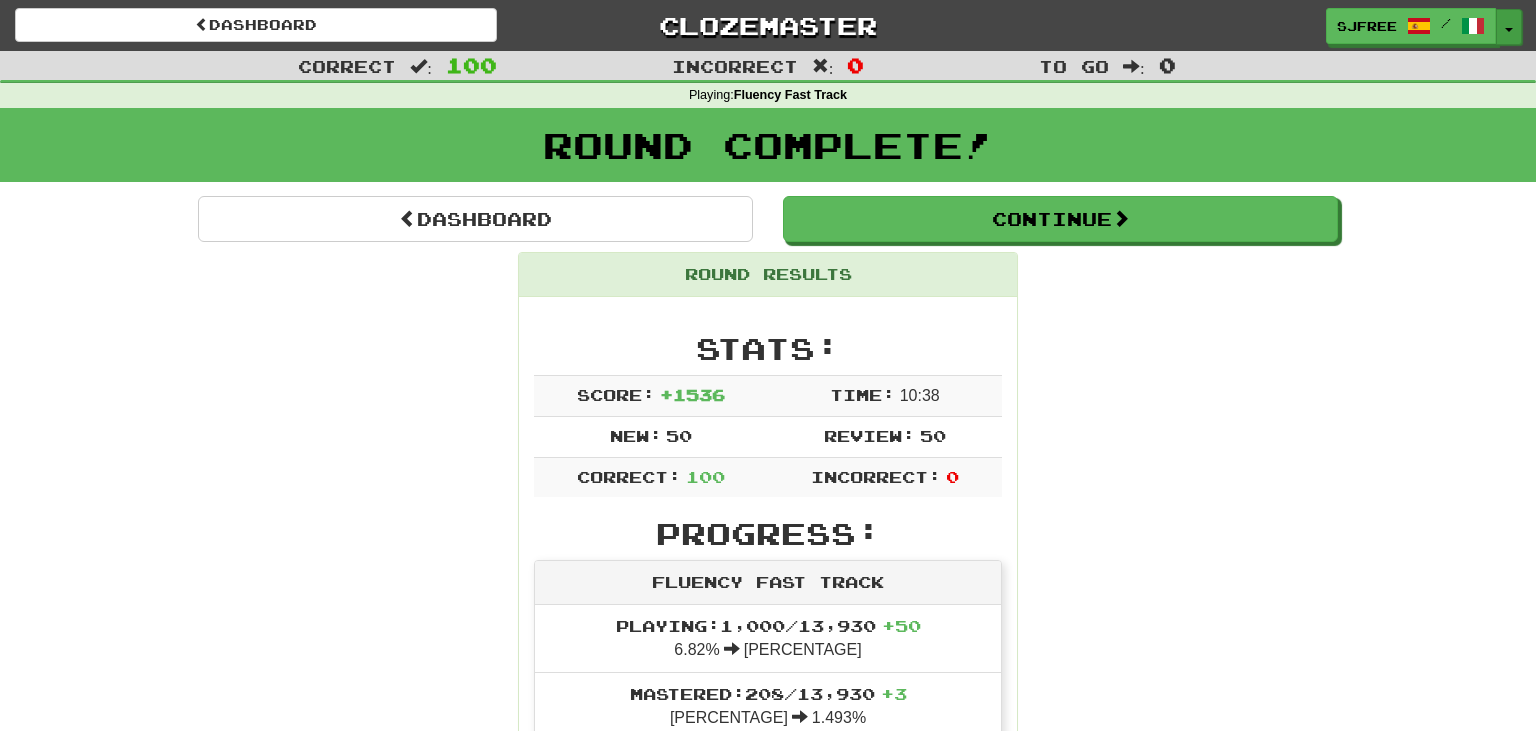 click on "Toggle Dropdown" at bounding box center (1509, 27) 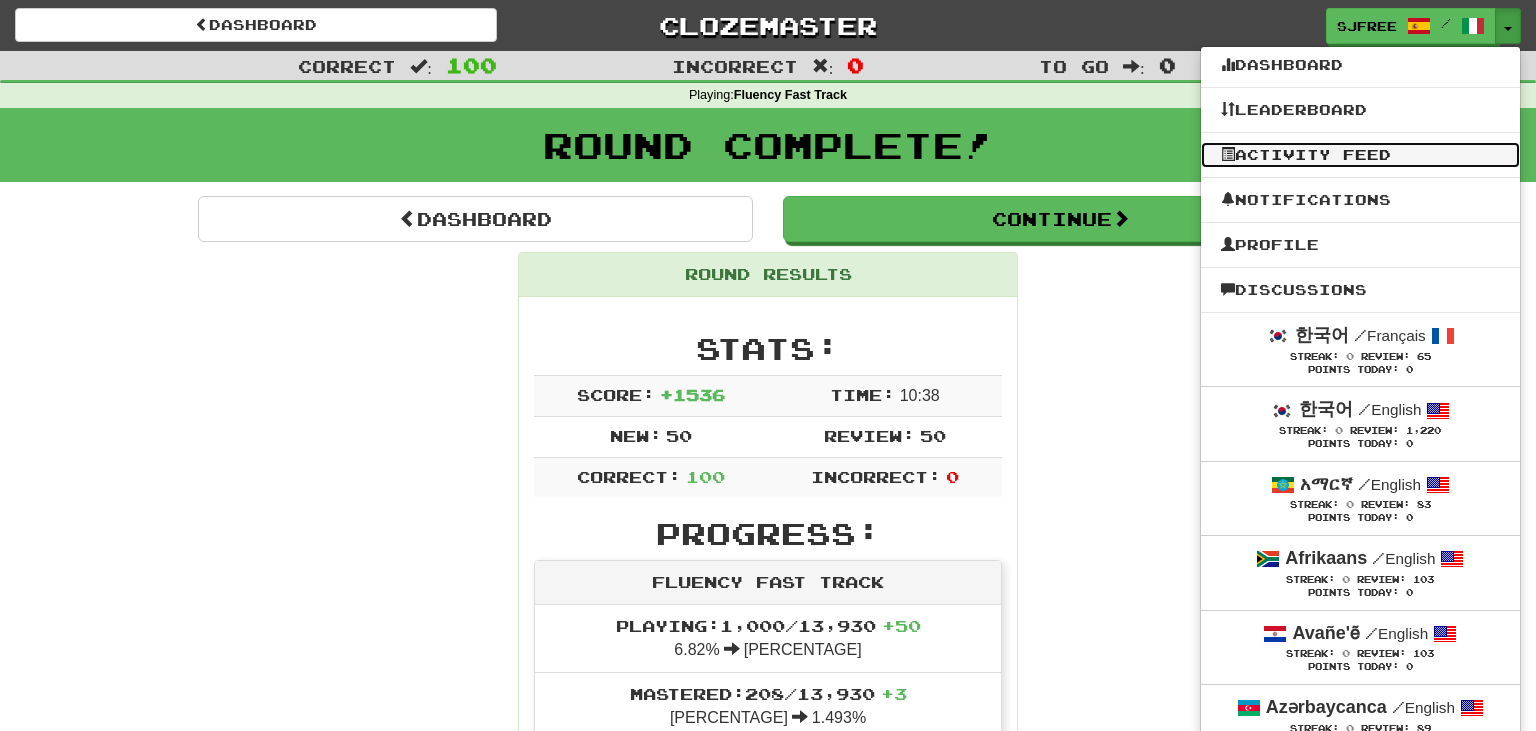click on "Activity Feed" at bounding box center (1360, 155) 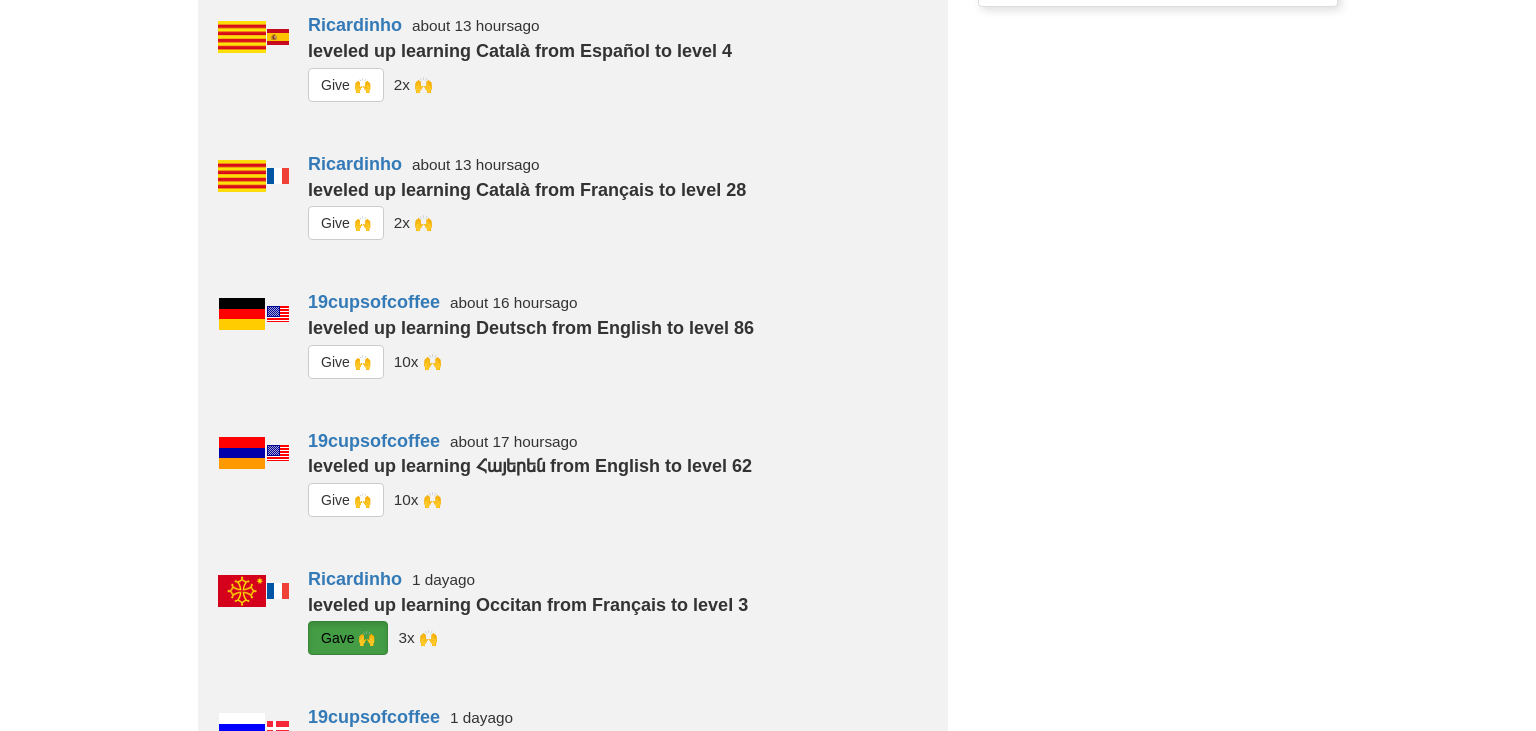 scroll, scrollTop: 369, scrollLeft: 0, axis: vertical 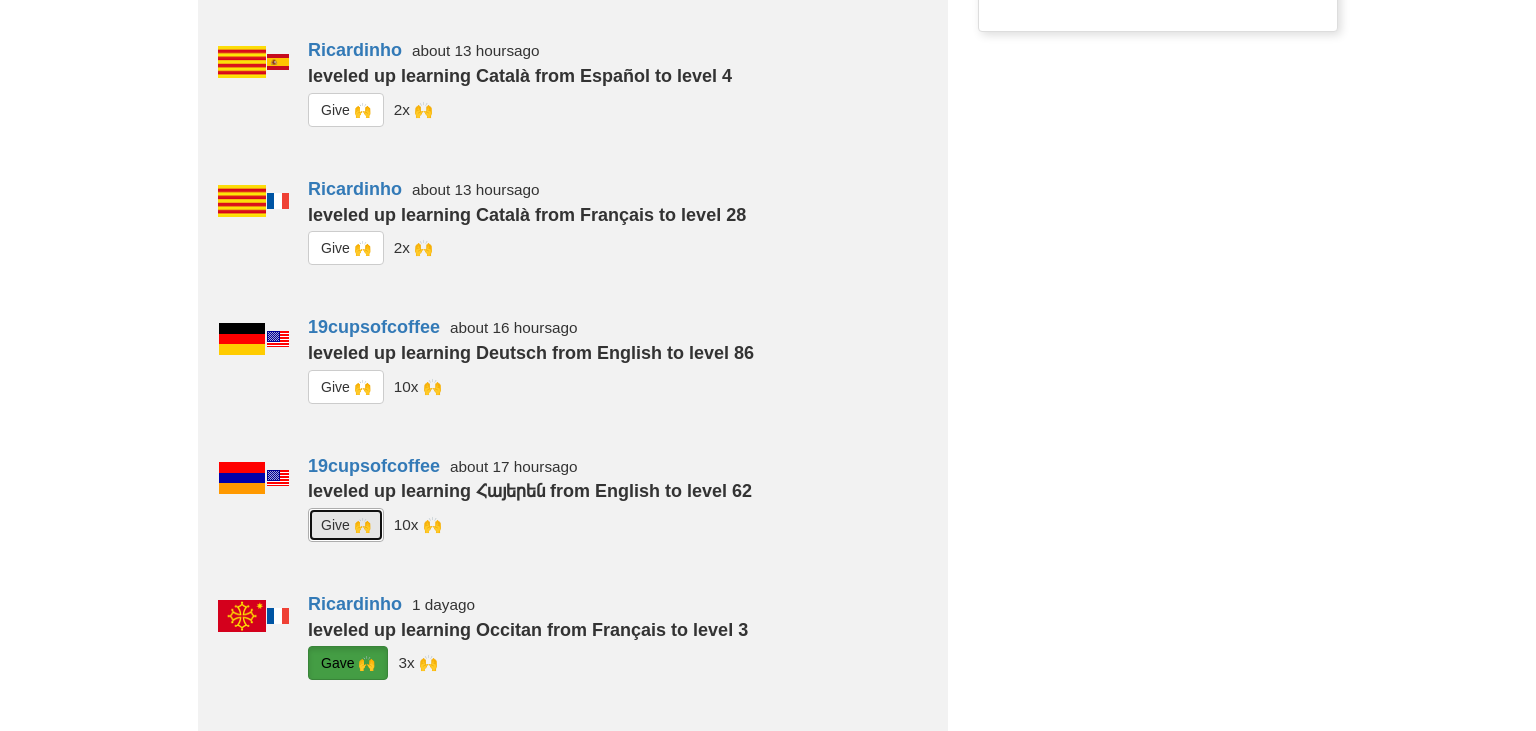 click on "G i ve 🙌" at bounding box center (346, 525) 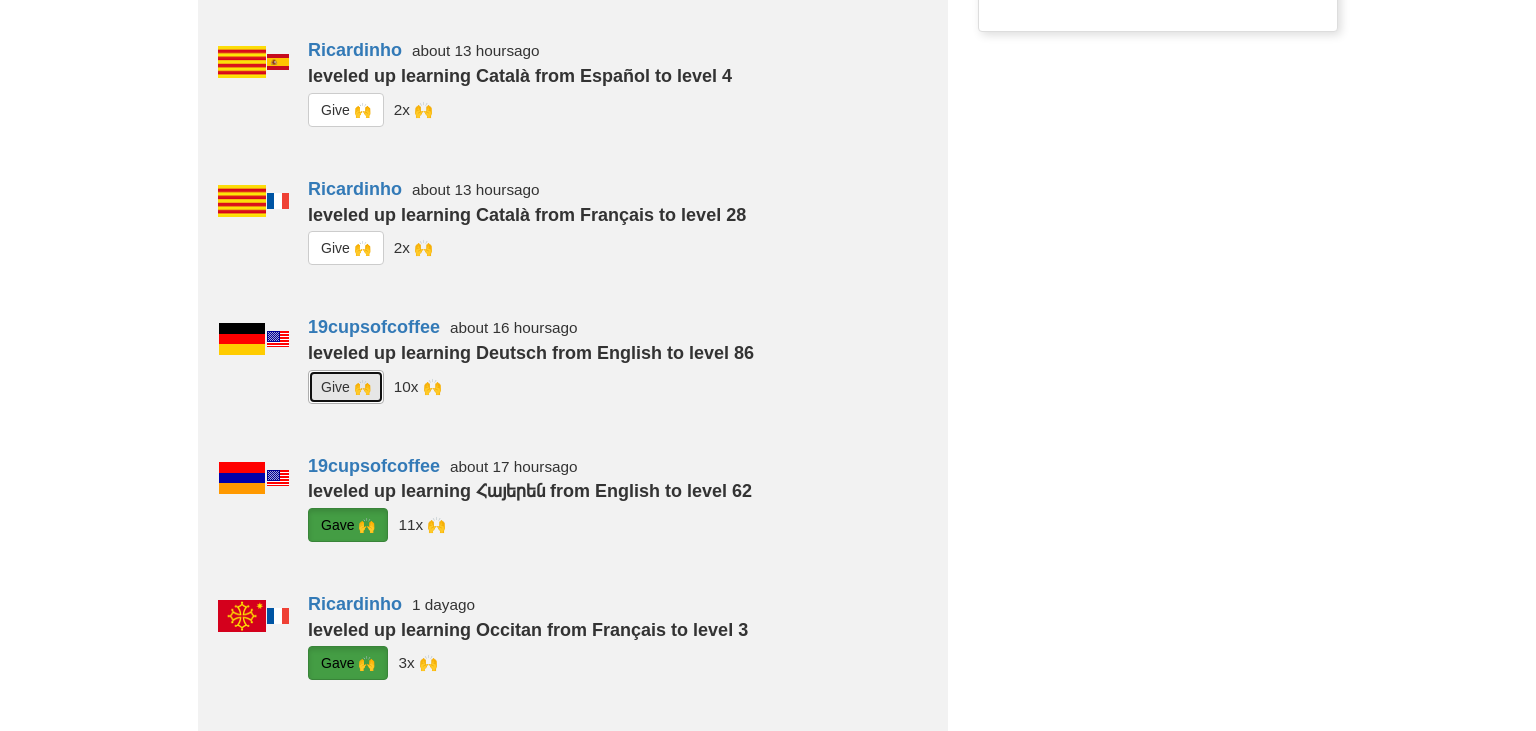 click on "G i ve 🙌" at bounding box center (346, 387) 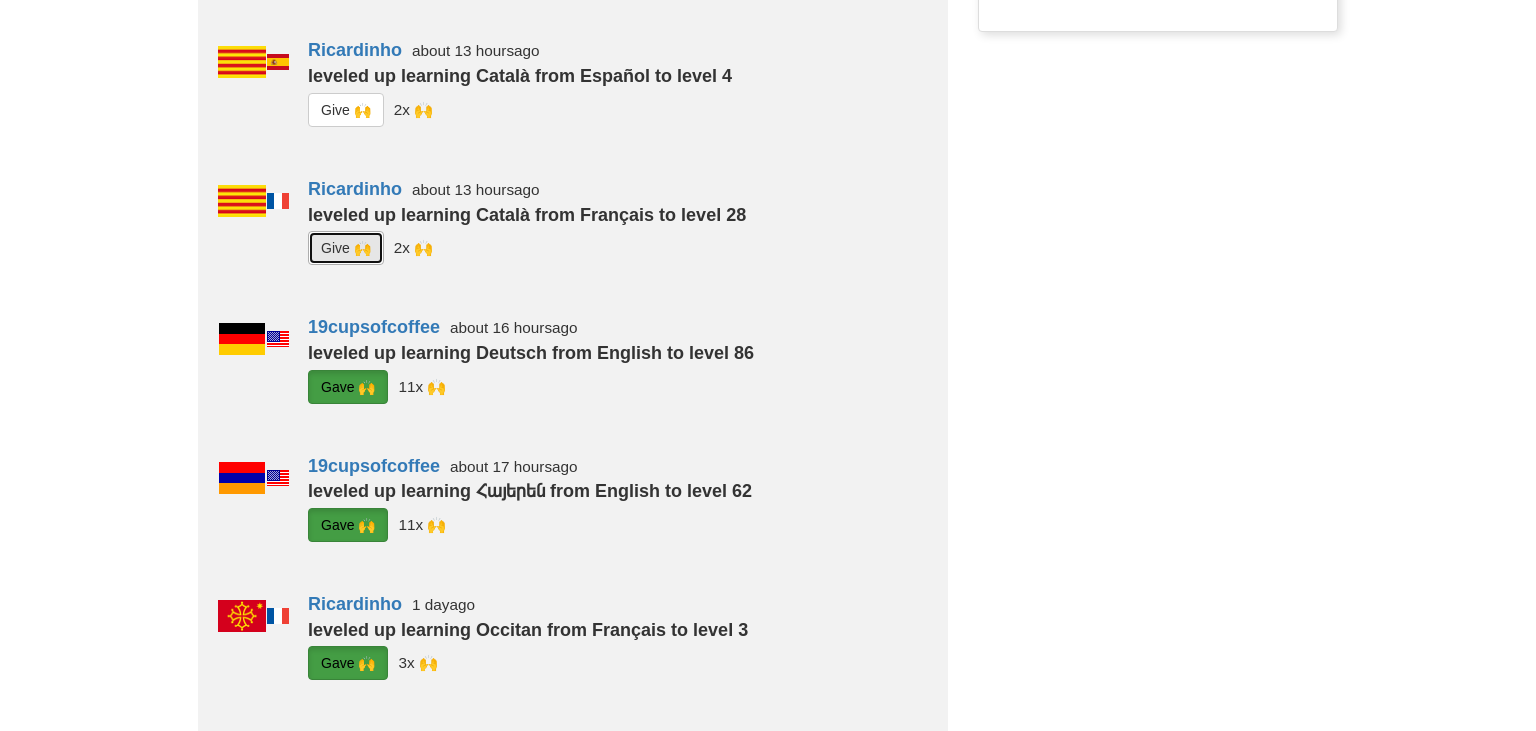click on "G i ve 🙌" at bounding box center (346, 248) 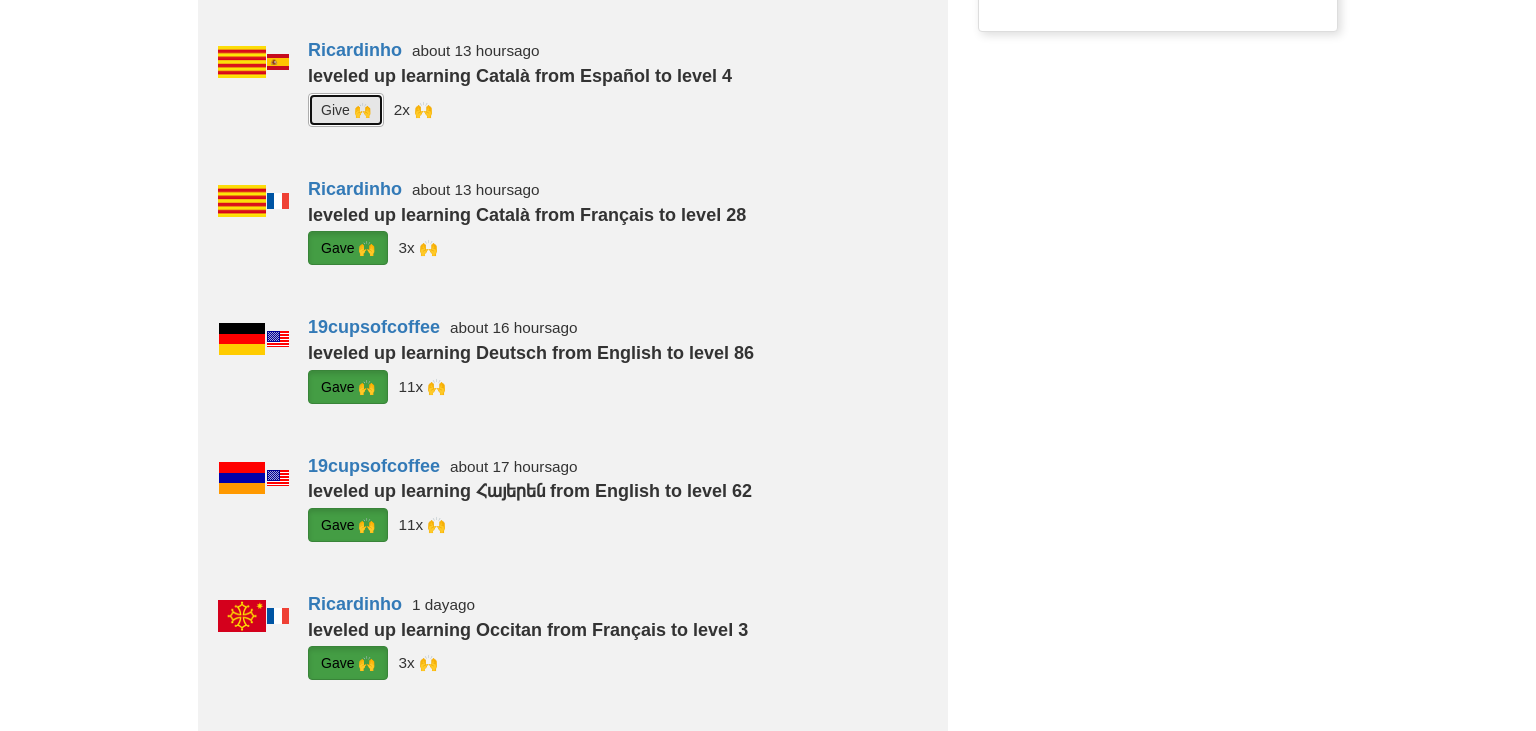 click on "G i ve 🙌" at bounding box center [346, 110] 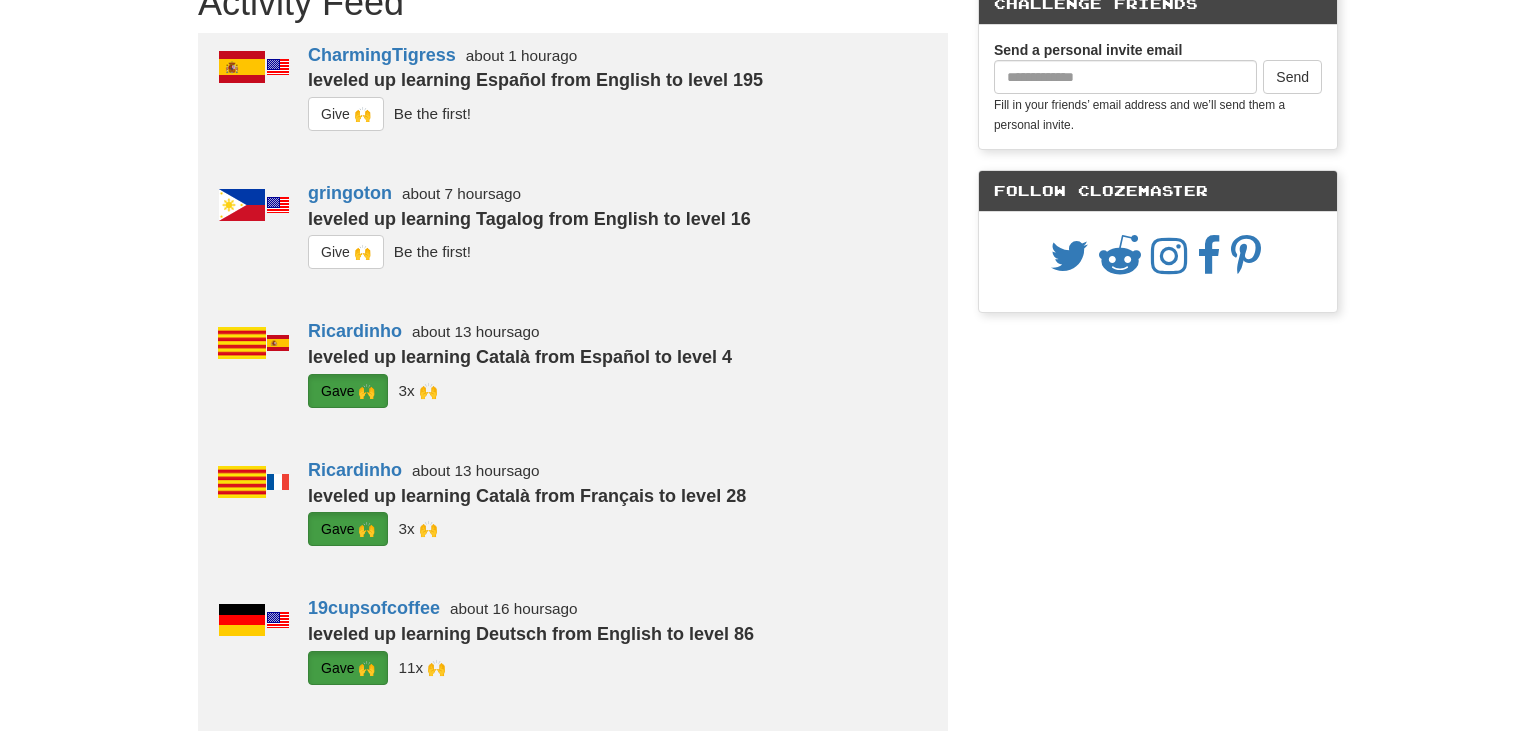 scroll, scrollTop: 0, scrollLeft: 0, axis: both 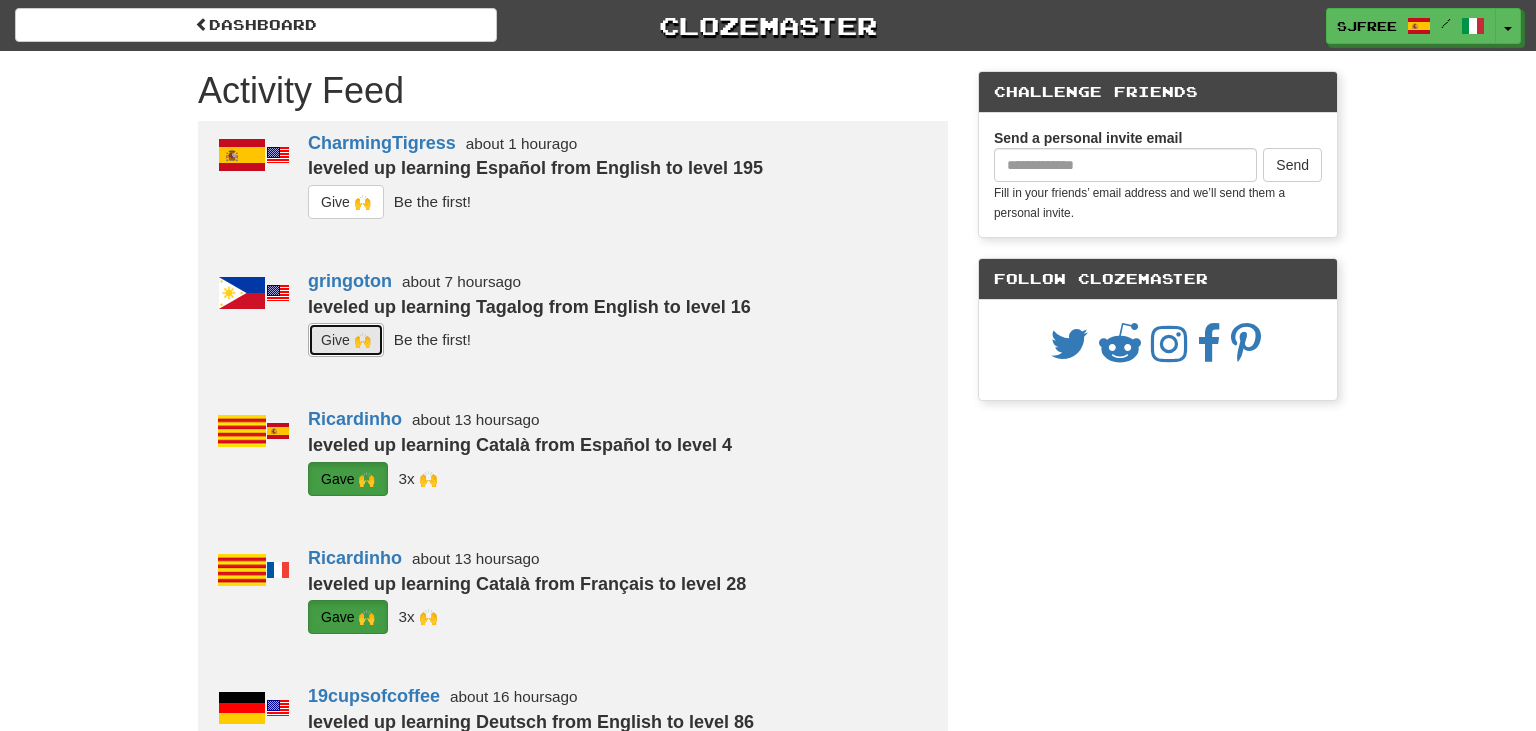 click on "G i ve 🙌" at bounding box center [346, 340] 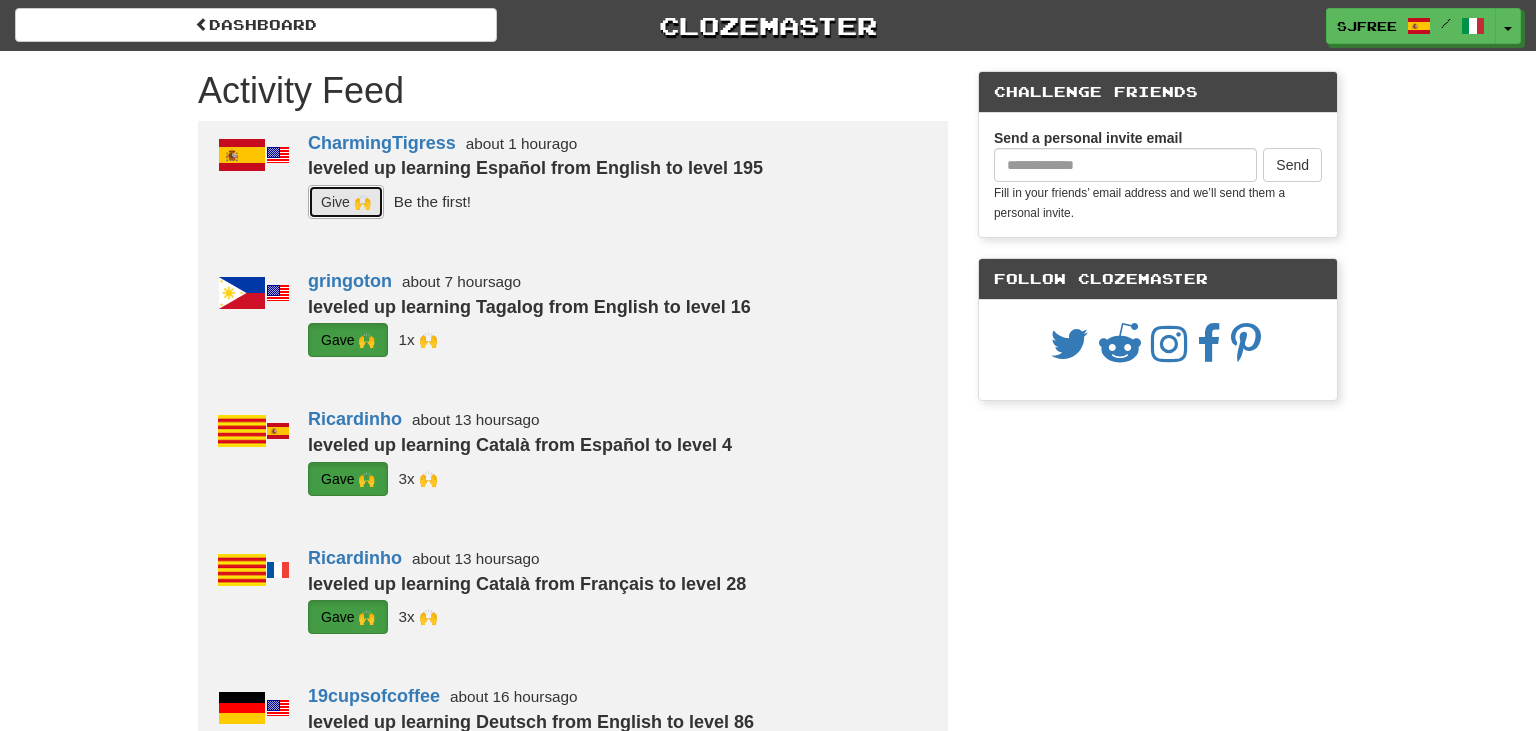 click on "G i ve 🙌" at bounding box center (346, 202) 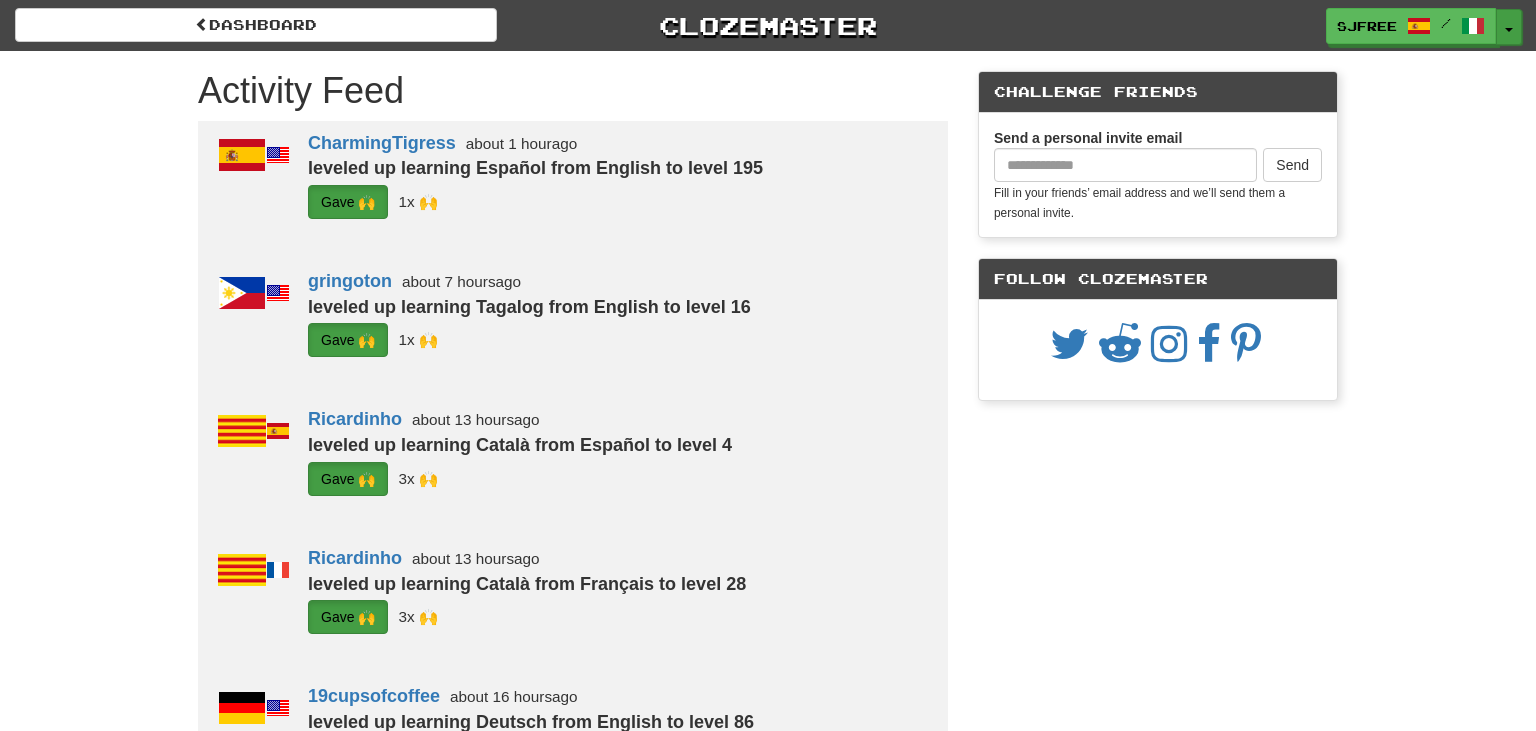 click on "Toggle Dropdown" at bounding box center [1509, 27] 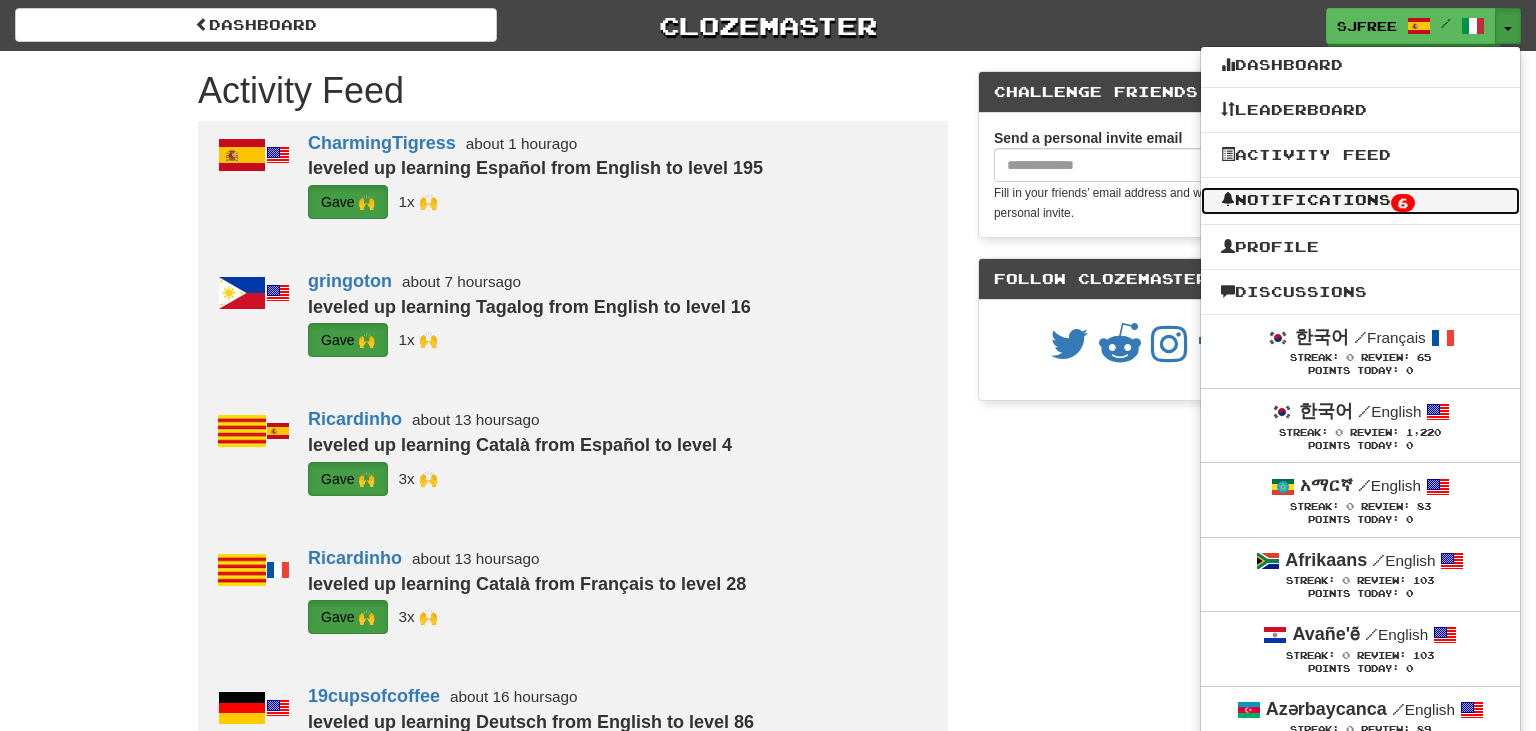 click on "Notifications
6" at bounding box center [1360, 201] 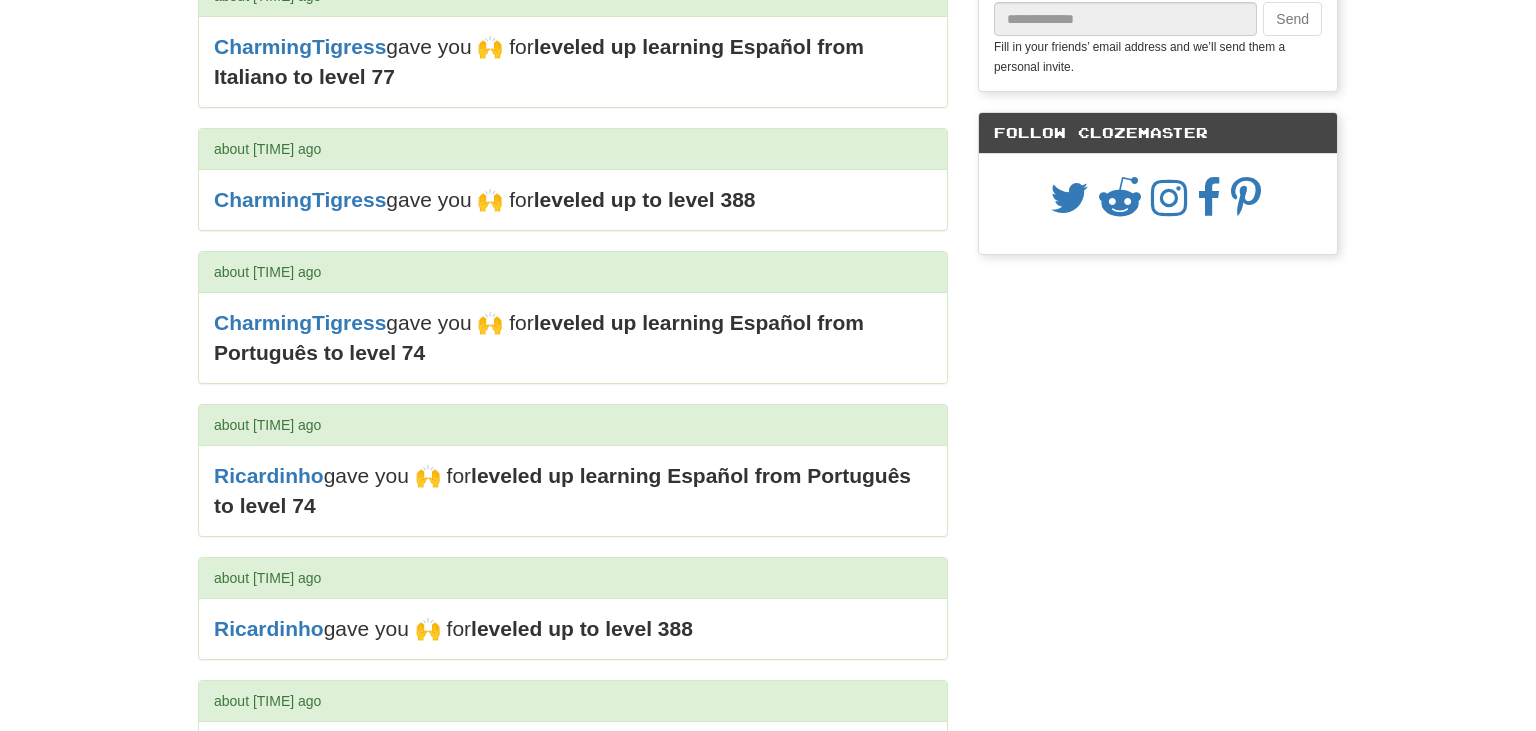 scroll, scrollTop: 0, scrollLeft: 0, axis: both 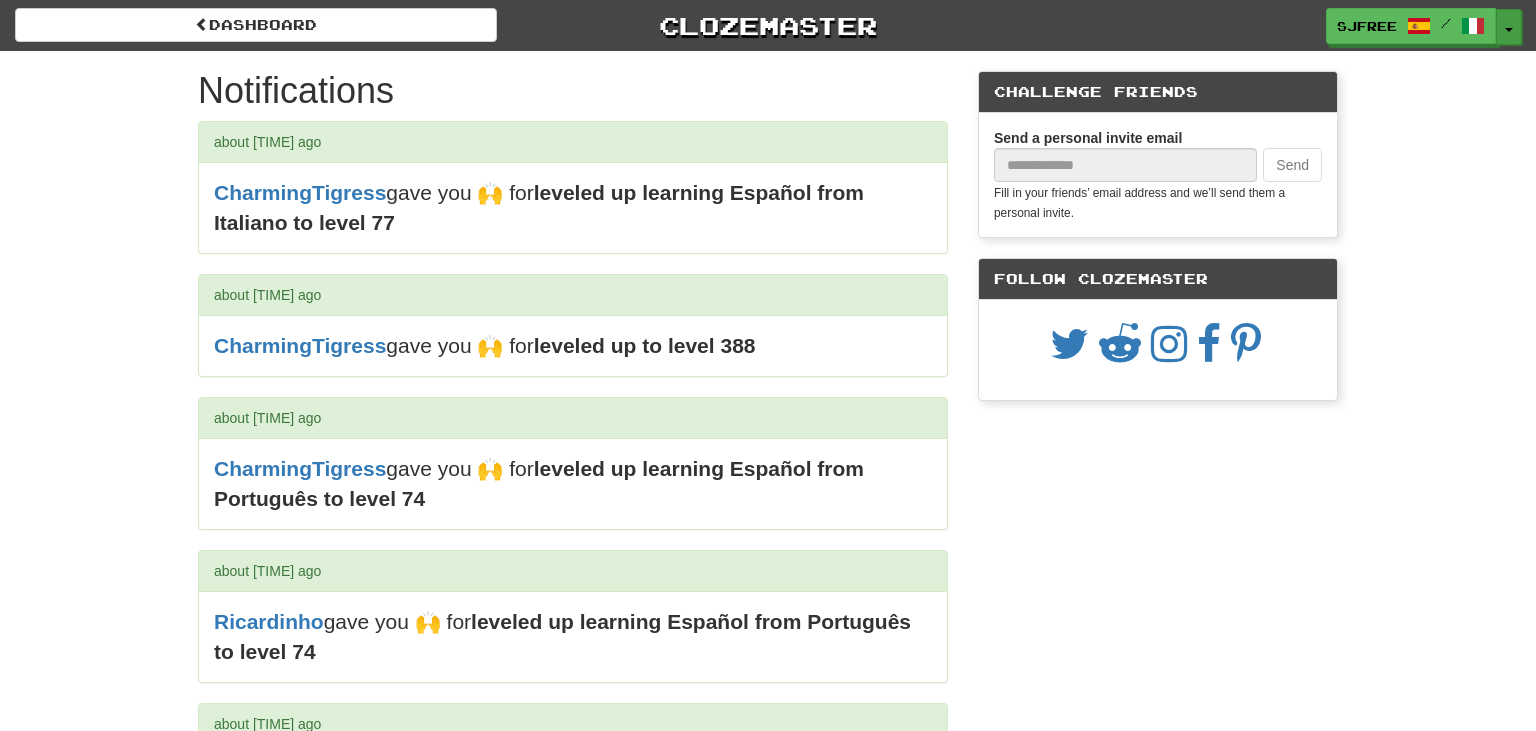 click on "Toggle Dropdown" at bounding box center [1509, 27] 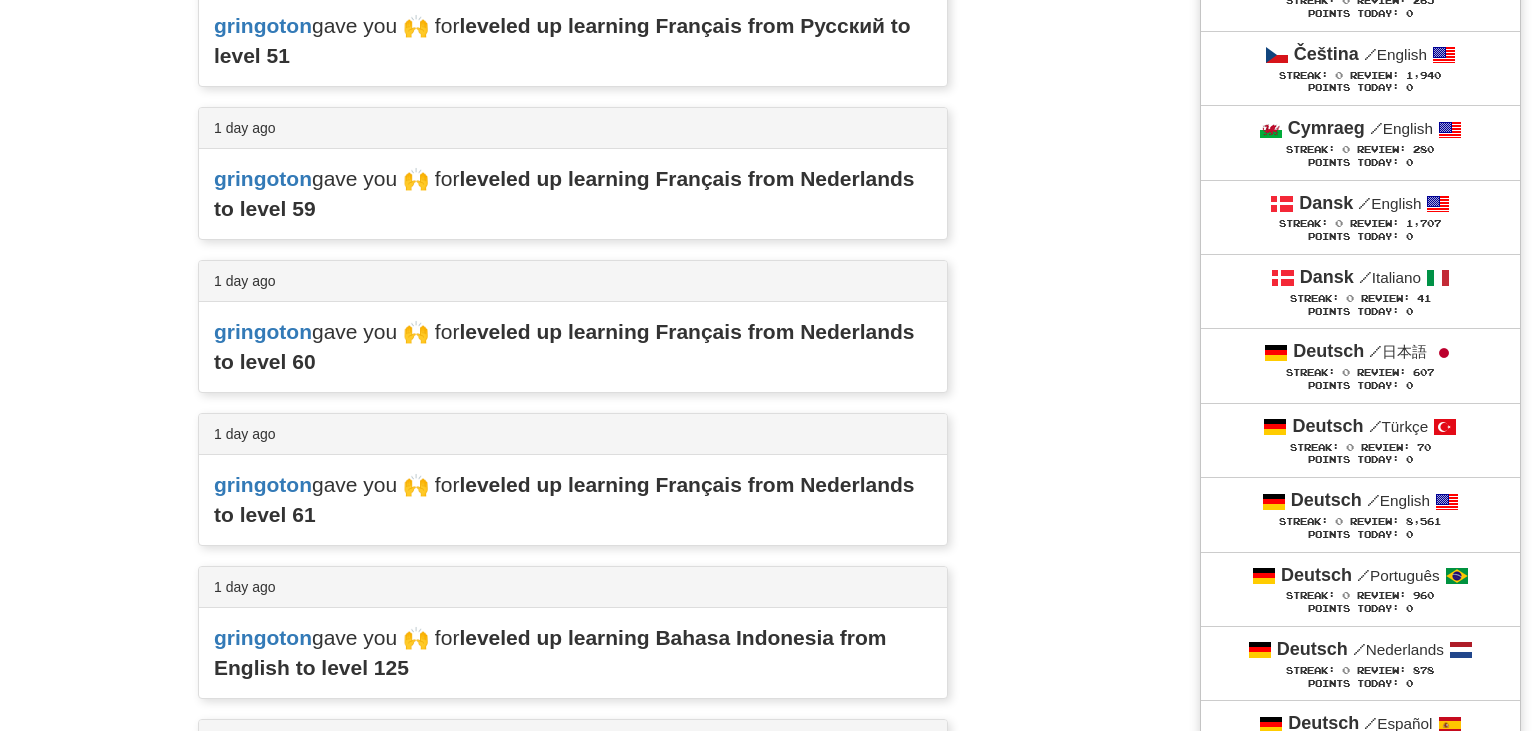 scroll, scrollTop: 986, scrollLeft: 0, axis: vertical 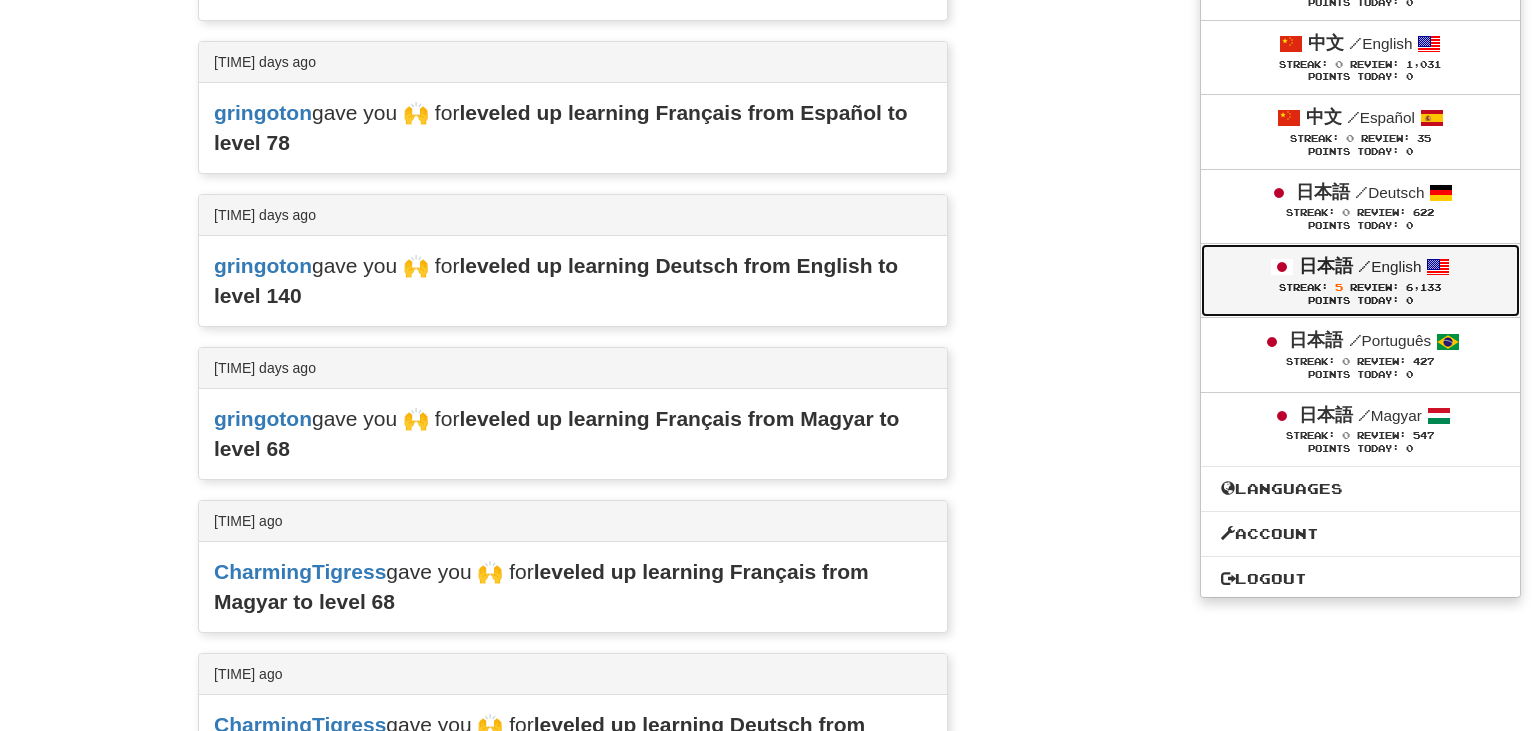 click on "Review:" at bounding box center (1374, 287) 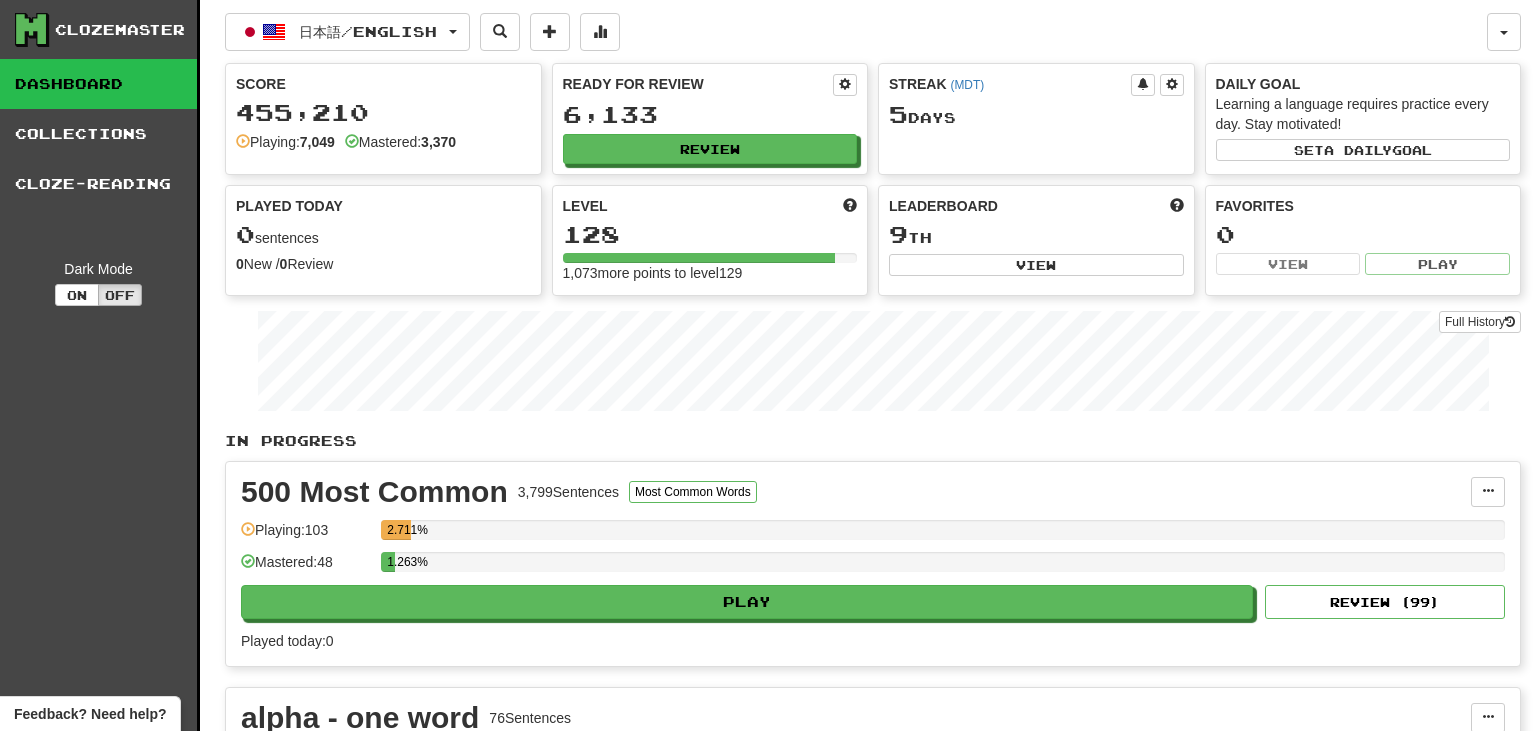 scroll, scrollTop: 0, scrollLeft: 0, axis: both 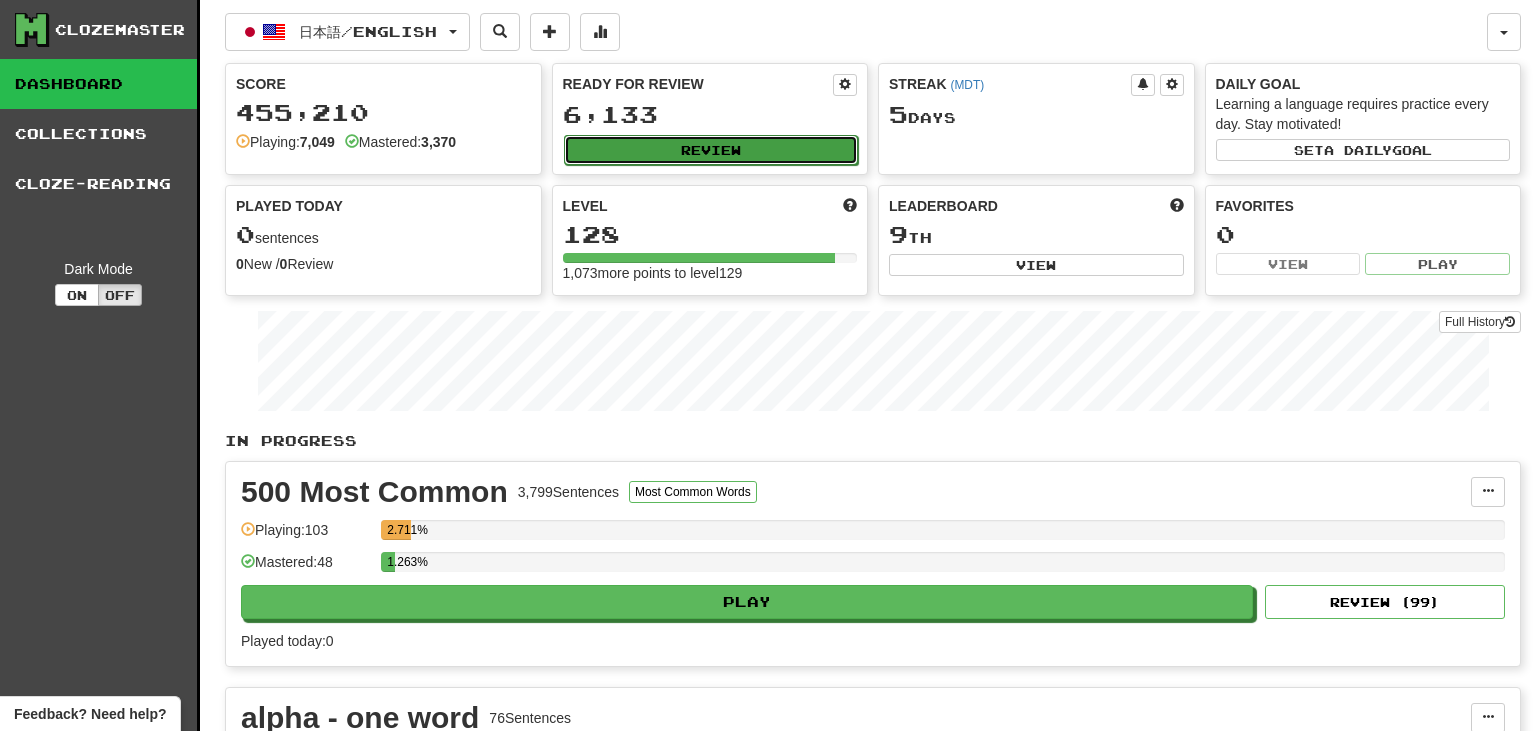 click on "Review" at bounding box center (711, 150) 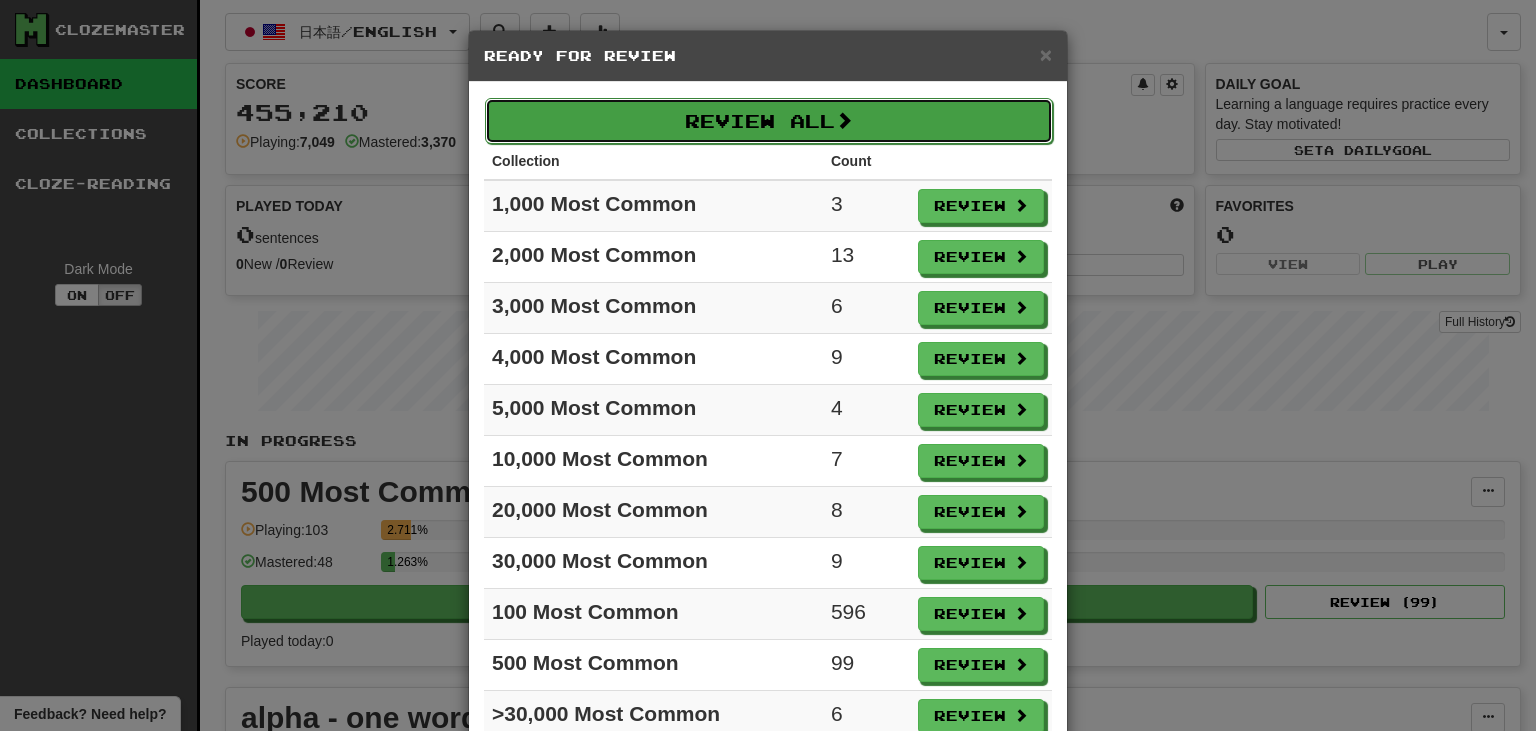 click on "Review All" at bounding box center (769, 121) 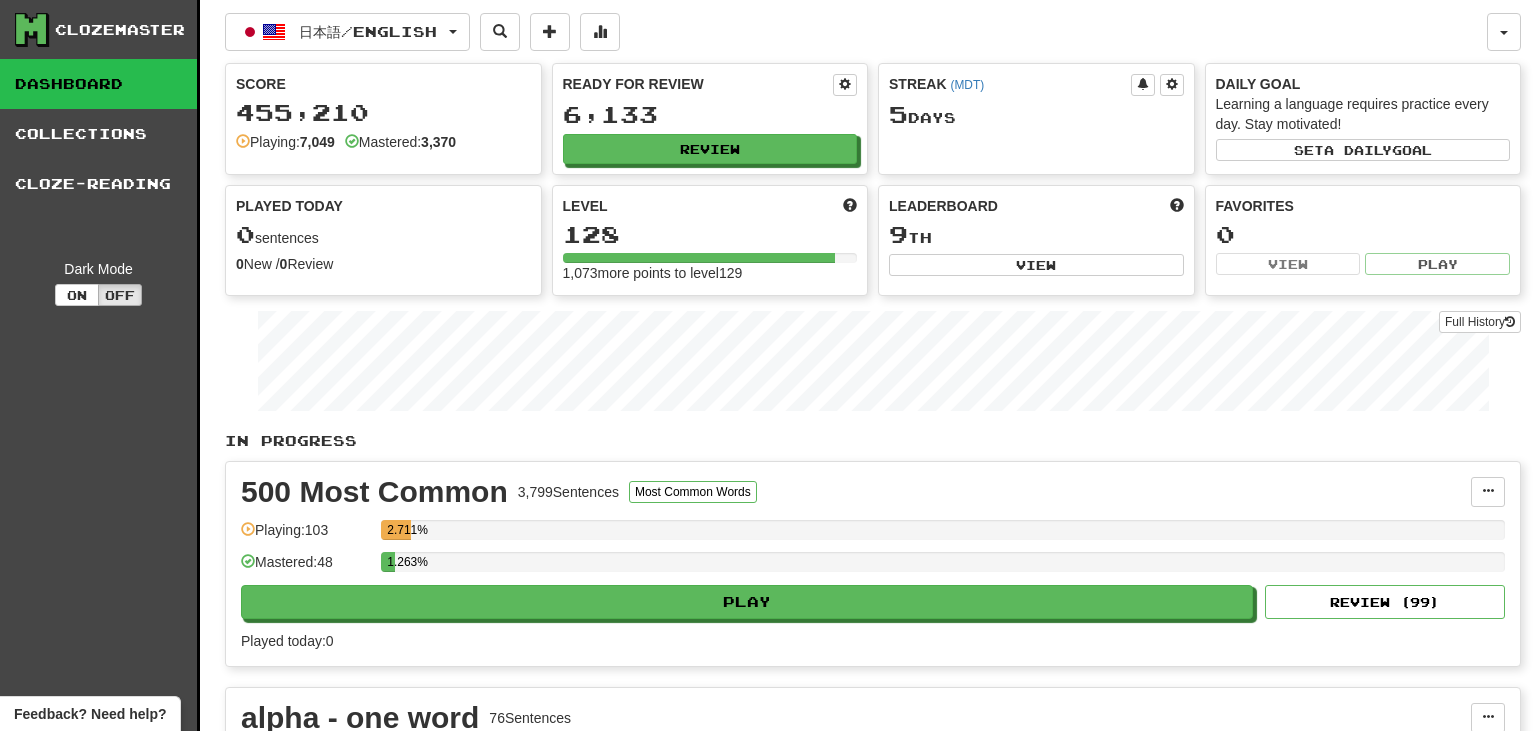 select on "***" 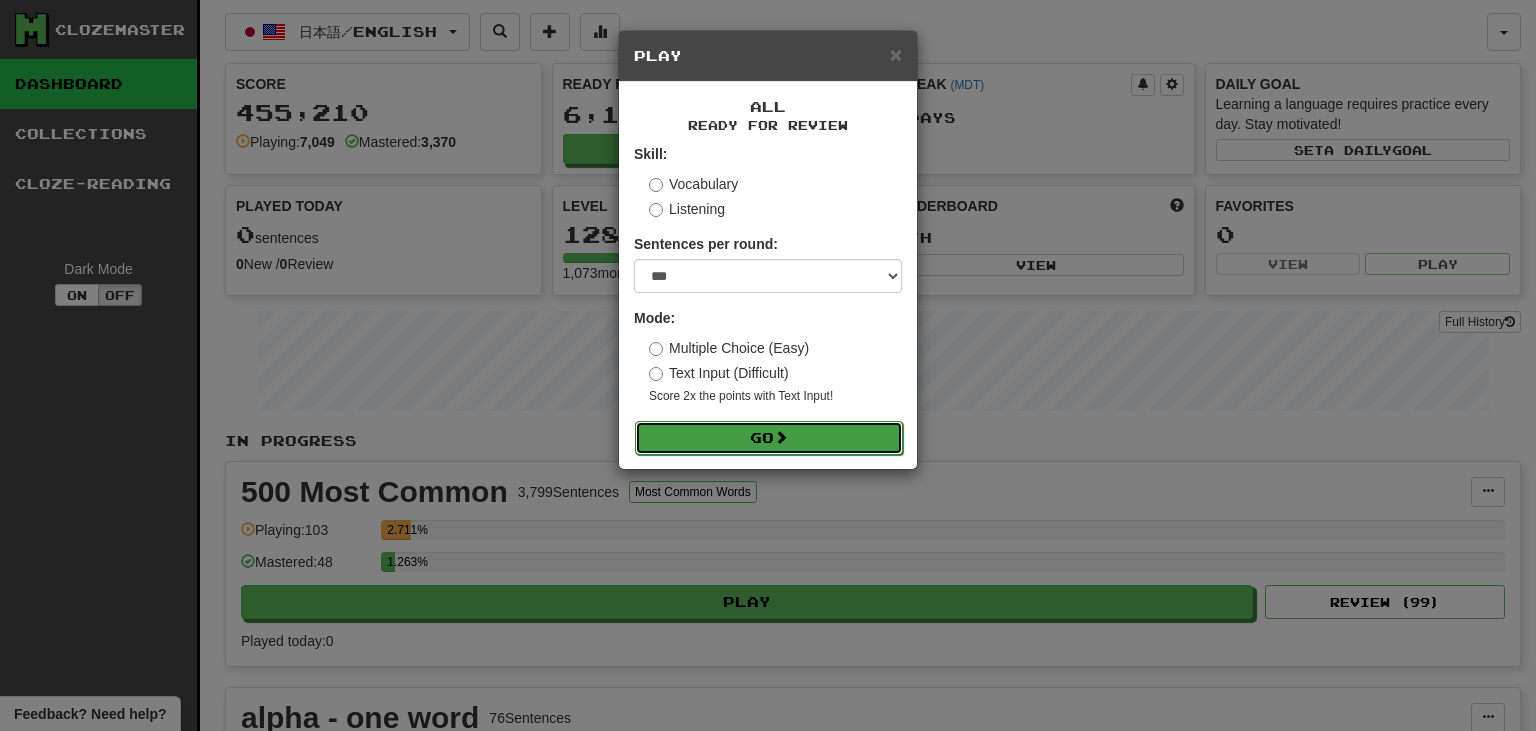 click on "Go" at bounding box center (769, 438) 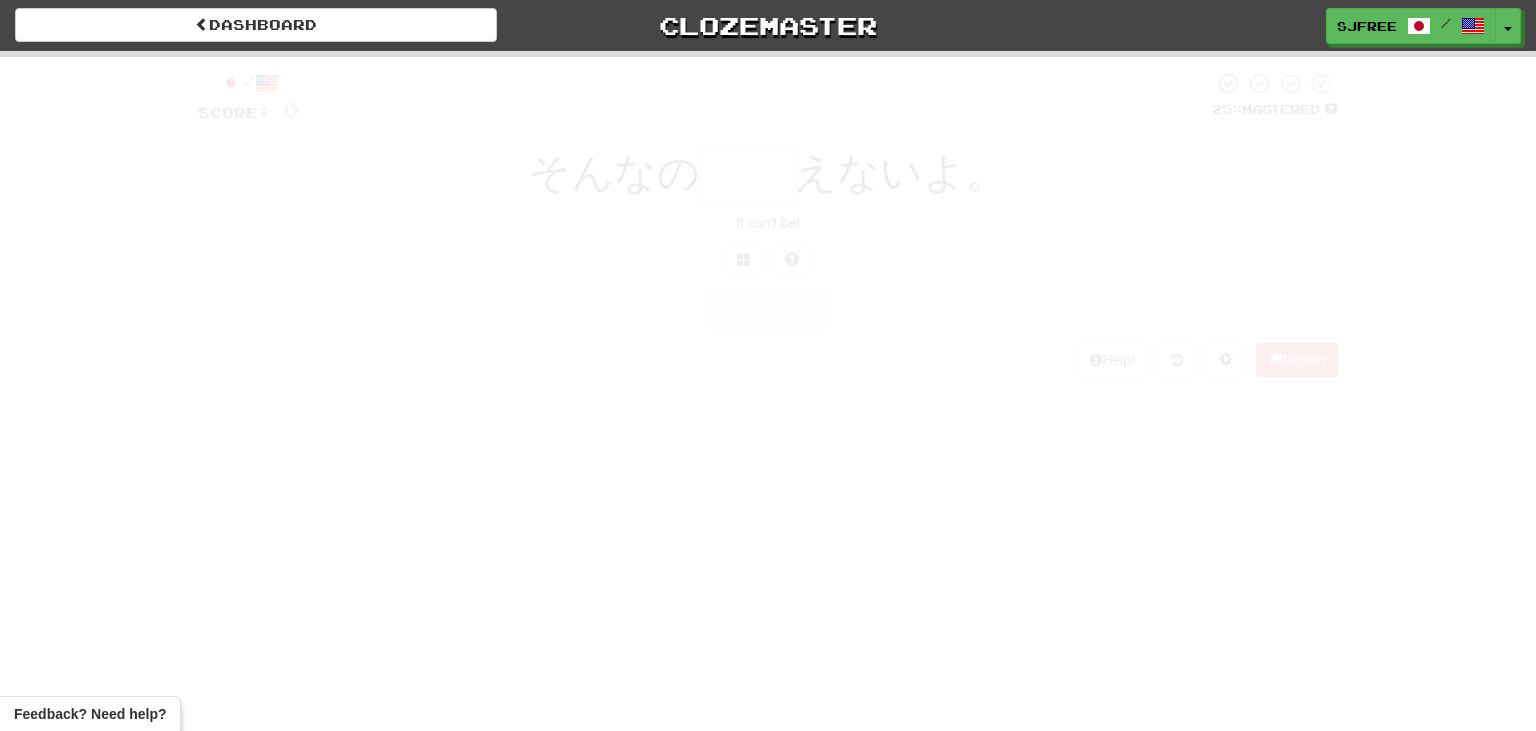 scroll, scrollTop: 0, scrollLeft: 0, axis: both 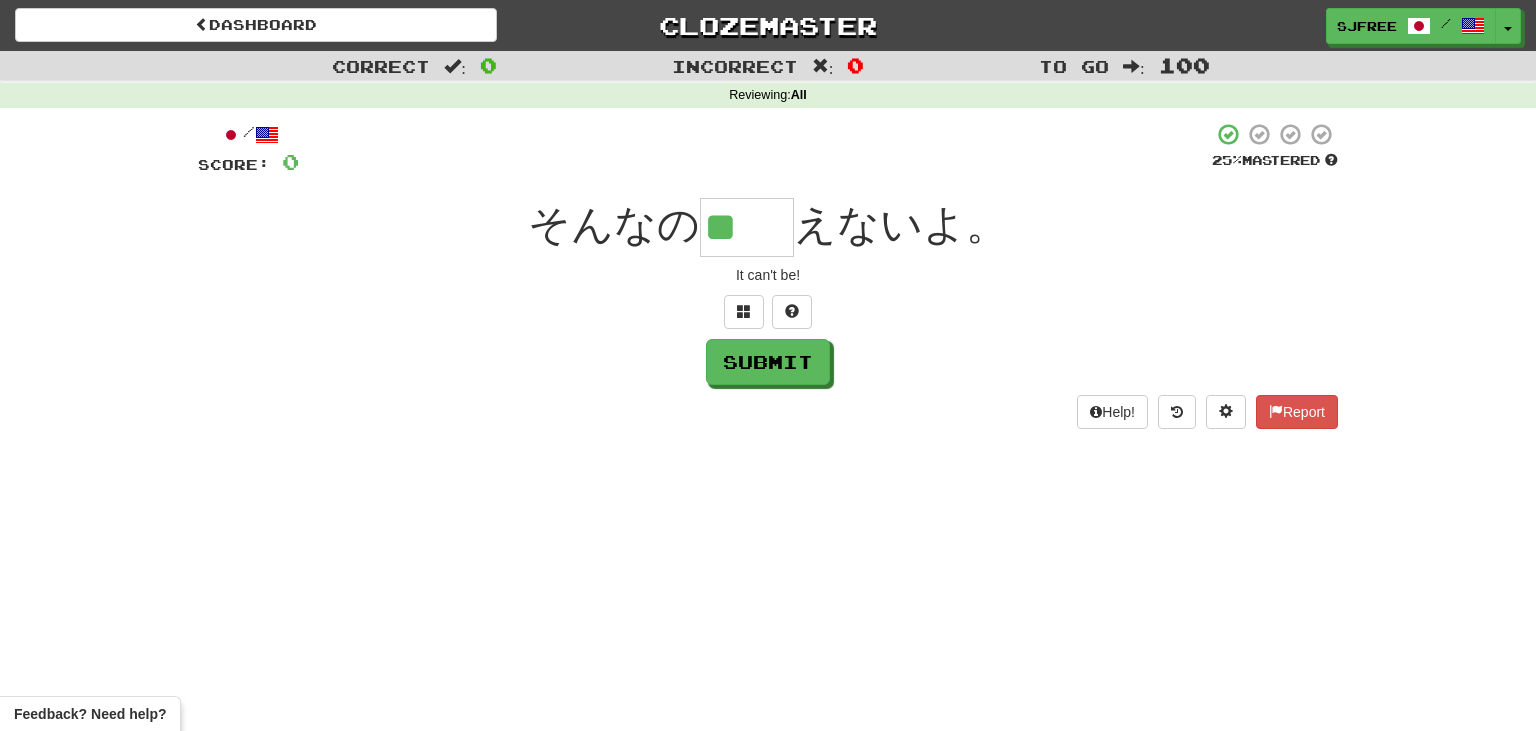 type on "**" 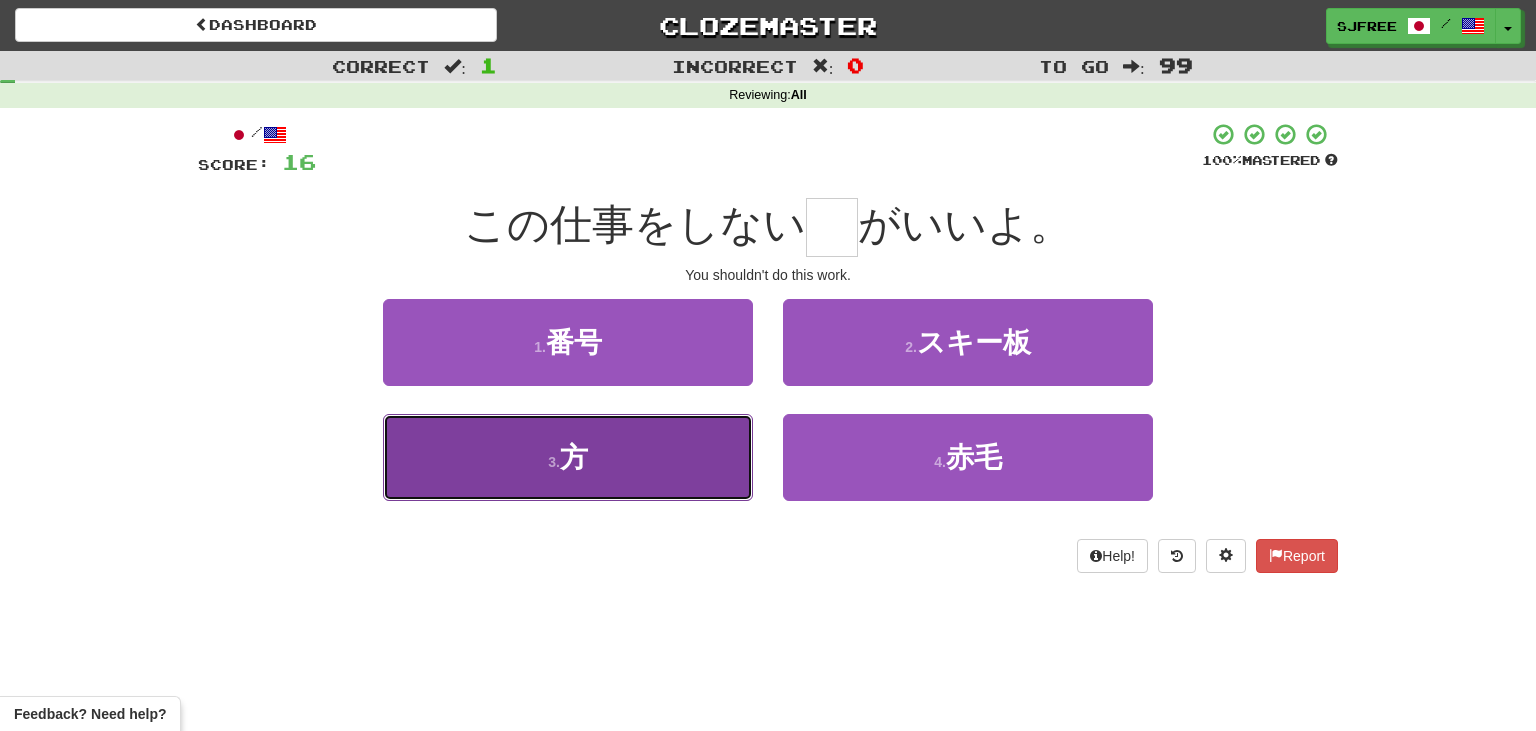 click on "3 .  方" at bounding box center [568, 457] 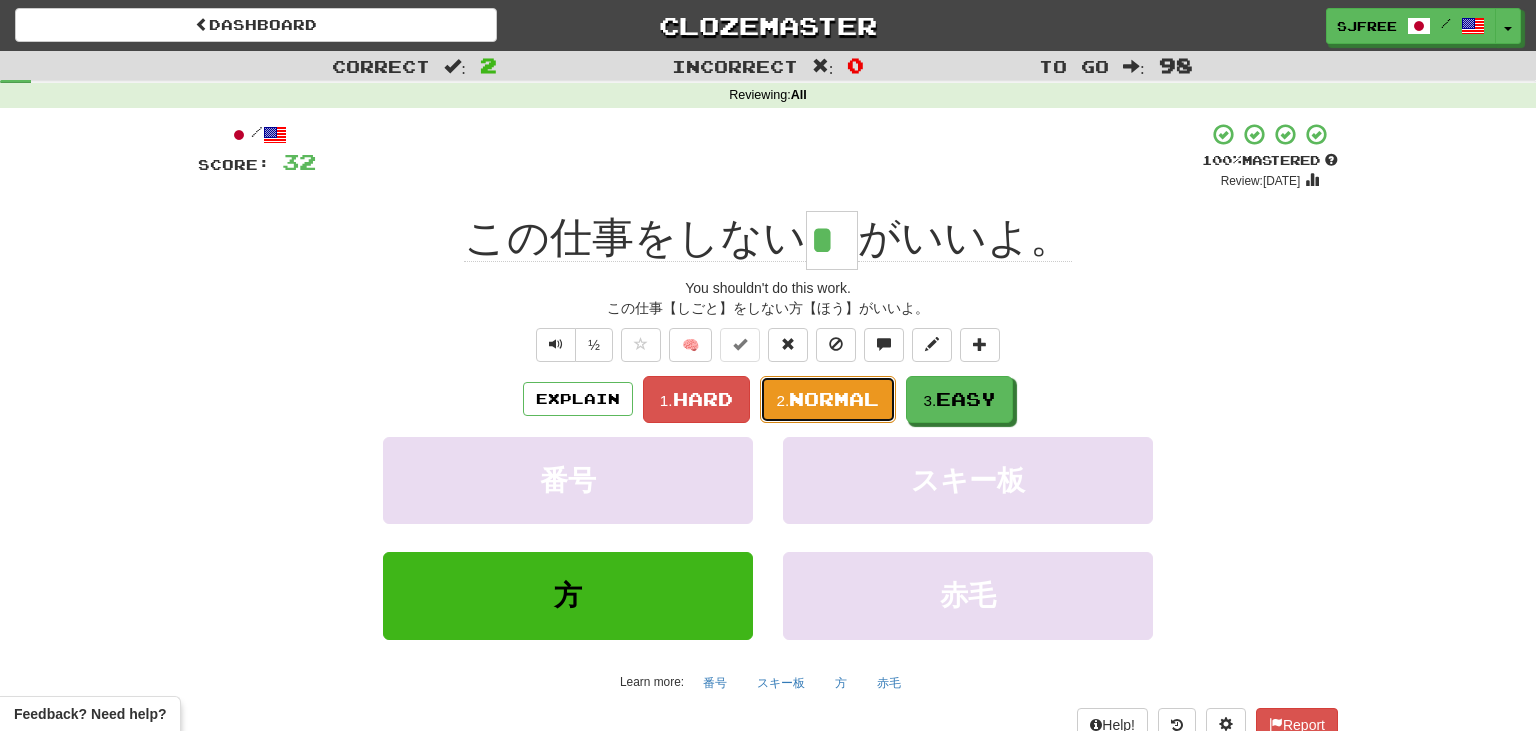 click on "Normal" at bounding box center (834, 399) 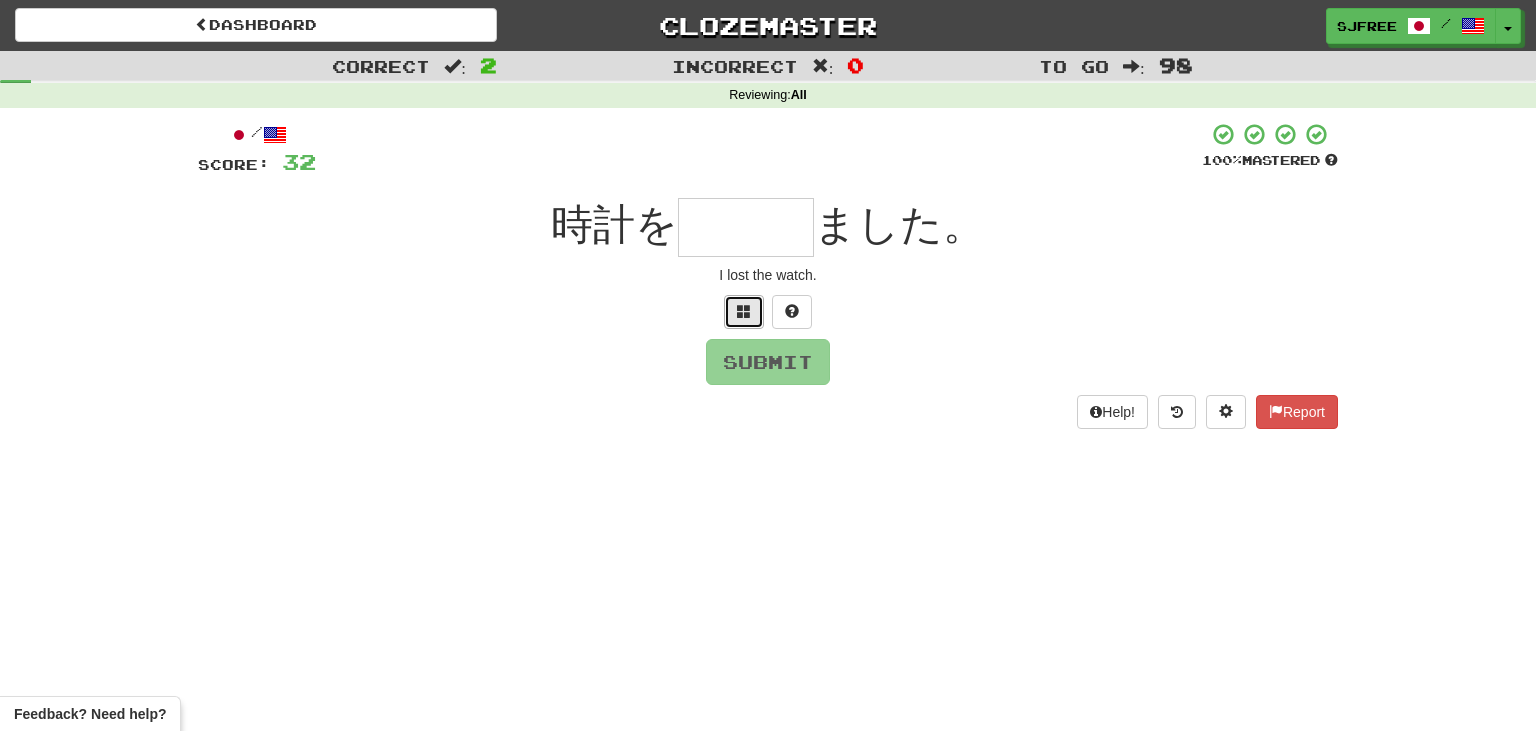 click at bounding box center (744, 311) 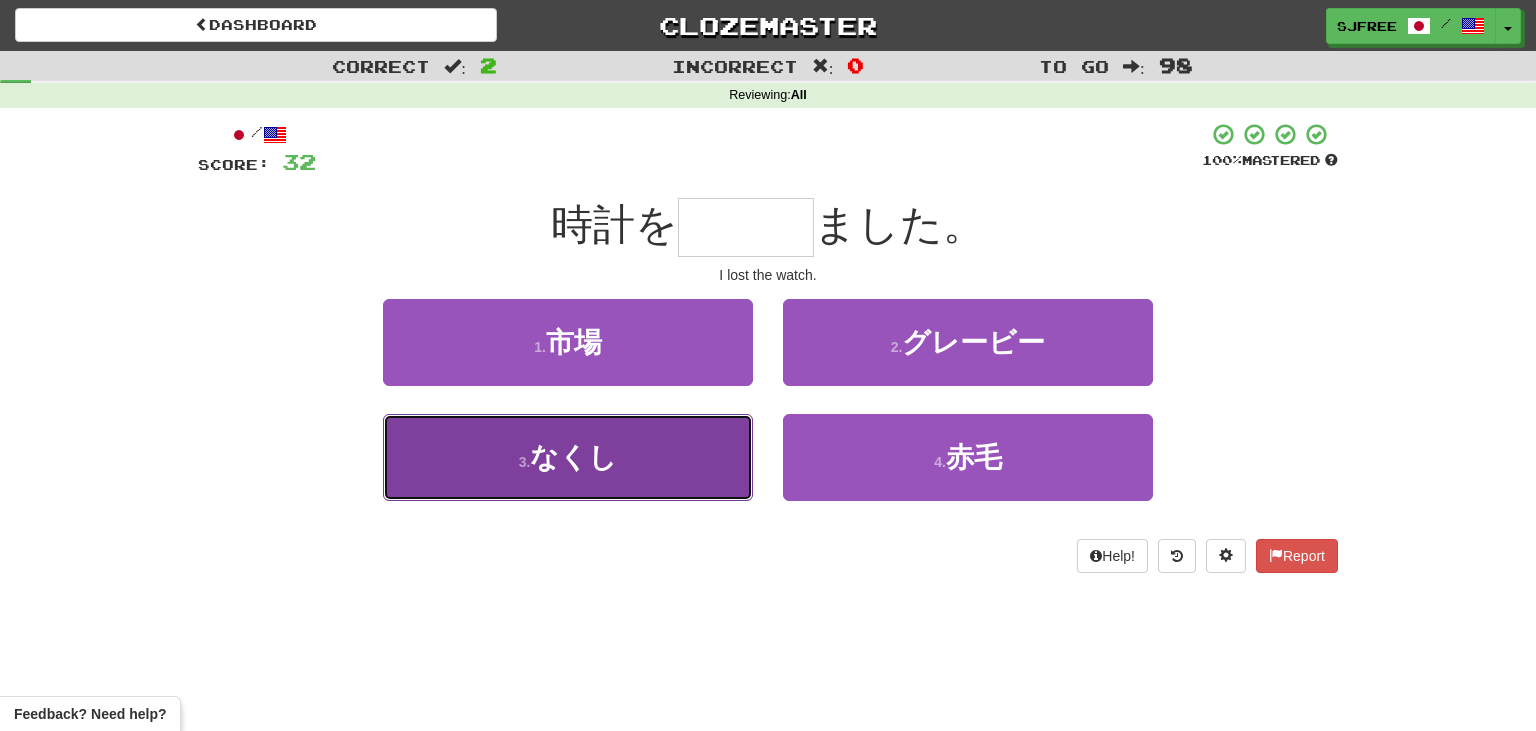 click on "3 .  なくし" at bounding box center [568, 457] 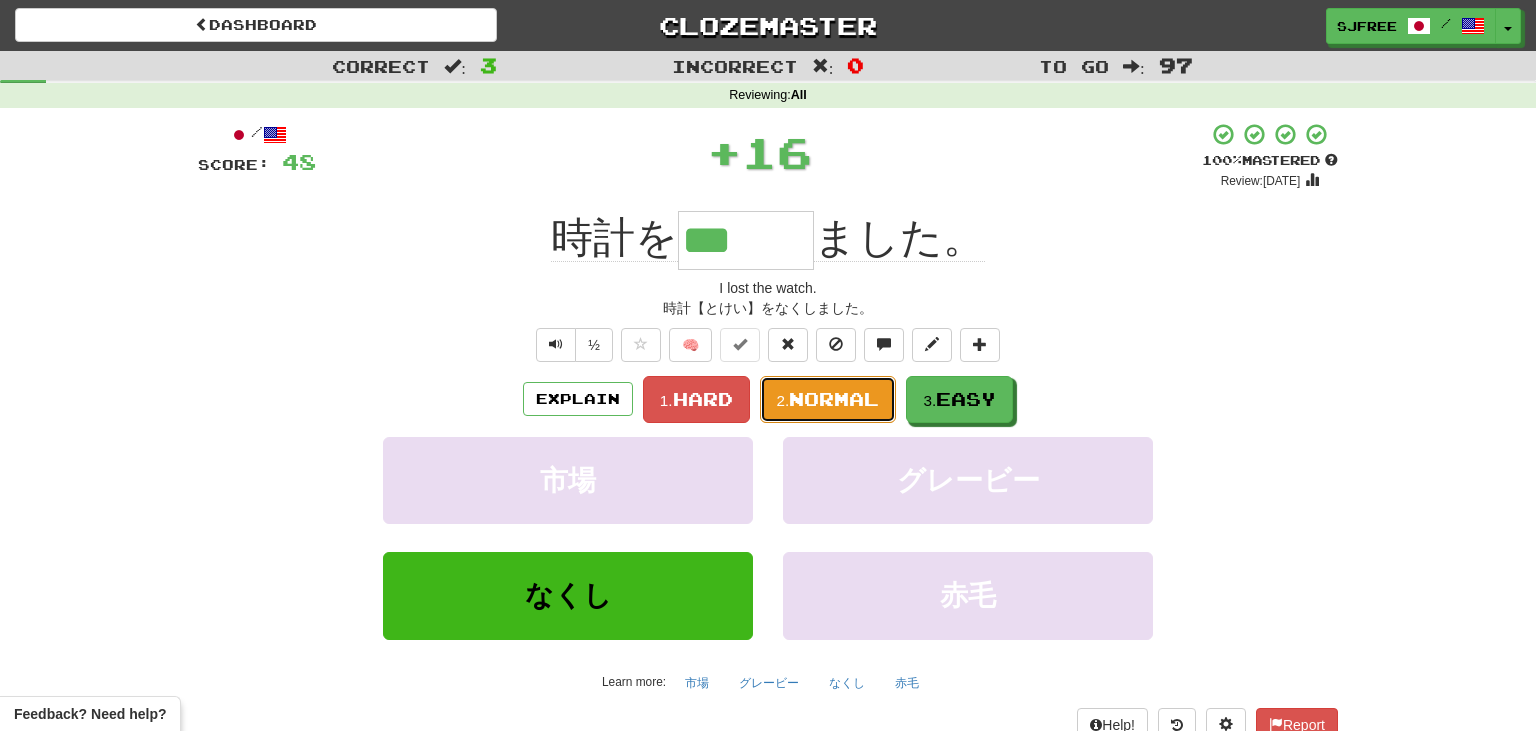 click on "Normal" at bounding box center [834, 399] 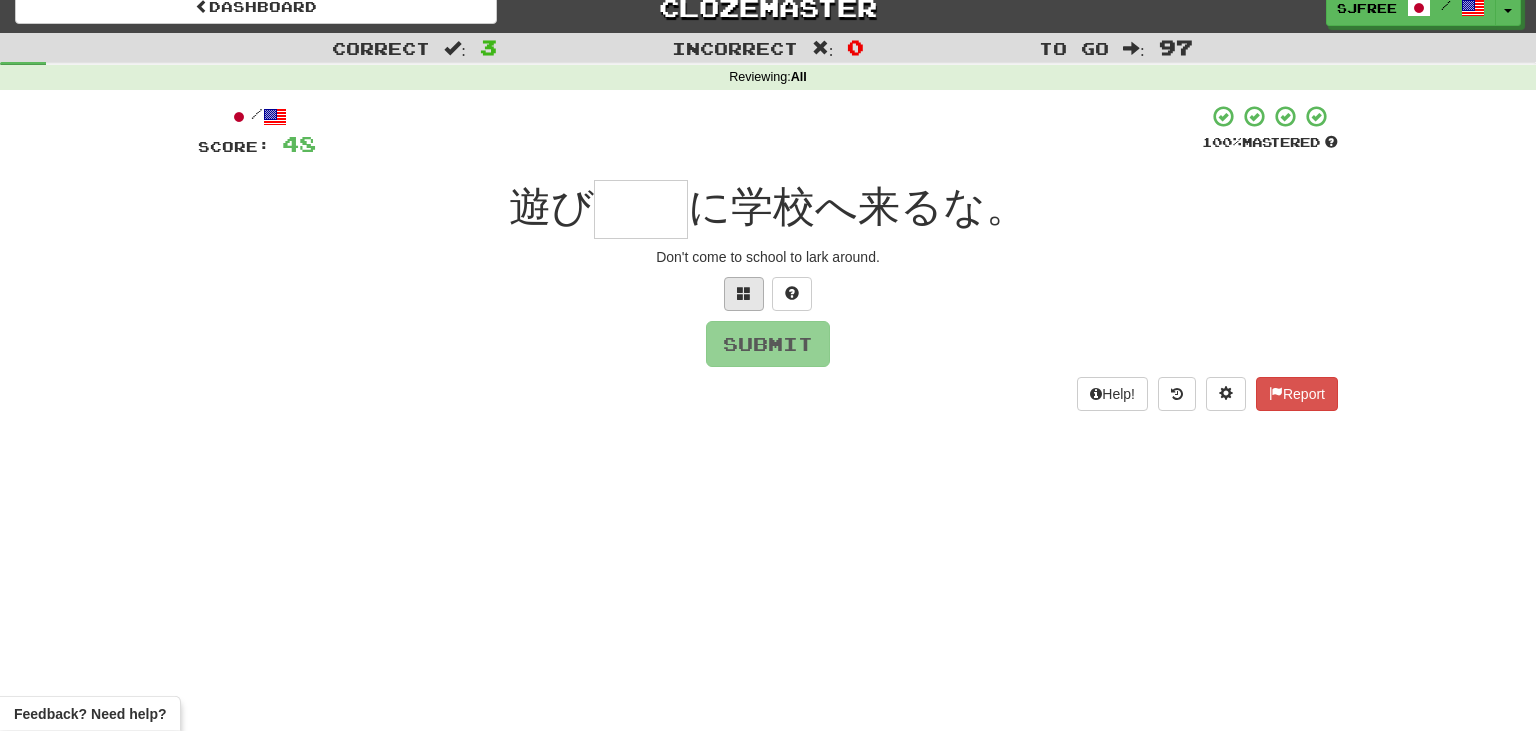 scroll, scrollTop: 23, scrollLeft: 0, axis: vertical 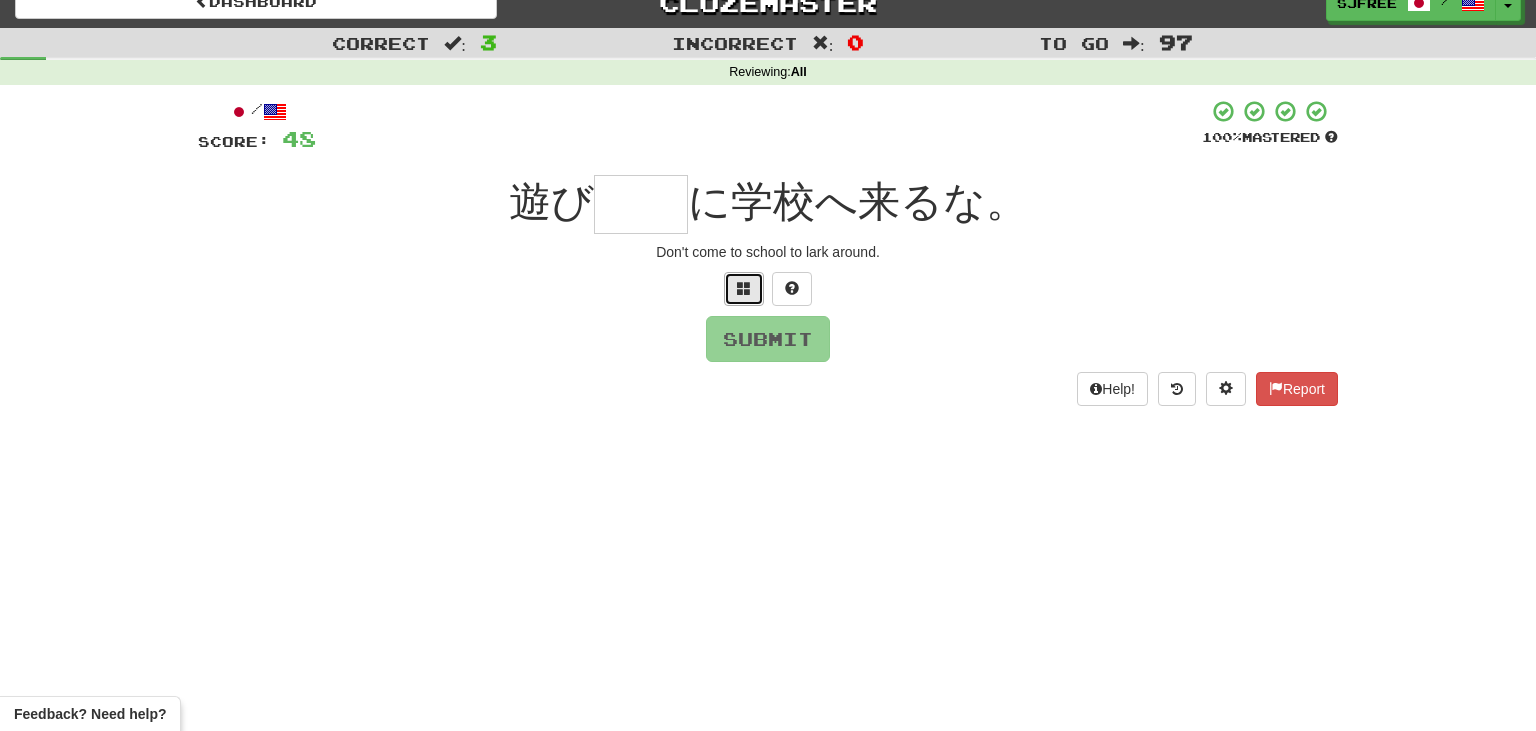 click at bounding box center [744, 289] 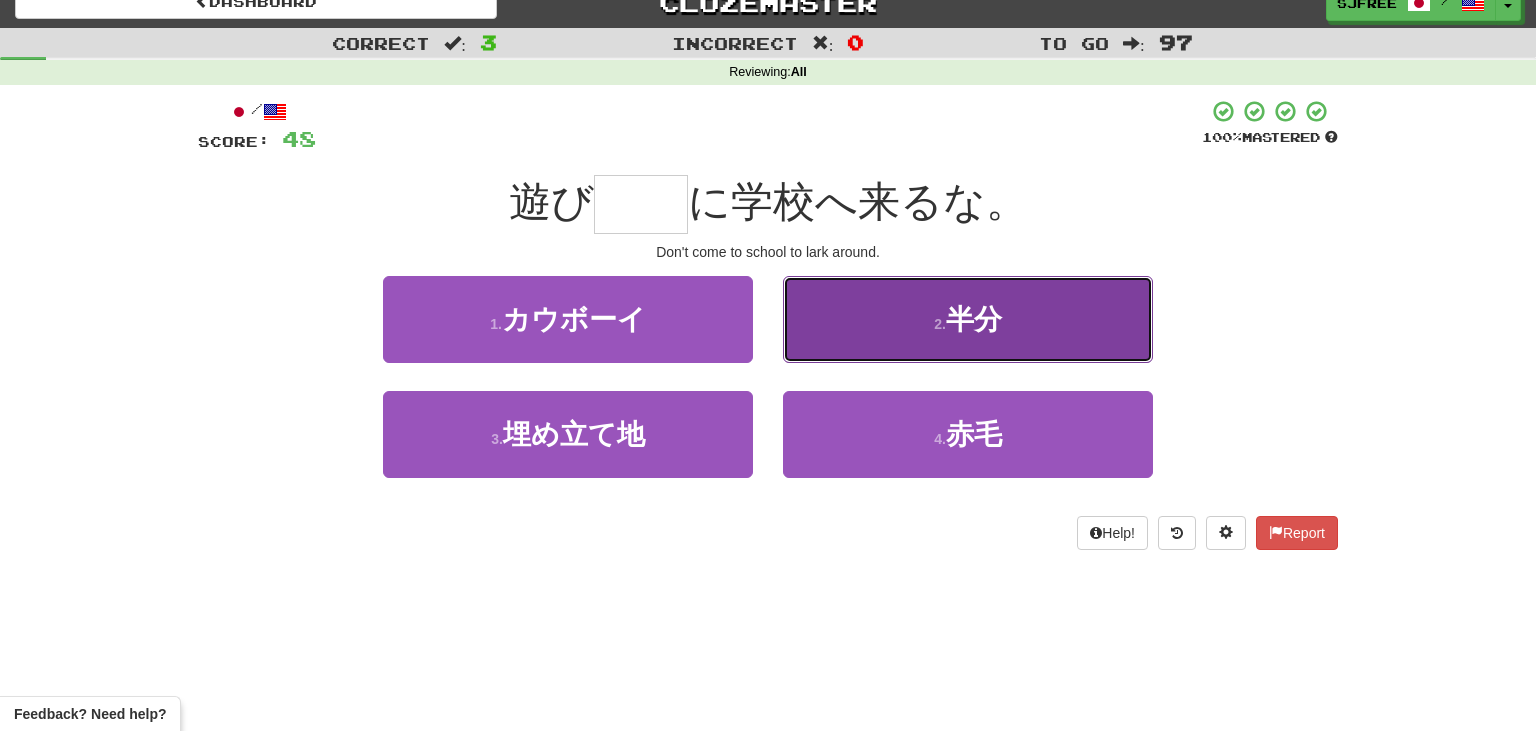 click on "半分" at bounding box center [974, 319] 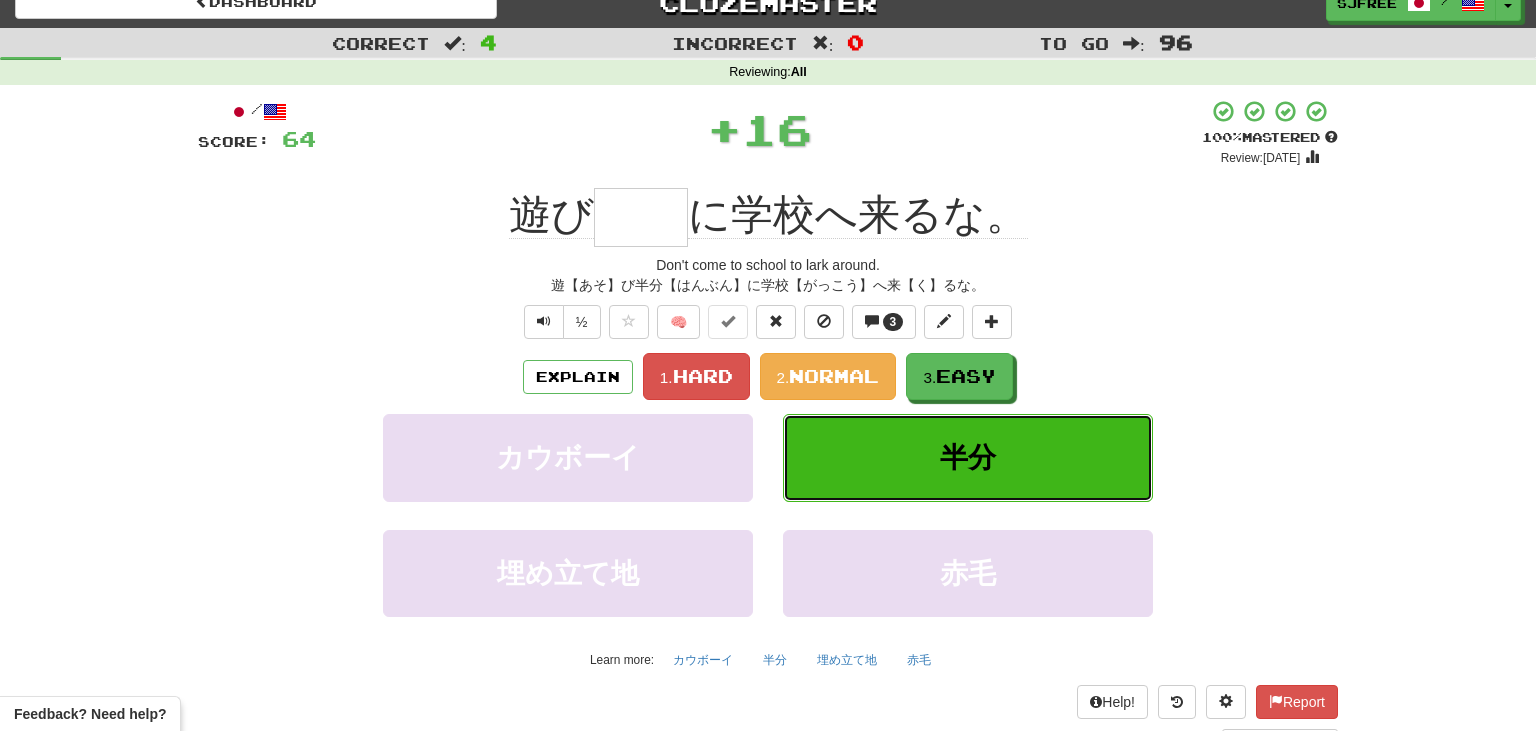 type on "**" 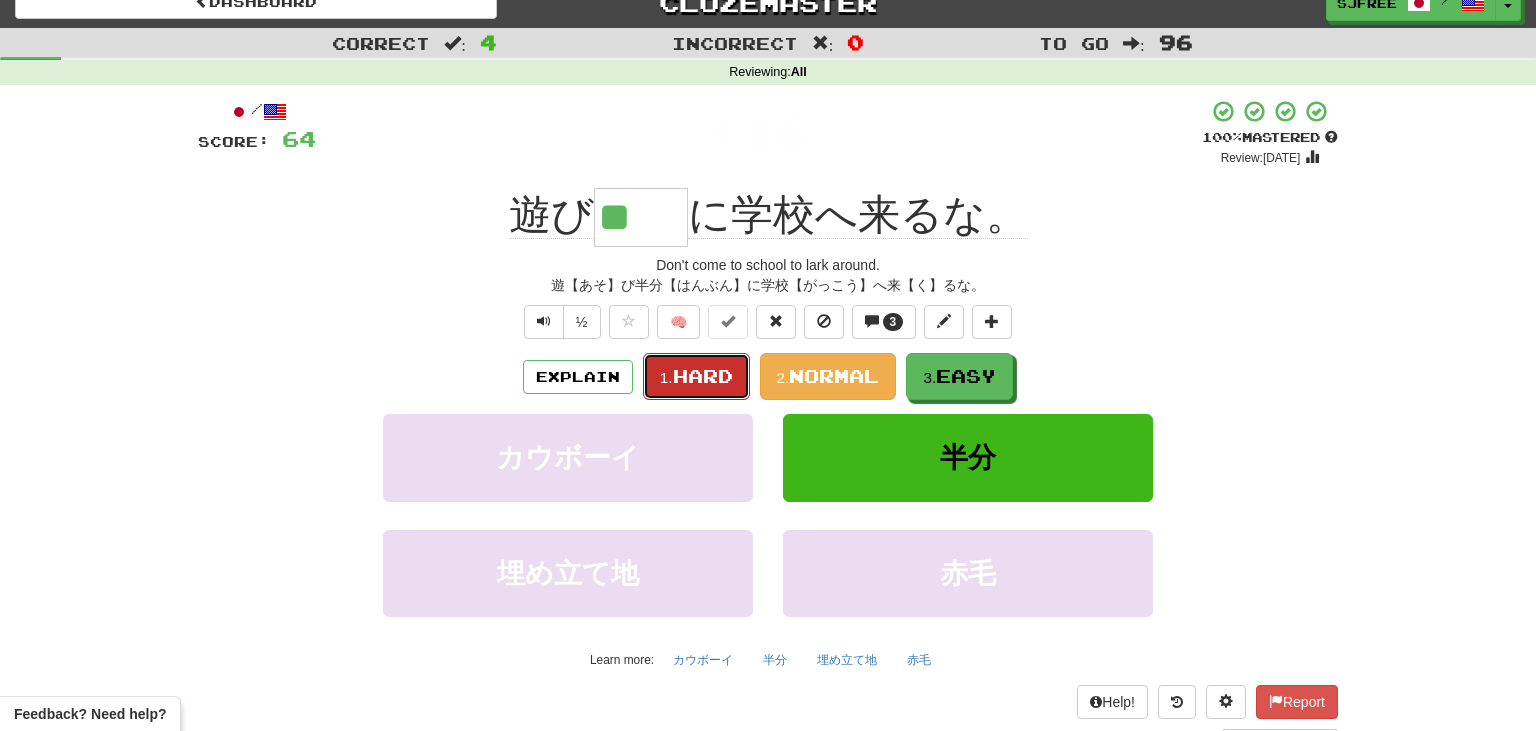 click on "Hard" at bounding box center [703, 376] 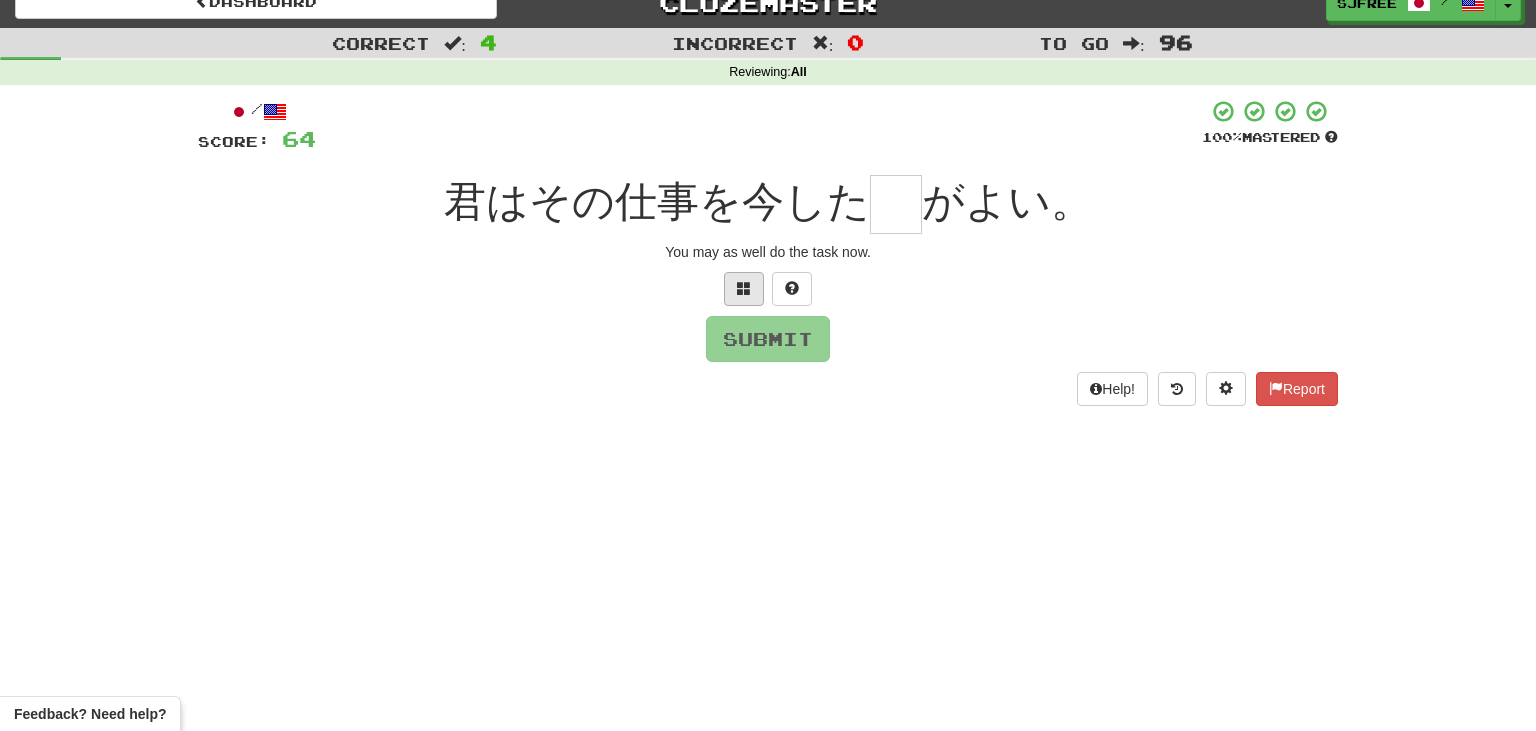 scroll, scrollTop: 40, scrollLeft: 0, axis: vertical 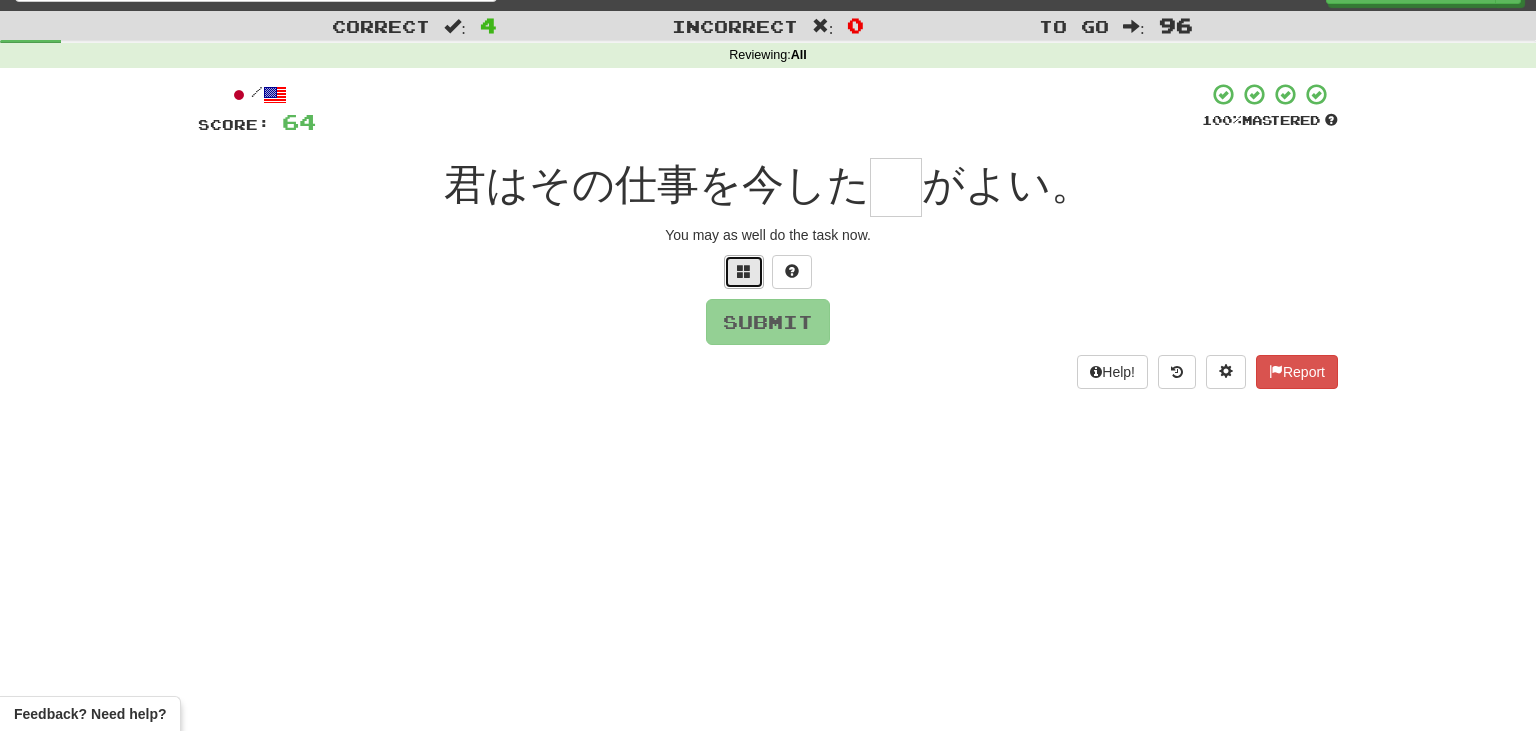 click at bounding box center (744, 272) 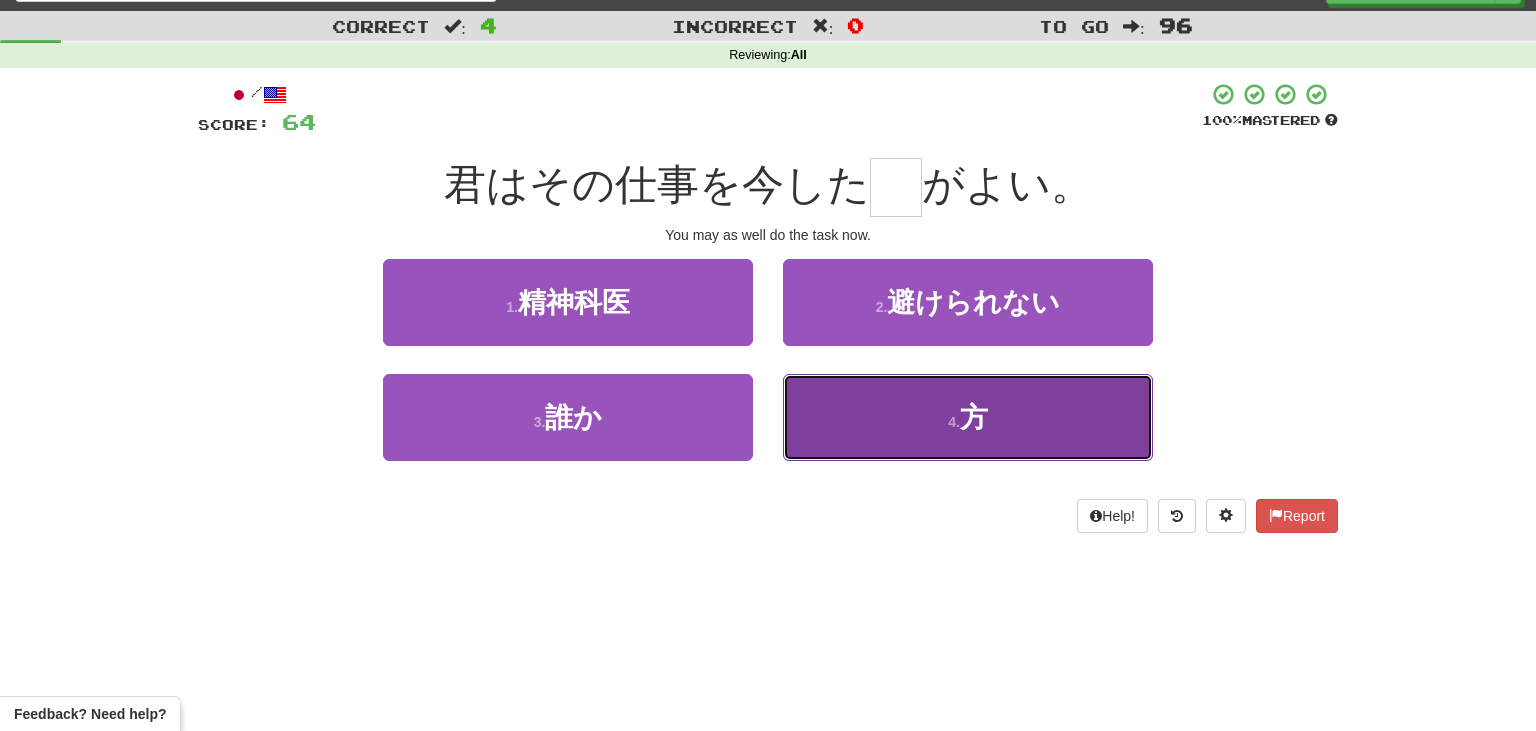 click on "4 .  方" at bounding box center [968, 417] 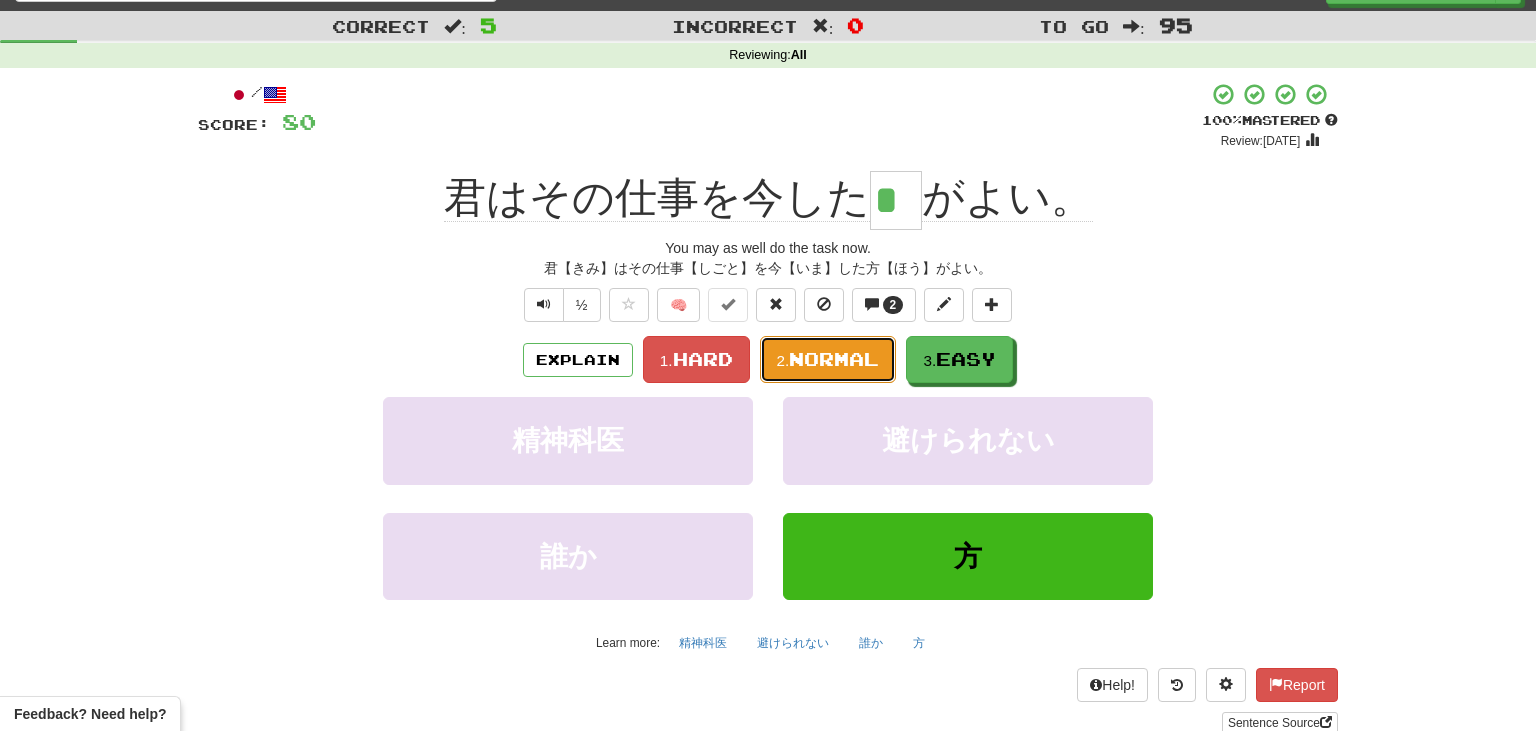 click on "Normal" at bounding box center (834, 359) 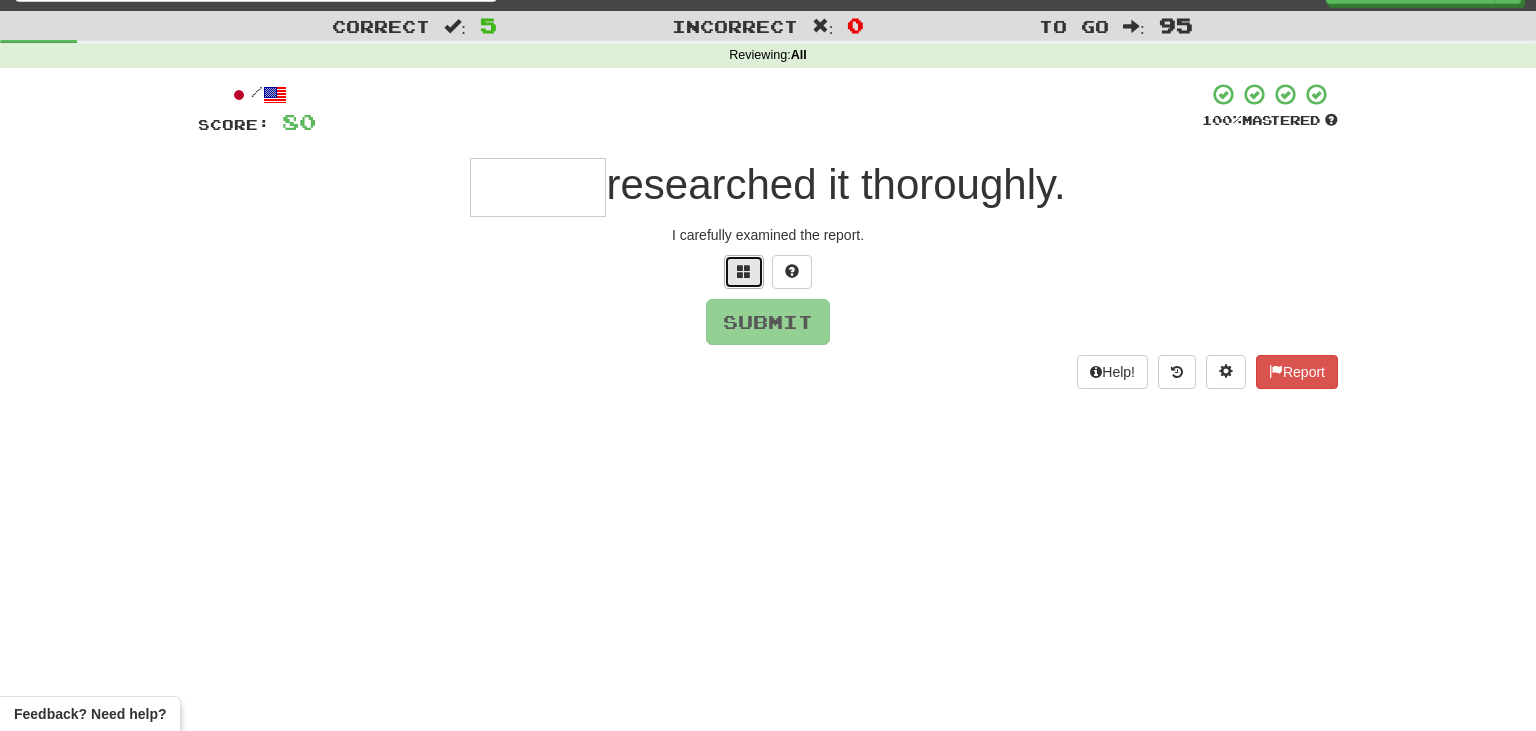 click at bounding box center (744, 272) 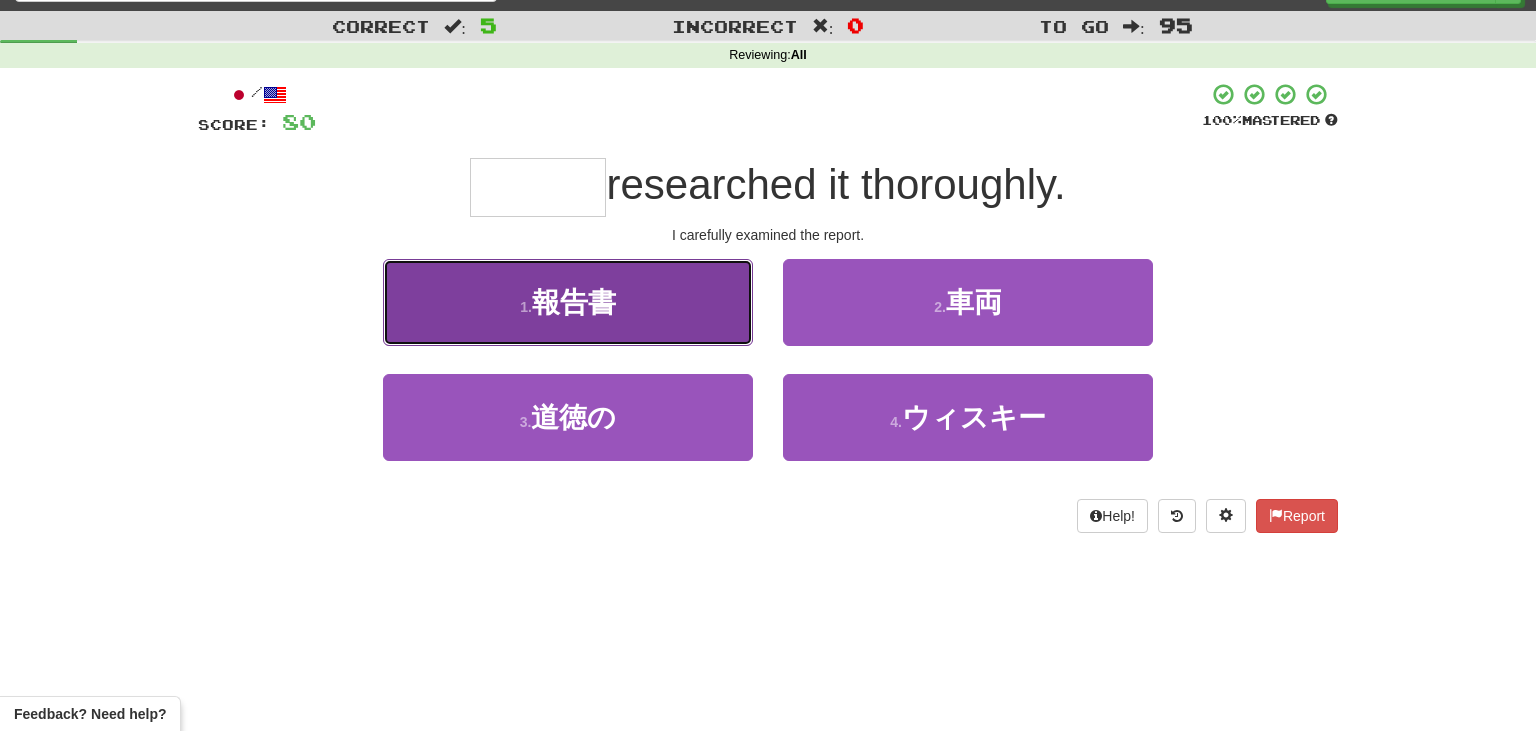 click on "1 .  報告書" at bounding box center [568, 302] 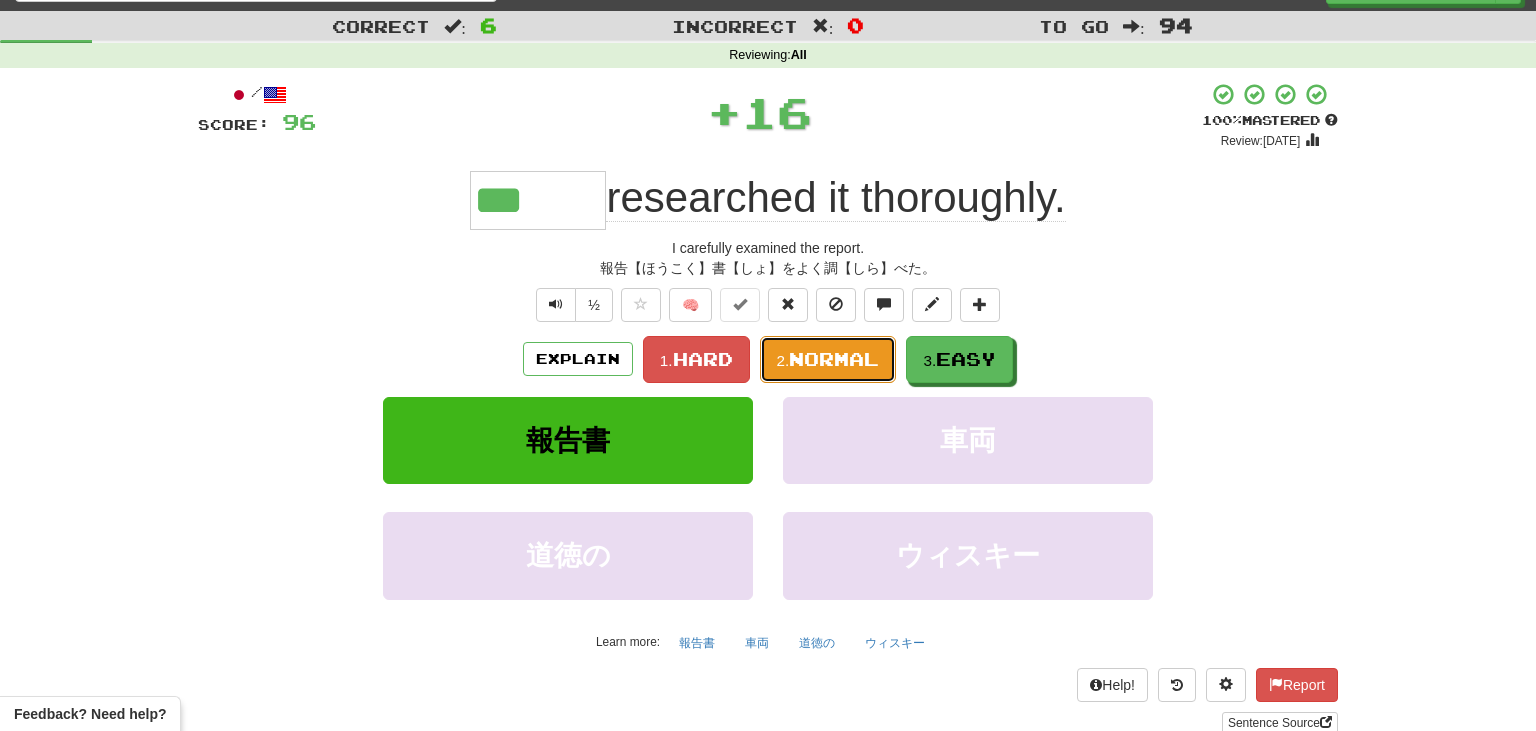 click on "Normal" at bounding box center (834, 359) 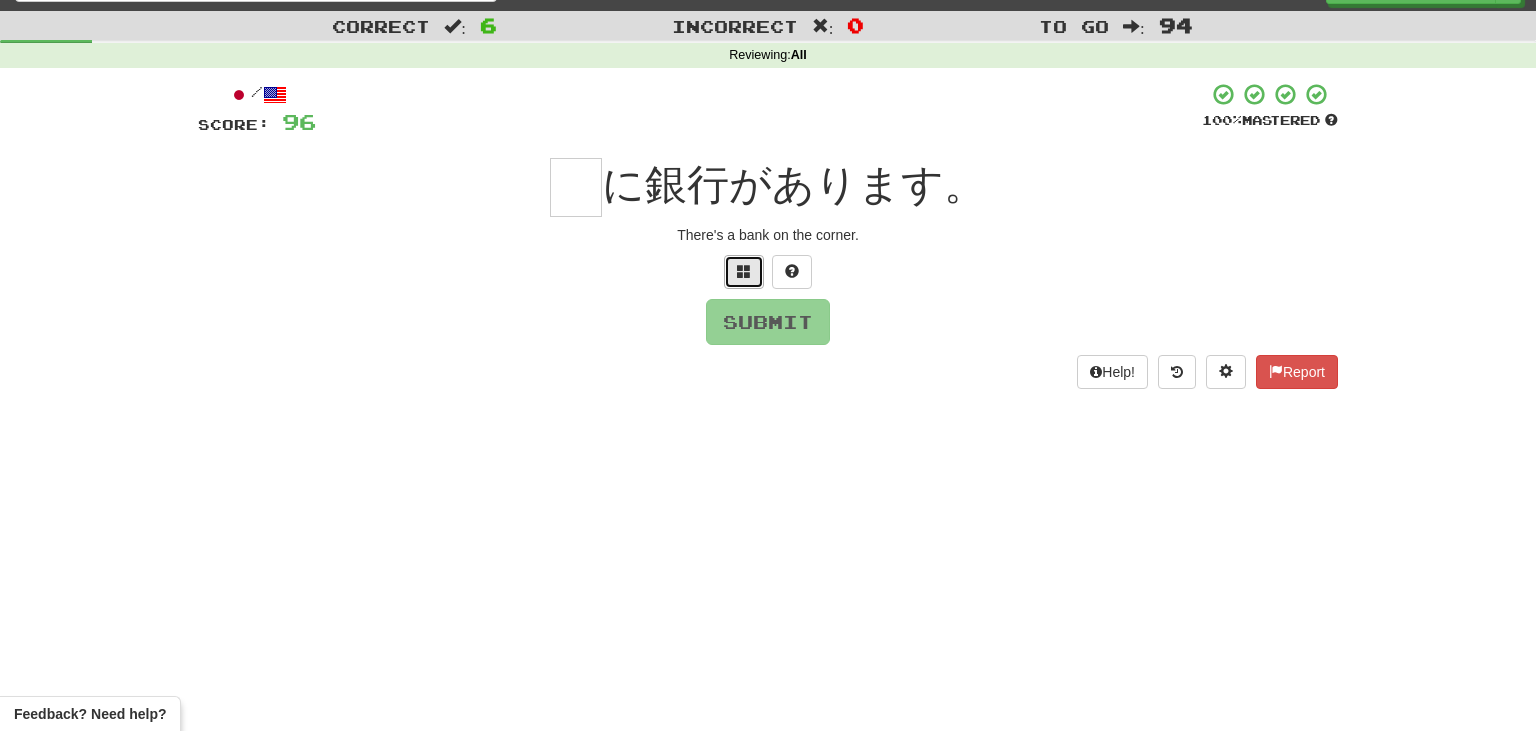 click at bounding box center [744, 271] 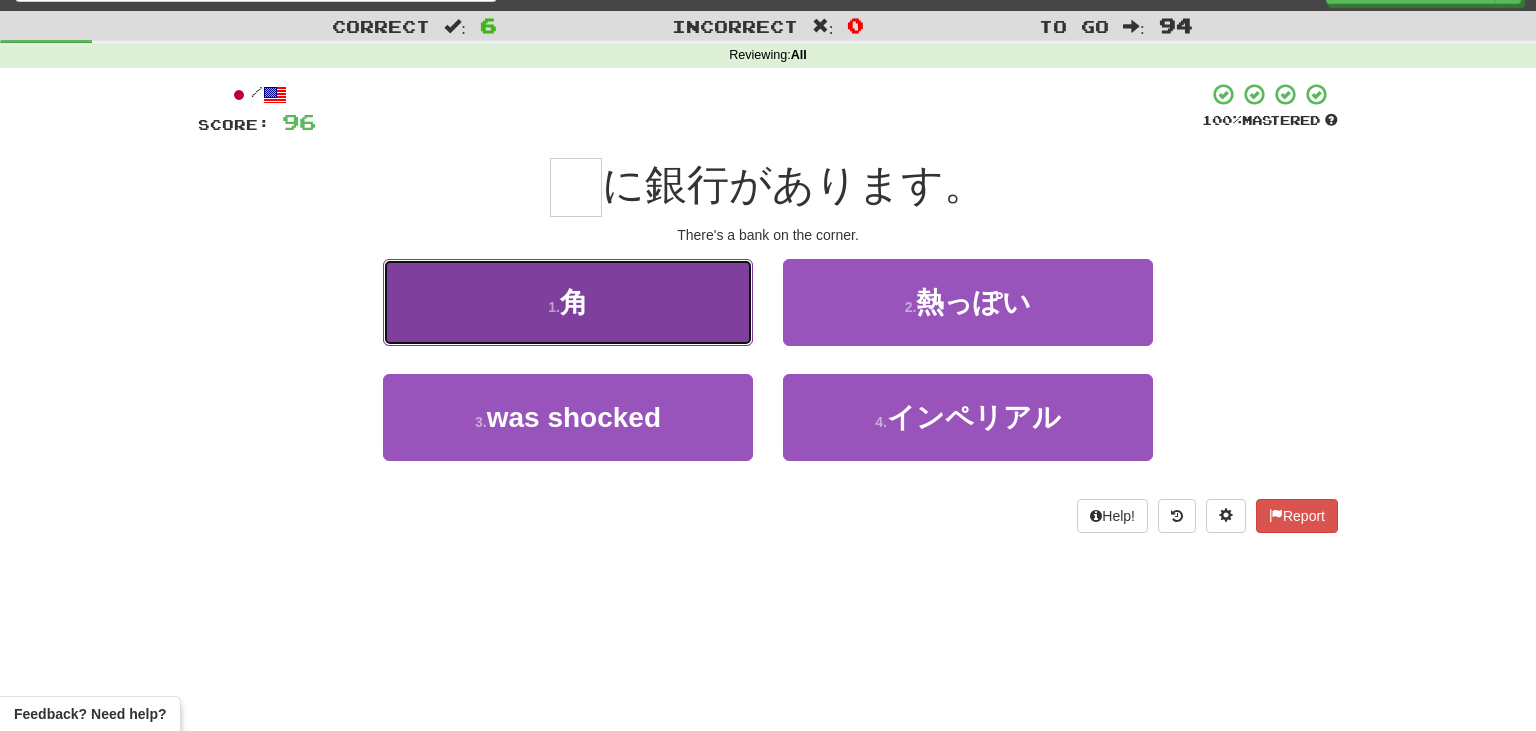 click on "1 .  角" at bounding box center [568, 302] 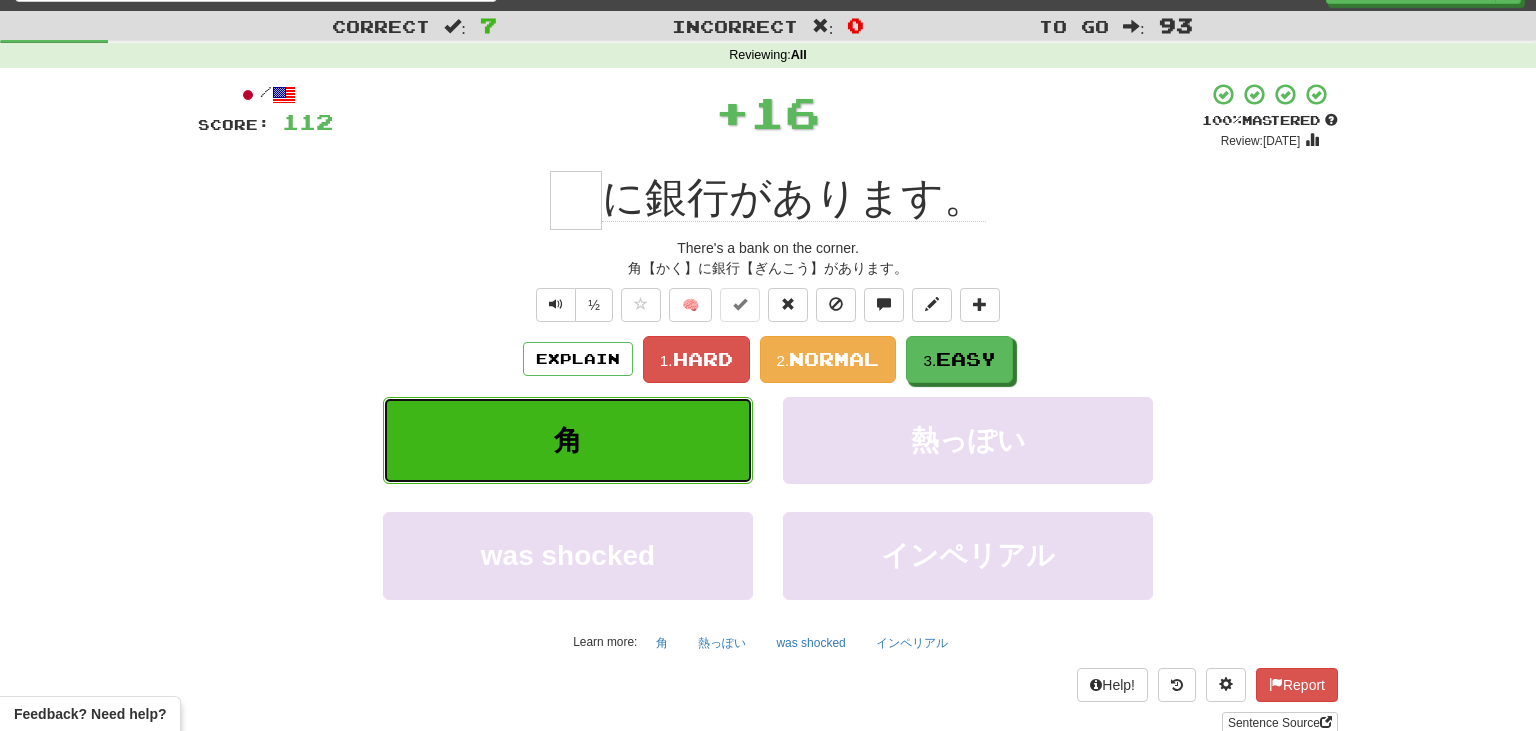 type on "*" 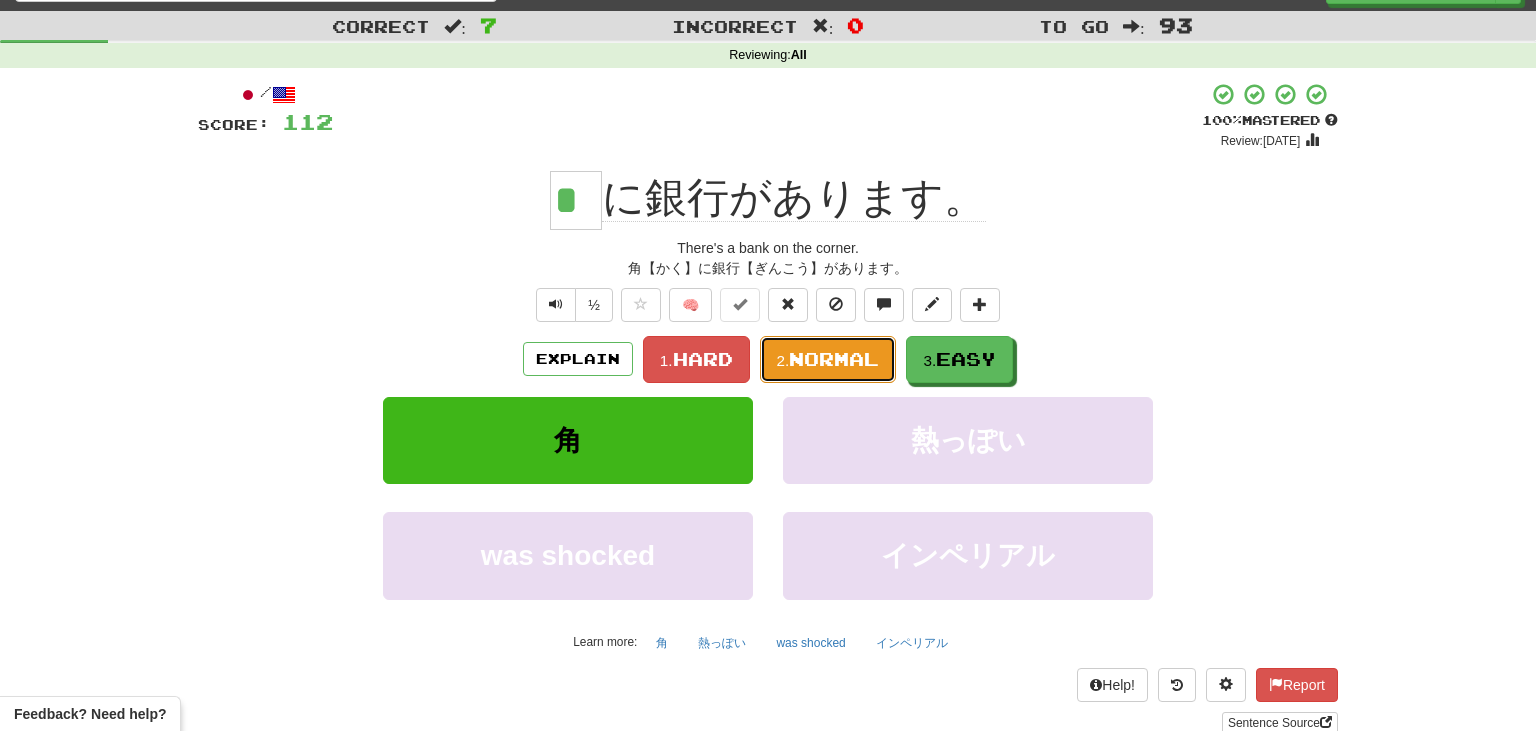 click on "2.  Normal" at bounding box center [828, 359] 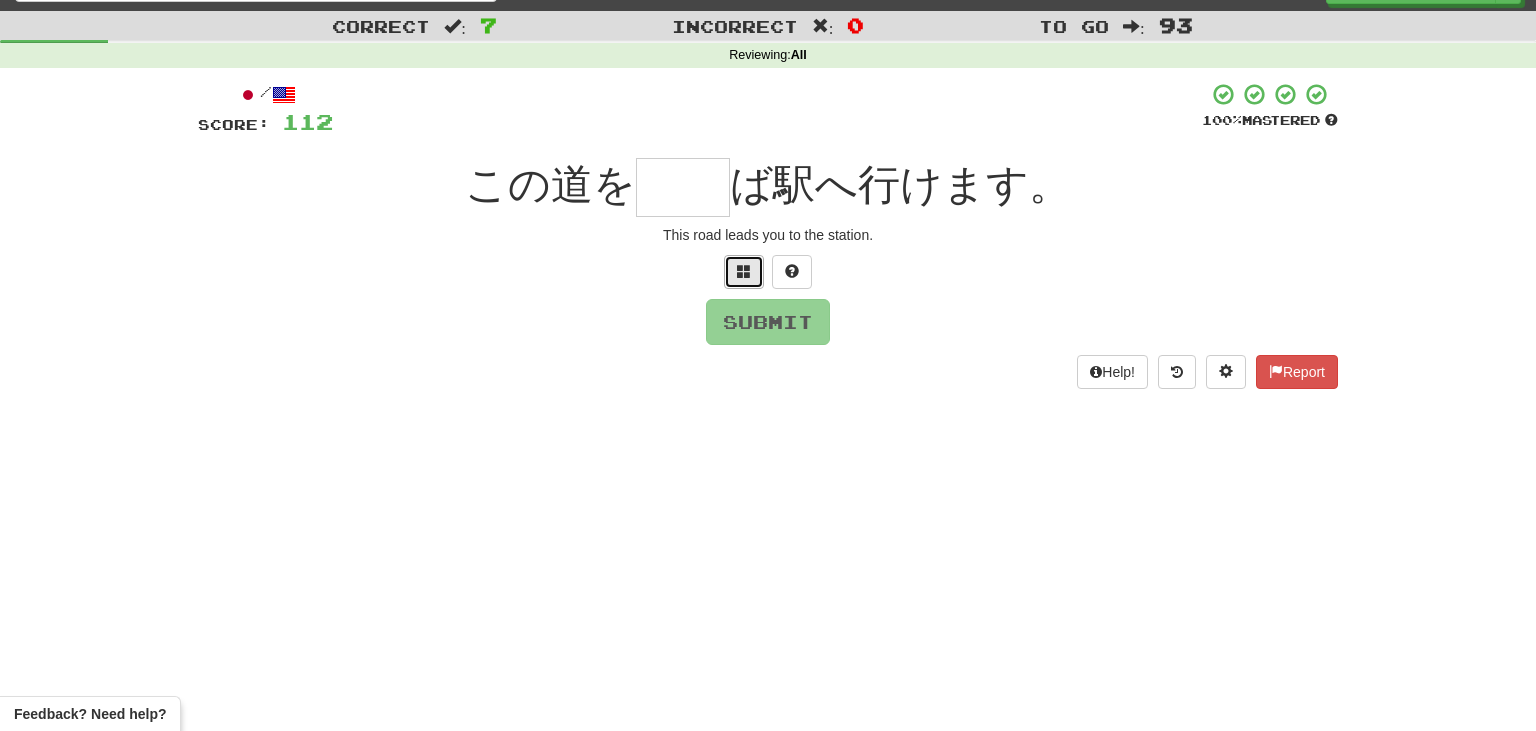 click at bounding box center (744, 272) 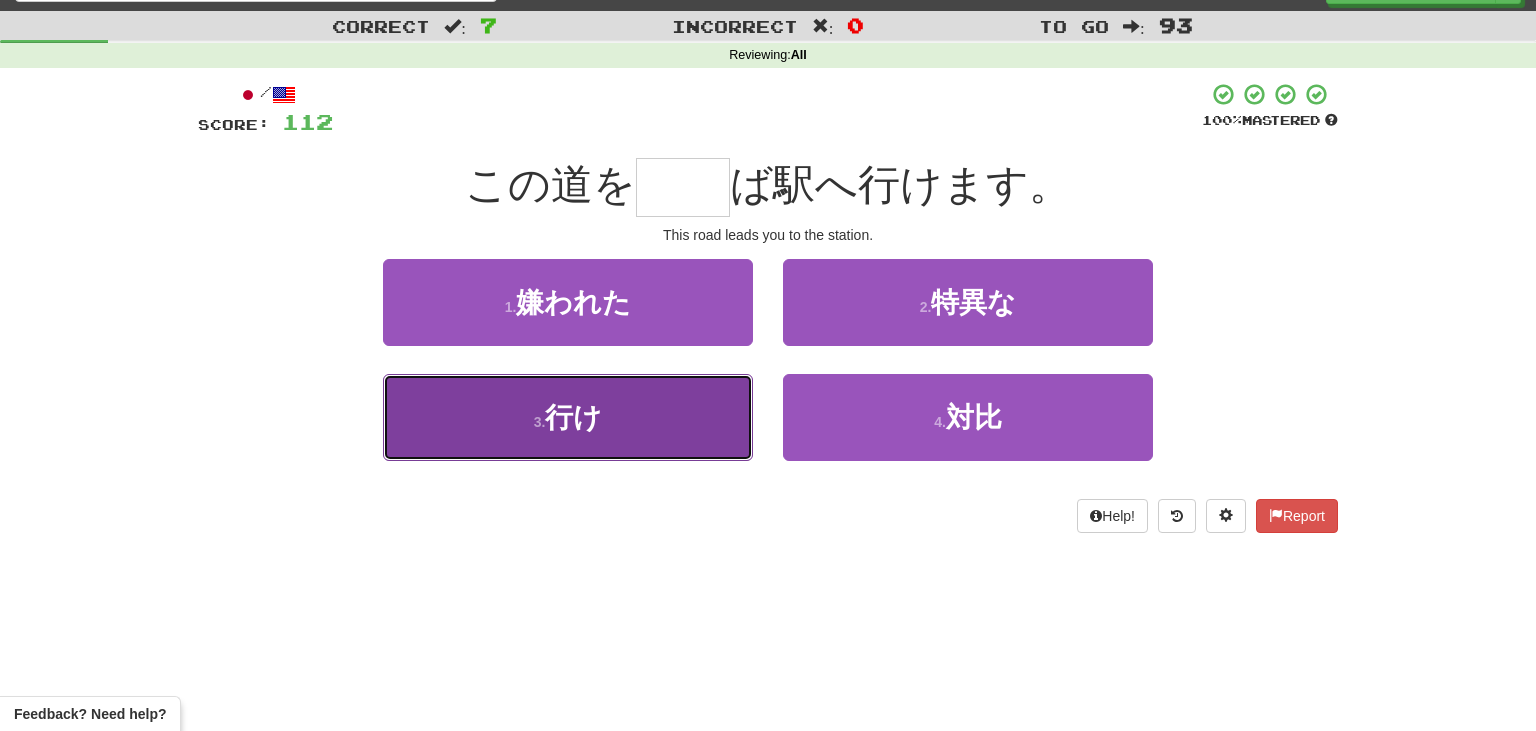 click on "3 .  行け" at bounding box center [568, 417] 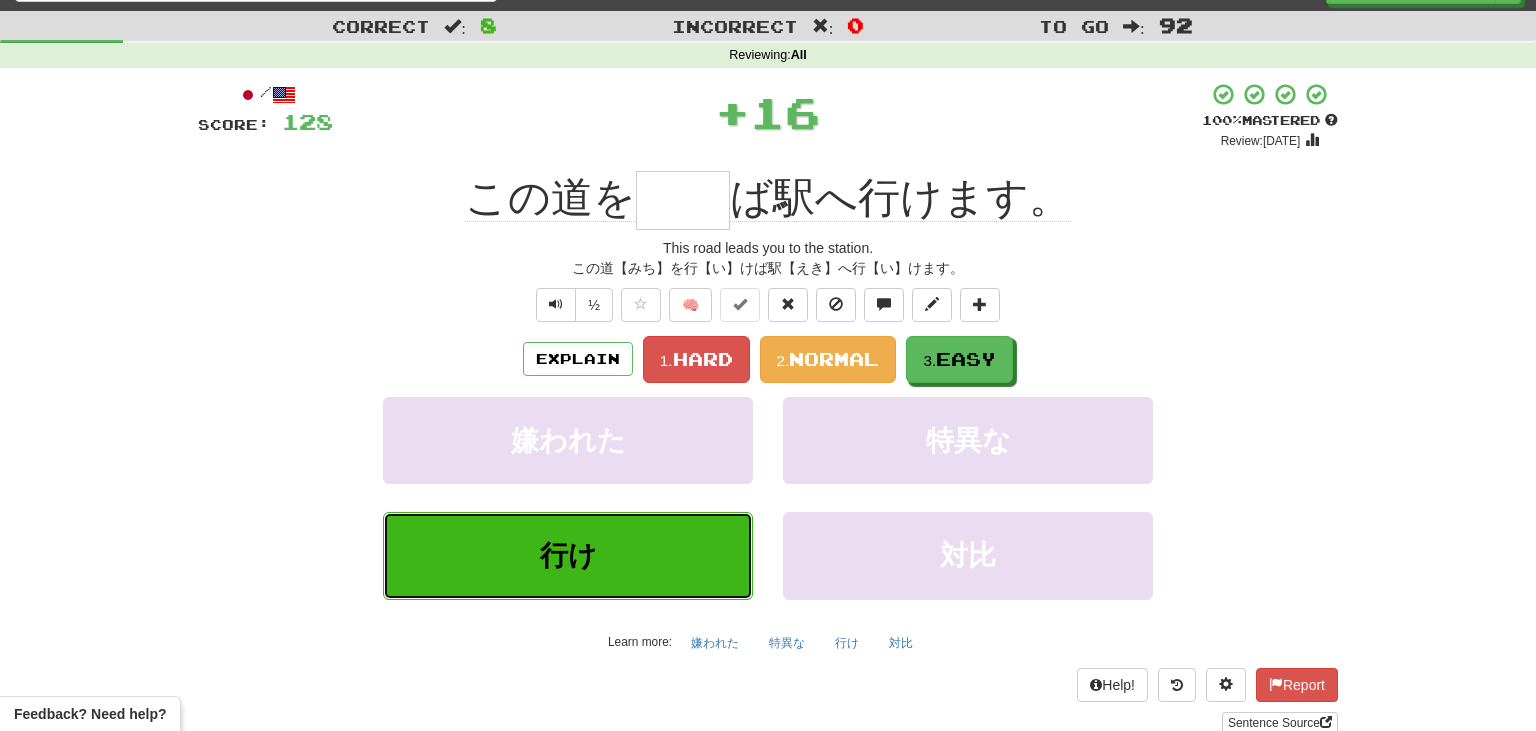 type on "**" 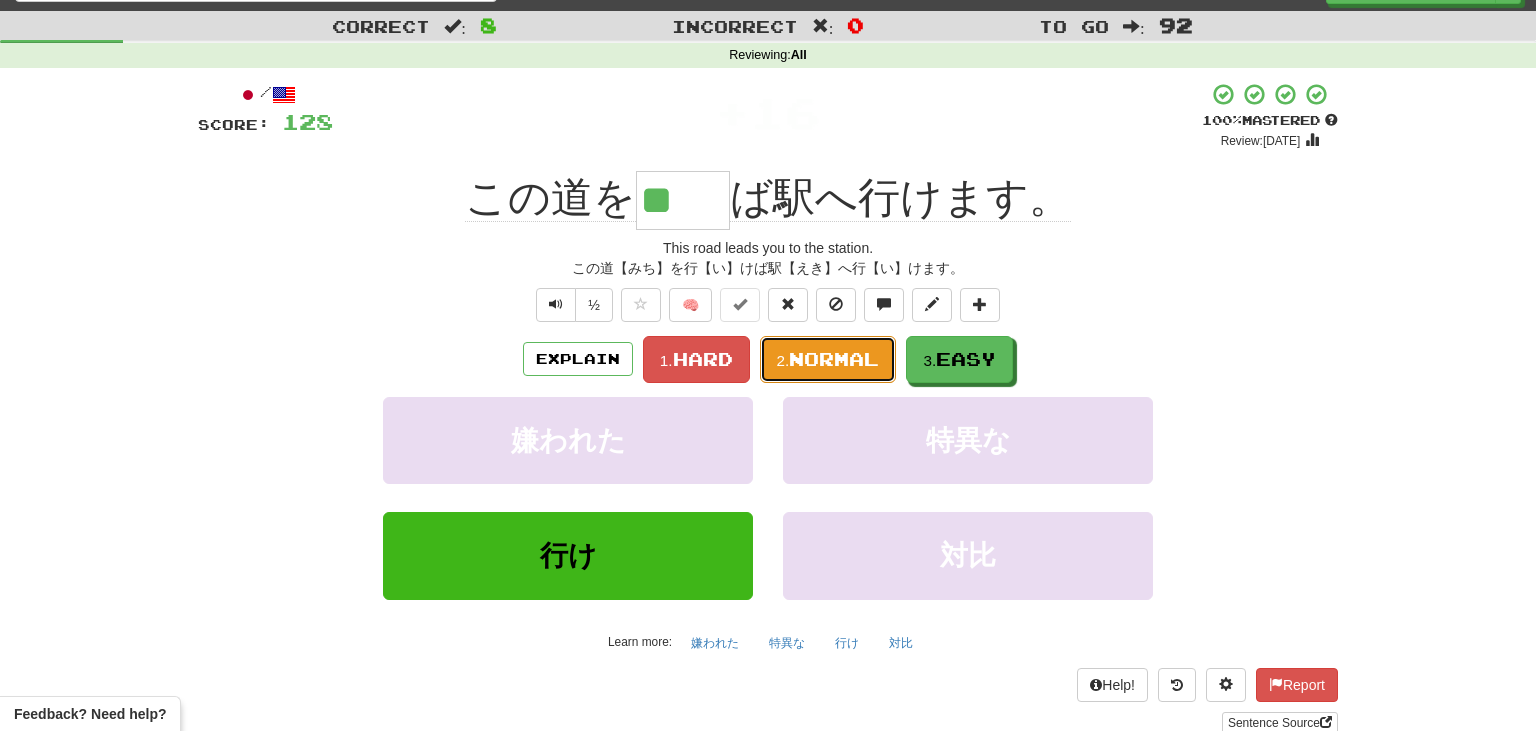 click on "Normal" at bounding box center (834, 359) 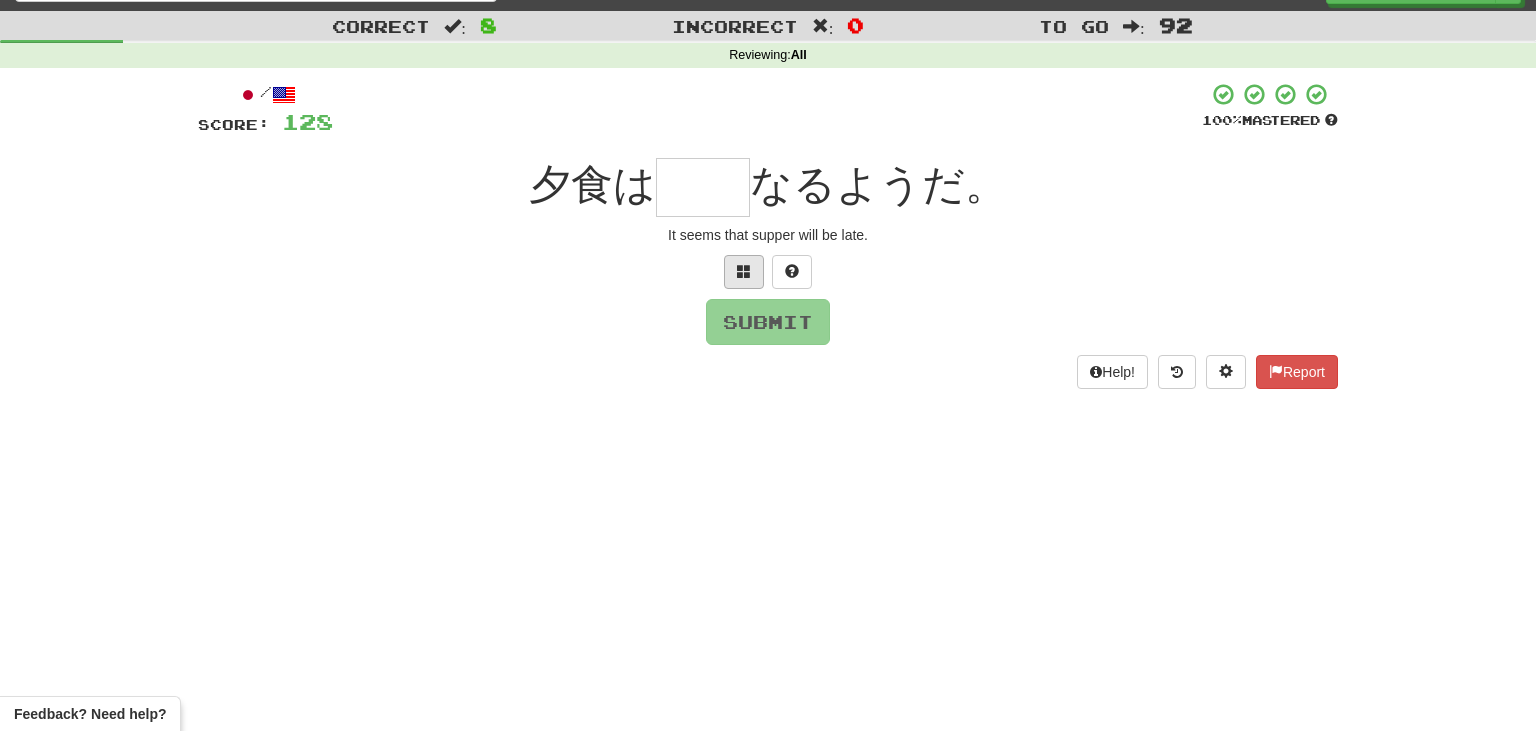 scroll, scrollTop: 51, scrollLeft: 0, axis: vertical 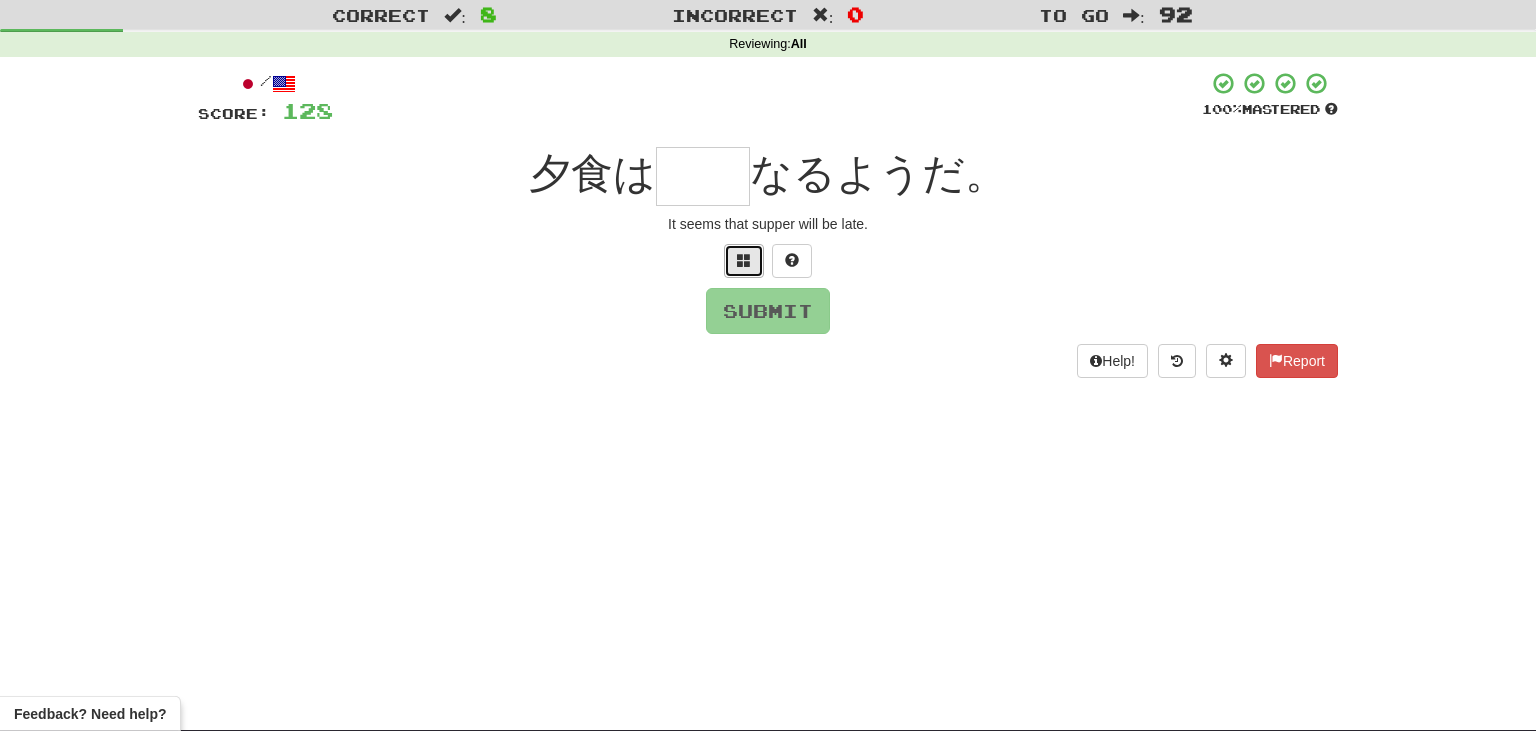 click at bounding box center (744, 261) 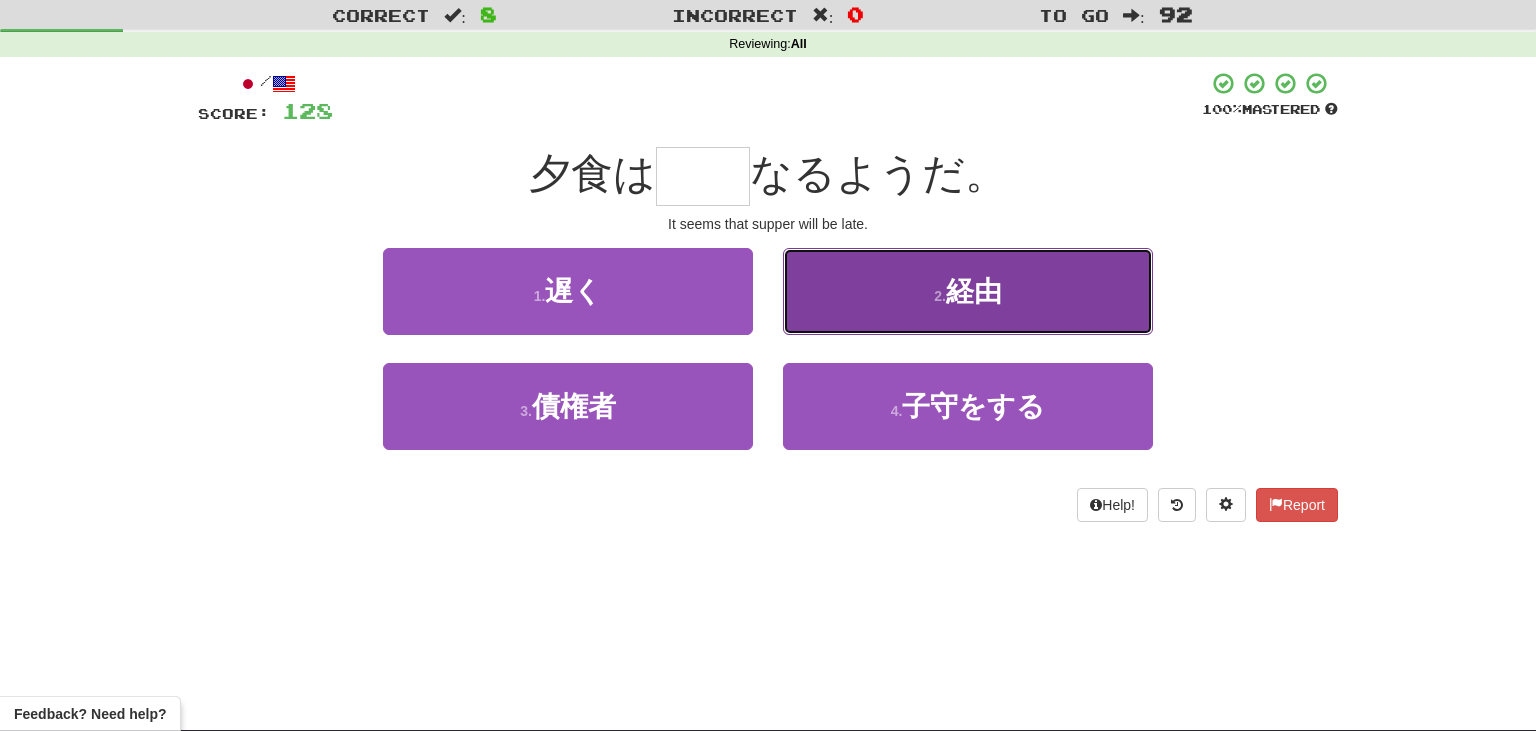 click on "2 .  経由" at bounding box center [968, 291] 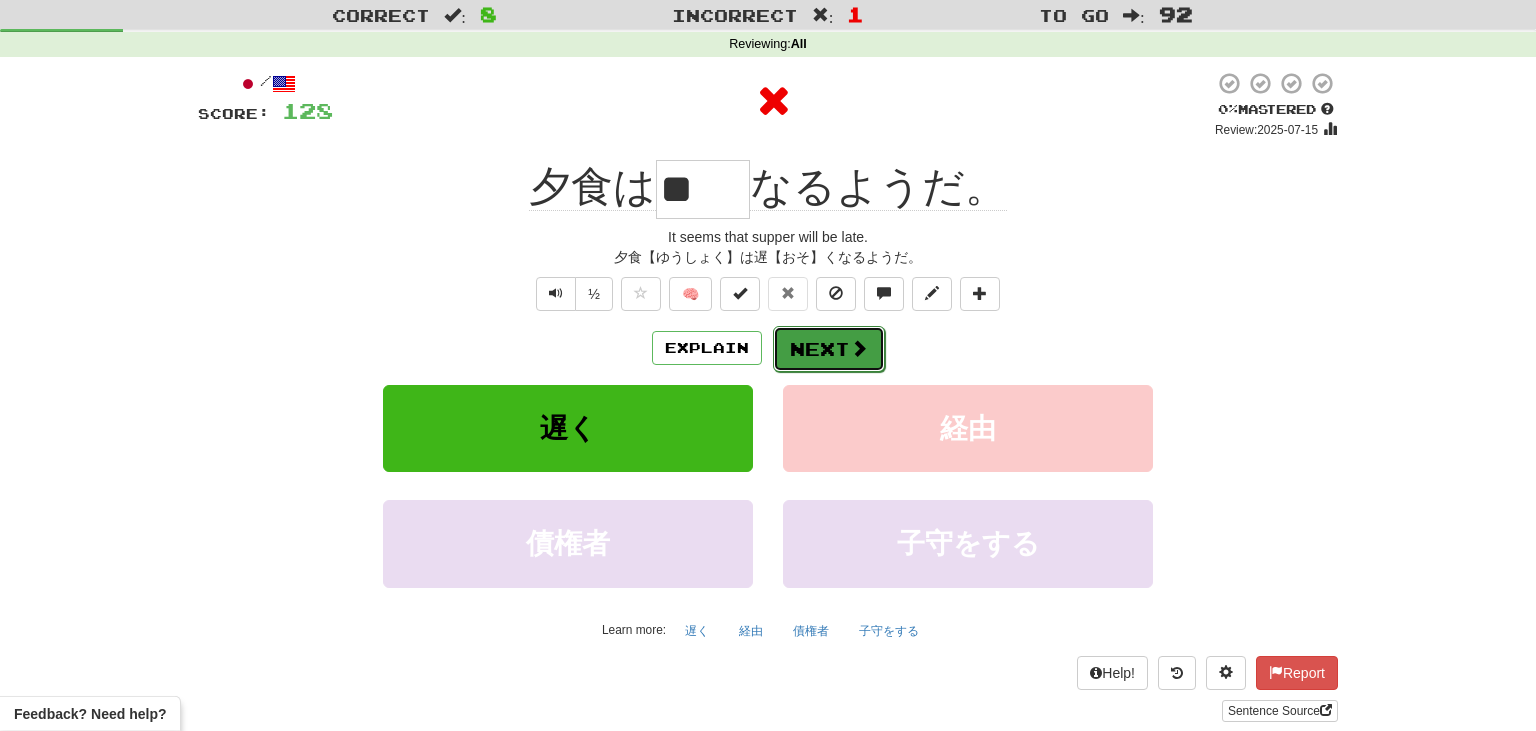 click on "Next" at bounding box center (829, 349) 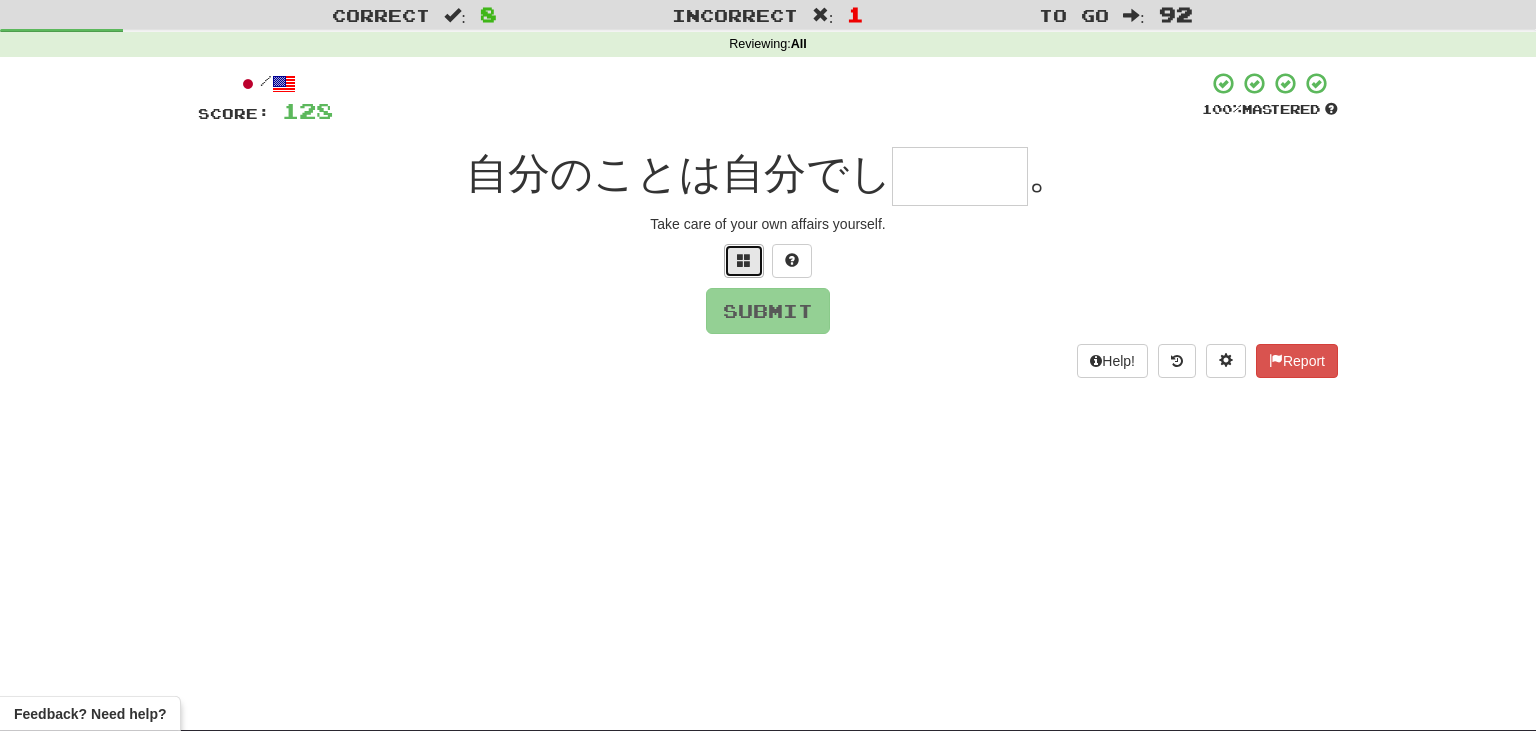 click at bounding box center [744, 260] 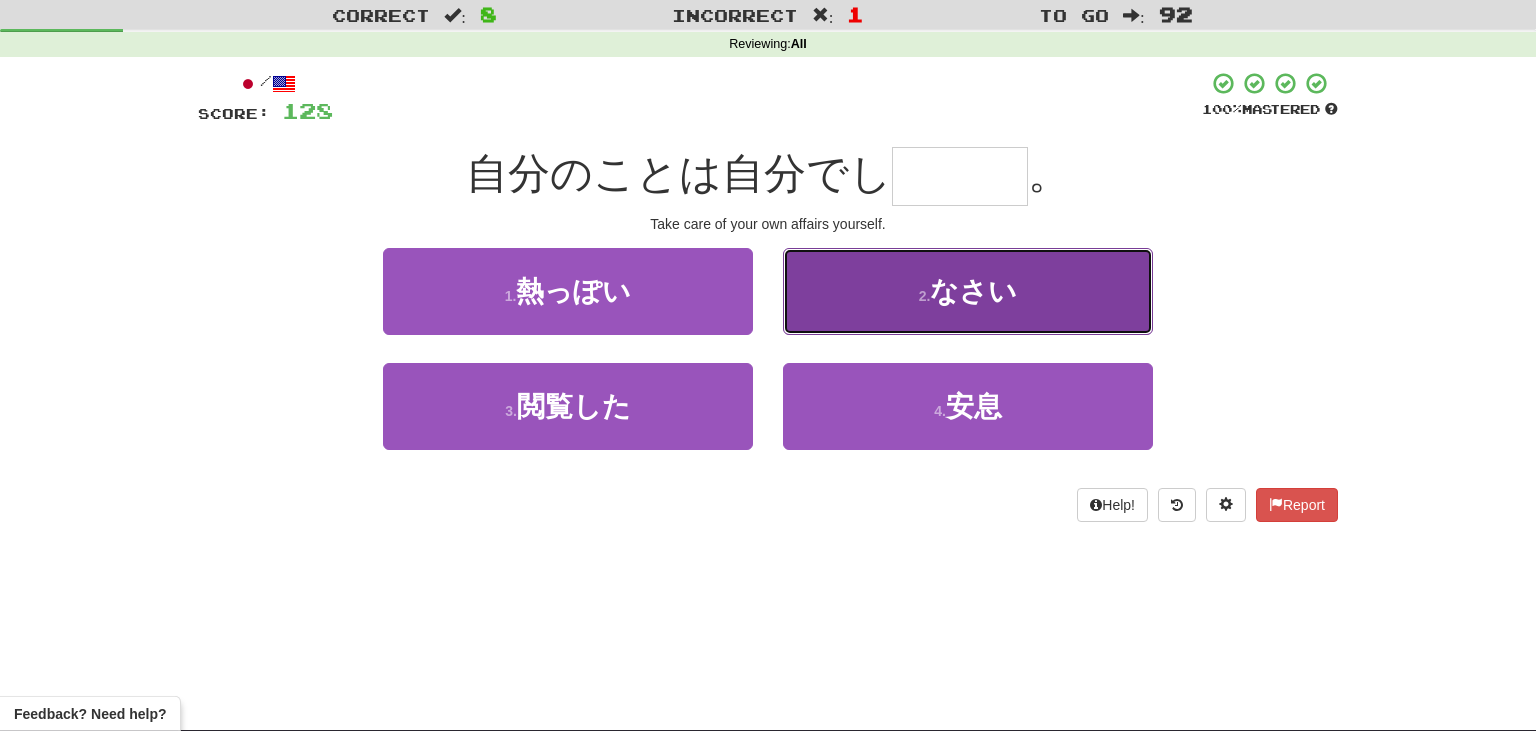 click on "なさい" at bounding box center (973, 291) 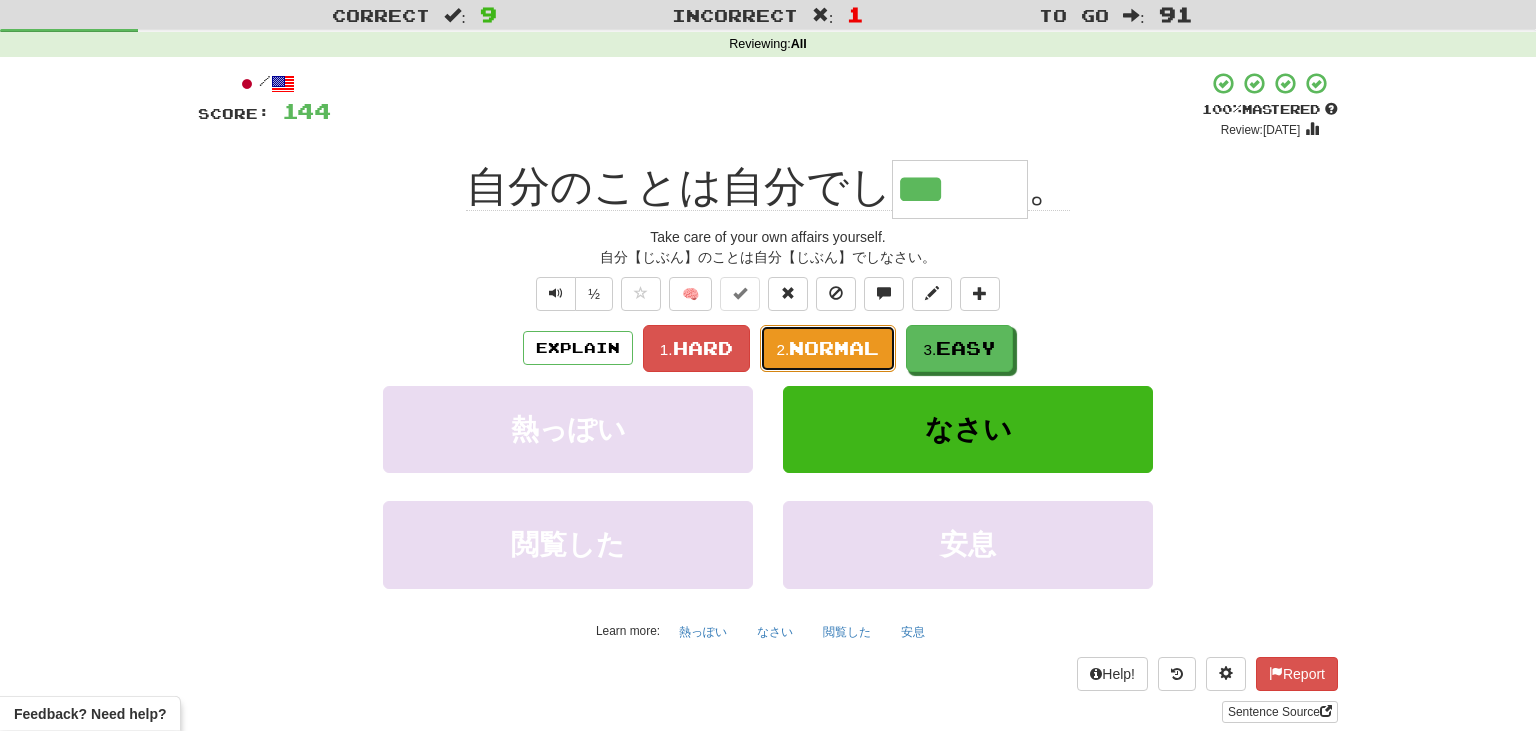 click on "2.  Normal" at bounding box center [828, 348] 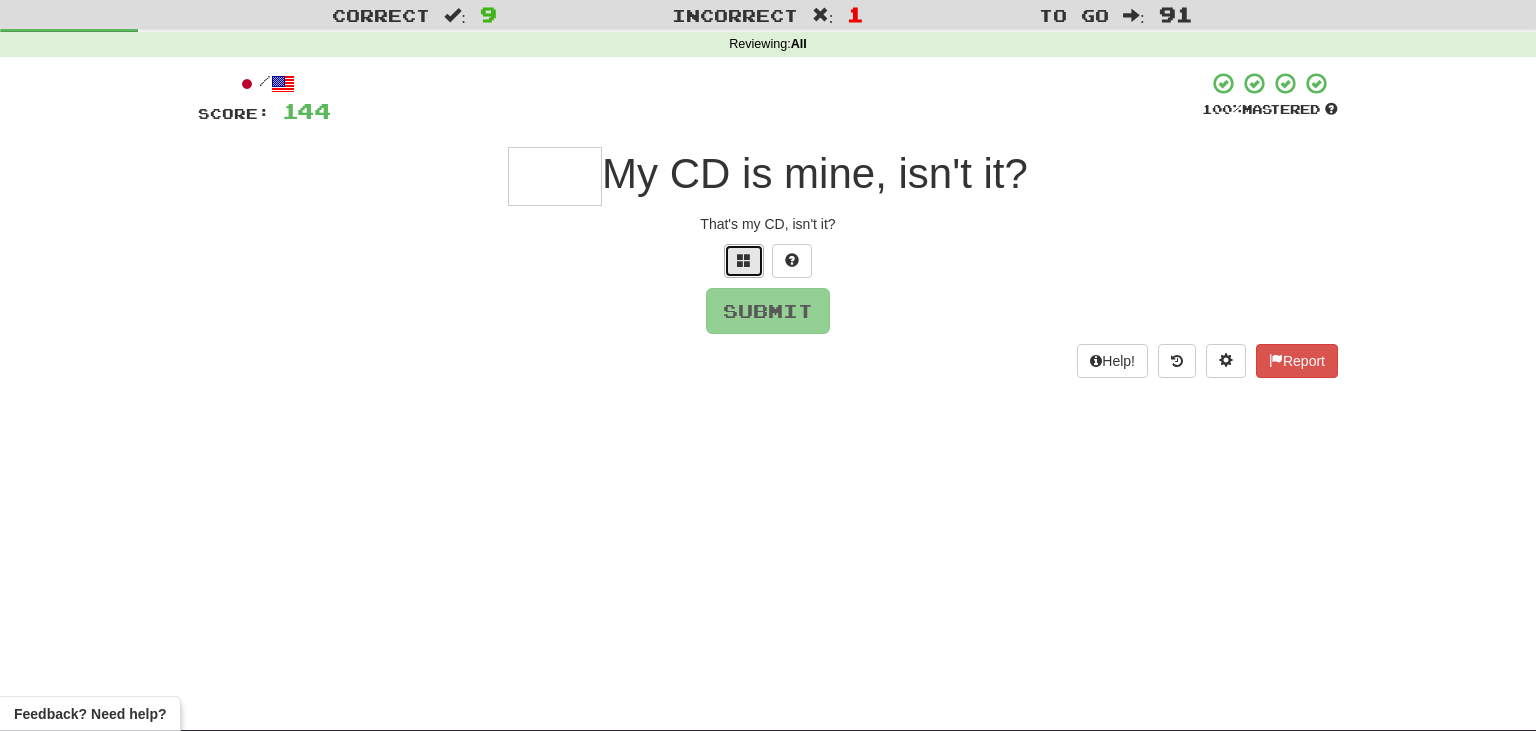 click at bounding box center (744, 260) 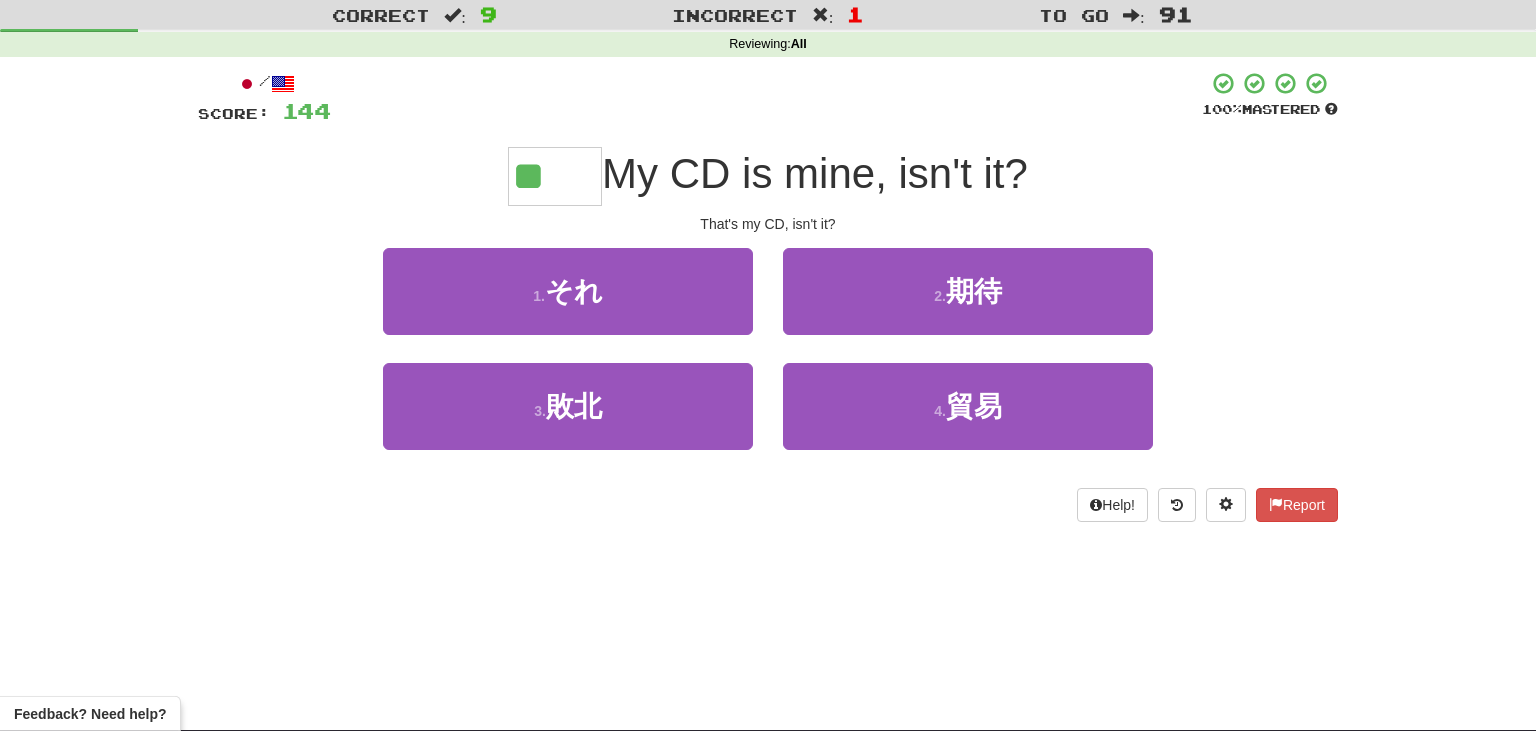 type on "**" 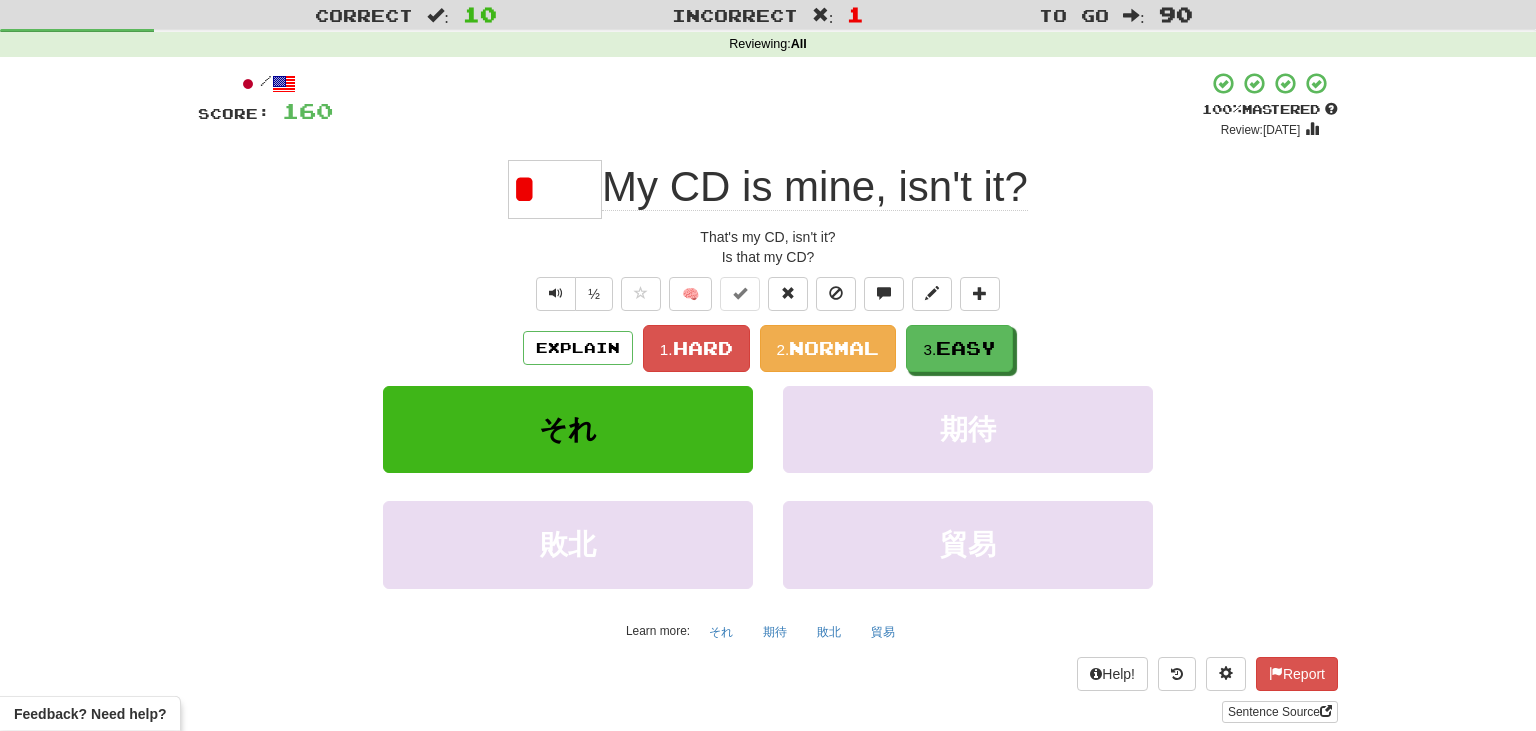 type on "*" 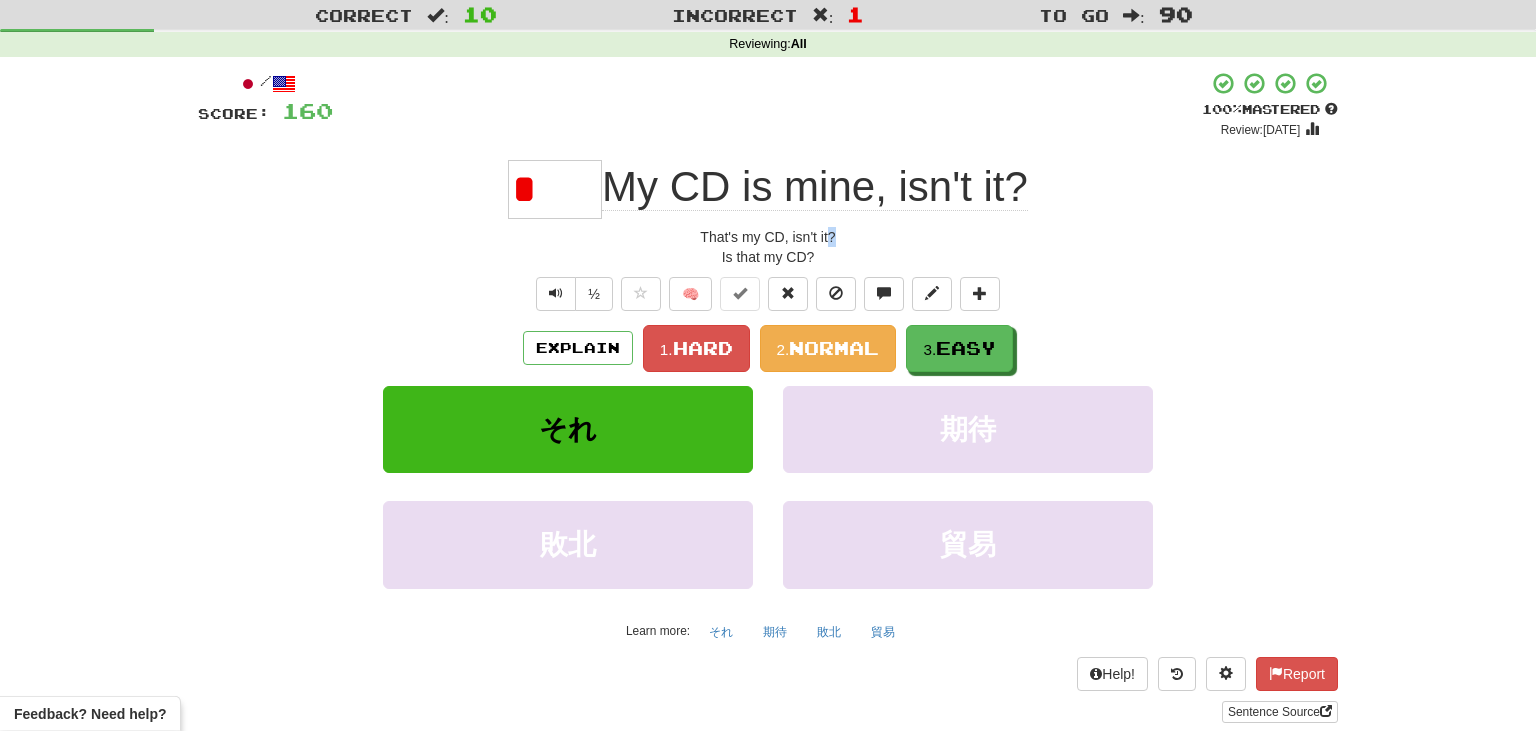 click on "That's my CD, isn't it?" at bounding box center [768, 237] 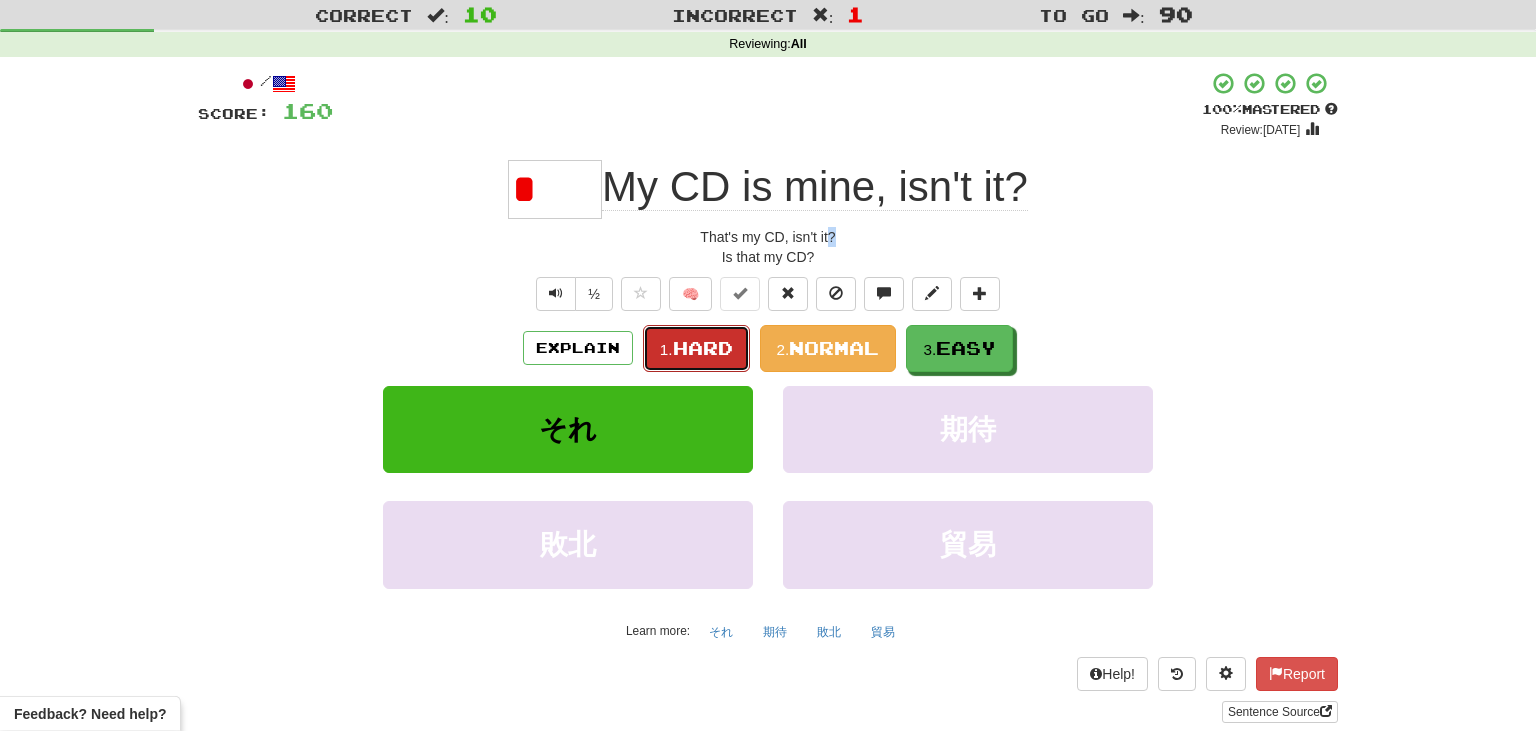 click on "Hard" at bounding box center (703, 348) 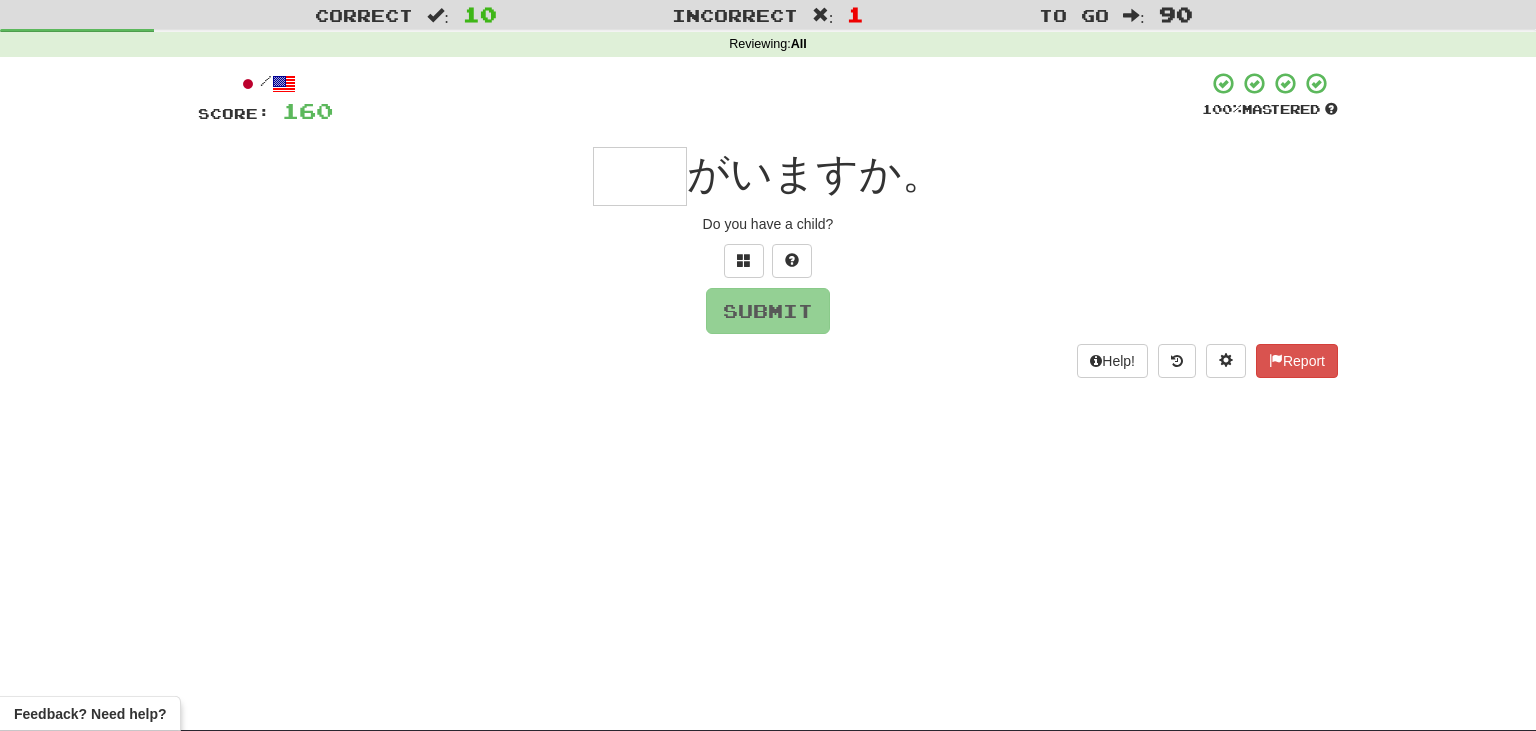 click on "/  Score:   160 100 %  Mastered がいますか。 Do you have a child? Submit  Help!  Report" at bounding box center [768, 224] 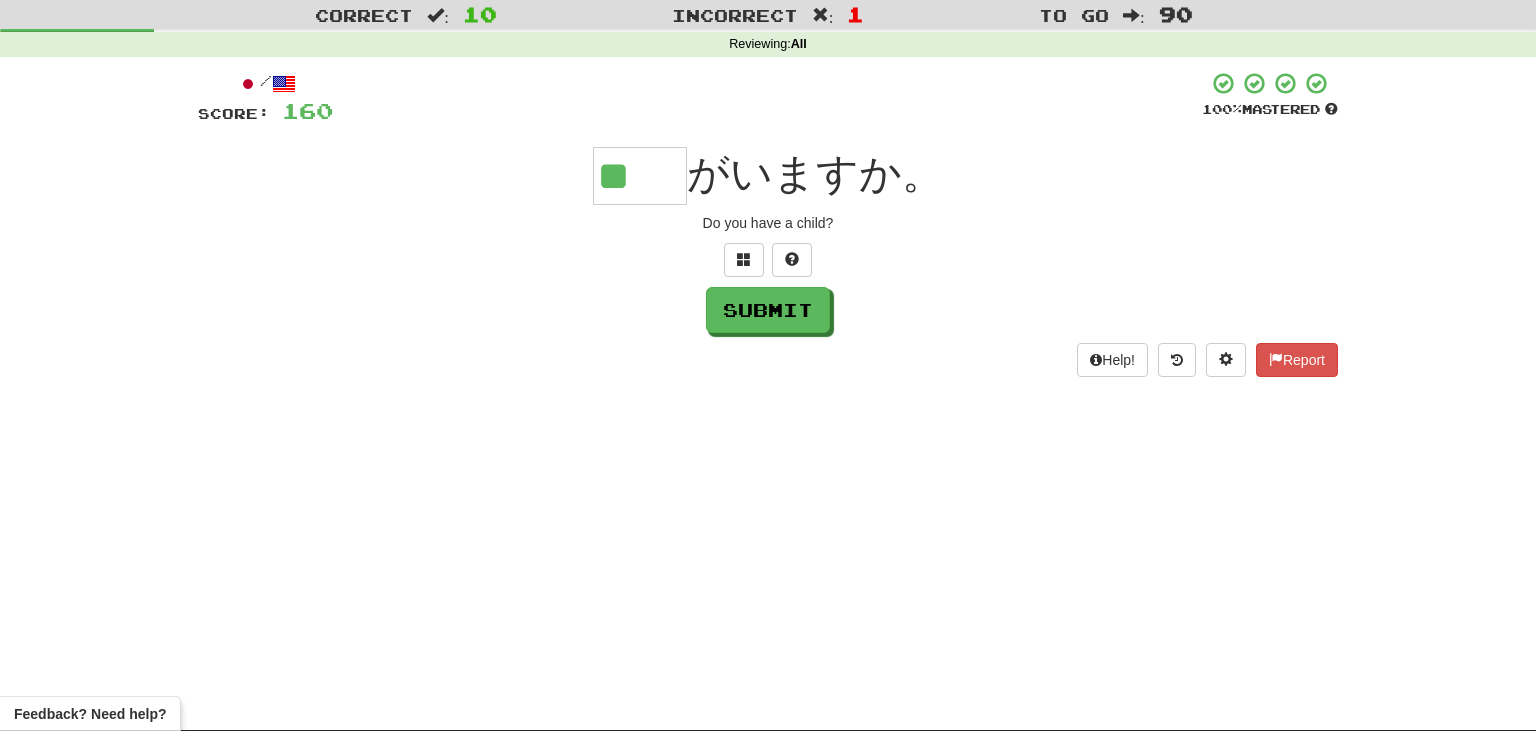 scroll, scrollTop: 0, scrollLeft: 0, axis: both 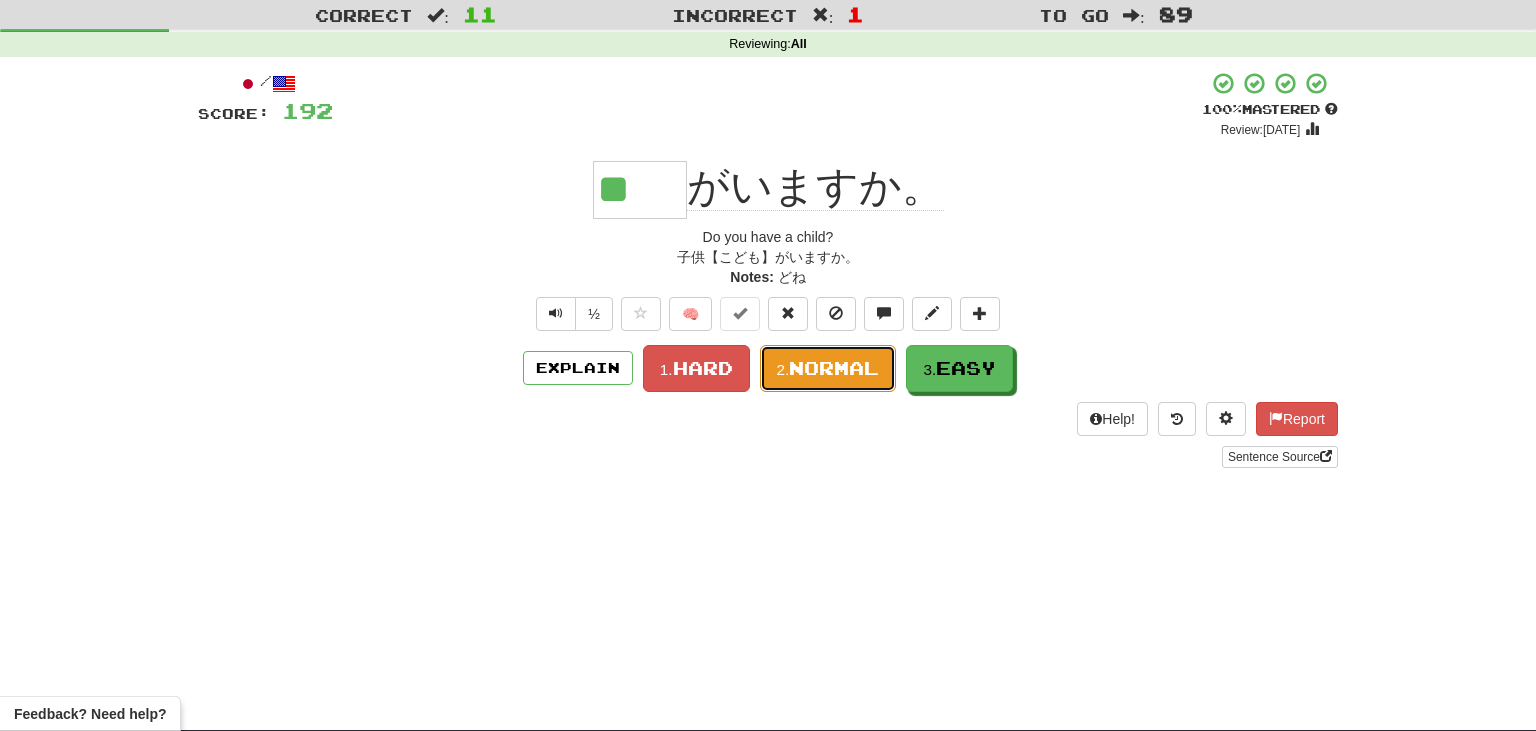 click on "Normal" at bounding box center (834, 368) 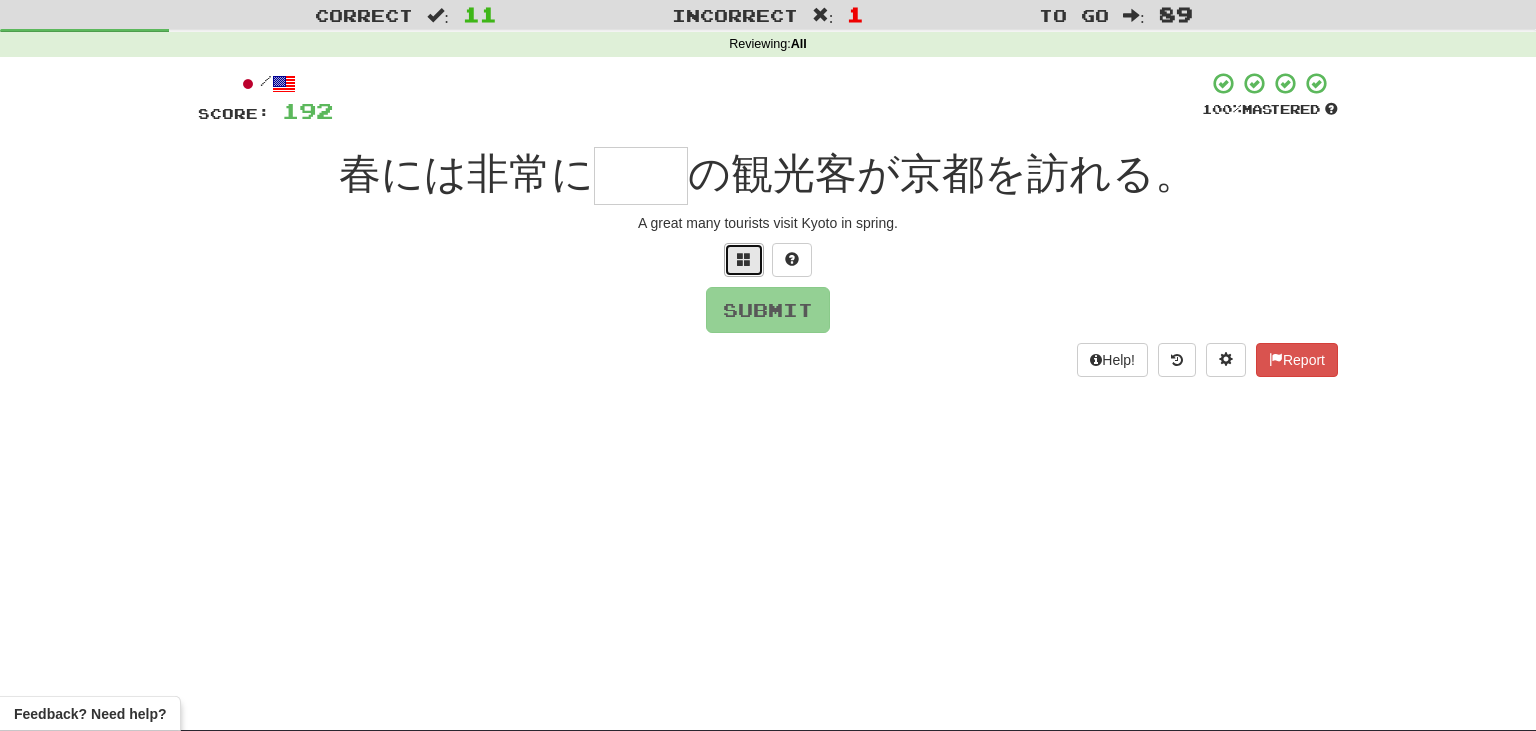 click at bounding box center (744, 259) 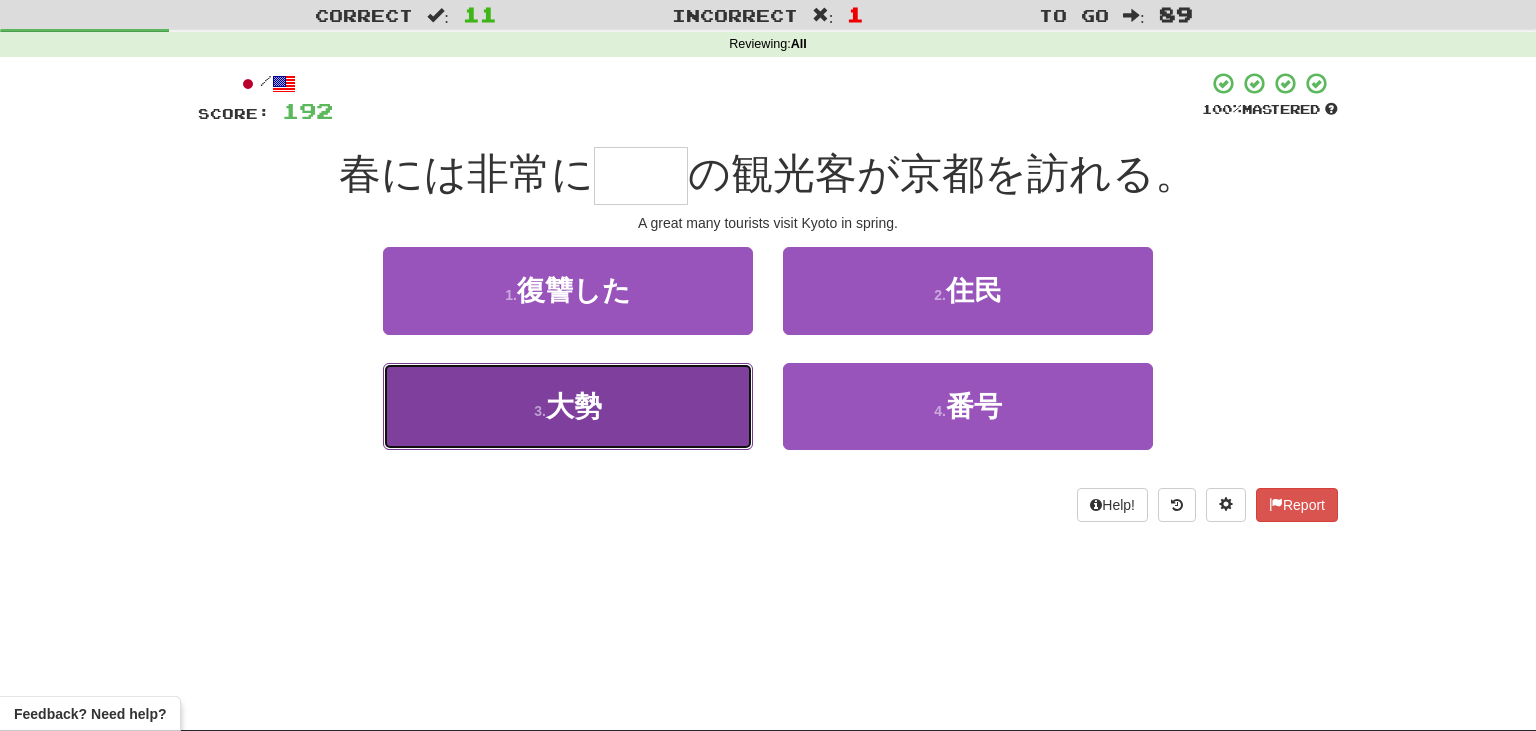 click on "3 .  大勢" at bounding box center (568, 406) 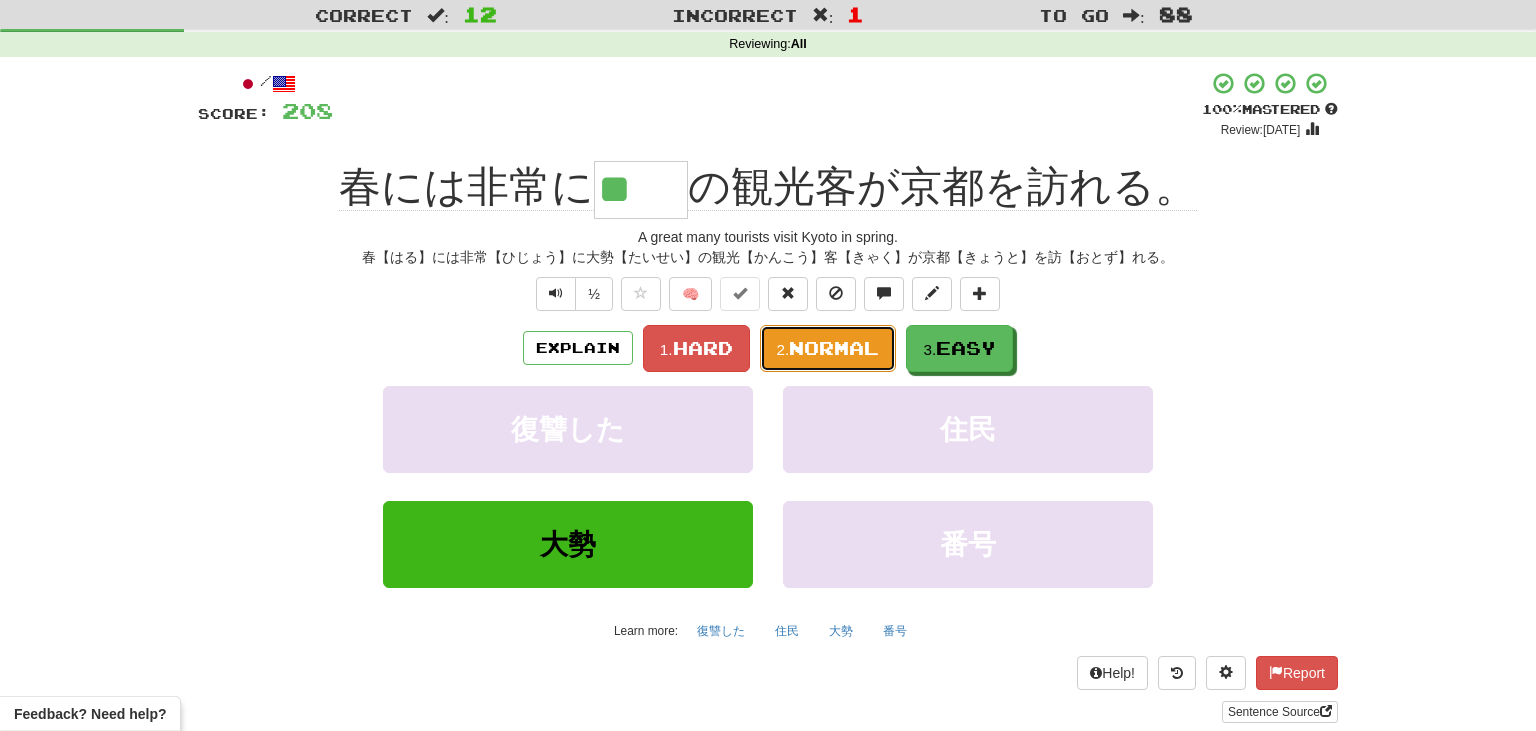 click on "Normal" at bounding box center [834, 348] 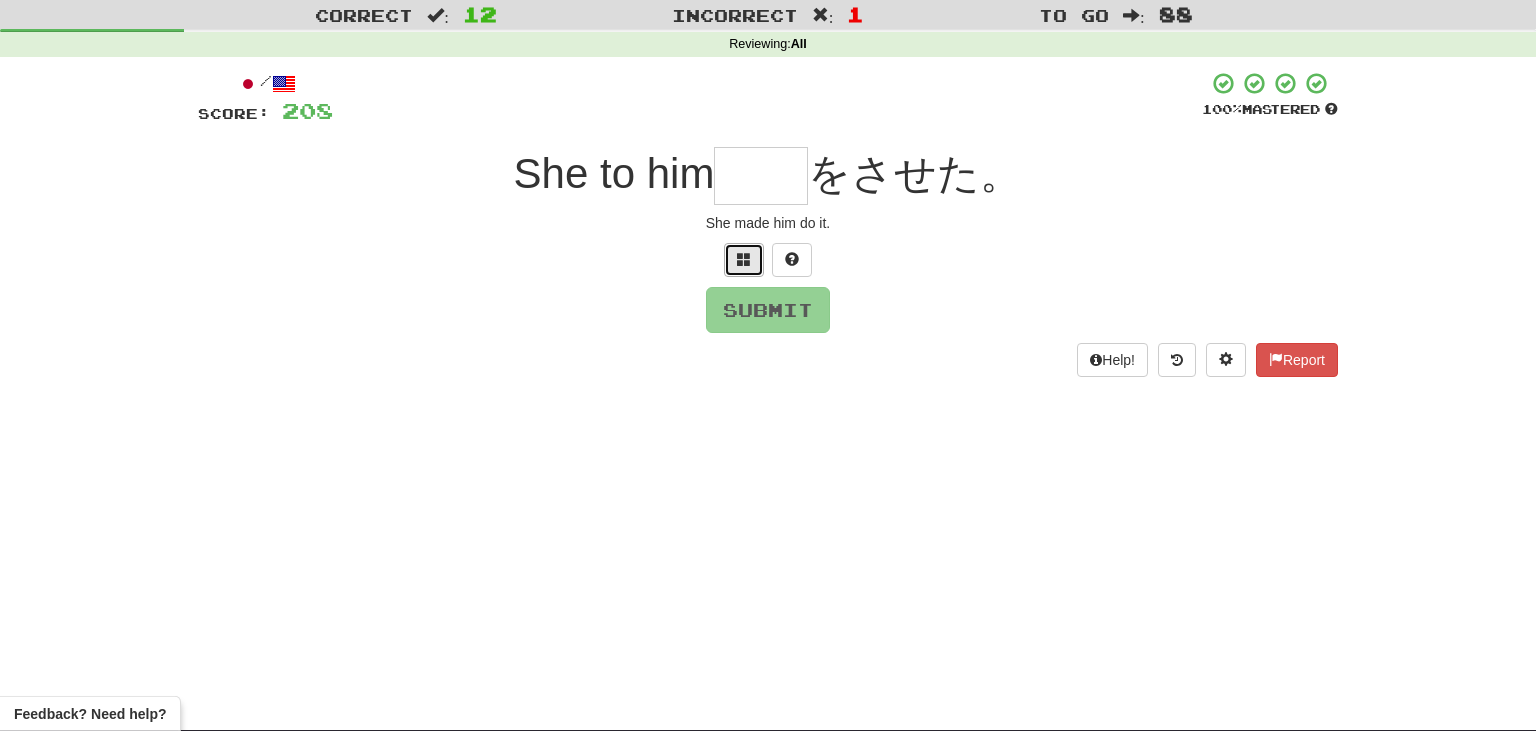 click at bounding box center [744, 259] 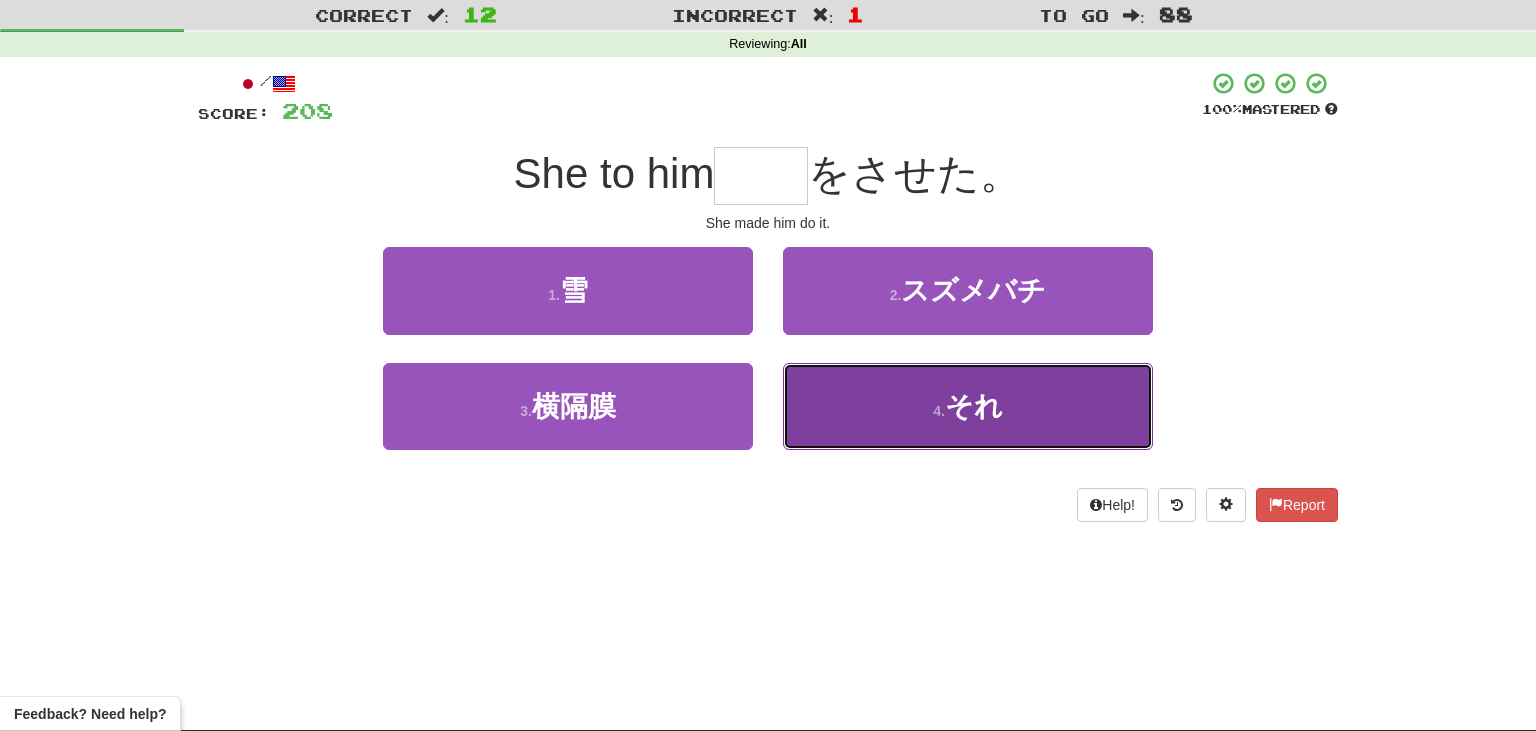 click on "4 .  それ" at bounding box center [968, 406] 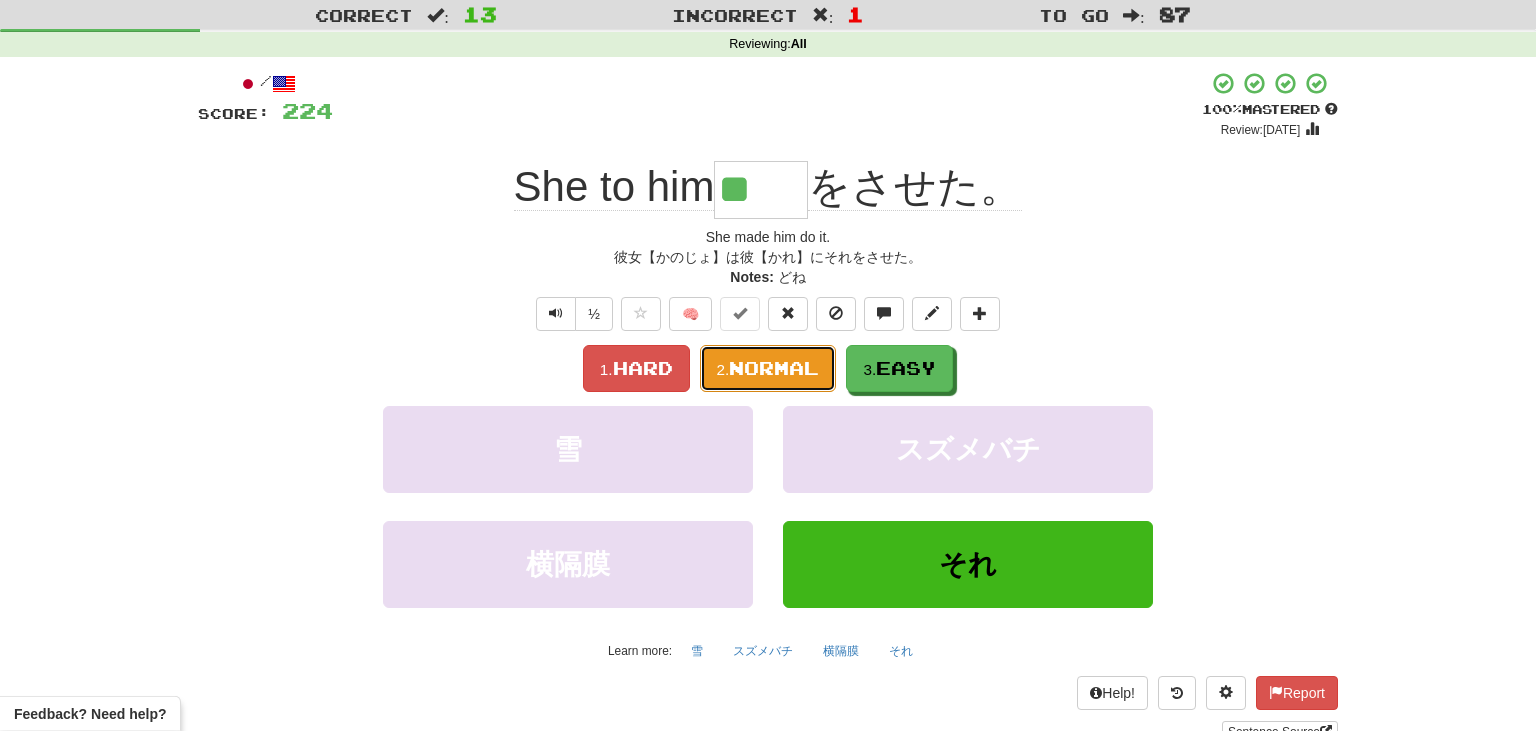 click on "Normal" at bounding box center [774, 368] 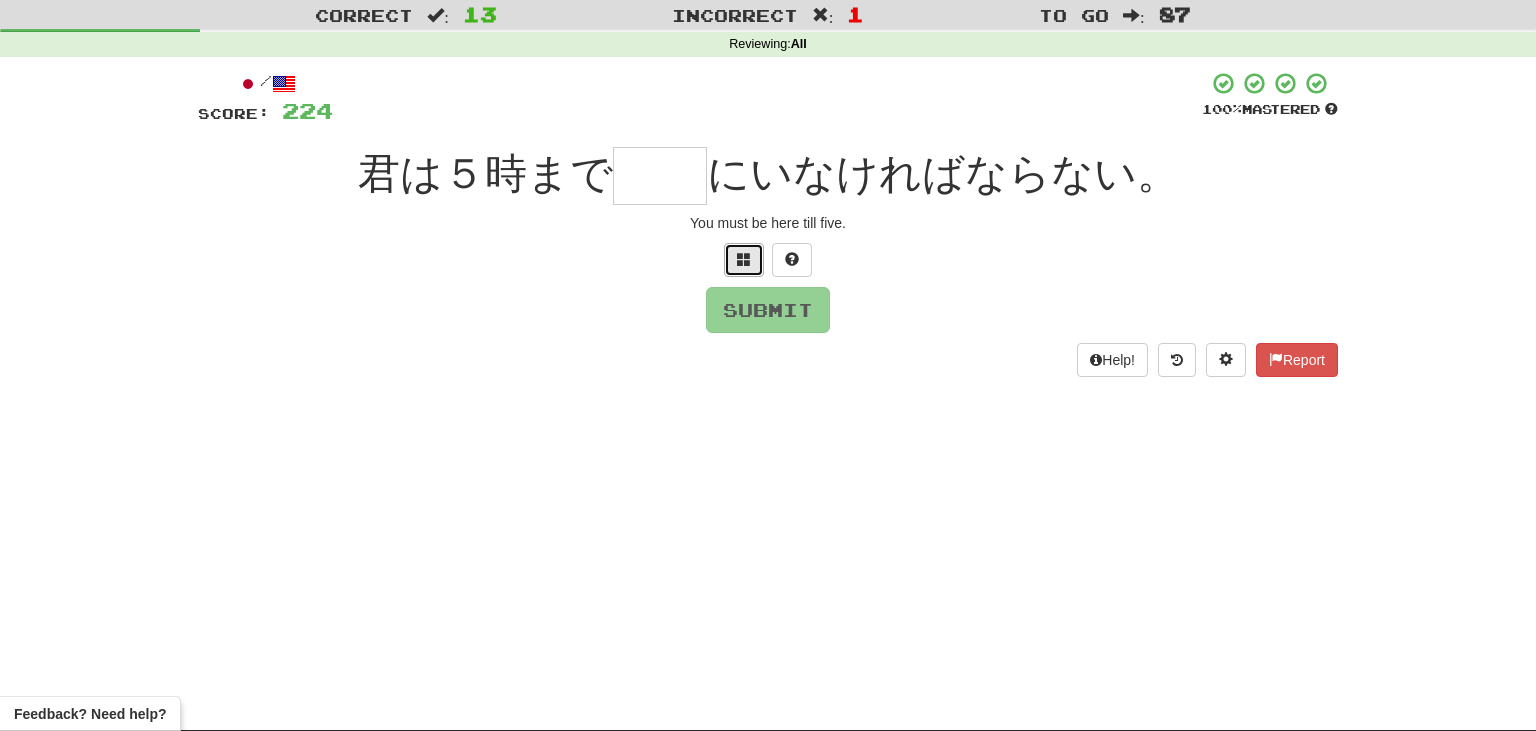 click at bounding box center [744, 260] 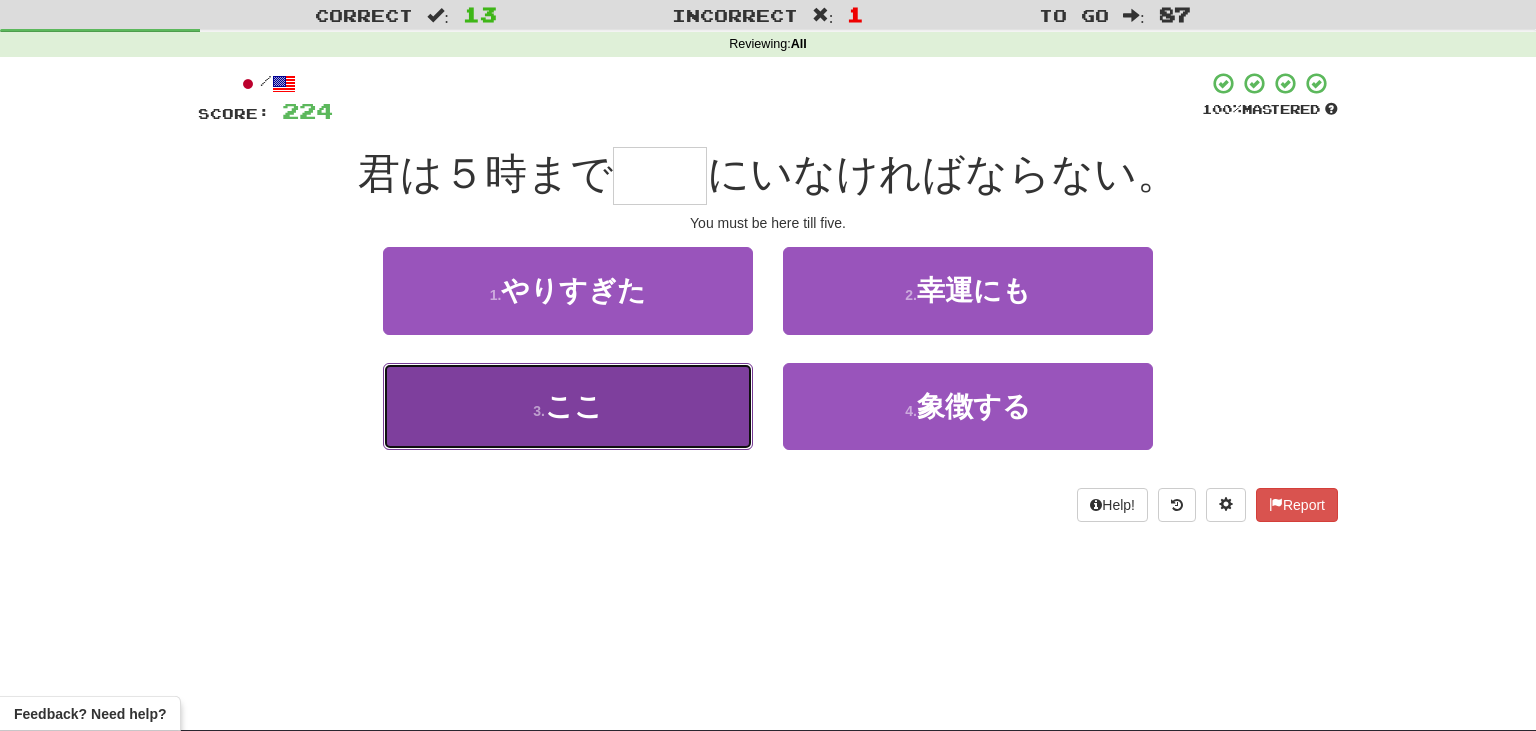 click on "3 .  ここ" at bounding box center (568, 406) 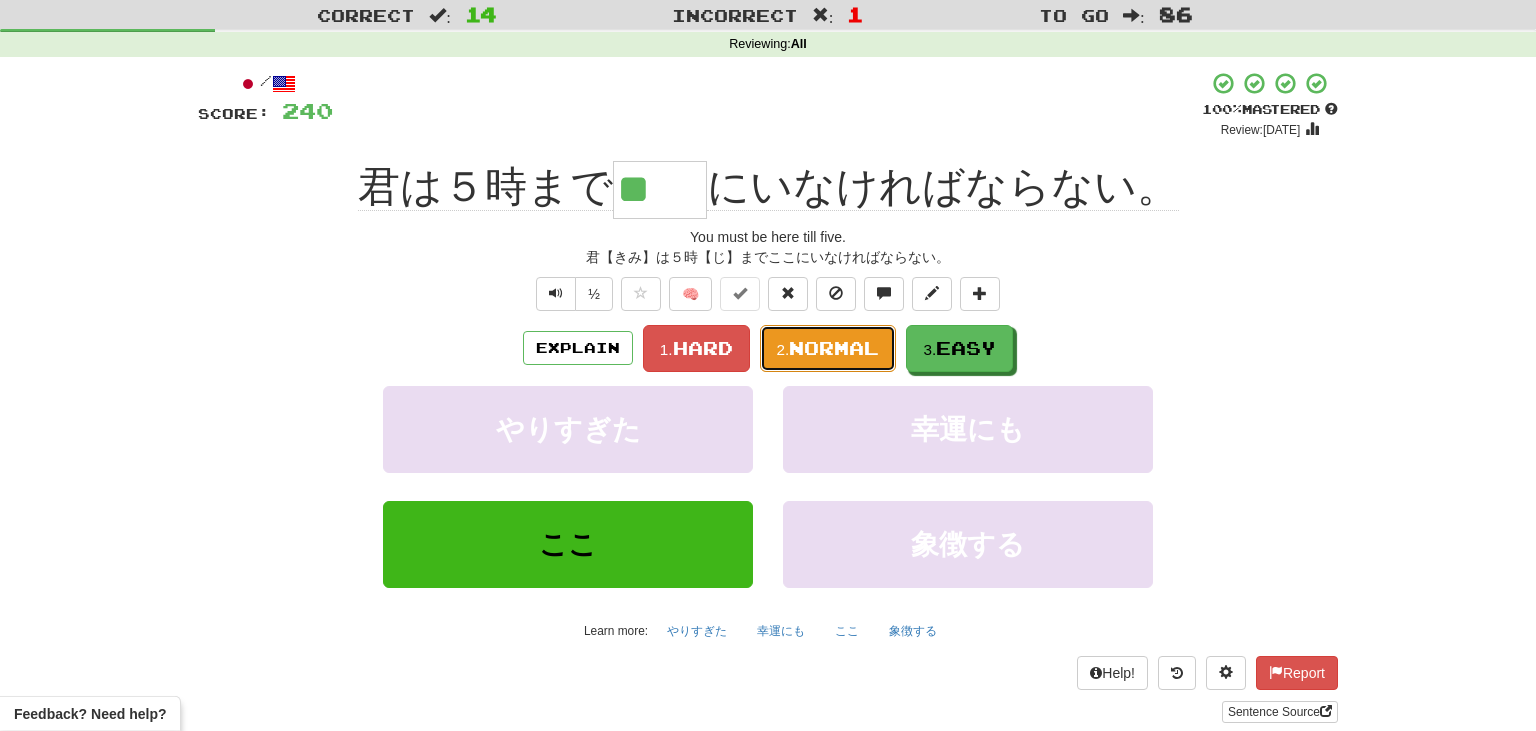 click on "Normal" at bounding box center (834, 348) 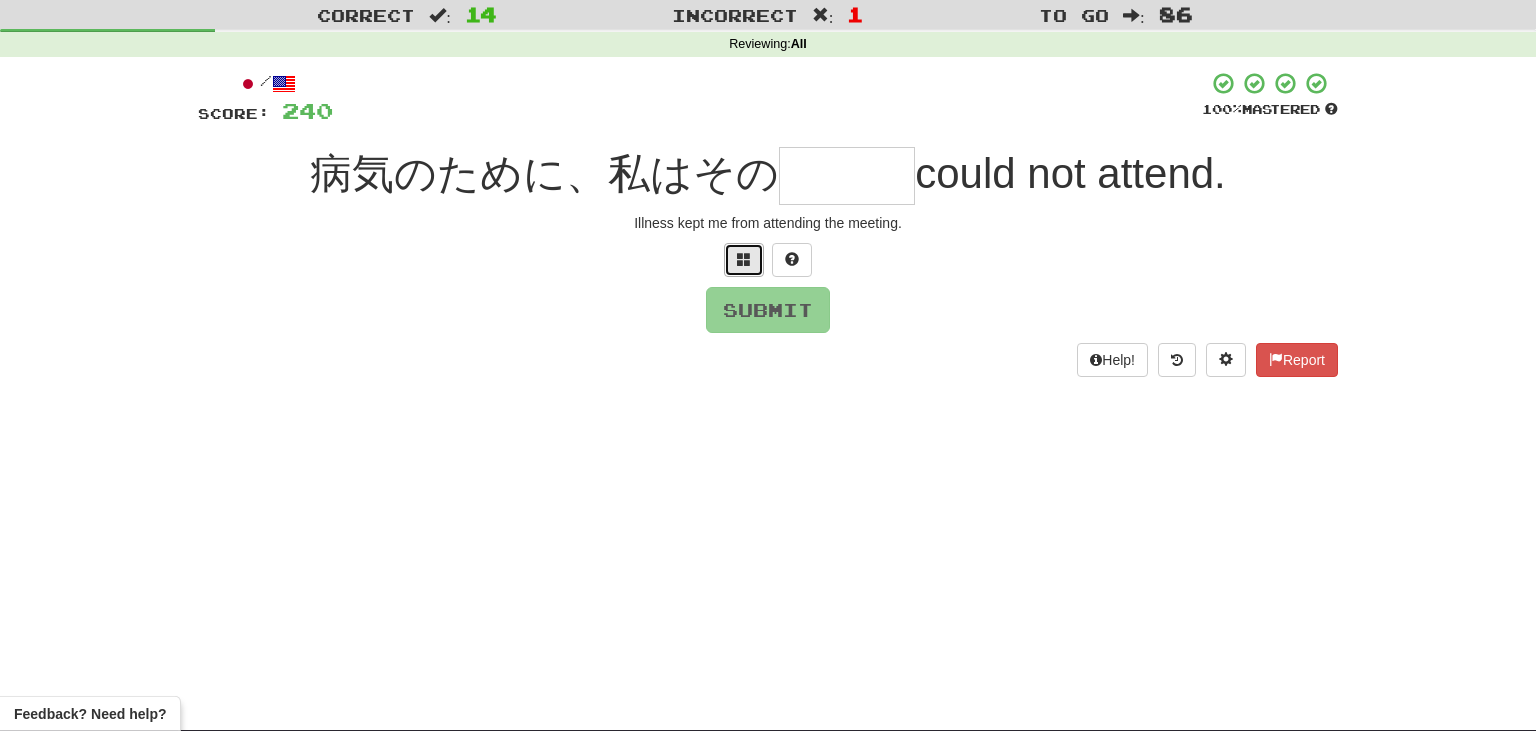click at bounding box center (744, 259) 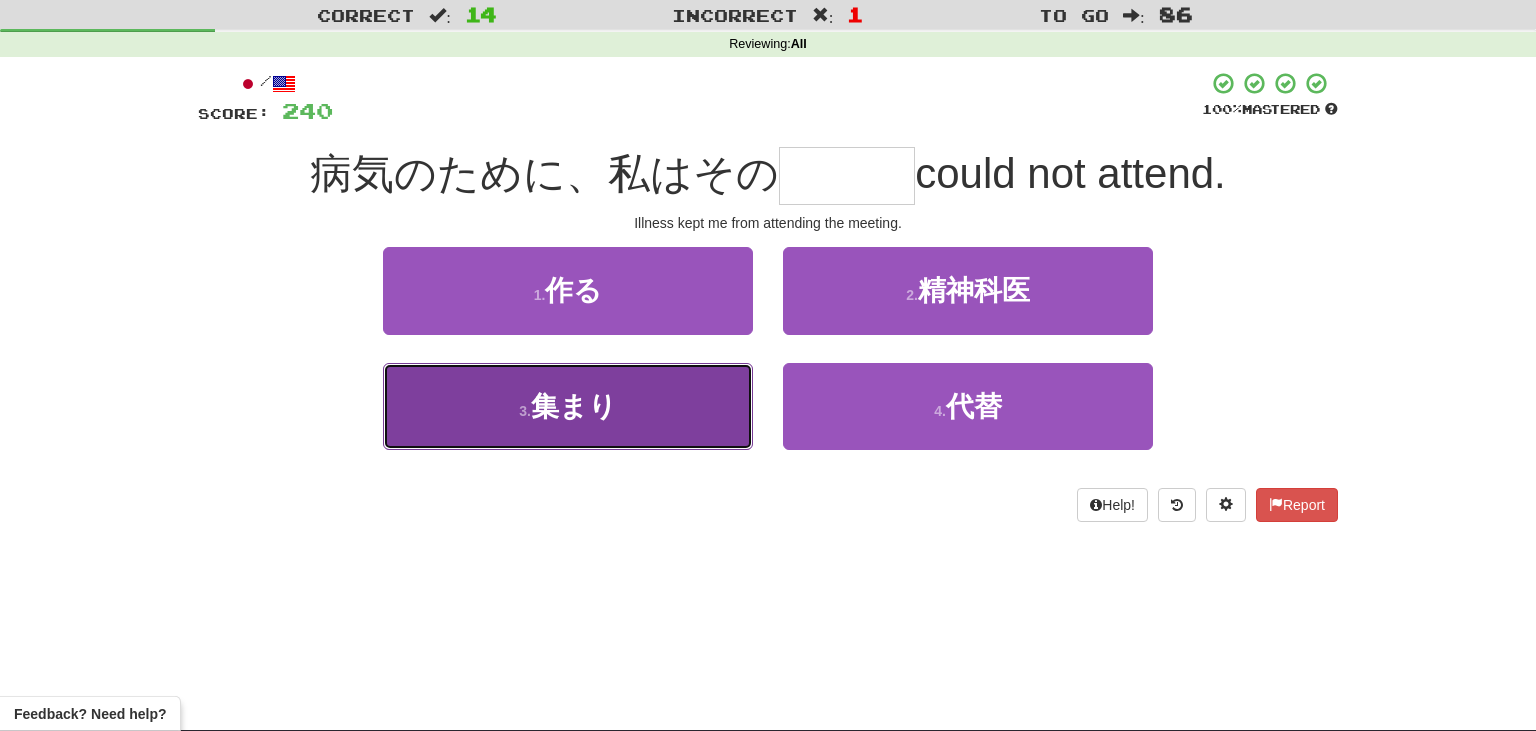 click on "3 .  集まり" at bounding box center [568, 406] 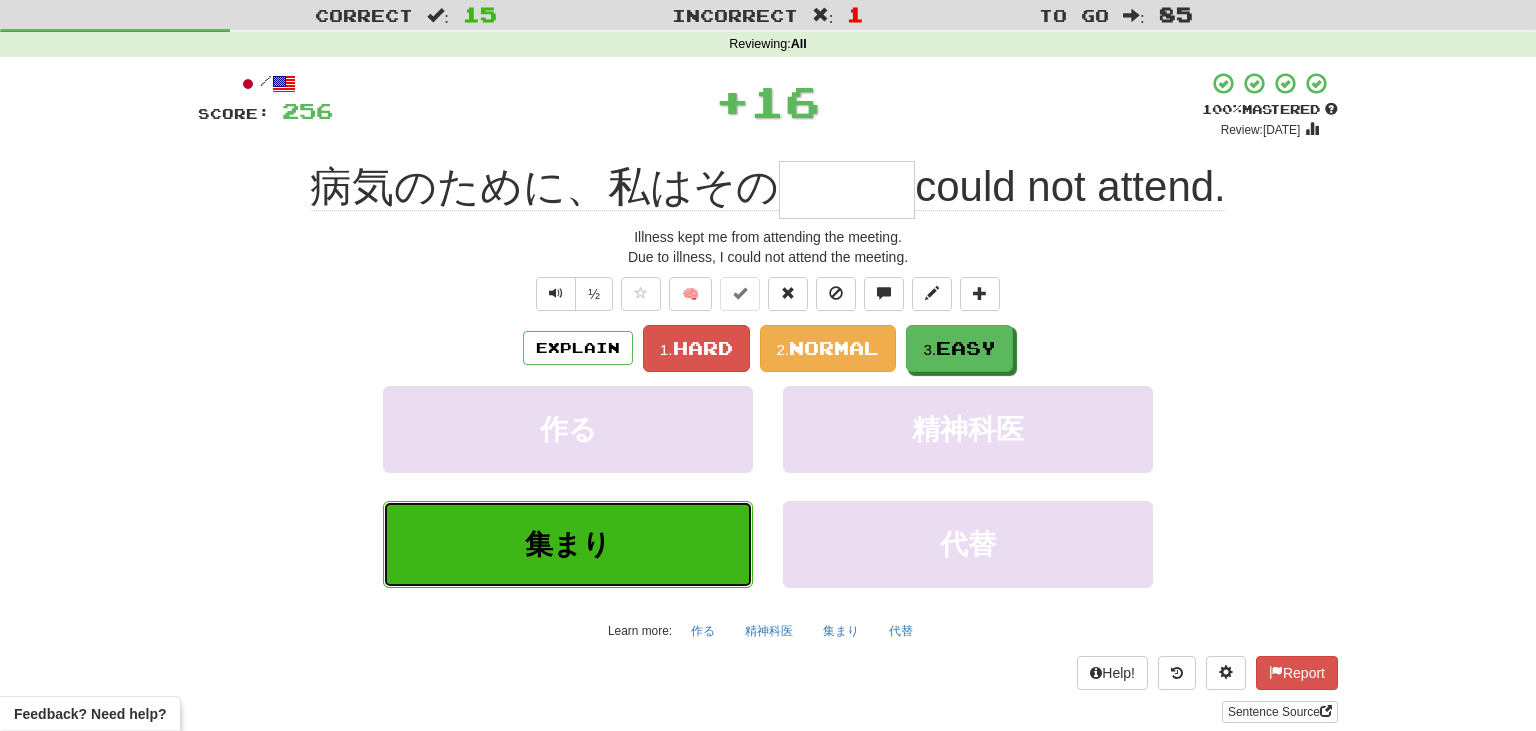 type on "***" 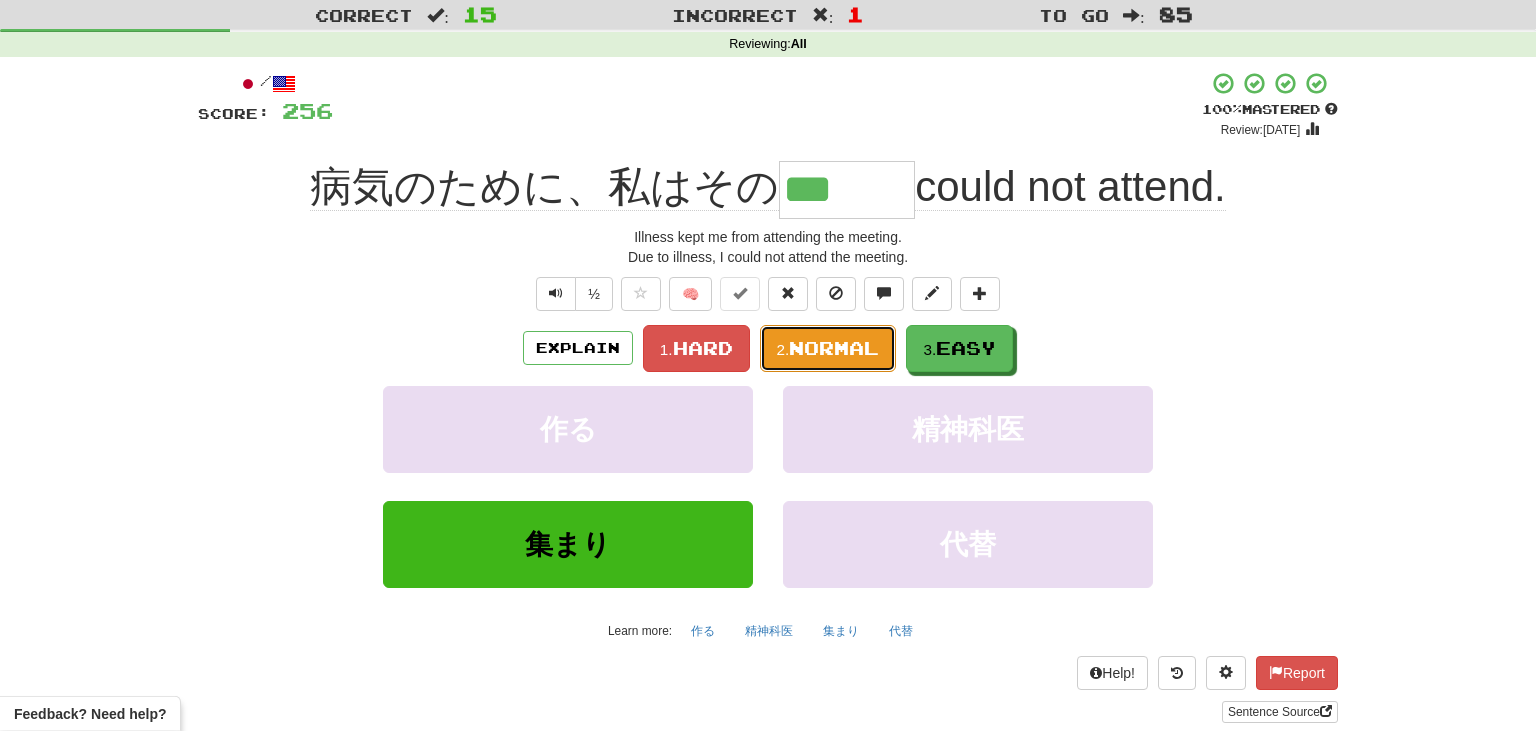 click on "2.  Normal" at bounding box center [828, 348] 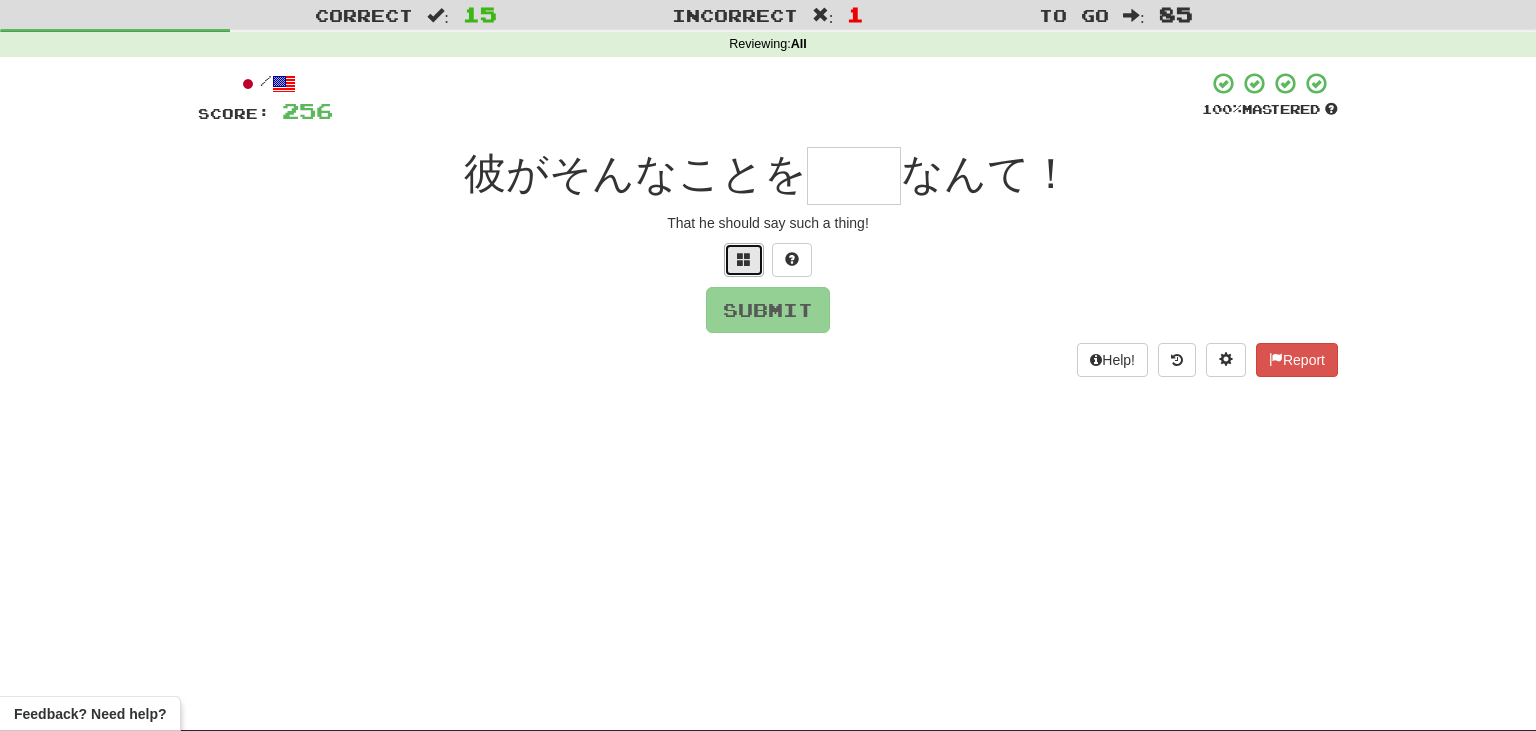 click at bounding box center [744, 259] 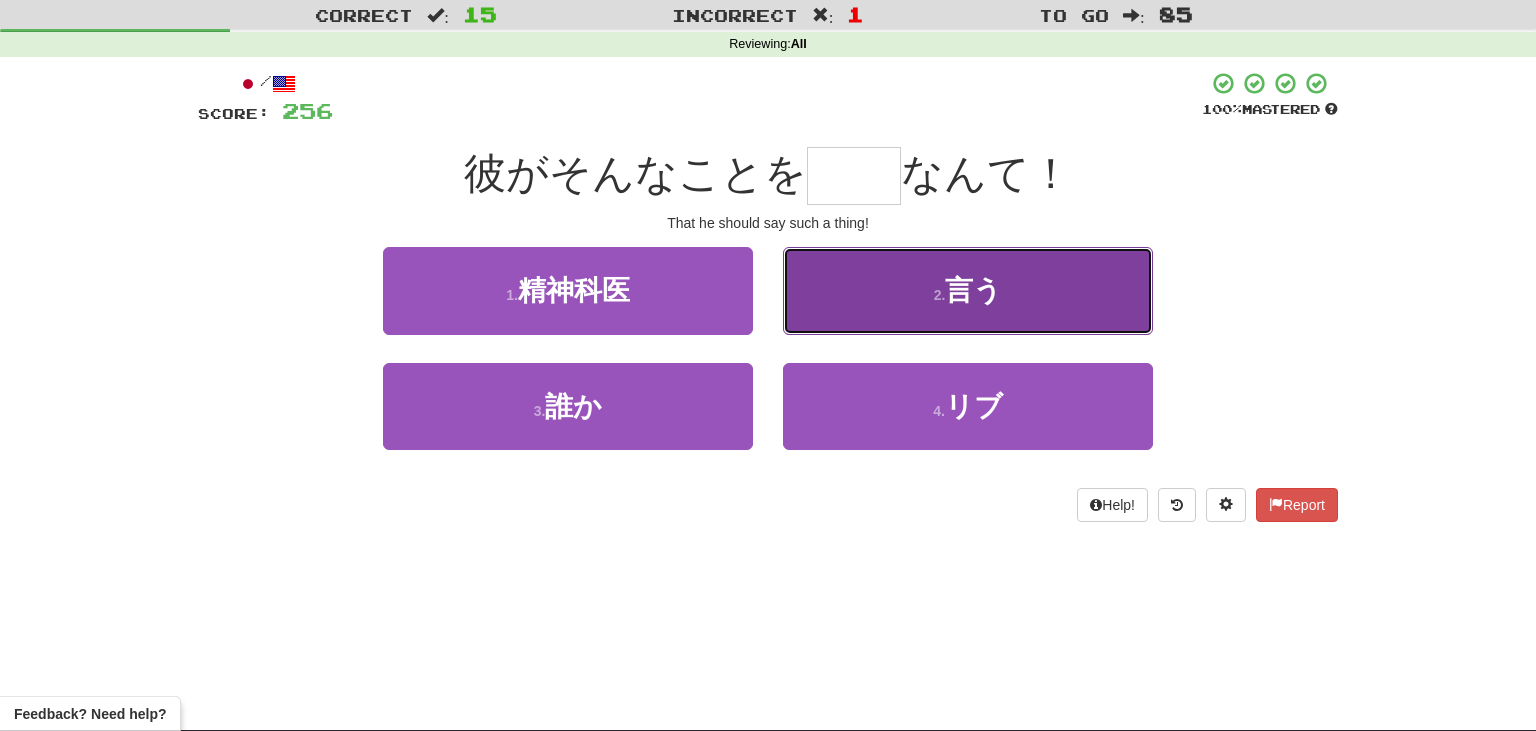 click on "2 .  言う" at bounding box center [968, 290] 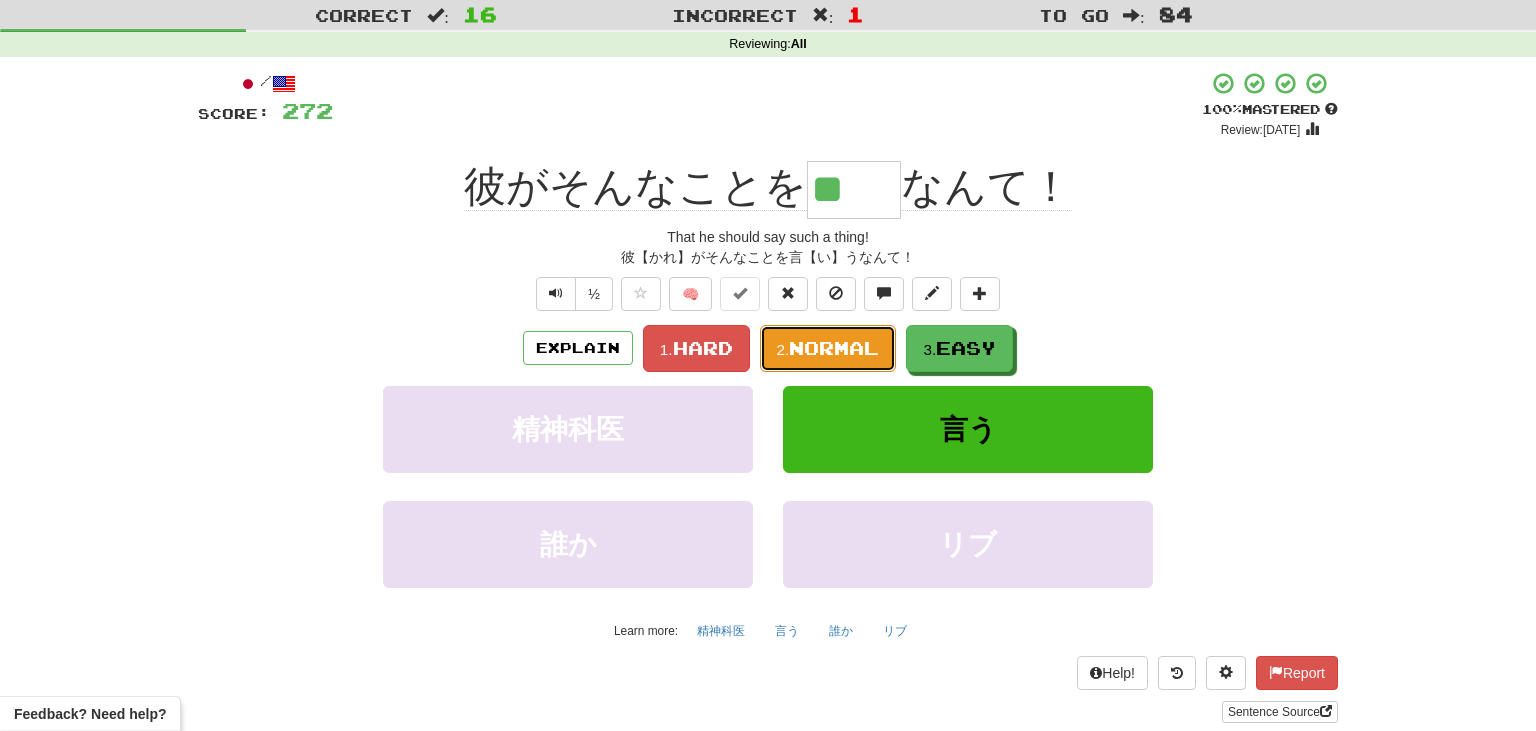 click on "Normal" at bounding box center [834, 348] 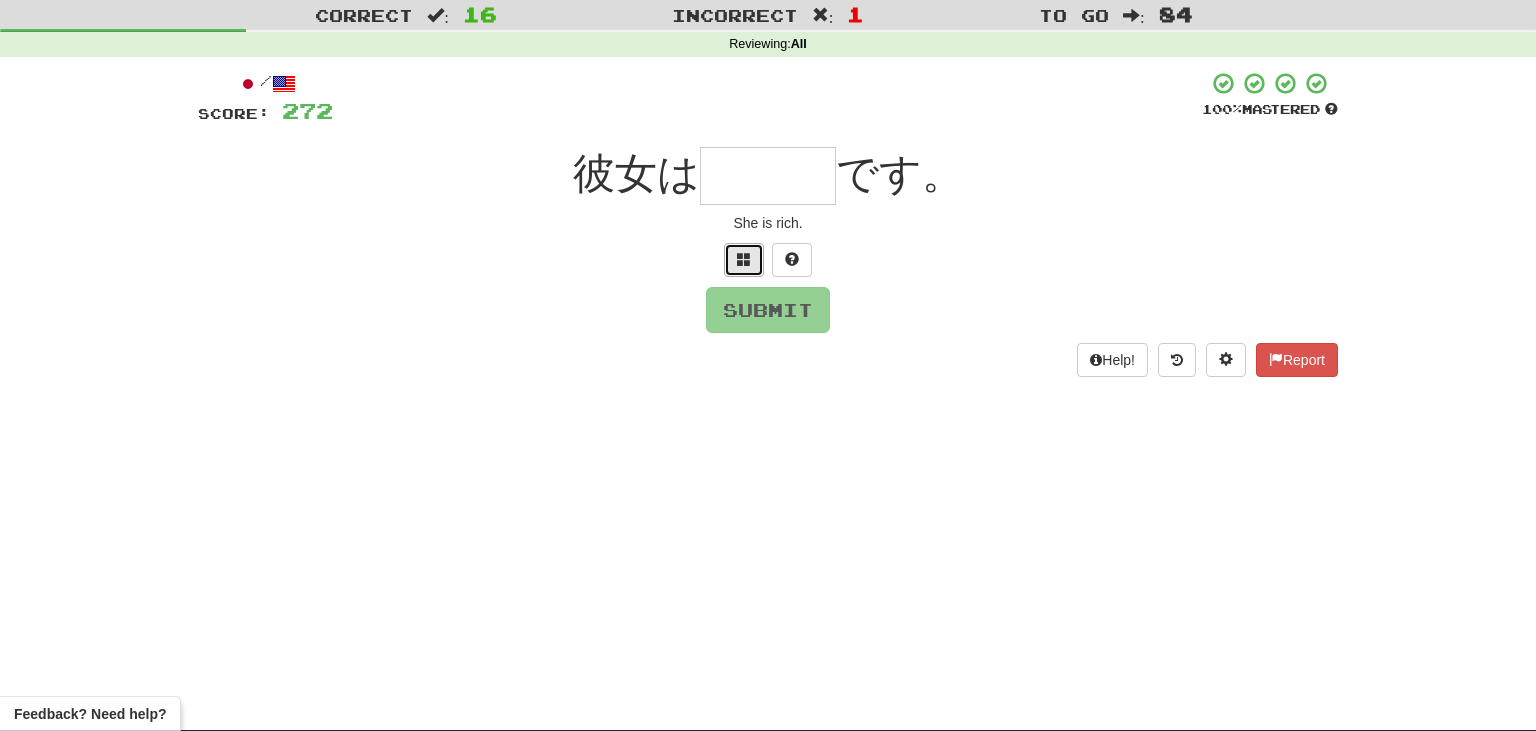 click at bounding box center (744, 260) 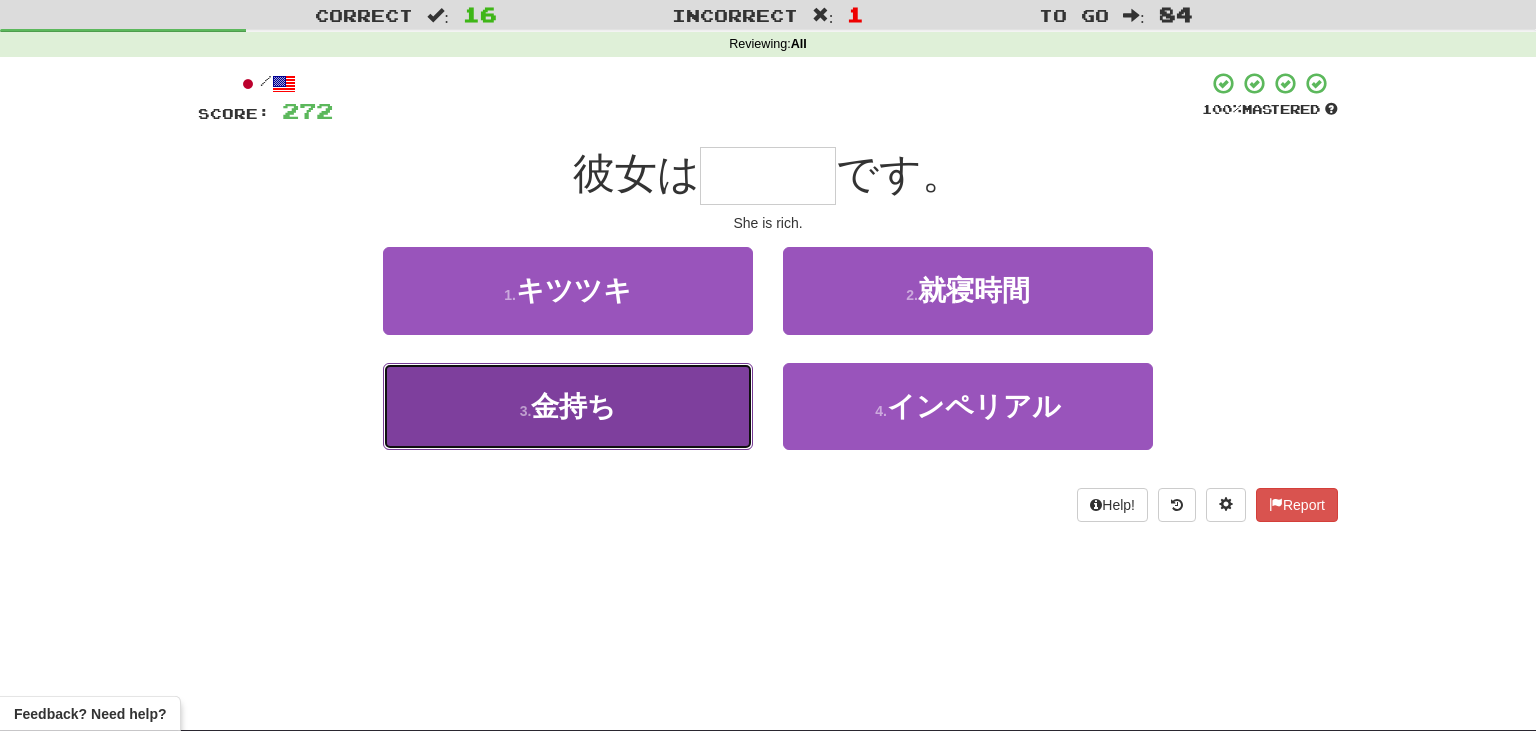 click on "3 .  金持ち" at bounding box center [568, 406] 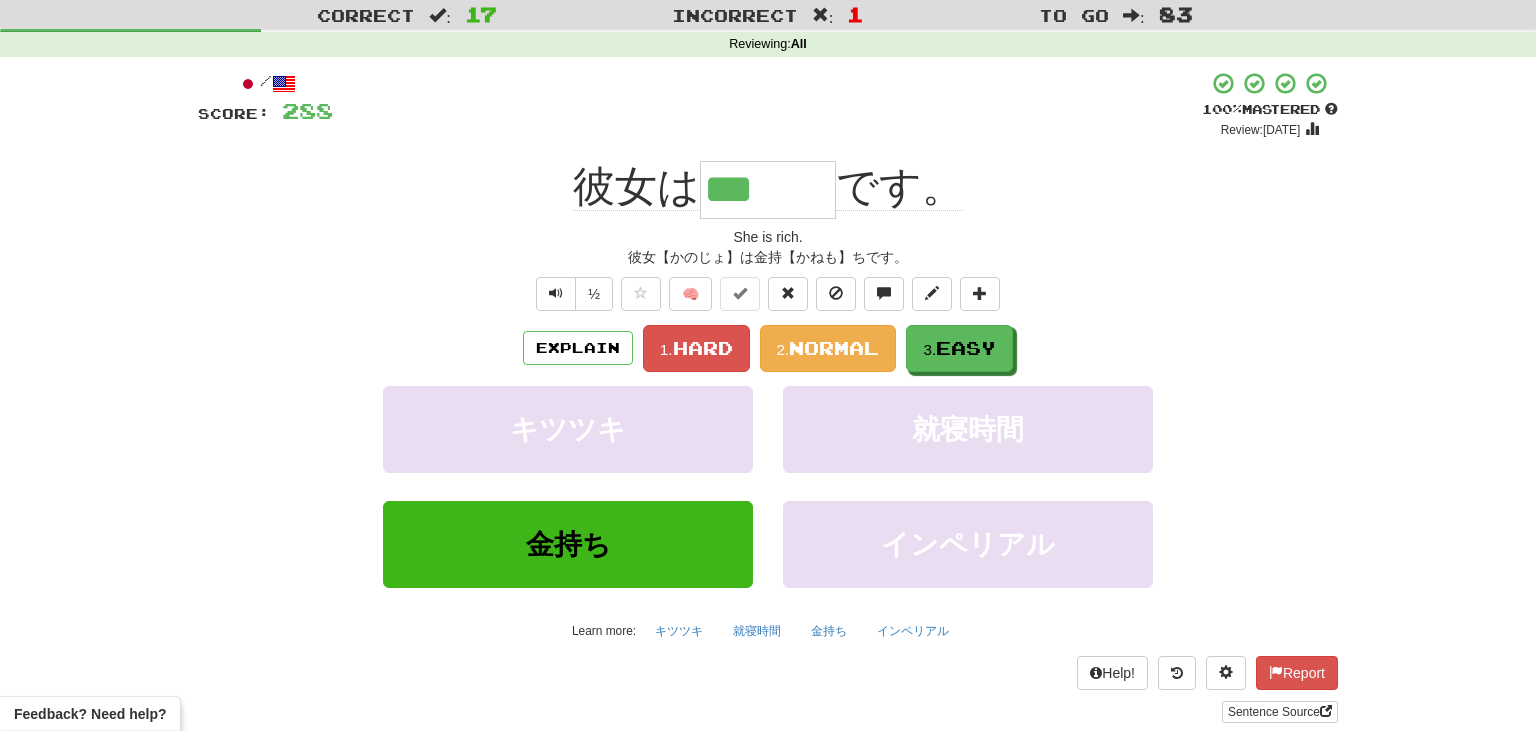 click on "/  Score:   288 + 16 100 %  Mastered Review:  2025-08-24 彼女は *** です。 She is rich. 彼女【かのじょ】は金持【かねも】ちです。 ½ 🧠 Explain 1.  Hard 2.  Normal 3.  Easy キツツキ 就寝時間 金持ち インペリアル Learn more: キツツキ 就寝時間 金持ち インペリアル  Help!  Report Sentence Source" at bounding box center [768, 396] 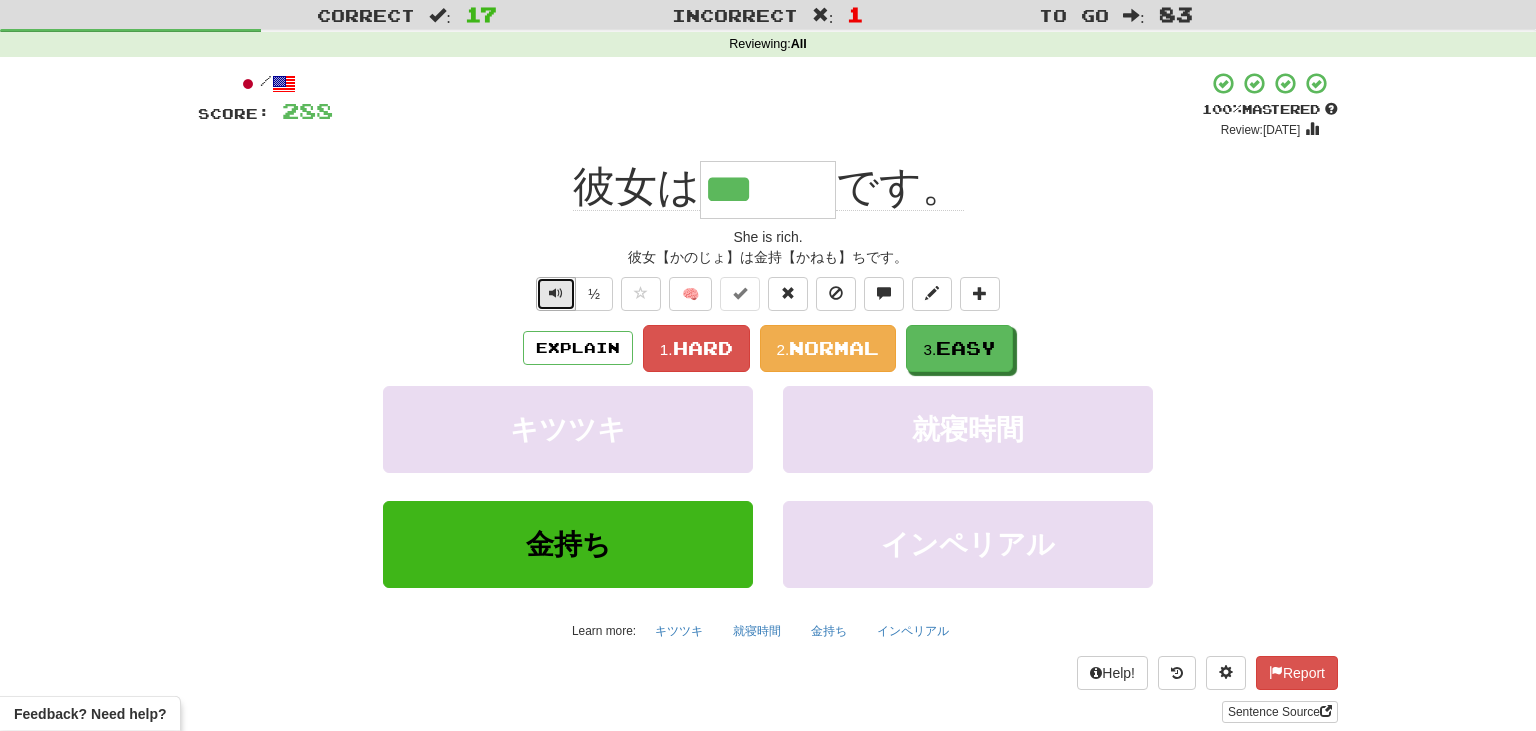 click at bounding box center (556, 294) 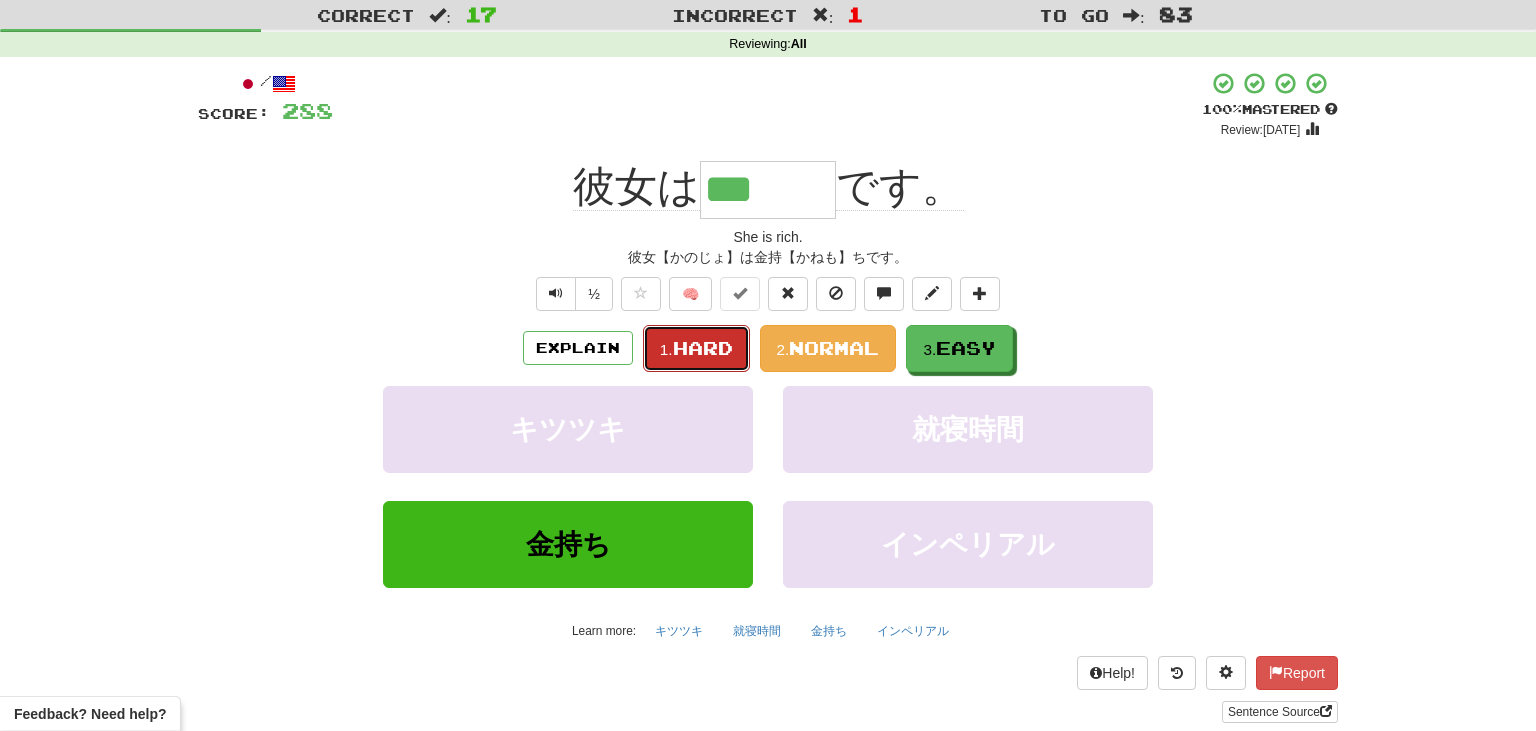 click on "Hard" at bounding box center [703, 348] 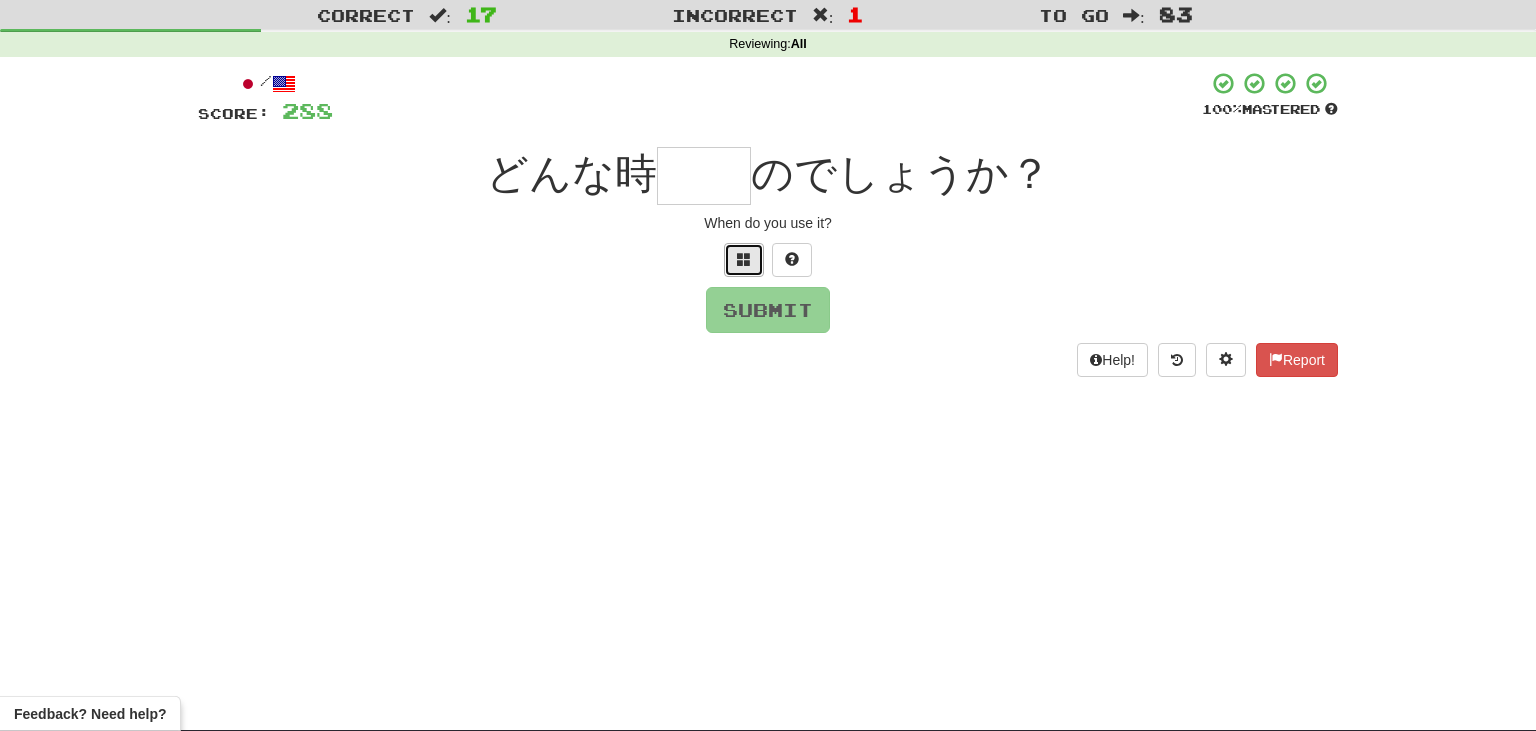 click at bounding box center [744, 260] 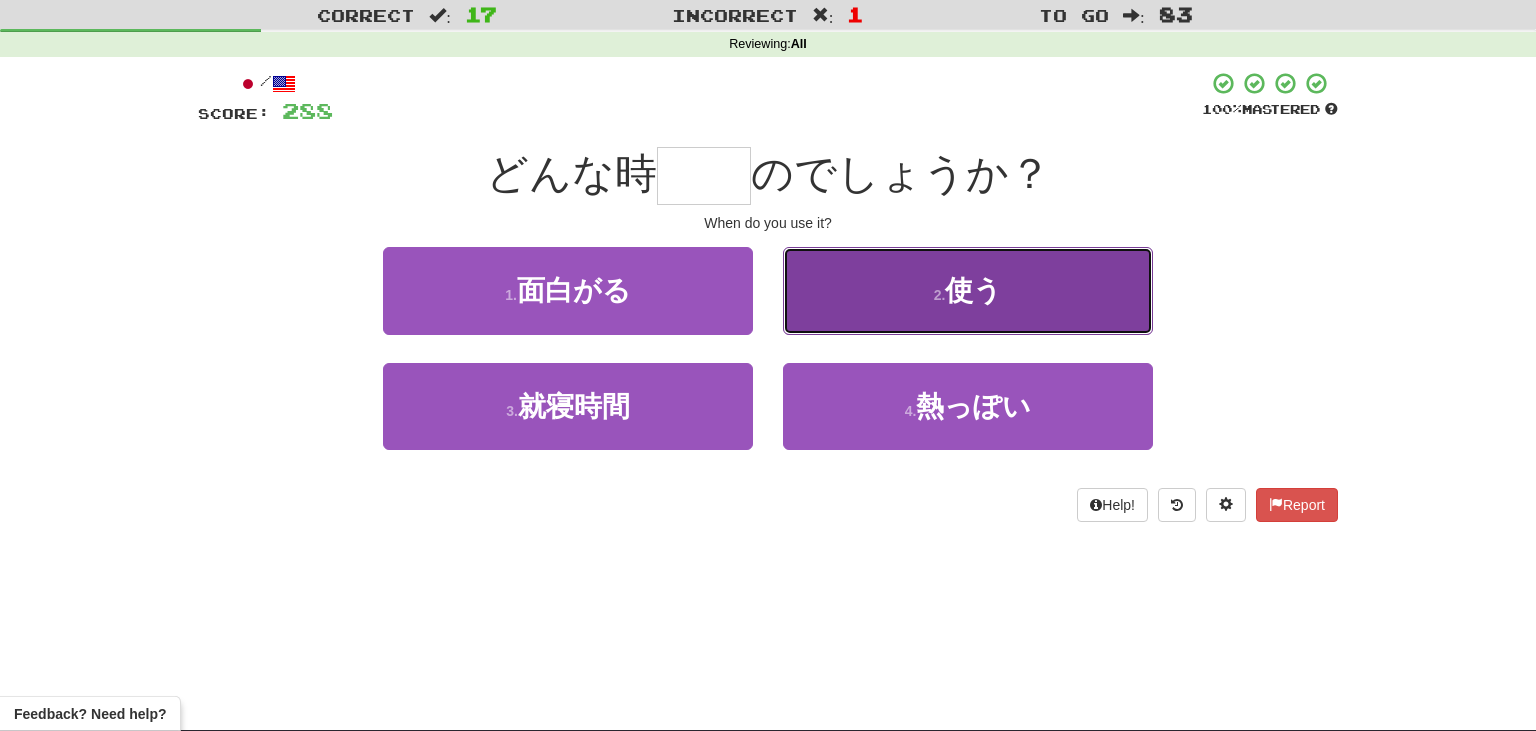 click on "2 .  使う" at bounding box center (968, 290) 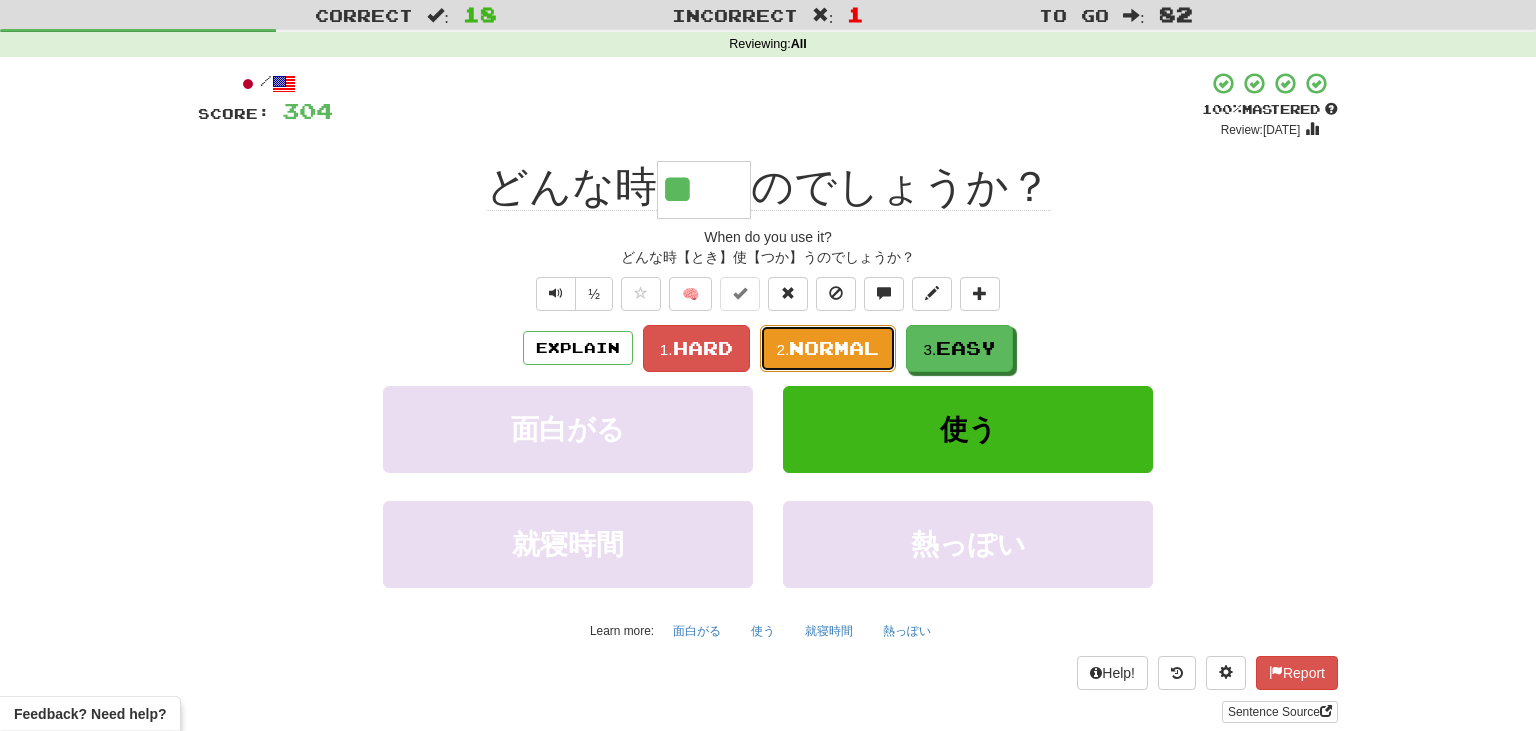 click on "Normal" at bounding box center [834, 348] 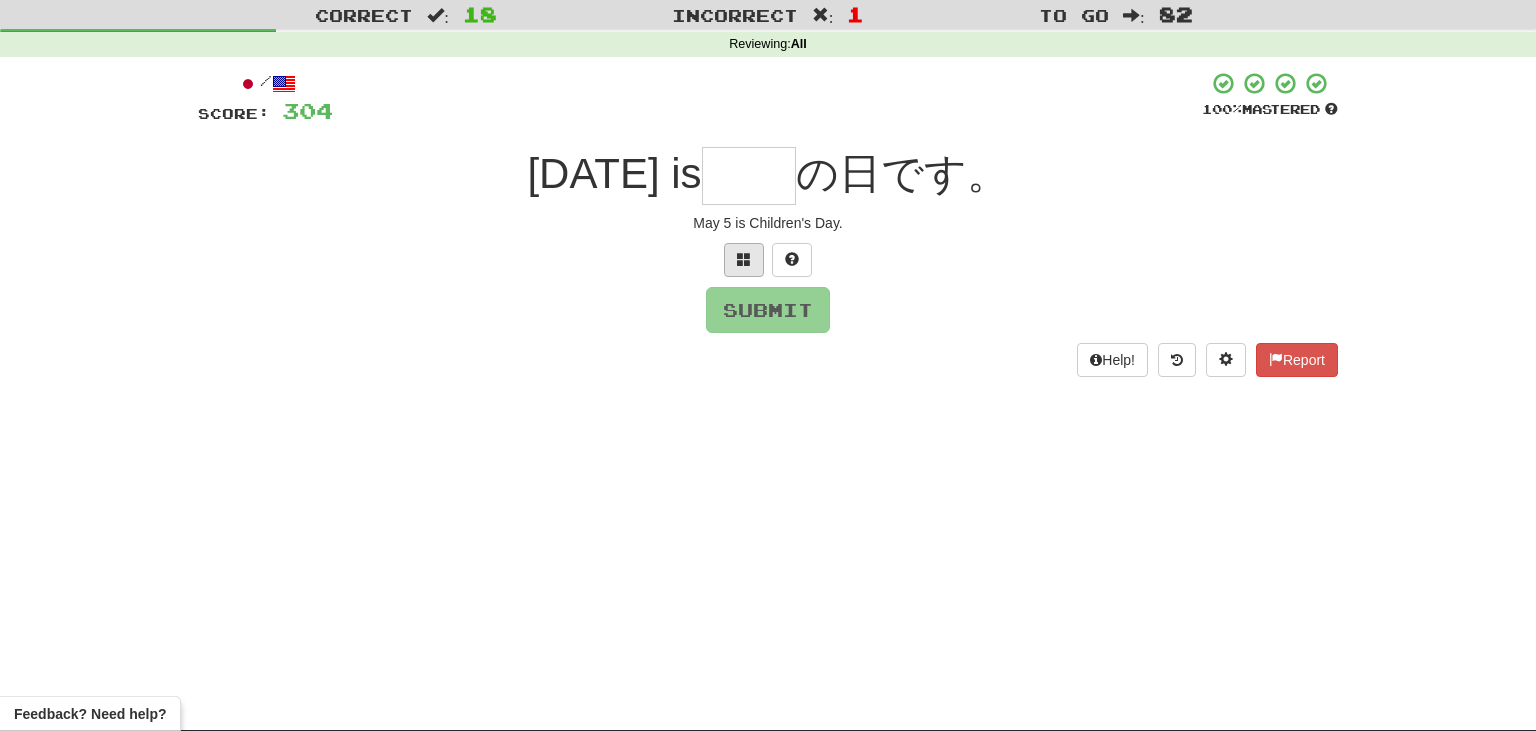 scroll, scrollTop: 75, scrollLeft: 0, axis: vertical 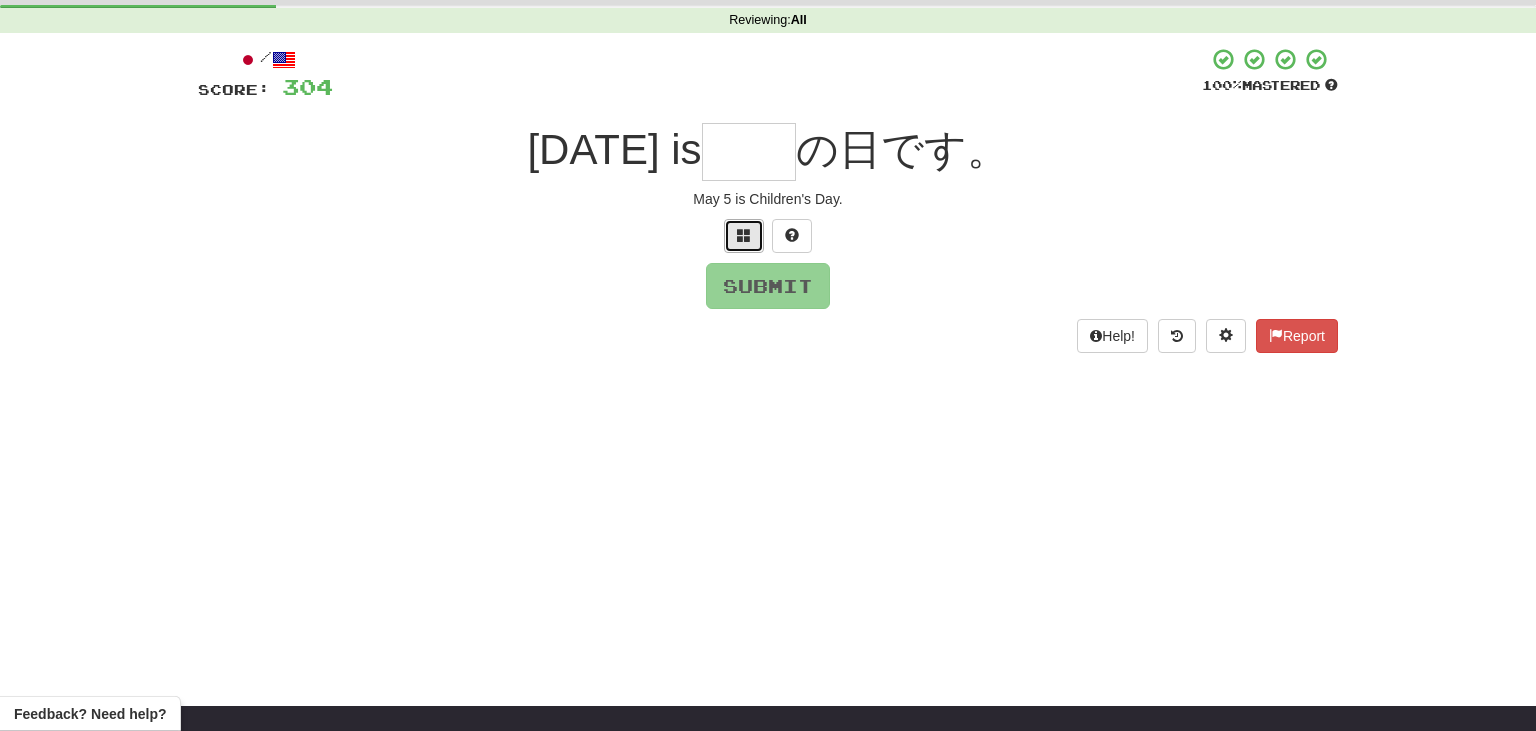click at bounding box center [744, 236] 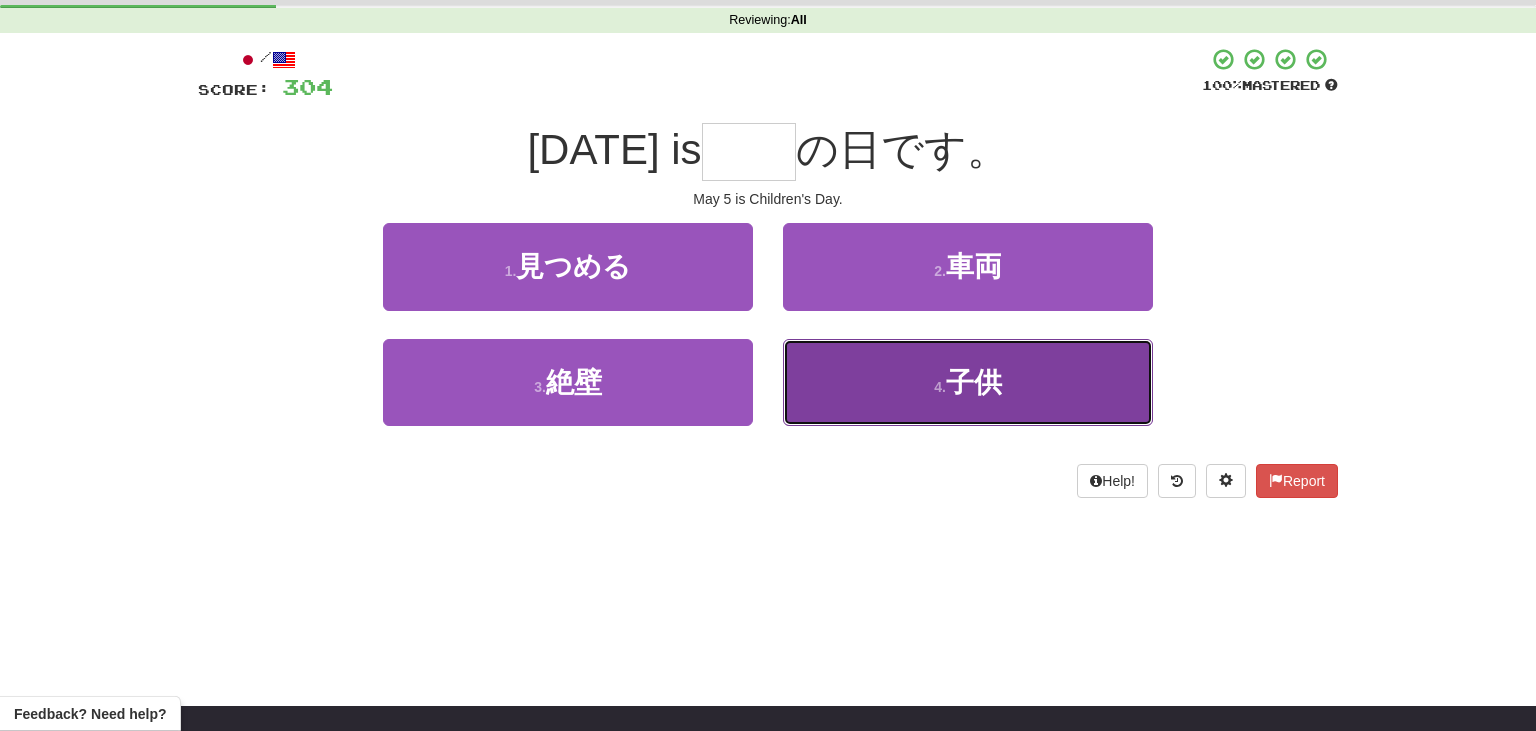 click on "4 .  子供" at bounding box center [968, 382] 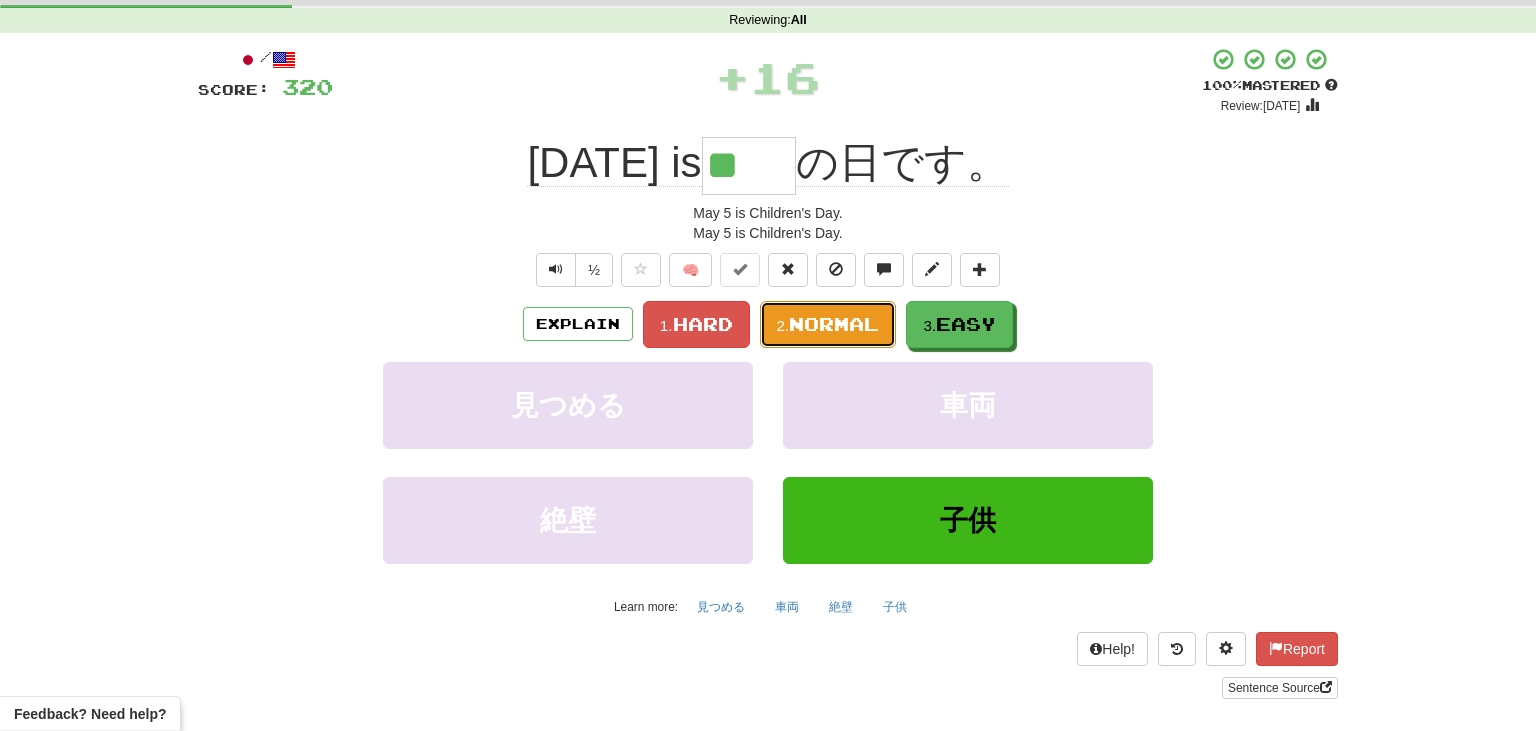 click on "2.  Normal" at bounding box center [828, 324] 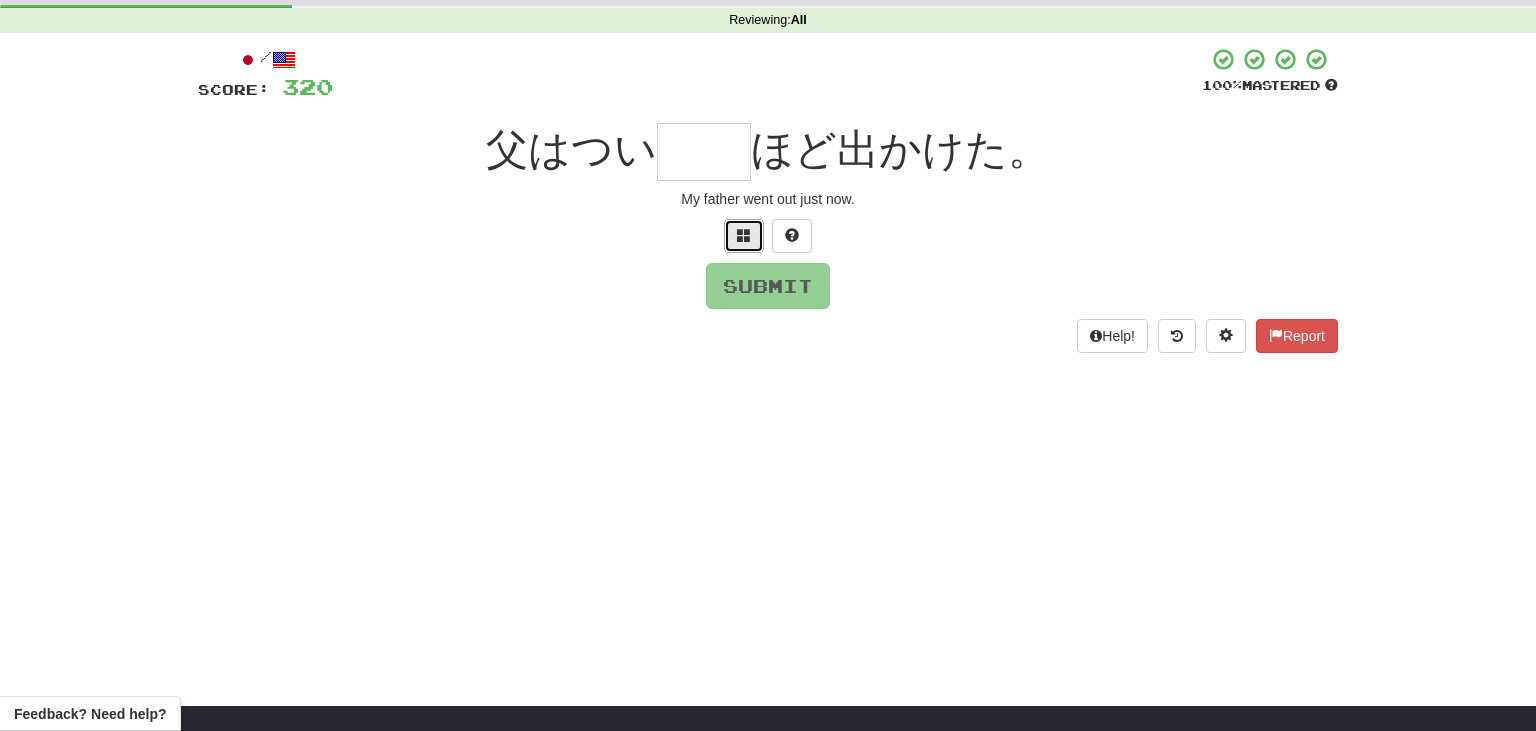 click at bounding box center [744, 236] 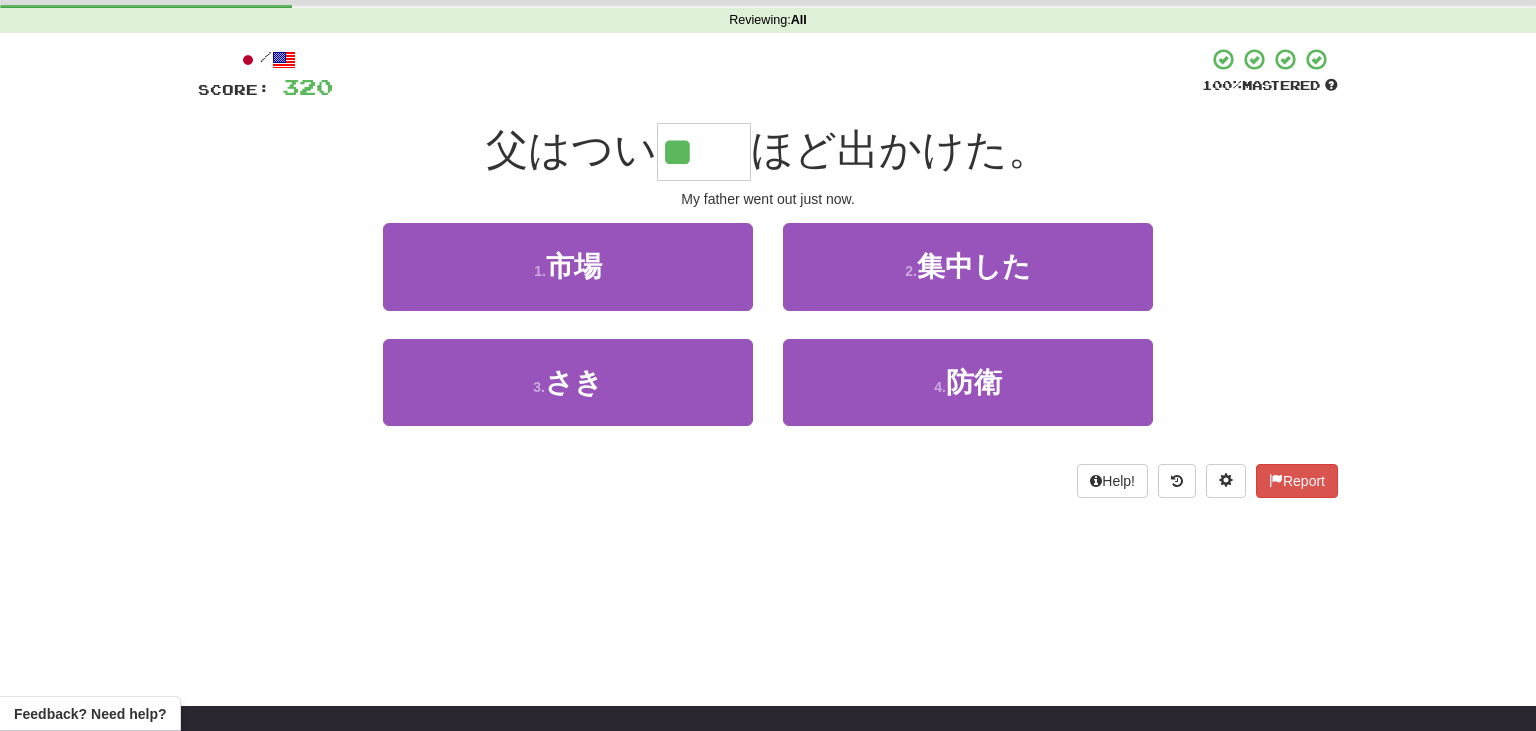 type on "**" 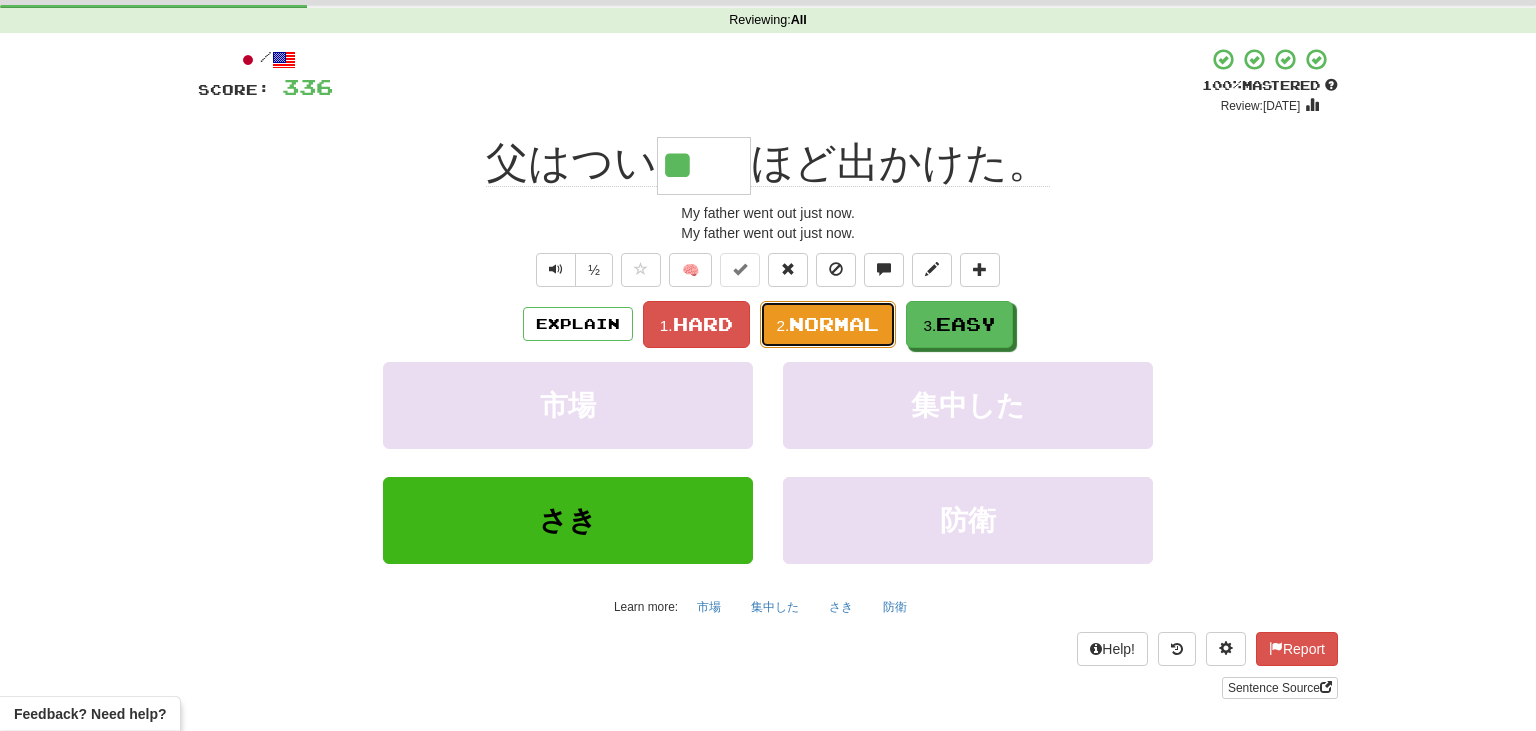 click on "2.  Normal" at bounding box center (828, 324) 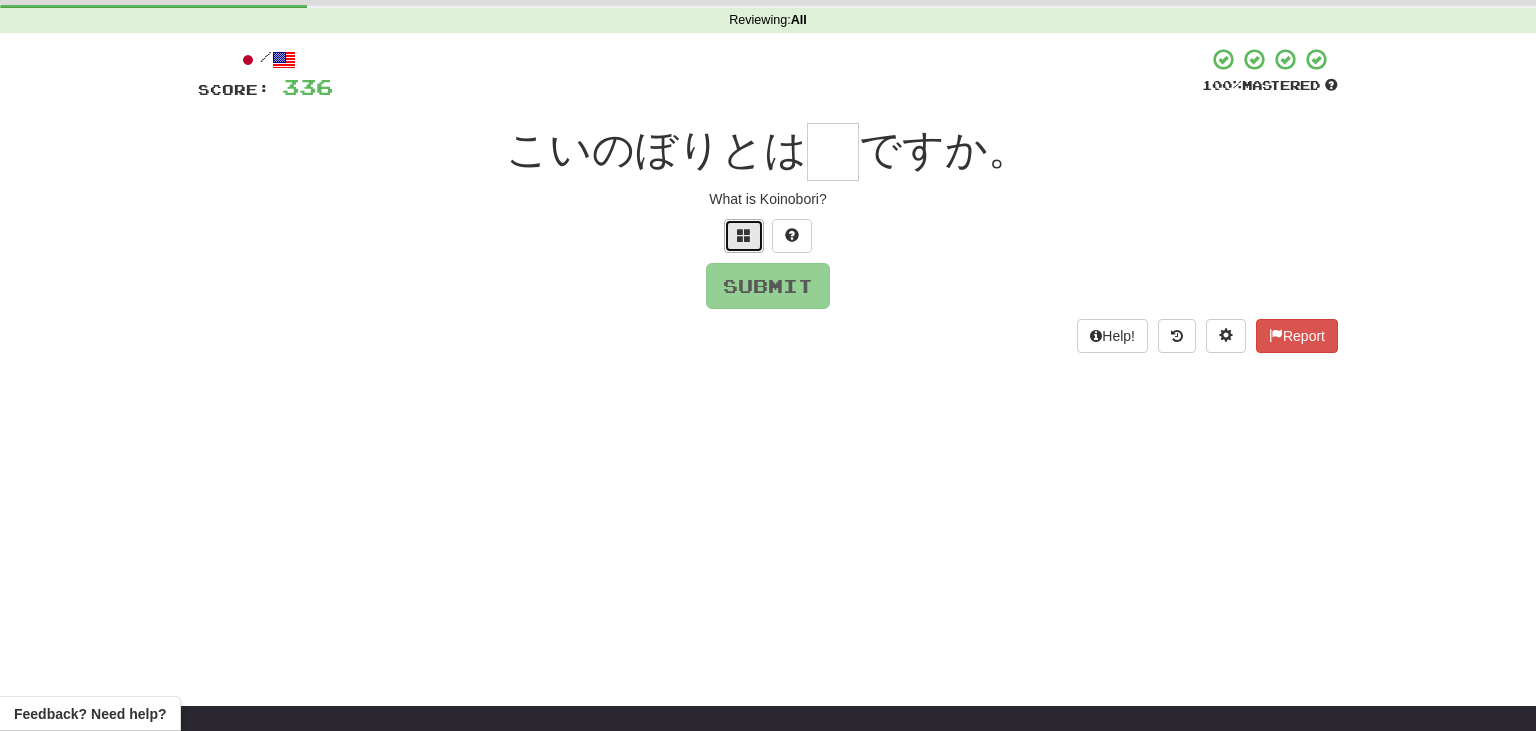 click at bounding box center (744, 235) 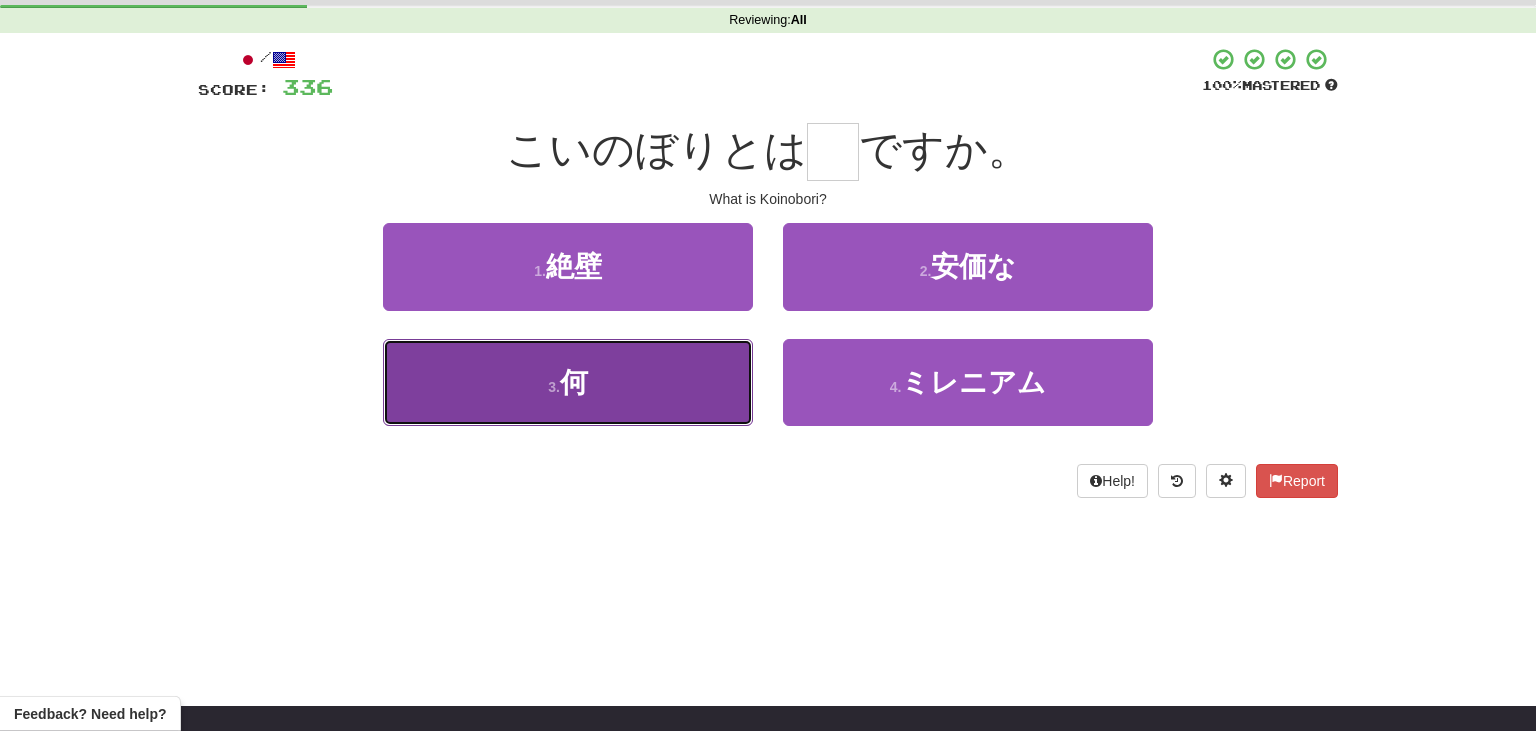 click on "3 .  何" at bounding box center (568, 382) 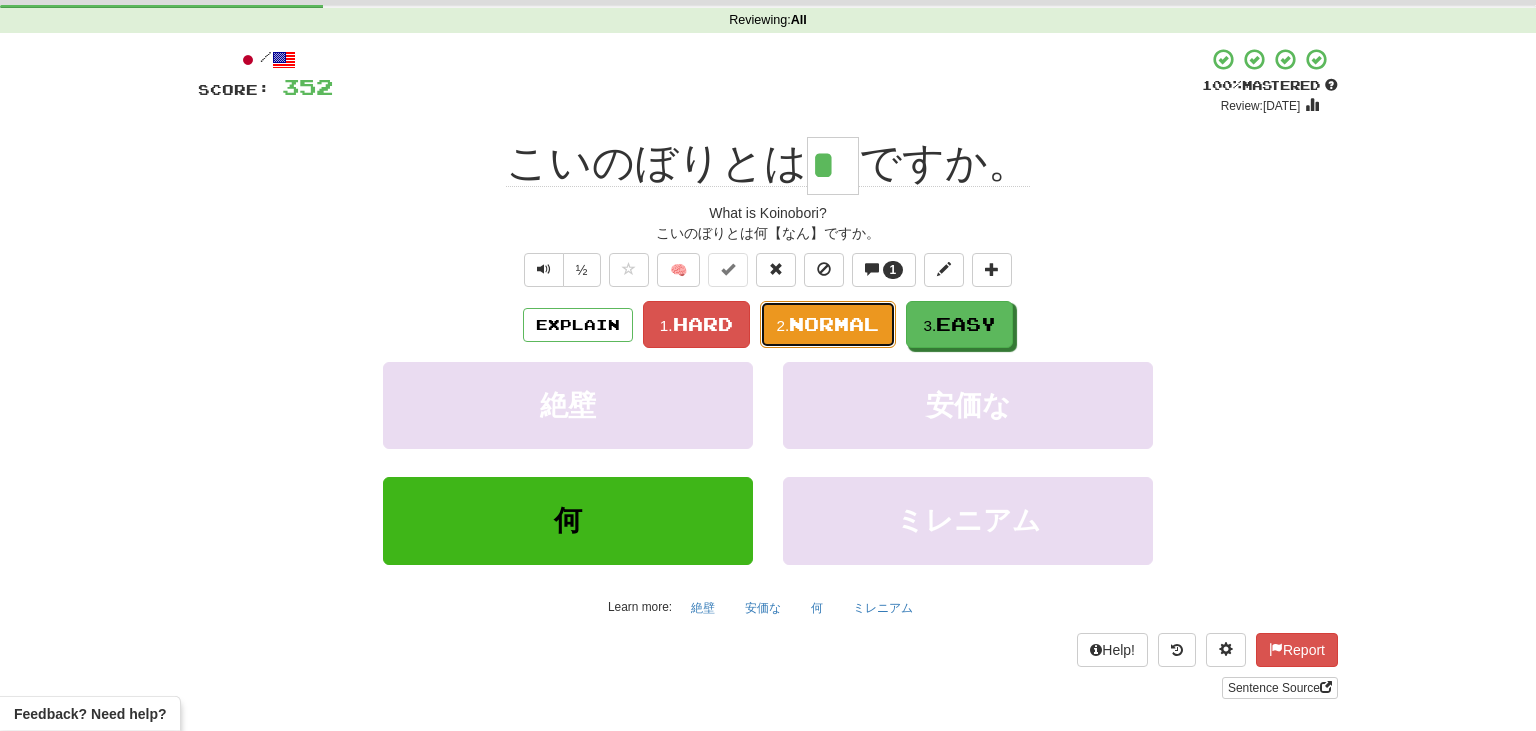click on "Normal" at bounding box center (834, 324) 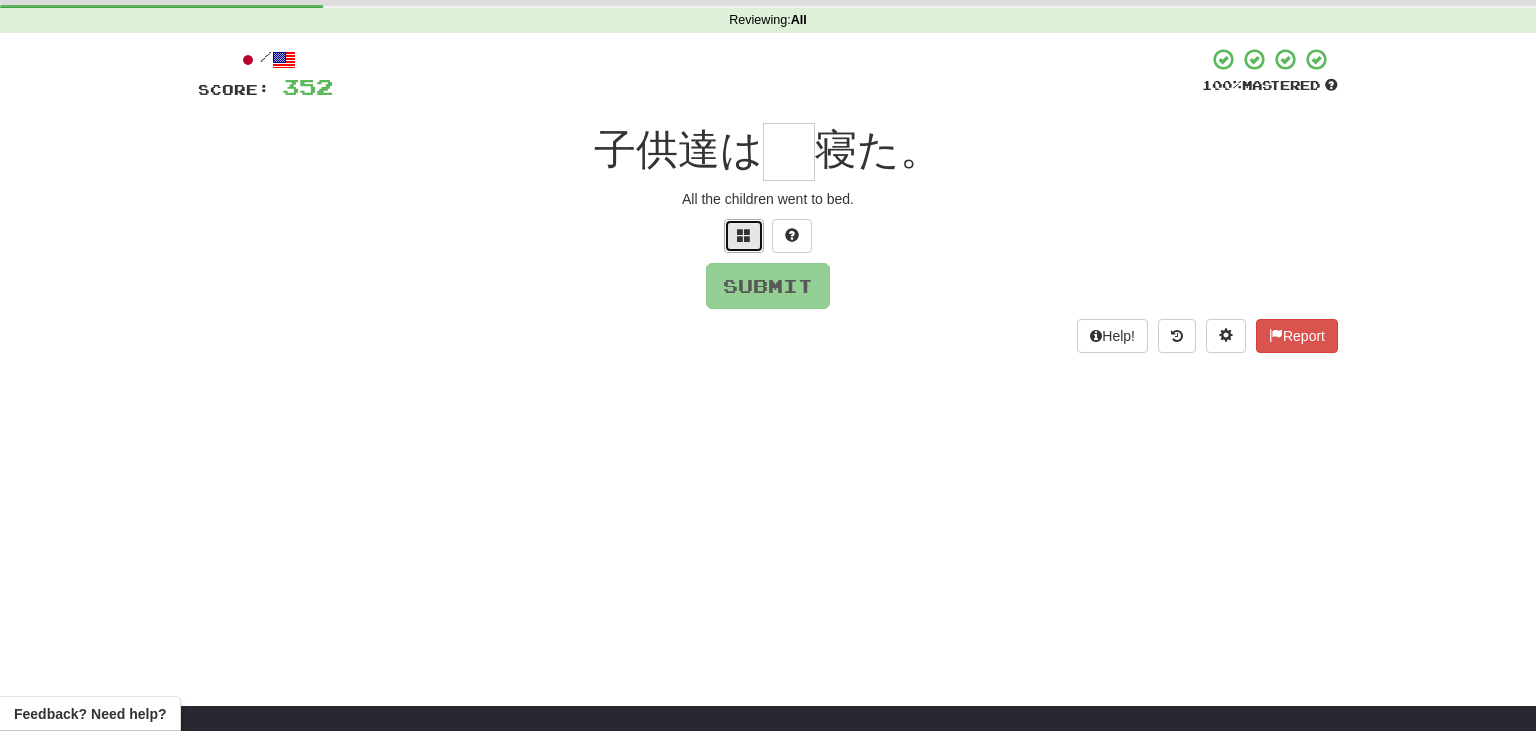 click at bounding box center (744, 235) 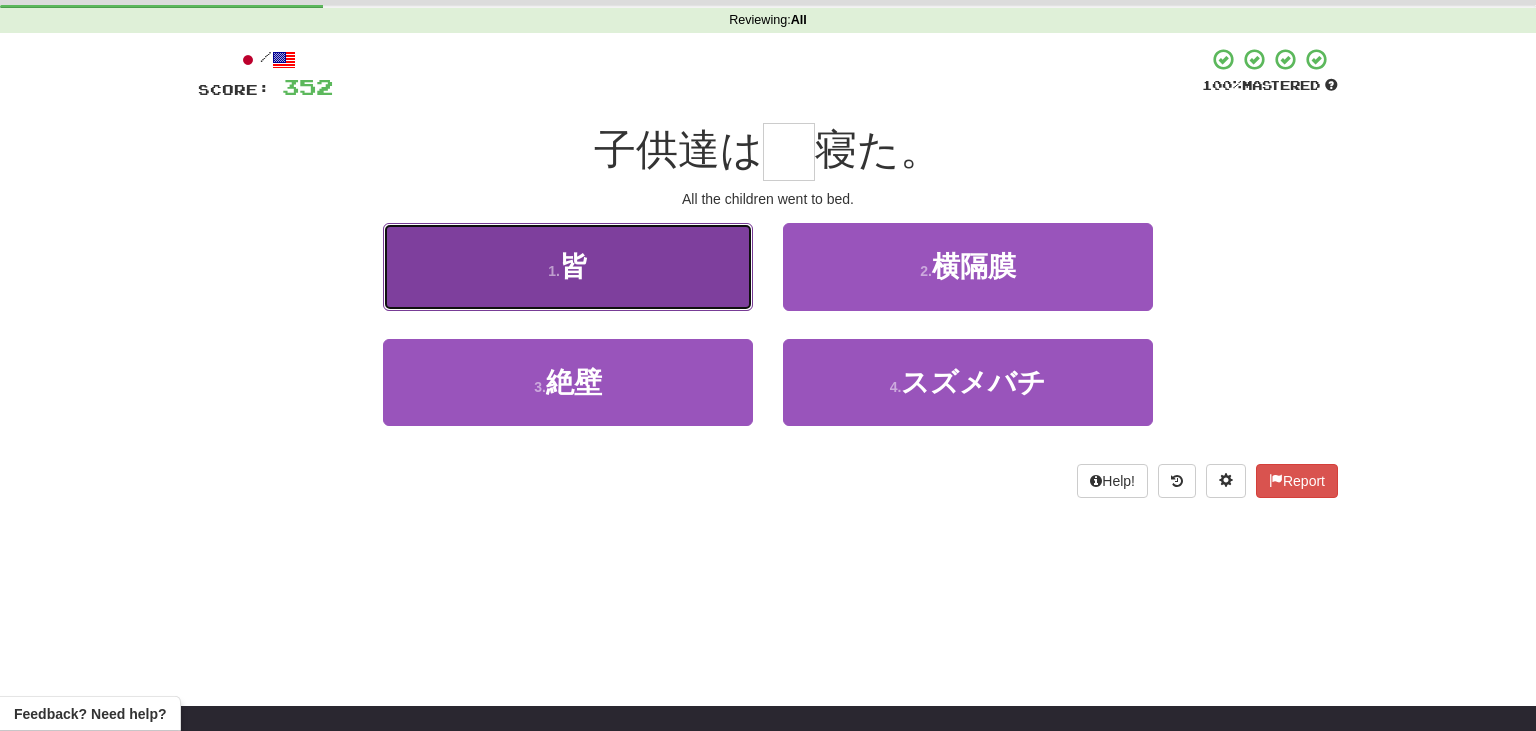 click on "1 .  皆" at bounding box center (568, 266) 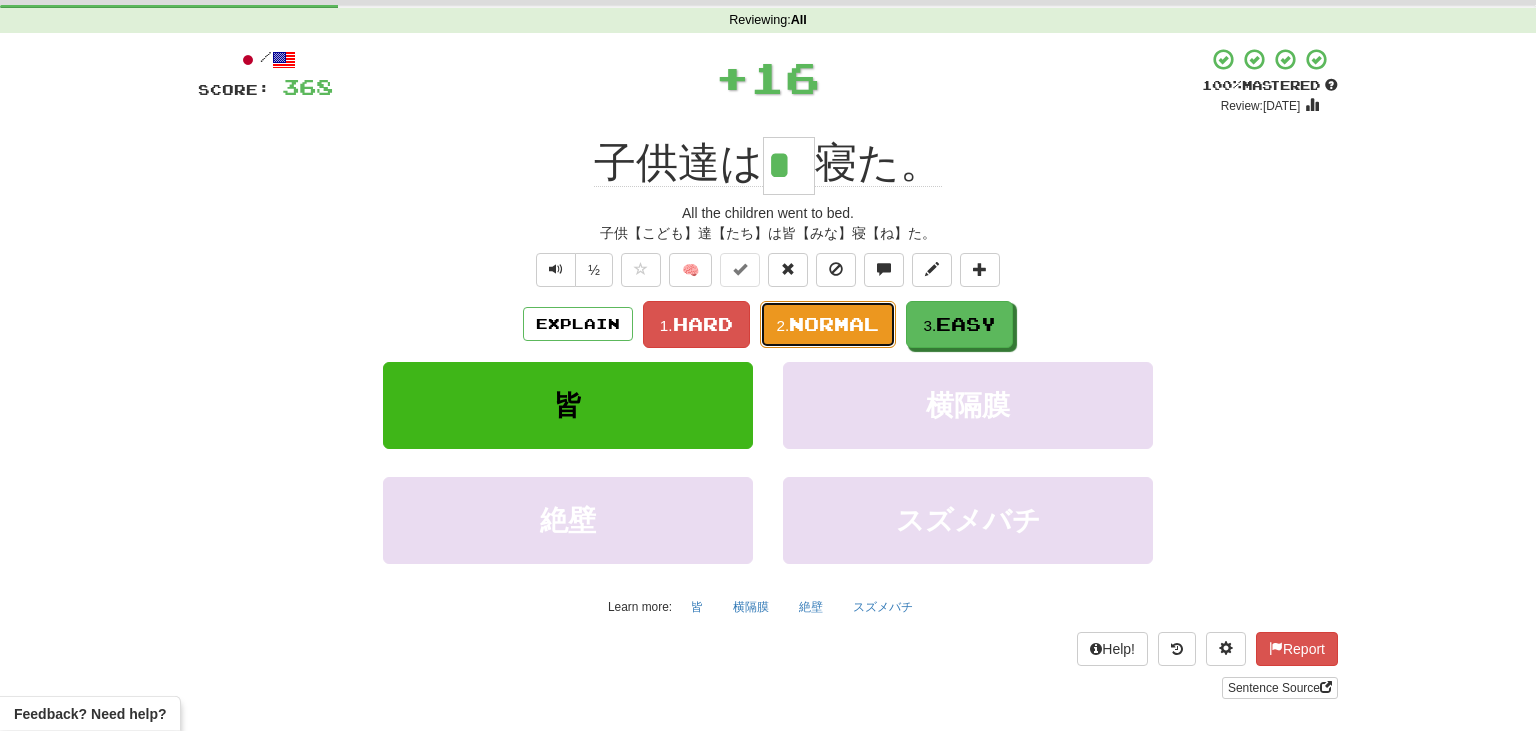 click on "Normal" at bounding box center (834, 324) 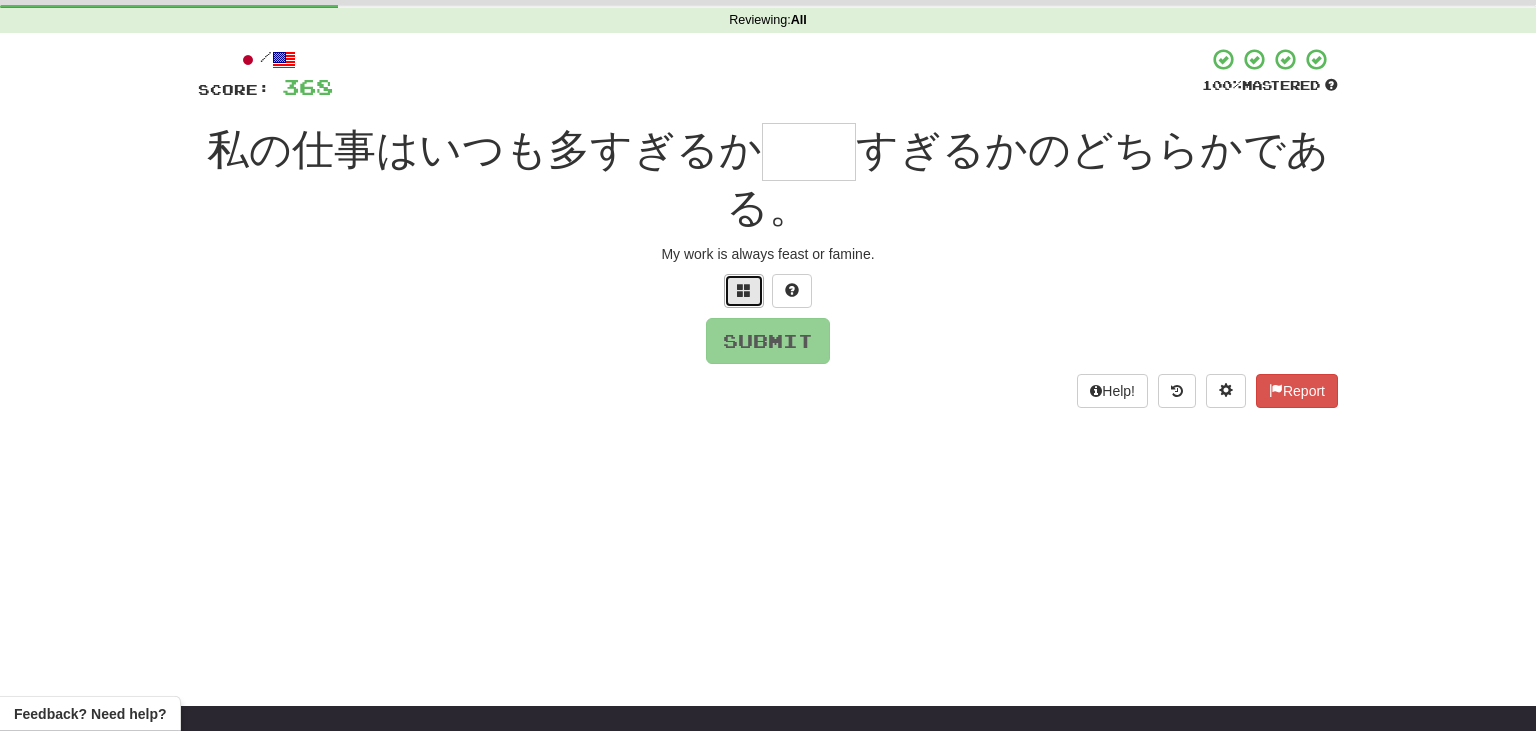 click at bounding box center (744, 291) 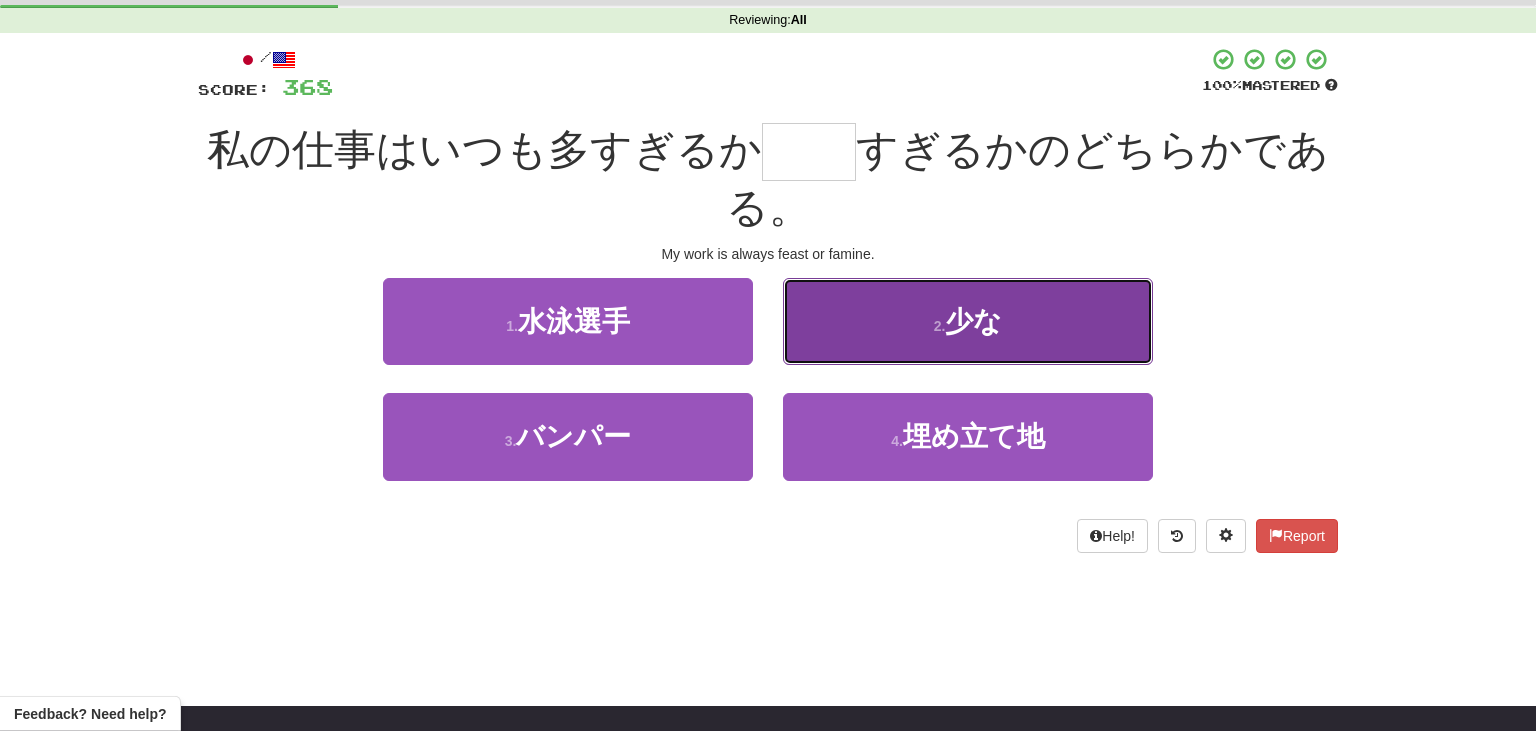 click on "2 .  少な" at bounding box center [968, 321] 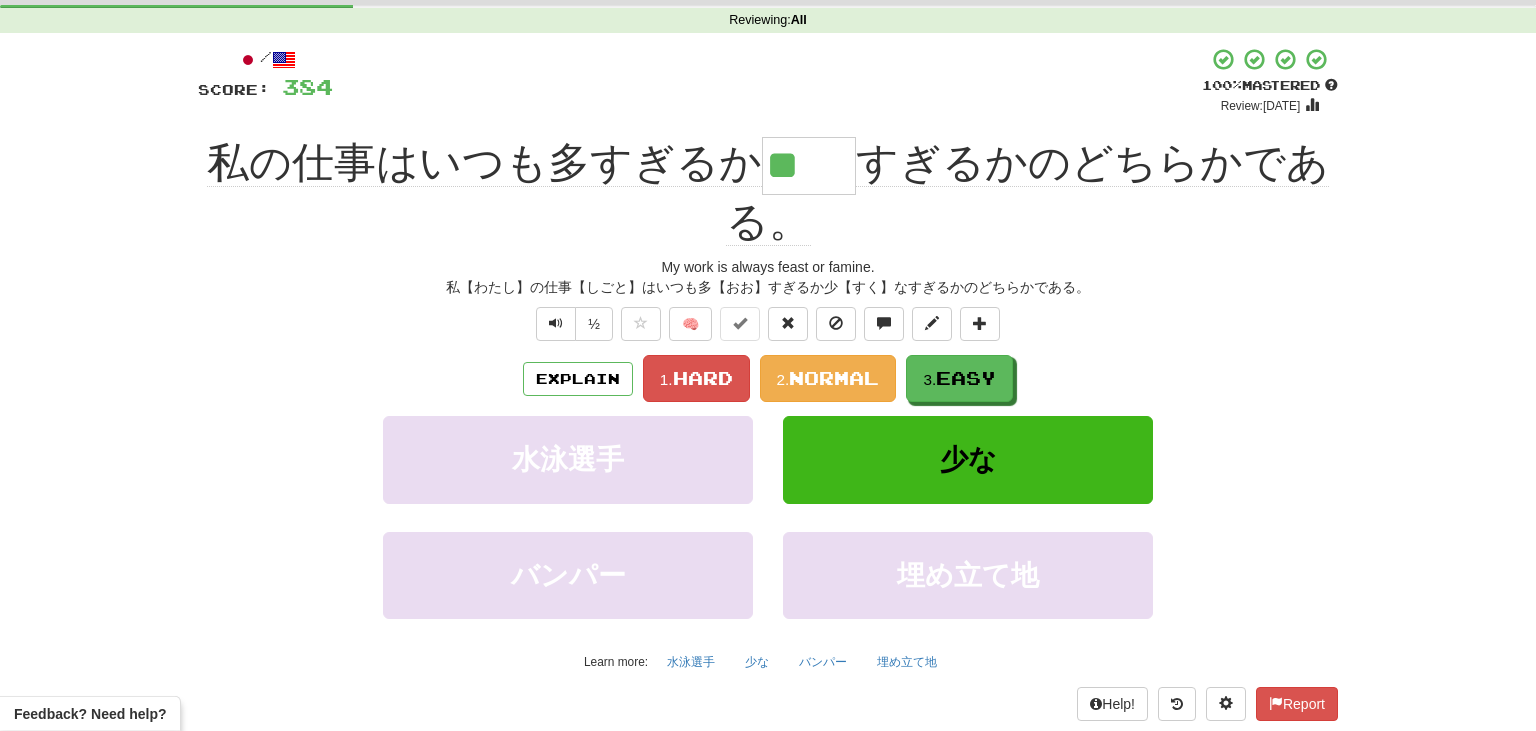 click on "My work is always feast or famine." at bounding box center (768, 267) 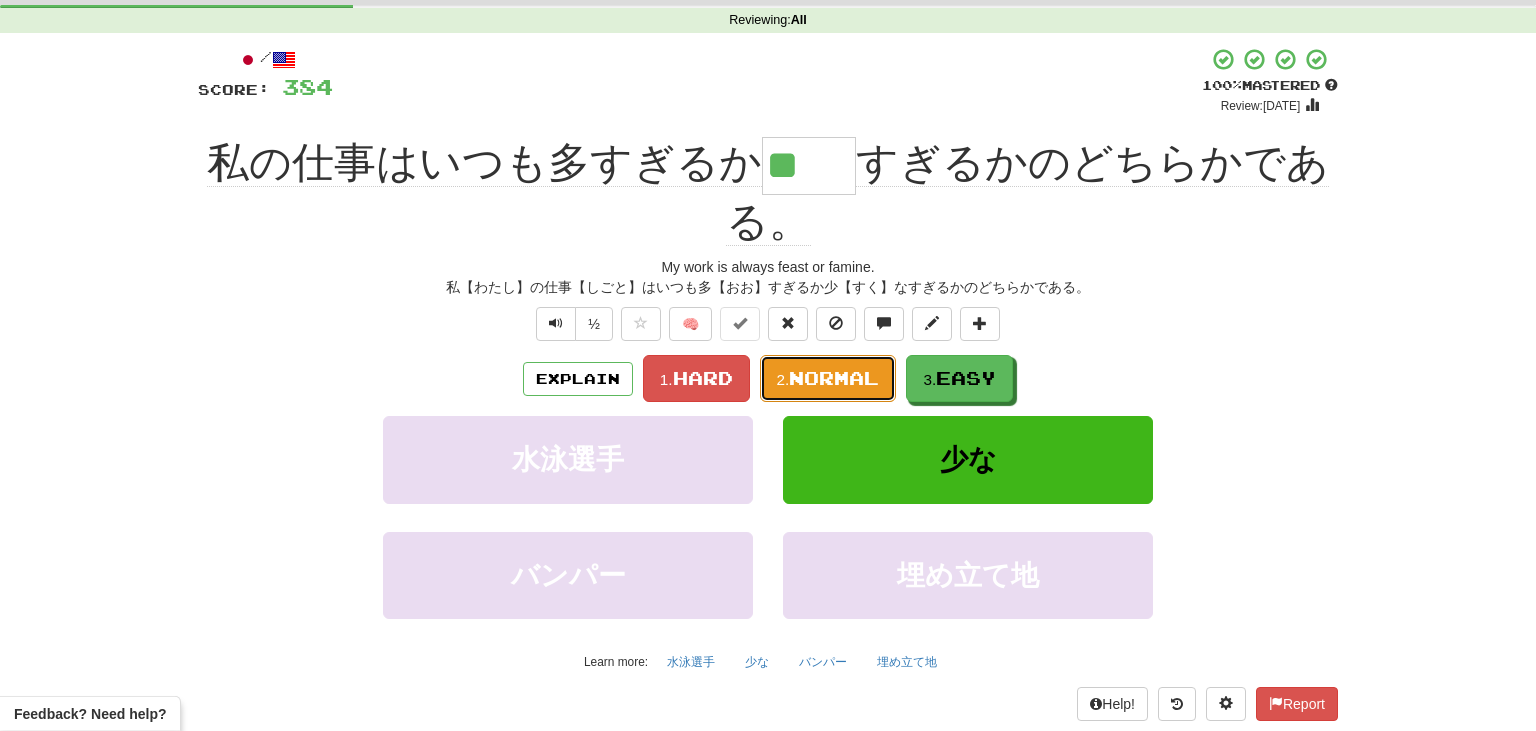 click on "Normal" at bounding box center [834, 378] 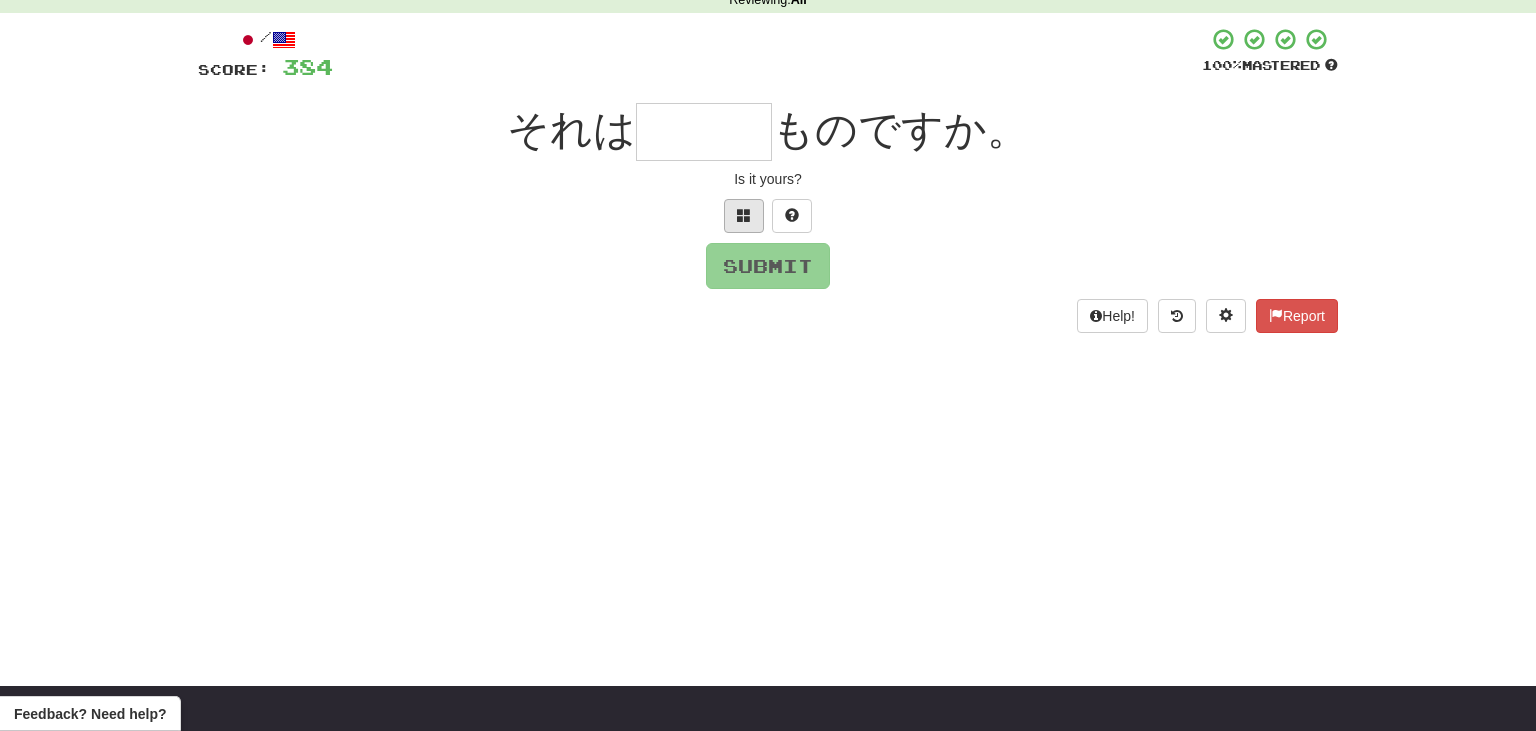 scroll, scrollTop: 96, scrollLeft: 0, axis: vertical 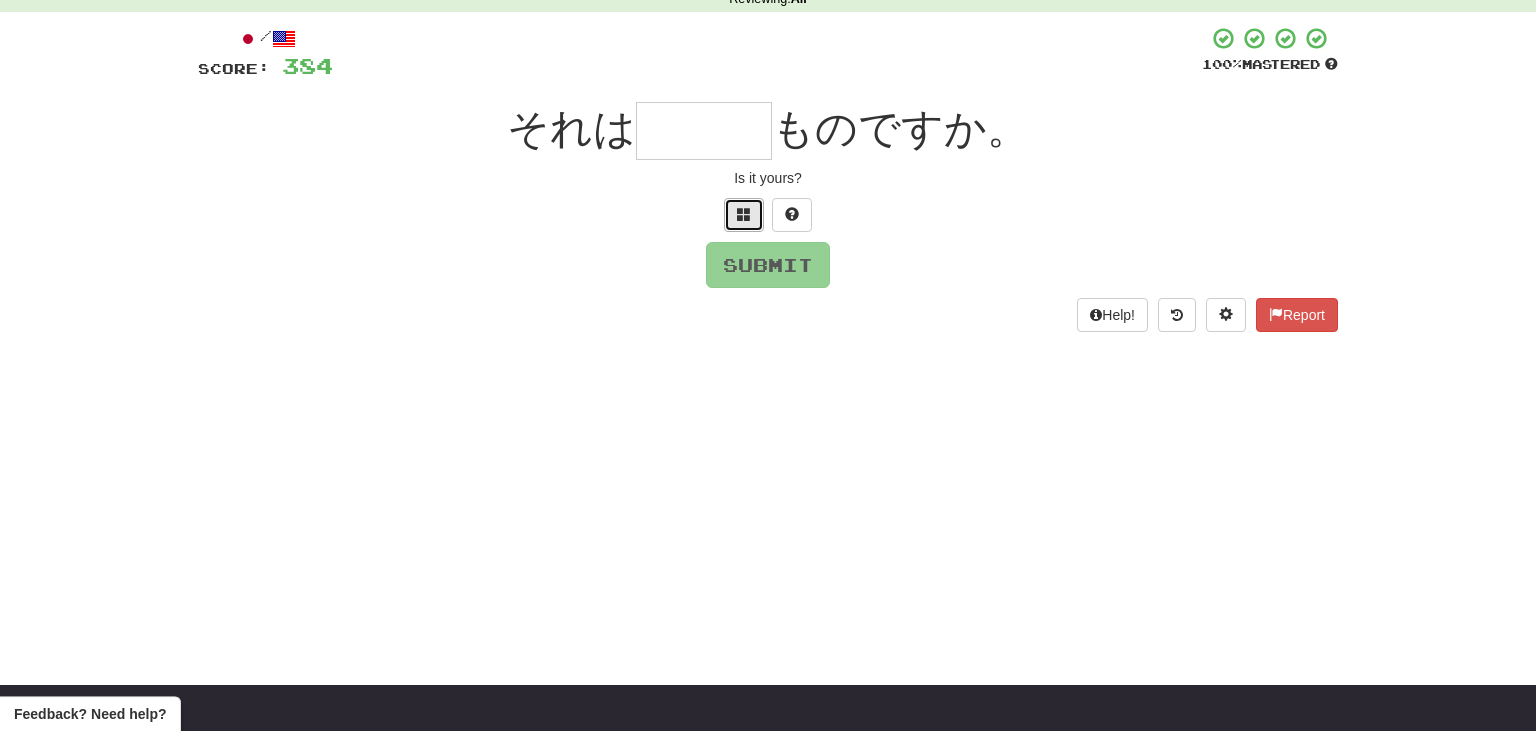click at bounding box center (744, 214) 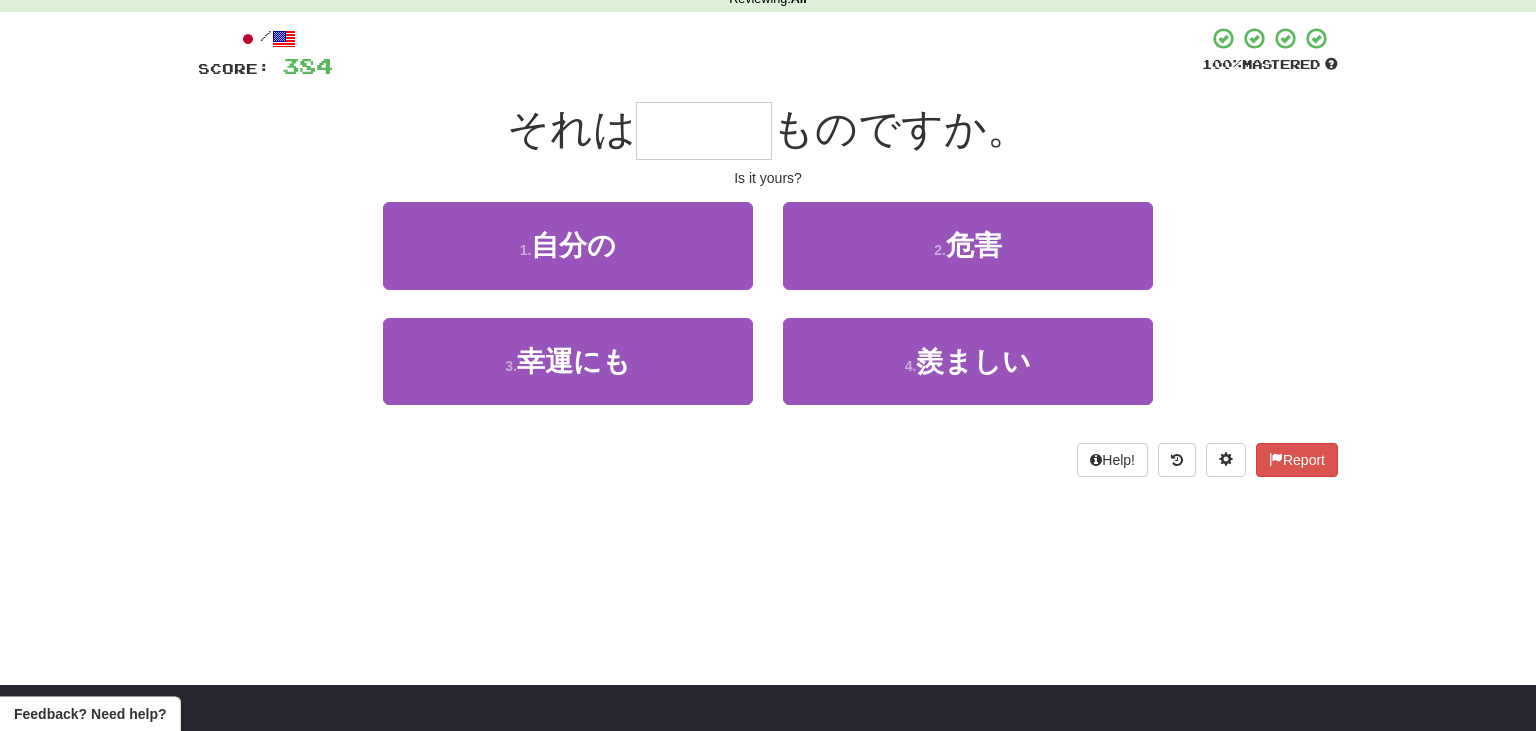 click on "/  Score:   384 100 %  Mastered それは ものですか。 Is it yours? 1 .  自分の 2 .  危害 3 .  幸運にも 4 .  羨ましい  Help!  Report" at bounding box center [768, 251] 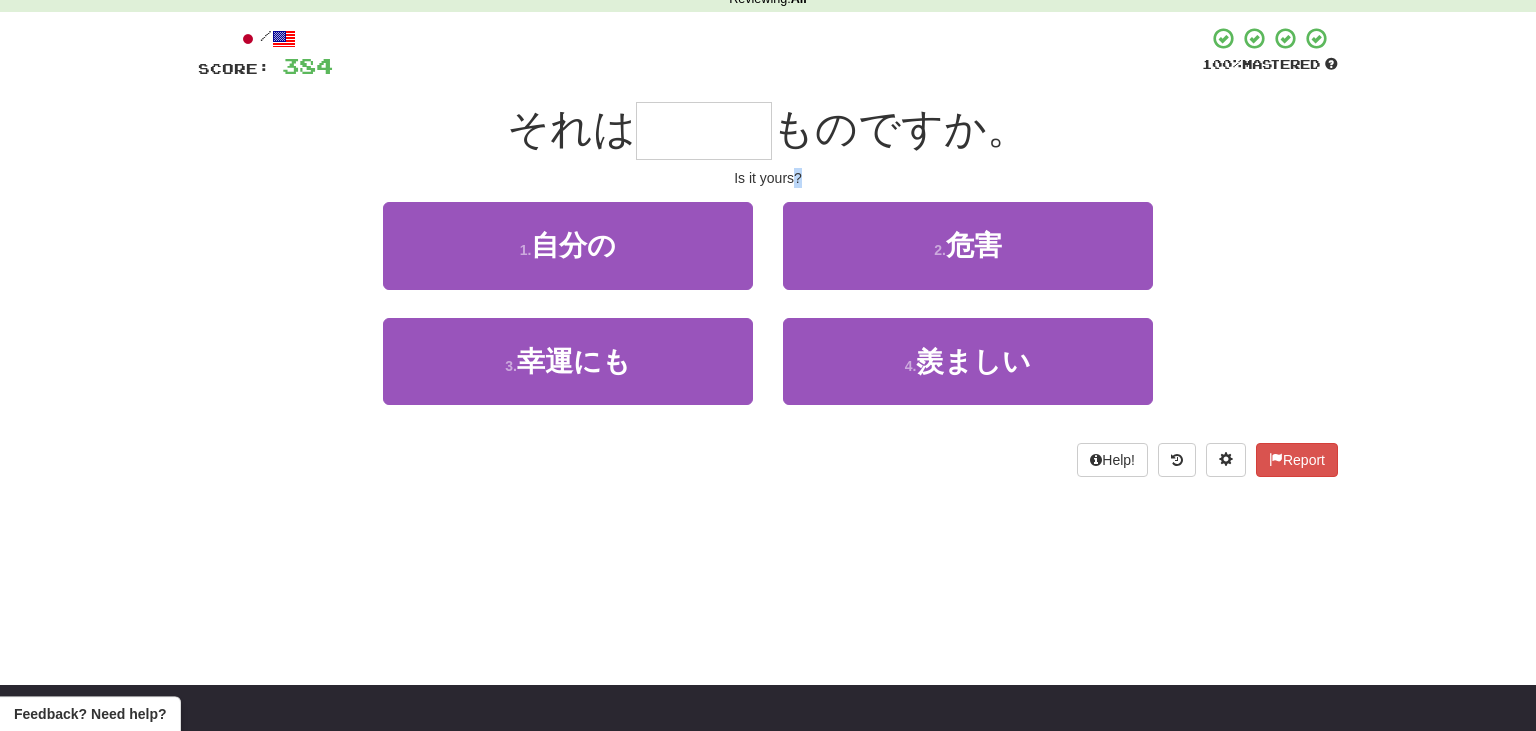 click on "/  Score:   384 100 %  Mastered それは ものですか。 Is it yours? 1 .  自分の 2 .  危害 3 .  幸運にも 4 .  羨ましい  Help!  Report" at bounding box center [768, 251] 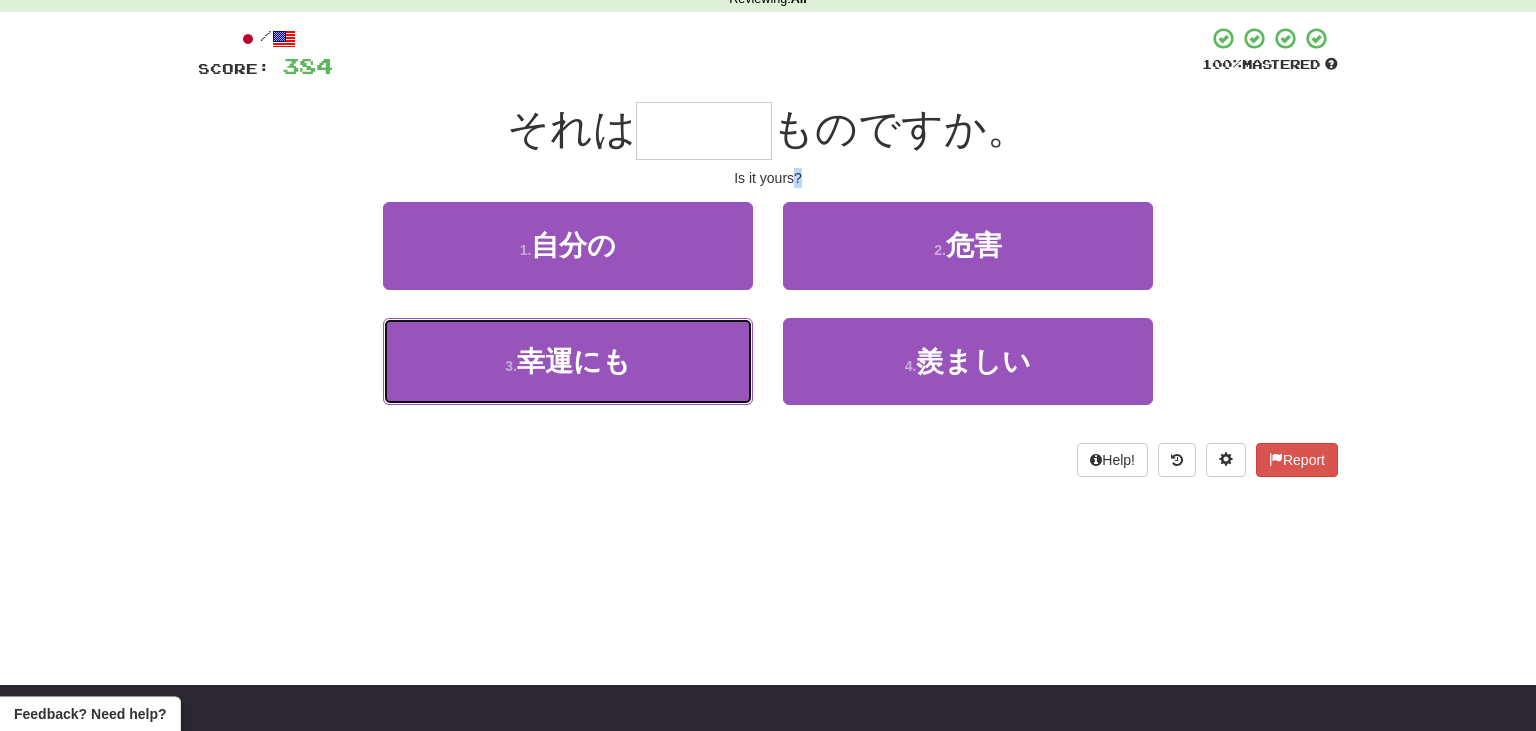 drag, startPoint x: 686, startPoint y: 340, endPoint x: 718, endPoint y: 77, distance: 264.9396 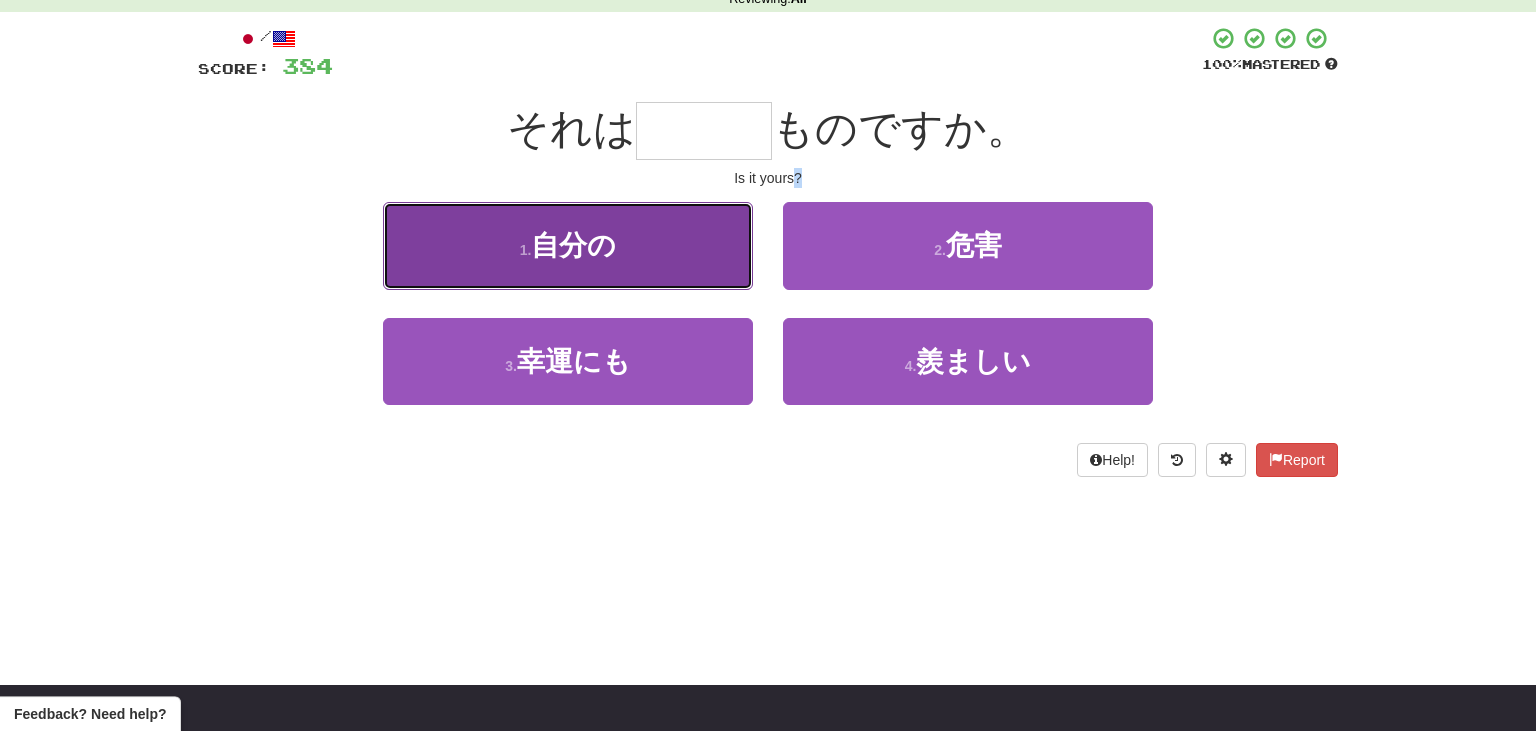 click on "1 .  自分の" at bounding box center [568, 245] 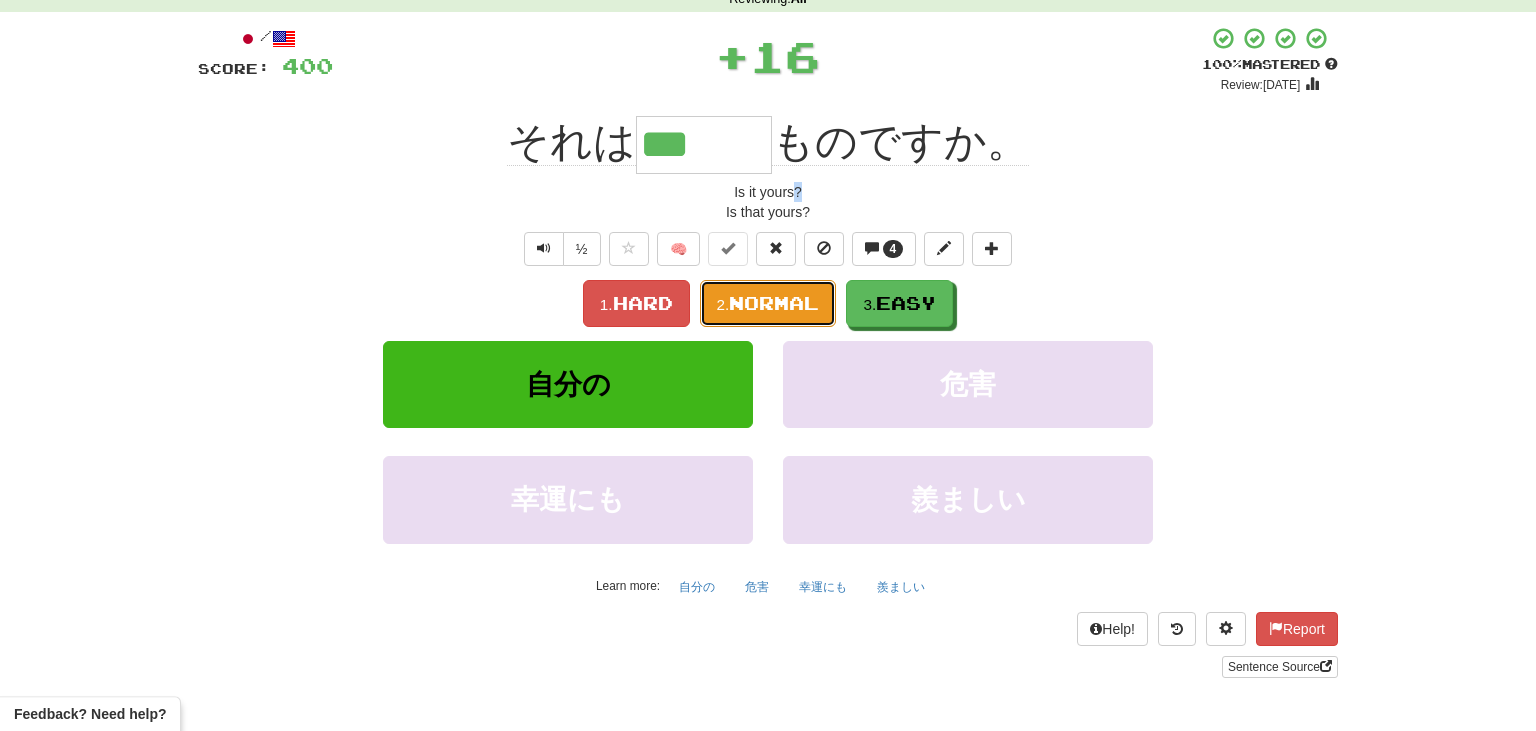 click on "Normal" at bounding box center (774, 303) 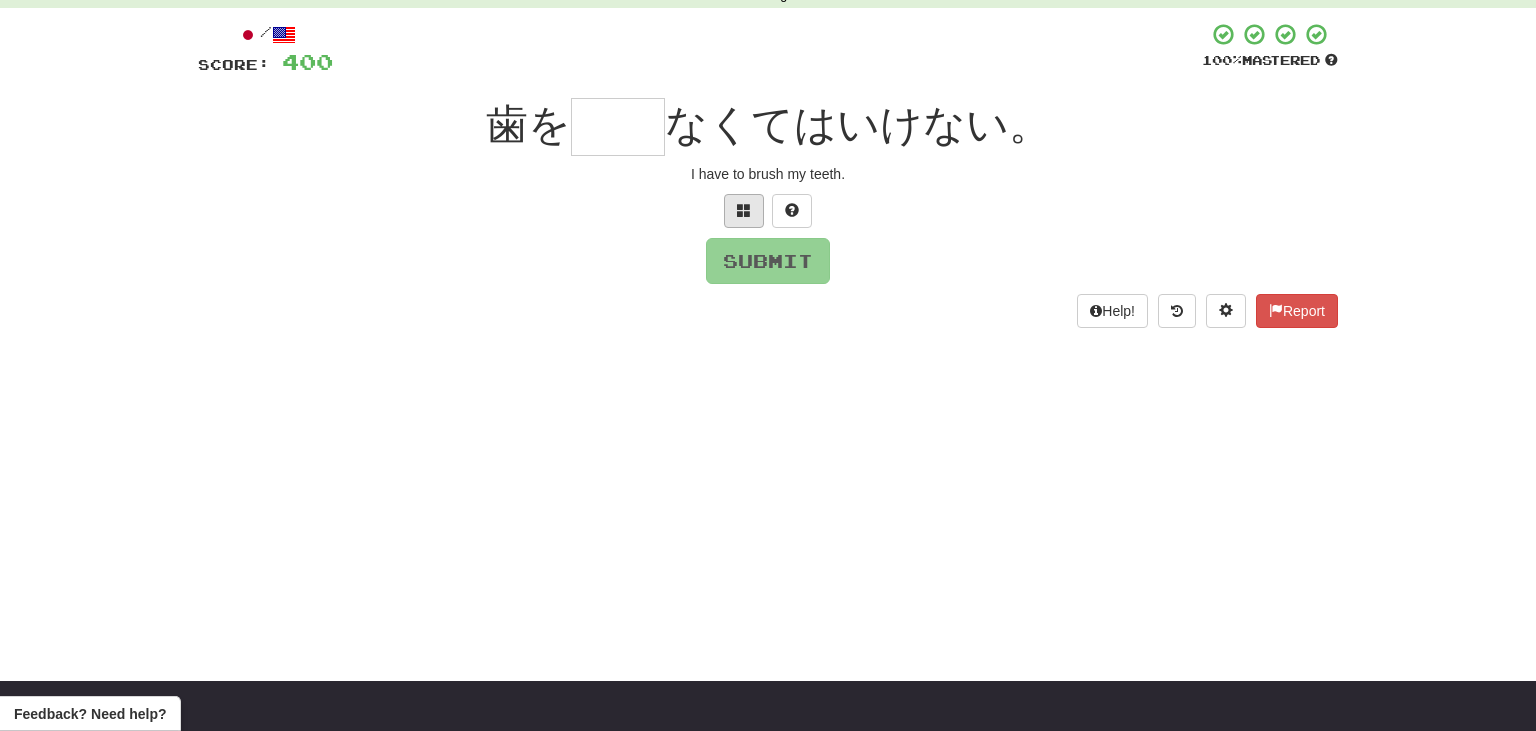 scroll, scrollTop: 101, scrollLeft: 0, axis: vertical 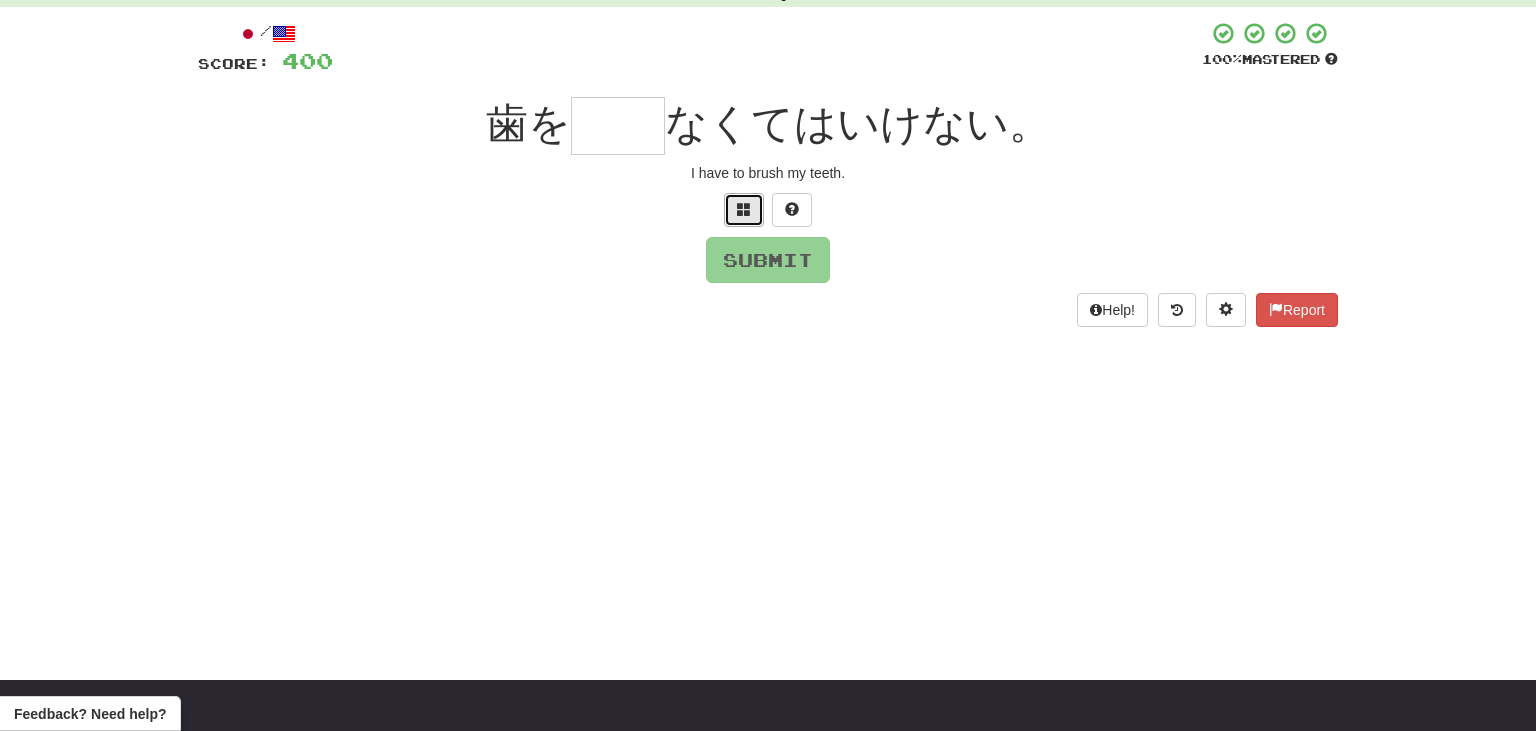 click at bounding box center [744, 209] 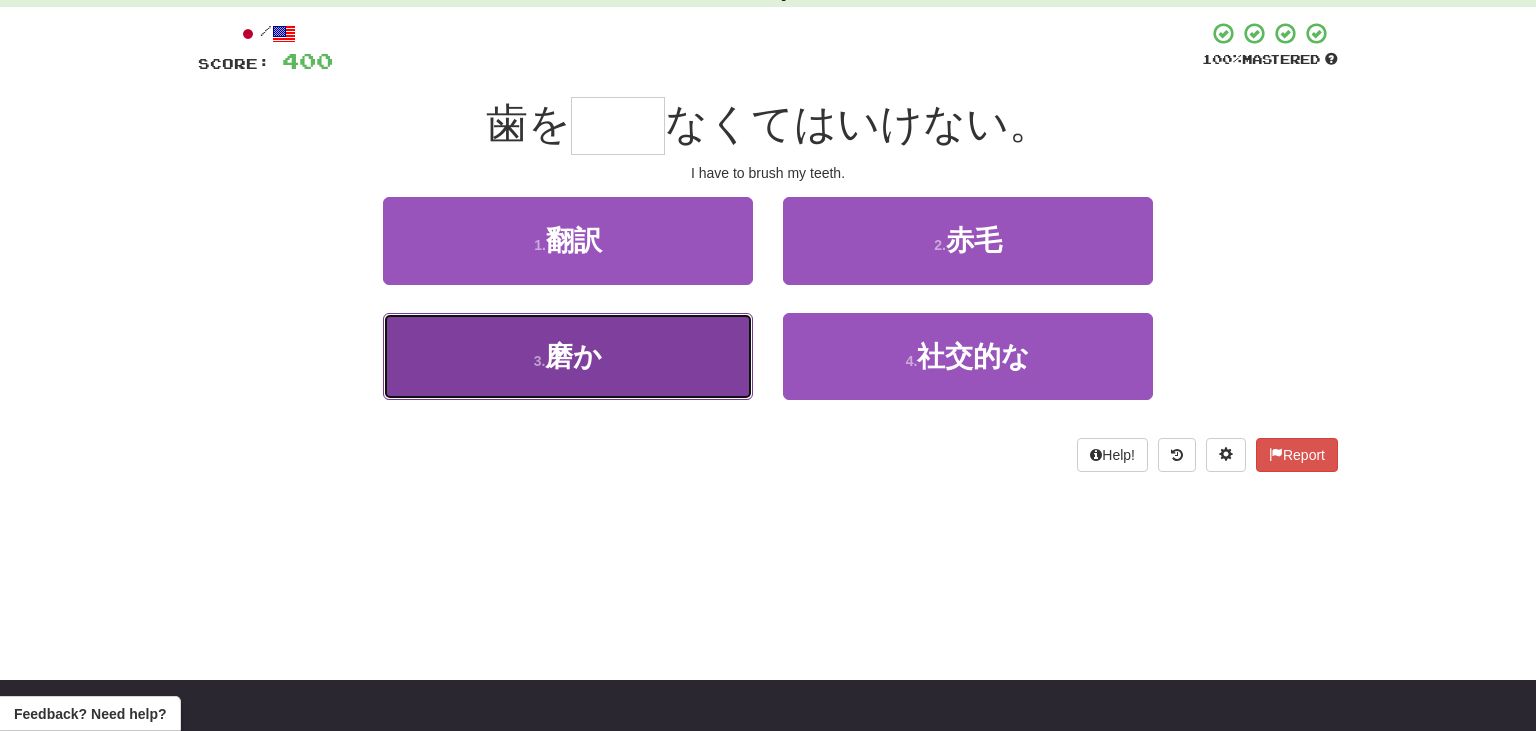 click on "3 .  磨か" at bounding box center [568, 356] 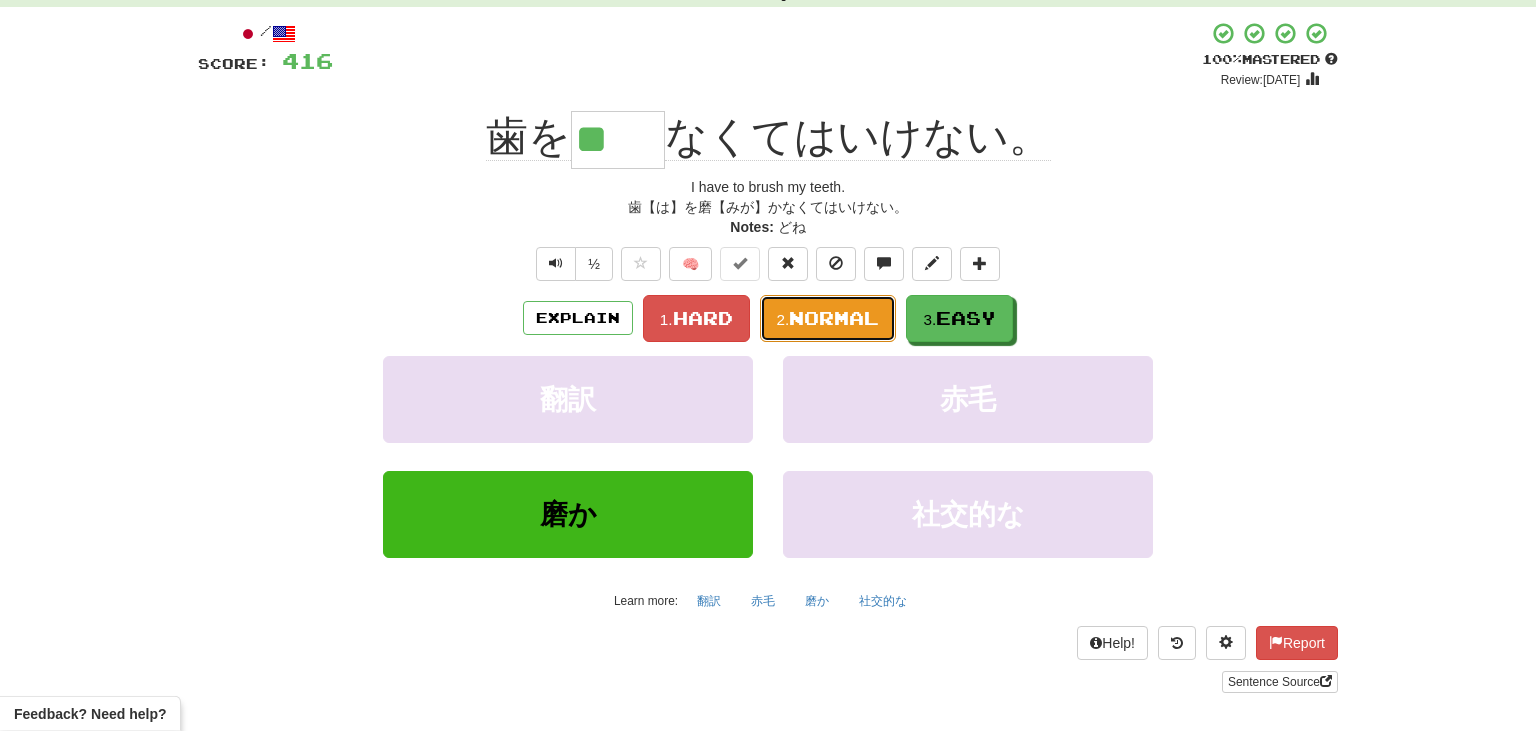 click on "2.  Normal" at bounding box center (828, 318) 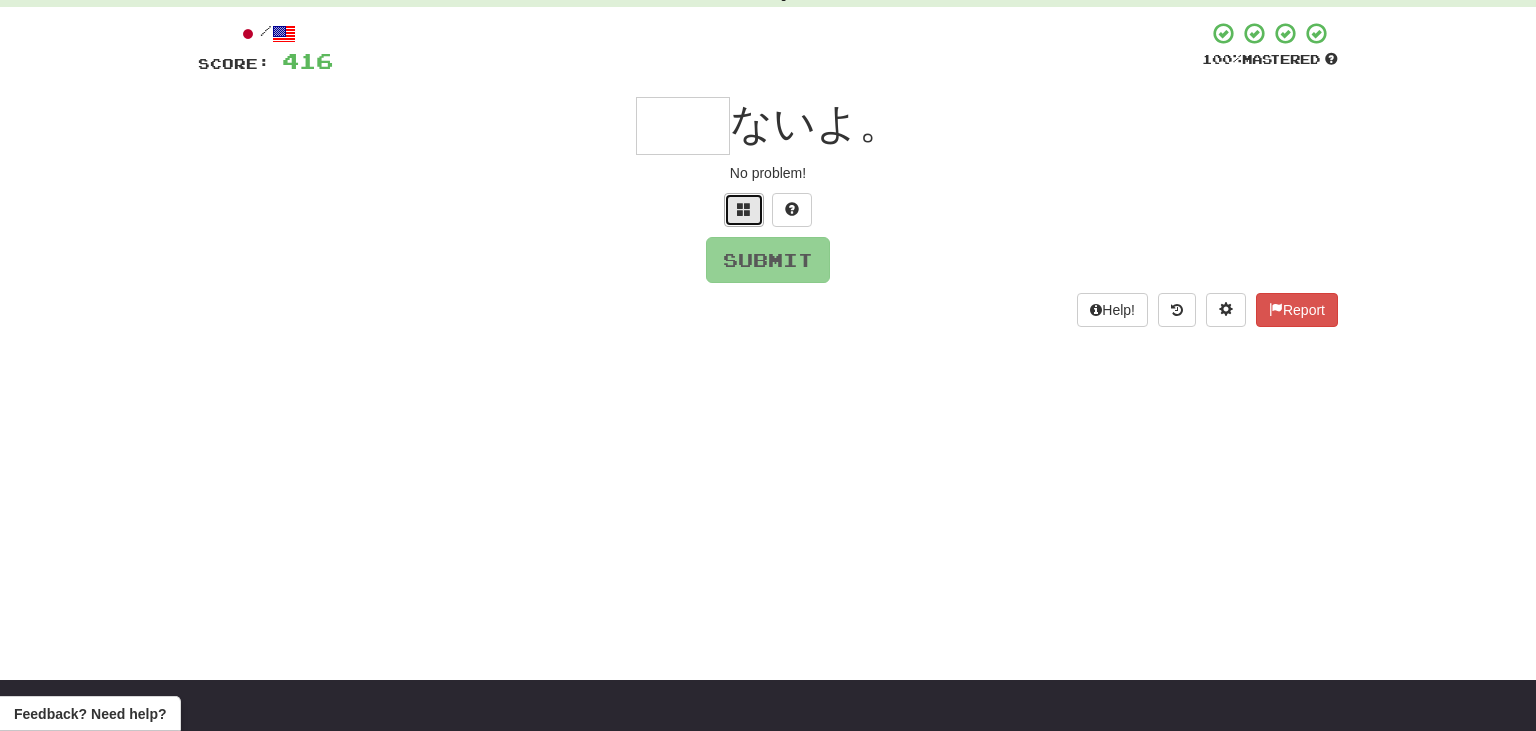 click at bounding box center (744, 209) 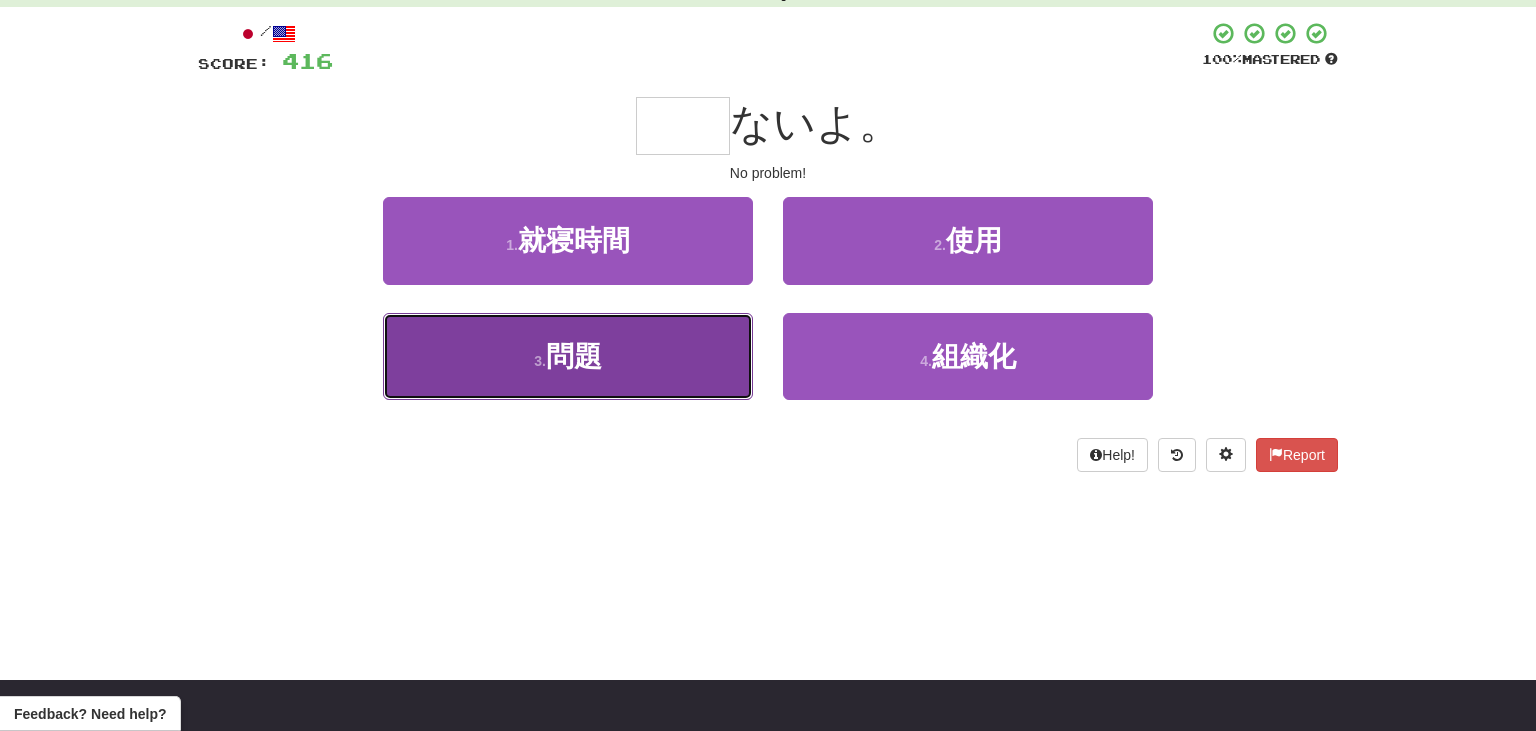 click on "3 .  問題" at bounding box center [568, 356] 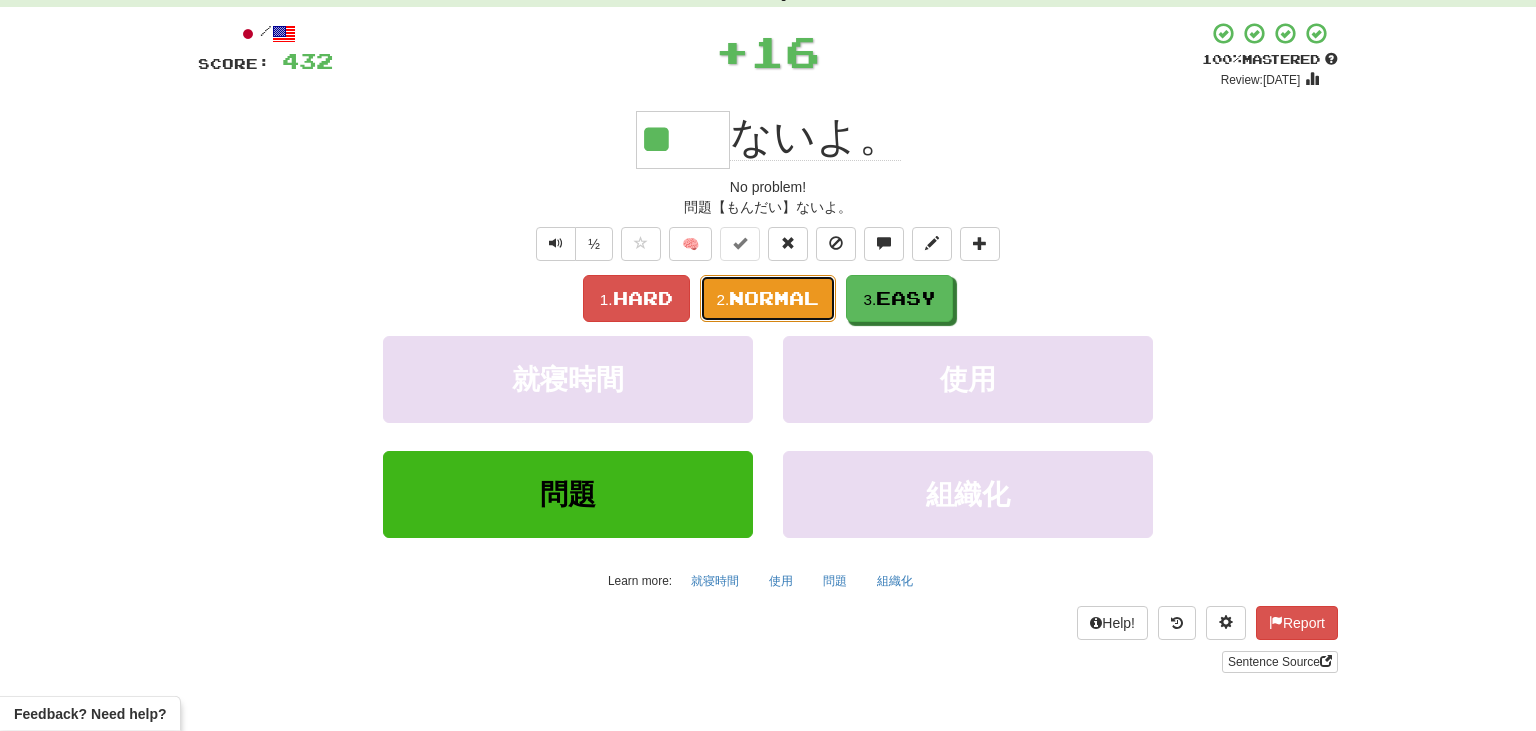 click on "Normal" at bounding box center (774, 298) 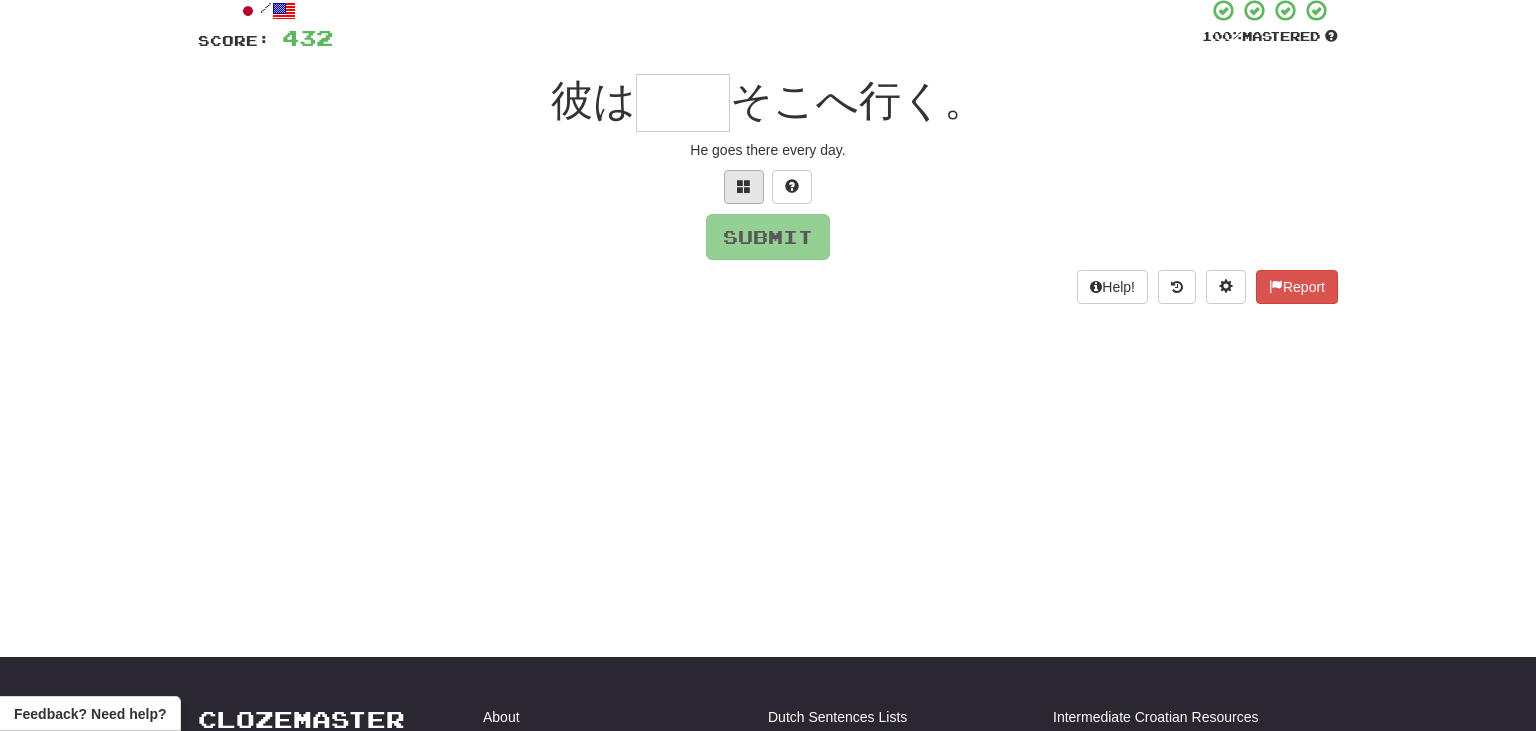 scroll, scrollTop: 124, scrollLeft: 0, axis: vertical 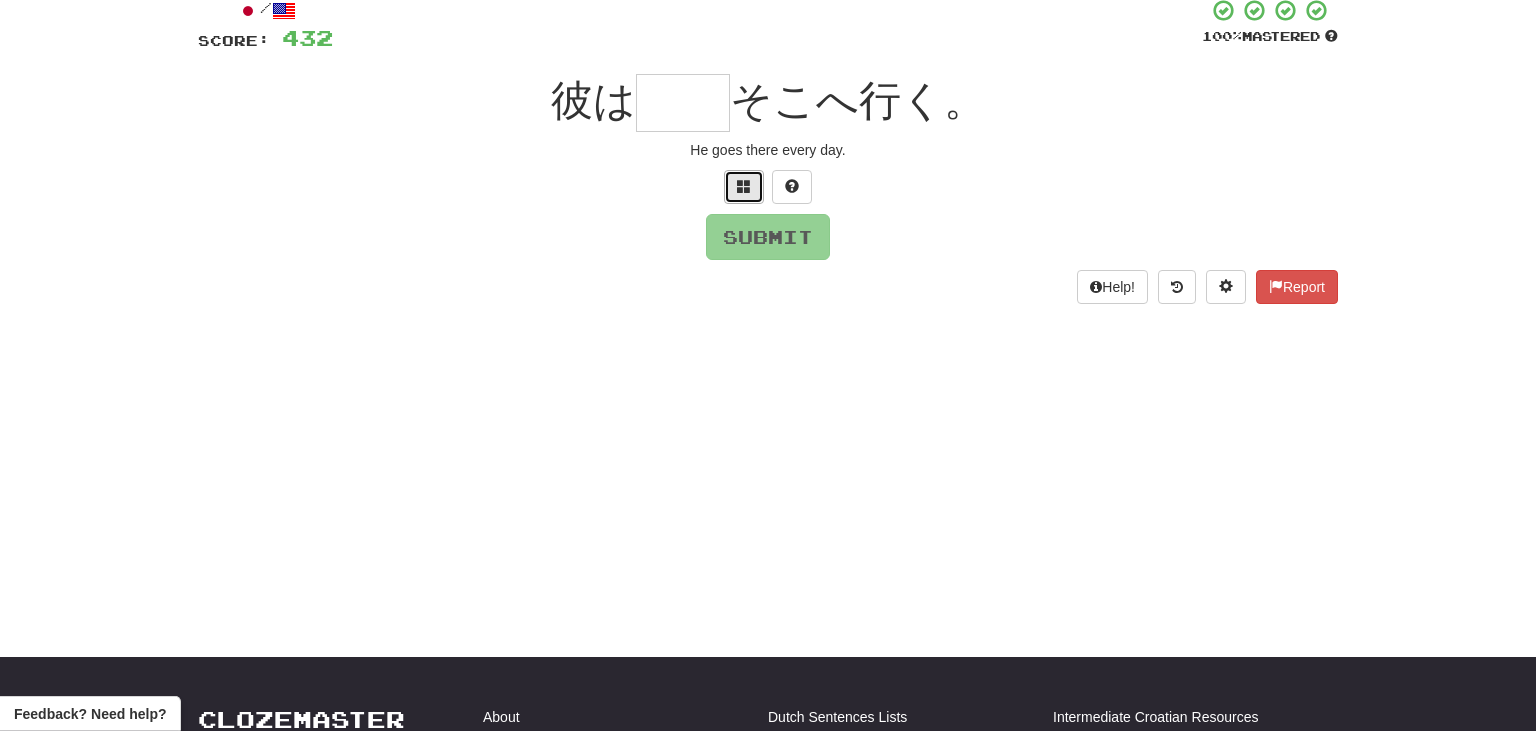click at bounding box center [744, 187] 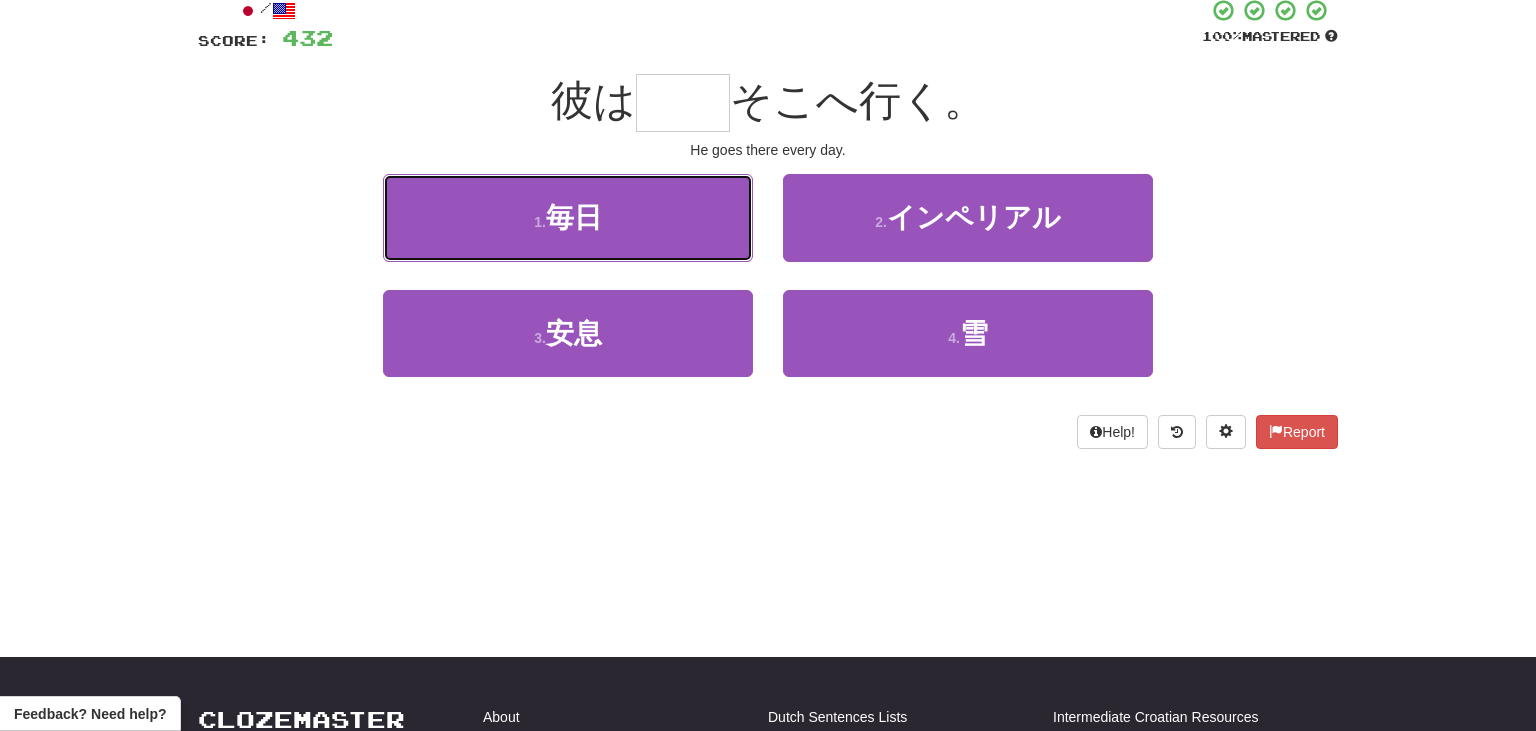 click on "1 .  毎日" at bounding box center [568, 217] 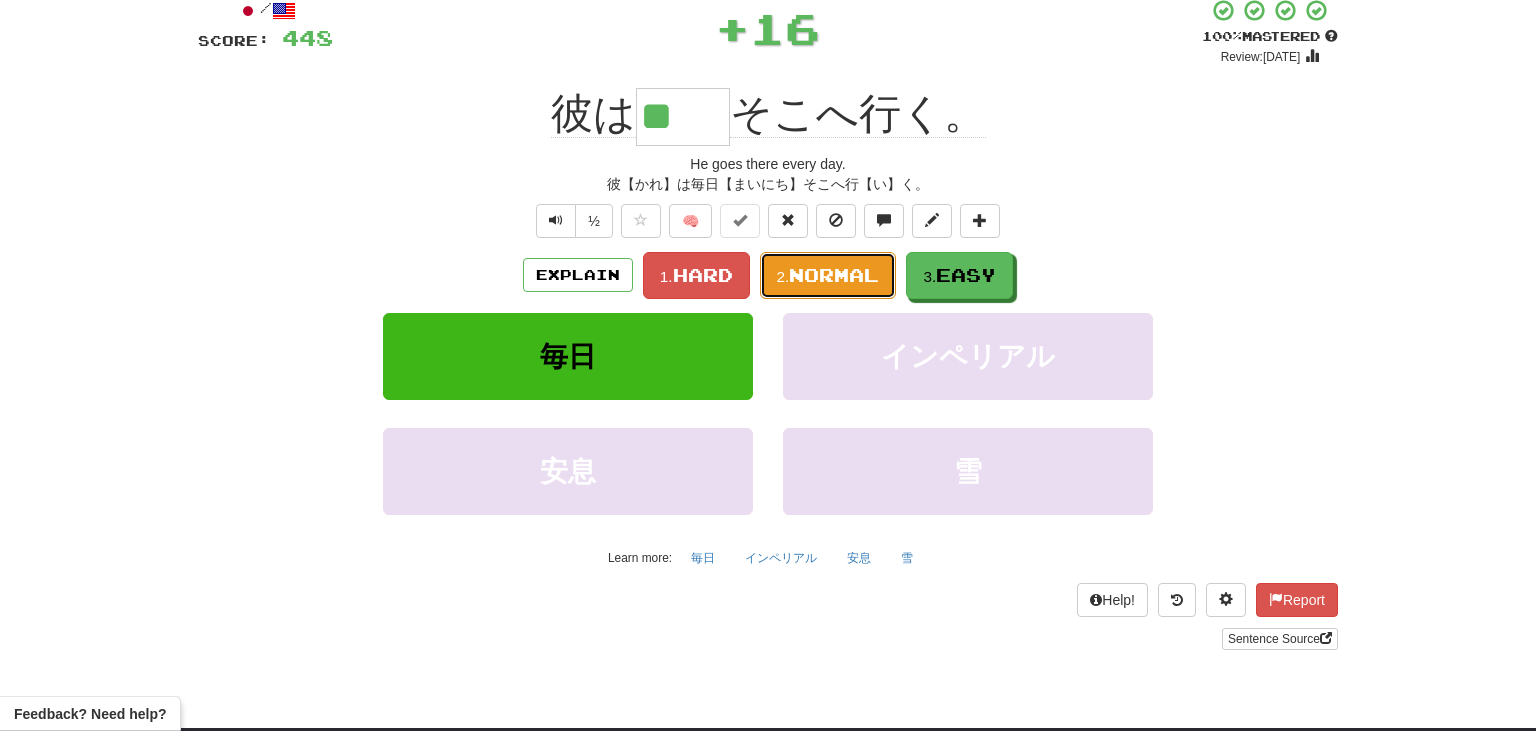 click on "Normal" at bounding box center (834, 275) 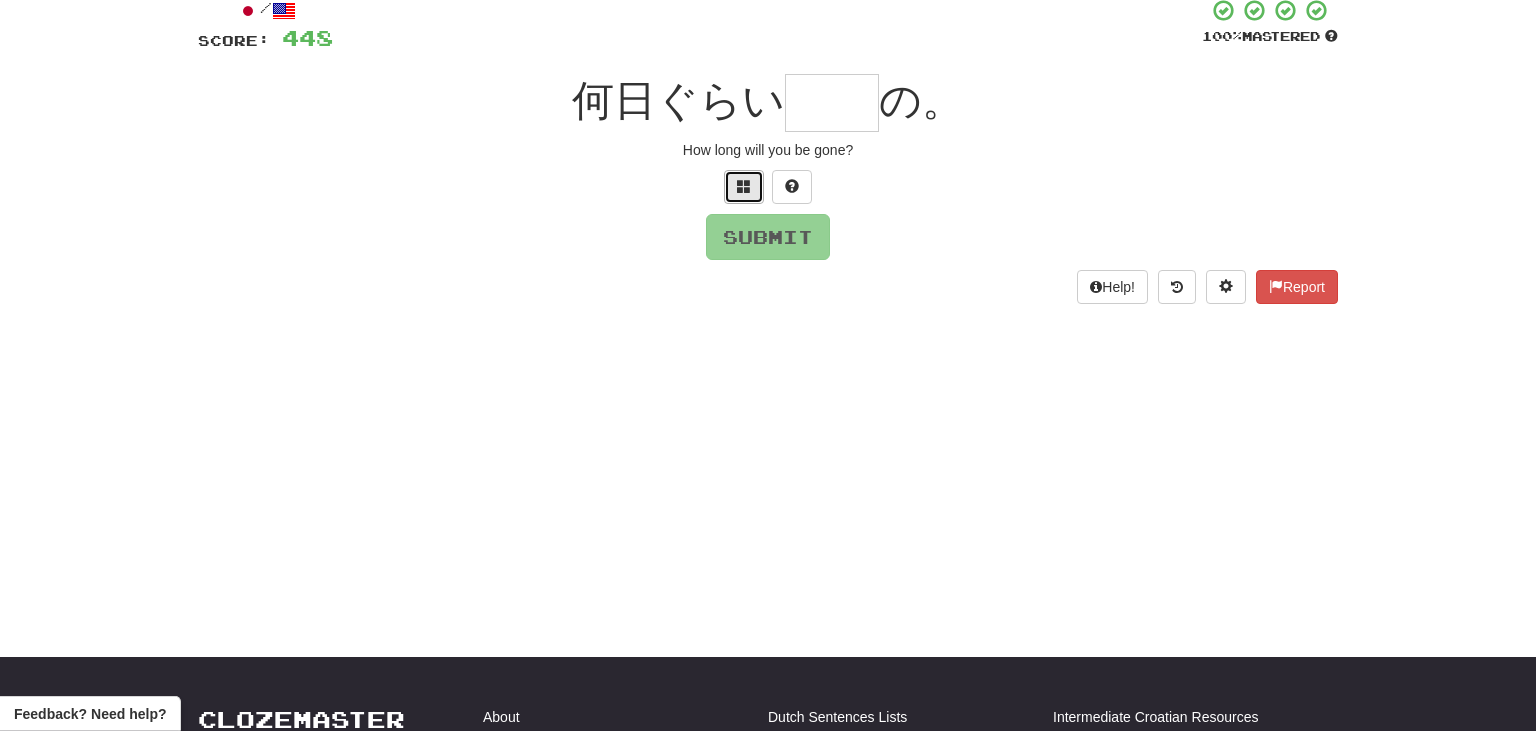 click at bounding box center (744, 187) 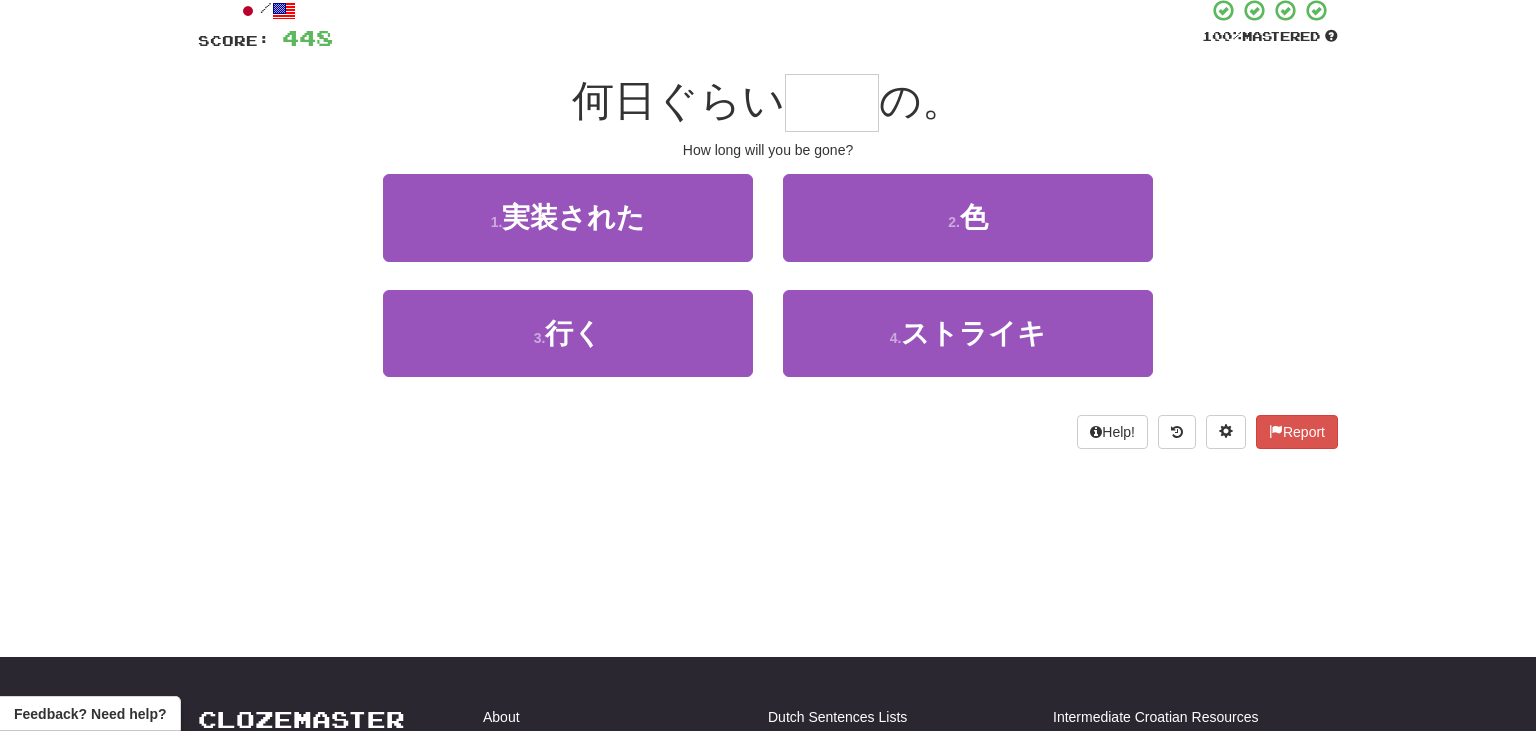 click on "1 .  実装された" at bounding box center [568, 231] 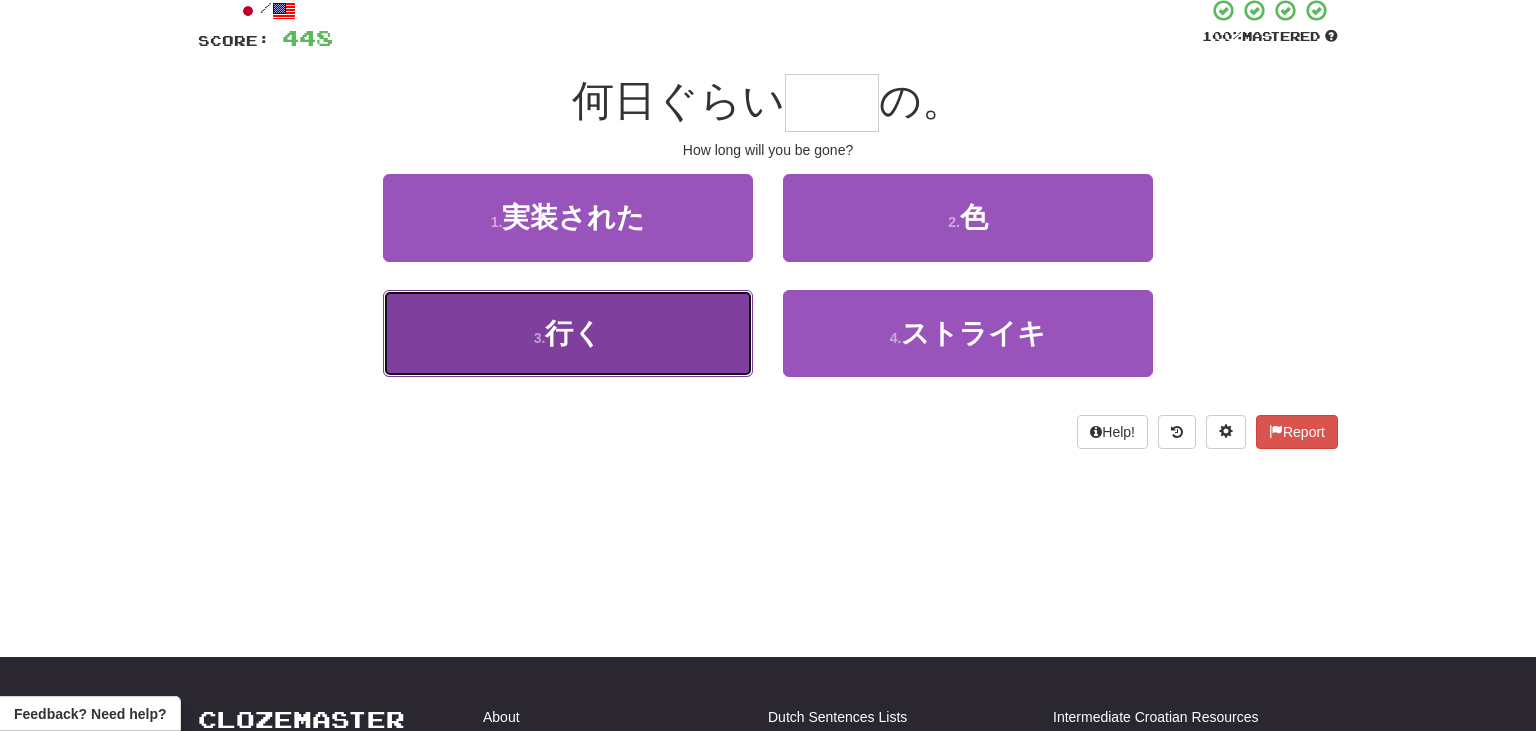 click on "3 .  行く" at bounding box center (568, 333) 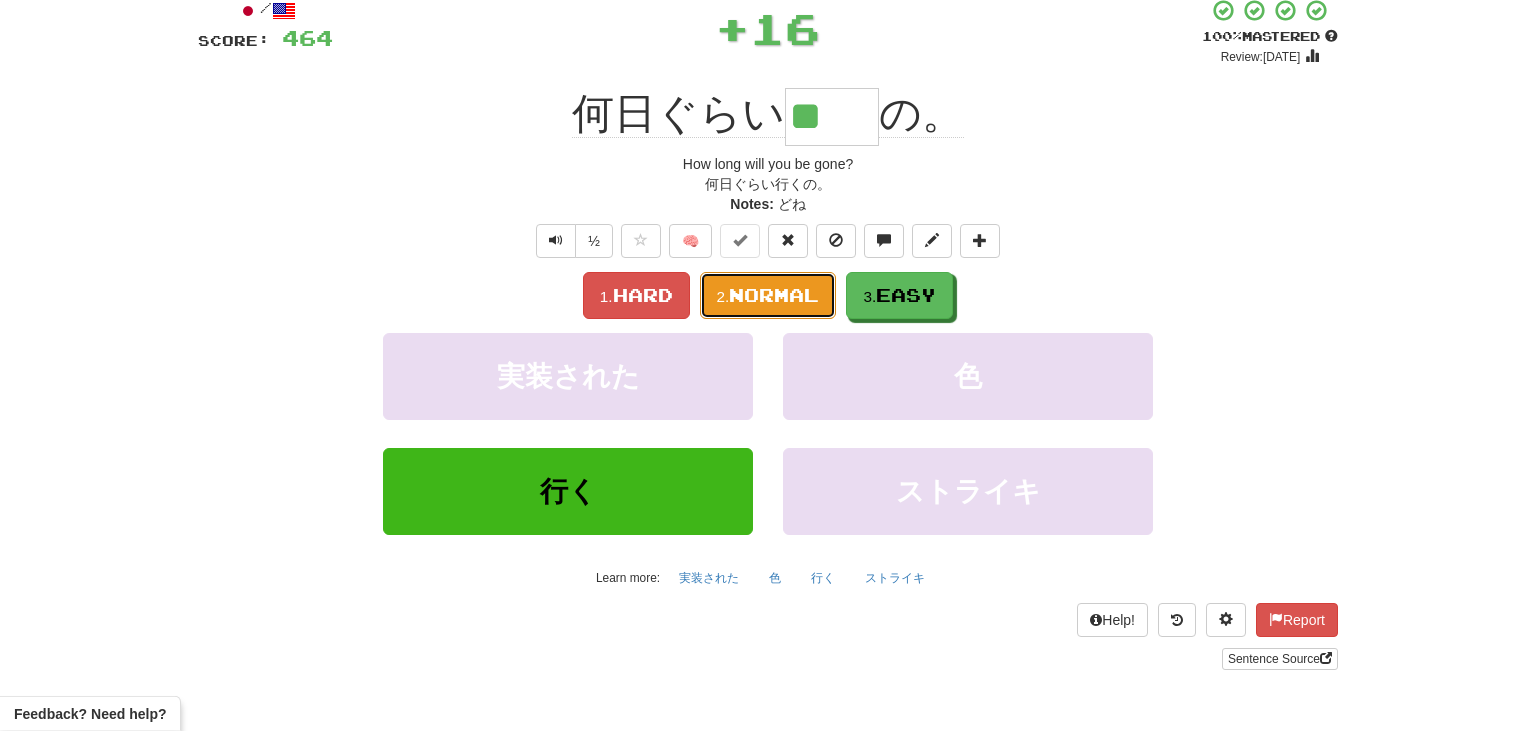 click on "Normal" at bounding box center (774, 295) 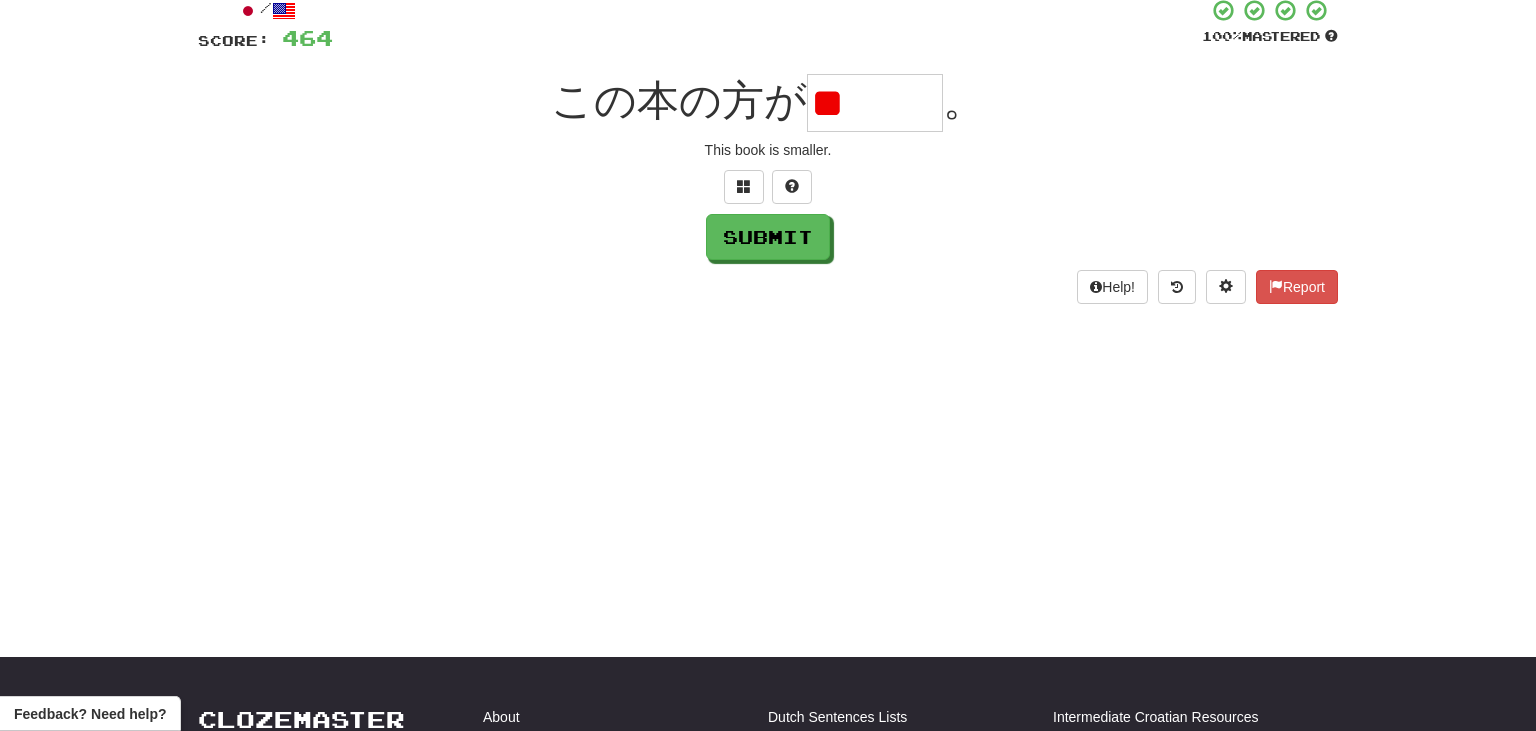 type on "*" 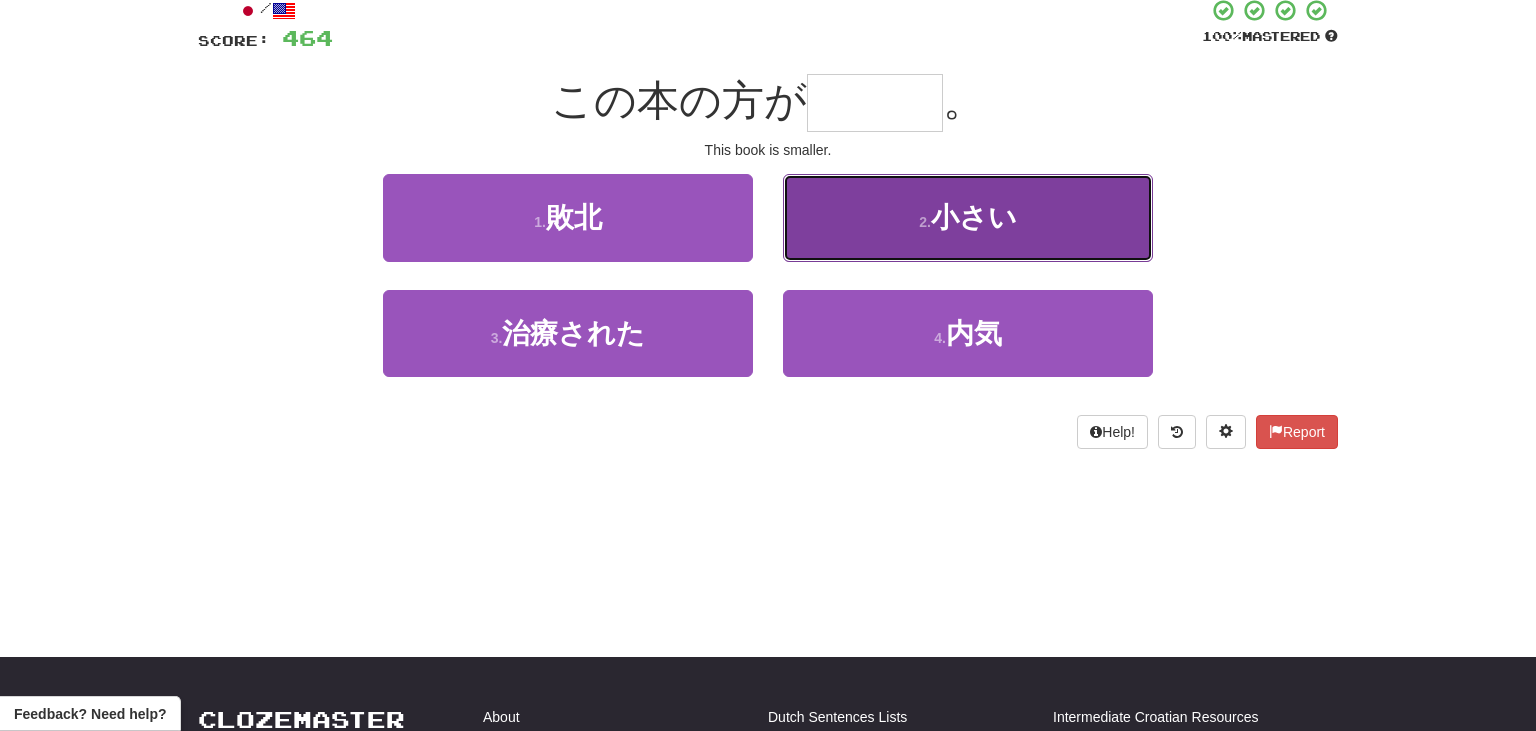 click on "2 ." at bounding box center [925, 222] 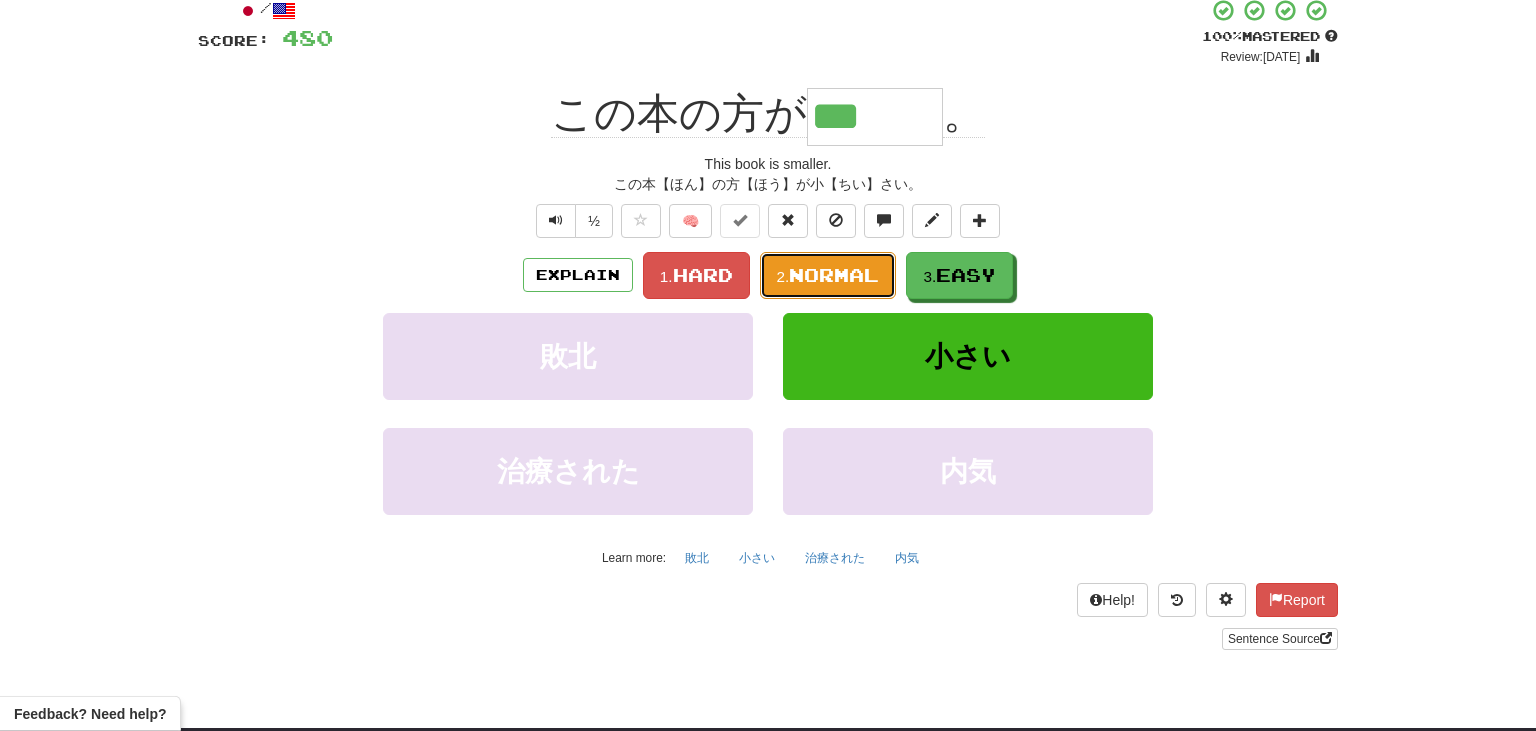 click on "Normal" at bounding box center (834, 275) 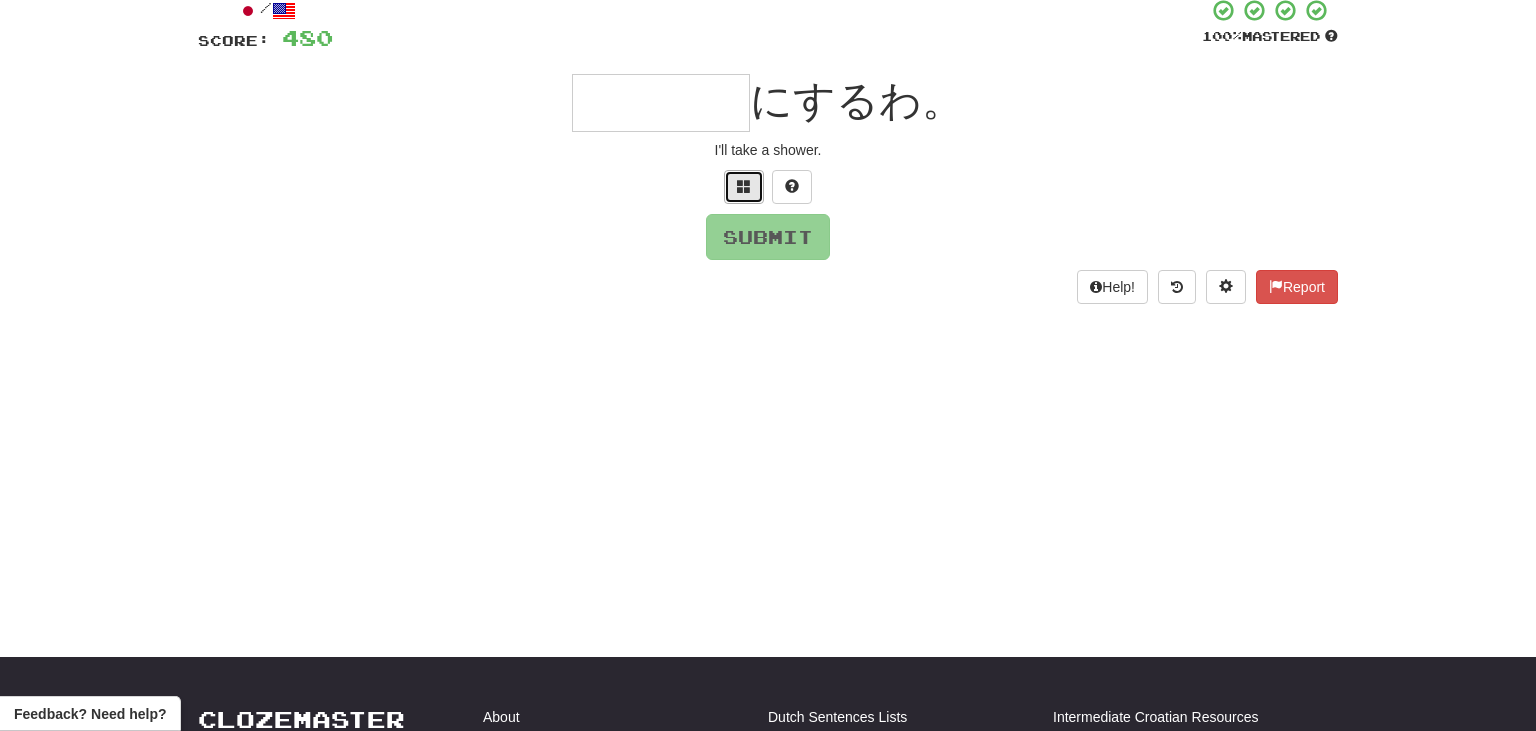 click at bounding box center [744, 187] 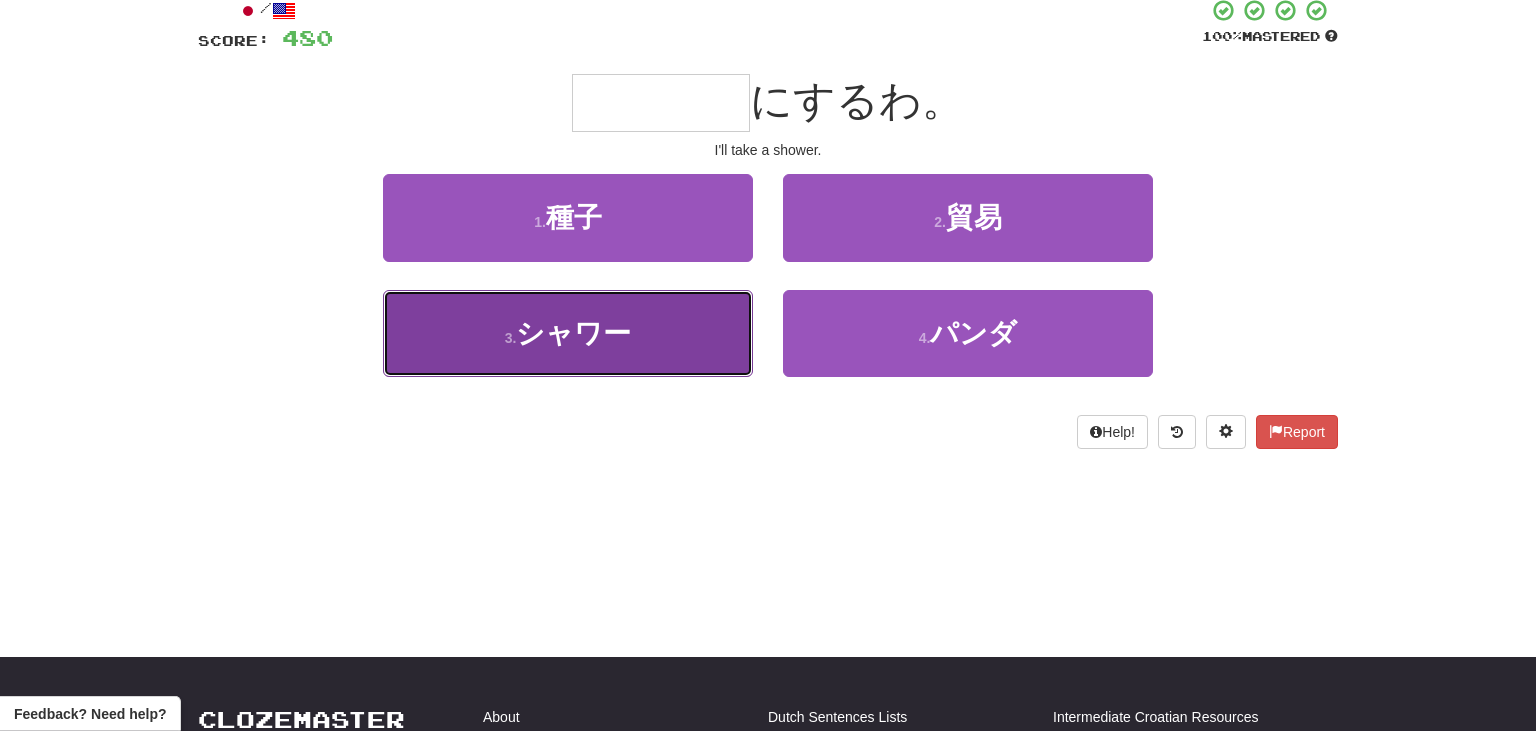 click on "3 .  シャワー" at bounding box center [568, 333] 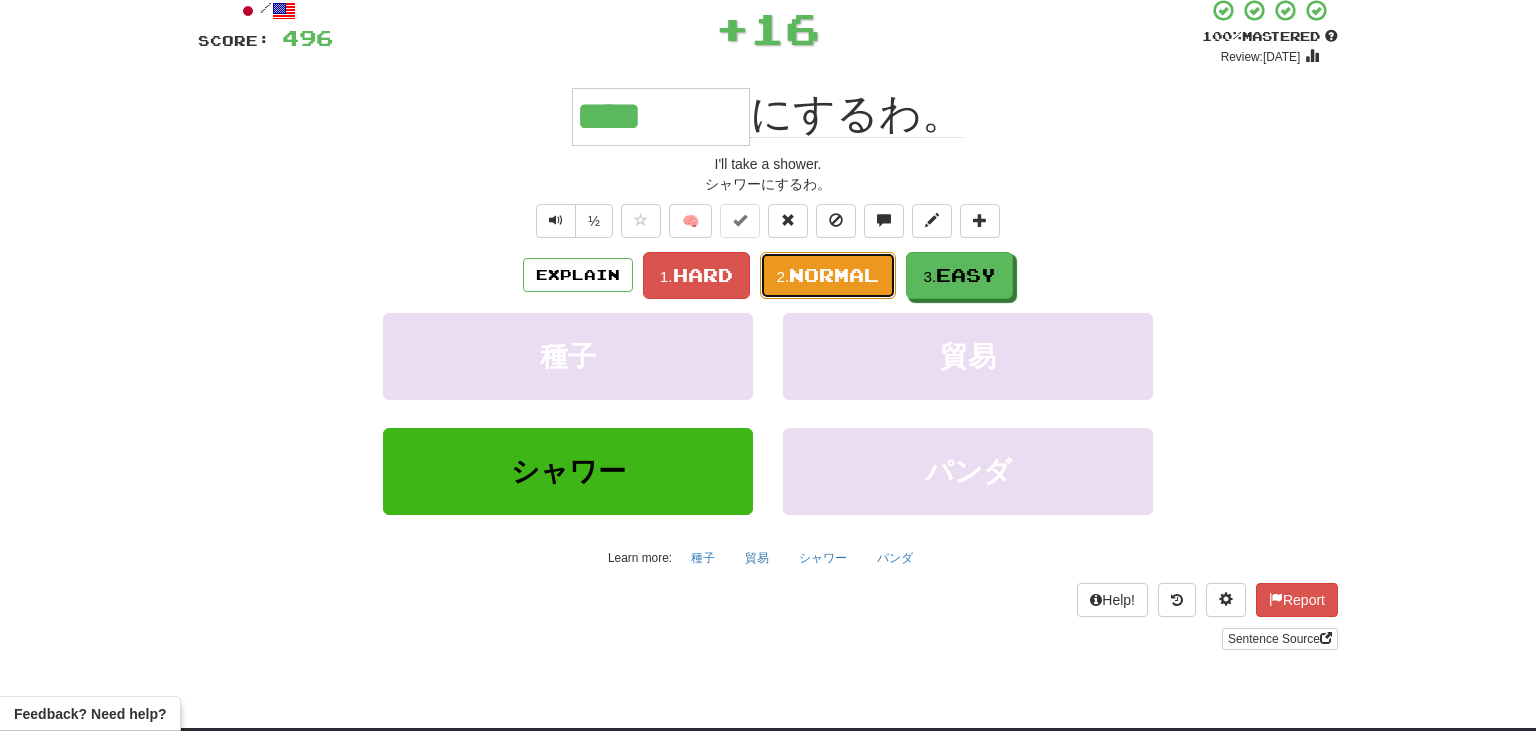 click on "2.  Normal" at bounding box center (828, 275) 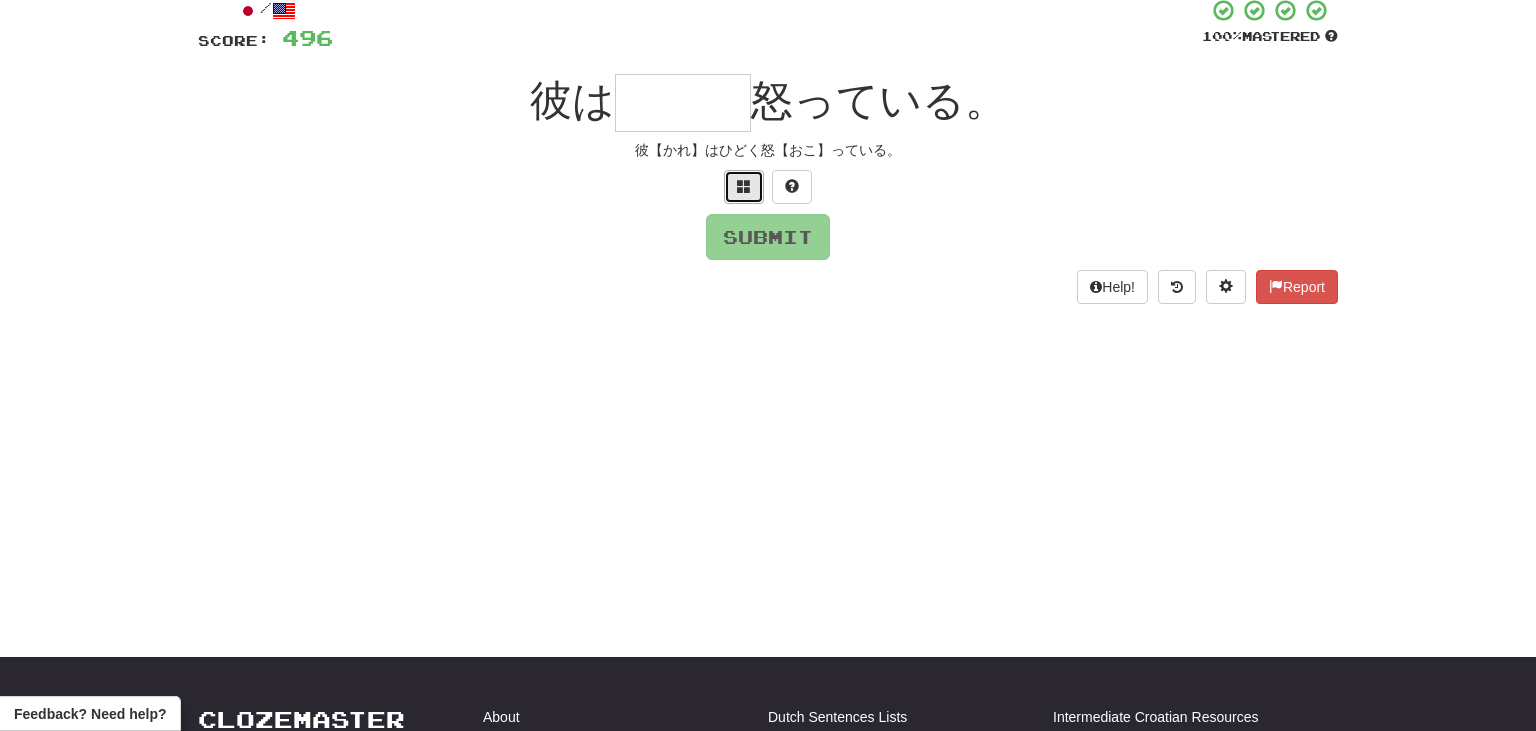 click at bounding box center (744, 186) 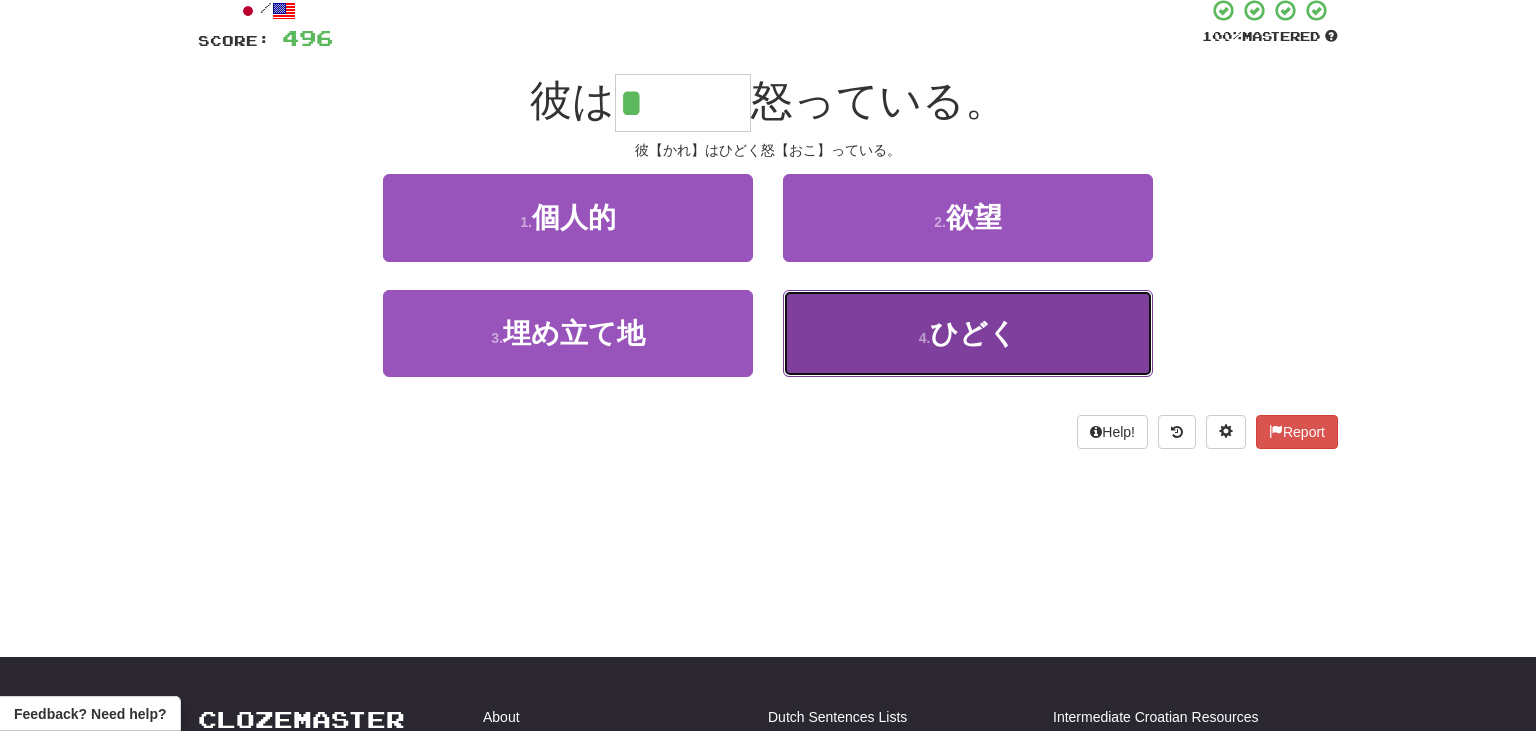 click on "4 .  ひどく" at bounding box center [968, 333] 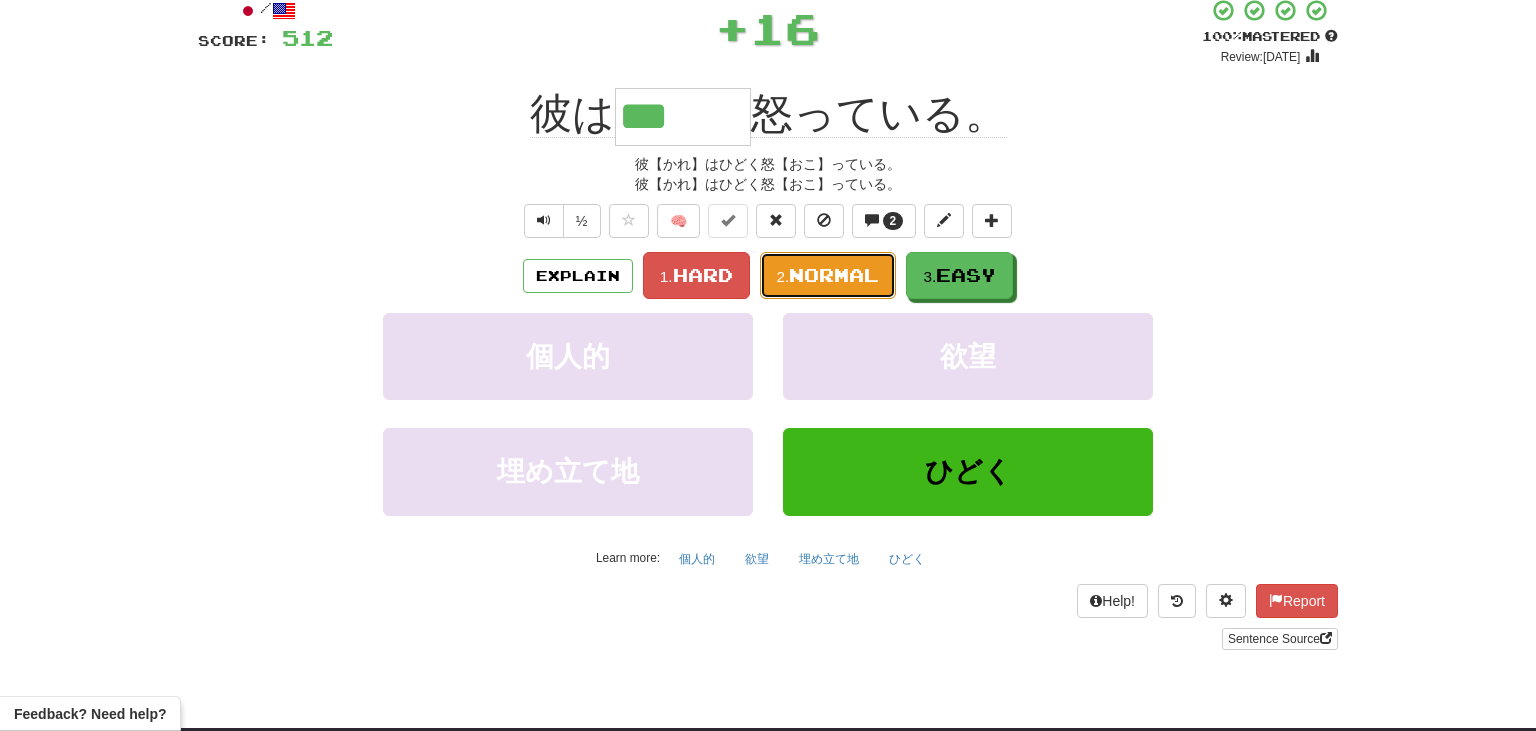 click on "Normal" at bounding box center (834, 275) 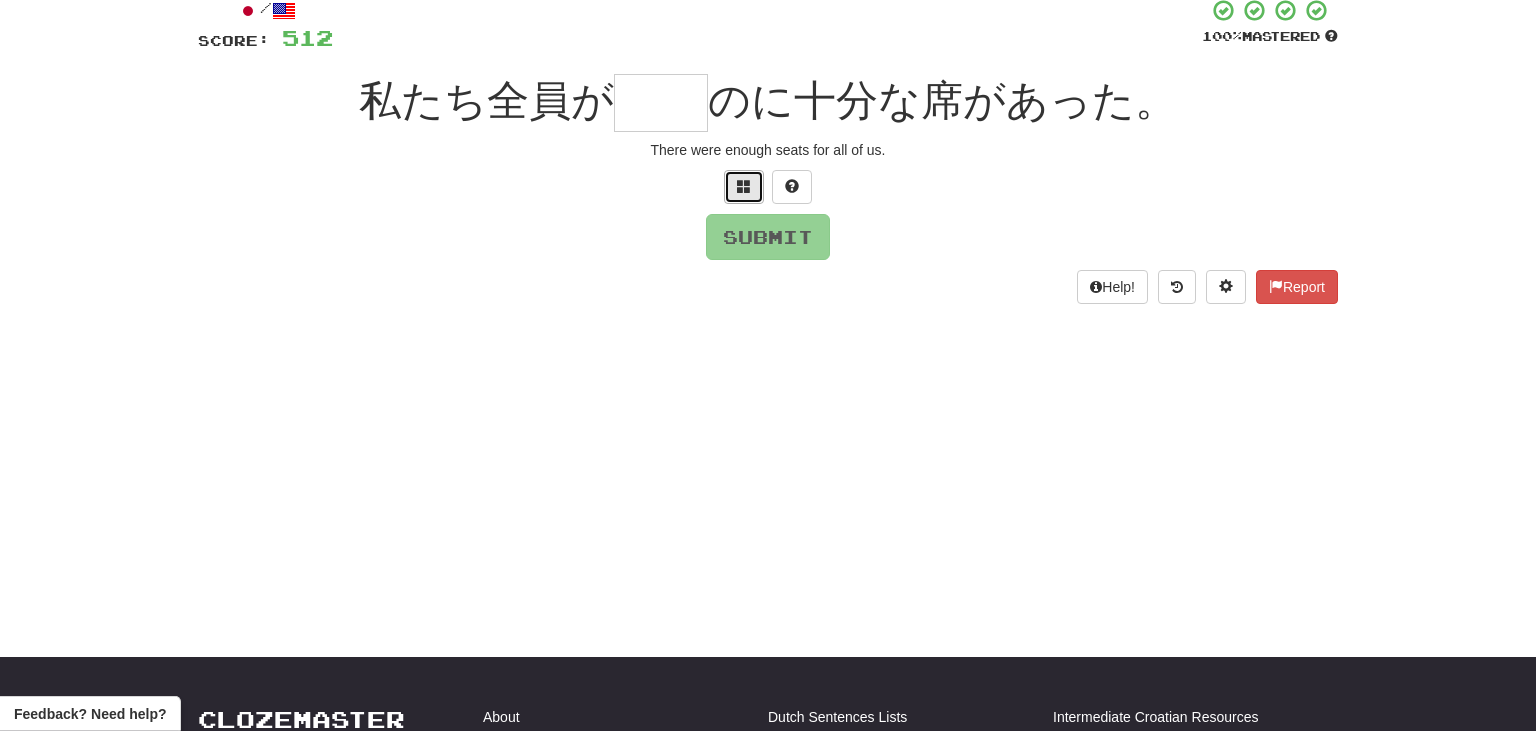 click at bounding box center (744, 186) 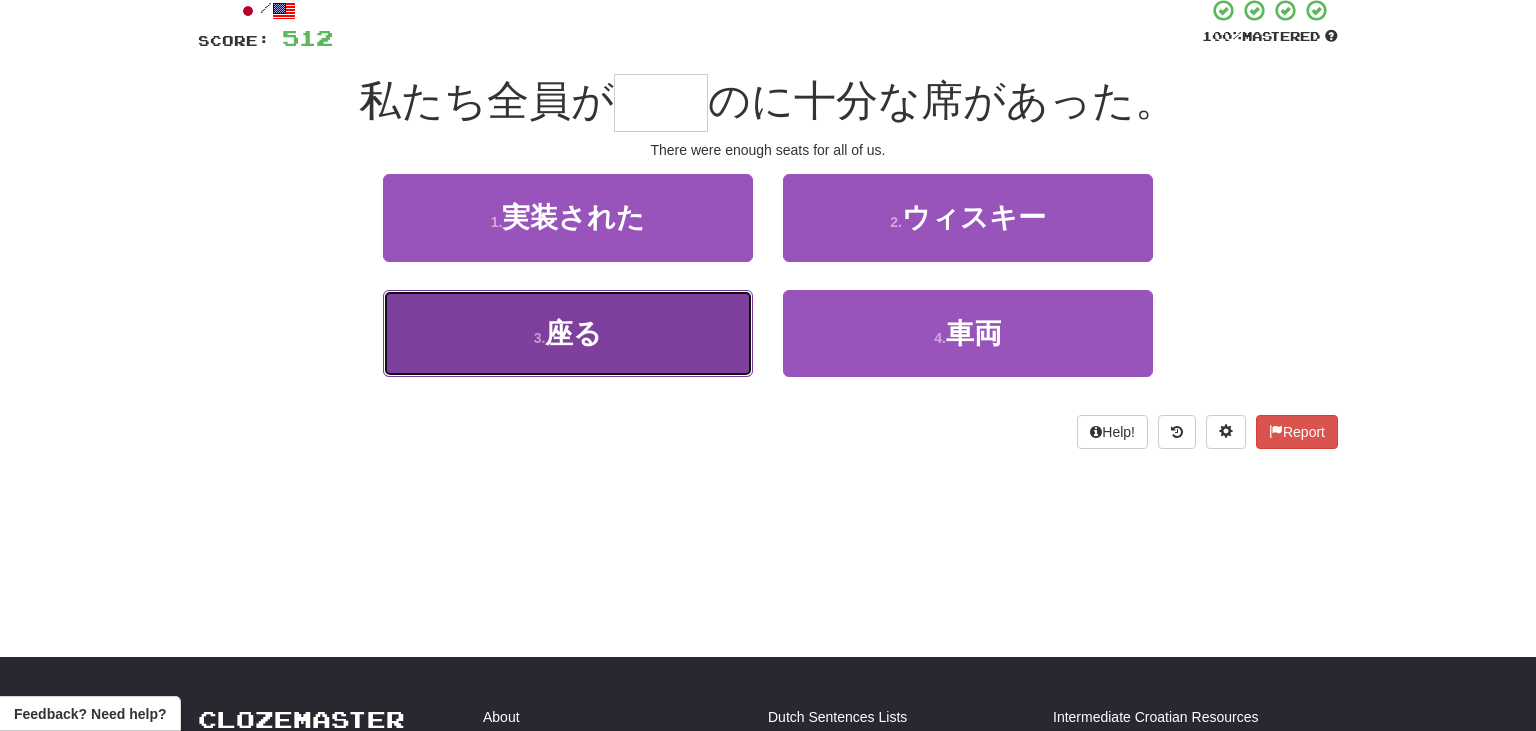 click on "3 .  座る" at bounding box center (568, 333) 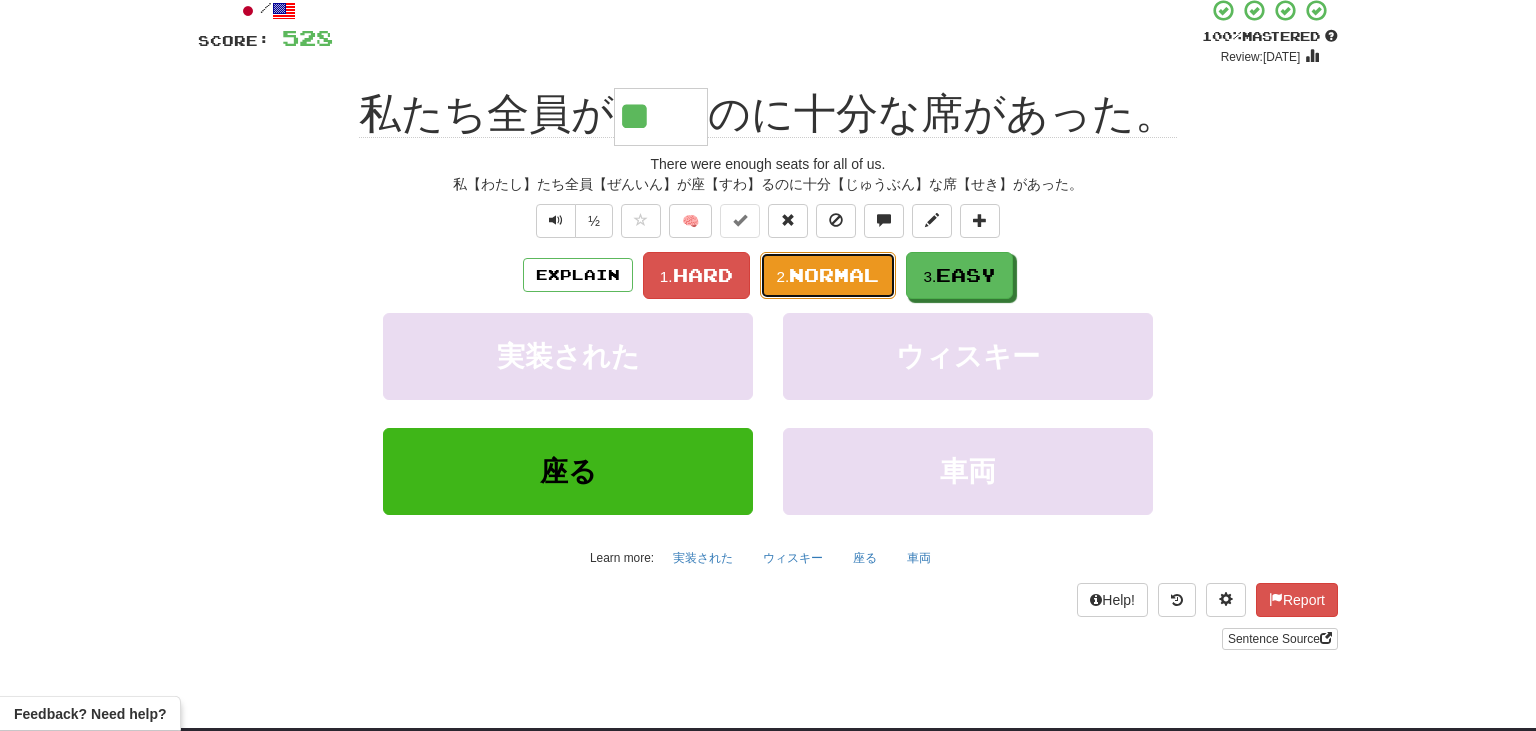 click on "Normal" at bounding box center (834, 275) 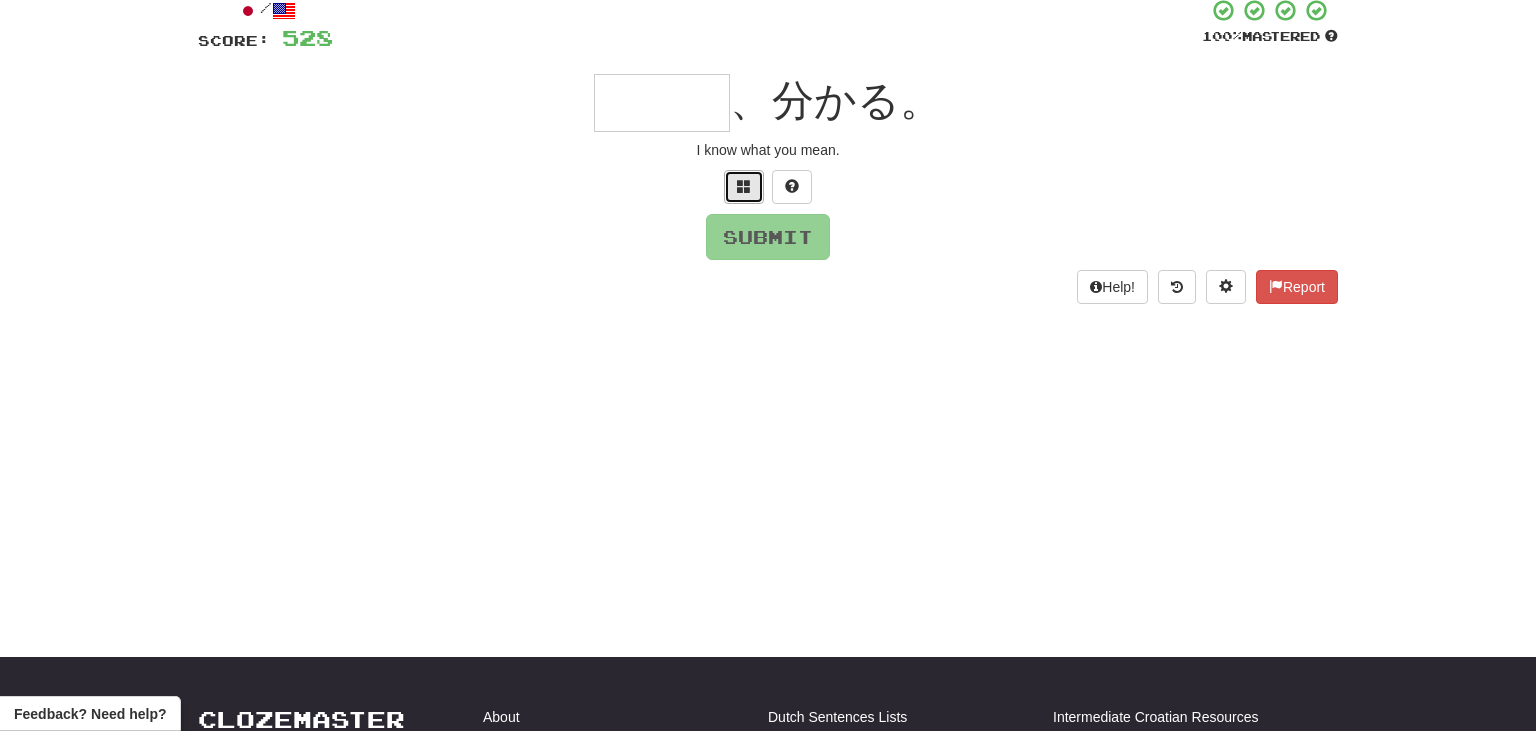 click at bounding box center (744, 186) 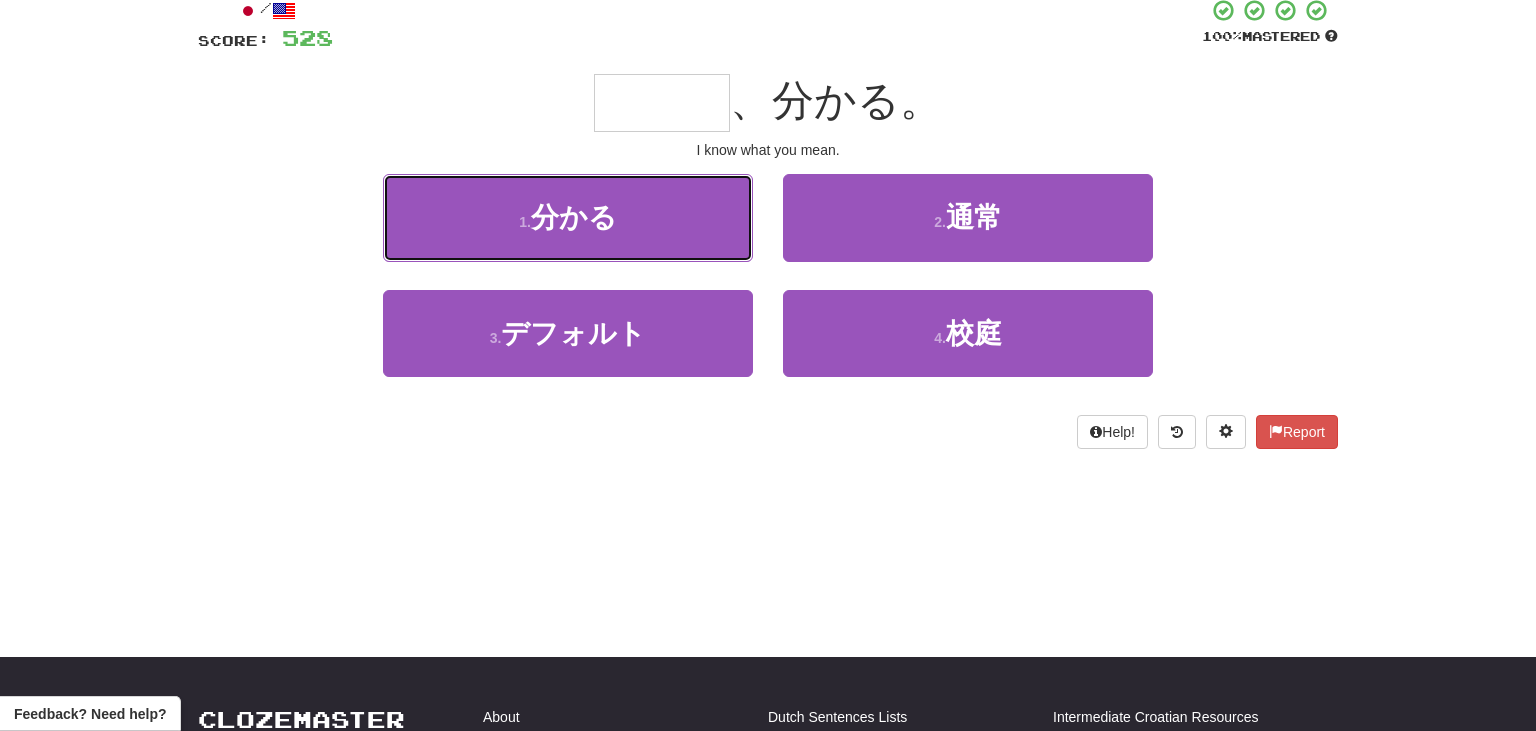 click on "1 .  分かる" at bounding box center [568, 217] 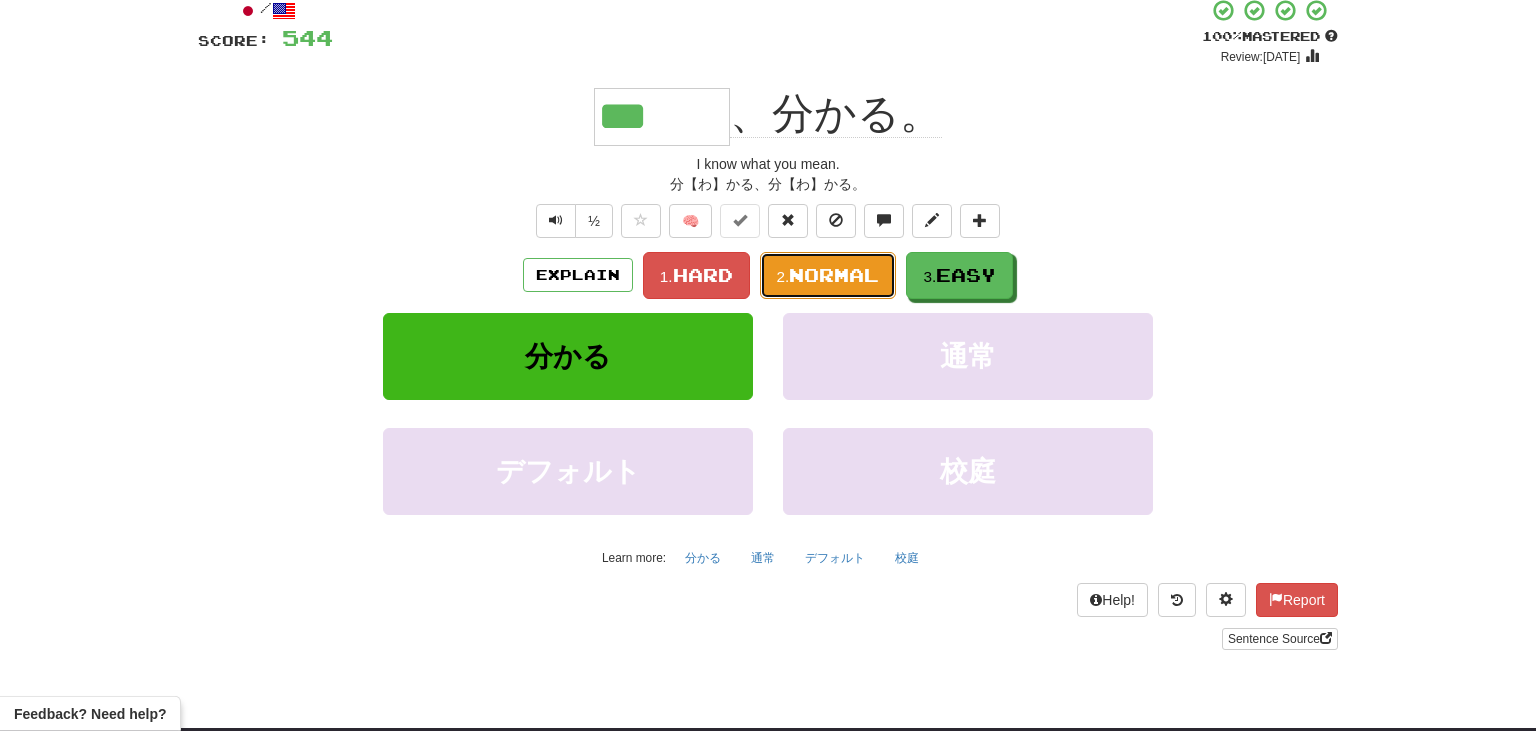 click on "Normal" at bounding box center (834, 275) 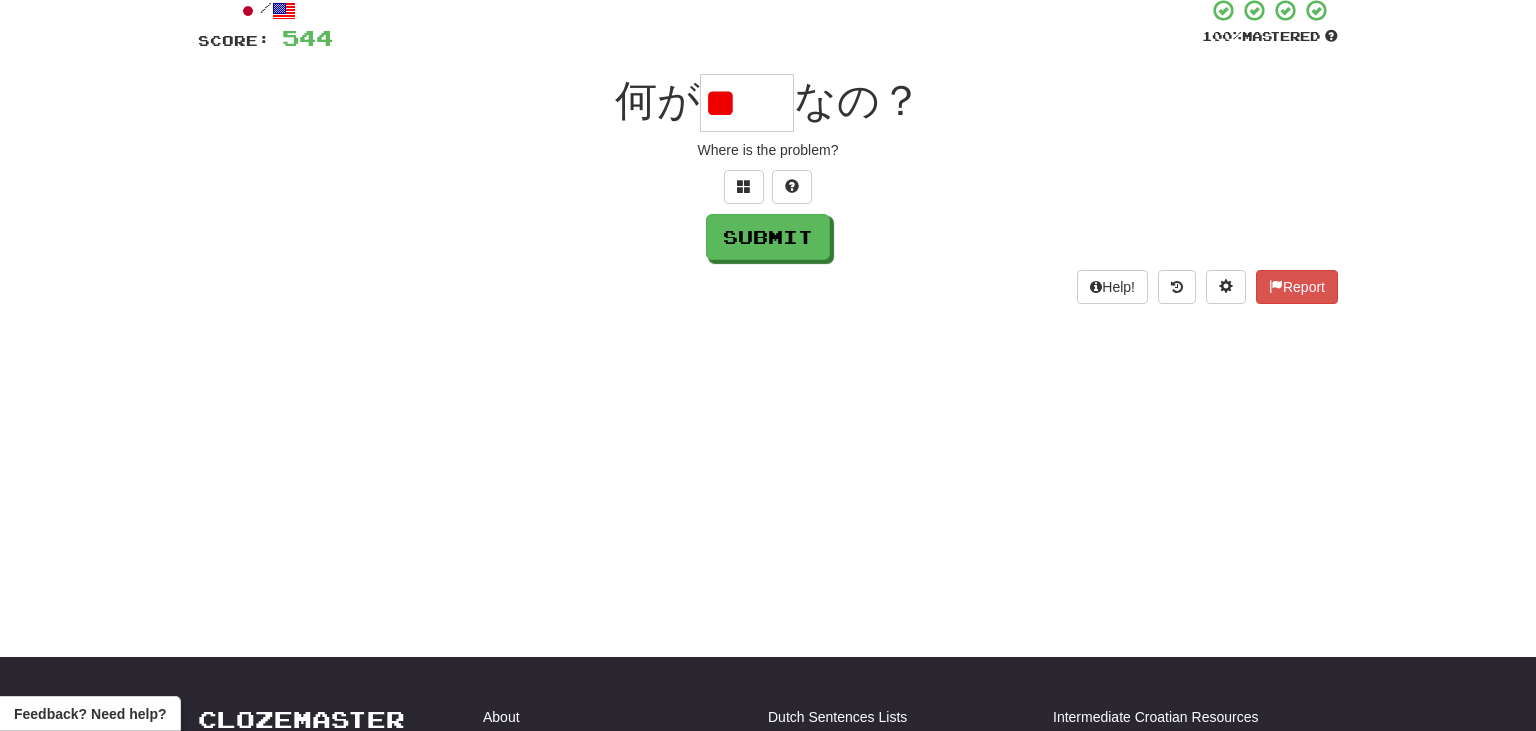 scroll, scrollTop: 0, scrollLeft: 0, axis: both 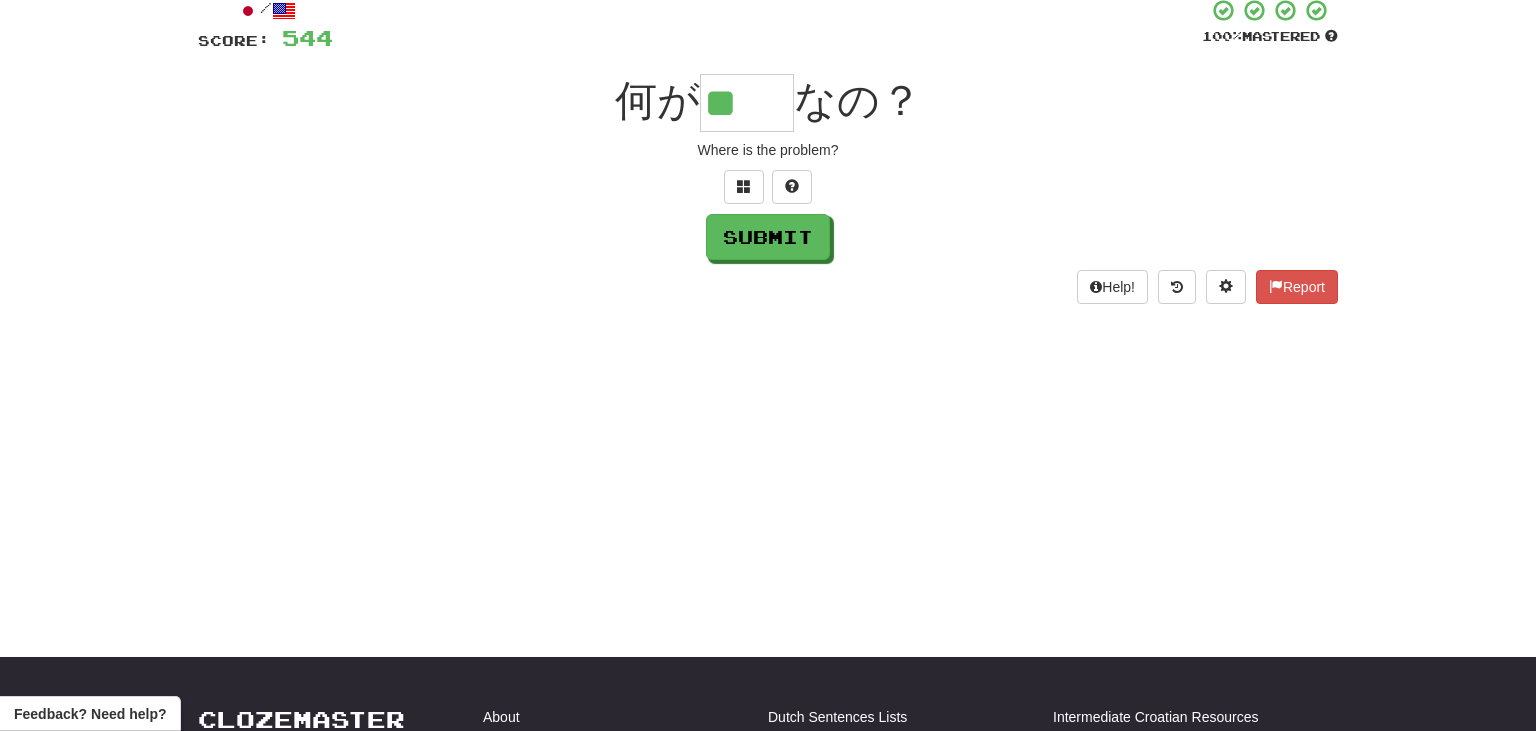 type on "**" 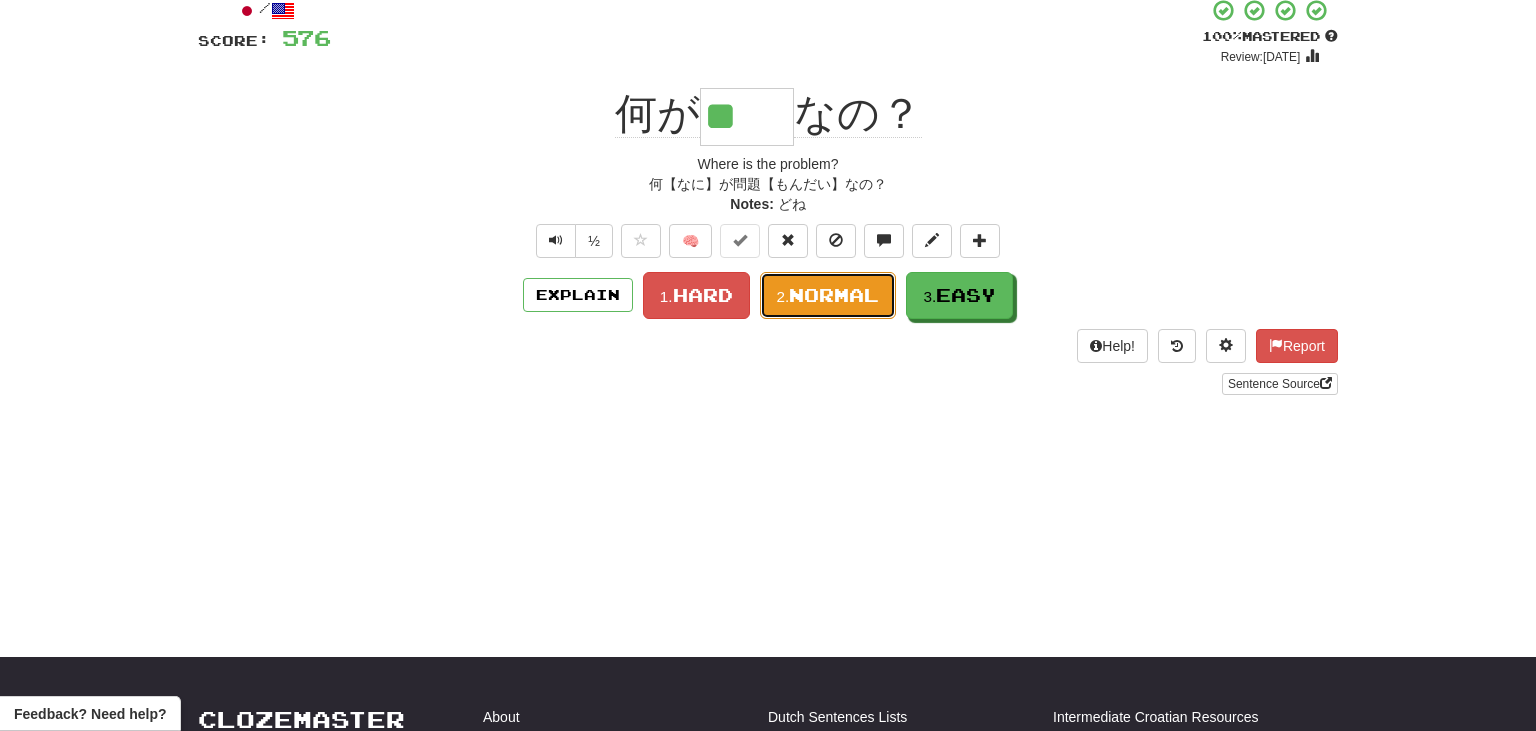 click on "Normal" at bounding box center [834, 295] 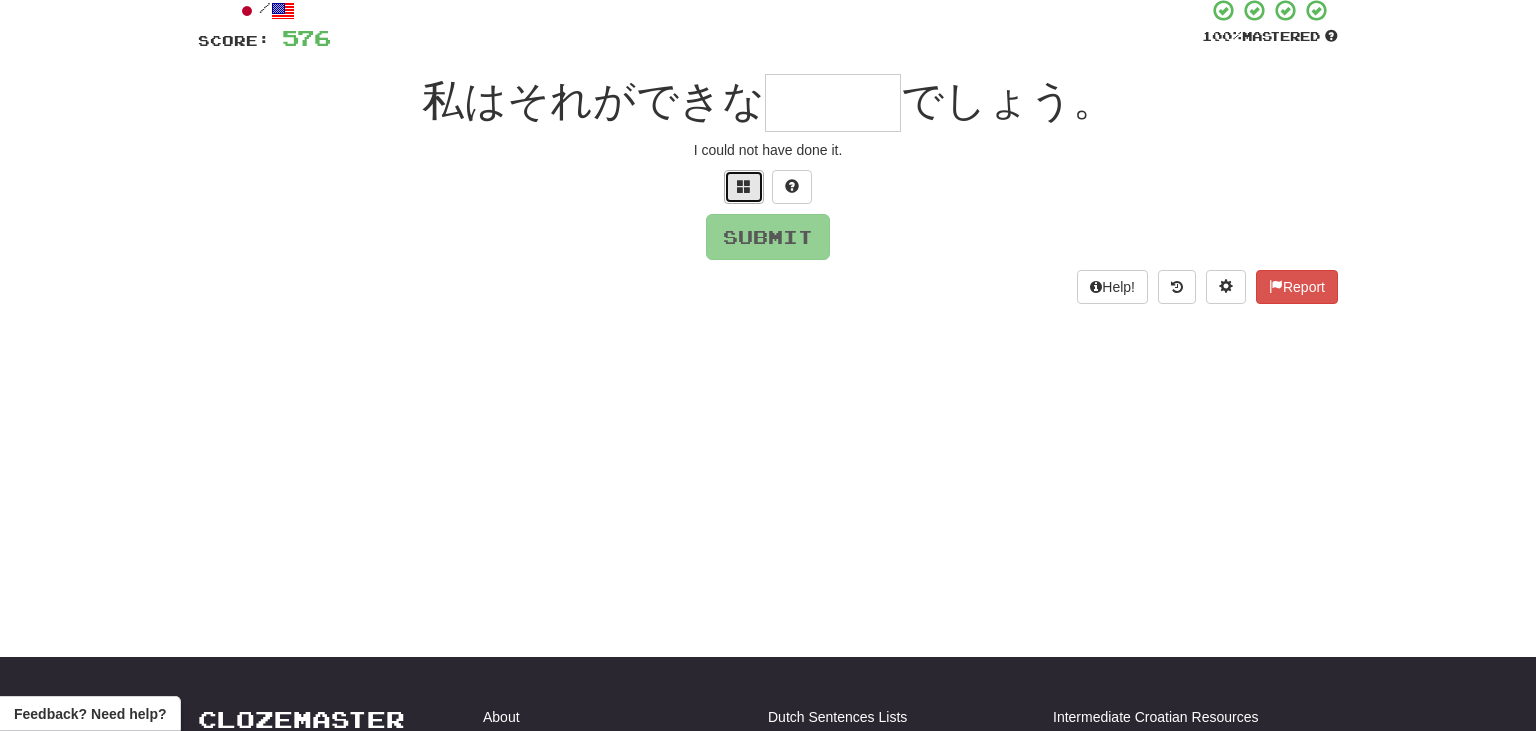 click at bounding box center [744, 187] 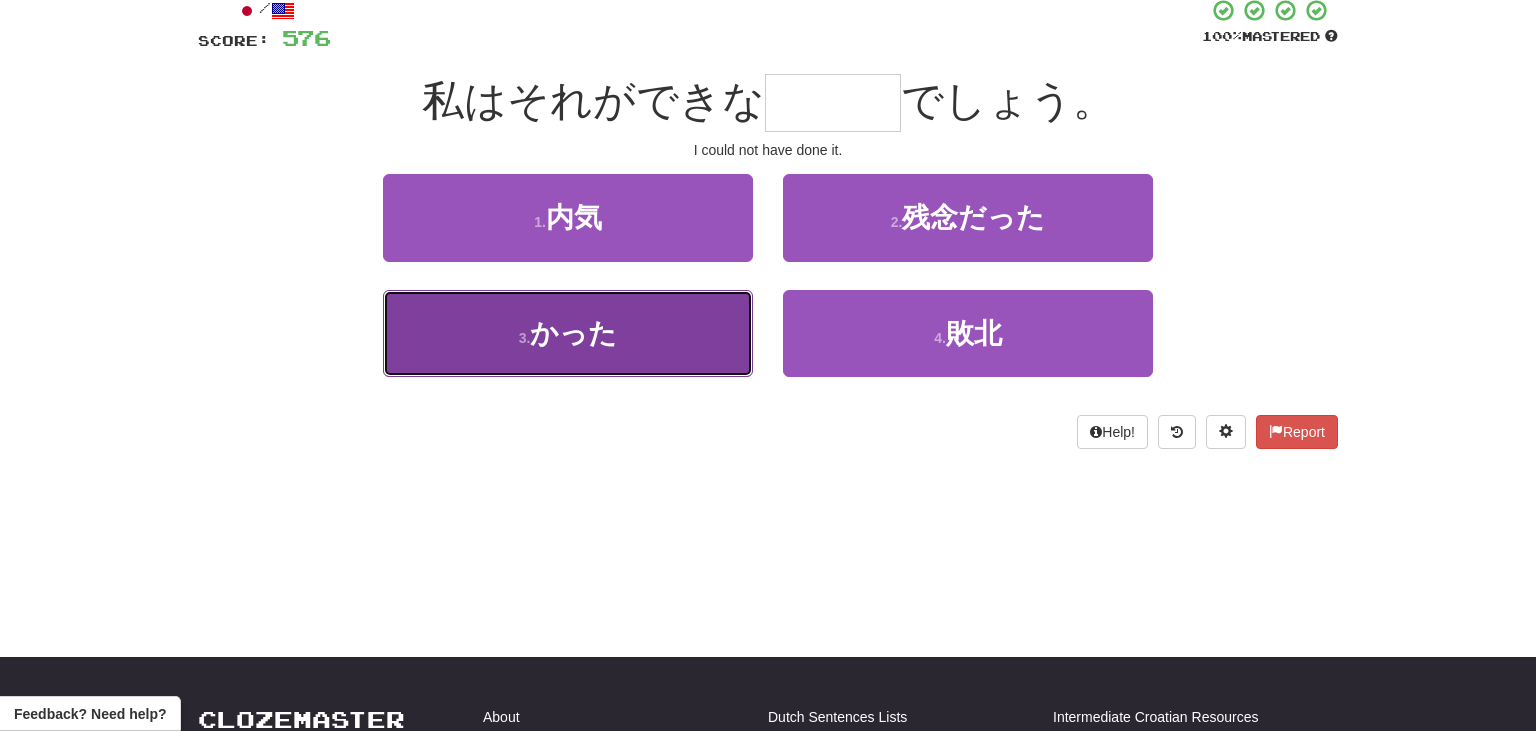 click on "3 .  かった" at bounding box center (568, 333) 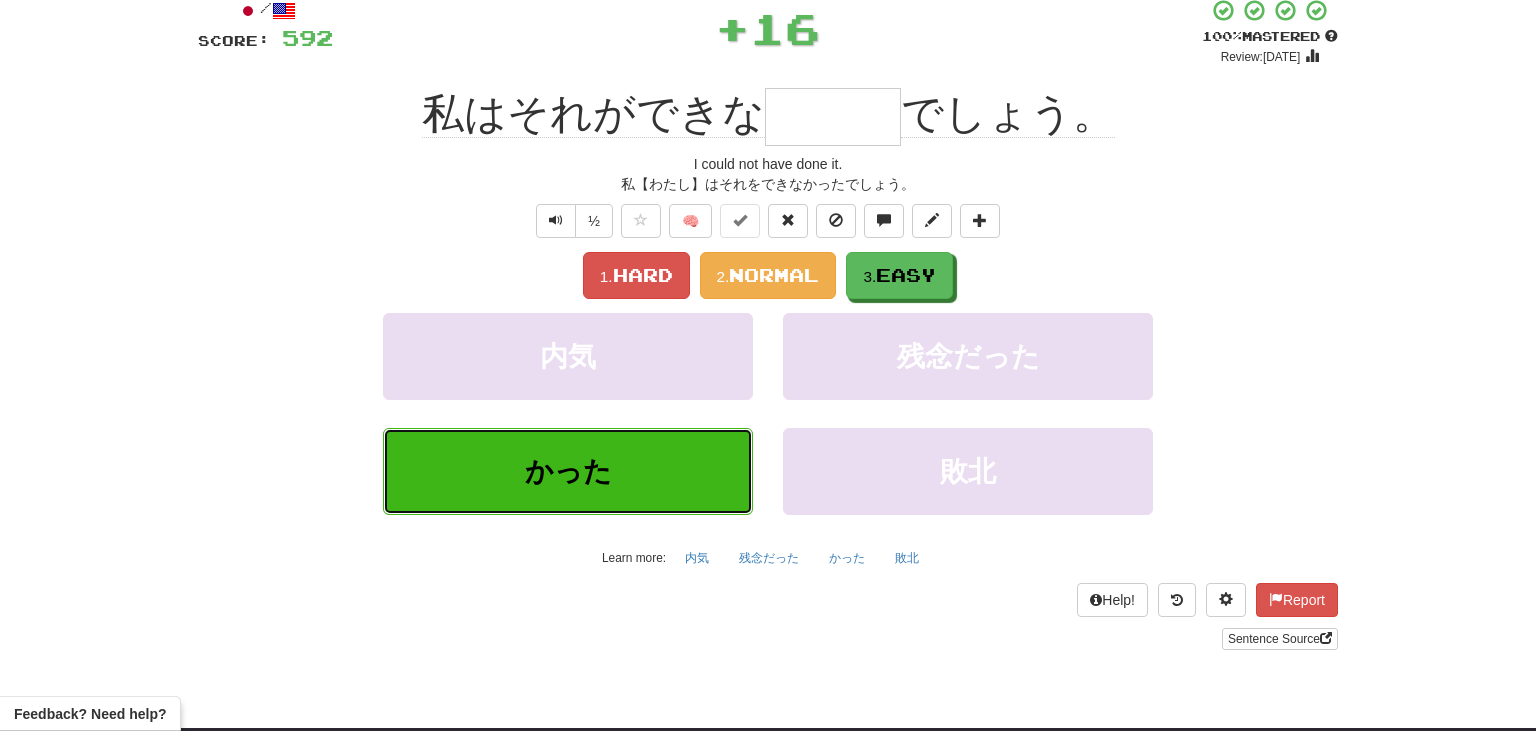 type on "***" 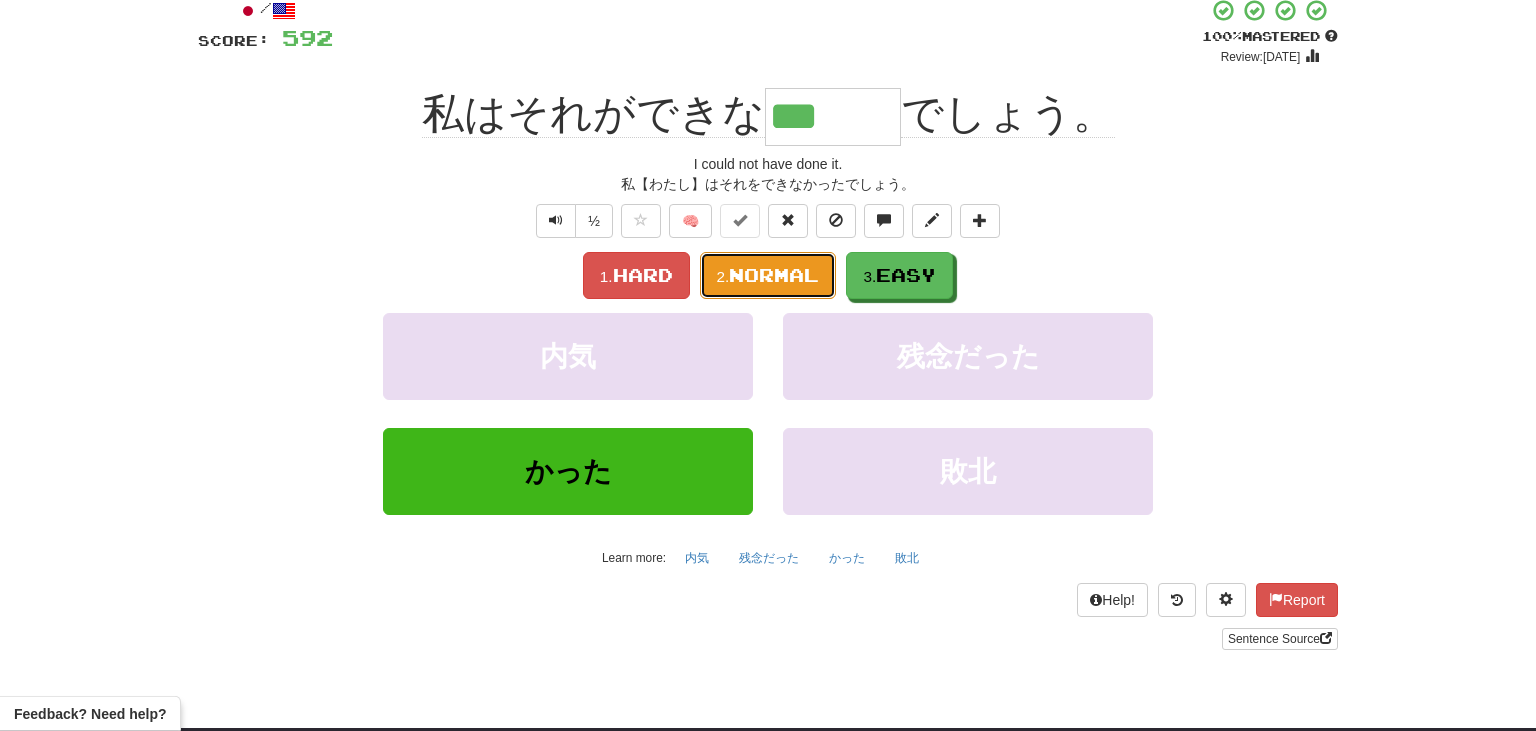 click on "Normal" at bounding box center (774, 275) 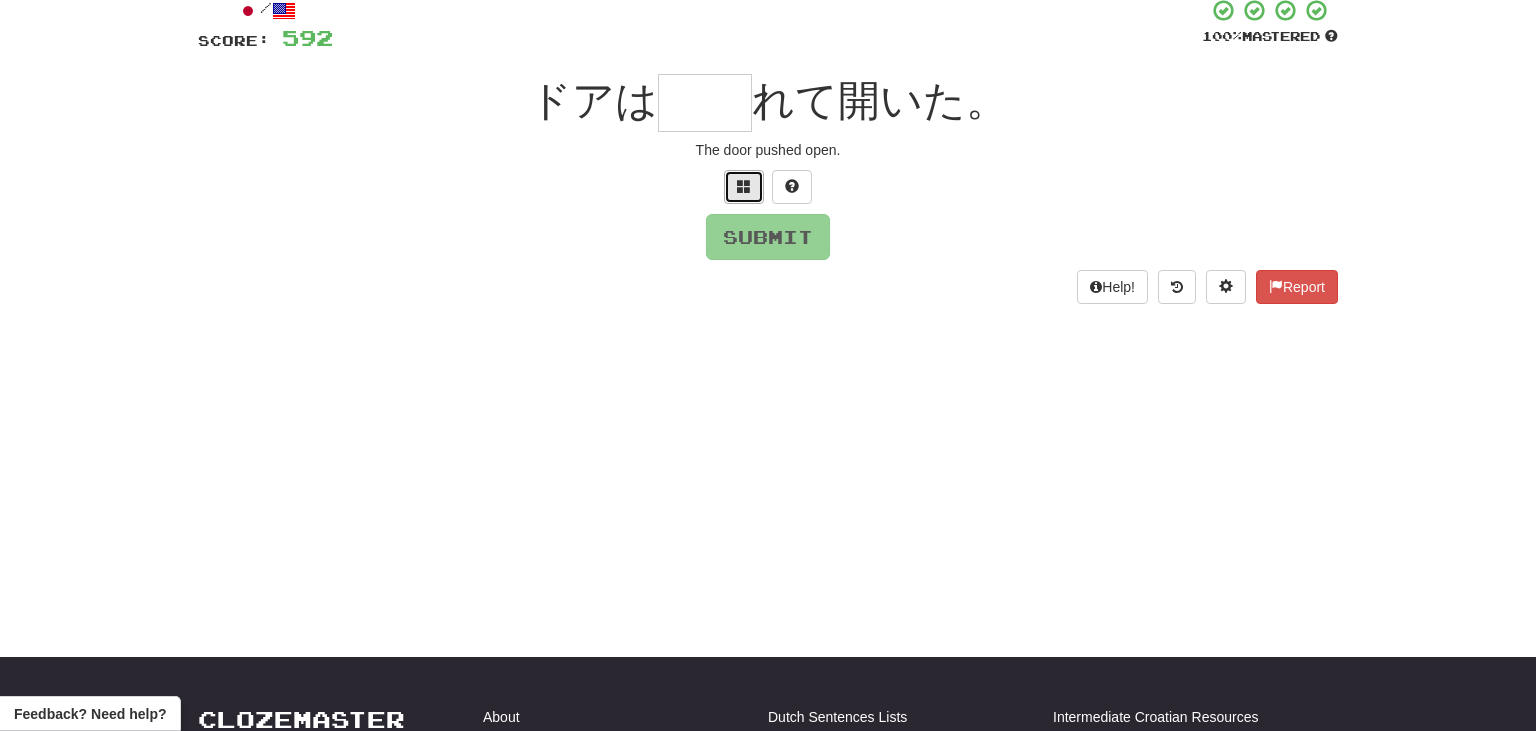 click at bounding box center [744, 187] 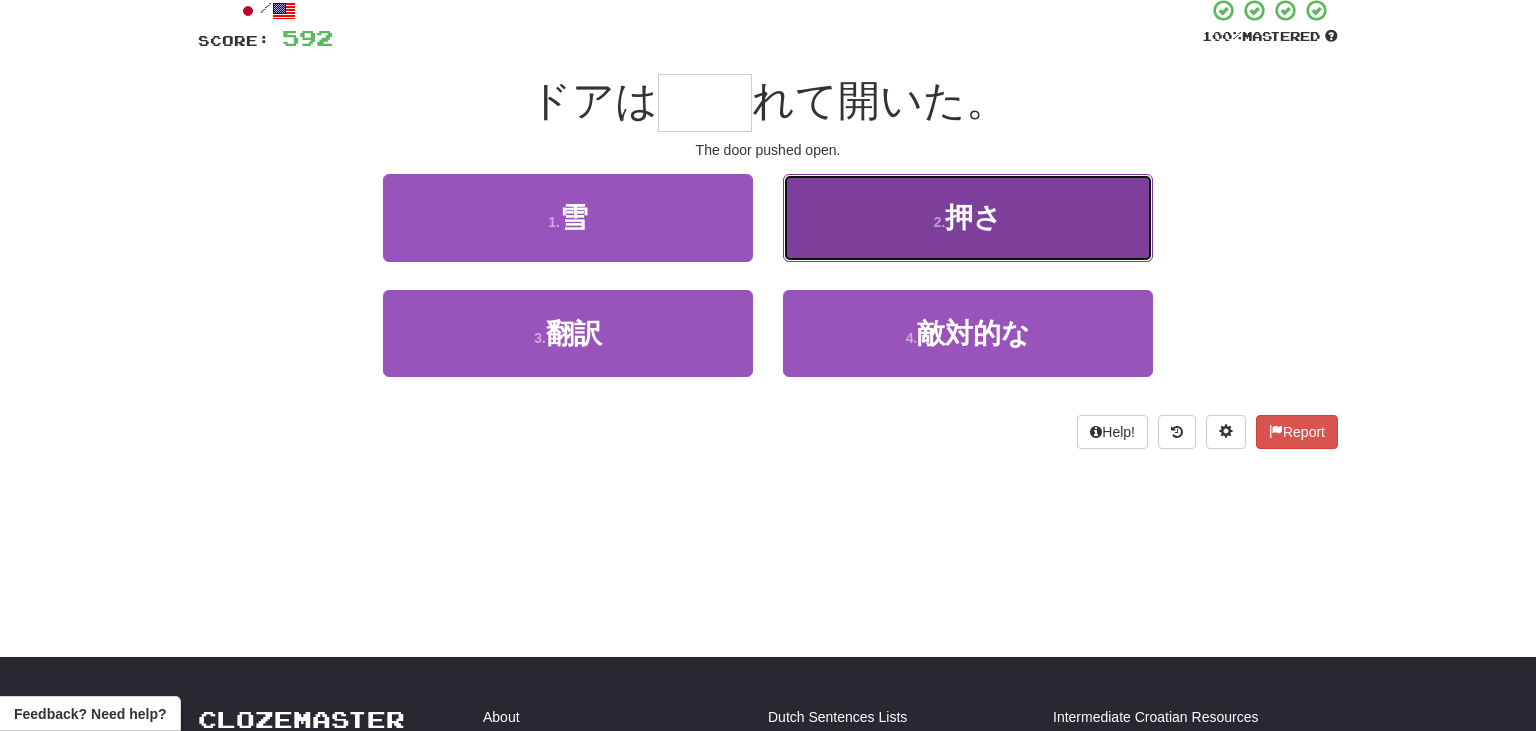 click on "2 .  押さ" at bounding box center [968, 217] 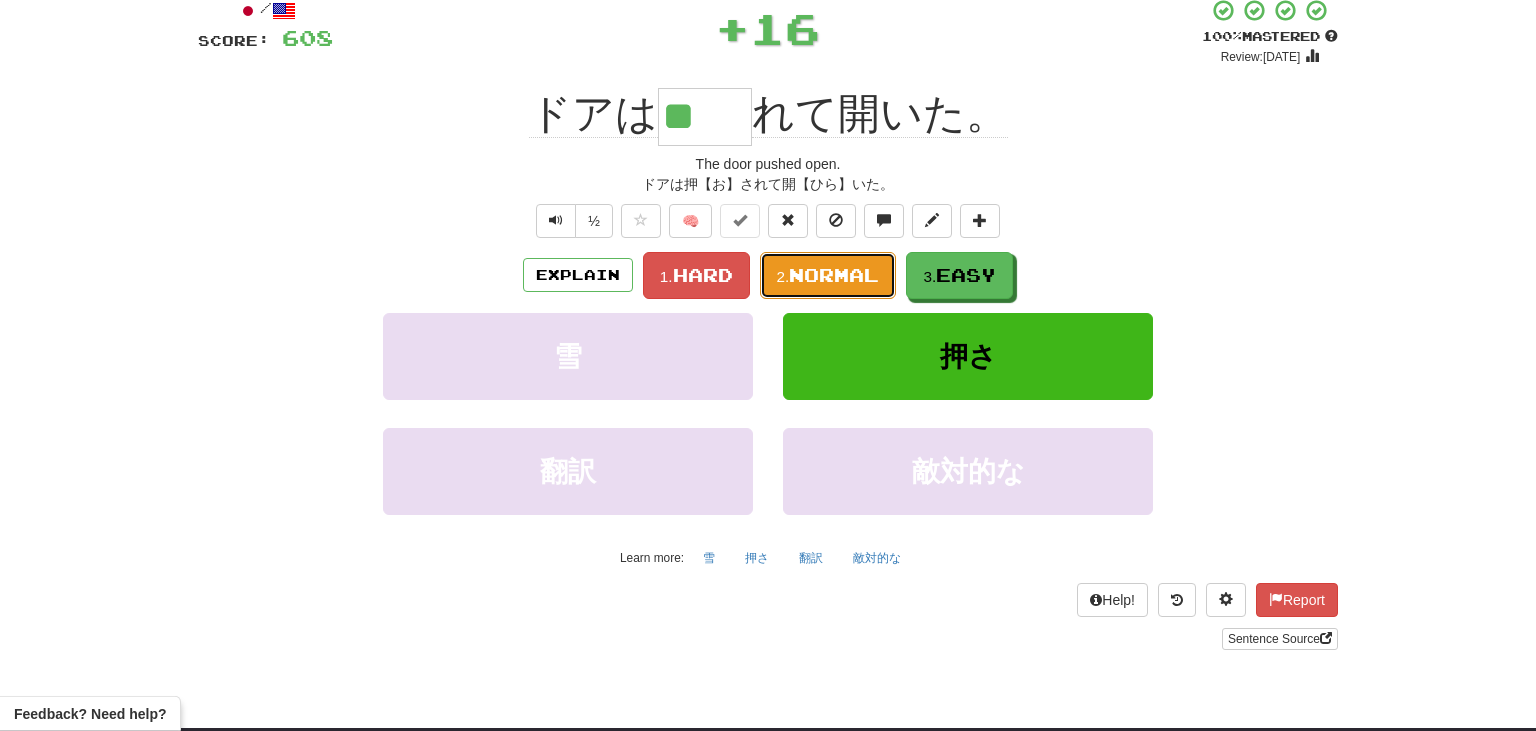click on "Normal" at bounding box center (834, 275) 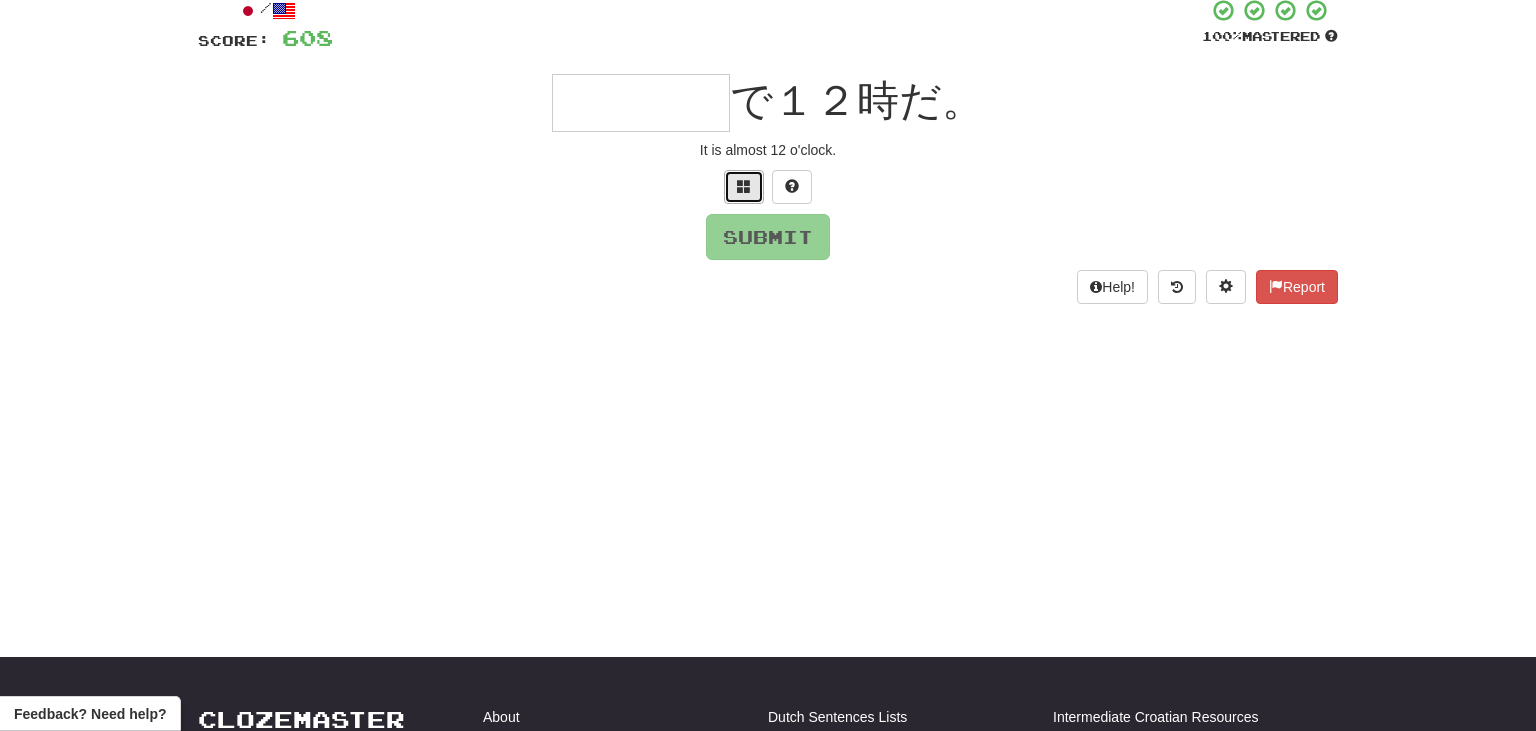 click at bounding box center (744, 186) 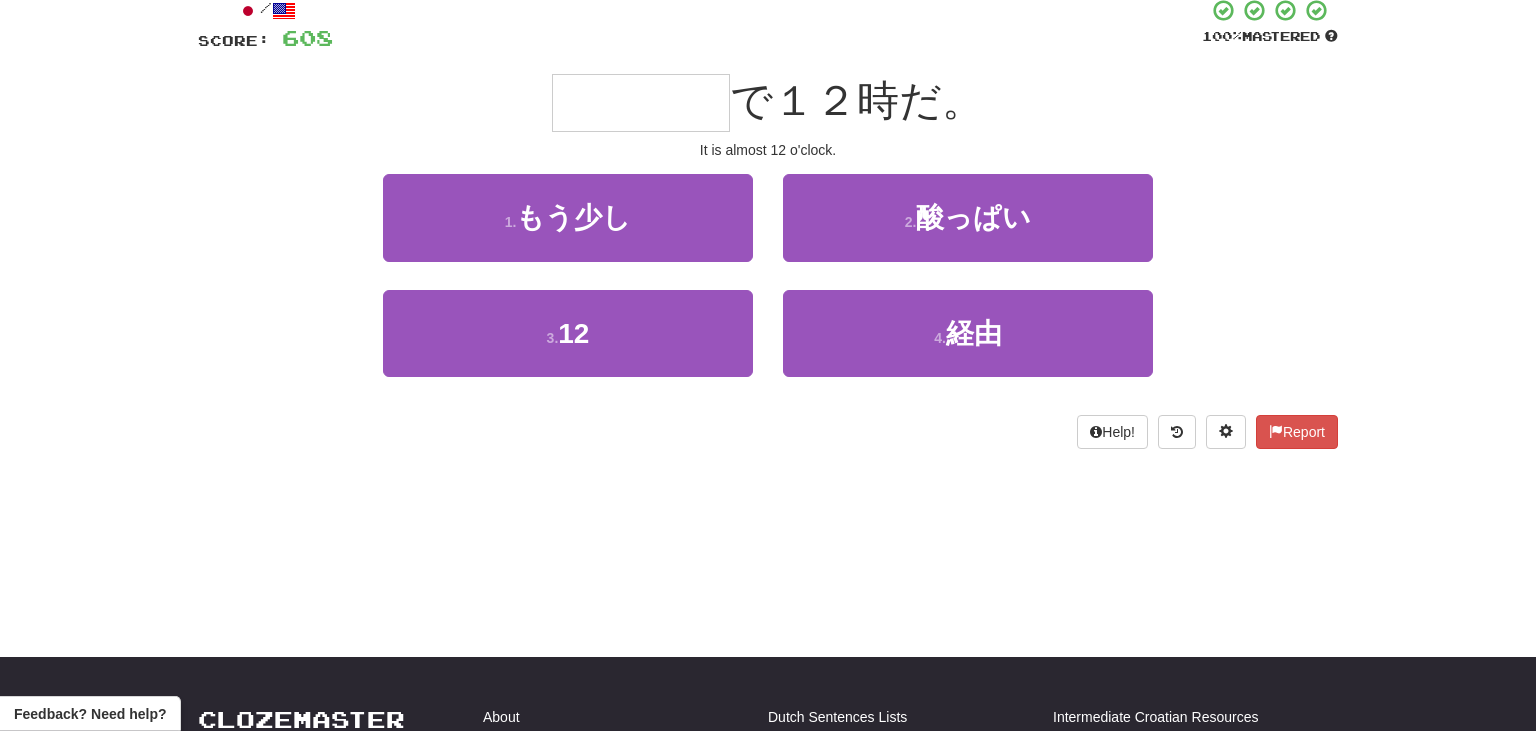 click on "It is almost 12 o'clock." at bounding box center [768, 150] 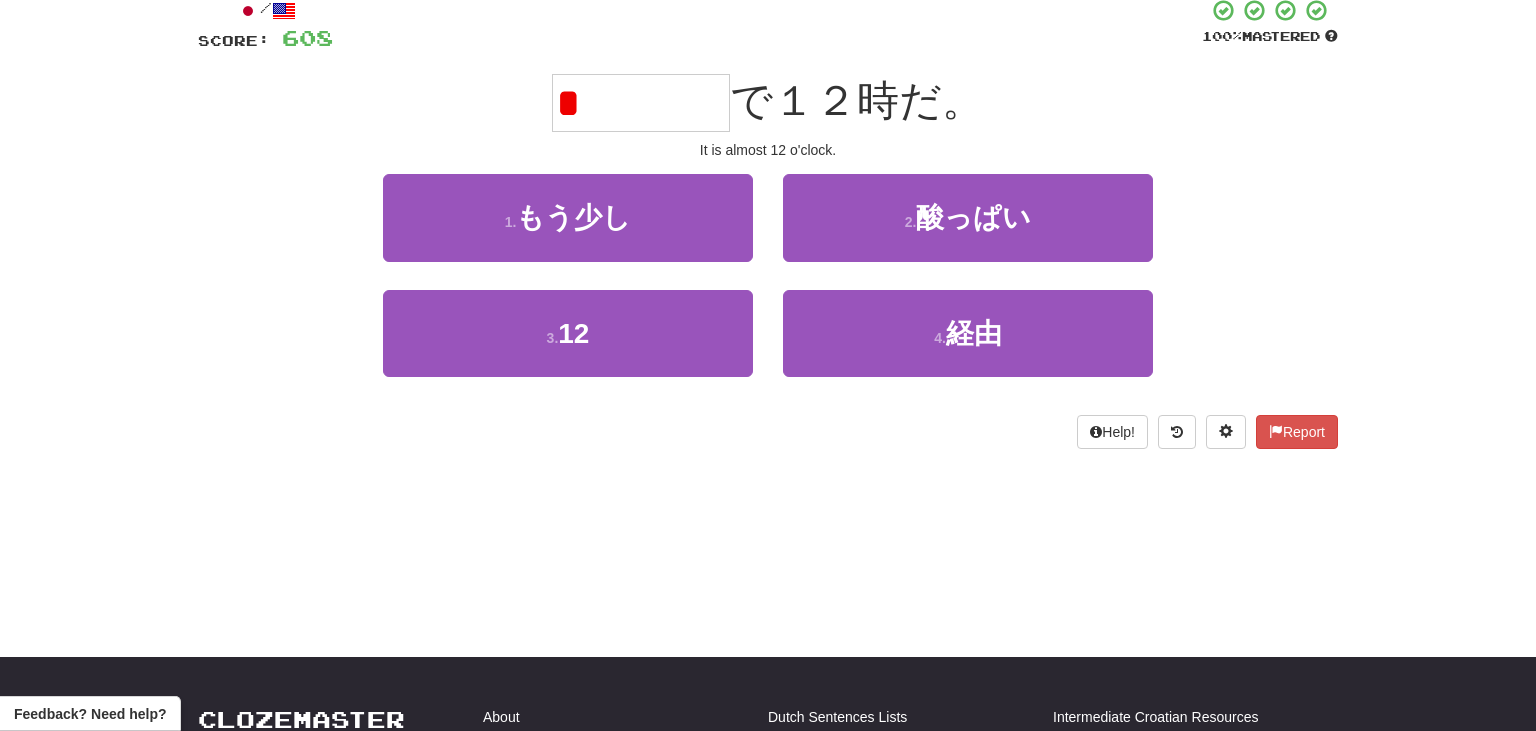 type on "*" 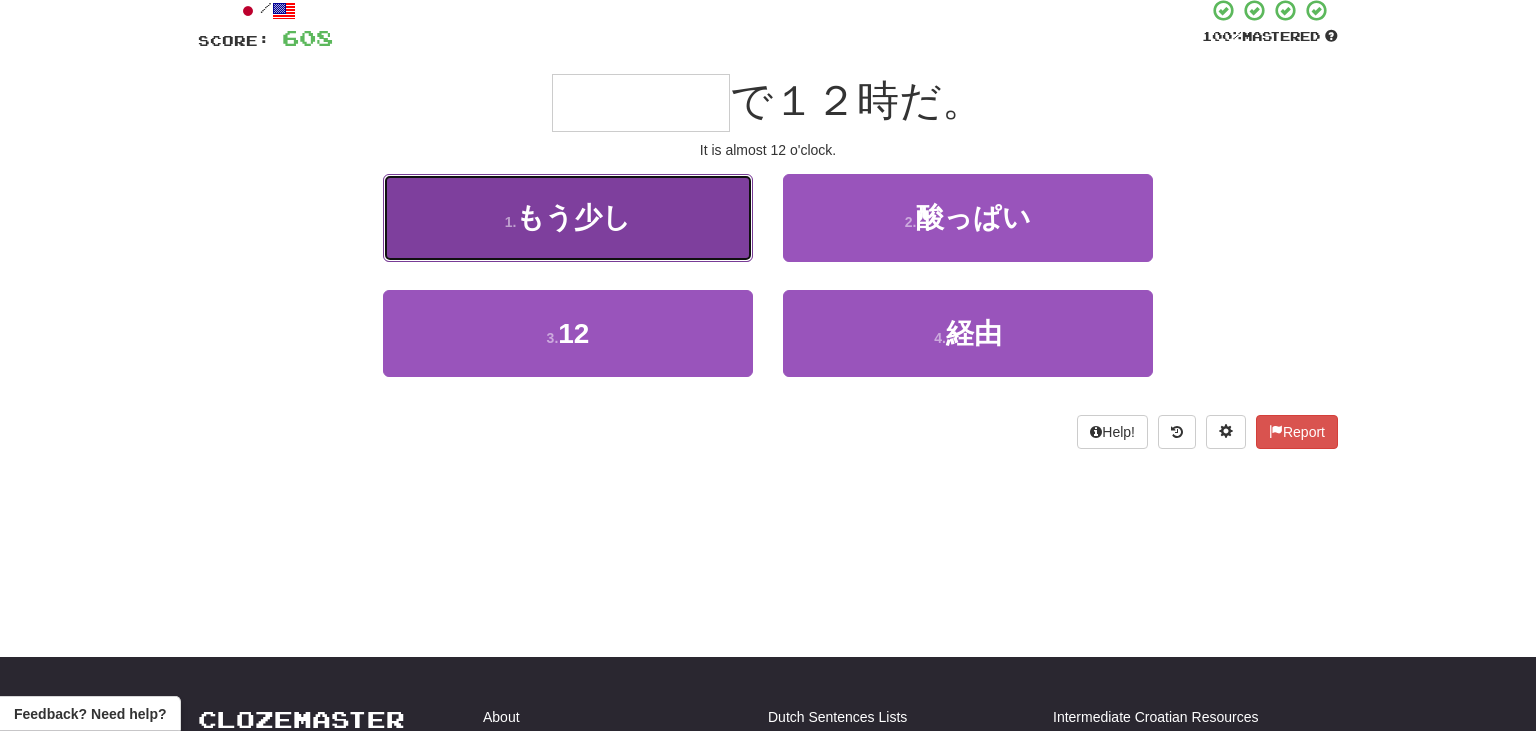 click on "1 .  もう少し" at bounding box center (568, 217) 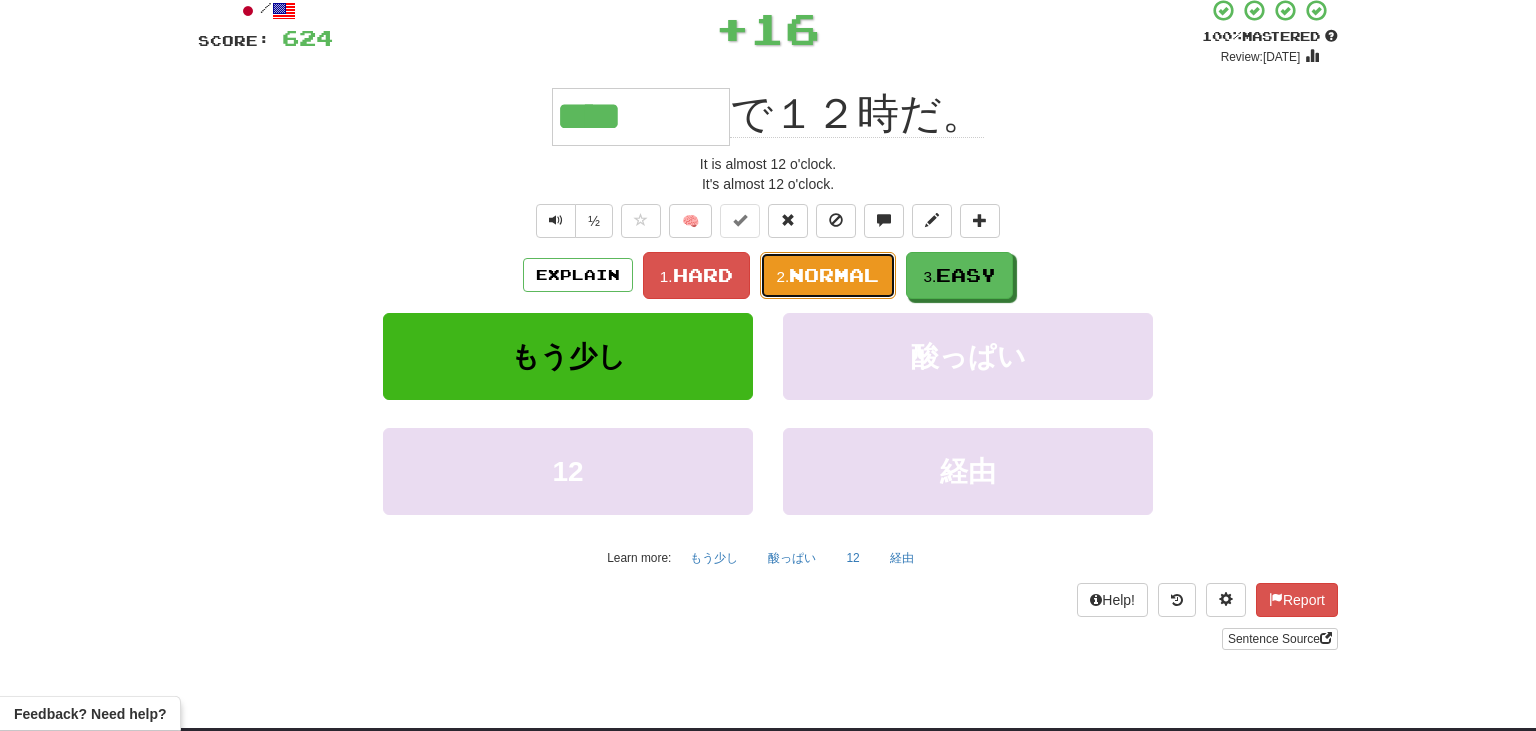 click on "Normal" at bounding box center (834, 275) 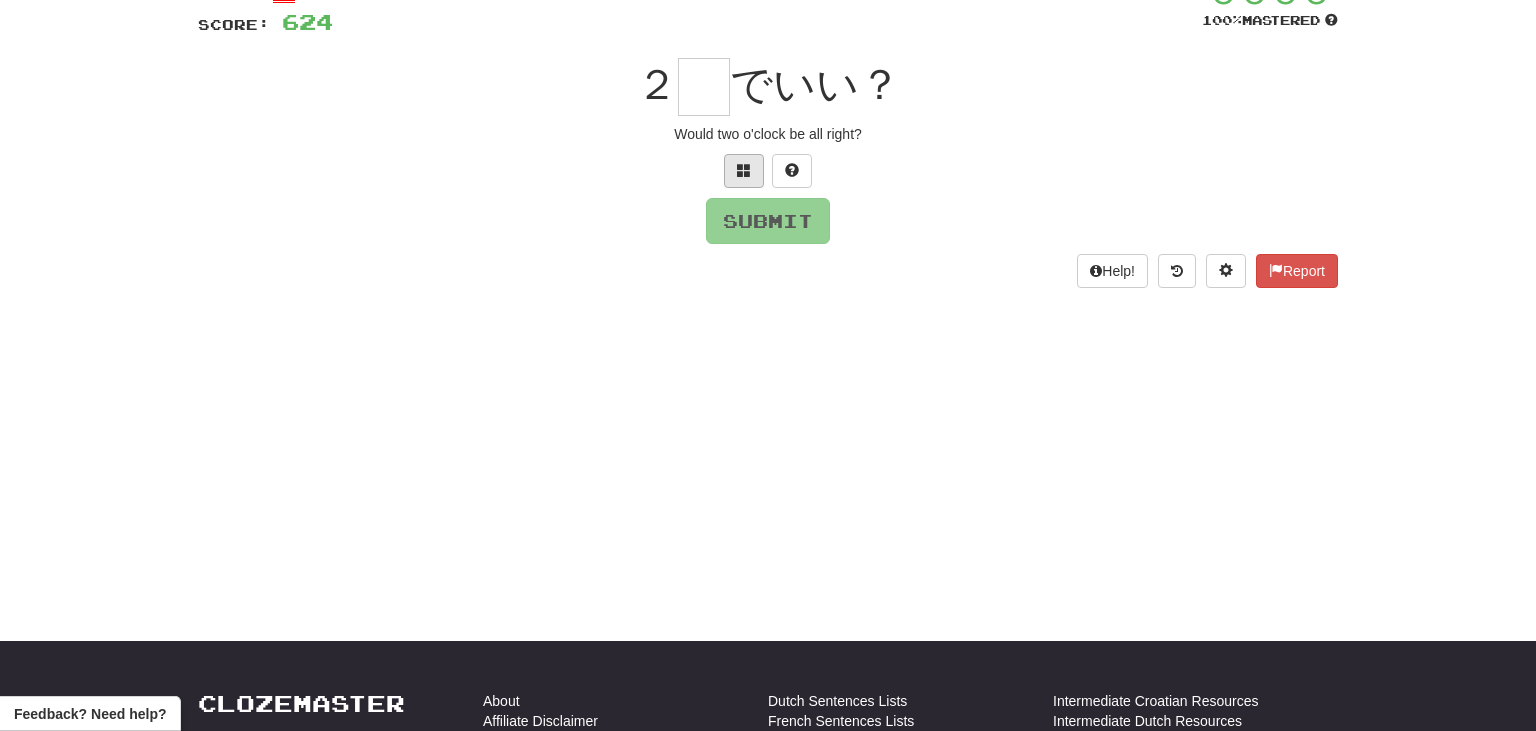 scroll, scrollTop: 141, scrollLeft: 0, axis: vertical 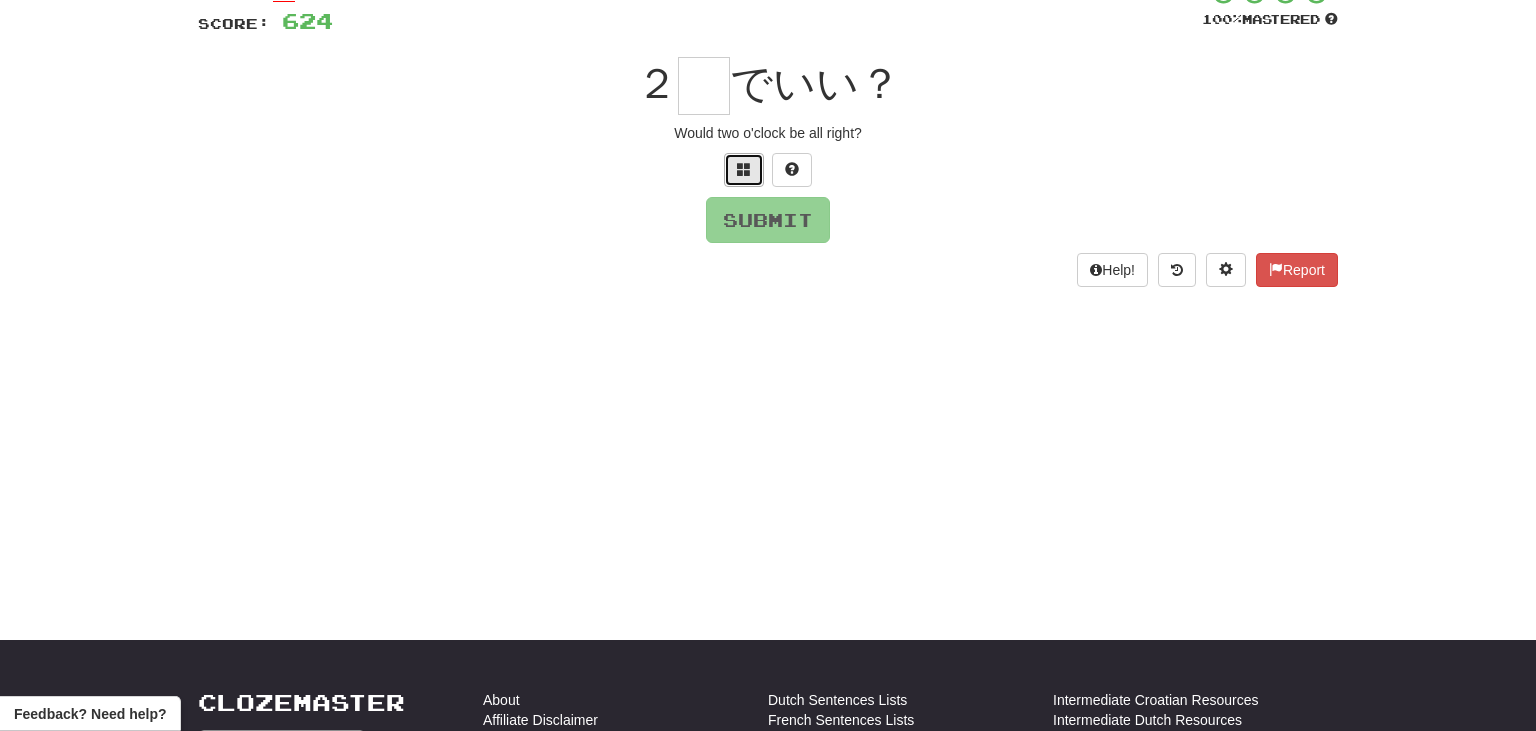 click at bounding box center (744, 170) 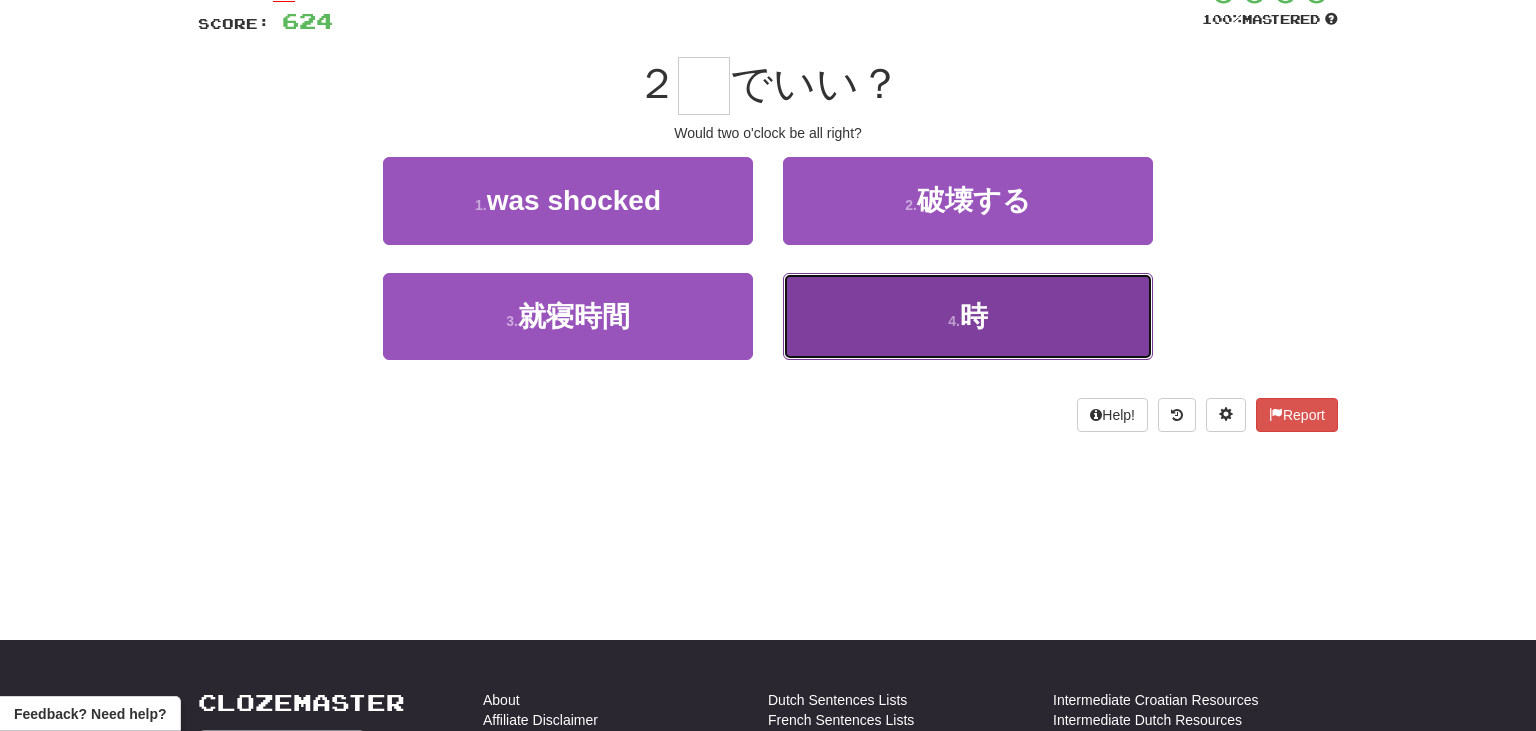 click on "4 .  時" at bounding box center (968, 316) 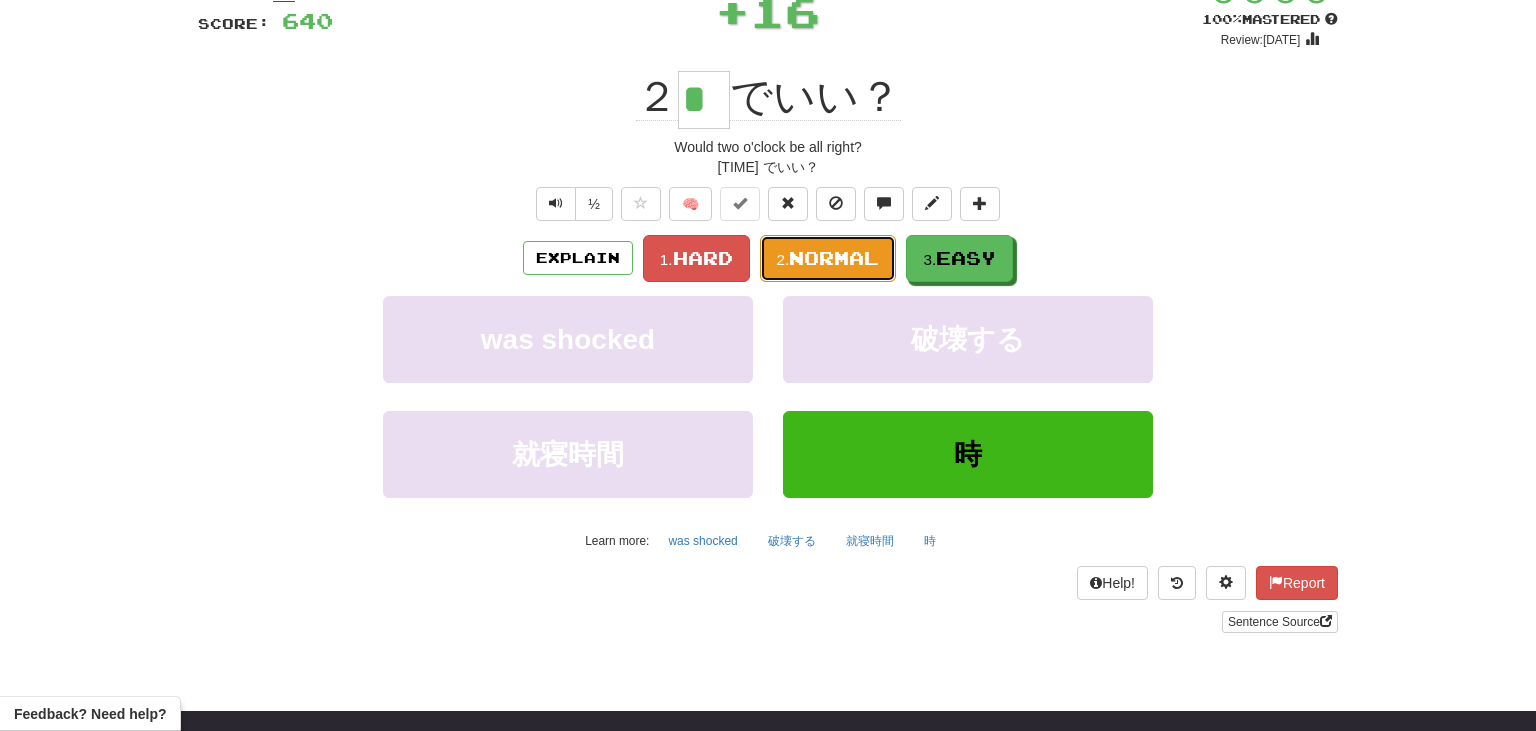 click on "Normal" at bounding box center [834, 258] 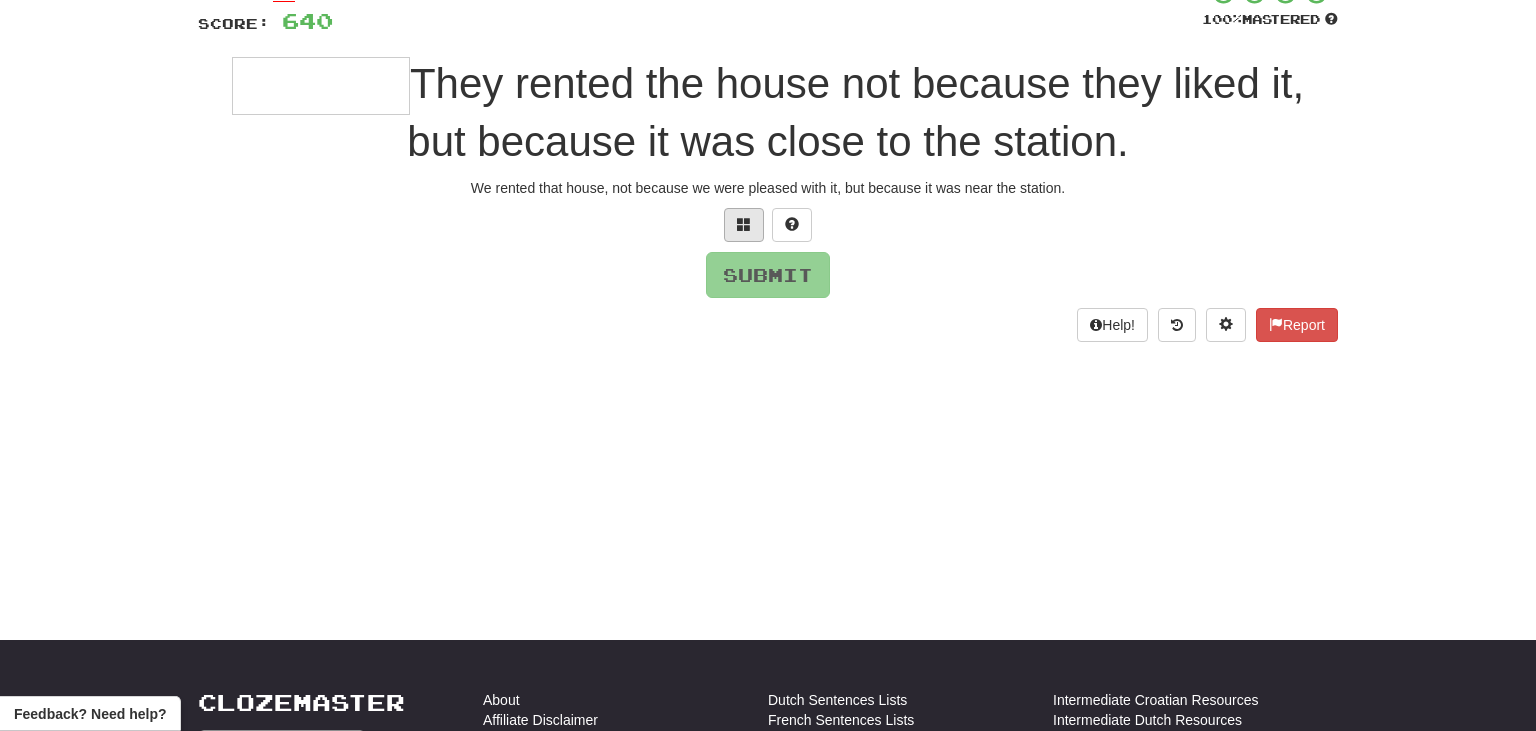scroll, scrollTop: 149, scrollLeft: 0, axis: vertical 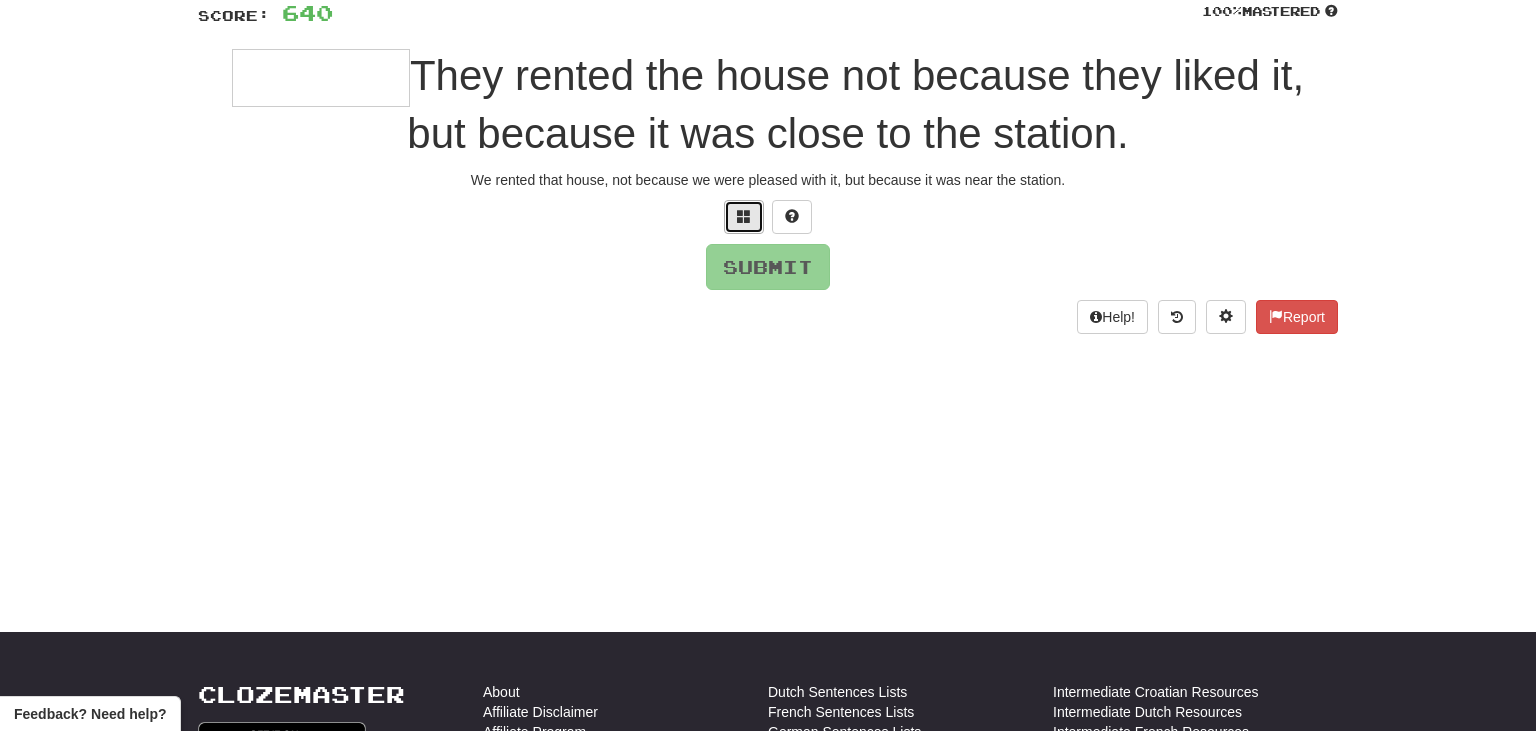 click at bounding box center [744, 216] 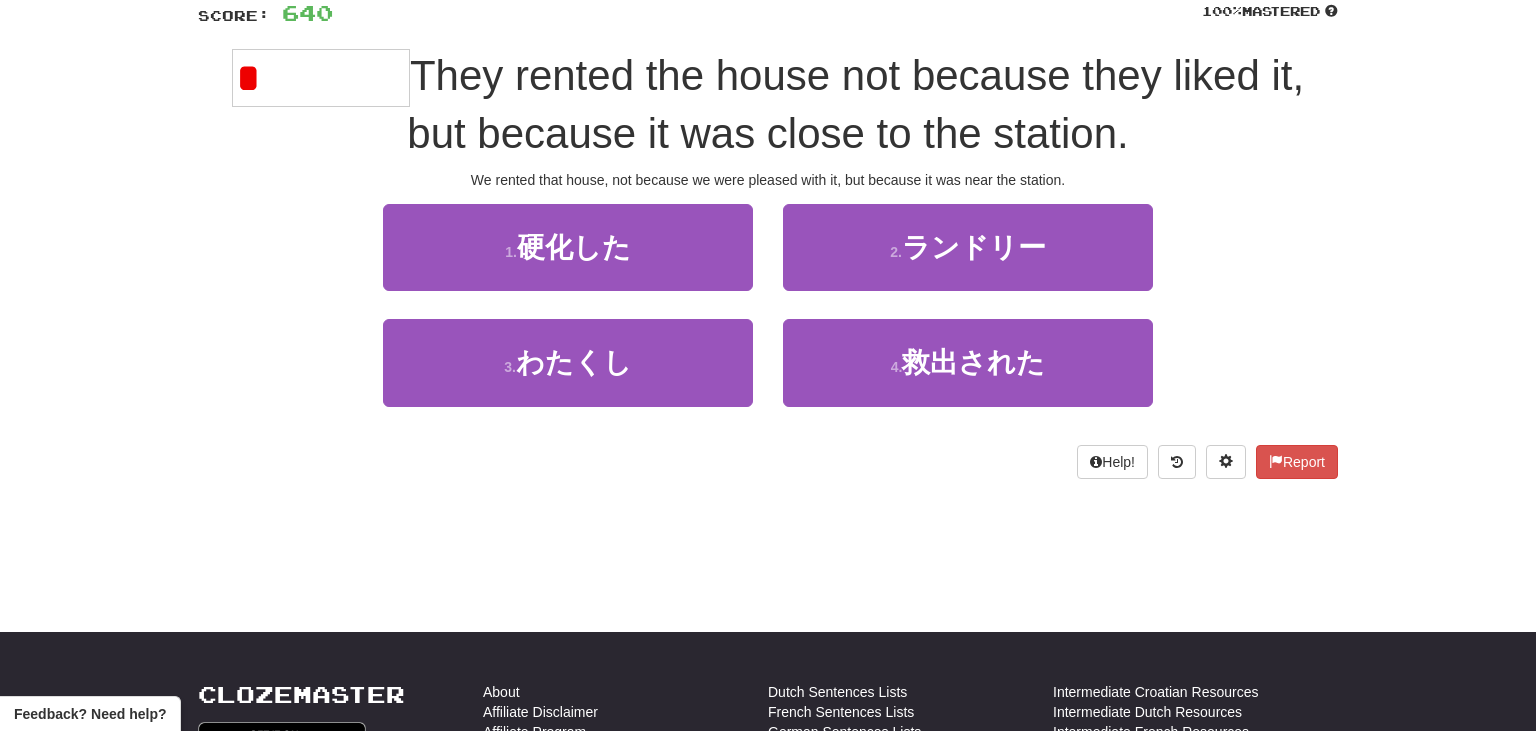 type on "*" 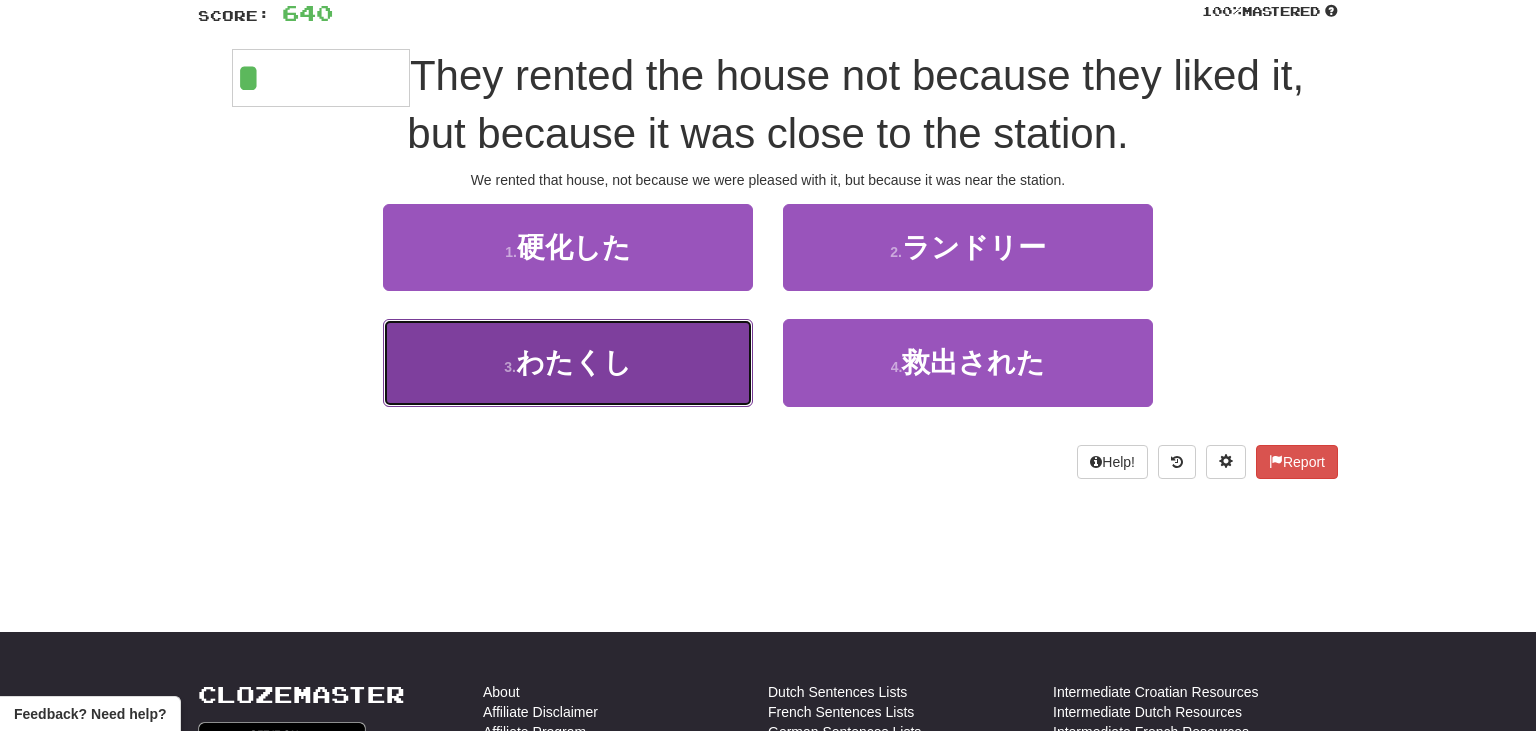 click on "3 .  わたくし" at bounding box center (568, 362) 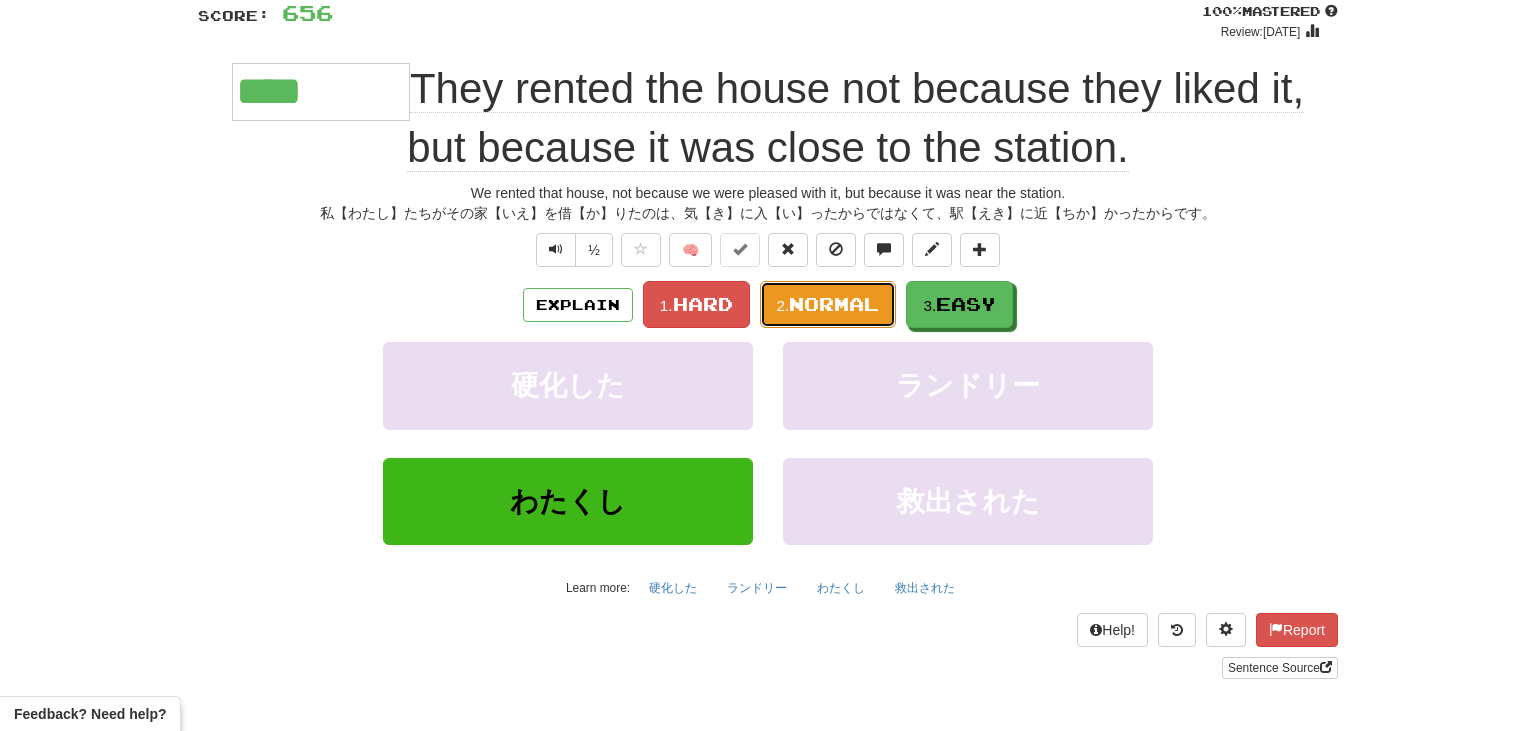 click on "Normal" at bounding box center (834, 304) 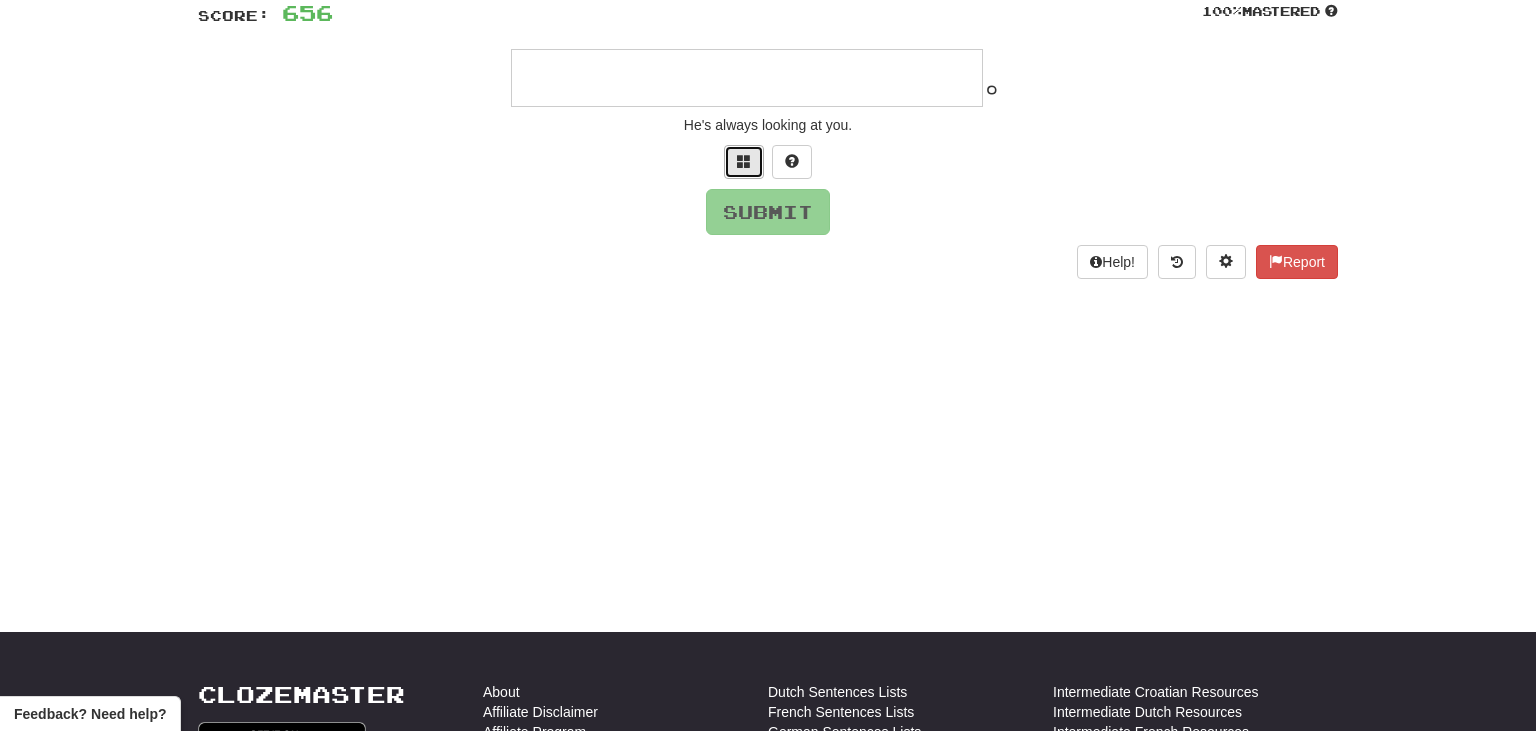 click at bounding box center [744, 162] 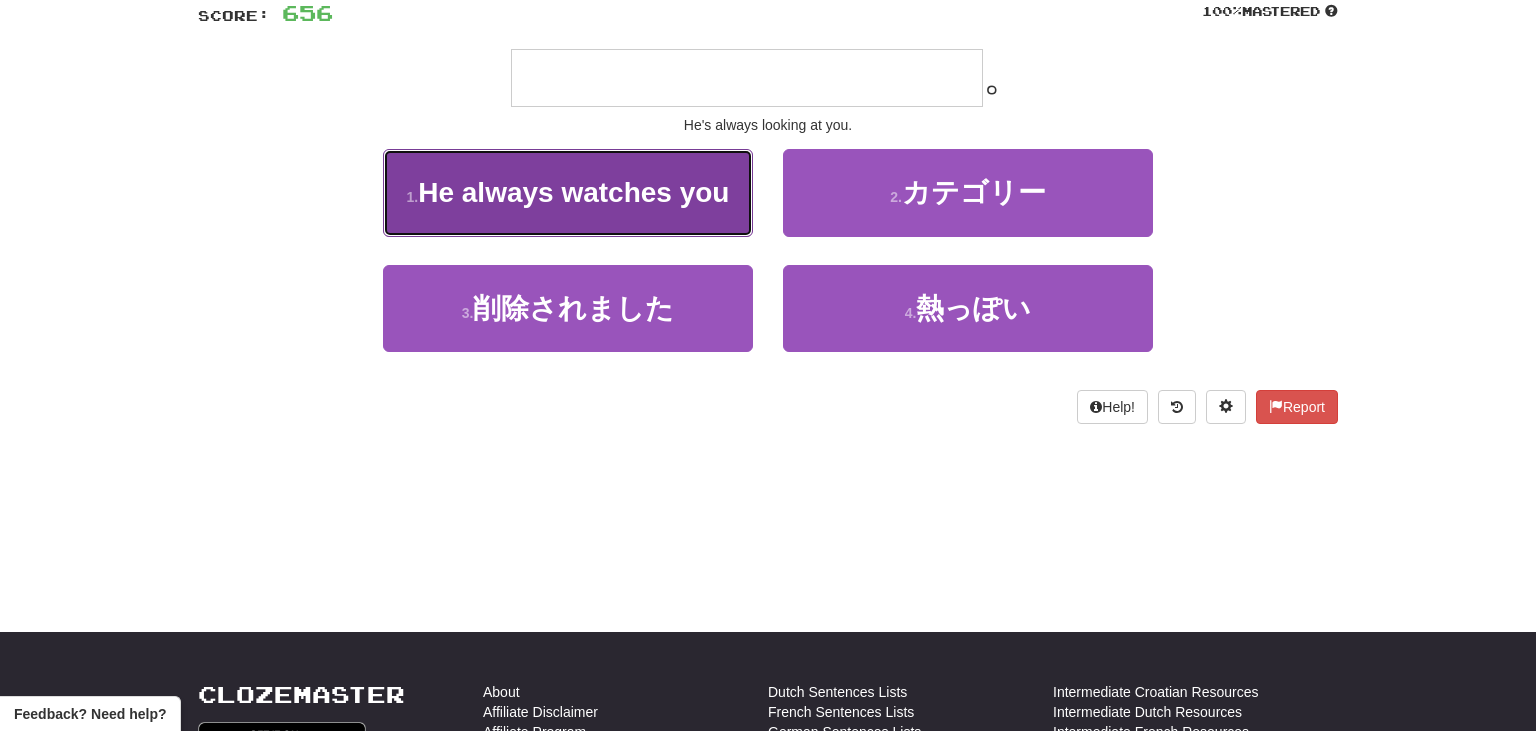 click on "彼はいつも君を見ている" at bounding box center [573, 192] 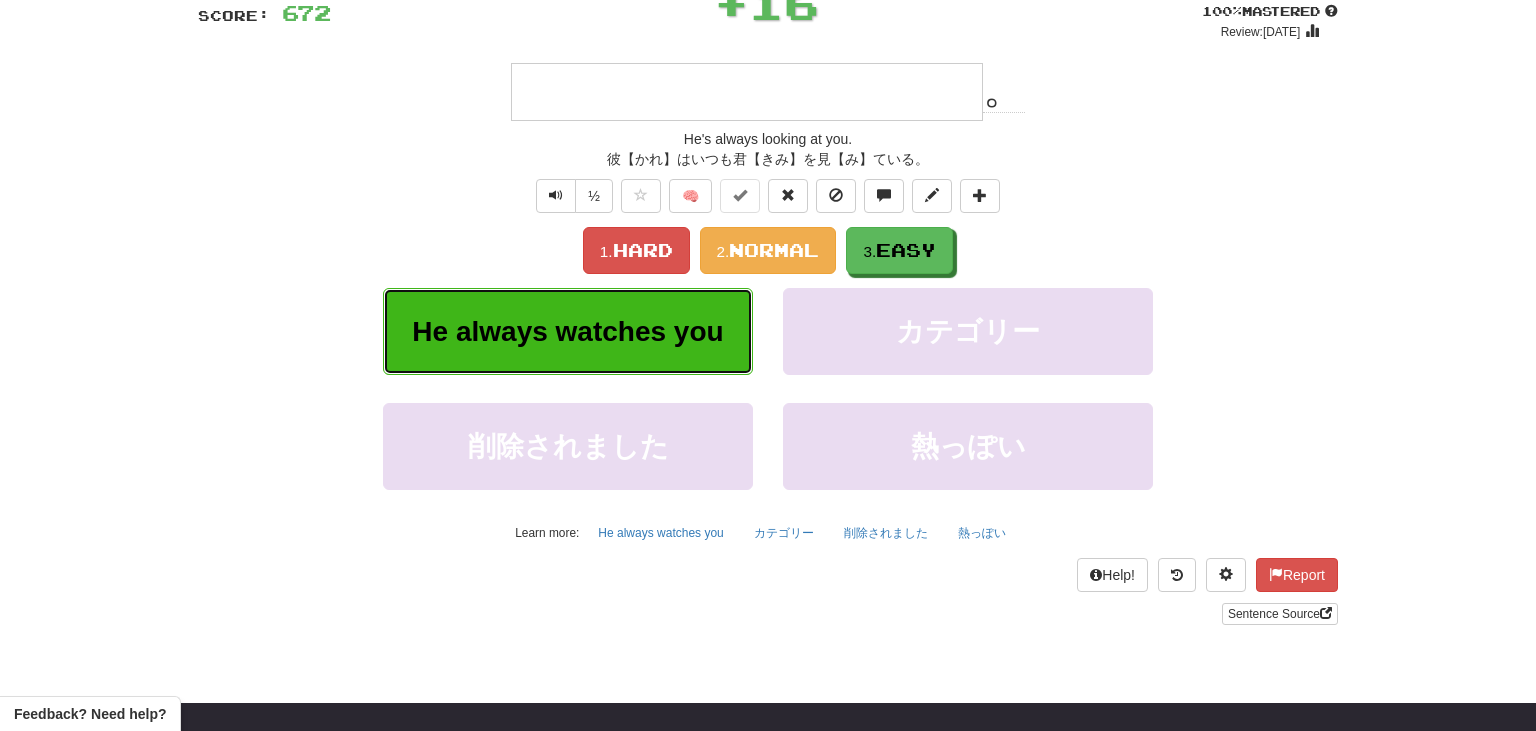 type on "**********" 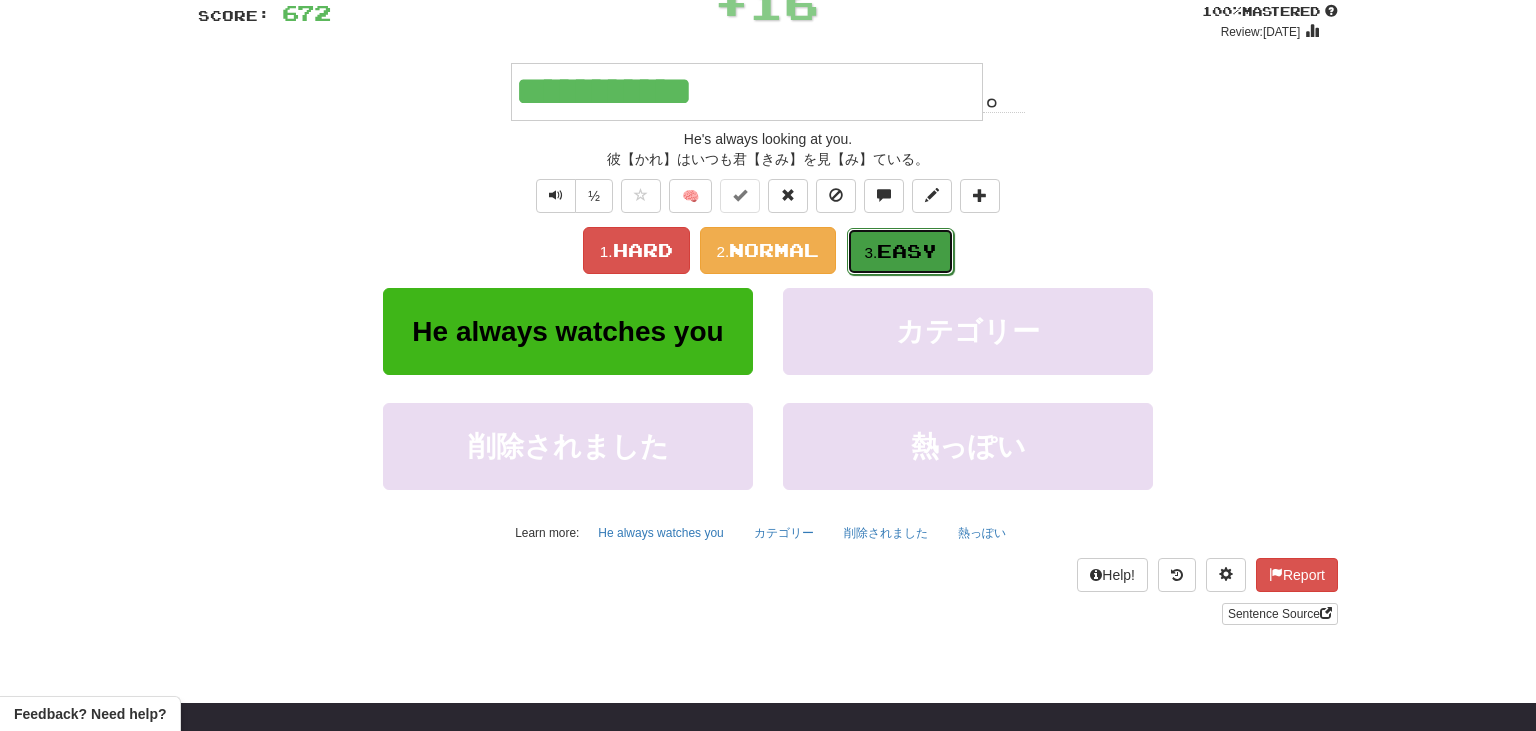 click on "Easy" at bounding box center [907, 251] 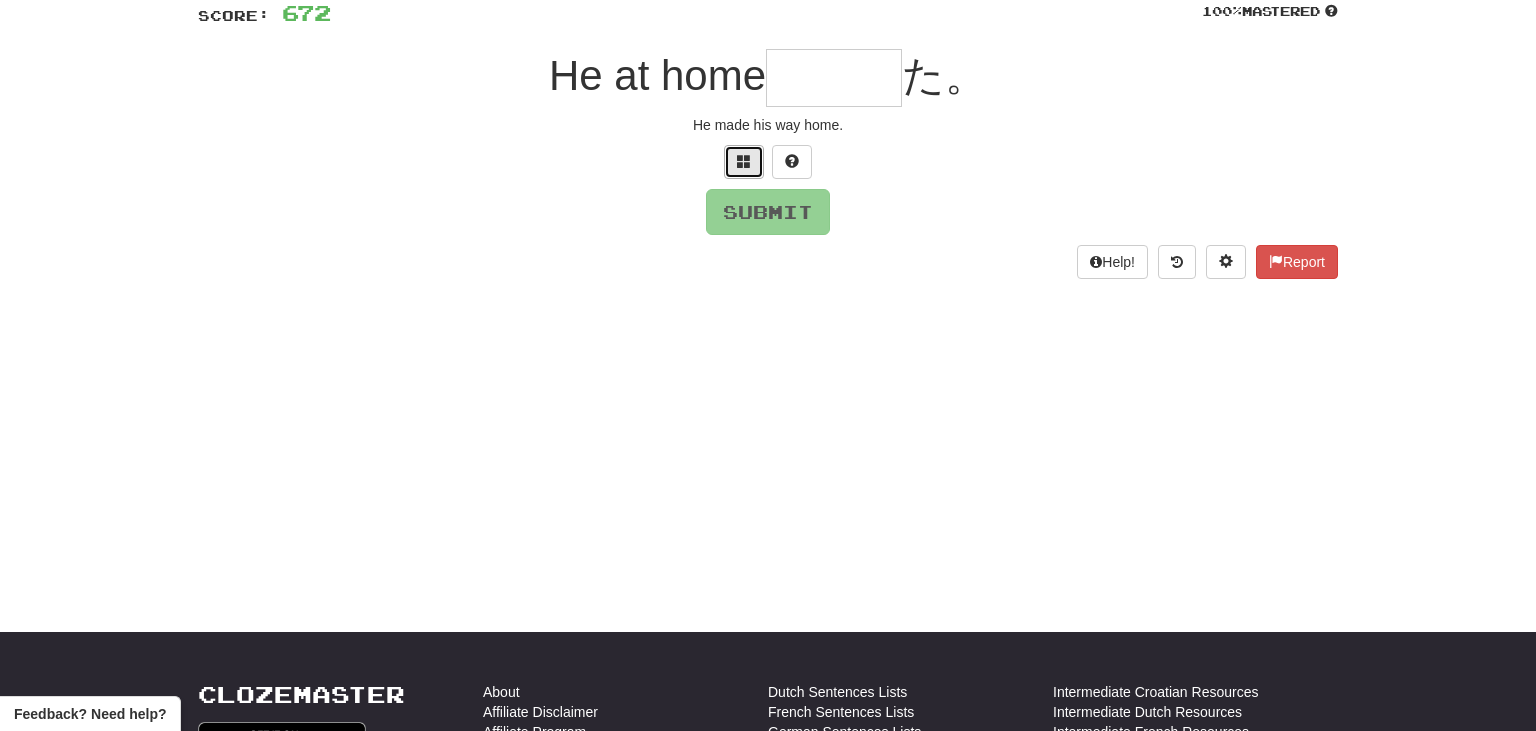 click at bounding box center (744, 162) 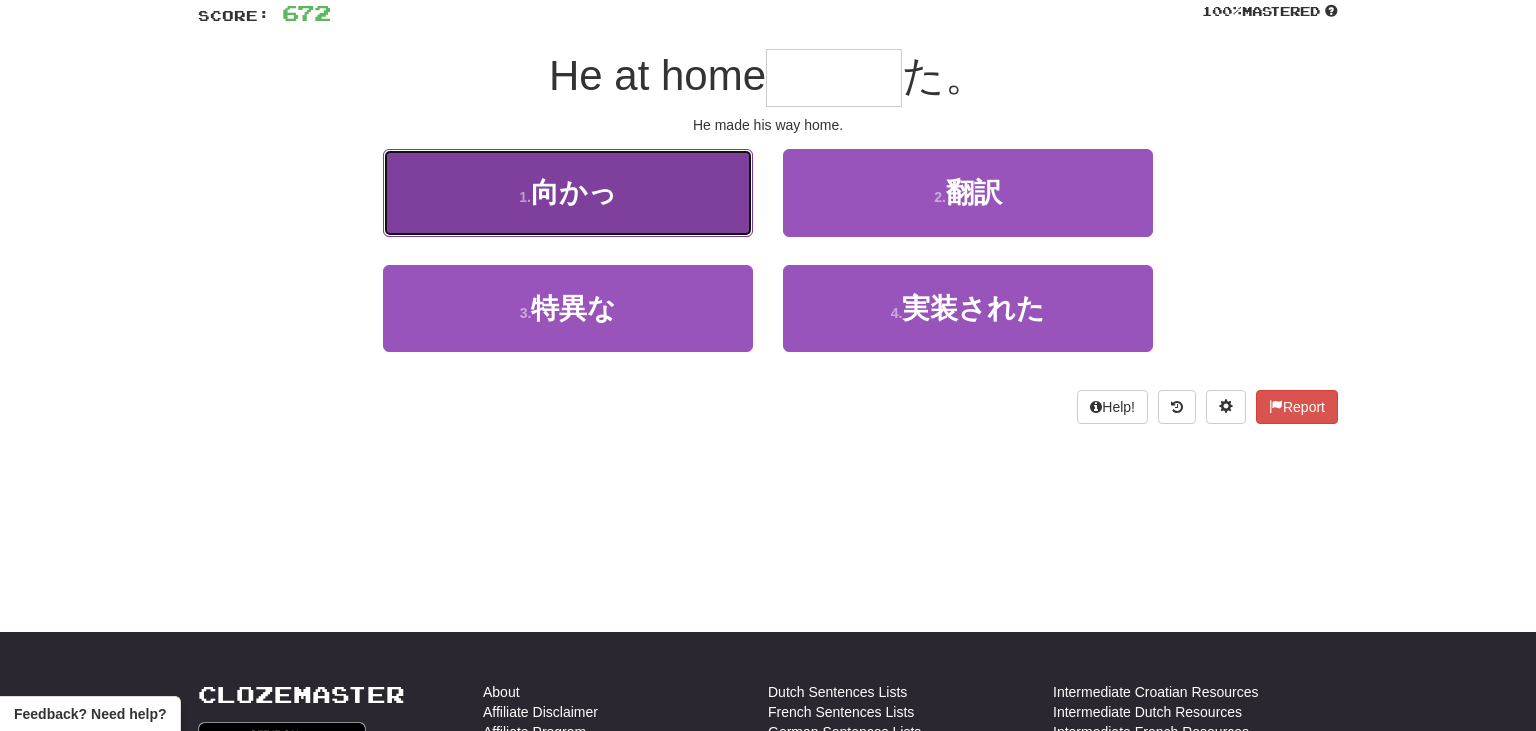 click on "1 .  向かっ" at bounding box center (568, 192) 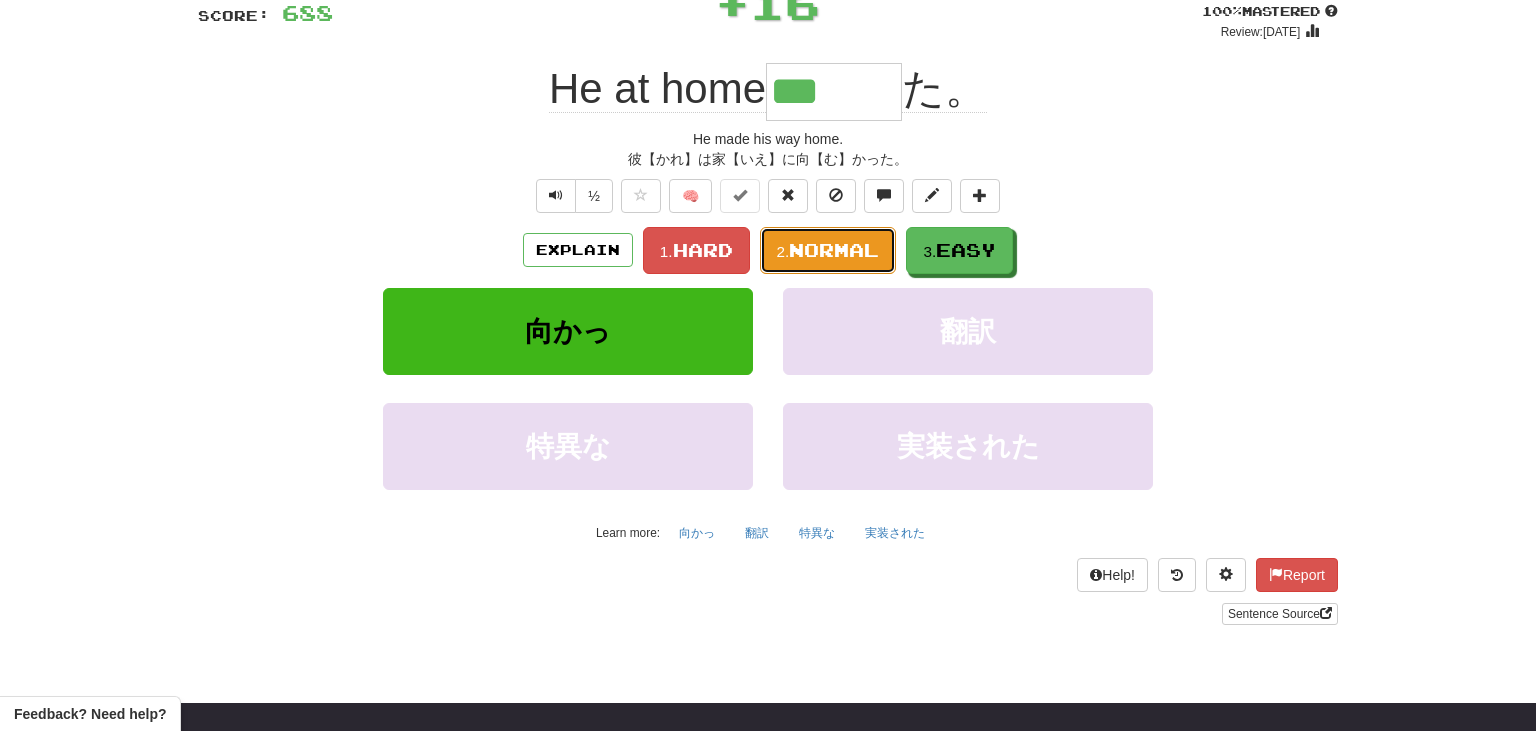 click on "Normal" at bounding box center (834, 250) 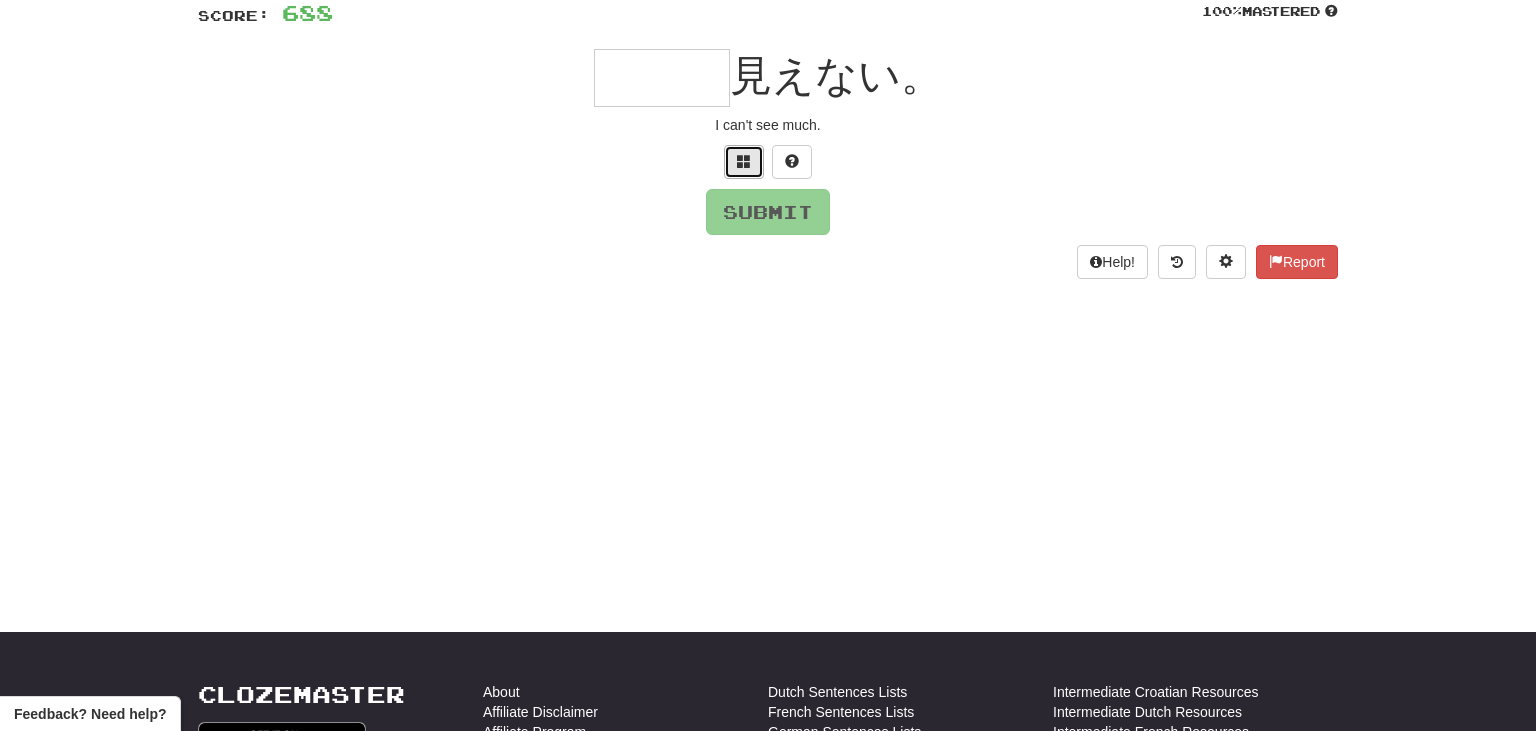 click at bounding box center (744, 161) 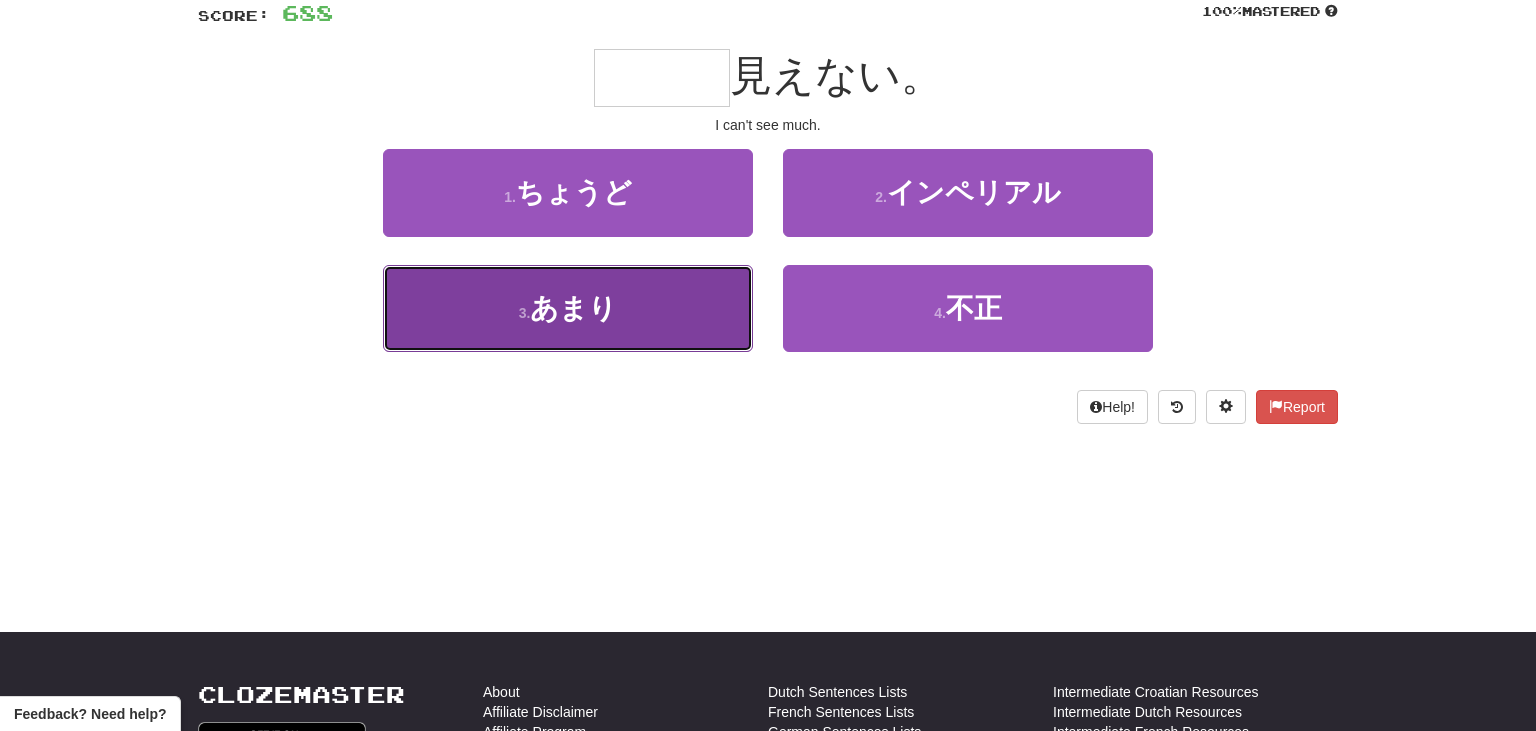 click on "3 .  あまり" at bounding box center (568, 308) 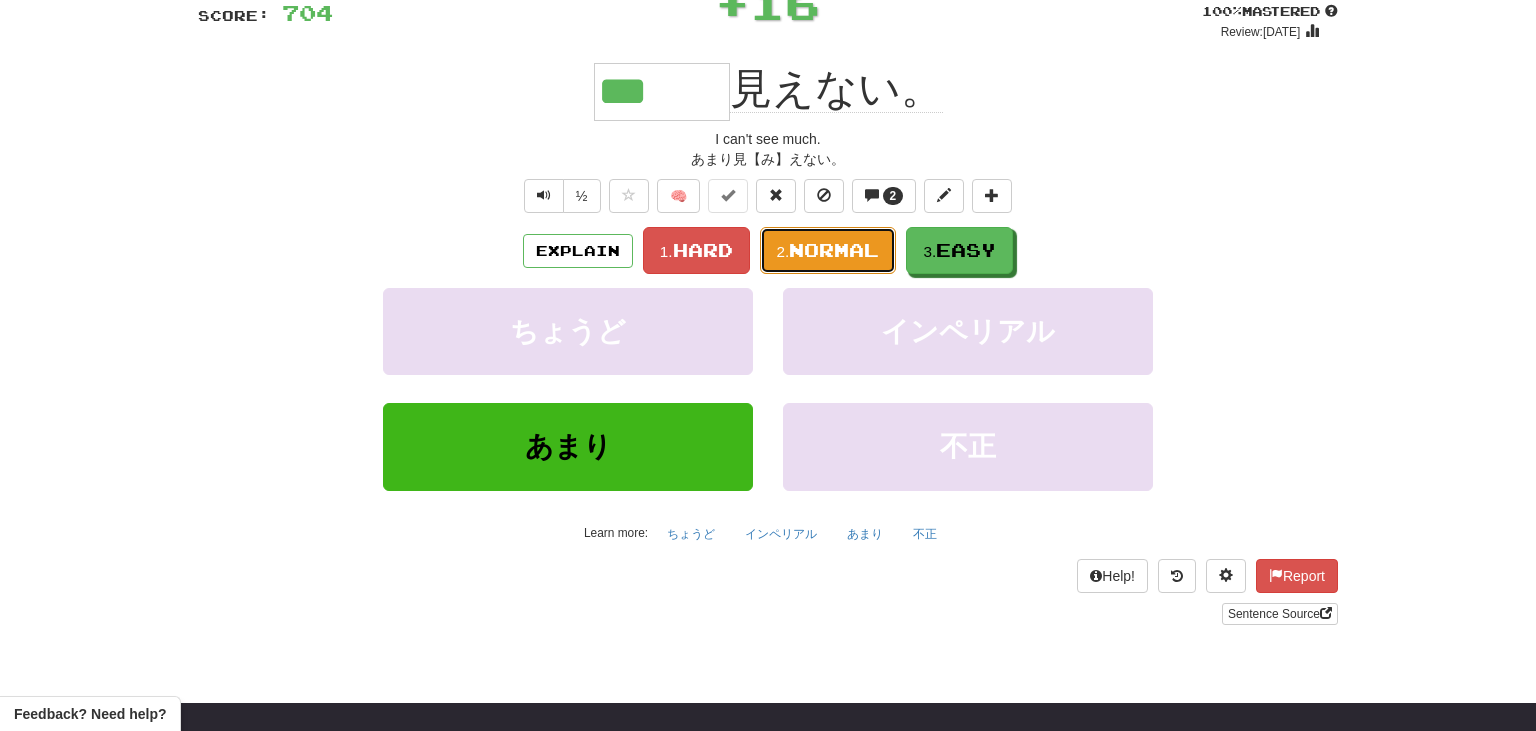 click on "2.  Normal" at bounding box center [828, 250] 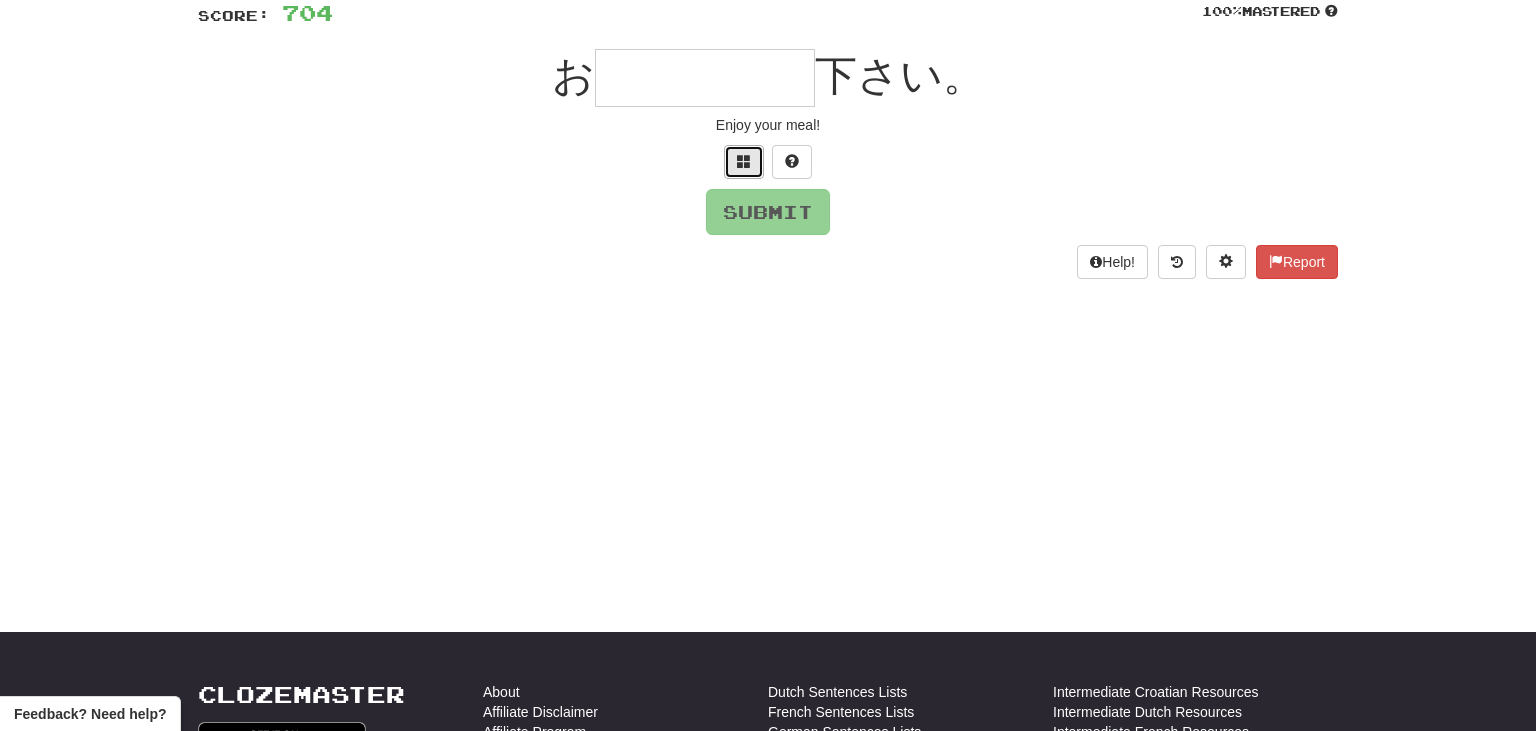click at bounding box center (744, 161) 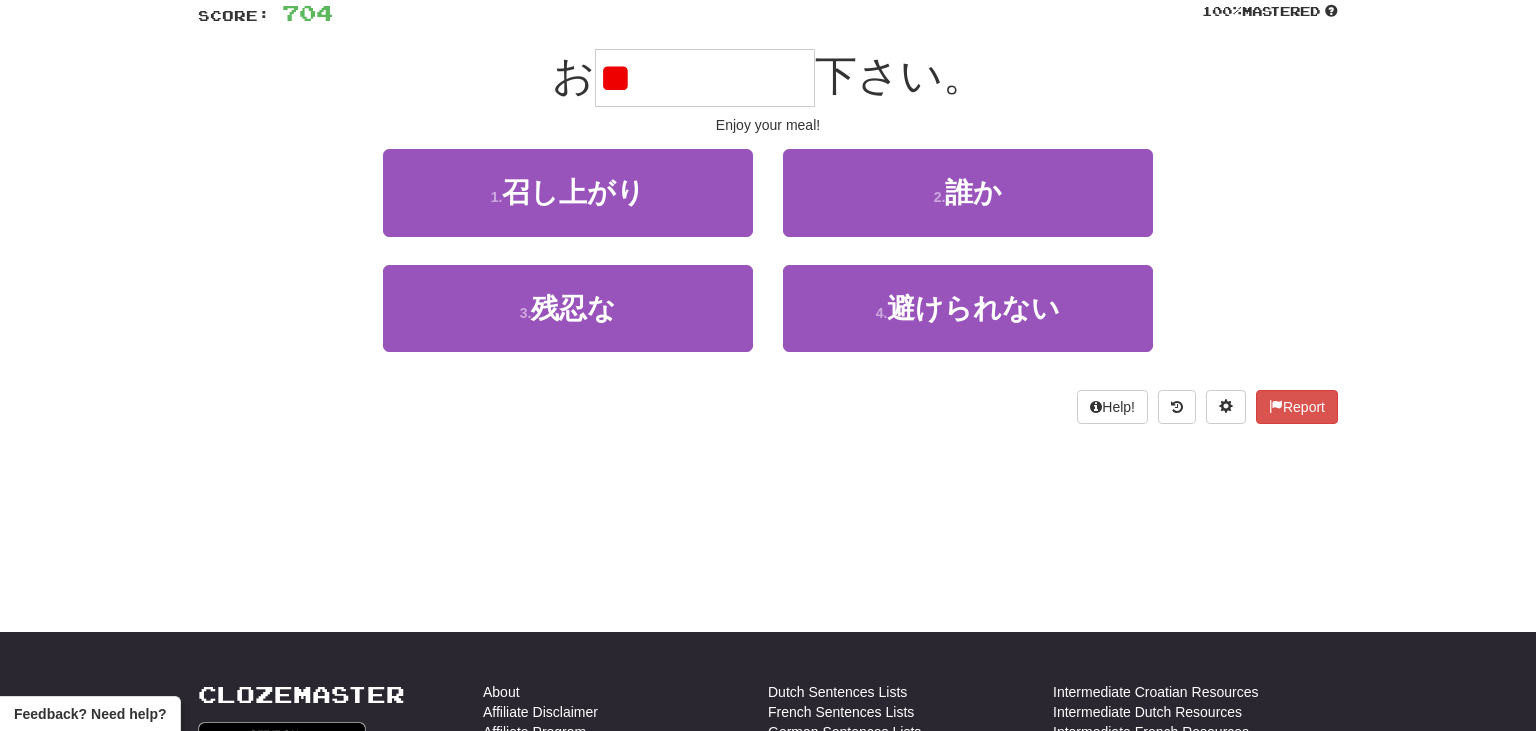 type on "*" 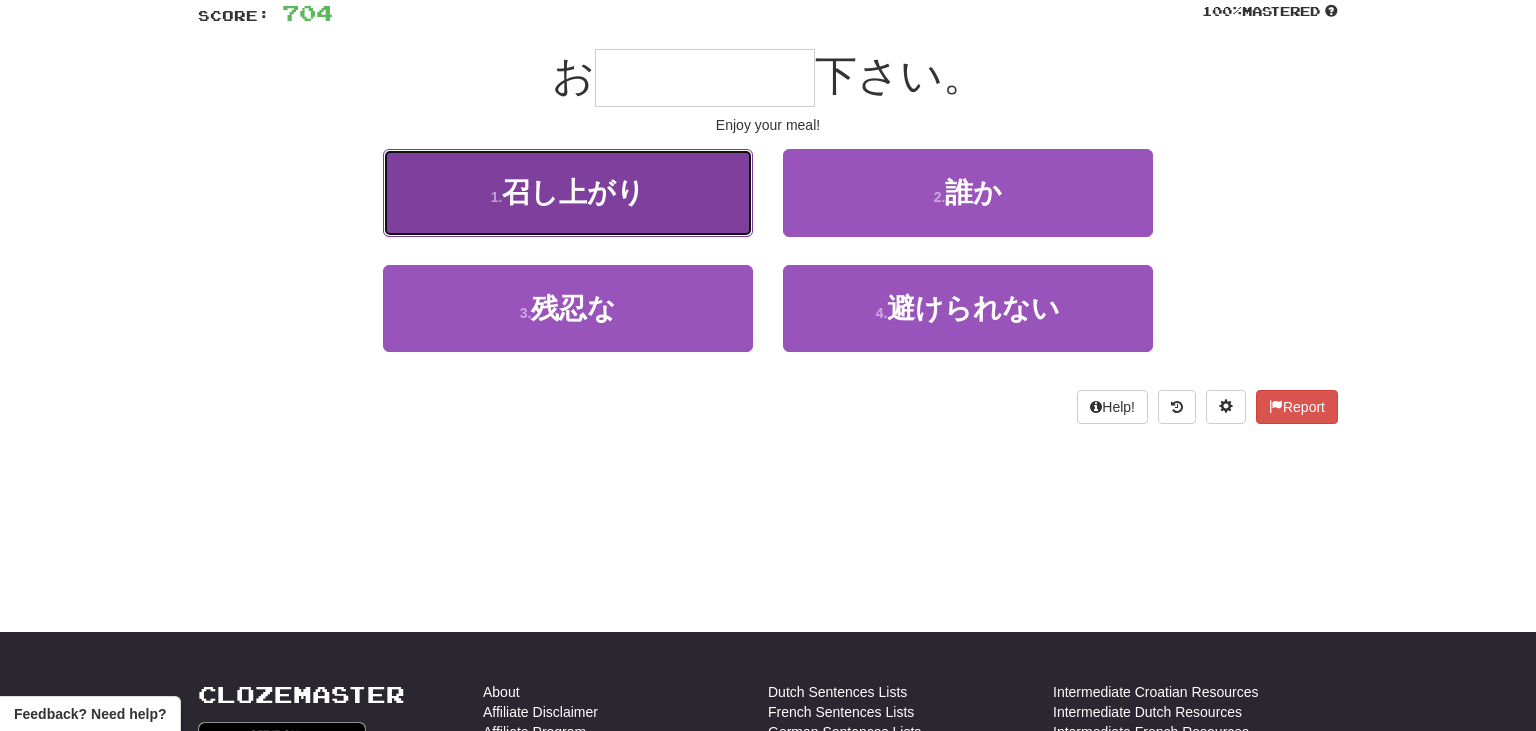 click on "召し上がり" at bounding box center [573, 192] 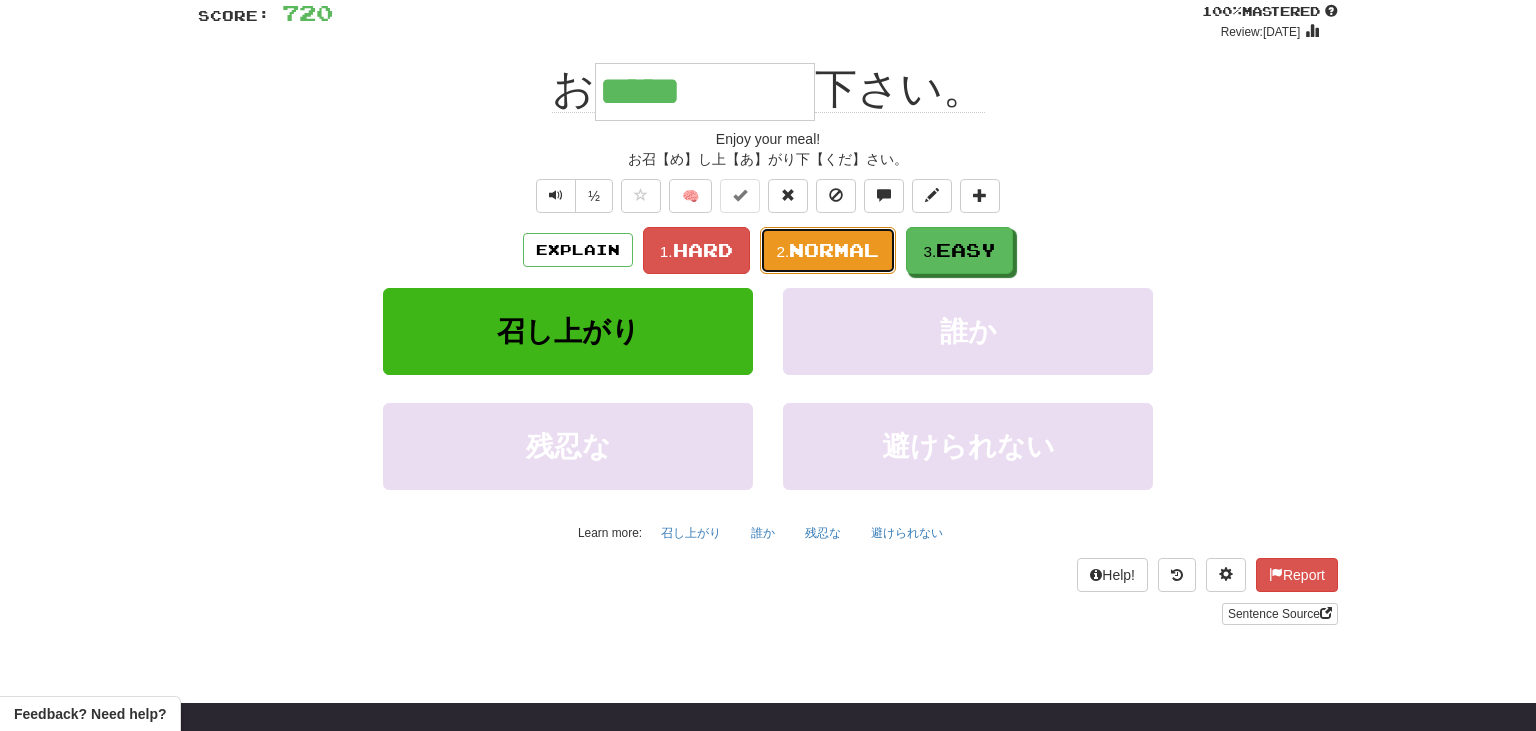 click on "2.  Normal" at bounding box center [828, 250] 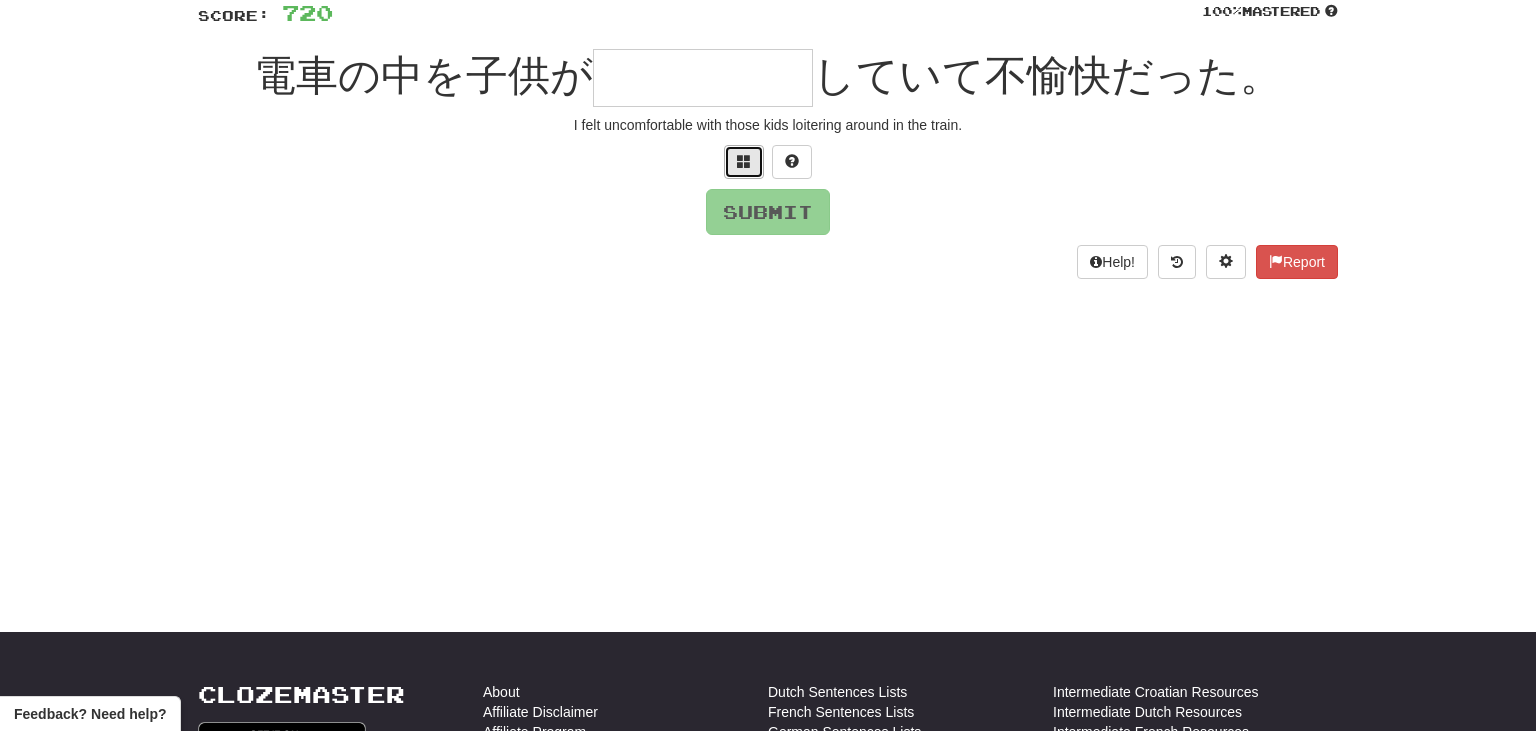 click at bounding box center (744, 161) 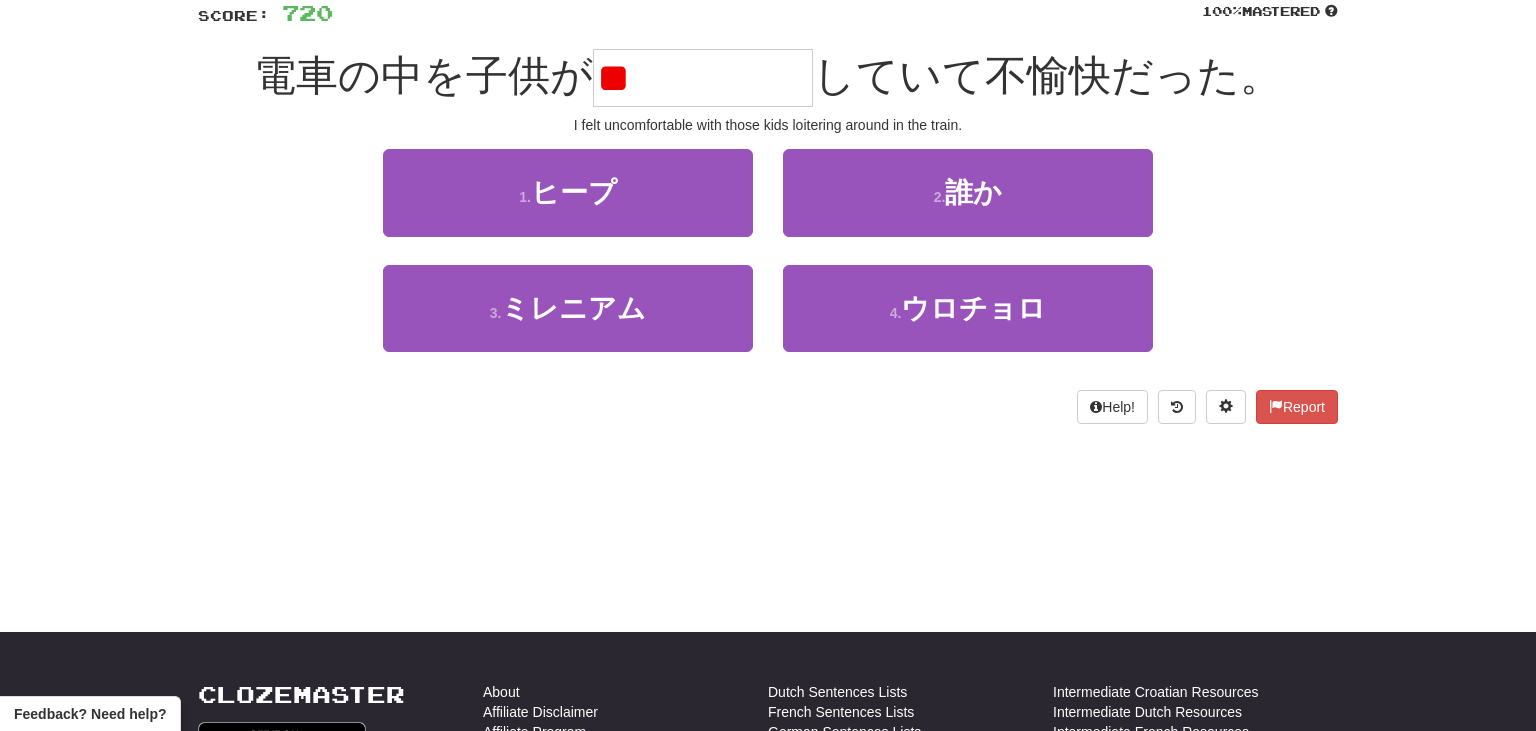 type on "*" 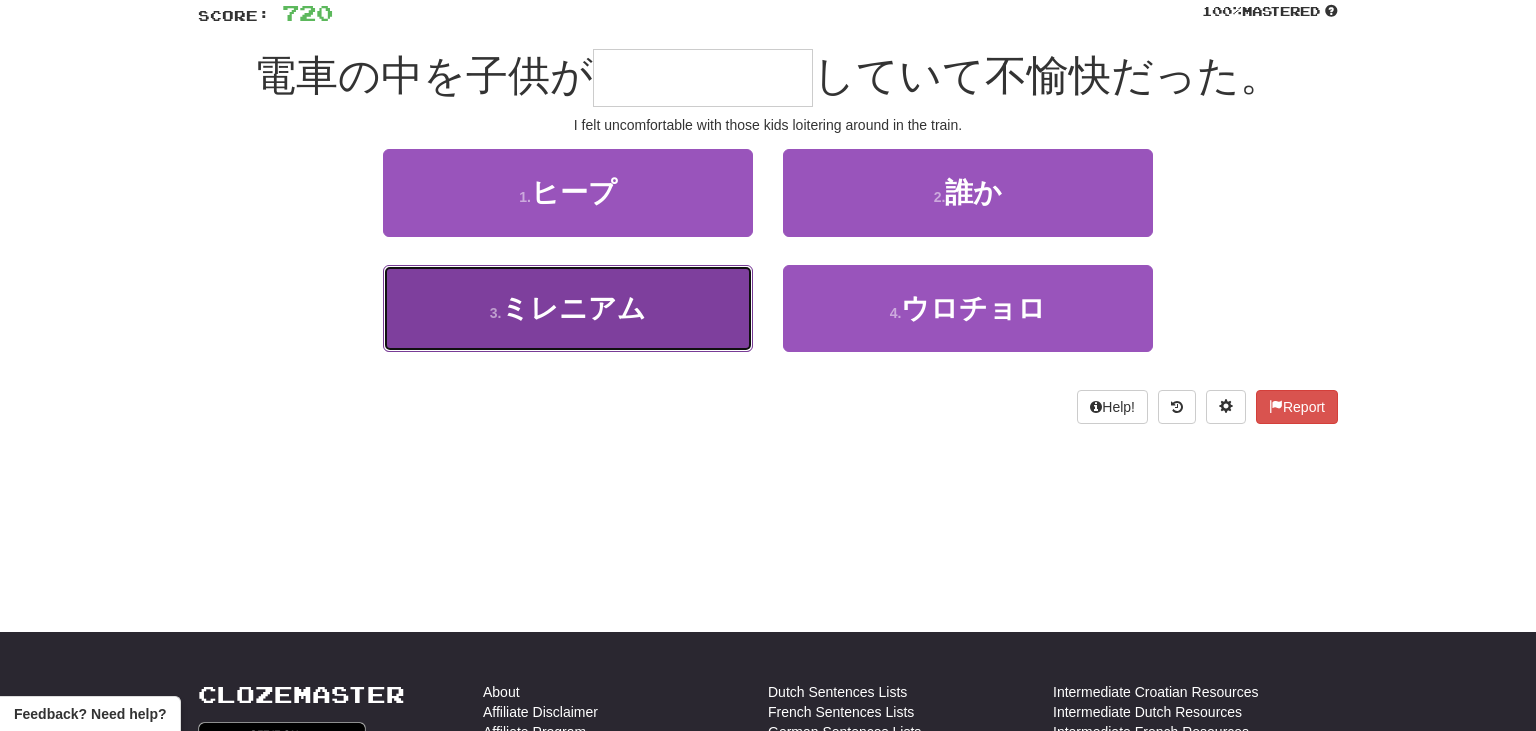 click on "3 .  ミレニアム" at bounding box center (568, 308) 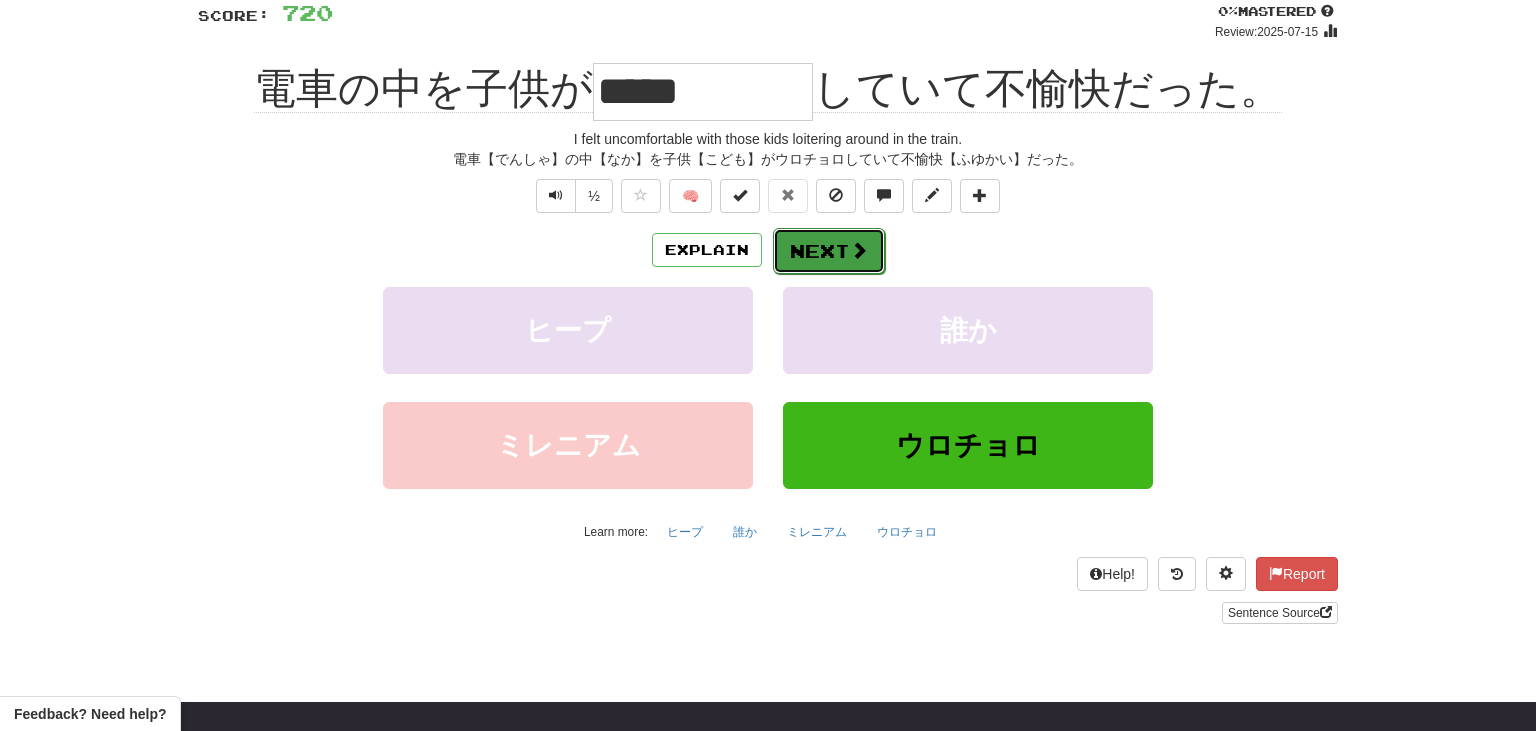 click on "Next" at bounding box center (829, 251) 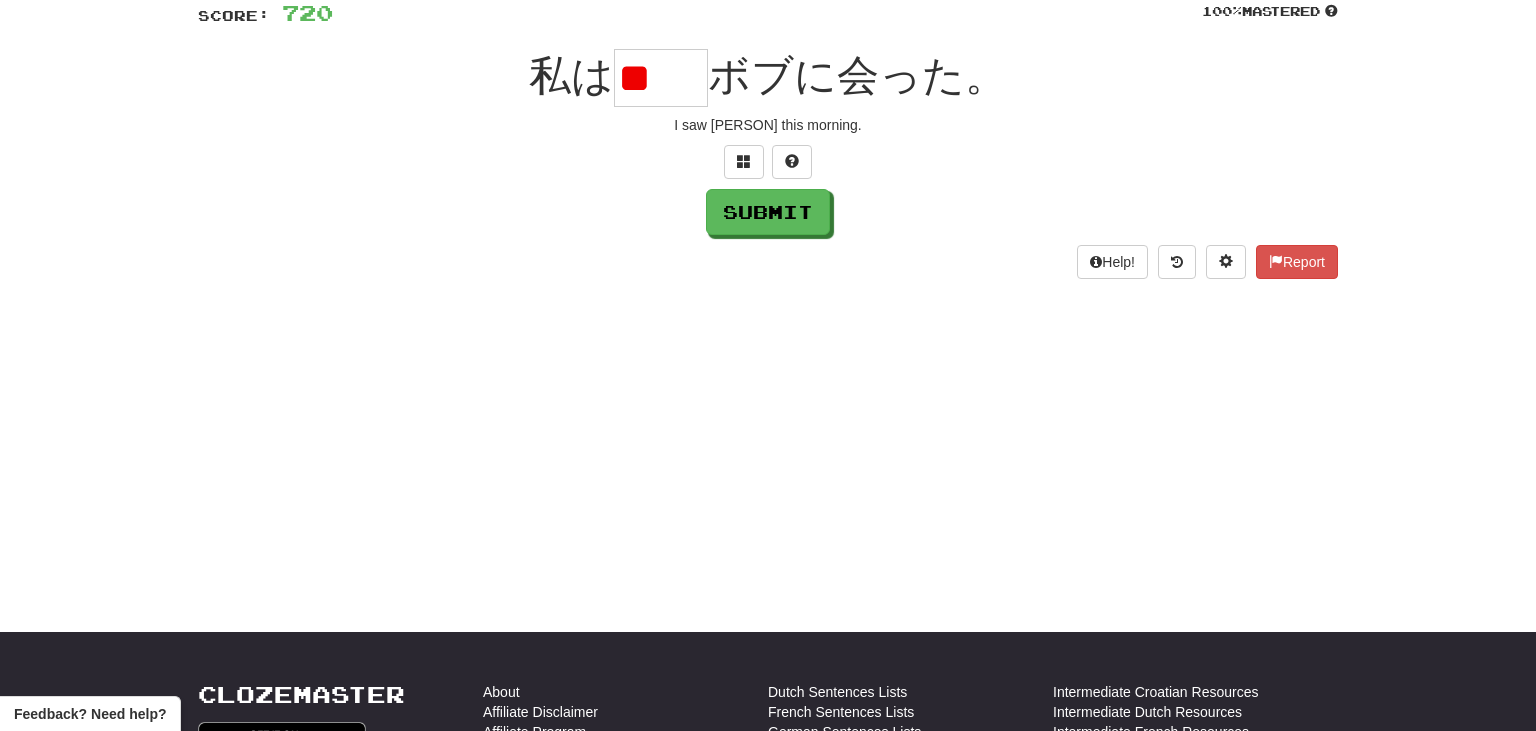 type on "*" 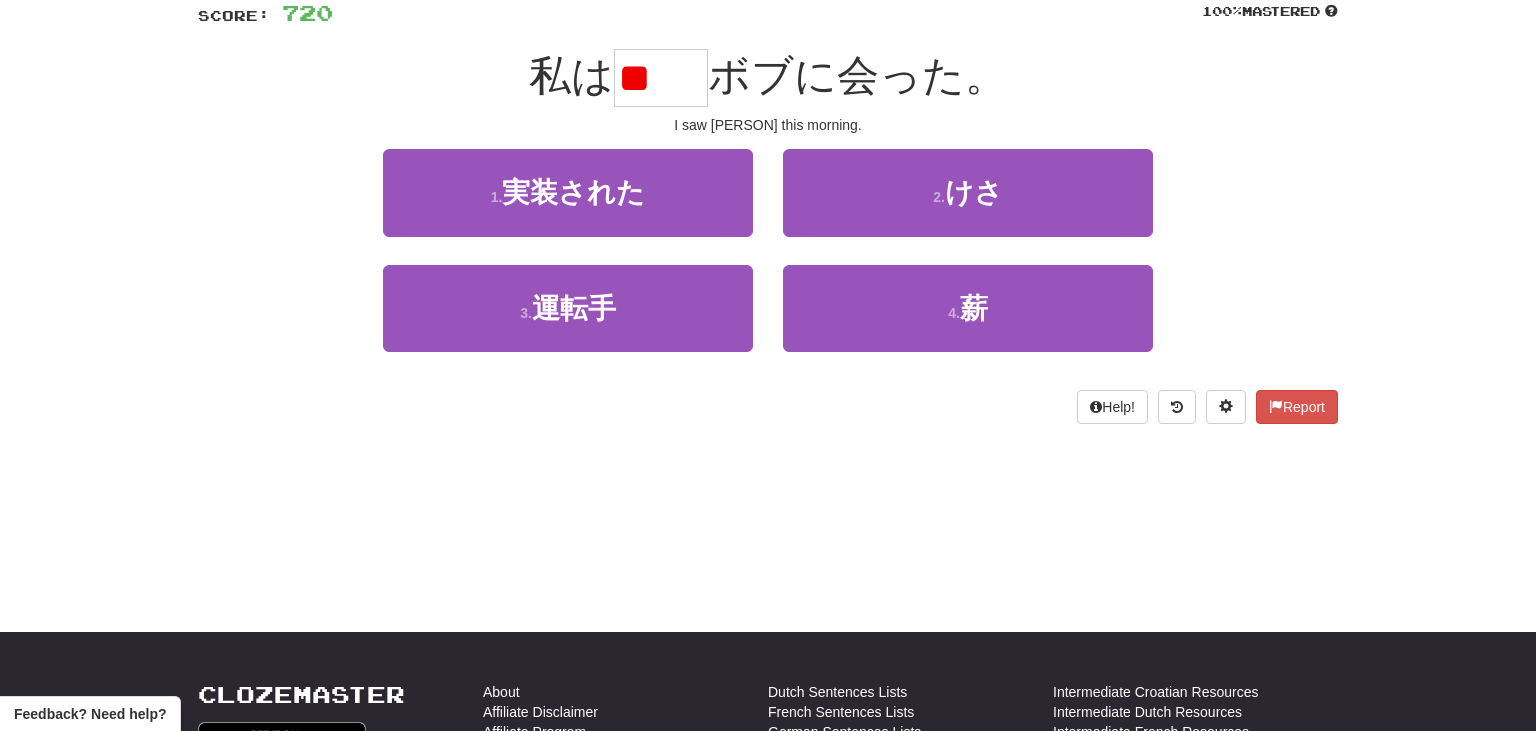 type on "*" 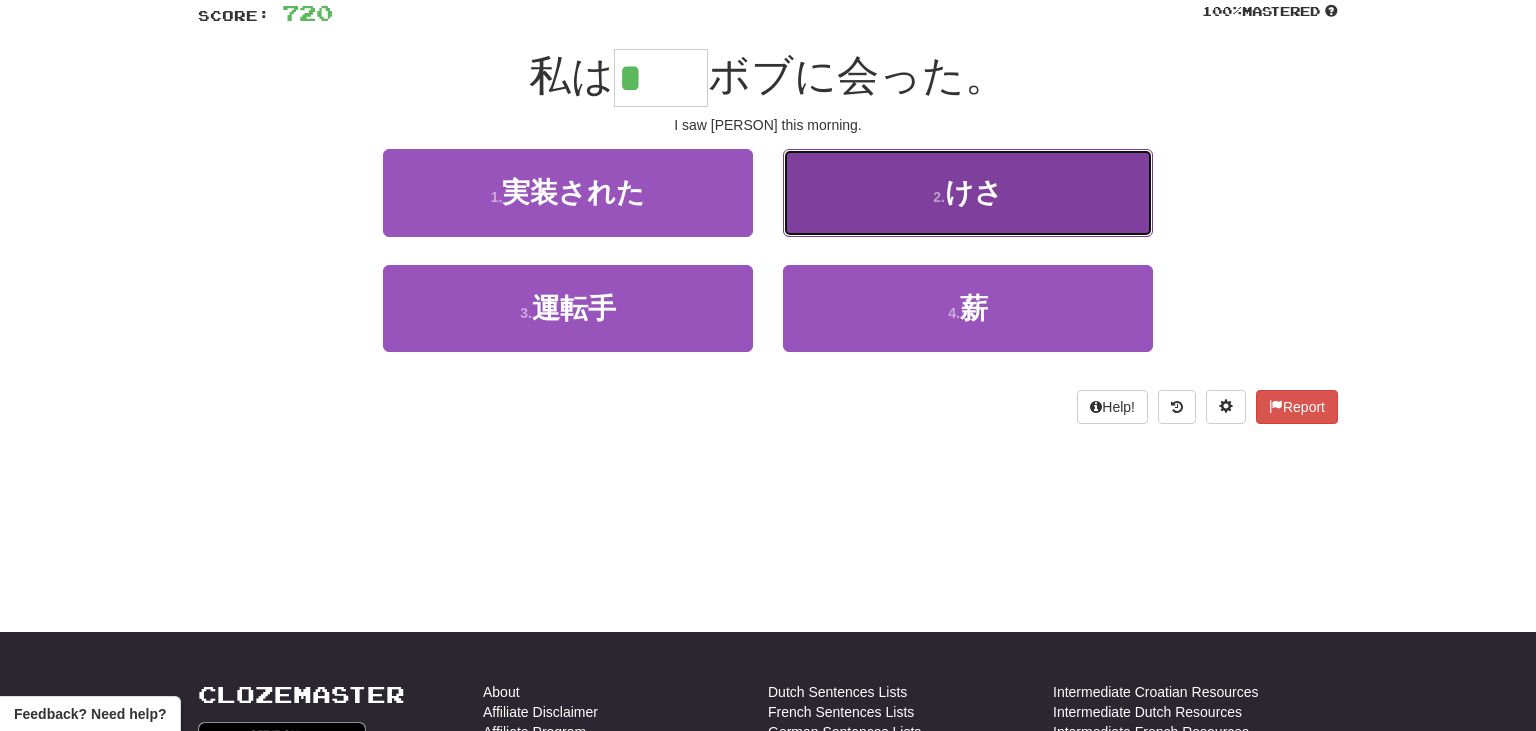 click on "2 .  けさ" at bounding box center [968, 192] 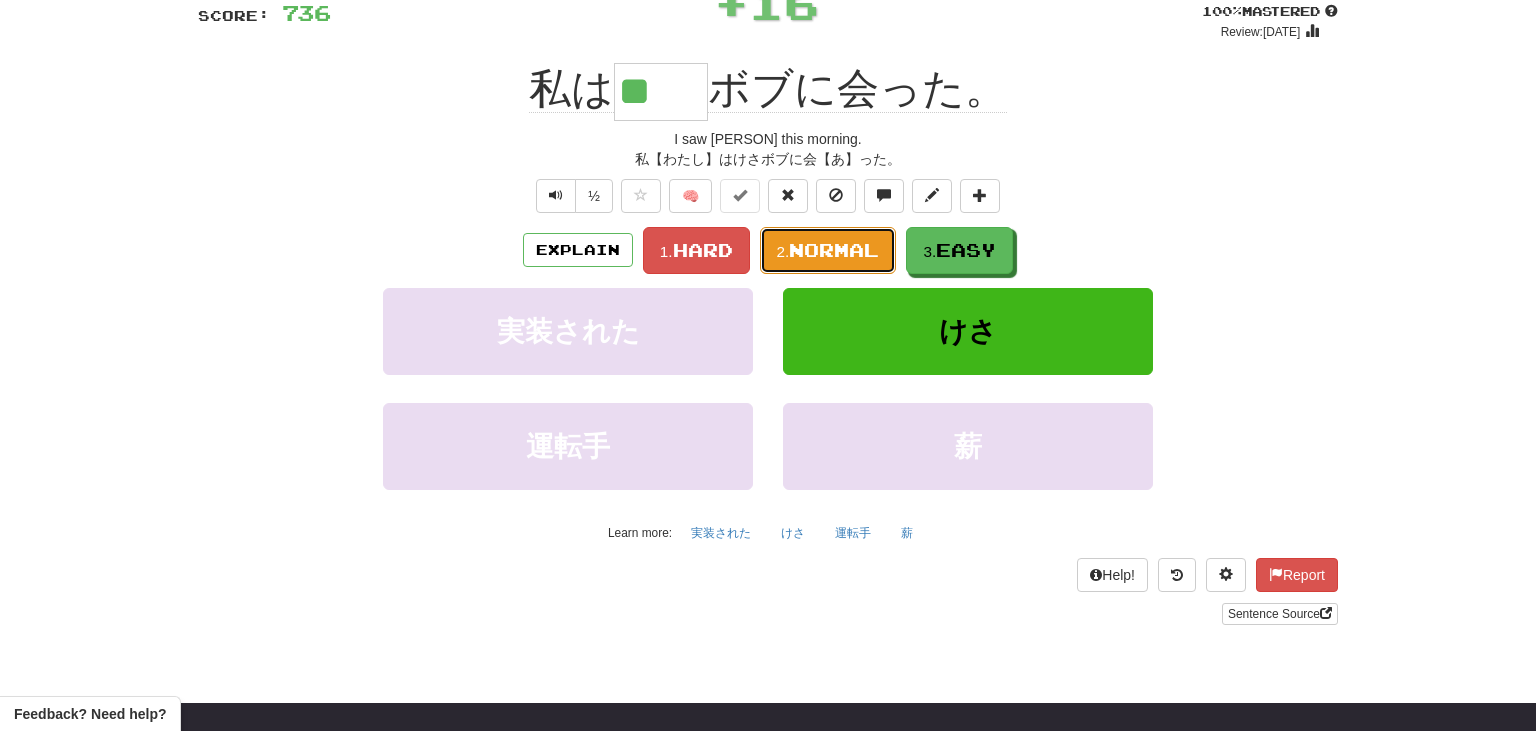 click on "Normal" at bounding box center (834, 250) 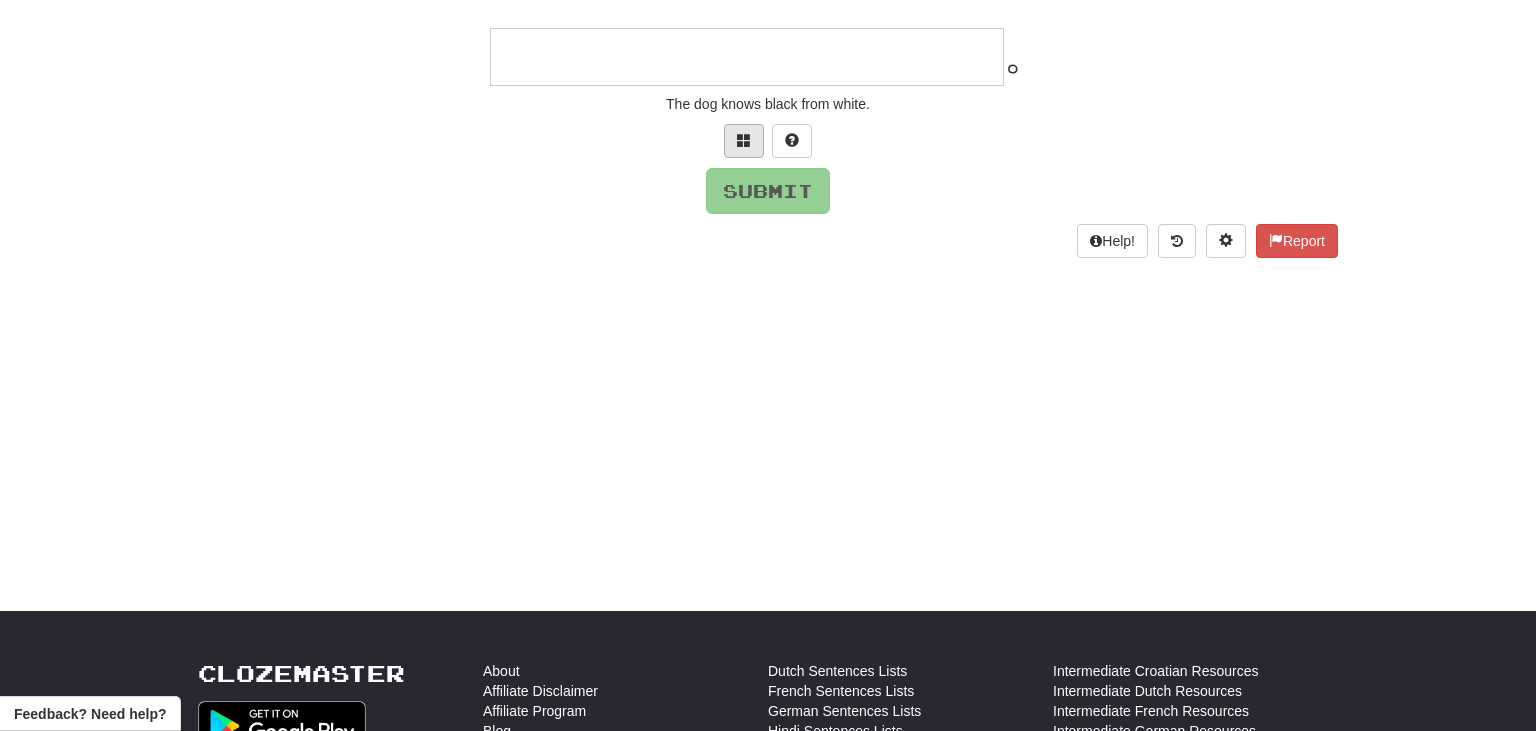 scroll, scrollTop: 172, scrollLeft: 0, axis: vertical 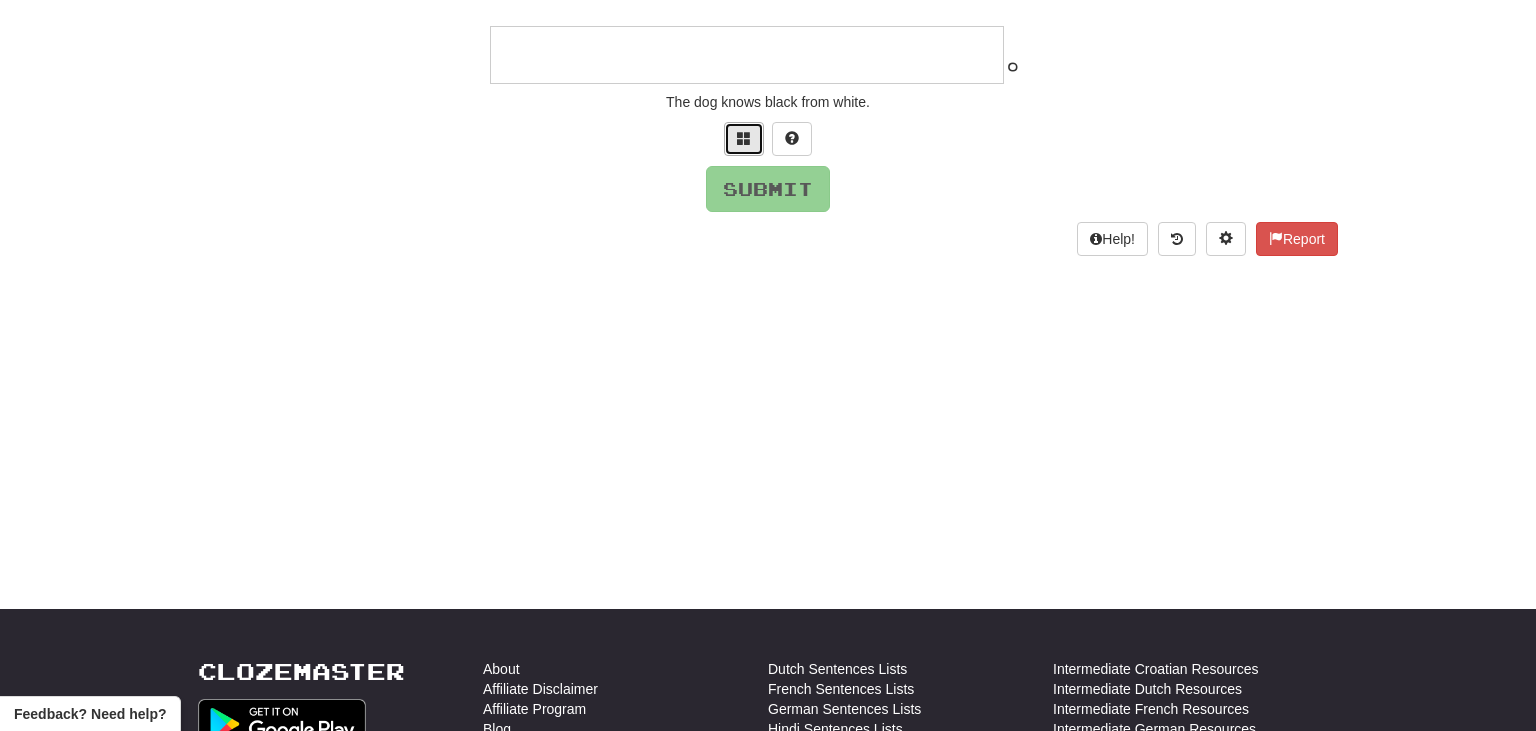 click at bounding box center [744, 138] 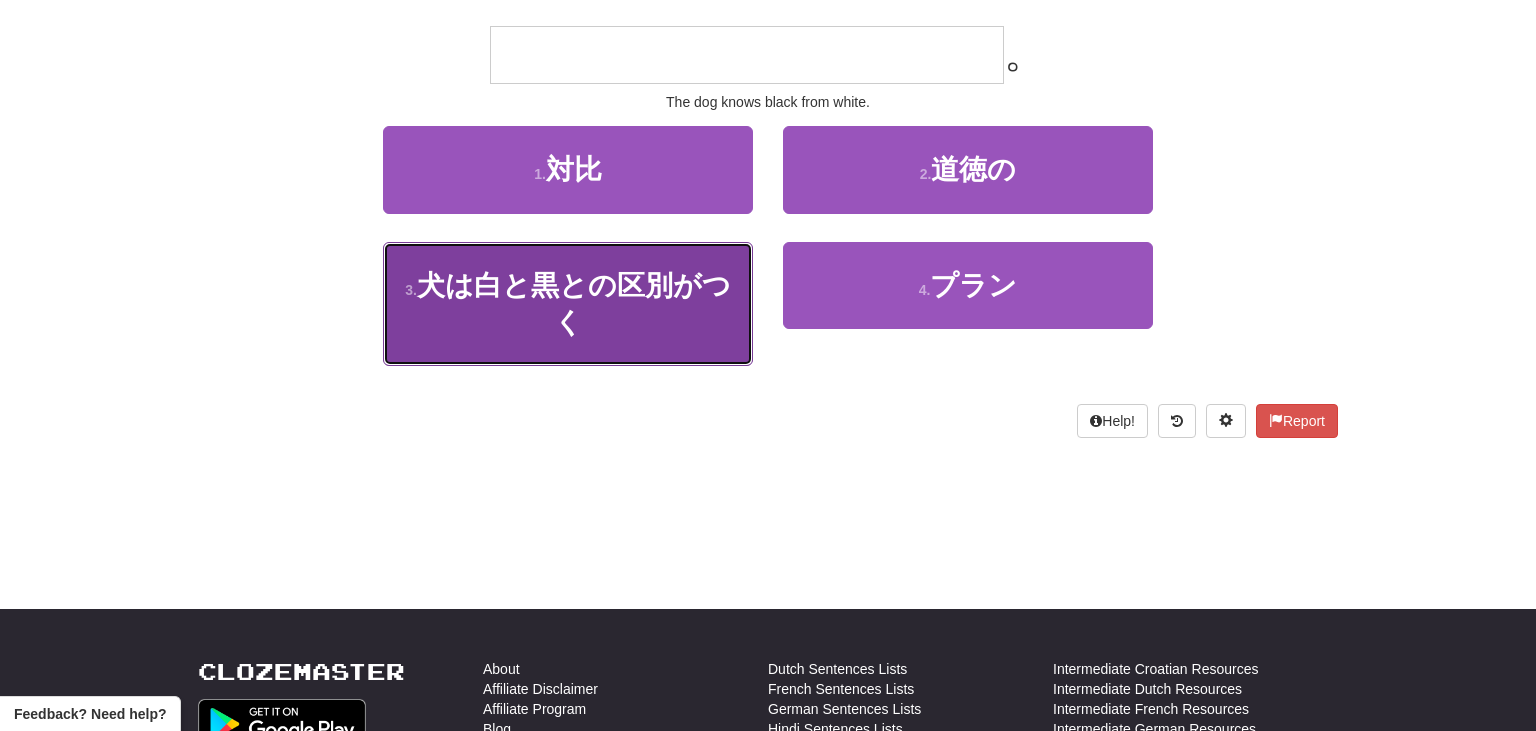 click on "3 .  犬は白と黒との区別がつく" at bounding box center [568, 304] 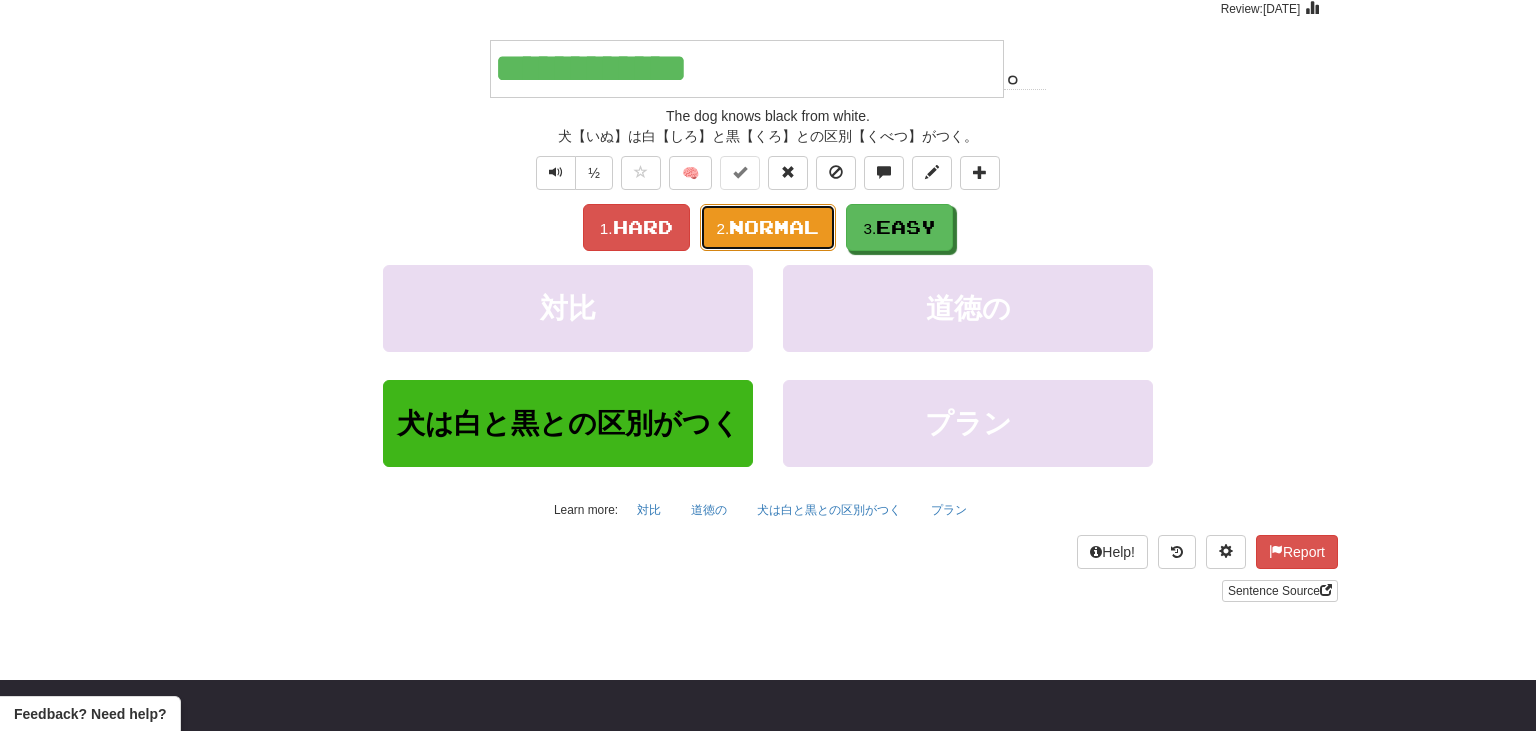 click on "2.  Normal" at bounding box center [768, 227] 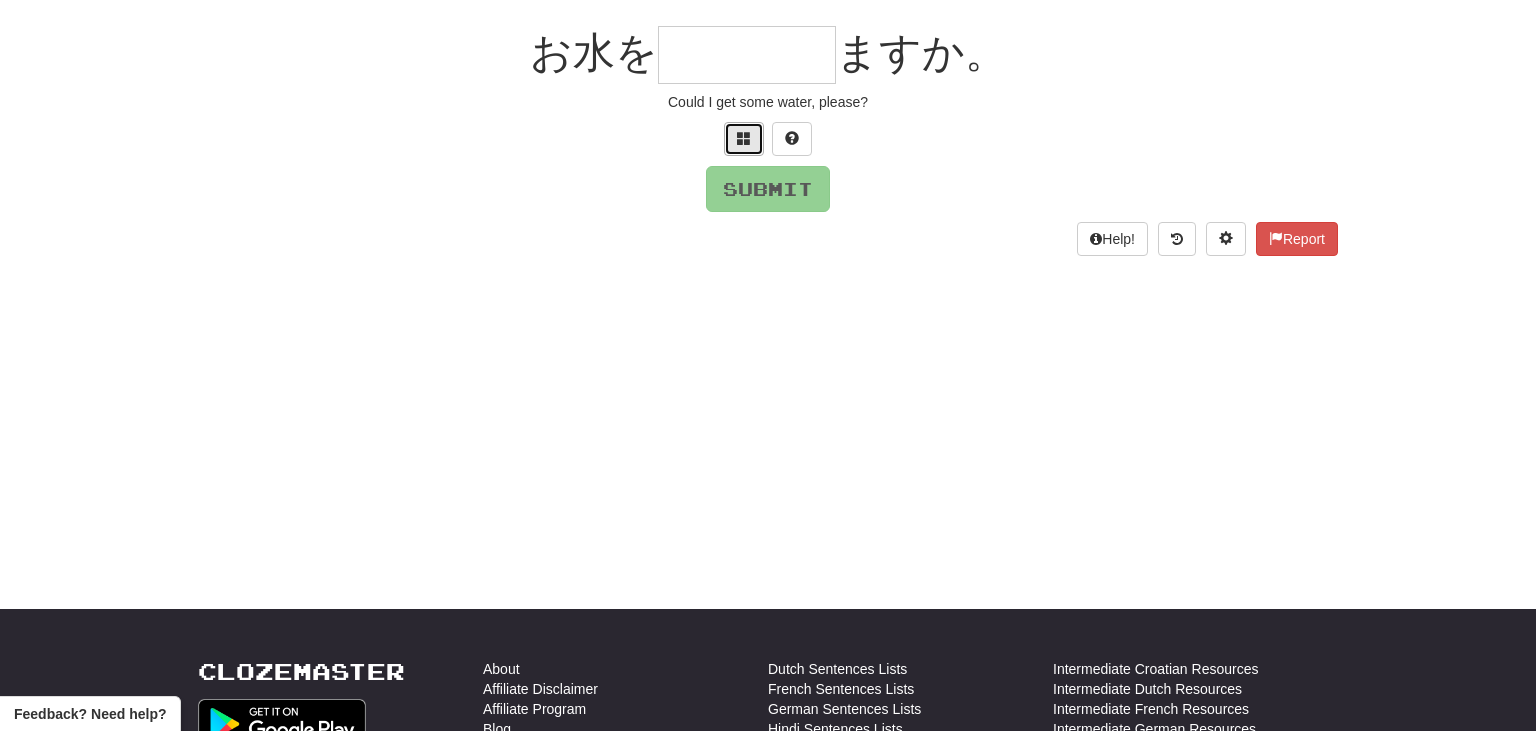 click at bounding box center (744, 139) 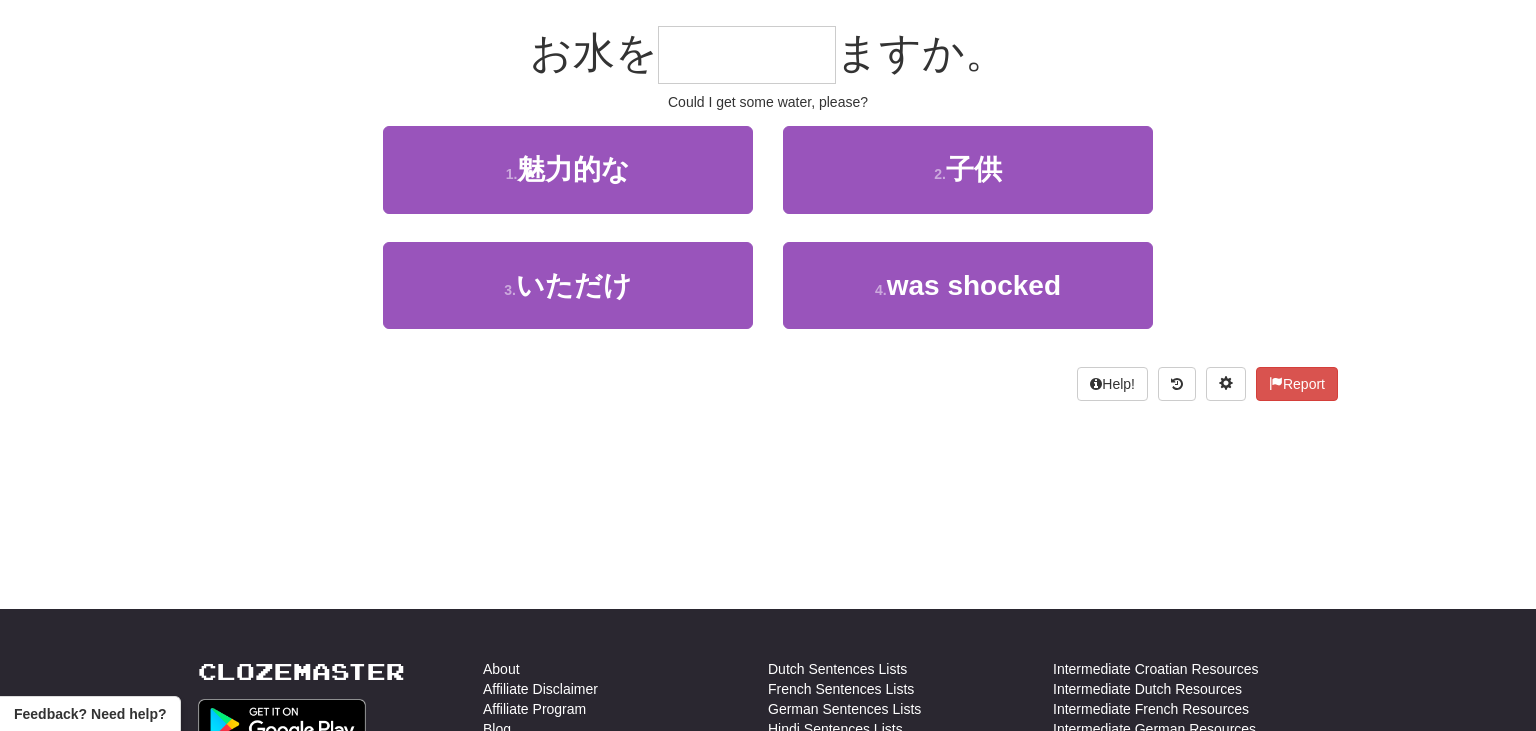 type on "*" 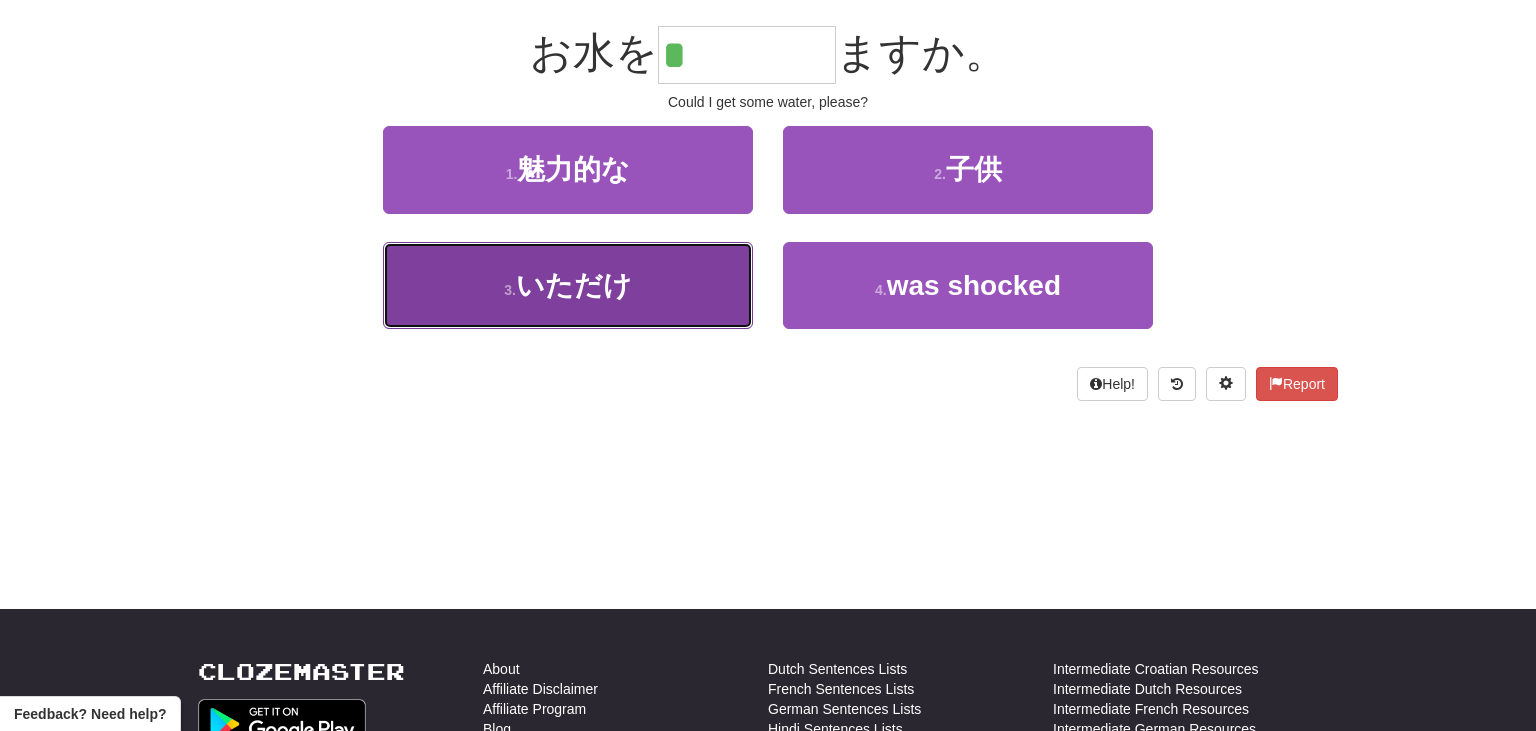 click on "3 .  いただけ" at bounding box center [568, 285] 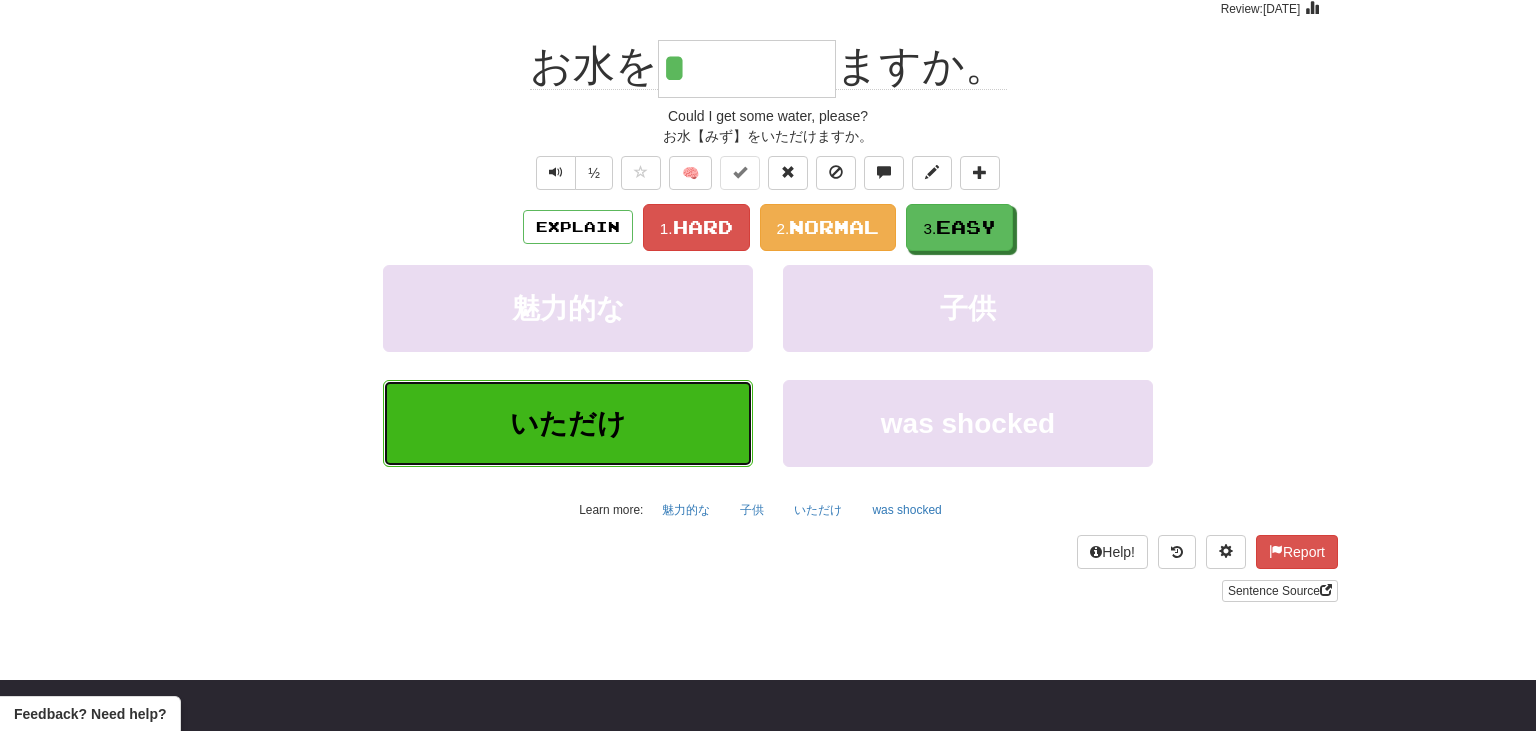 type on "****" 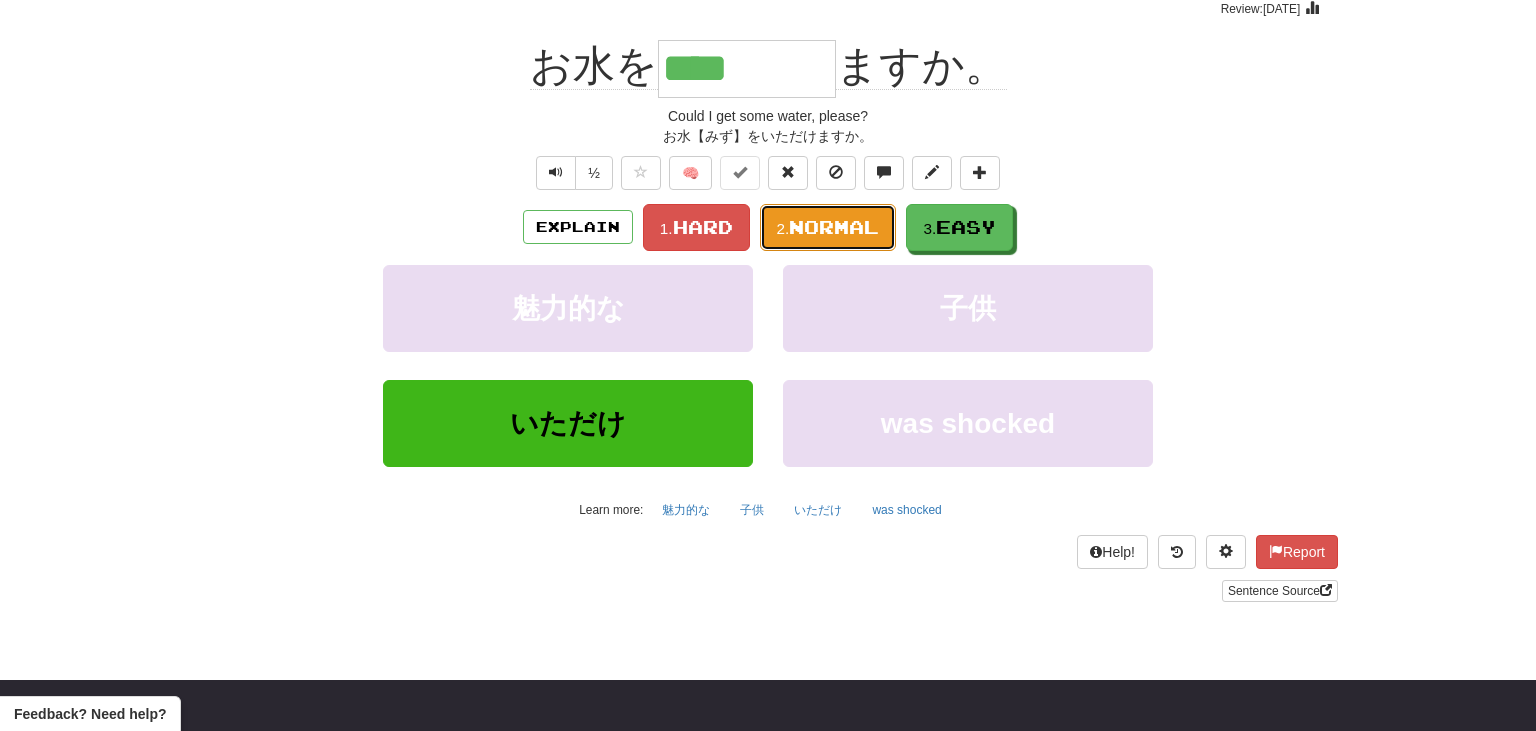 click on "2.  Normal" at bounding box center (828, 227) 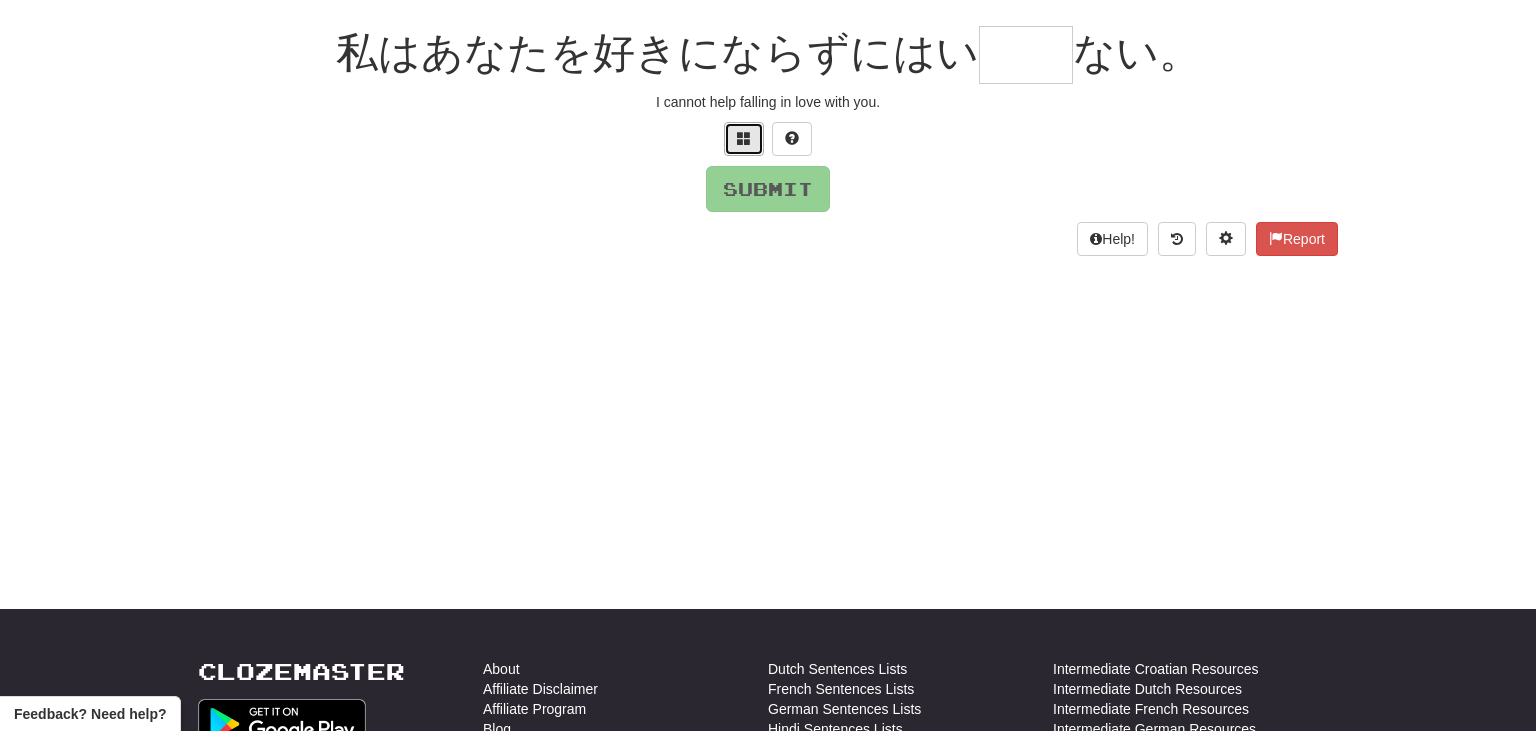 click at bounding box center (744, 138) 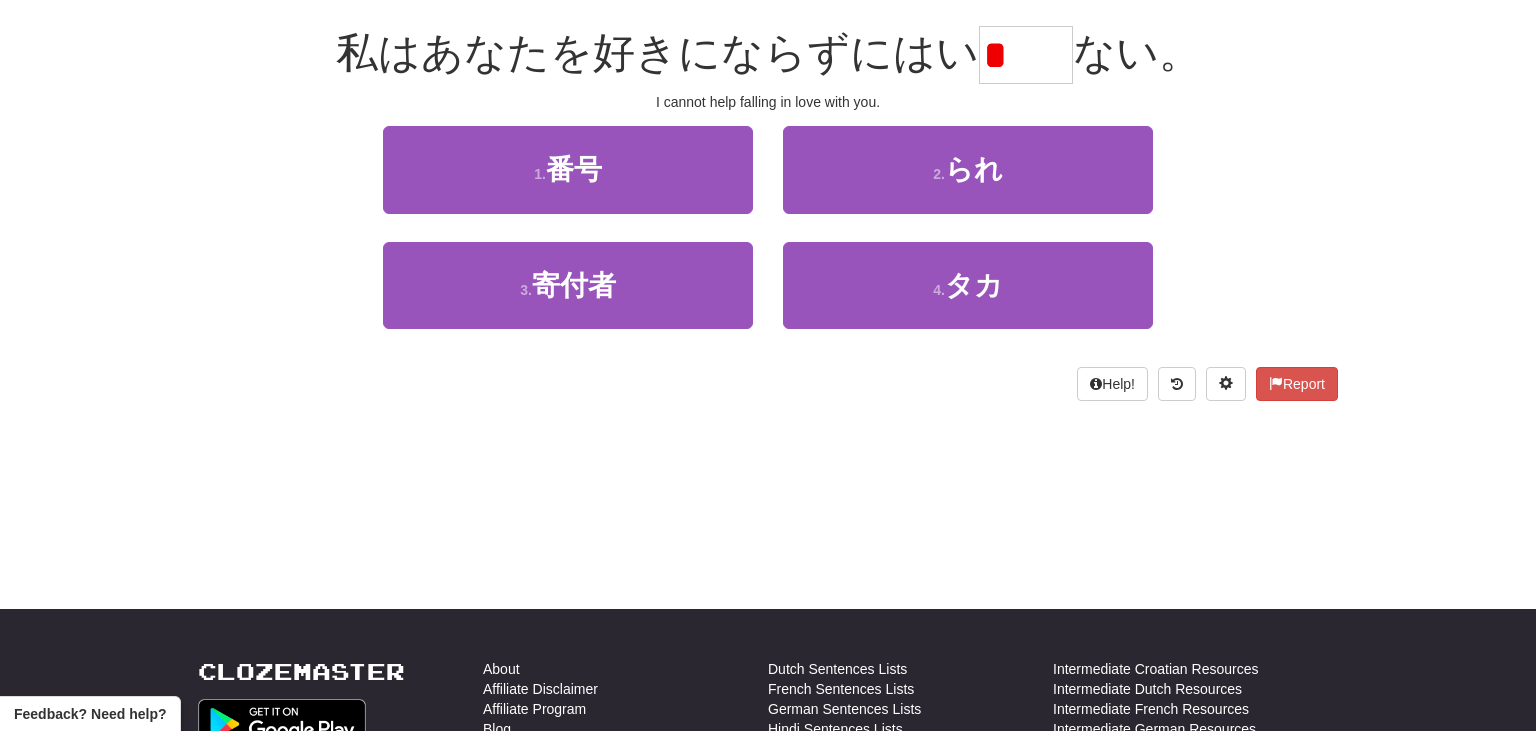 type on "*" 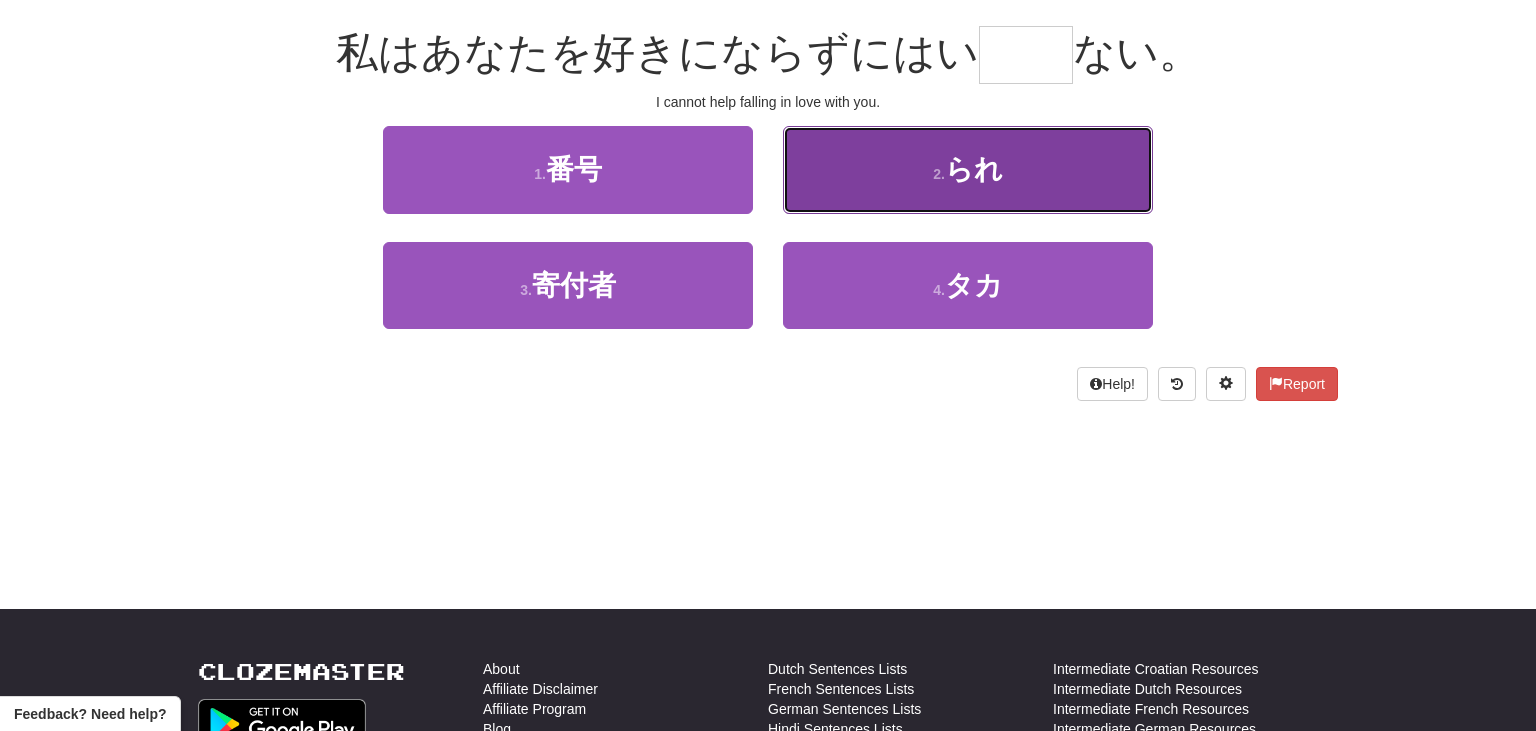click on "2 .  られ" at bounding box center (968, 169) 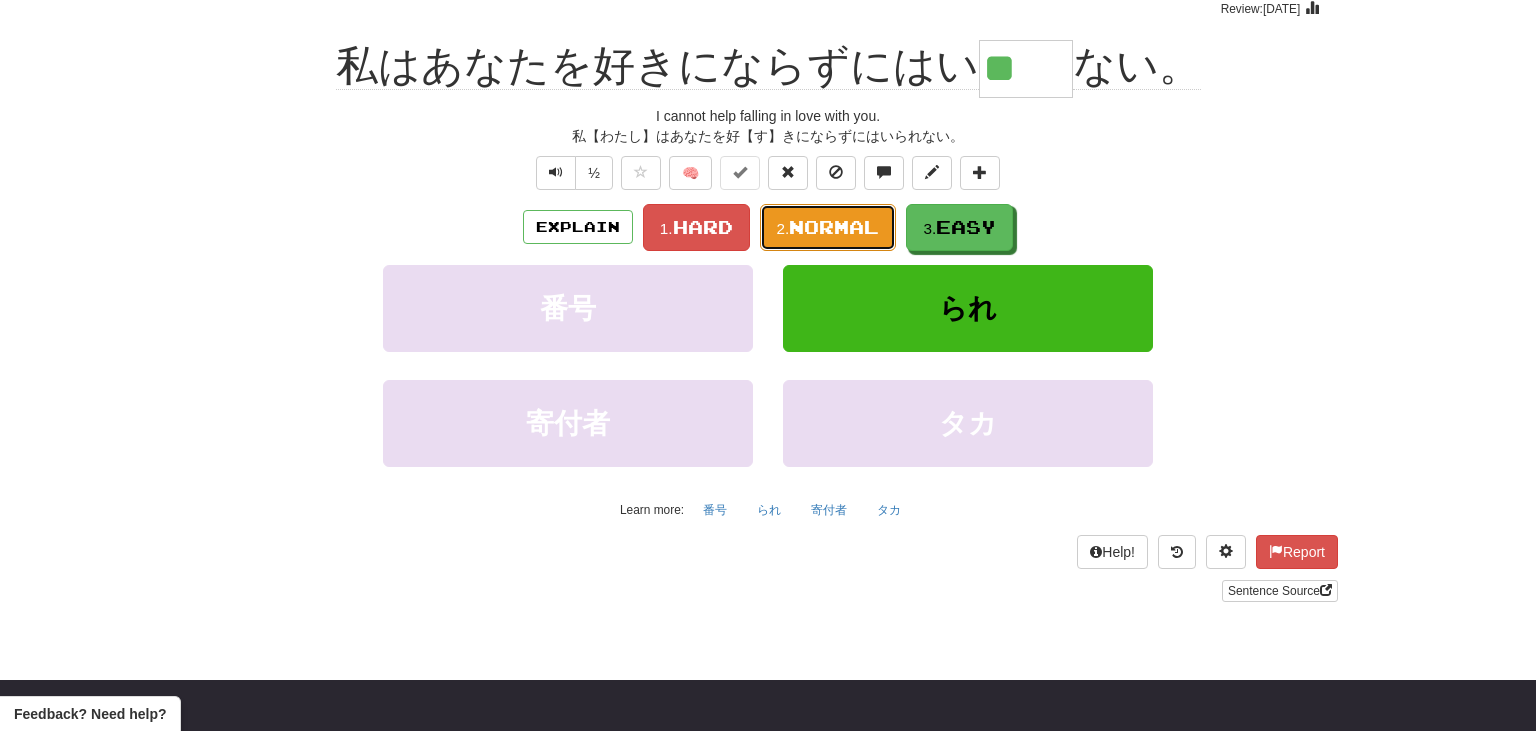 click on "Normal" at bounding box center [834, 227] 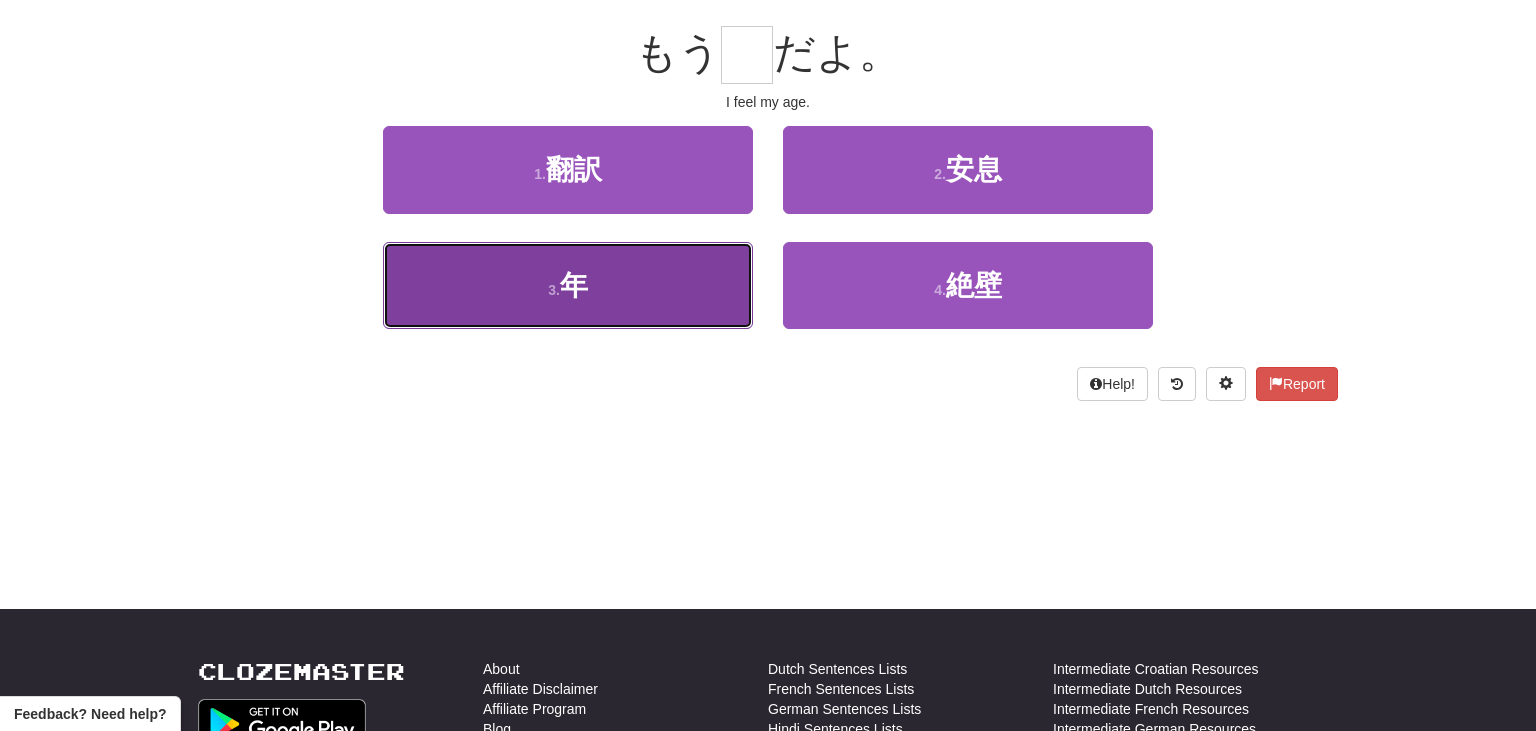 click on "3 .  年" at bounding box center [568, 285] 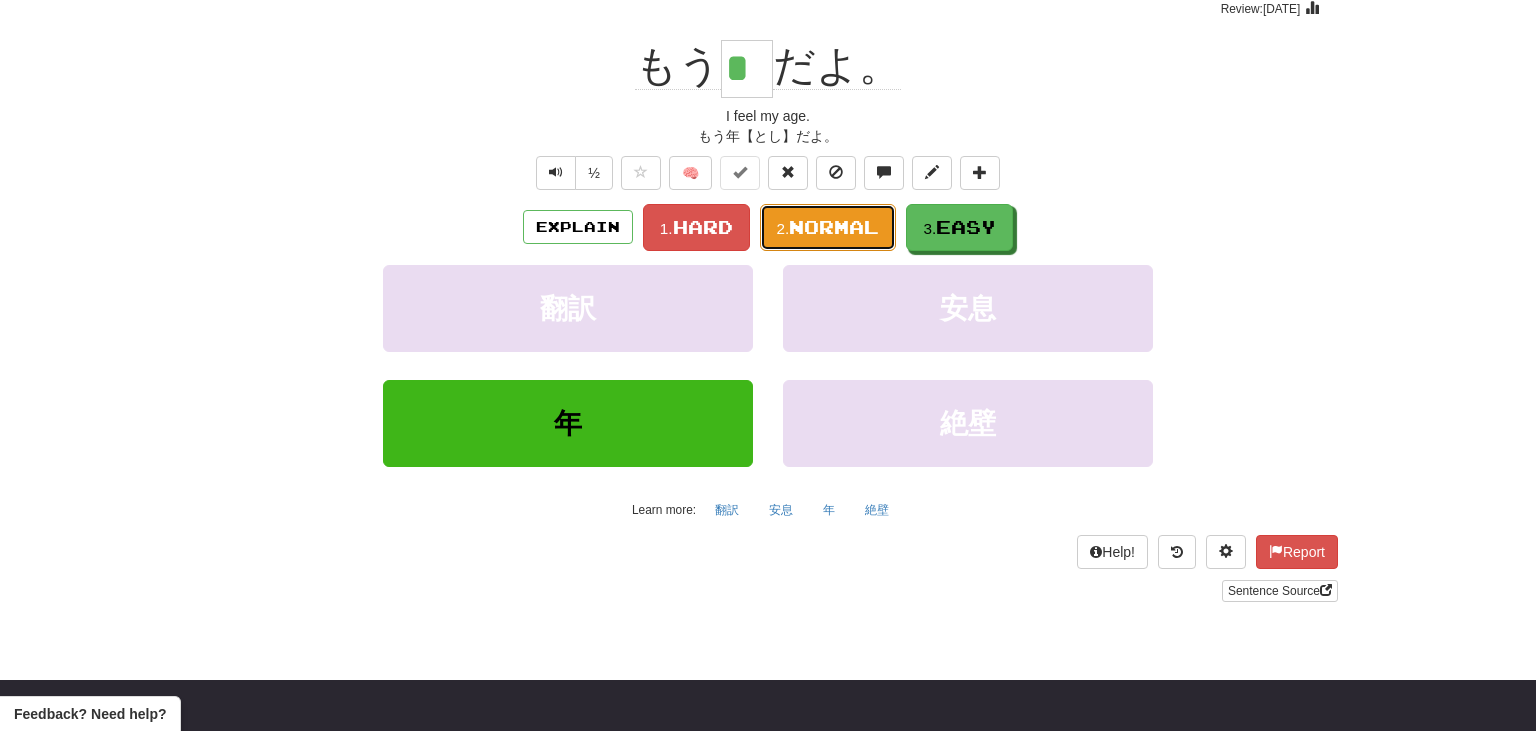 click on "Normal" at bounding box center [834, 227] 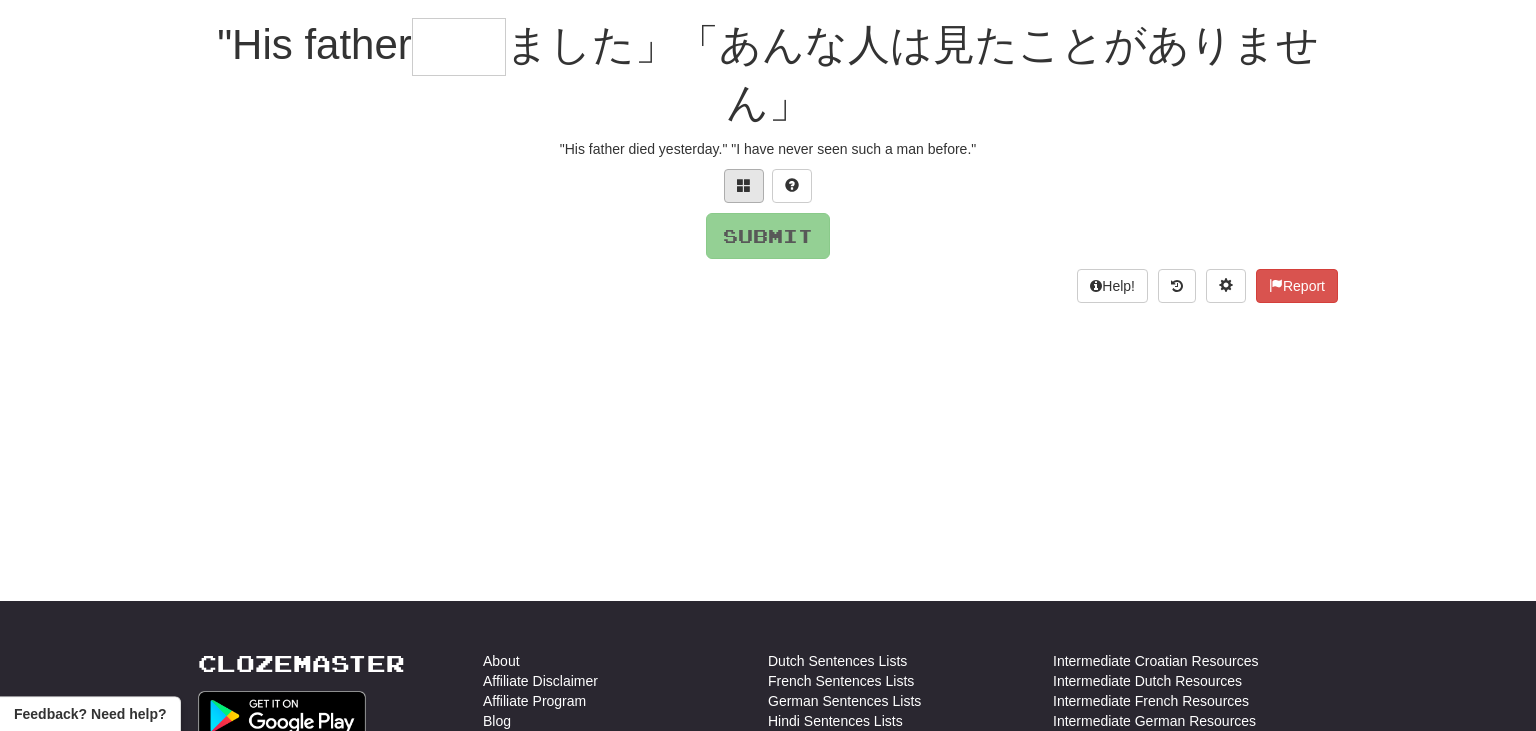 scroll, scrollTop: 181, scrollLeft: 0, axis: vertical 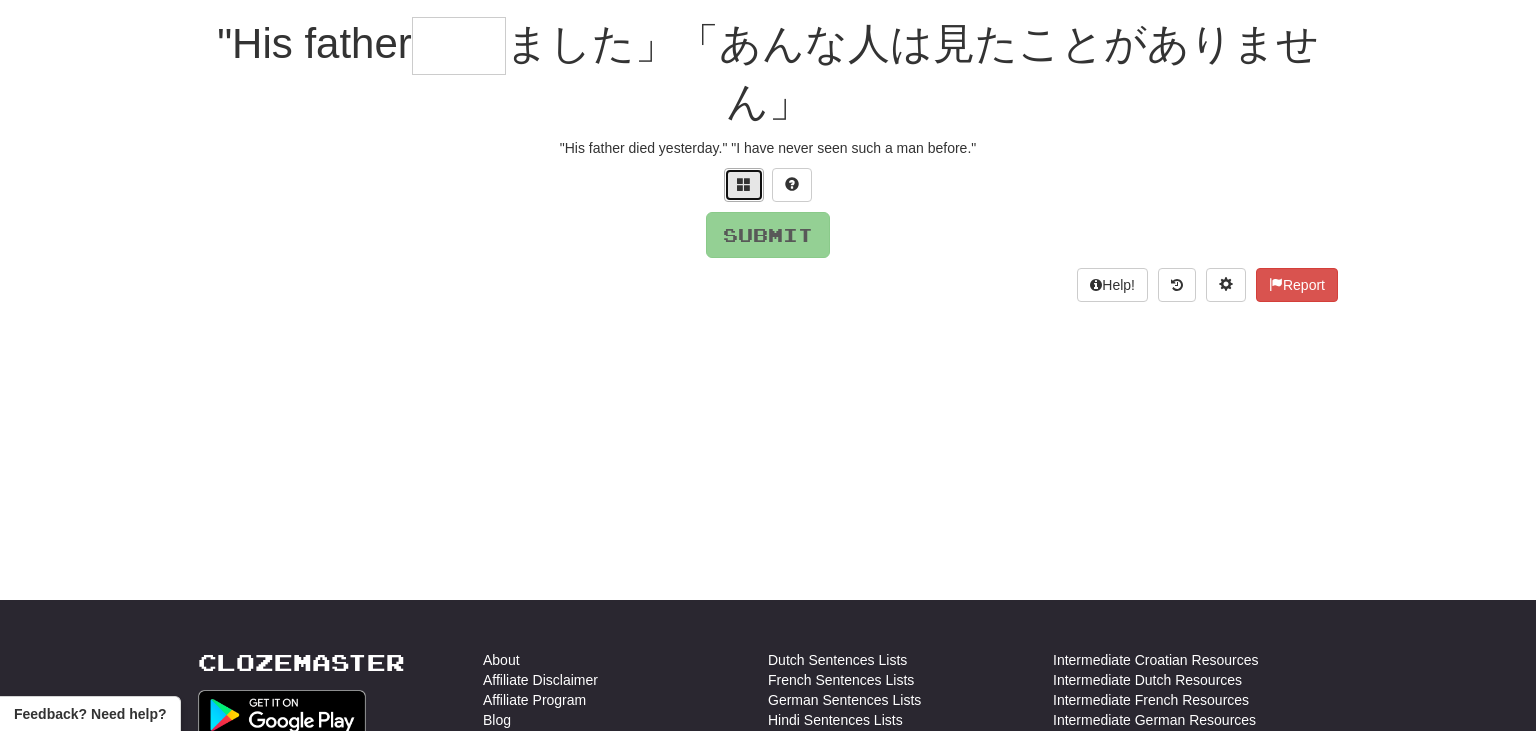click at bounding box center [744, 184] 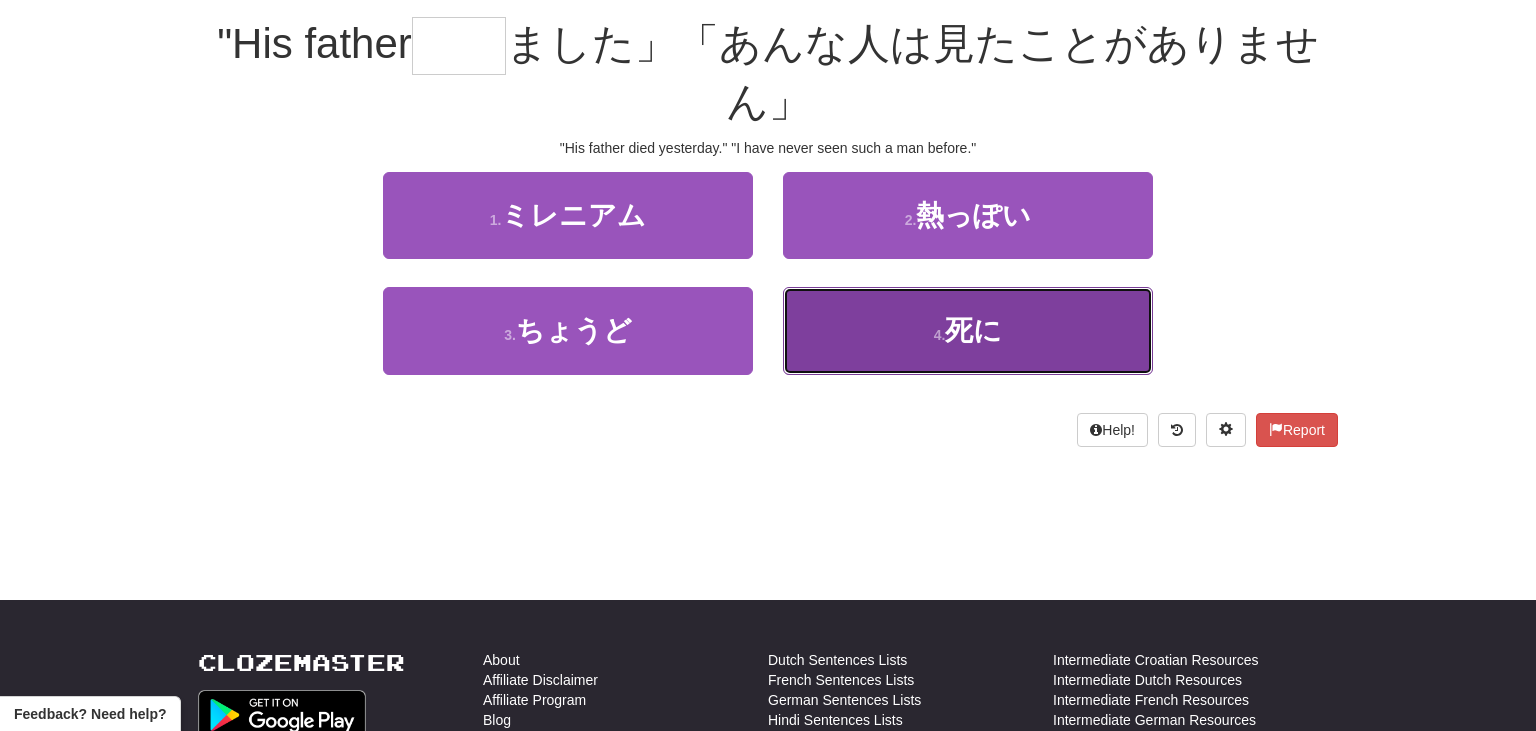 click on "4 .  死に" at bounding box center [968, 330] 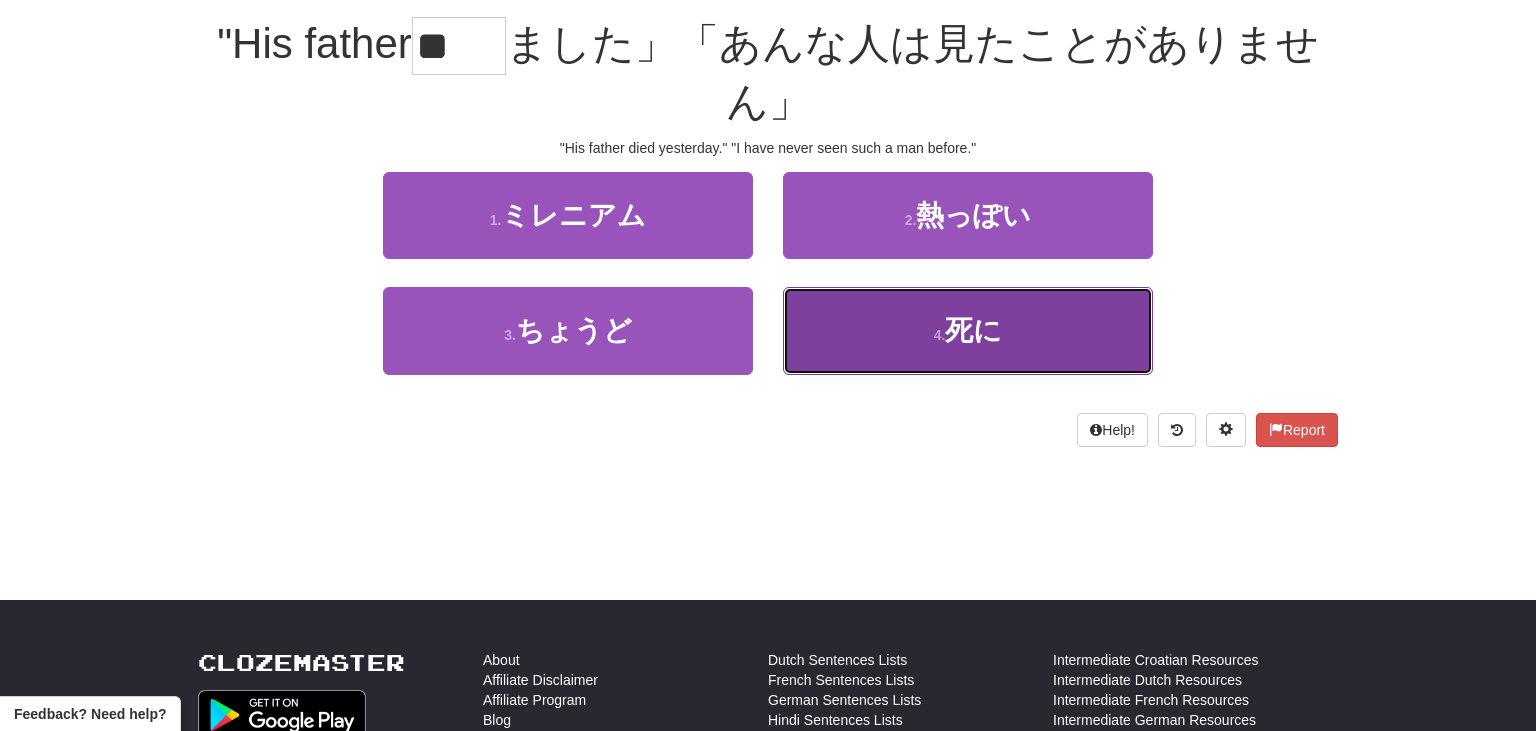 scroll, scrollTop: 194, scrollLeft: 0, axis: vertical 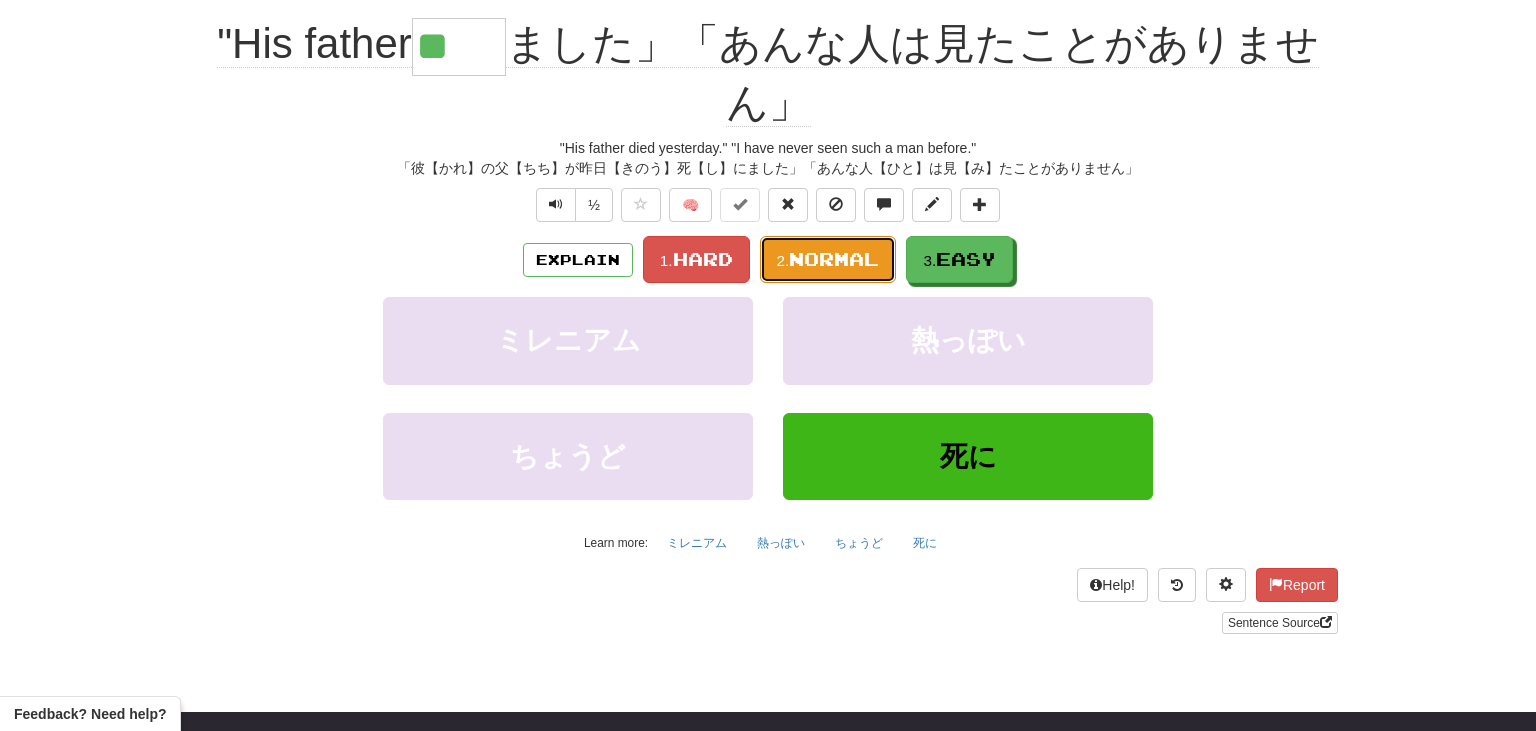 click on "Normal" at bounding box center [834, 259] 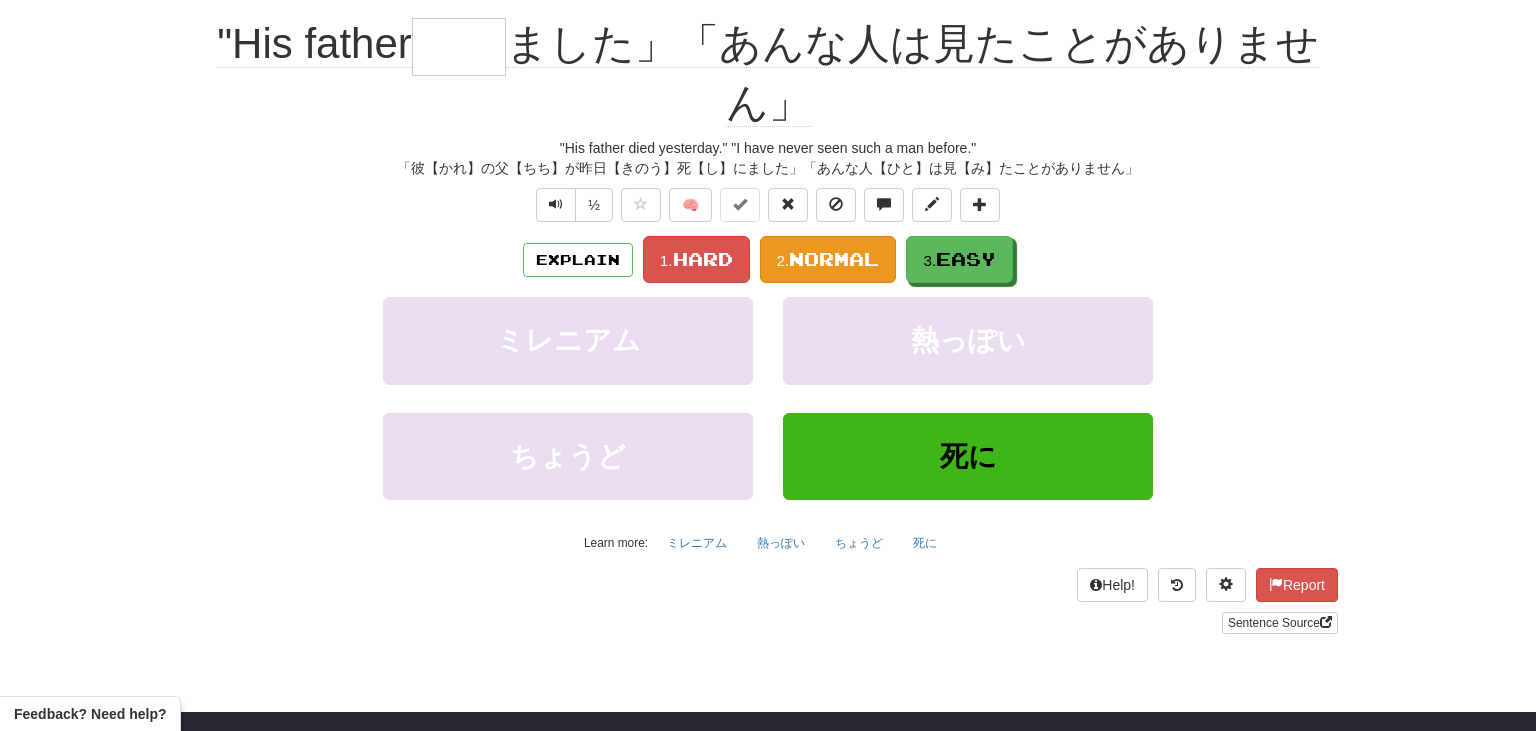 scroll, scrollTop: 181, scrollLeft: 0, axis: vertical 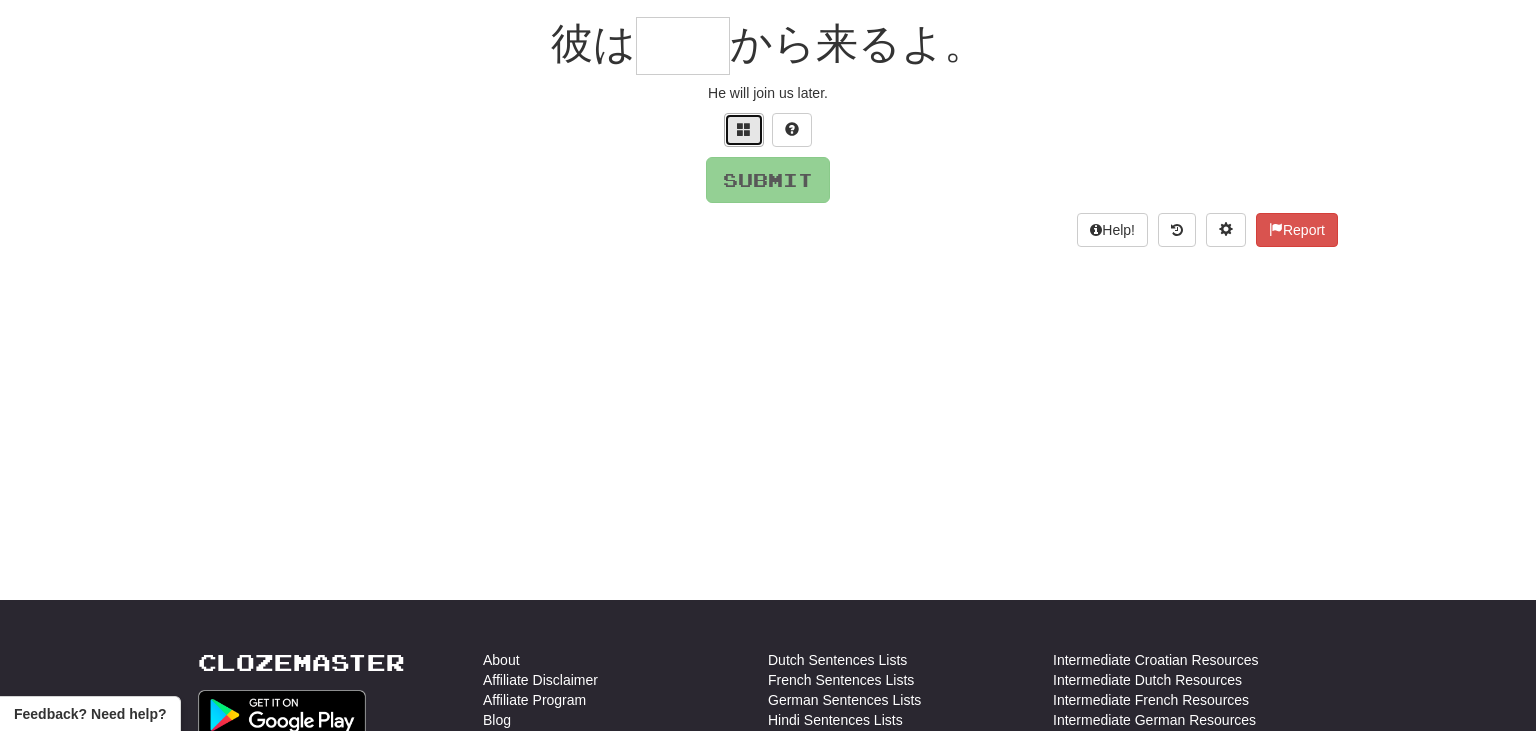 click at bounding box center (744, 129) 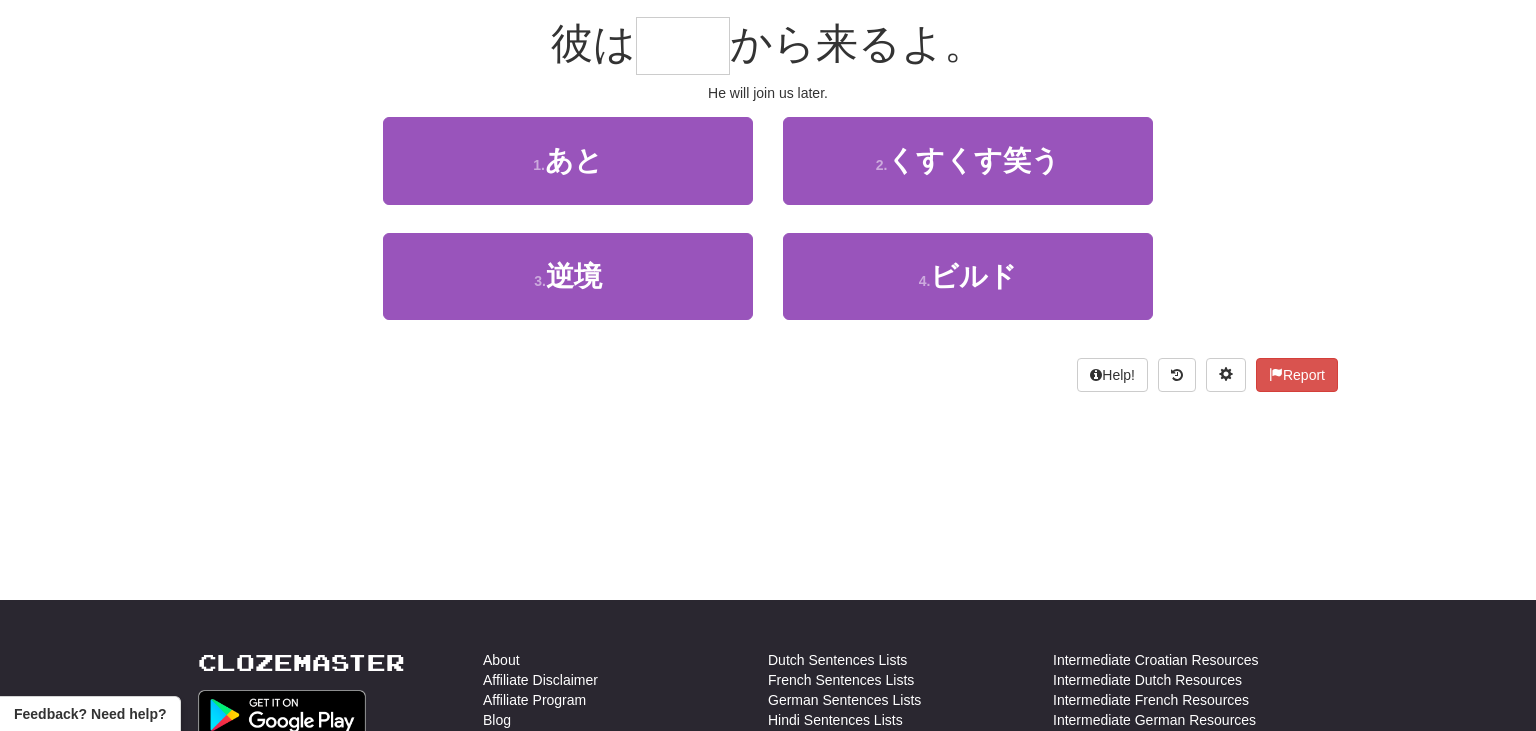 type on "*" 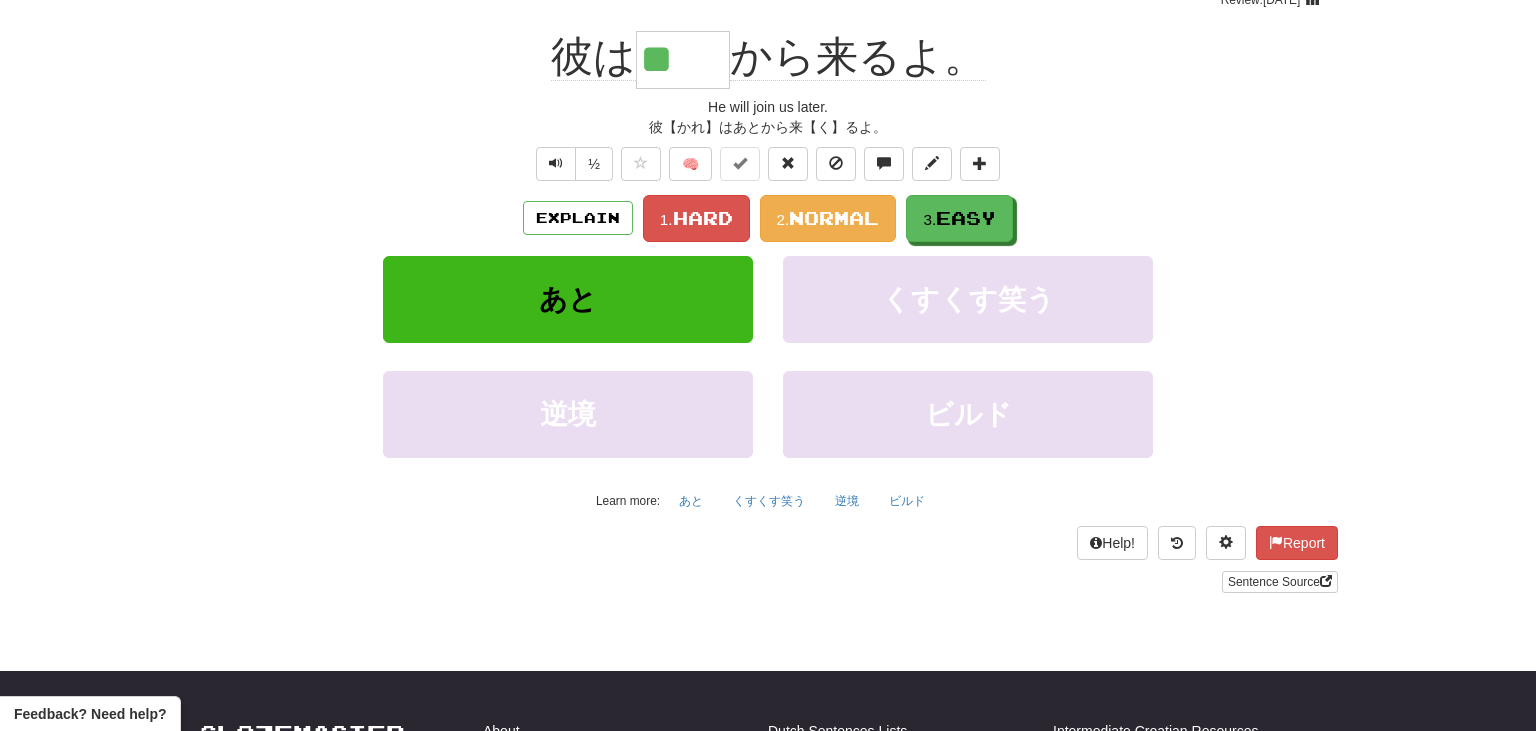scroll, scrollTop: 194, scrollLeft: 0, axis: vertical 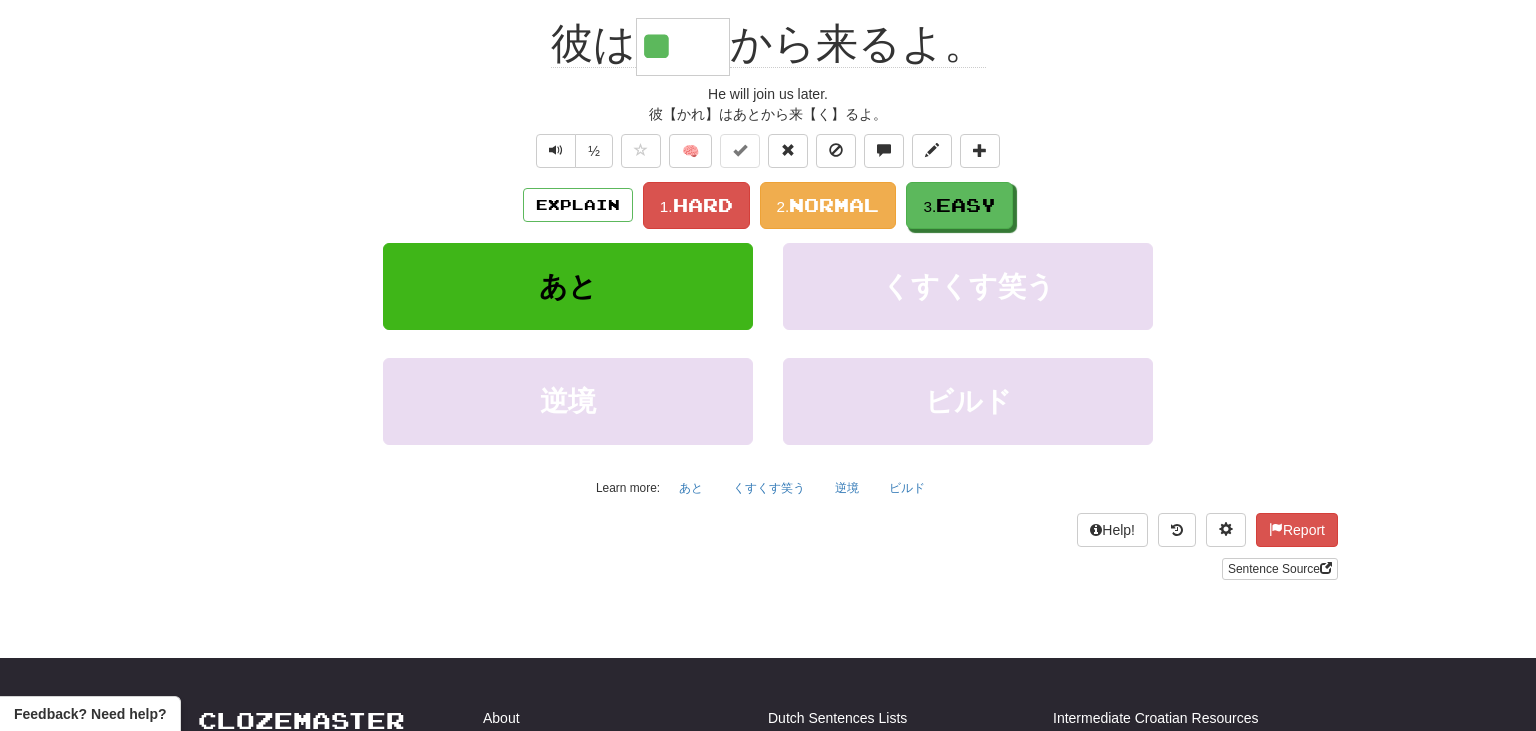 type on "*" 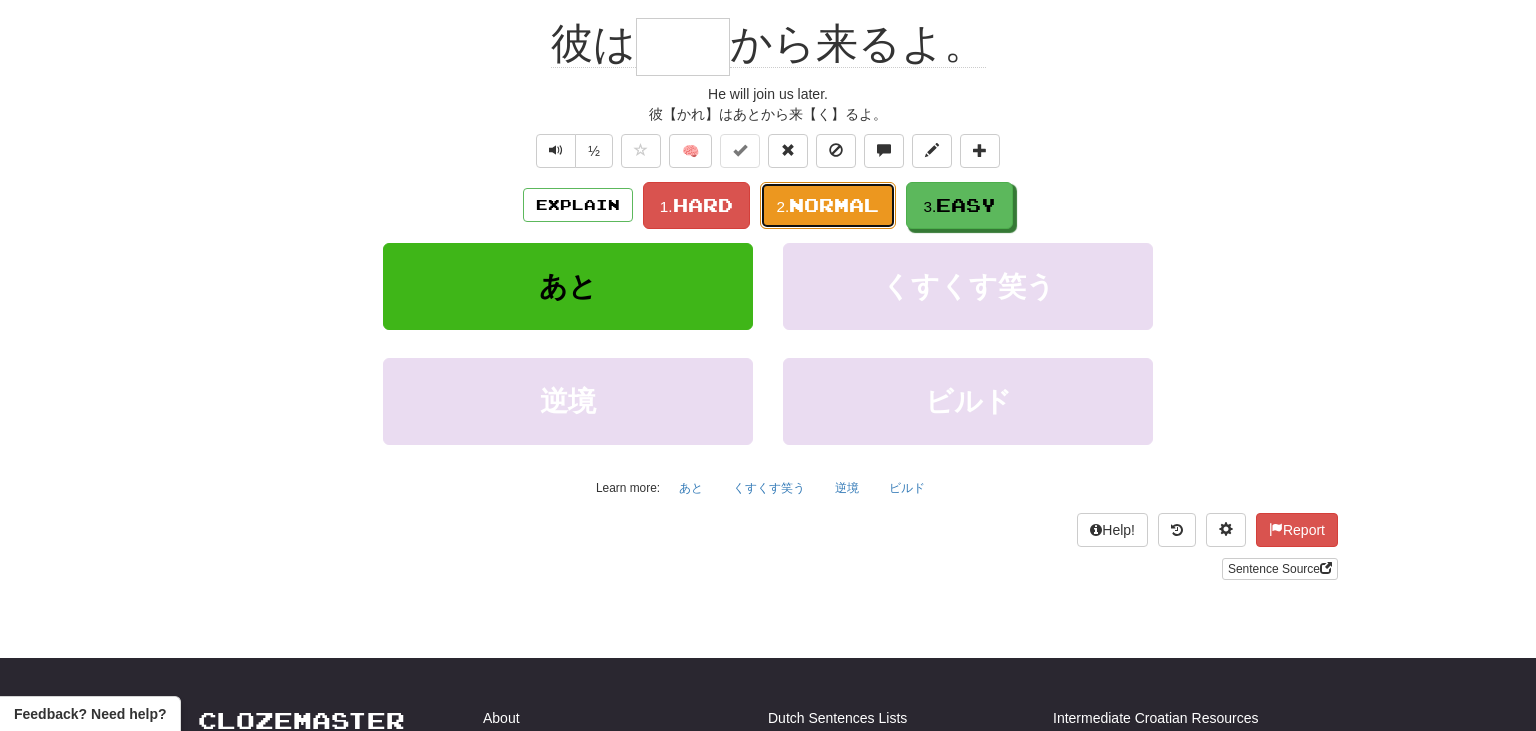 click on "Normal" at bounding box center (834, 205) 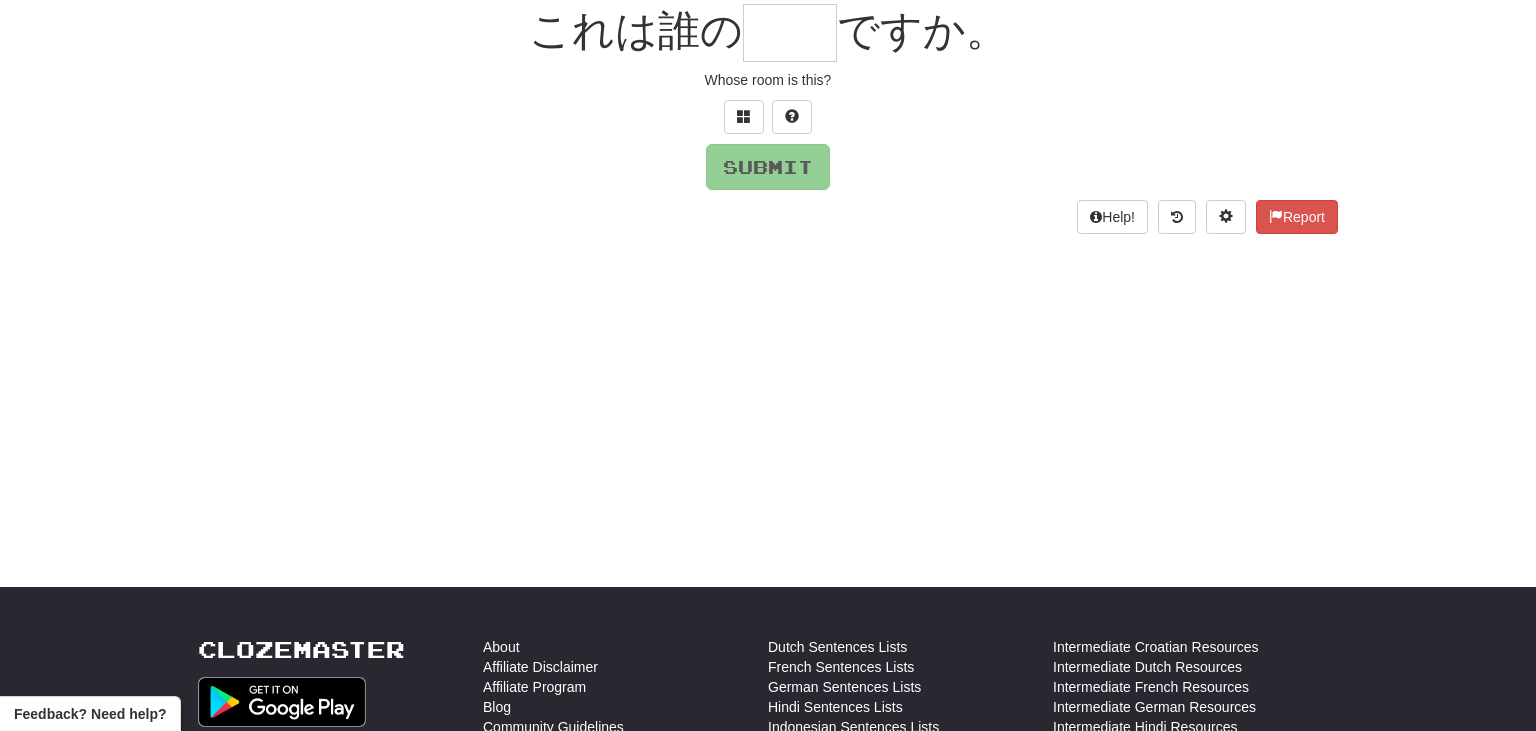 scroll, scrollTop: 181, scrollLeft: 0, axis: vertical 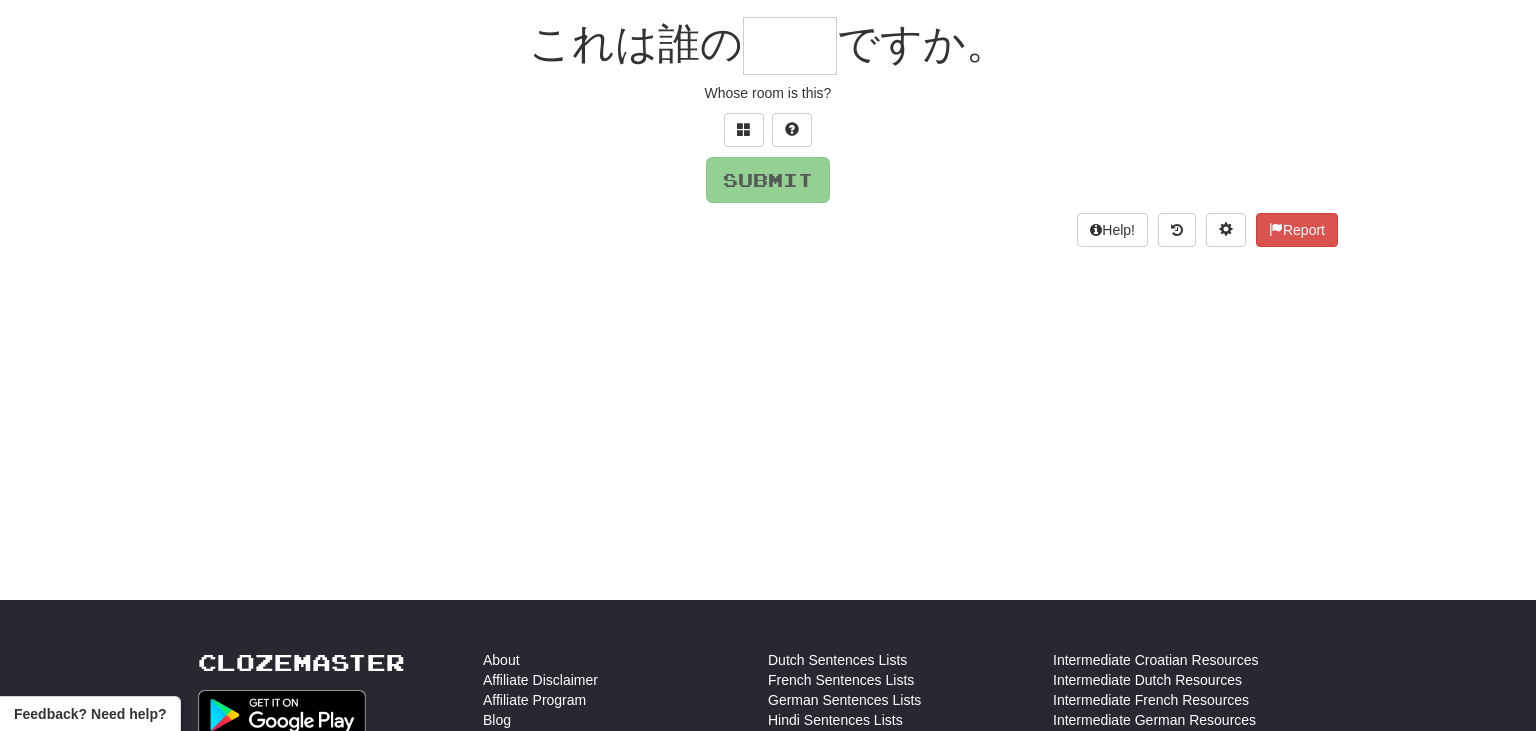 click at bounding box center (790, 46) 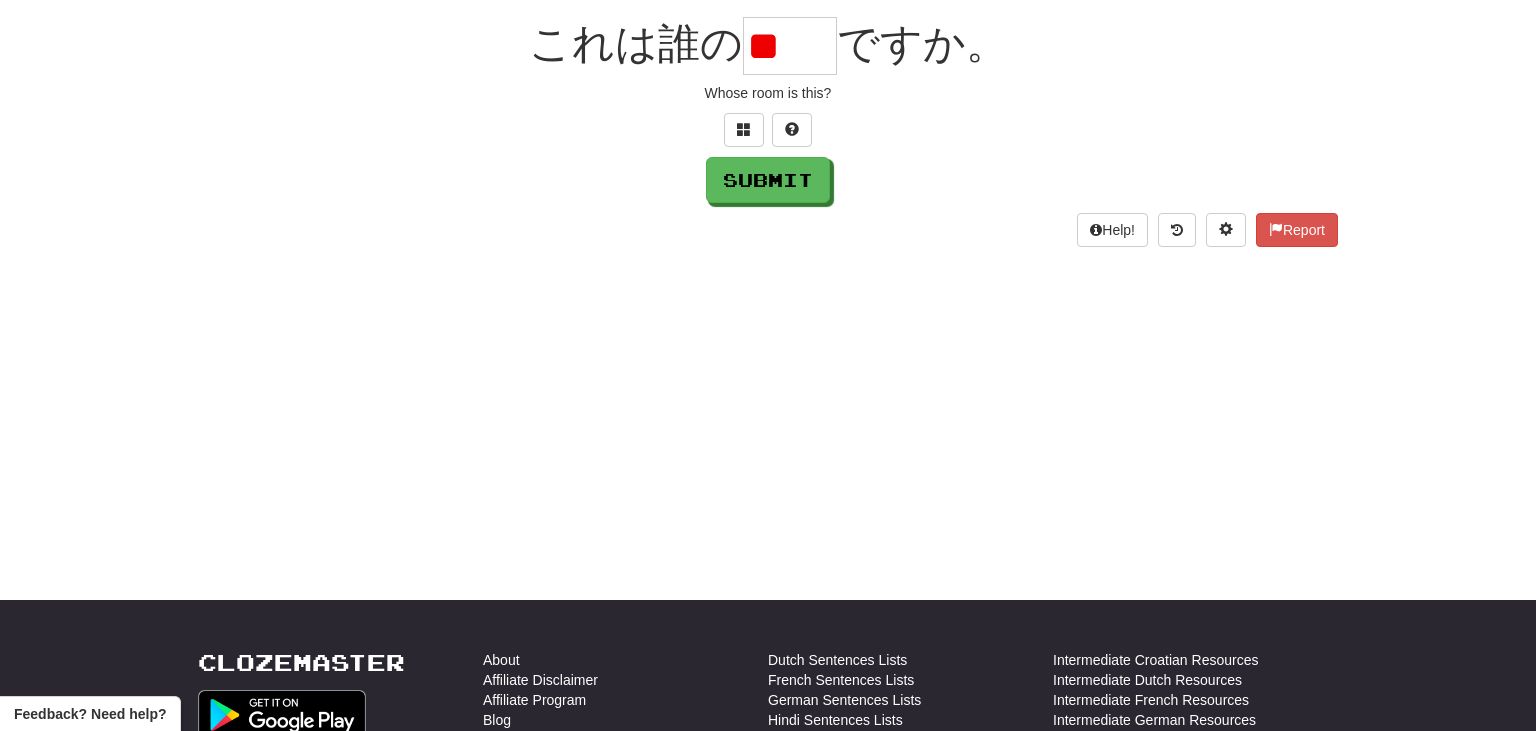 type on "*" 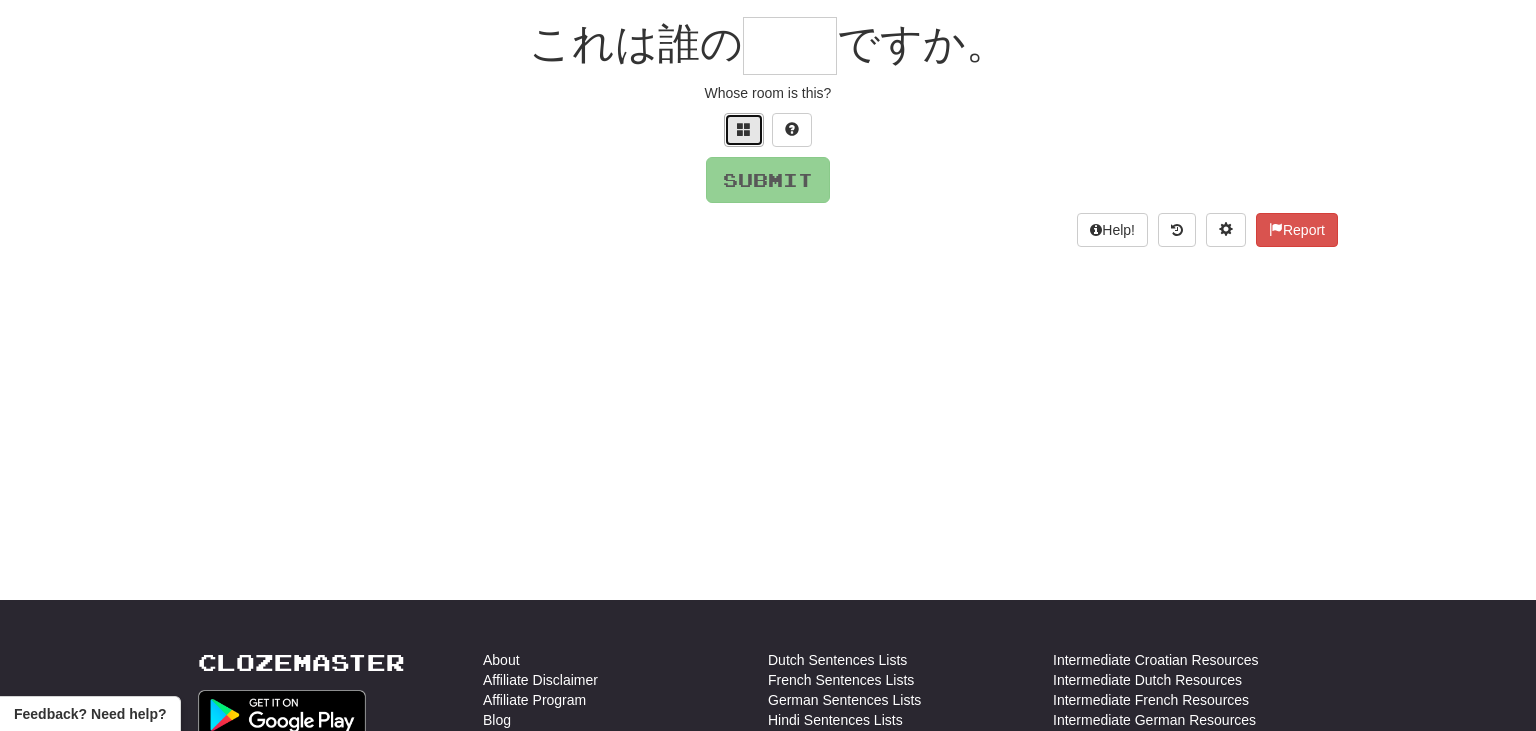 click at bounding box center [744, 130] 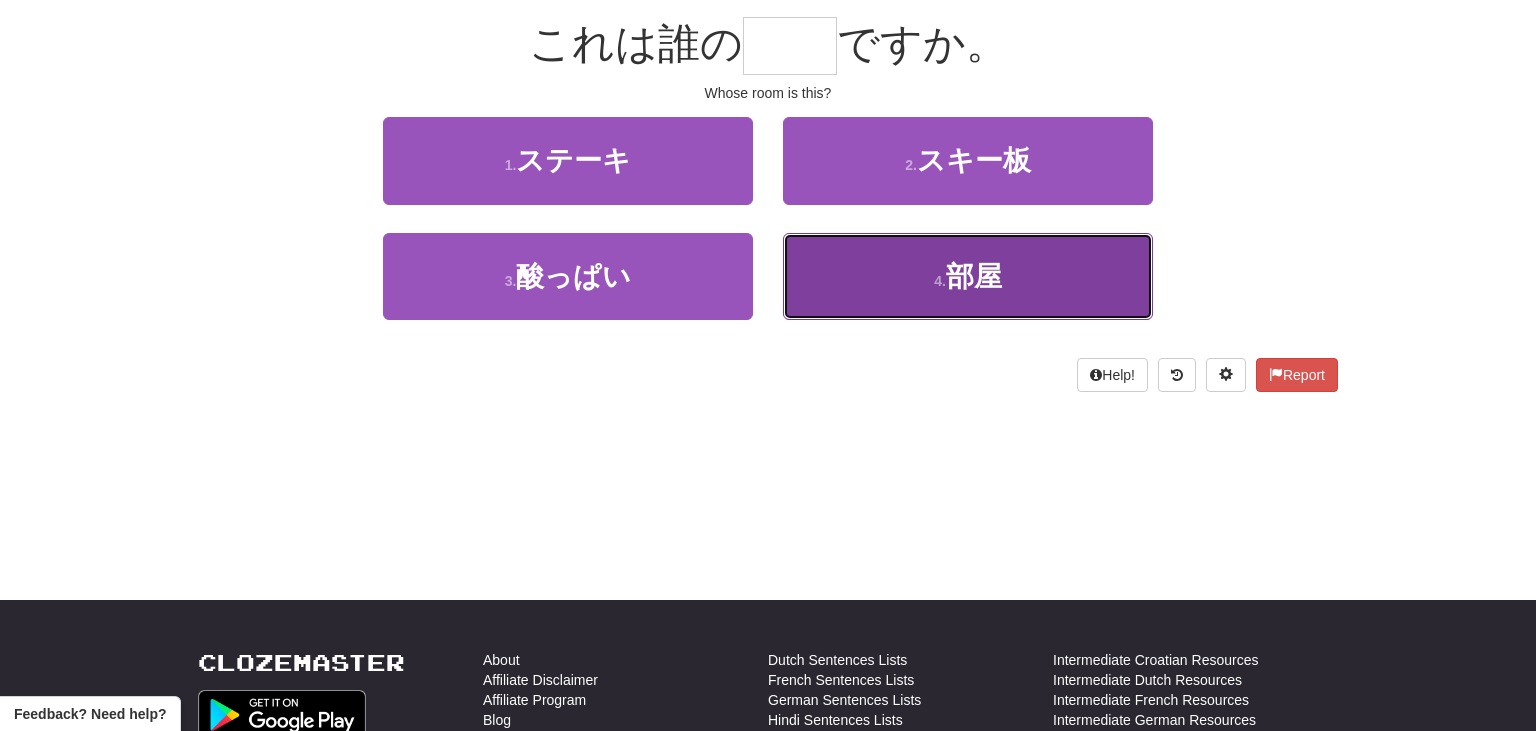 click on "部屋" at bounding box center (974, 276) 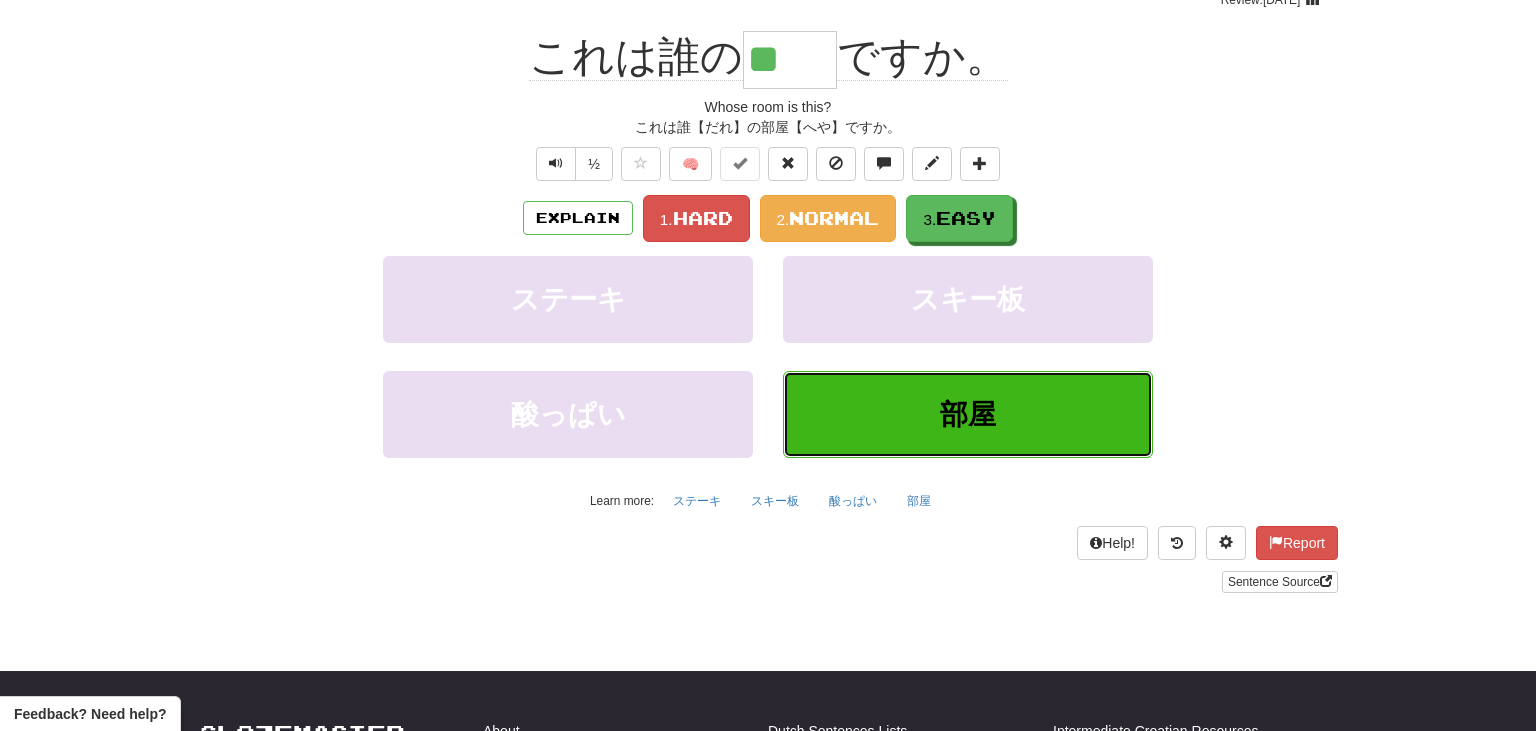 scroll, scrollTop: 194, scrollLeft: 0, axis: vertical 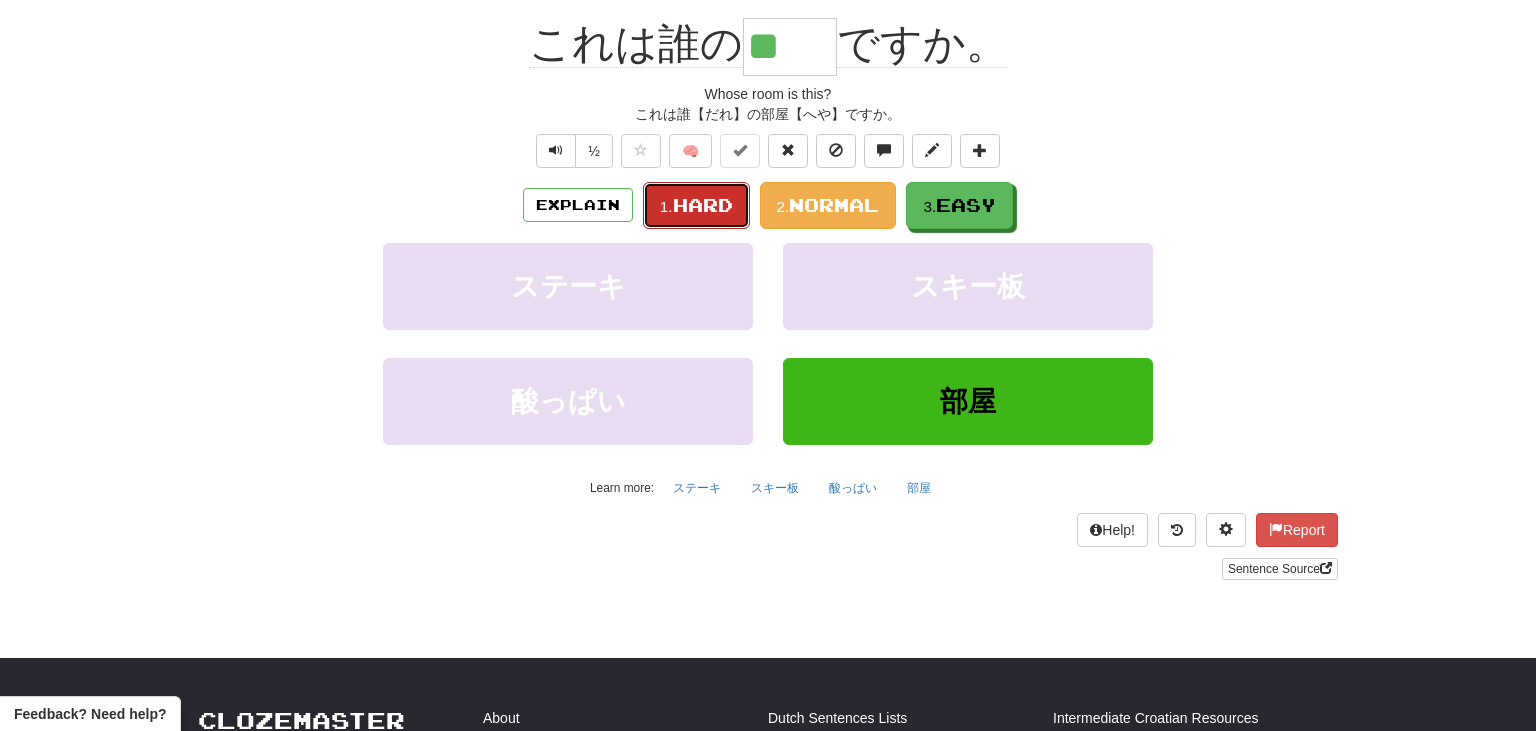 click on "Hard" at bounding box center [703, 205] 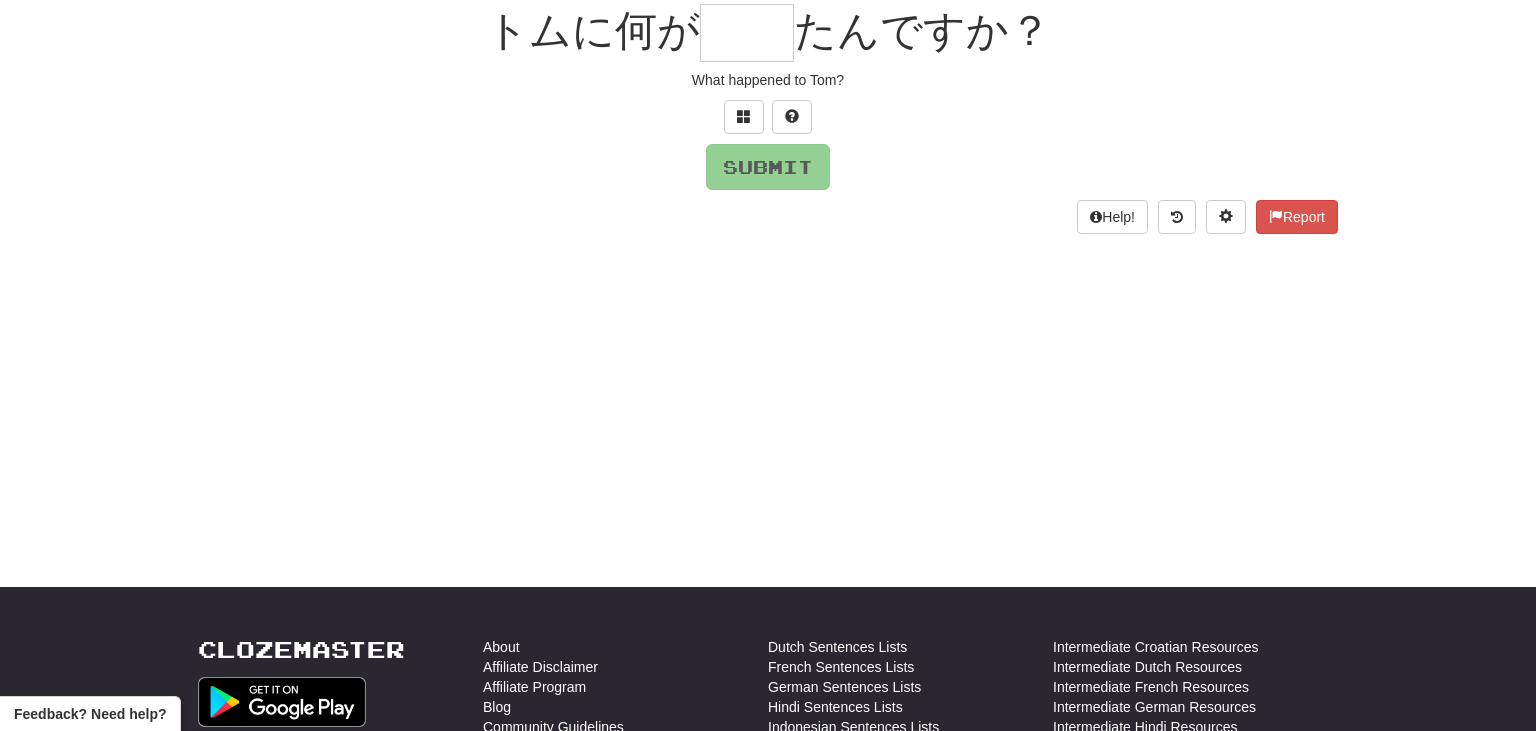 scroll, scrollTop: 181, scrollLeft: 0, axis: vertical 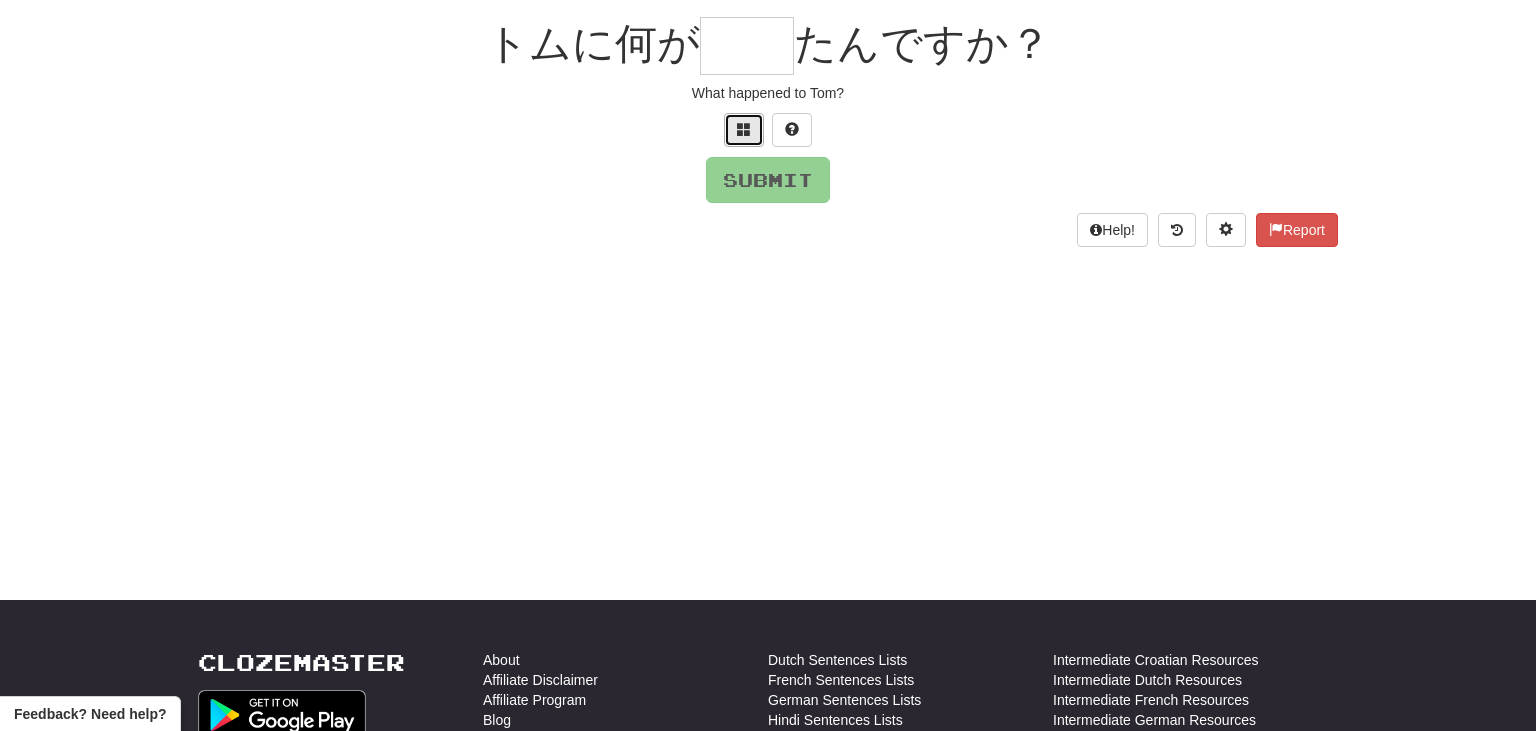 click at bounding box center [744, 129] 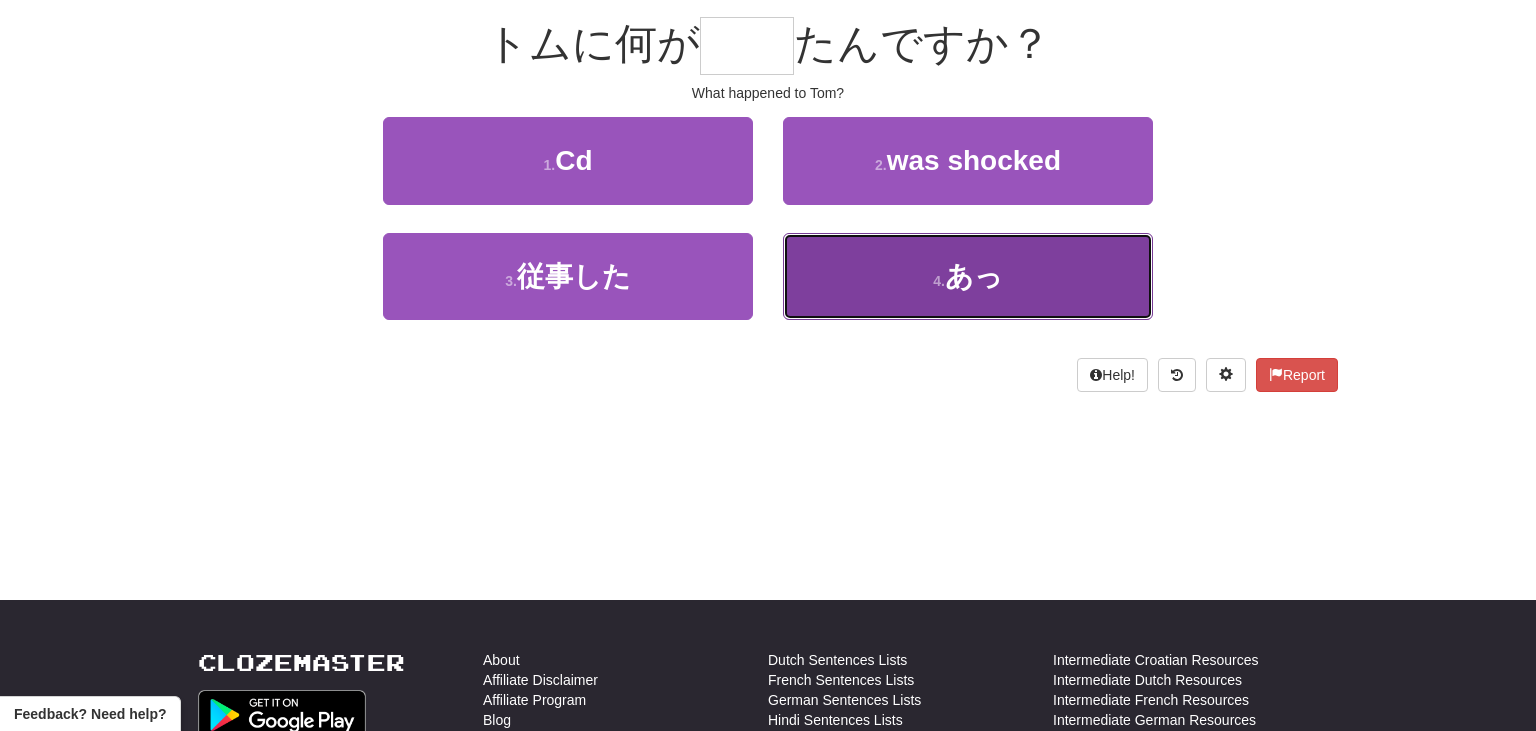 click on "4 .  あっ" at bounding box center (968, 276) 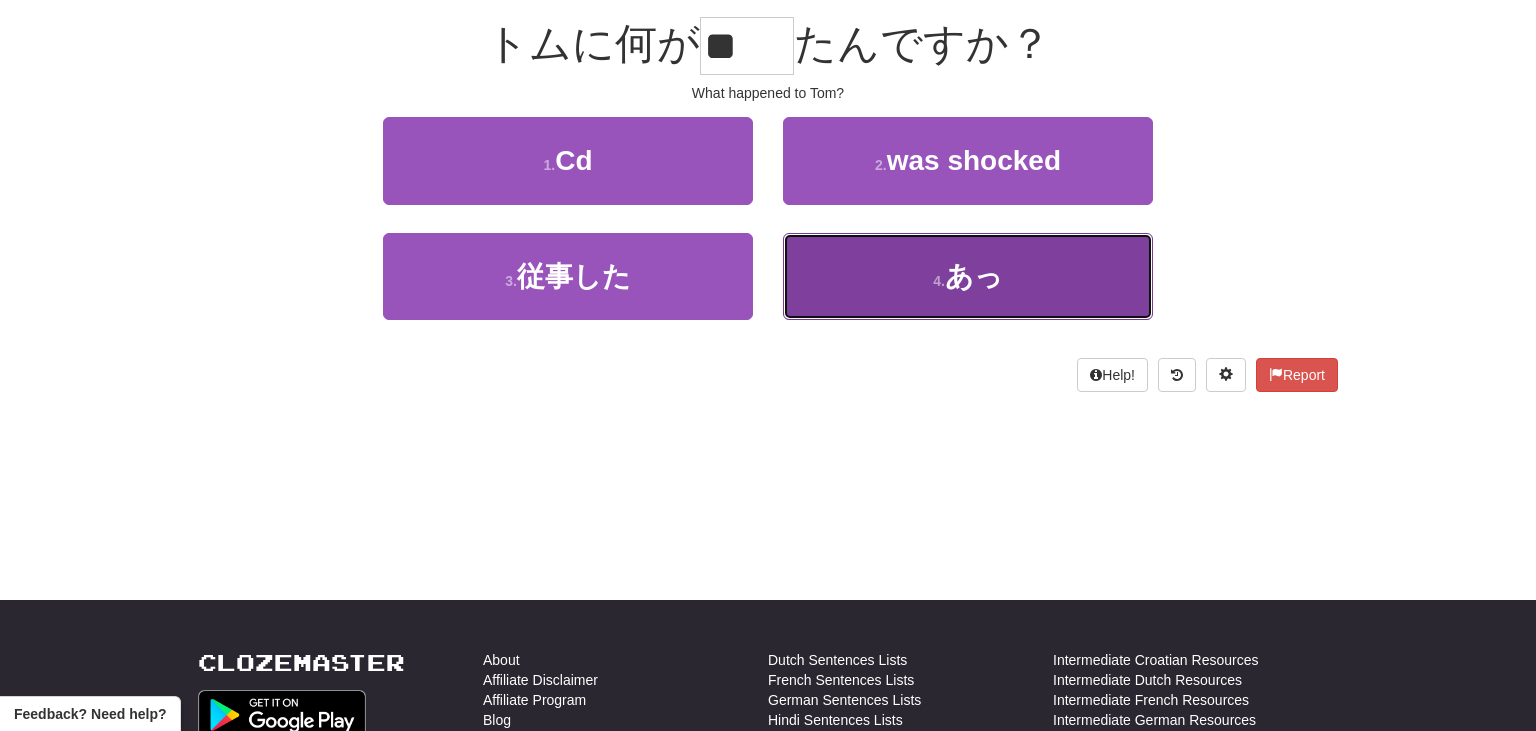 scroll, scrollTop: 194, scrollLeft: 0, axis: vertical 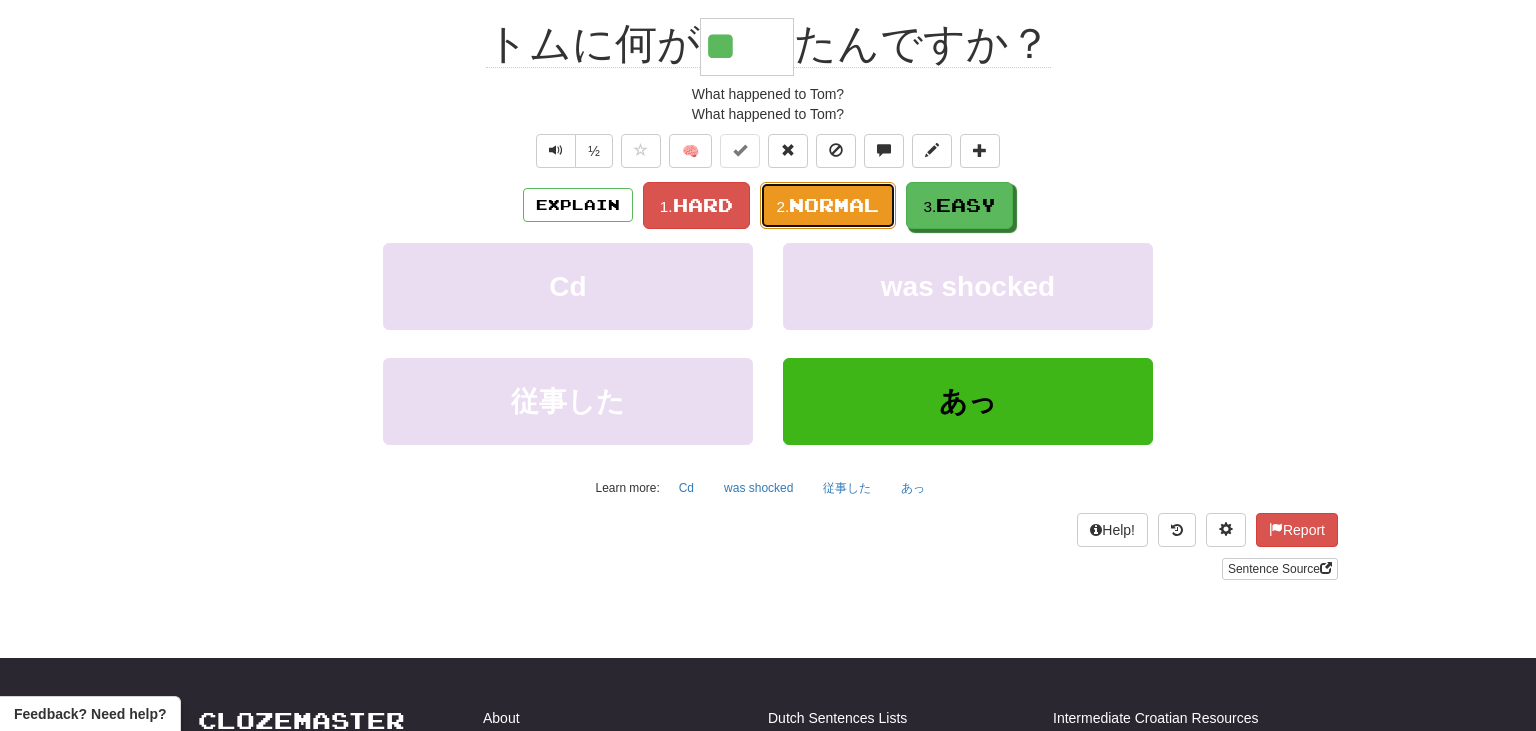click on "Normal" at bounding box center [834, 205] 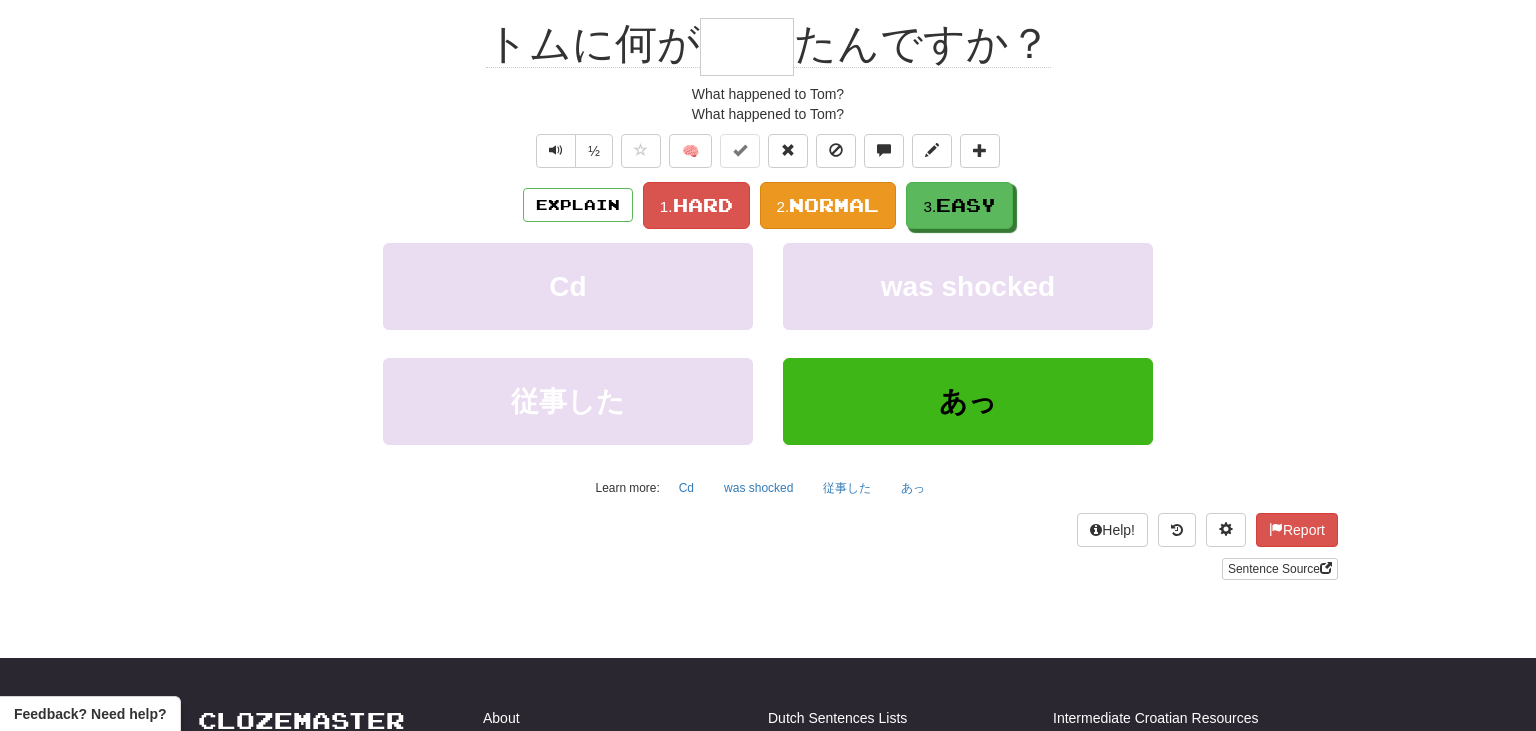 scroll, scrollTop: 181, scrollLeft: 0, axis: vertical 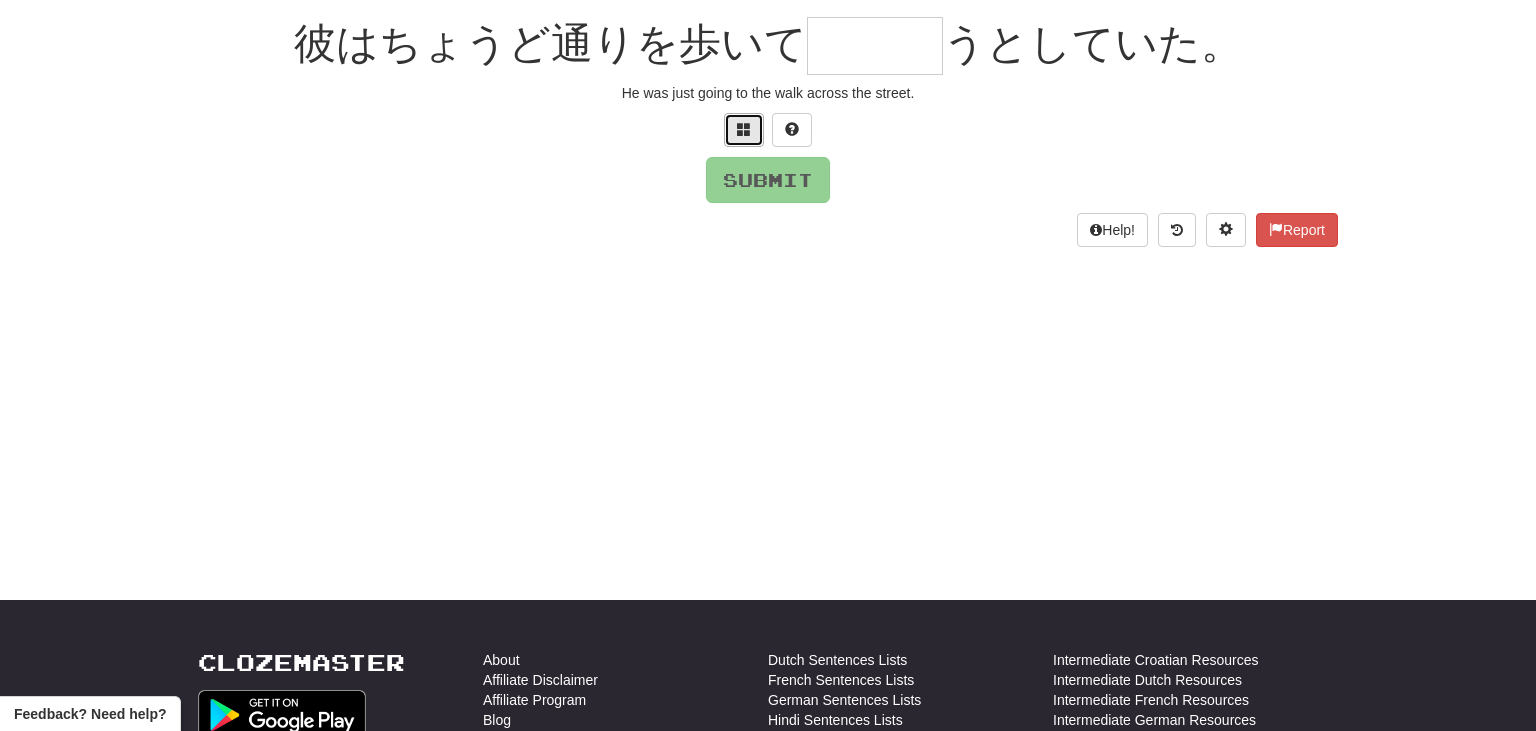 click at bounding box center (744, 130) 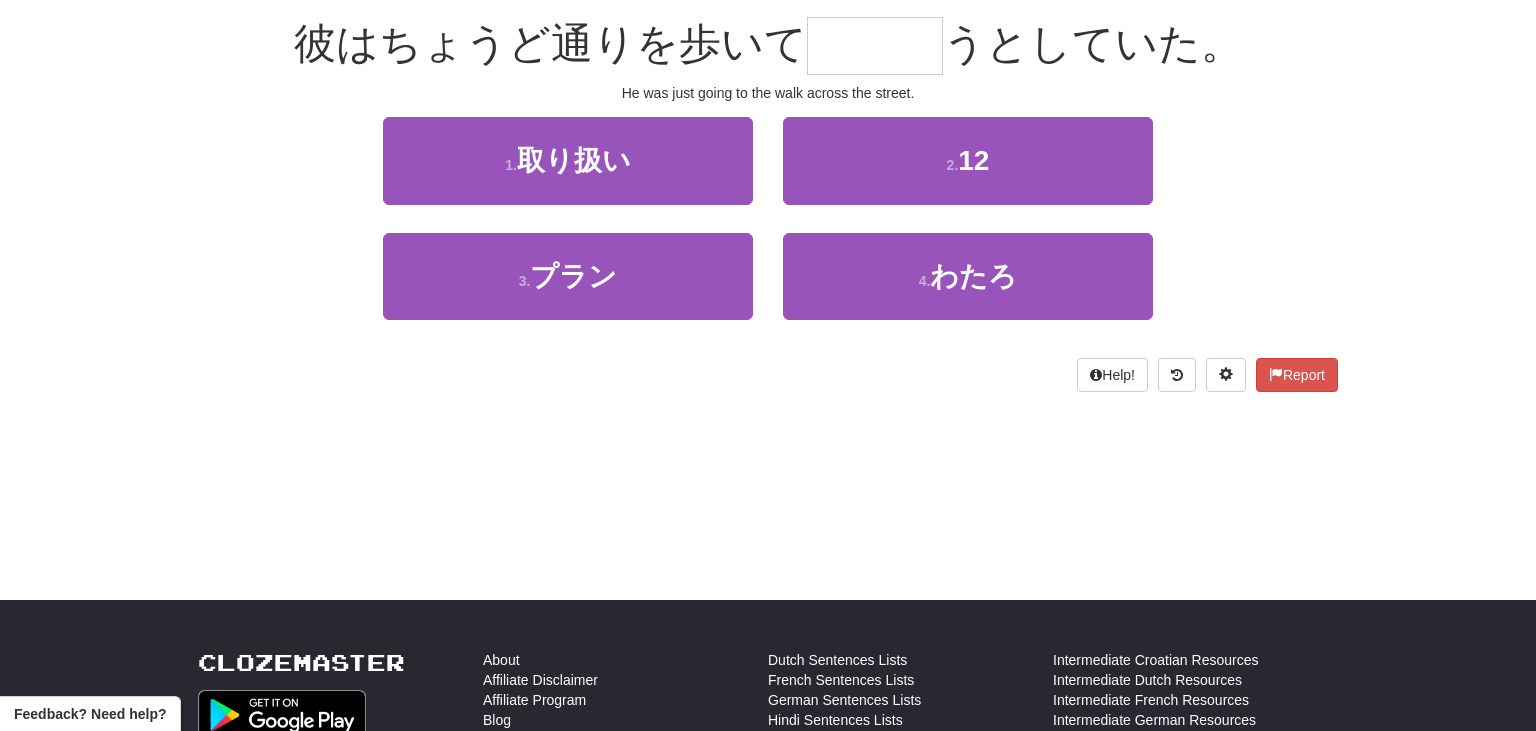 click on "He was just going to the walk across the street." at bounding box center [768, 93] 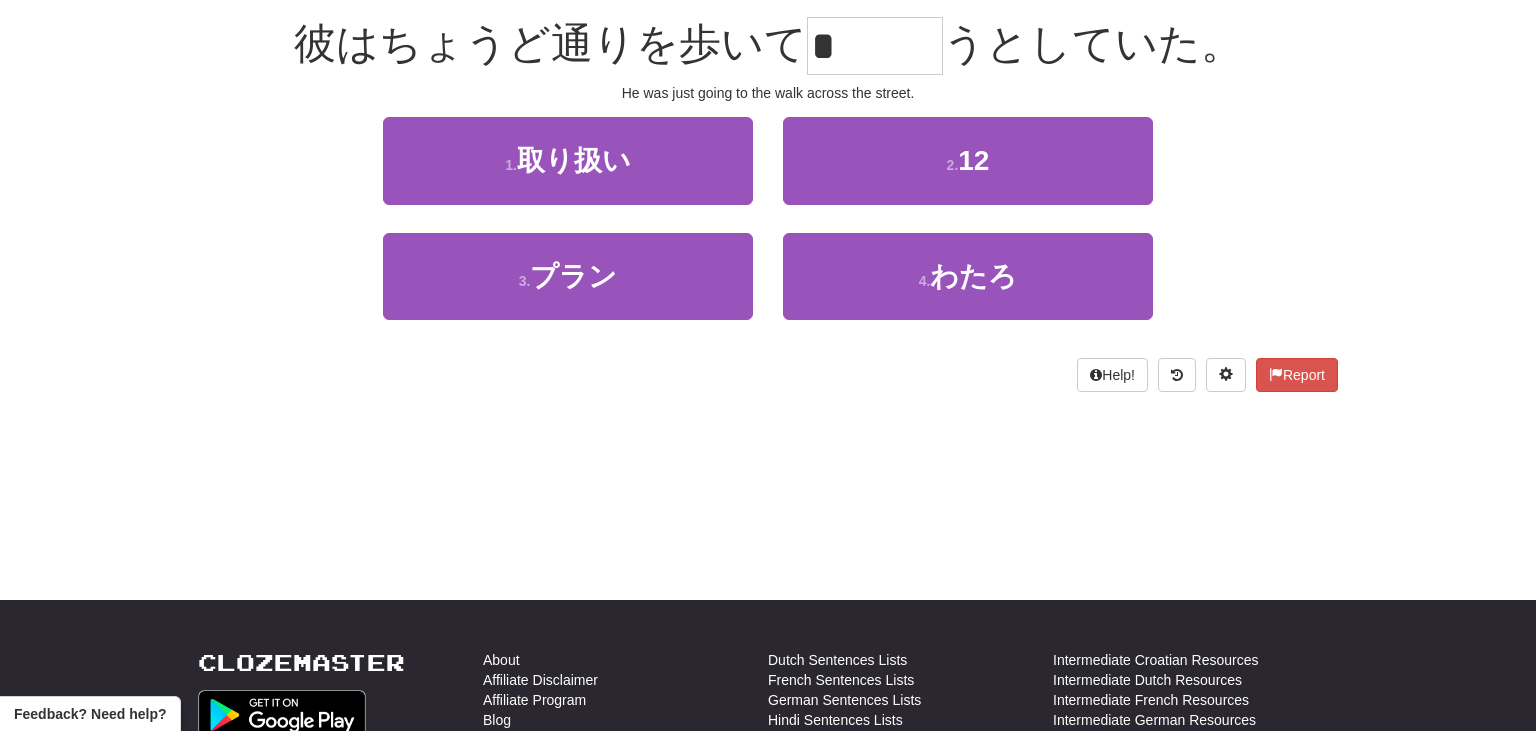 type on "*" 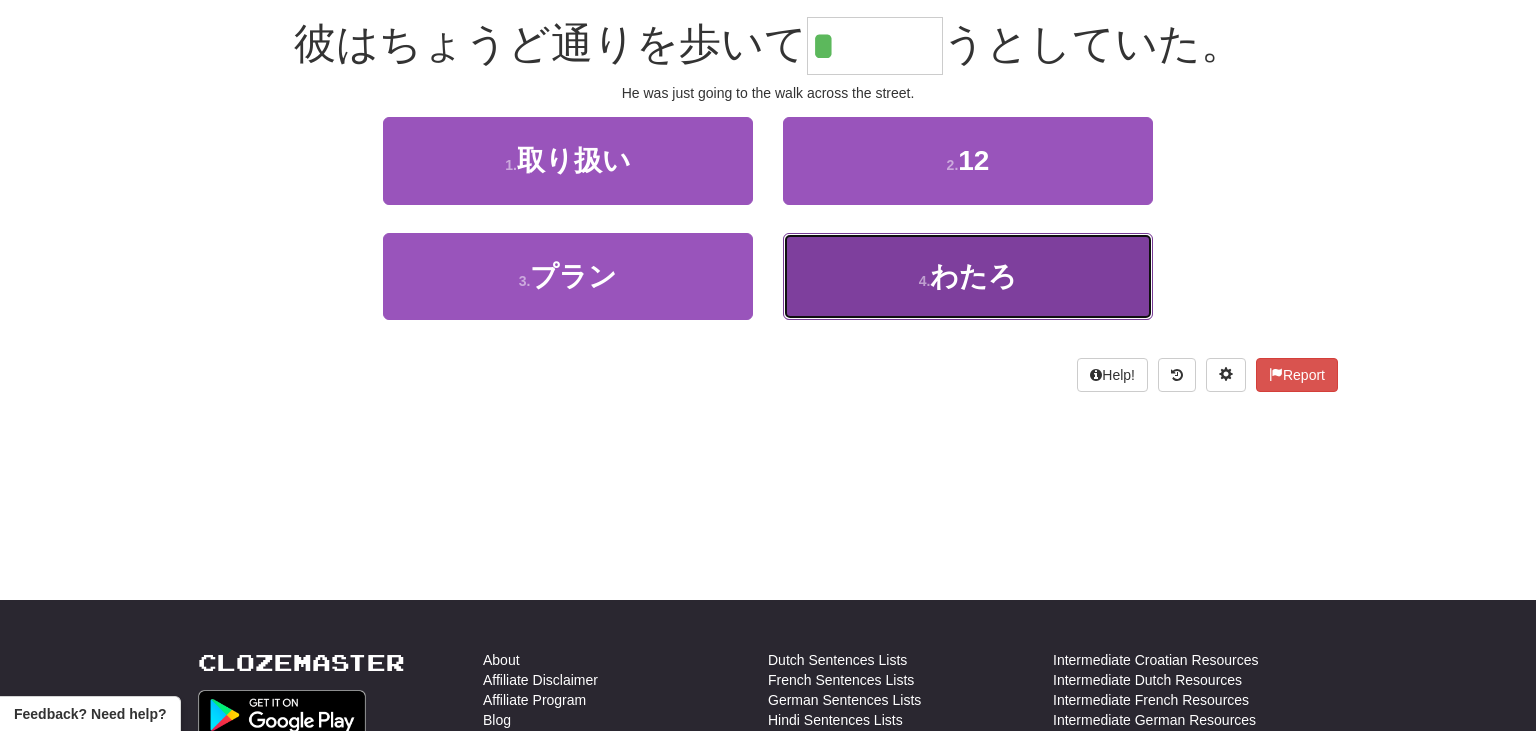 click on "4 .  わたろ" at bounding box center (968, 276) 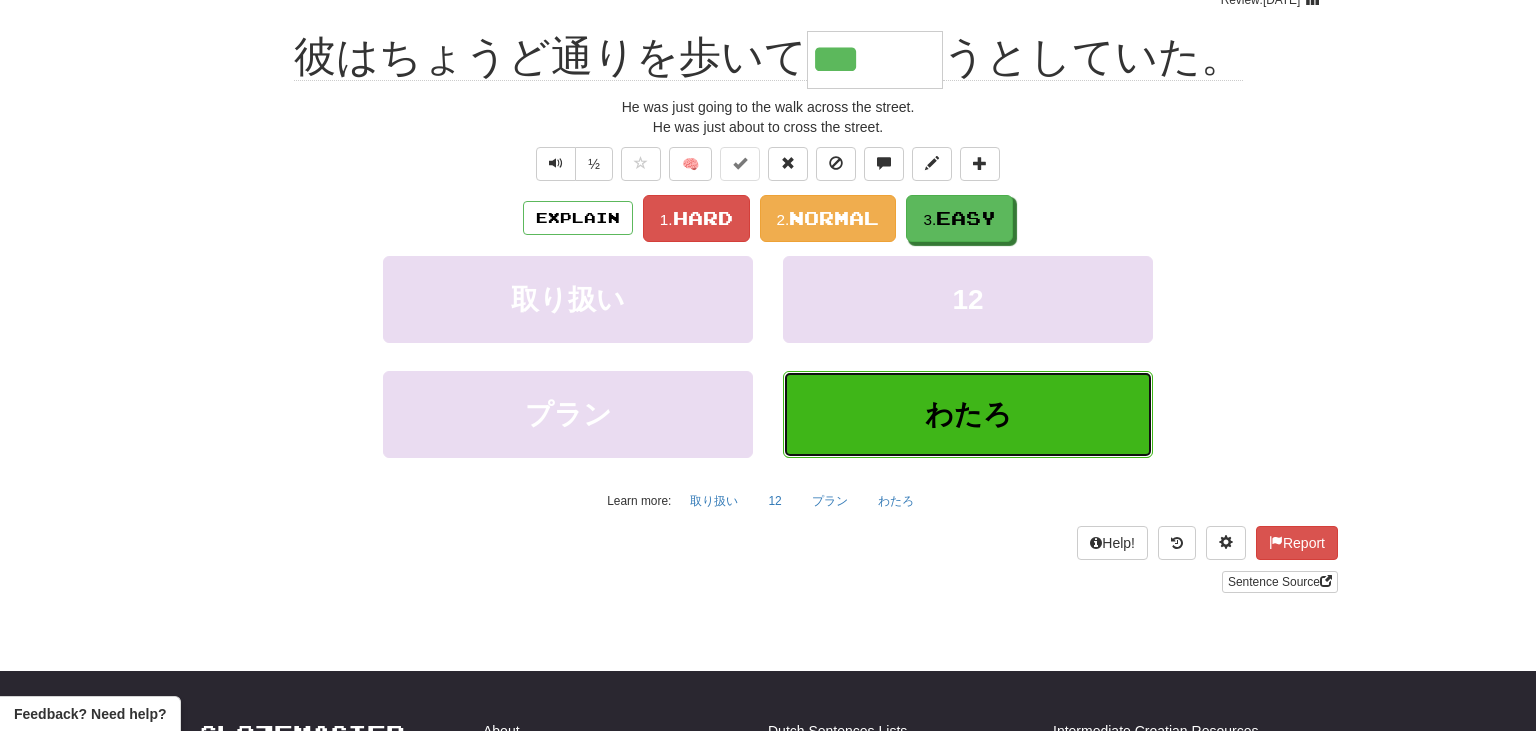 scroll, scrollTop: 194, scrollLeft: 0, axis: vertical 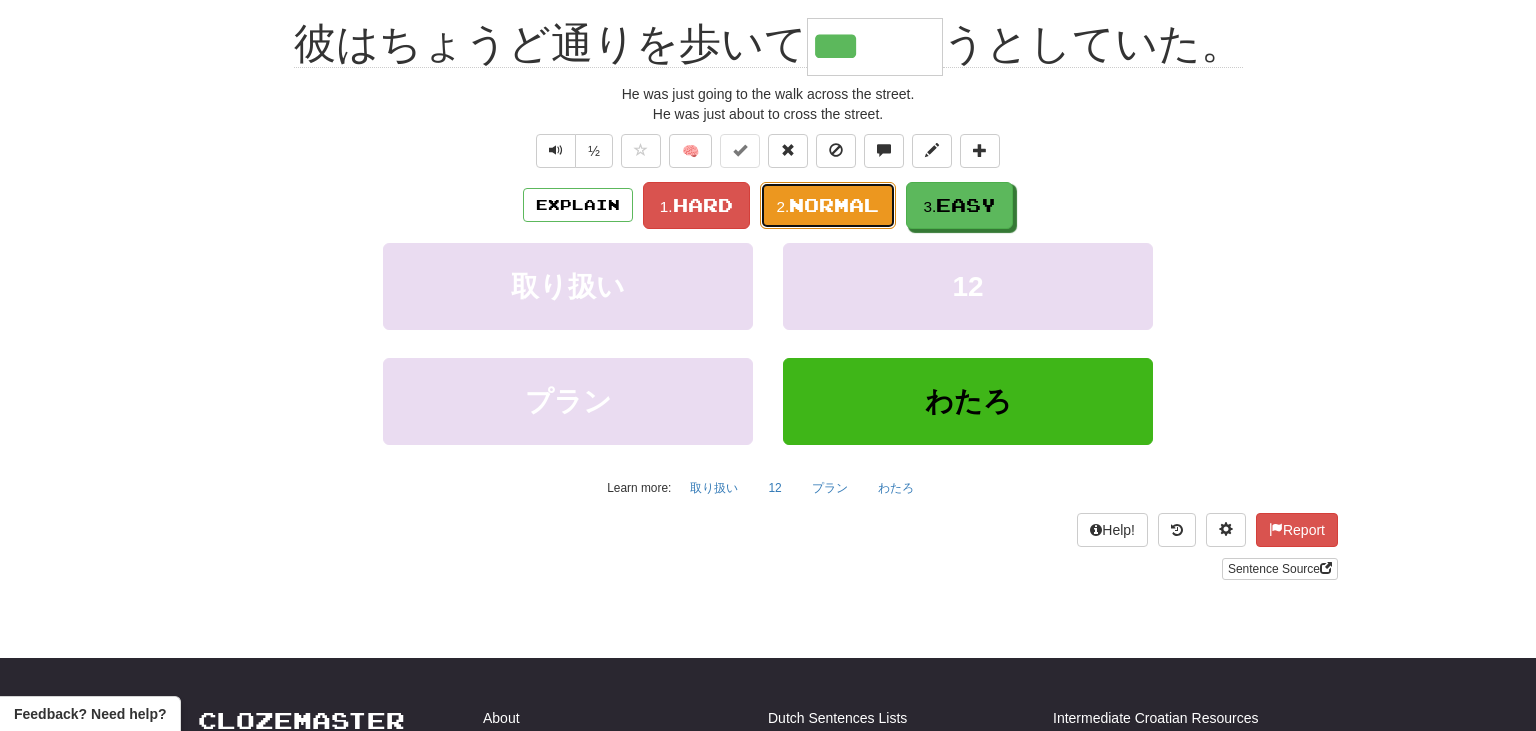 click on "Normal" at bounding box center (834, 205) 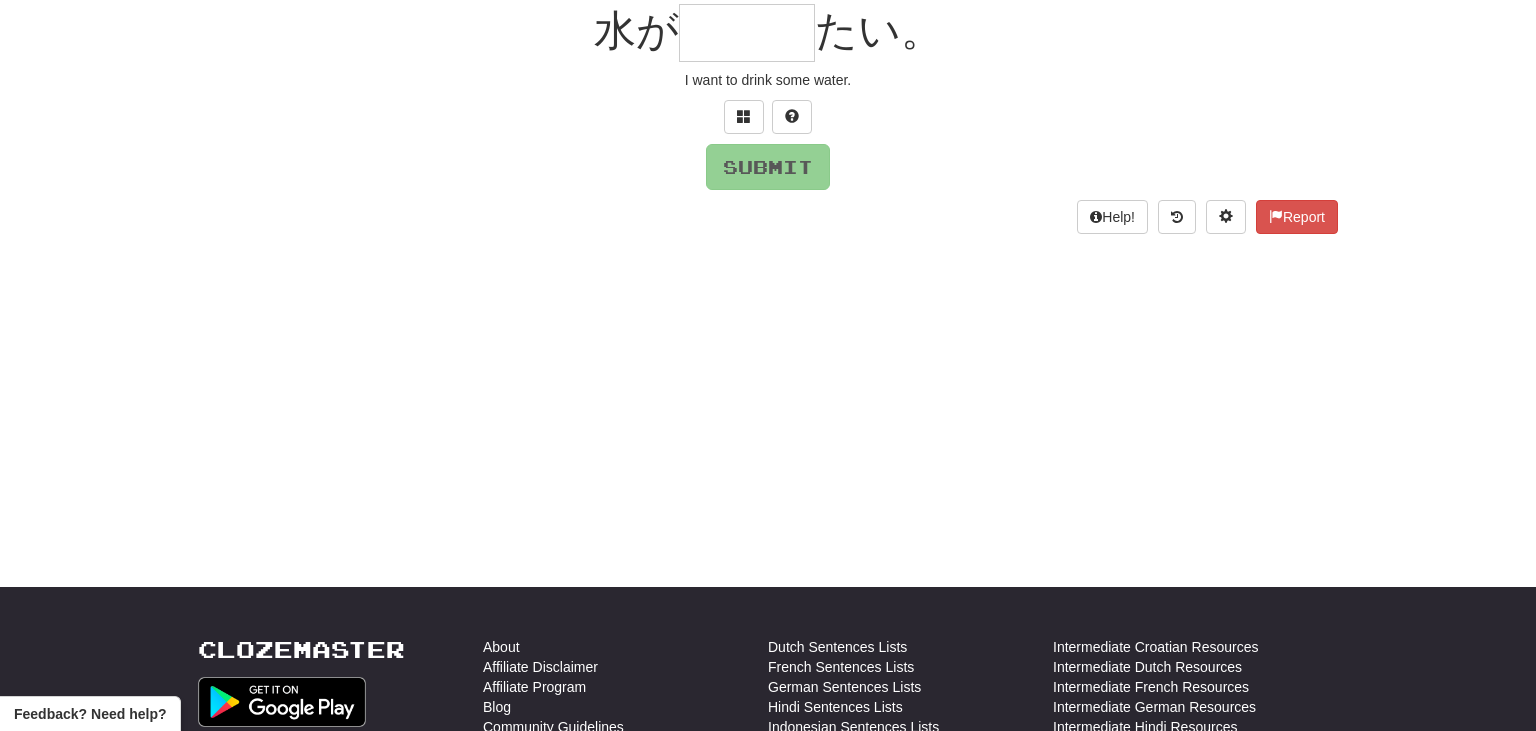 scroll, scrollTop: 181, scrollLeft: 0, axis: vertical 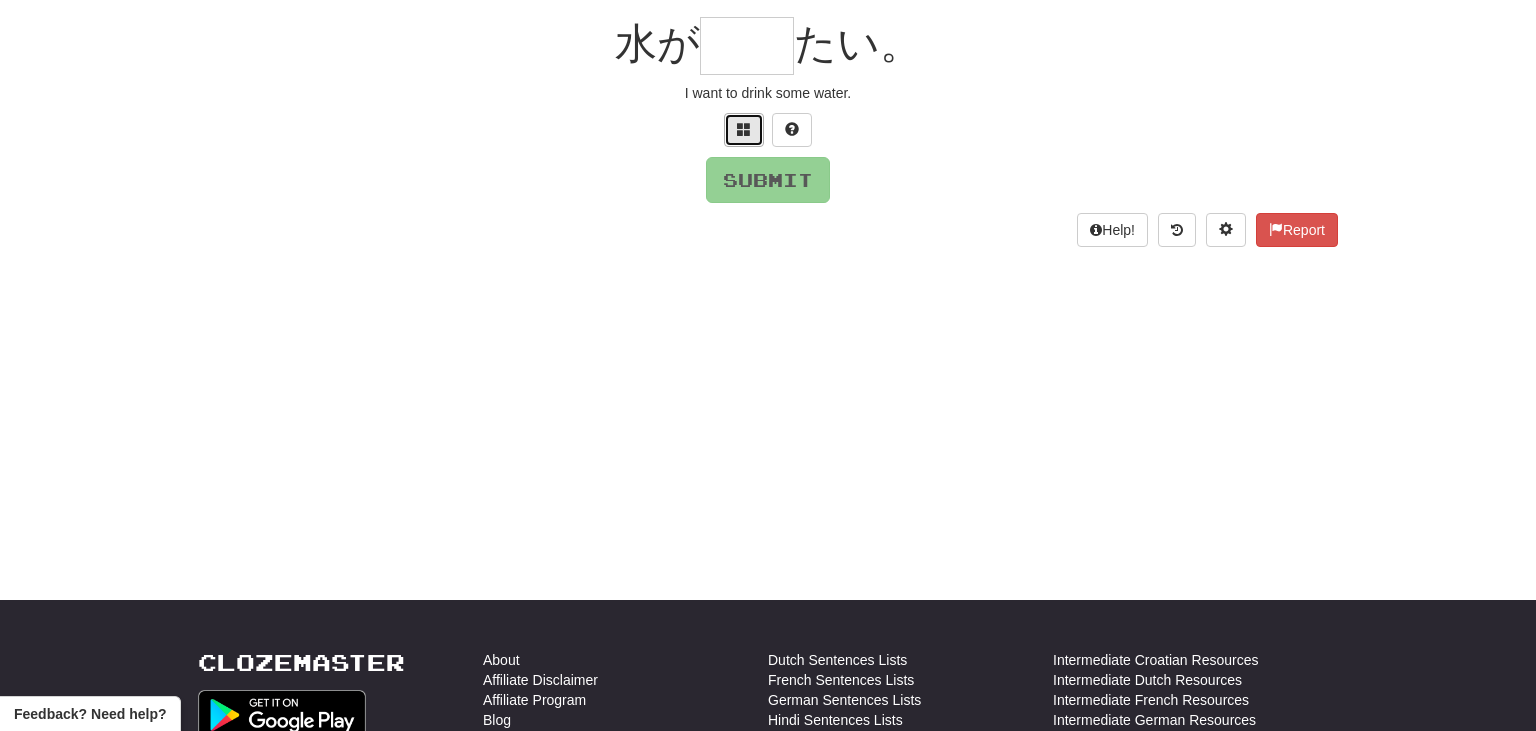 click at bounding box center (744, 130) 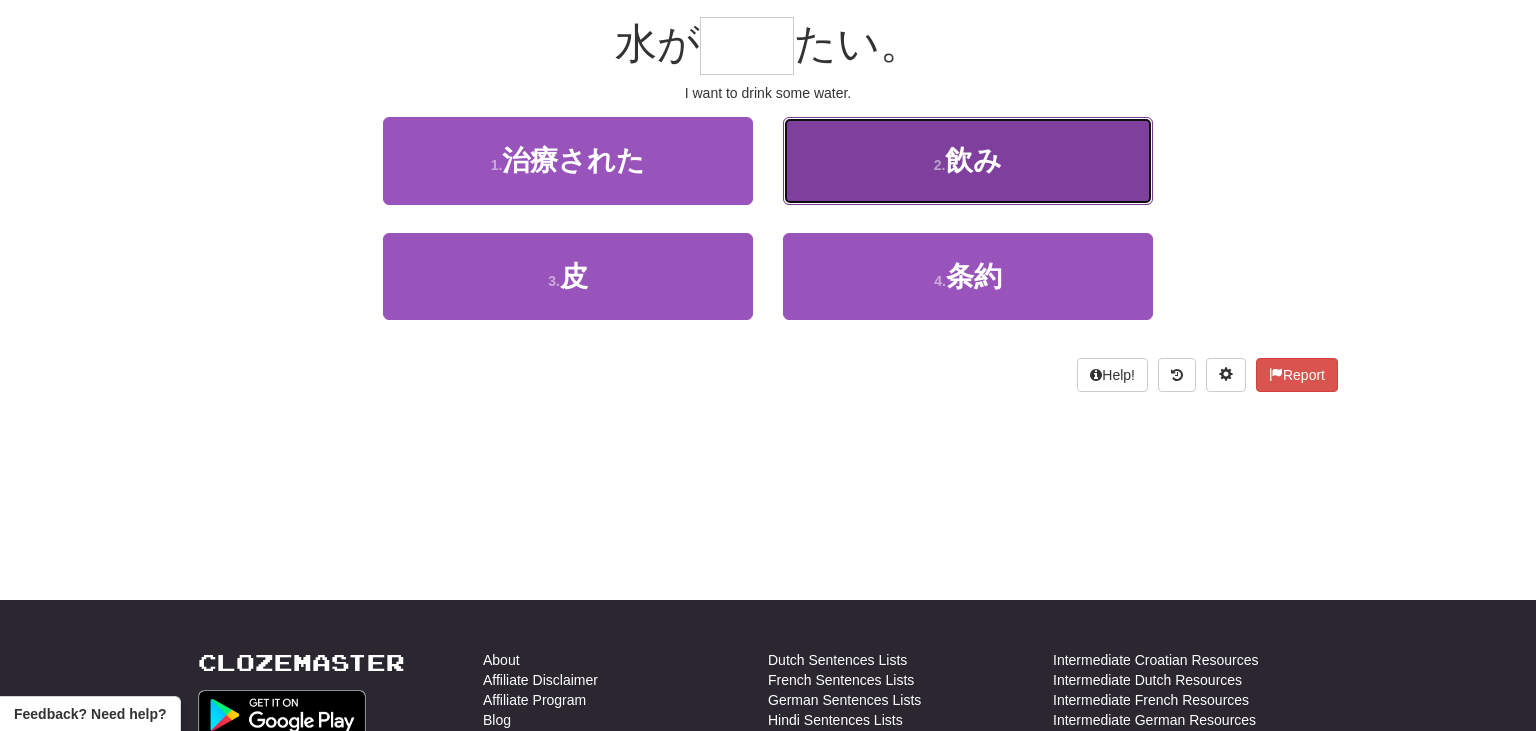 click on "2 .  飲み" at bounding box center (968, 160) 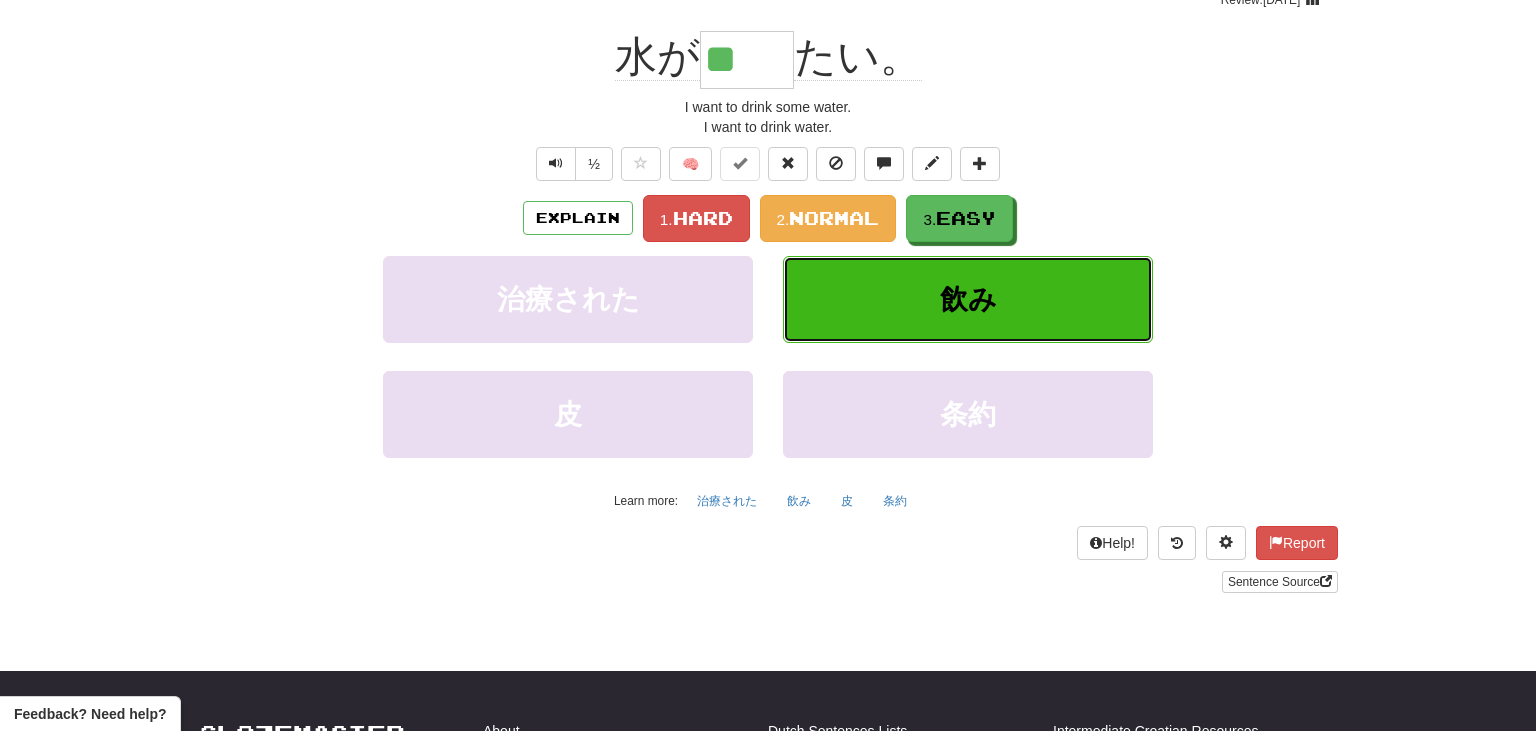 scroll, scrollTop: 194, scrollLeft: 0, axis: vertical 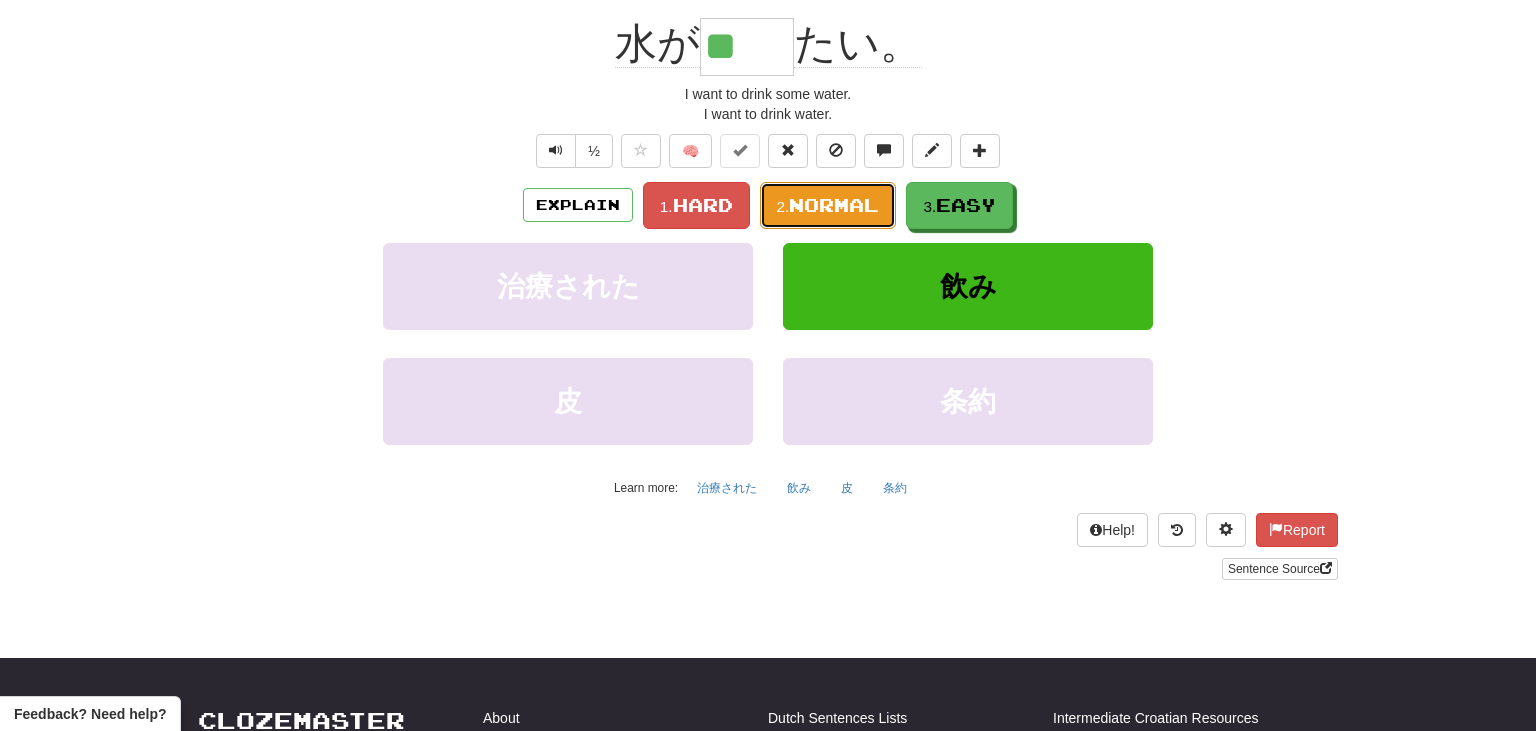 click on "Normal" at bounding box center (834, 205) 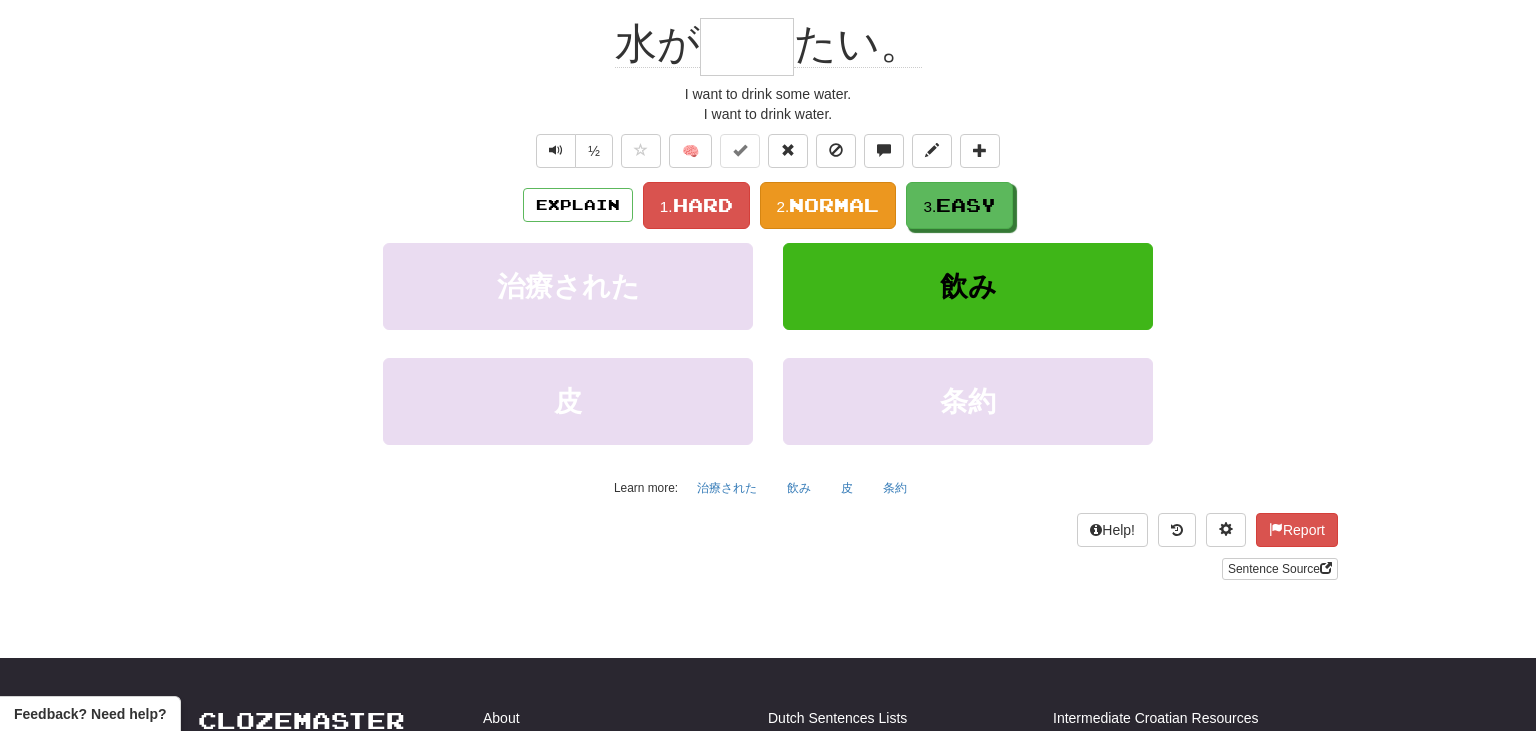 scroll, scrollTop: 181, scrollLeft: 0, axis: vertical 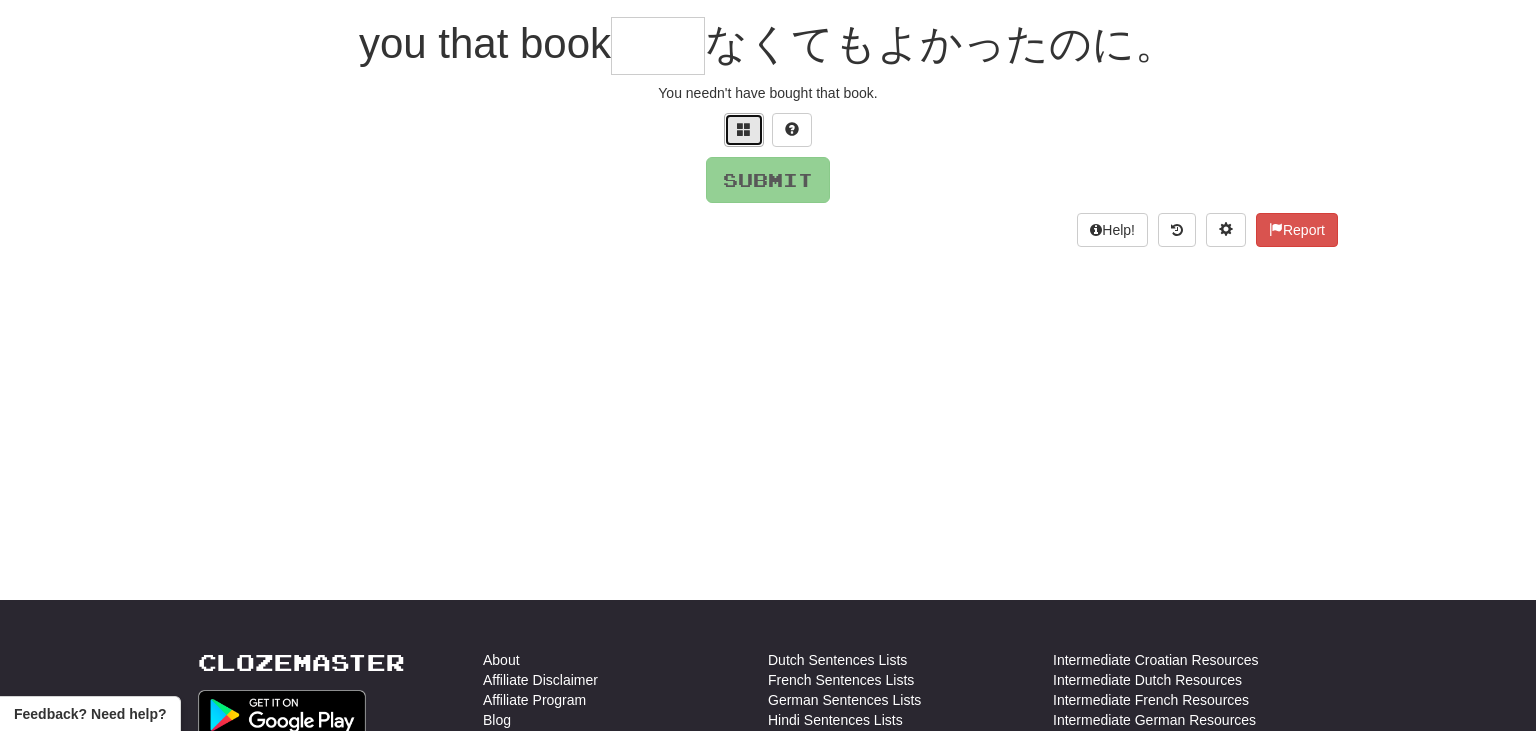 click at bounding box center (744, 129) 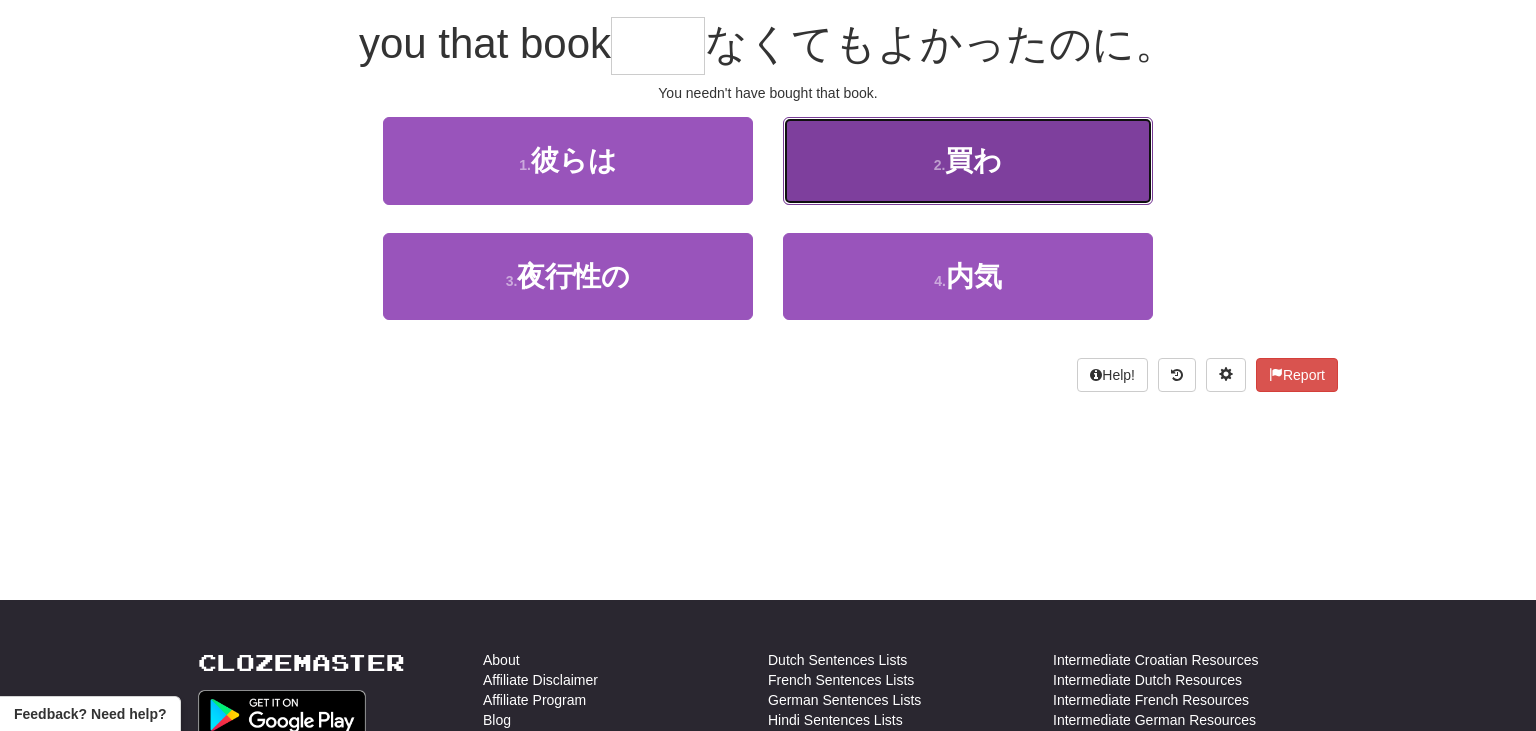 click on "2 .  買わ" at bounding box center [968, 160] 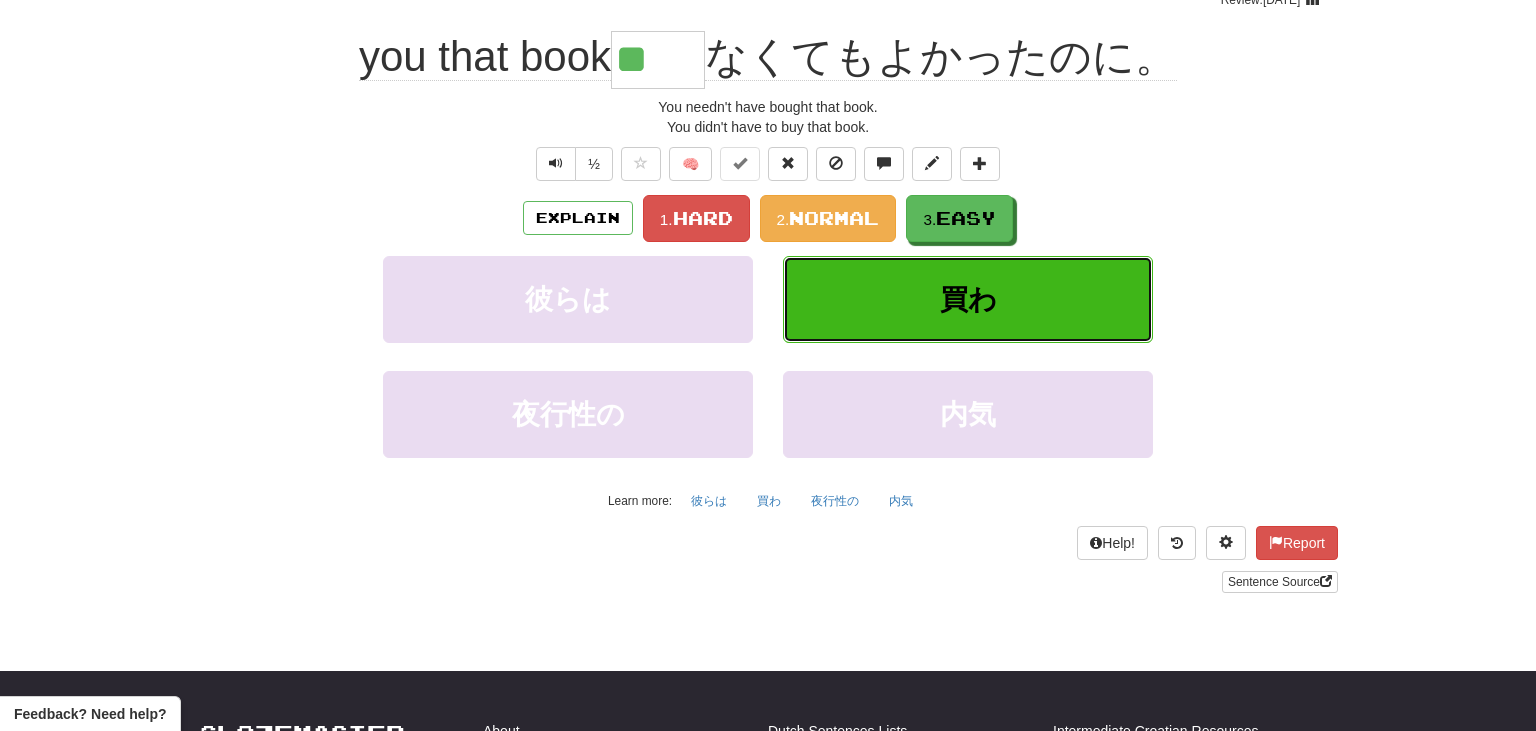 scroll, scrollTop: 194, scrollLeft: 0, axis: vertical 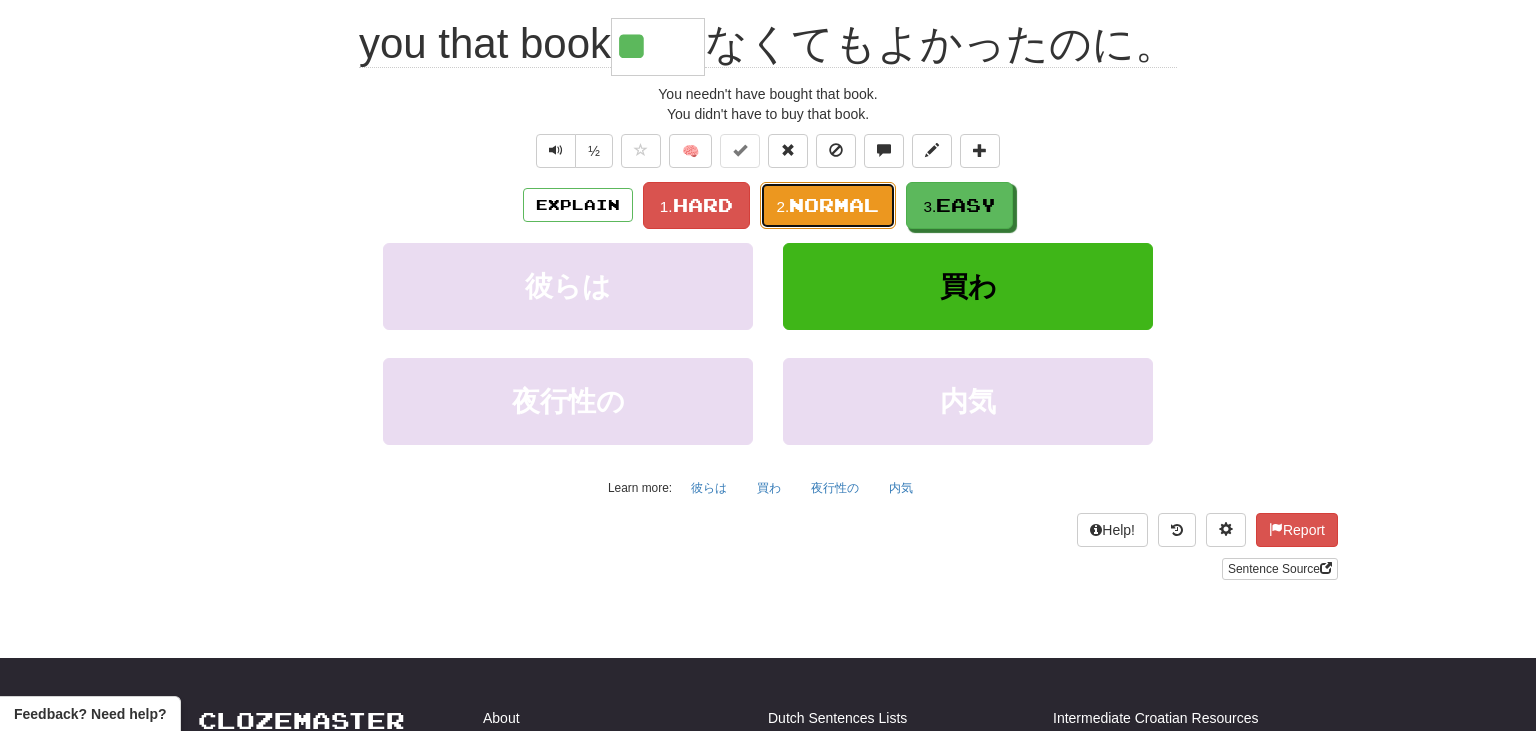 click on "Normal" at bounding box center [834, 205] 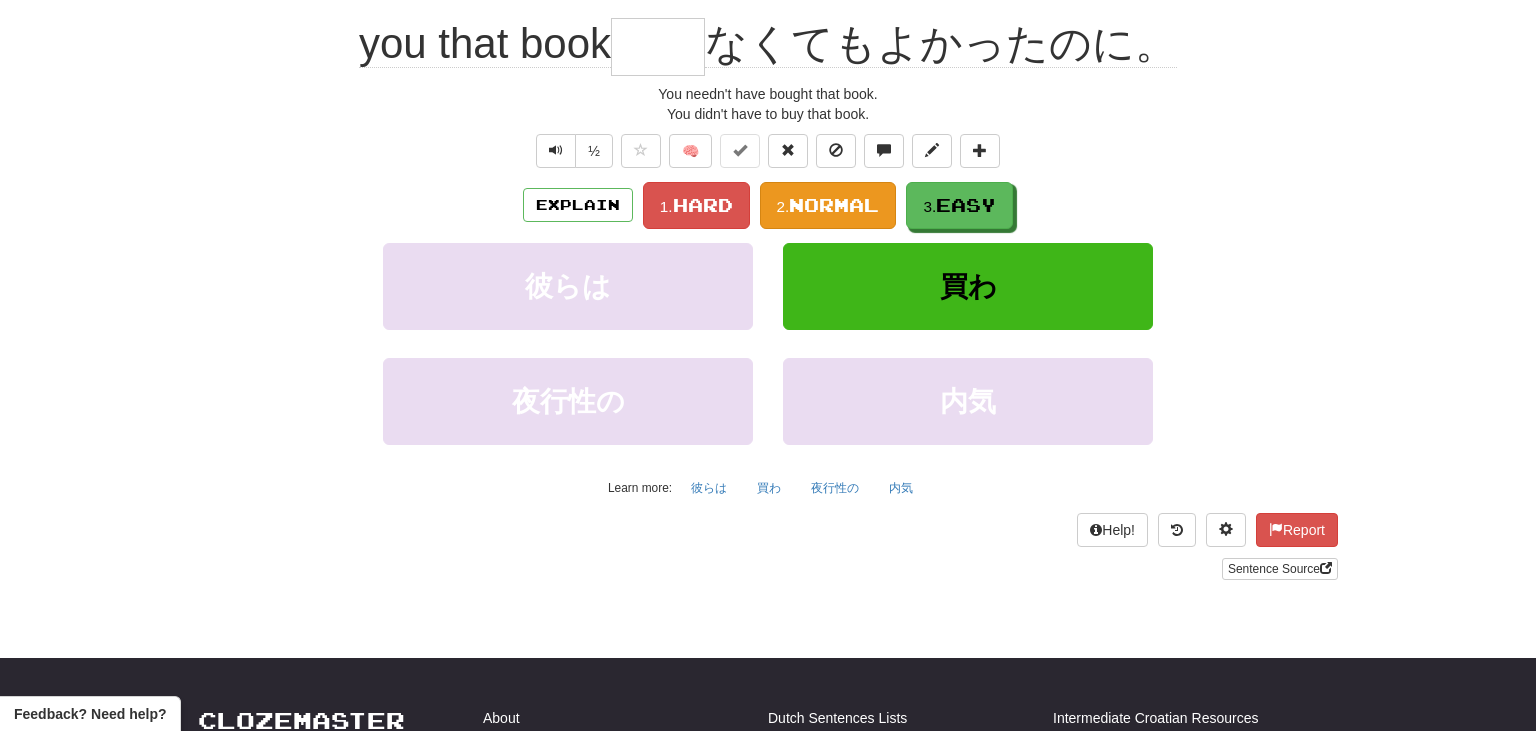 scroll, scrollTop: 181, scrollLeft: 0, axis: vertical 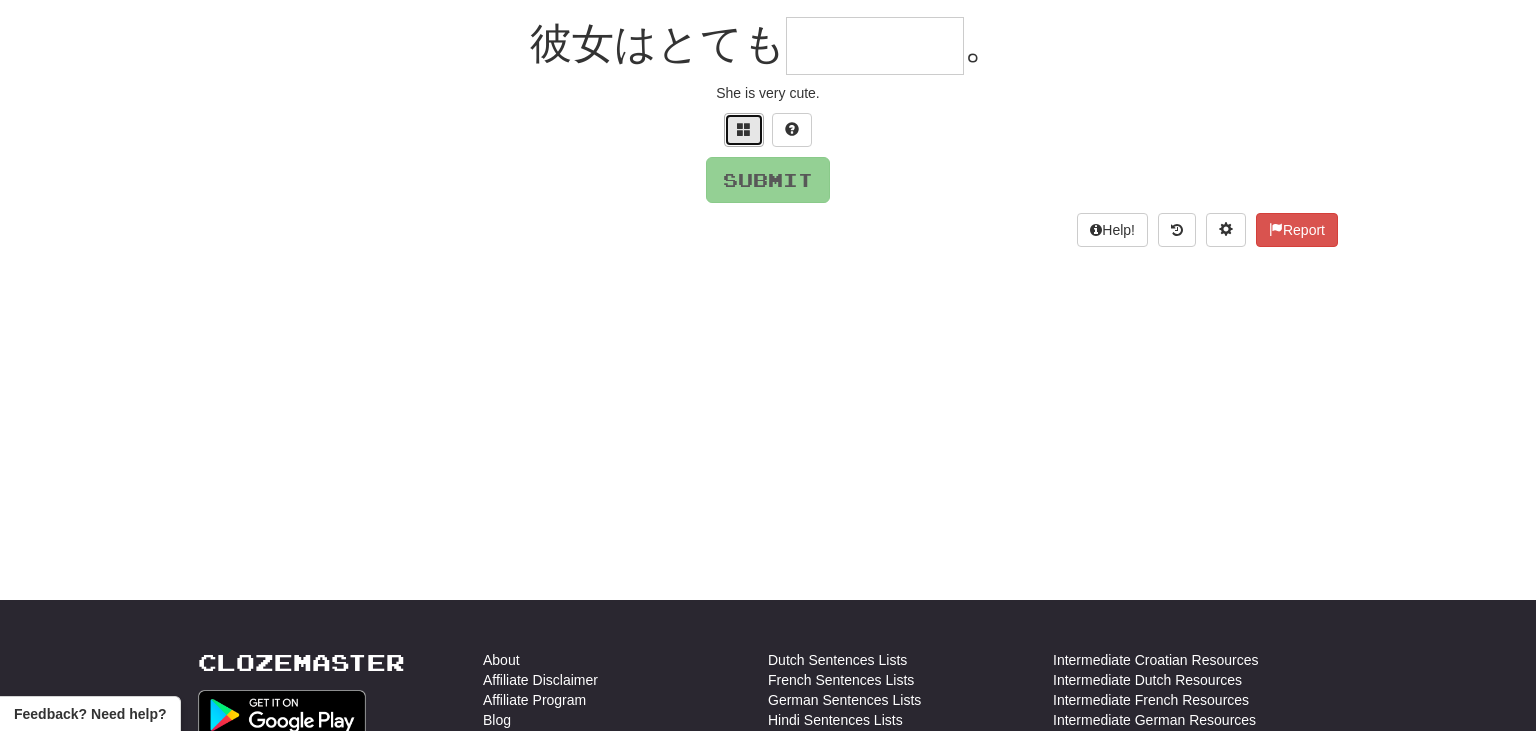 click at bounding box center [744, 130] 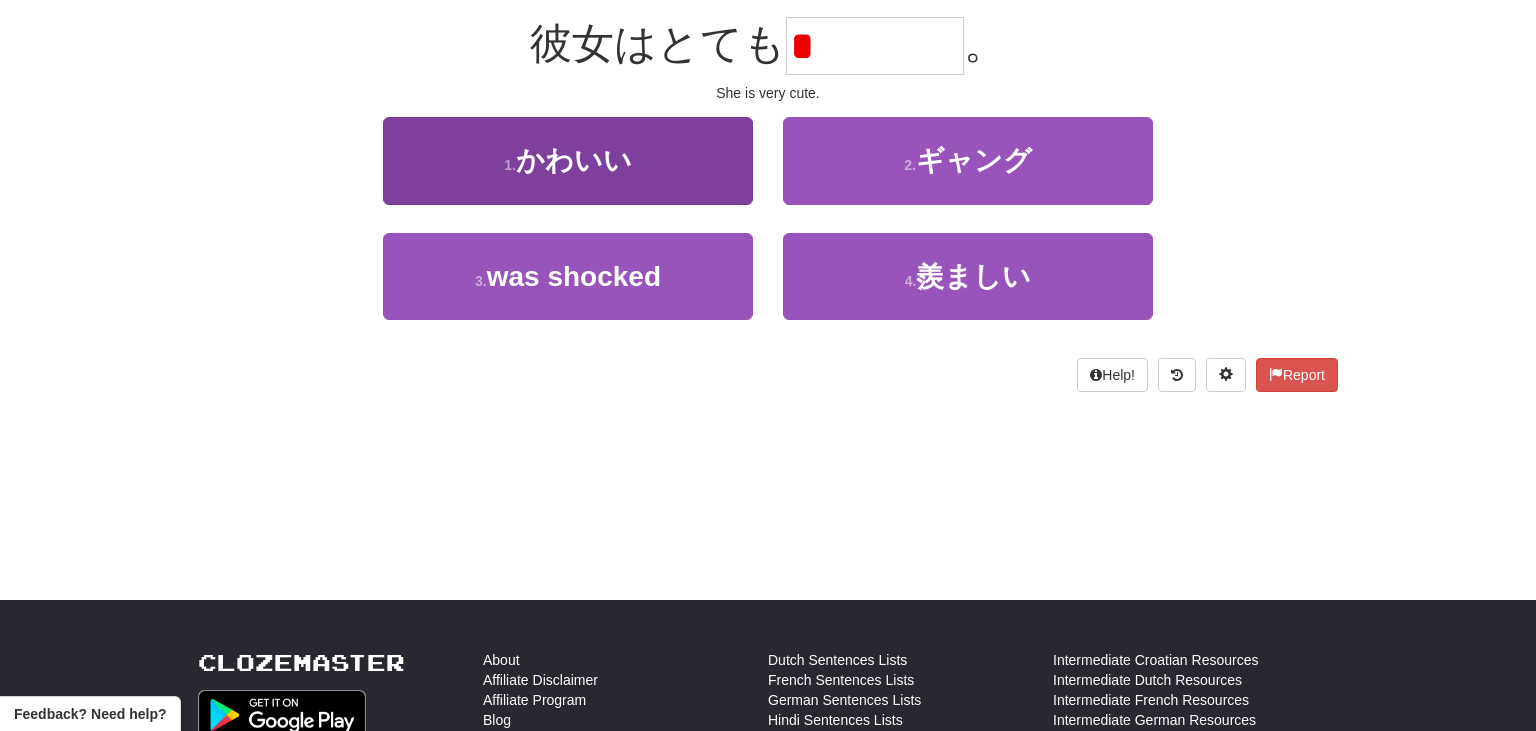 type on "*" 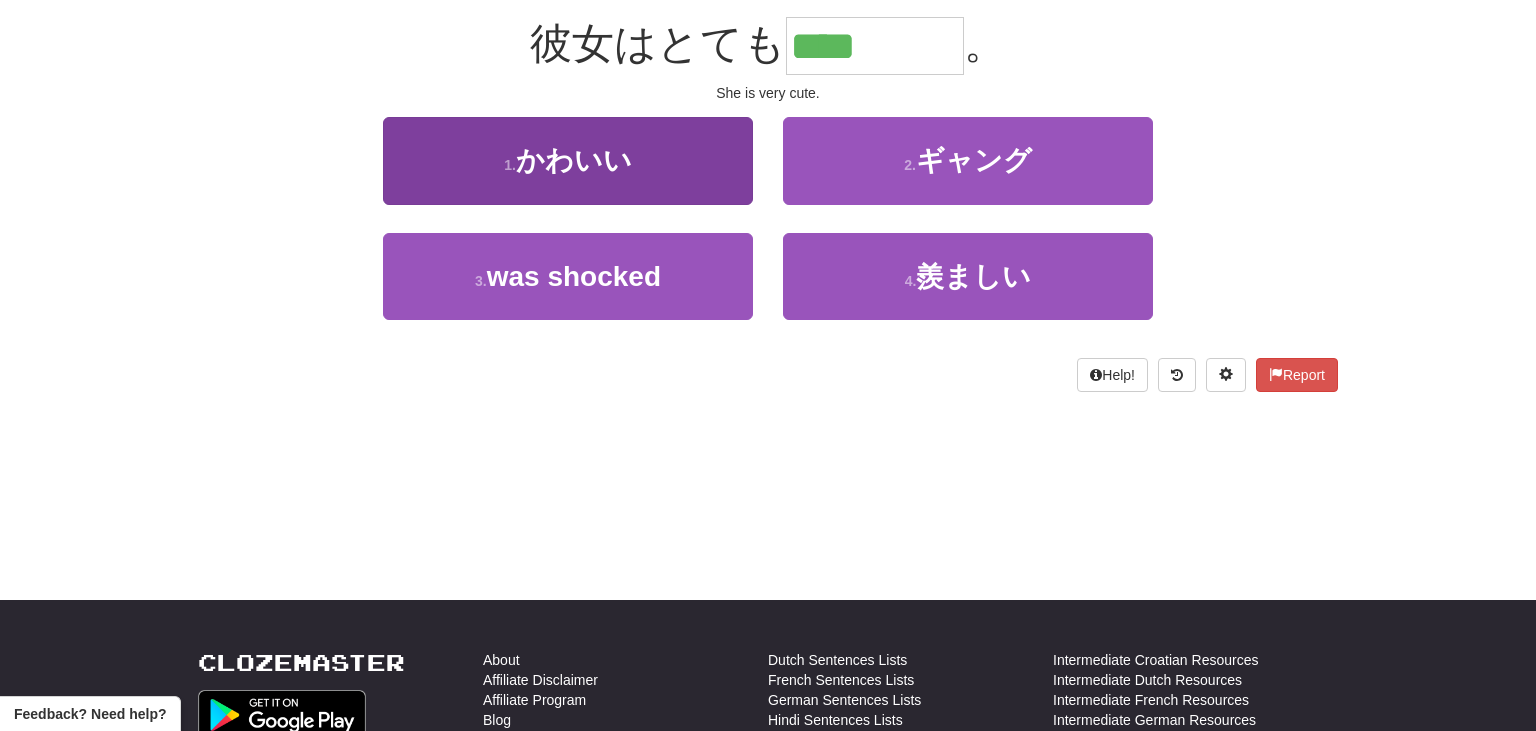 scroll, scrollTop: 194, scrollLeft: 0, axis: vertical 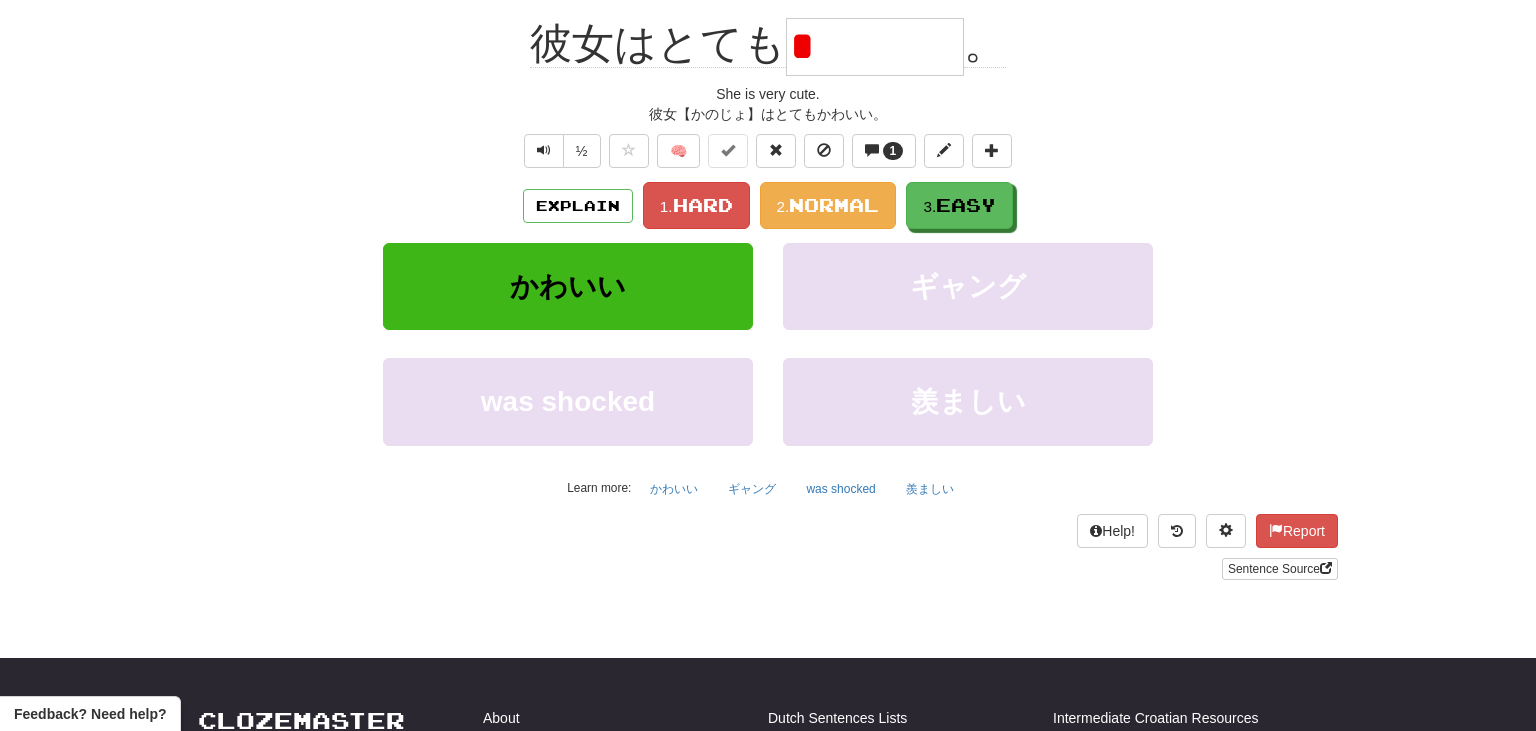 type on "*" 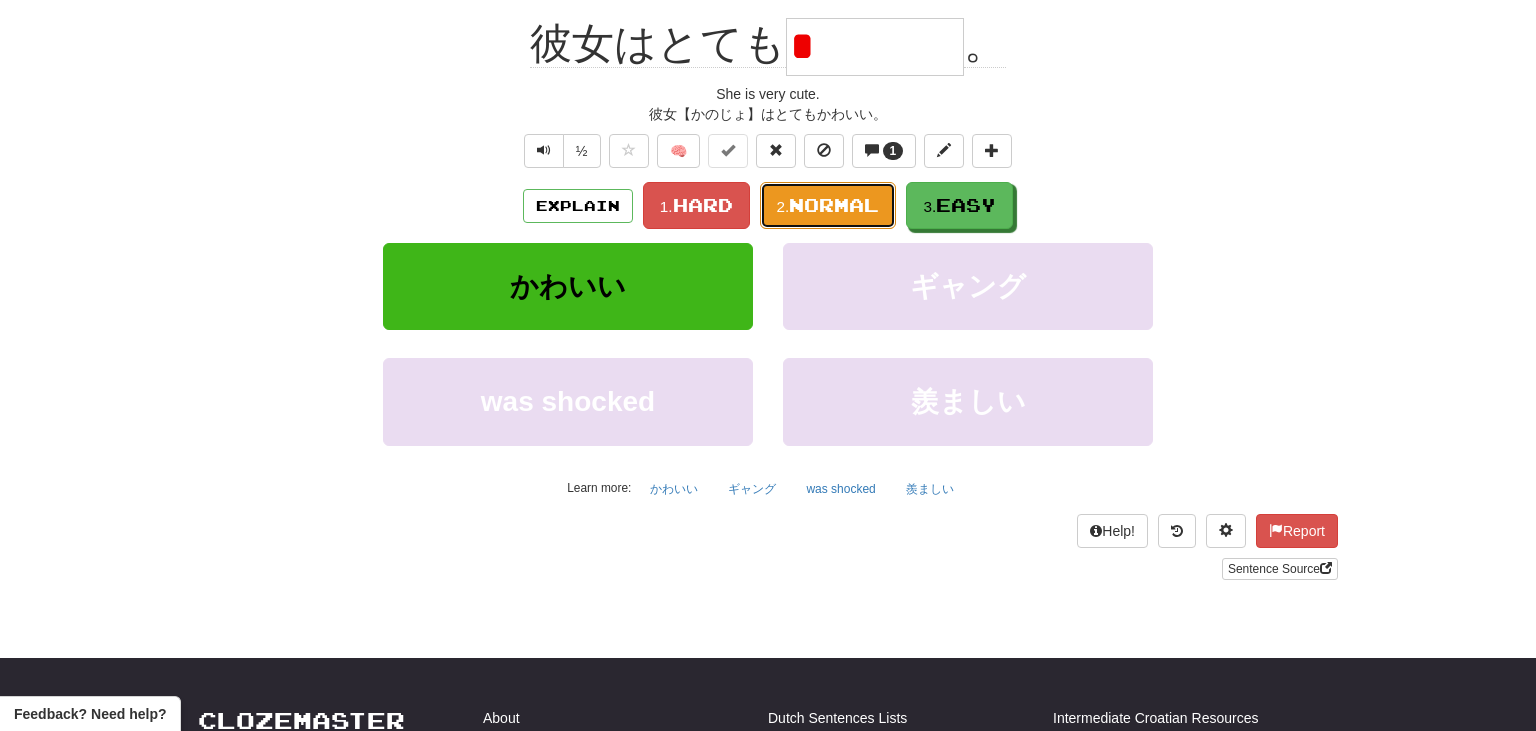 click on "Normal" at bounding box center [834, 205] 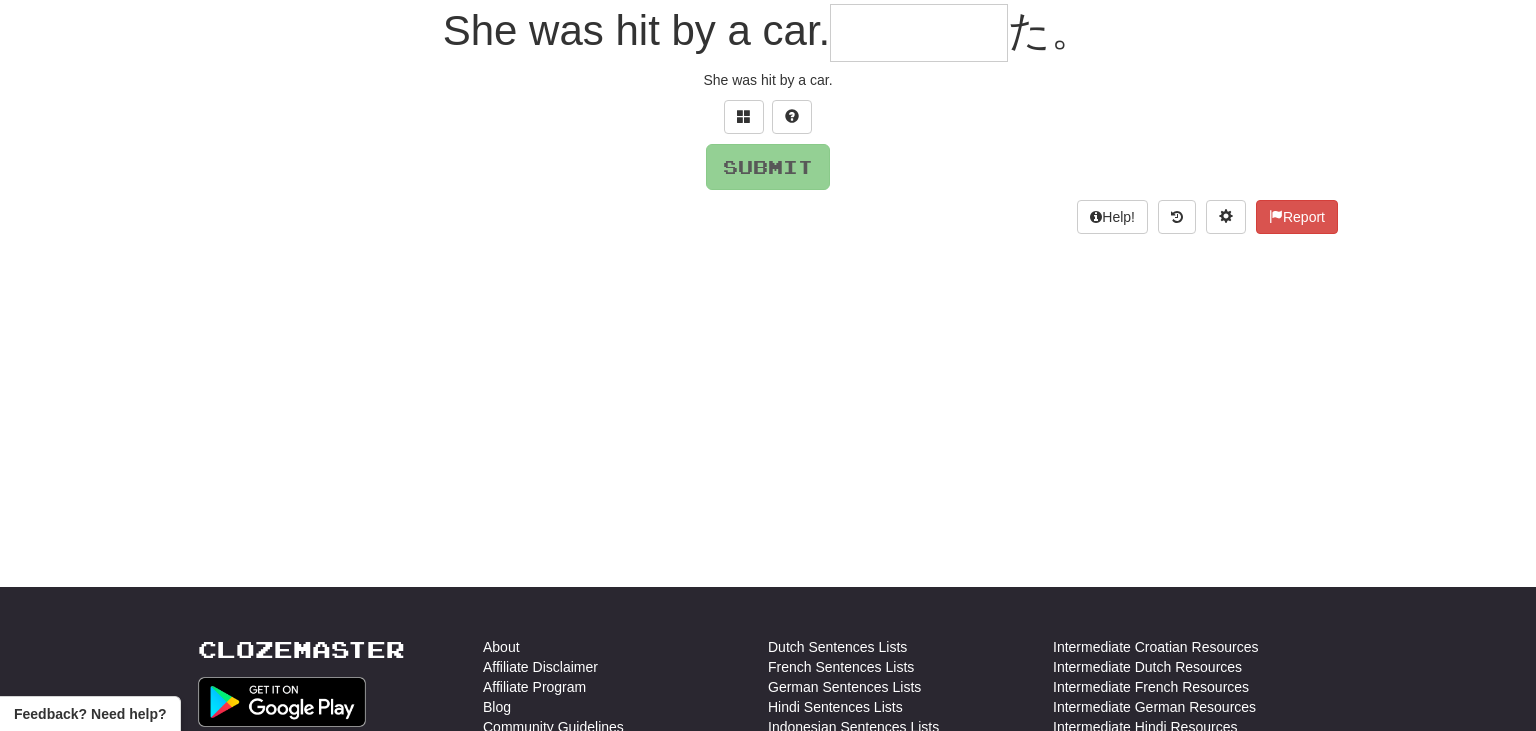 scroll, scrollTop: 181, scrollLeft: 0, axis: vertical 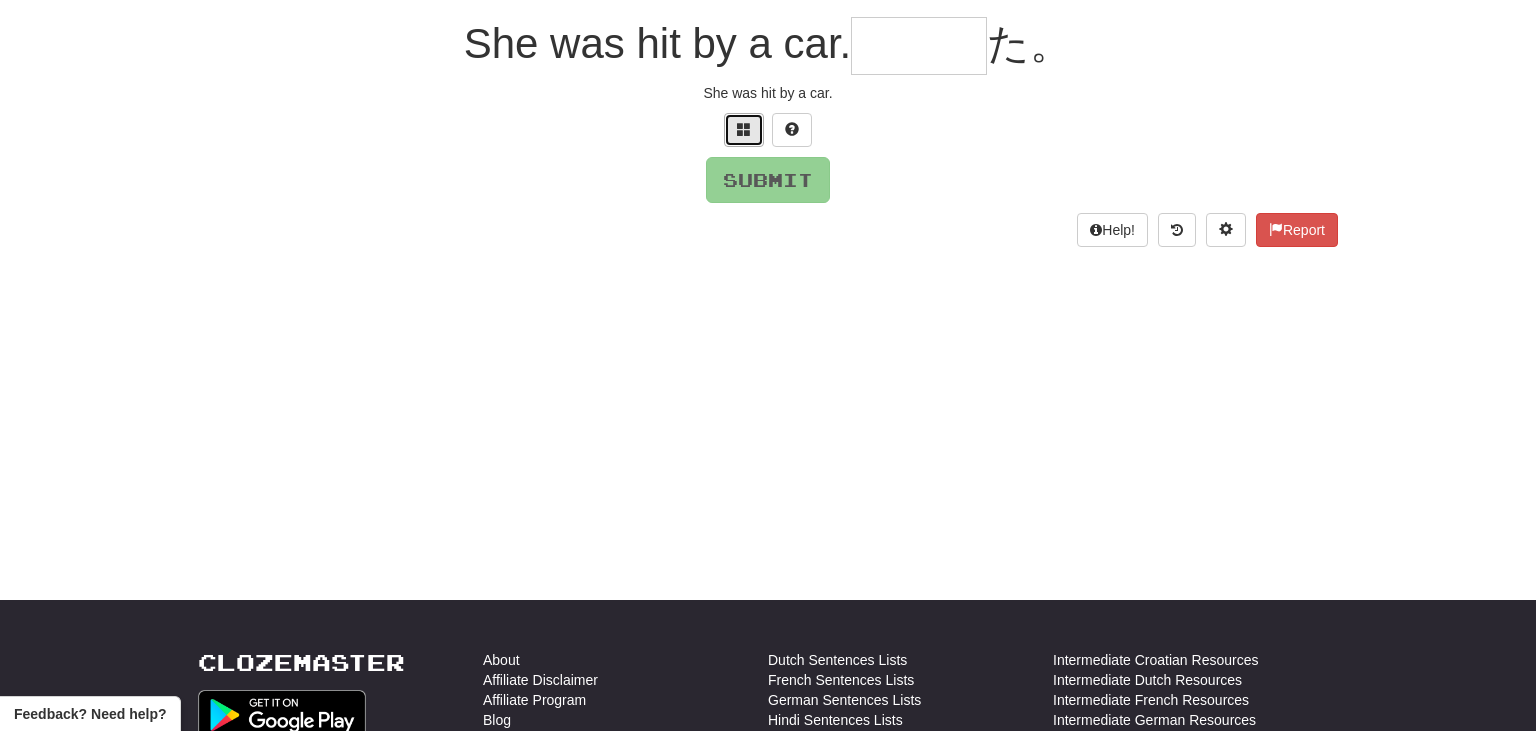 click at bounding box center [744, 129] 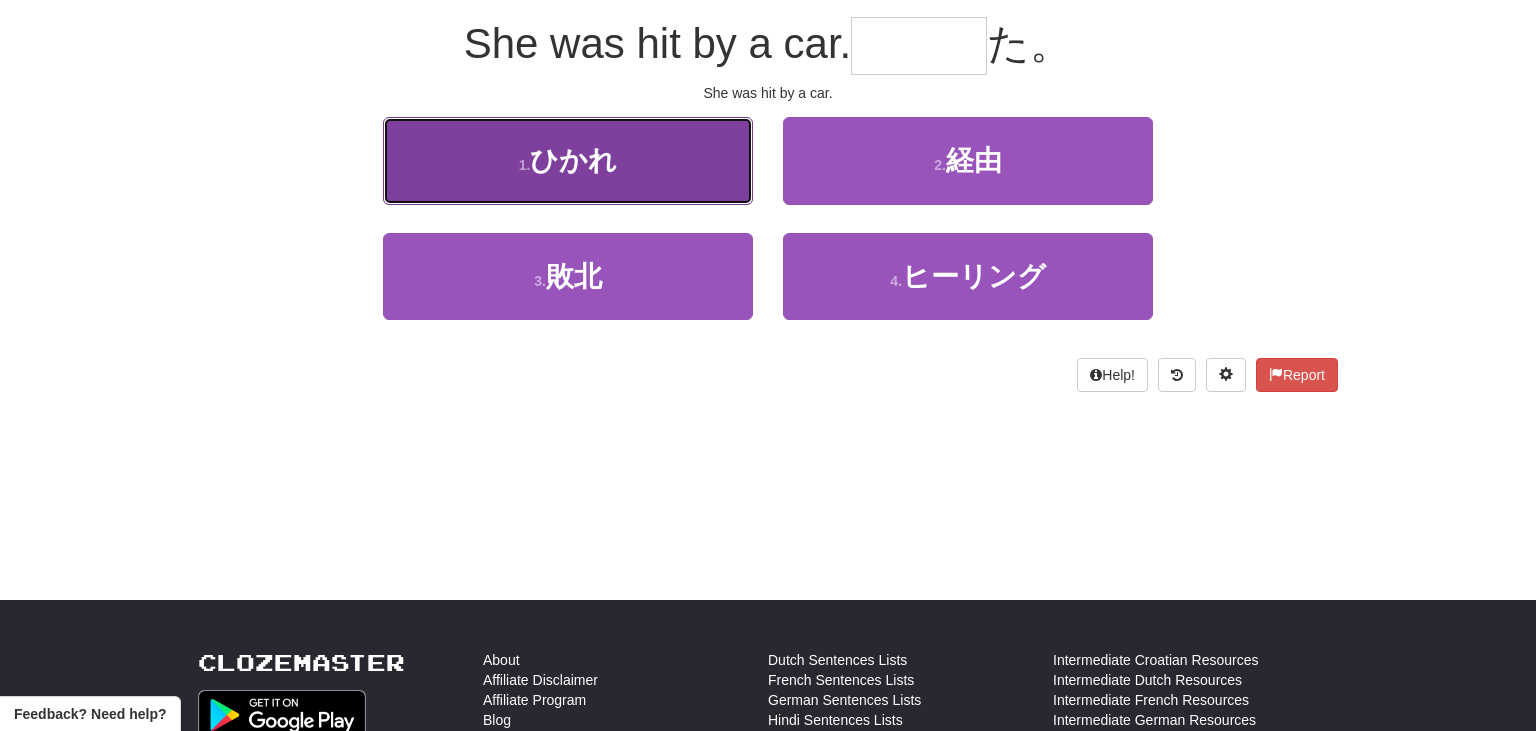 click on "1 .  ひかれ" at bounding box center [568, 160] 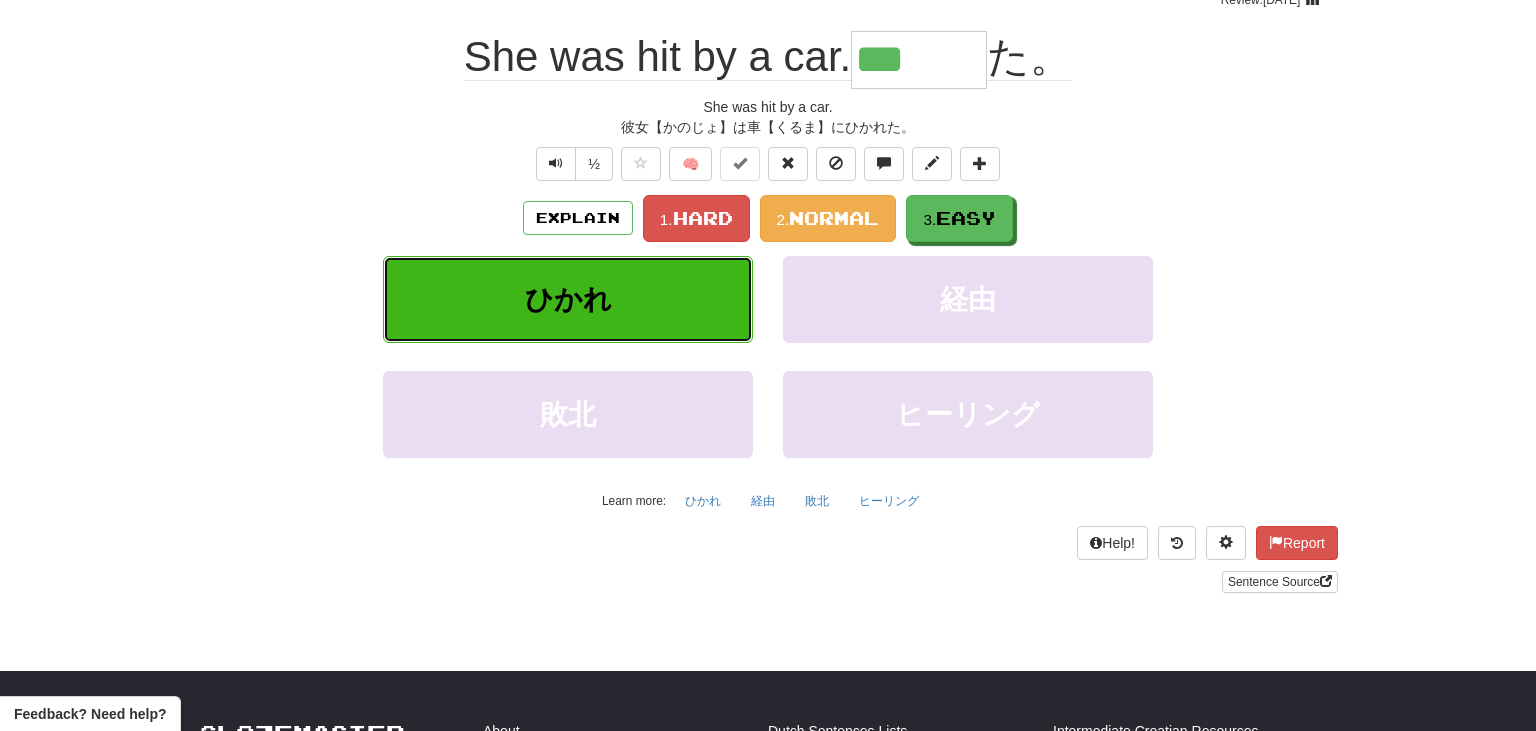 scroll, scrollTop: 194, scrollLeft: 0, axis: vertical 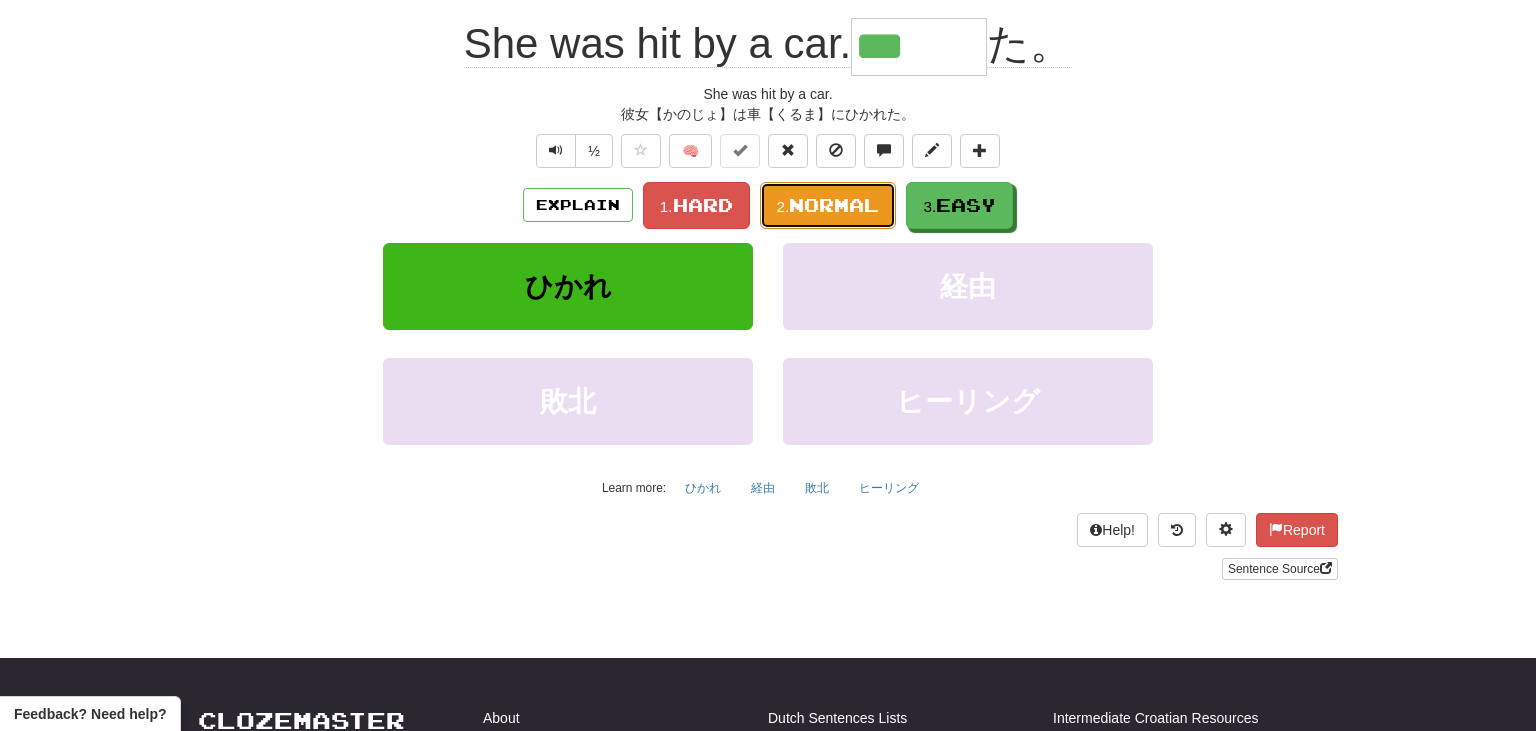 click on "Normal" at bounding box center (834, 205) 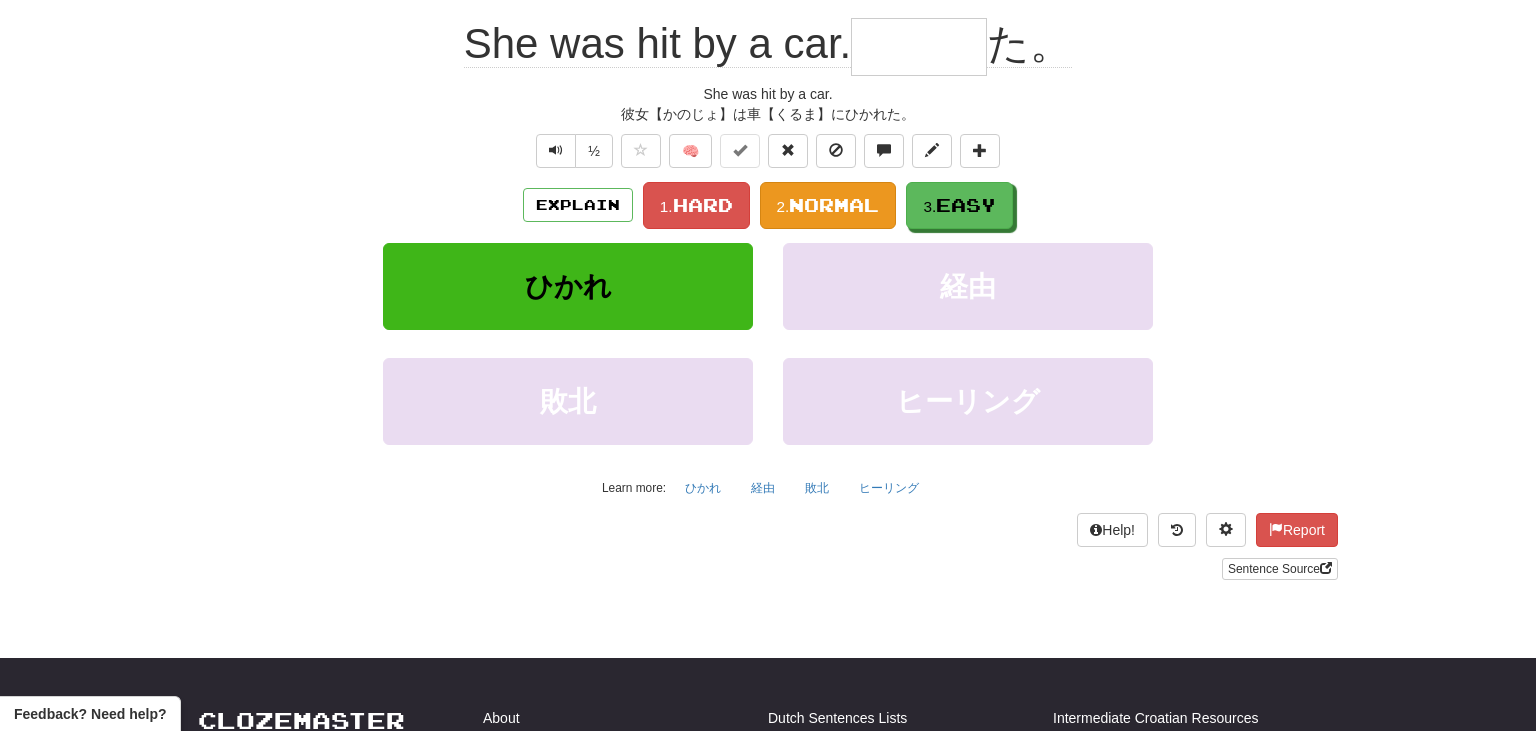scroll, scrollTop: 181, scrollLeft: 0, axis: vertical 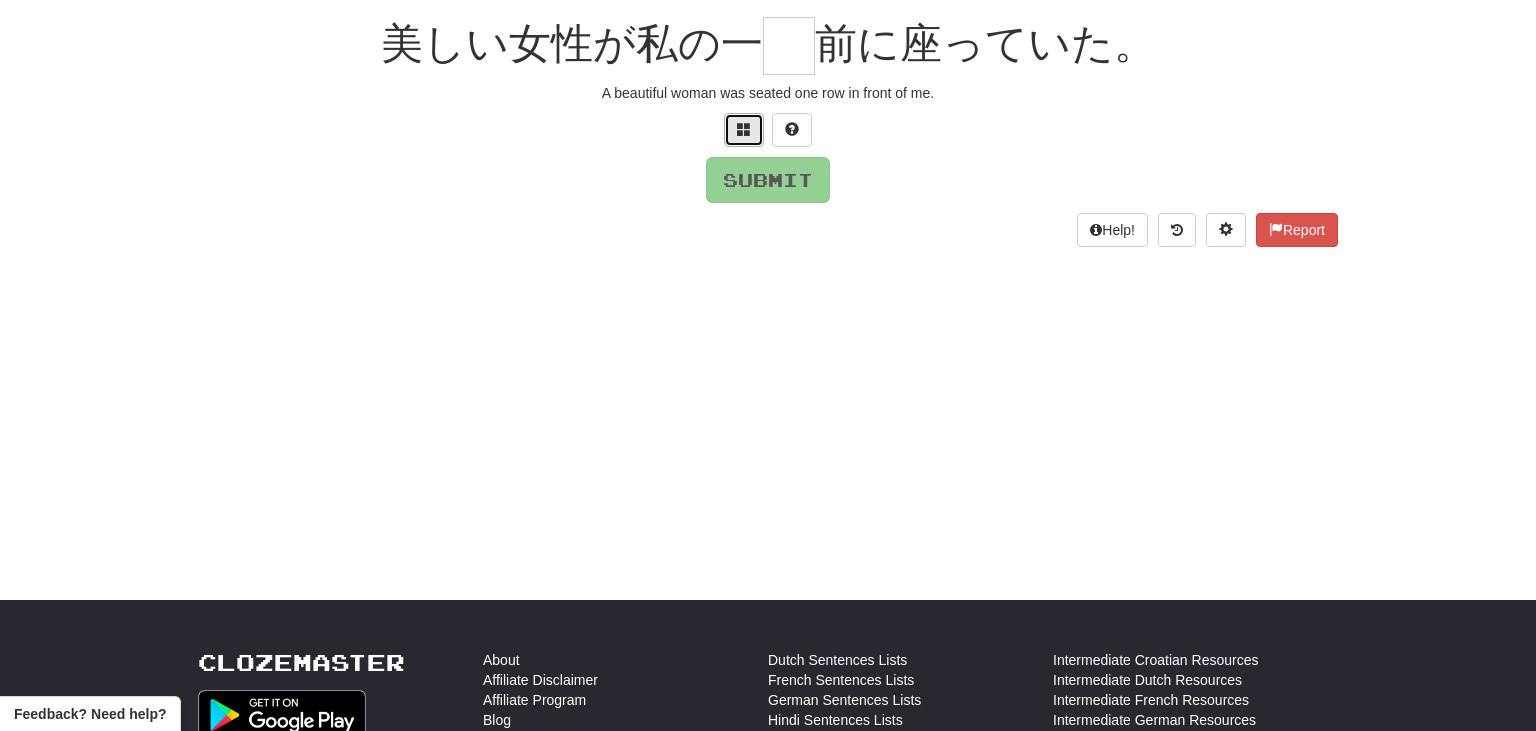 click at bounding box center (744, 129) 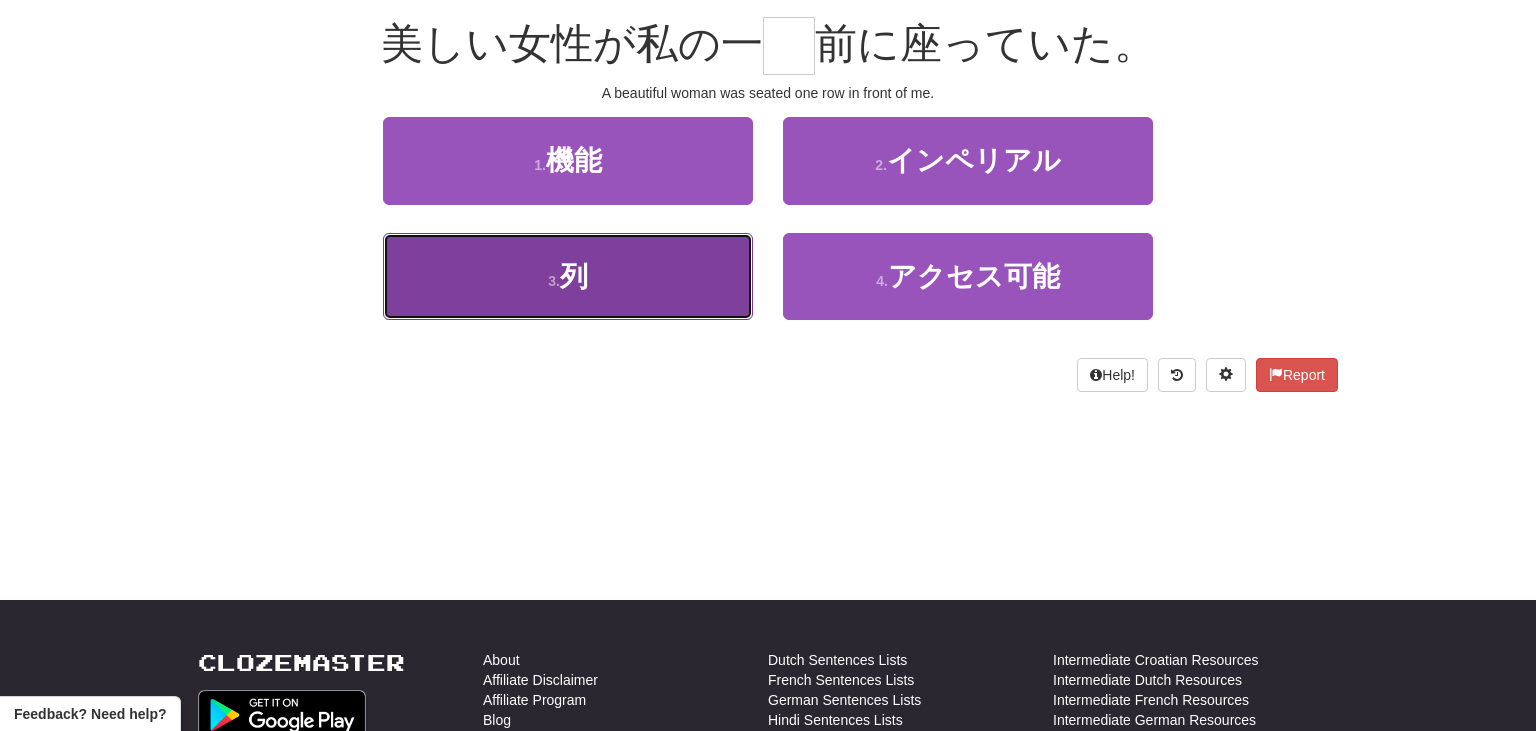 click on "3 .  列" at bounding box center [568, 276] 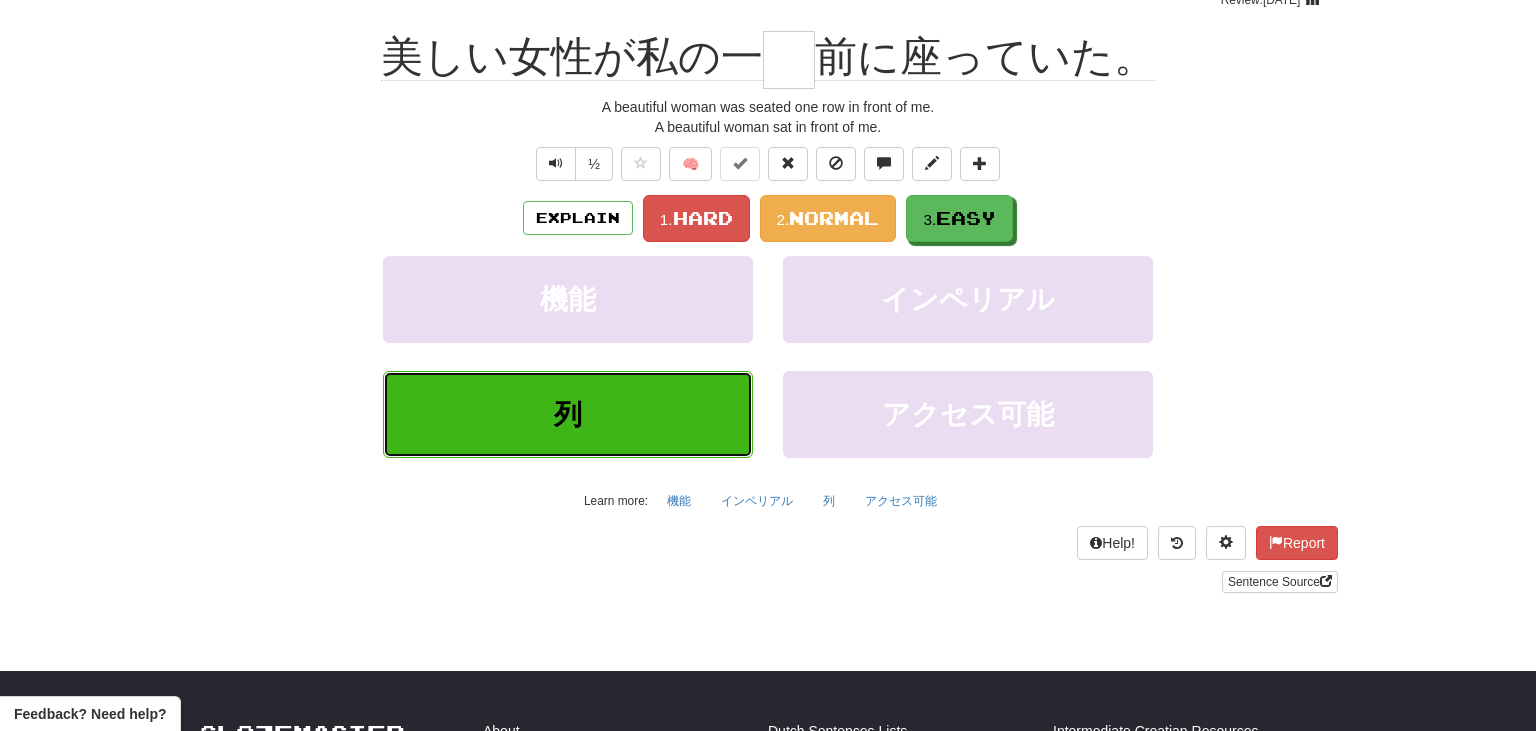 type on "*" 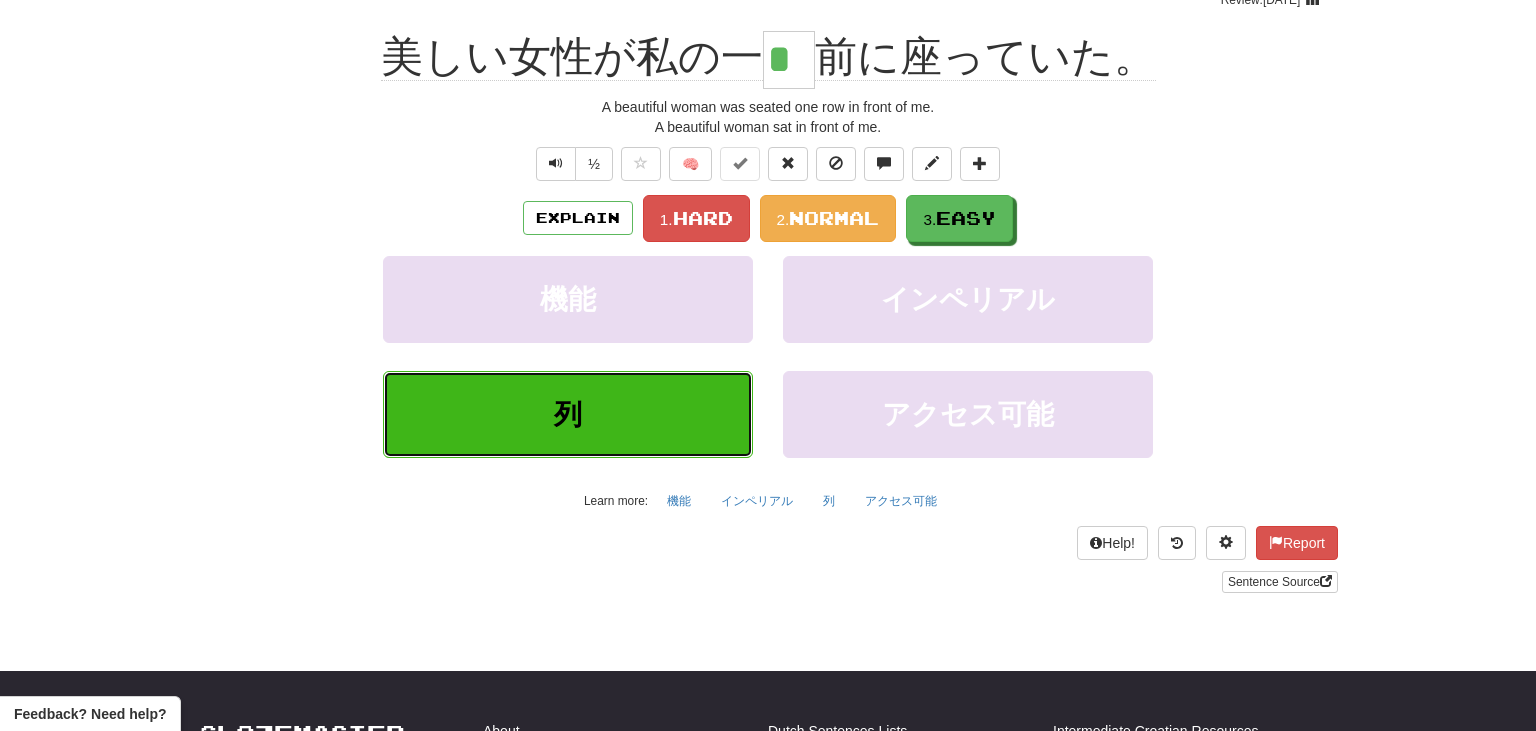 scroll, scrollTop: 194, scrollLeft: 0, axis: vertical 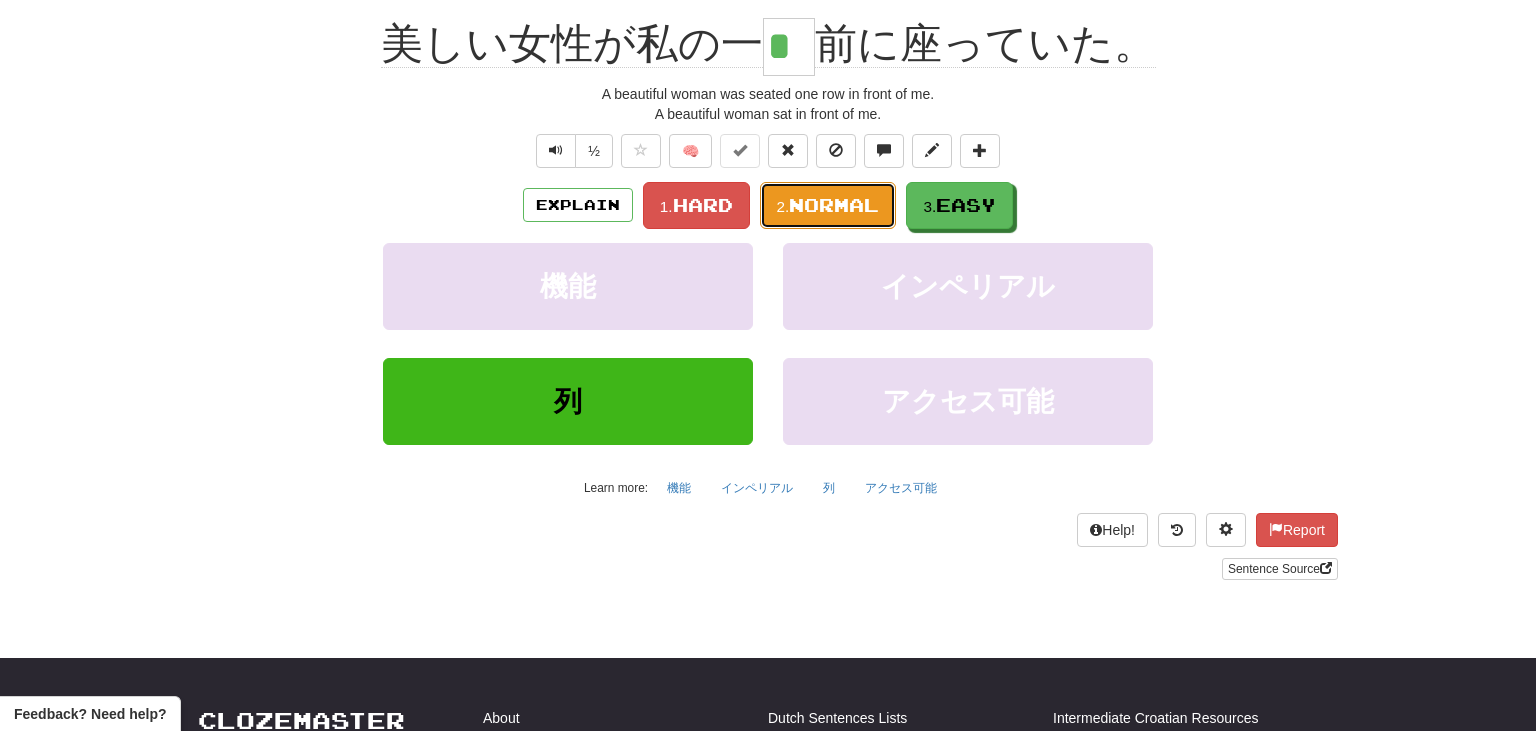 click on "Normal" at bounding box center [834, 205] 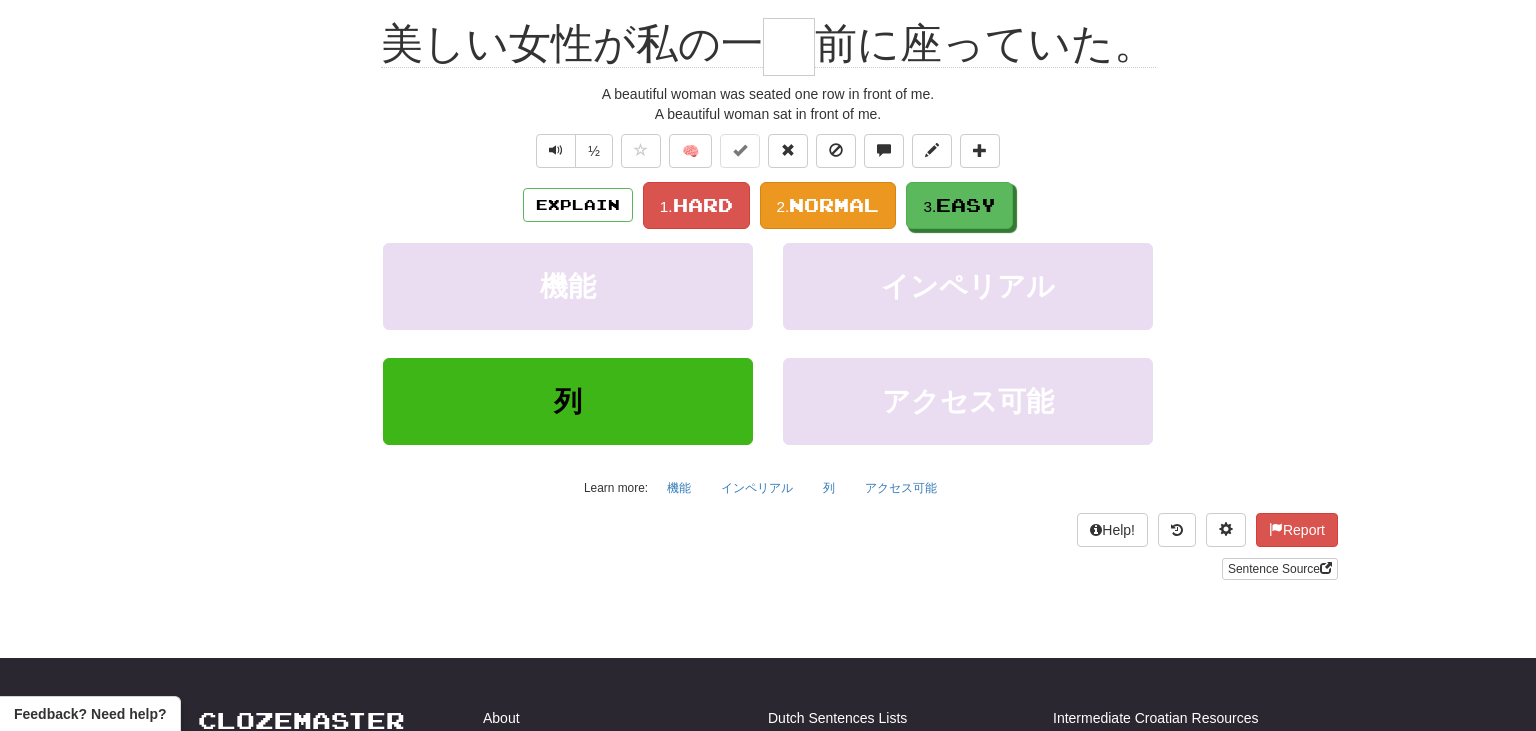 scroll, scrollTop: 181, scrollLeft: 0, axis: vertical 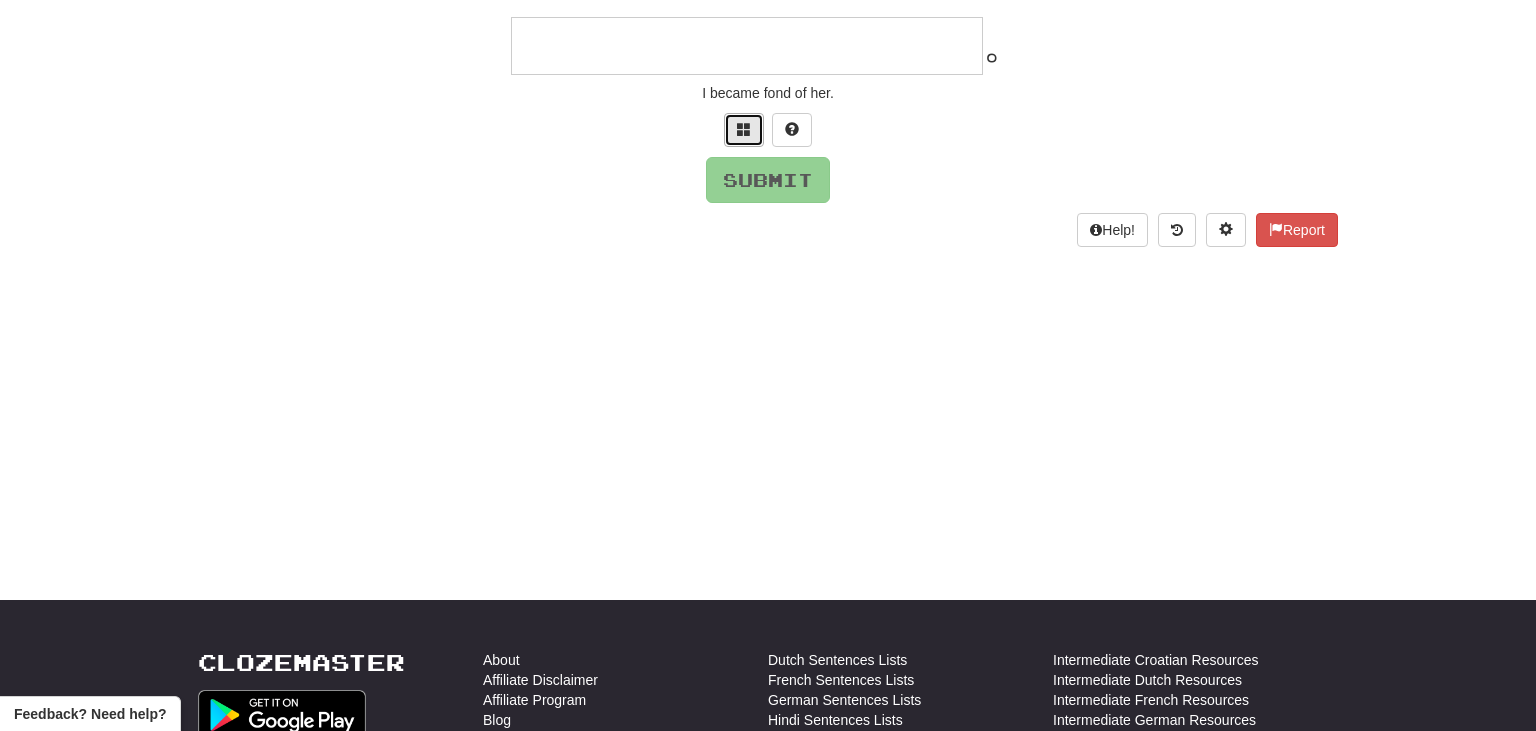 click at bounding box center (744, 129) 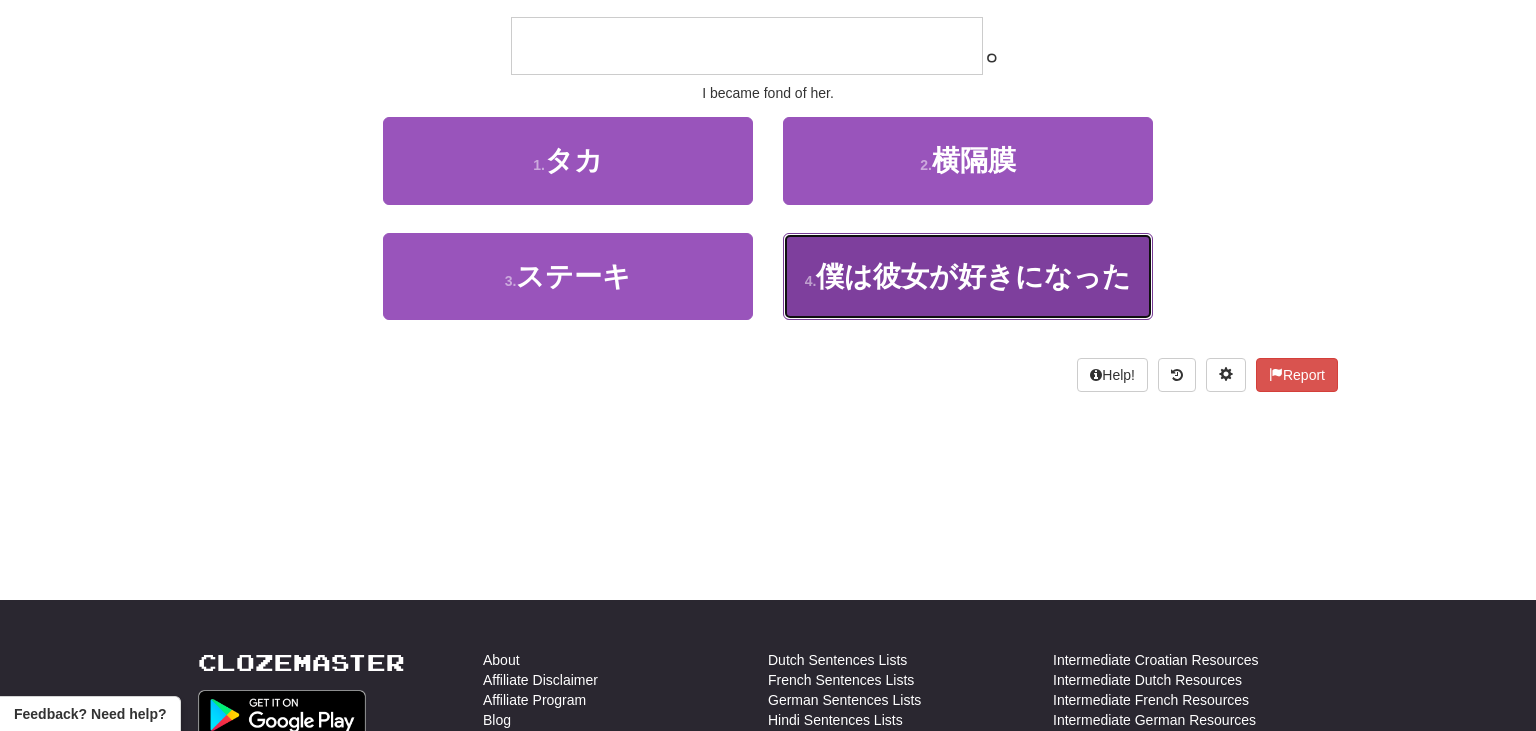 click on "僕は彼女が好きになった" at bounding box center (973, 276) 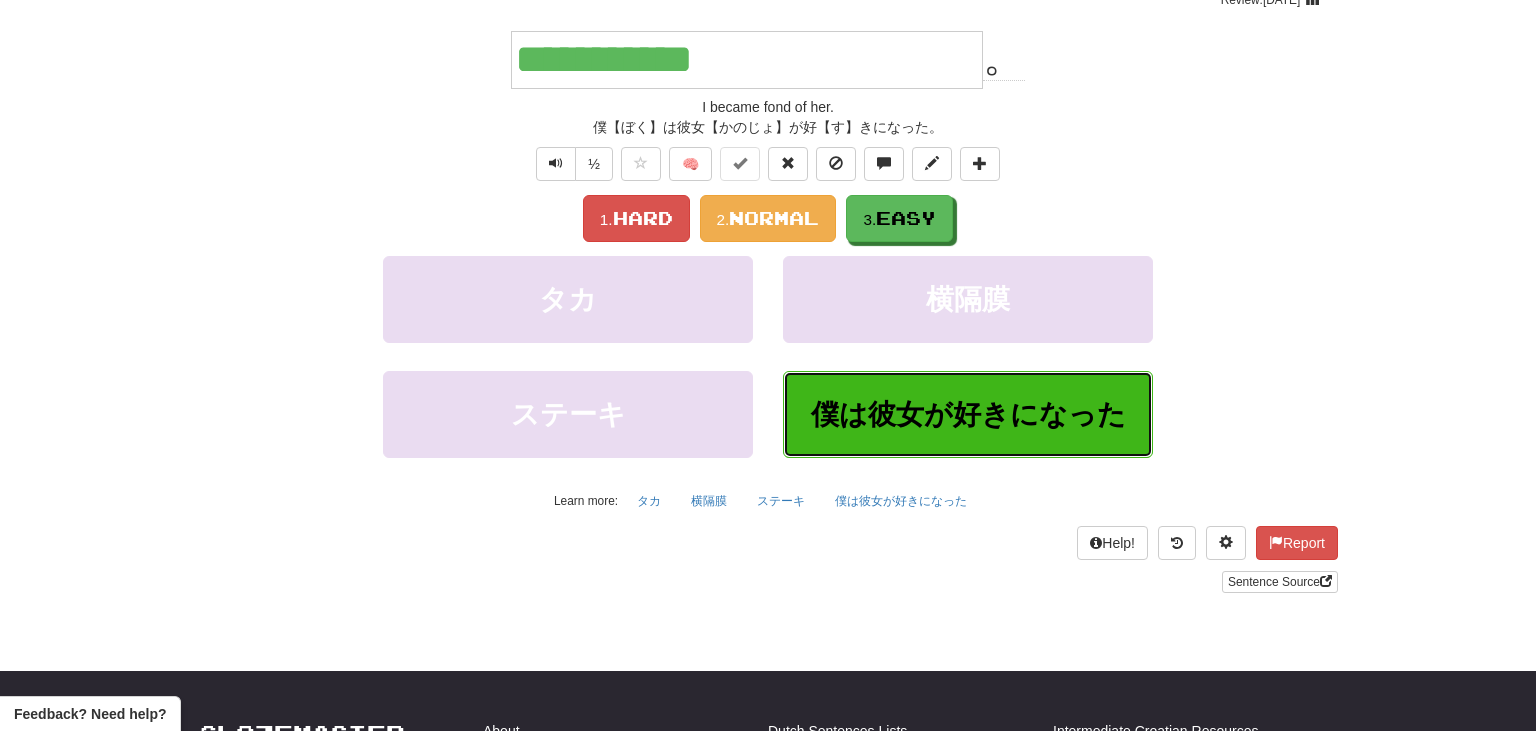 scroll, scrollTop: 194, scrollLeft: 0, axis: vertical 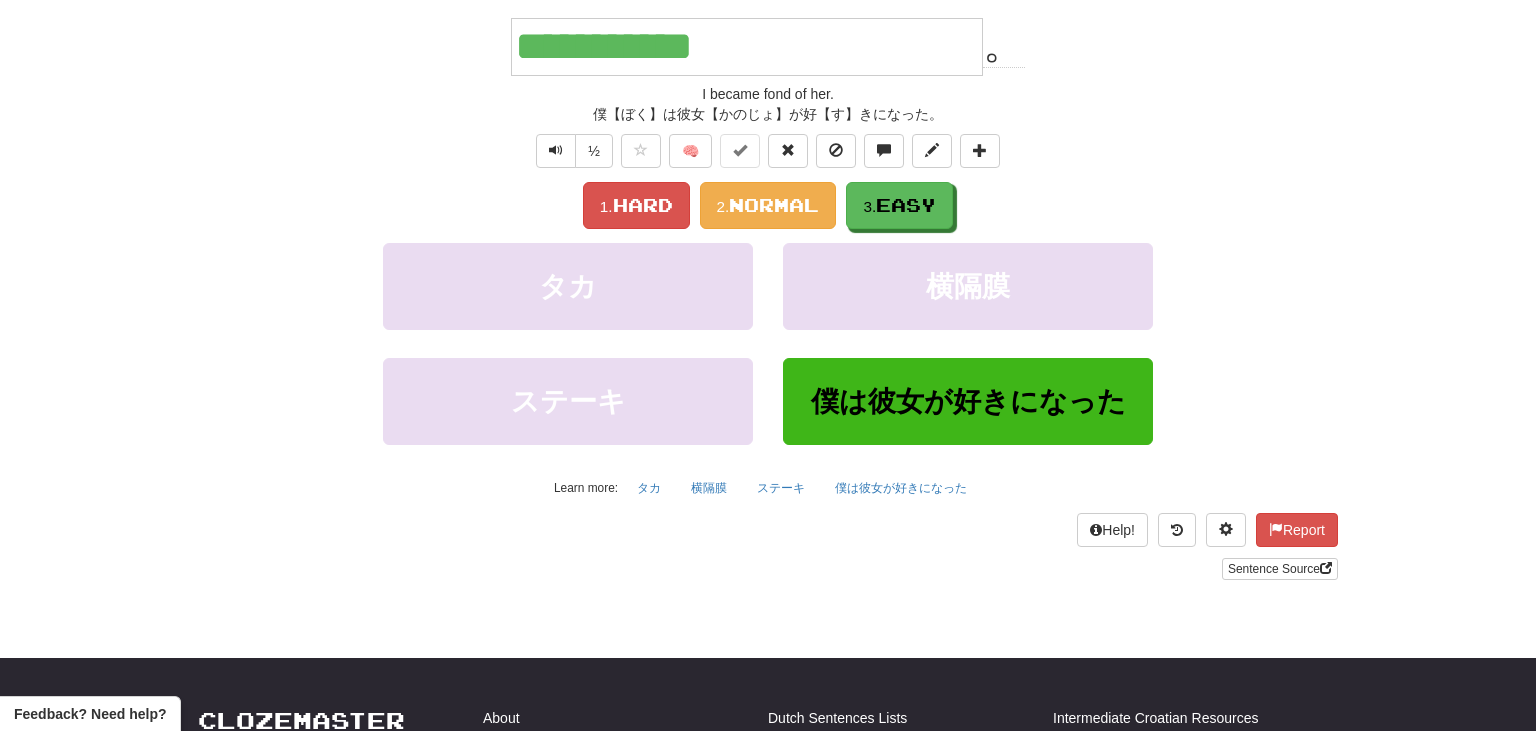 click on "1.  Hard 2.  Normal 3.  Easy" at bounding box center (768, 205) 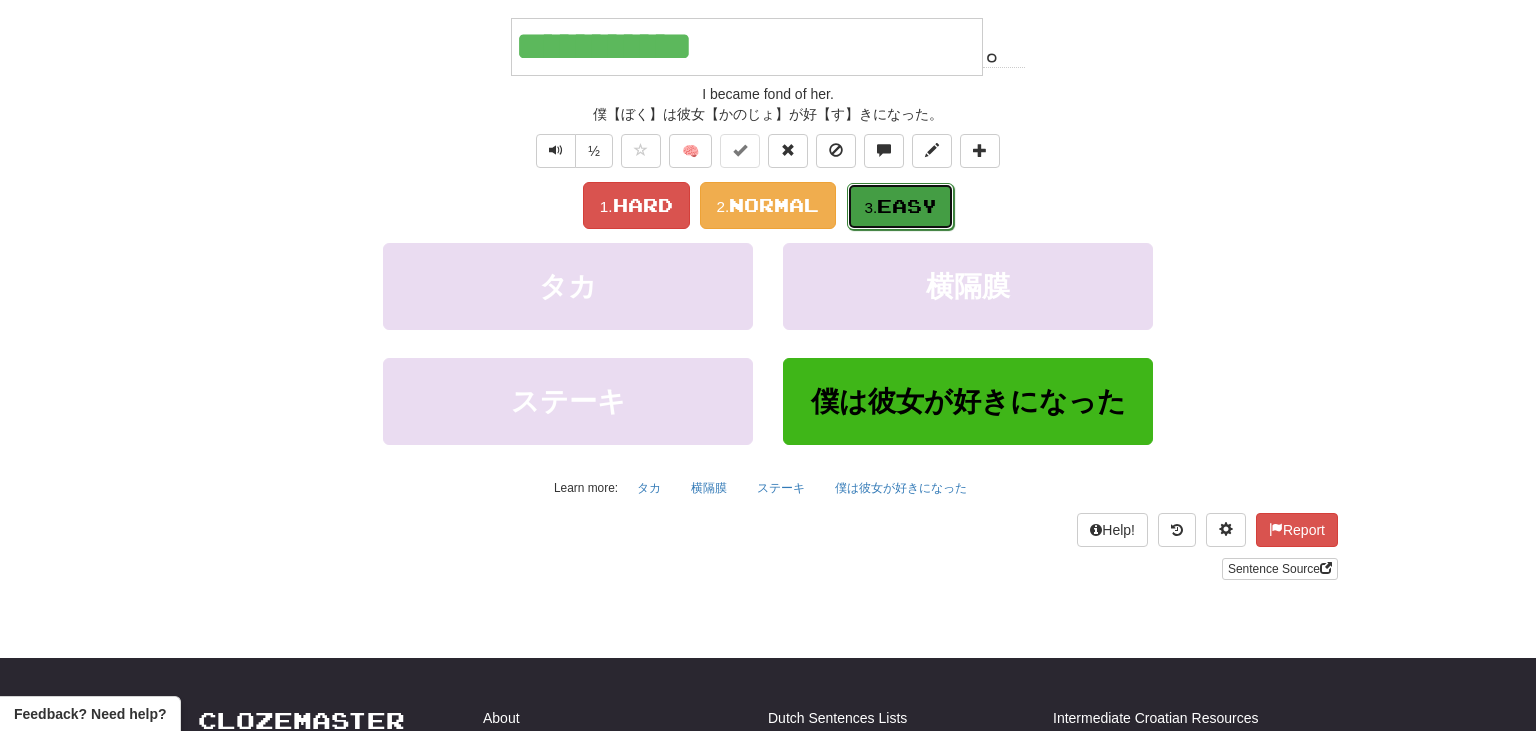 click on "3.  Easy" at bounding box center [900, 206] 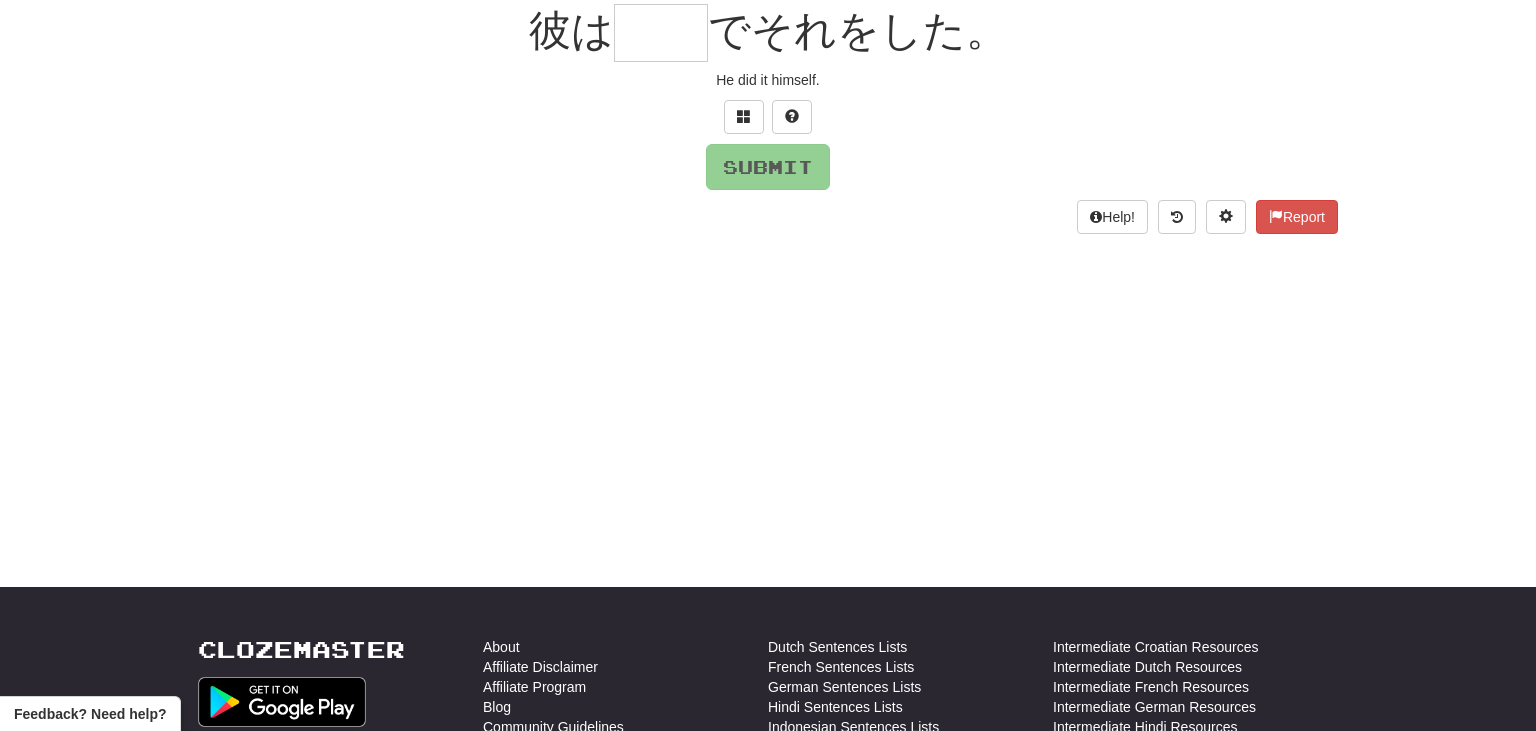 scroll, scrollTop: 181, scrollLeft: 0, axis: vertical 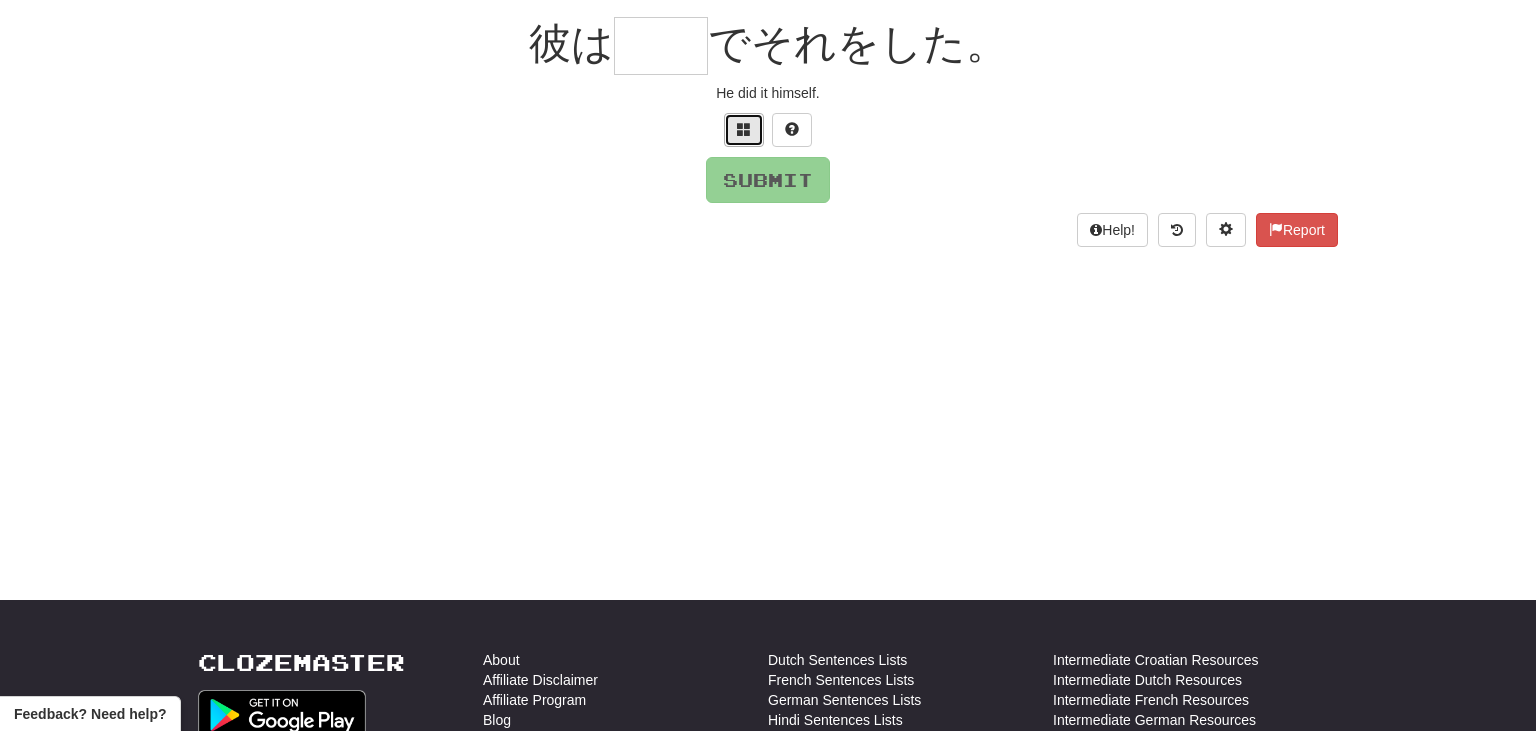 click at bounding box center (744, 129) 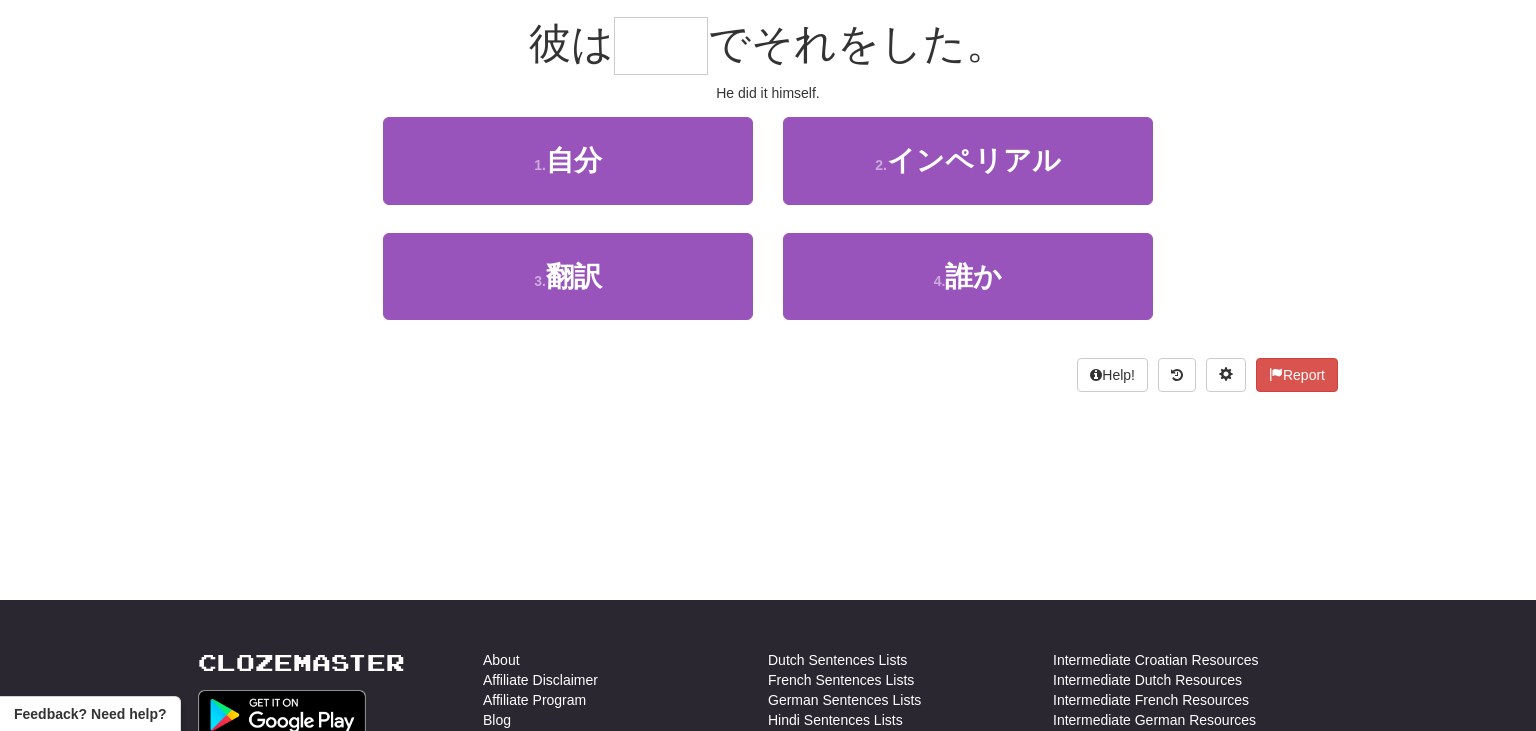 click on "1 .  自分" at bounding box center [568, 174] 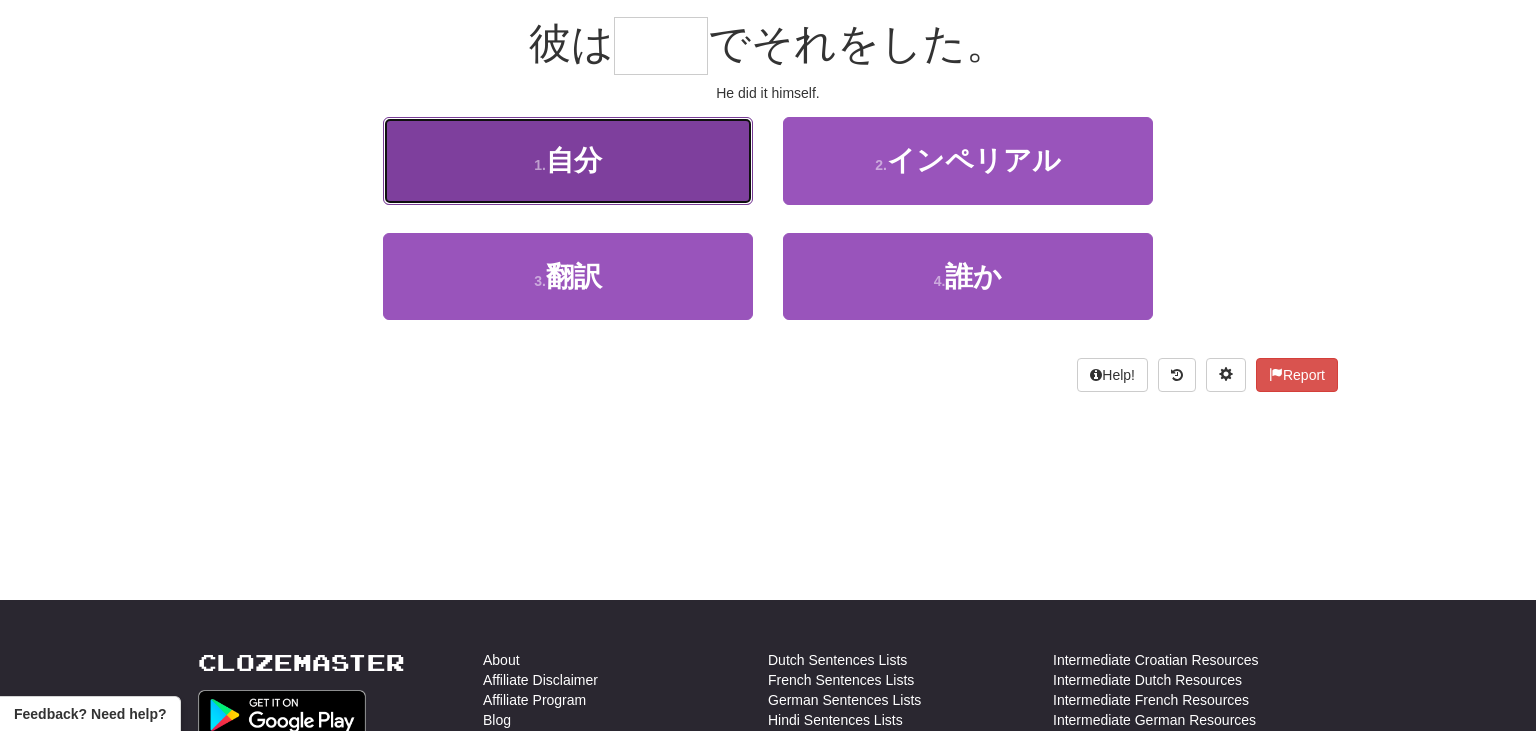 click on "1 .  自分" at bounding box center (568, 160) 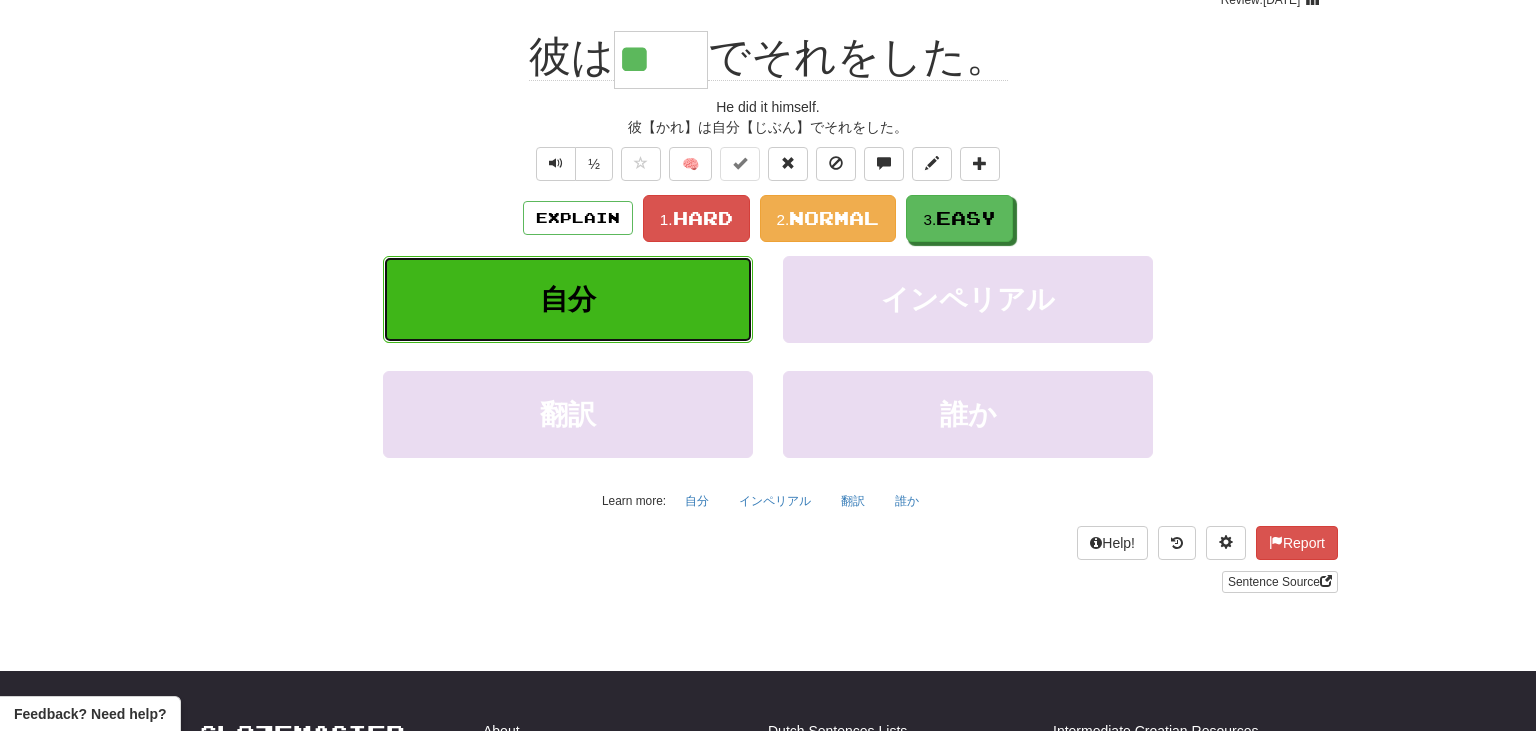 scroll, scrollTop: 194, scrollLeft: 0, axis: vertical 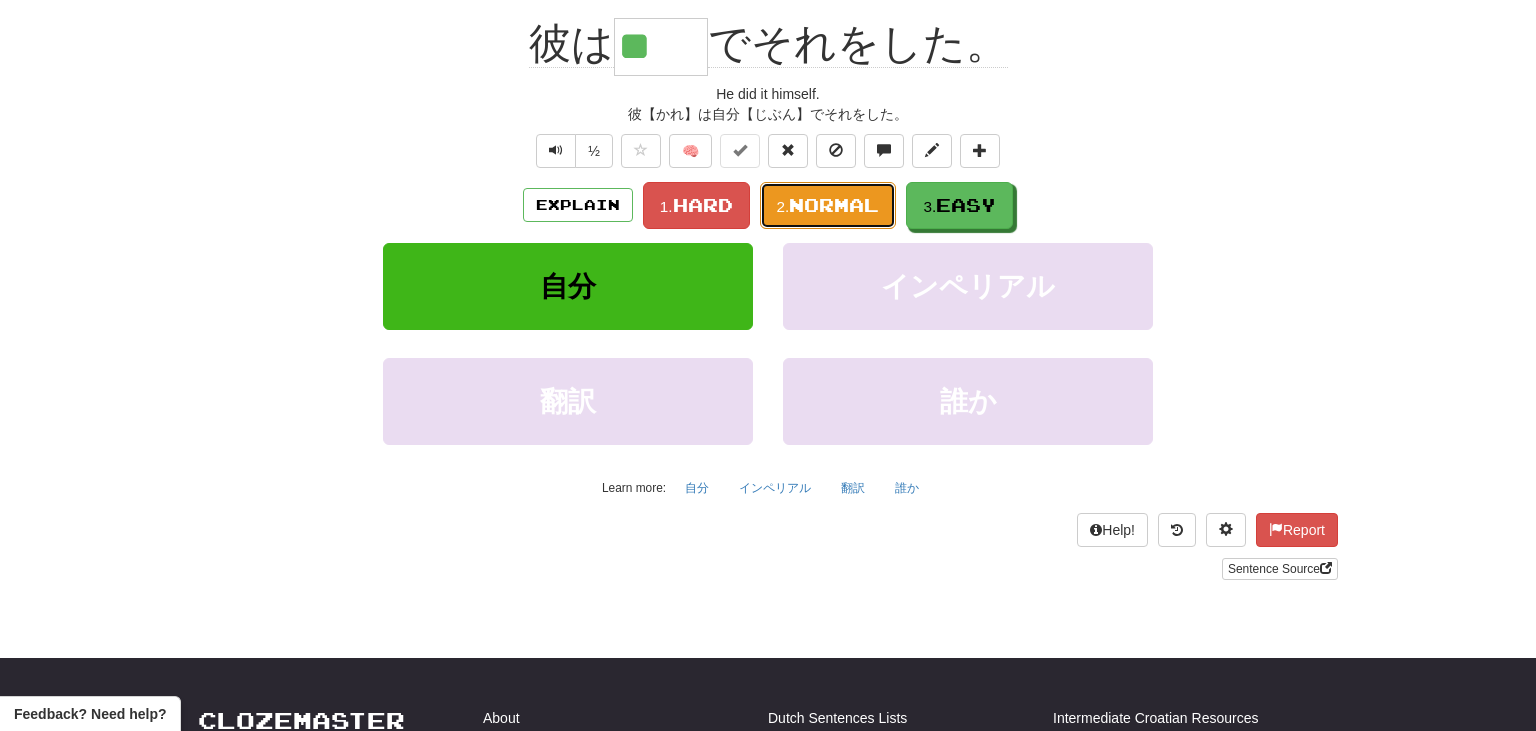 click on "Normal" at bounding box center [834, 205] 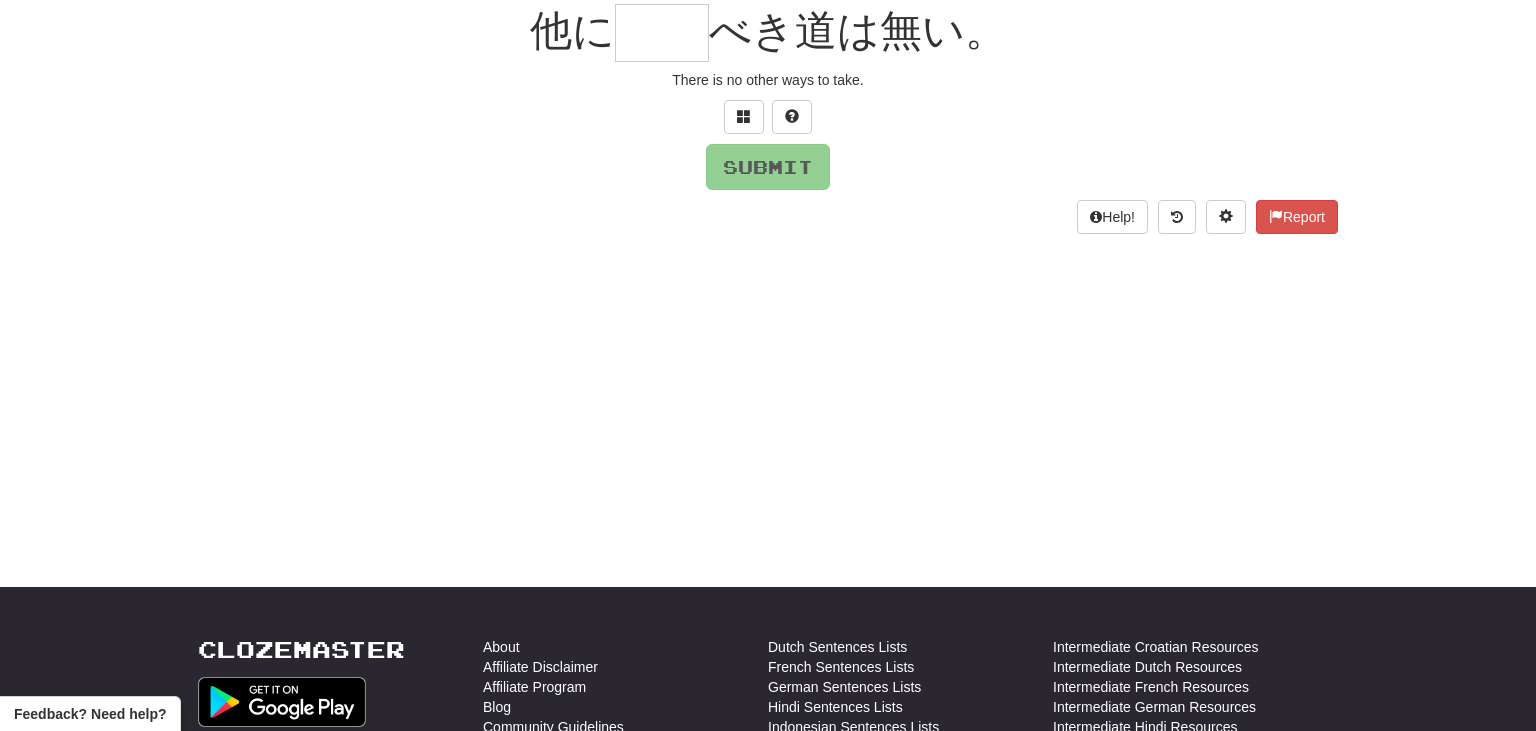 scroll, scrollTop: 181, scrollLeft: 0, axis: vertical 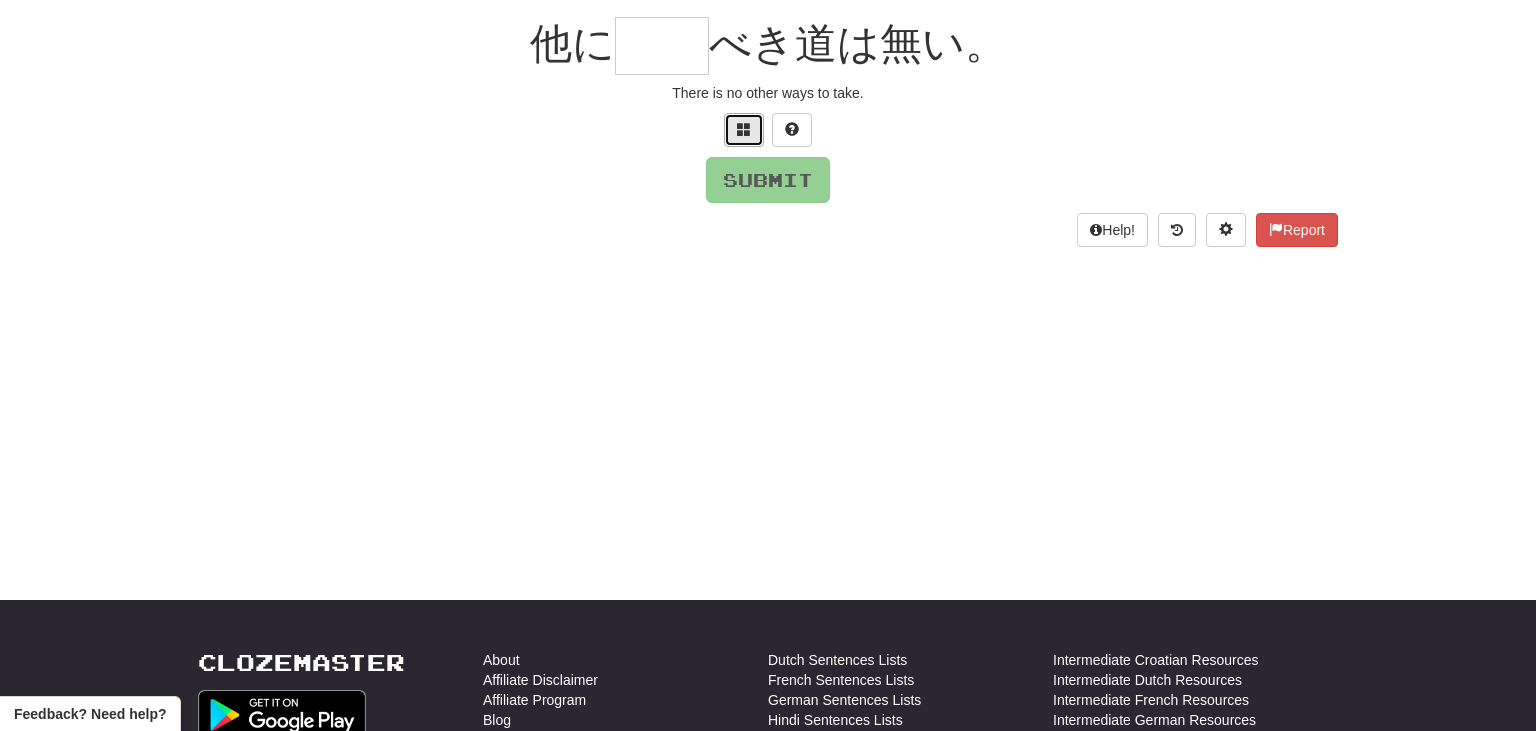 click at bounding box center [744, 130] 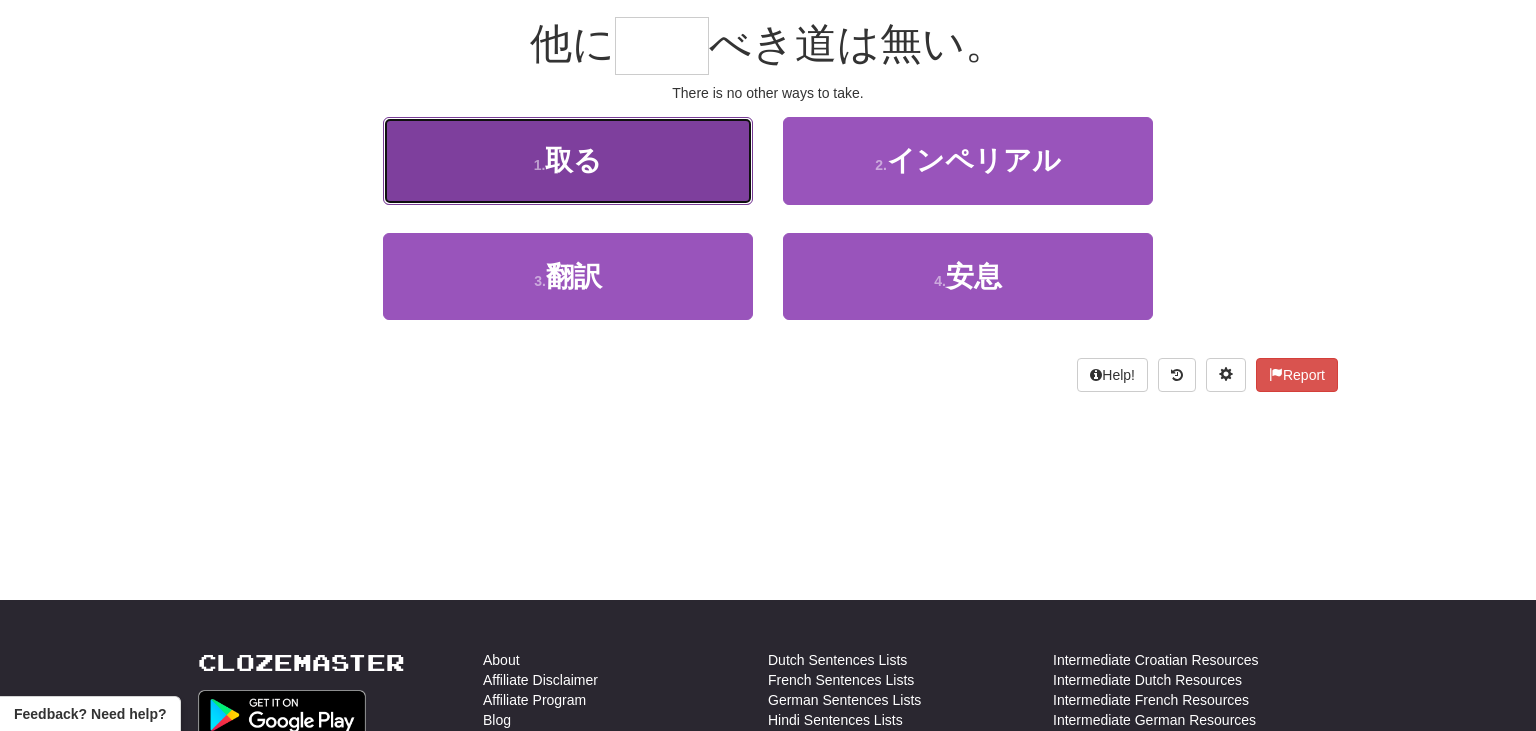 click on "1 .  取る" at bounding box center [568, 160] 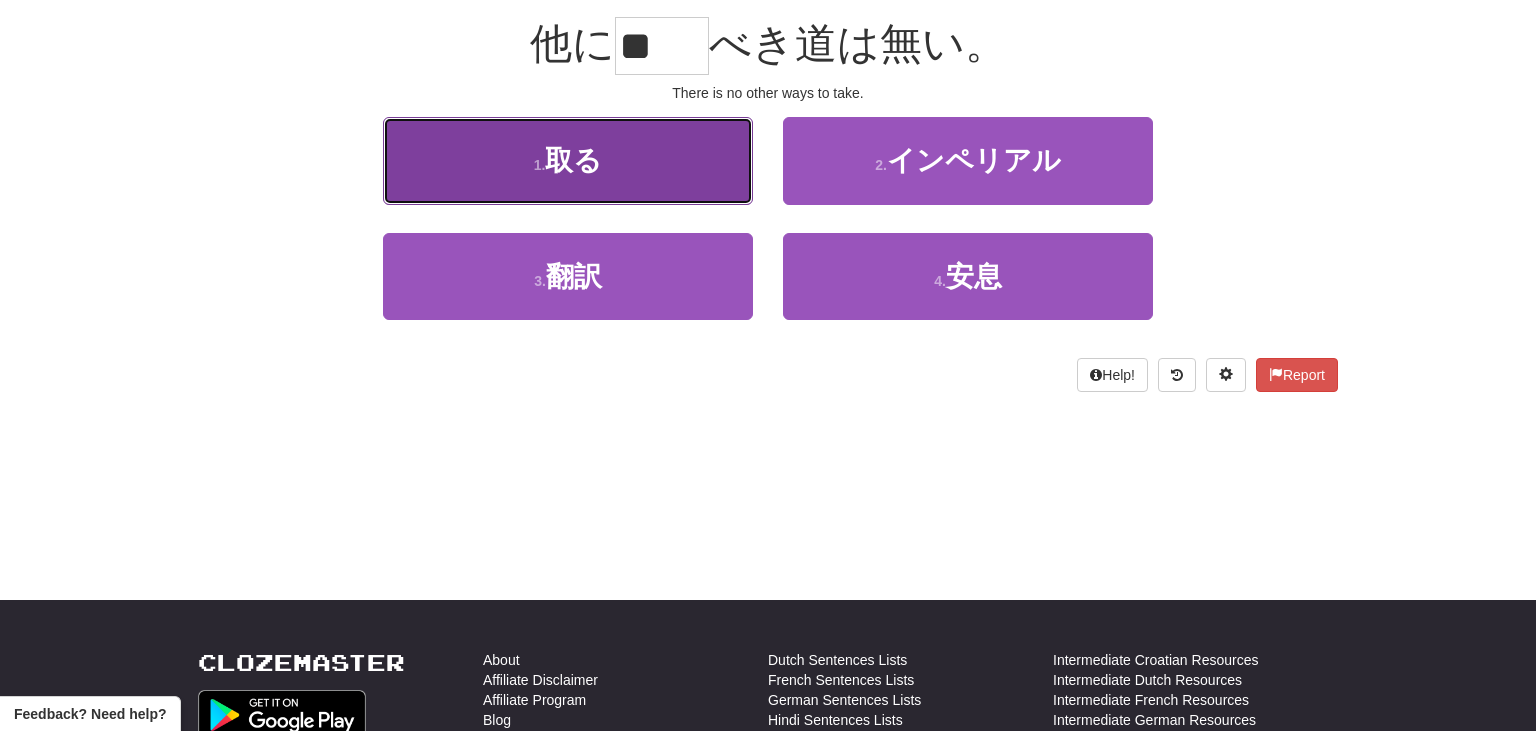 scroll, scrollTop: 194, scrollLeft: 0, axis: vertical 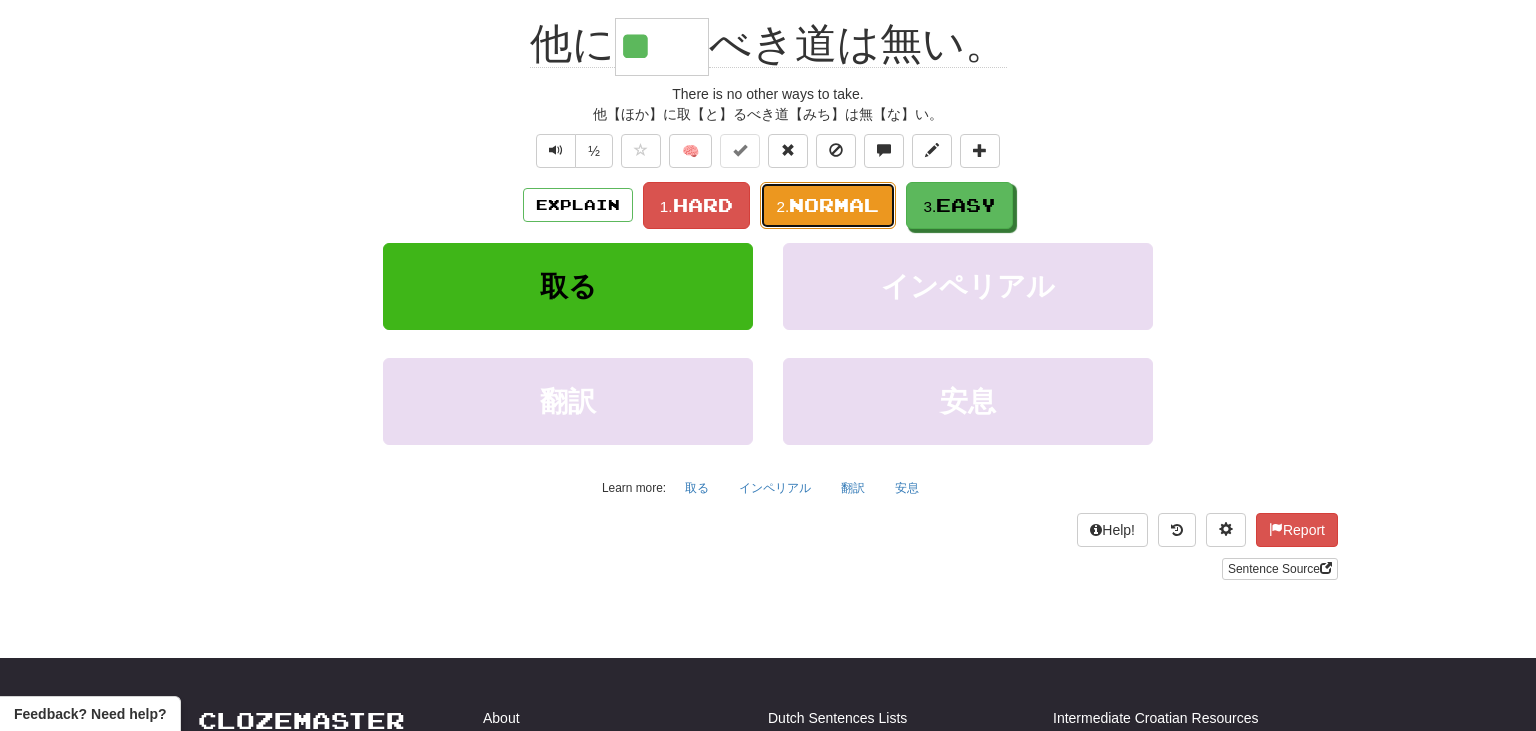 click on "Normal" at bounding box center [834, 205] 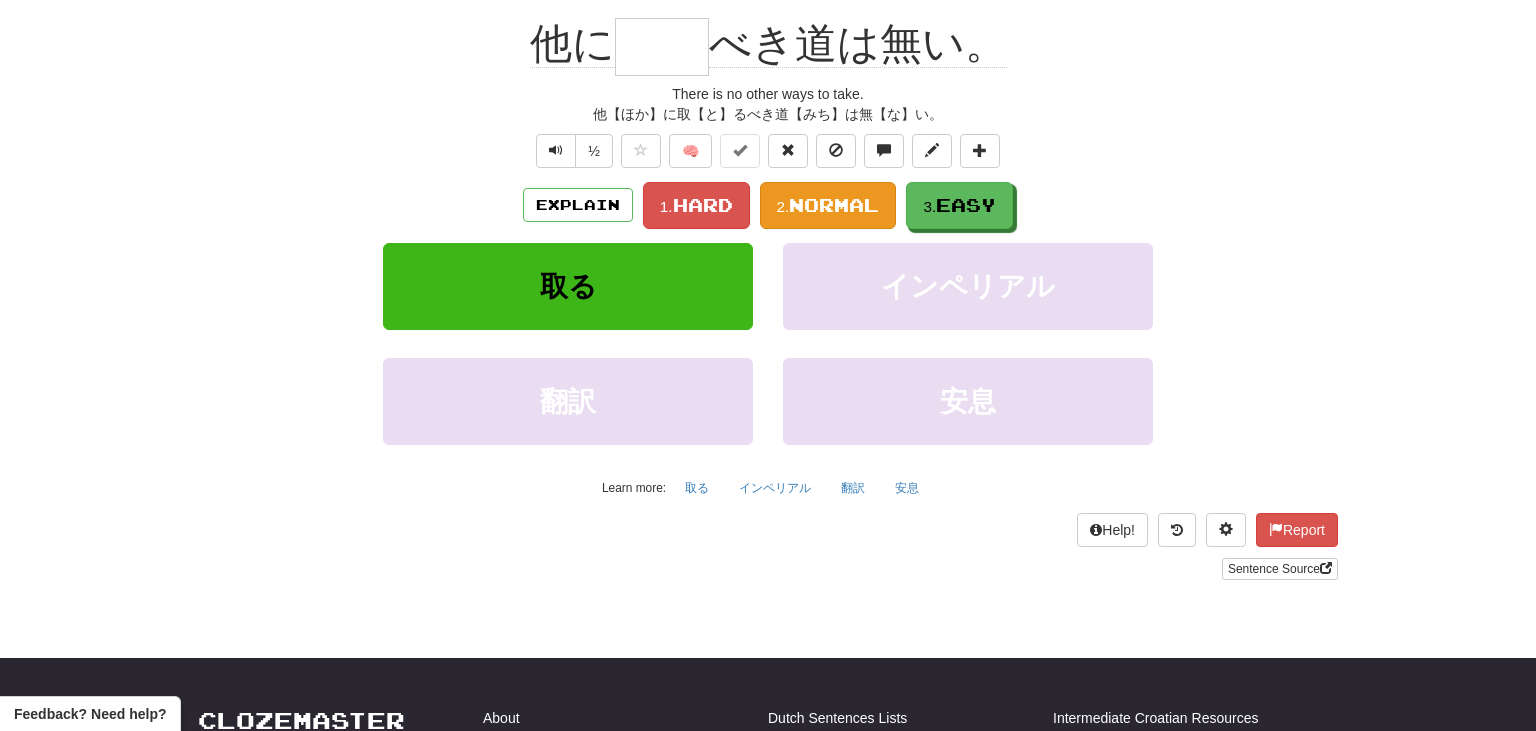 scroll, scrollTop: 181, scrollLeft: 0, axis: vertical 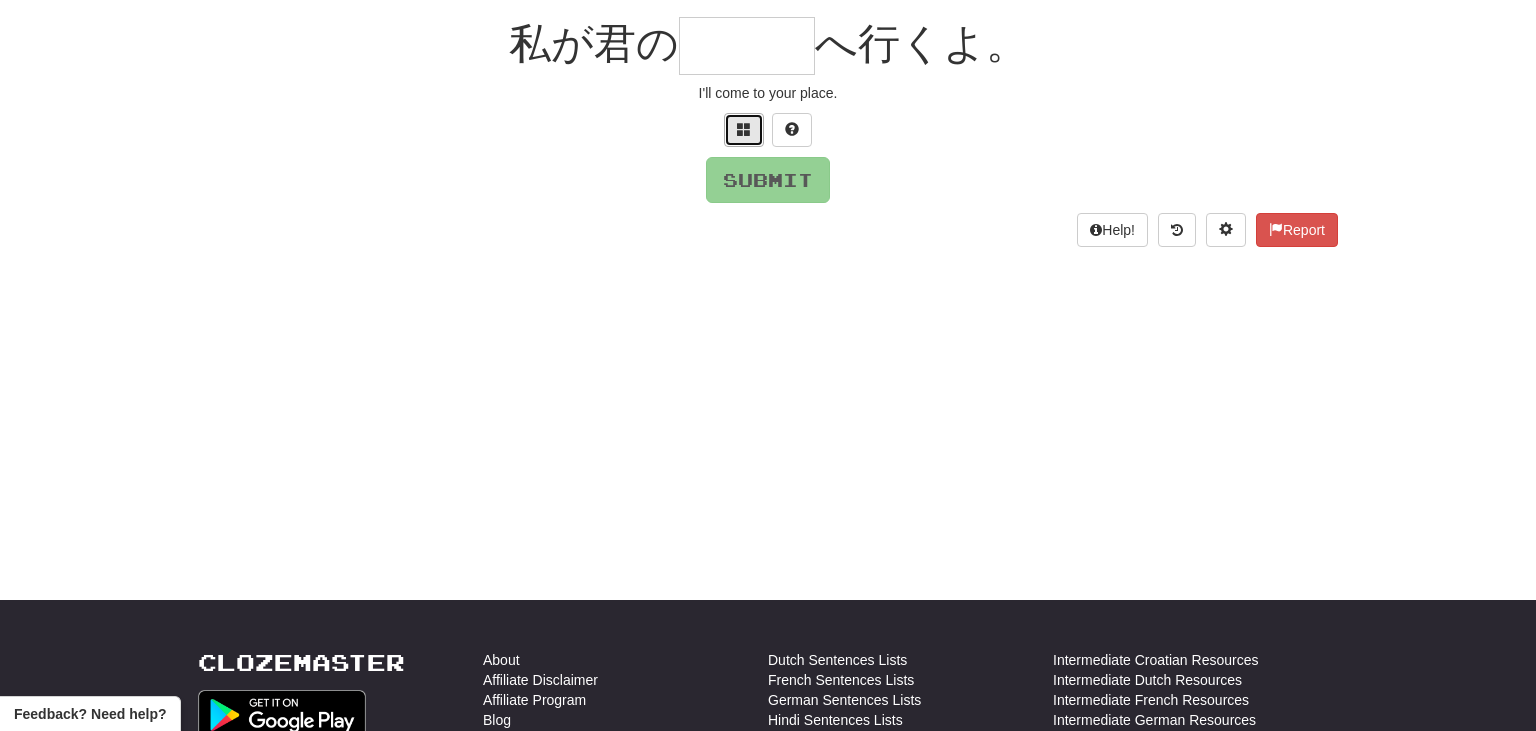 click at bounding box center [744, 129] 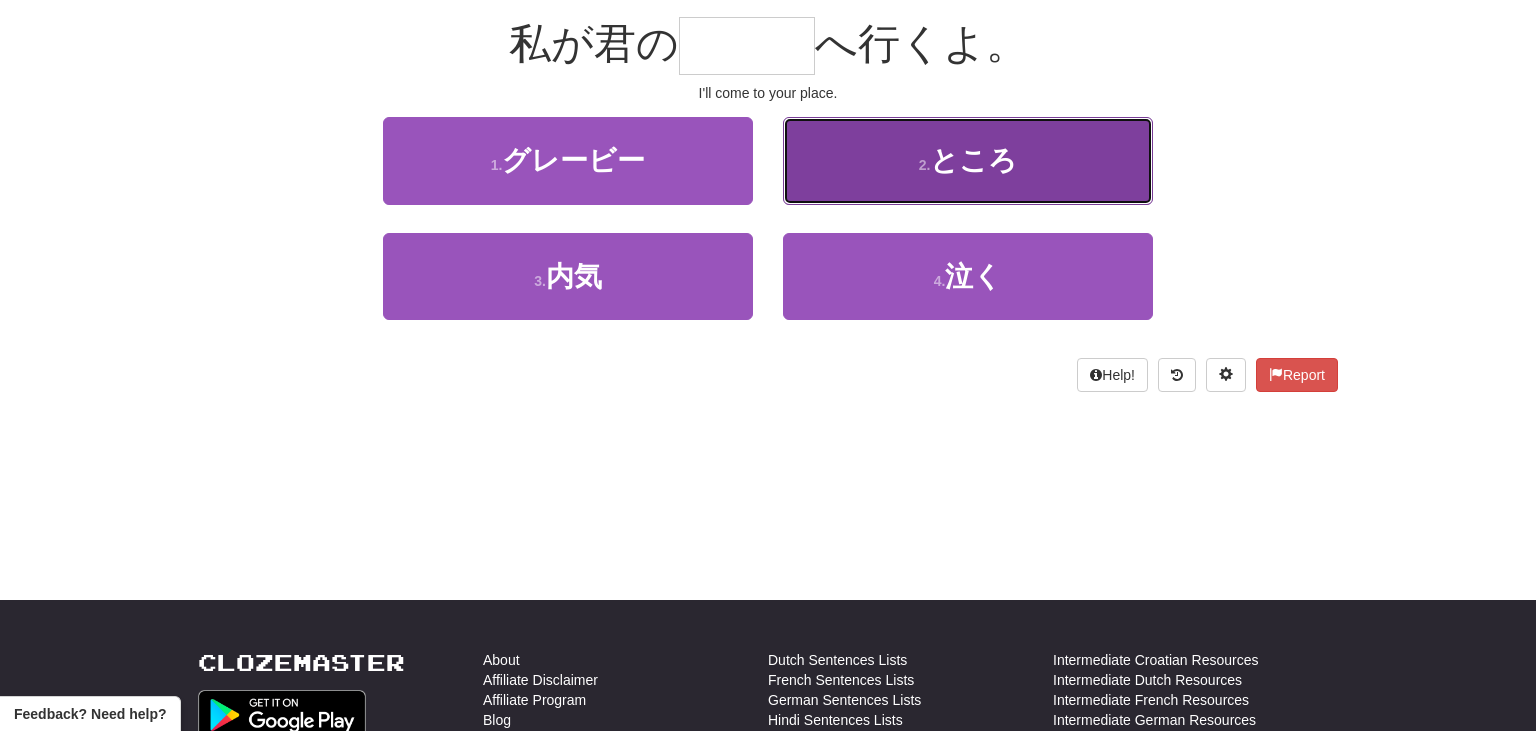click on "2 .  ところ" at bounding box center (968, 160) 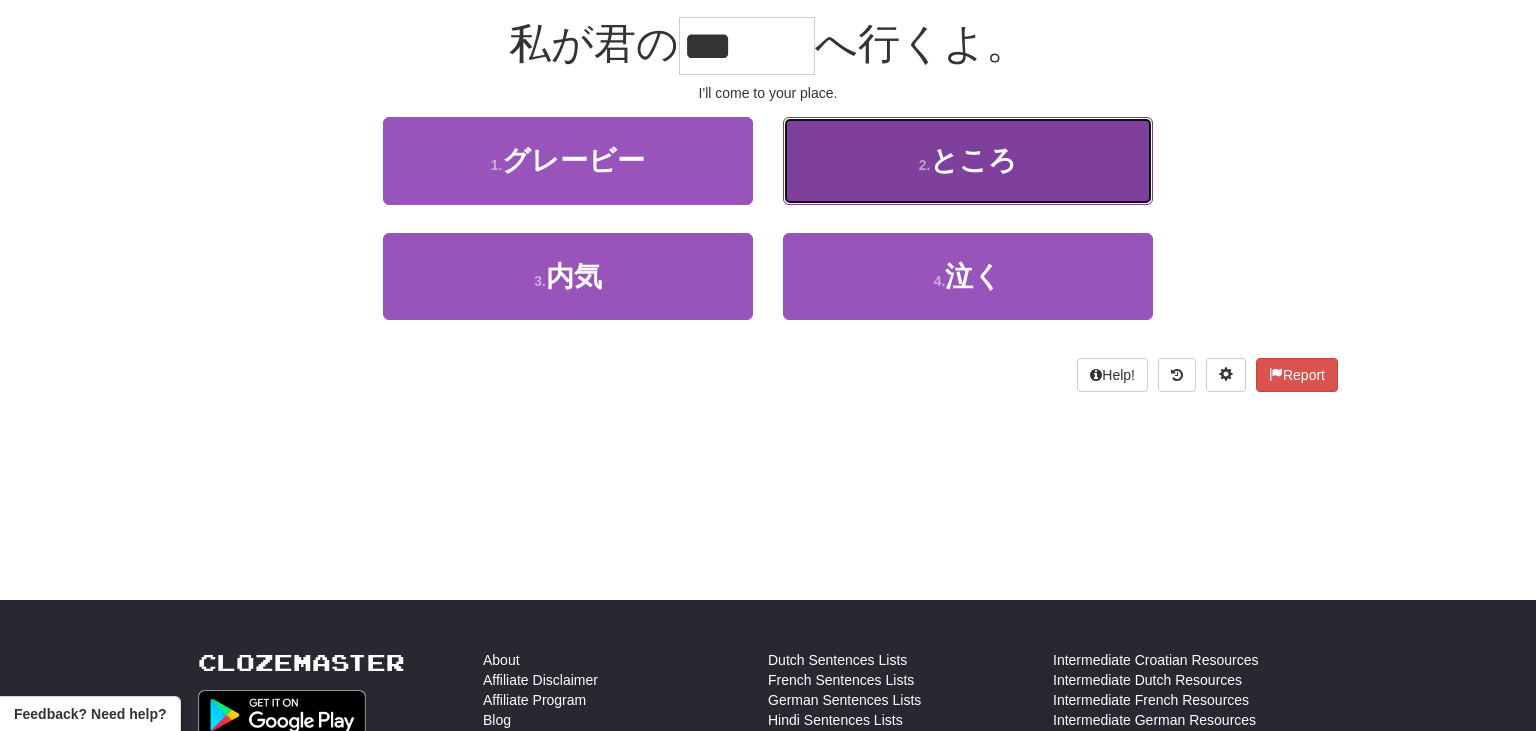 scroll, scrollTop: 194, scrollLeft: 0, axis: vertical 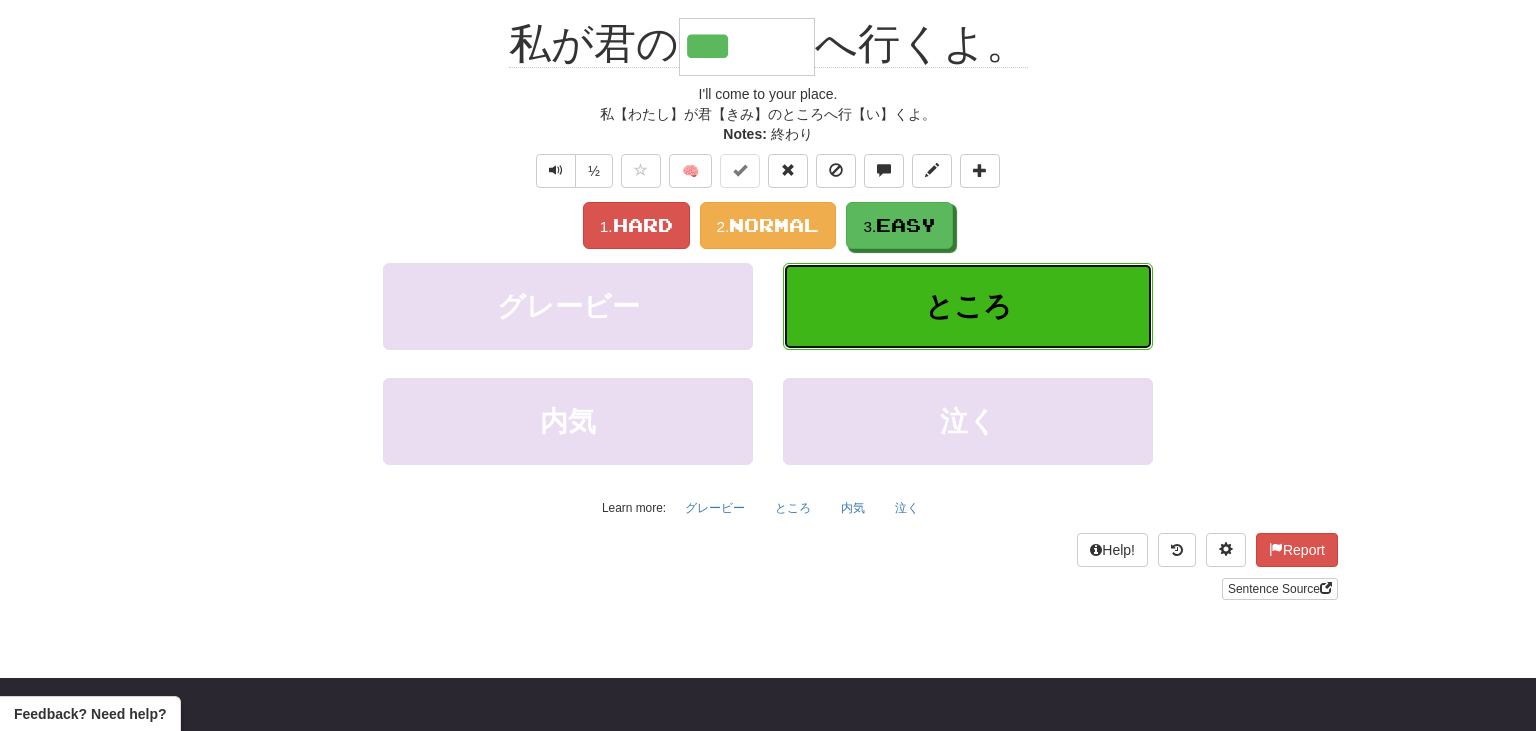 click on "ところ" at bounding box center (968, 306) 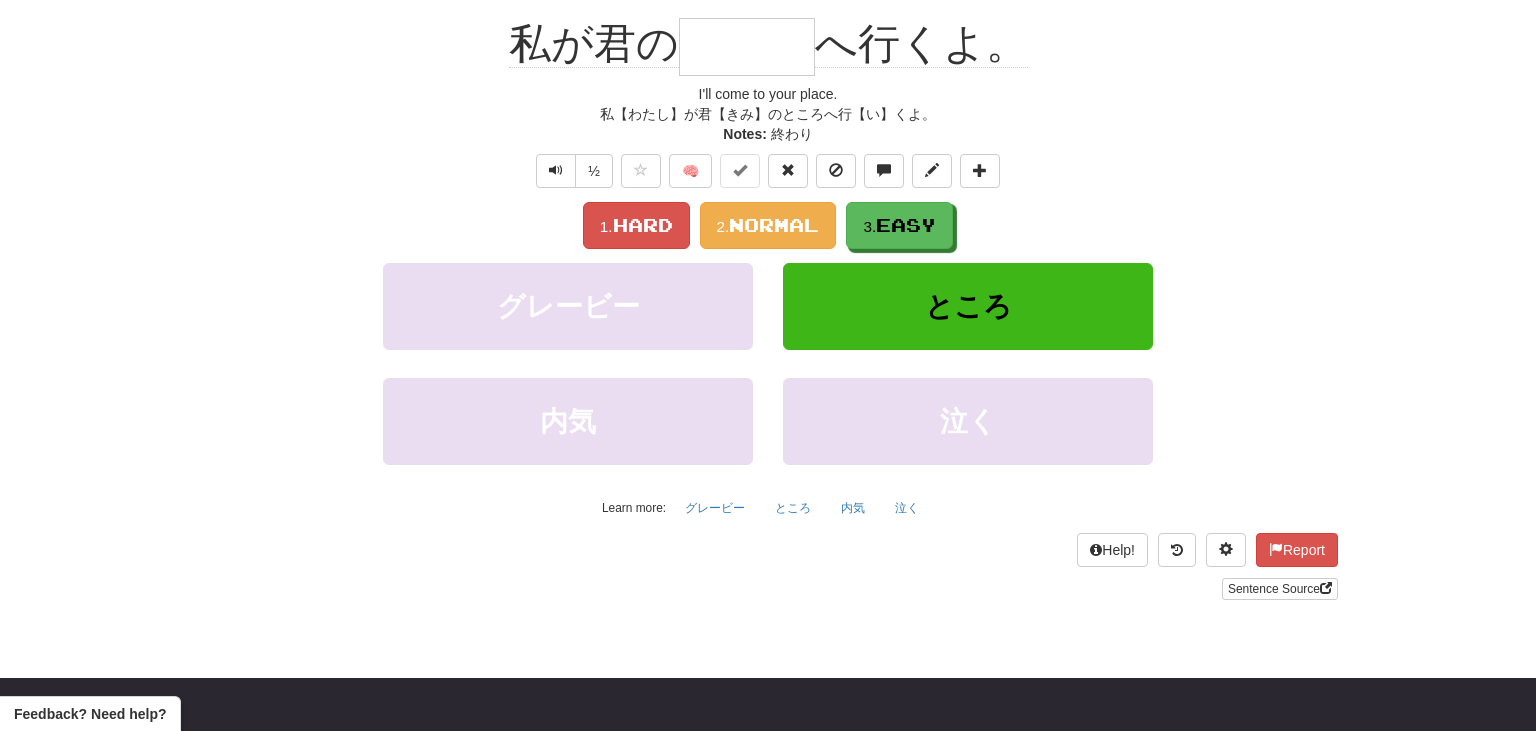 scroll, scrollTop: 181, scrollLeft: 0, axis: vertical 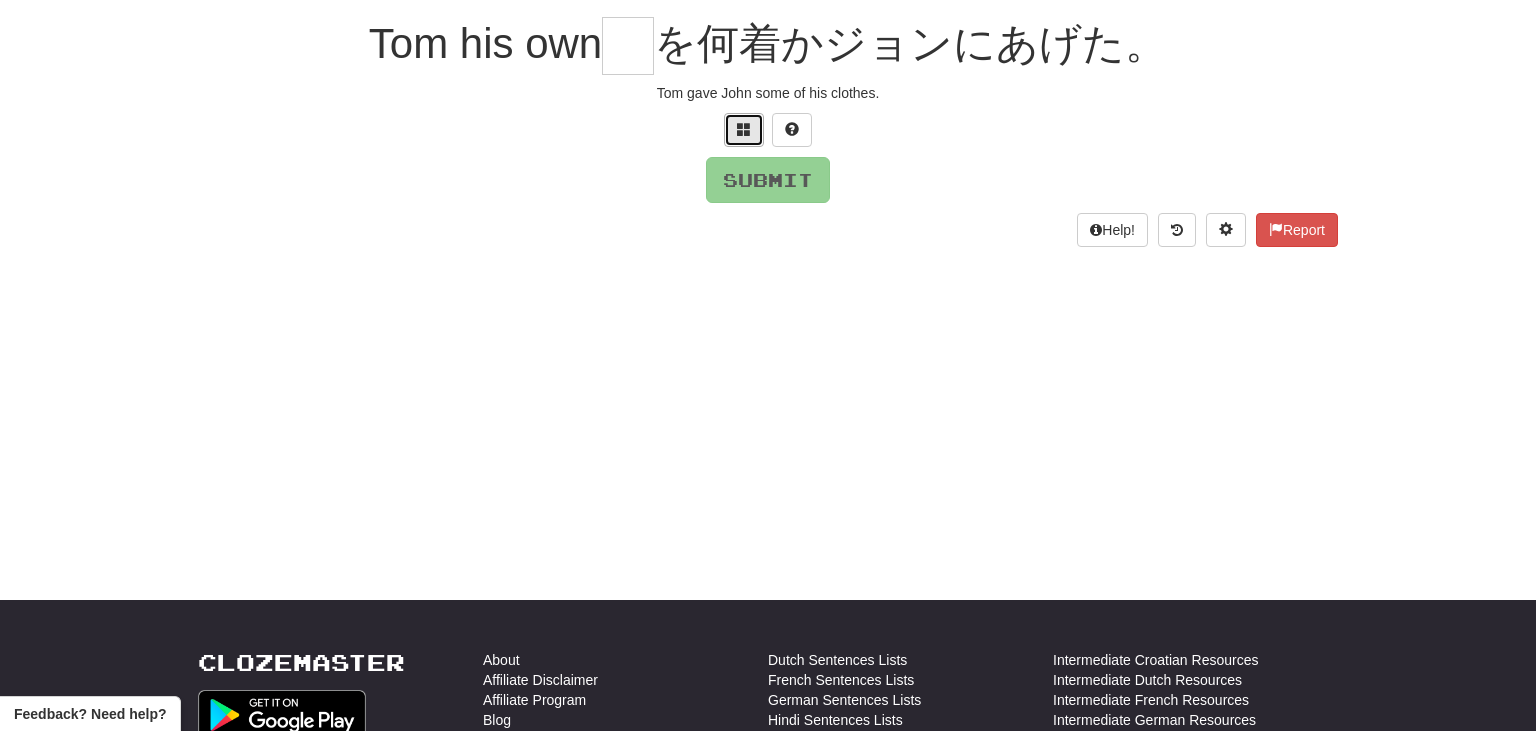 click at bounding box center (744, 130) 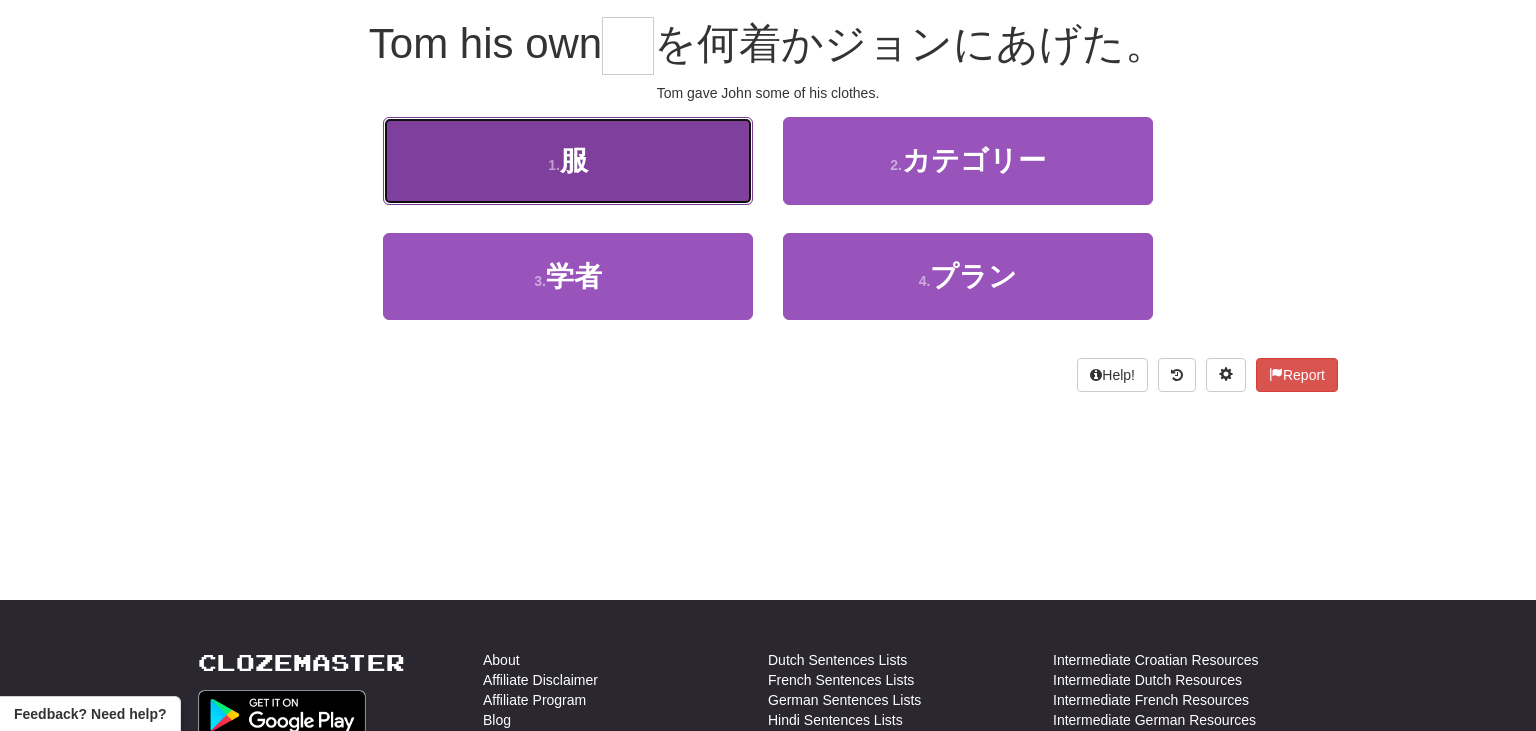 click on "1 .  服" at bounding box center [568, 160] 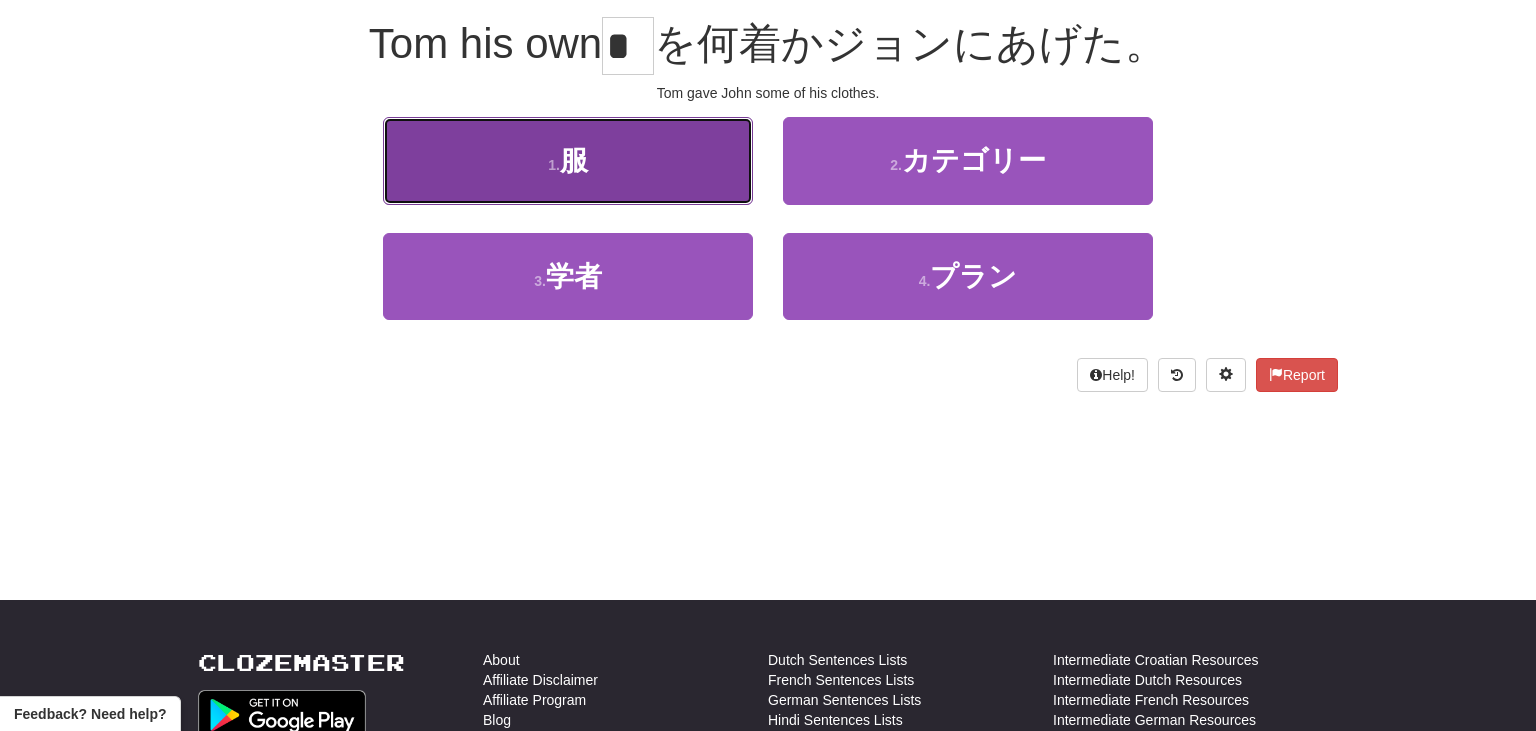 scroll, scrollTop: 194, scrollLeft: 0, axis: vertical 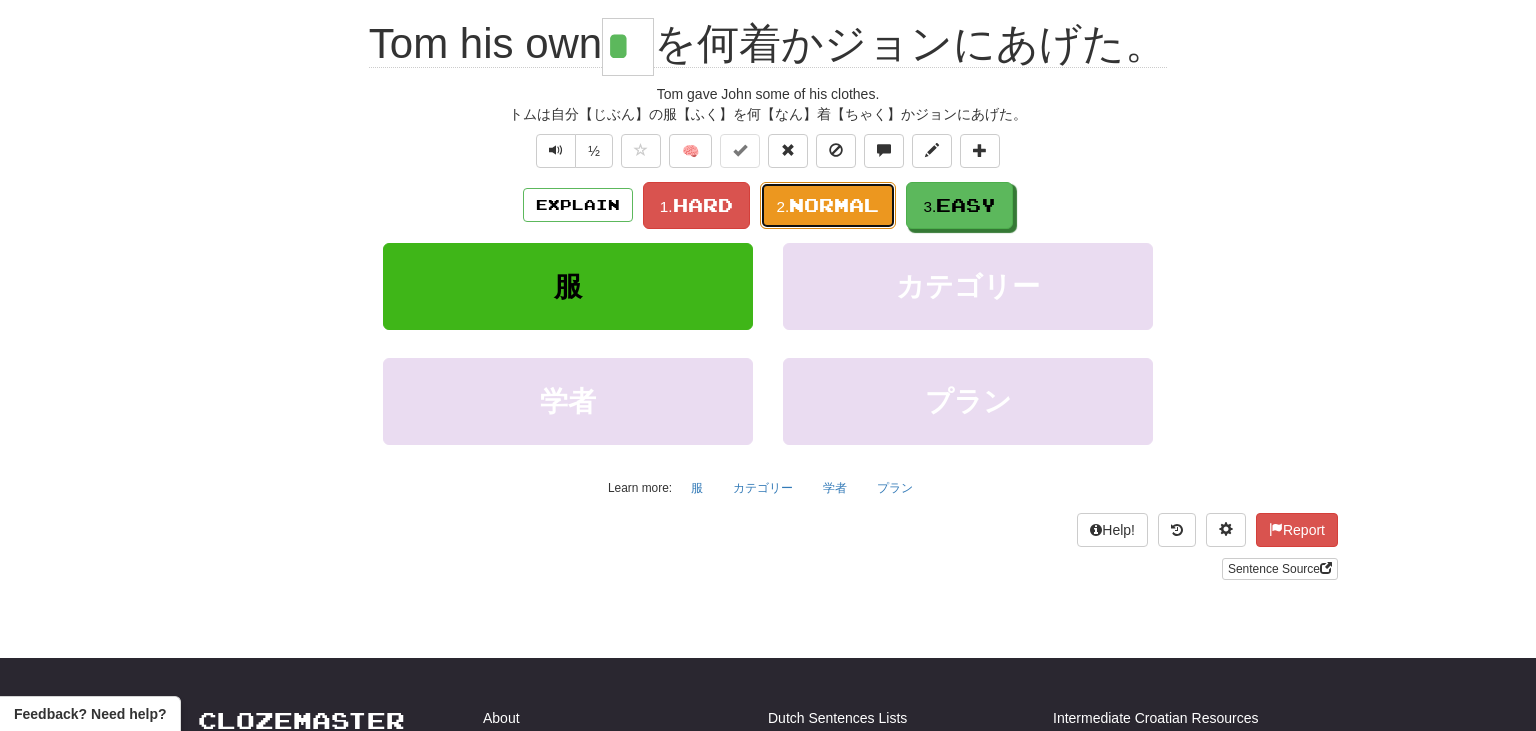 click on "Normal" at bounding box center (834, 205) 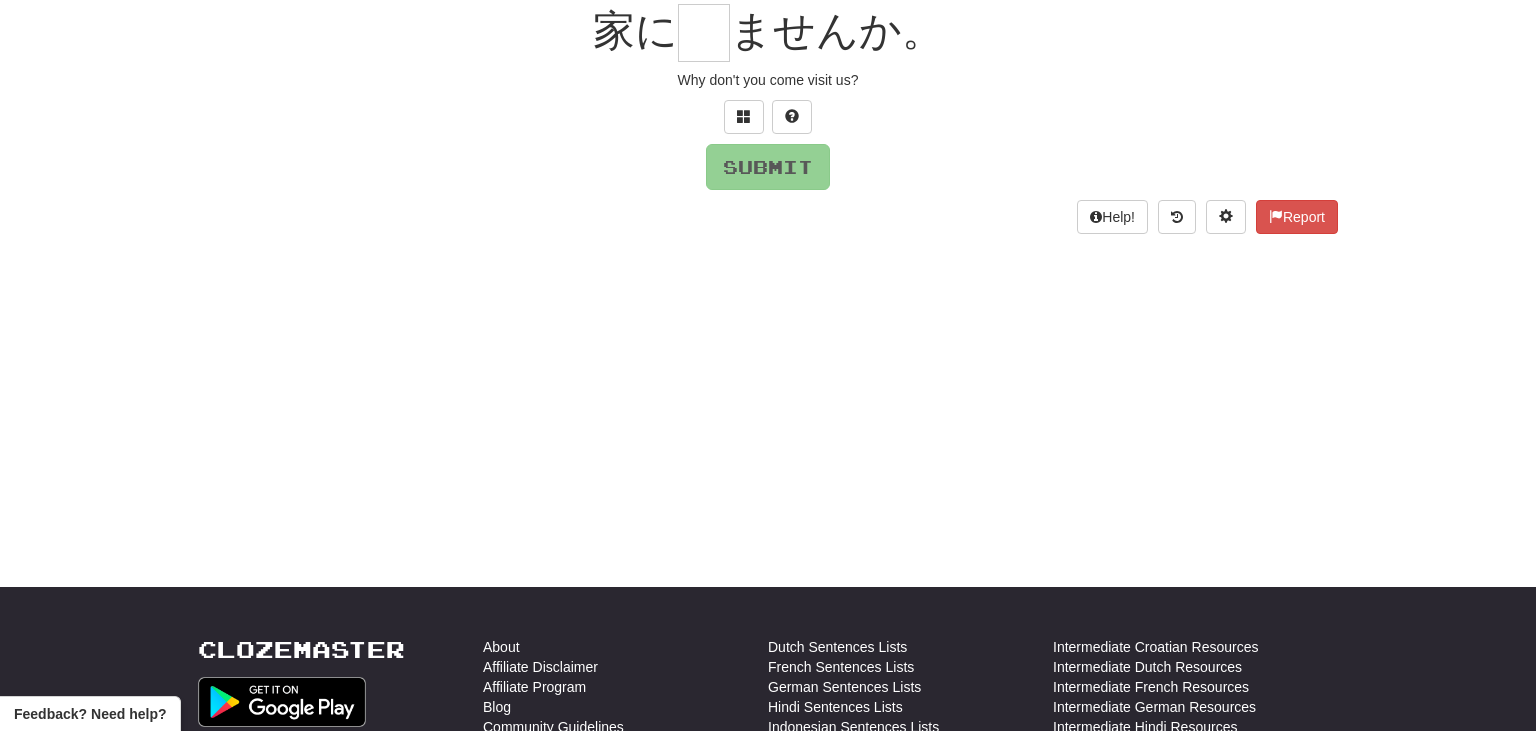 scroll, scrollTop: 181, scrollLeft: 0, axis: vertical 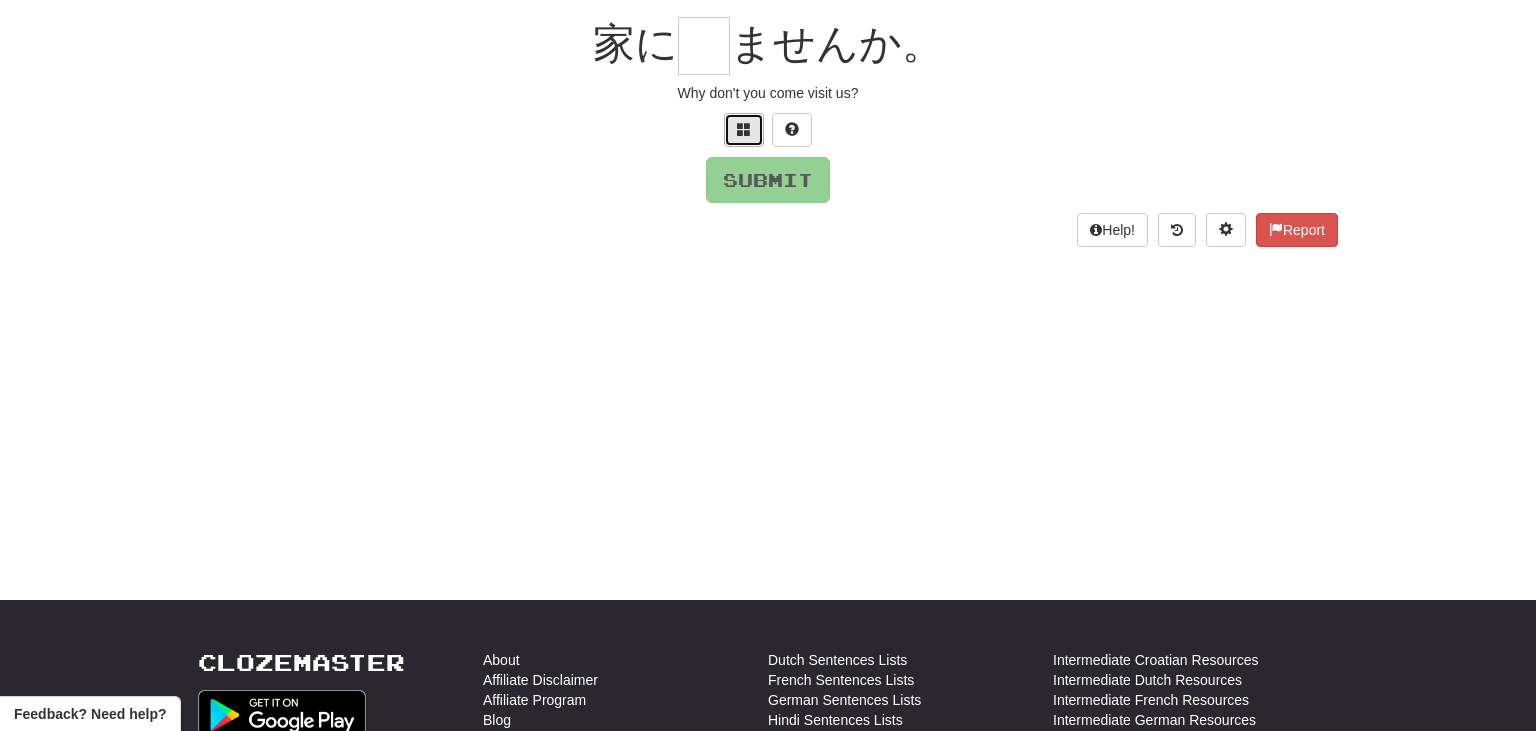 click at bounding box center [744, 129] 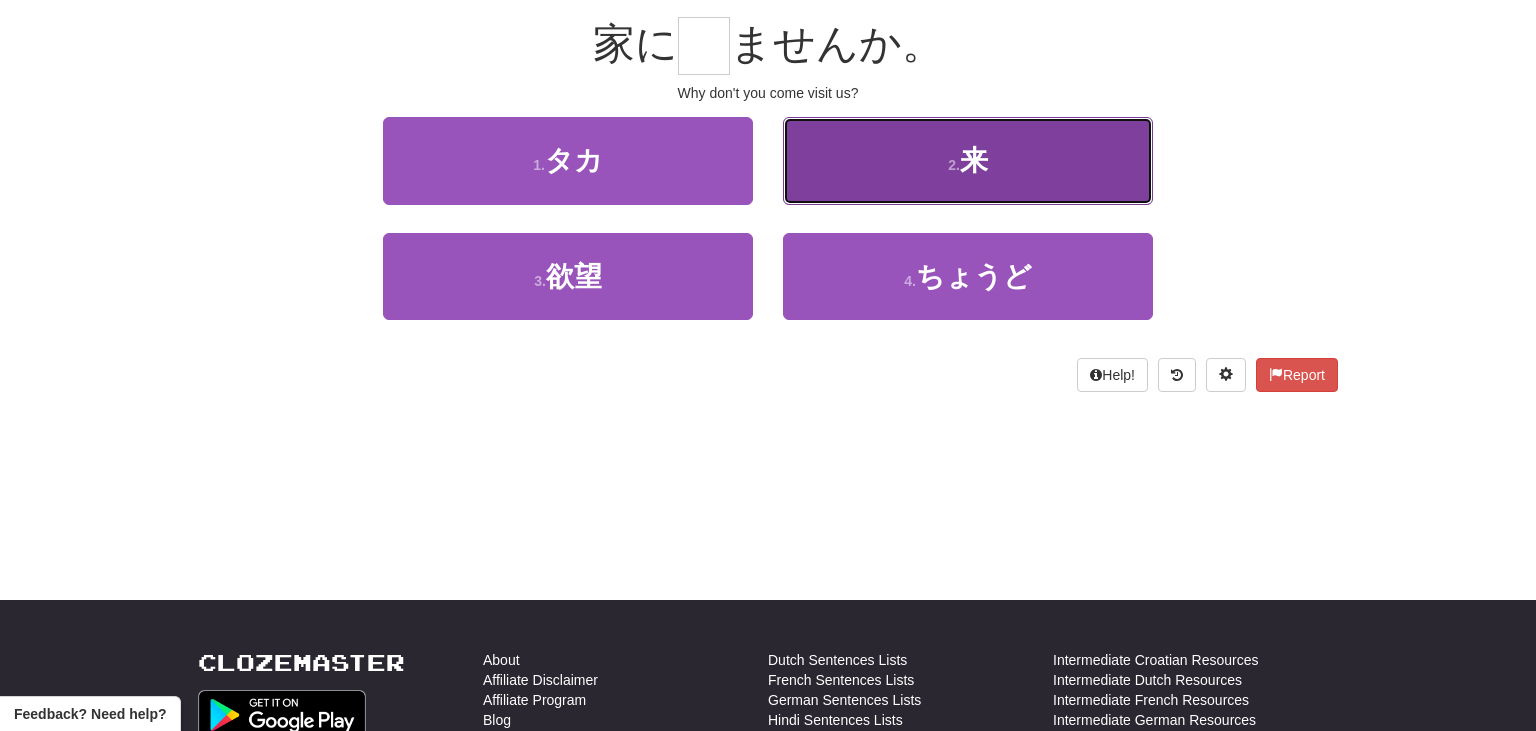 click on "2 .  来" at bounding box center (968, 160) 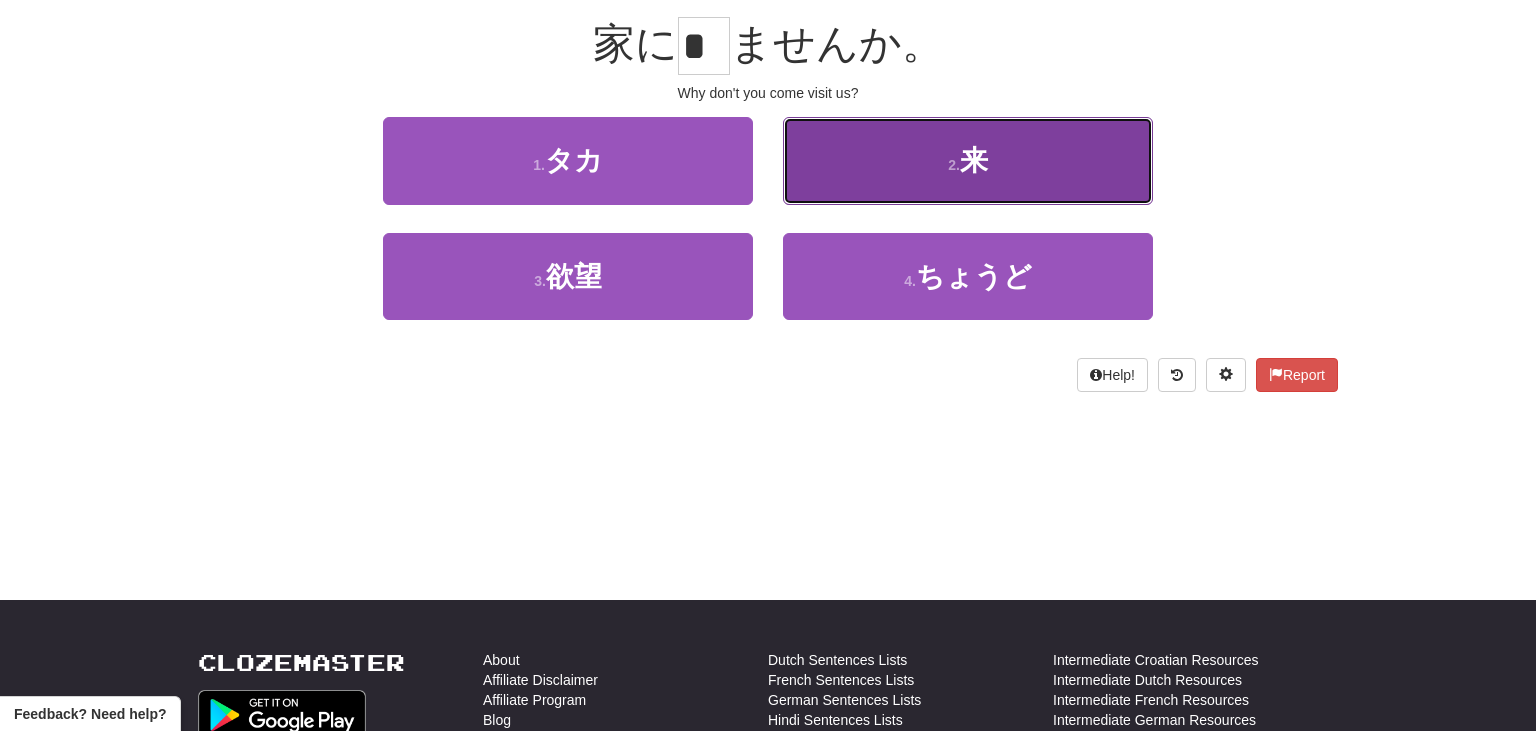 scroll, scrollTop: 194, scrollLeft: 0, axis: vertical 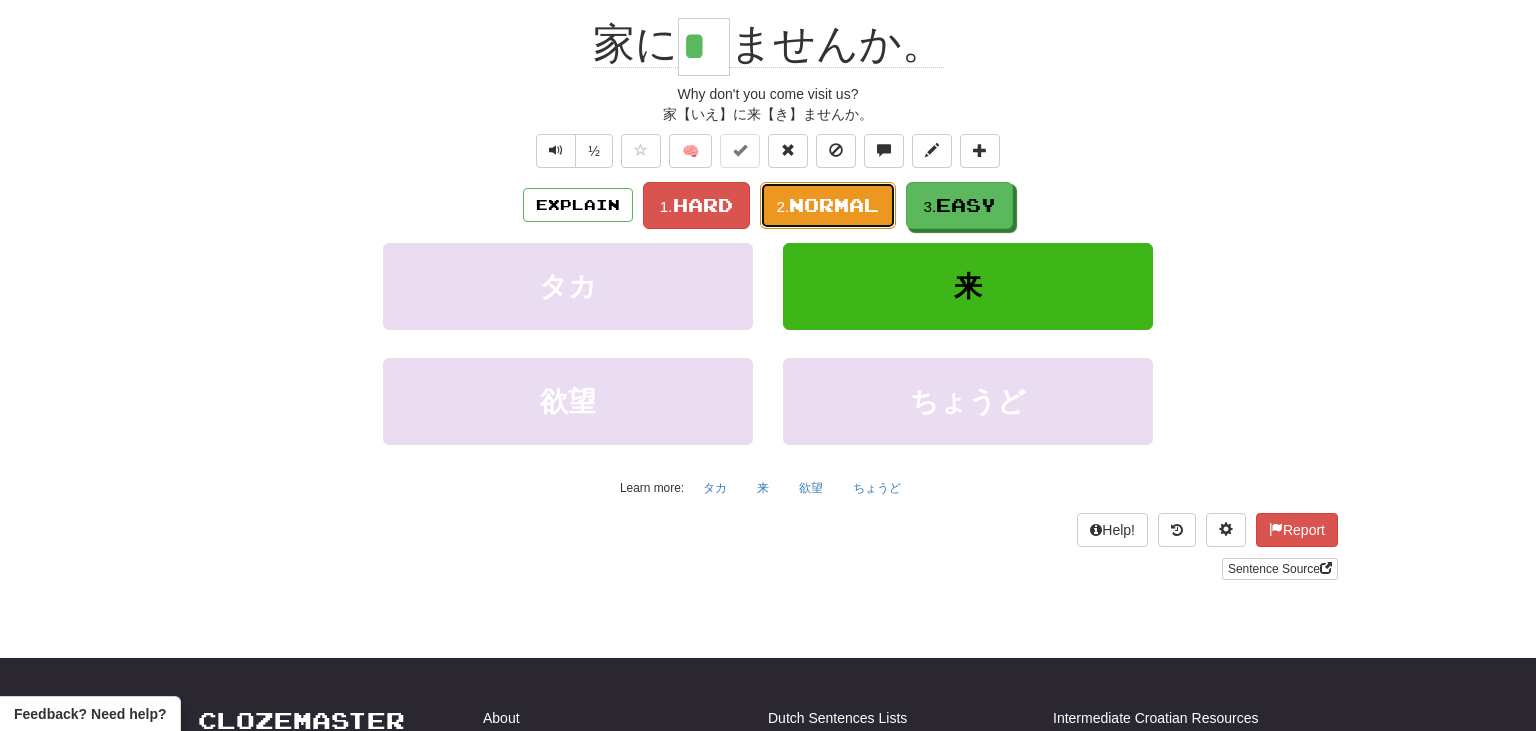 click on "Normal" at bounding box center (834, 205) 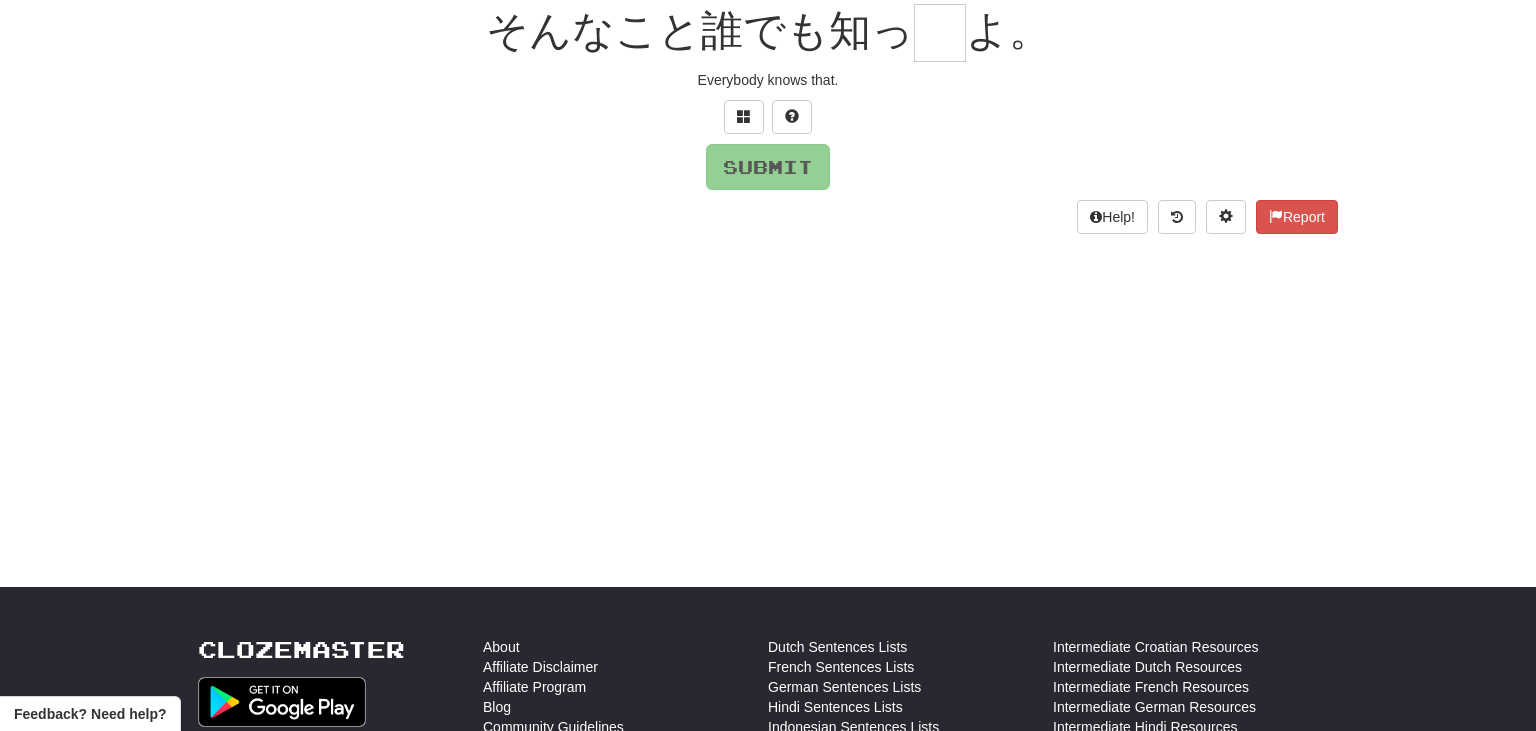 scroll, scrollTop: 181, scrollLeft: 0, axis: vertical 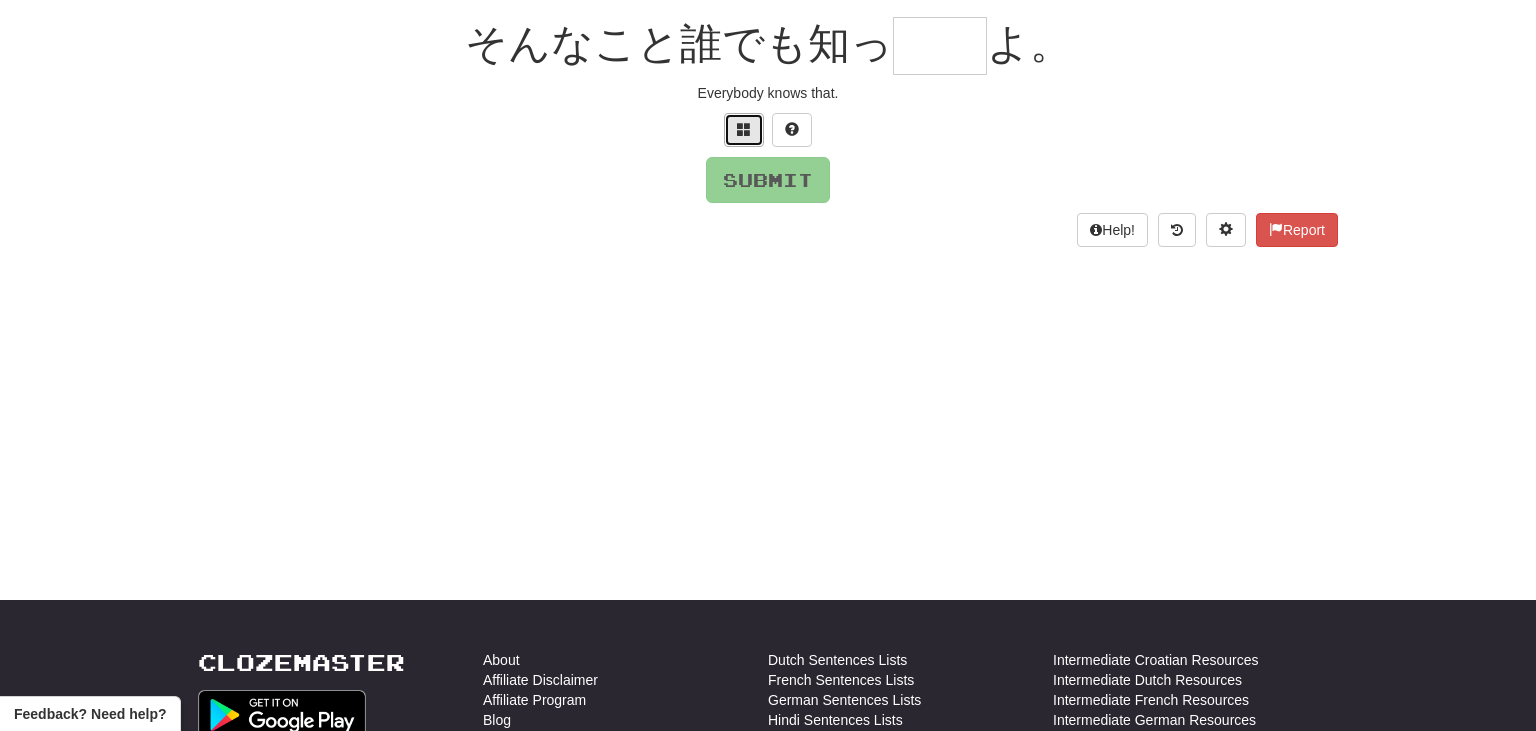 click at bounding box center [744, 129] 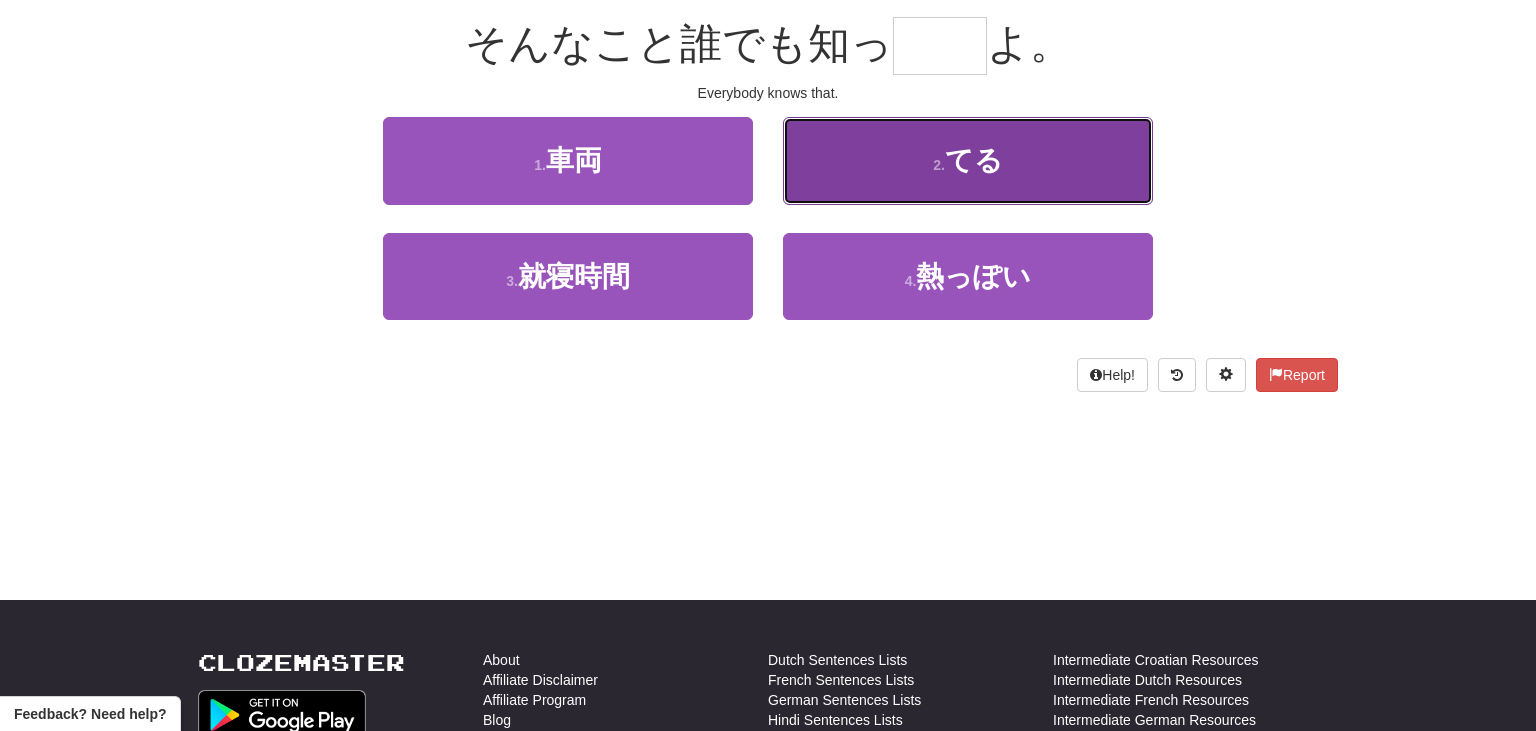 click on "2 .  てる" at bounding box center [968, 160] 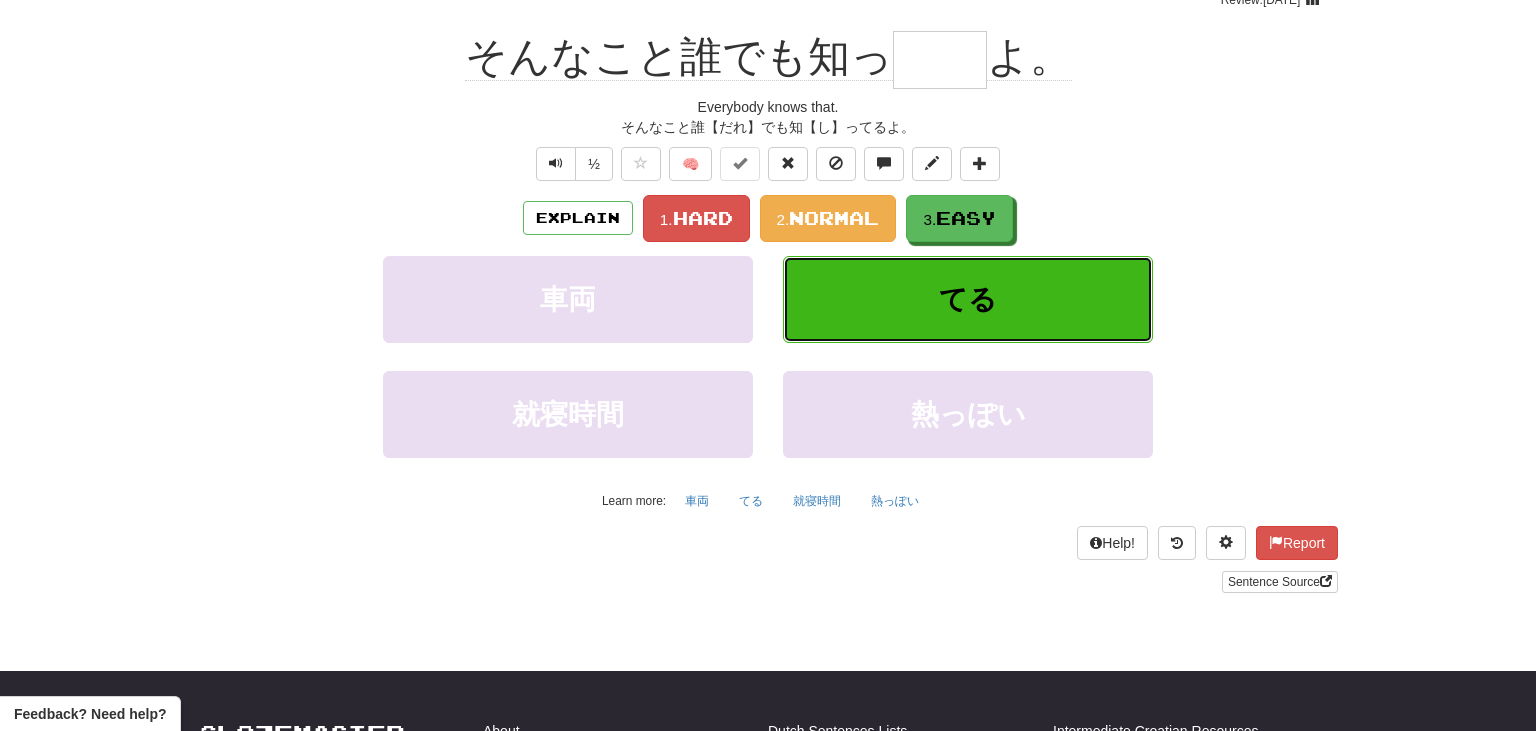 type on "**" 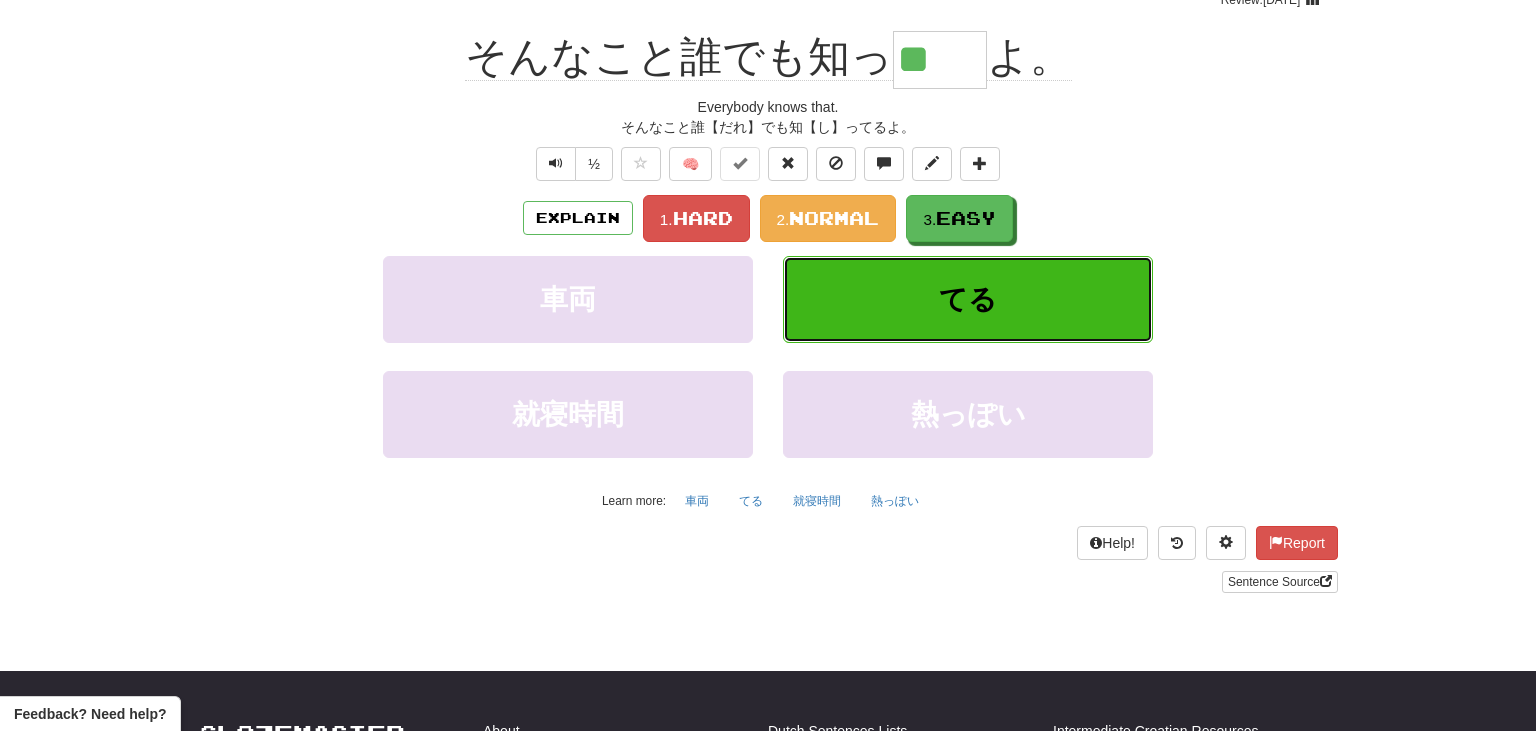 scroll, scrollTop: 194, scrollLeft: 0, axis: vertical 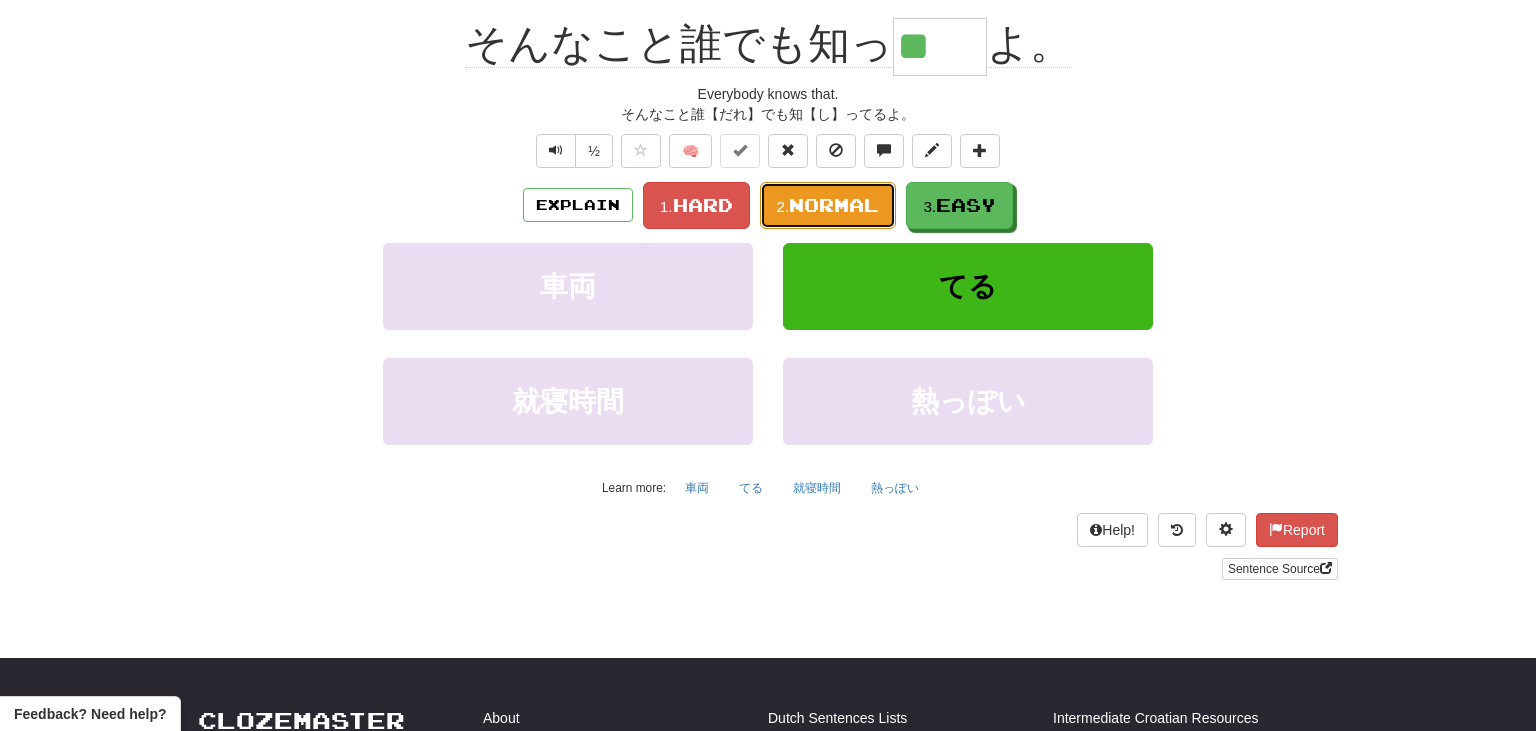 click on "2.  Normal" at bounding box center [828, 205] 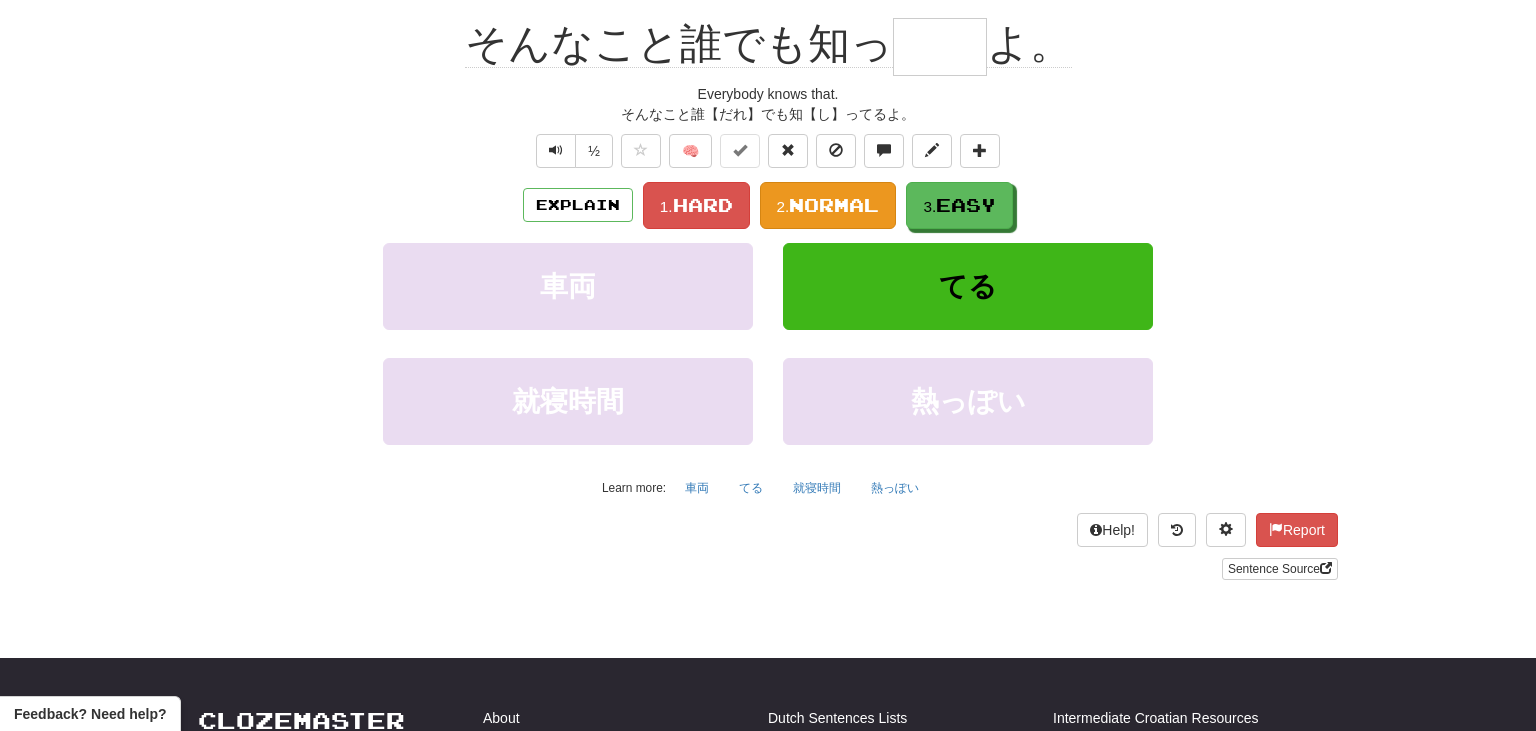 scroll, scrollTop: 181, scrollLeft: 0, axis: vertical 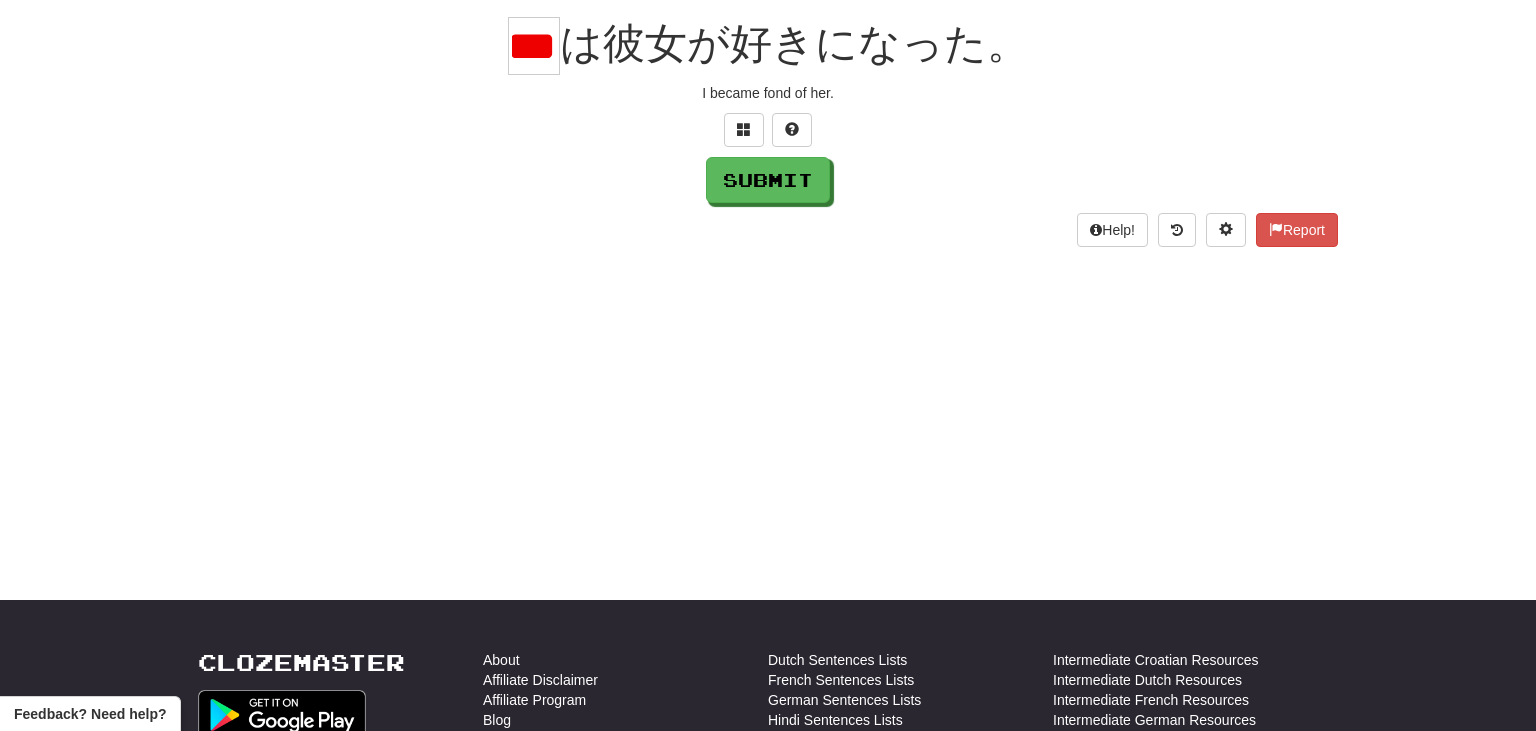type on "*" 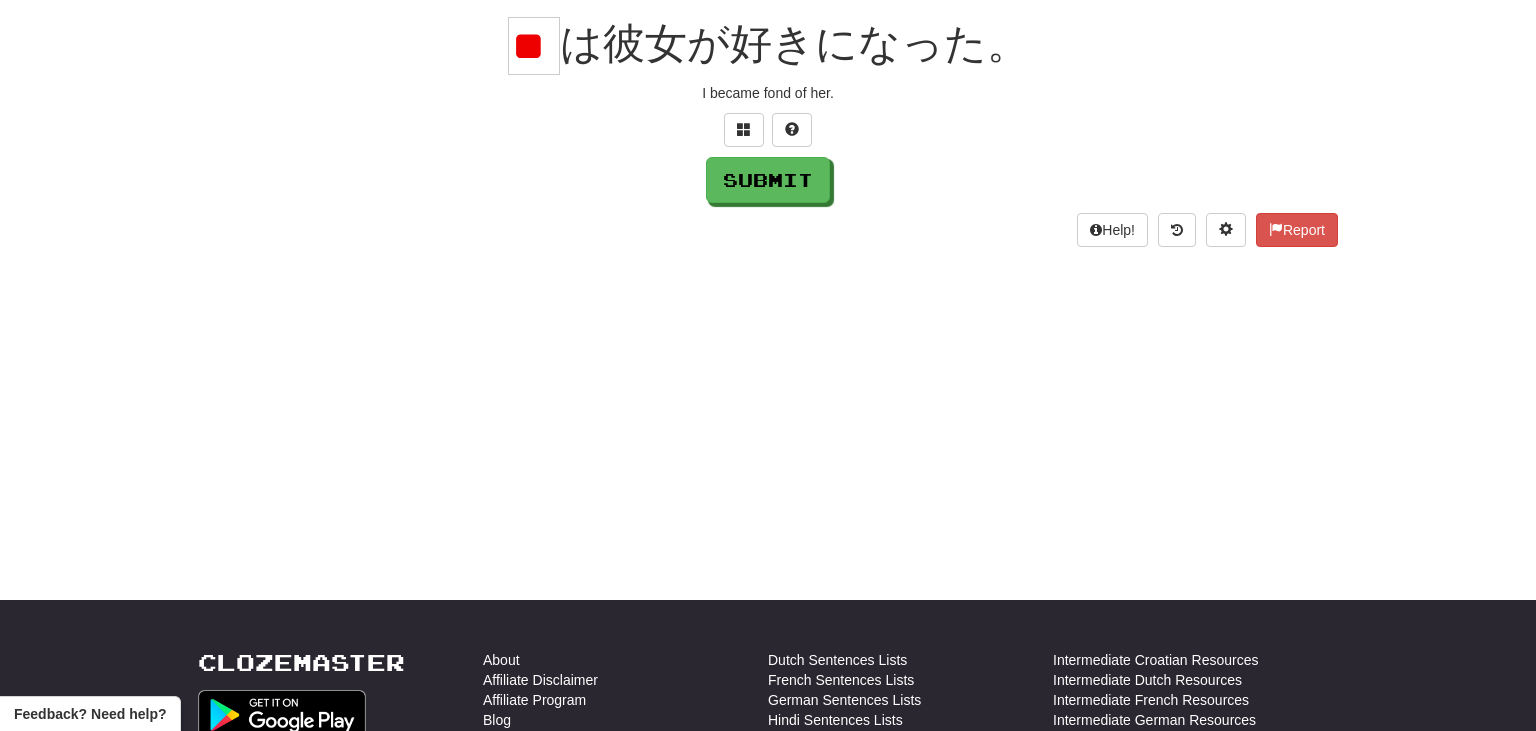 scroll, scrollTop: 0, scrollLeft: 39, axis: horizontal 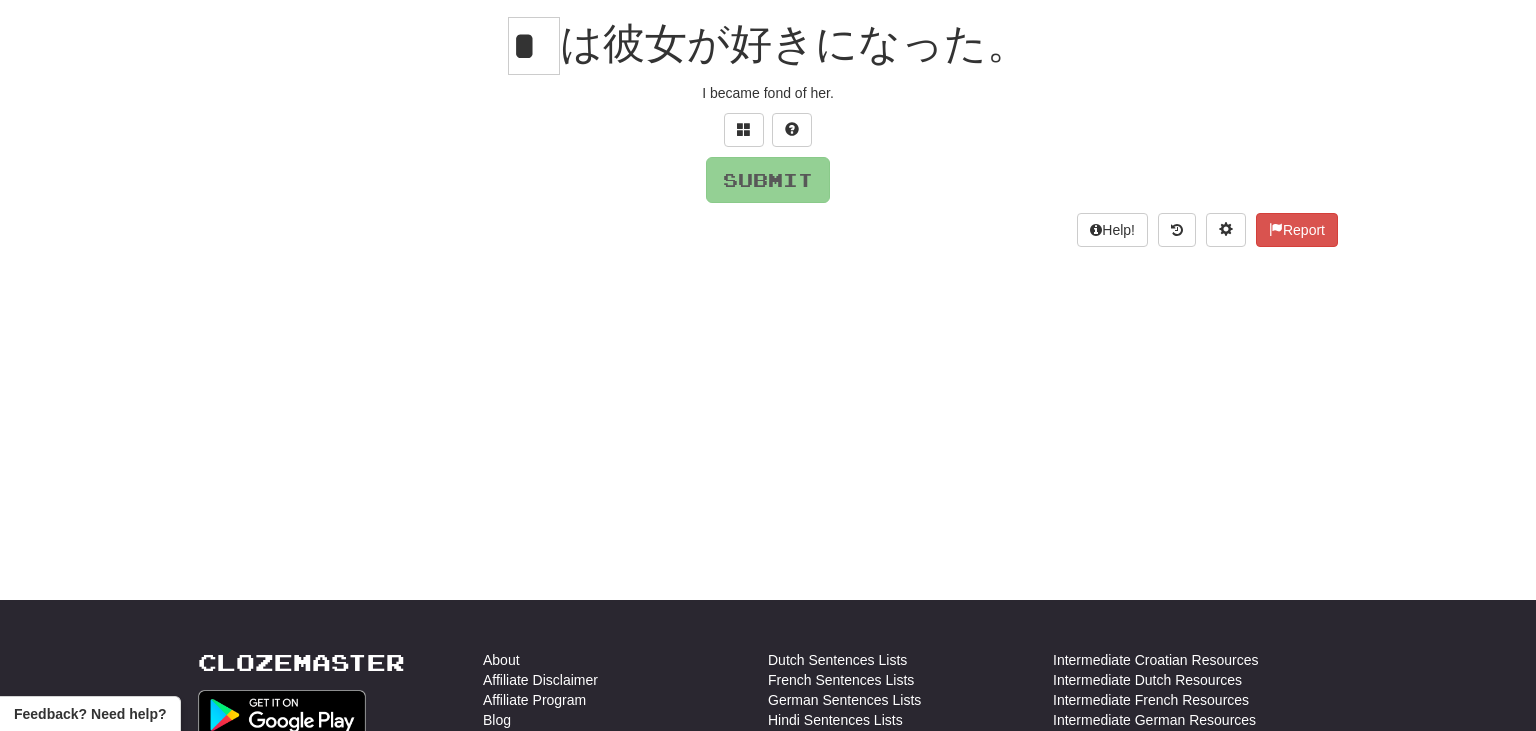 type on "*" 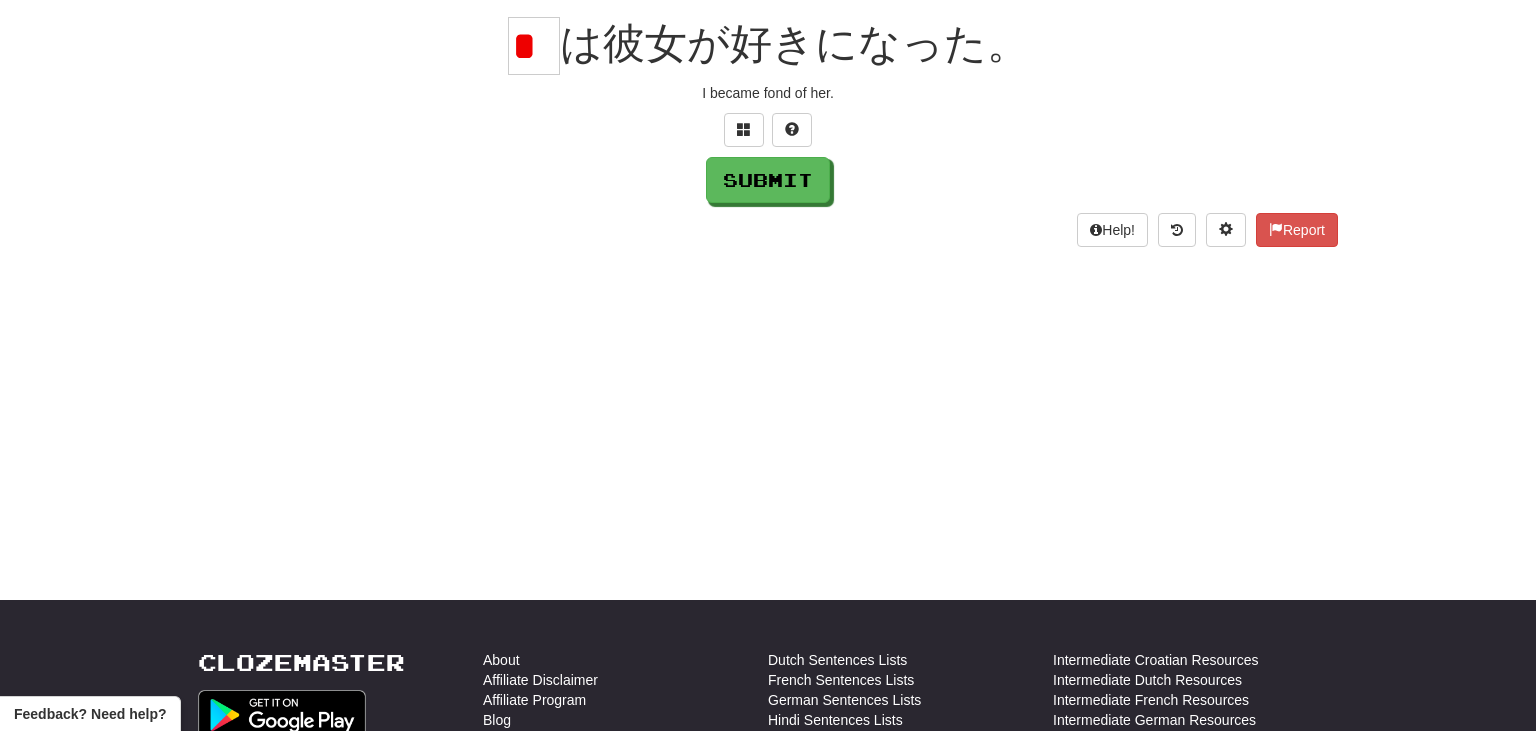 scroll, scrollTop: 0, scrollLeft: 0, axis: both 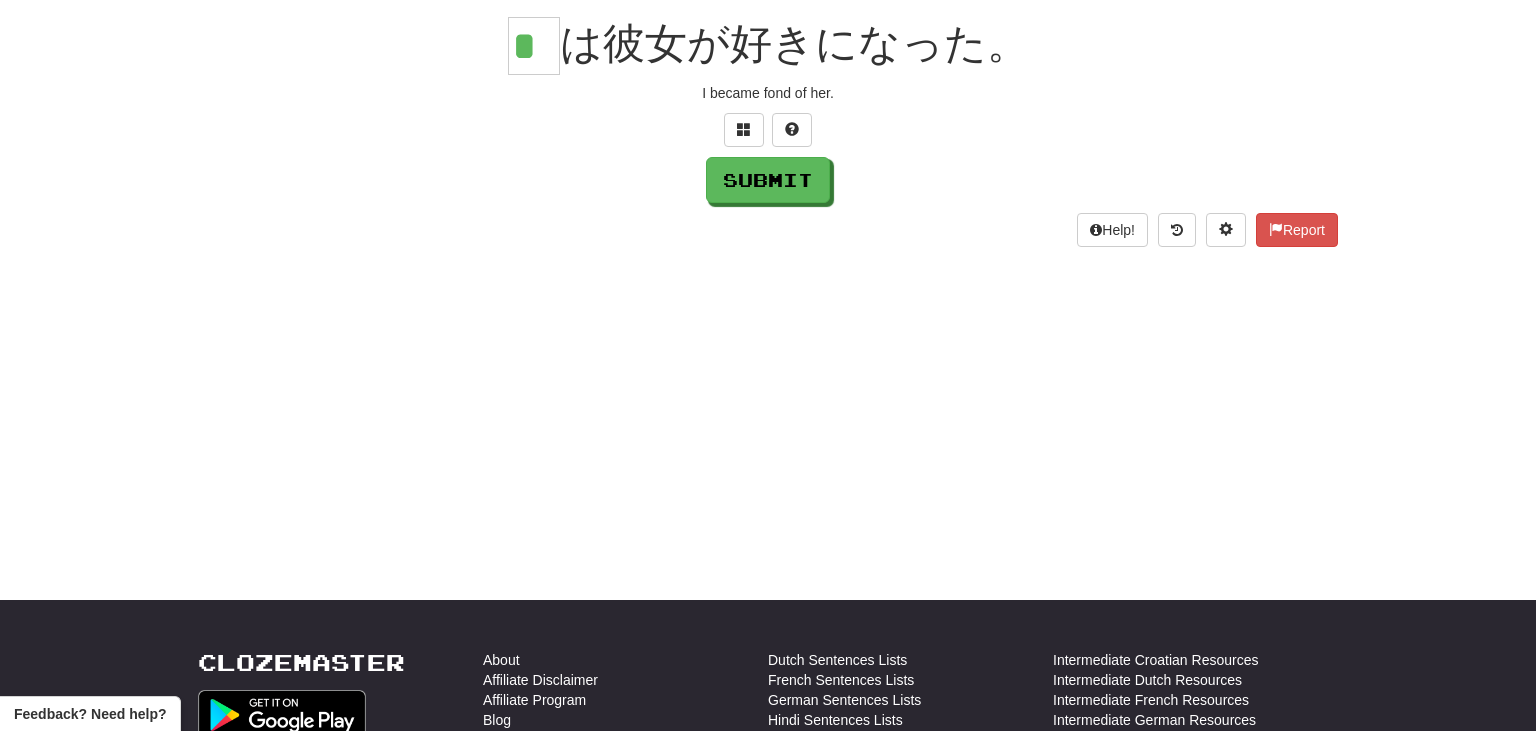 type on "*" 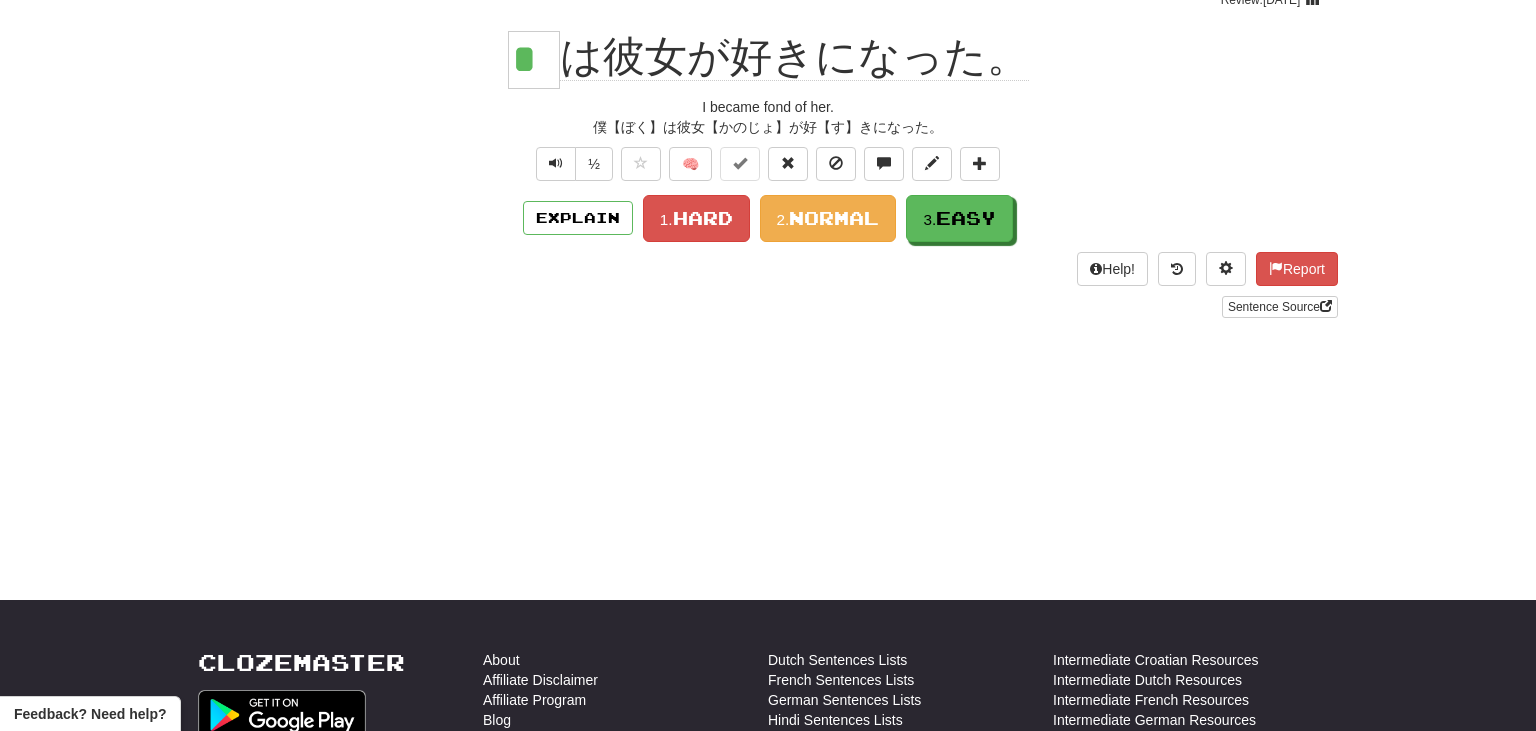 scroll, scrollTop: 194, scrollLeft: 0, axis: vertical 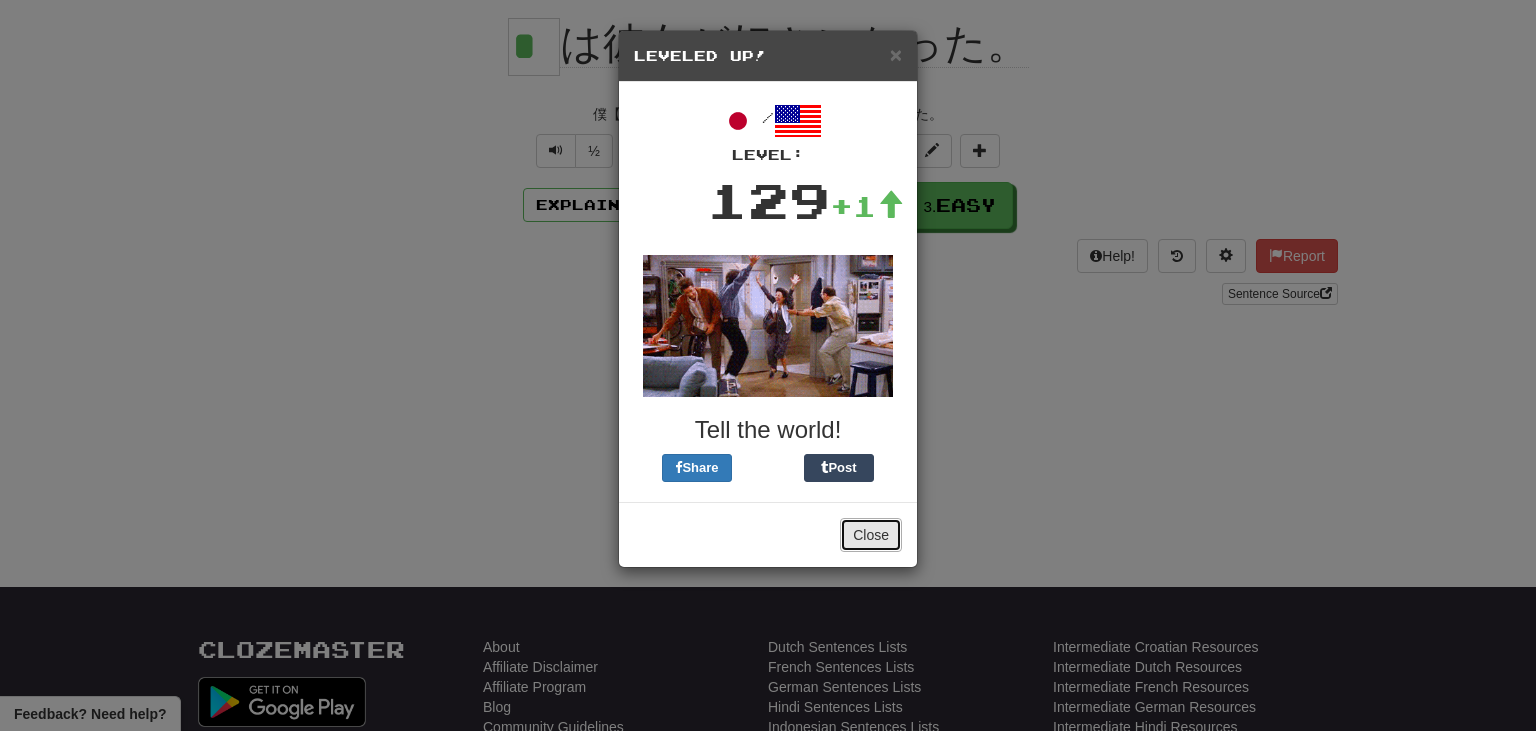 click on "Close" at bounding box center [871, 535] 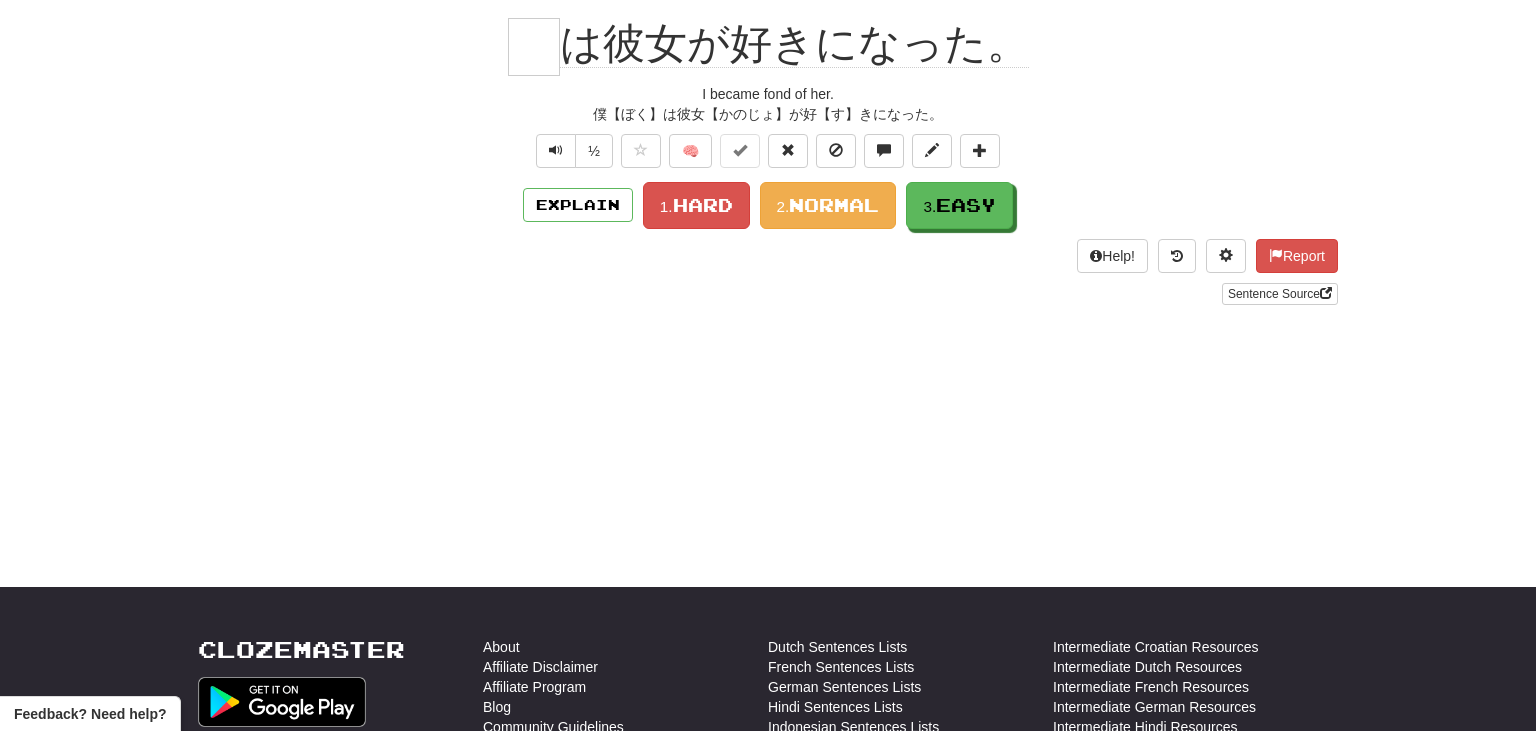 scroll, scrollTop: 181, scrollLeft: 0, axis: vertical 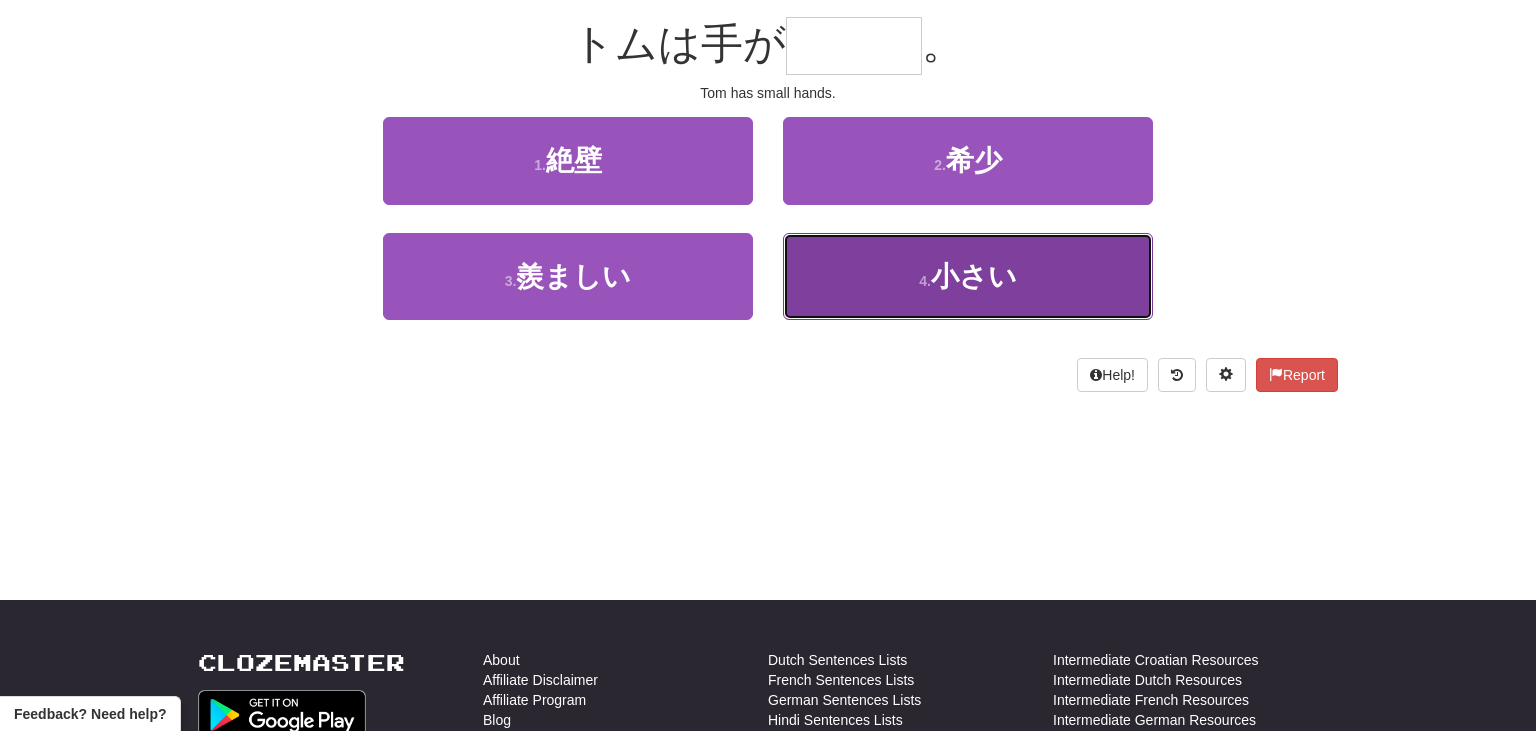 click on "4 .  小さい" at bounding box center [968, 276] 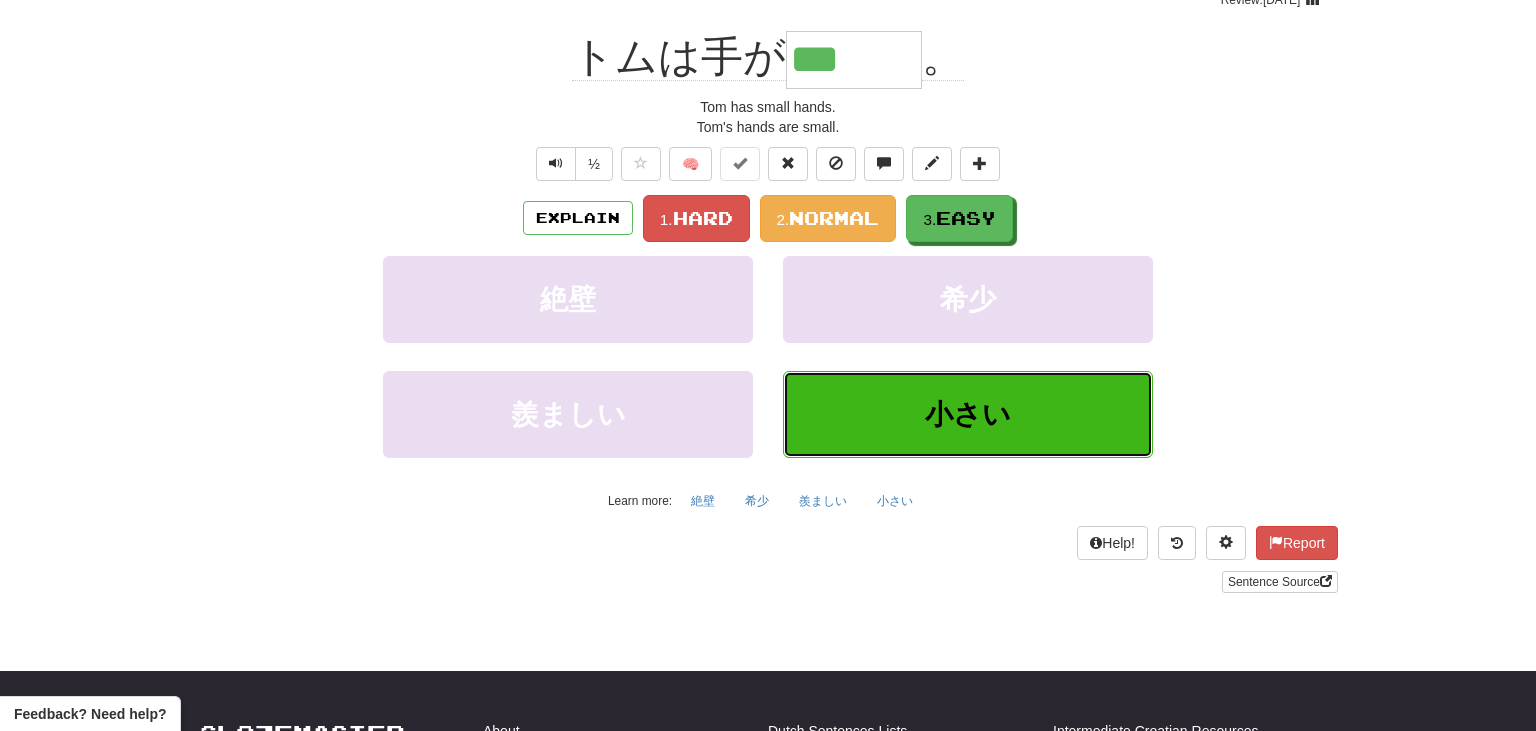 scroll, scrollTop: 194, scrollLeft: 0, axis: vertical 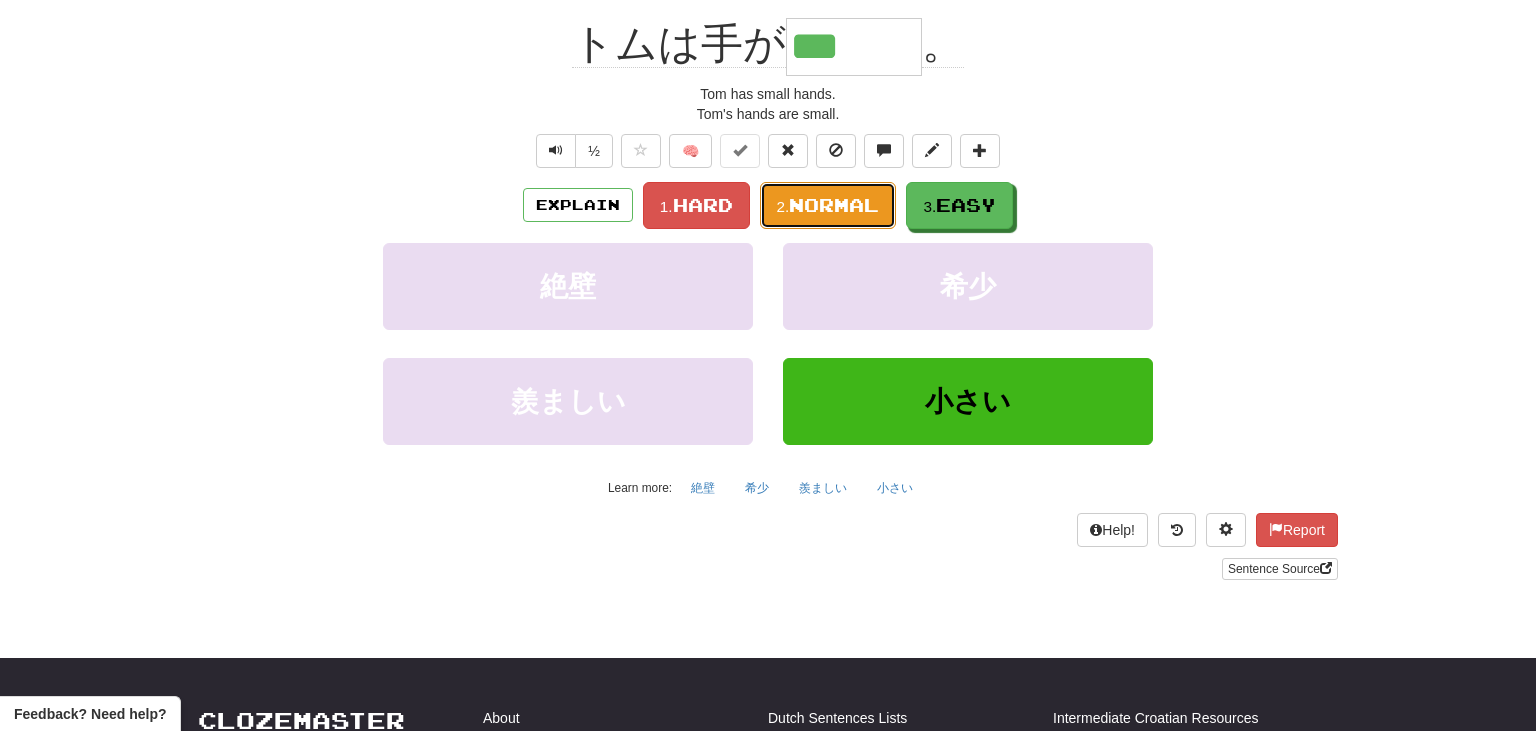 click on "Normal" at bounding box center (834, 205) 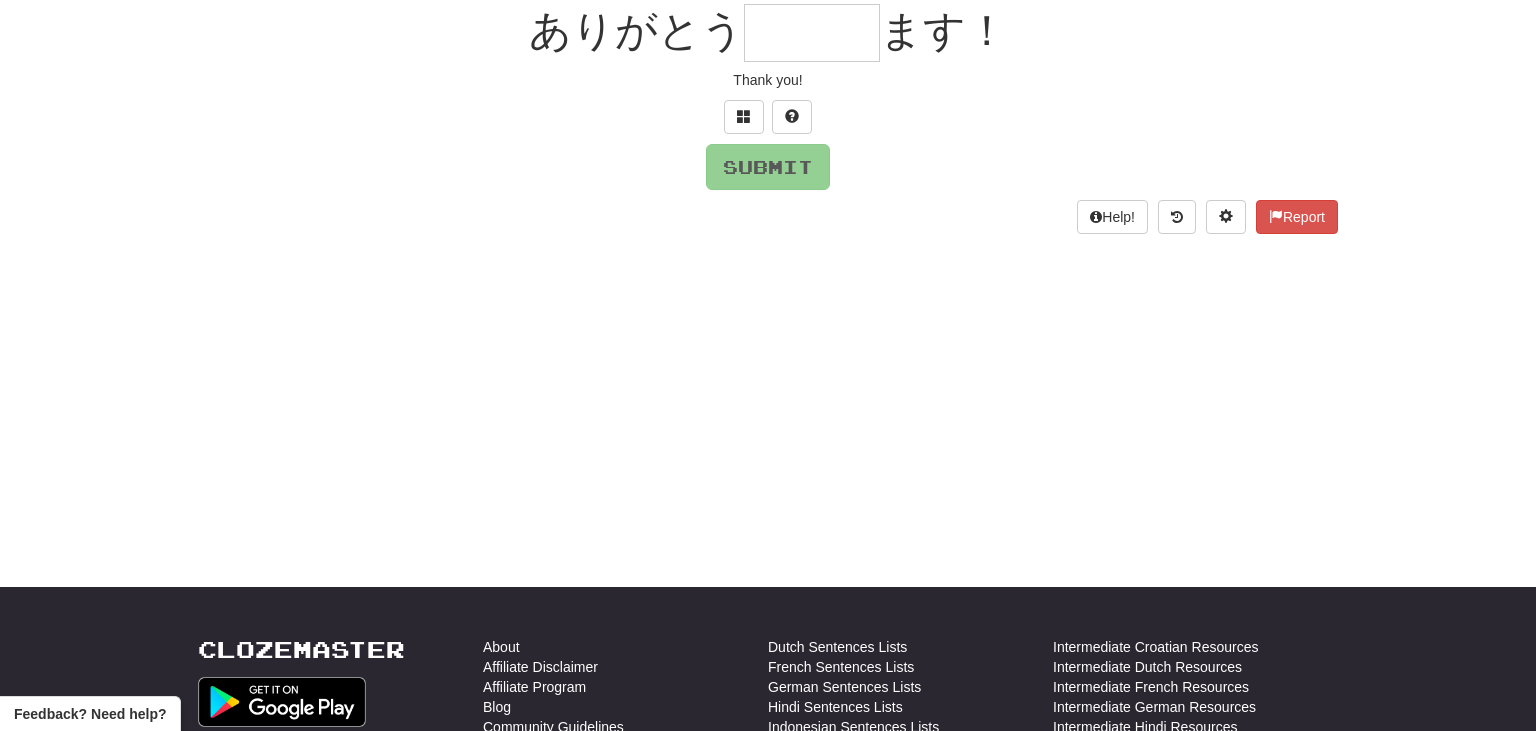 scroll, scrollTop: 181, scrollLeft: 0, axis: vertical 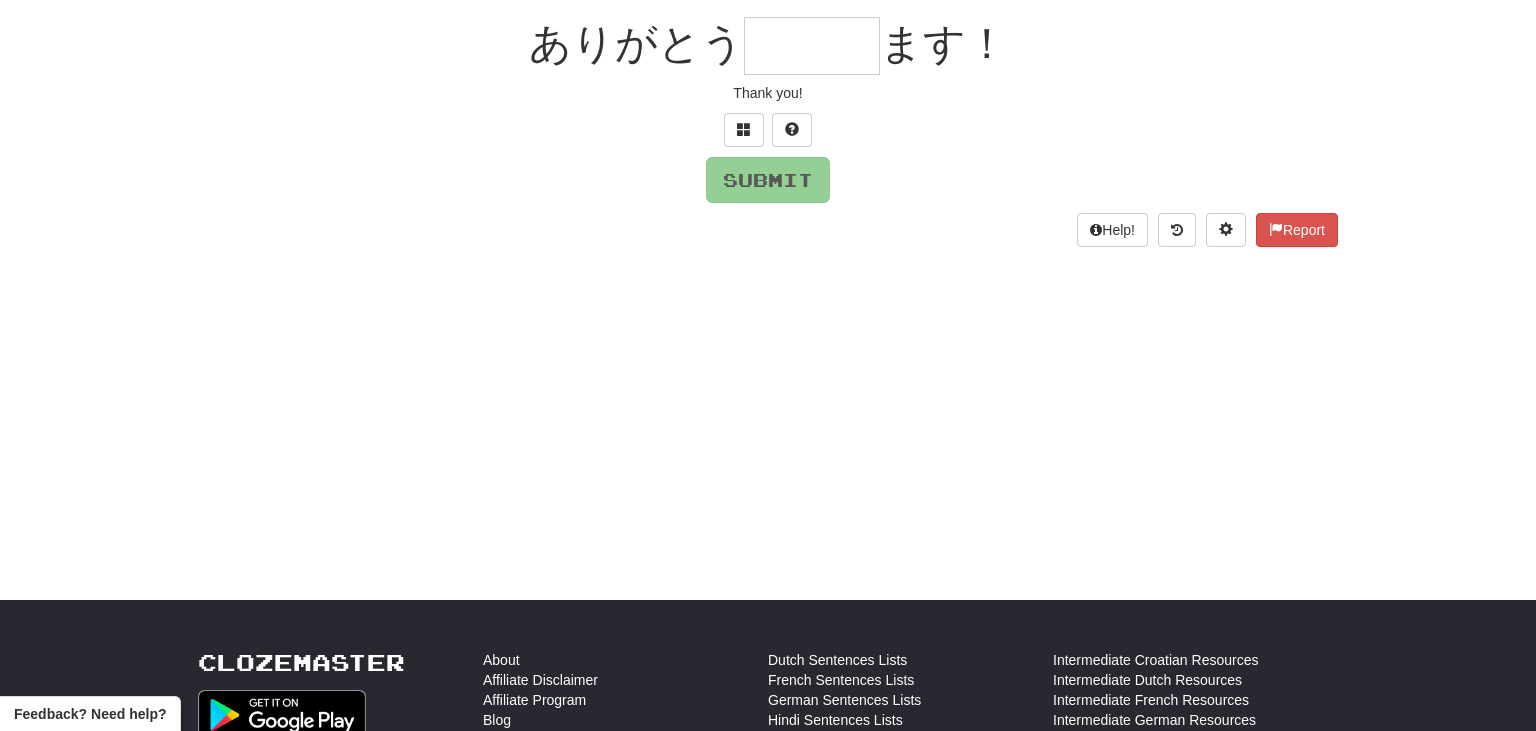 click at bounding box center (812, 46) 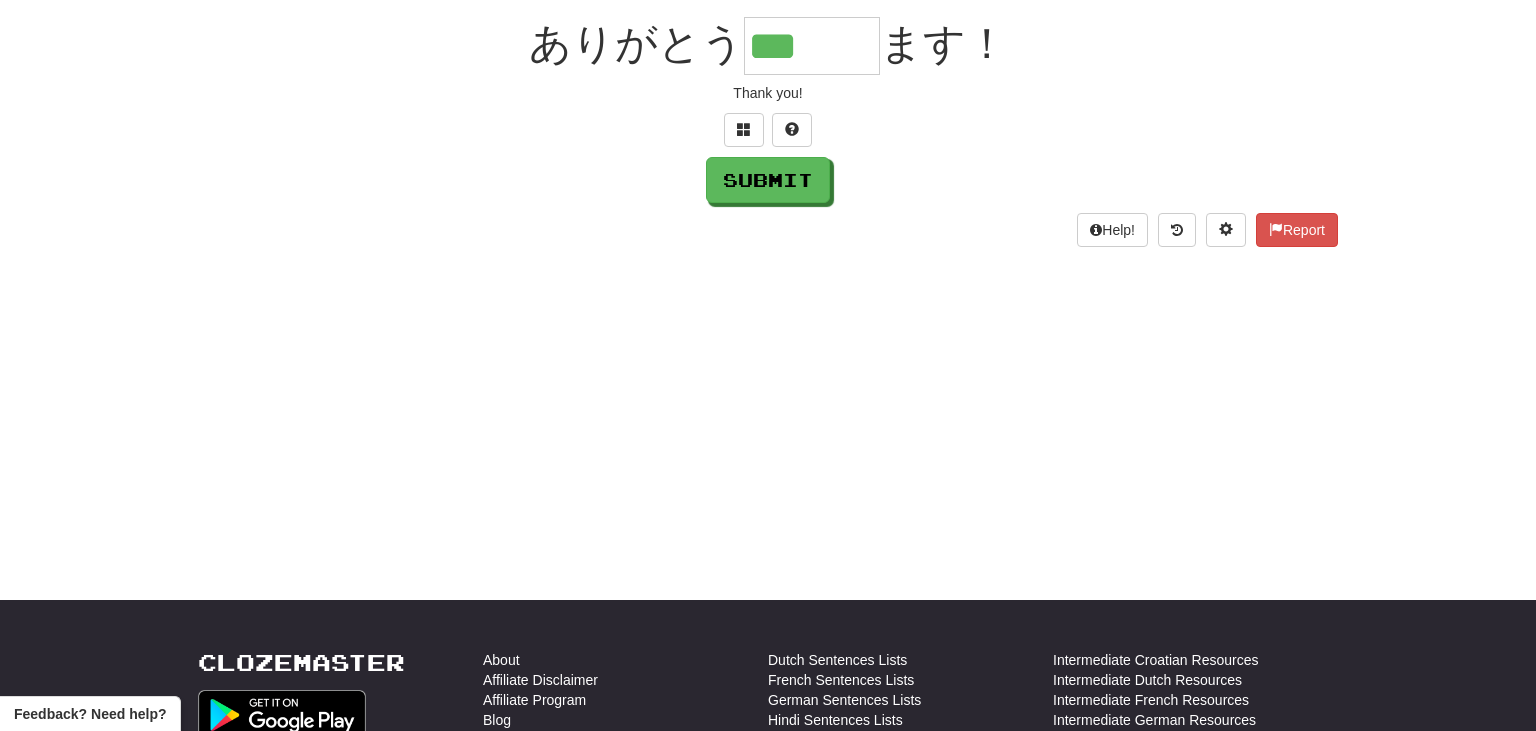 type on "***" 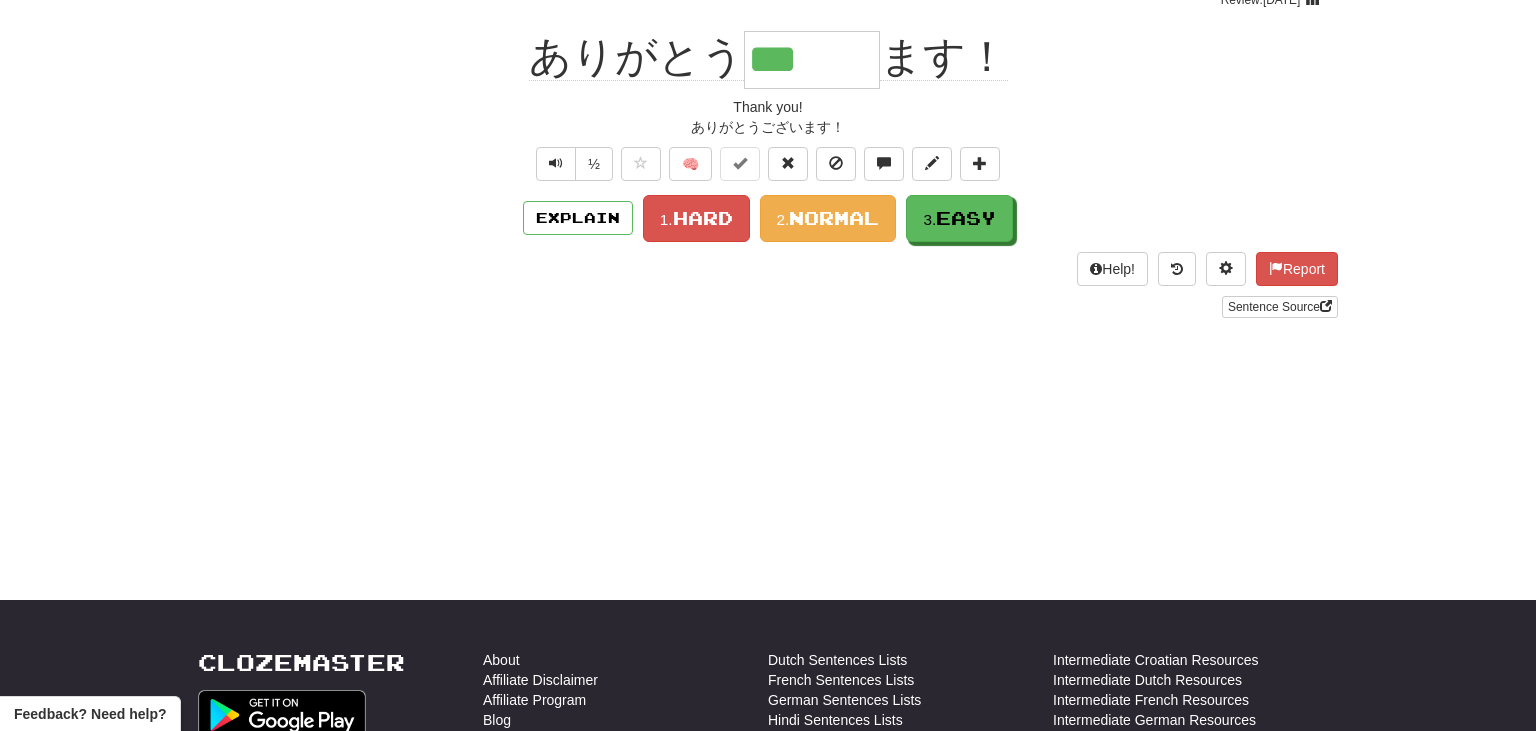 scroll, scrollTop: 194, scrollLeft: 0, axis: vertical 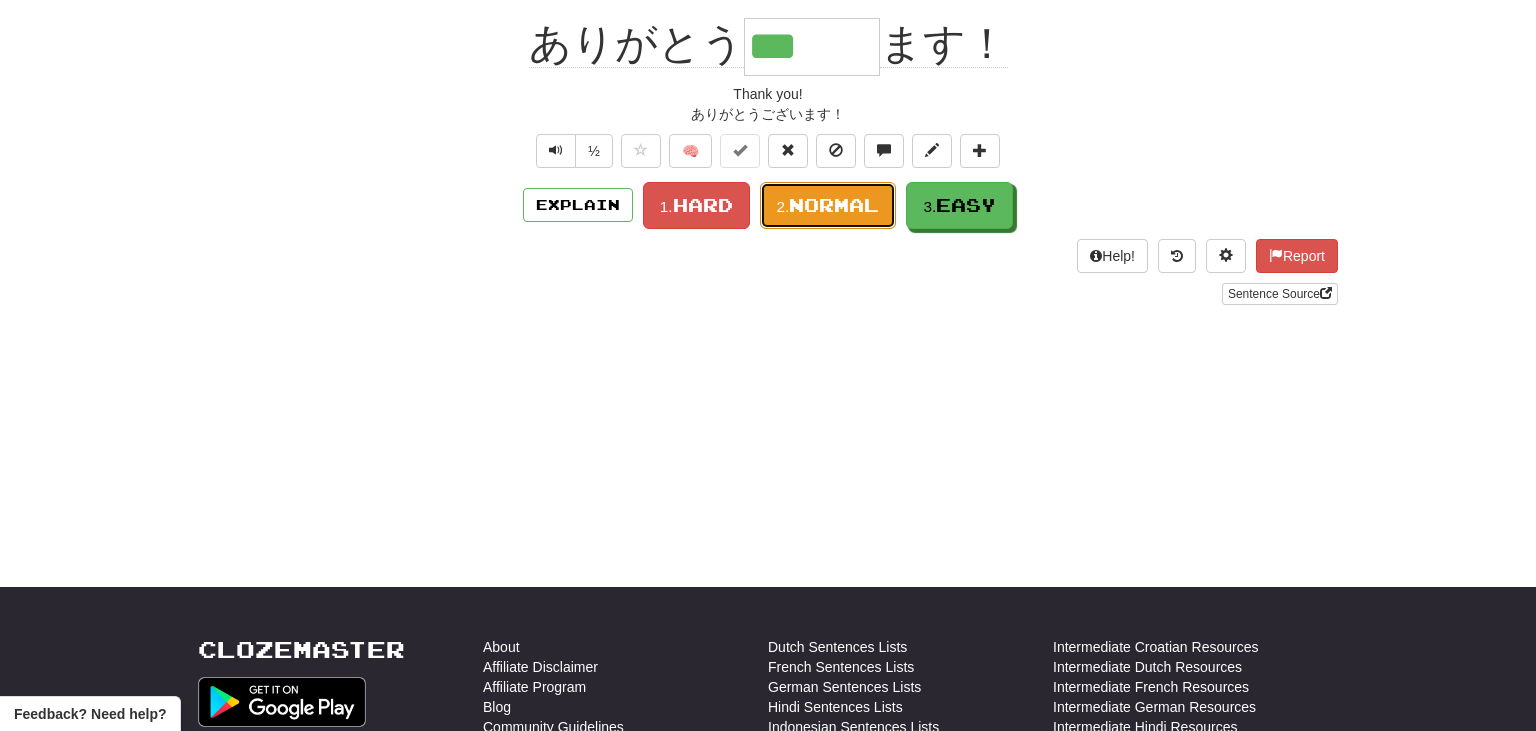 click on "Normal" at bounding box center (834, 205) 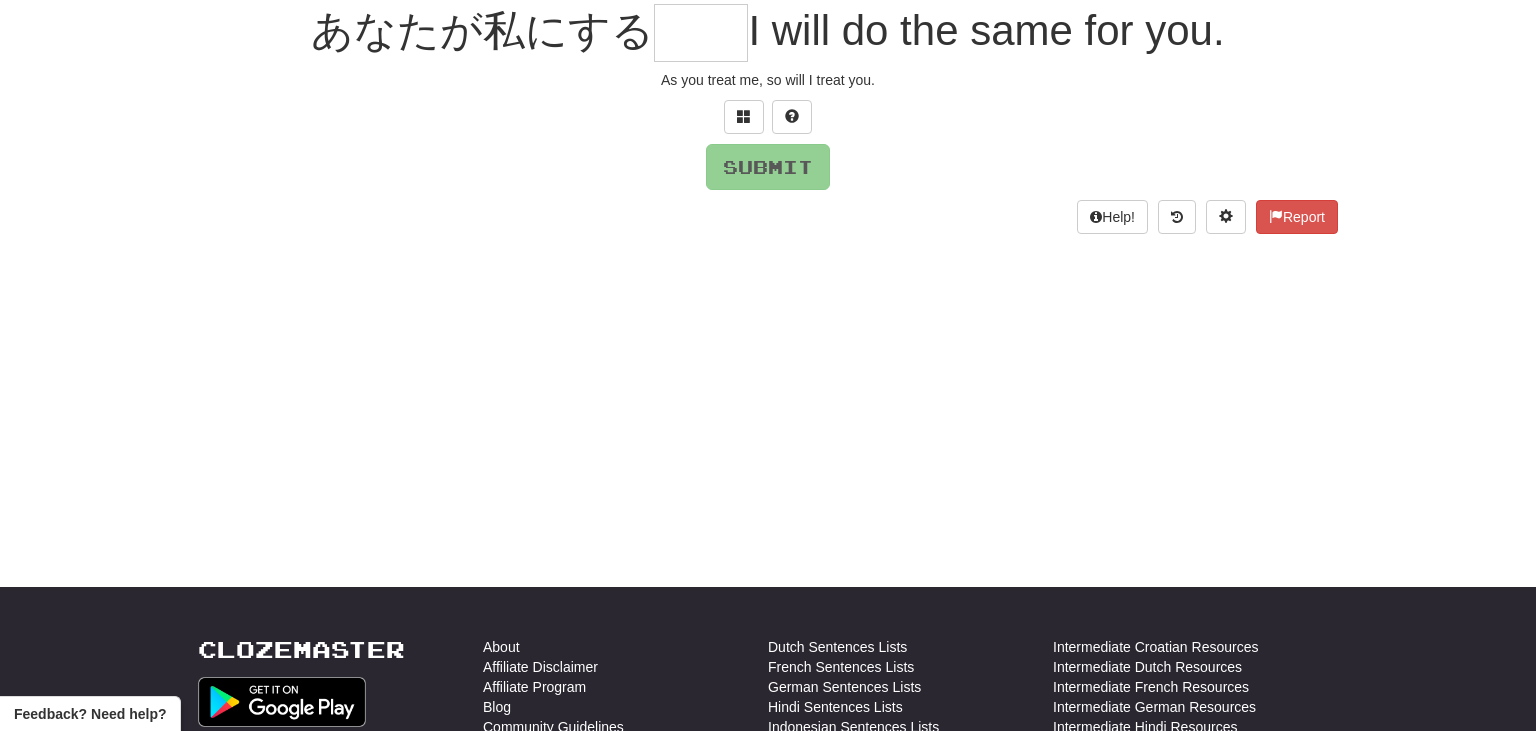 scroll, scrollTop: 181, scrollLeft: 0, axis: vertical 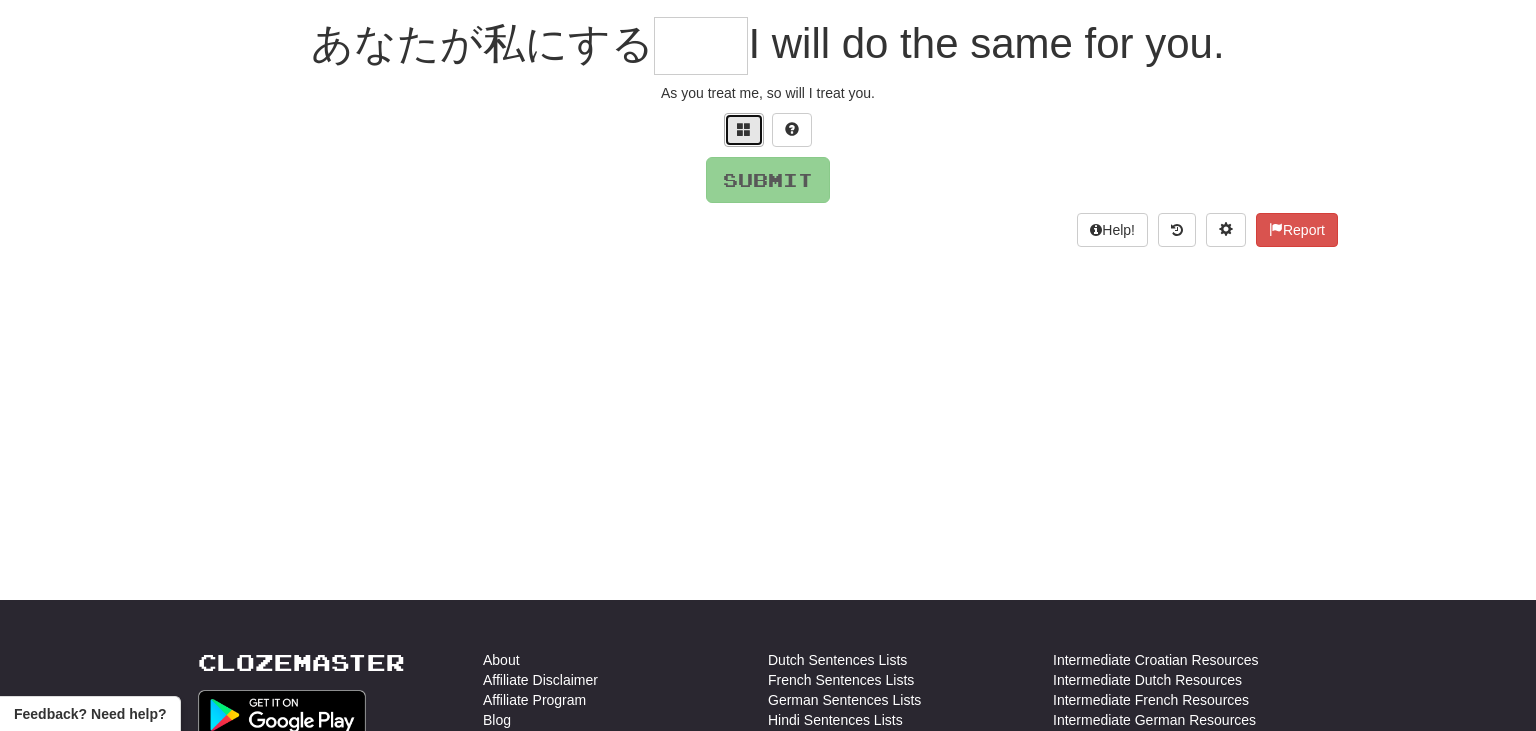 click at bounding box center (744, 130) 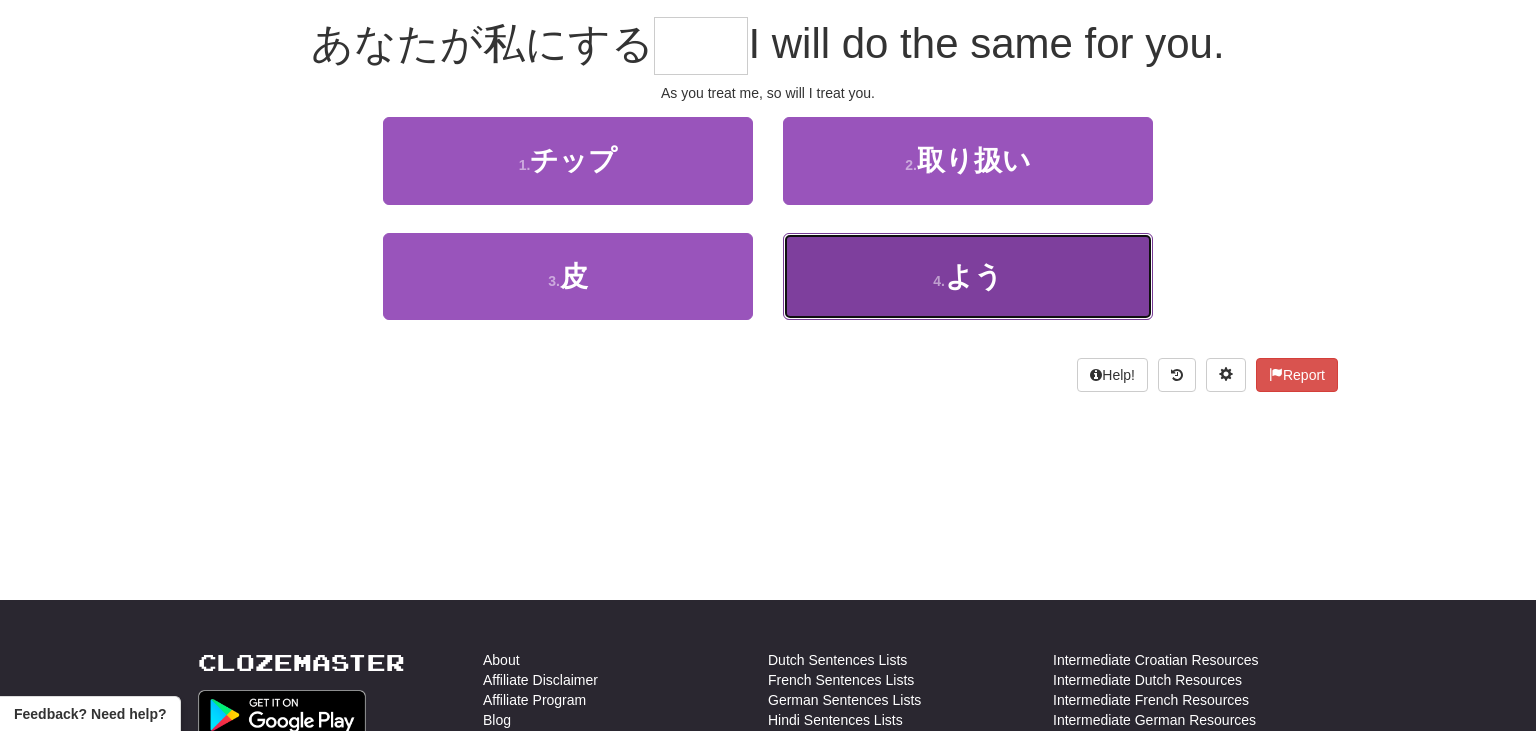 click on "4 .  よう" at bounding box center (968, 276) 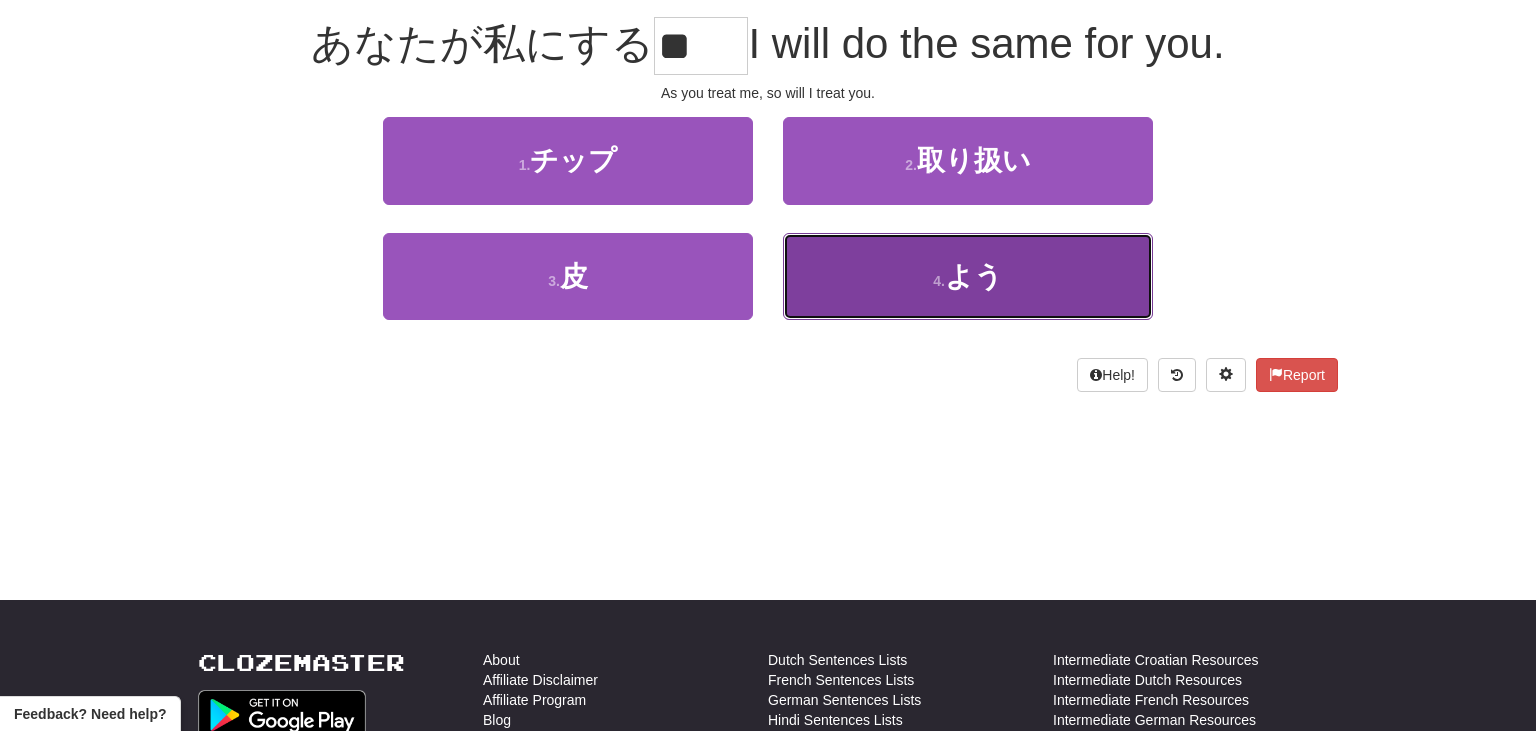 scroll, scrollTop: 194, scrollLeft: 0, axis: vertical 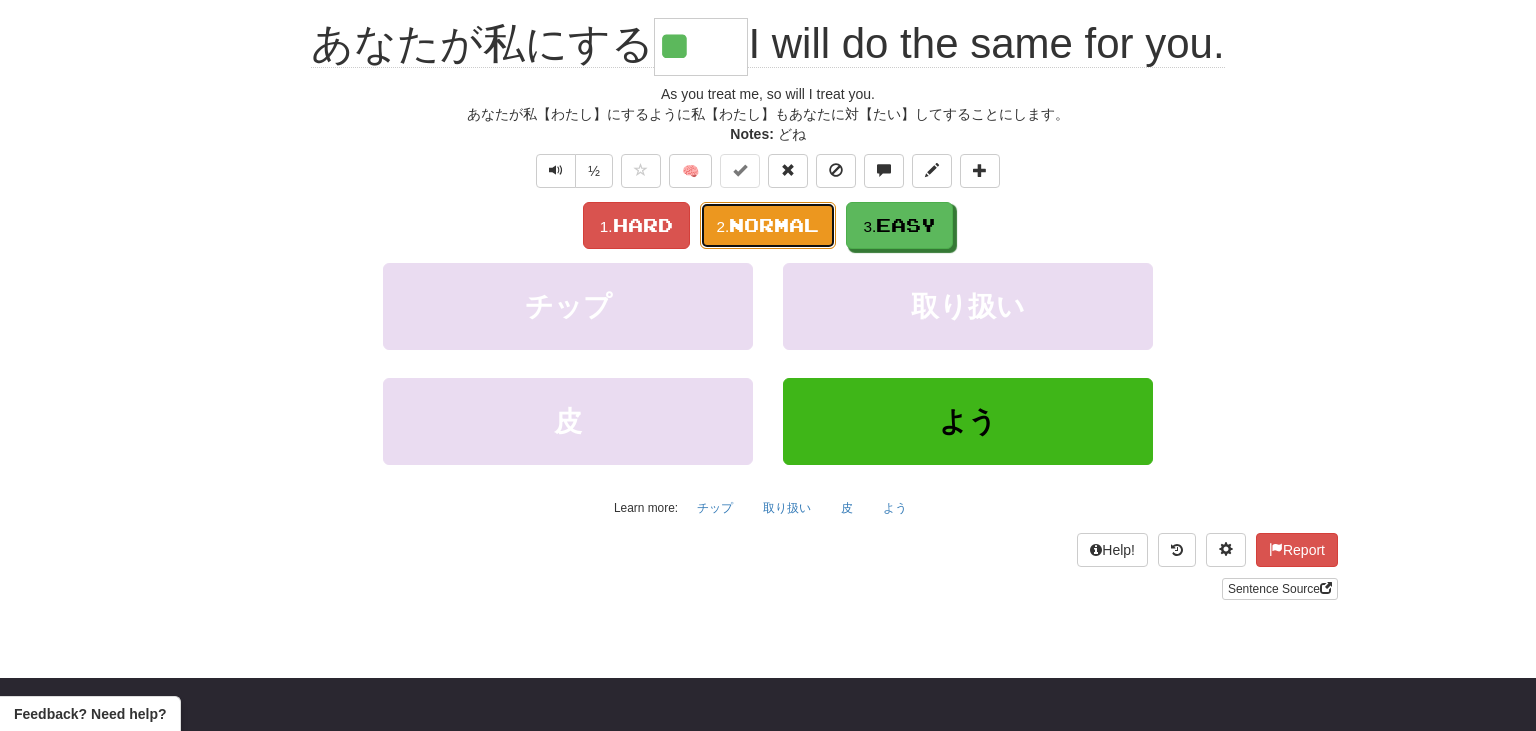click on "Normal" at bounding box center (774, 225) 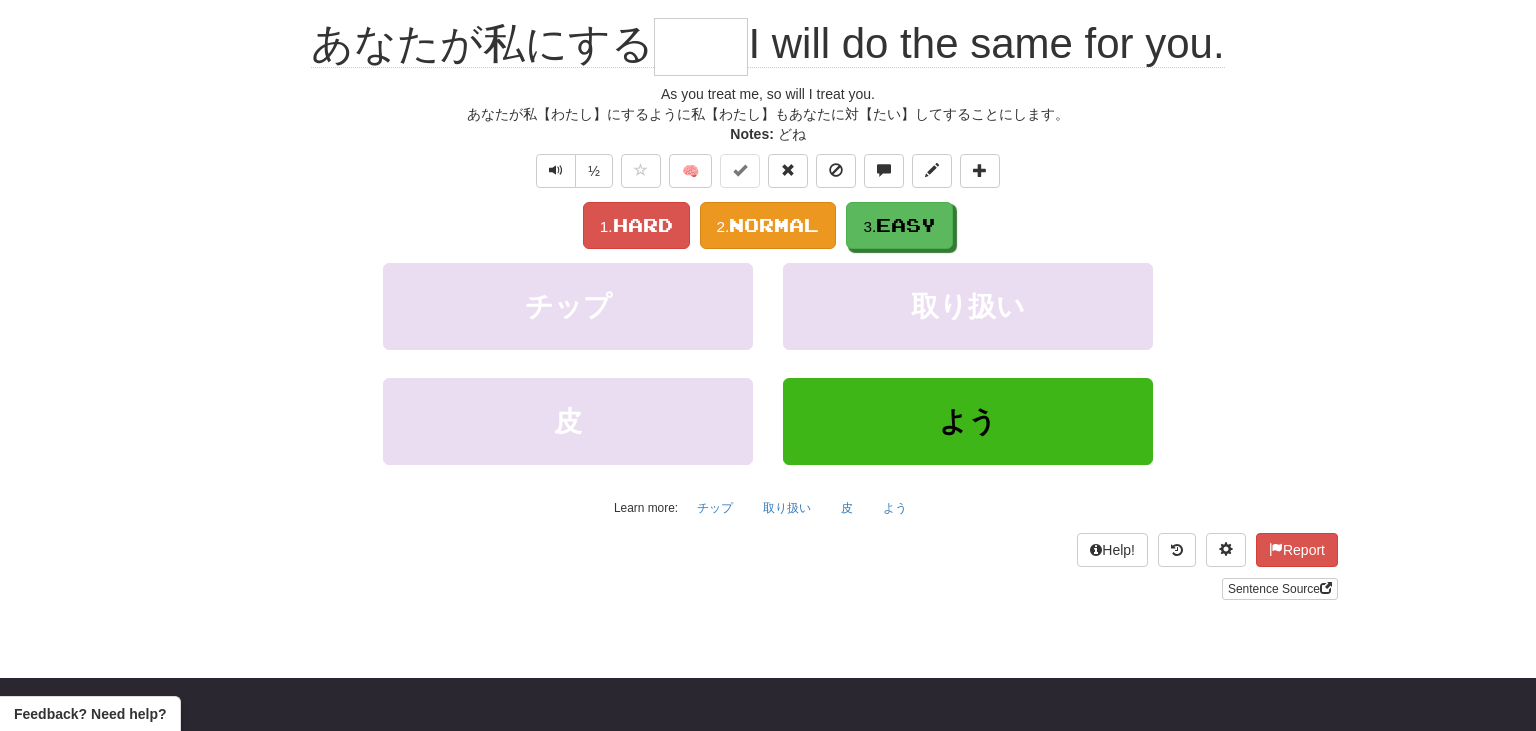 scroll, scrollTop: 181, scrollLeft: 0, axis: vertical 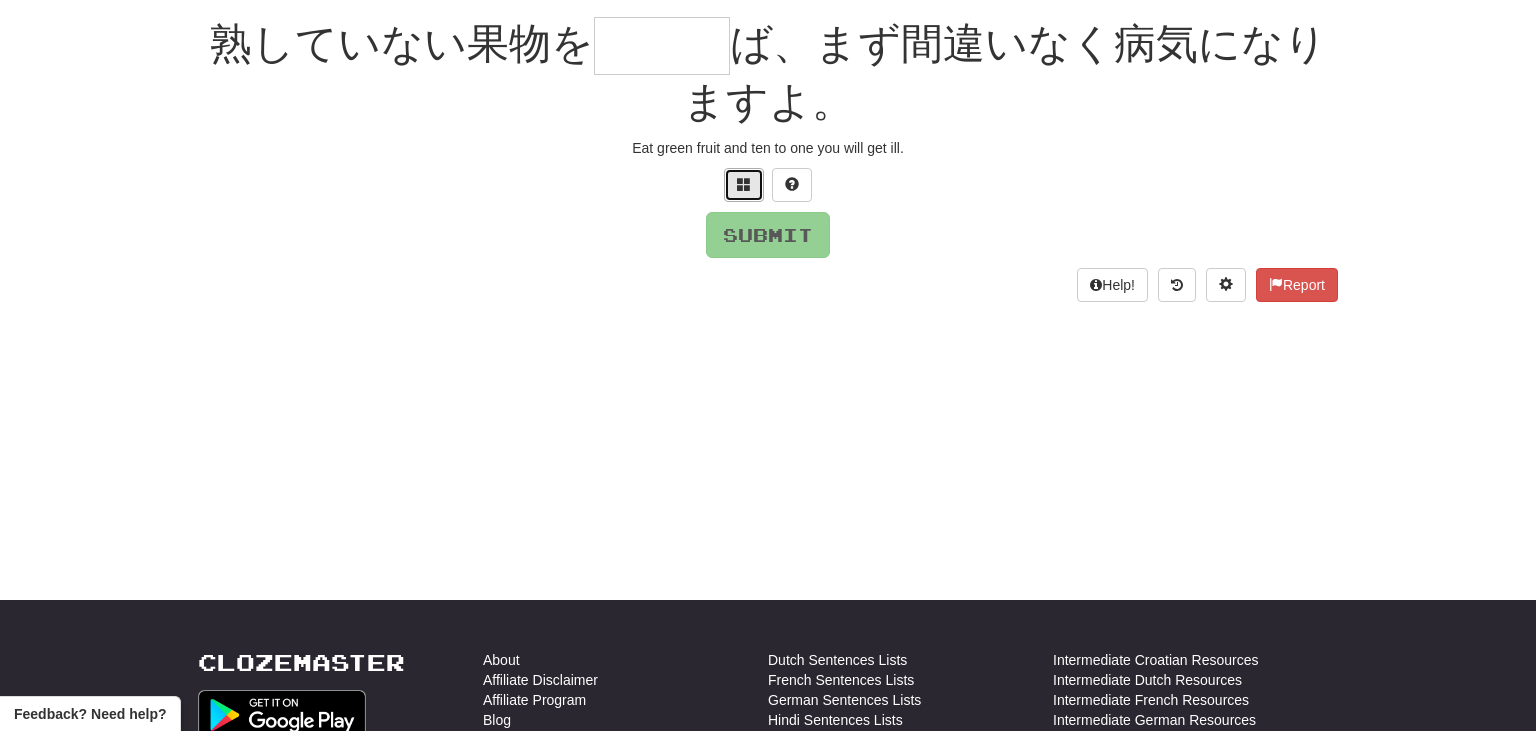 click at bounding box center (744, 185) 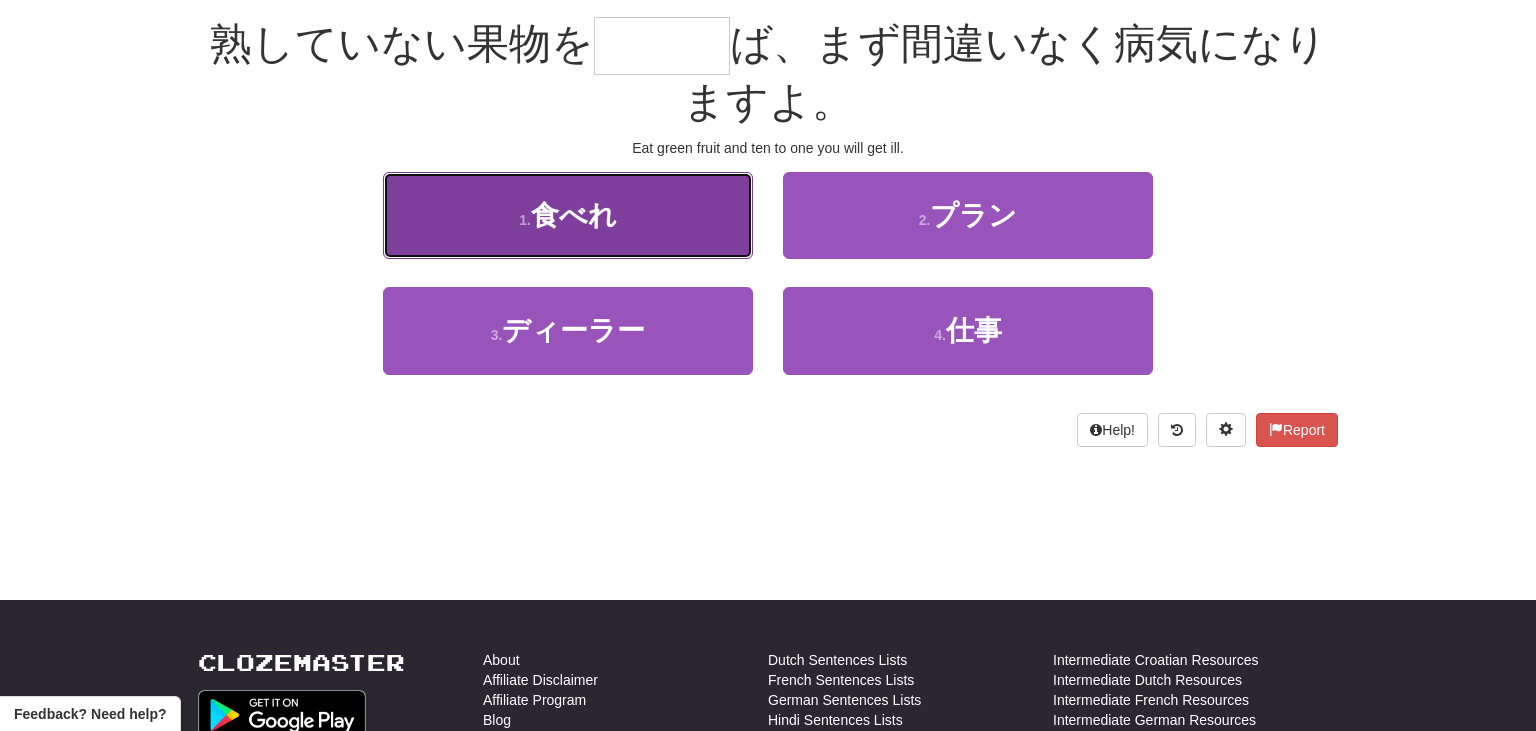 click on "1 .  食べれ" at bounding box center [568, 215] 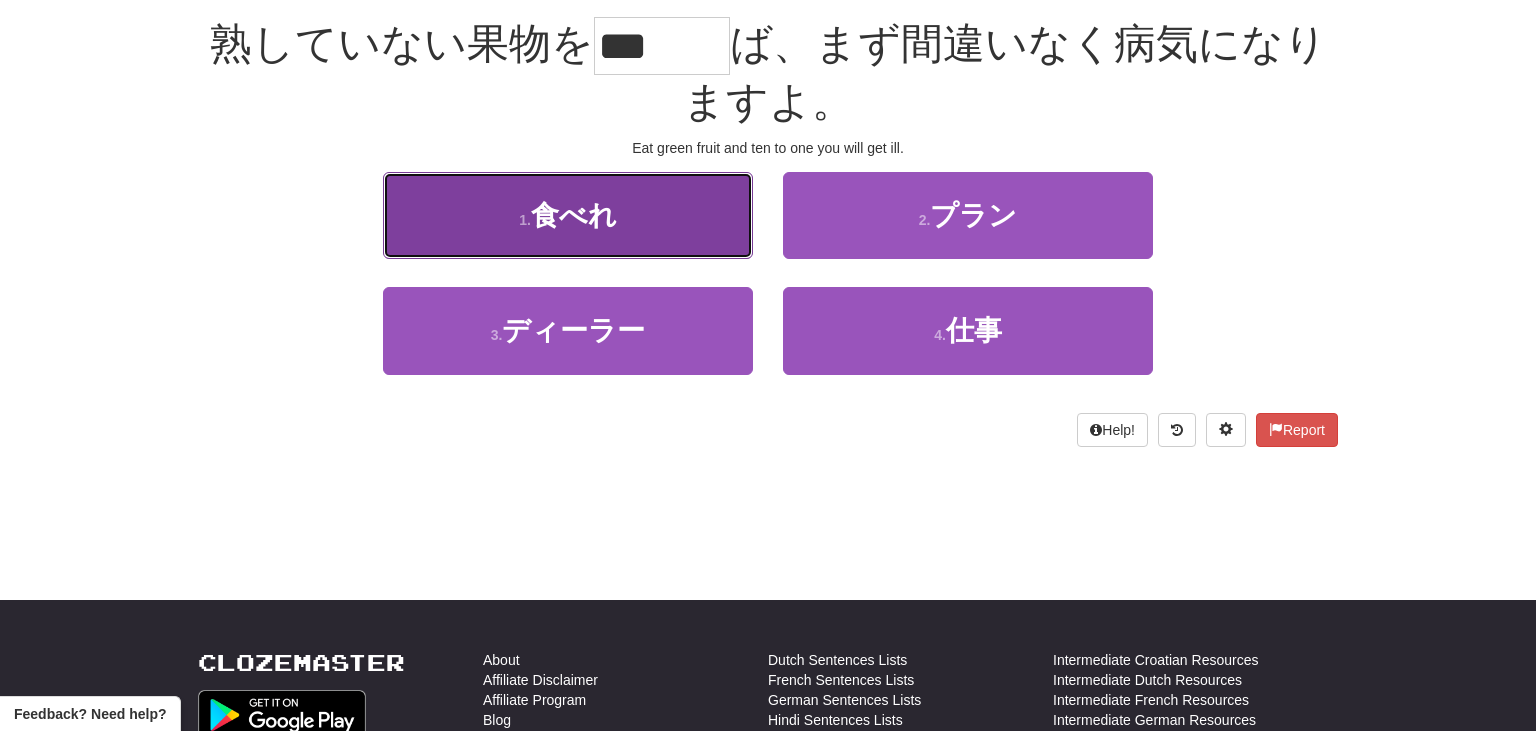 scroll, scrollTop: 194, scrollLeft: 0, axis: vertical 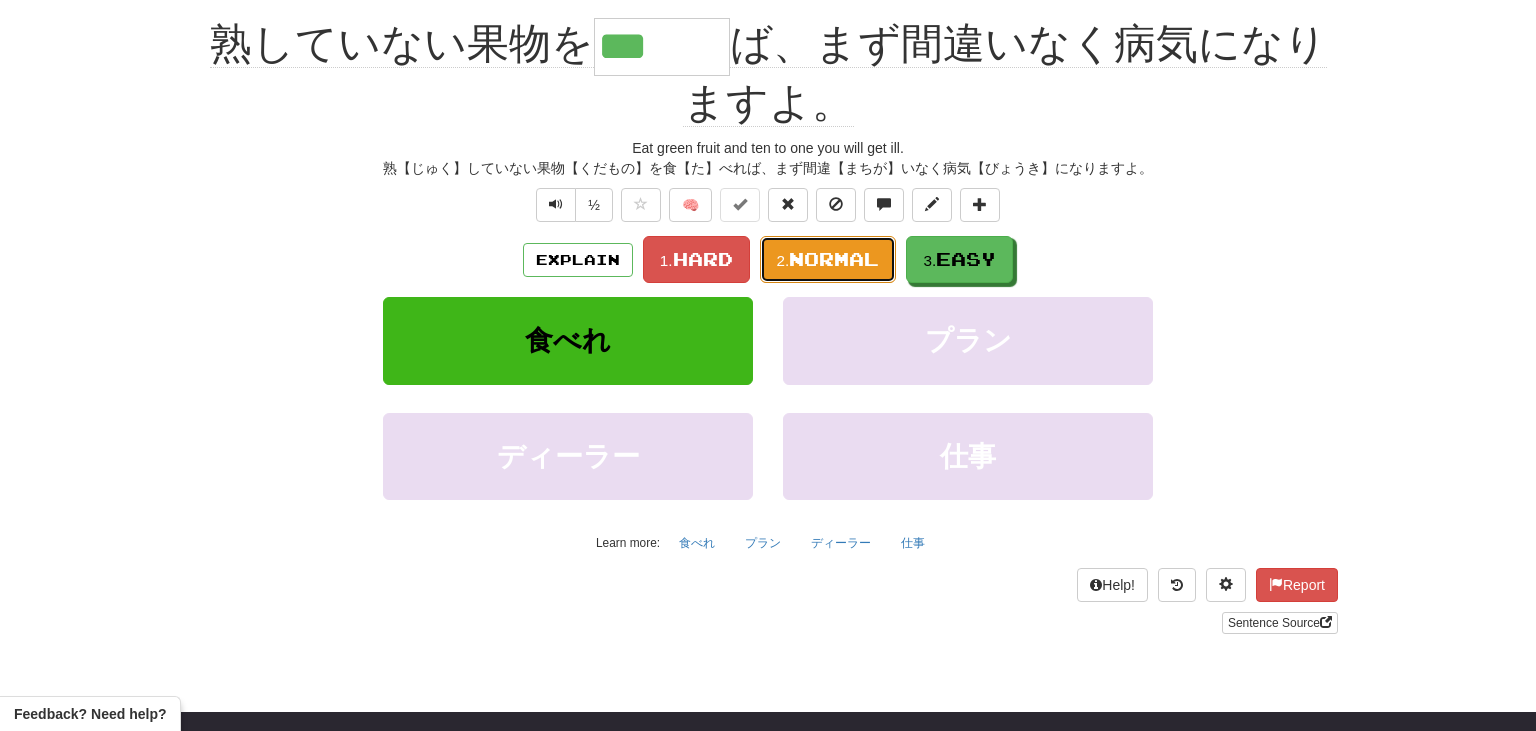 click on "Normal" at bounding box center [834, 259] 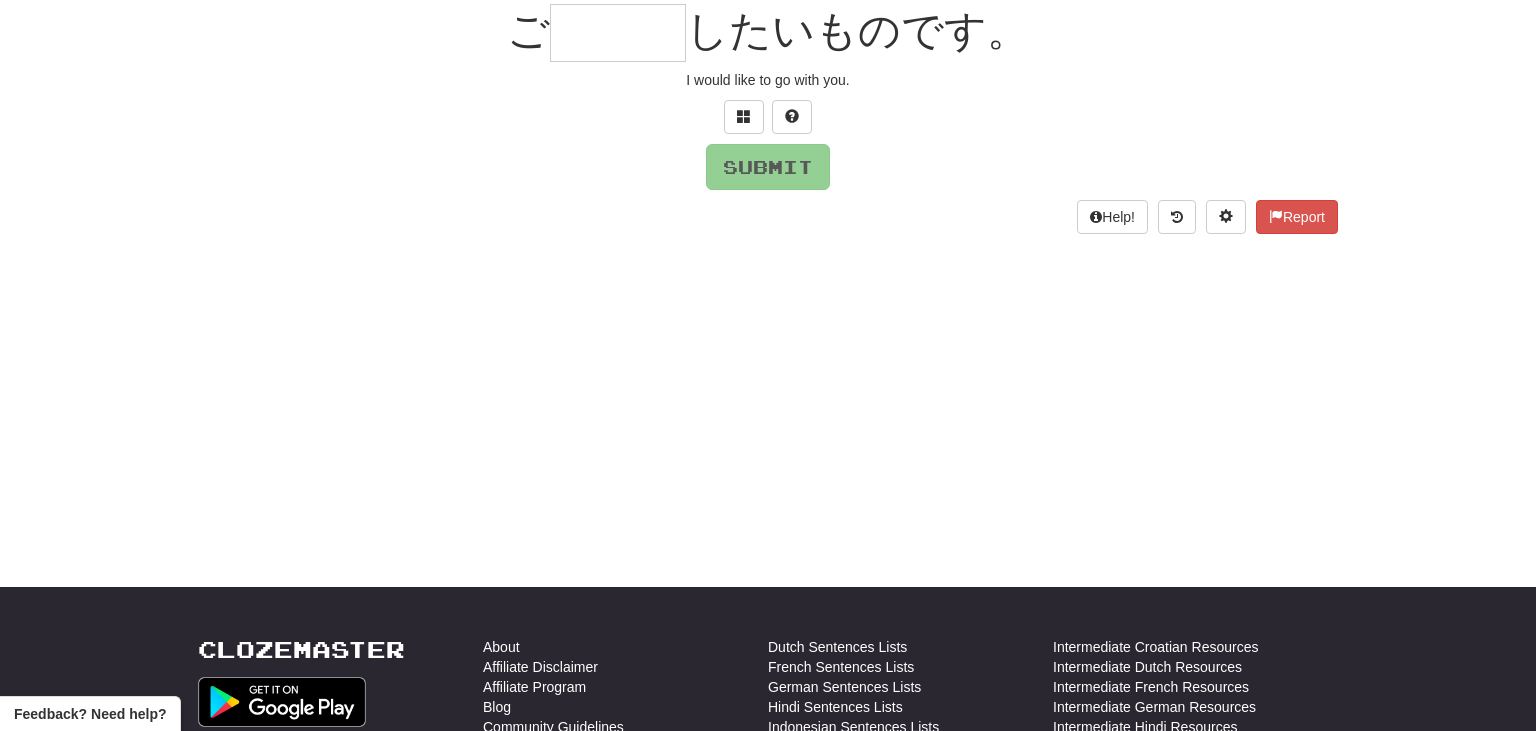 scroll, scrollTop: 181, scrollLeft: 0, axis: vertical 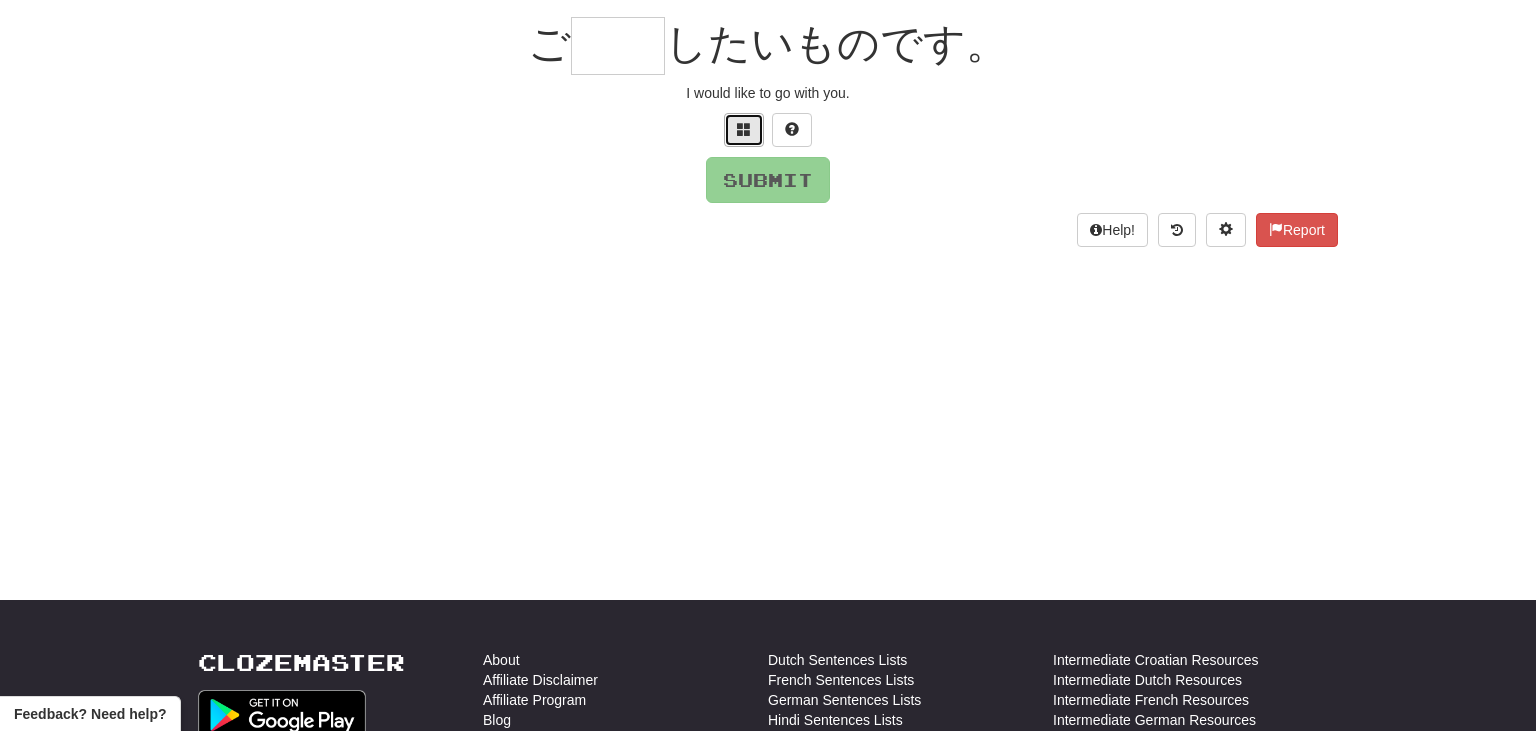 click at bounding box center [744, 129] 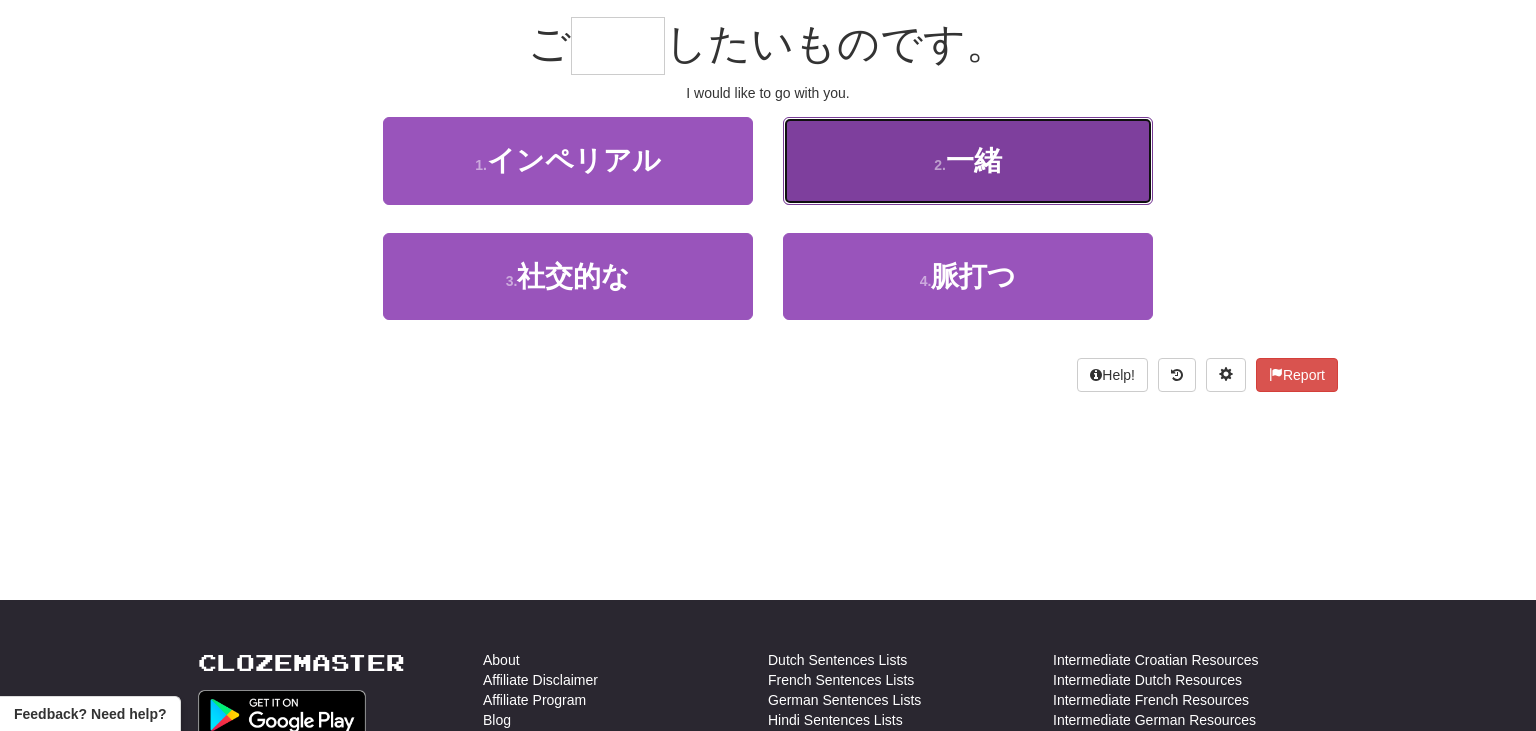 click on "2 .  一緒" at bounding box center [968, 160] 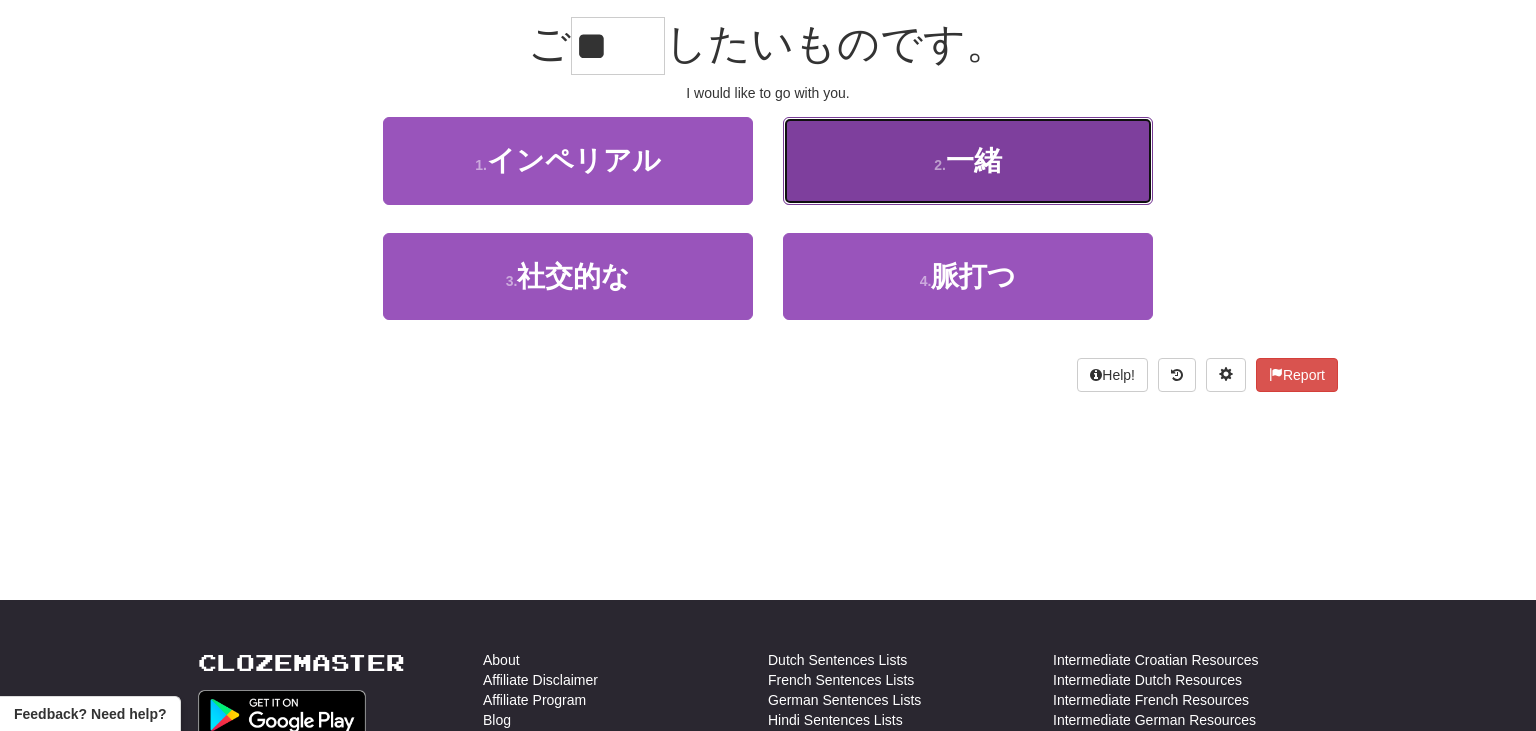 scroll, scrollTop: 194, scrollLeft: 0, axis: vertical 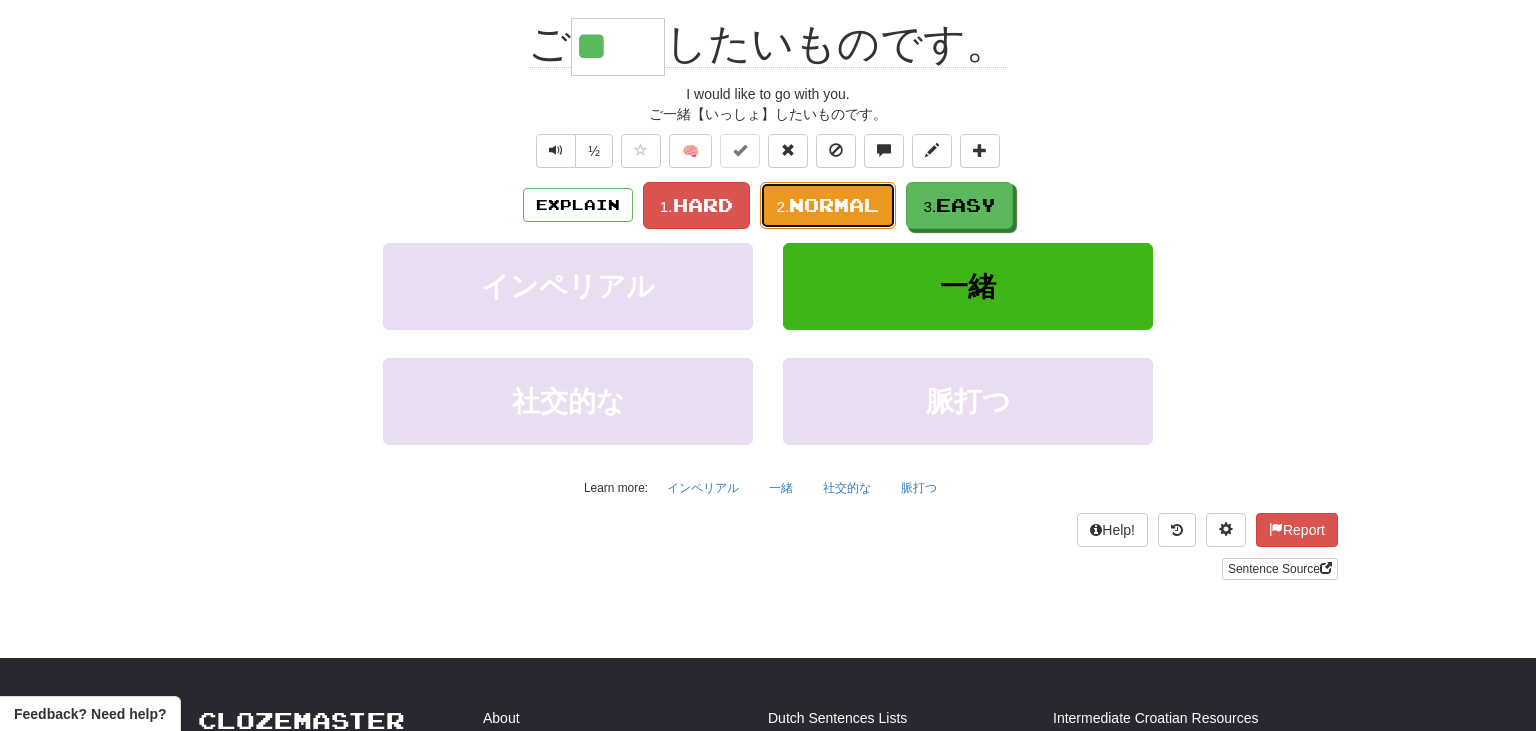 click on "Normal" at bounding box center (834, 205) 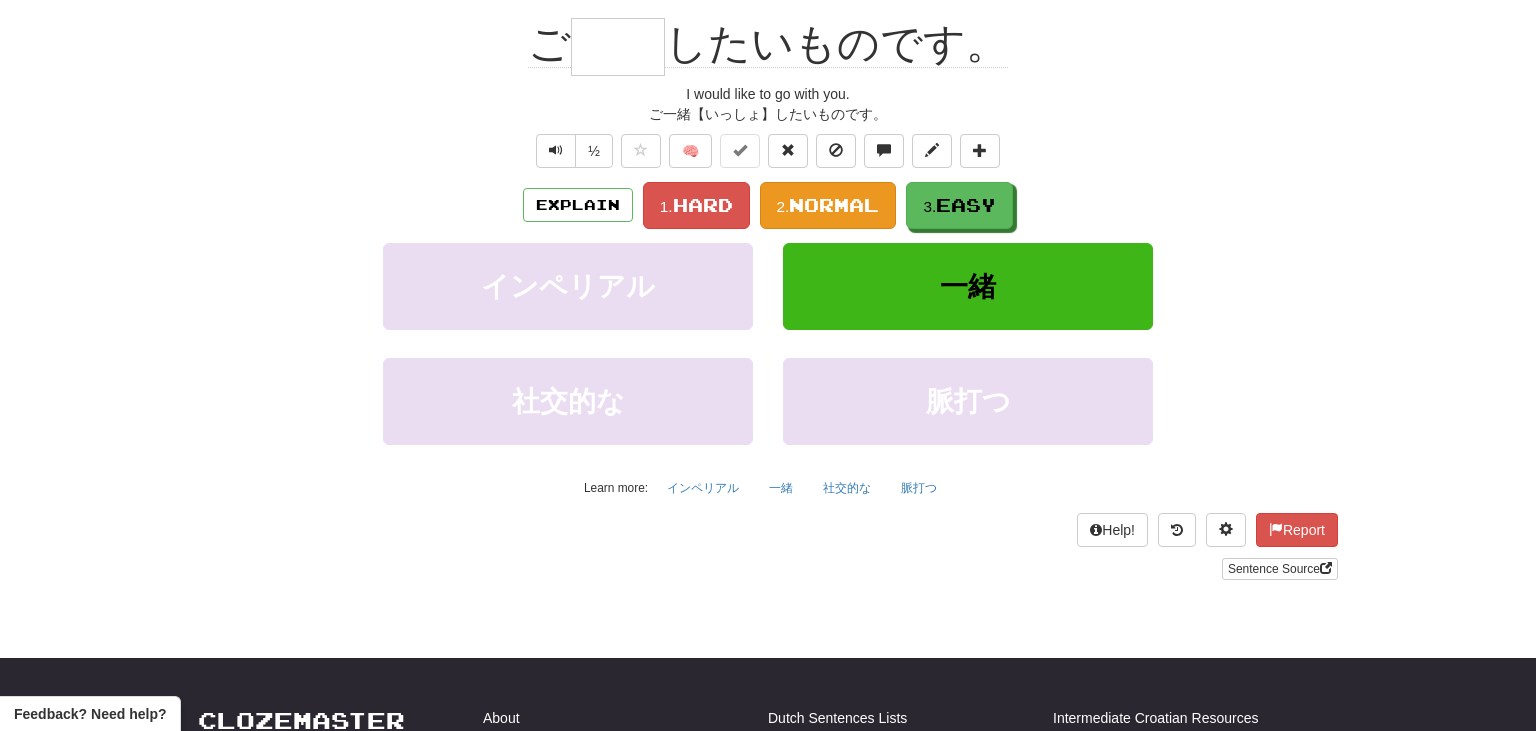 scroll, scrollTop: 181, scrollLeft: 0, axis: vertical 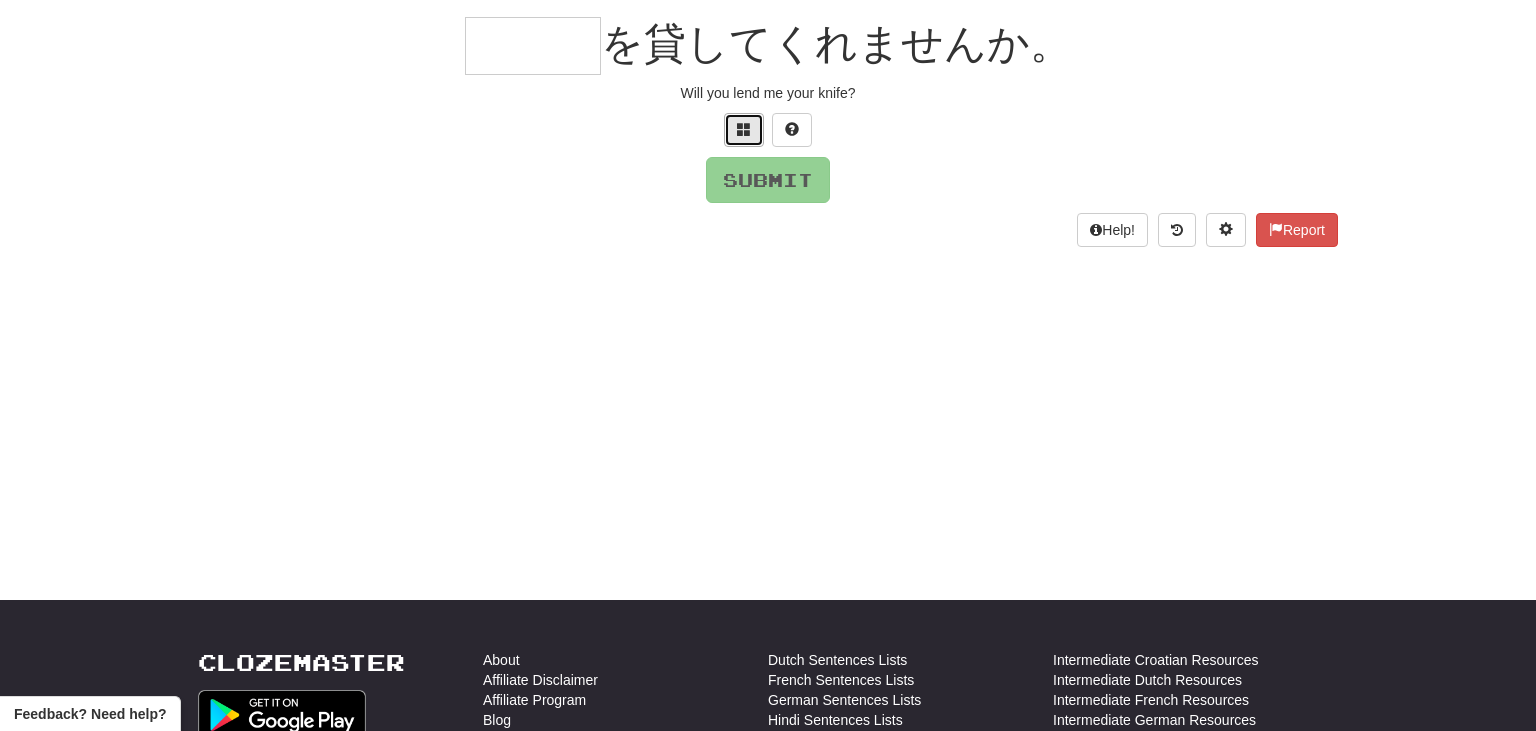 click at bounding box center [744, 129] 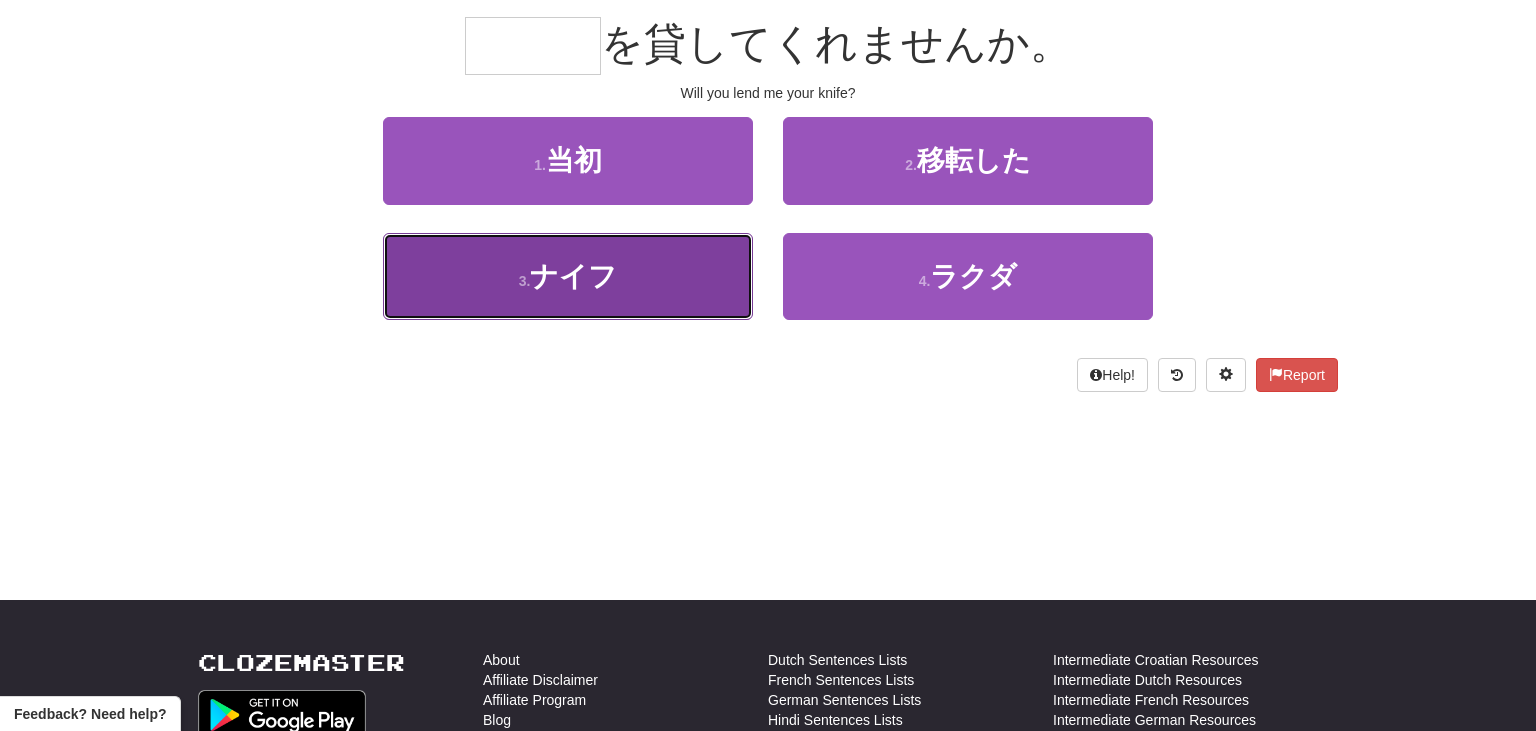 click on "3 .  ナイフ" at bounding box center [568, 276] 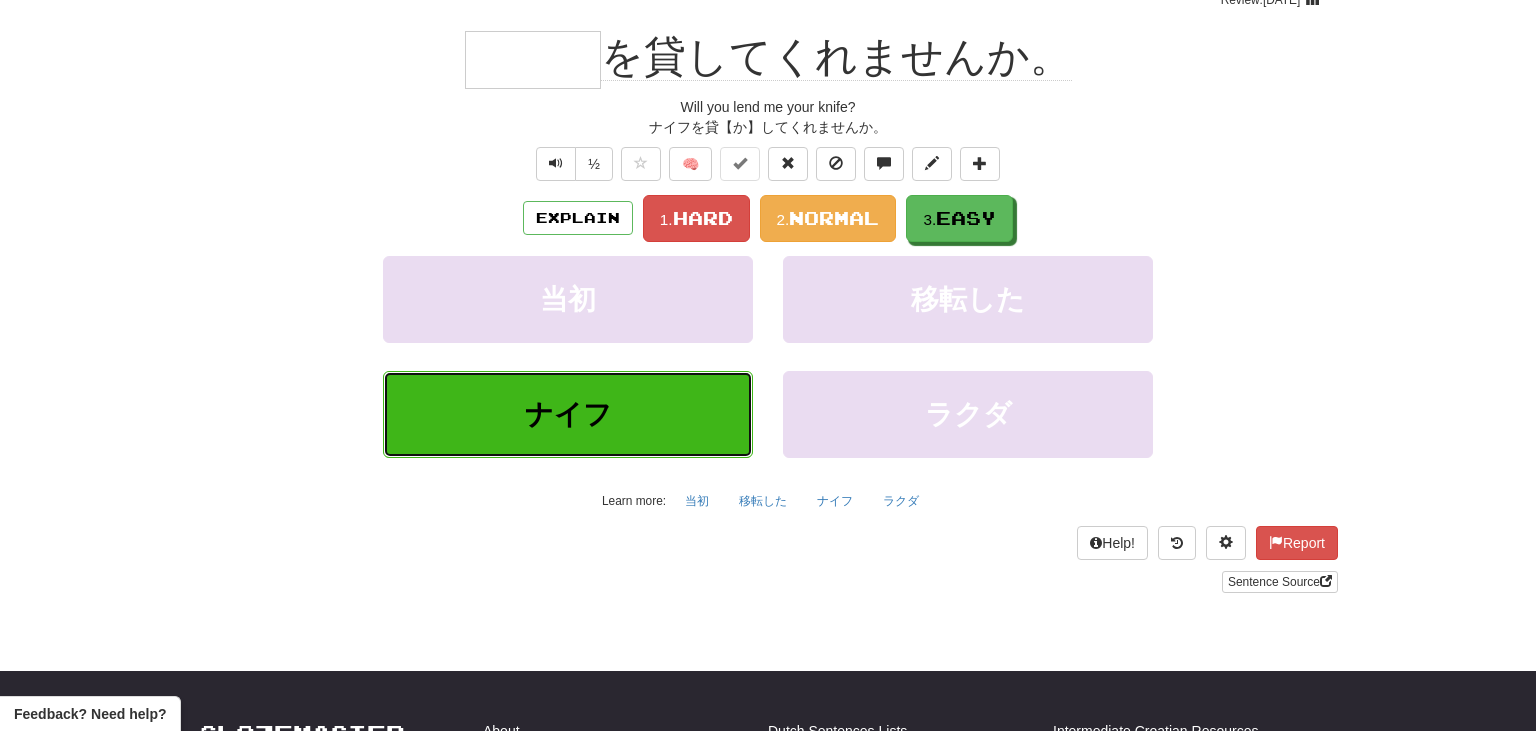 type on "***" 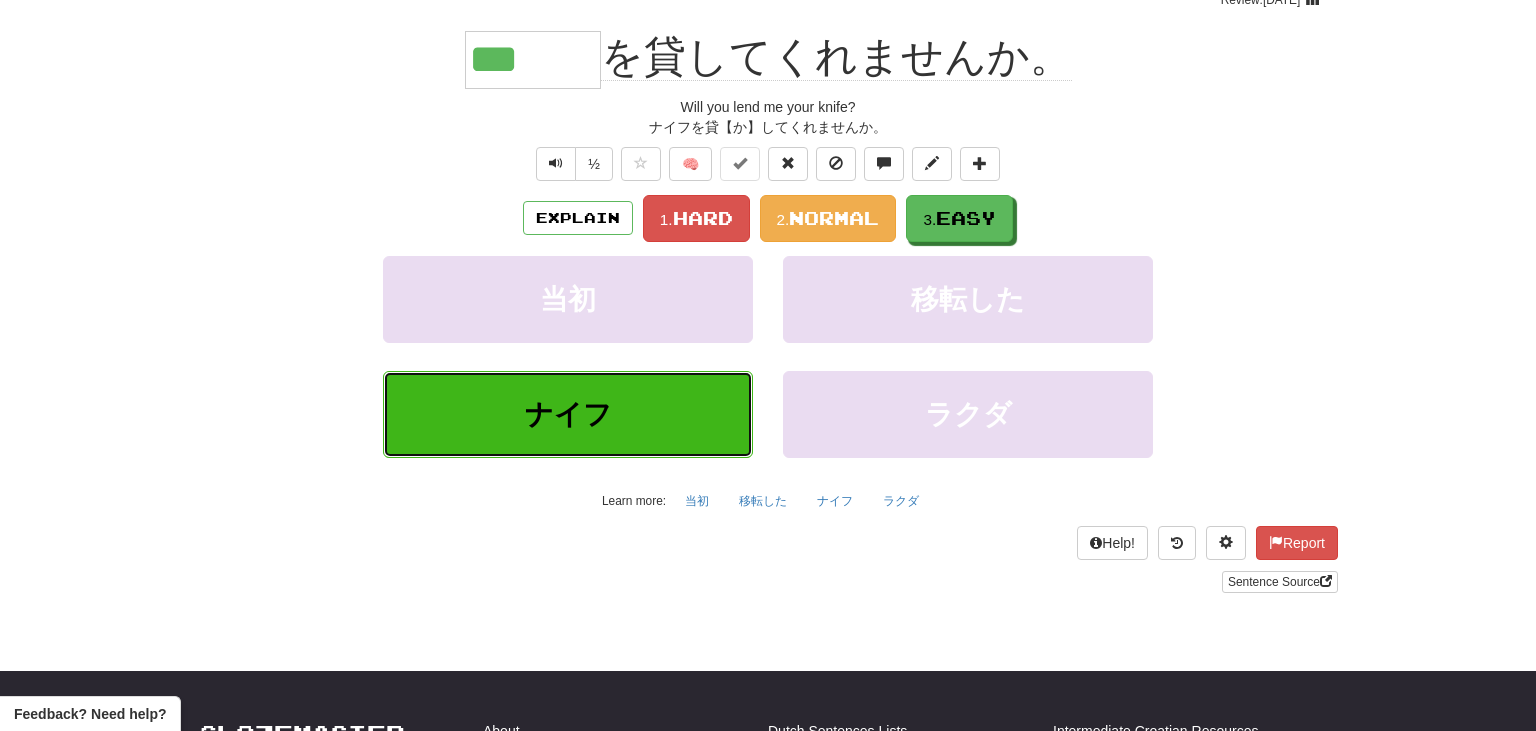 scroll, scrollTop: 194, scrollLeft: 0, axis: vertical 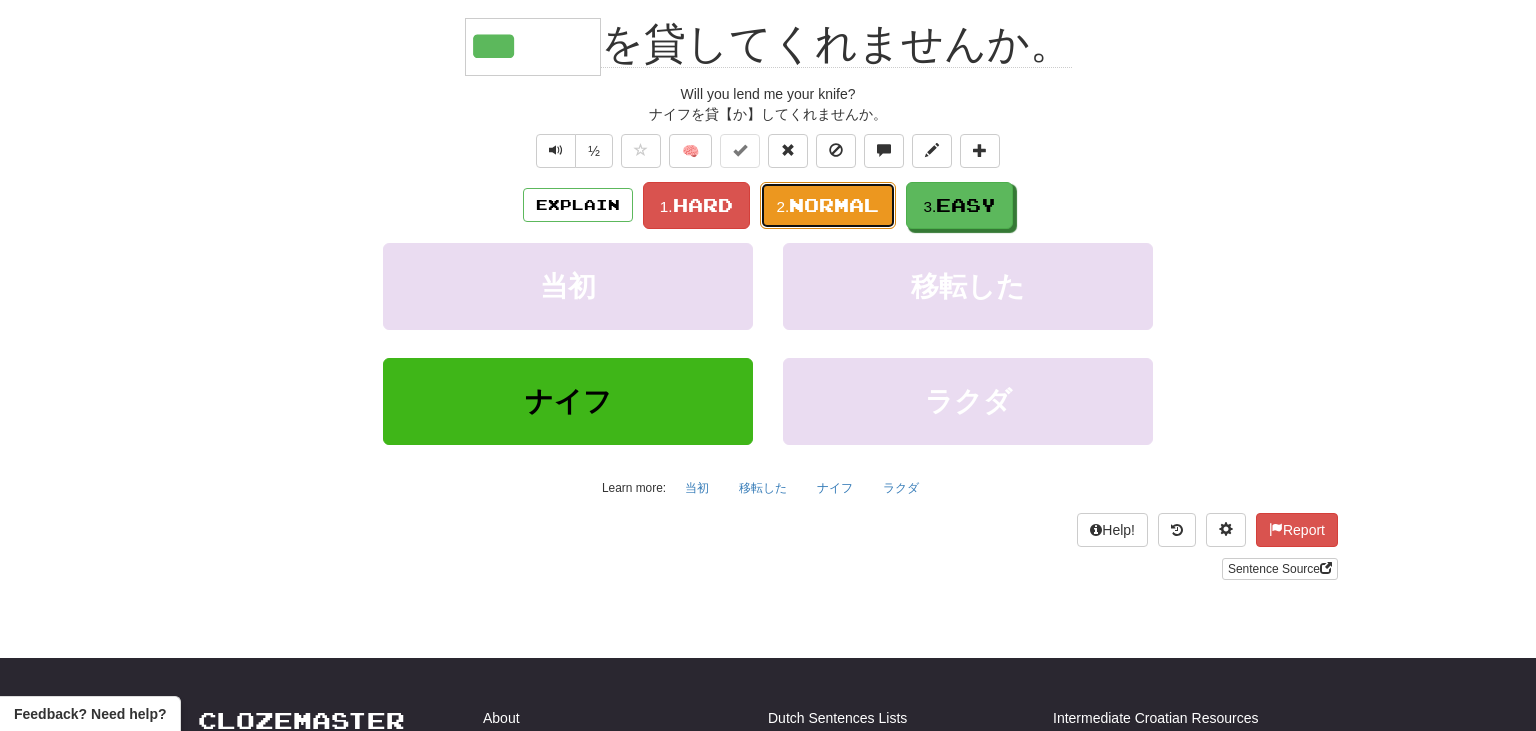 click on "Normal" at bounding box center [834, 205] 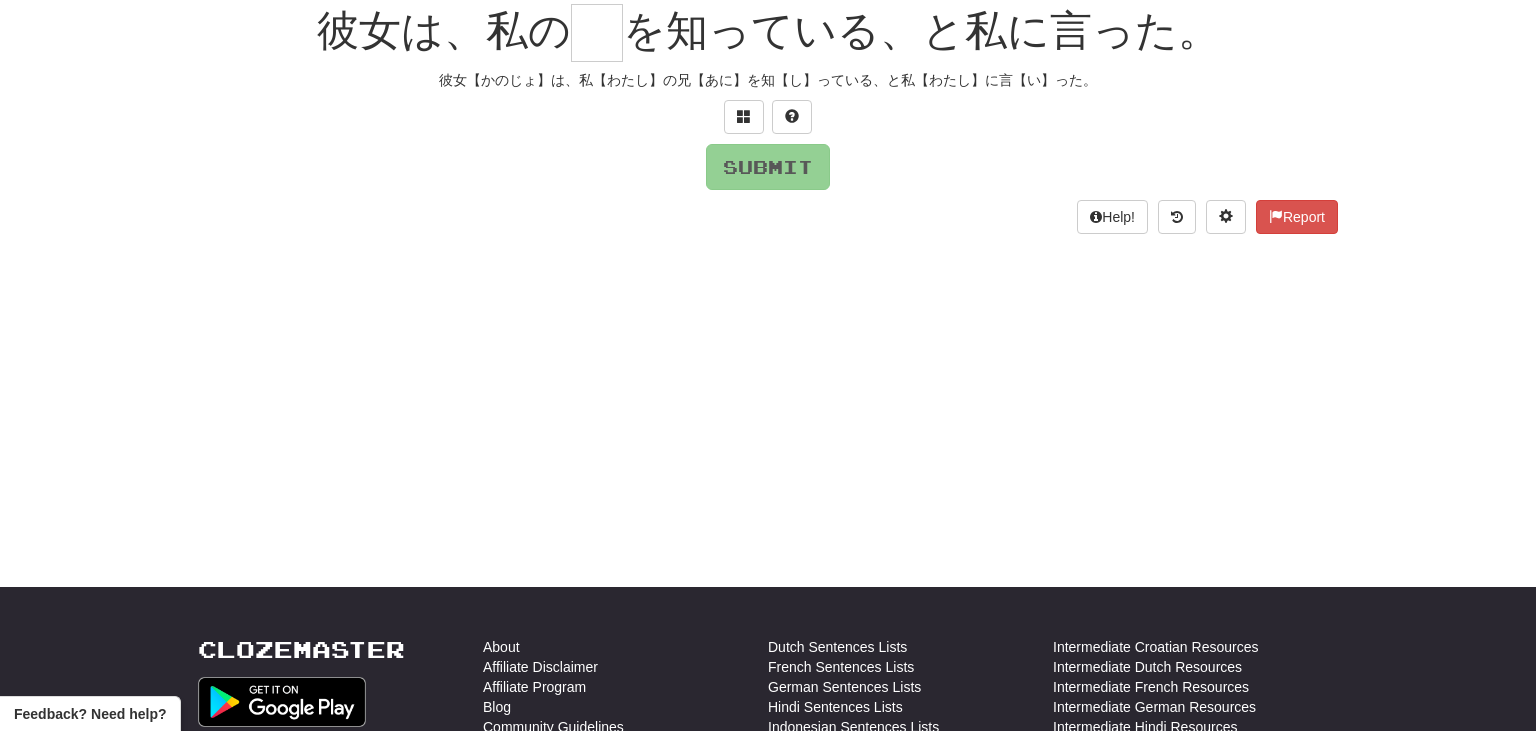 scroll, scrollTop: 181, scrollLeft: 0, axis: vertical 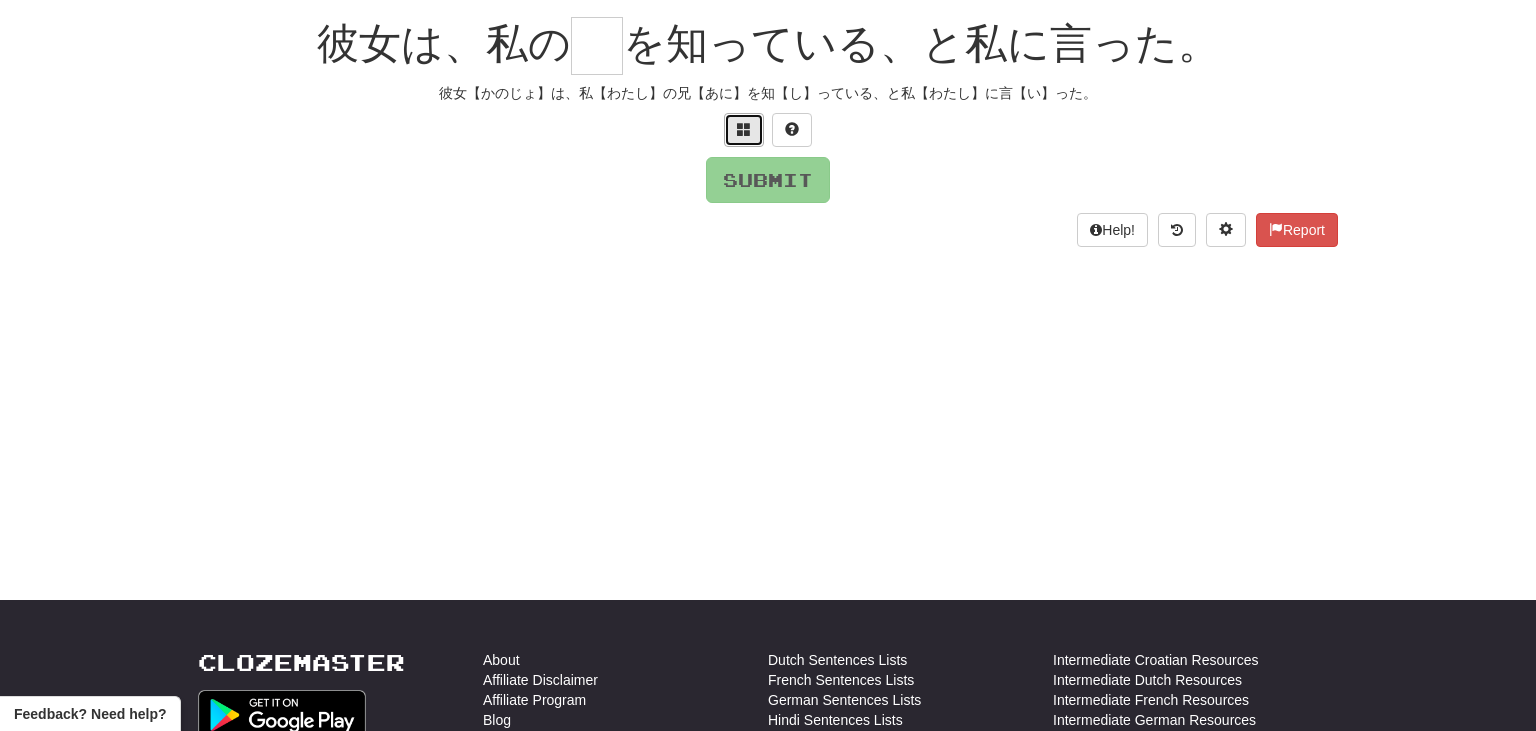 click at bounding box center (744, 129) 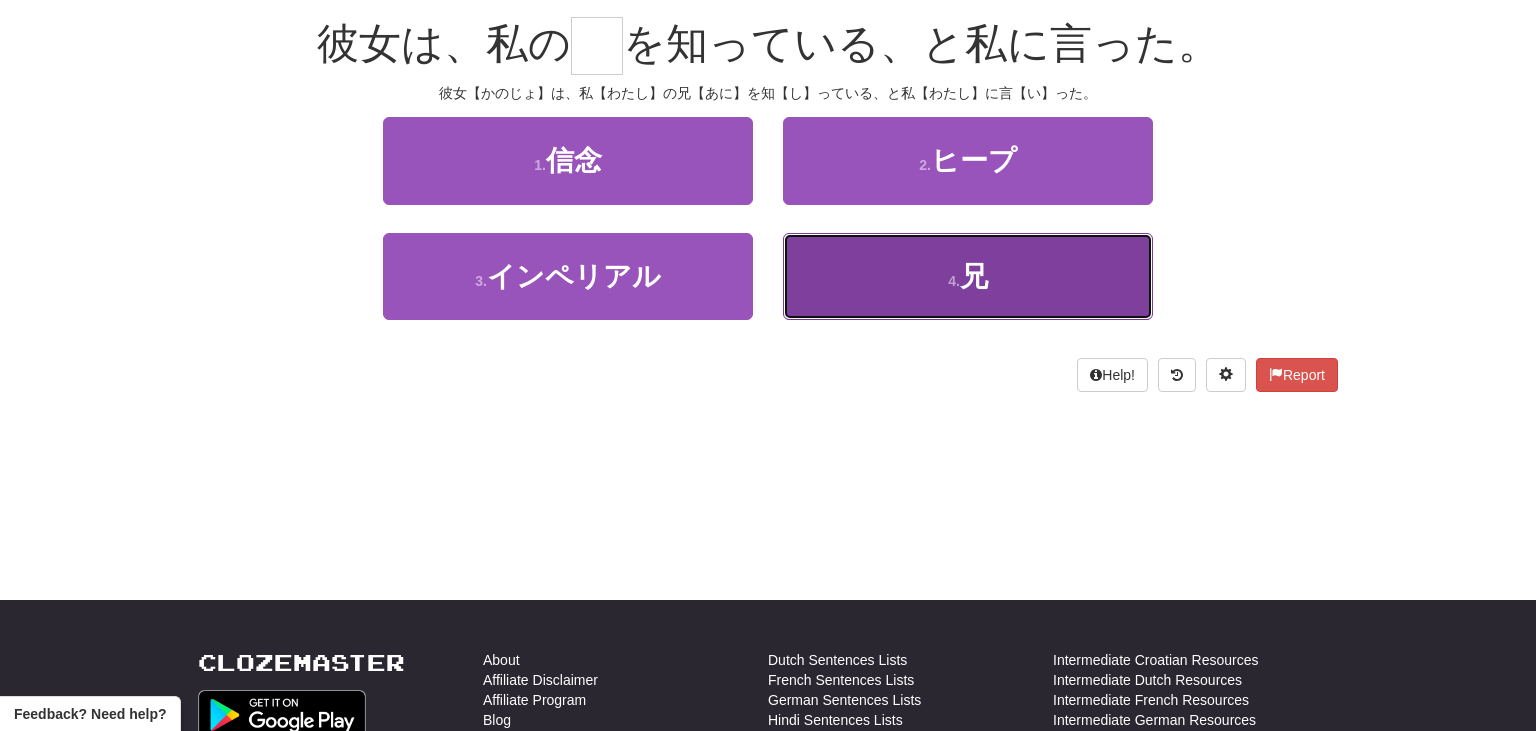 click on "4 .  兄" at bounding box center [968, 276] 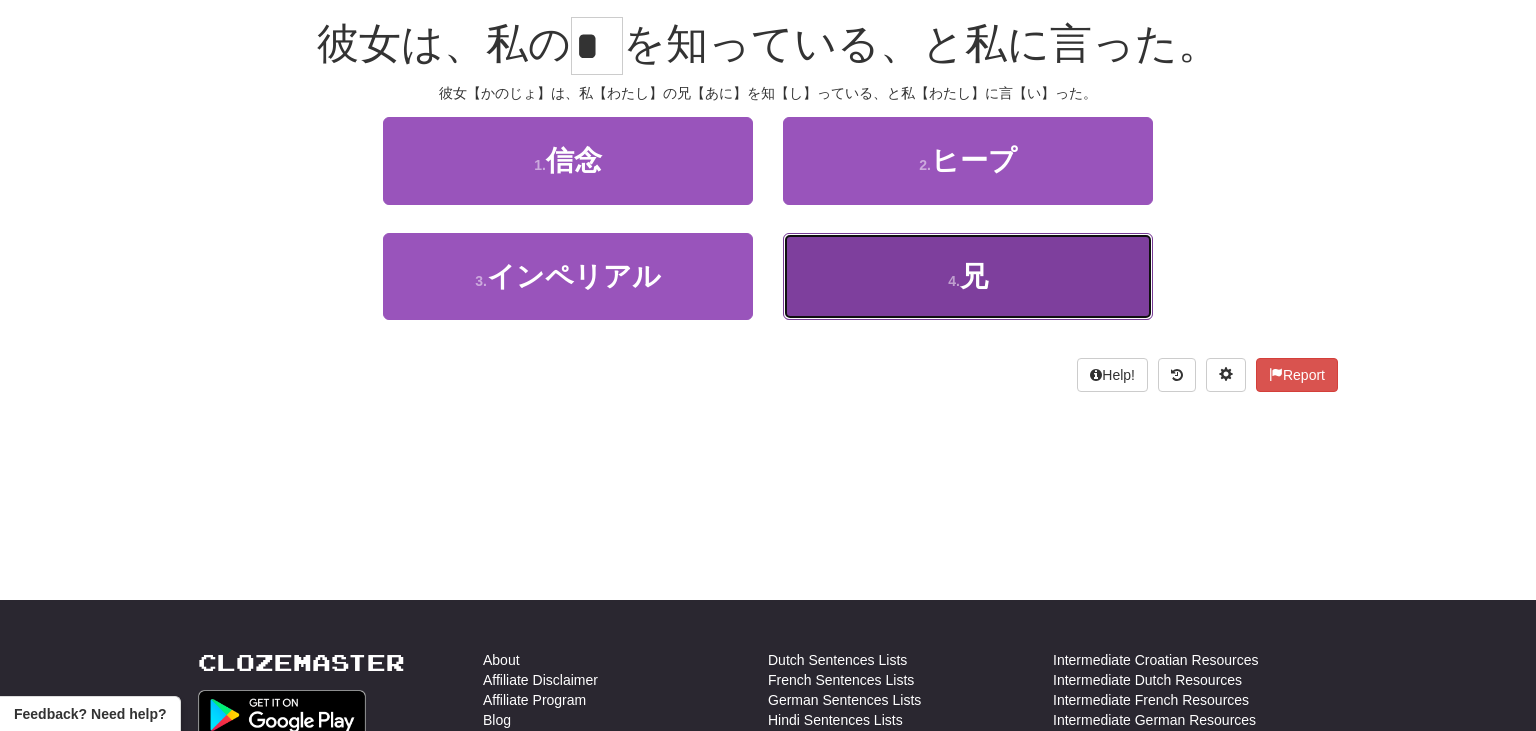 scroll, scrollTop: 194, scrollLeft: 0, axis: vertical 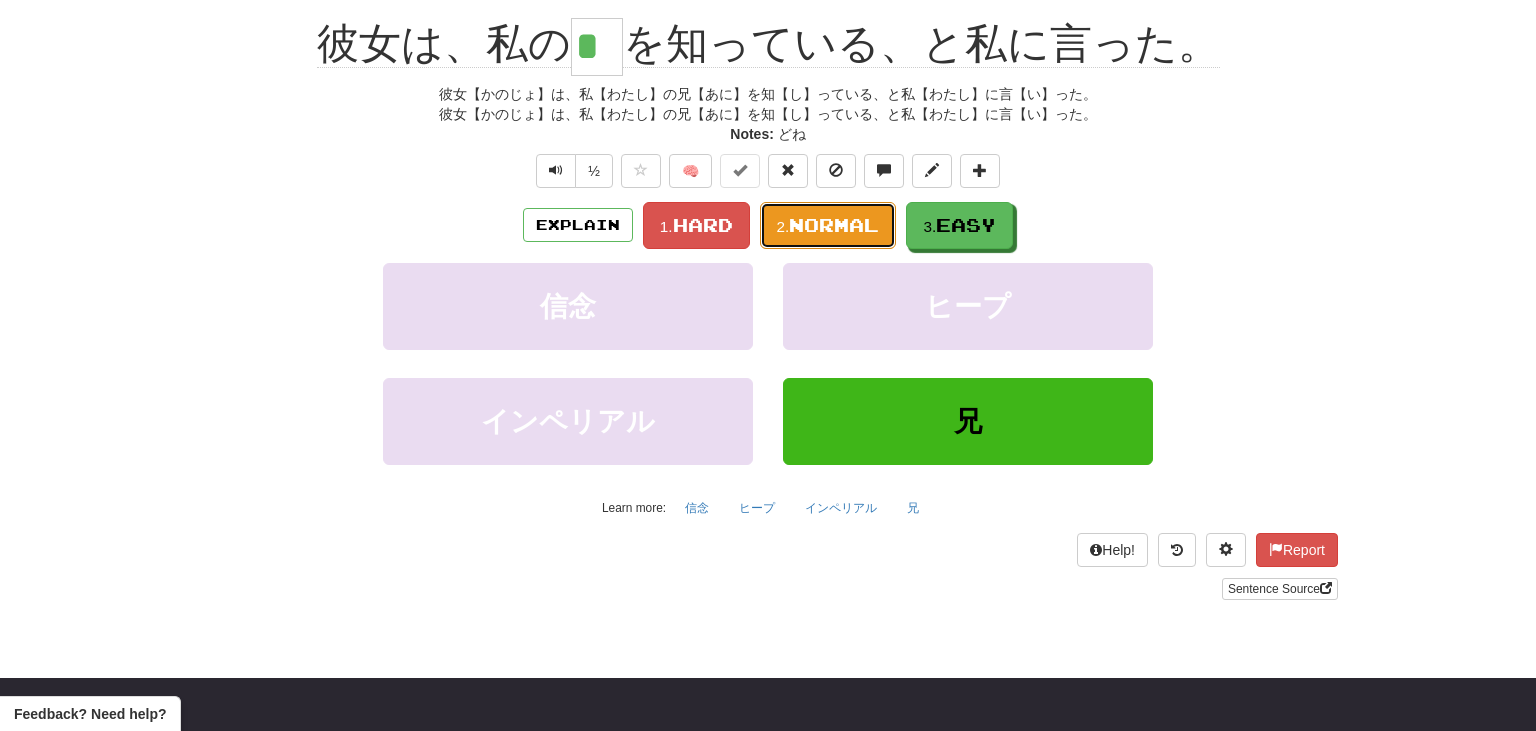 click on "Normal" at bounding box center [834, 225] 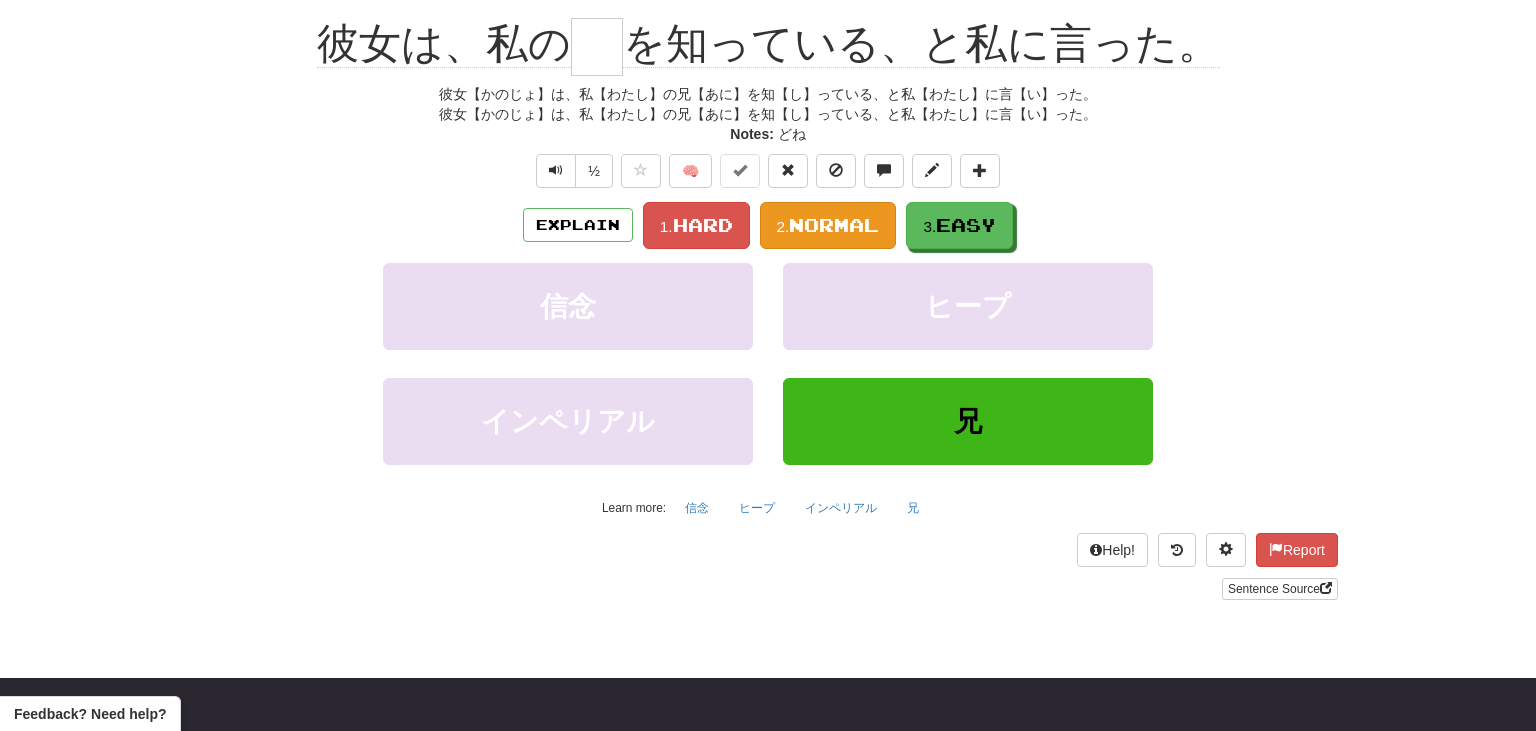 scroll, scrollTop: 181, scrollLeft: 0, axis: vertical 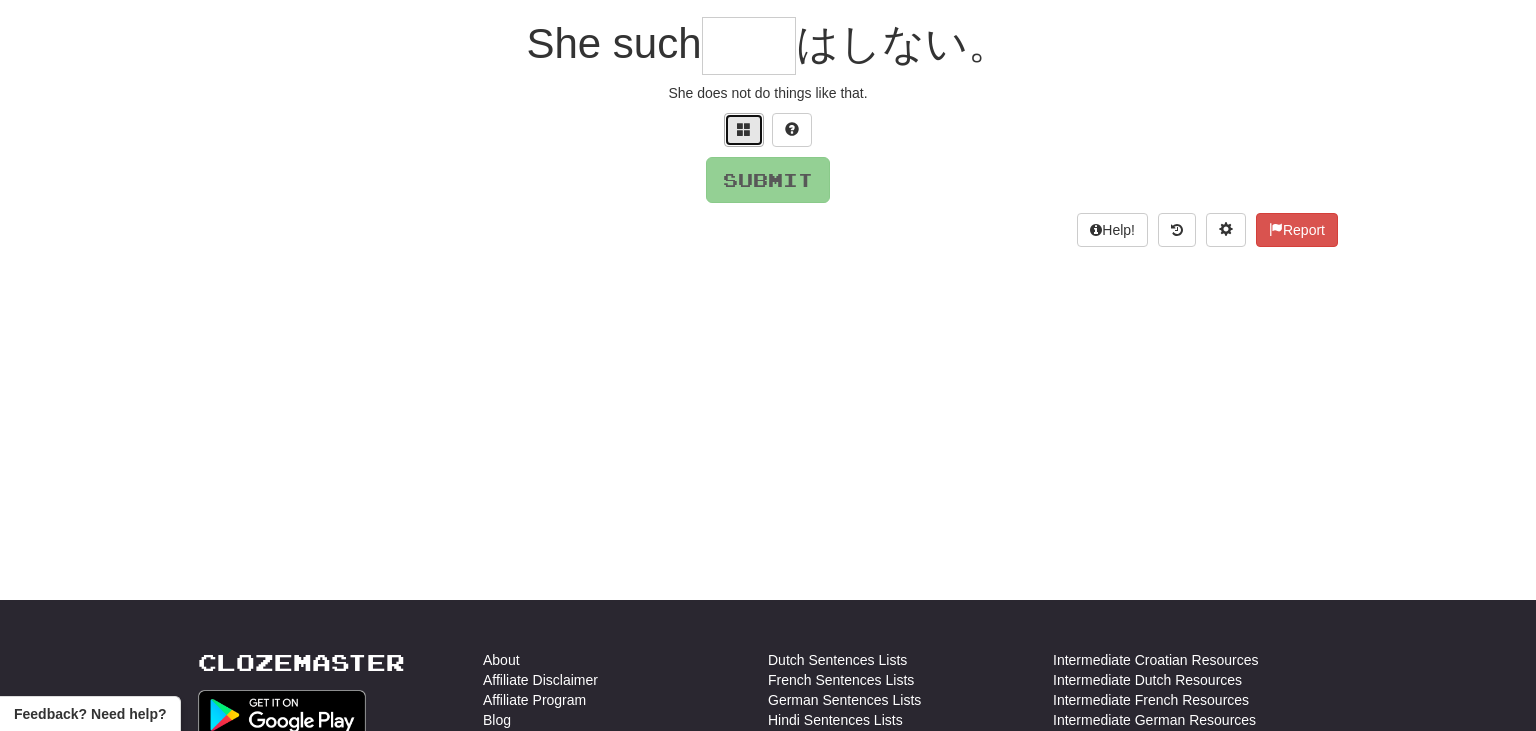 click at bounding box center (744, 129) 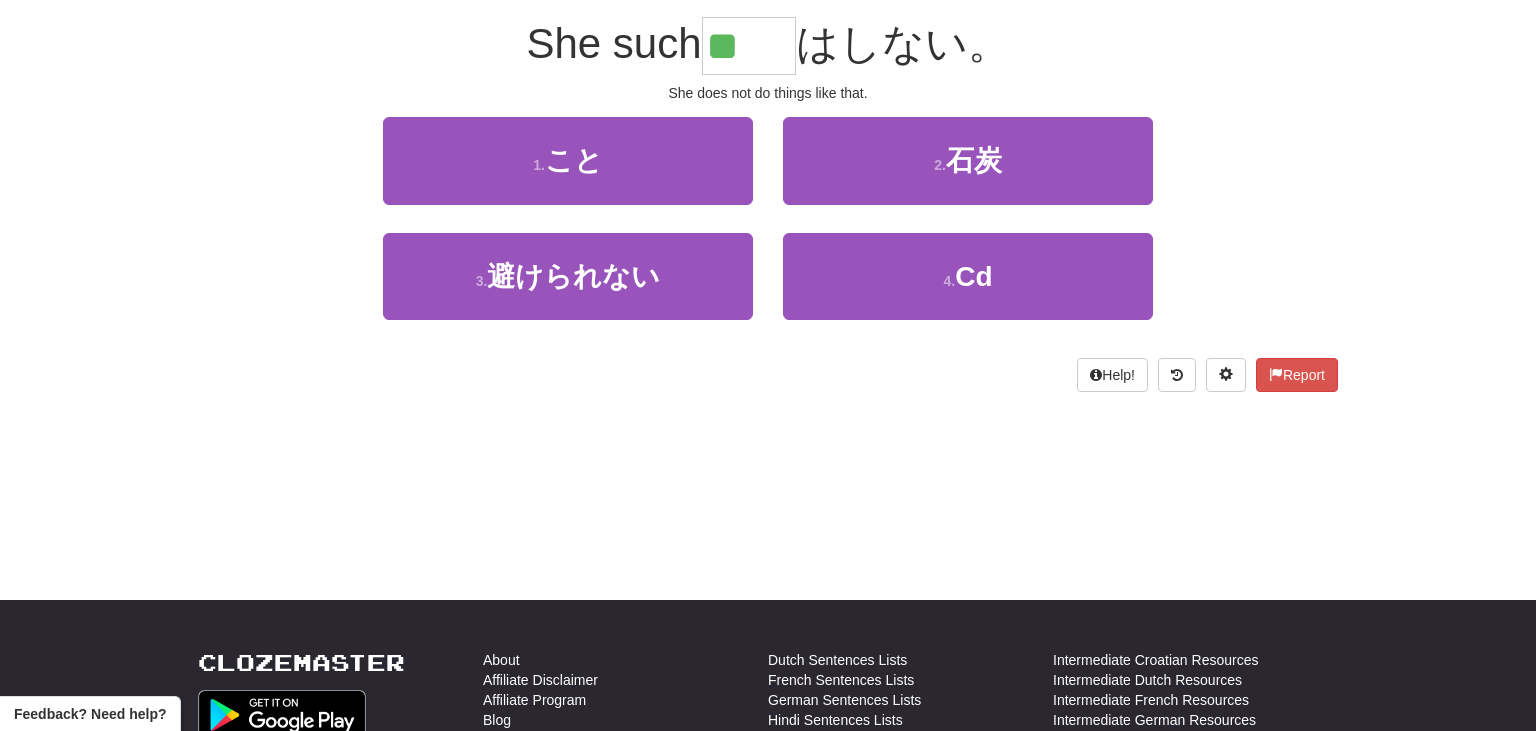 type on "**" 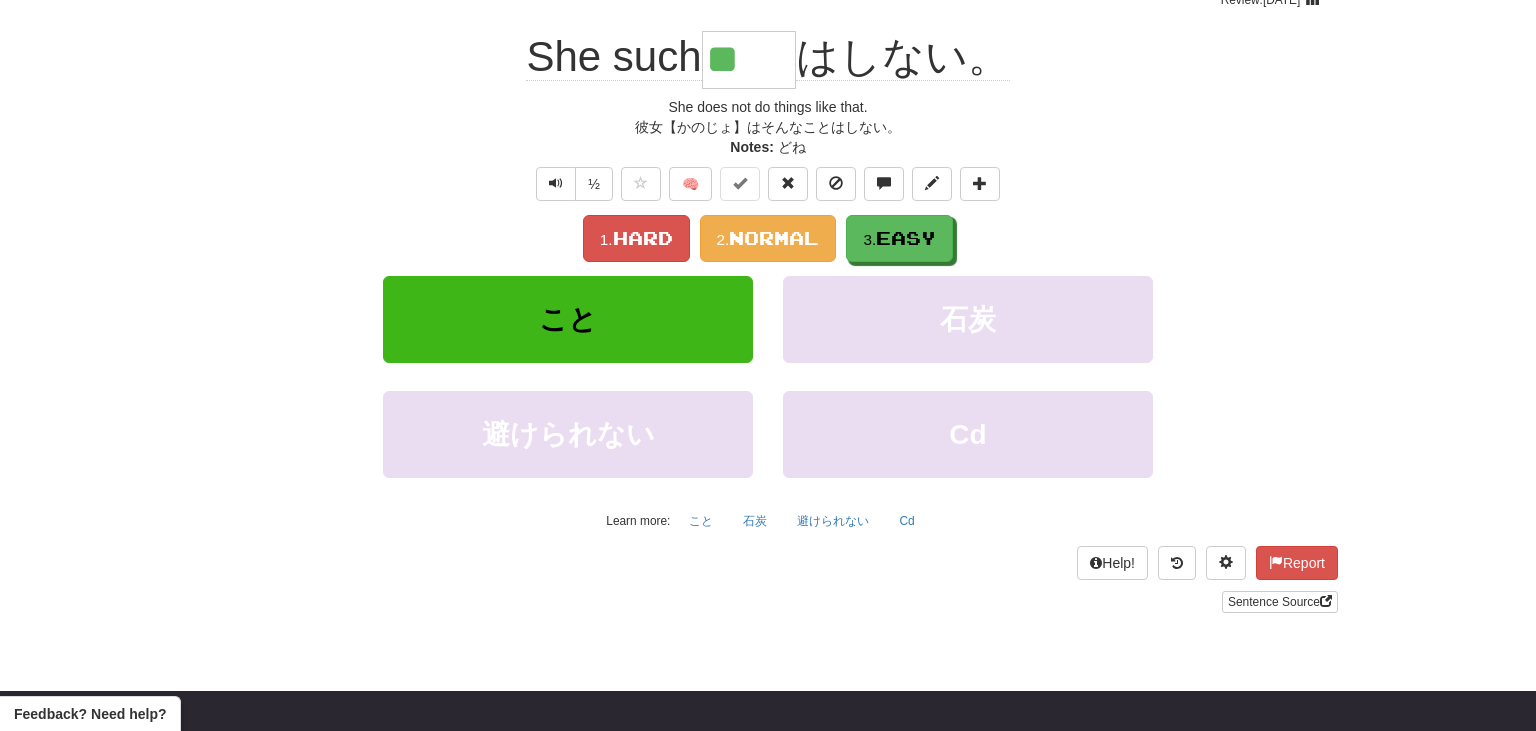 scroll, scrollTop: 194, scrollLeft: 0, axis: vertical 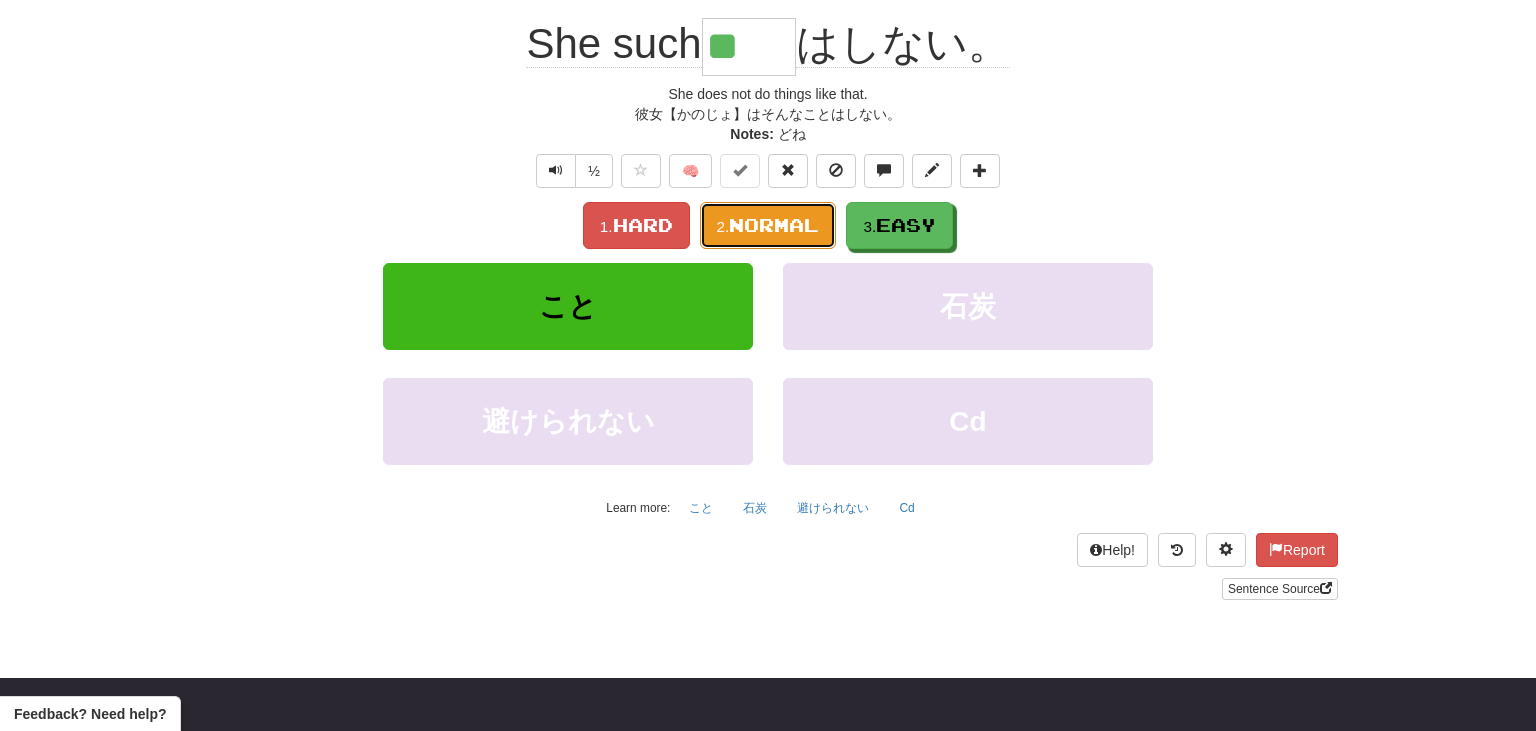 click on "Normal" at bounding box center [774, 225] 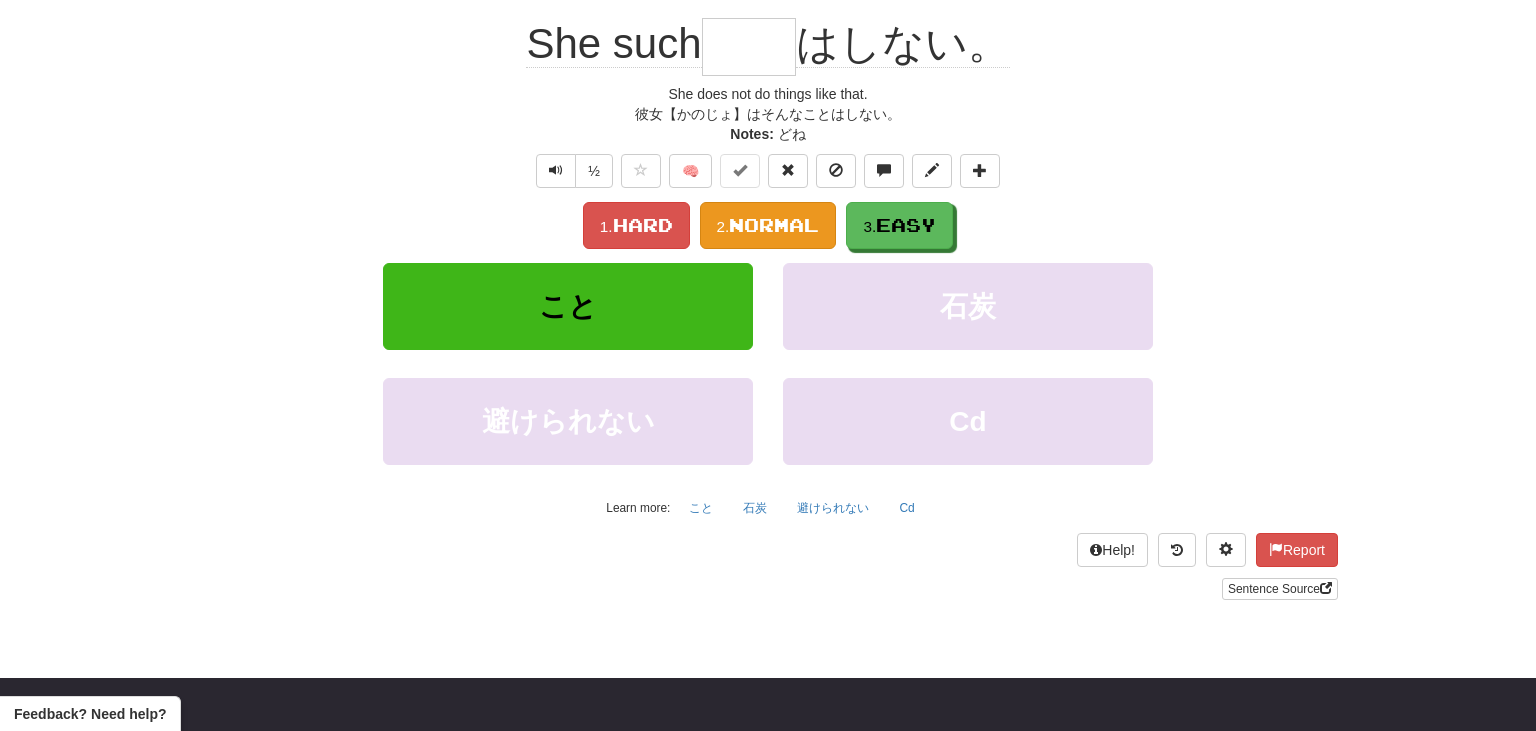 scroll, scrollTop: 181, scrollLeft: 0, axis: vertical 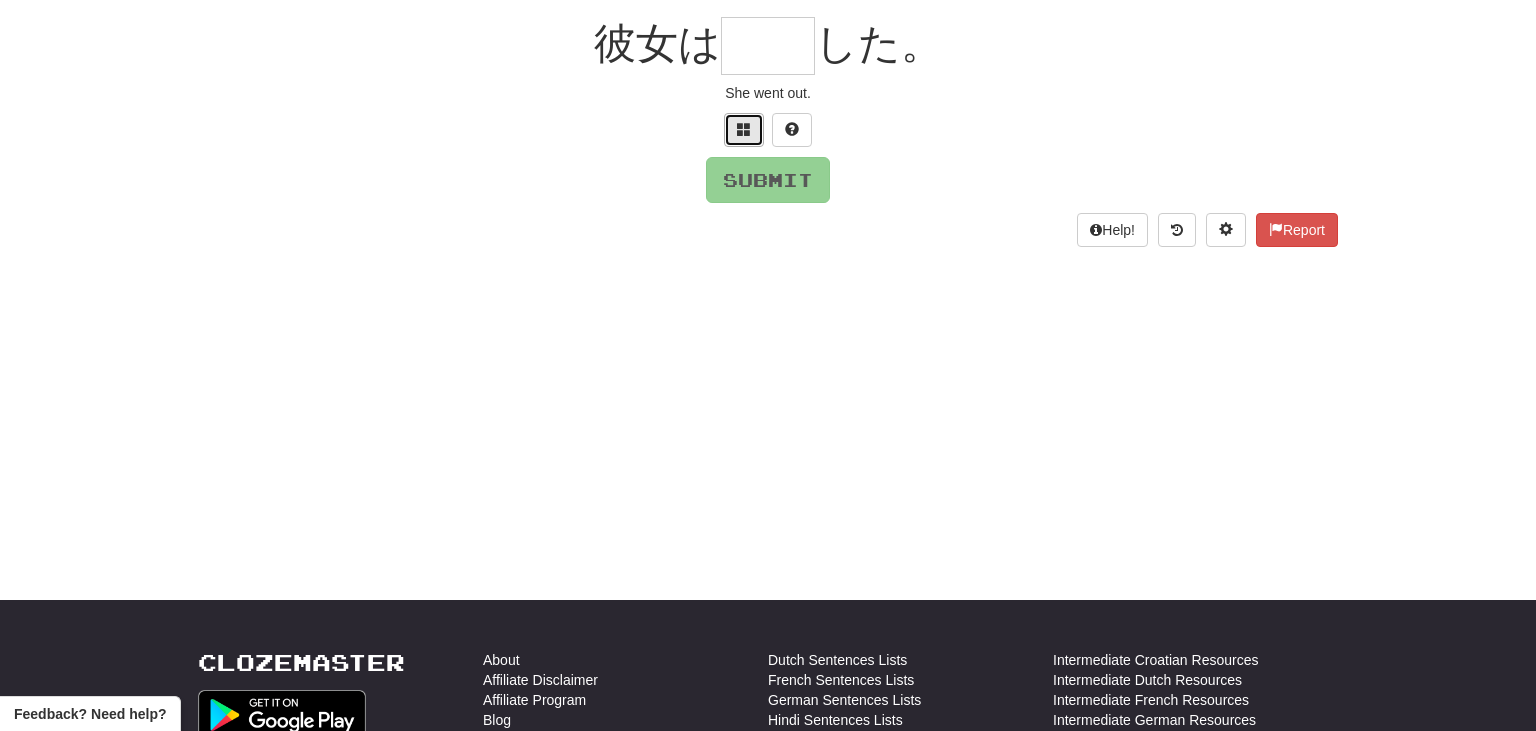 click at bounding box center [744, 129] 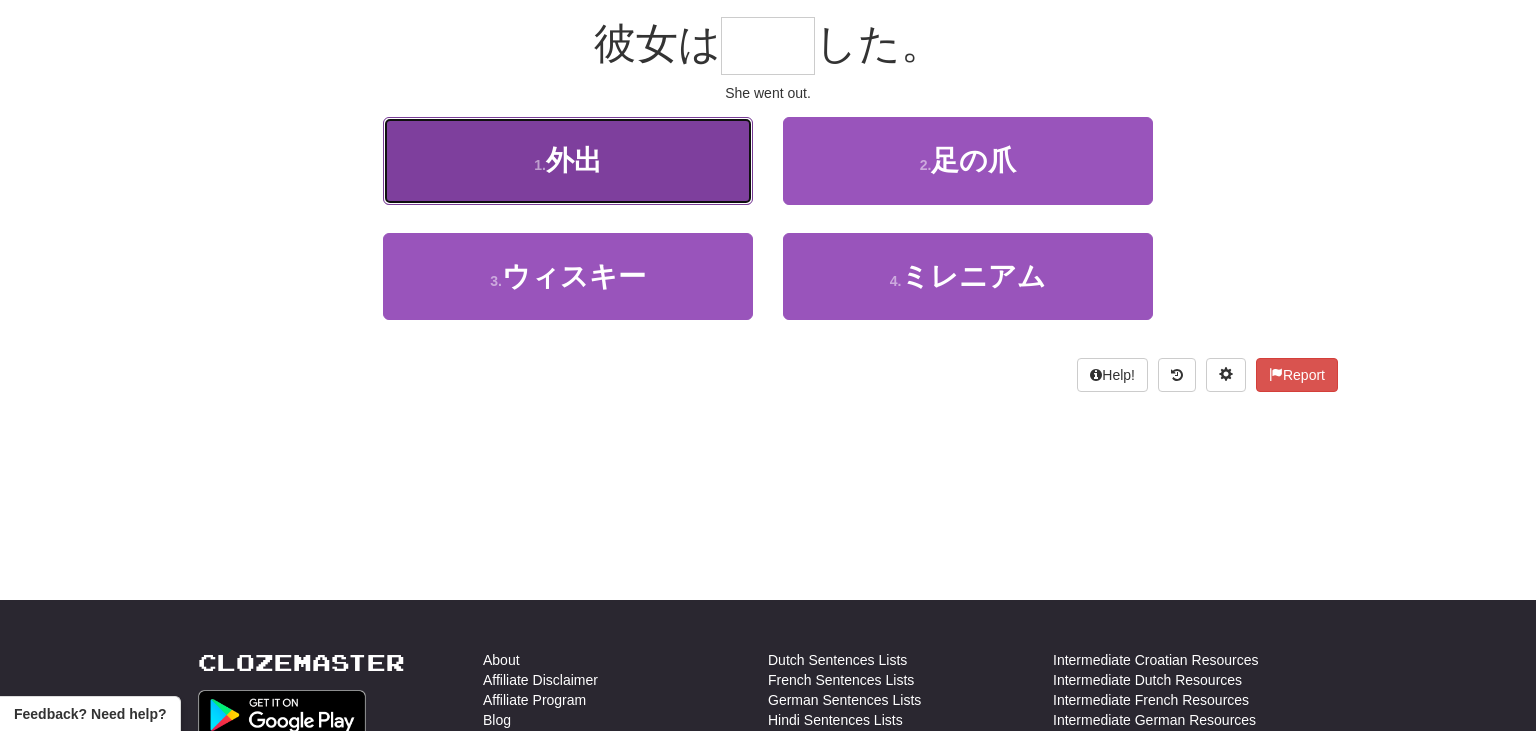 click on "1 .  外出" at bounding box center [568, 160] 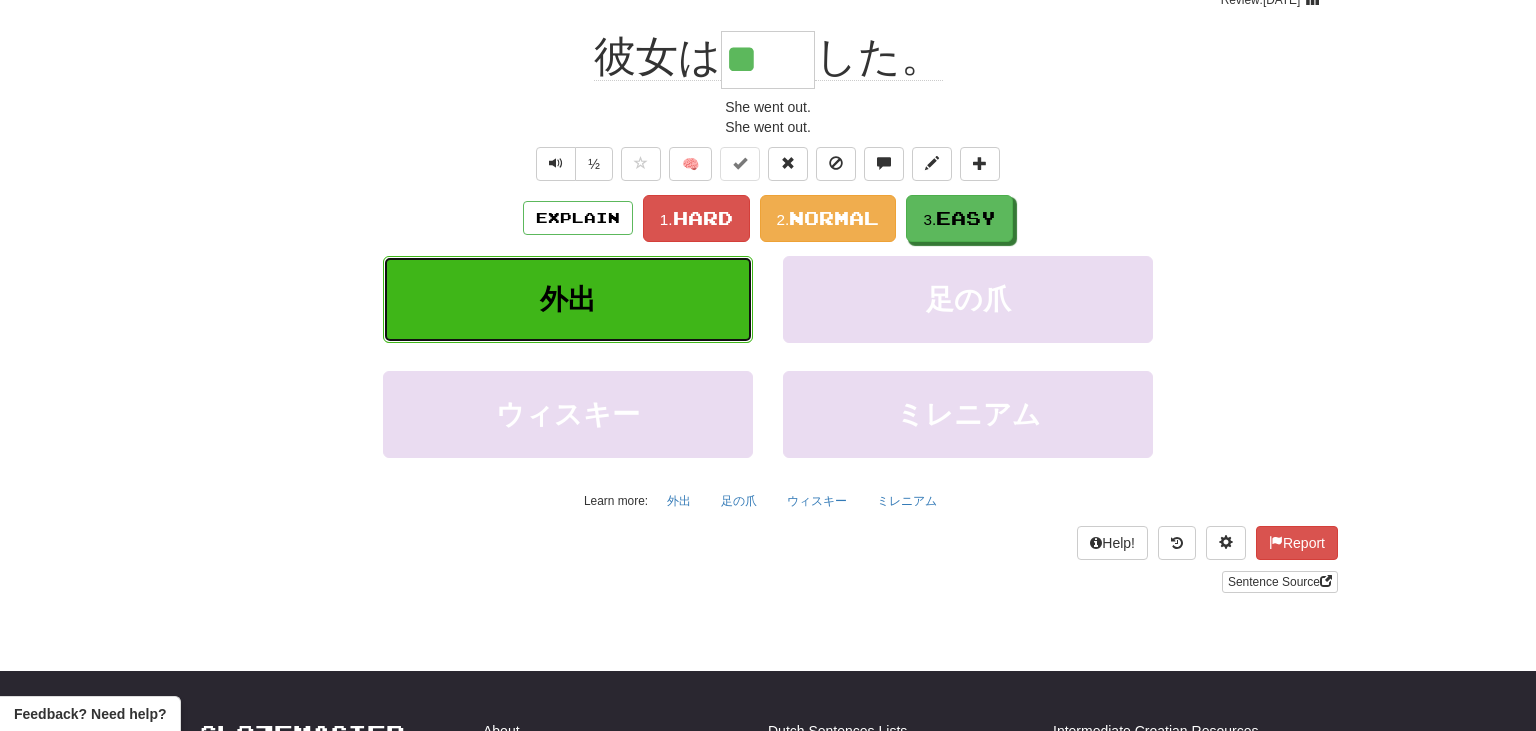 scroll, scrollTop: 194, scrollLeft: 0, axis: vertical 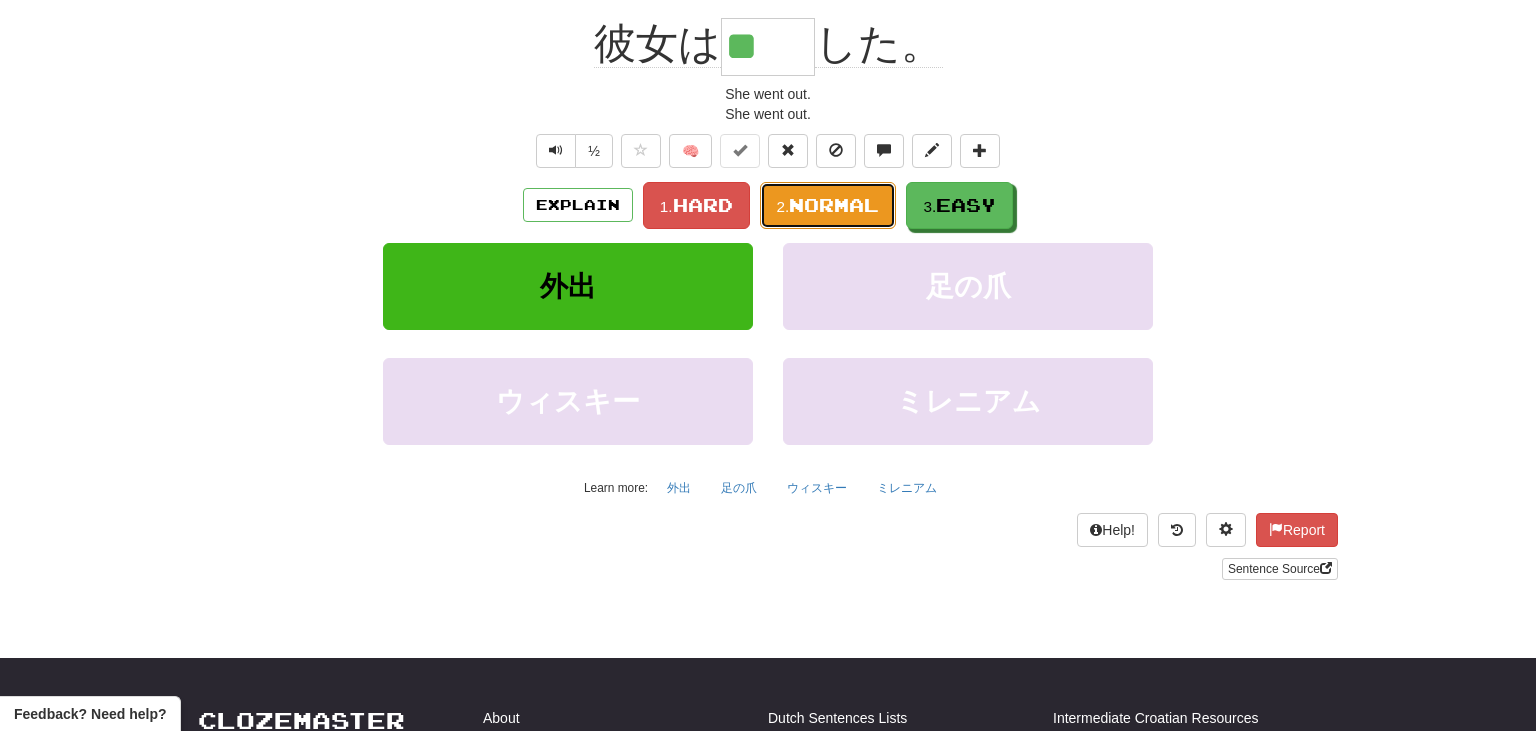 click on "Normal" at bounding box center [834, 205] 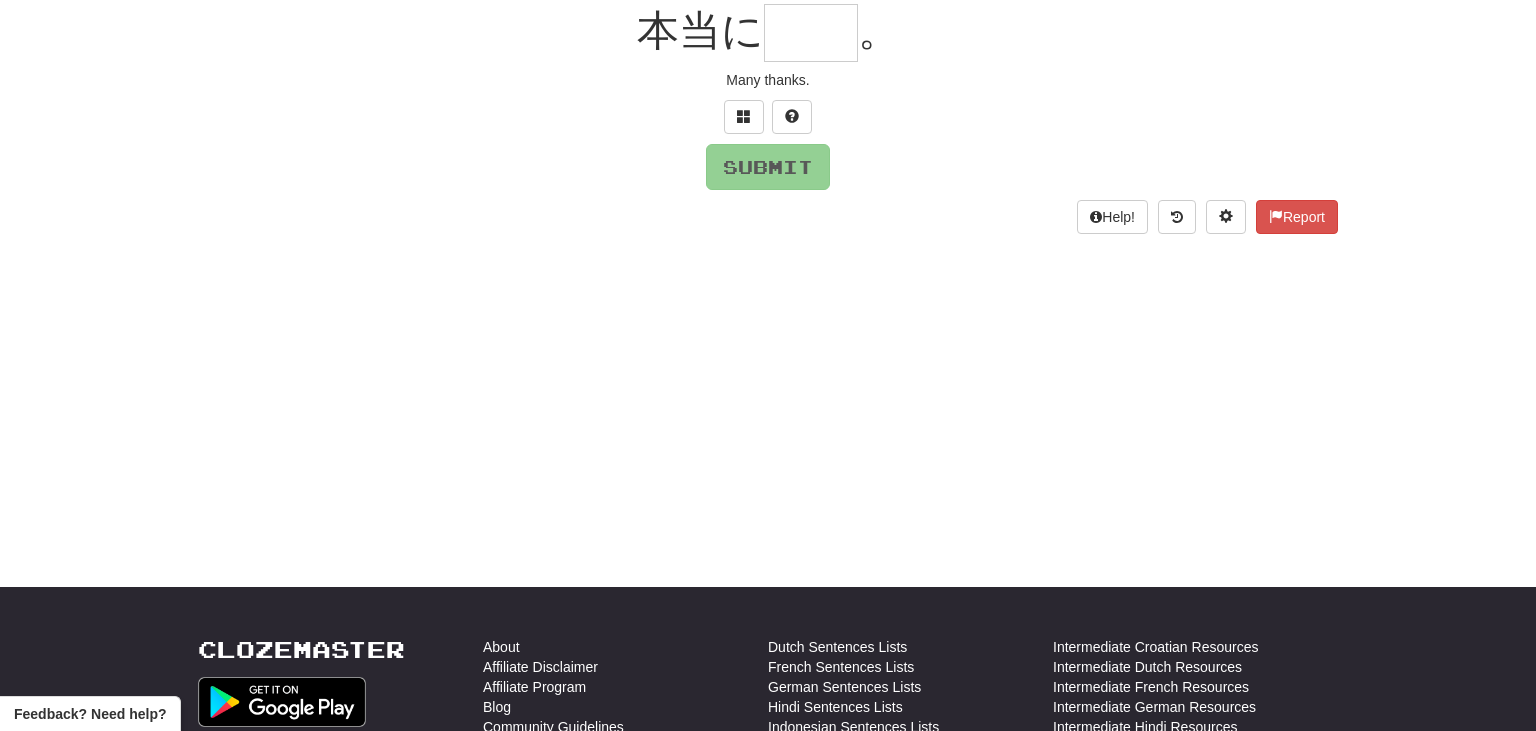 scroll, scrollTop: 181, scrollLeft: 0, axis: vertical 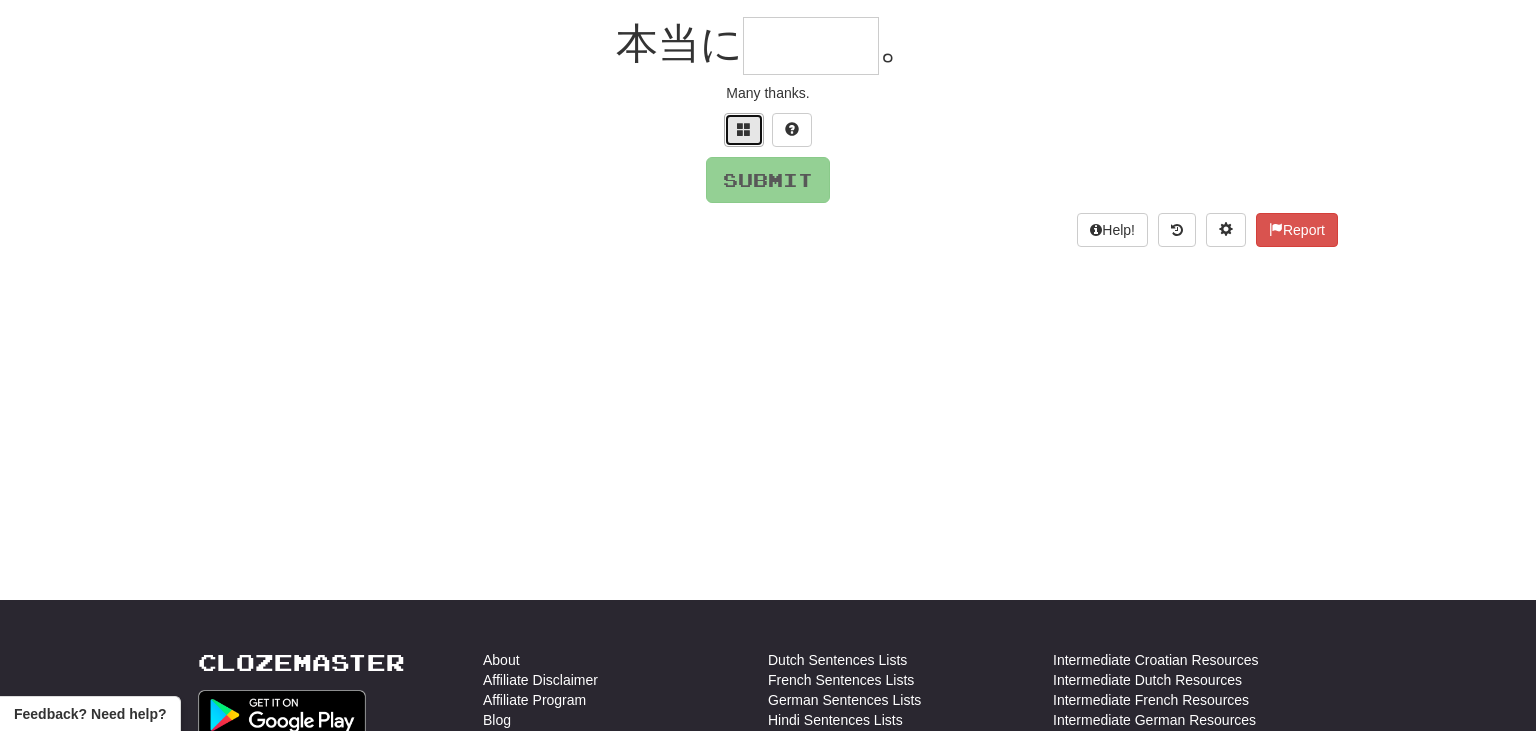 click at bounding box center (744, 129) 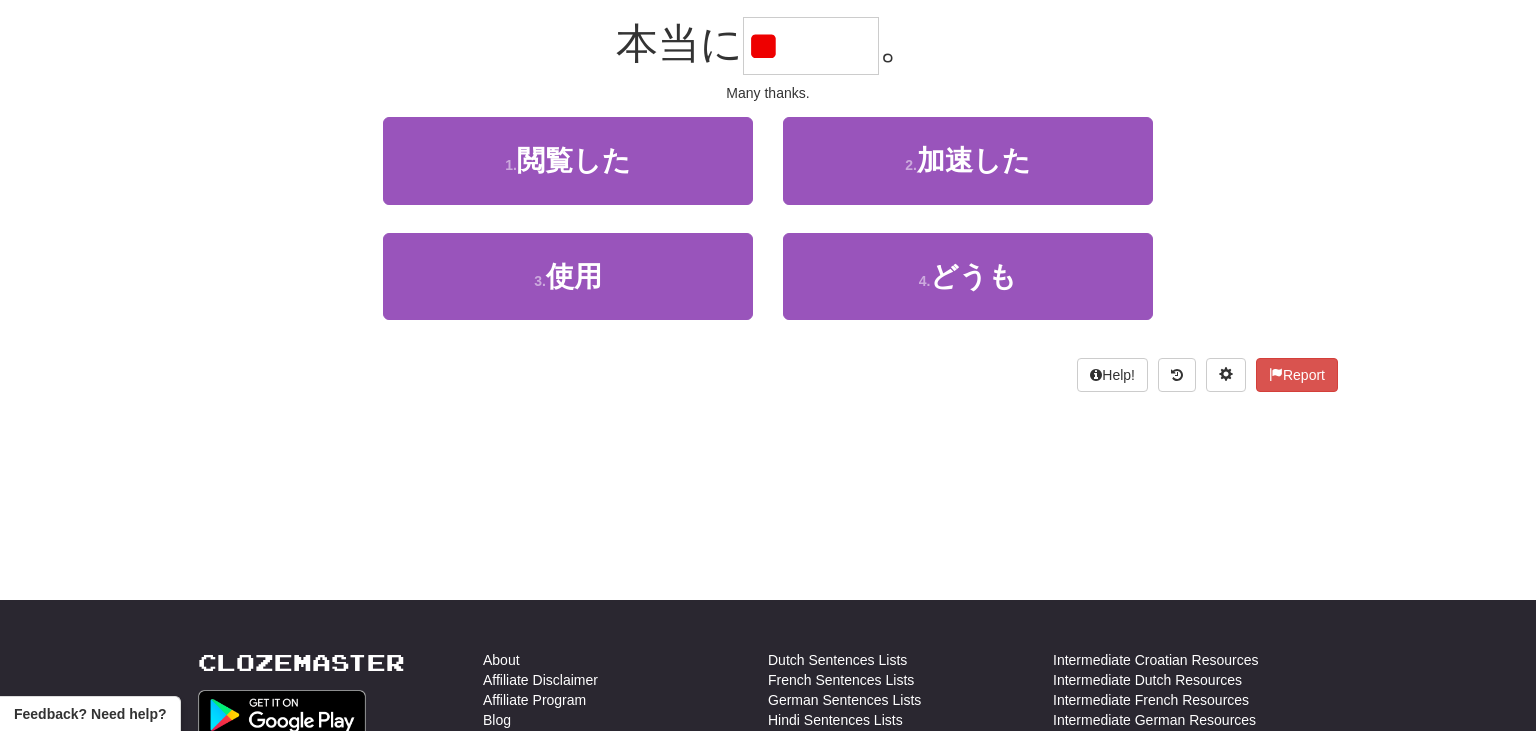 type on "*" 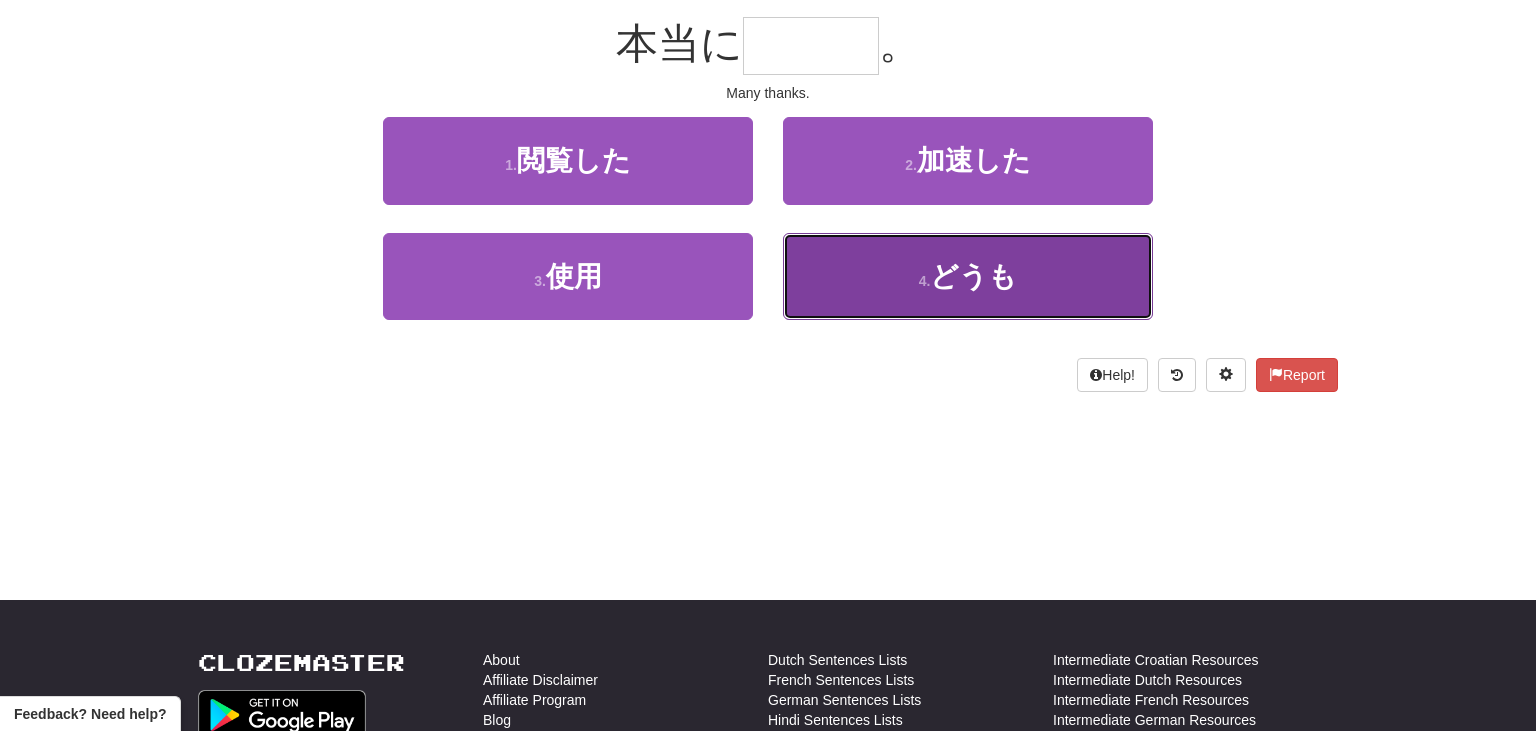 click on "4 .  どうも" at bounding box center (968, 276) 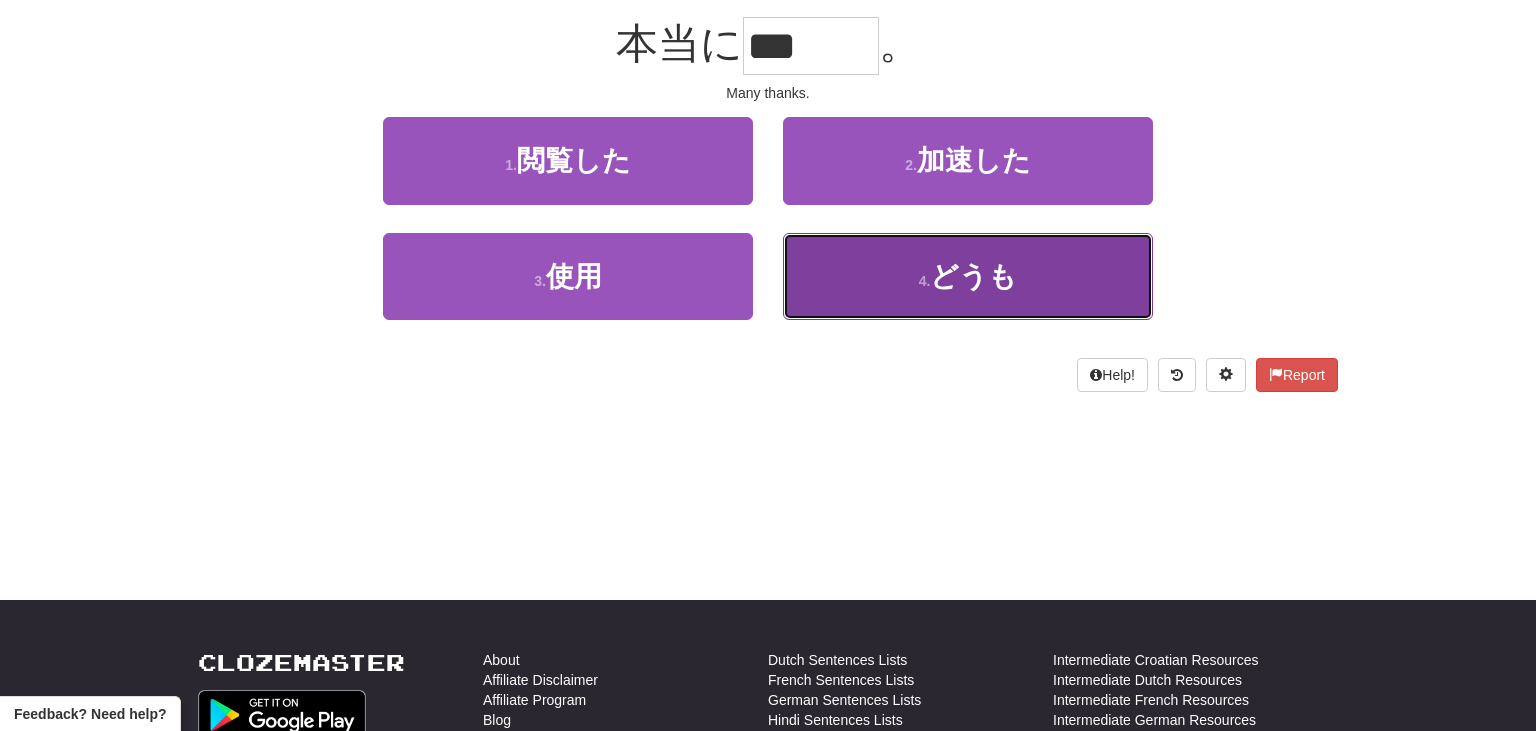 scroll, scrollTop: 194, scrollLeft: 0, axis: vertical 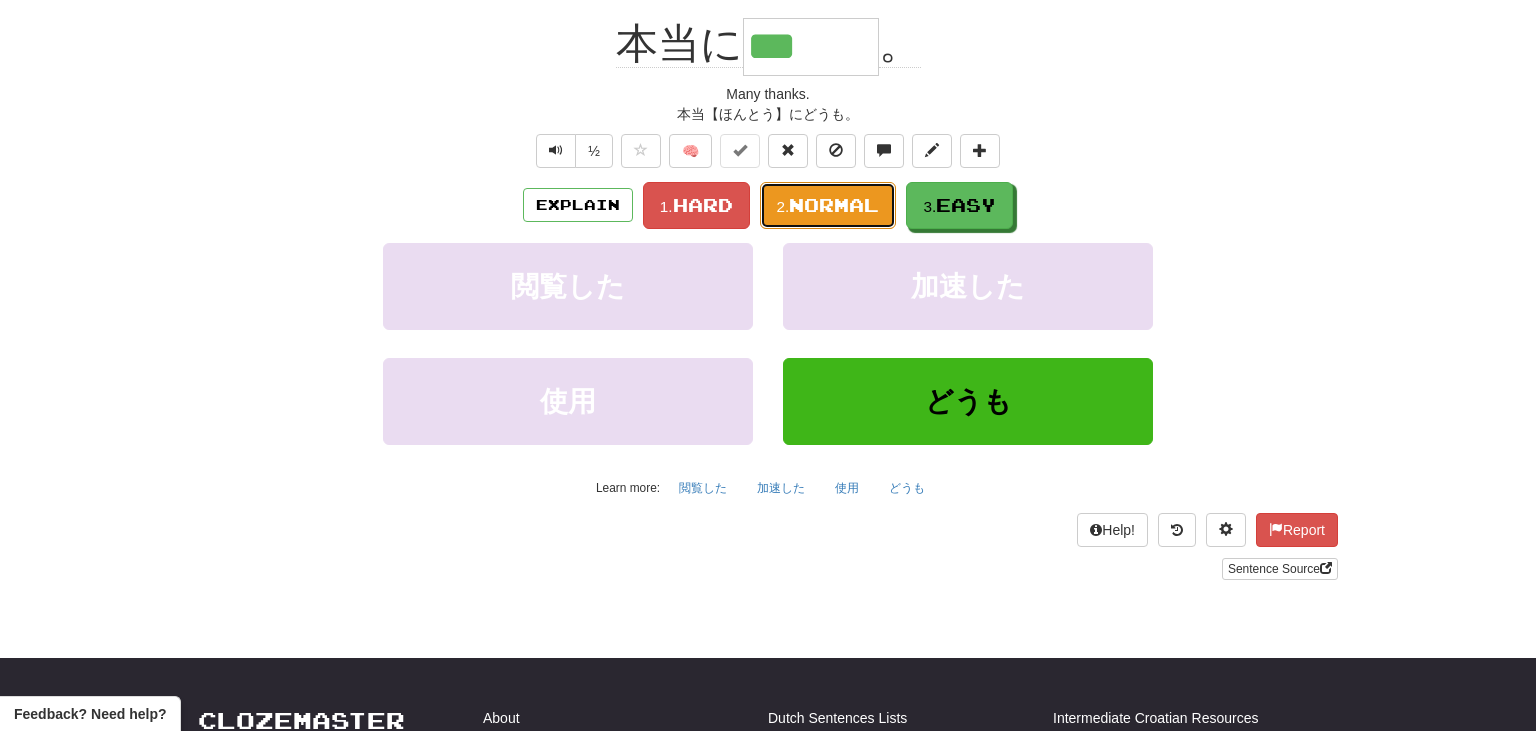 click on "Normal" at bounding box center [834, 205] 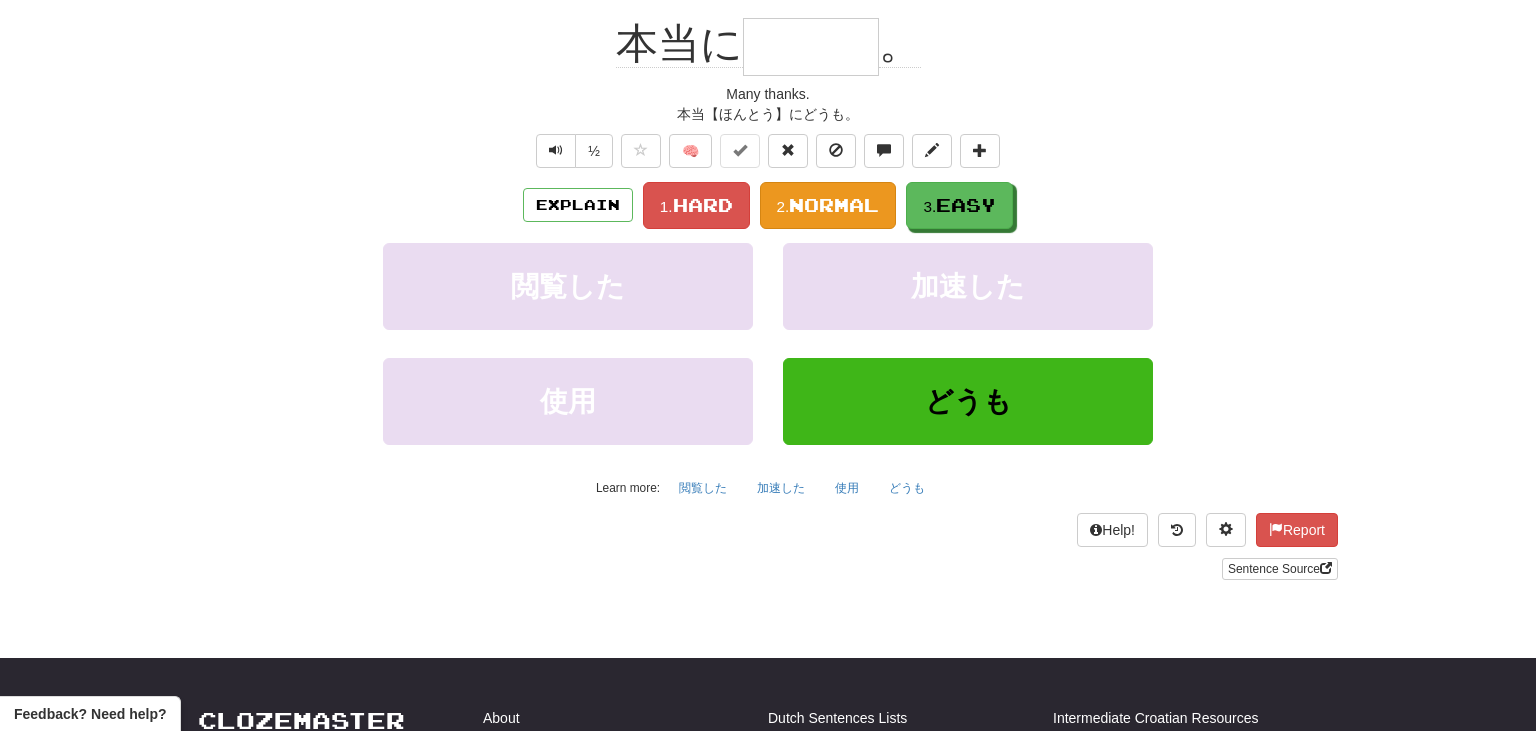 scroll, scrollTop: 181, scrollLeft: 0, axis: vertical 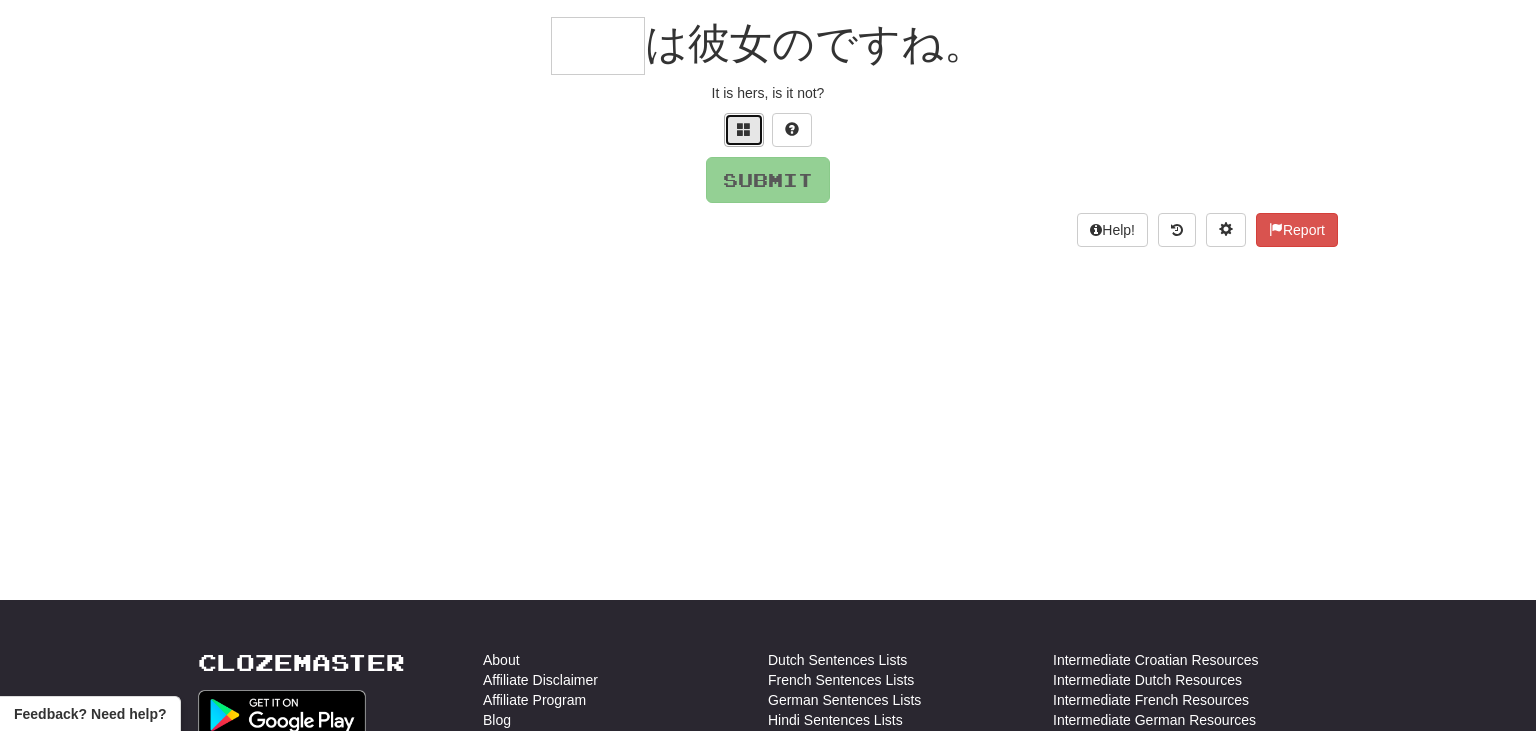 click at bounding box center (744, 130) 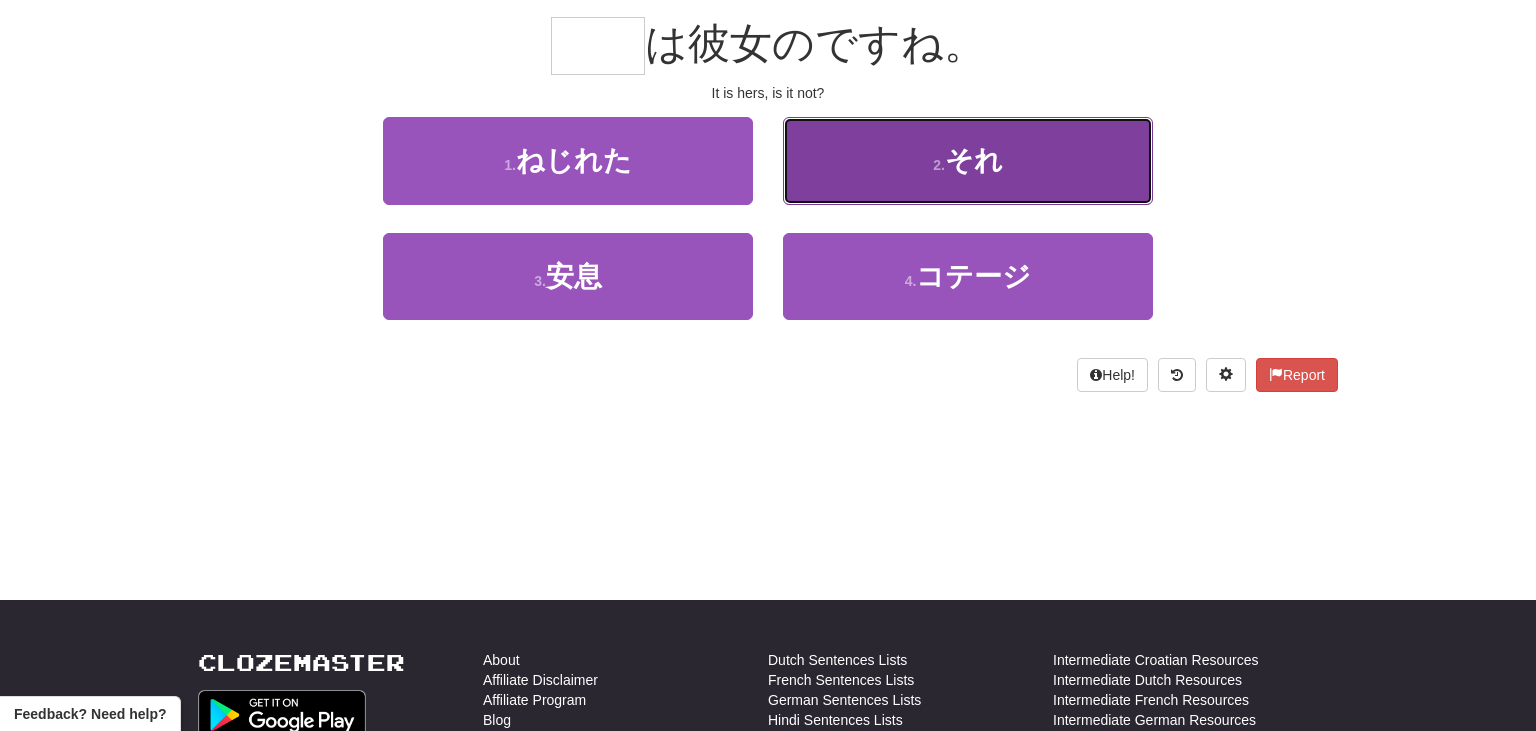 click on "2 .  それ" at bounding box center [968, 160] 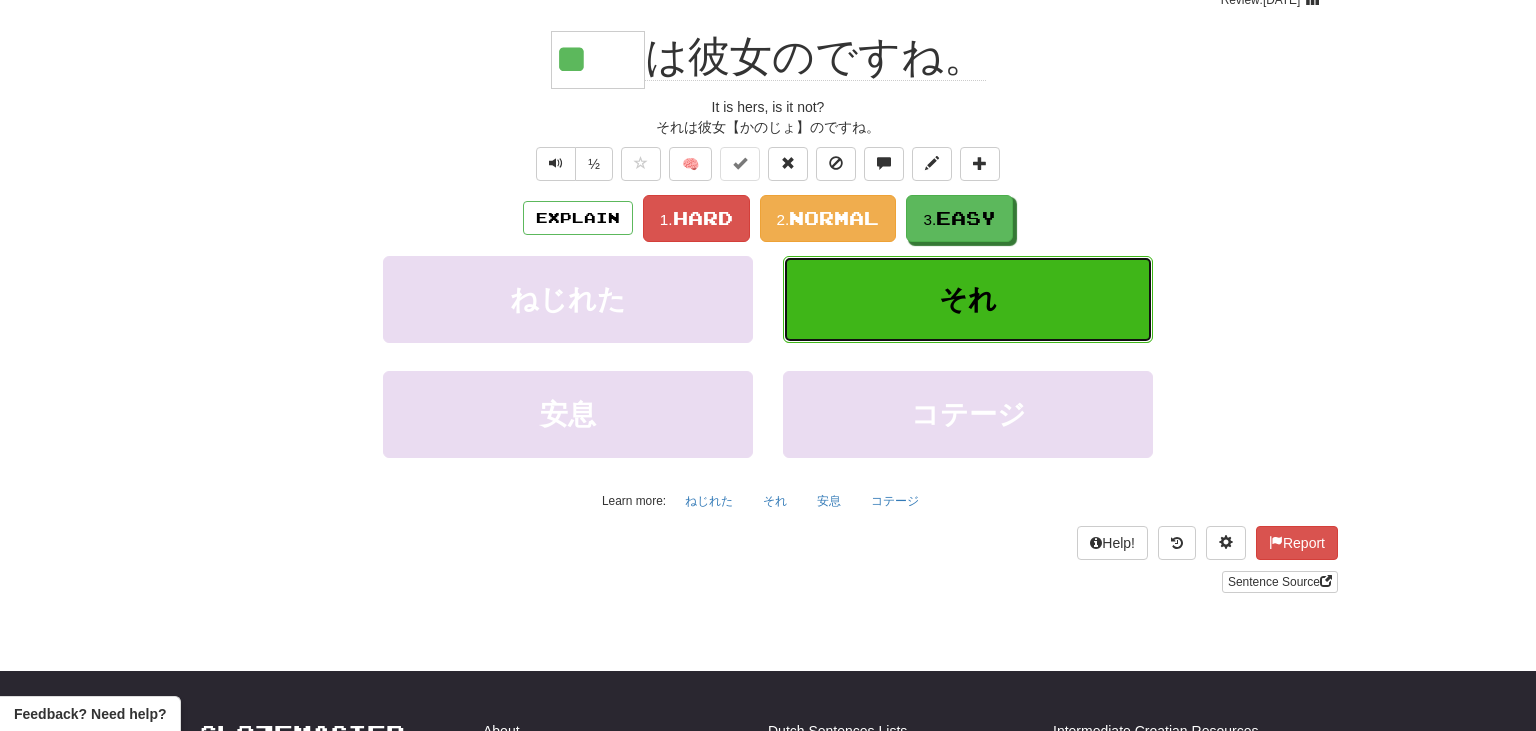 scroll, scrollTop: 194, scrollLeft: 0, axis: vertical 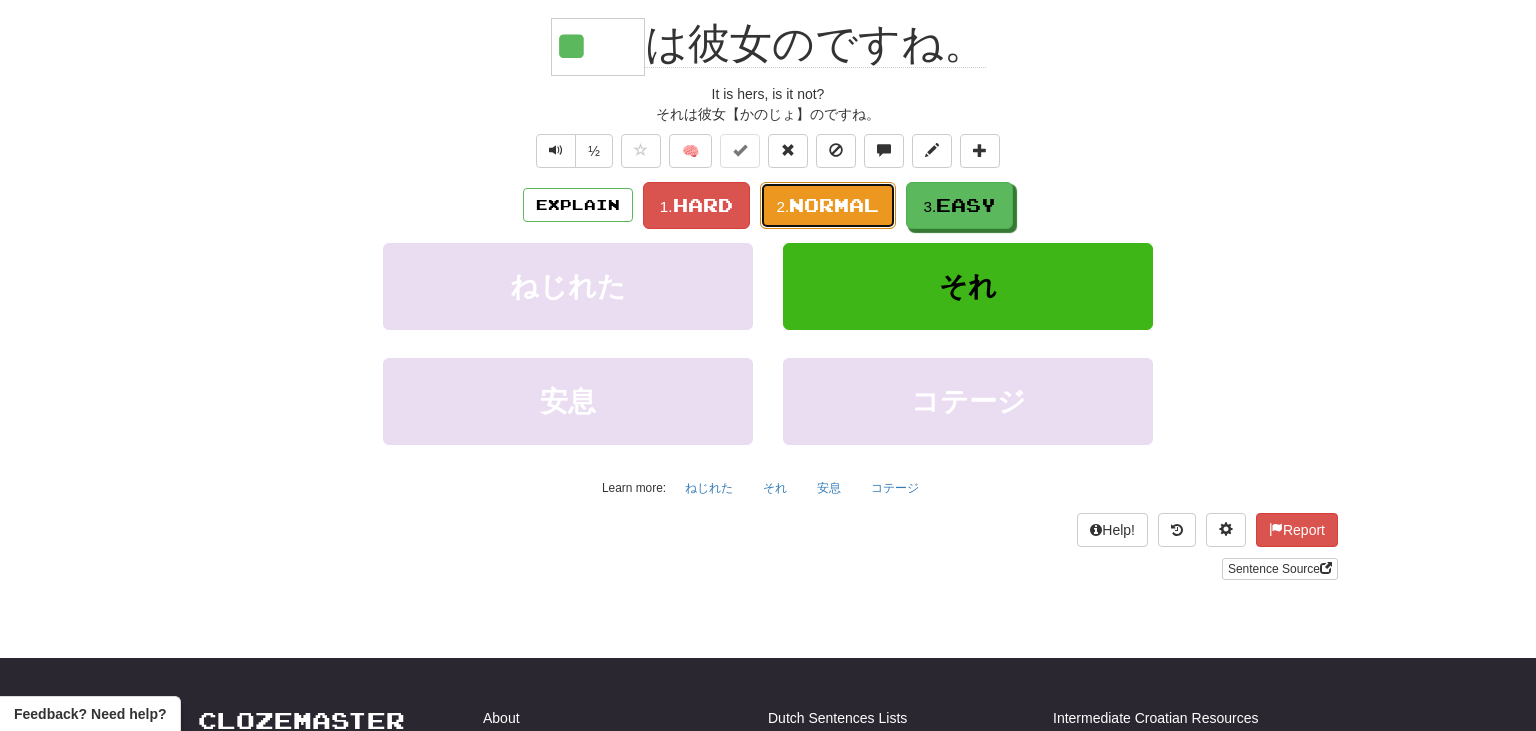 click on "Normal" at bounding box center (834, 205) 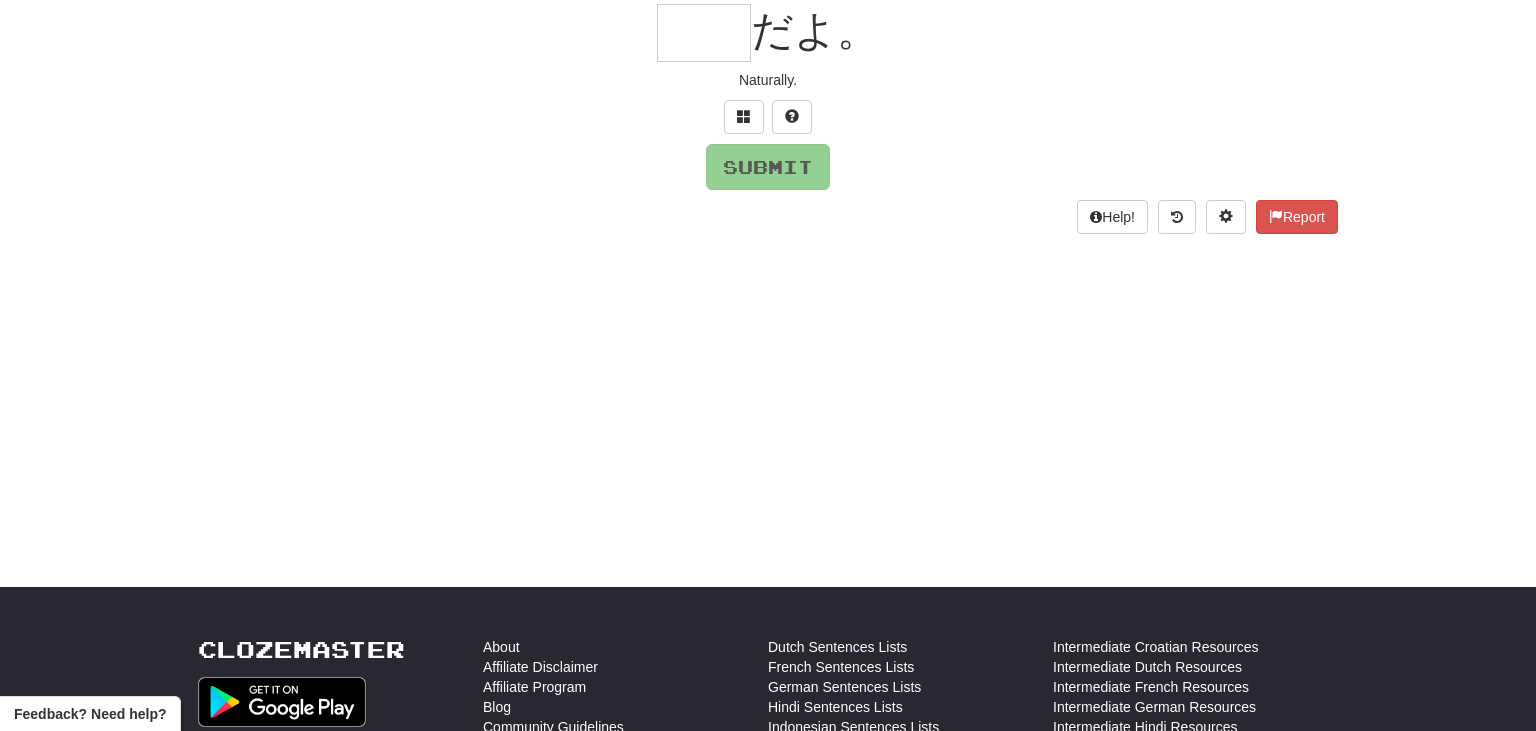 scroll, scrollTop: 181, scrollLeft: 0, axis: vertical 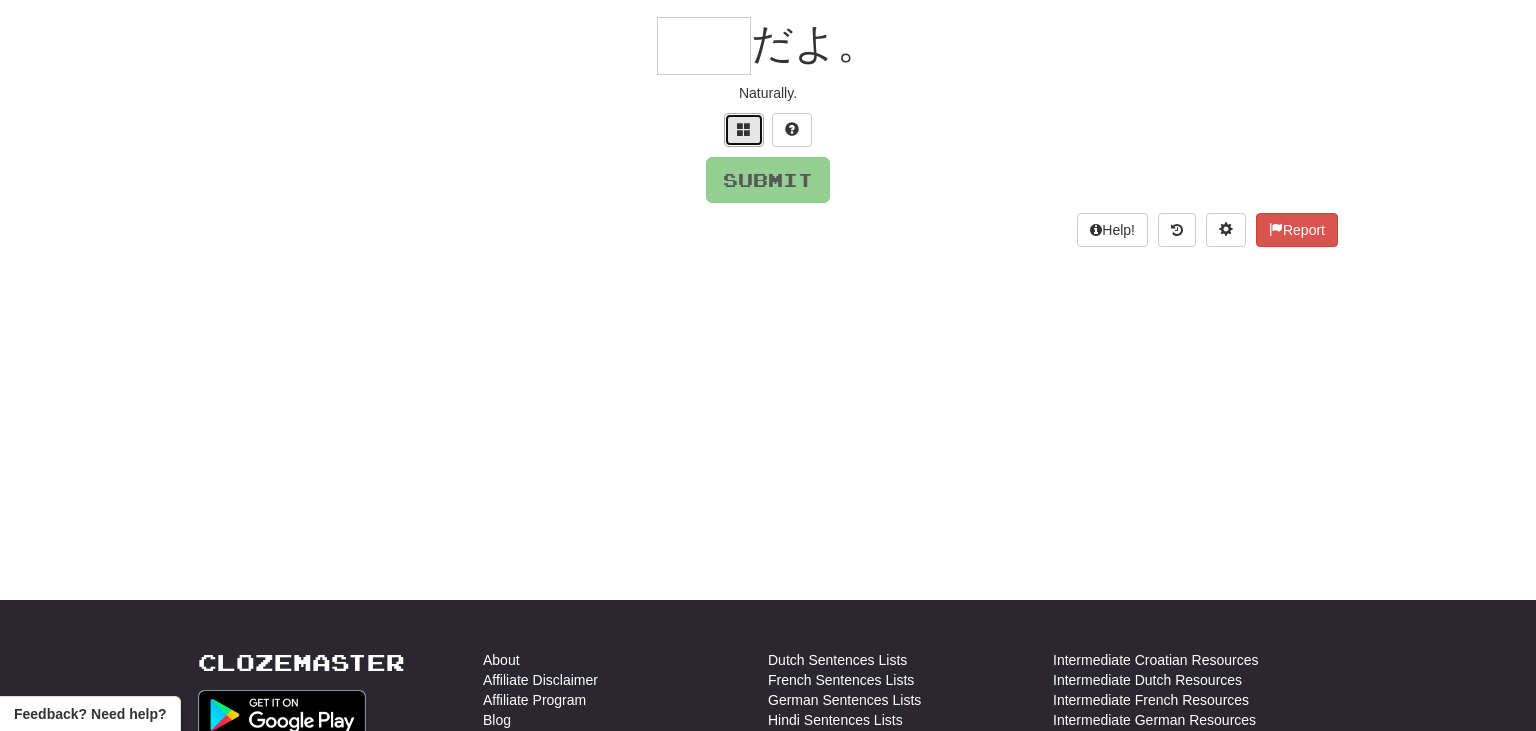 click at bounding box center (744, 129) 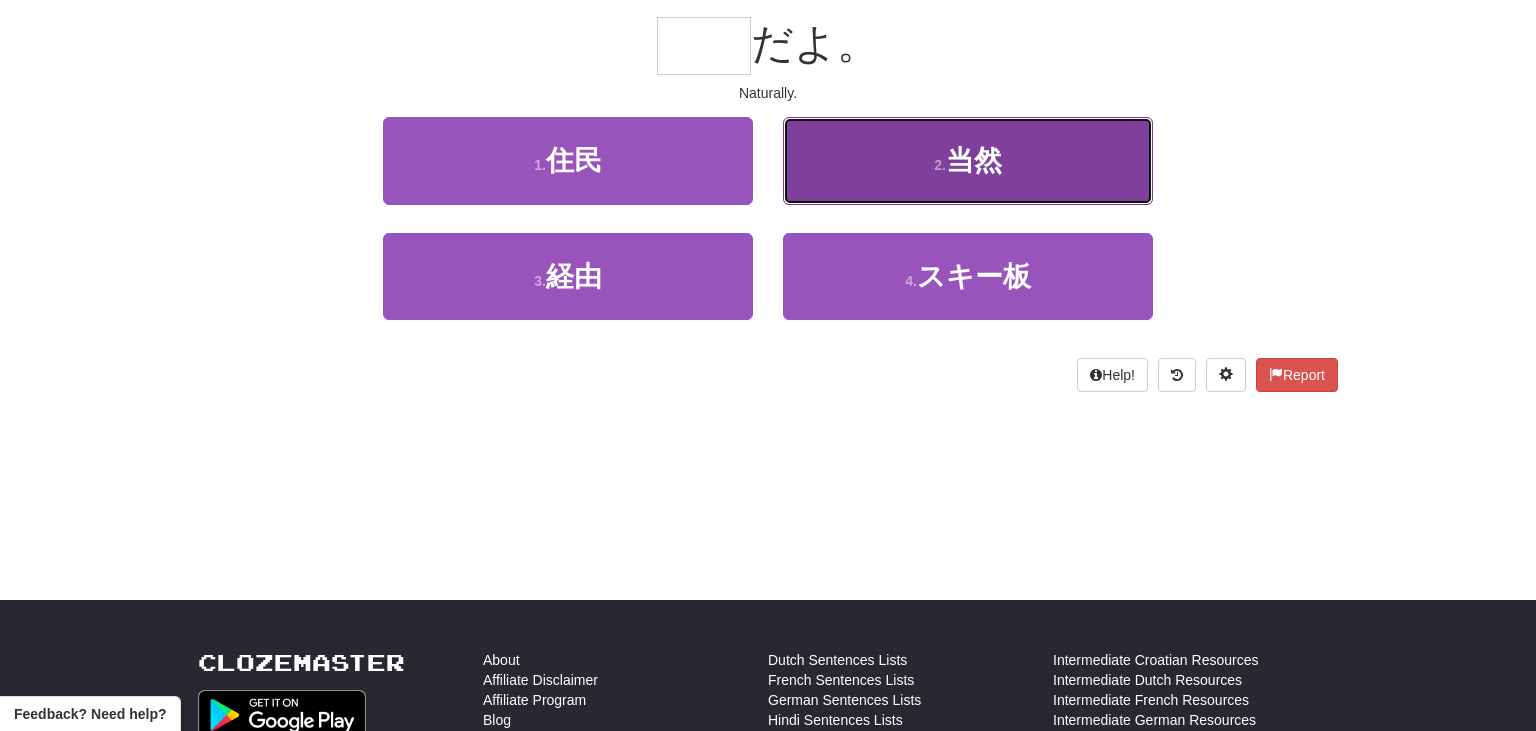 click on "当然" at bounding box center [974, 160] 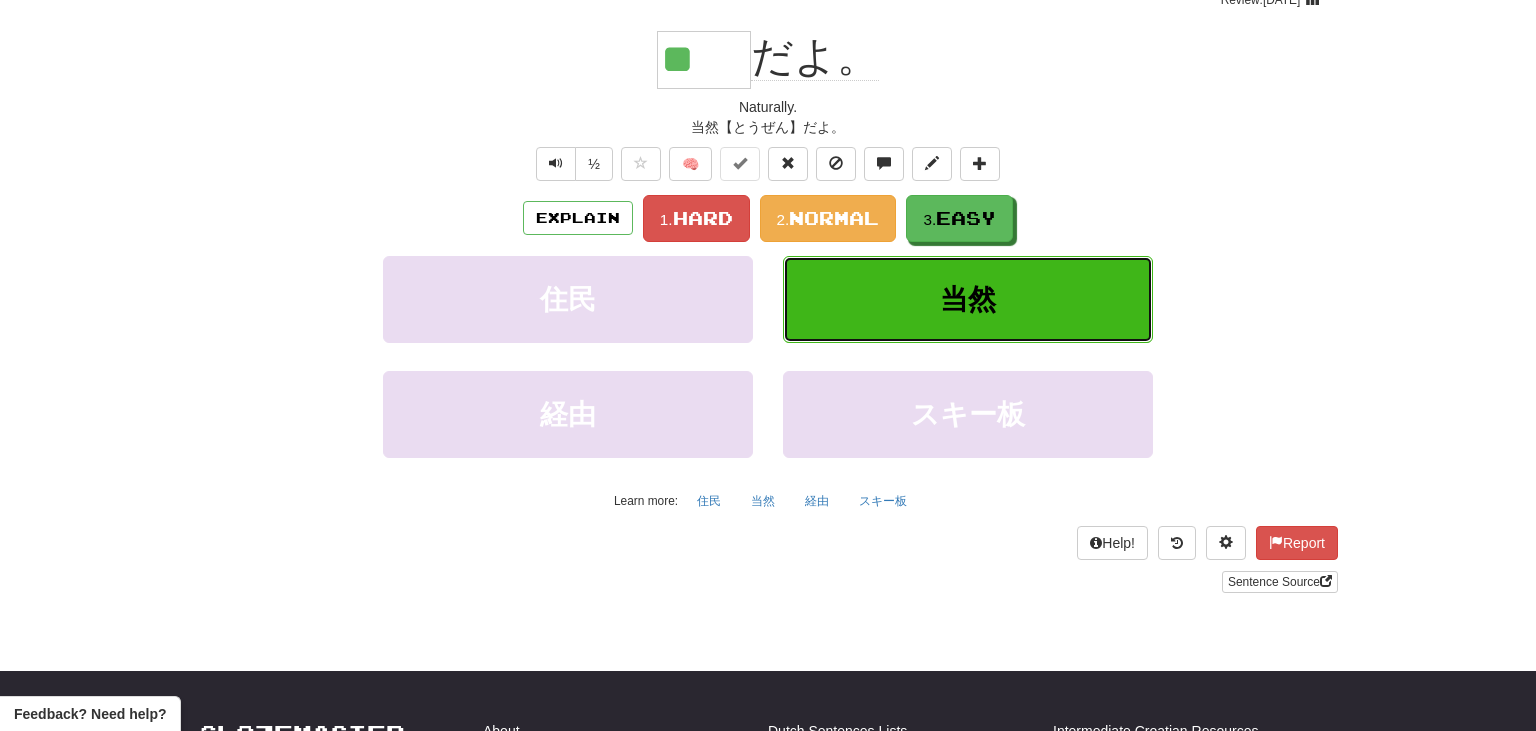 scroll, scrollTop: 194, scrollLeft: 0, axis: vertical 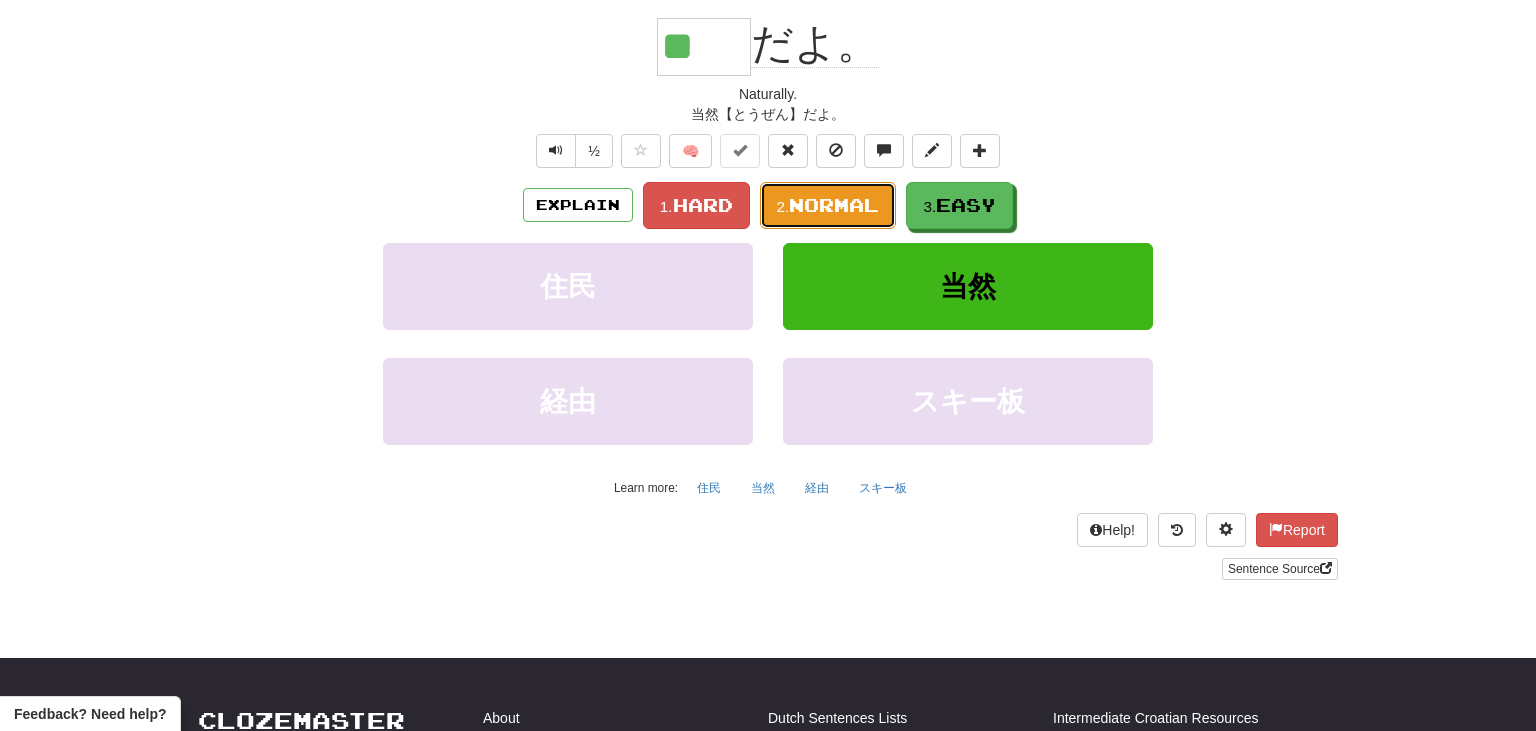 click on "Normal" at bounding box center [834, 205] 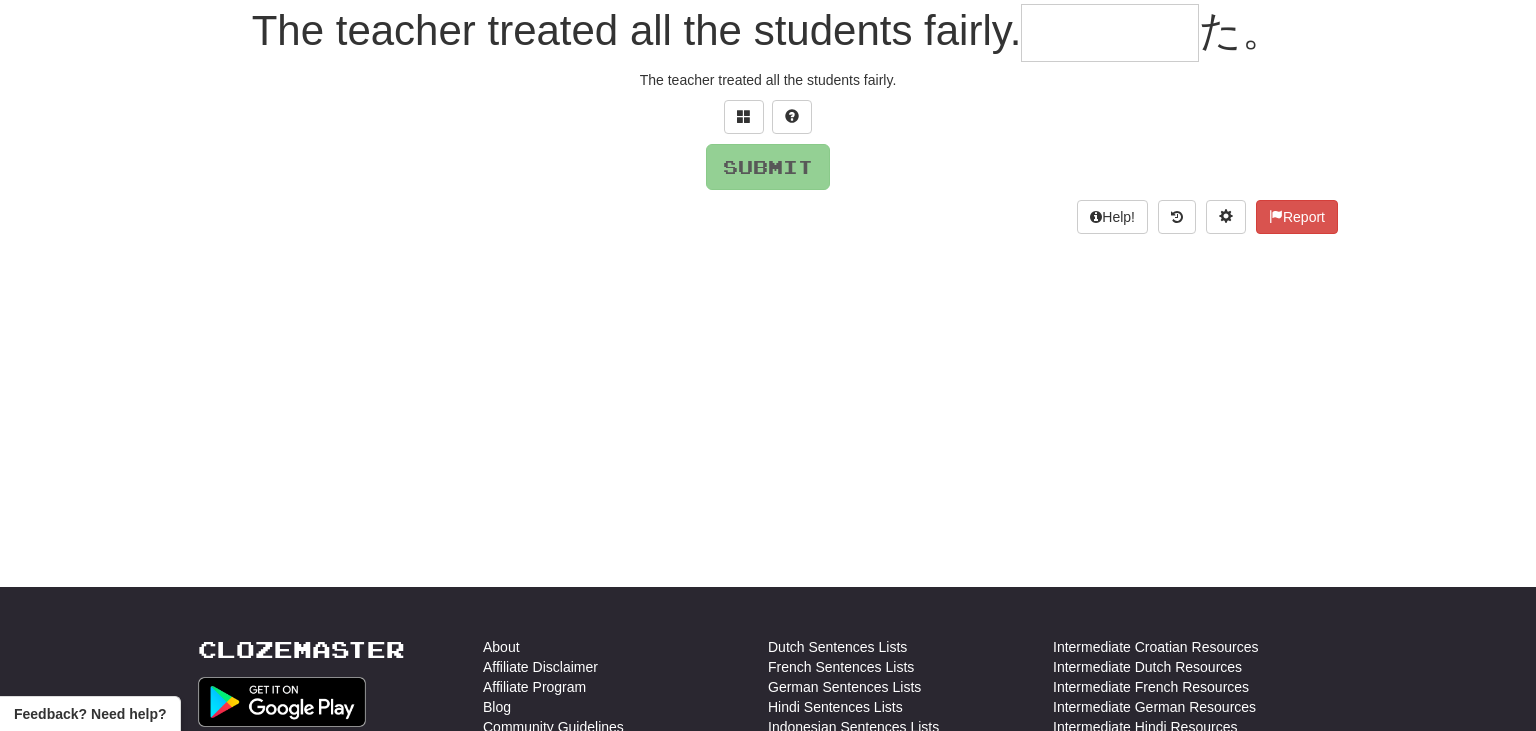 scroll, scrollTop: 181, scrollLeft: 0, axis: vertical 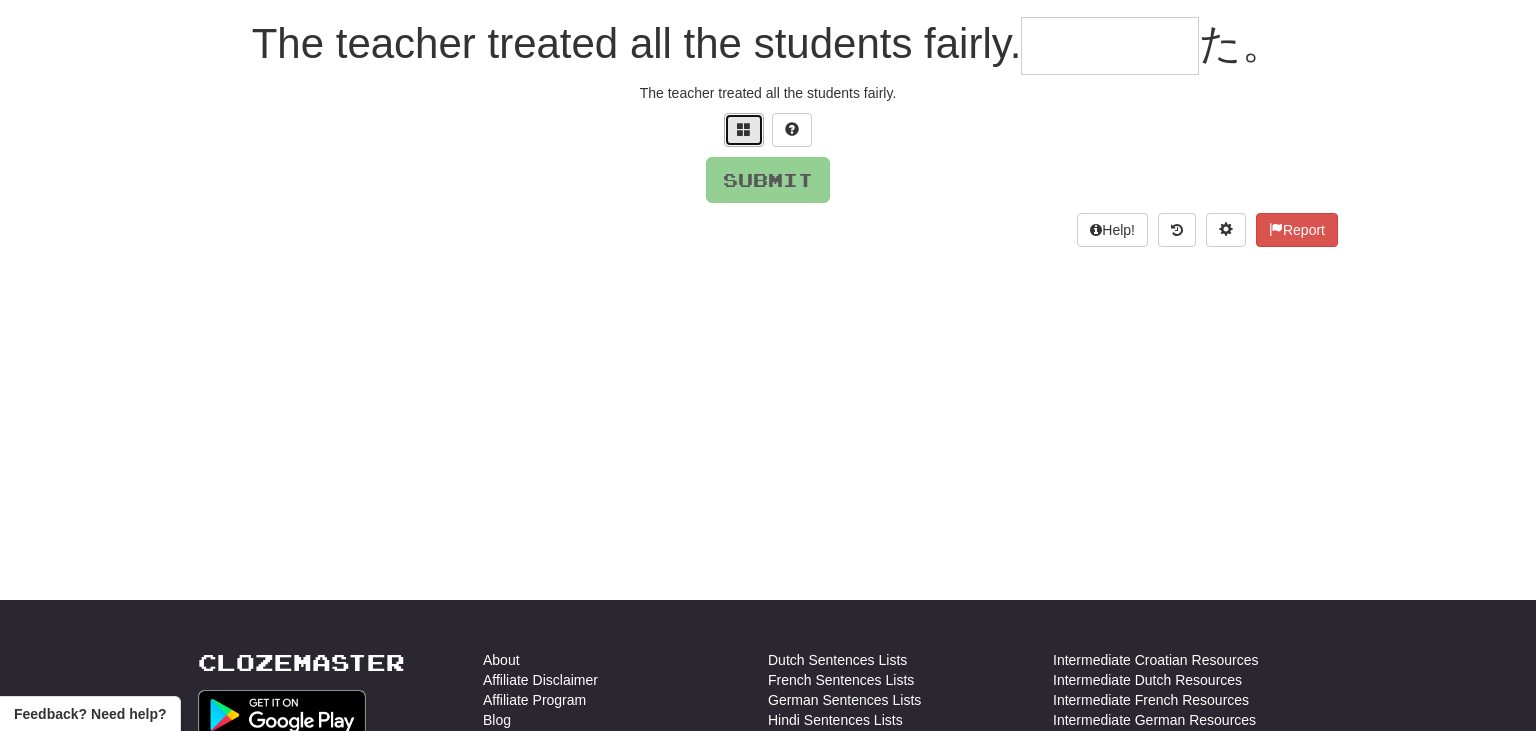 click at bounding box center (744, 129) 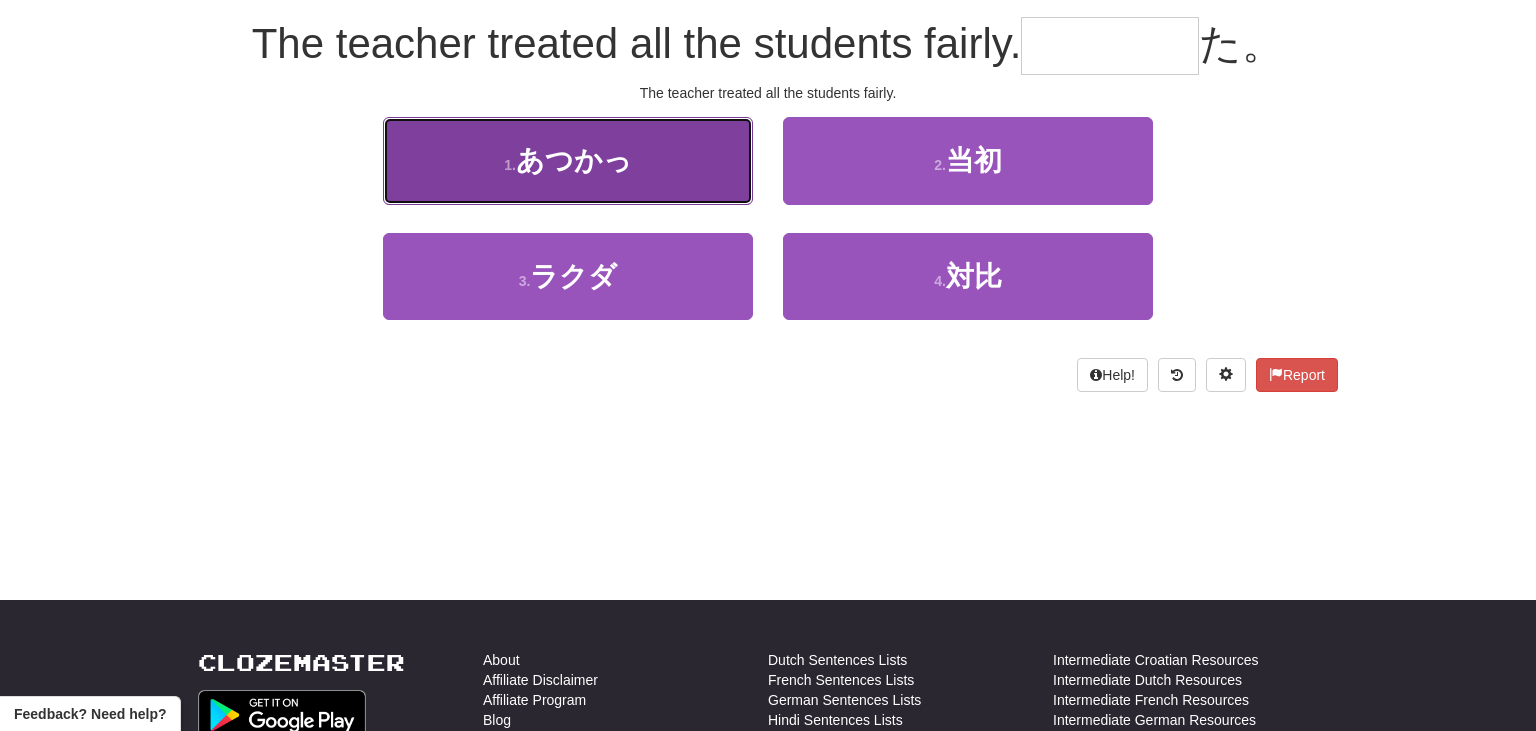 click on "1 .  あつかっ" at bounding box center (568, 160) 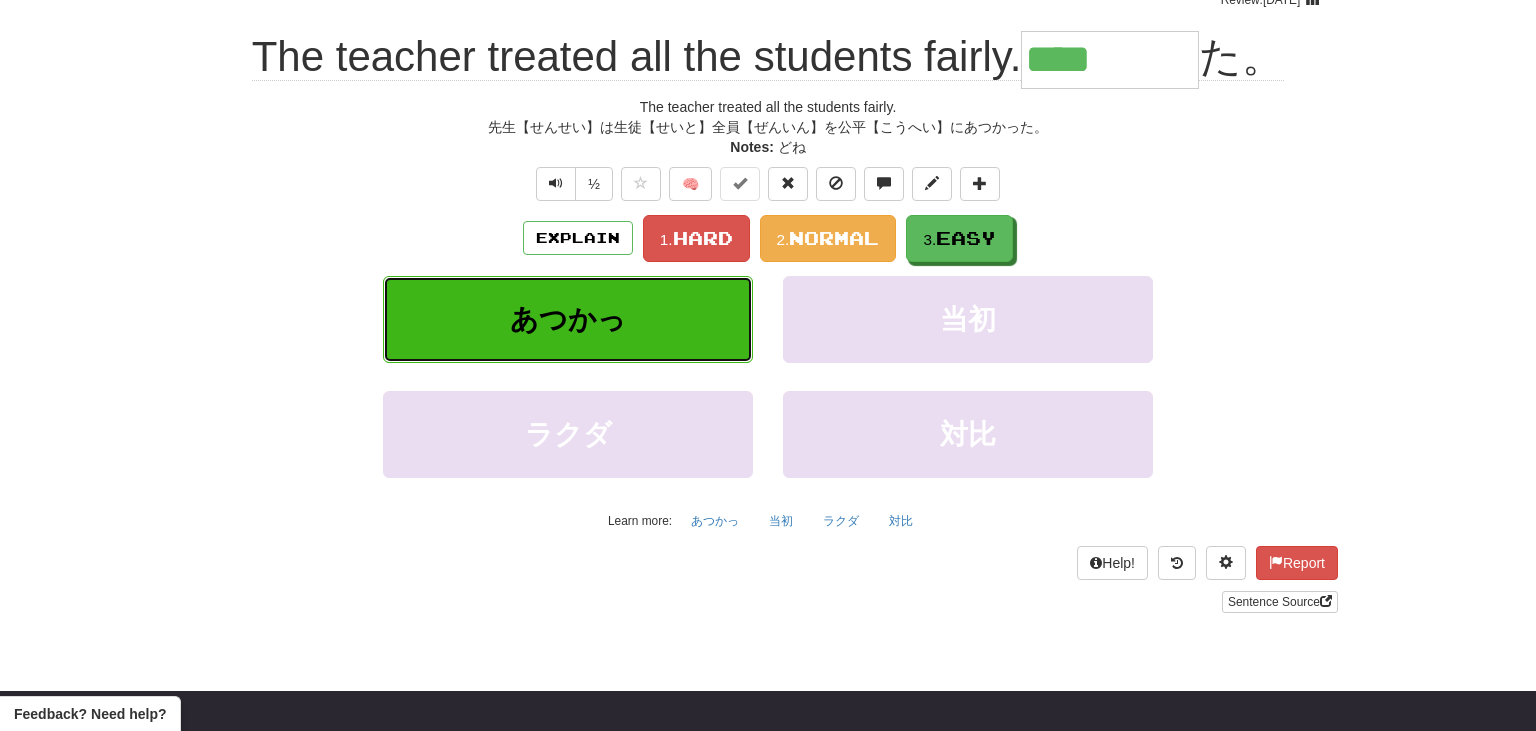 scroll, scrollTop: 194, scrollLeft: 0, axis: vertical 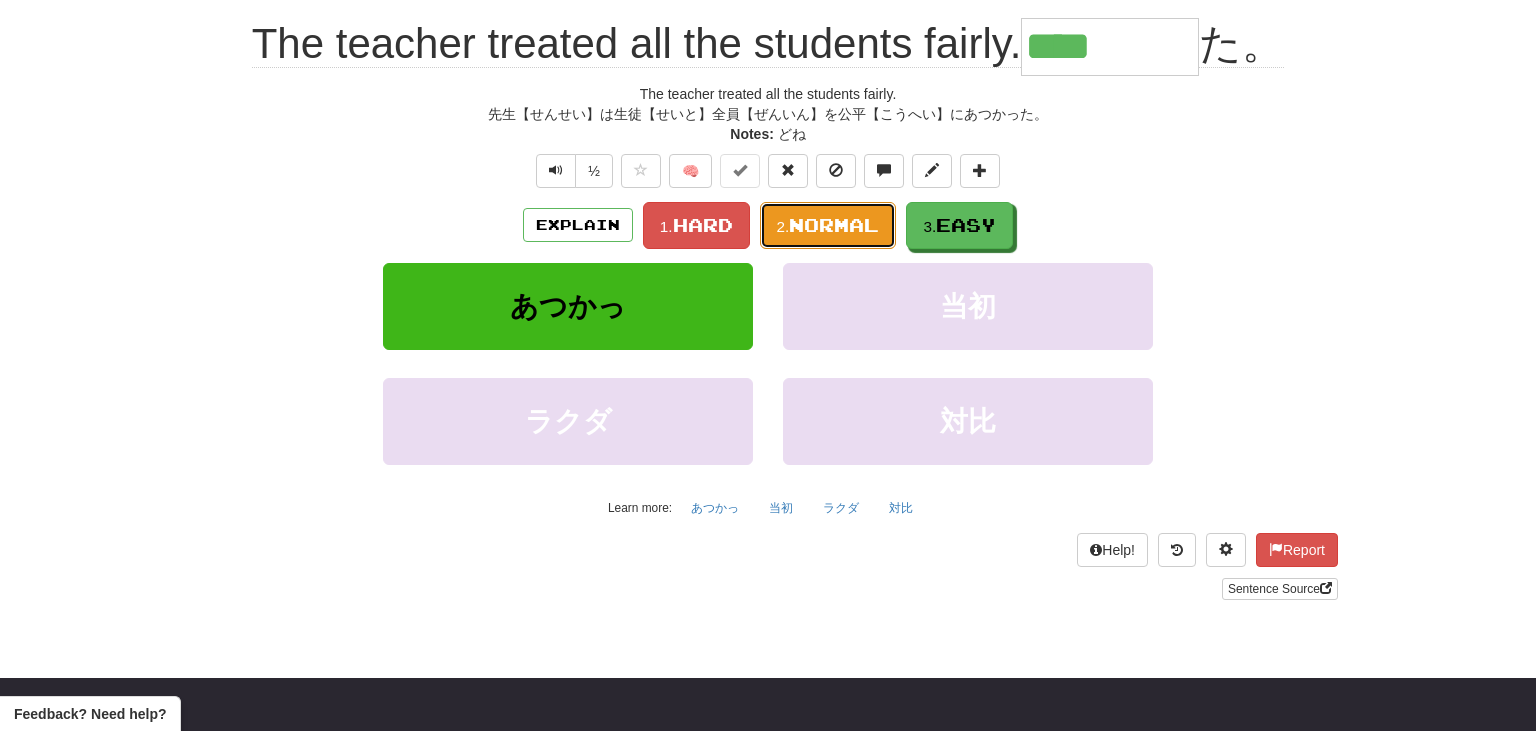 click on "Normal" at bounding box center [834, 225] 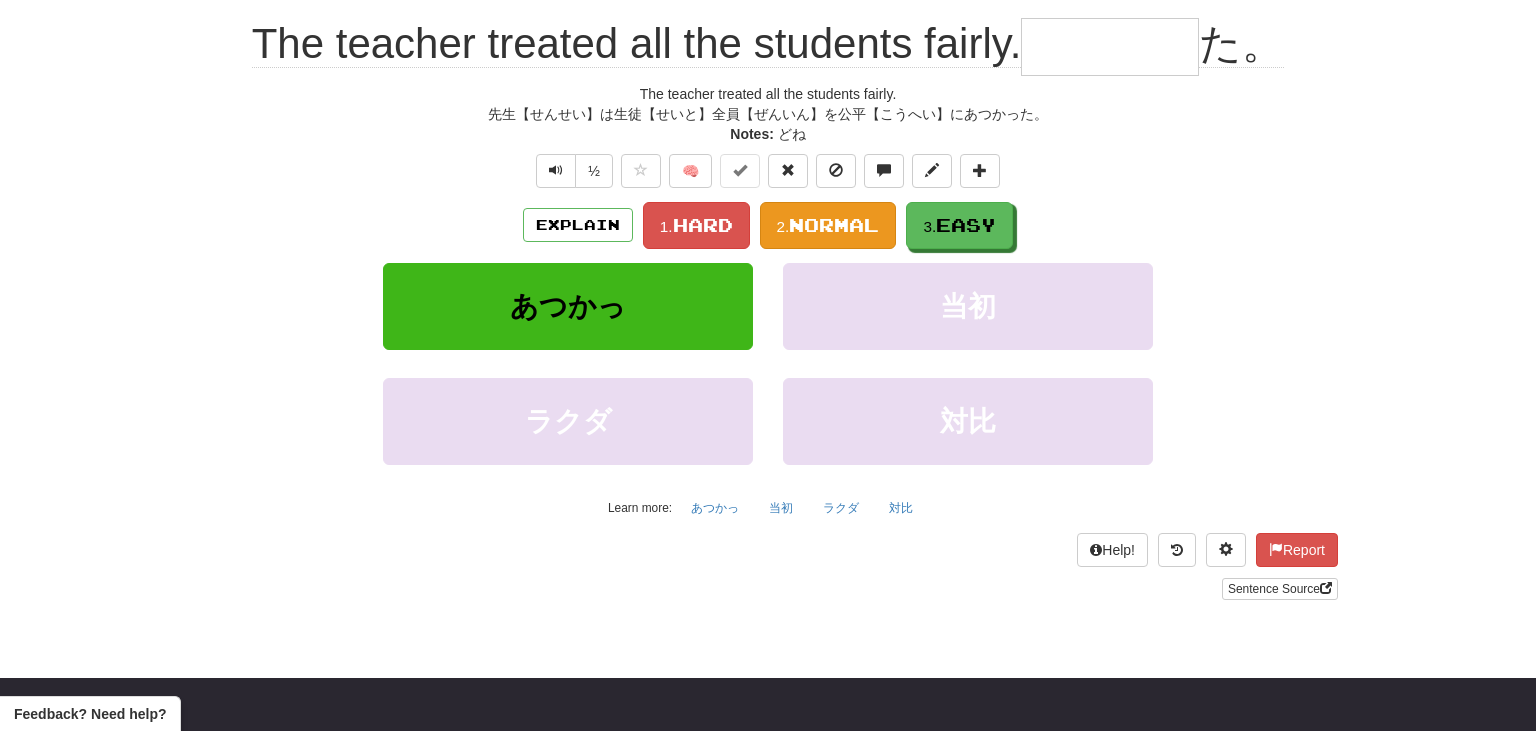 scroll, scrollTop: 181, scrollLeft: 0, axis: vertical 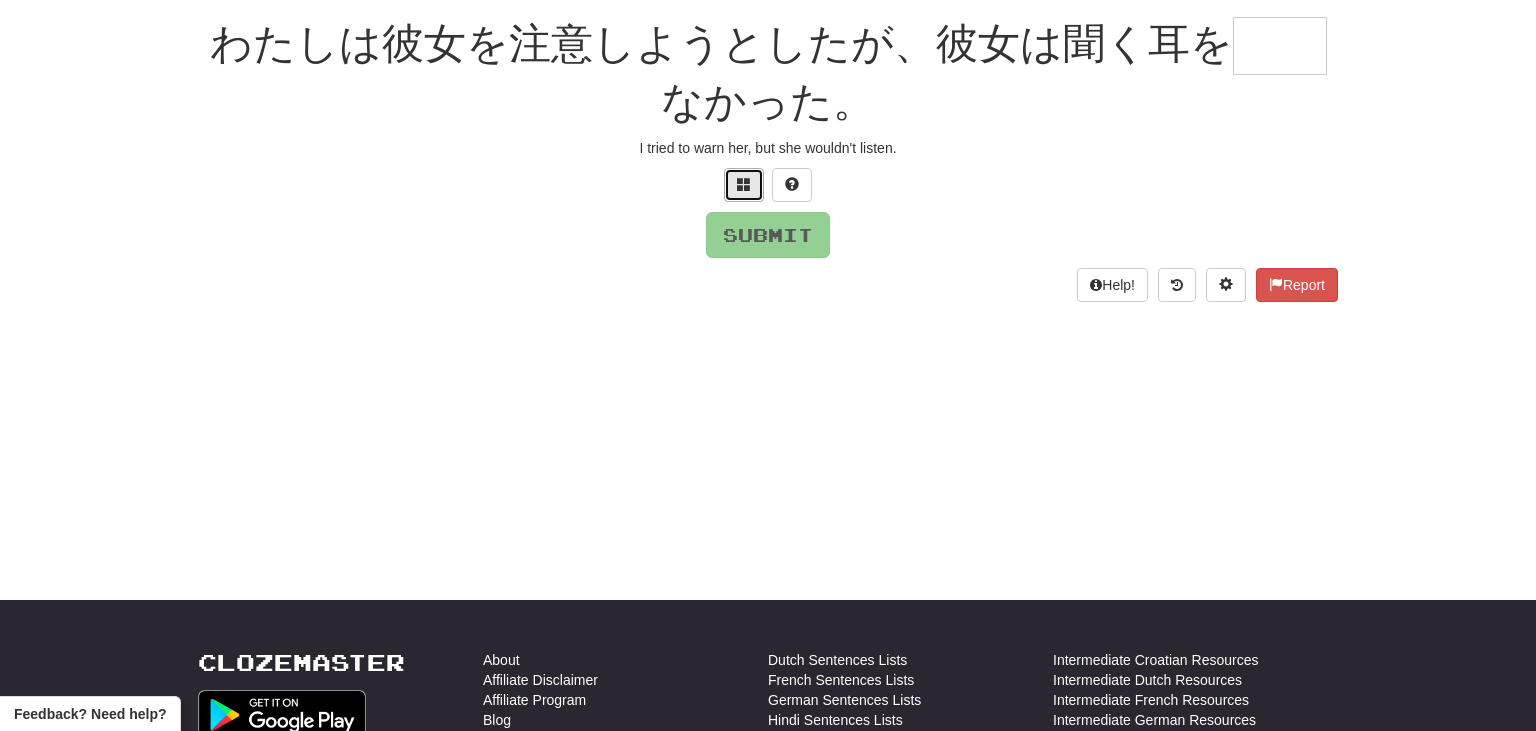 click at bounding box center [744, 184] 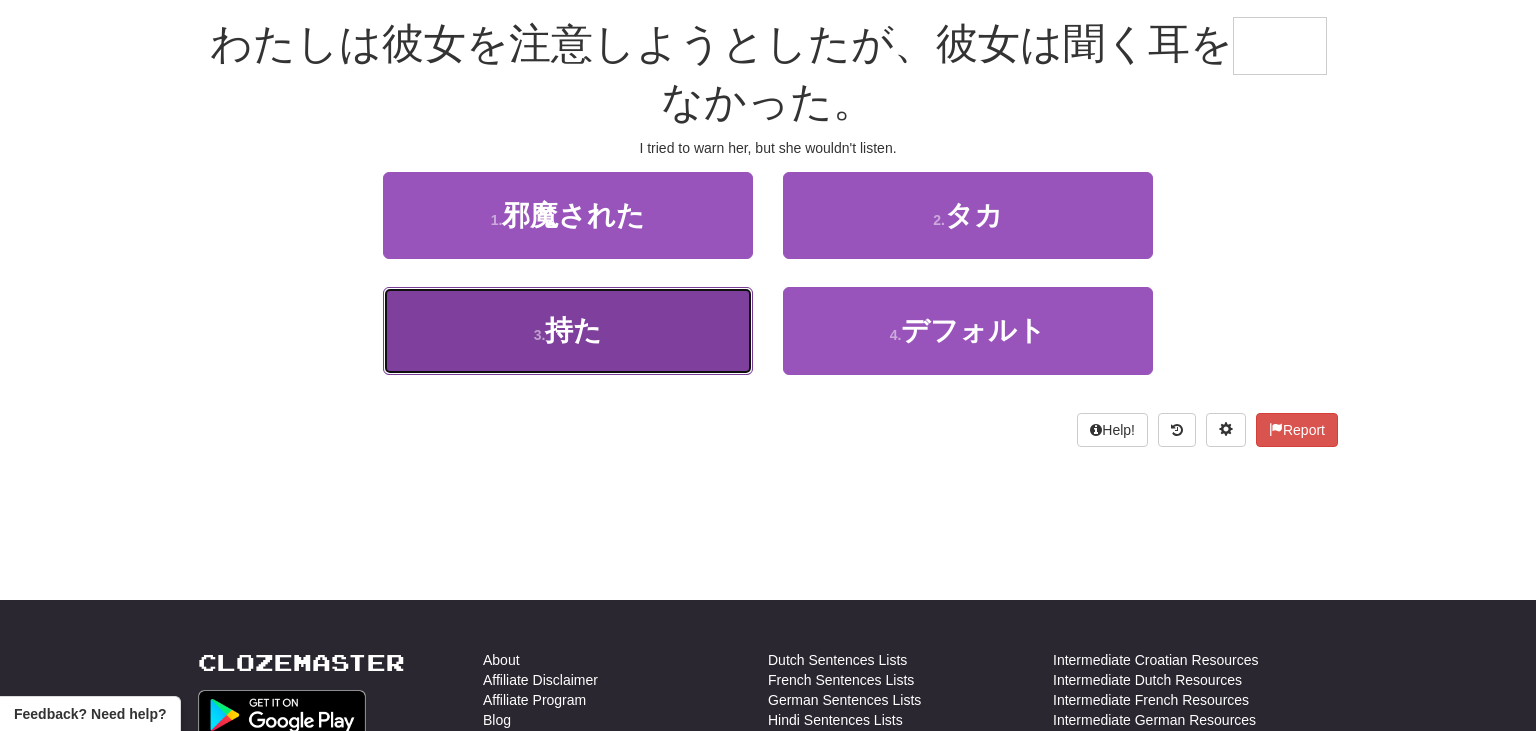 click on "3 .  持た" at bounding box center [568, 330] 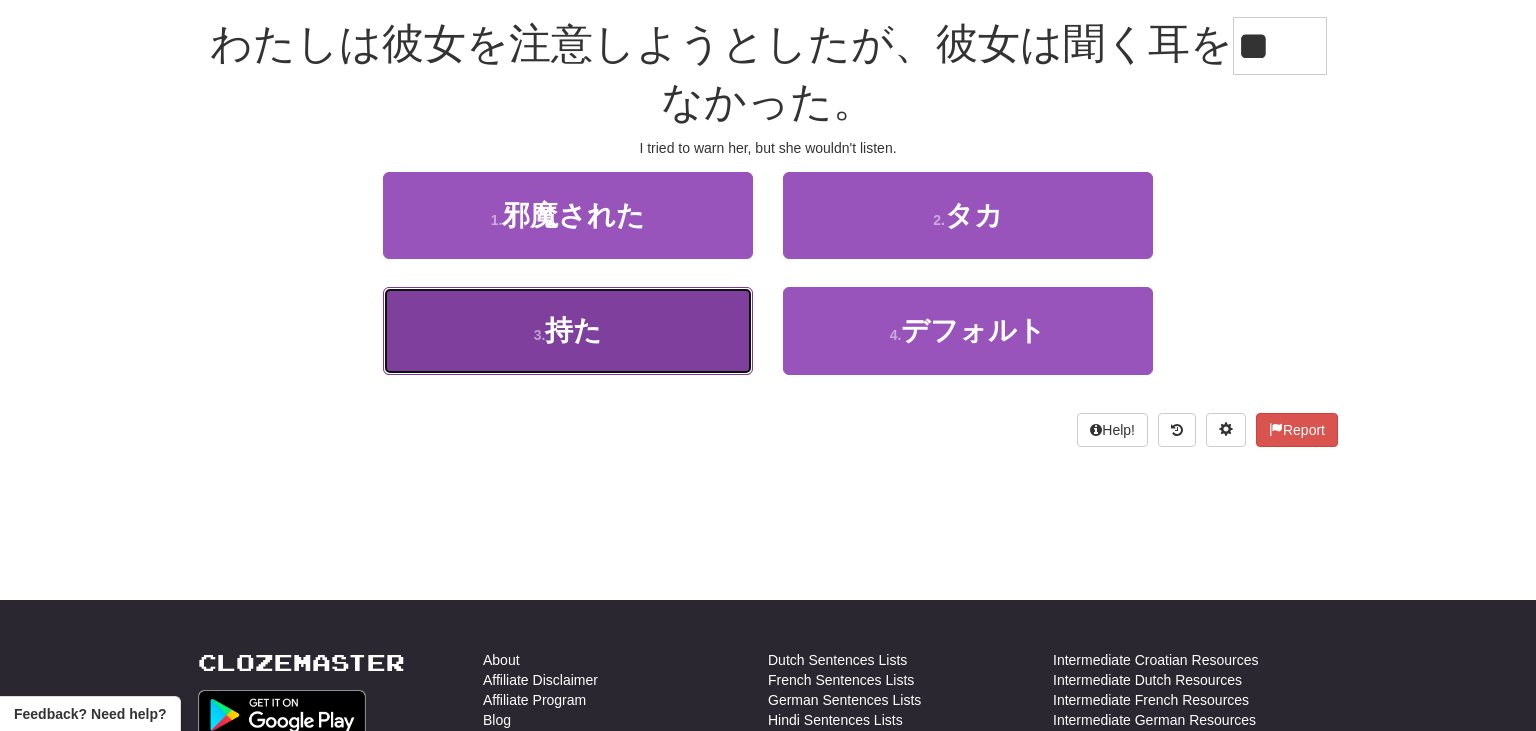 scroll, scrollTop: 194, scrollLeft: 0, axis: vertical 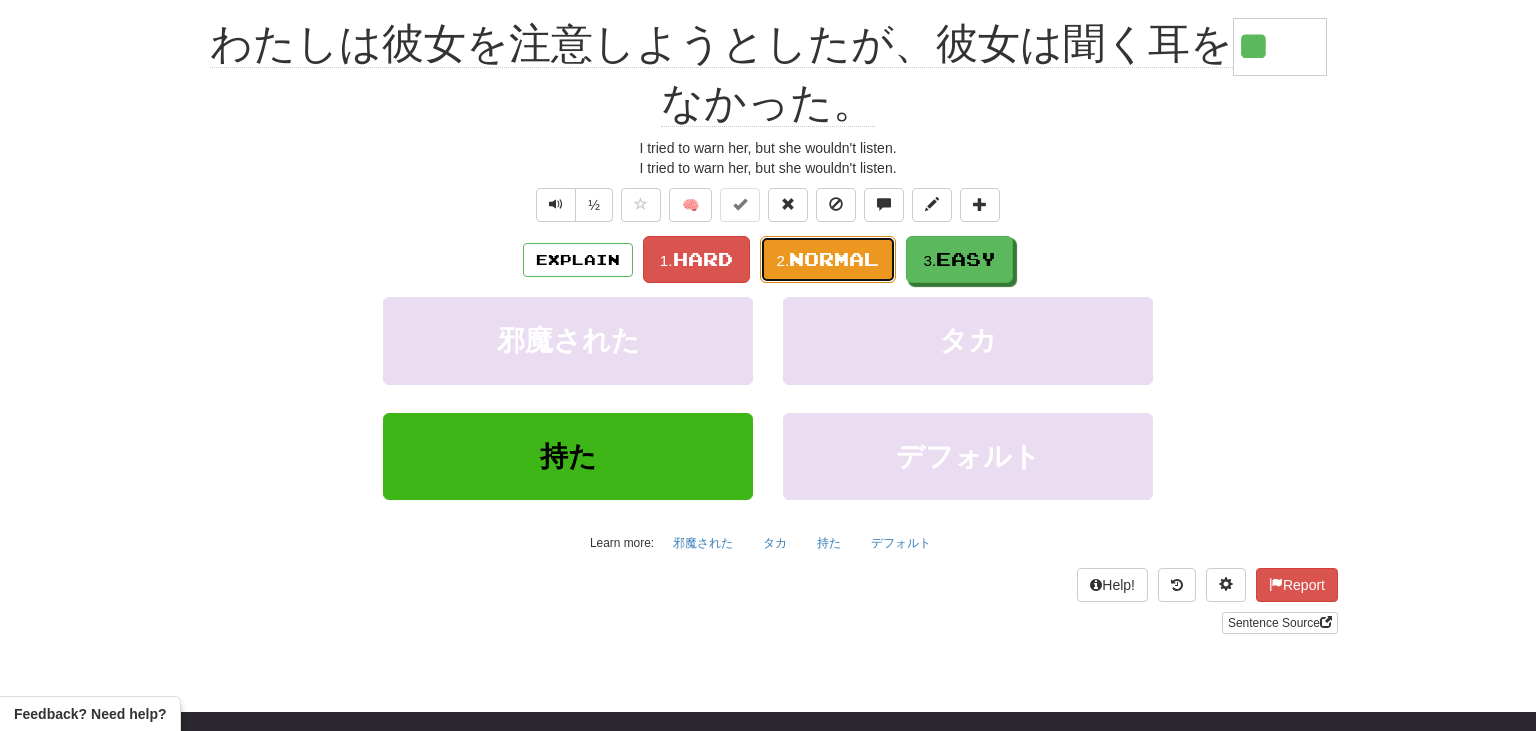 click on "Normal" at bounding box center (834, 259) 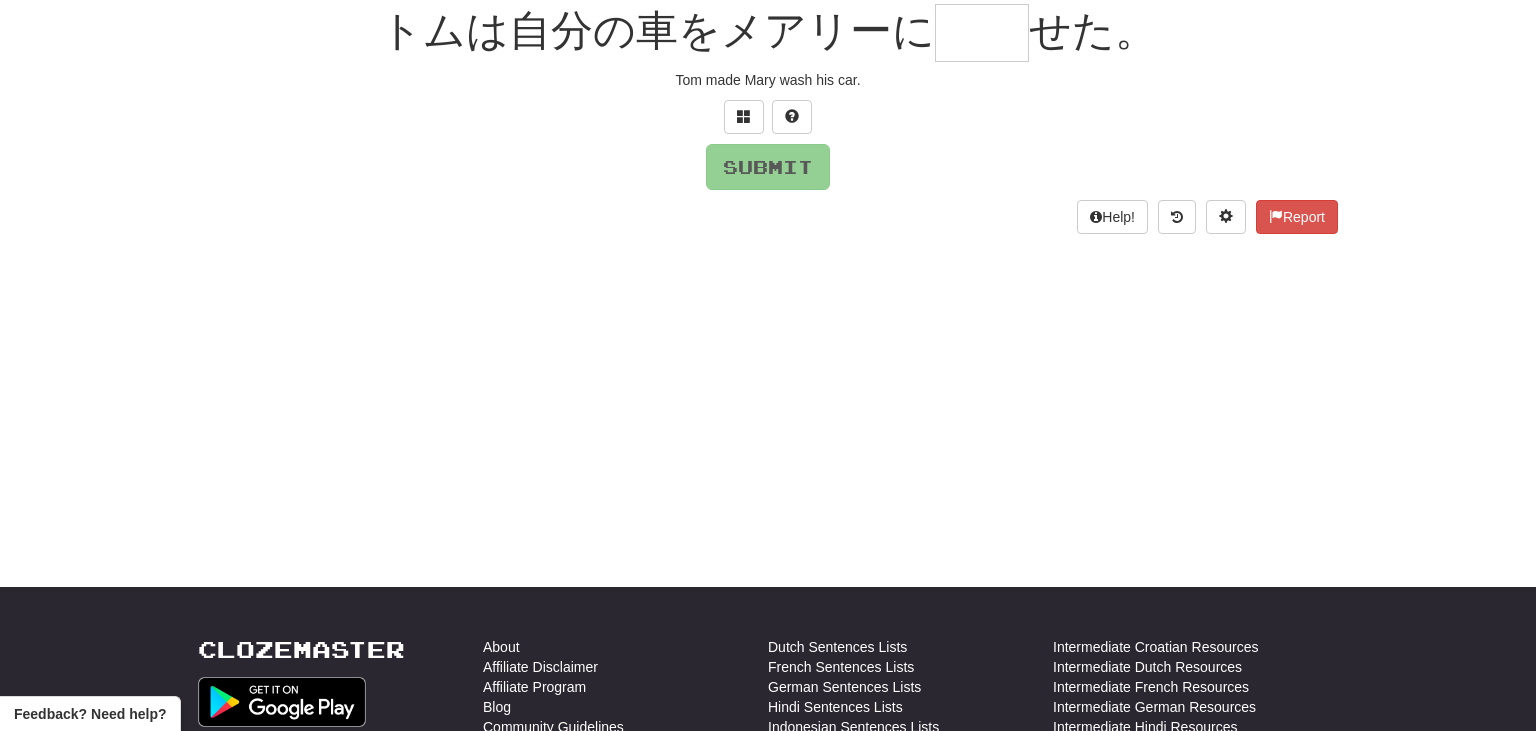 scroll, scrollTop: 181, scrollLeft: 0, axis: vertical 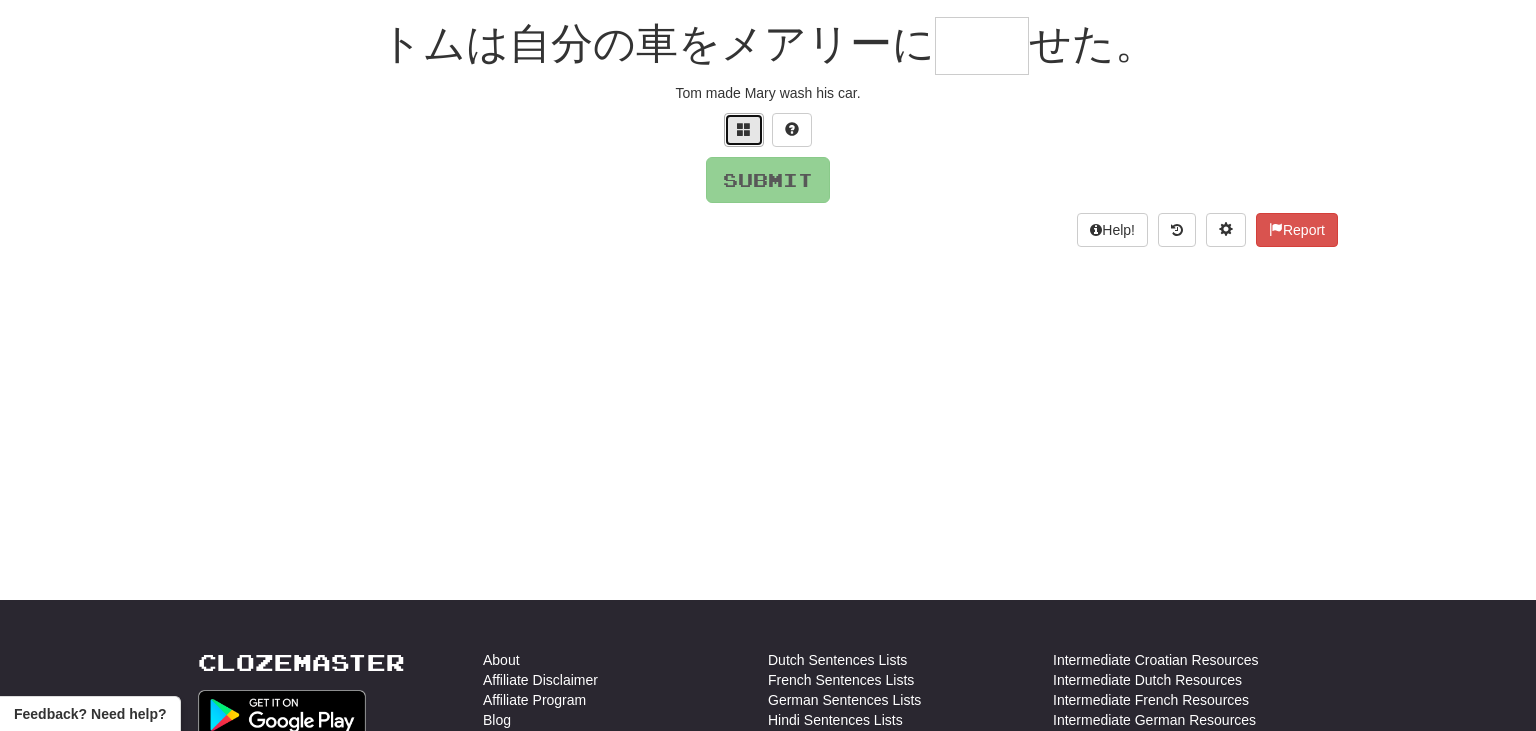 click at bounding box center (744, 130) 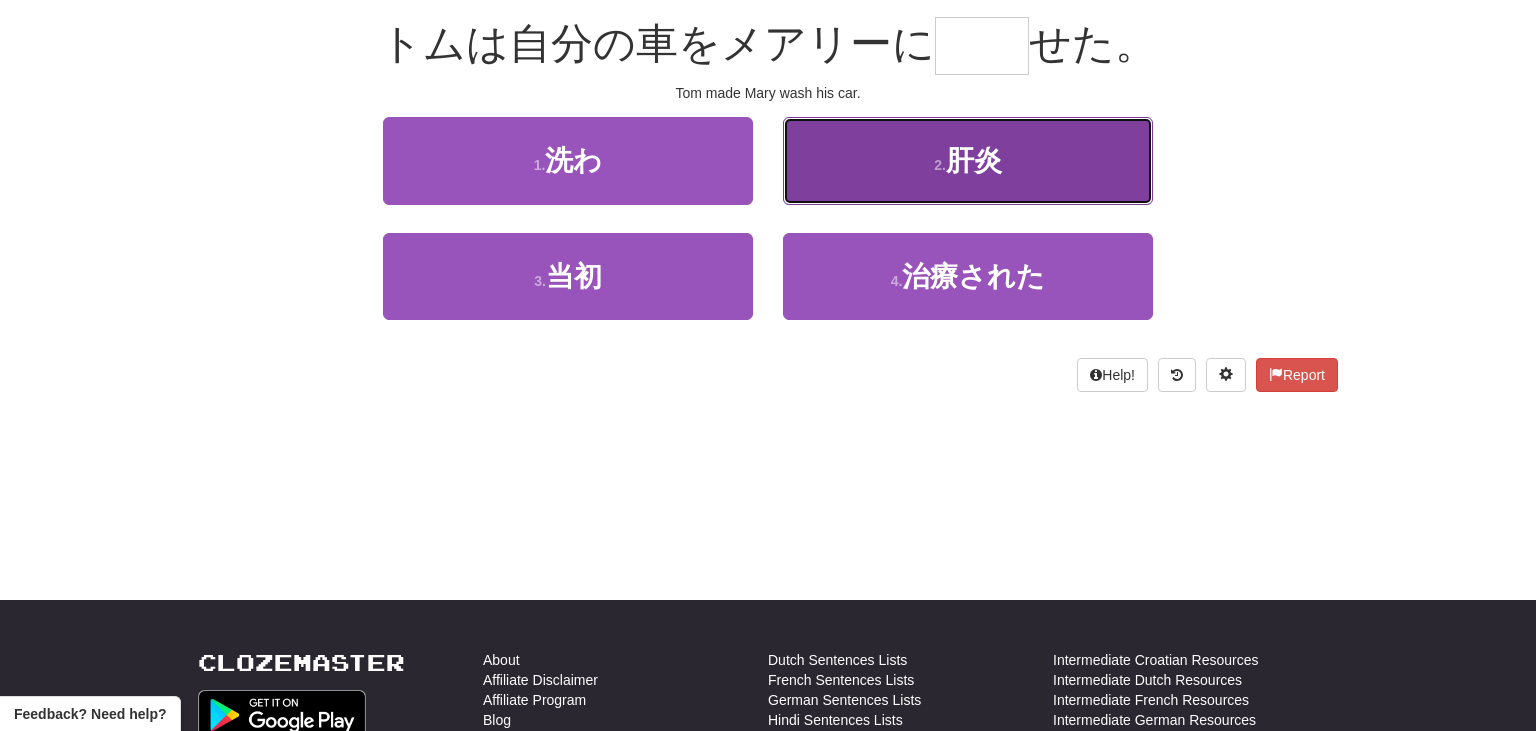 click on "2 .  肝炎" at bounding box center (968, 160) 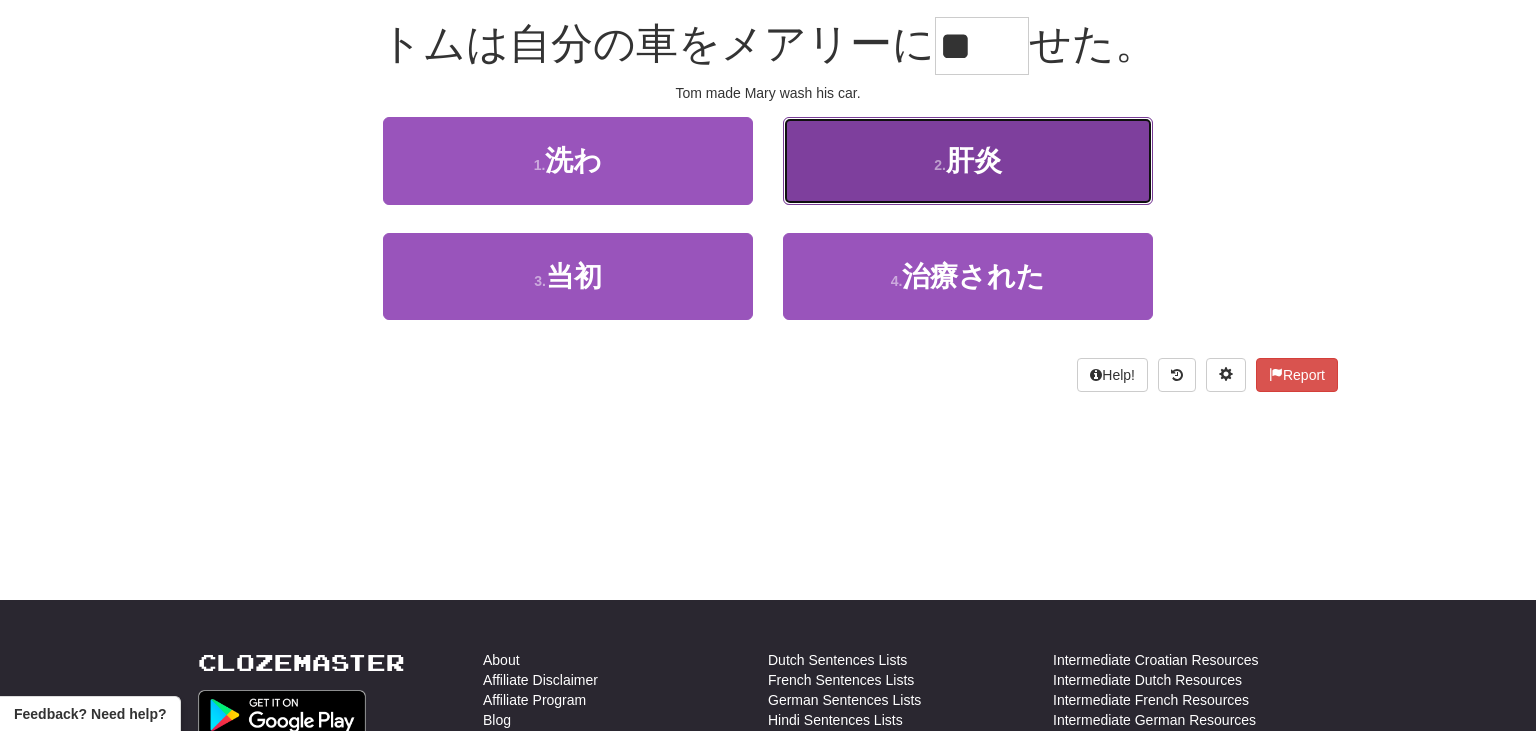 scroll, scrollTop: 194, scrollLeft: 0, axis: vertical 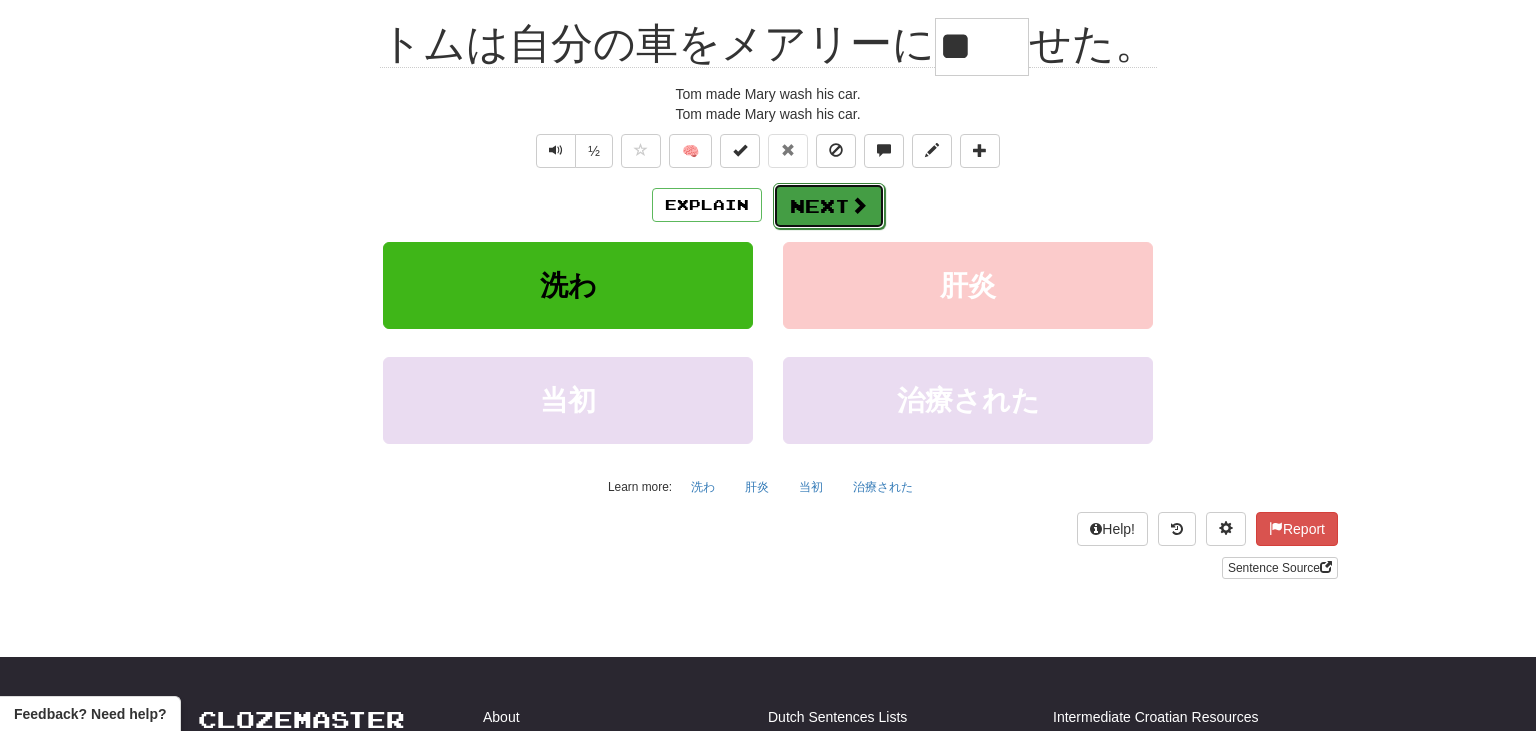 click on "Next" at bounding box center (829, 206) 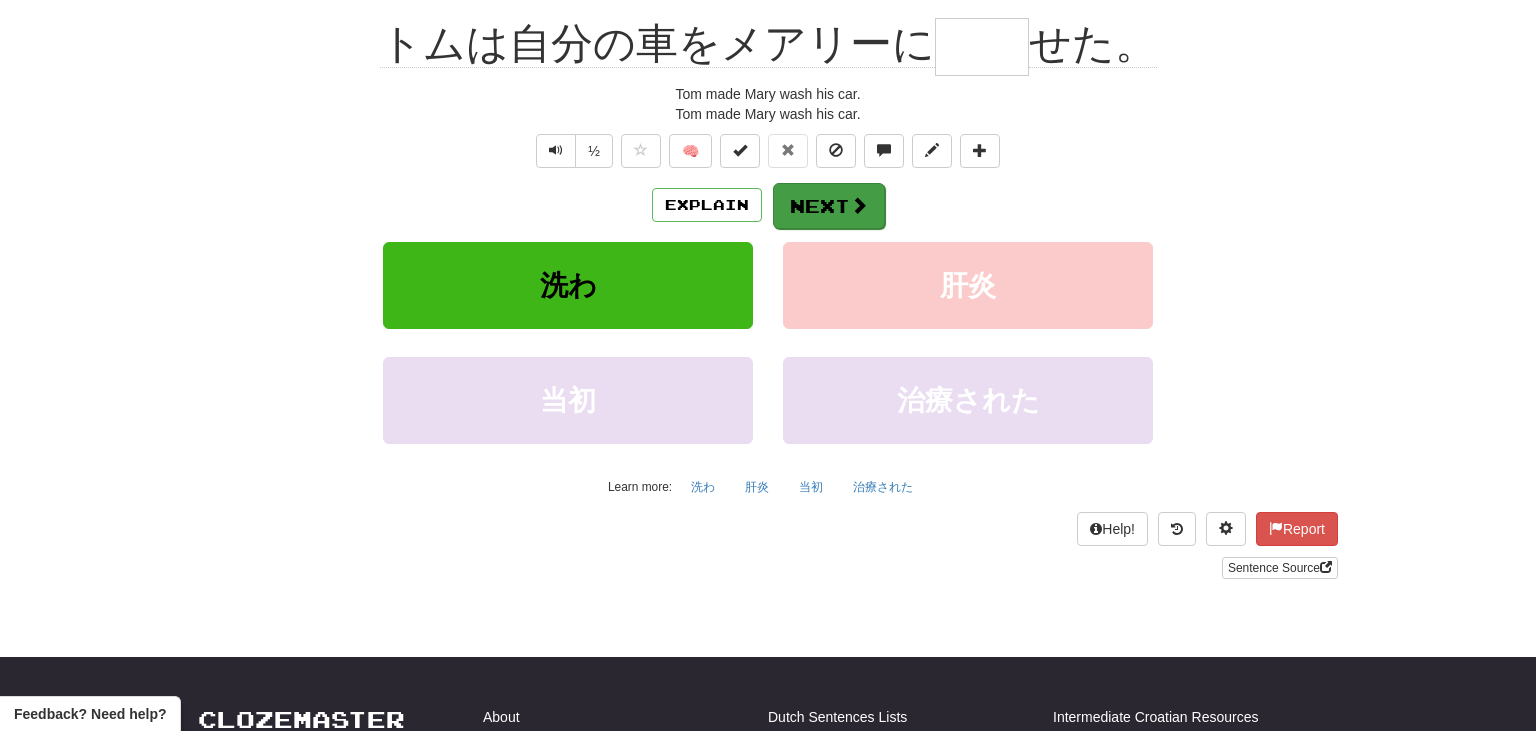 scroll, scrollTop: 181, scrollLeft: 0, axis: vertical 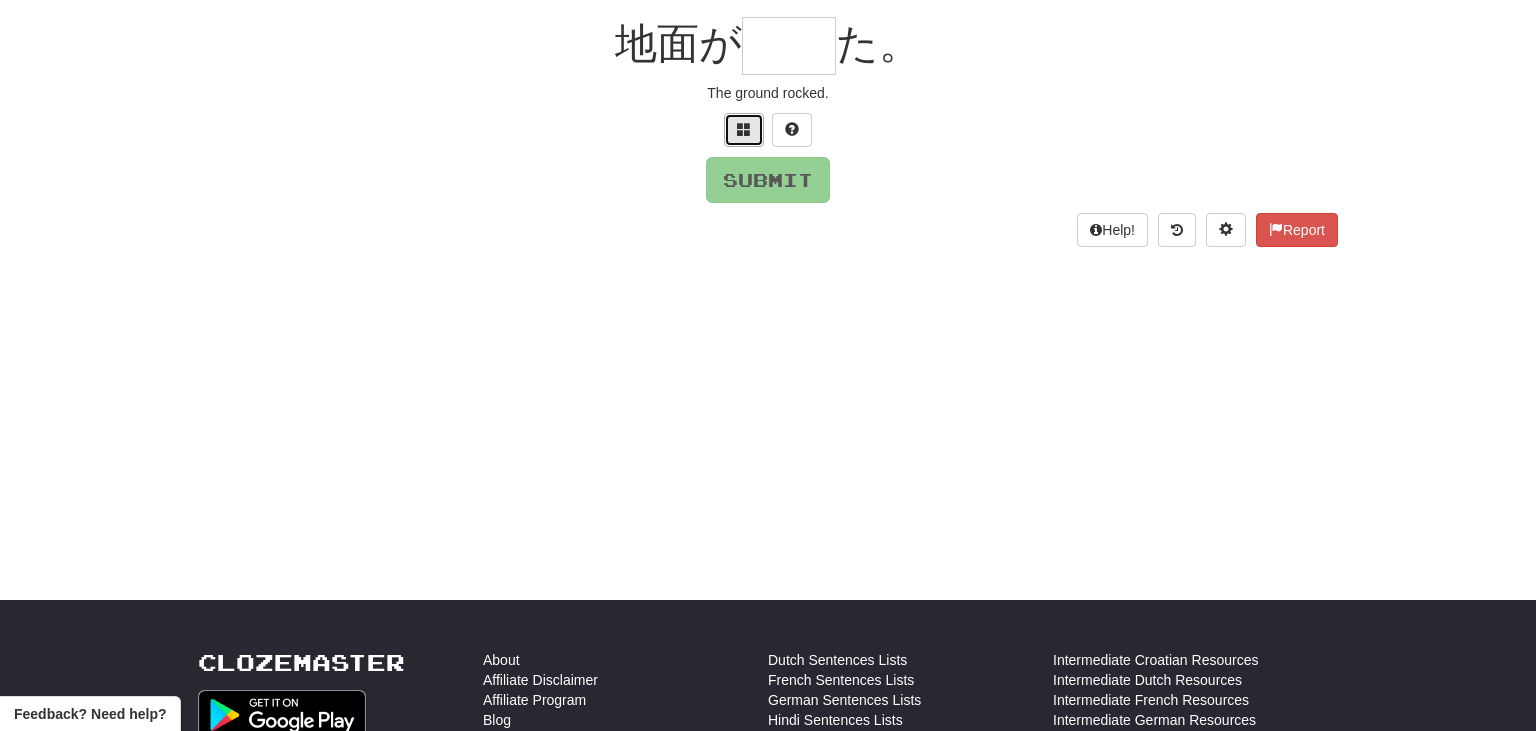 click at bounding box center (744, 129) 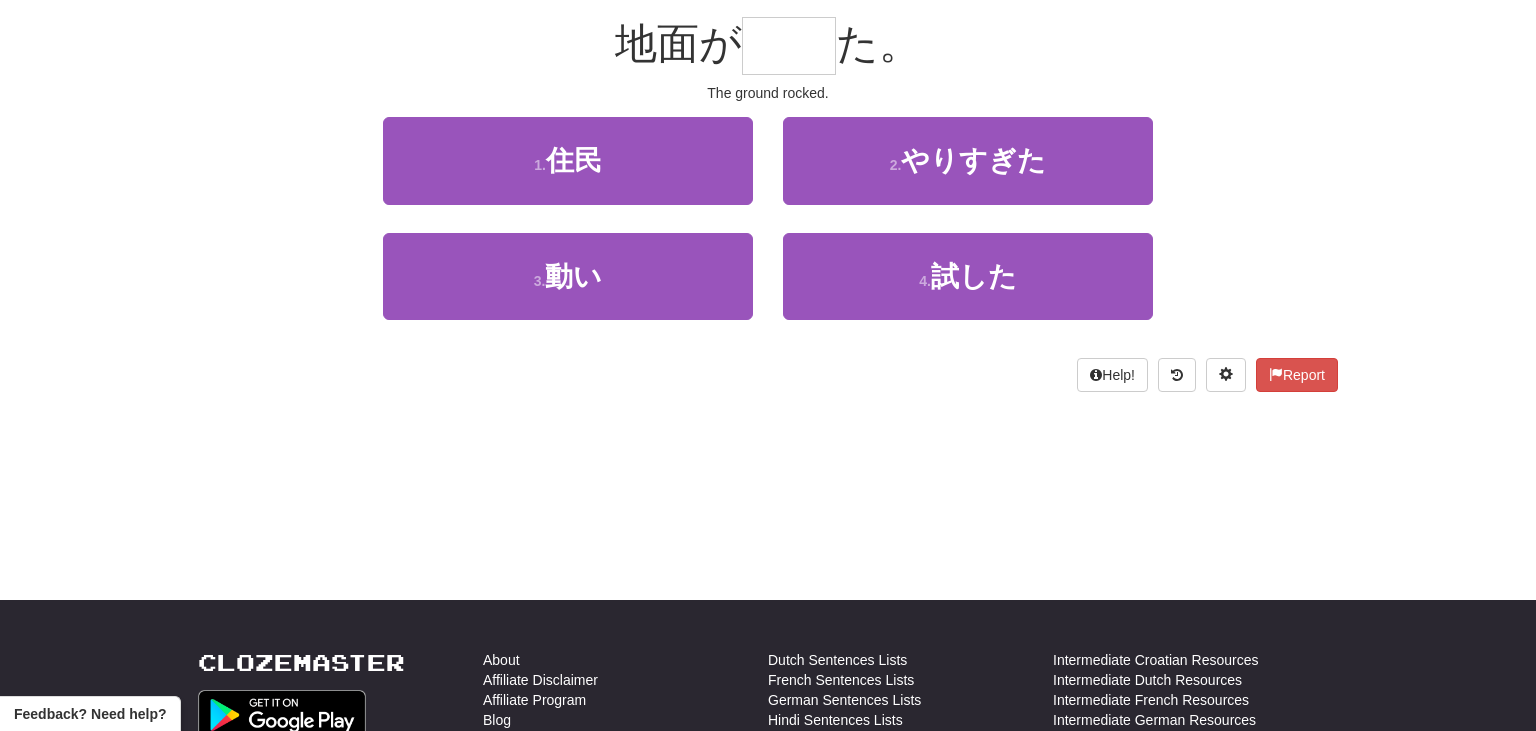click on "The ground rocked." at bounding box center (768, 93) 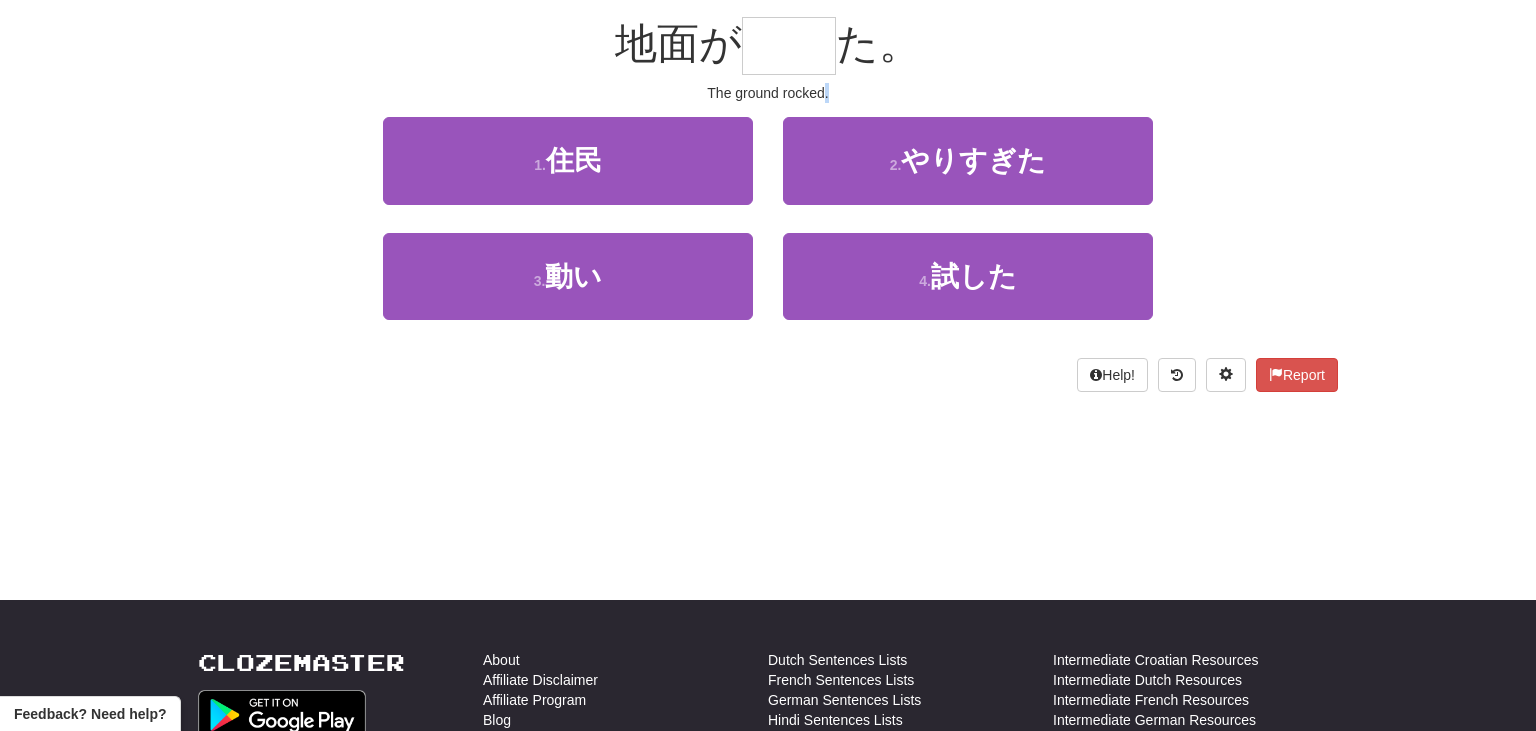 click on "The ground rocked." at bounding box center (768, 93) 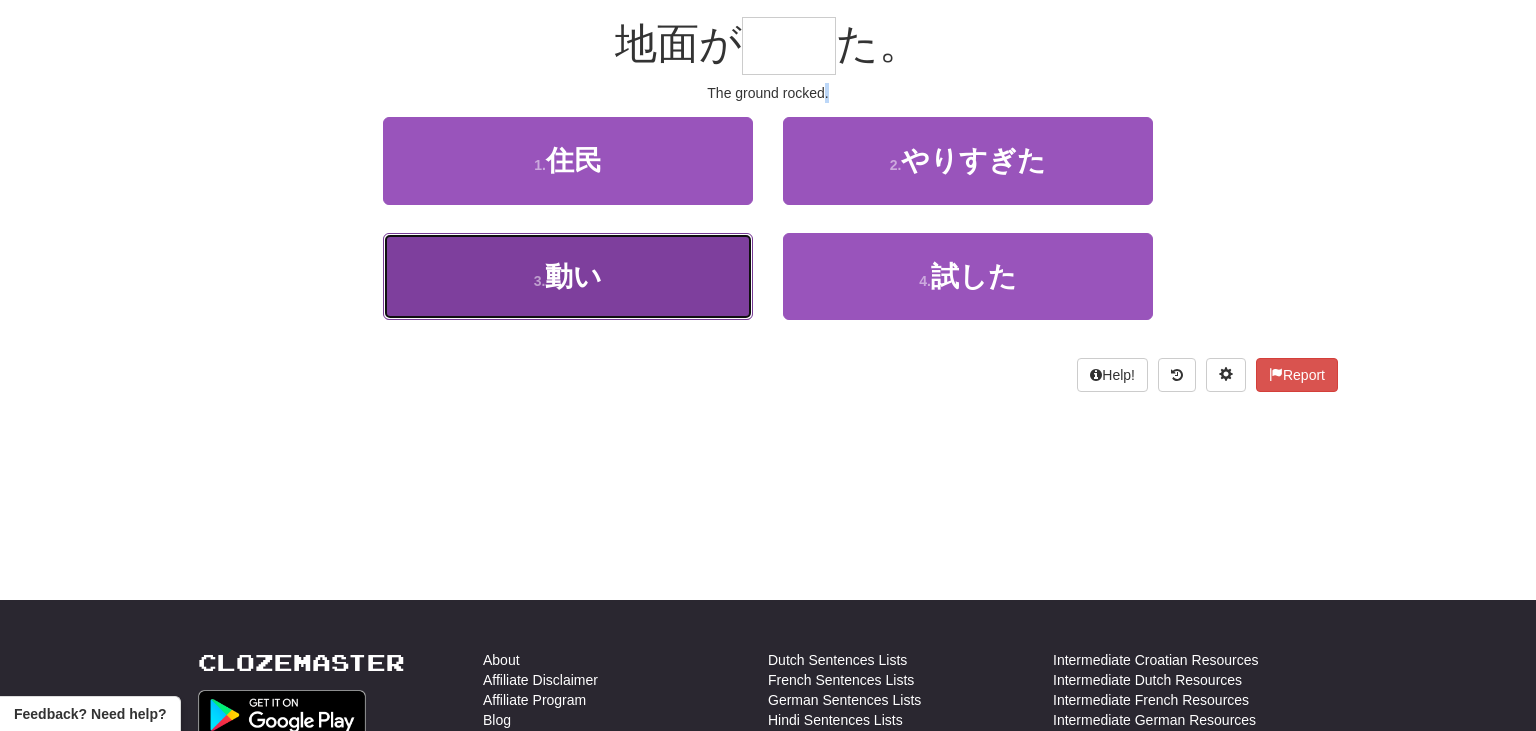 click on "3 .  動い" at bounding box center (568, 276) 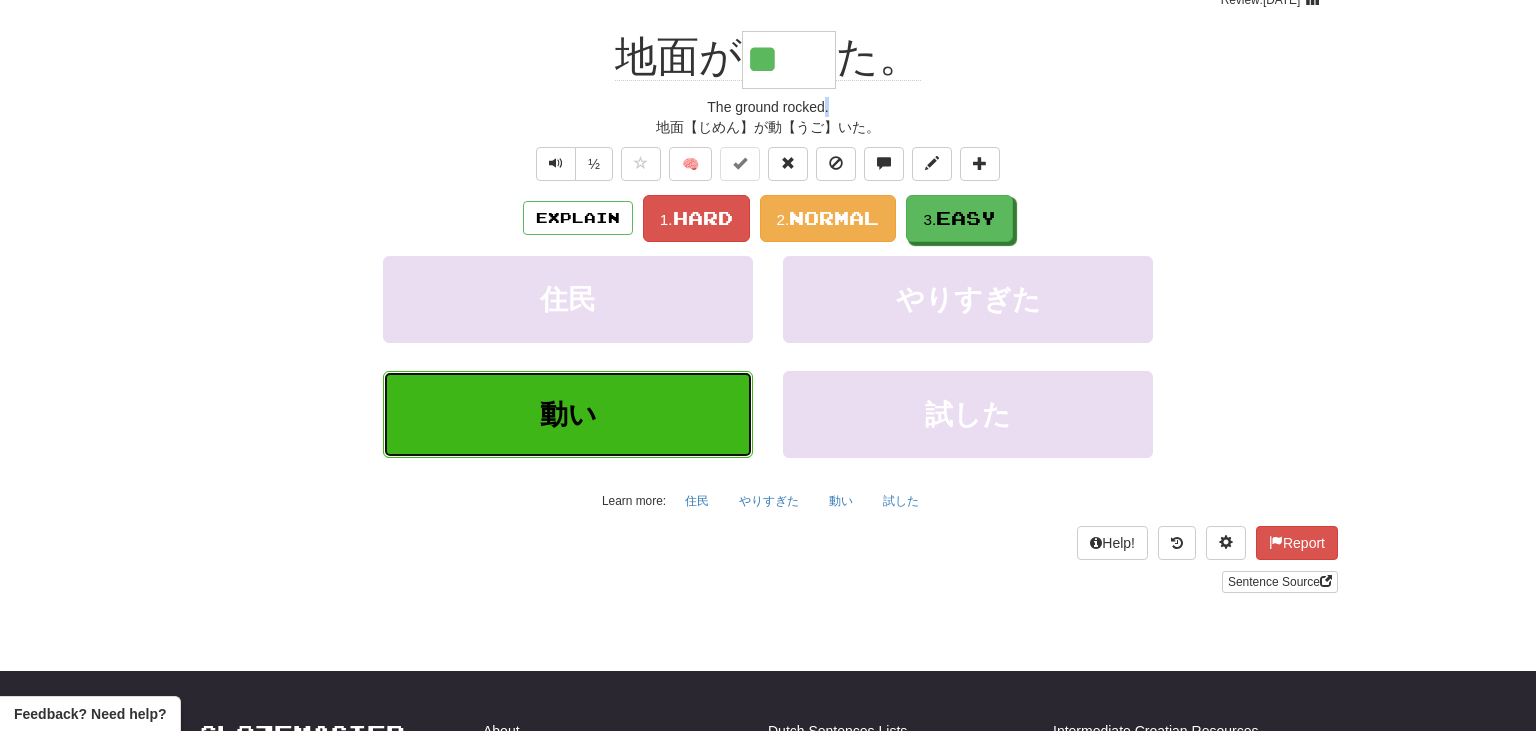 scroll, scrollTop: 194, scrollLeft: 0, axis: vertical 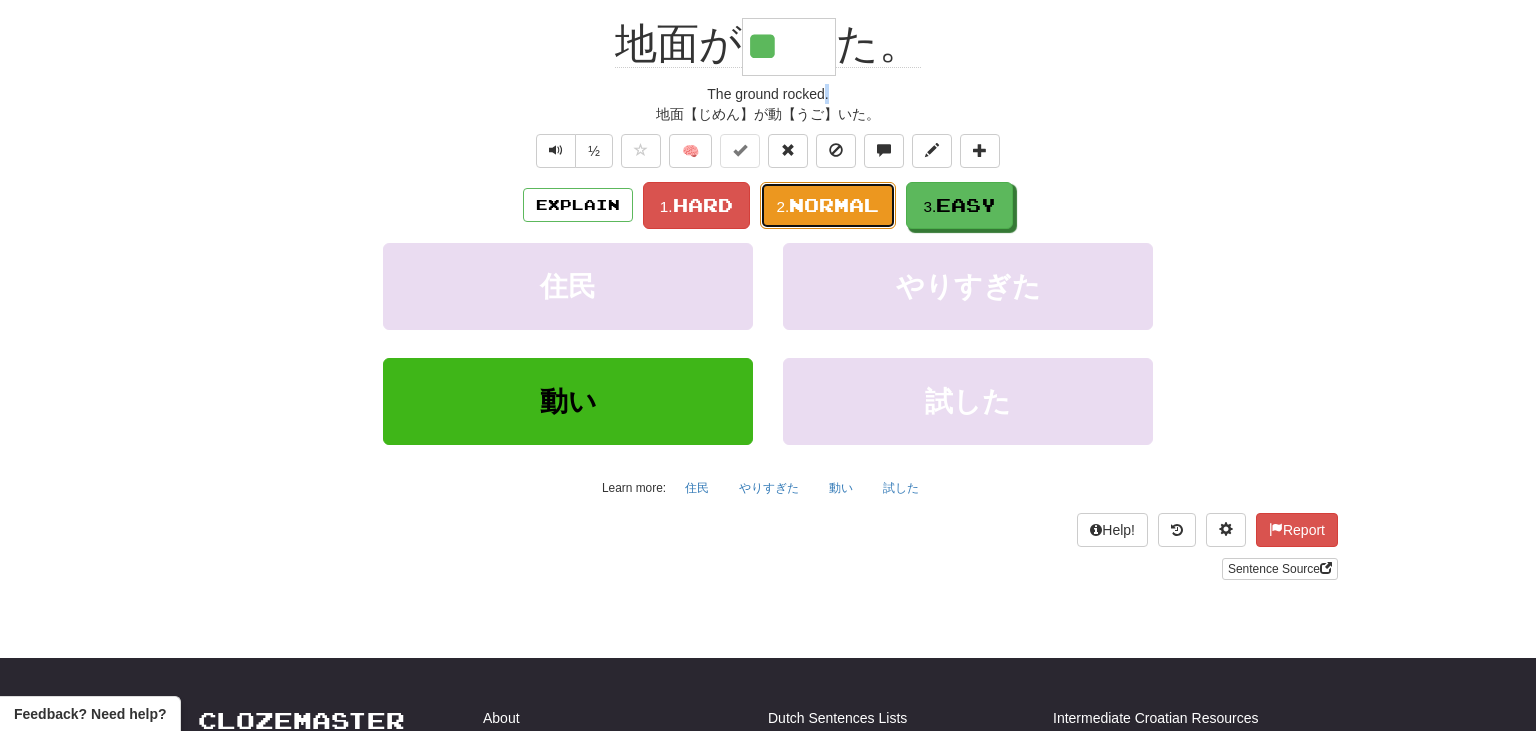 click on "Normal" at bounding box center [834, 205] 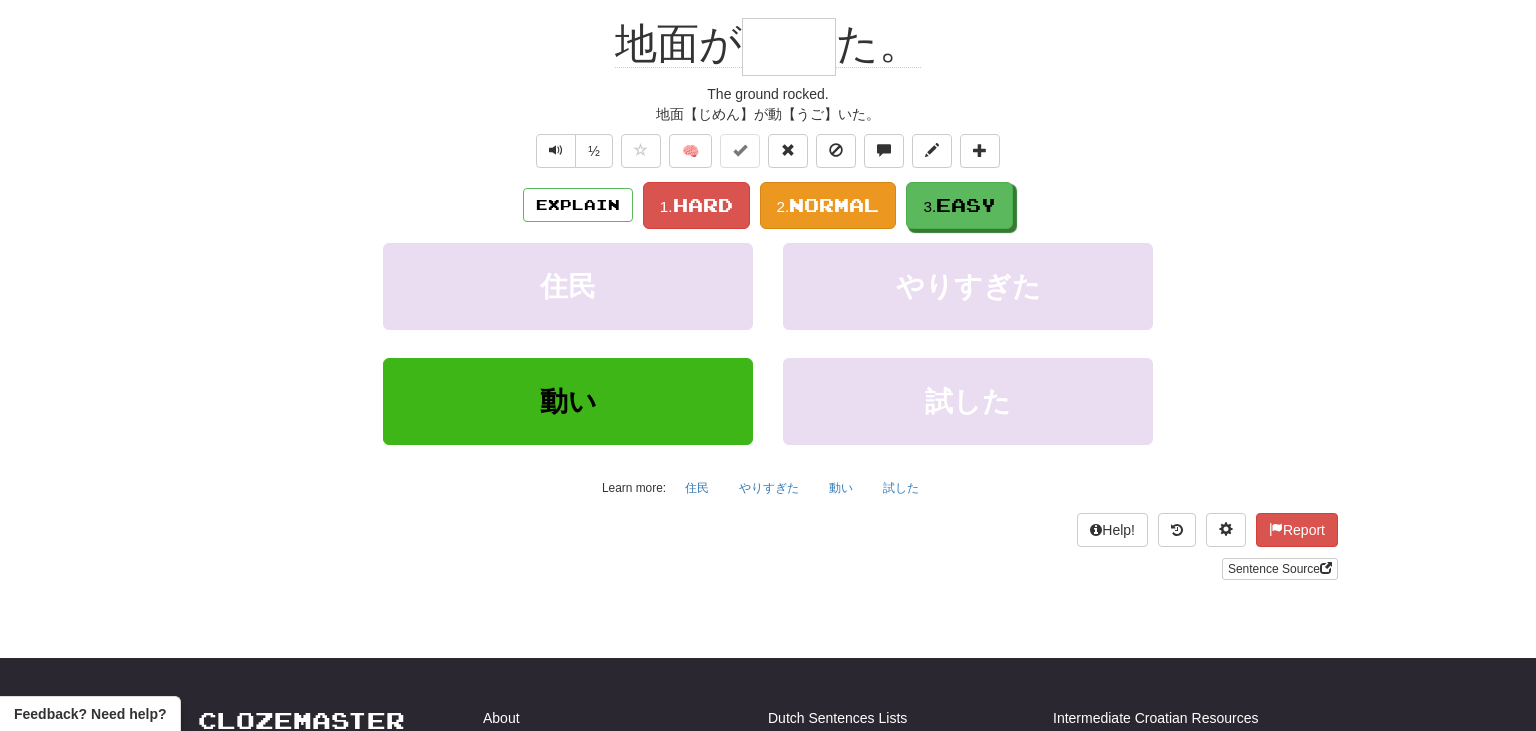 scroll, scrollTop: 181, scrollLeft: 0, axis: vertical 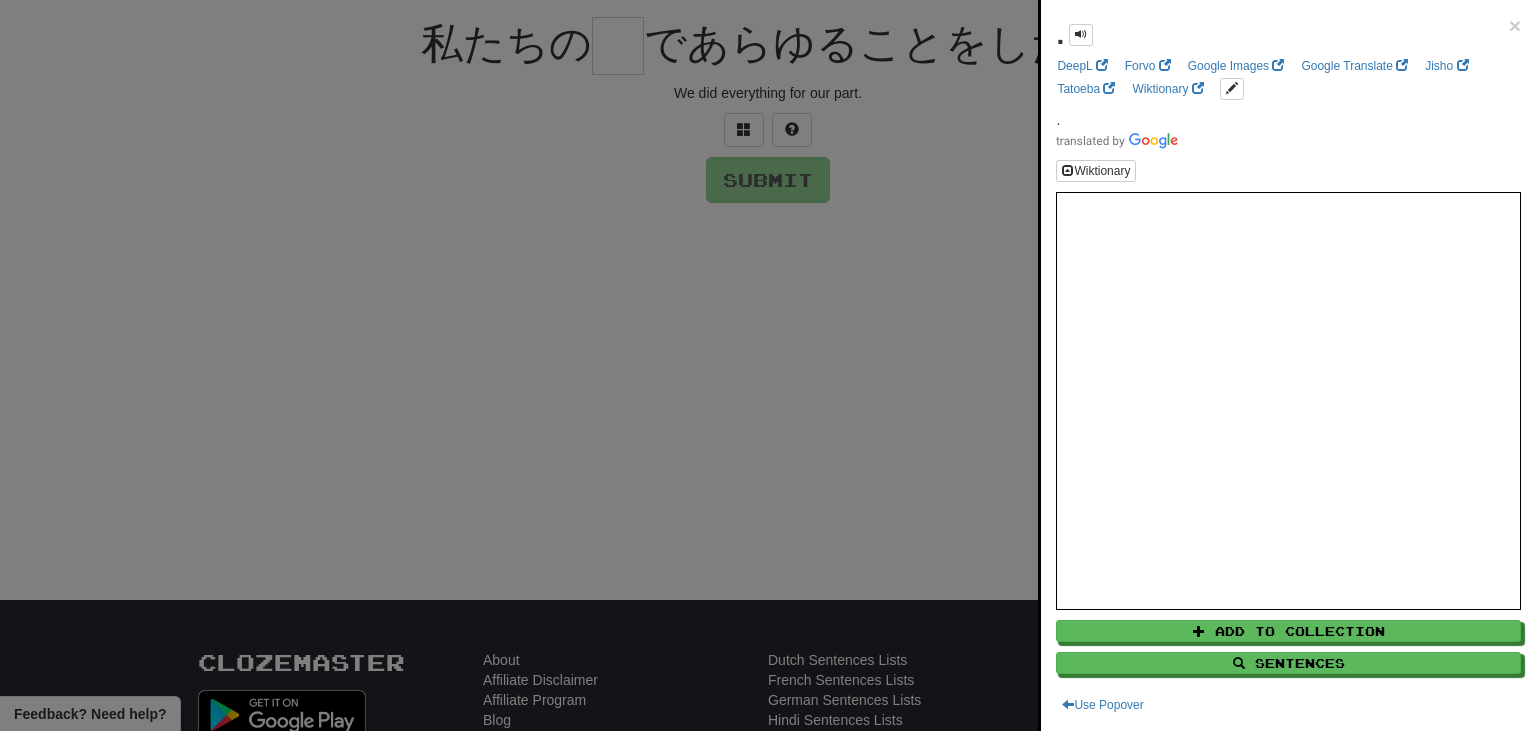 click at bounding box center [768, 365] 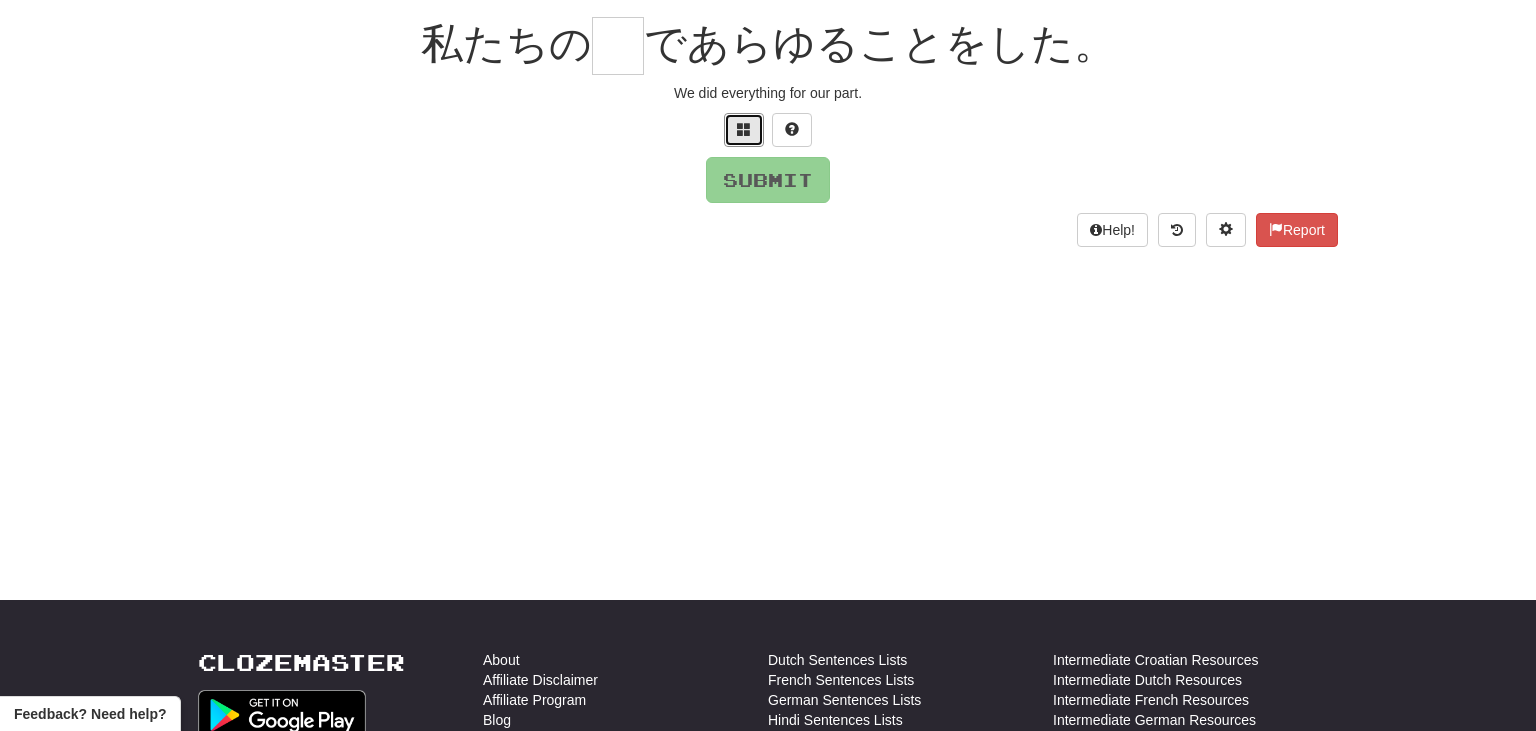 click at bounding box center (744, 129) 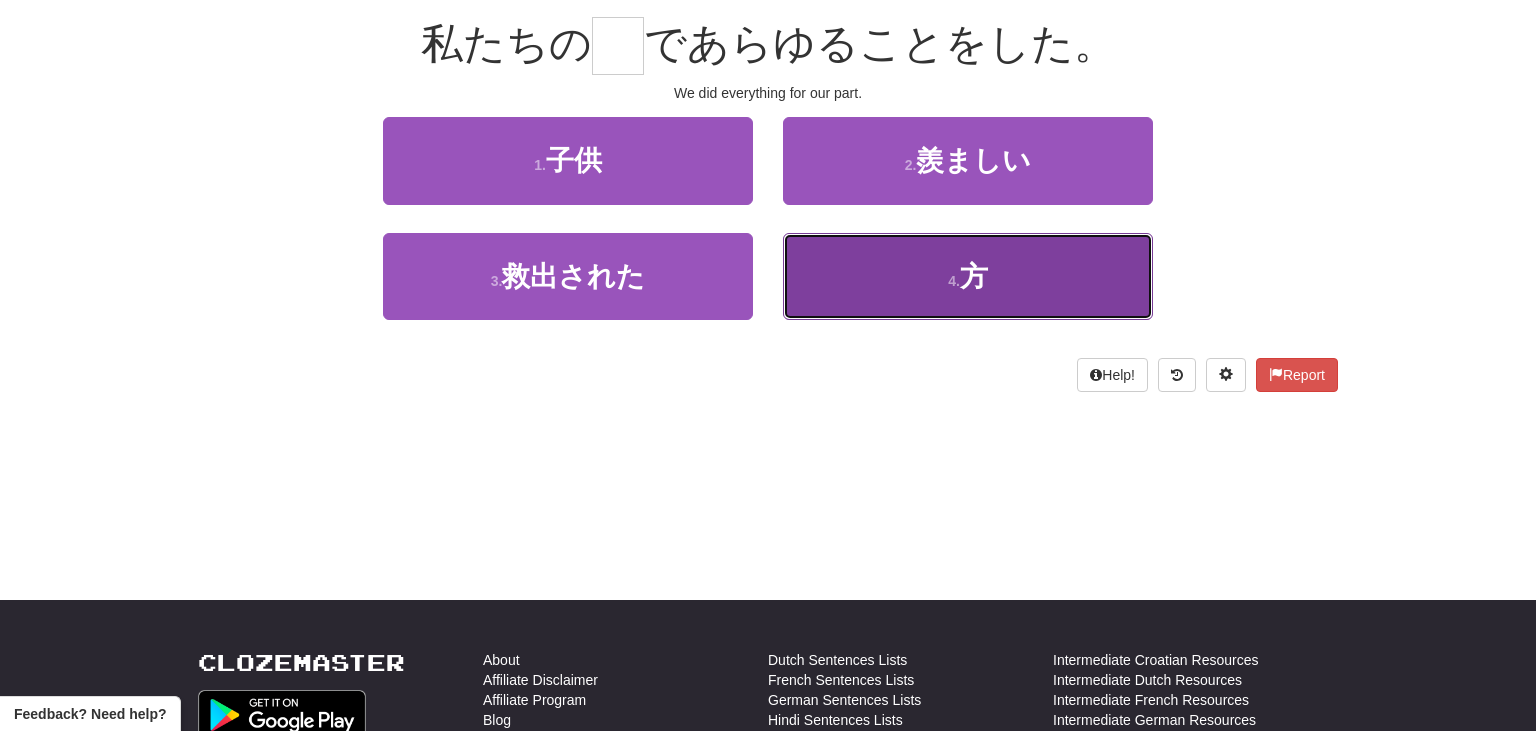 click on "4 .  方" at bounding box center [968, 276] 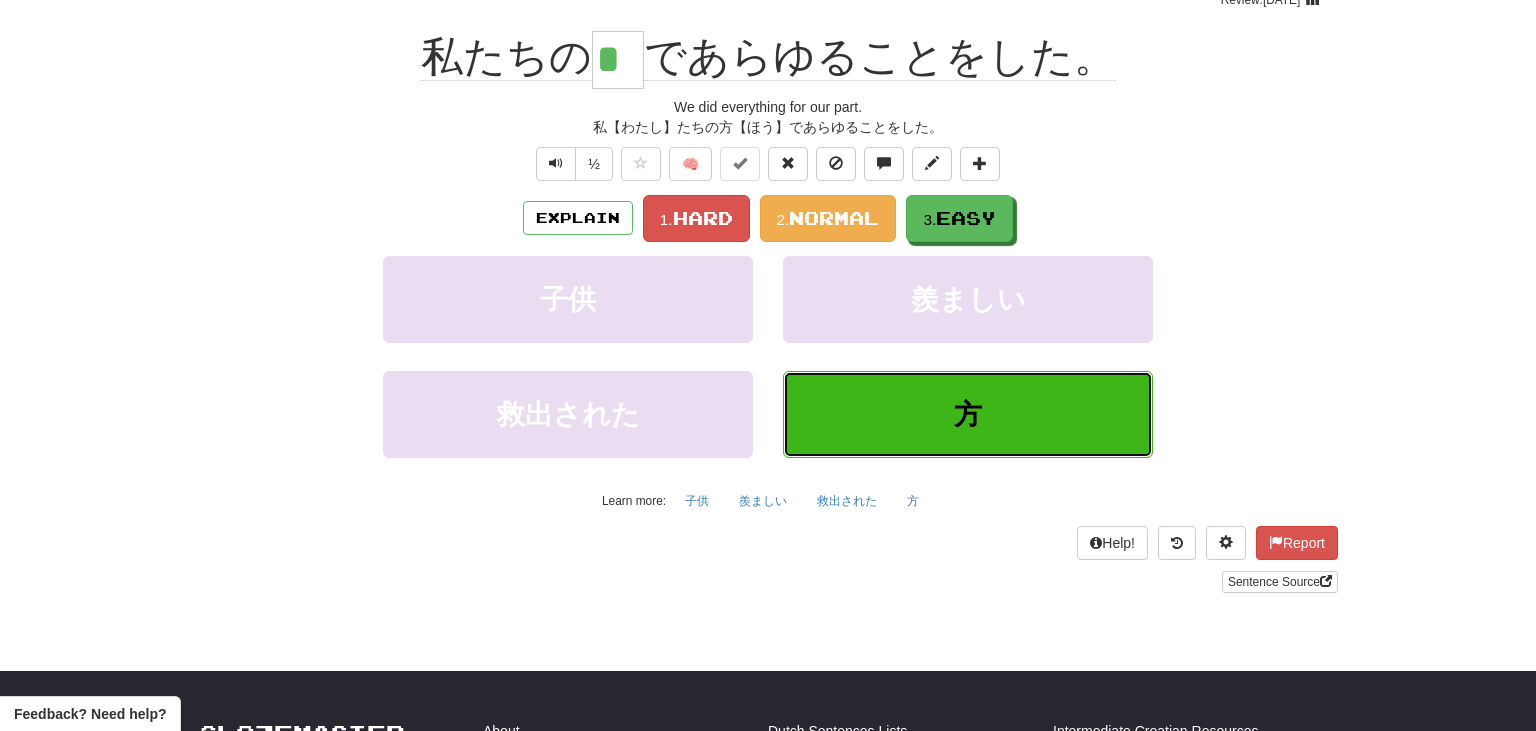 scroll, scrollTop: 194, scrollLeft: 0, axis: vertical 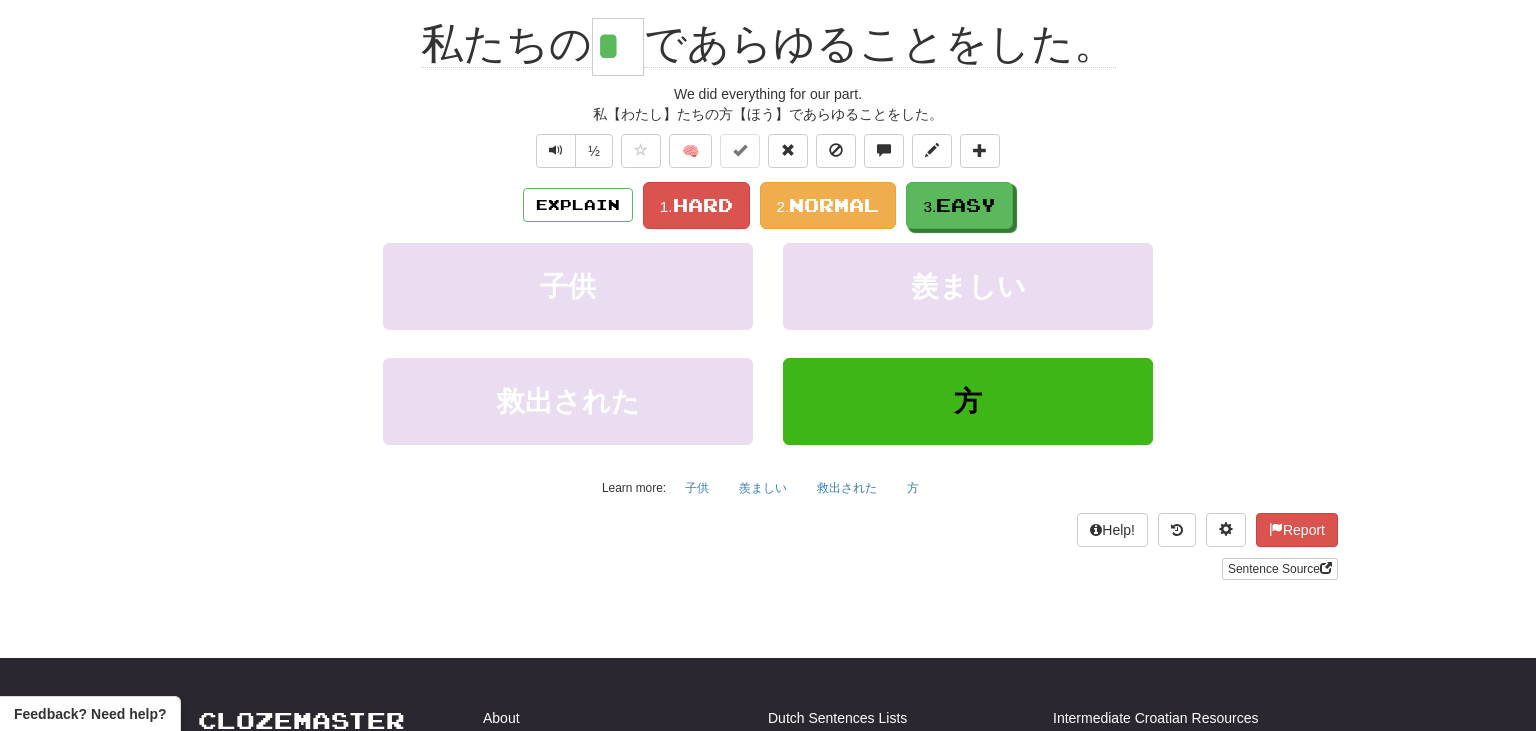 click on "We did everything for our part." at bounding box center [768, 94] 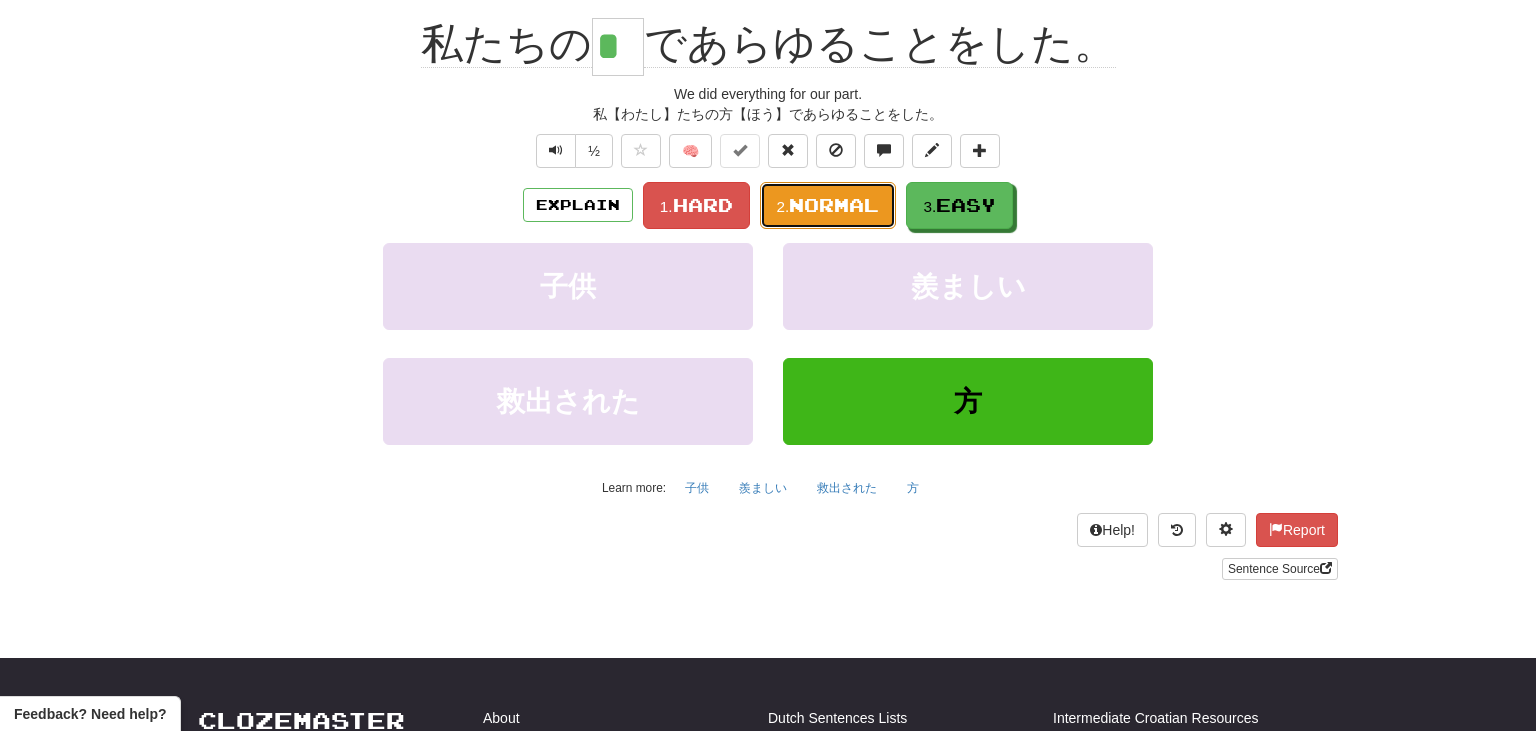click on "Normal" at bounding box center [834, 205] 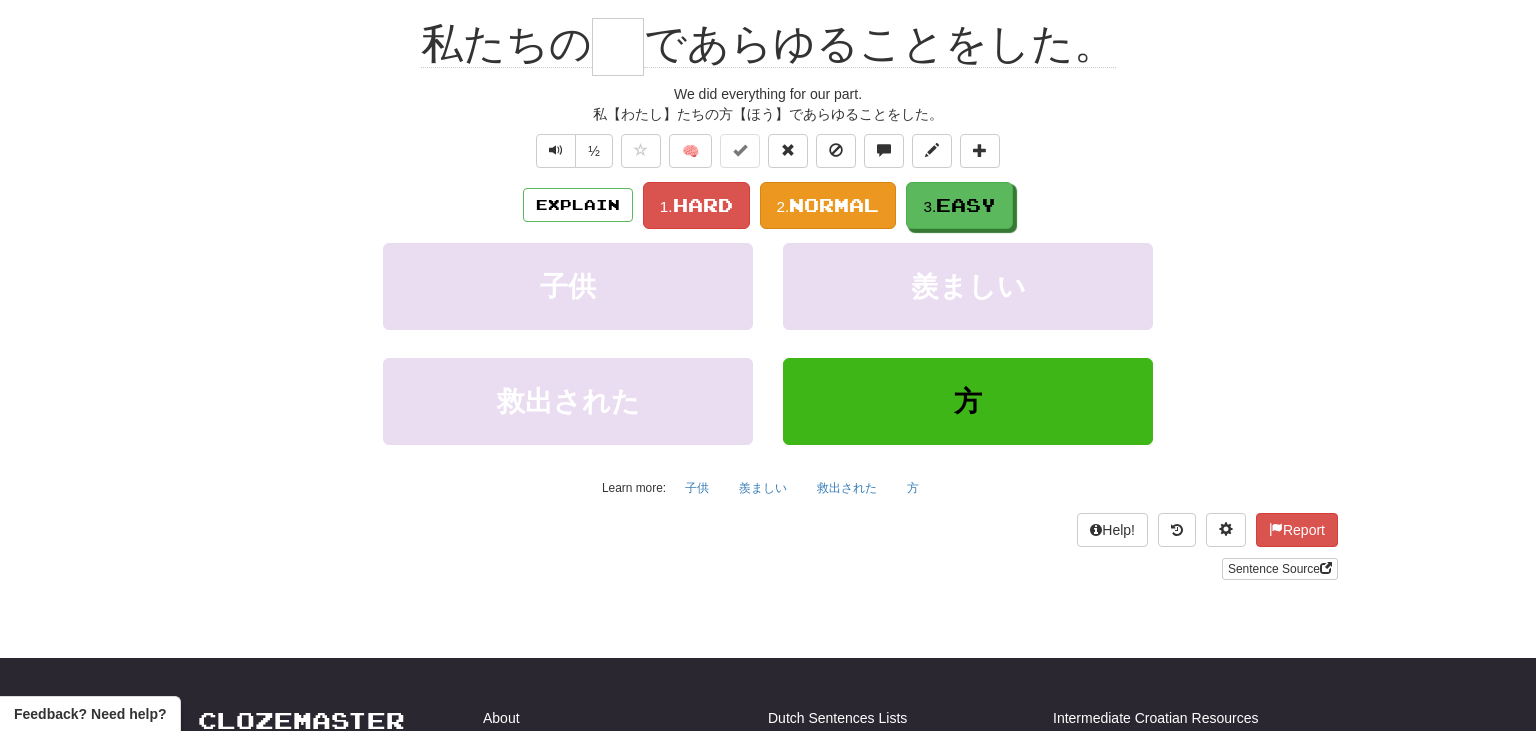 scroll, scrollTop: 181, scrollLeft: 0, axis: vertical 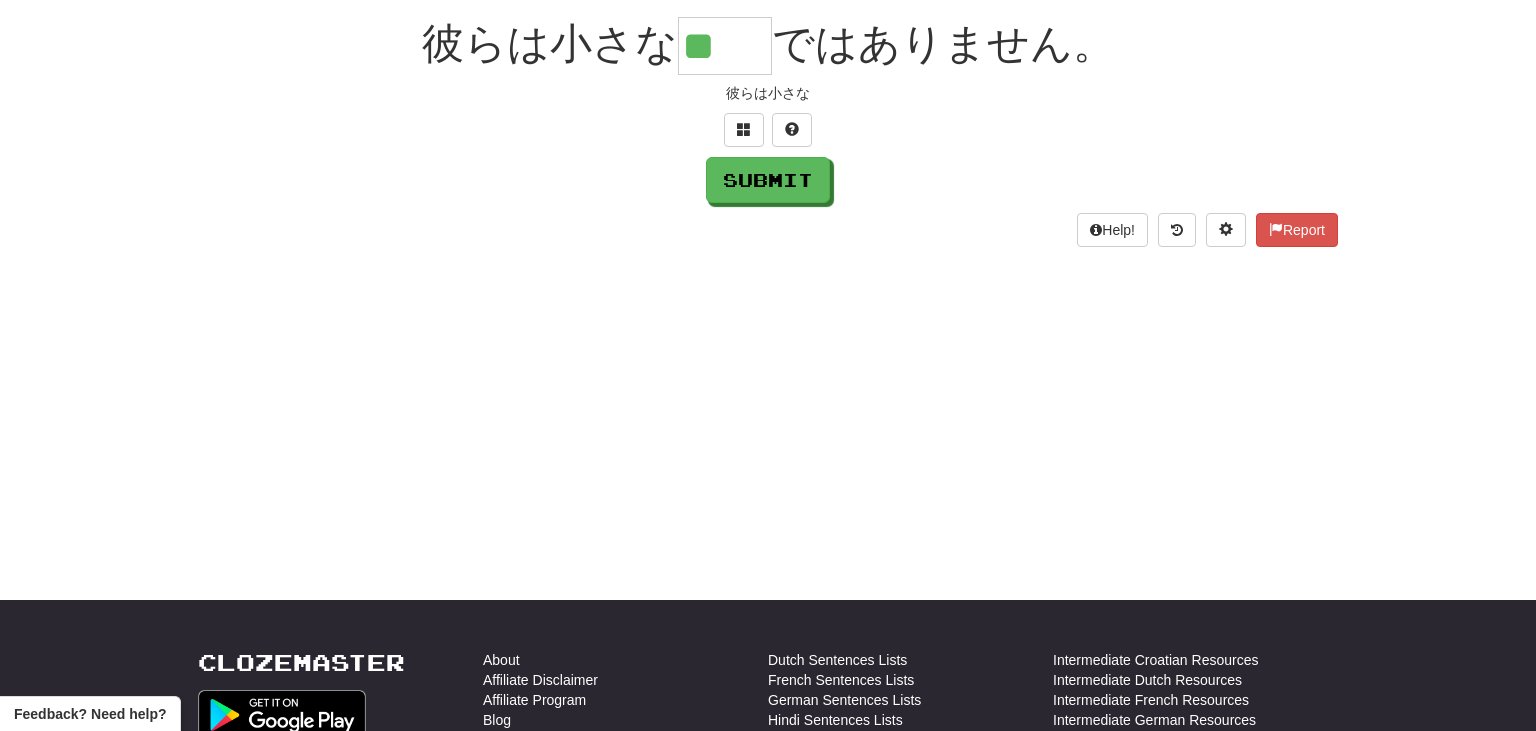 type on "**" 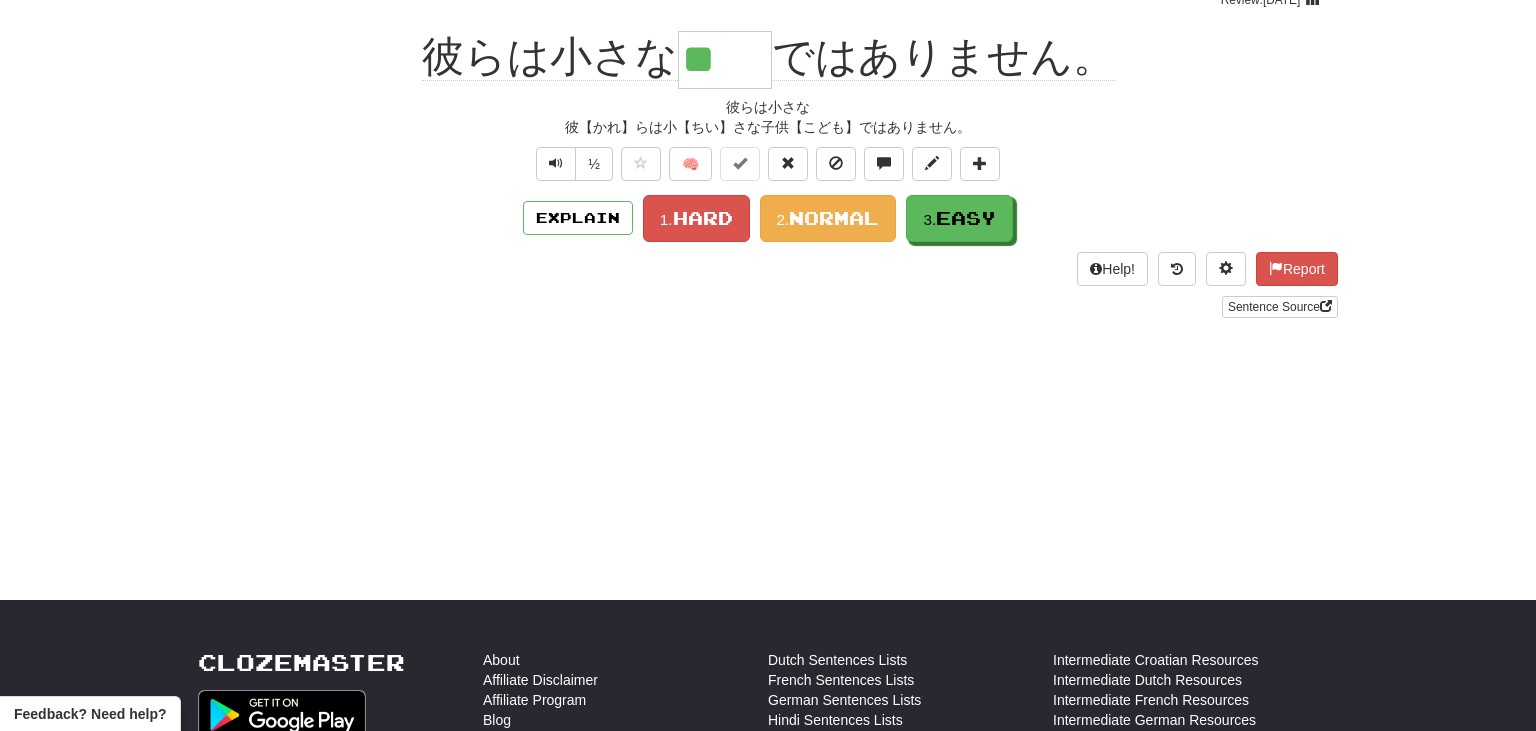 scroll, scrollTop: 194, scrollLeft: 0, axis: vertical 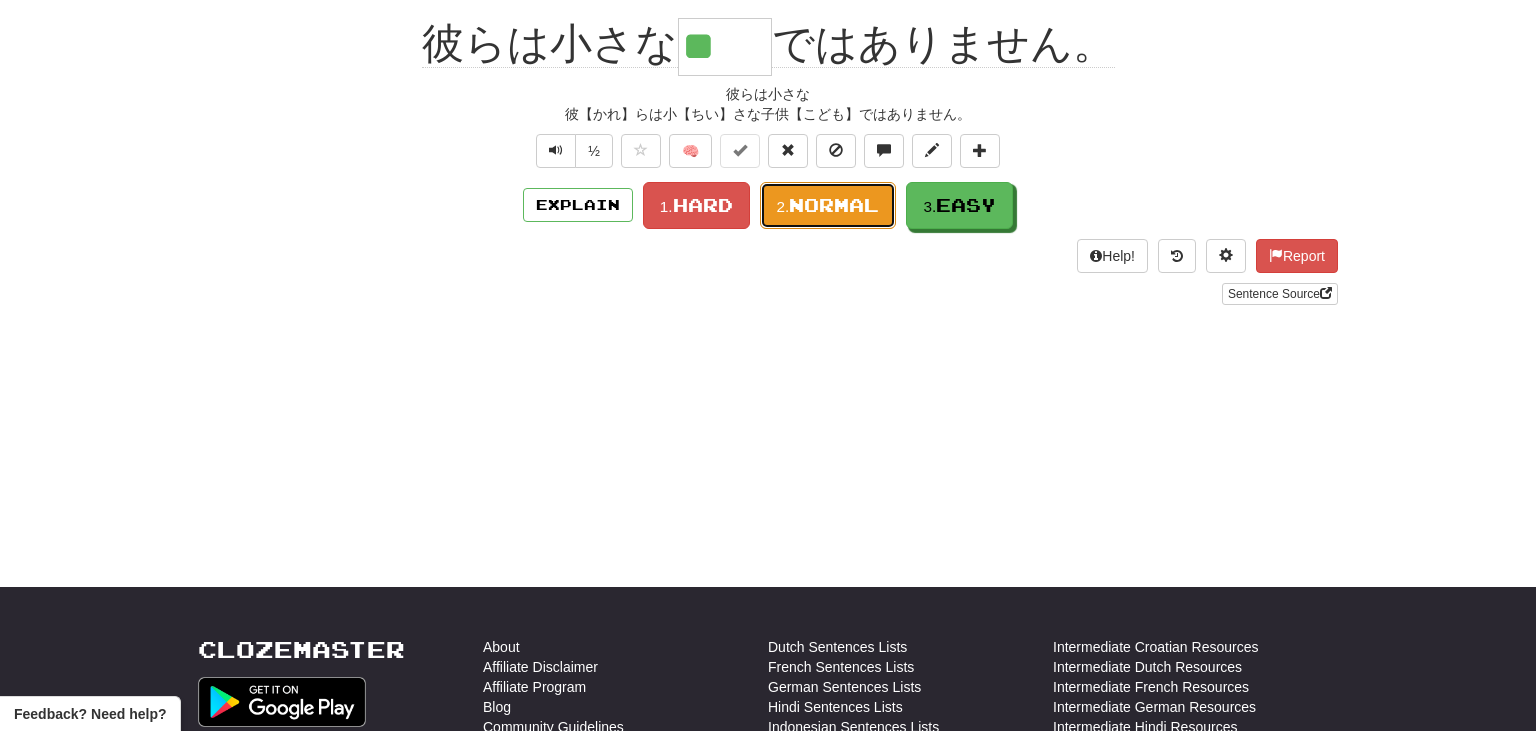 click on "Normal" at bounding box center (834, 205) 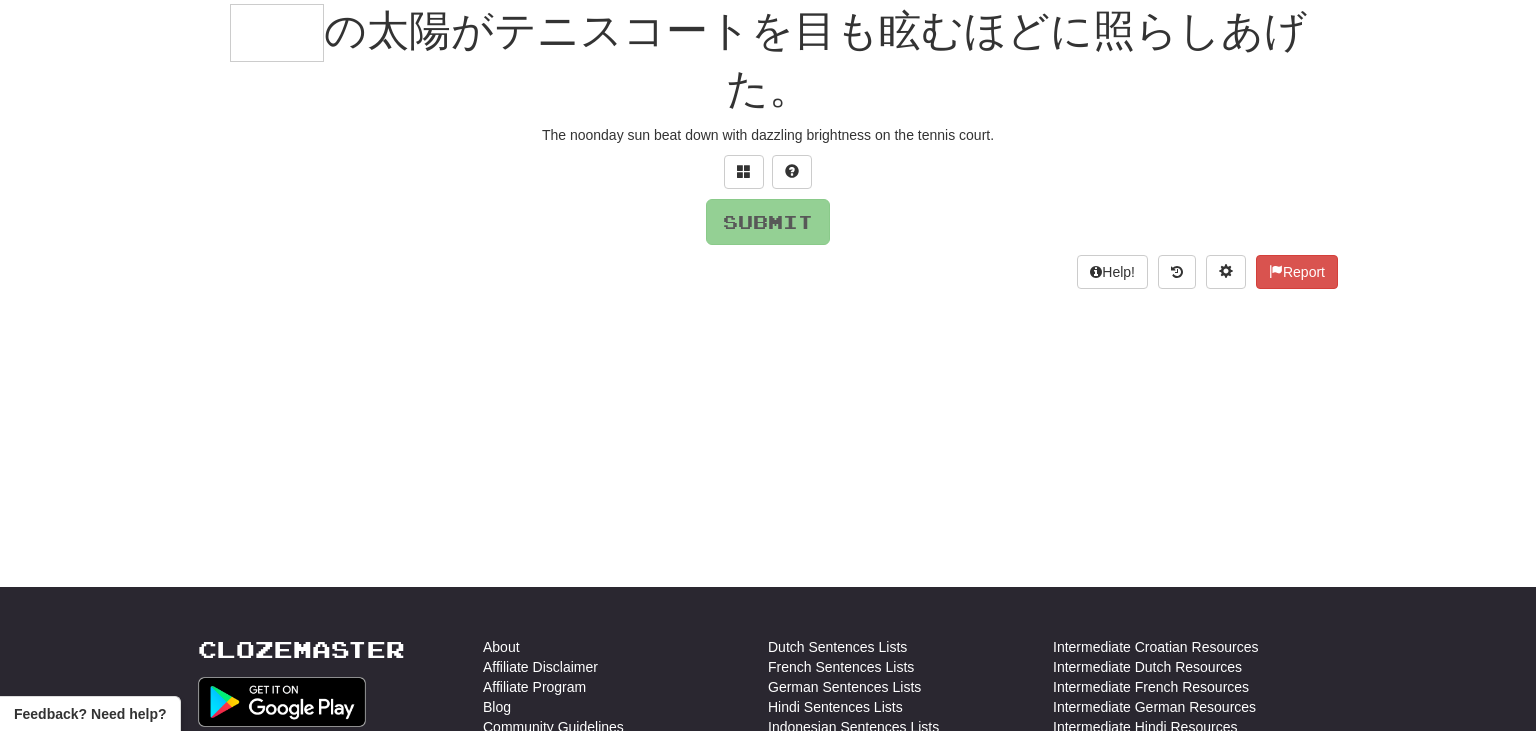 scroll, scrollTop: 181, scrollLeft: 0, axis: vertical 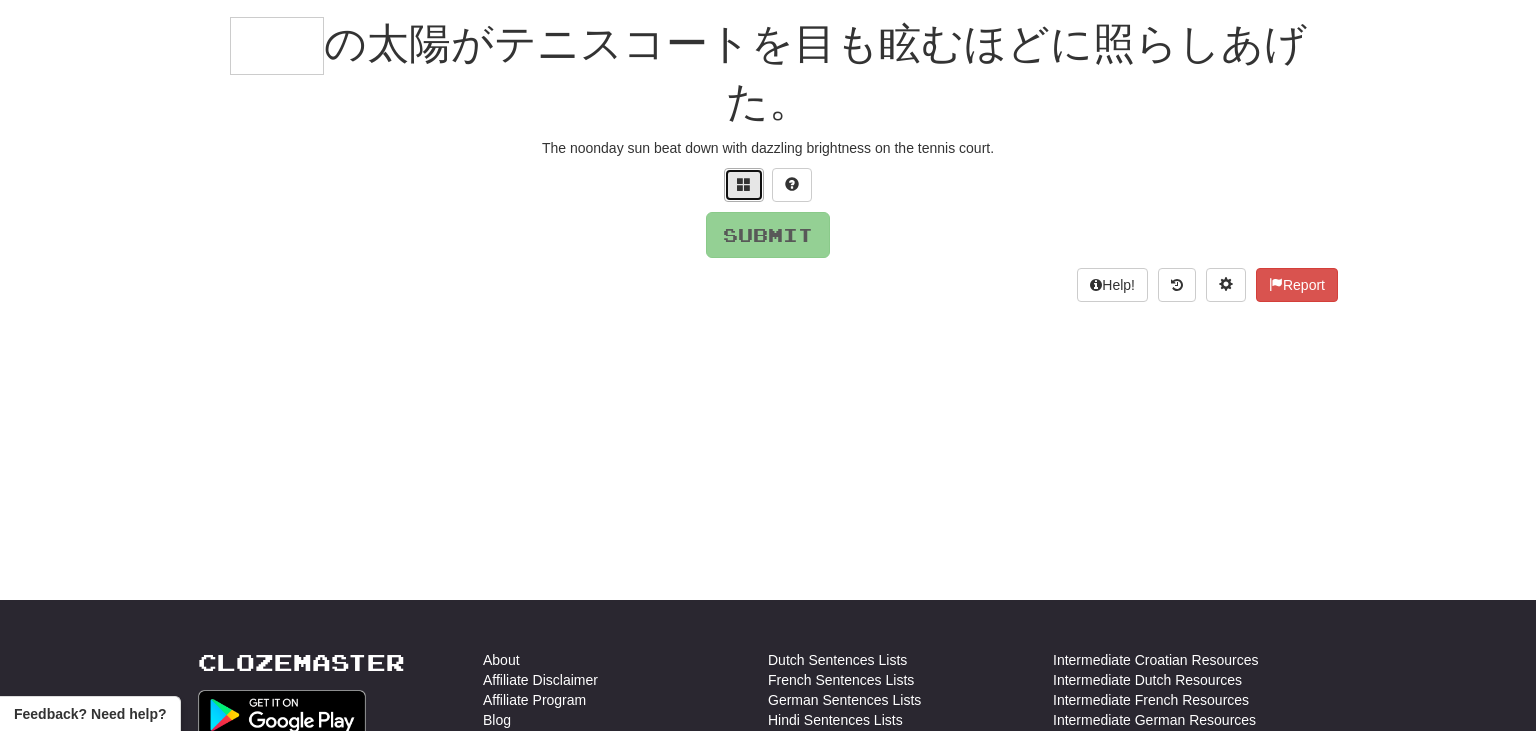 click at bounding box center [744, 184] 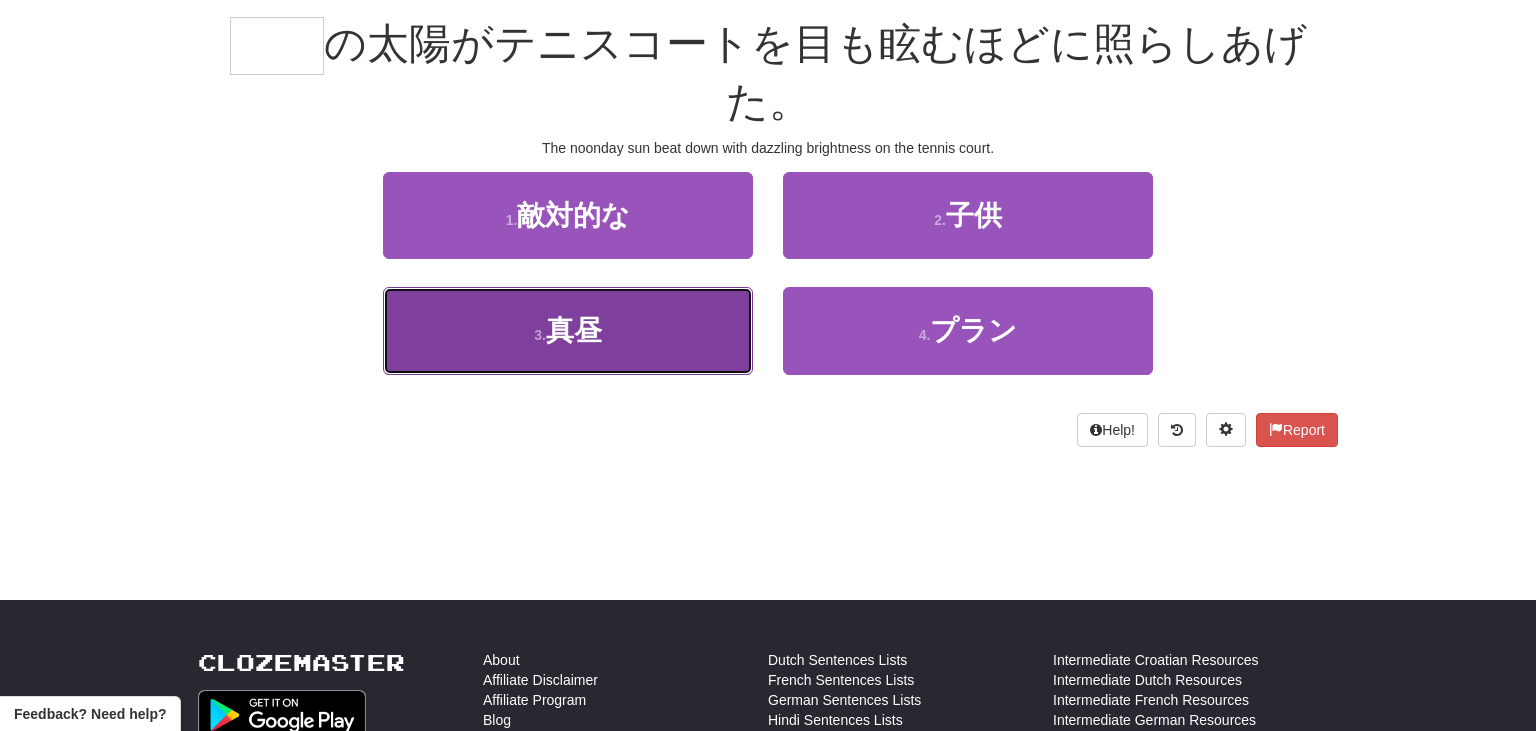 click on "3 .  真昼" at bounding box center (568, 330) 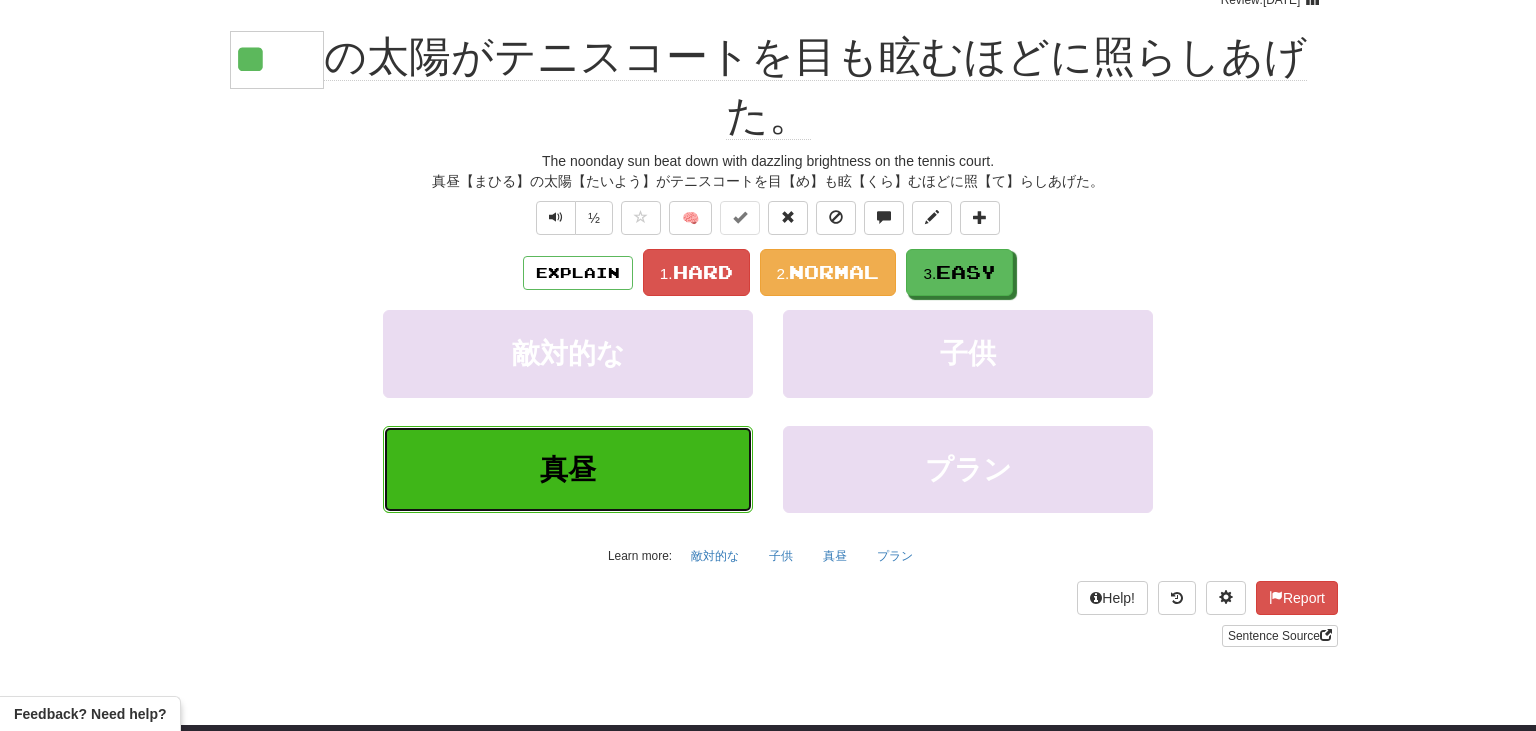scroll, scrollTop: 194, scrollLeft: 0, axis: vertical 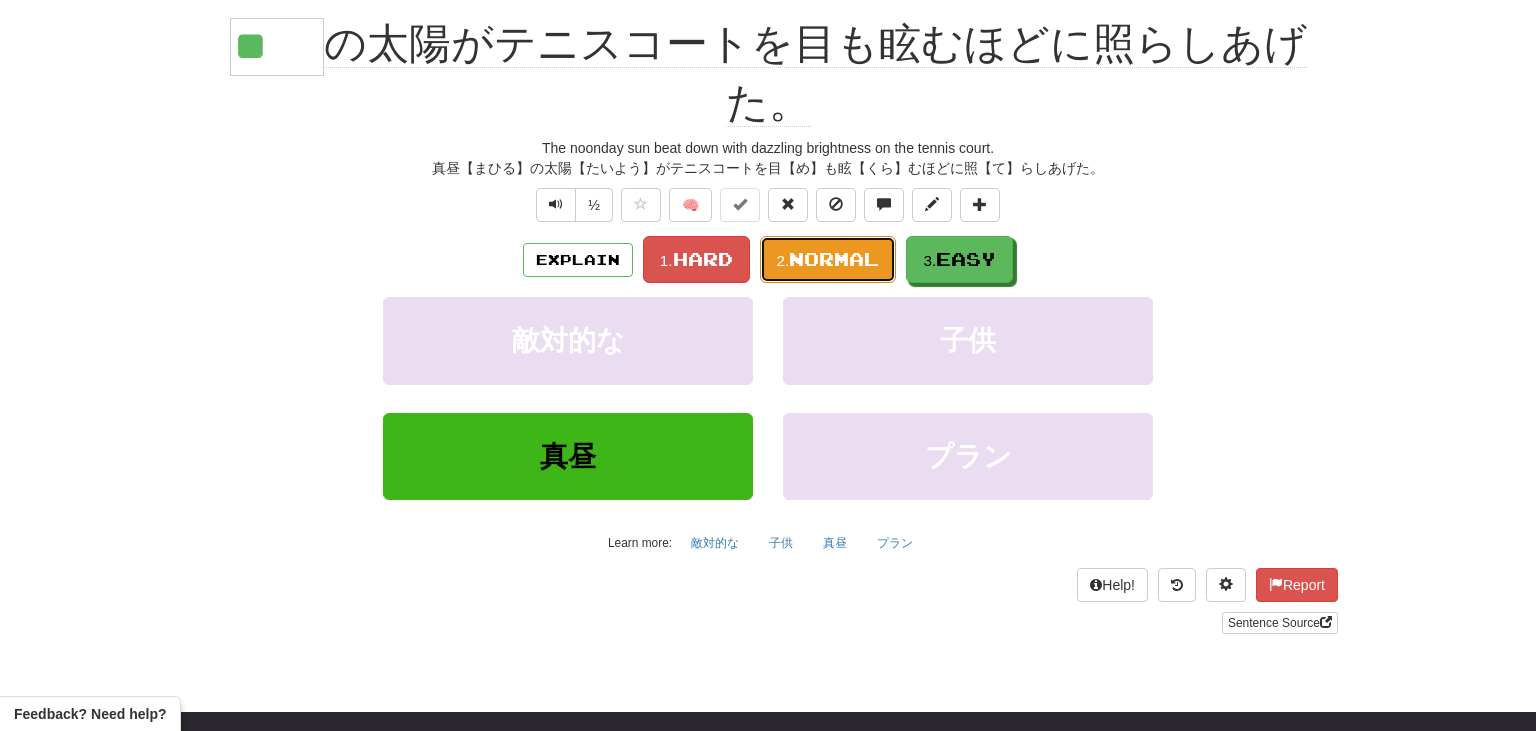click on "Normal" at bounding box center (834, 259) 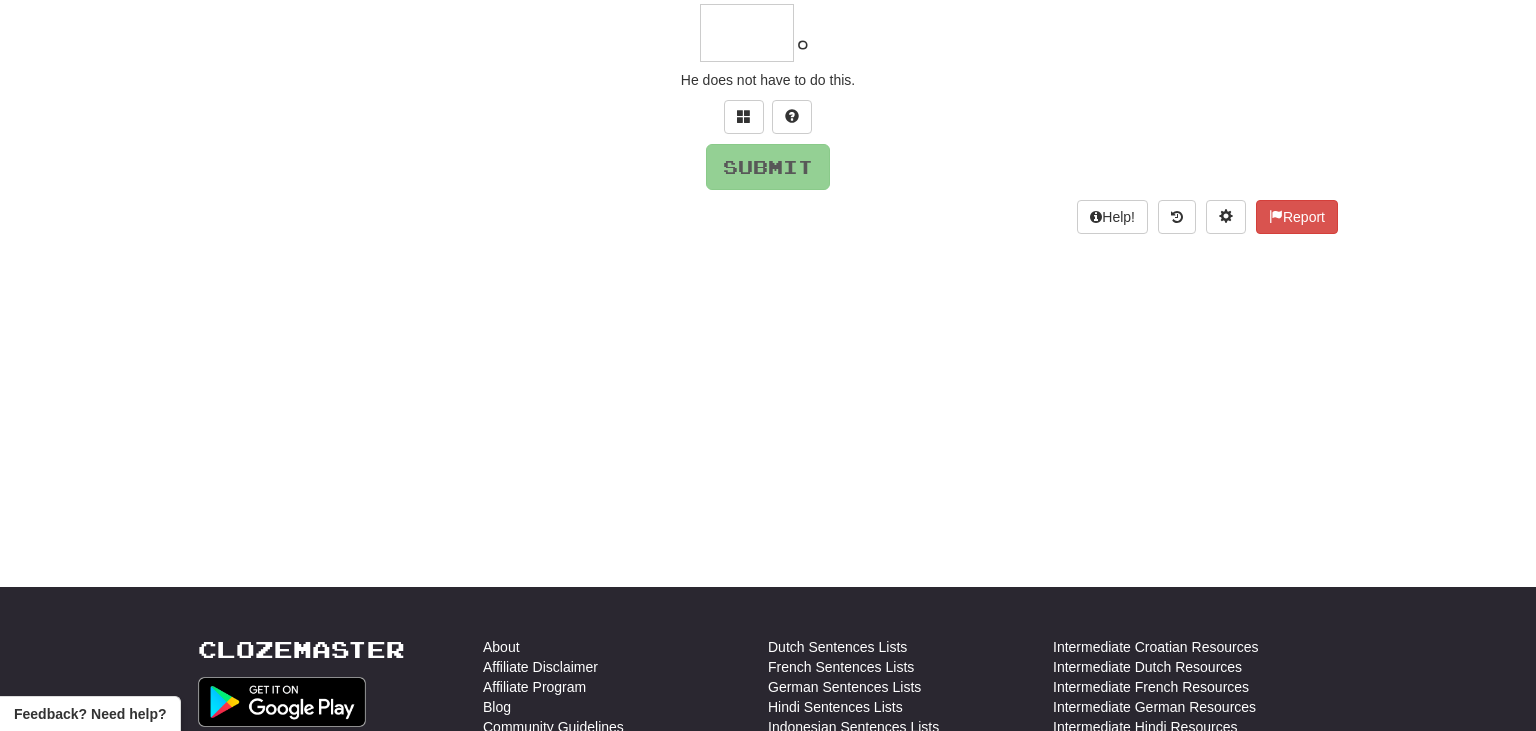 scroll, scrollTop: 181, scrollLeft: 0, axis: vertical 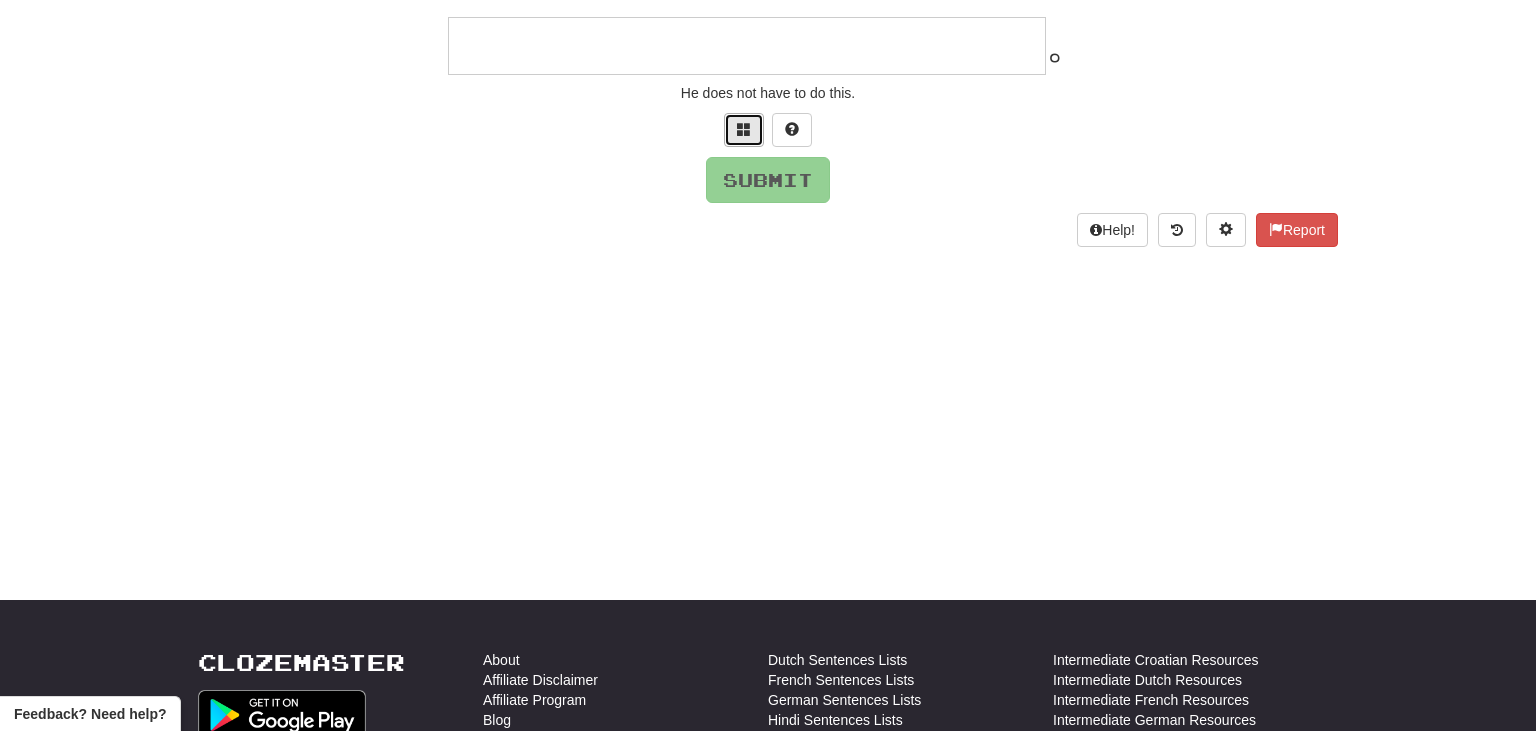 click at bounding box center [744, 130] 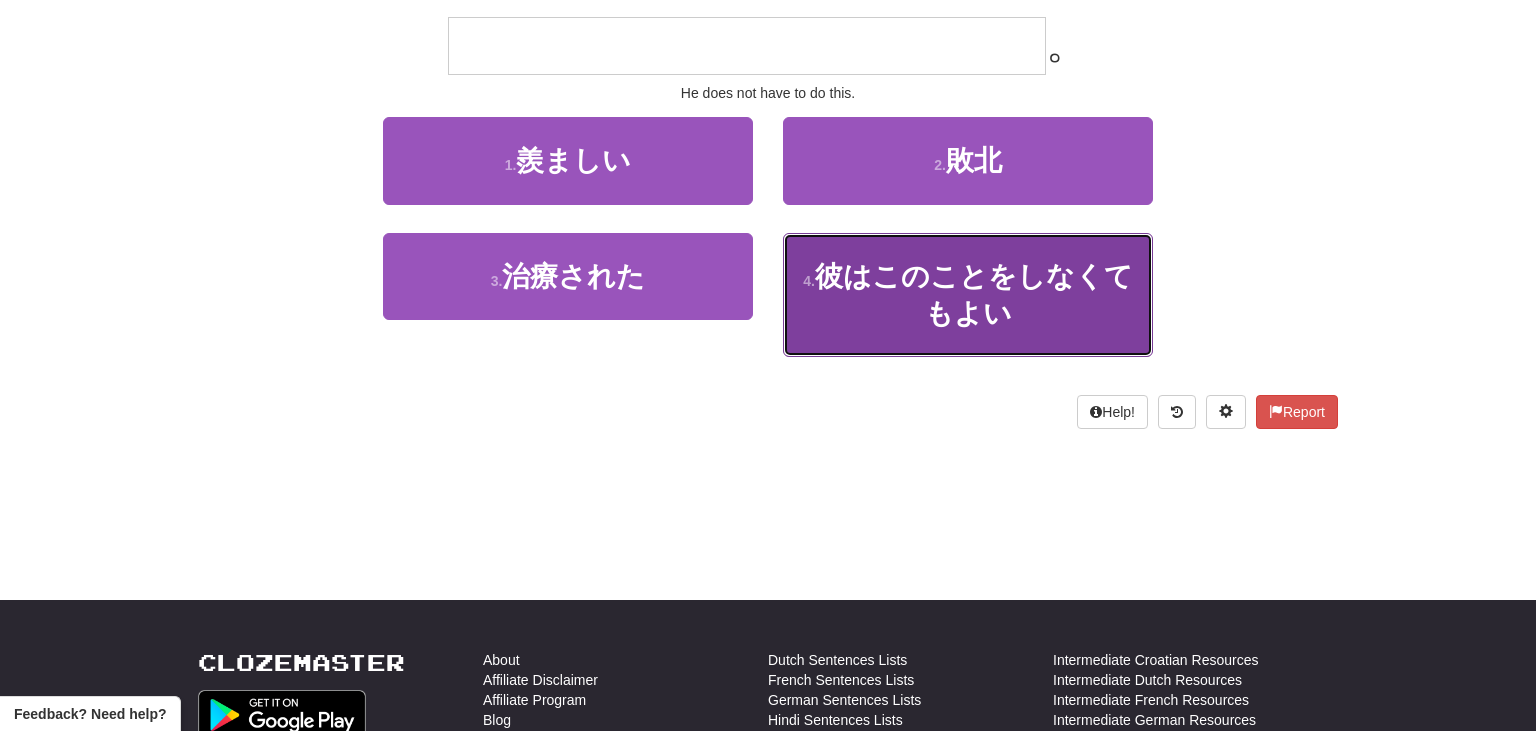 click on "4 .  彼はこのことをしなくてもよい" at bounding box center (968, 295) 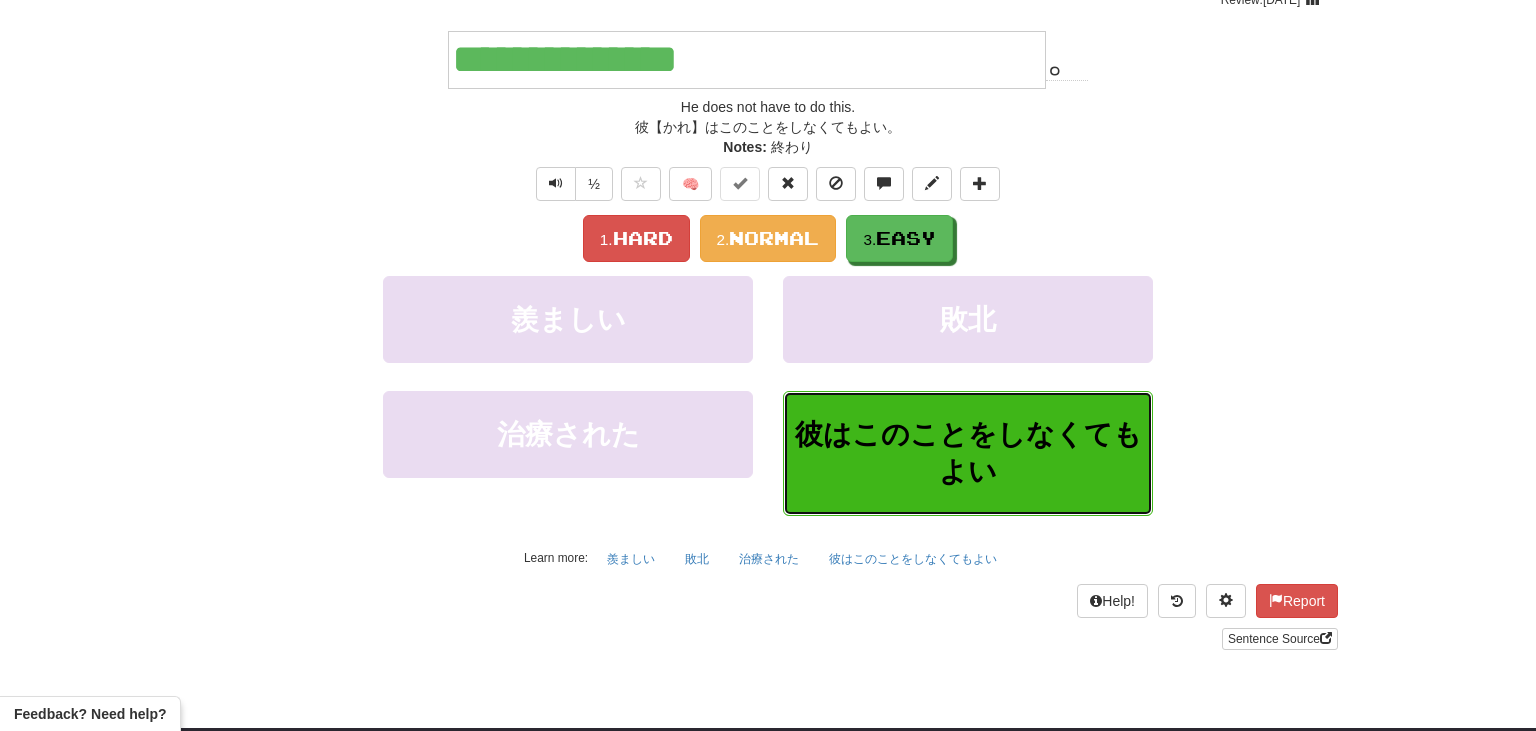 scroll, scrollTop: 194, scrollLeft: 0, axis: vertical 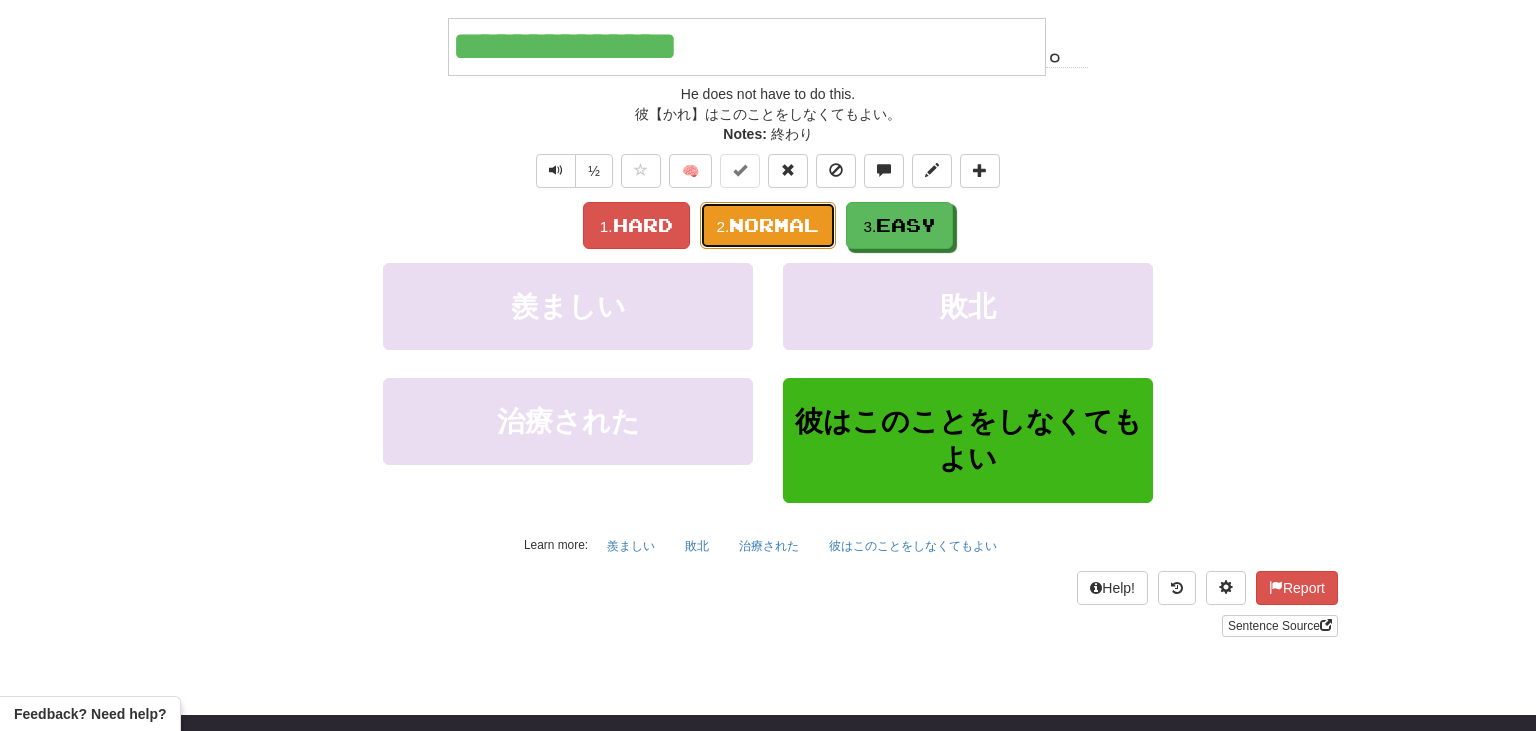 click on "2.  Normal" at bounding box center (768, 225) 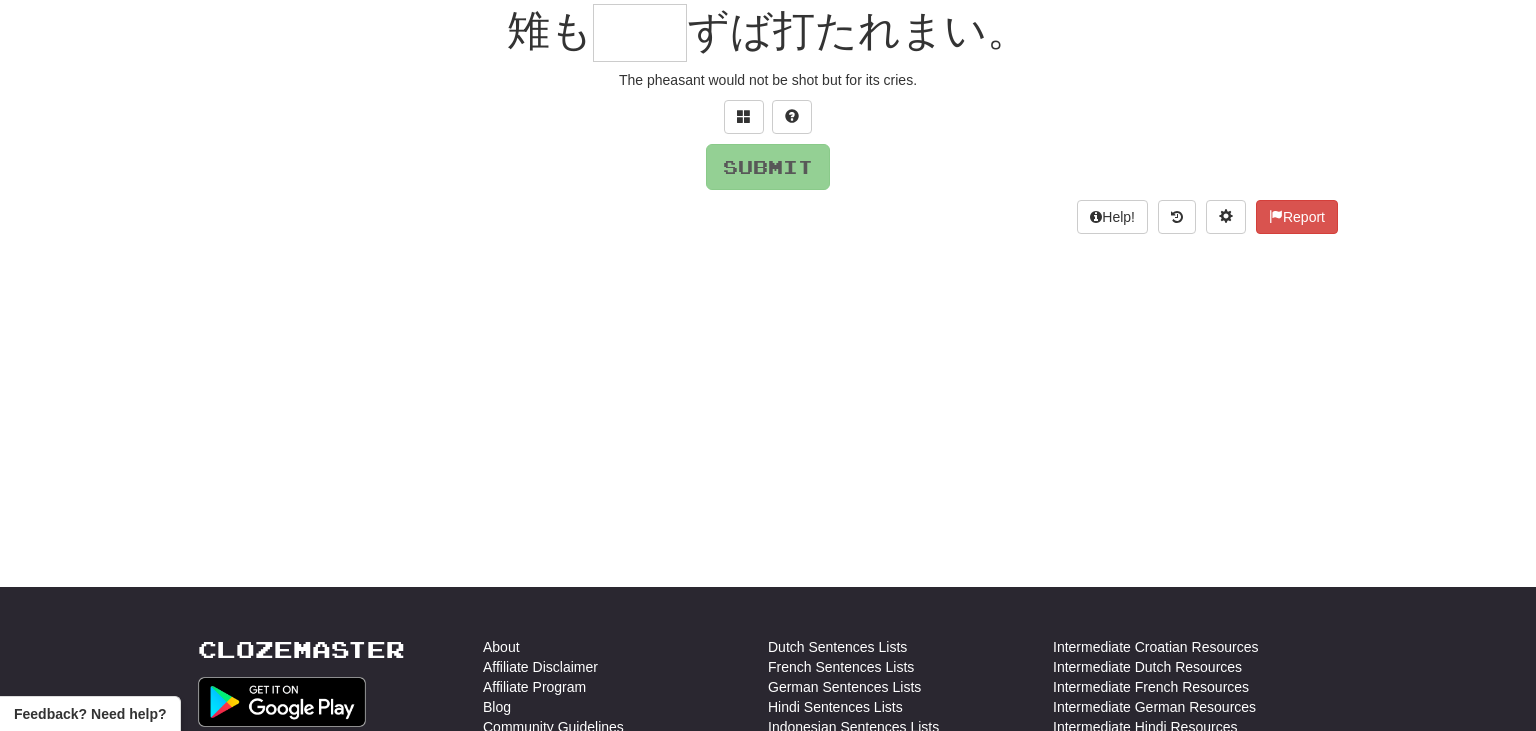 scroll, scrollTop: 181, scrollLeft: 0, axis: vertical 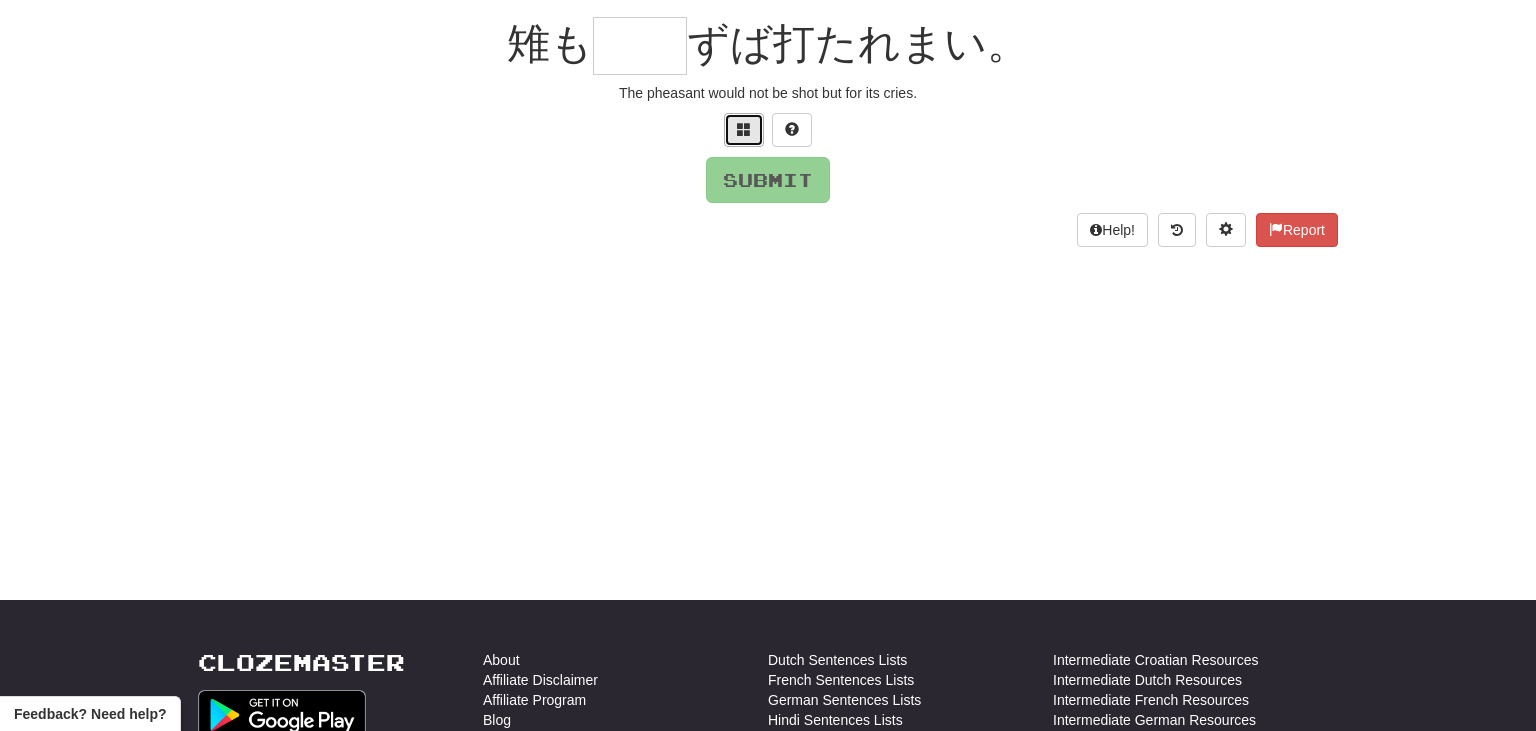 click at bounding box center [744, 130] 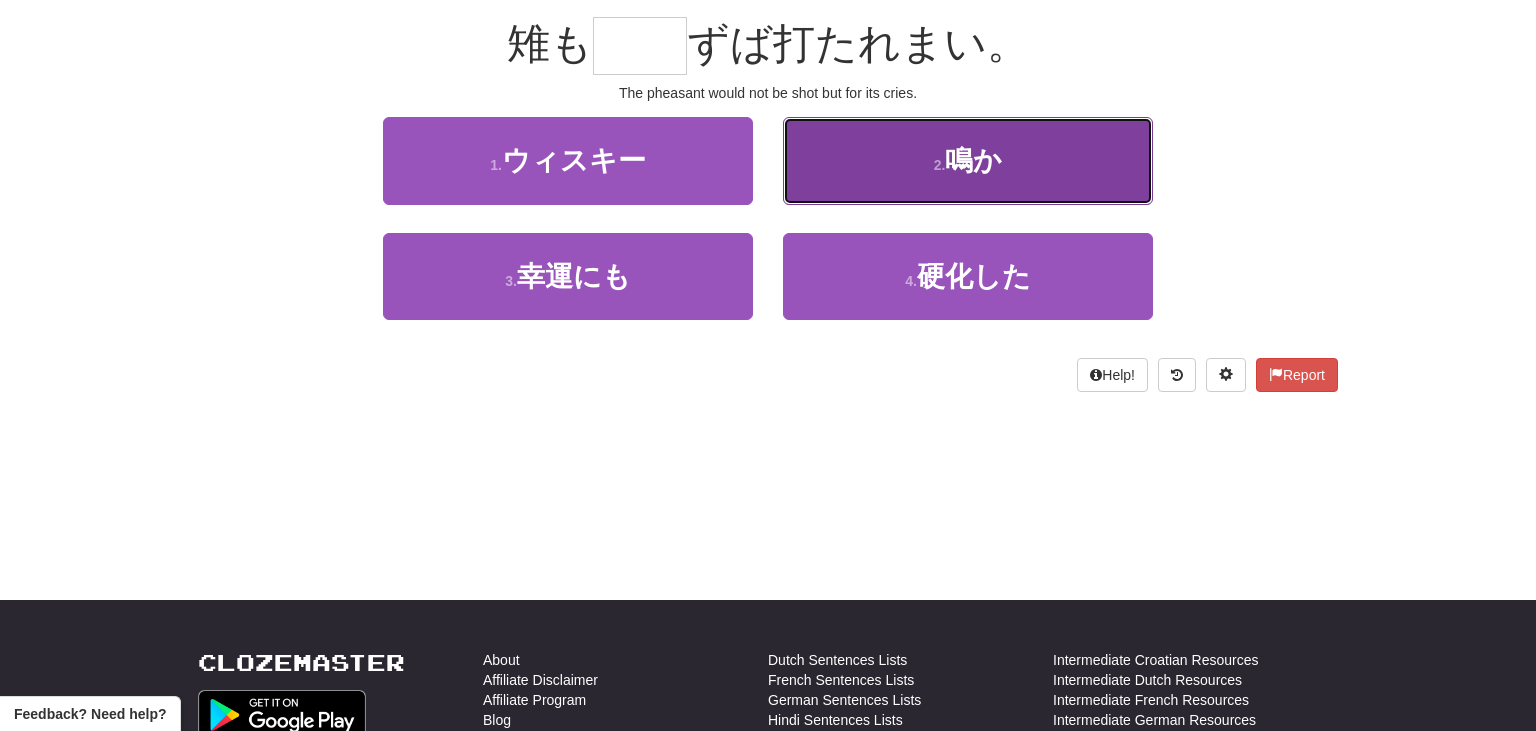 click on "2 .  鳴か" at bounding box center [968, 160] 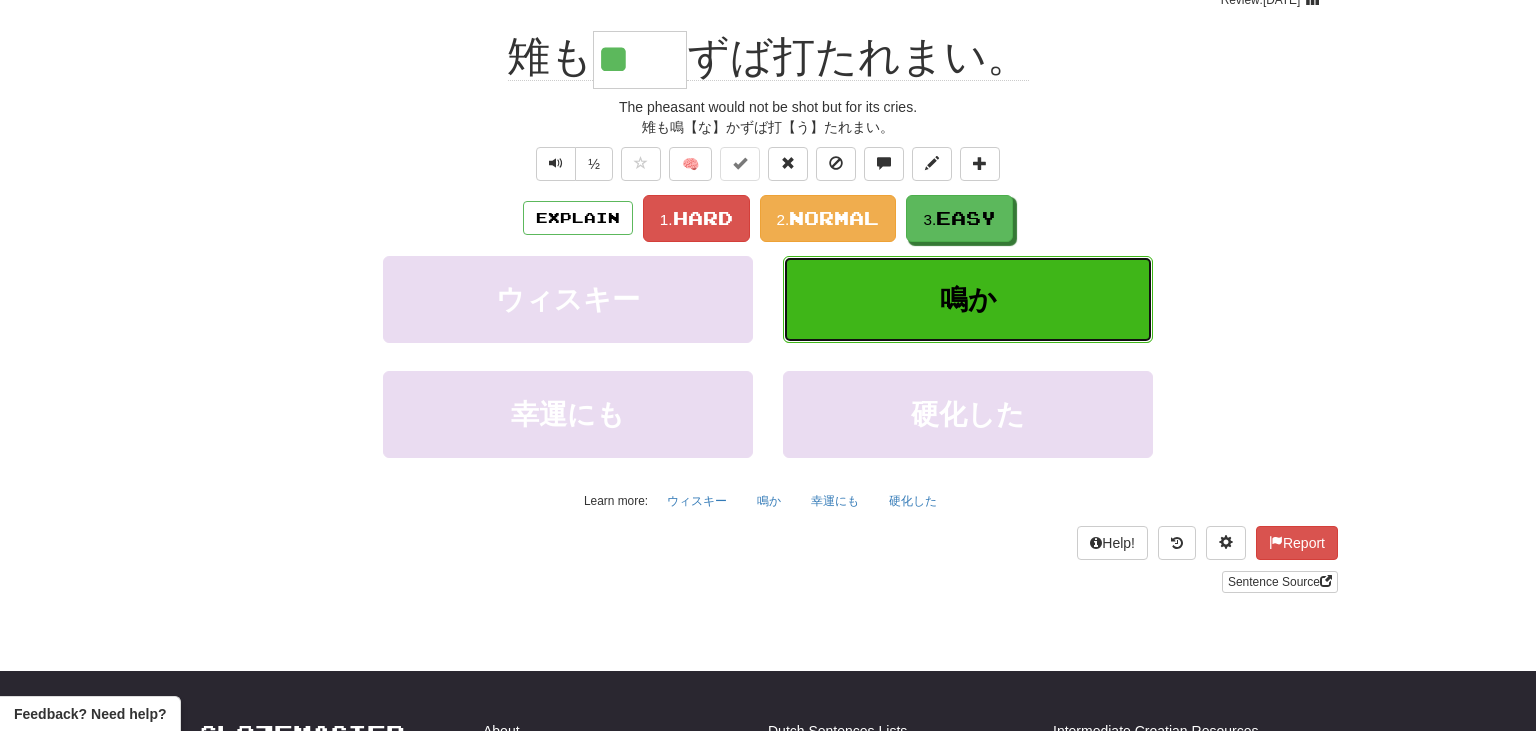 scroll, scrollTop: 194, scrollLeft: 0, axis: vertical 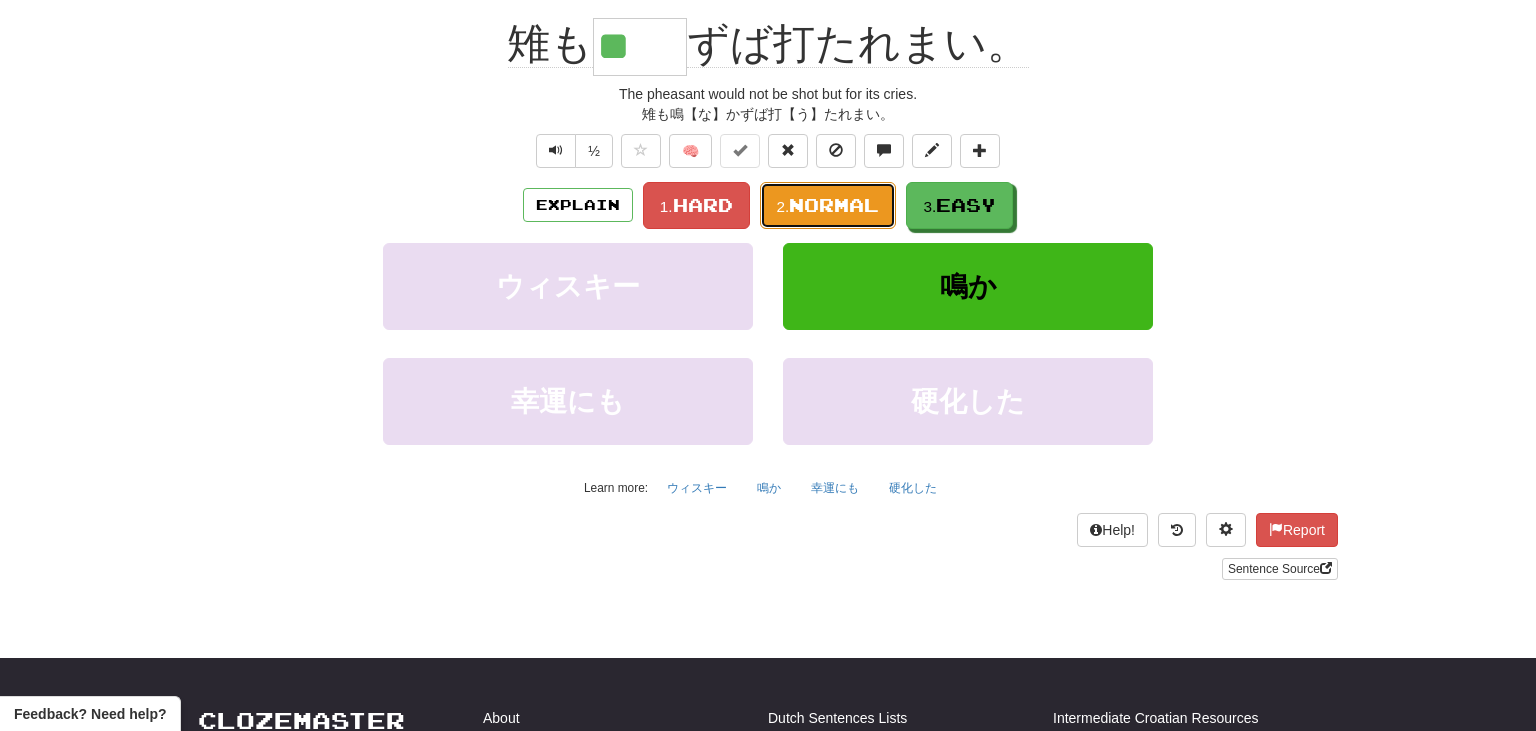 click on "Normal" at bounding box center [834, 205] 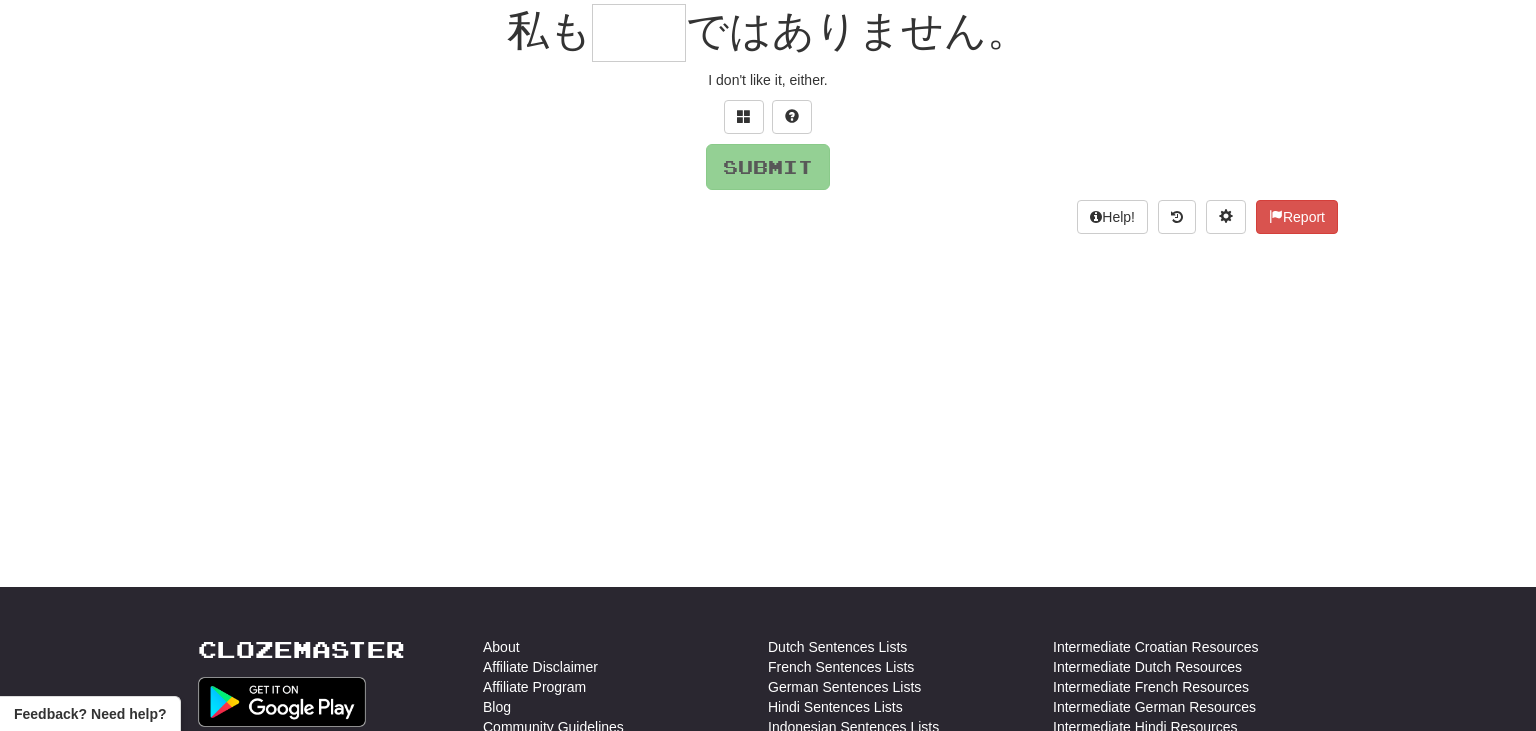 scroll, scrollTop: 181, scrollLeft: 0, axis: vertical 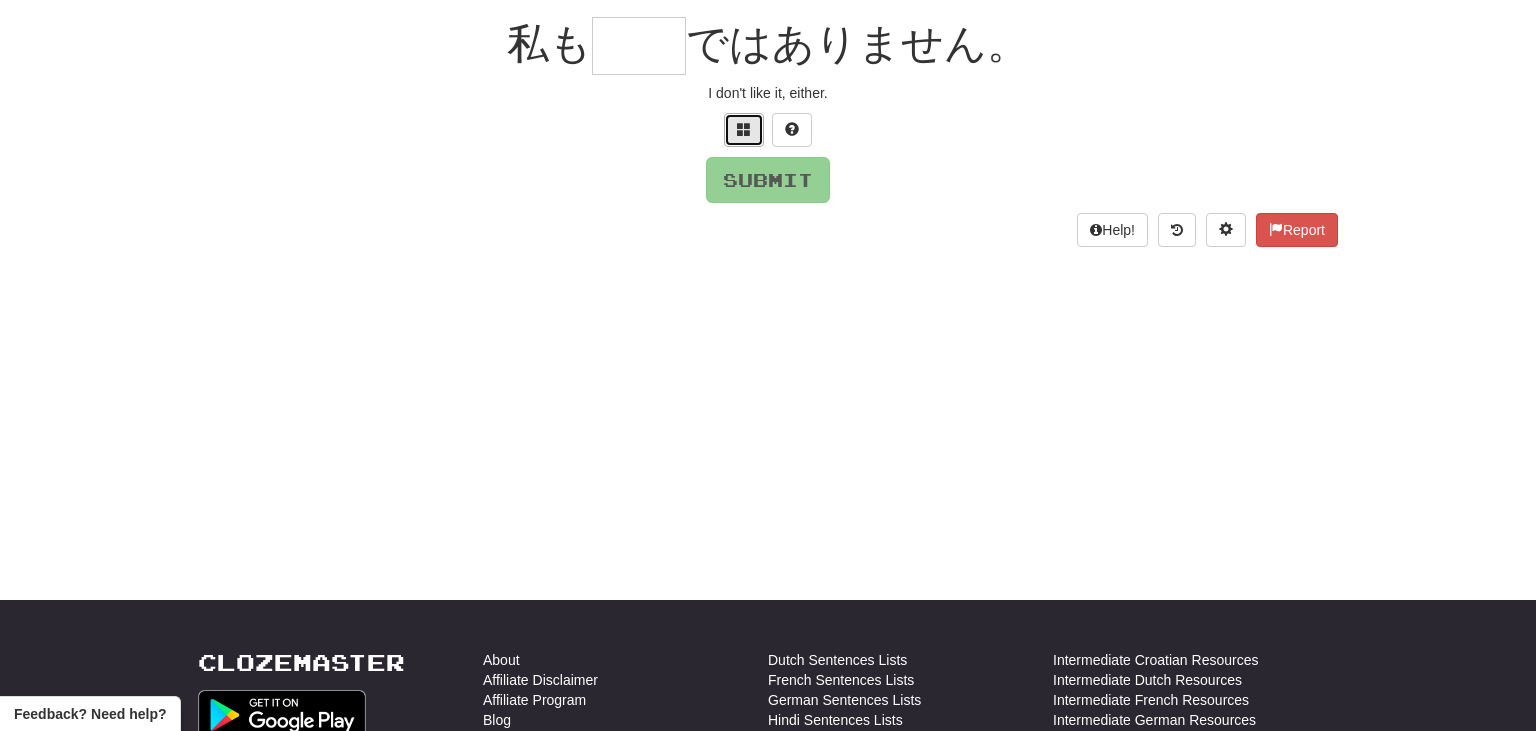 click at bounding box center [744, 129] 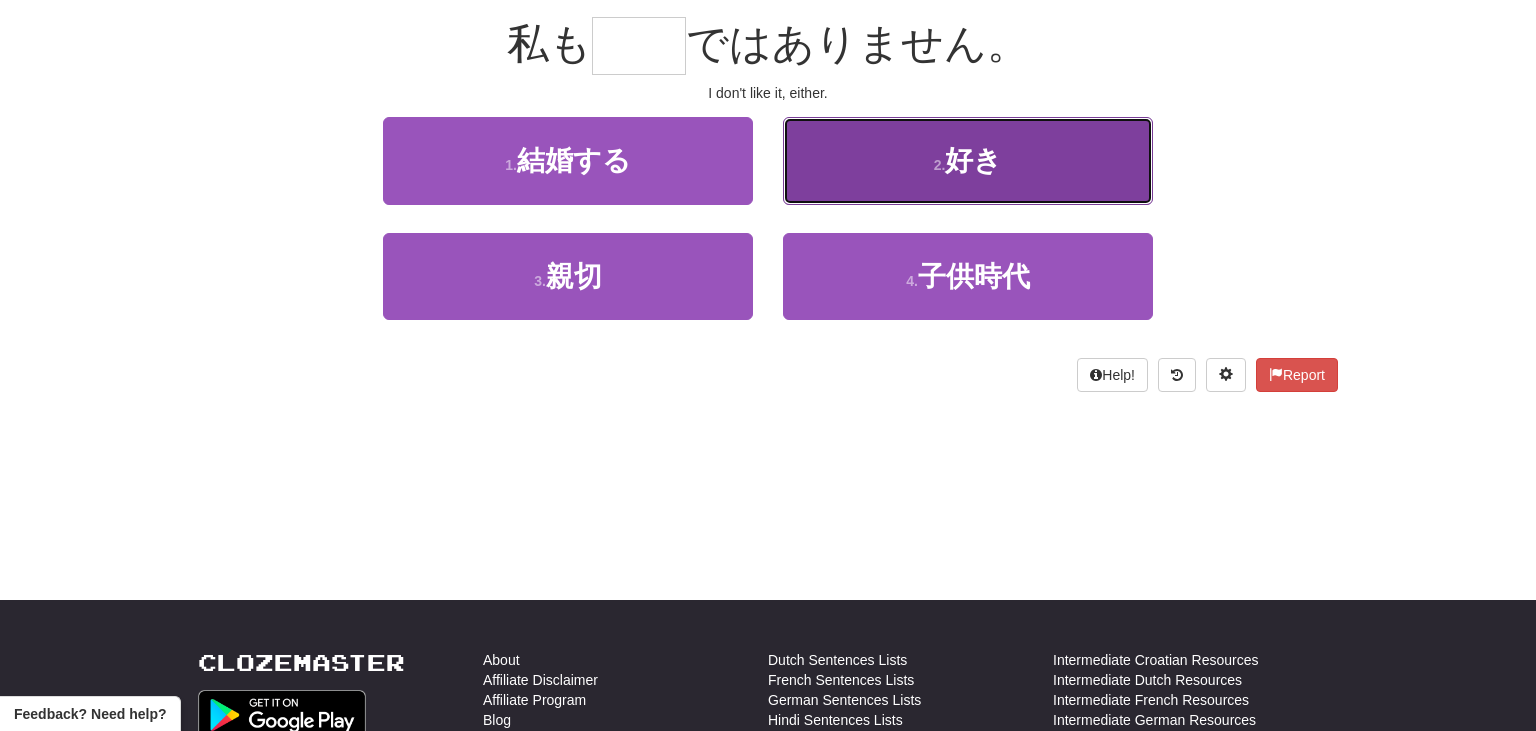click on "2 .  好き" at bounding box center [968, 160] 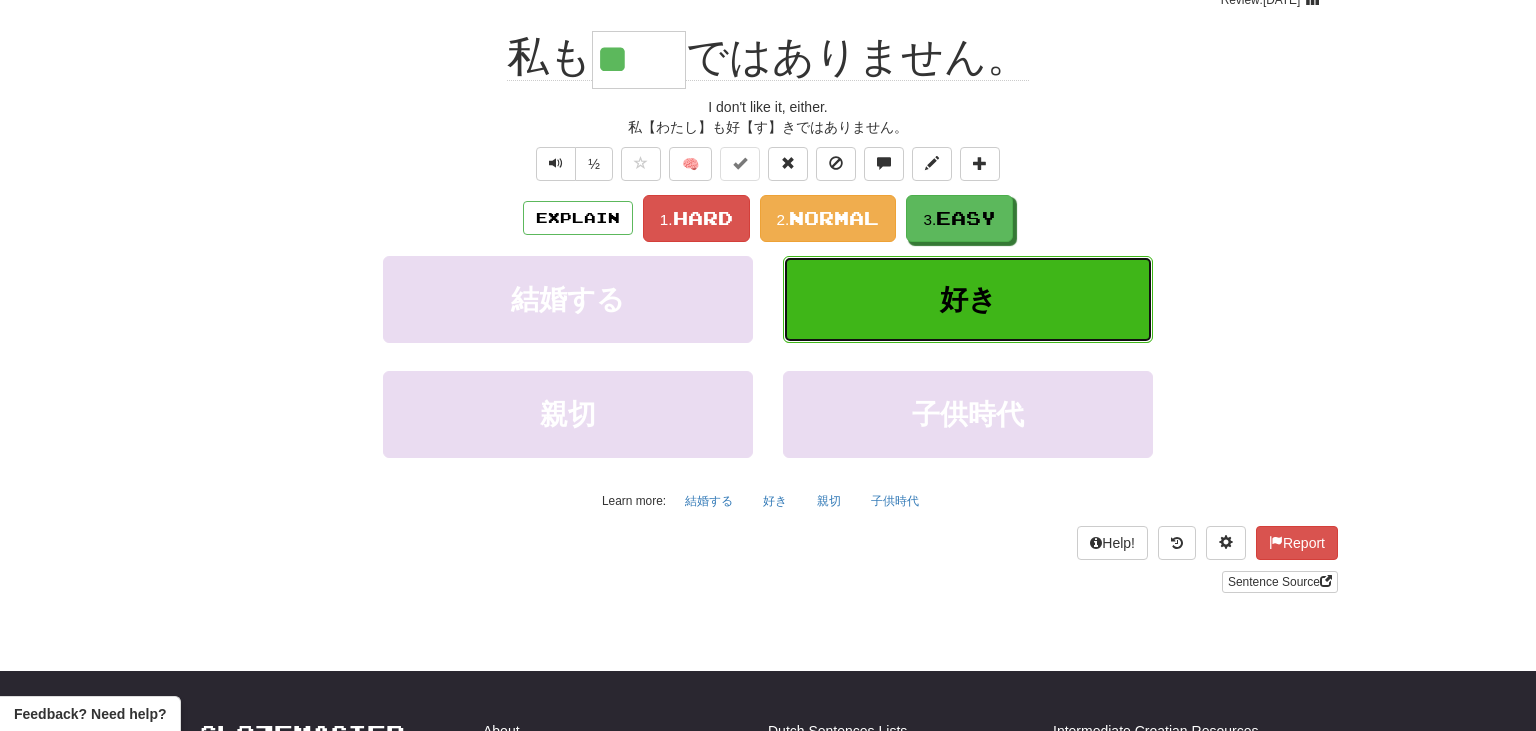 scroll, scrollTop: 194, scrollLeft: 0, axis: vertical 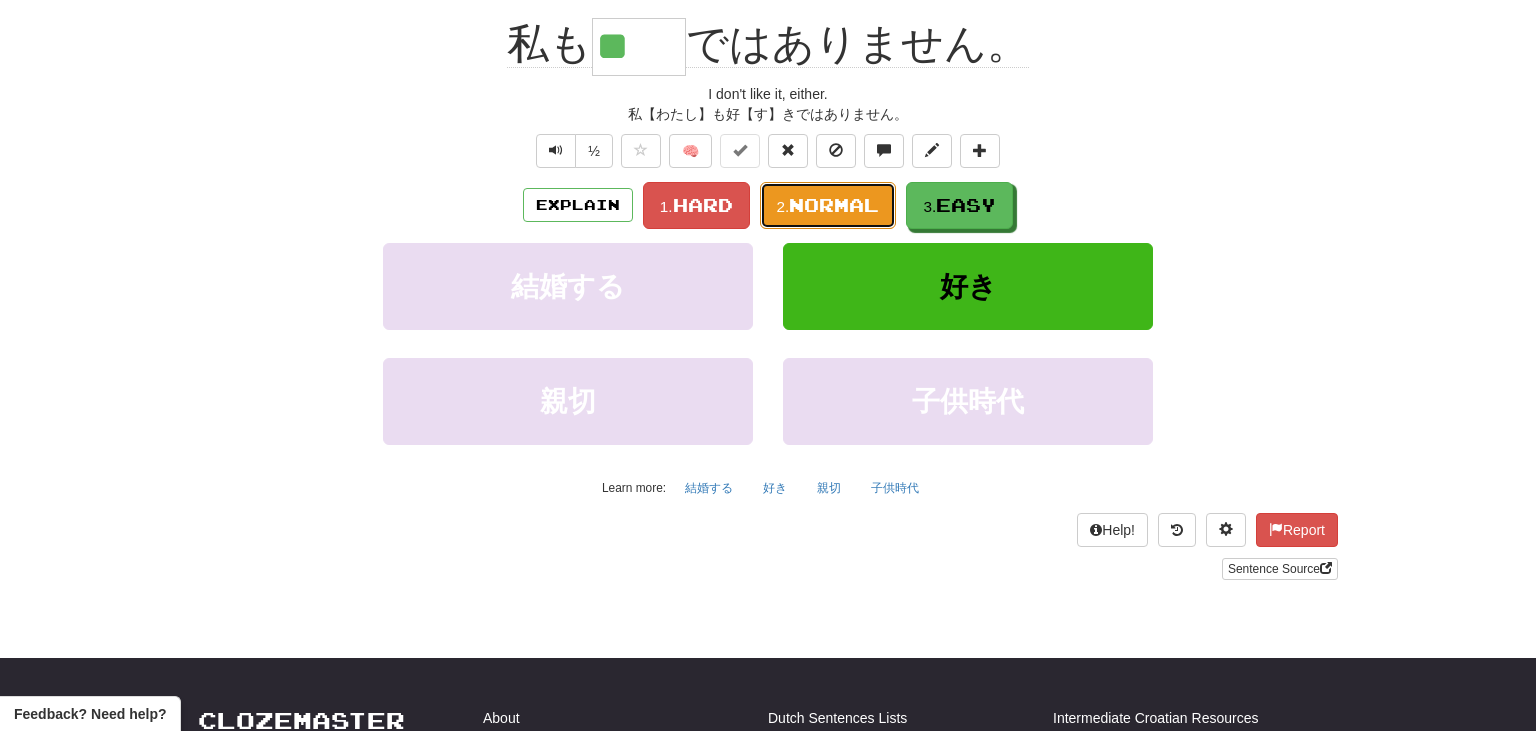 click on "2.  Normal" at bounding box center [828, 205] 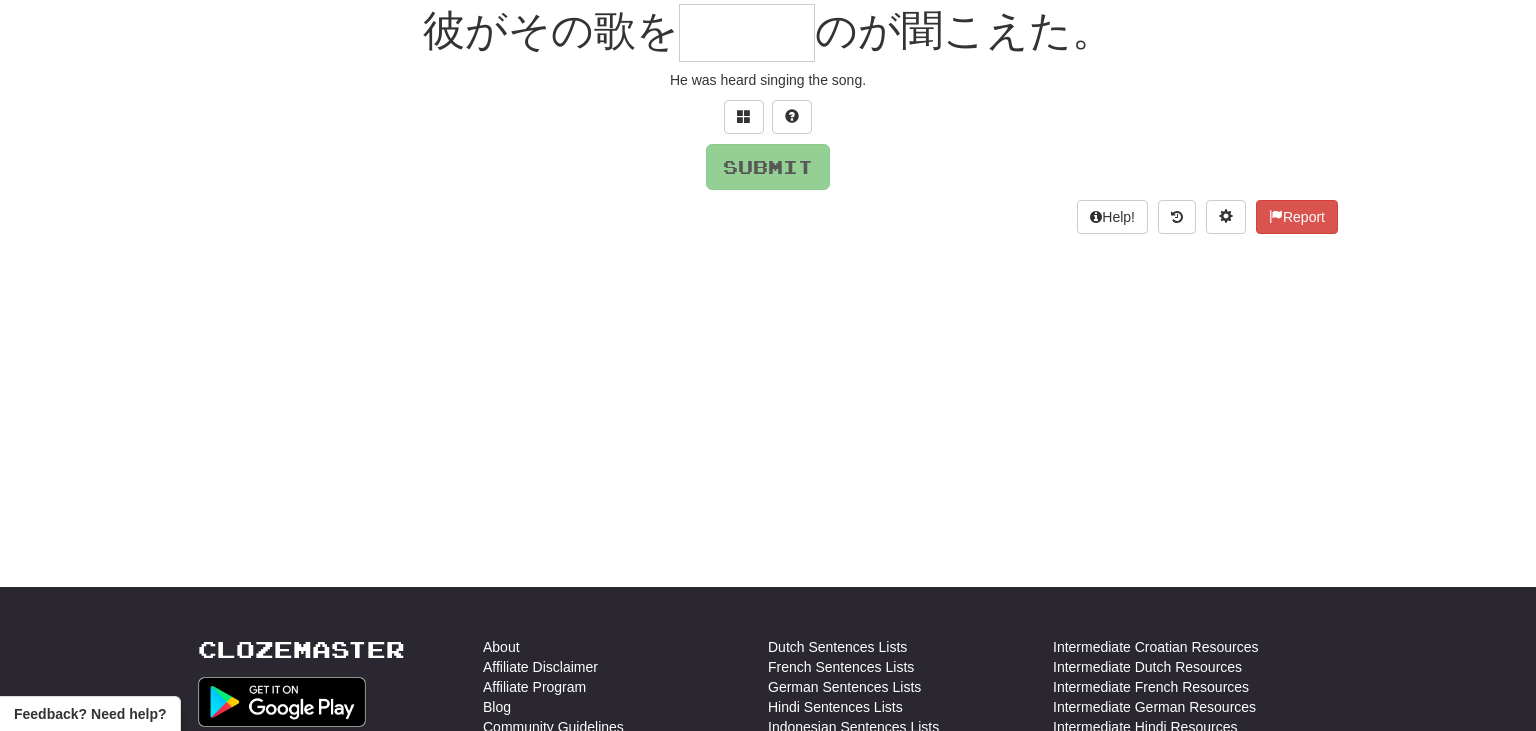 scroll, scrollTop: 181, scrollLeft: 0, axis: vertical 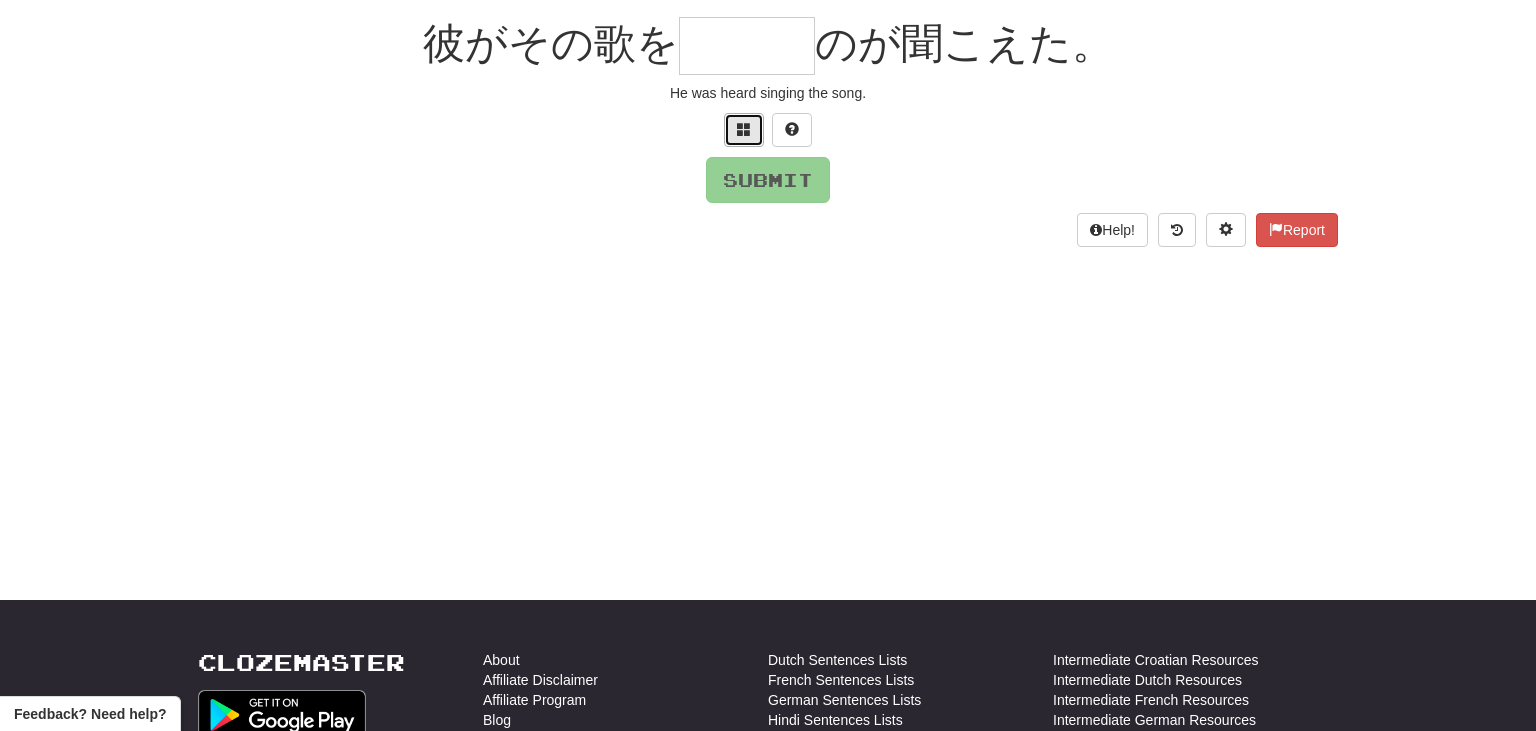 click at bounding box center (744, 129) 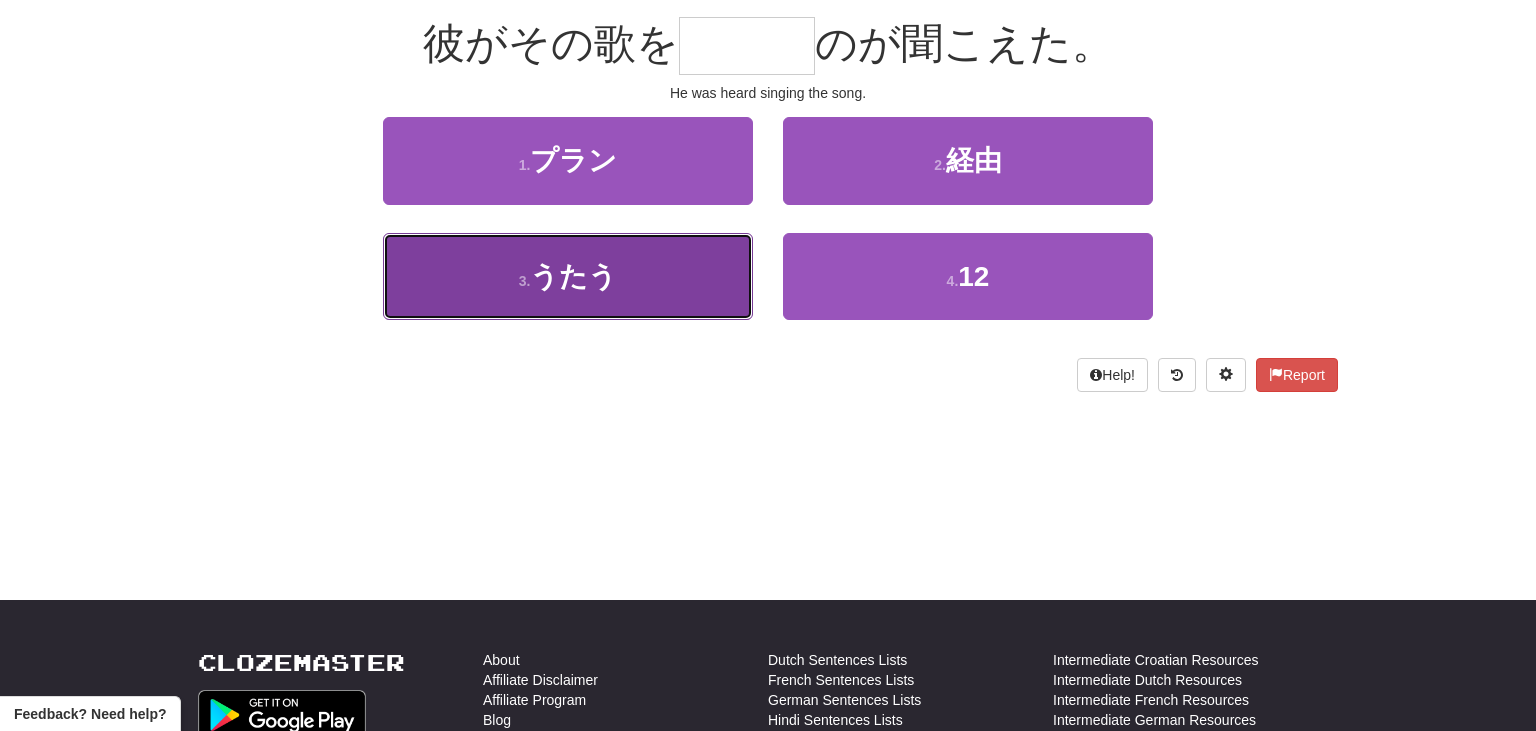 click on "3 .  うたう" at bounding box center (568, 276) 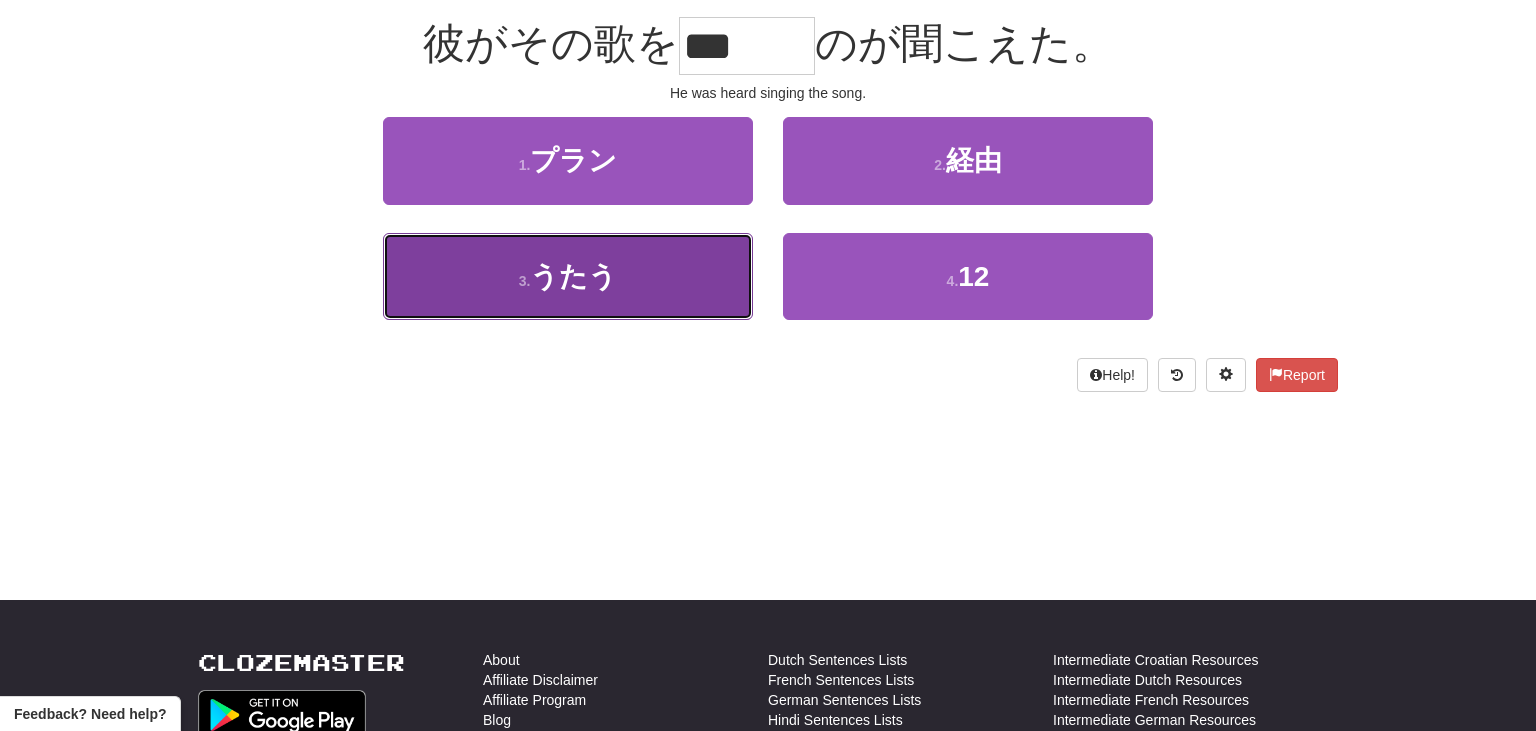 scroll, scrollTop: 194, scrollLeft: 0, axis: vertical 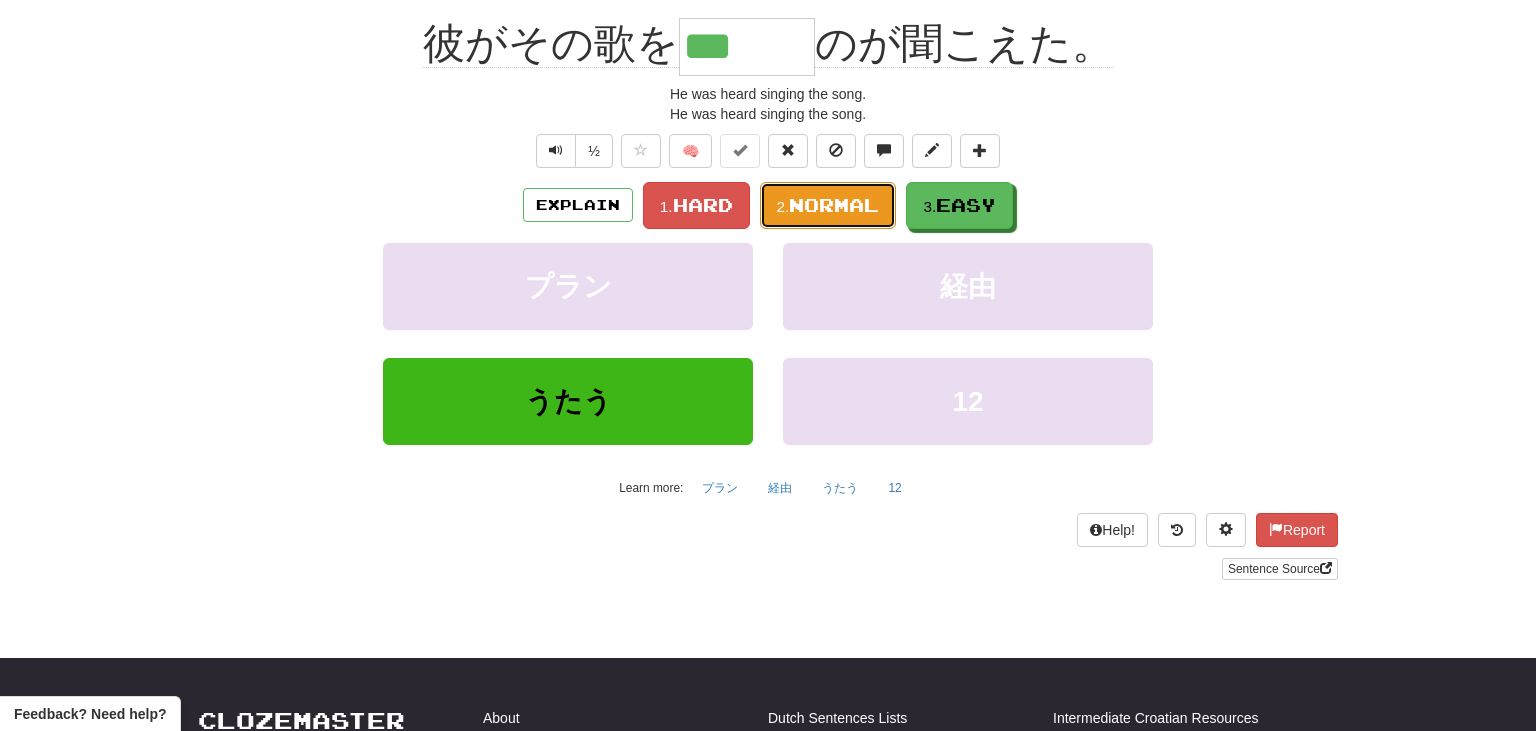 click on "Normal" at bounding box center (834, 205) 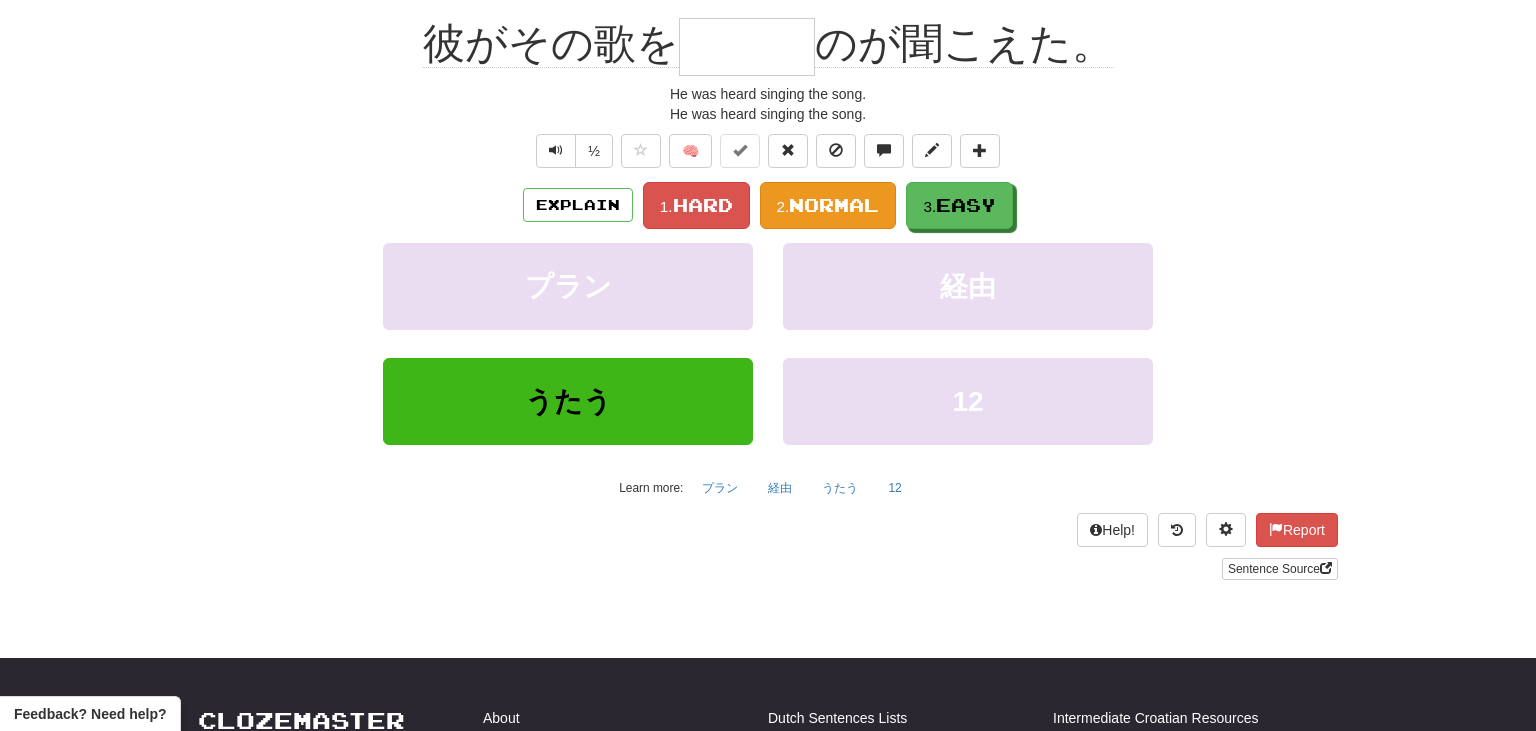 scroll, scrollTop: 181, scrollLeft: 0, axis: vertical 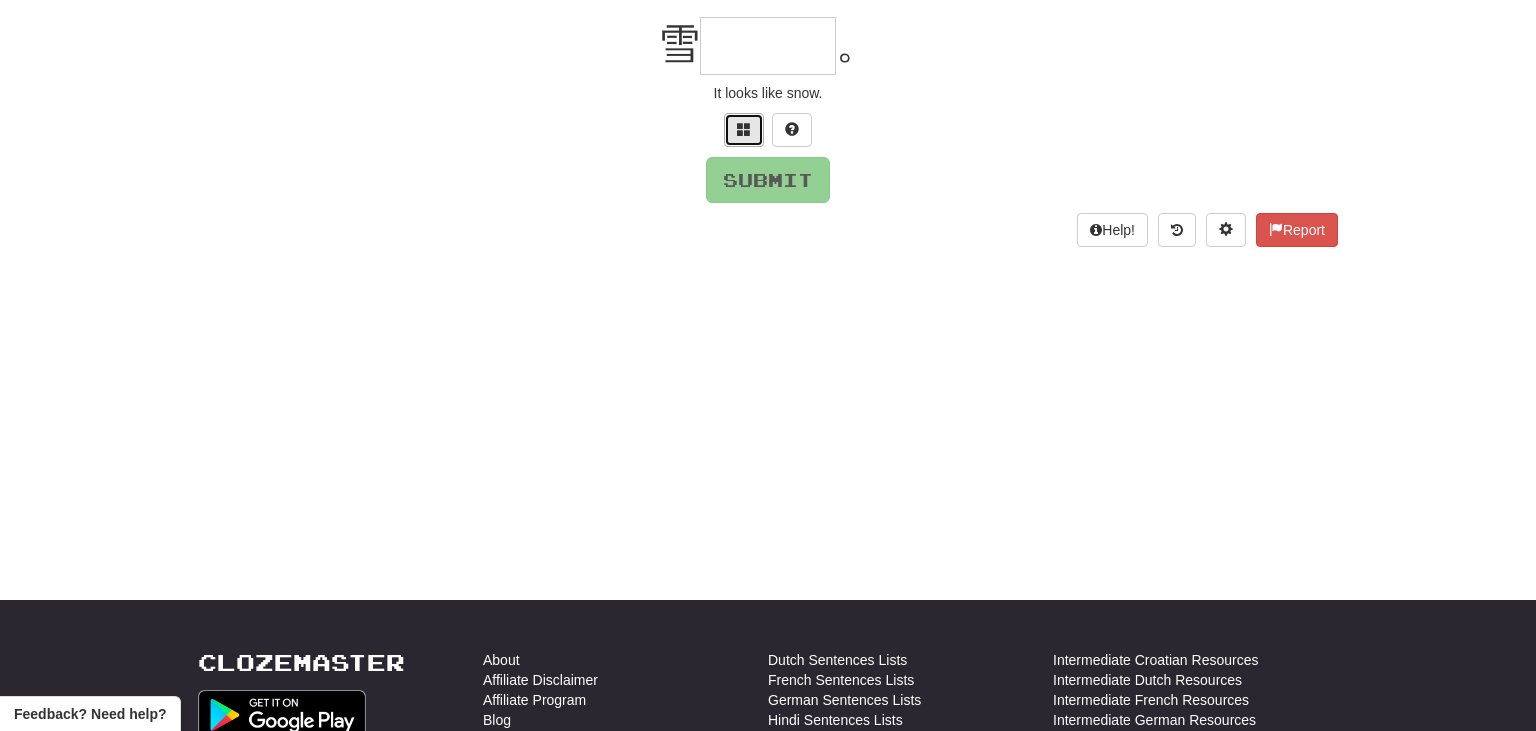 click at bounding box center [744, 130] 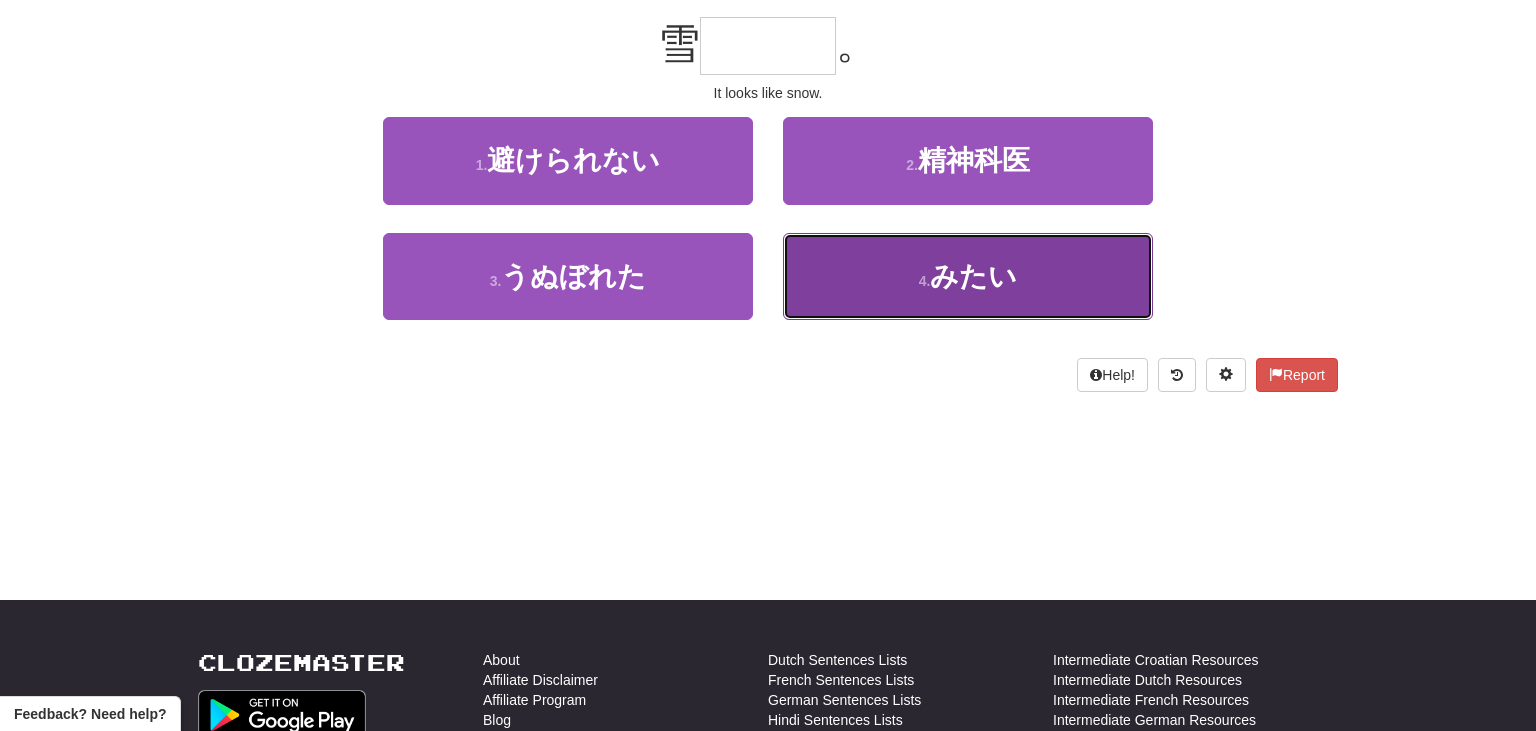 click on "4 .  みたい" at bounding box center (968, 276) 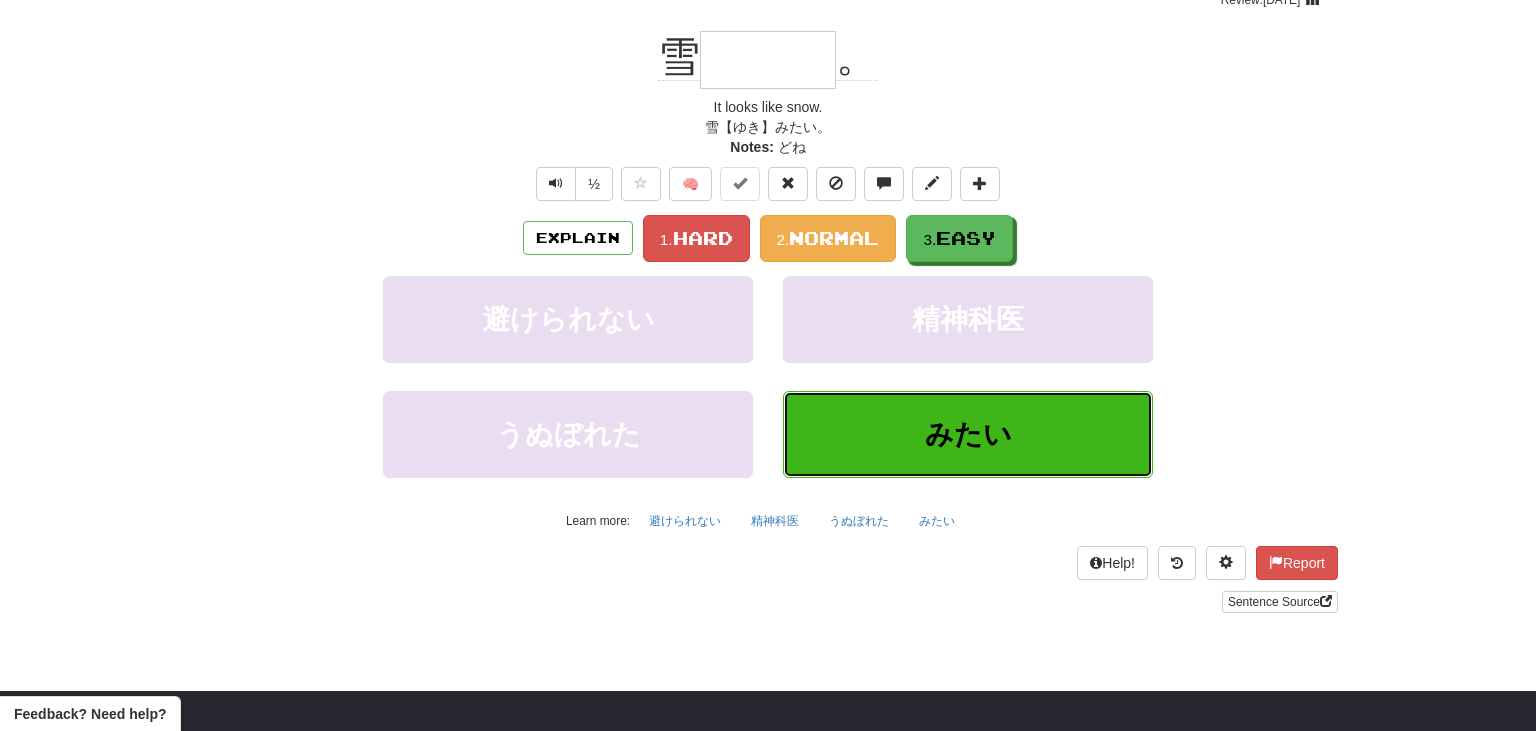 type on "***" 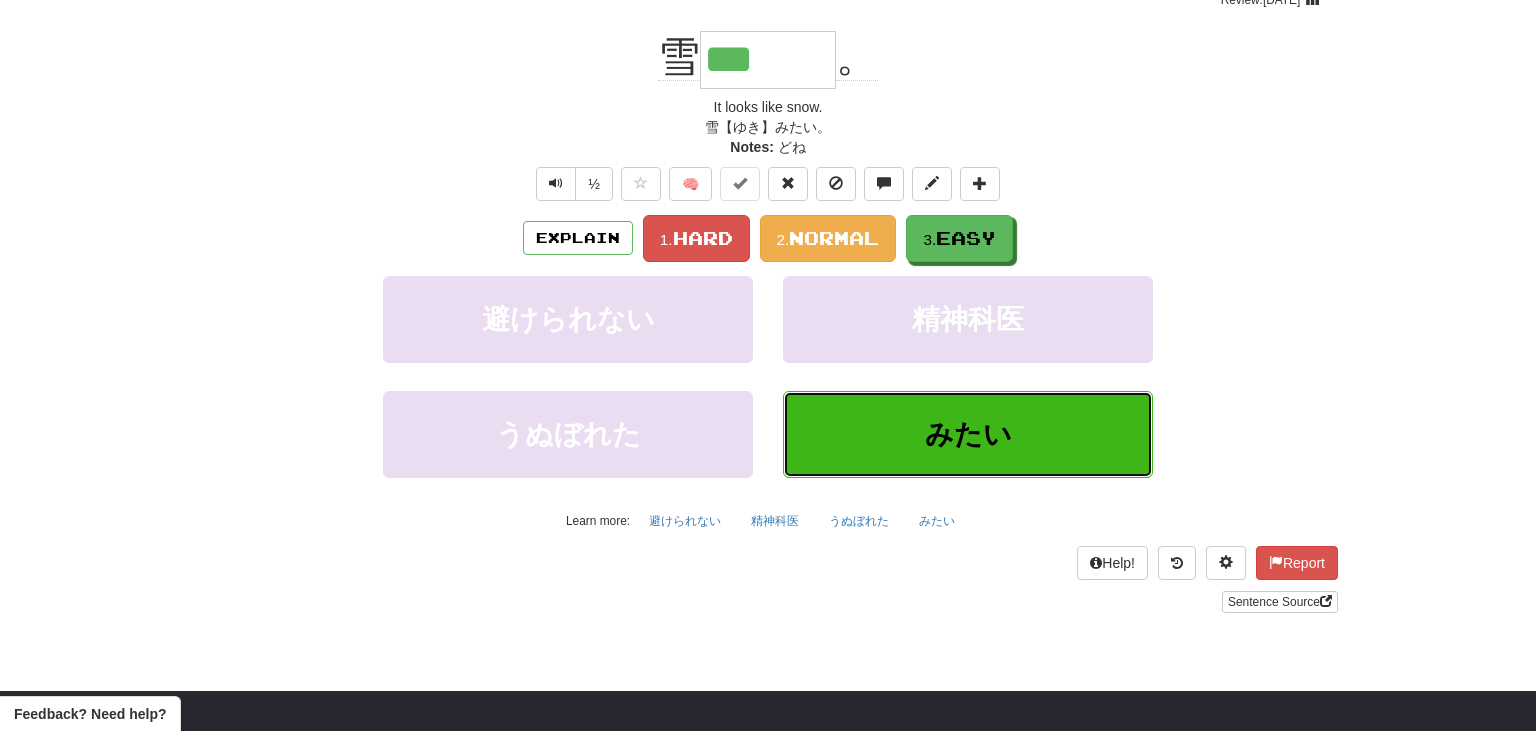 scroll, scrollTop: 194, scrollLeft: 0, axis: vertical 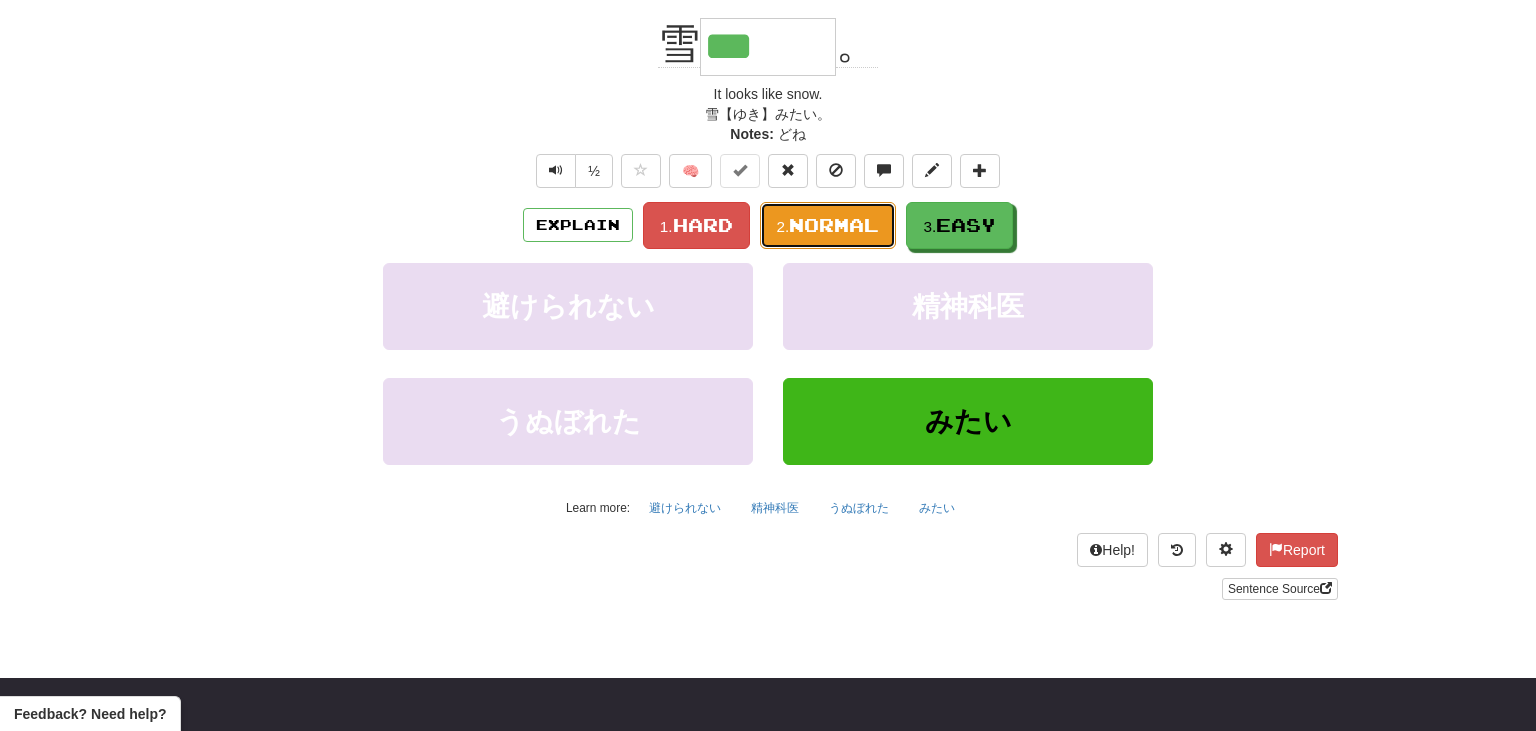 click on "Normal" at bounding box center (834, 225) 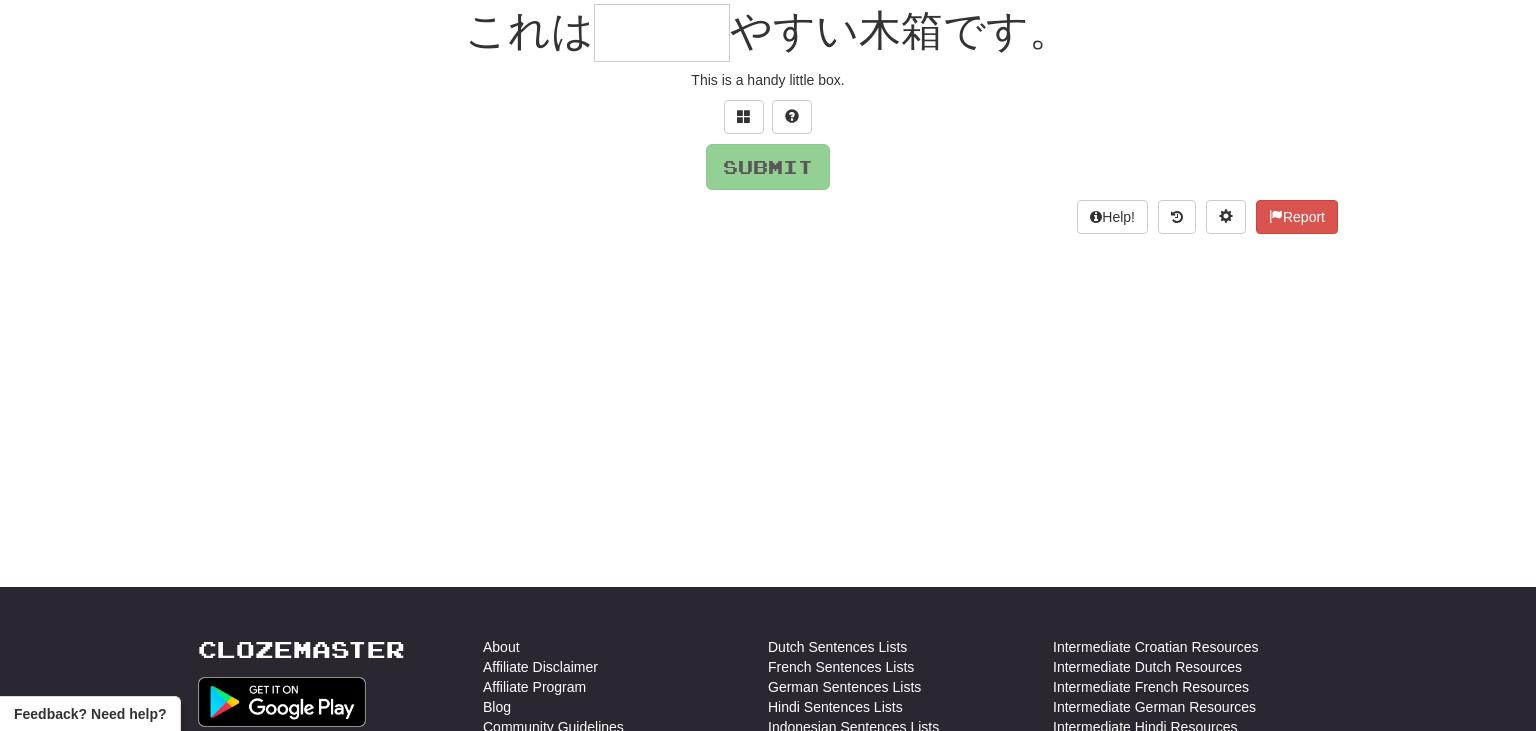 scroll, scrollTop: 181, scrollLeft: 0, axis: vertical 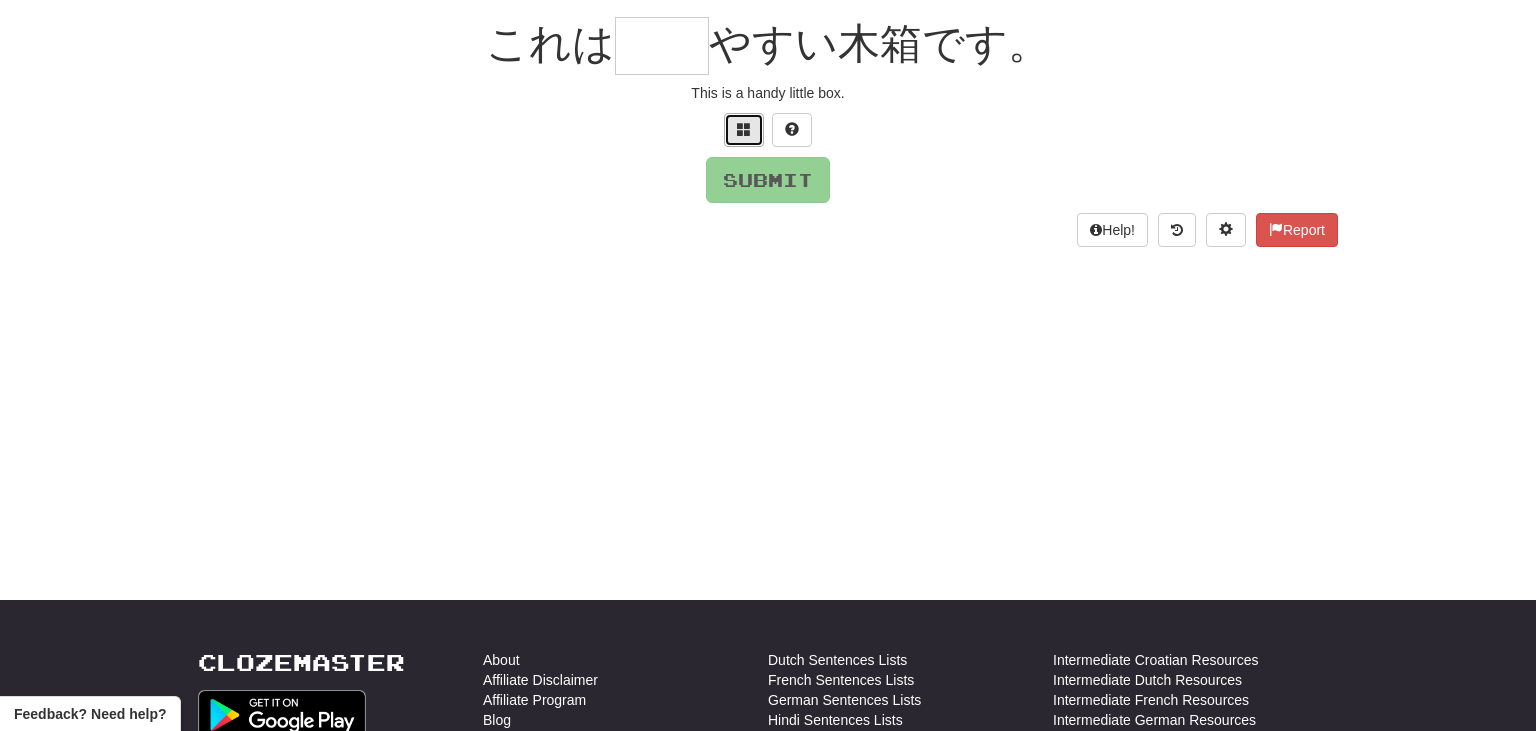 click at bounding box center (744, 130) 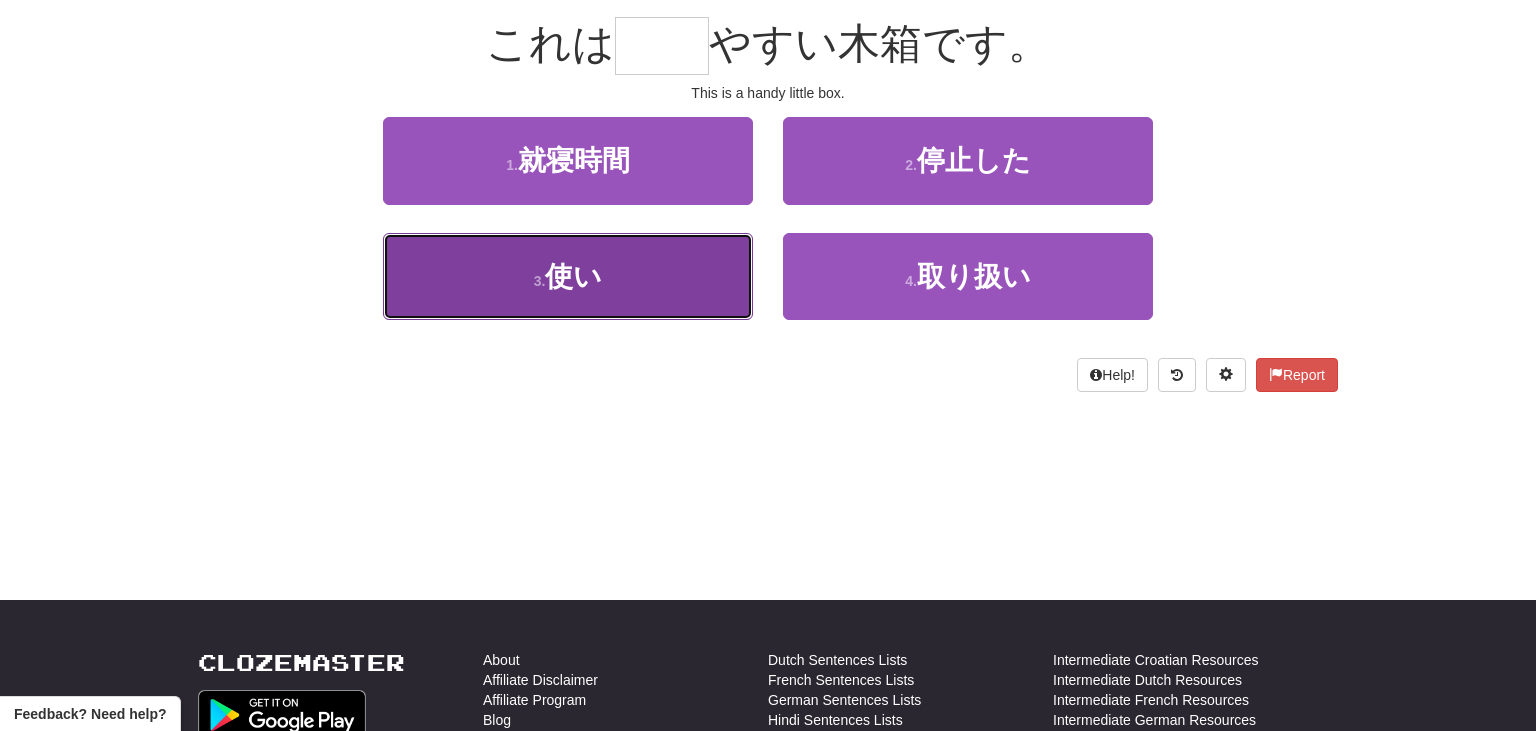 click on "3 .  使い" at bounding box center (568, 276) 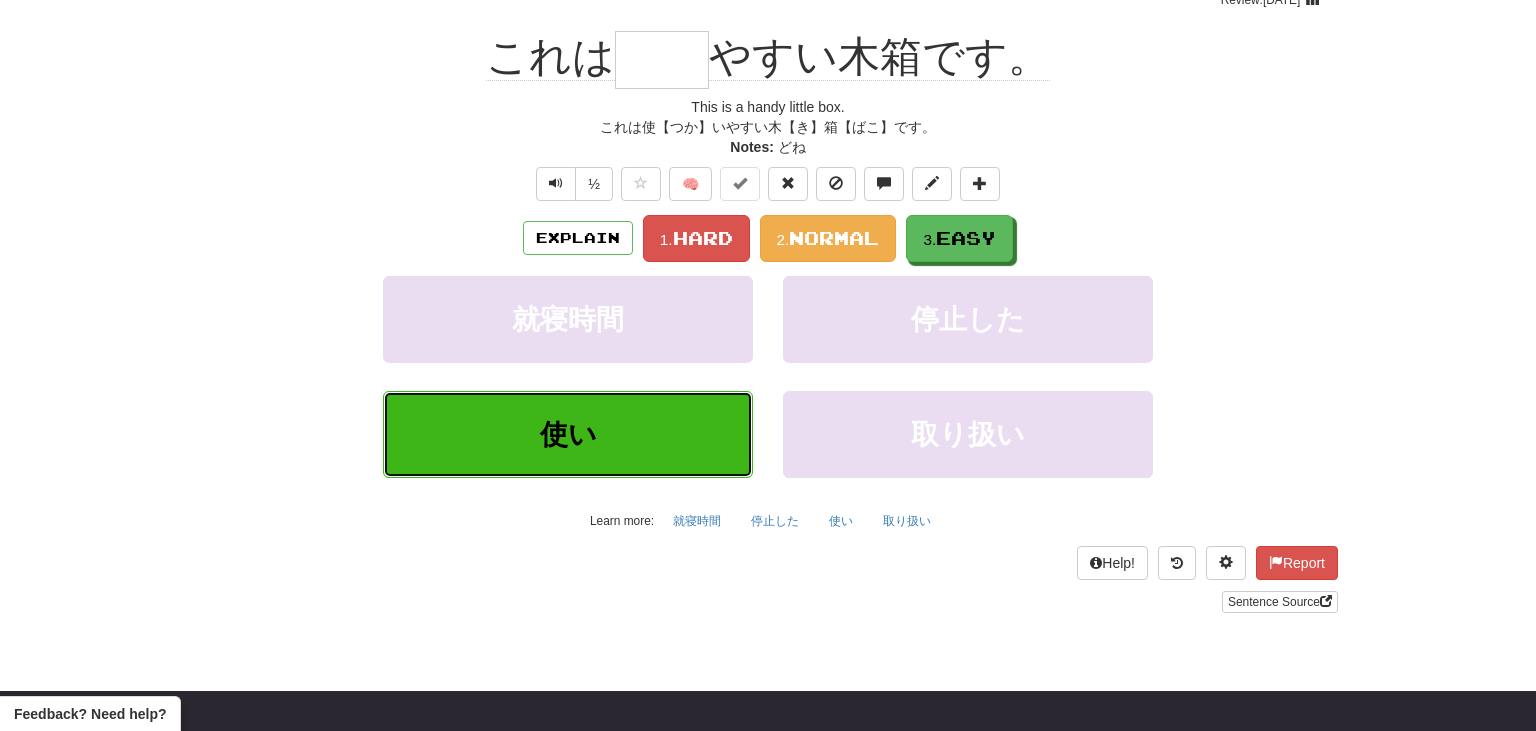 type on "**" 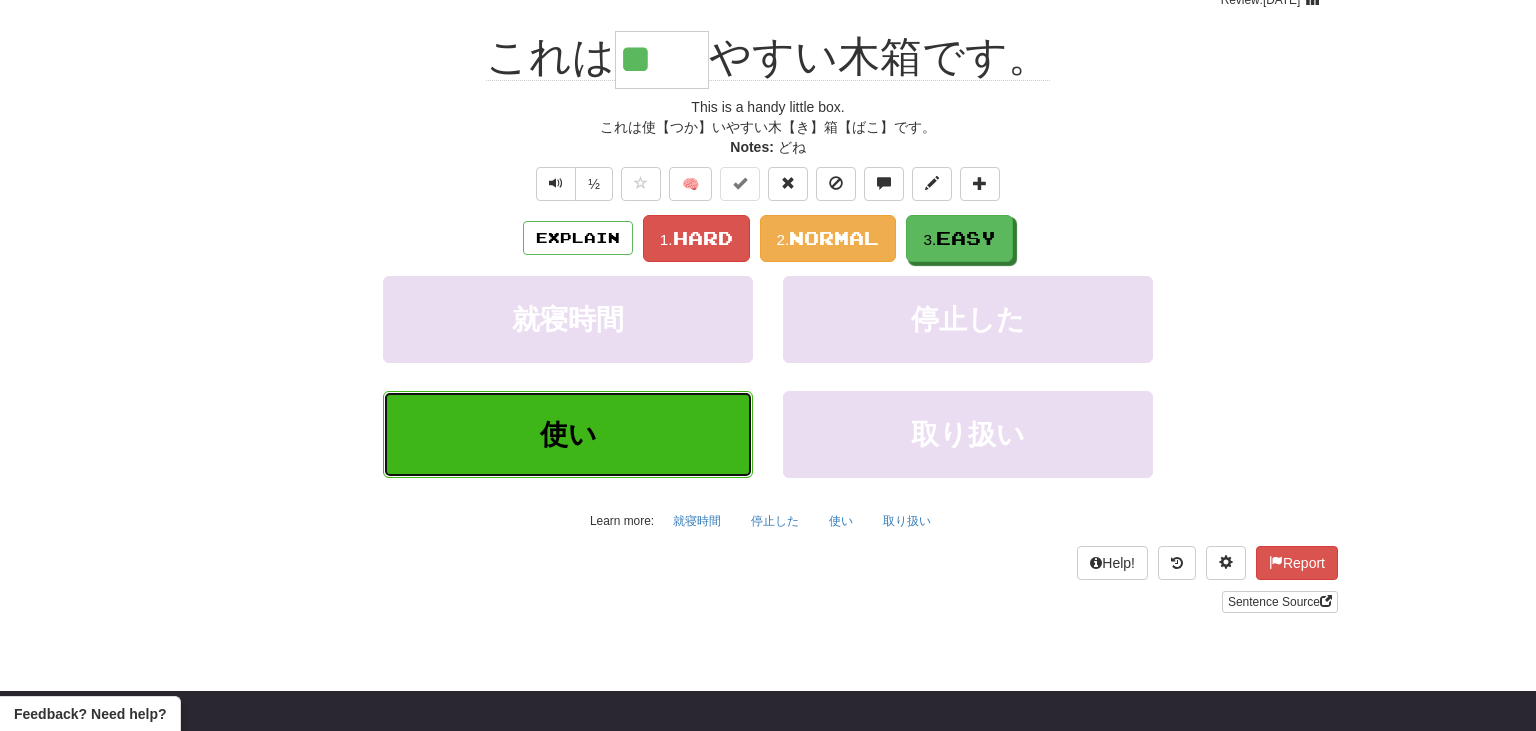 scroll, scrollTop: 194, scrollLeft: 0, axis: vertical 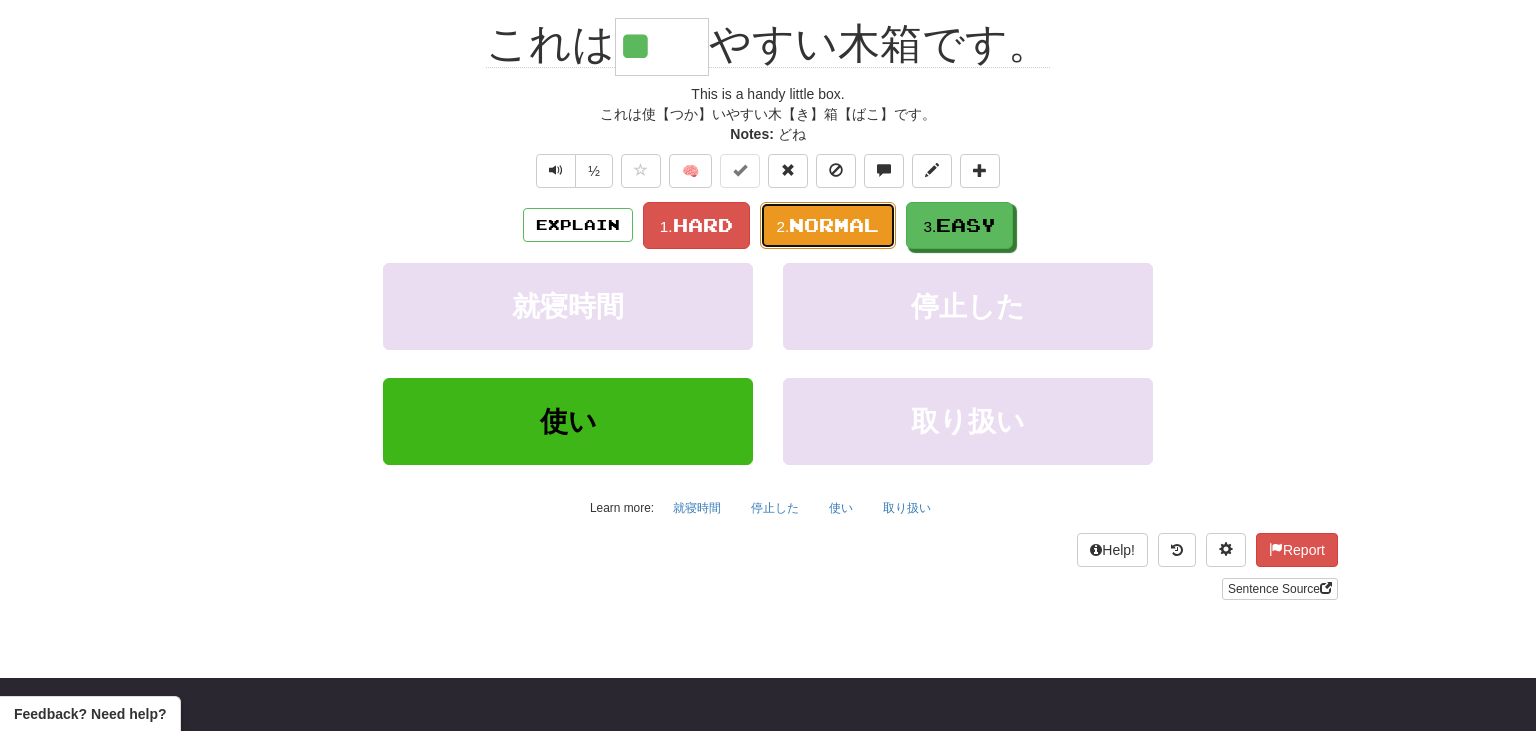 click on "Normal" at bounding box center [834, 225] 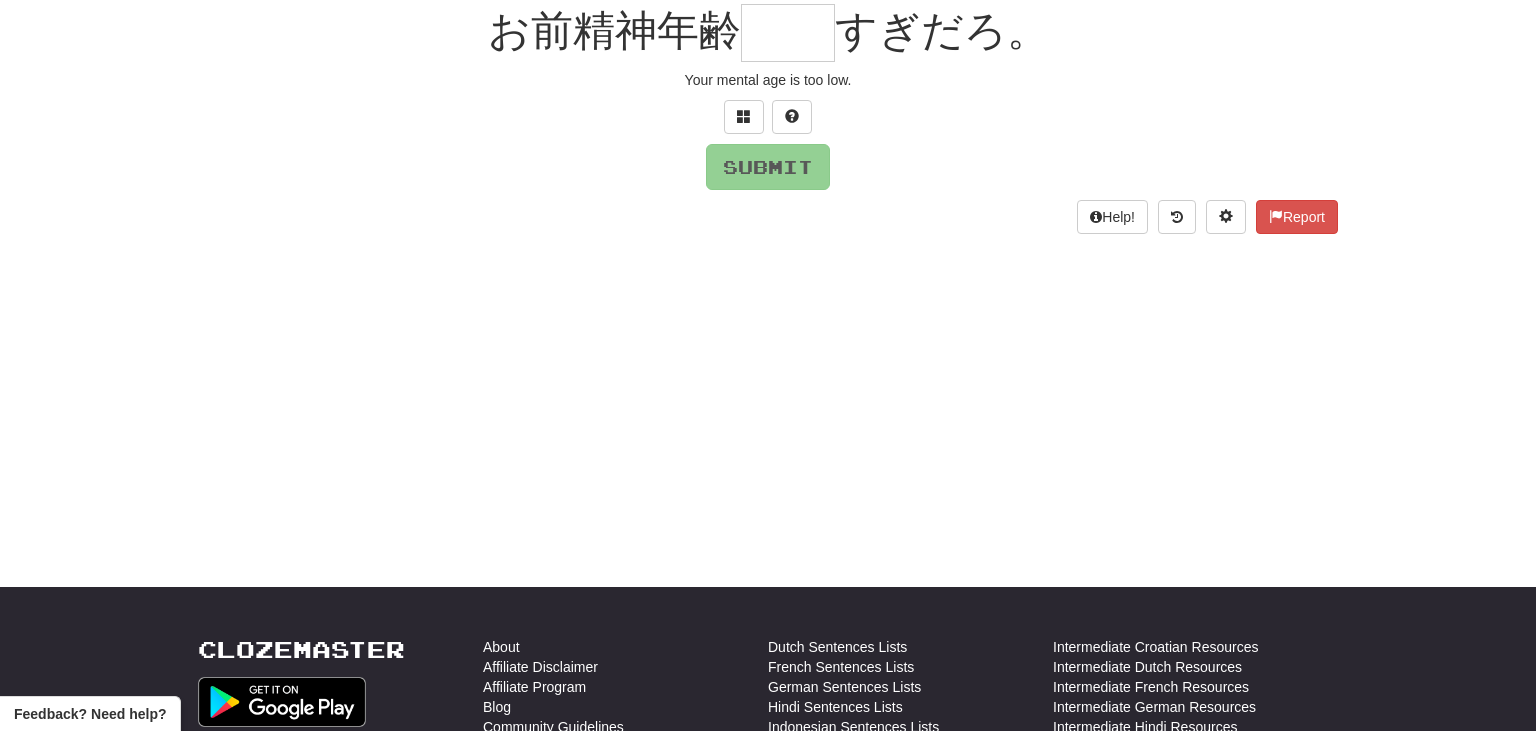 scroll, scrollTop: 181, scrollLeft: 0, axis: vertical 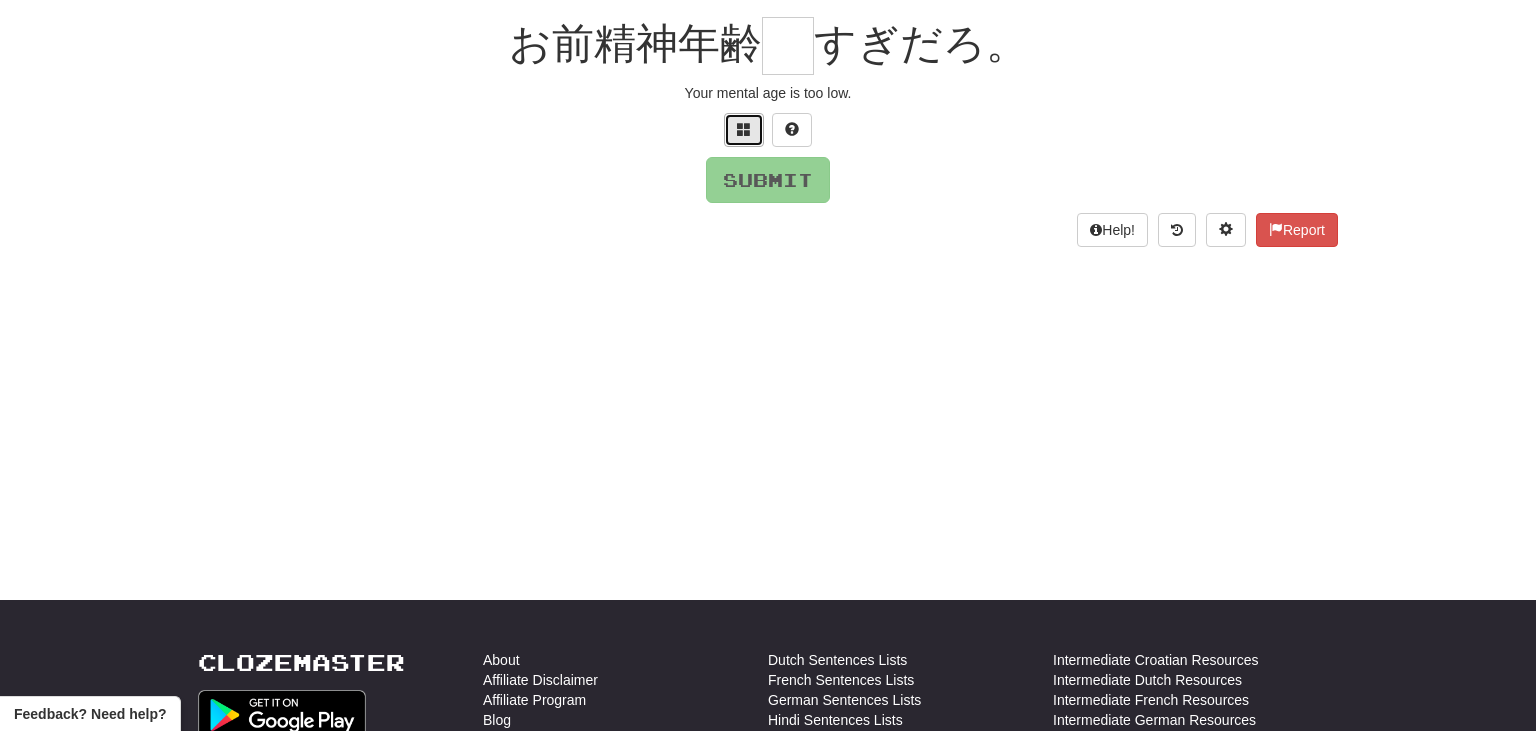click at bounding box center [744, 130] 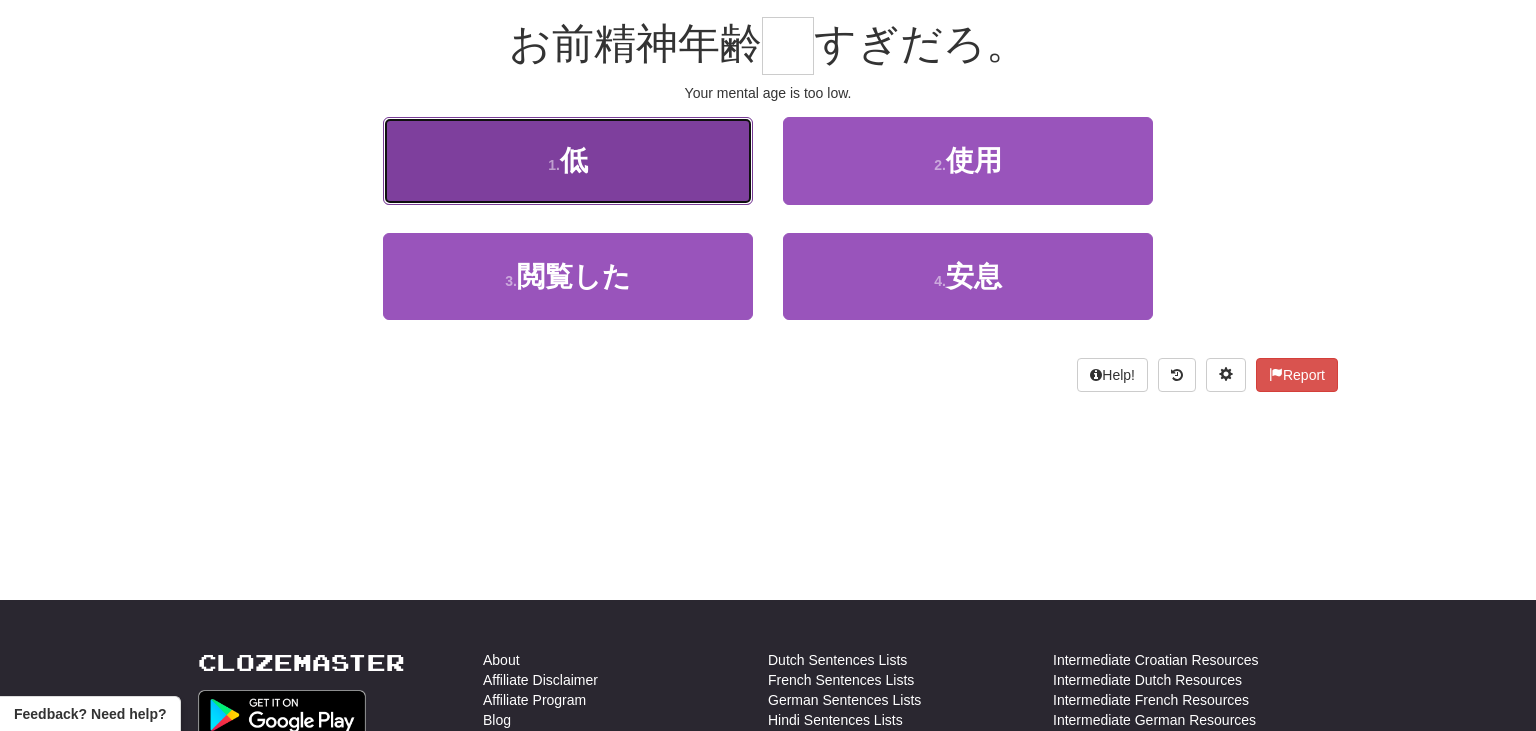 click on "1 .  低" at bounding box center (568, 160) 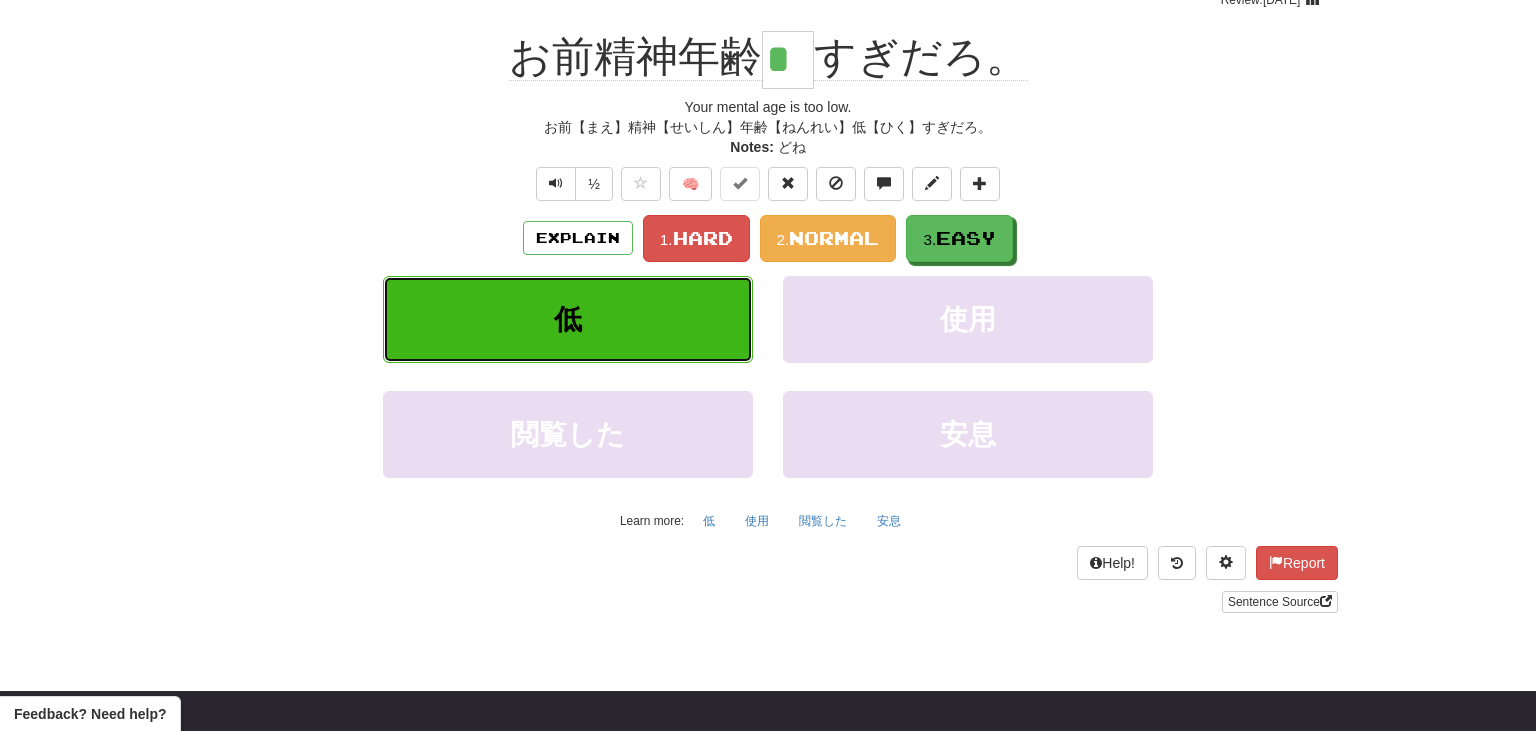 scroll, scrollTop: 194, scrollLeft: 0, axis: vertical 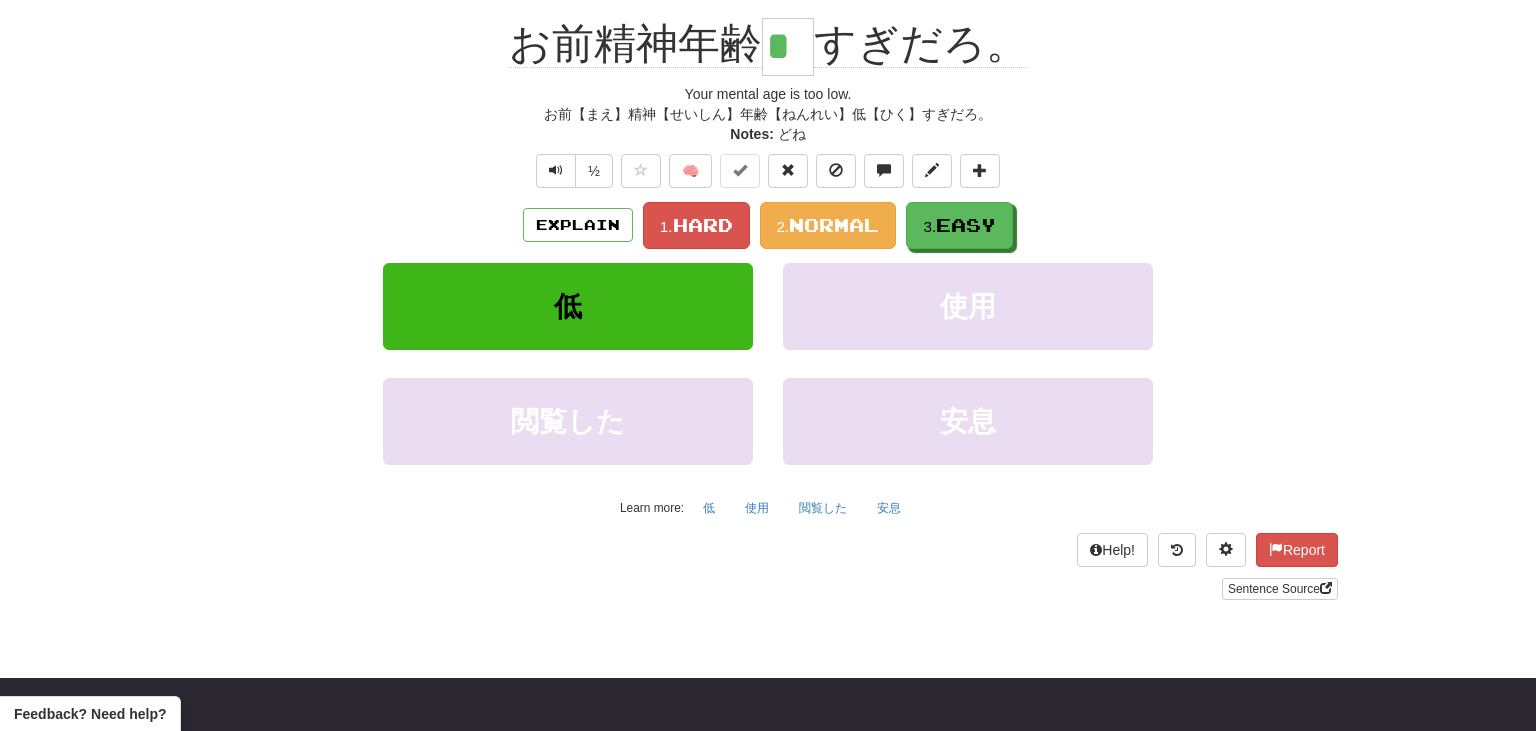 click on "/  Score:   1536 + 16 100 %  Mastered Review:  2025-08-24 お前精神年齢 * すぎだろ。 Your mental age is too low. お前【まえ】精神【せいしん】年齢【ねんれい】低【ひく】すぎだろ。 Notes:   どね ½ 🧠 Explain 1.  Hard 2.  Normal 3.  Easy 低 使用 閲覧した 安息 Learn more: 低 使用 閲覧した 安息  Help!  Report Sentence Source" at bounding box center (768, 263) 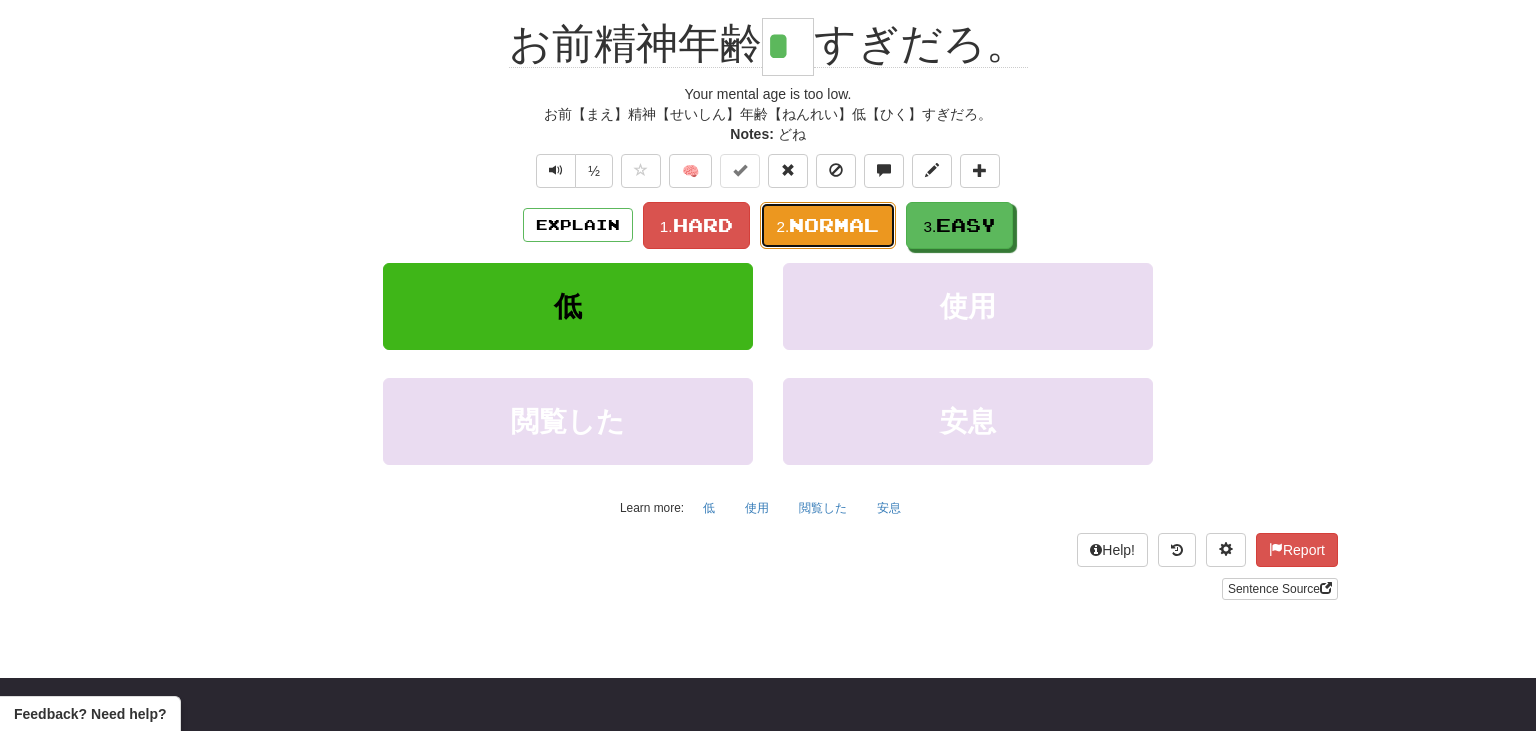 click on "Normal" at bounding box center (834, 225) 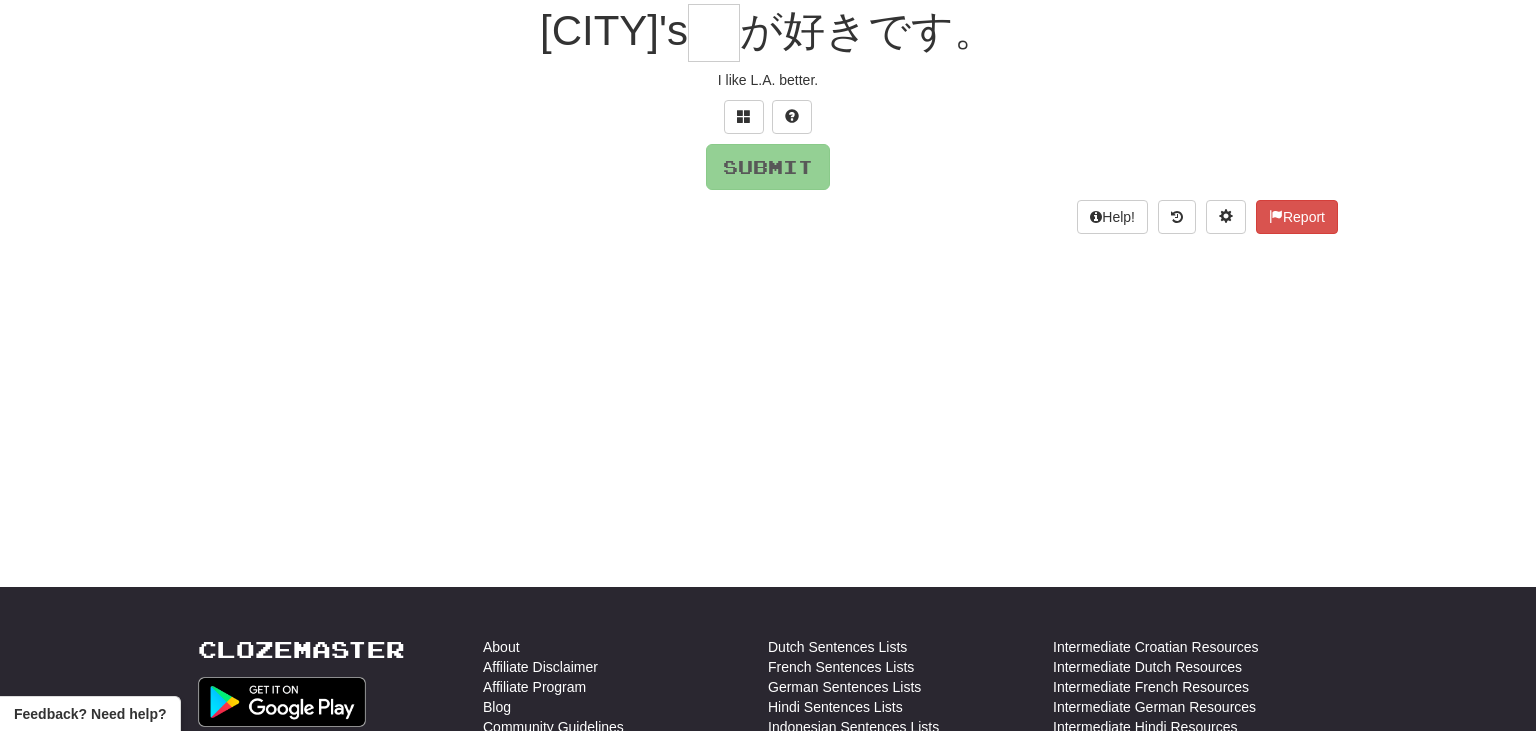 scroll, scrollTop: 181, scrollLeft: 0, axis: vertical 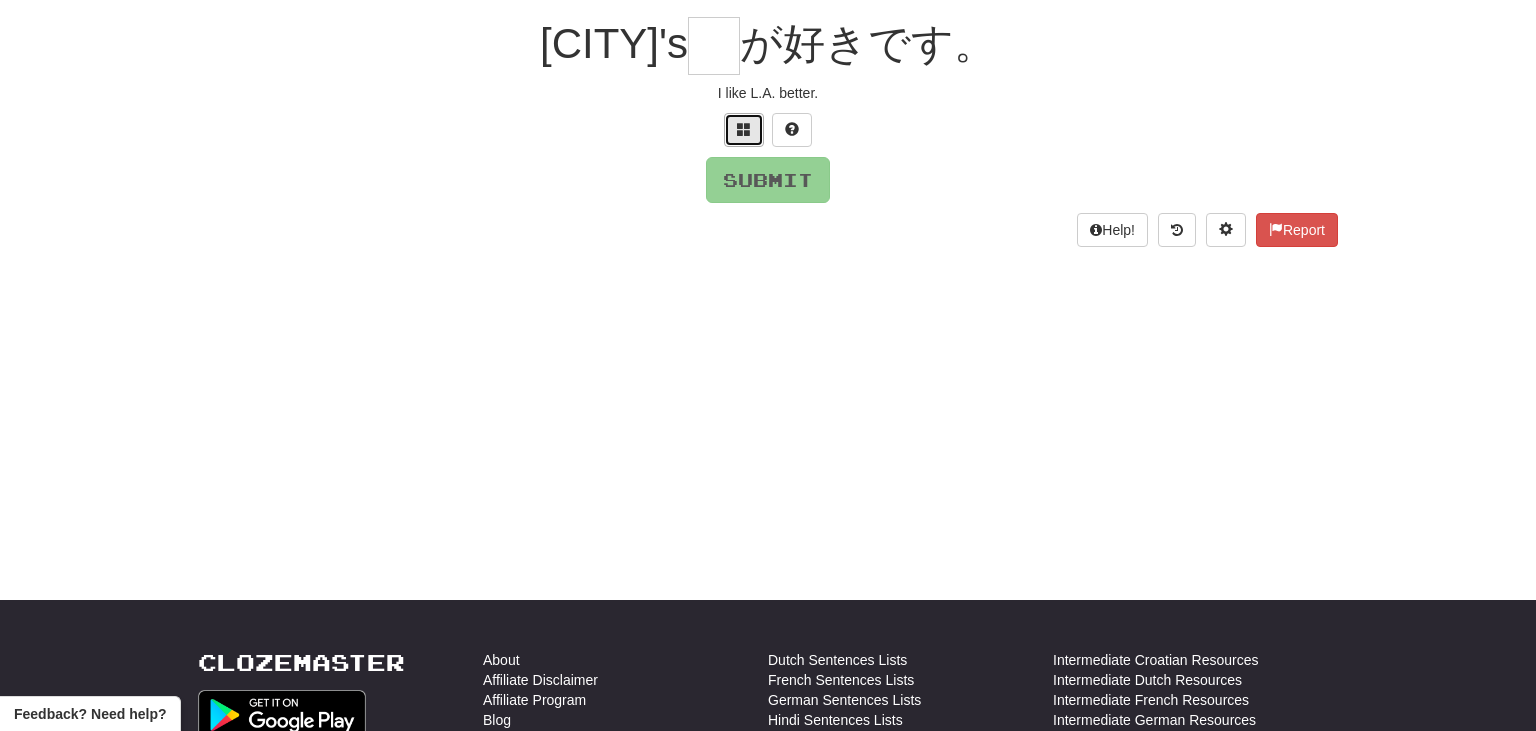 click at bounding box center (744, 130) 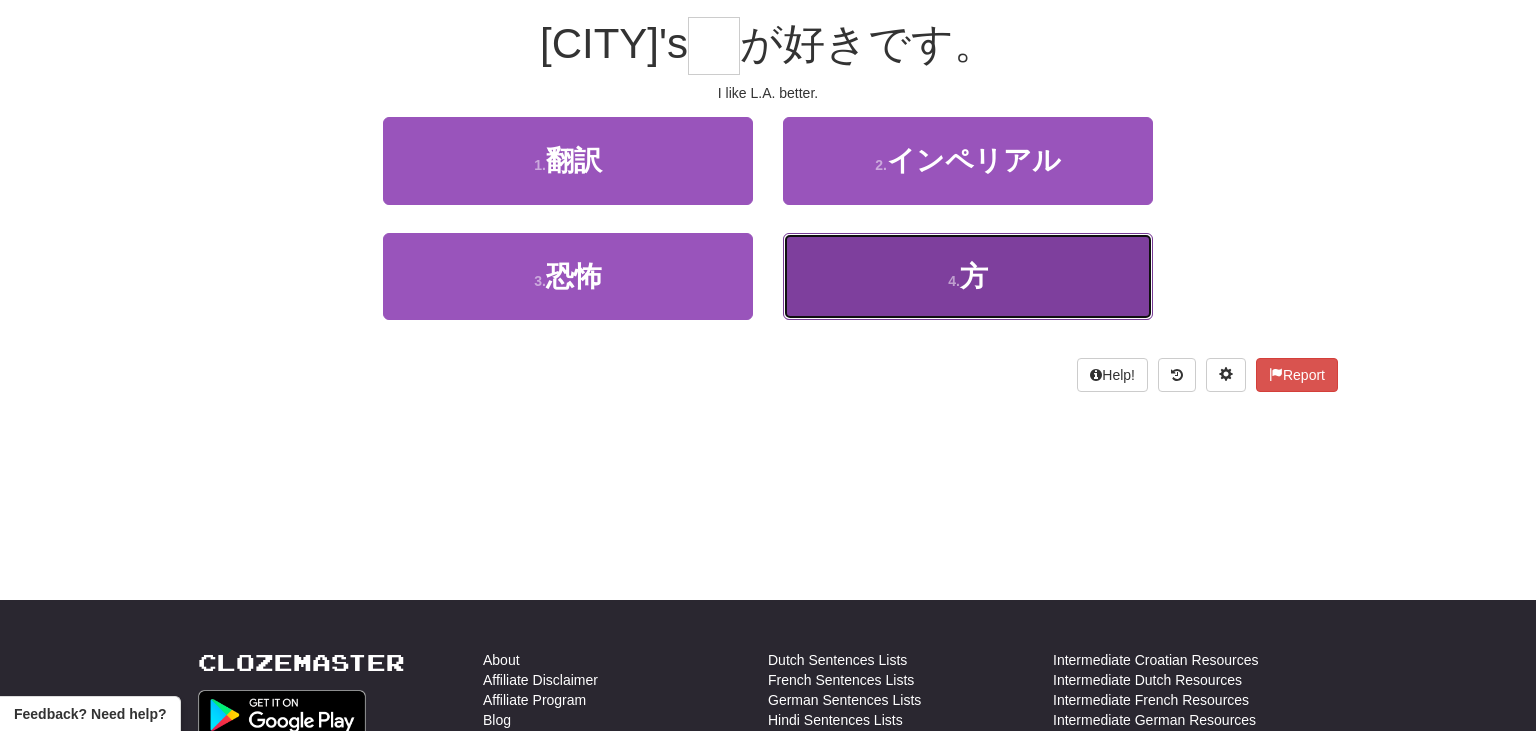 click on "4 .  方" at bounding box center [968, 276] 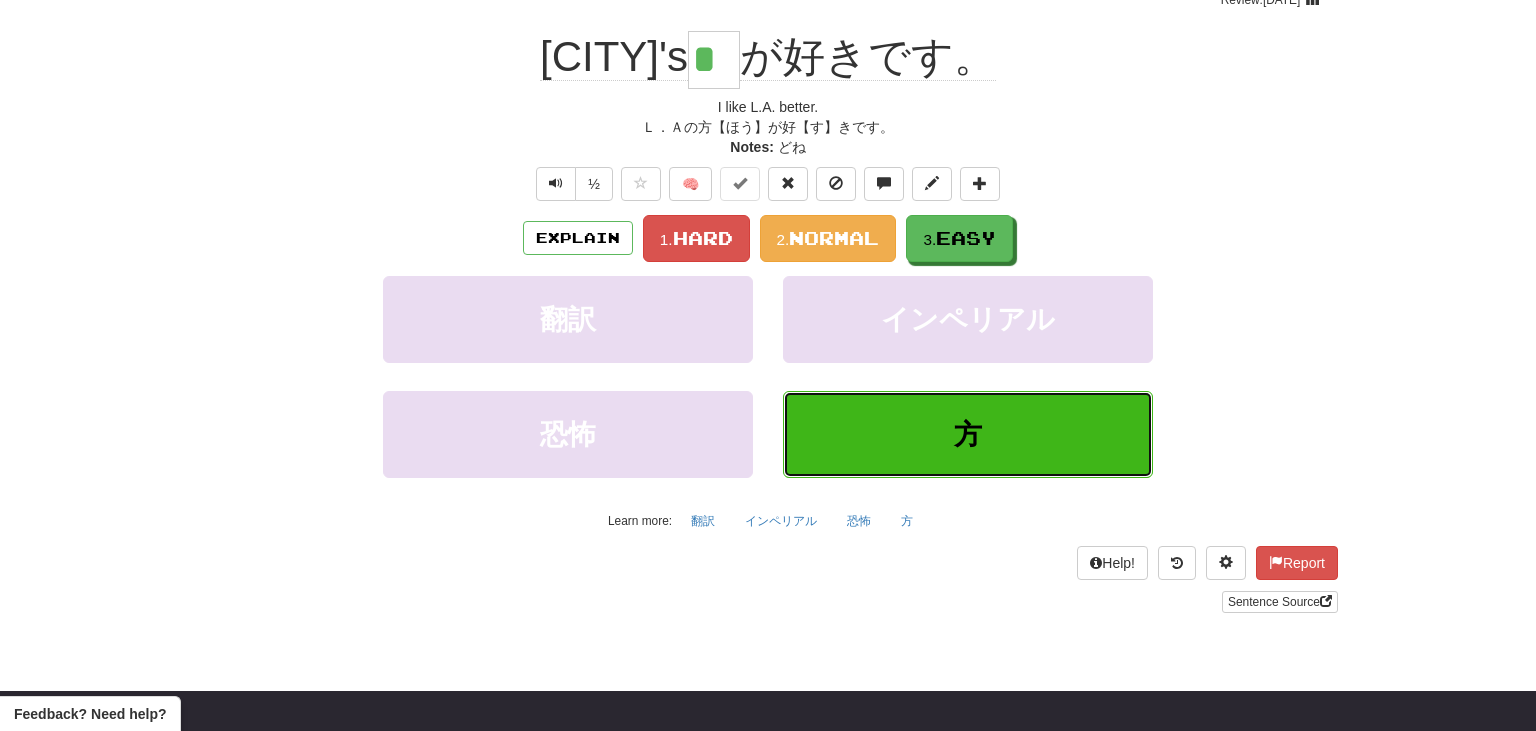 scroll, scrollTop: 194, scrollLeft: 0, axis: vertical 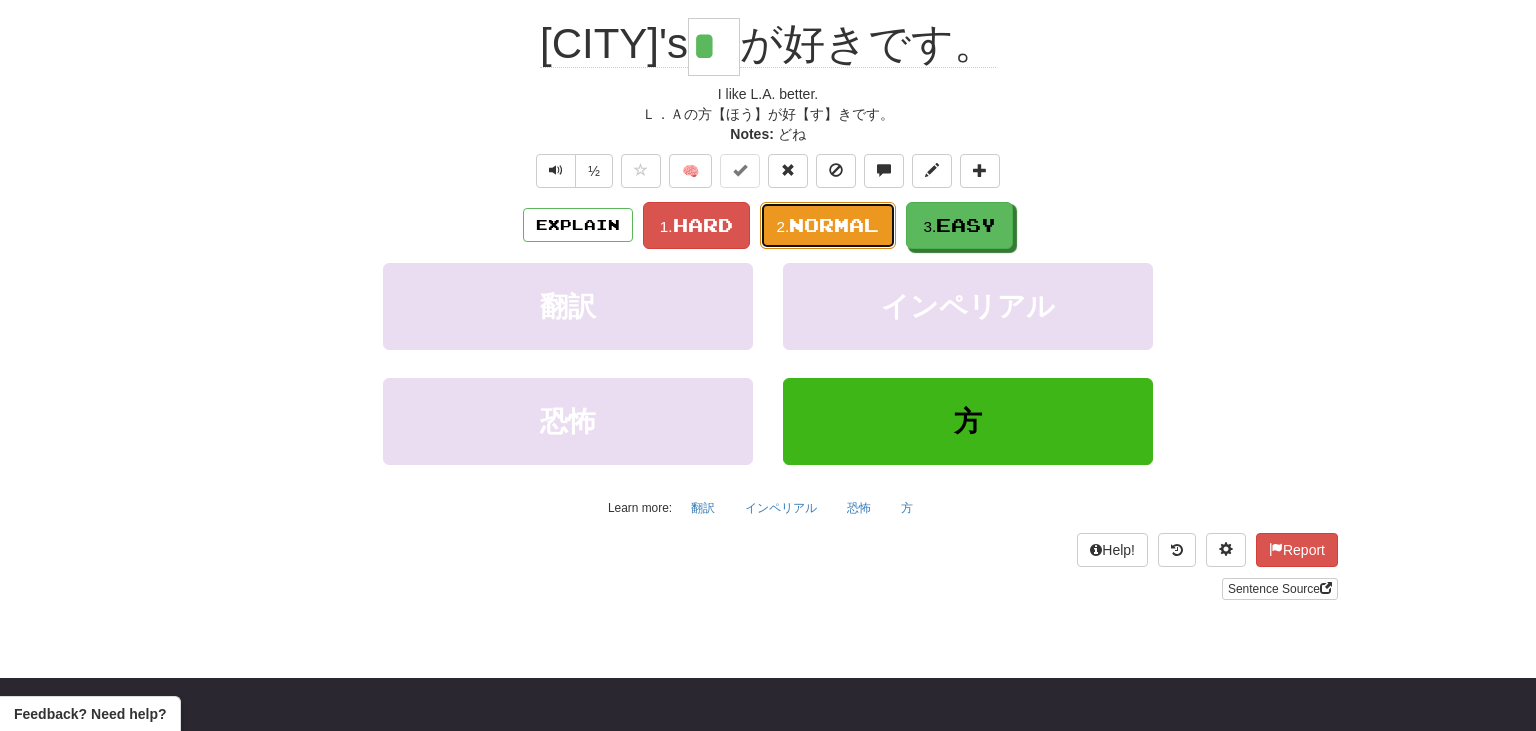 click on "Normal" at bounding box center (834, 225) 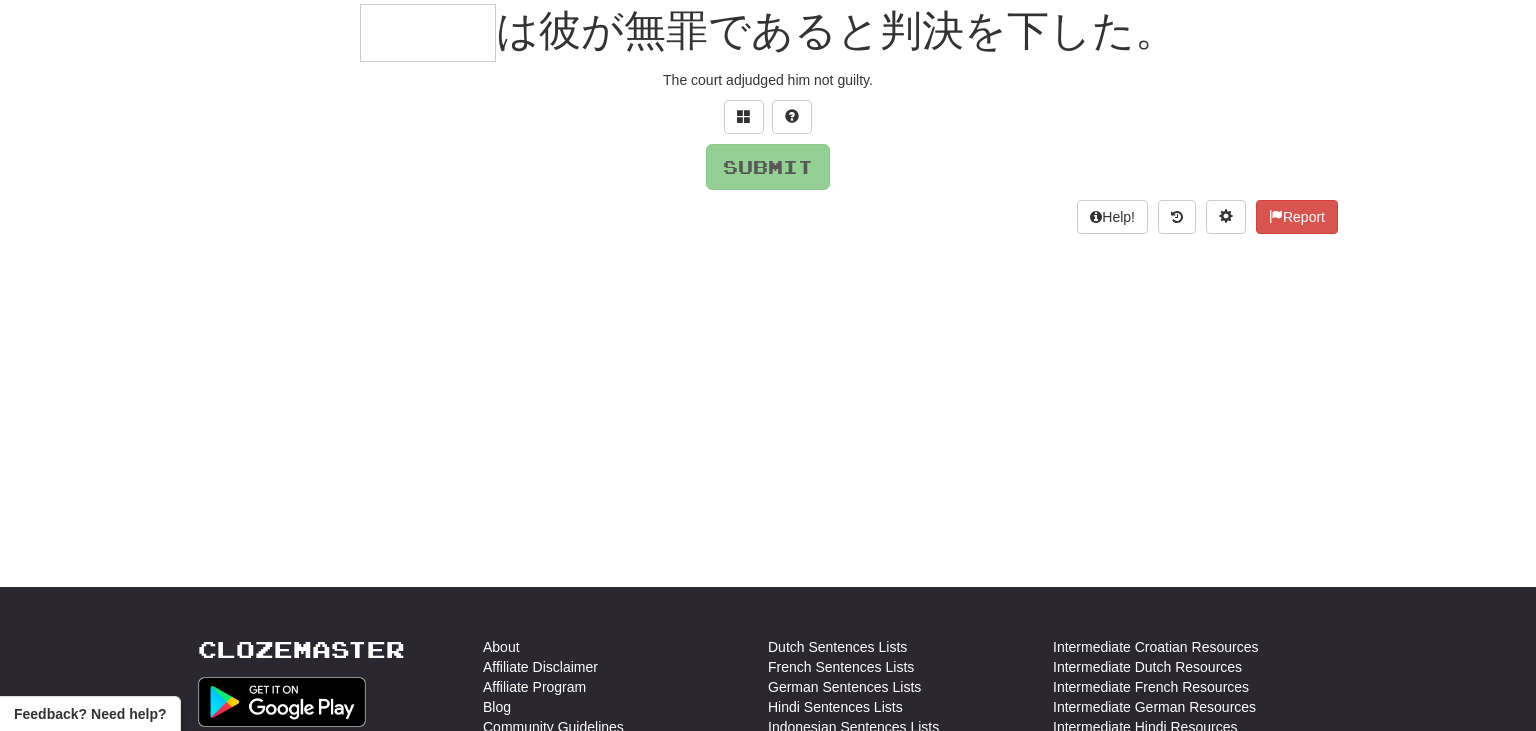 scroll, scrollTop: 181, scrollLeft: 0, axis: vertical 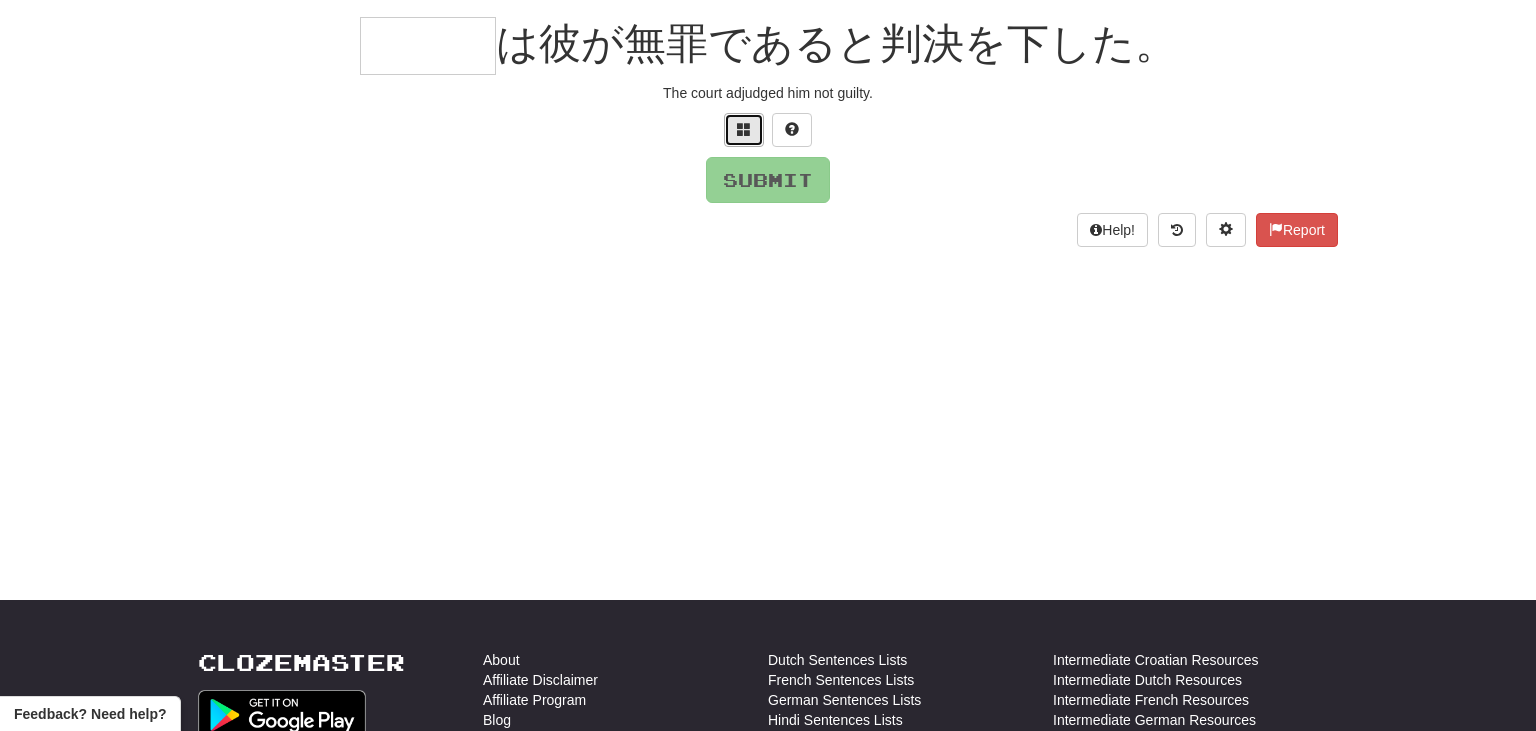 click at bounding box center [744, 129] 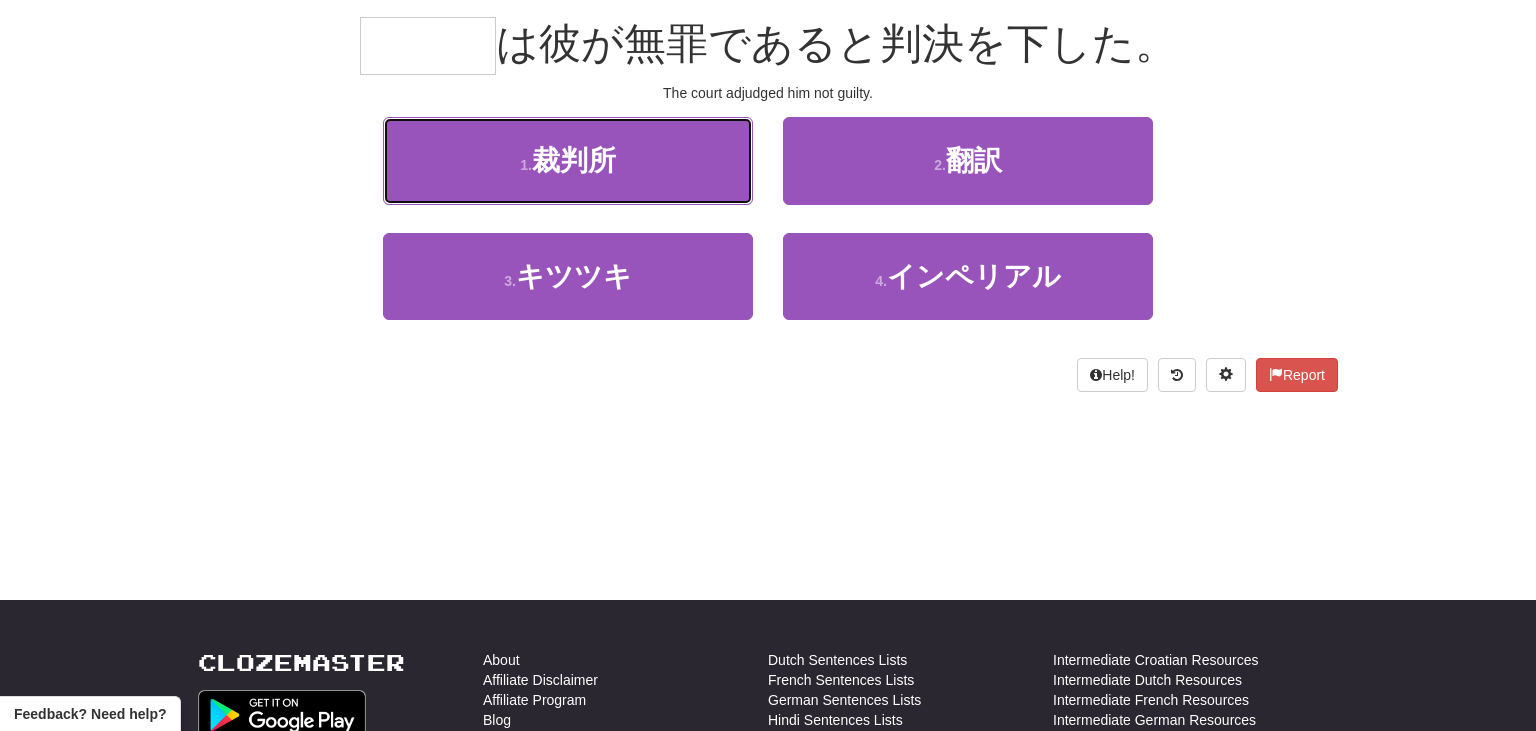 click on "1 .  裁判所" at bounding box center (568, 160) 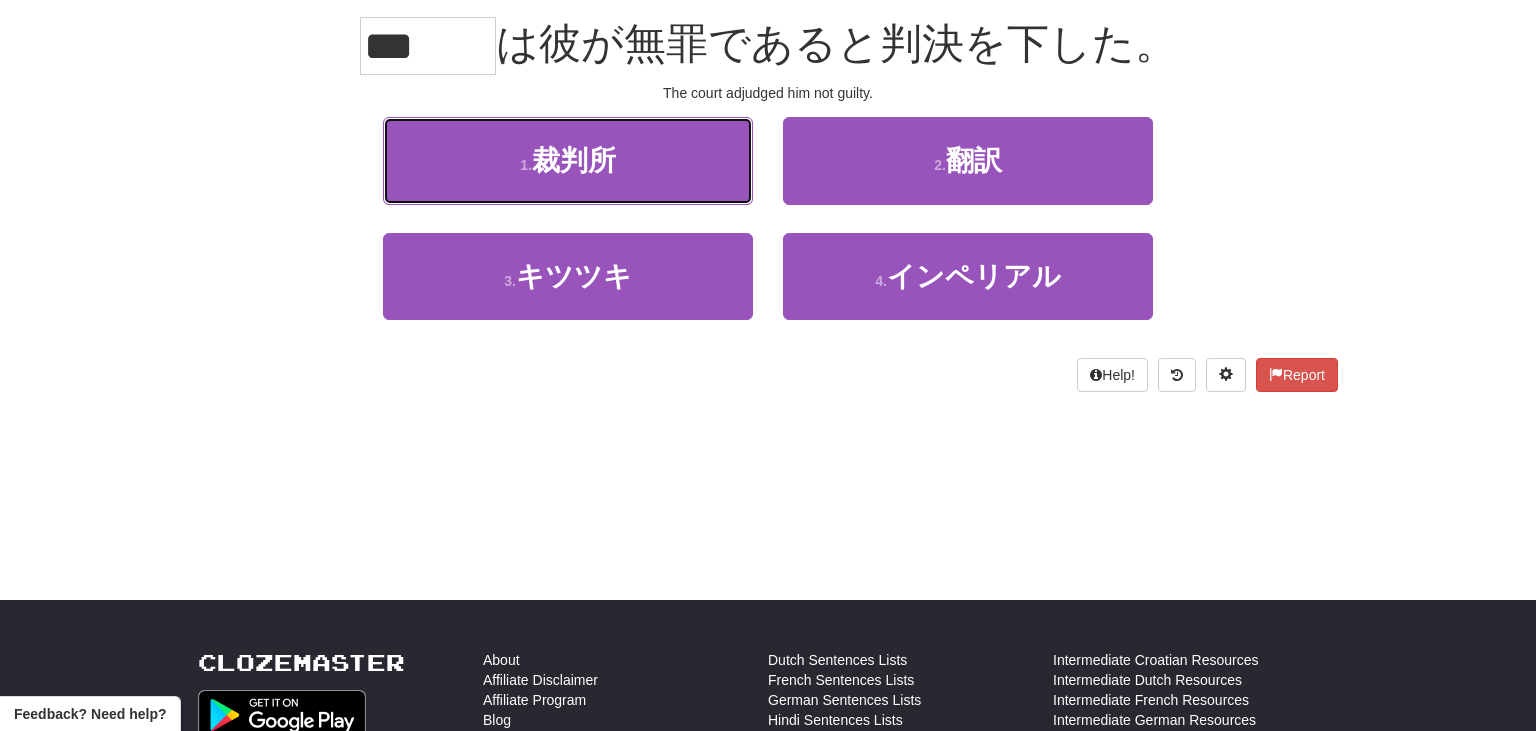 scroll, scrollTop: 194, scrollLeft: 0, axis: vertical 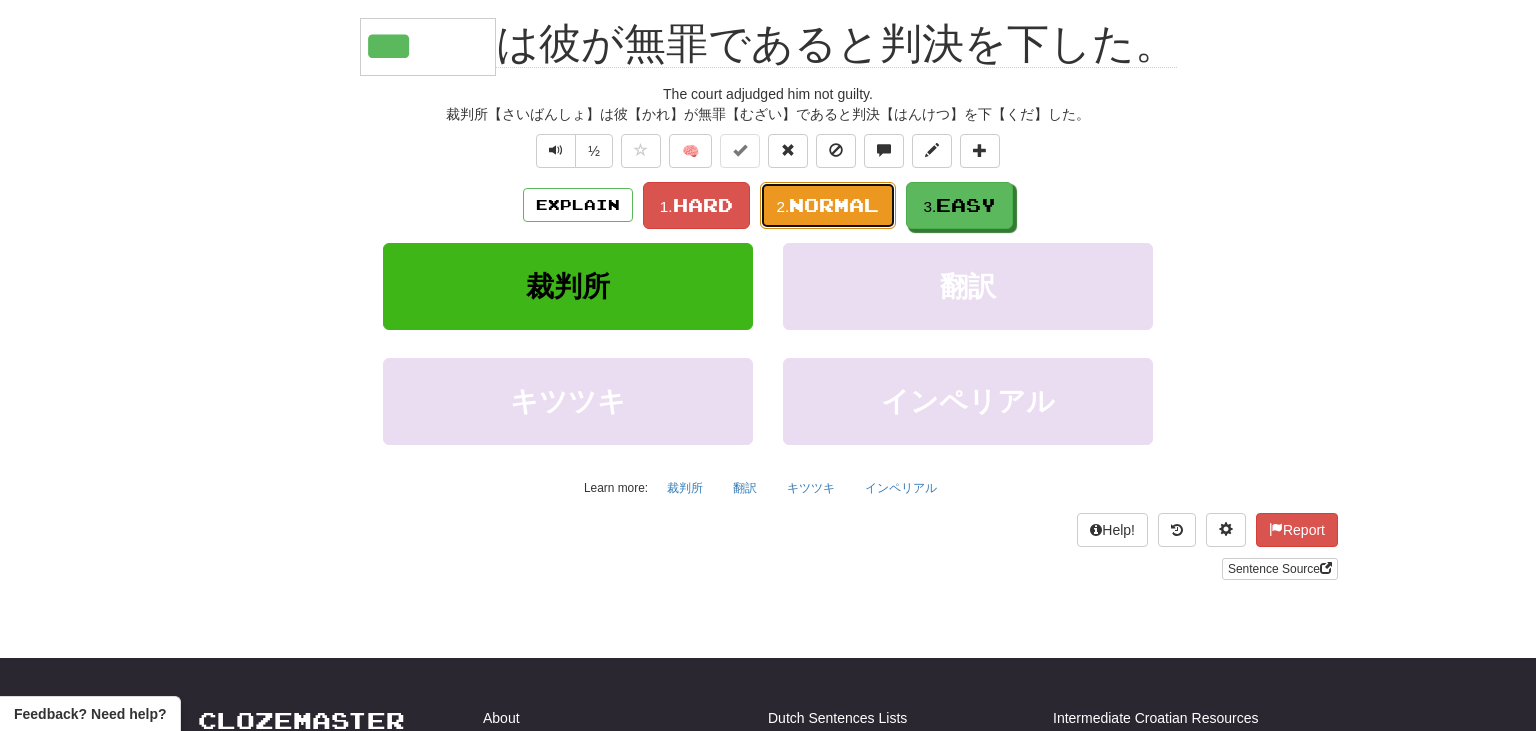 click on "Normal" at bounding box center (834, 205) 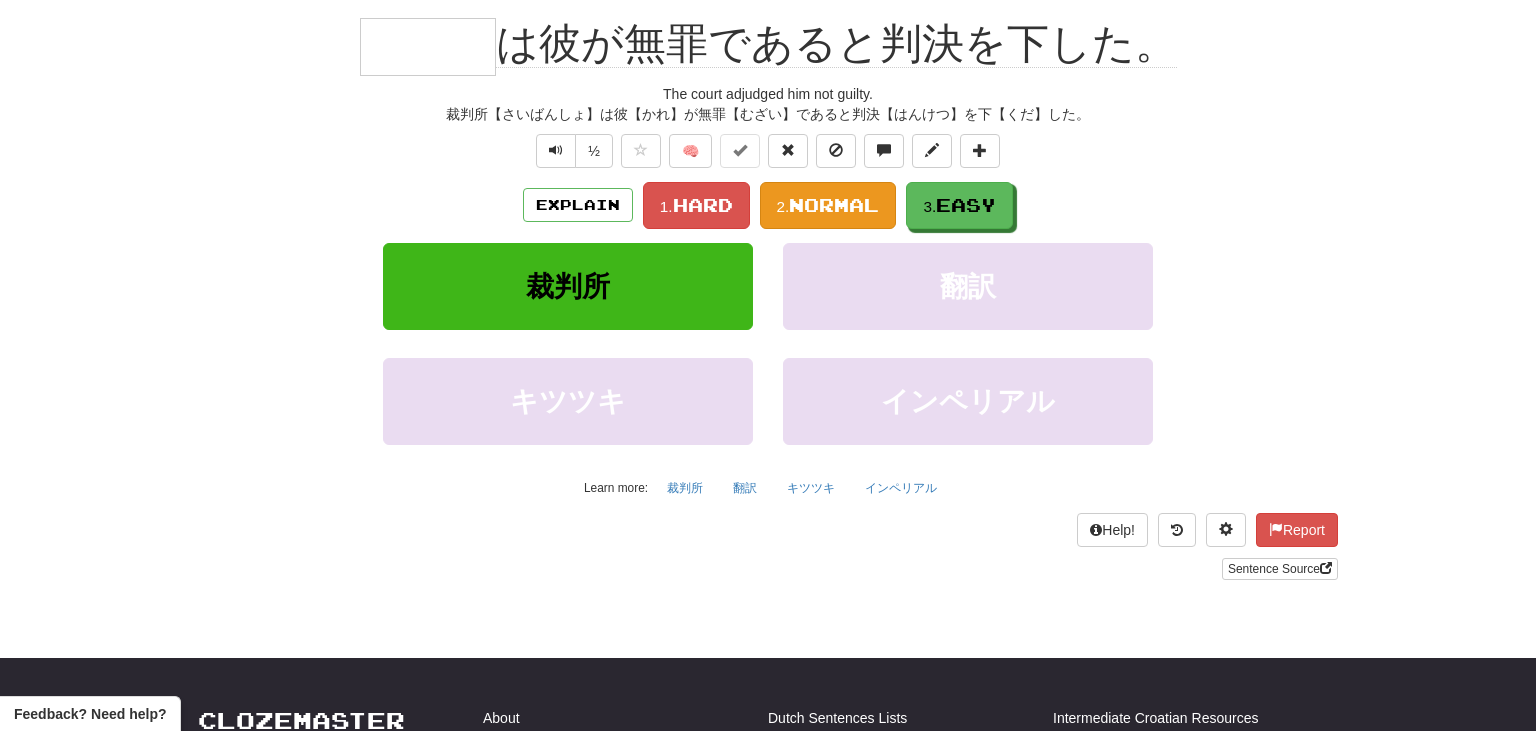 scroll, scrollTop: 181, scrollLeft: 0, axis: vertical 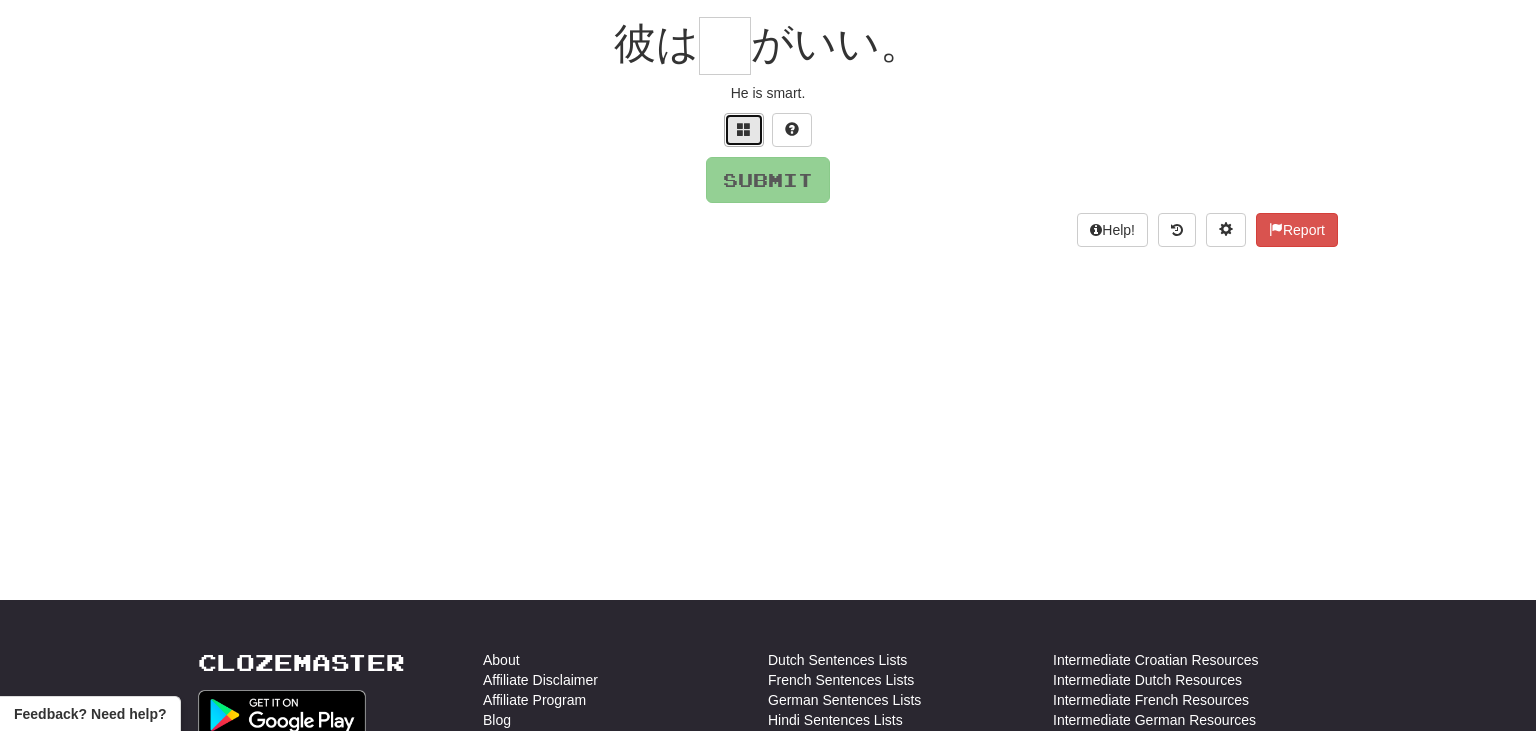 click at bounding box center (744, 129) 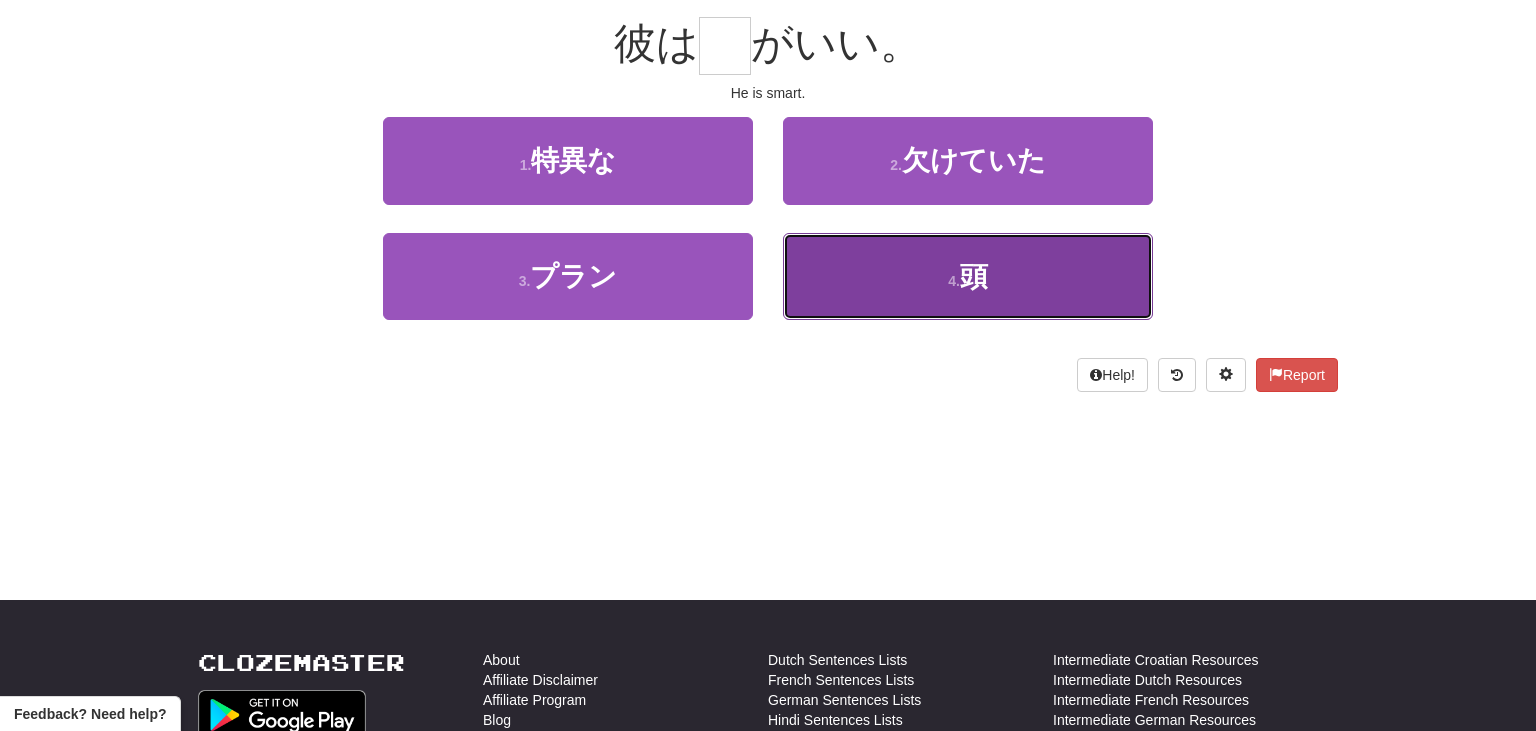 click on "4 .  頭" at bounding box center [968, 276] 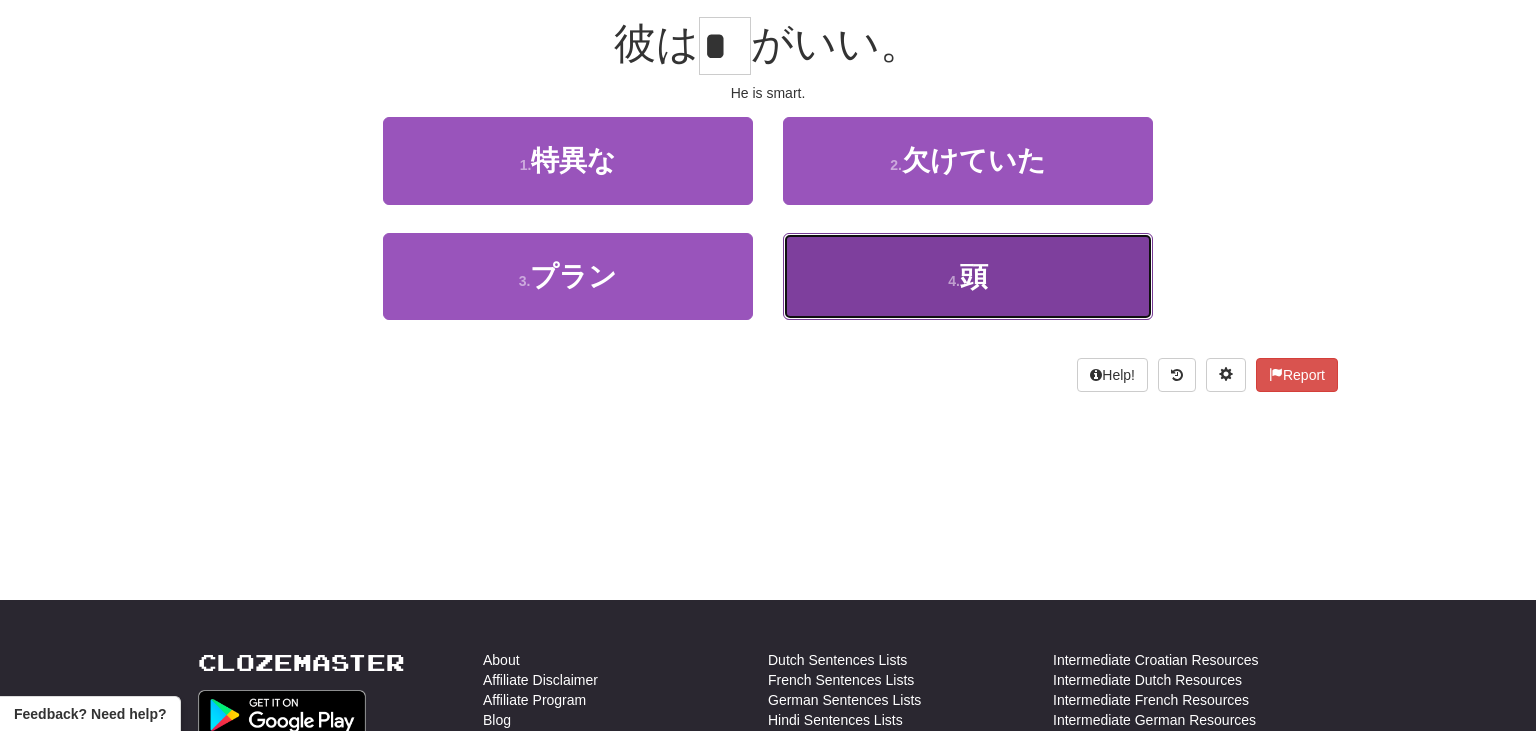 scroll, scrollTop: 194, scrollLeft: 0, axis: vertical 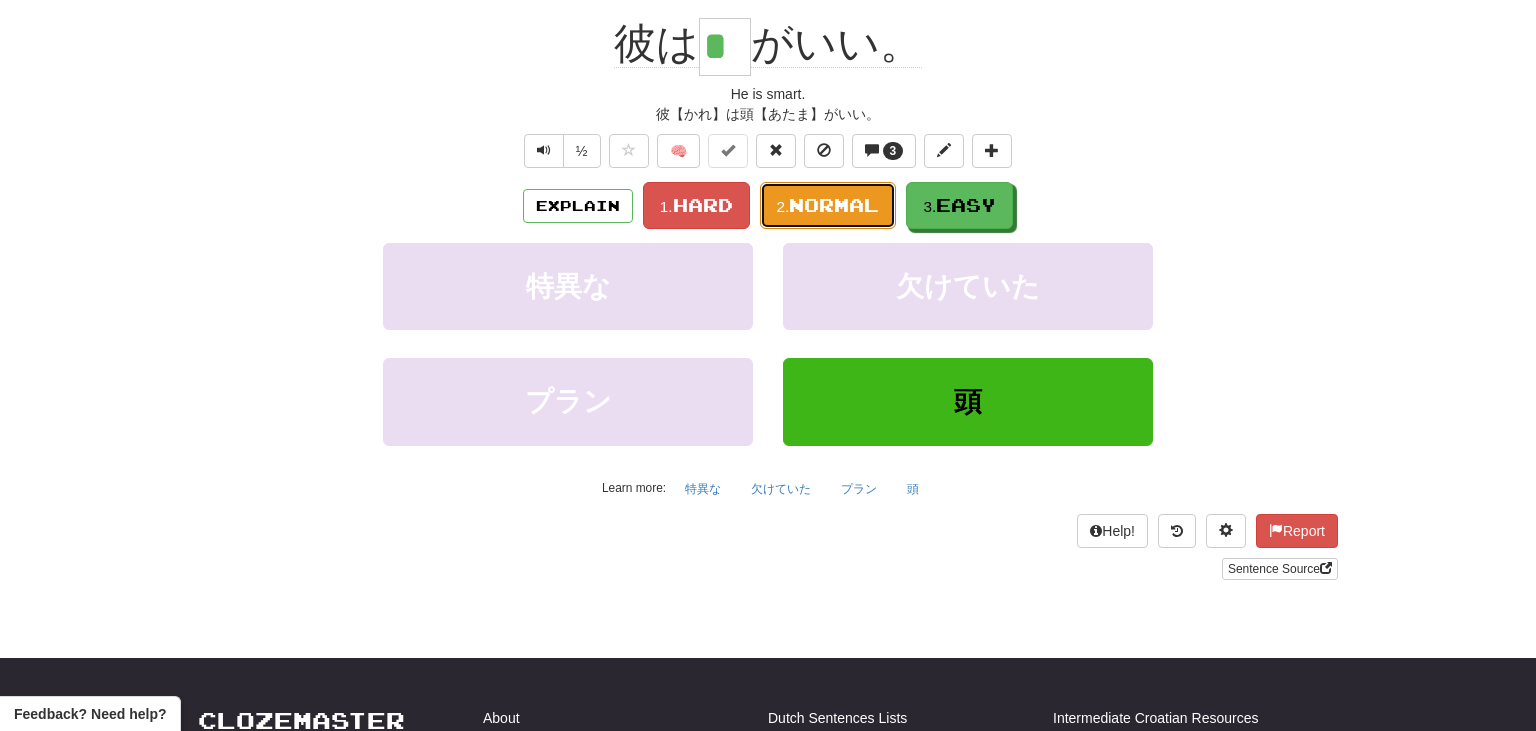 click on "Normal" at bounding box center (834, 205) 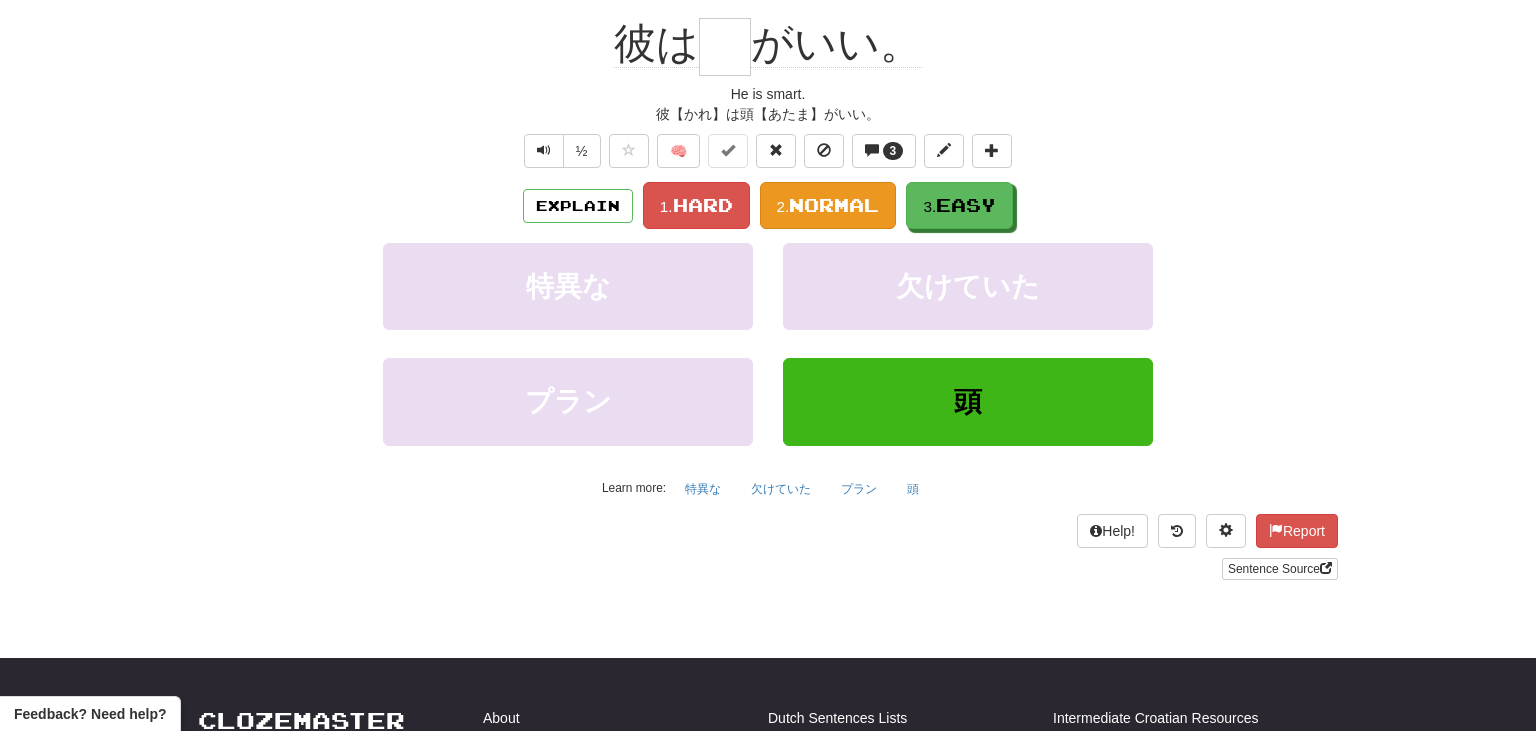 scroll, scrollTop: 181, scrollLeft: 0, axis: vertical 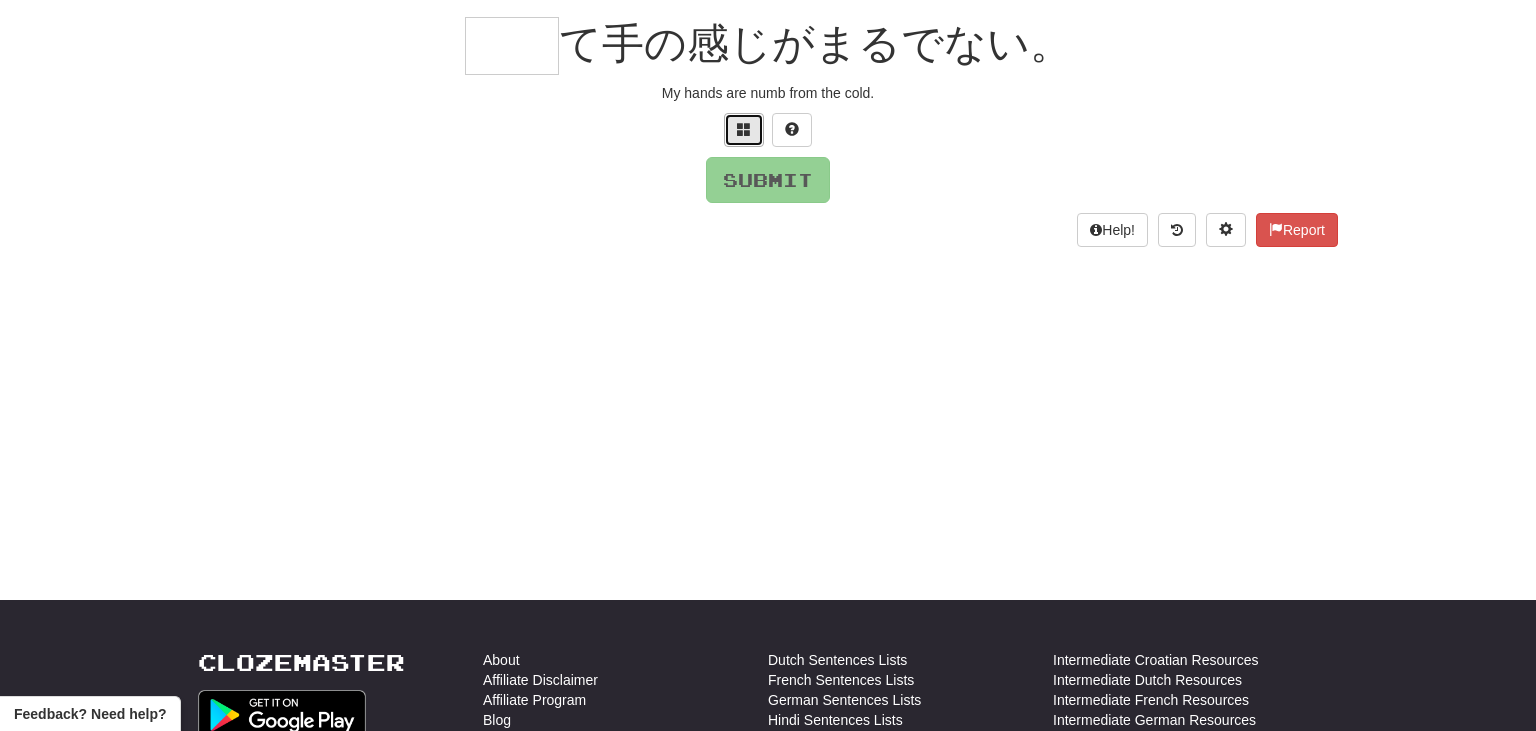 click at bounding box center [744, 130] 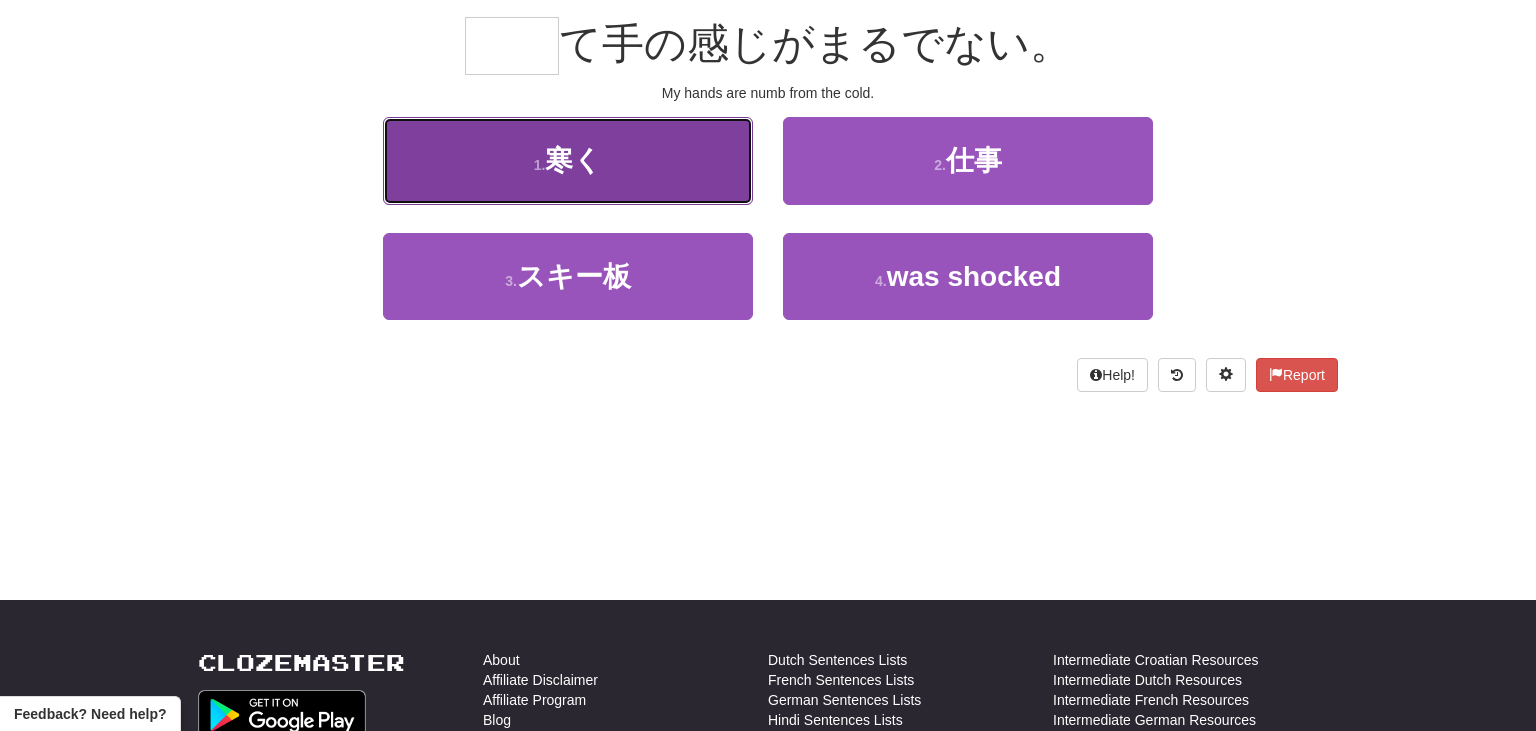 click on "1 .  寒く" at bounding box center [568, 160] 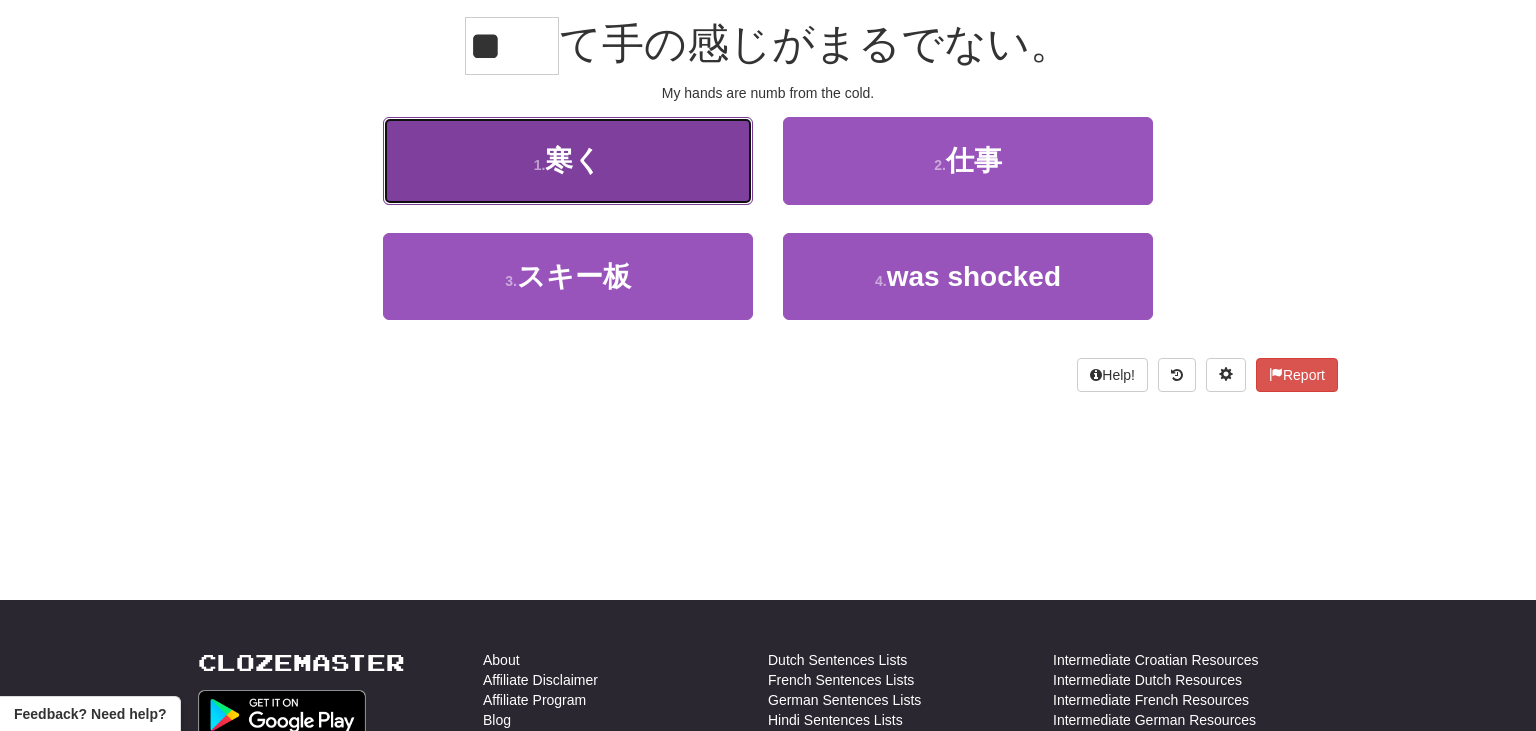 scroll, scrollTop: 194, scrollLeft: 0, axis: vertical 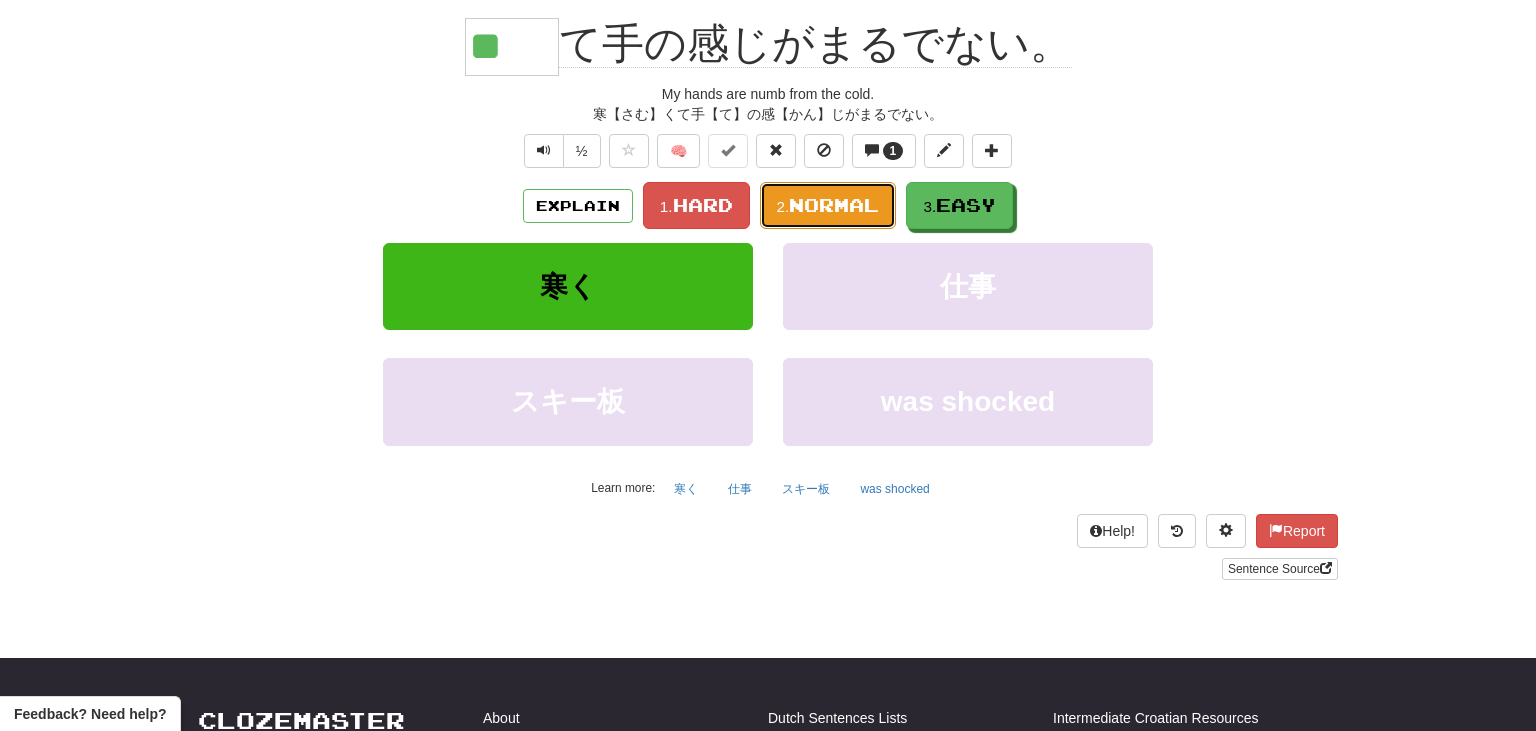 click on "2.  Normal" at bounding box center [828, 205] 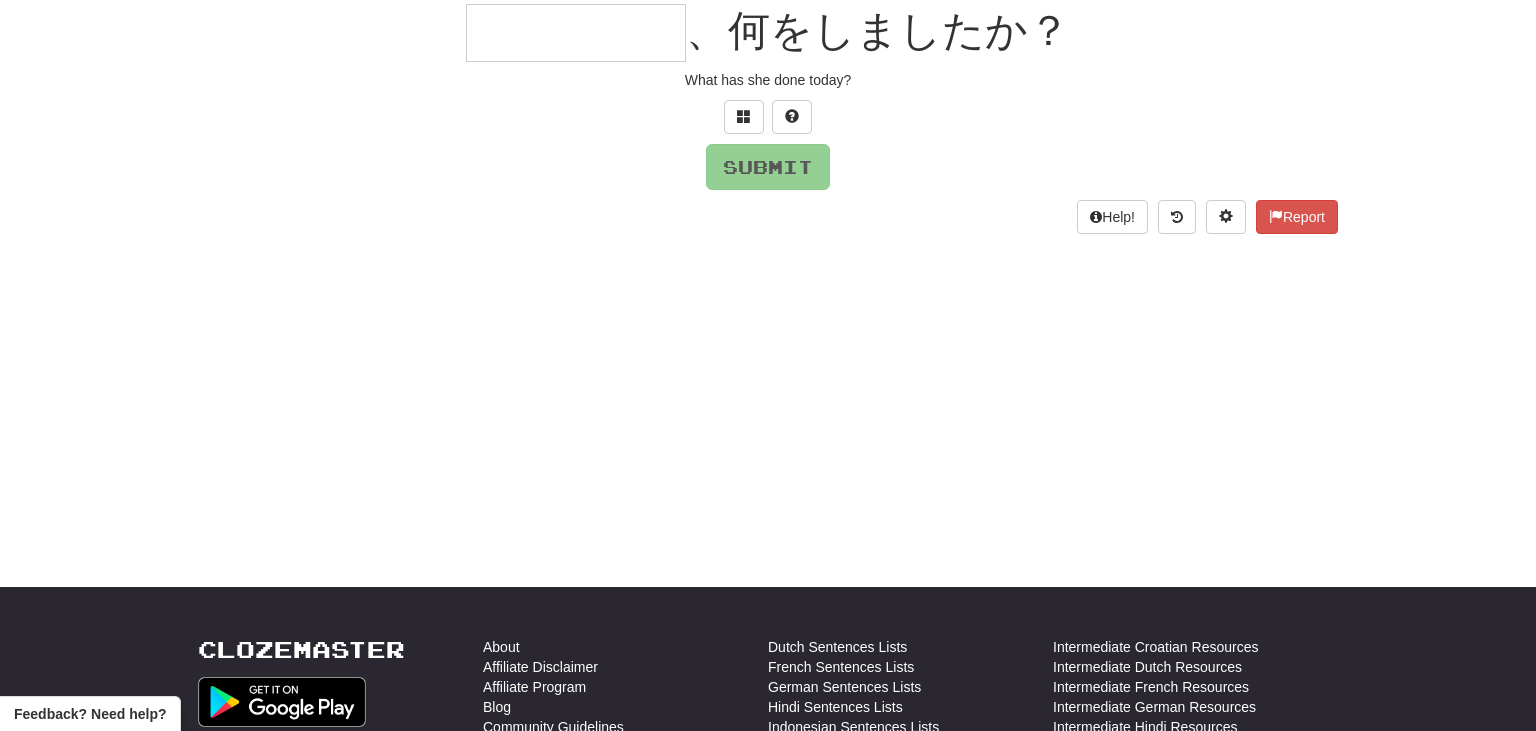 scroll, scrollTop: 181, scrollLeft: 0, axis: vertical 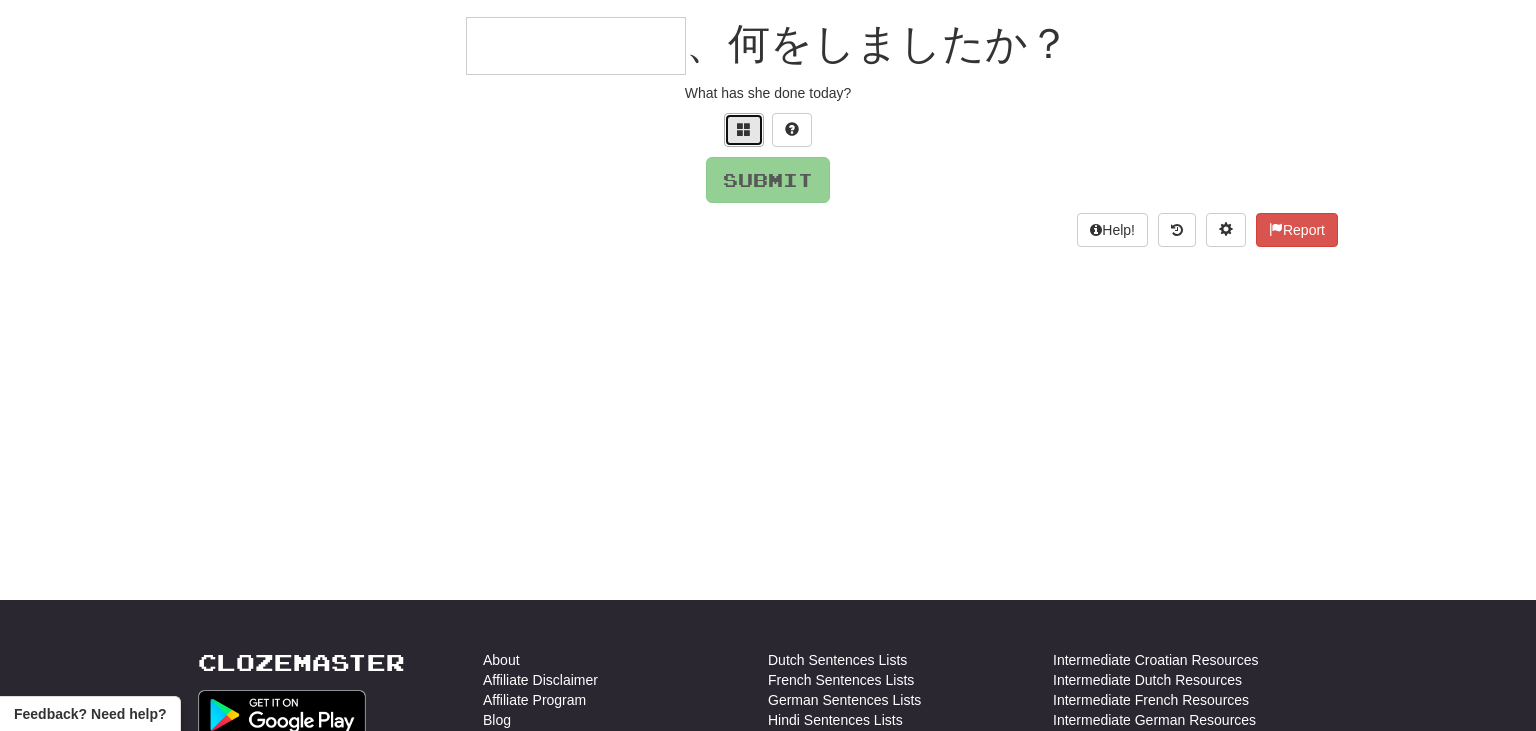 click at bounding box center [744, 130] 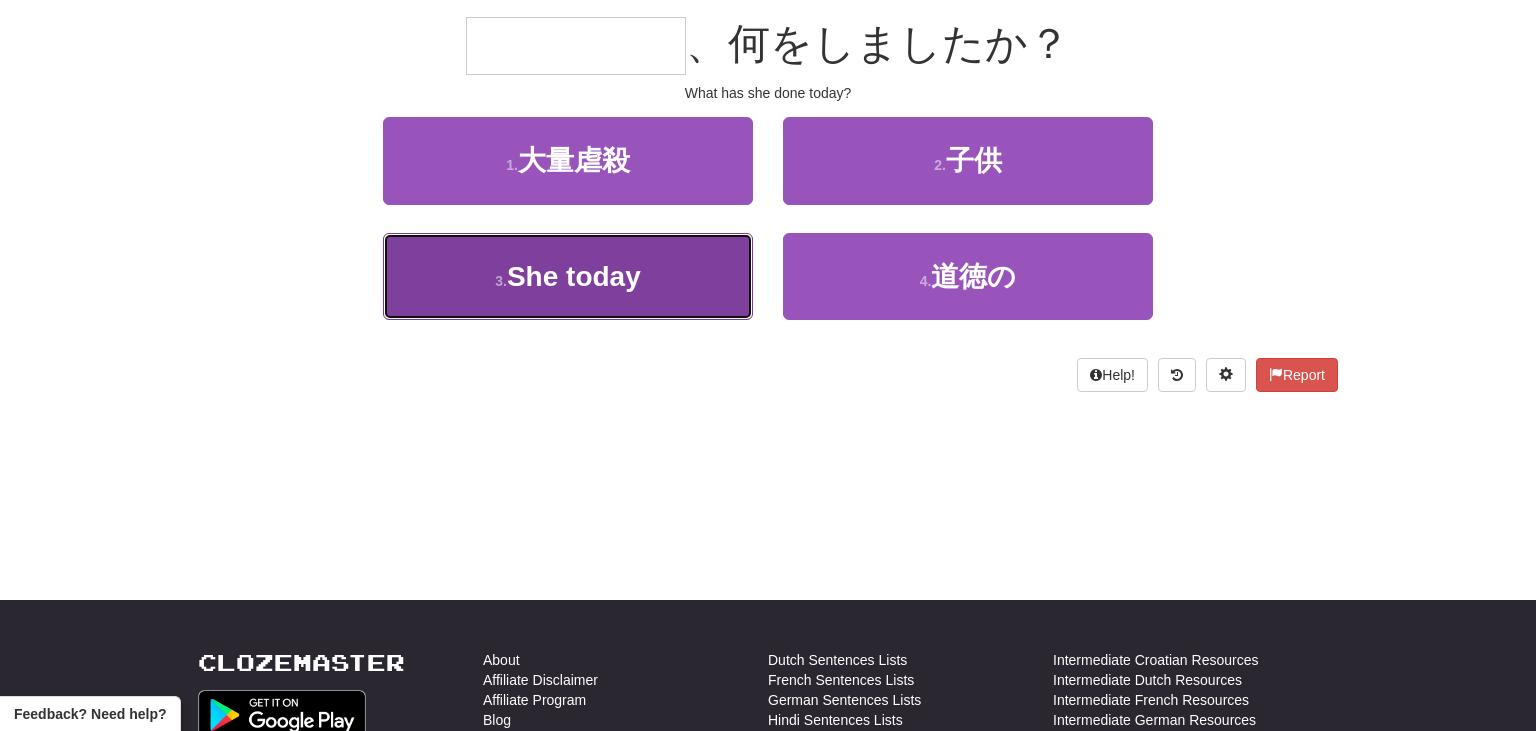 click on "3 .  彼女は今日" at bounding box center (568, 276) 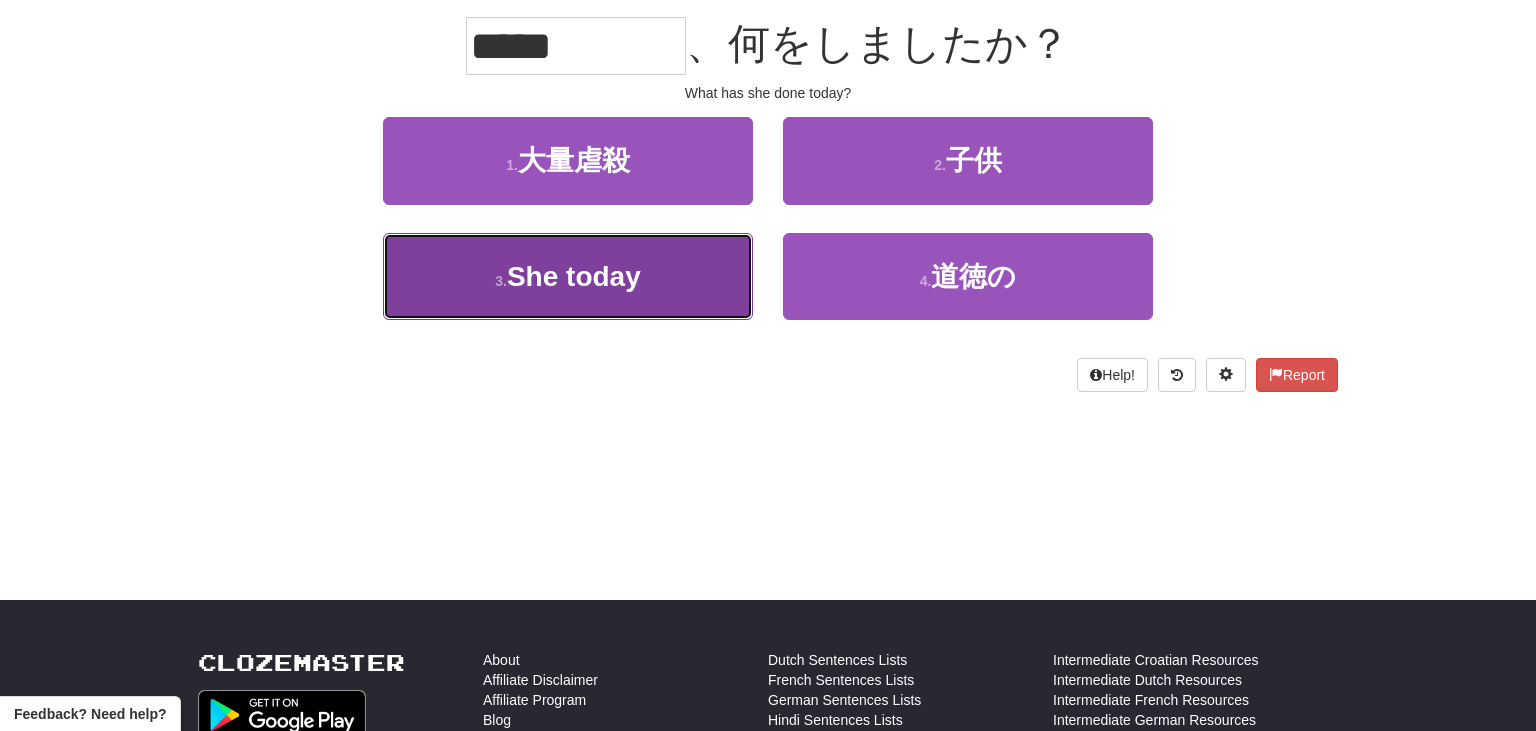 scroll, scrollTop: 194, scrollLeft: 0, axis: vertical 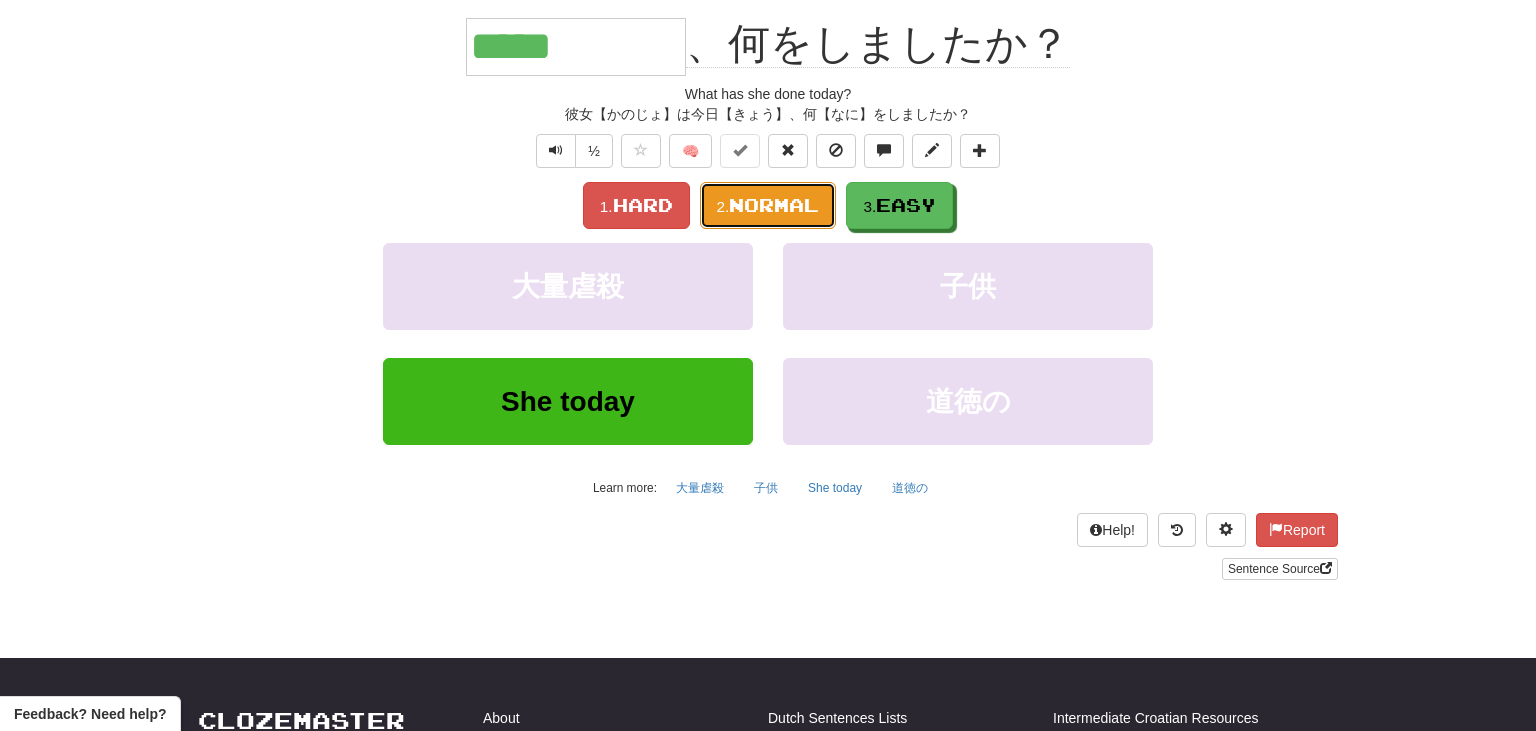 click on "Normal" at bounding box center (774, 205) 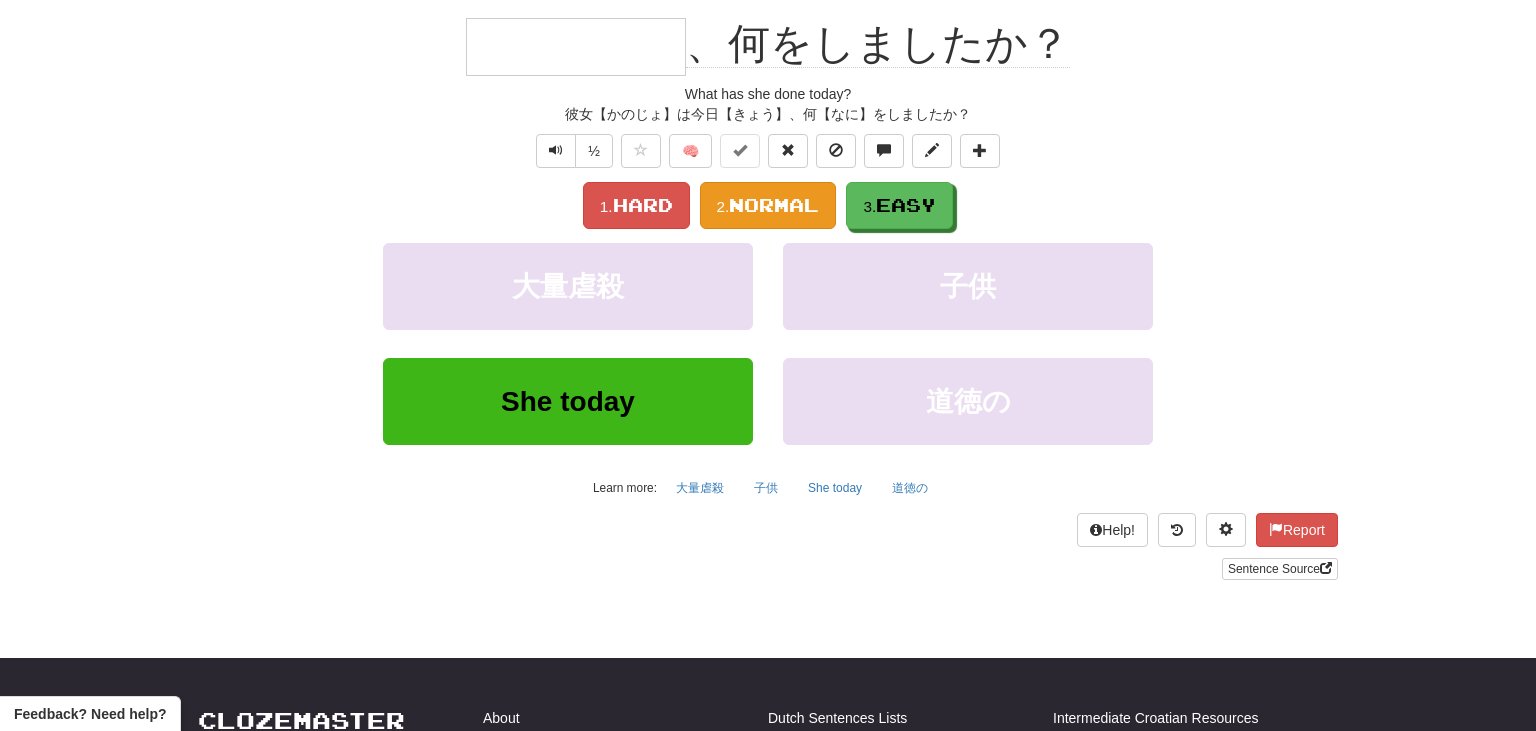 scroll, scrollTop: 181, scrollLeft: 0, axis: vertical 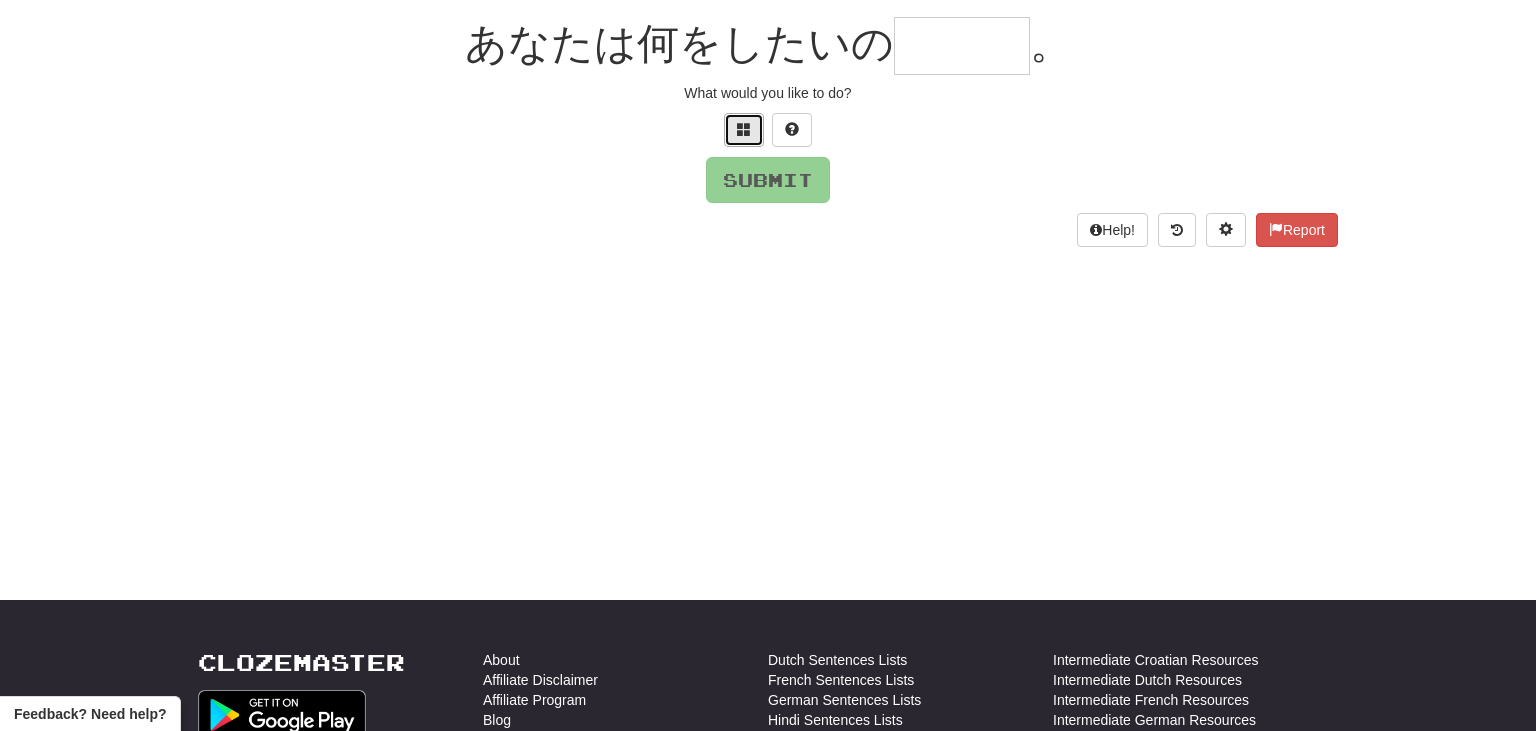 click at bounding box center (744, 129) 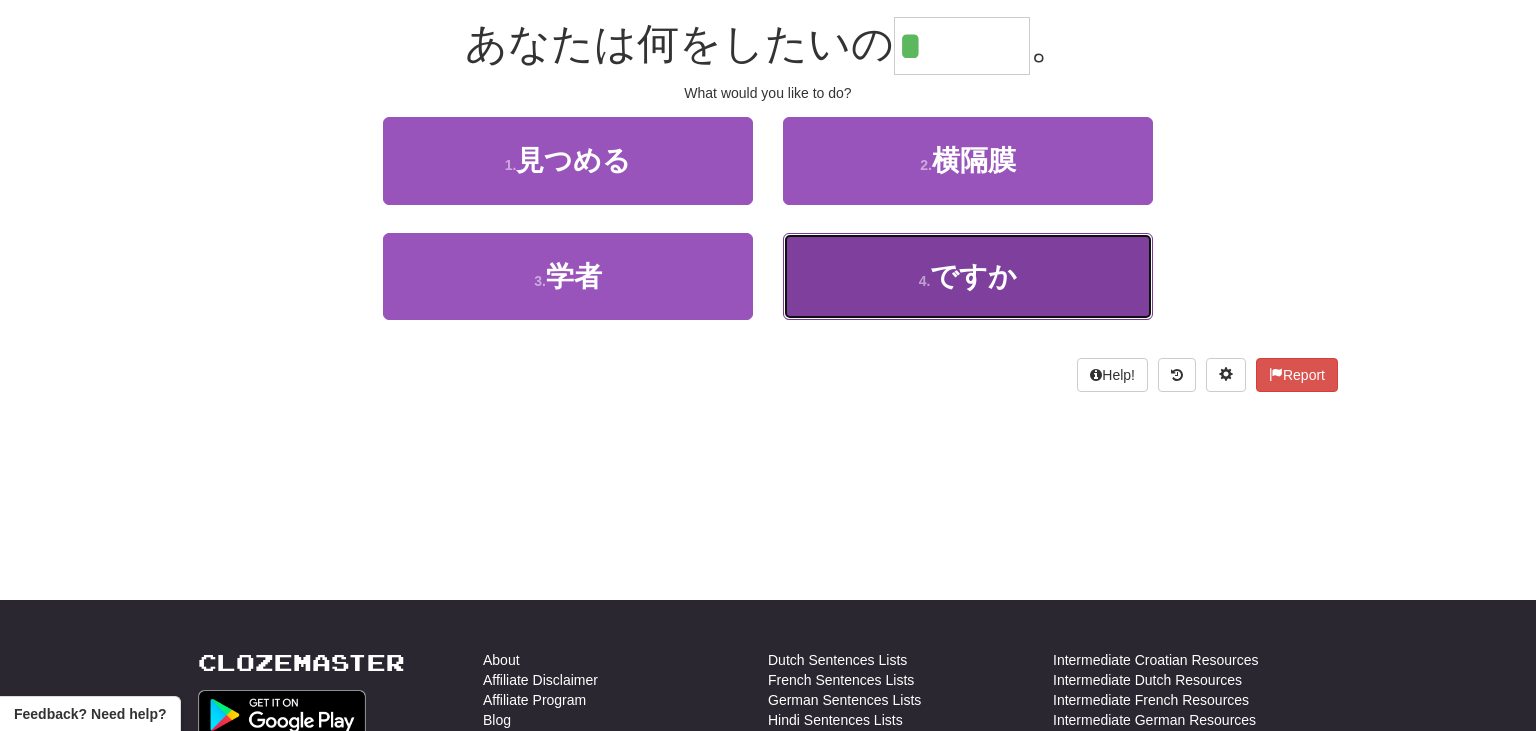 click on "4 .  ですか" at bounding box center (968, 276) 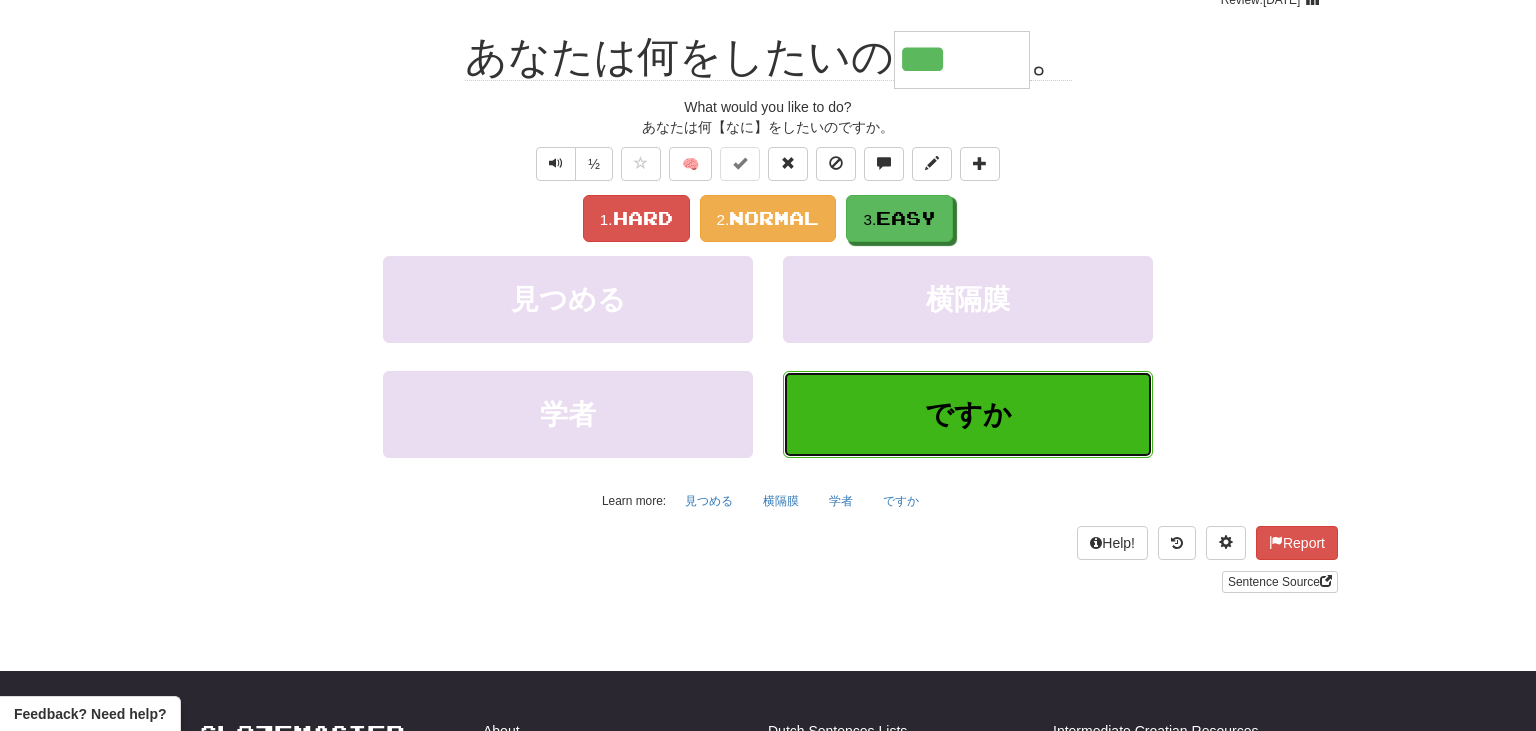 scroll, scrollTop: 194, scrollLeft: 0, axis: vertical 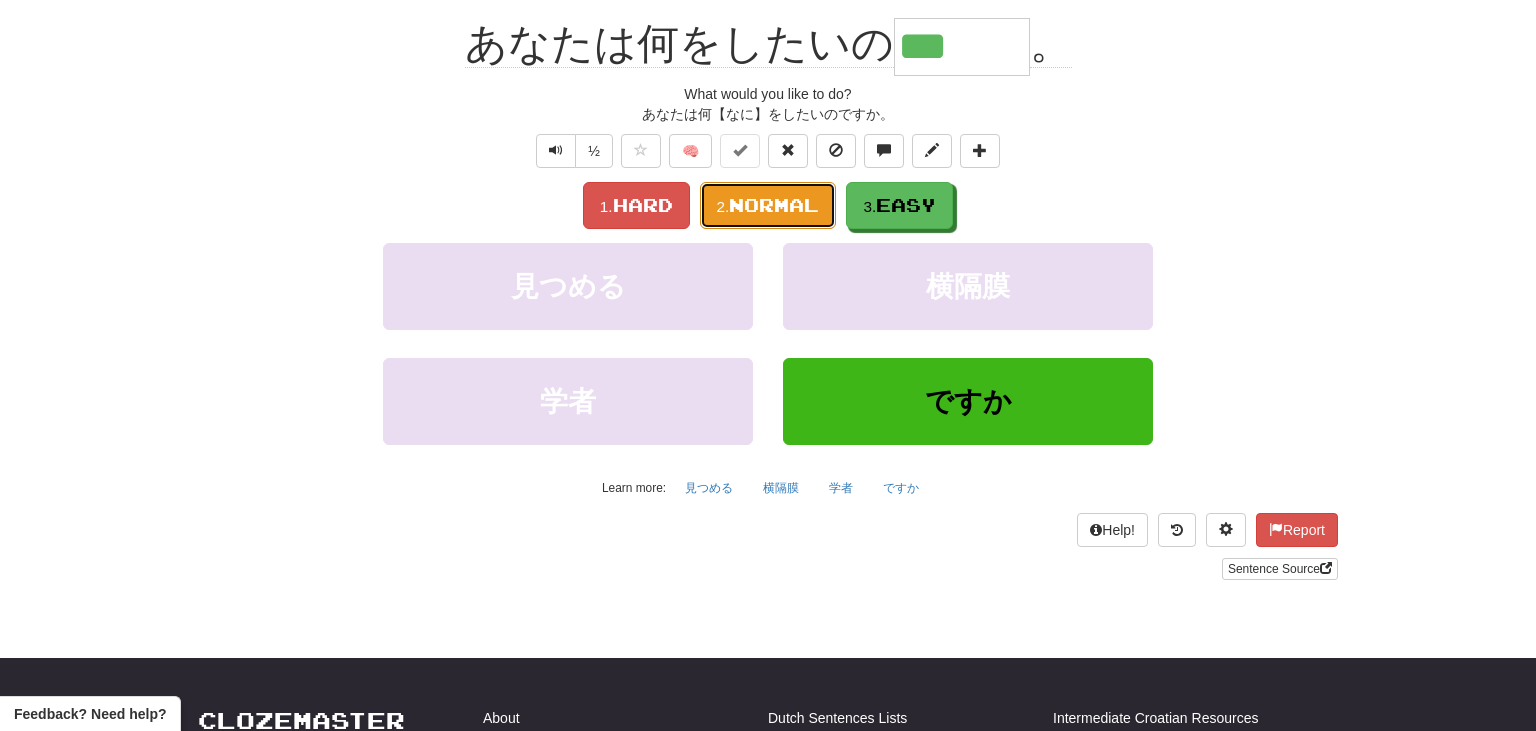 click on "Normal" at bounding box center [774, 205] 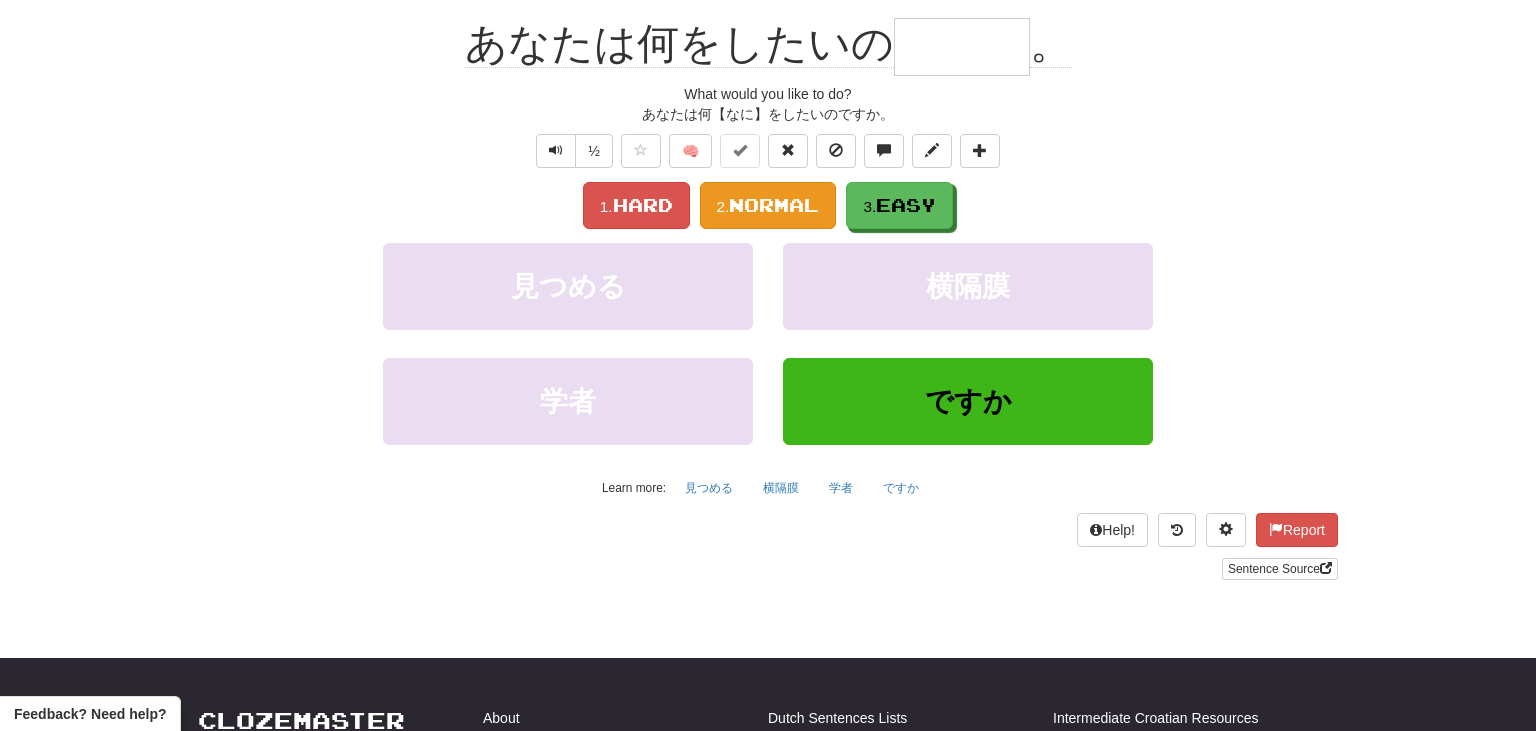 scroll, scrollTop: 181, scrollLeft: 0, axis: vertical 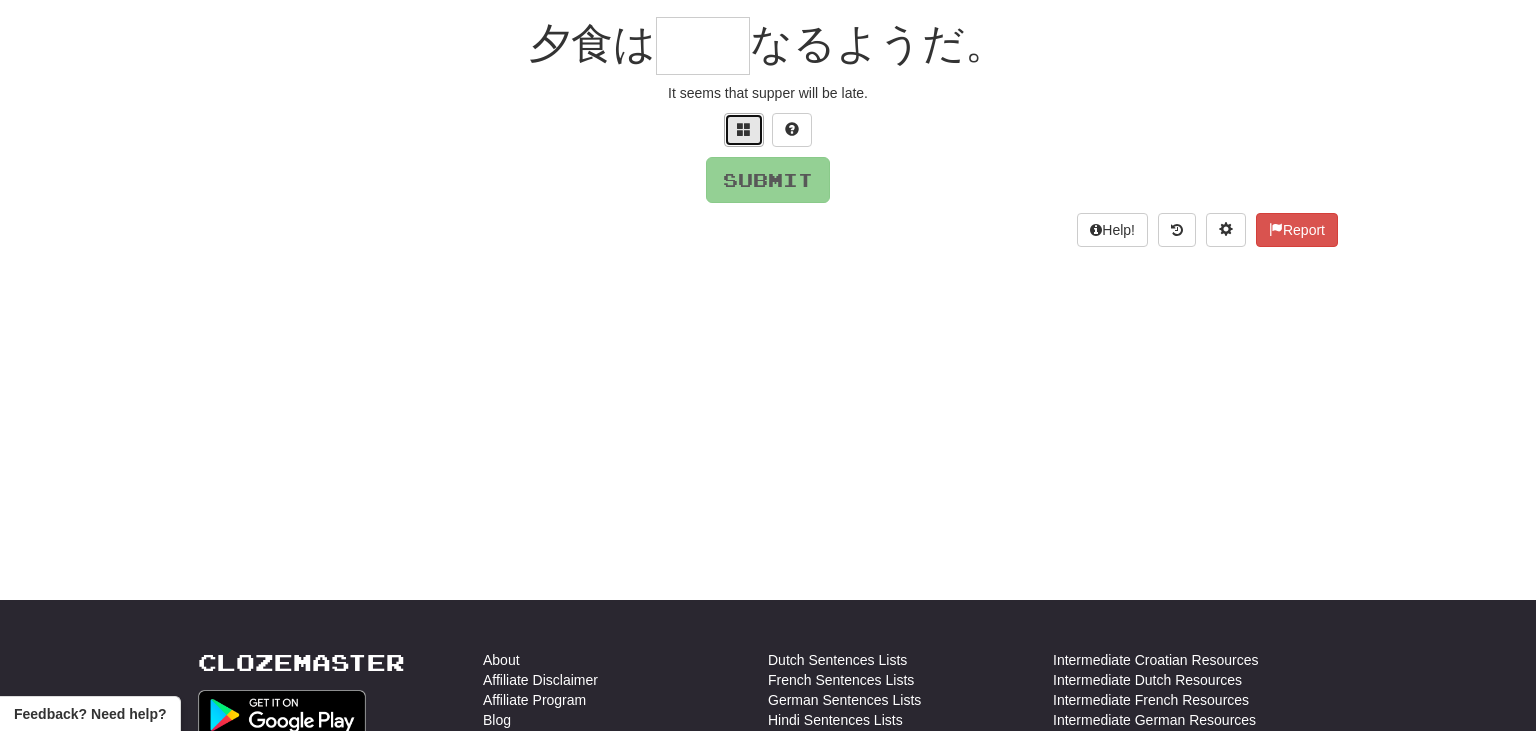 click at bounding box center [744, 130] 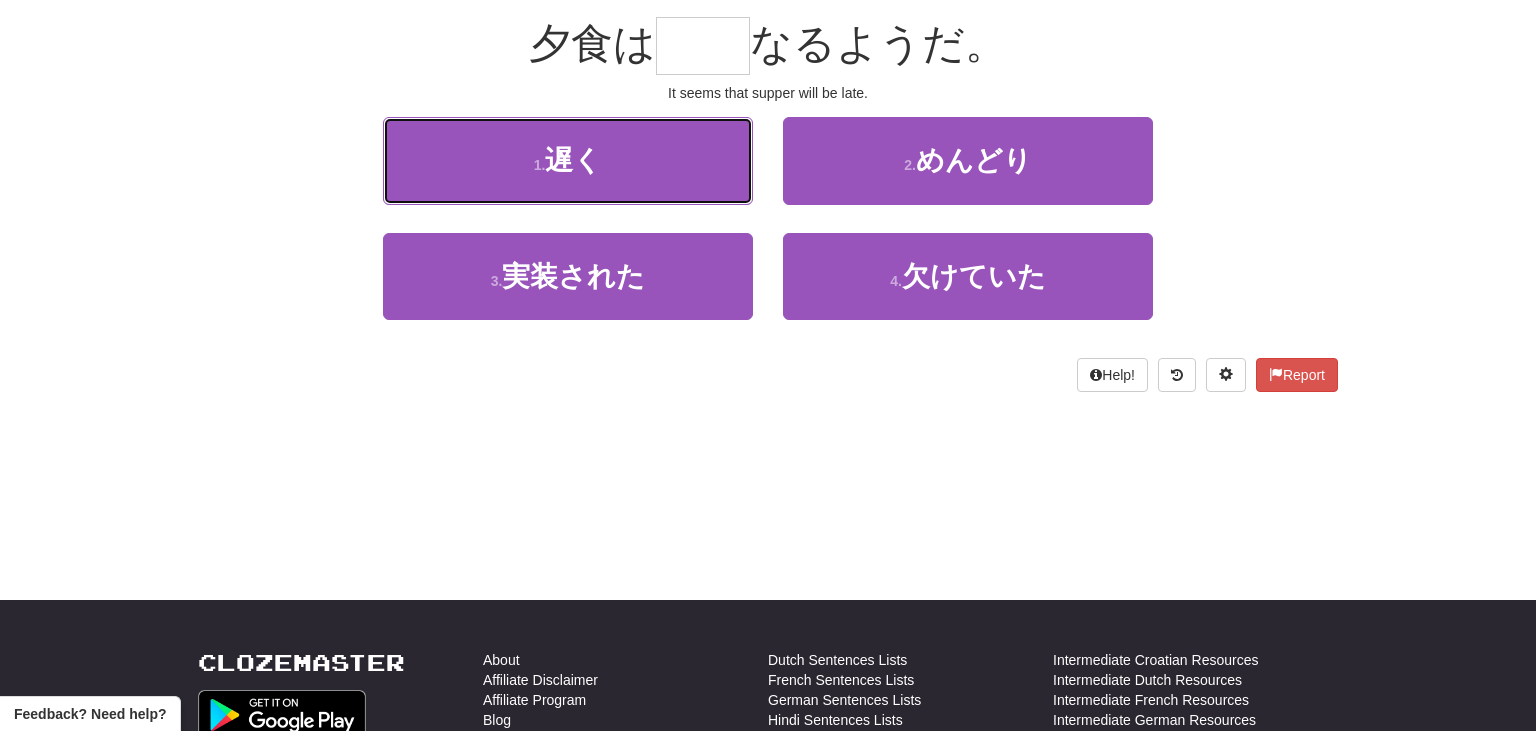 click on "1 .  遅く" at bounding box center [568, 160] 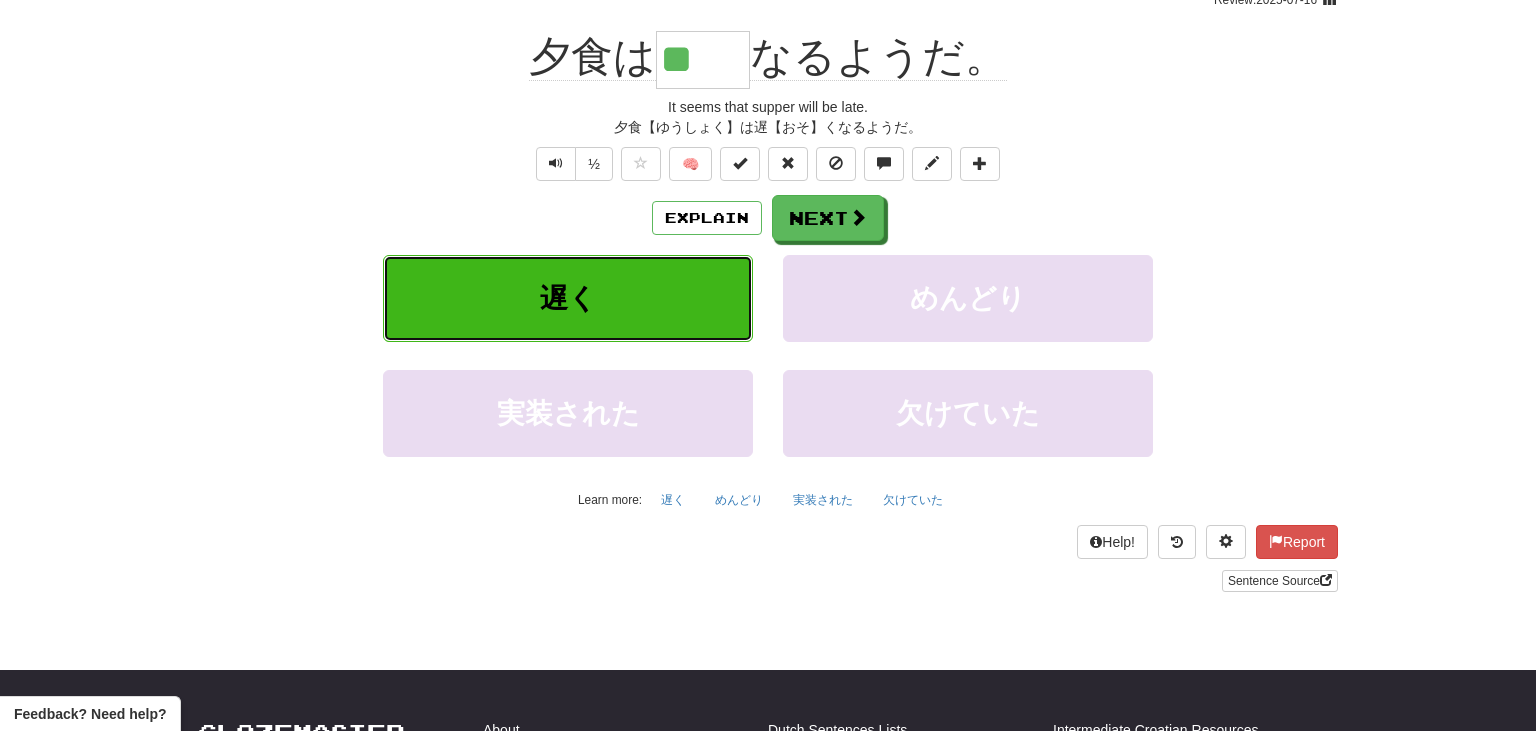 scroll, scrollTop: 194, scrollLeft: 0, axis: vertical 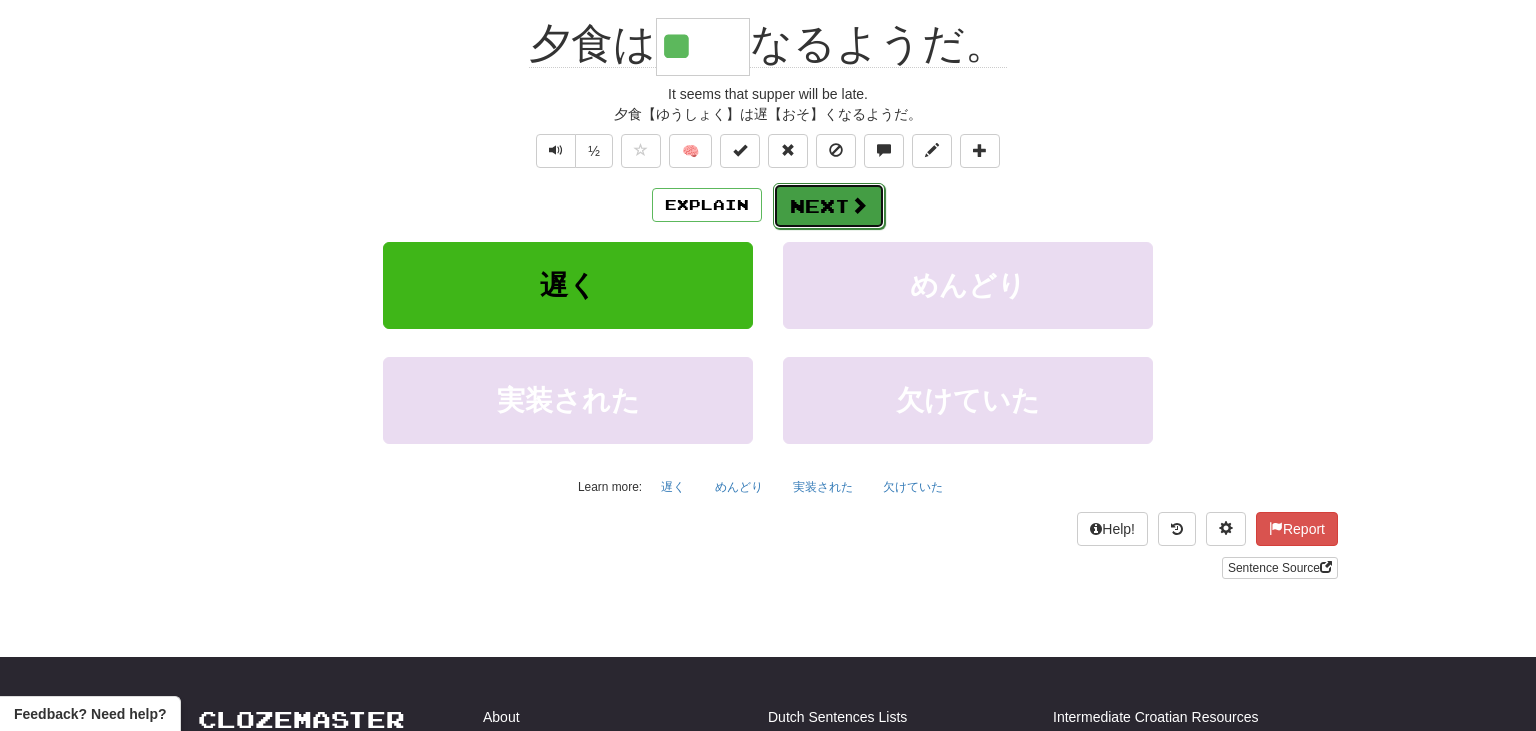 click on "Next" at bounding box center [829, 206] 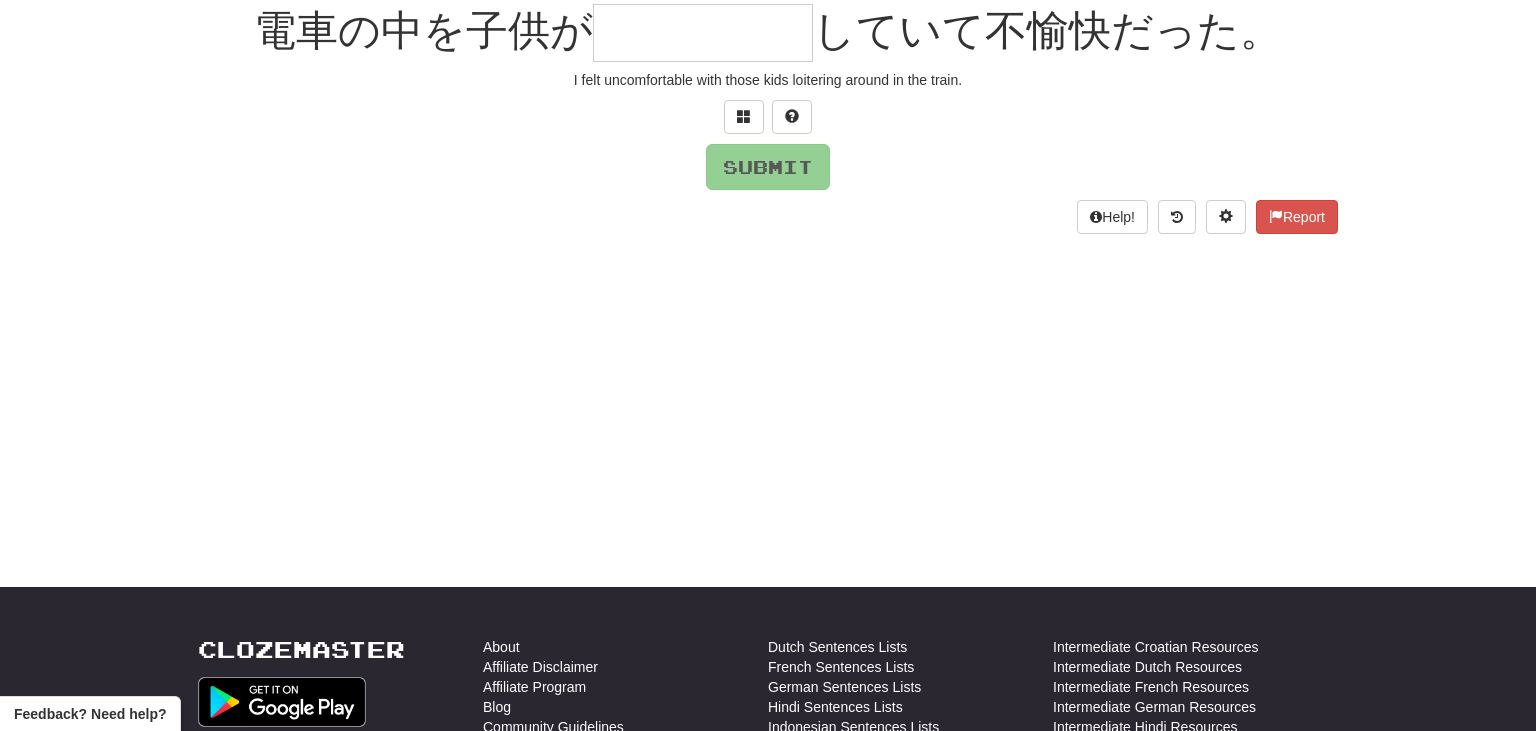 scroll, scrollTop: 181, scrollLeft: 0, axis: vertical 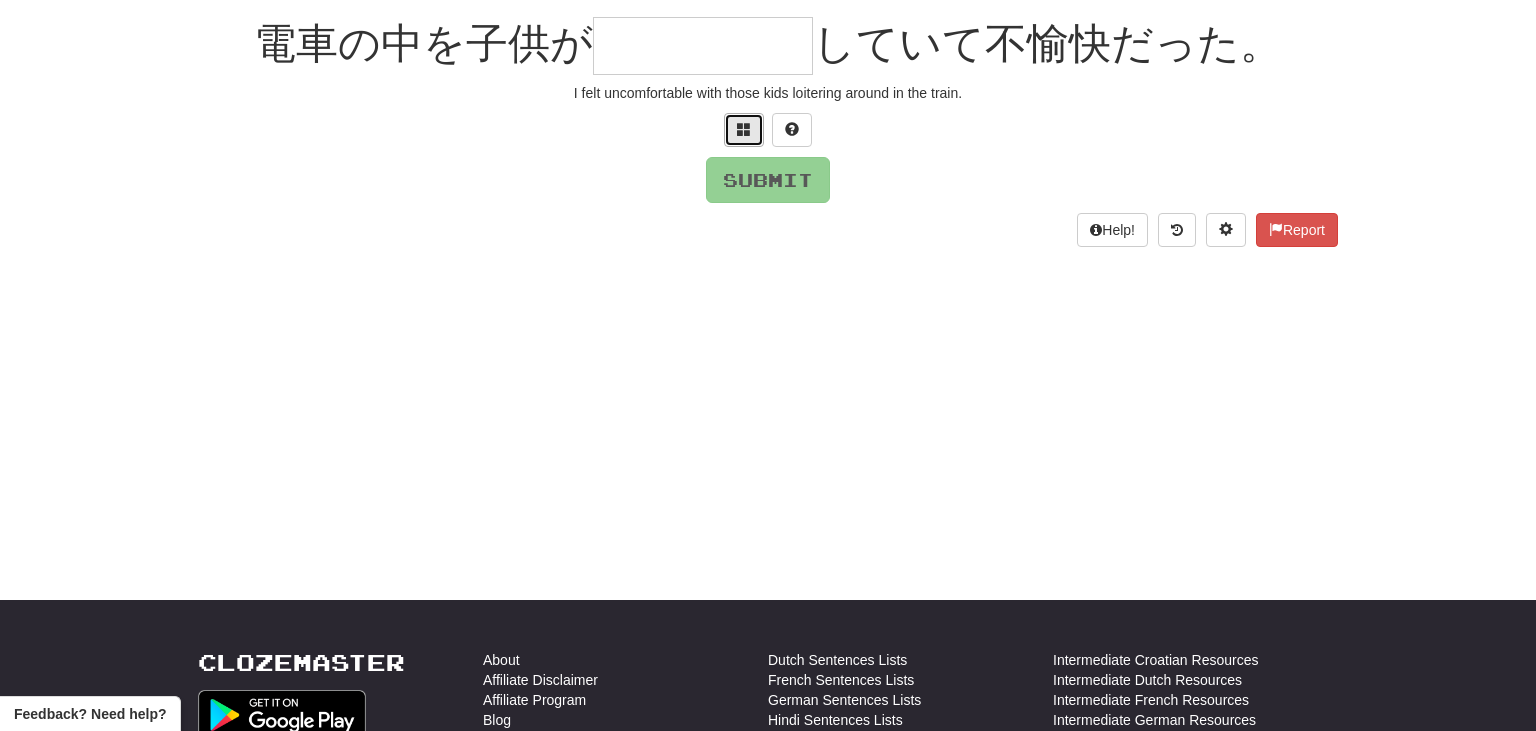 click at bounding box center (744, 129) 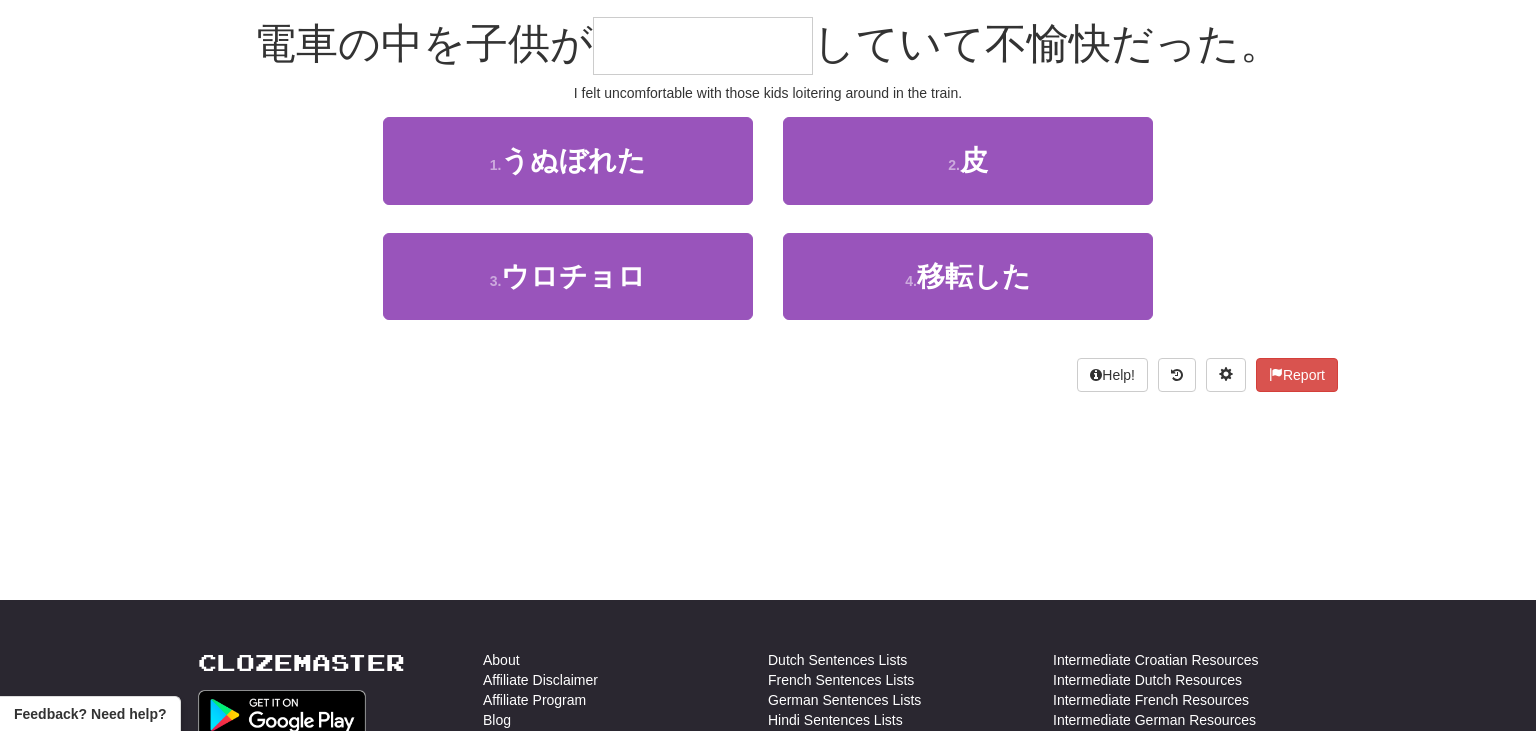 type on "*" 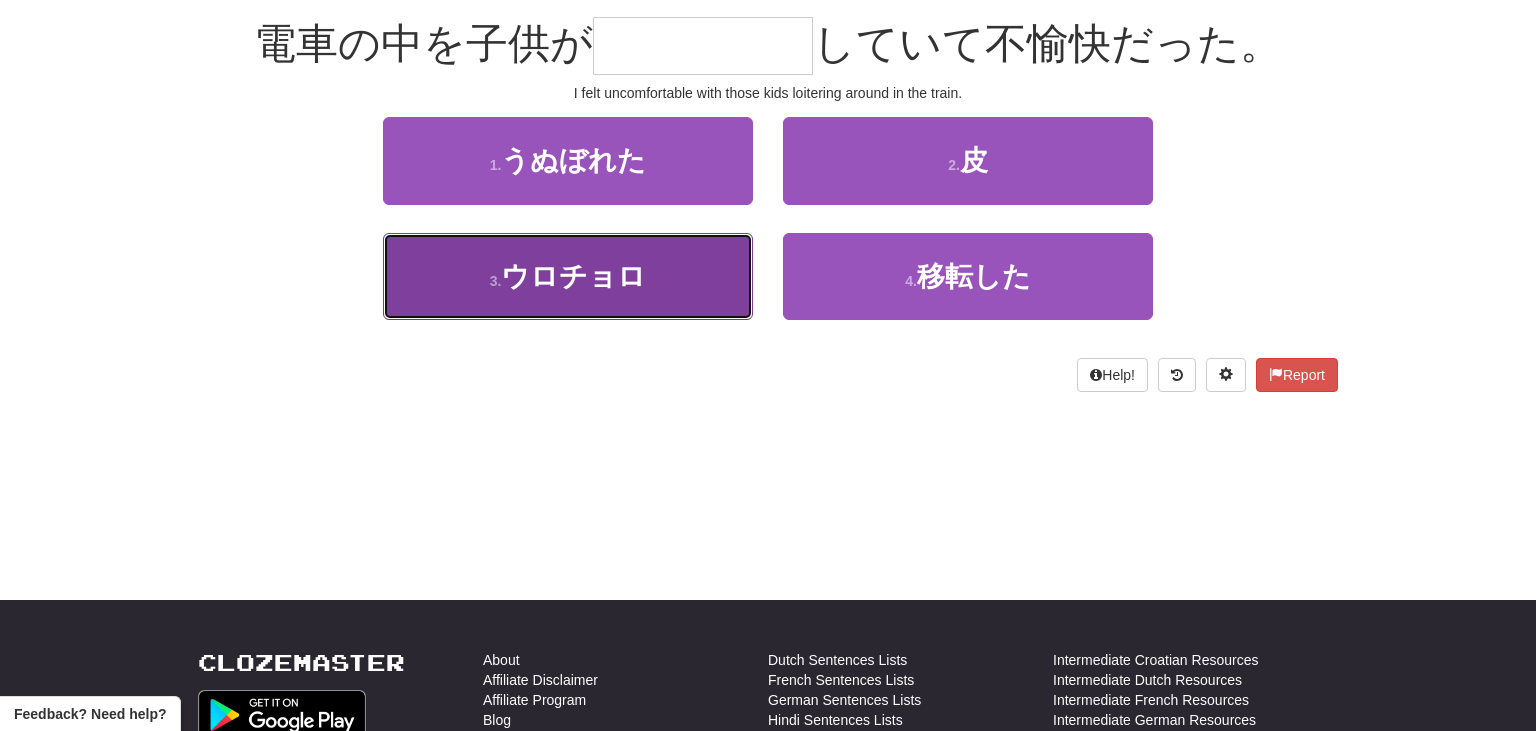 click on "3 .  ウロチョロ" at bounding box center [568, 276] 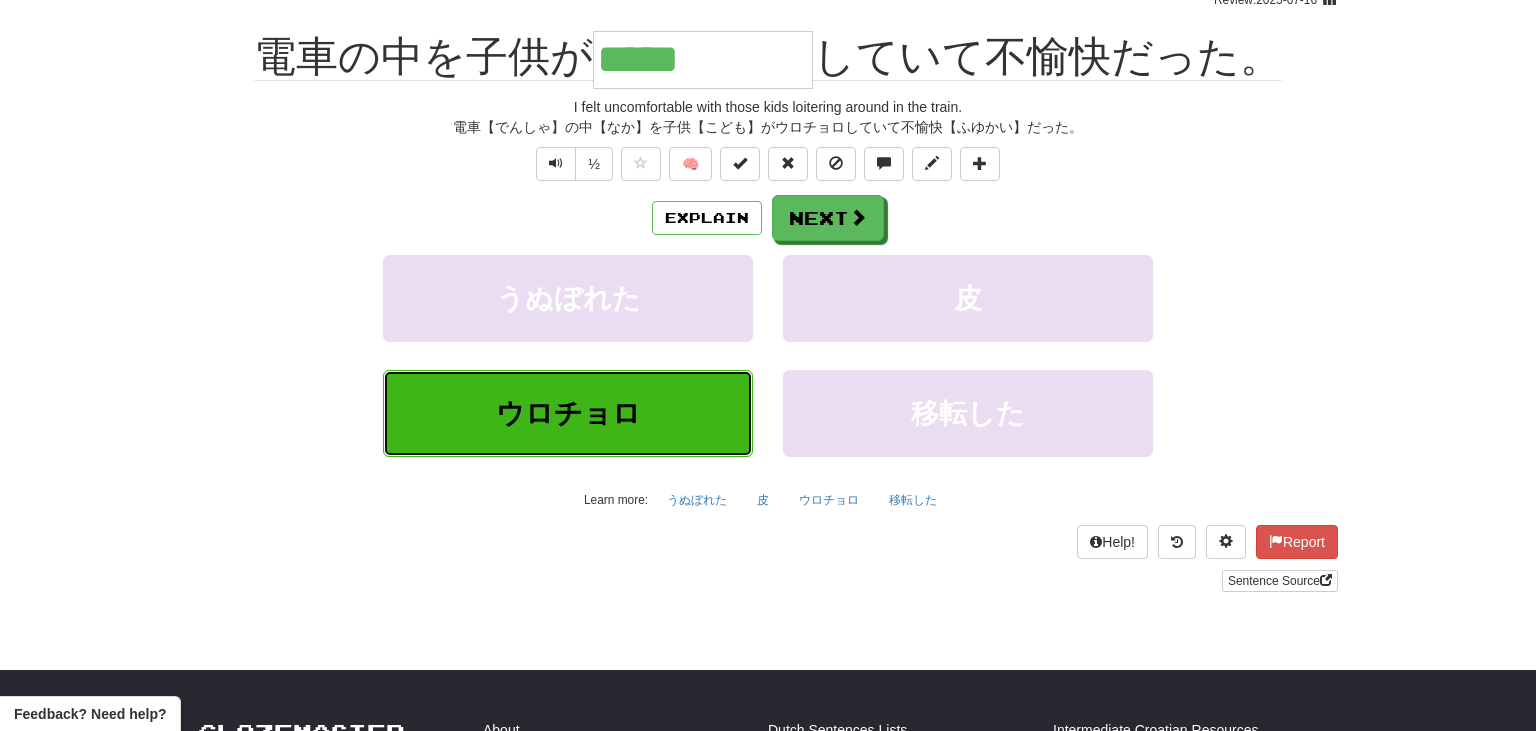 scroll, scrollTop: 194, scrollLeft: 0, axis: vertical 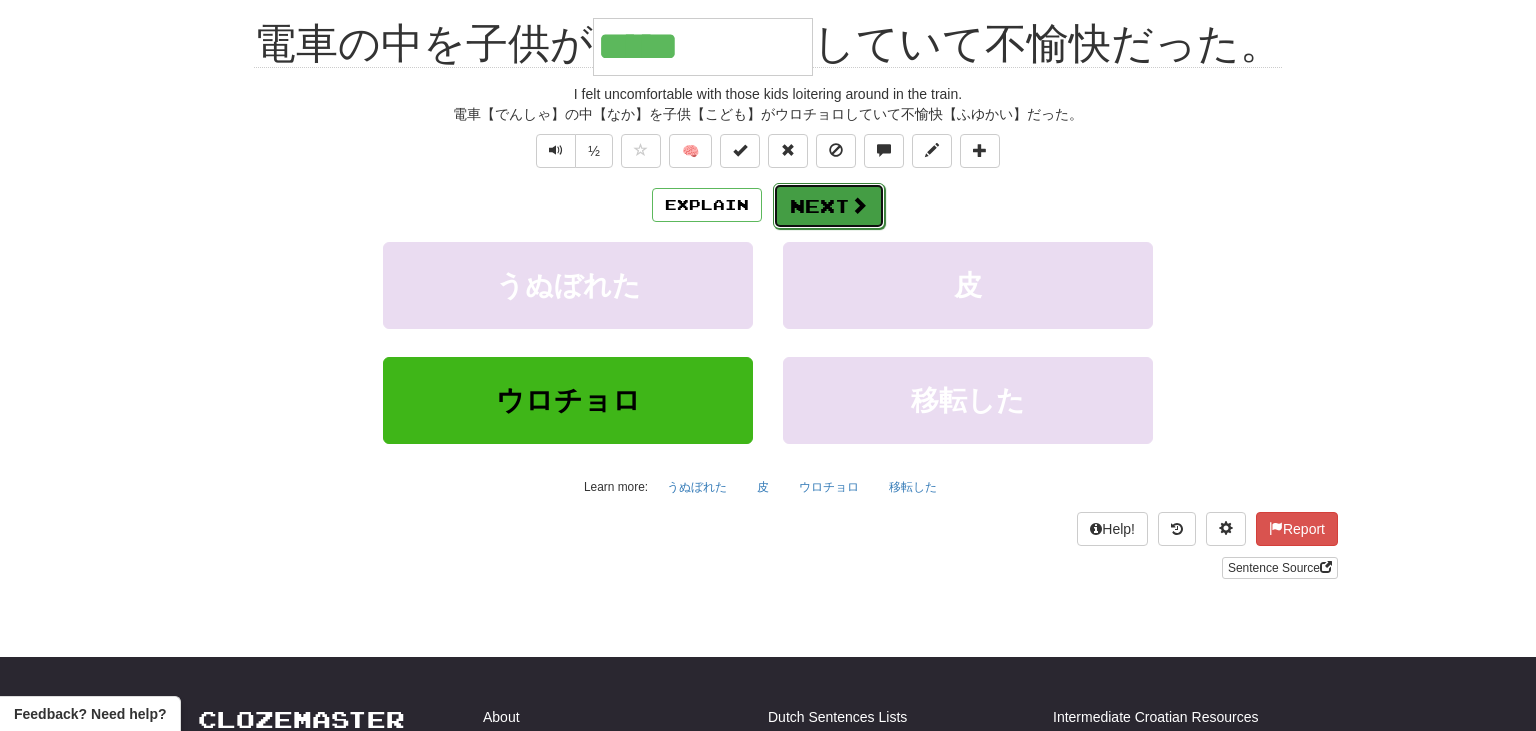 click on "Next" at bounding box center (829, 206) 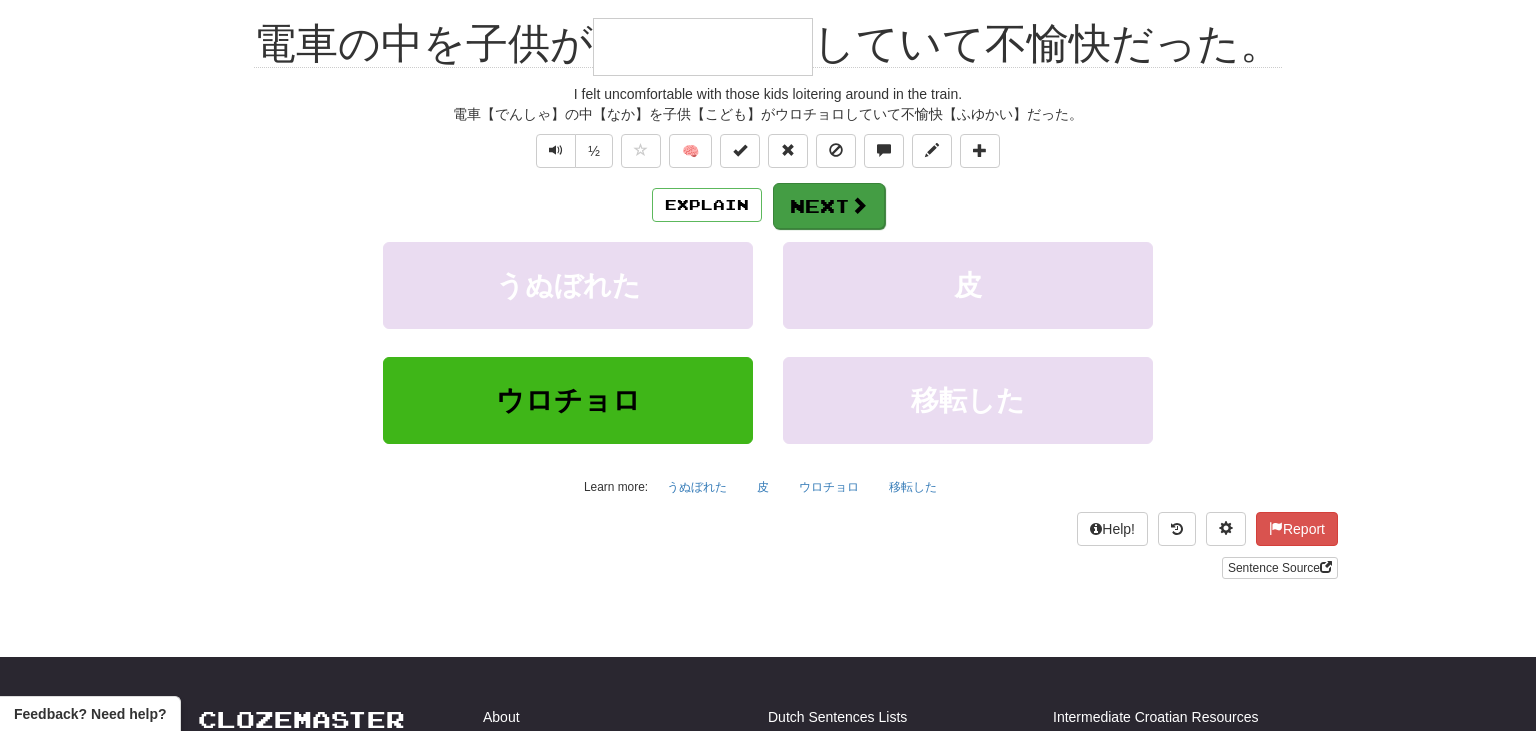scroll, scrollTop: 181, scrollLeft: 0, axis: vertical 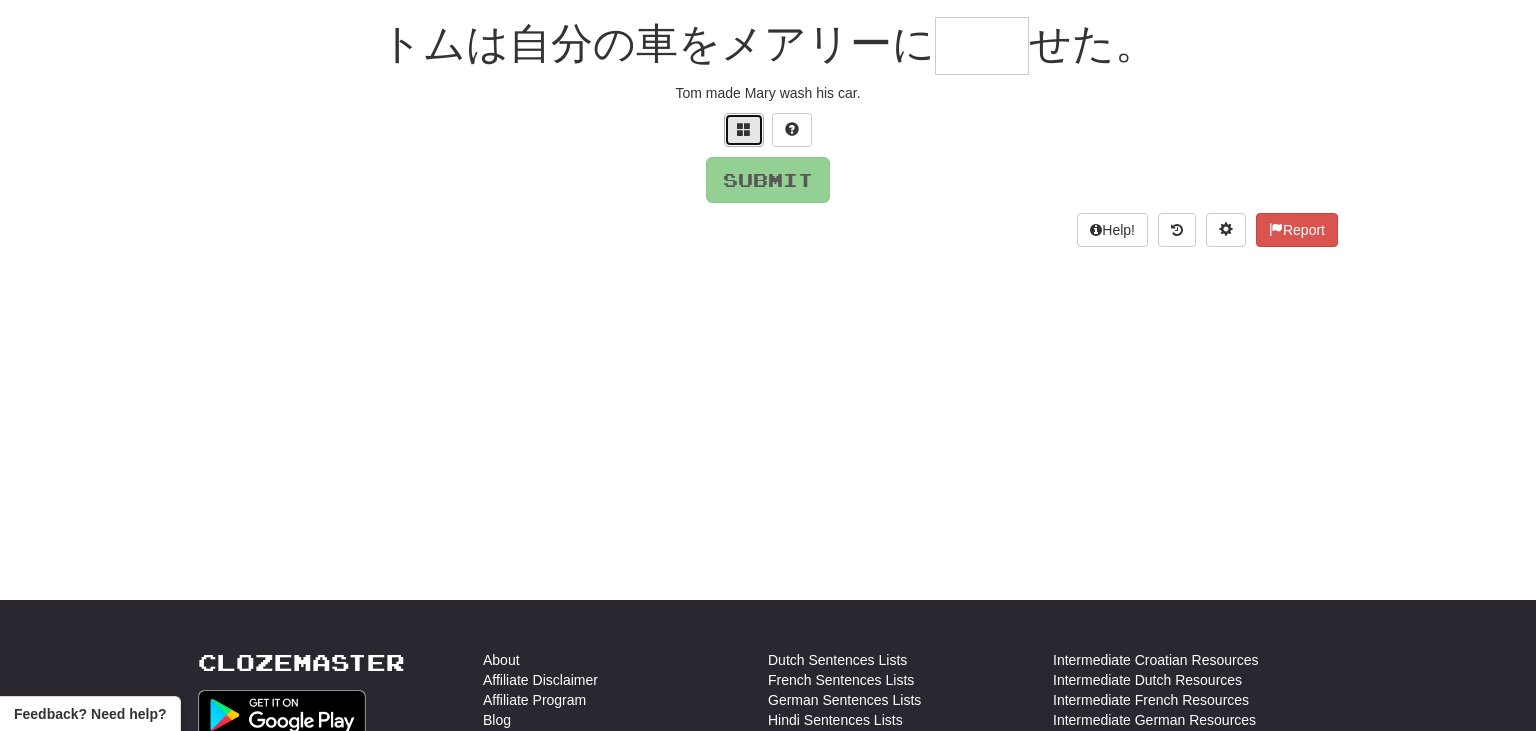 click at bounding box center [744, 130] 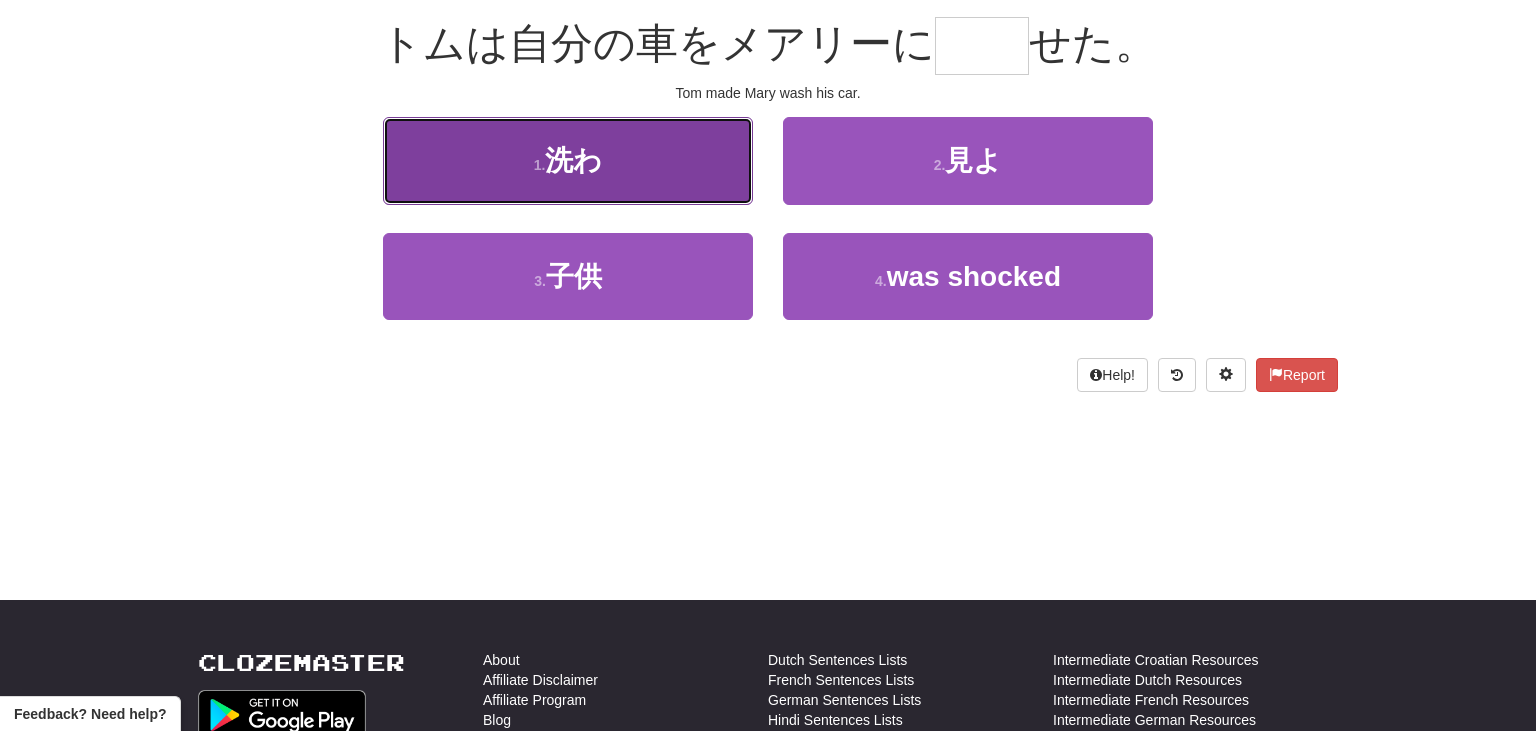 click on "1 .  洗わ" at bounding box center (568, 160) 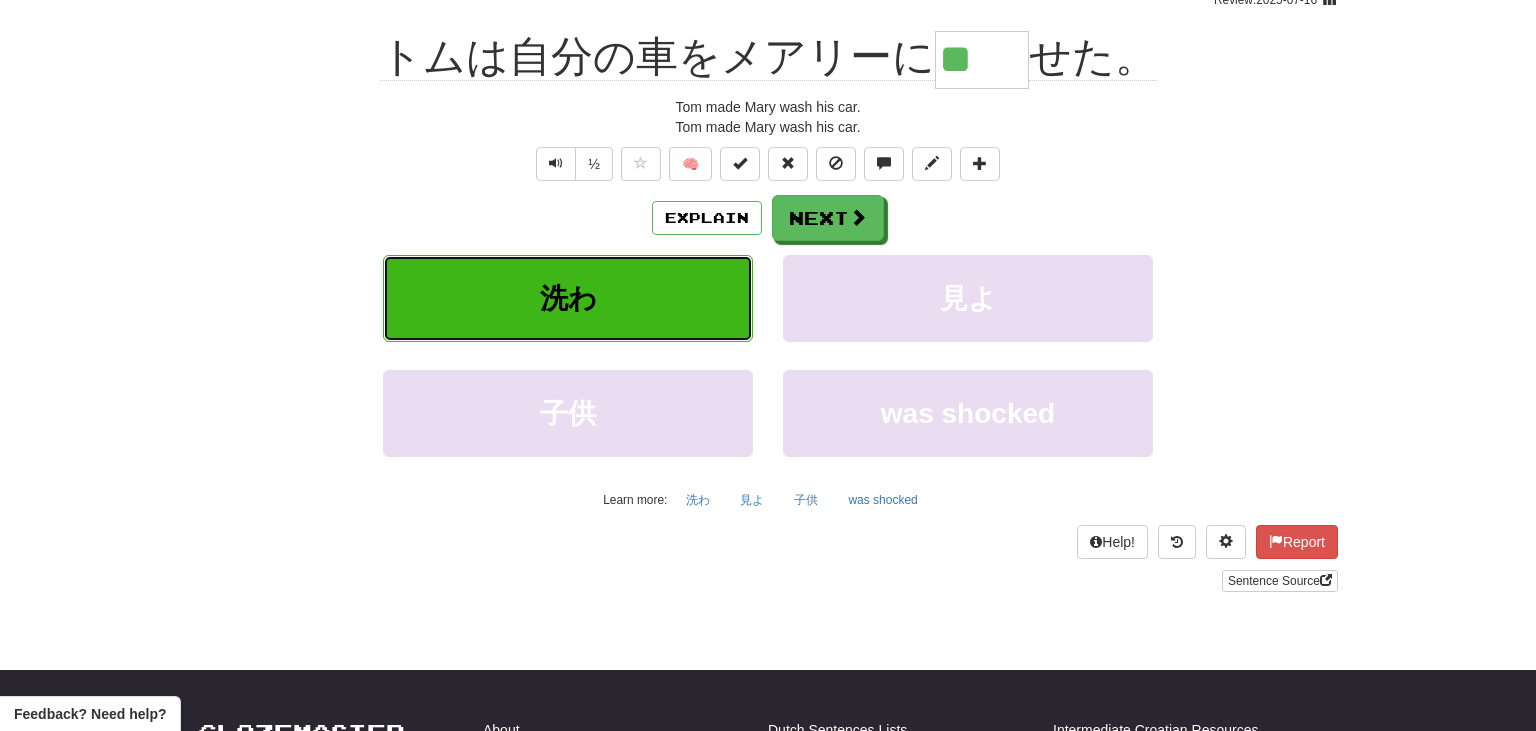 scroll, scrollTop: 194, scrollLeft: 0, axis: vertical 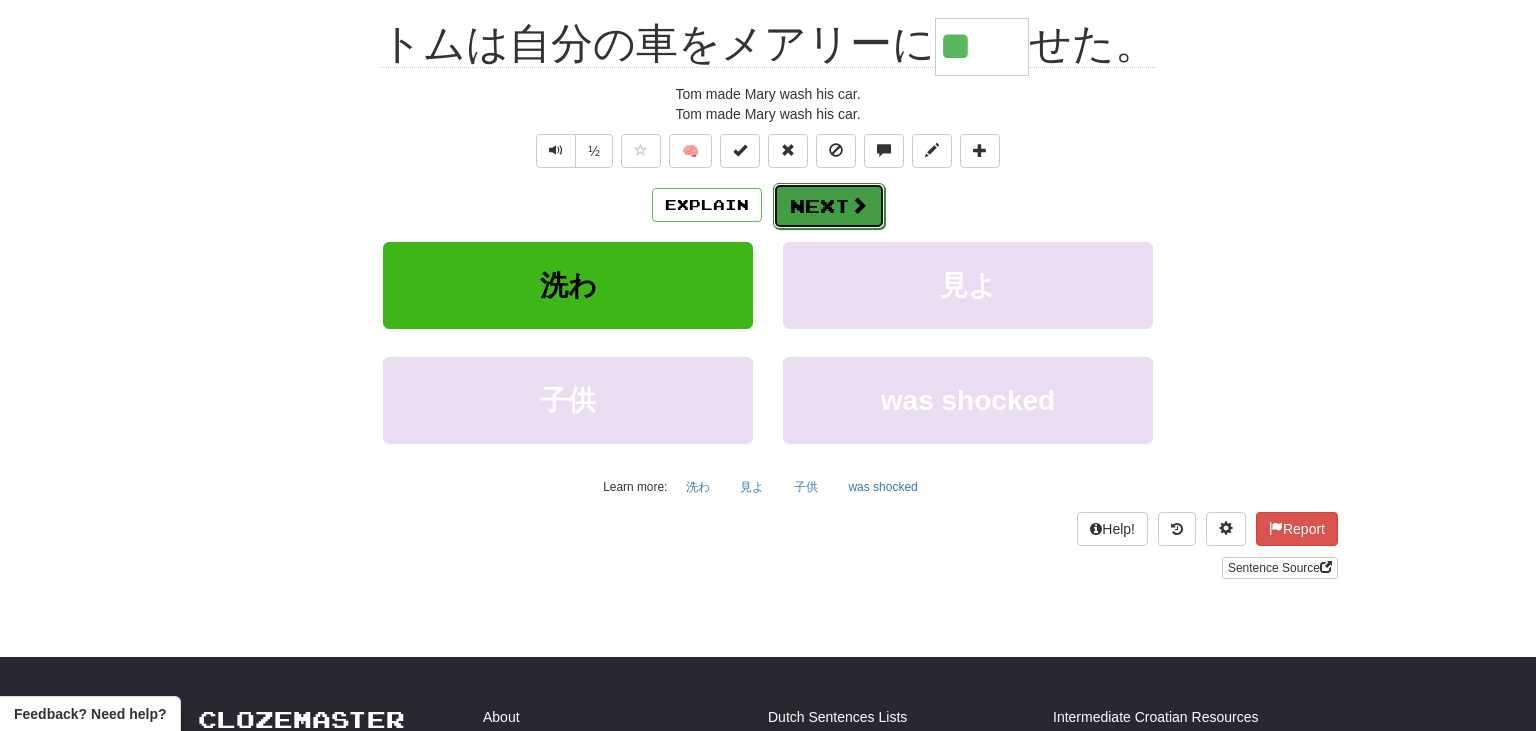 click on "Next" at bounding box center [829, 206] 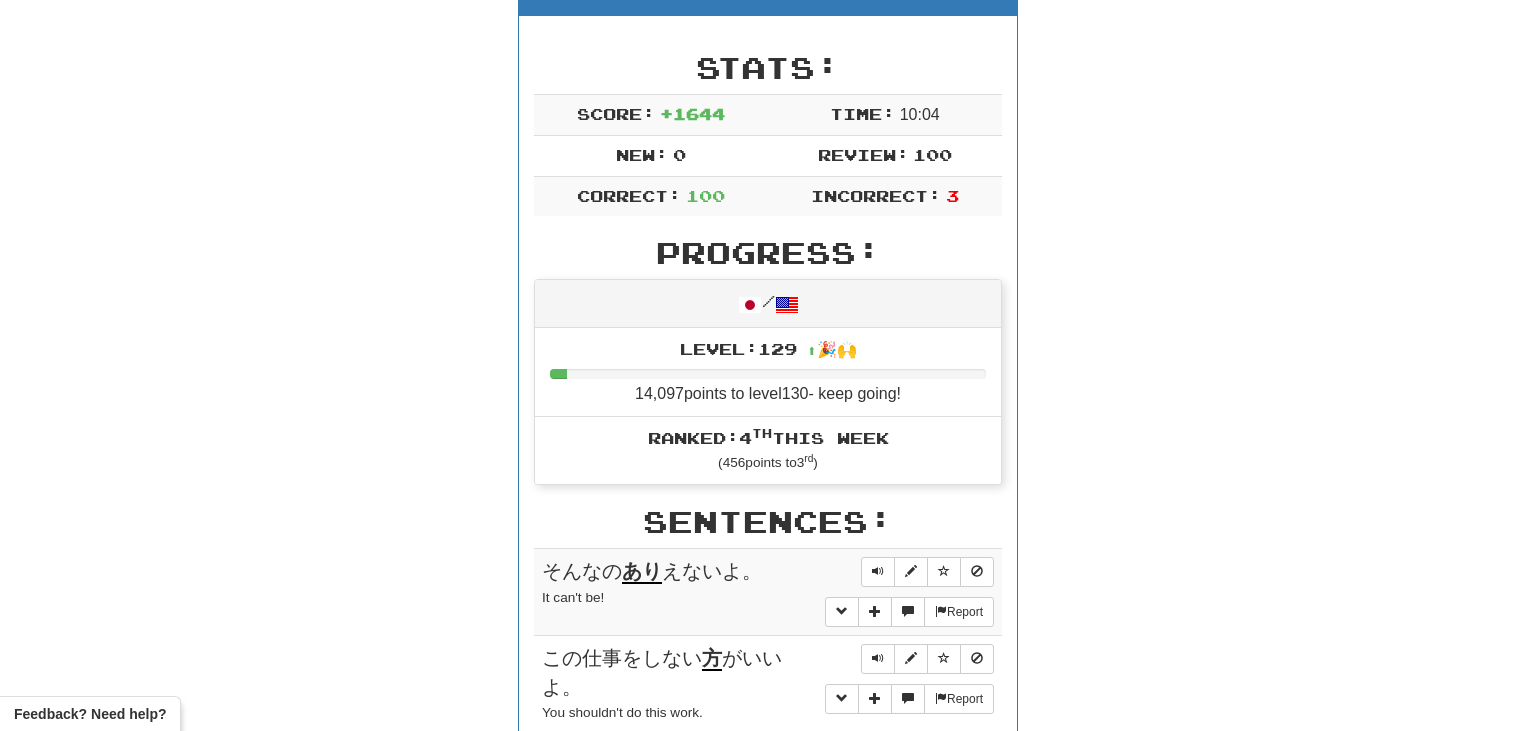 scroll, scrollTop: 0, scrollLeft: 0, axis: both 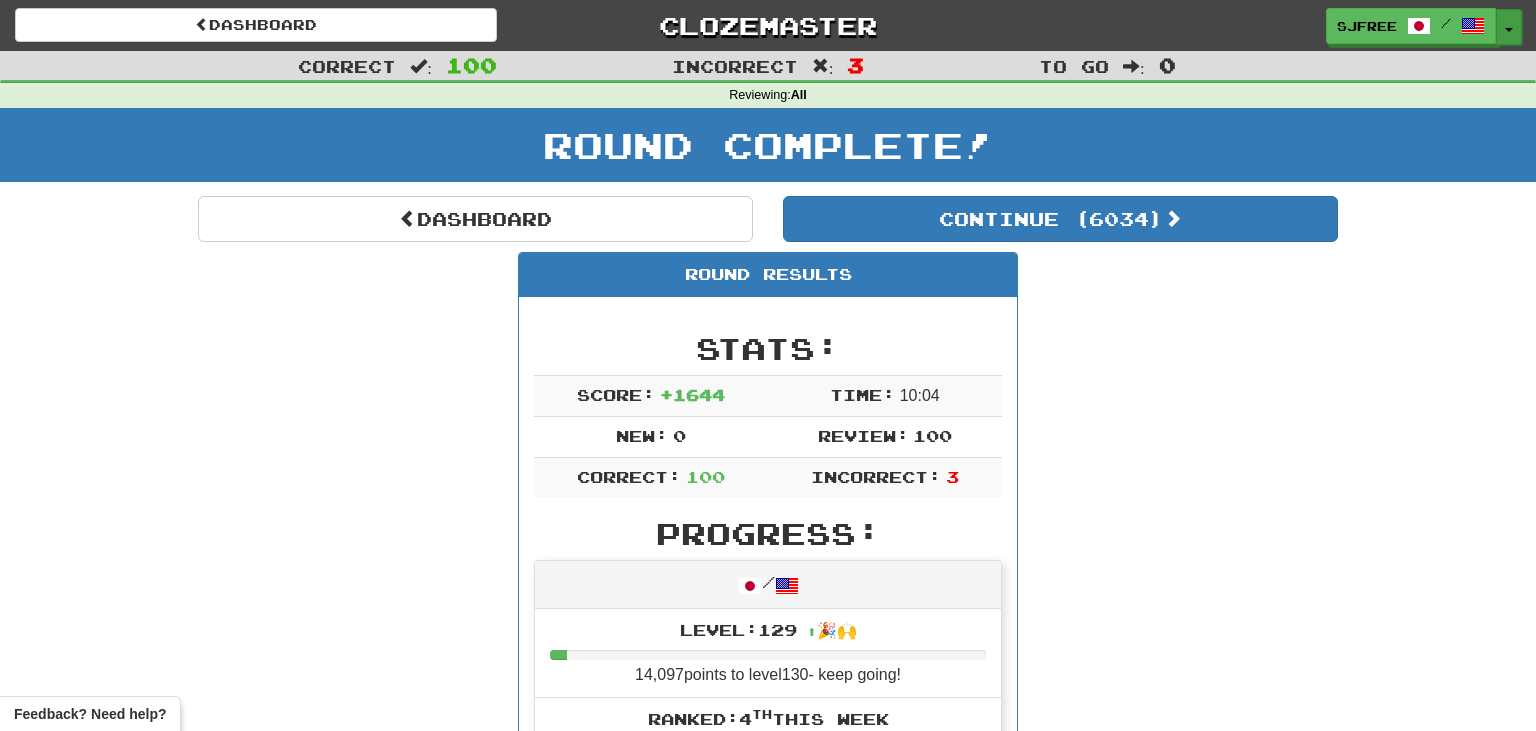 click on "Toggle Dropdown" at bounding box center [1509, 27] 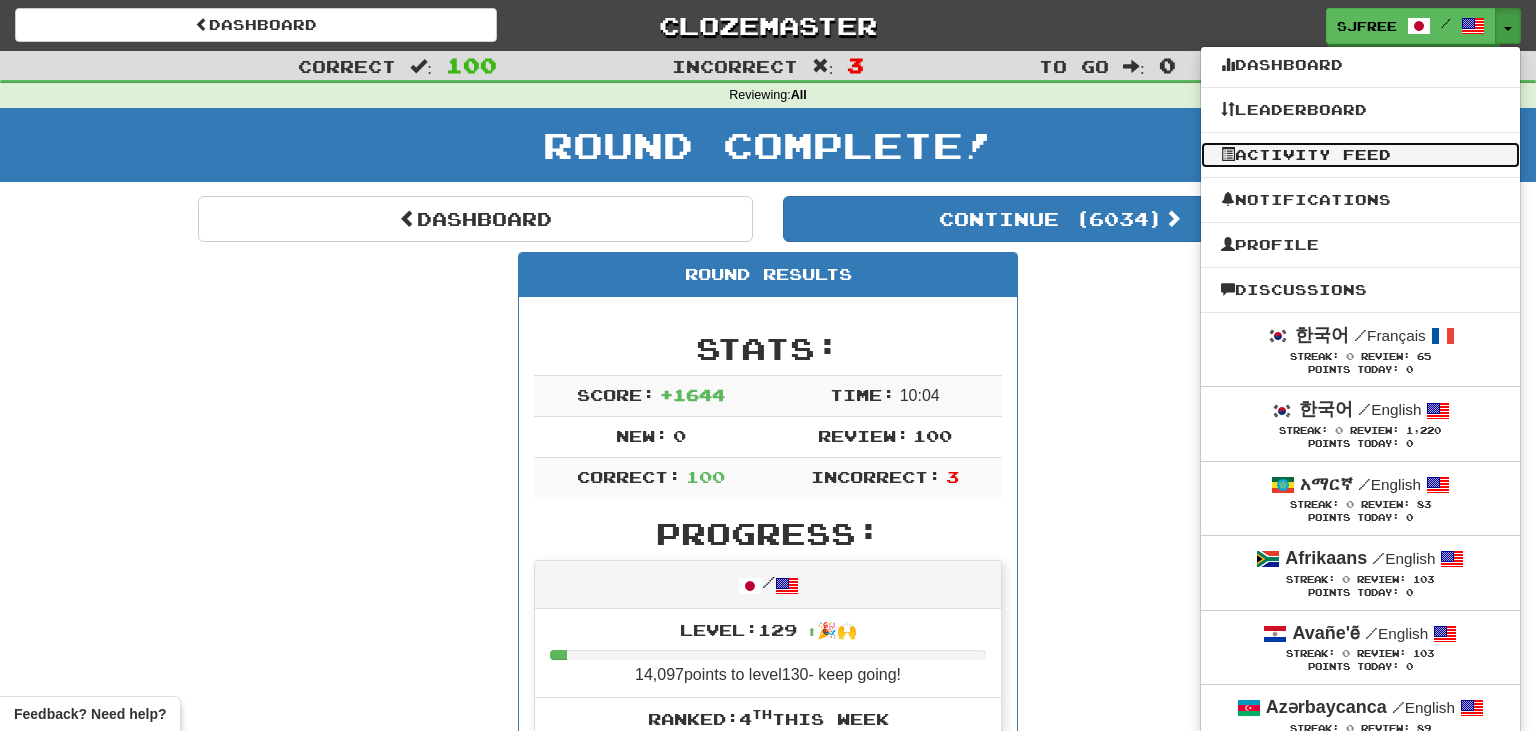 click on "Activity Feed" at bounding box center (1360, 155) 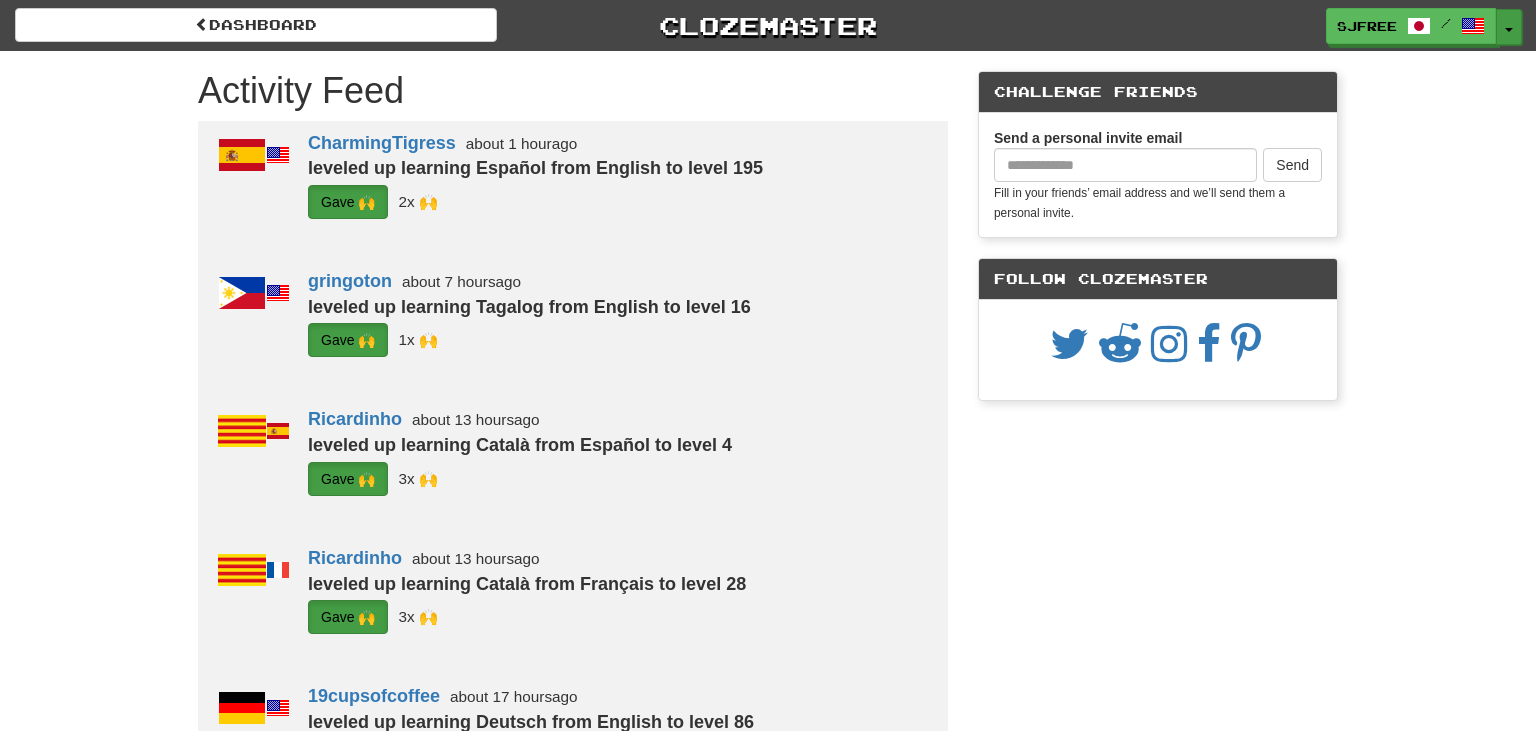 scroll, scrollTop: 38, scrollLeft: 0, axis: vertical 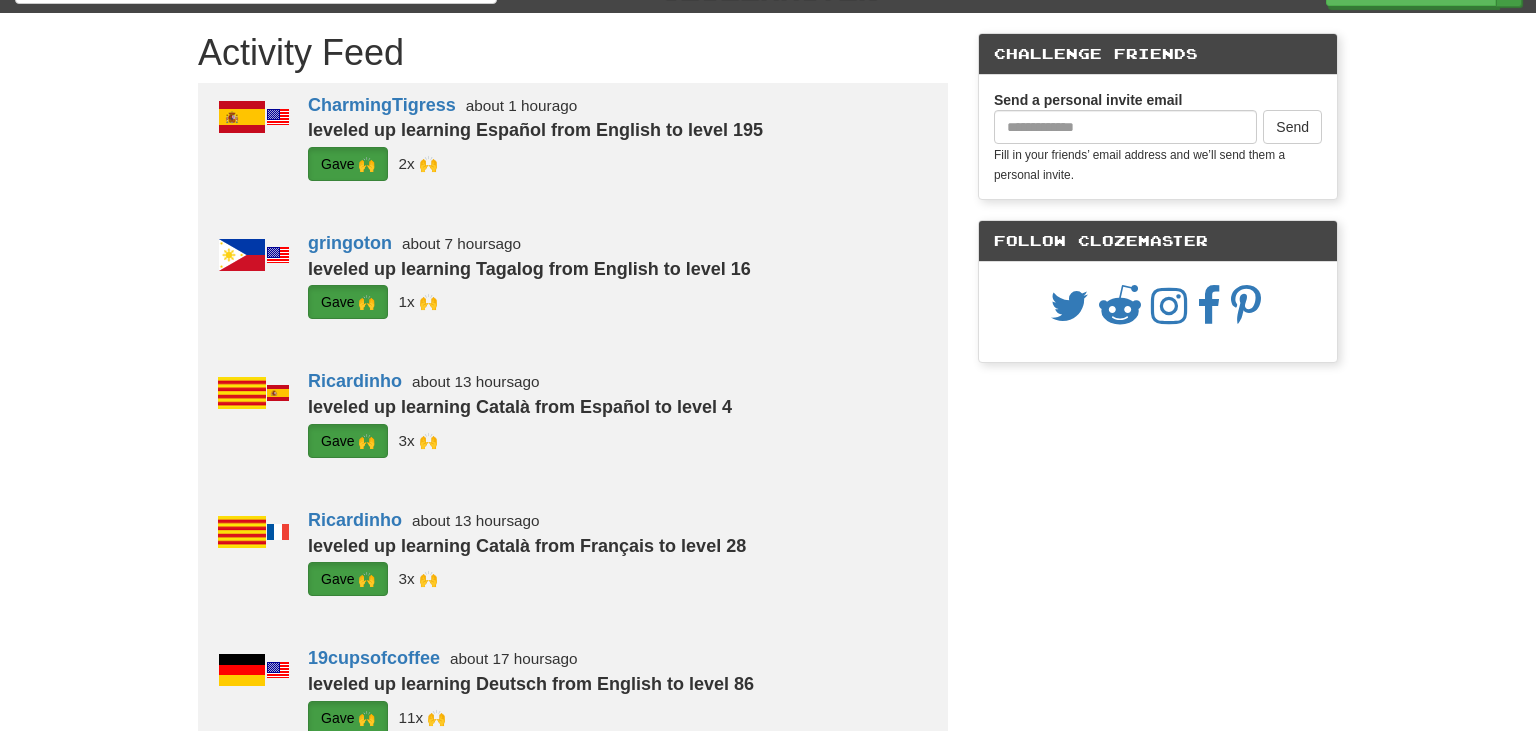 click on "Toggle Dropdown" at bounding box center (1509, -11) 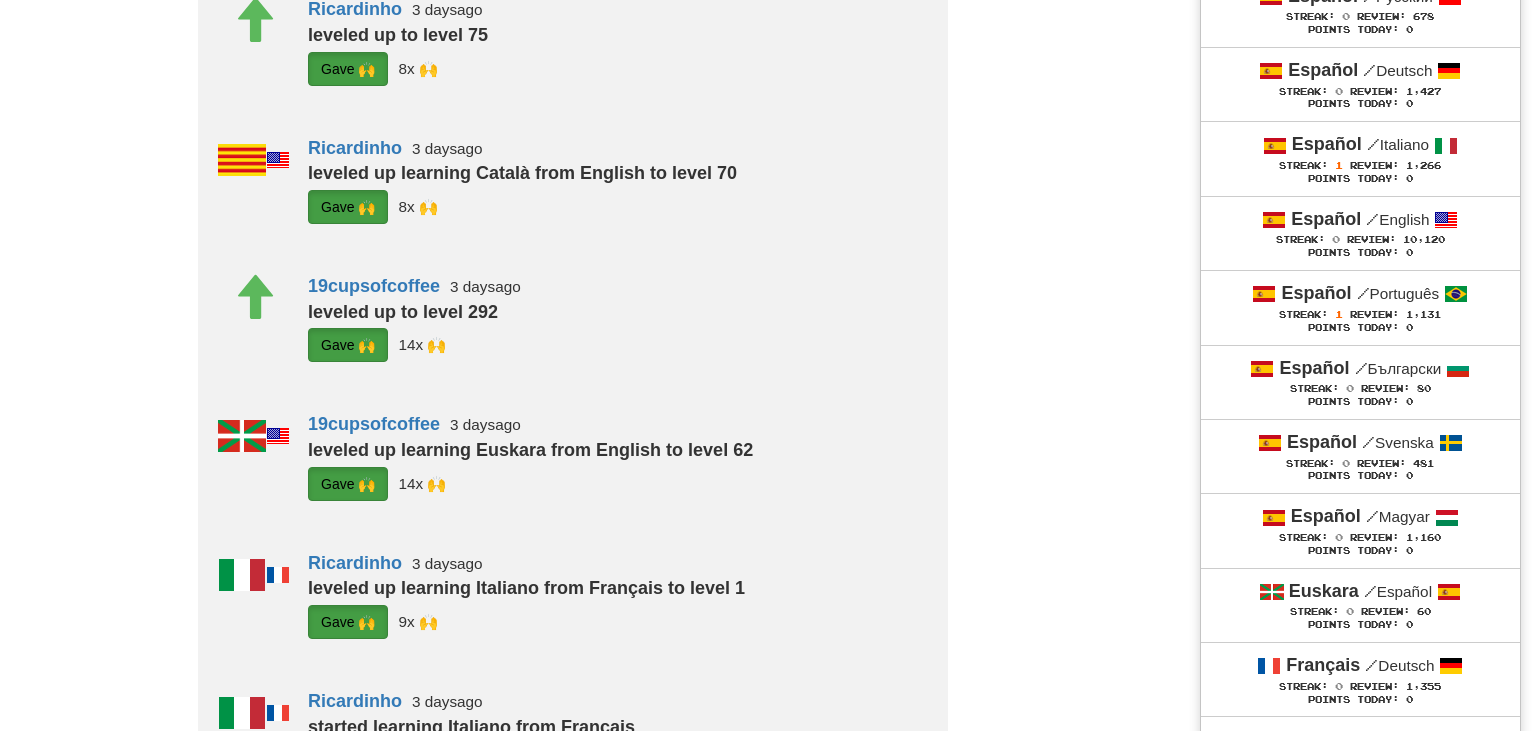 scroll, scrollTop: 3984, scrollLeft: 0, axis: vertical 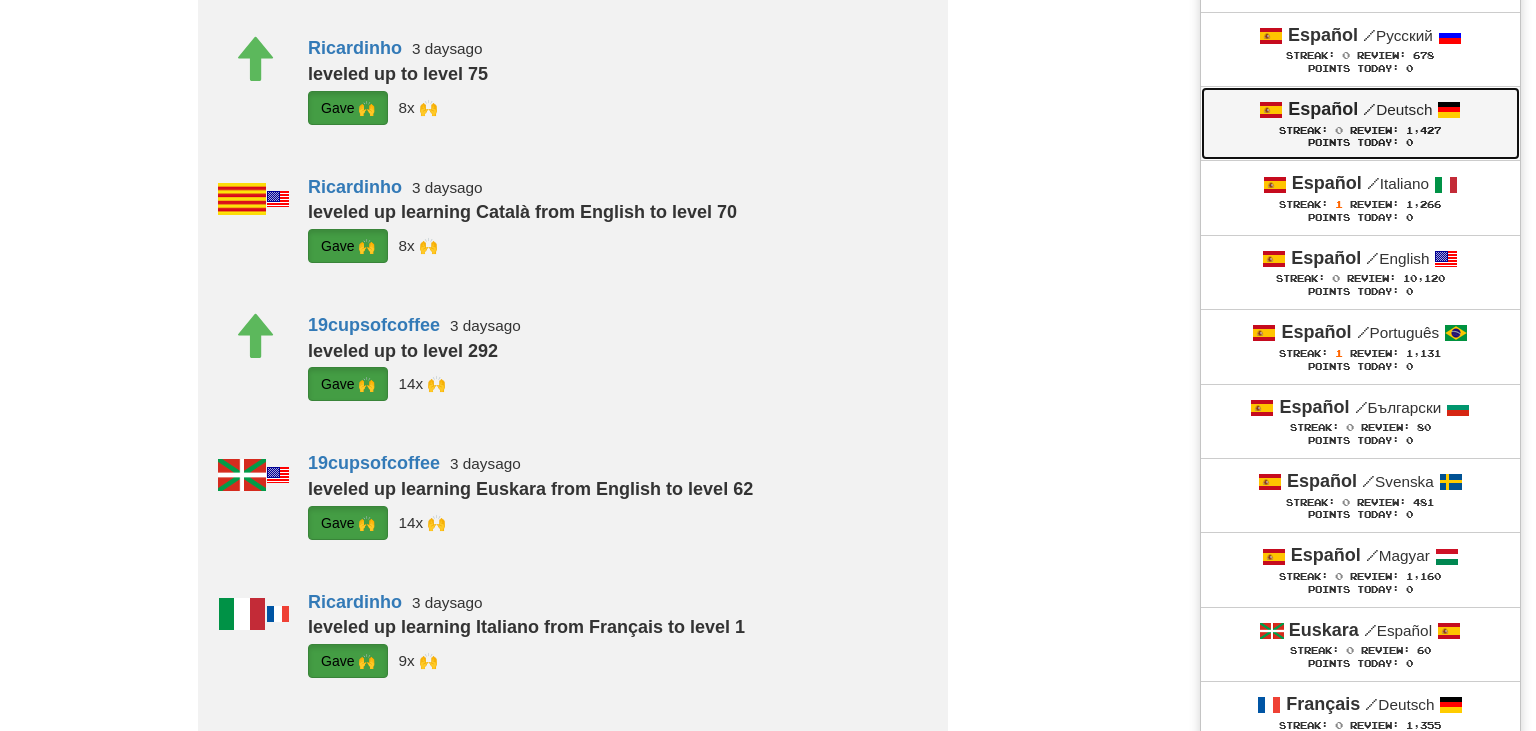 click on "Streak:
0
Review:
1,427" at bounding box center [1360, 130] 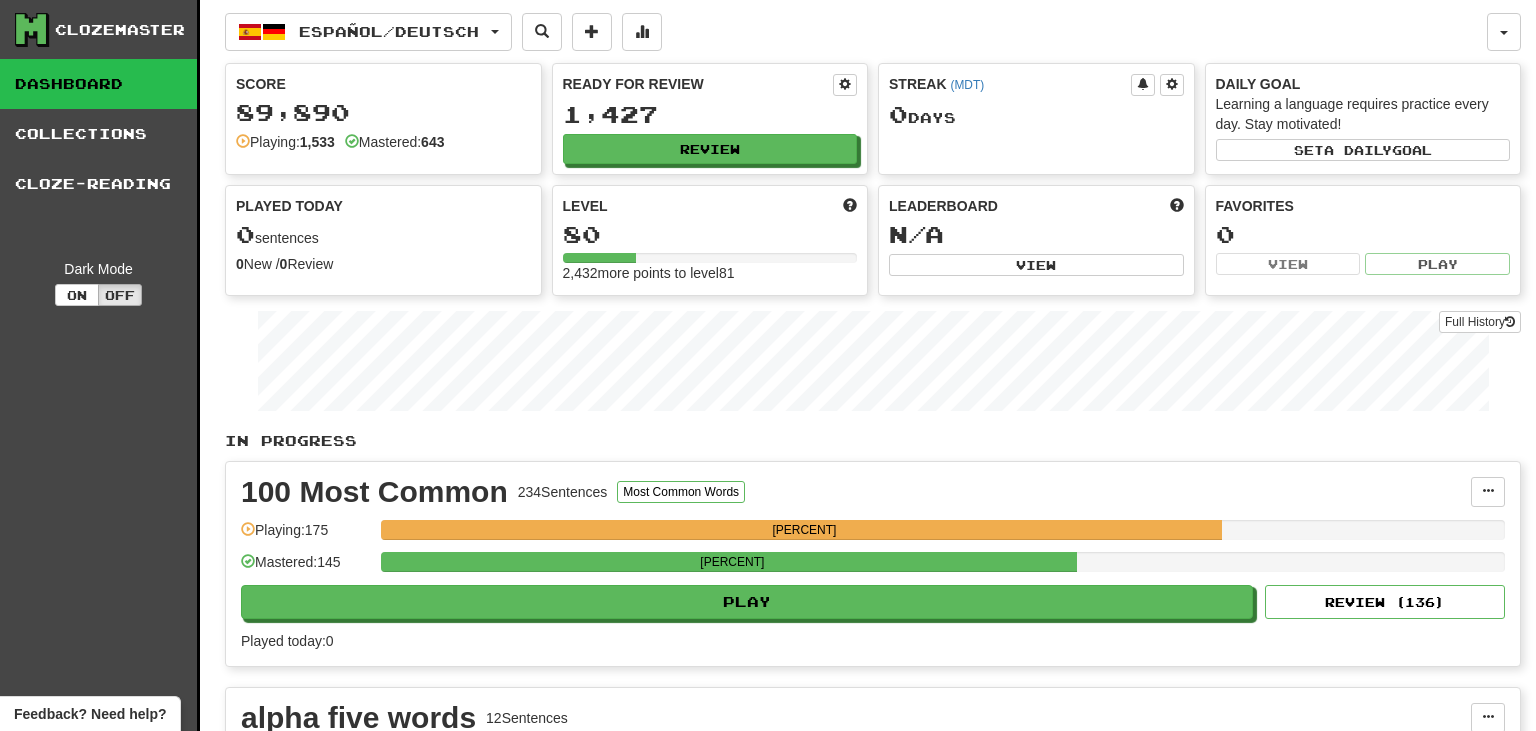 scroll, scrollTop: 0, scrollLeft: 0, axis: both 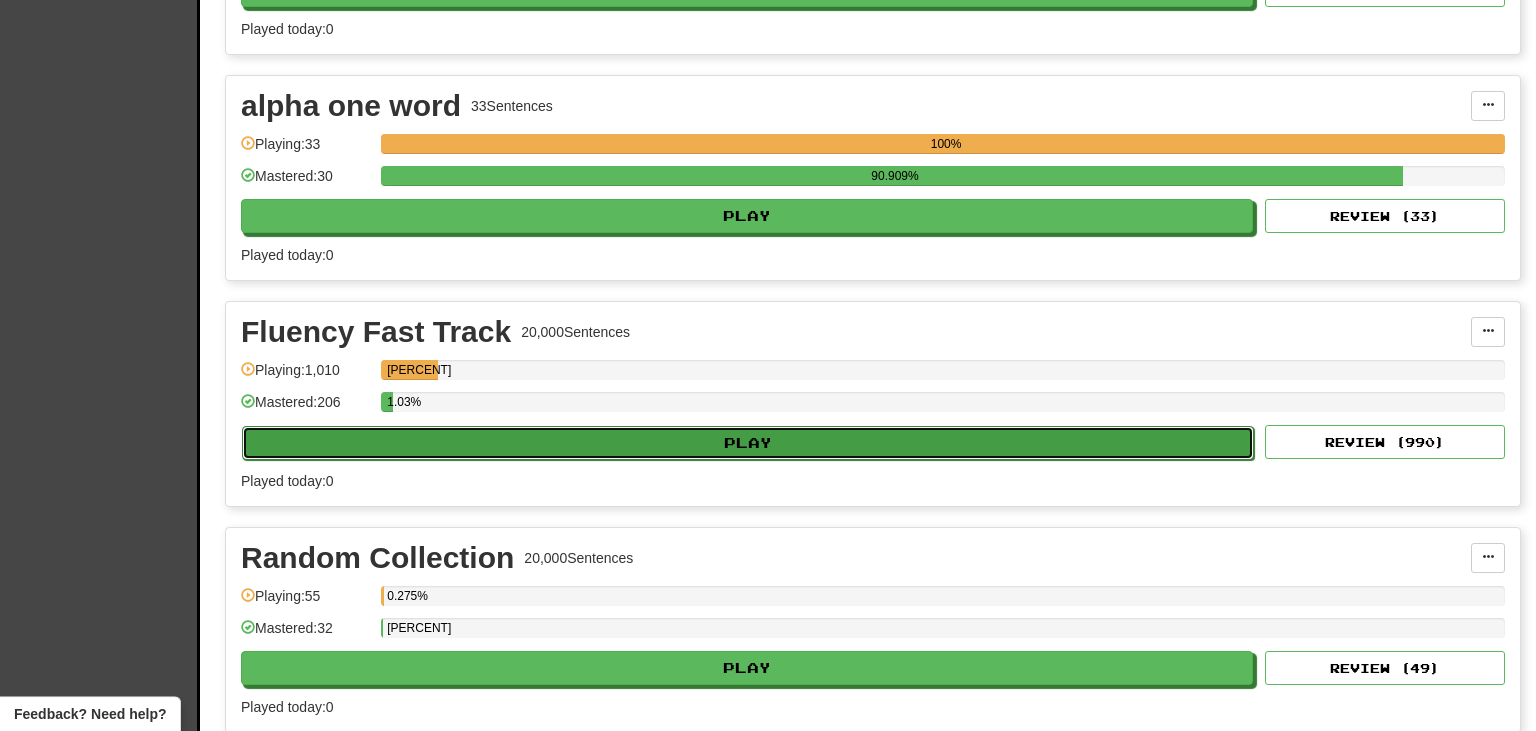click on "Play" 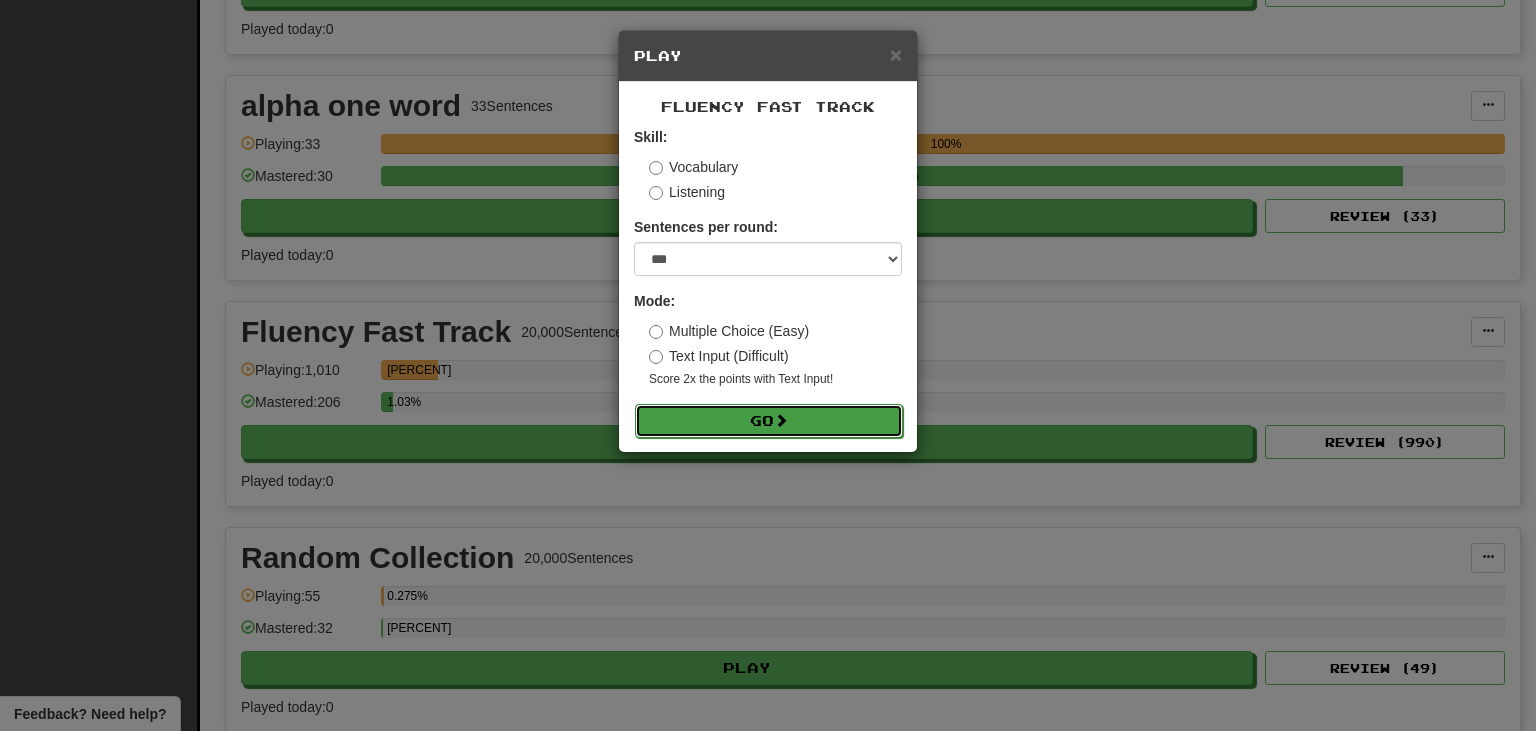 click on "Go" at bounding box center (769, 421) 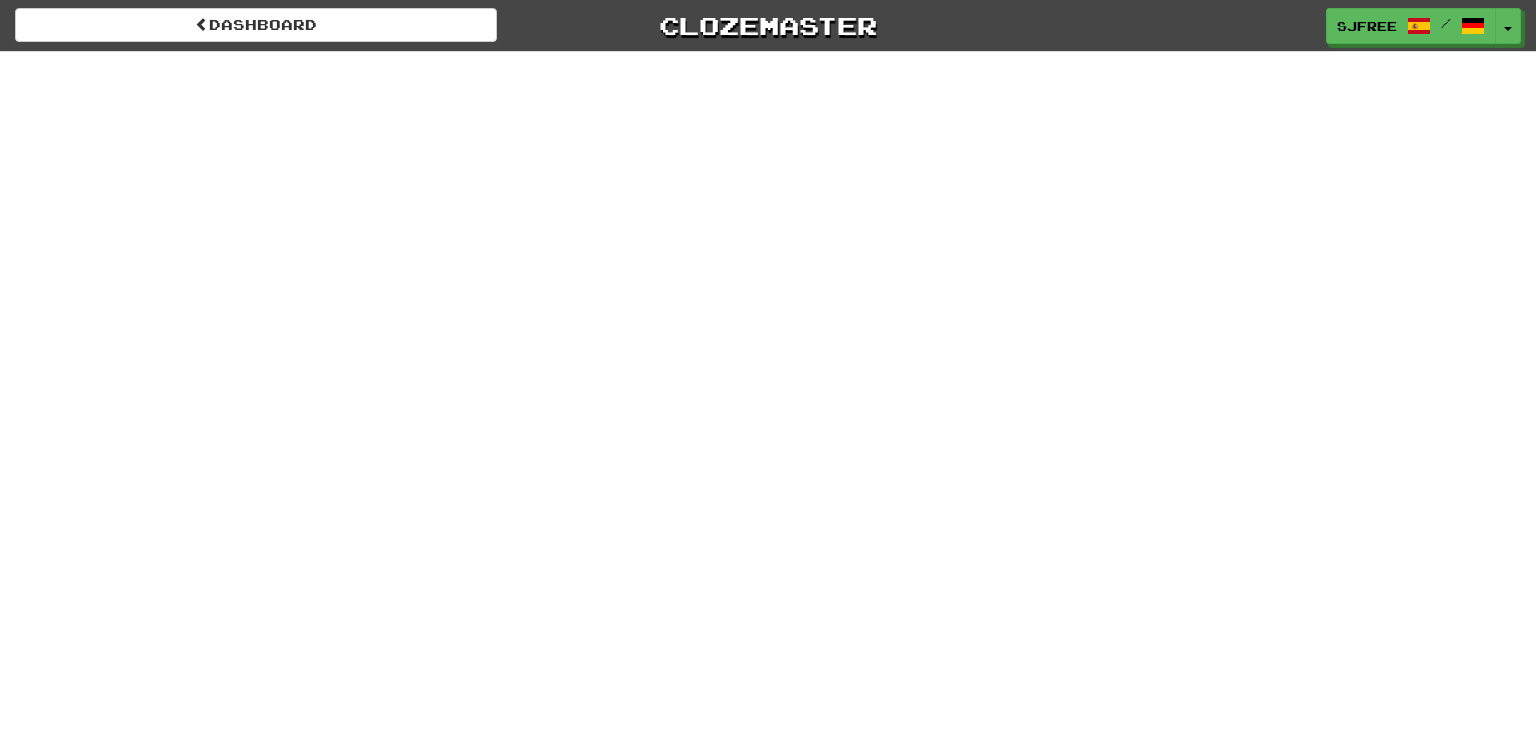 scroll, scrollTop: 0, scrollLeft: 0, axis: both 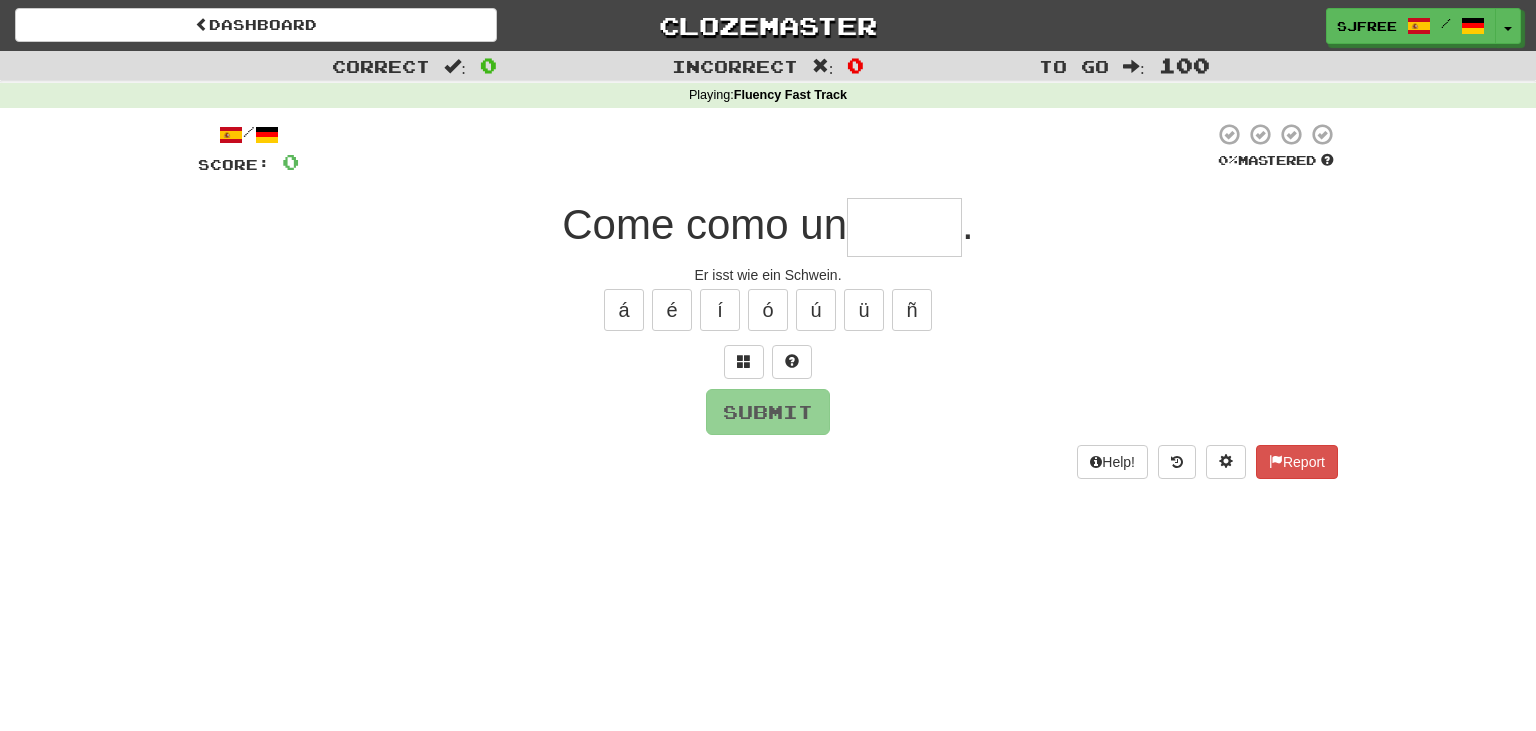 type on "*" 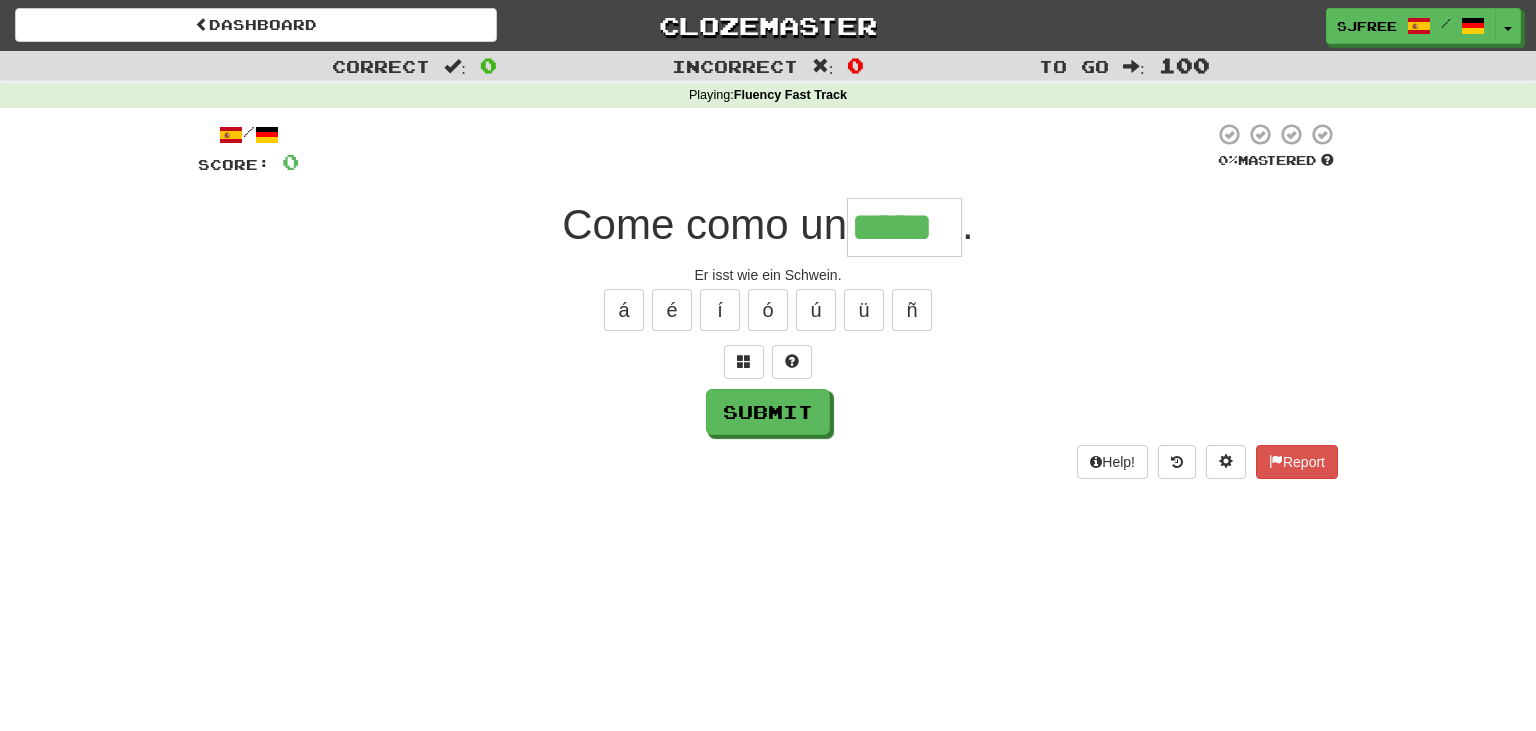 type on "*****" 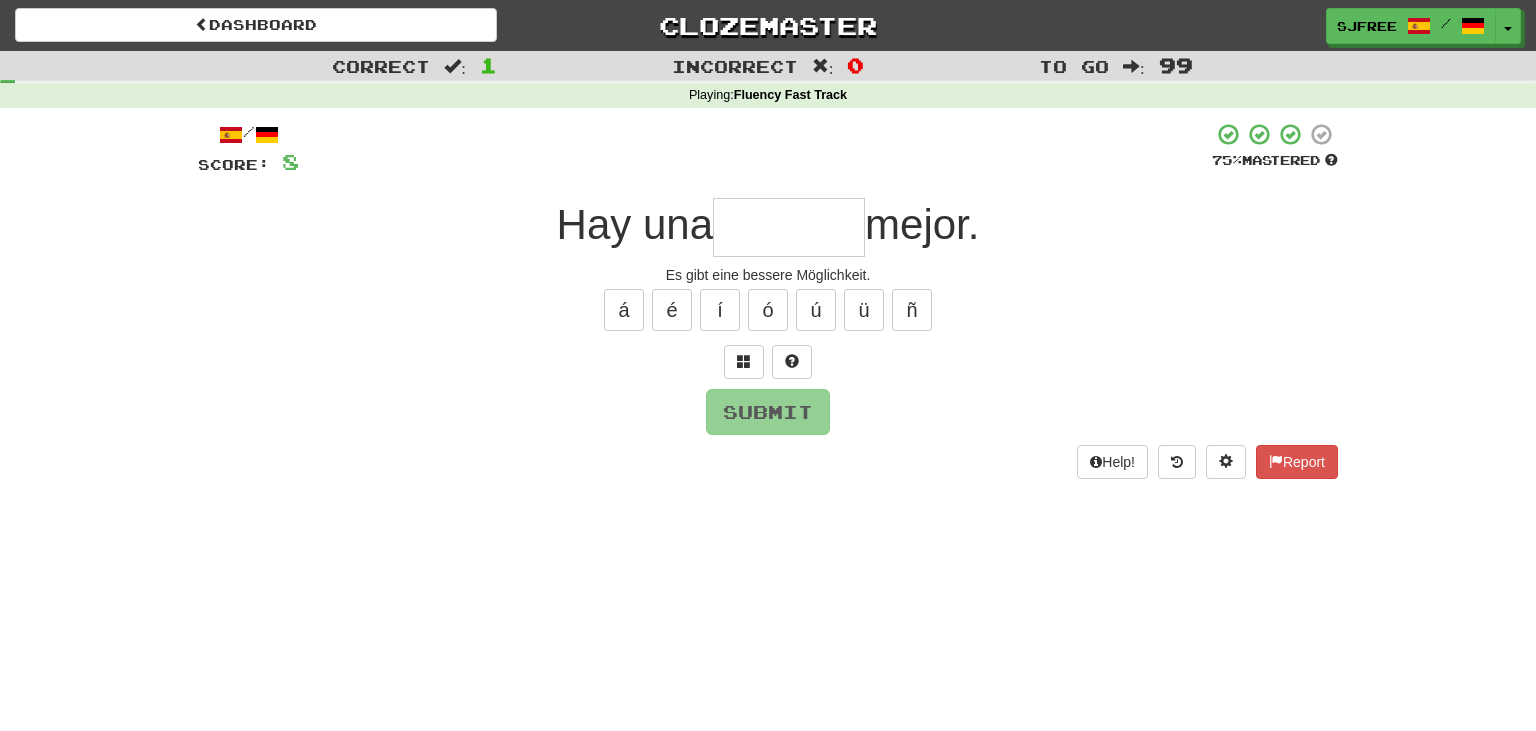 click at bounding box center (789, 227) 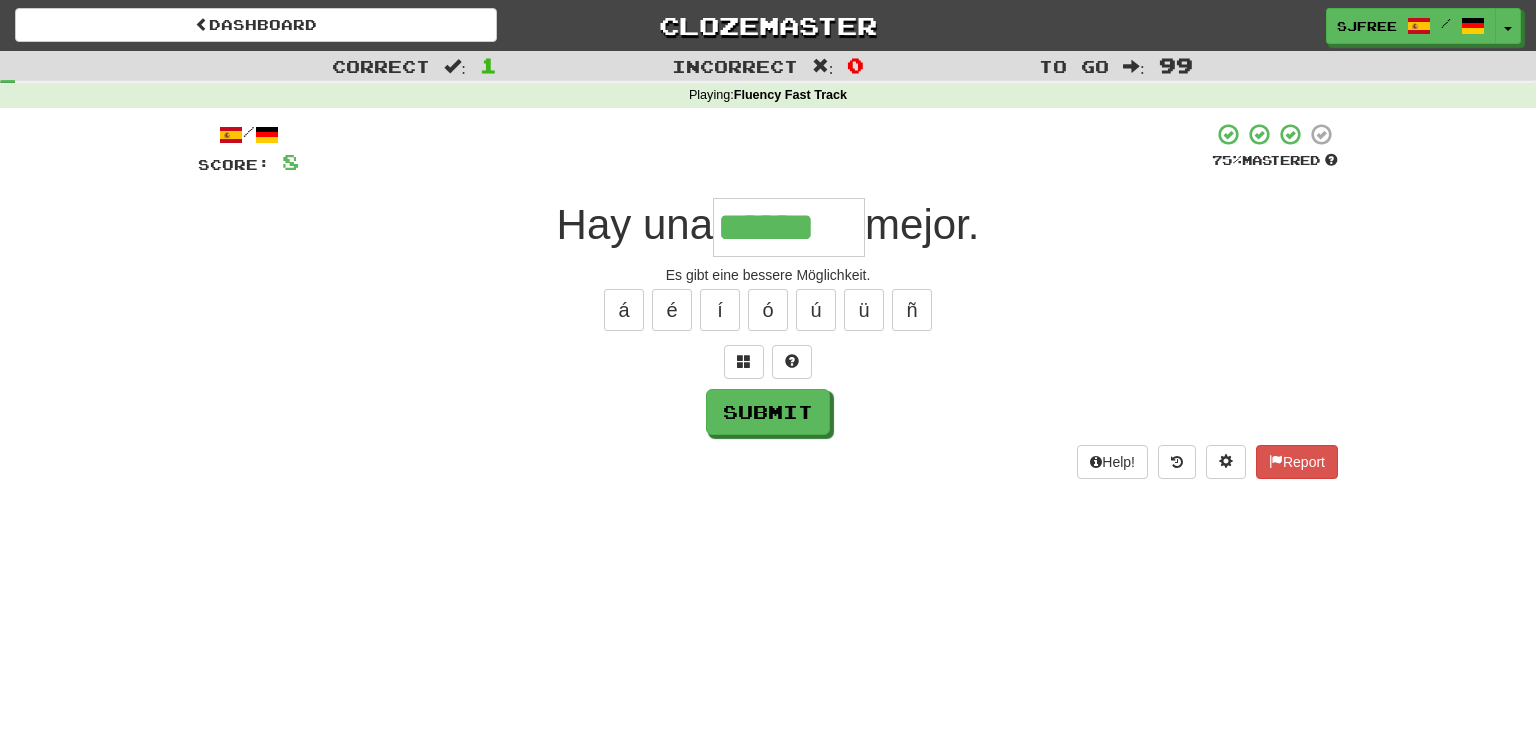 type on "******" 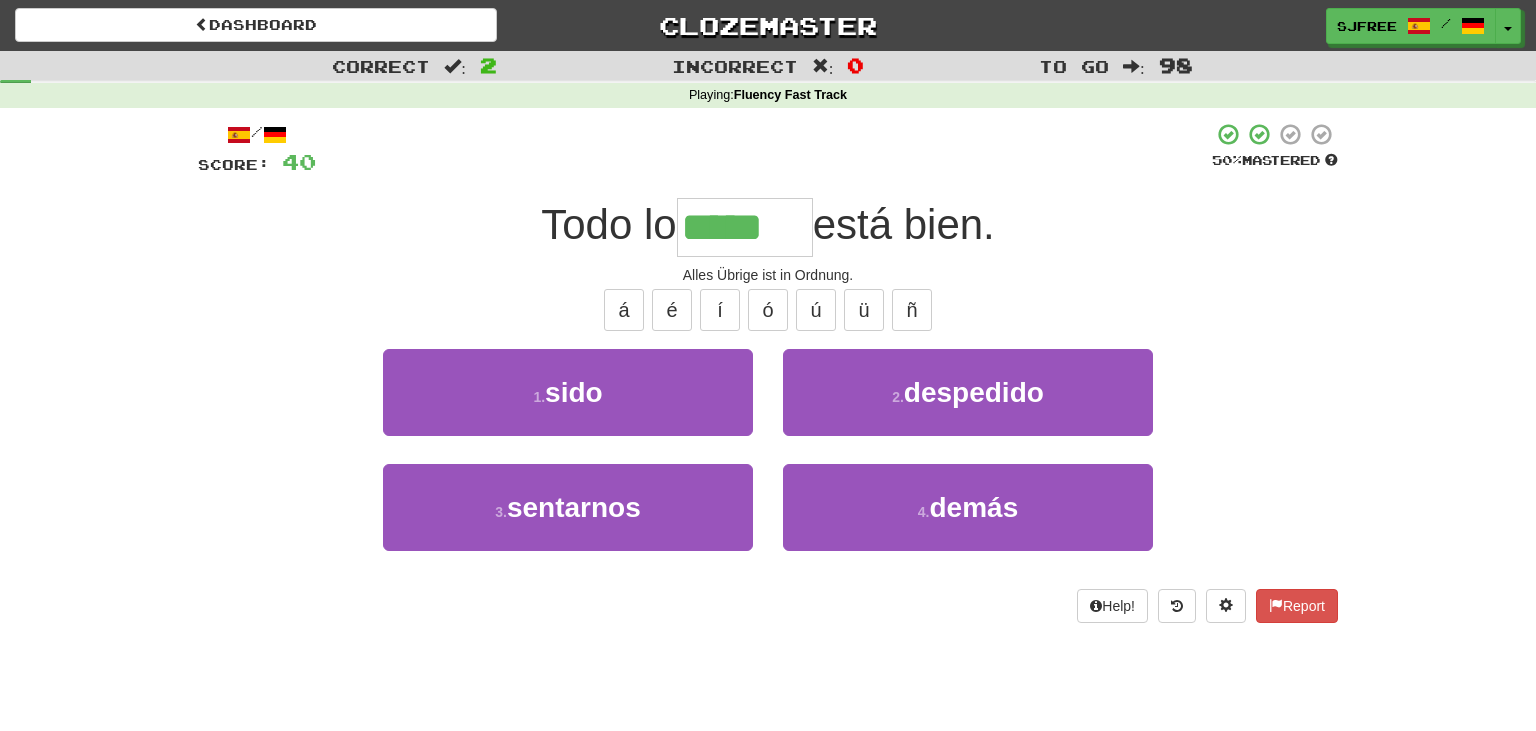 type on "*****" 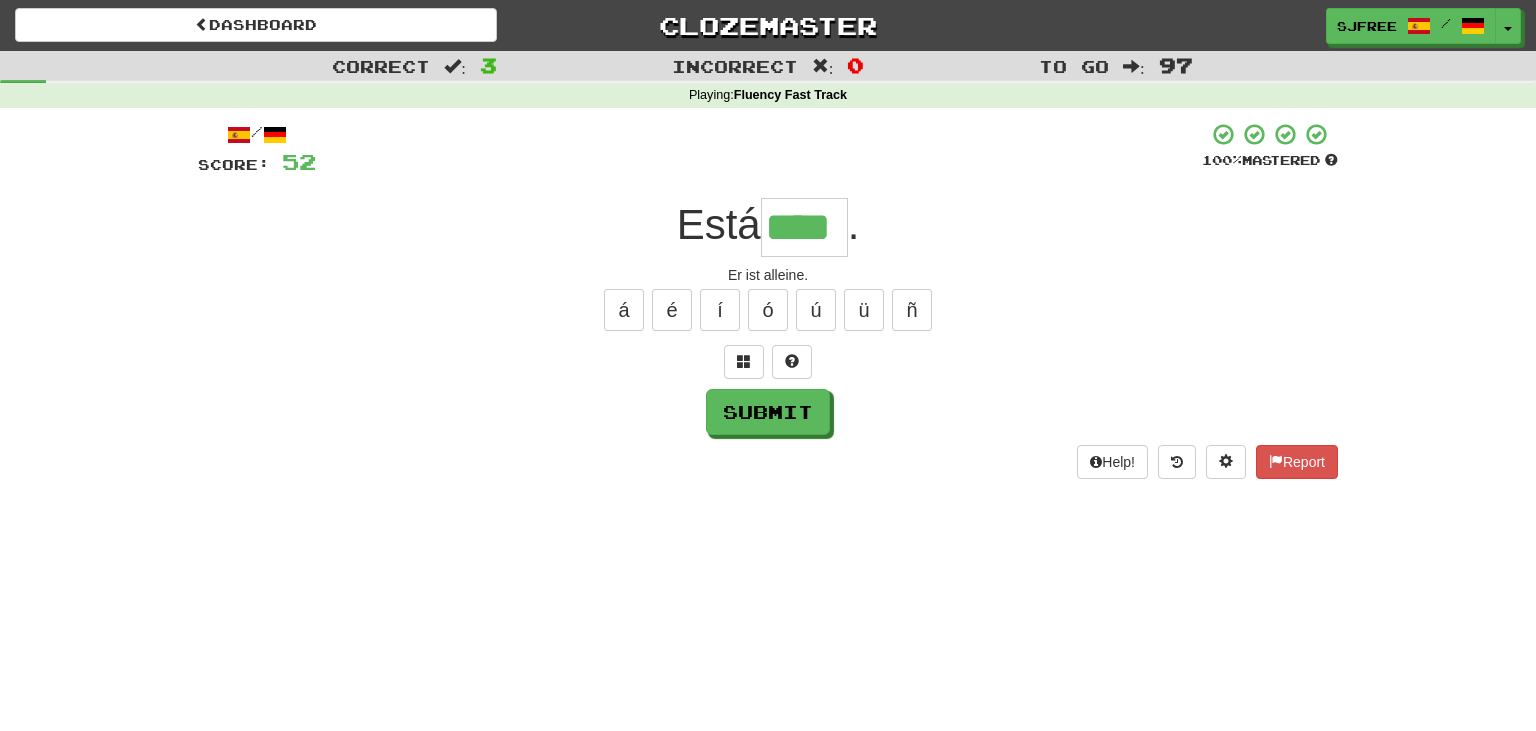 type on "****" 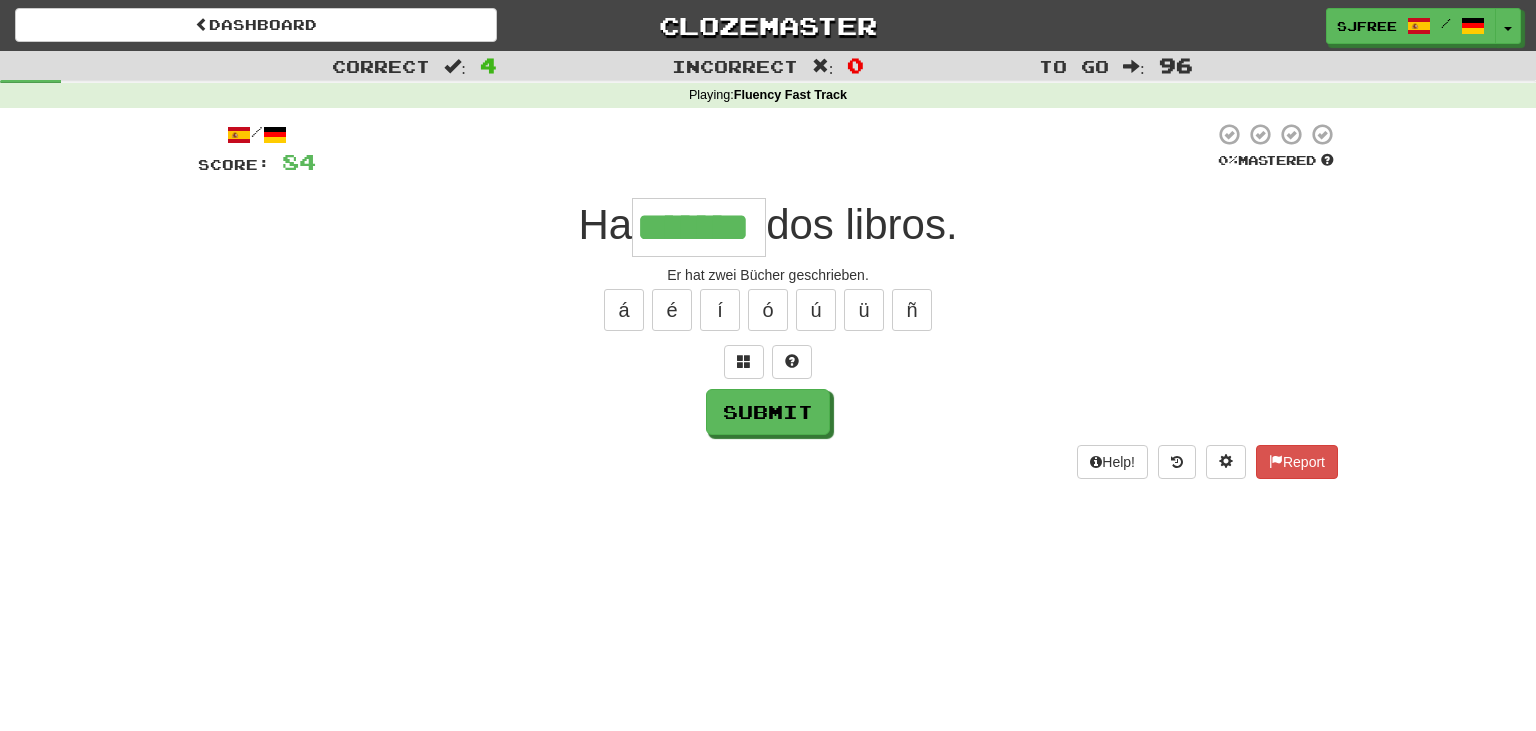 type on "*******" 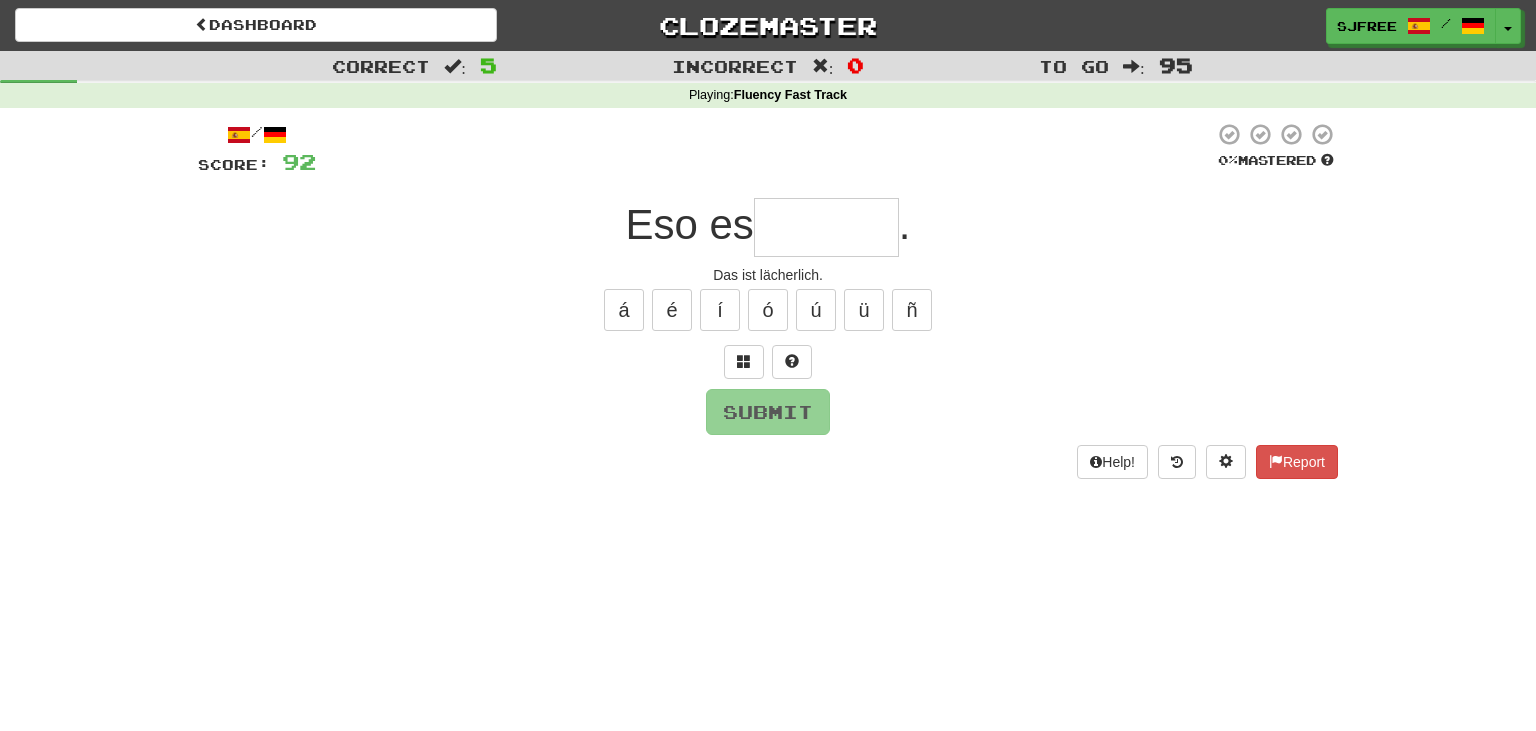 type on "*" 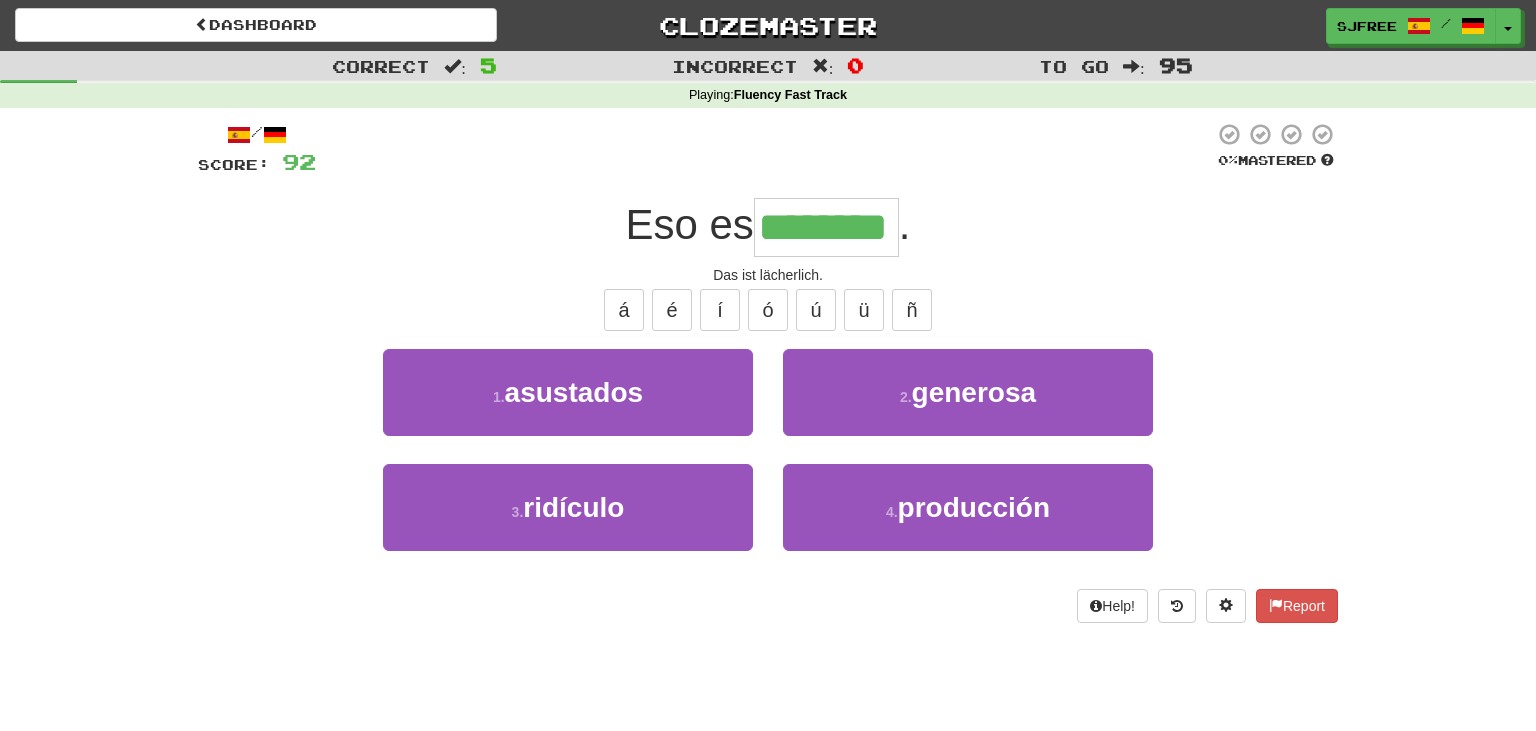 type on "********" 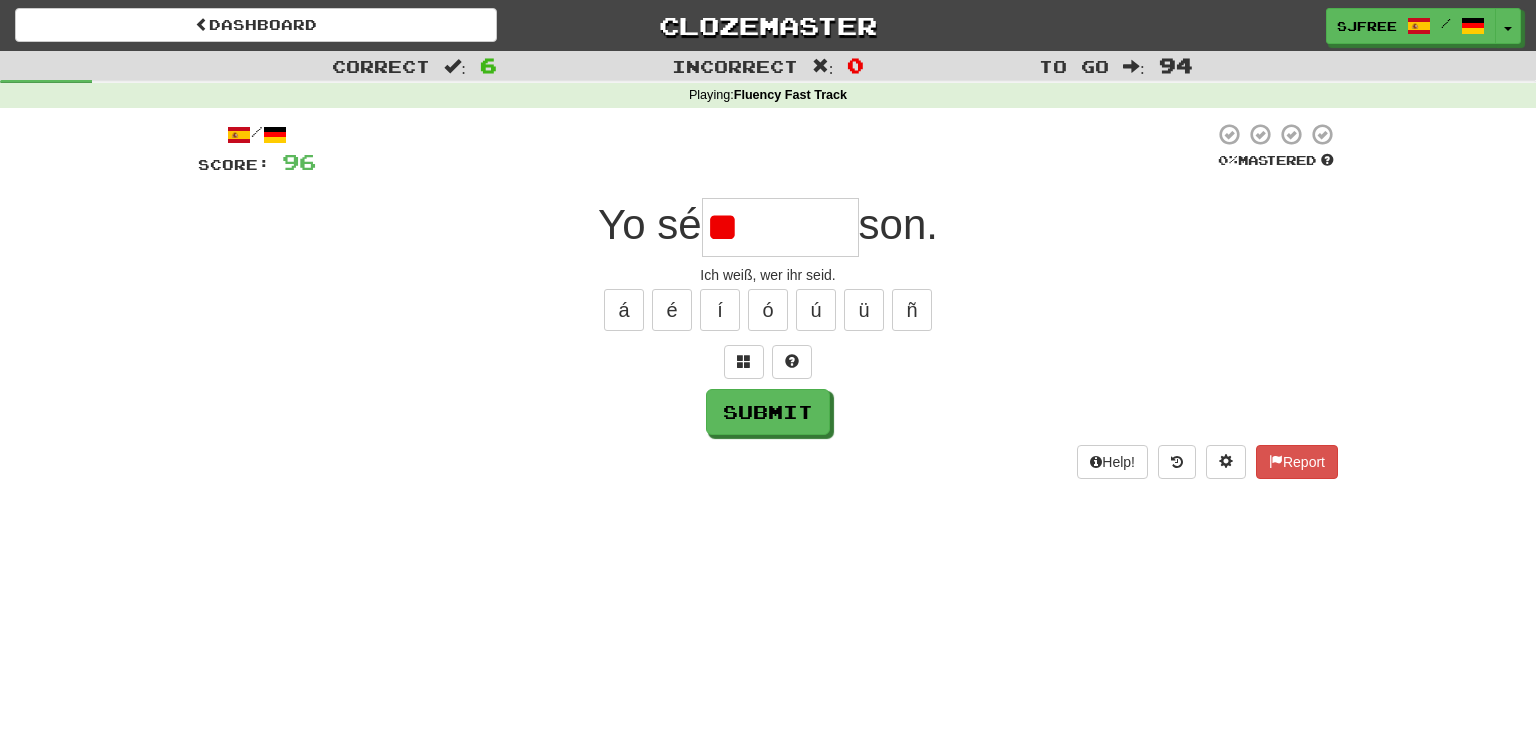 type on "*" 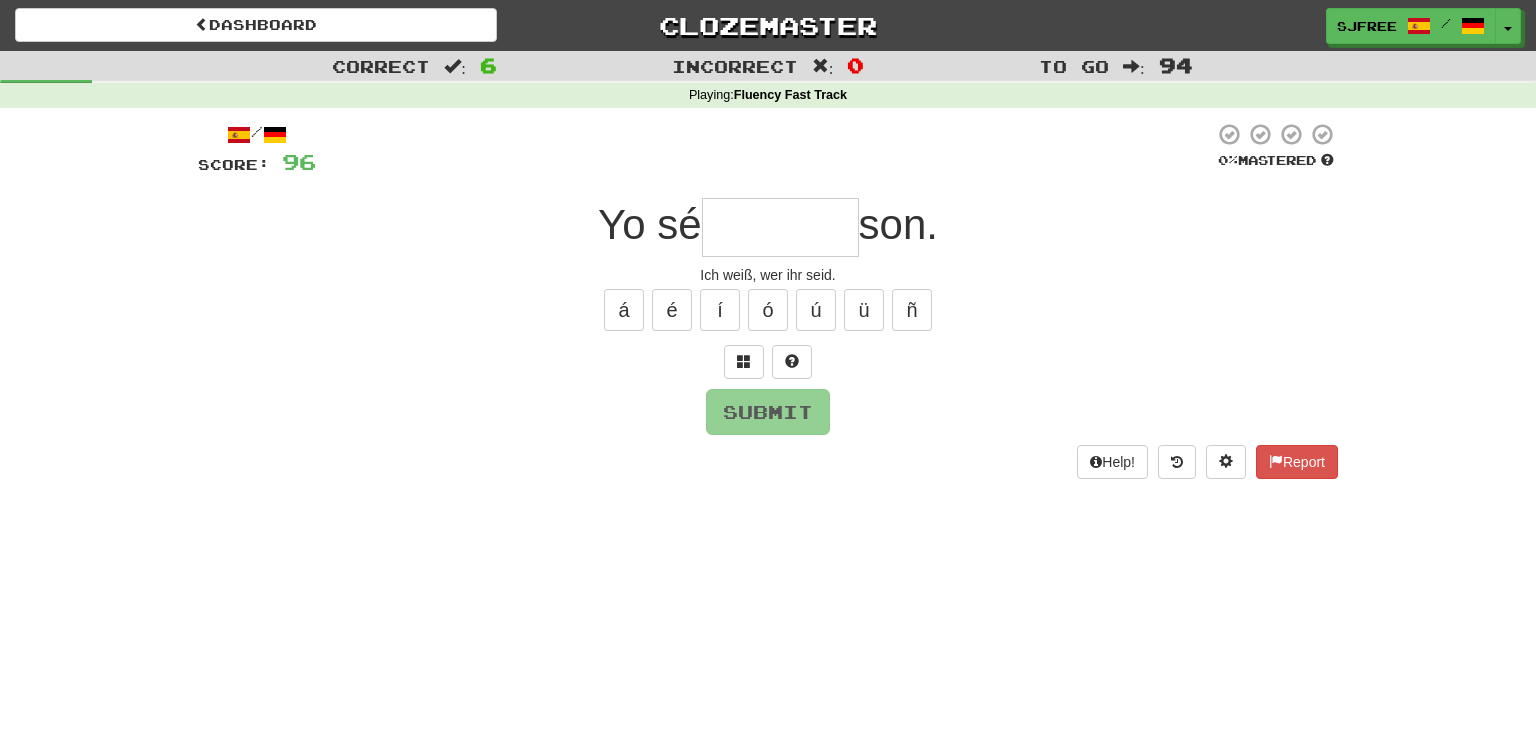 type on "*" 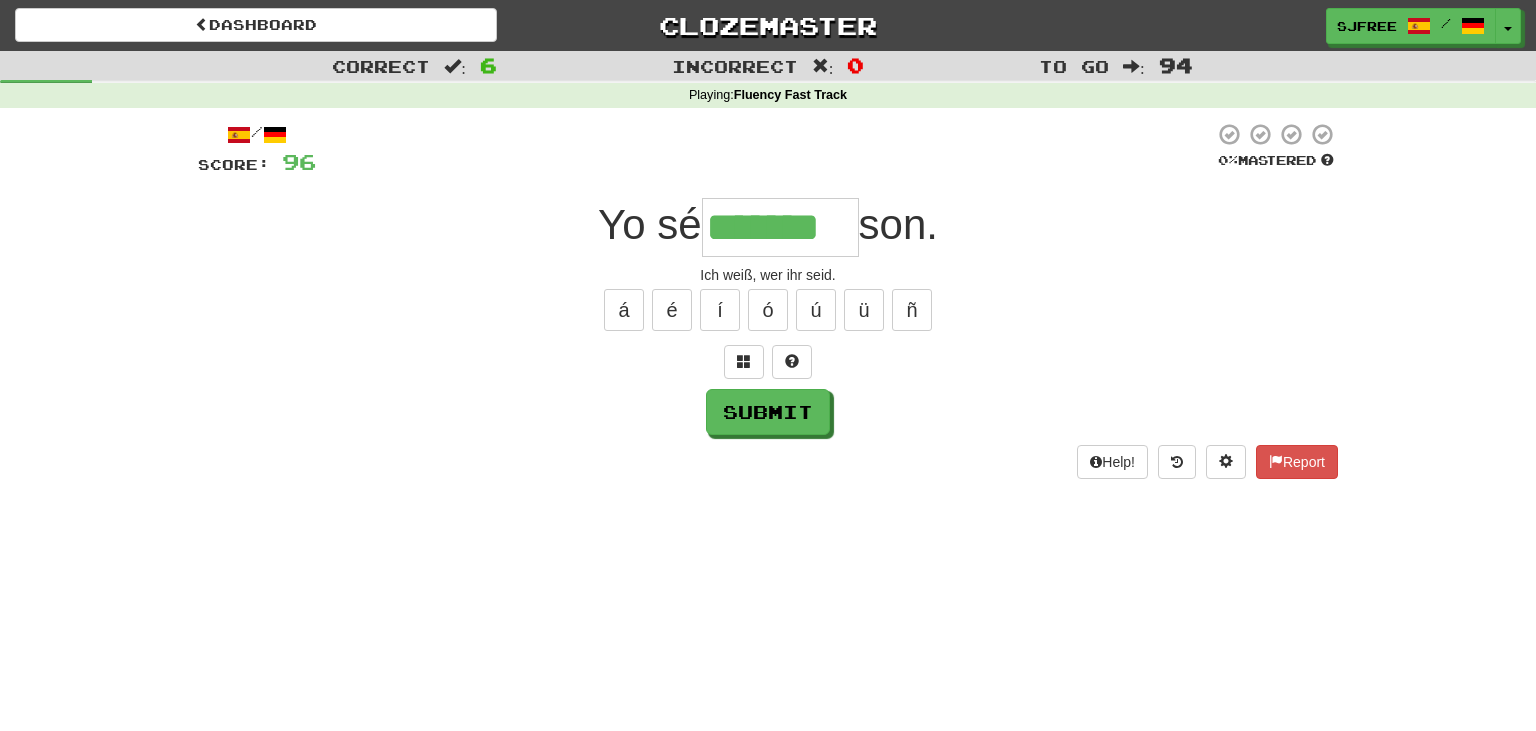 type on "*******" 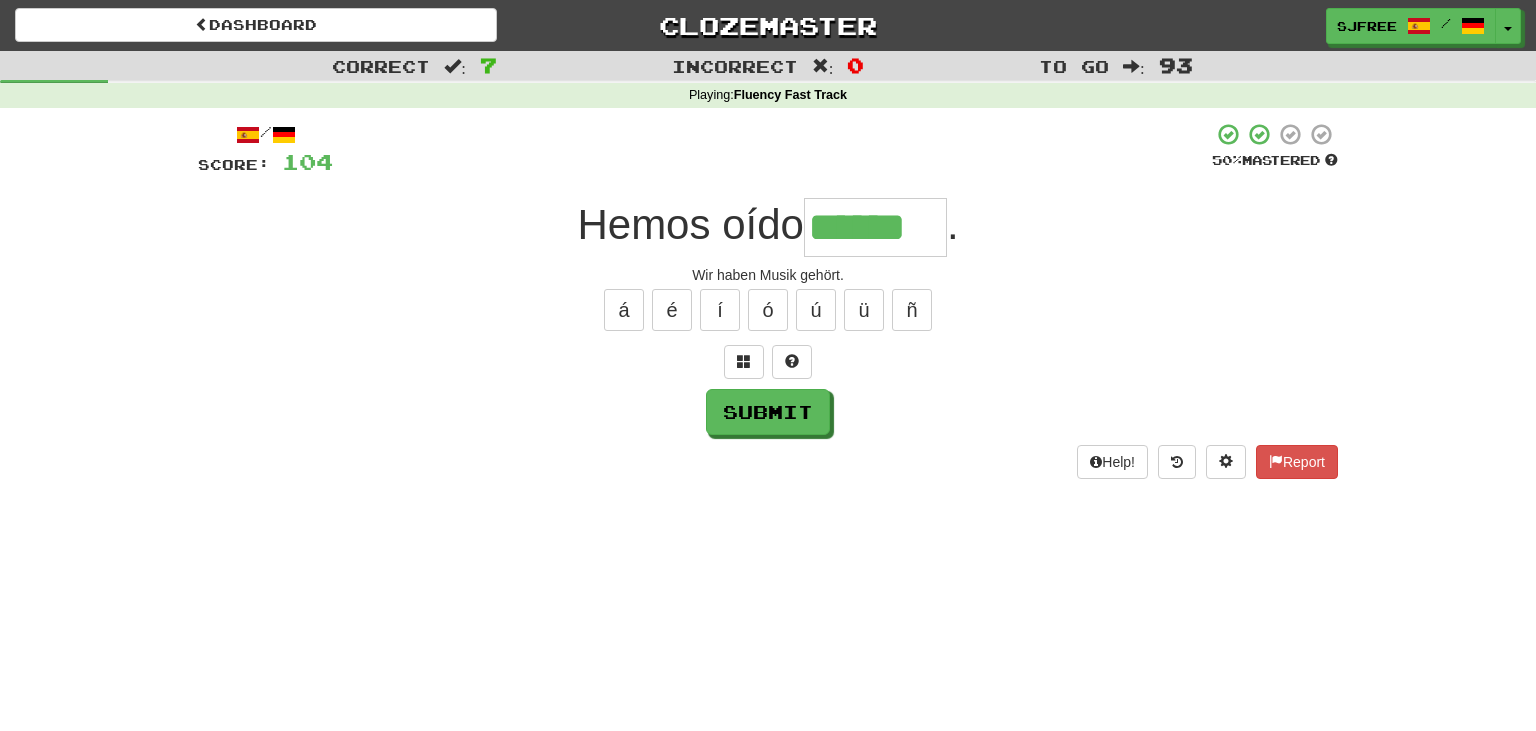 type on "******" 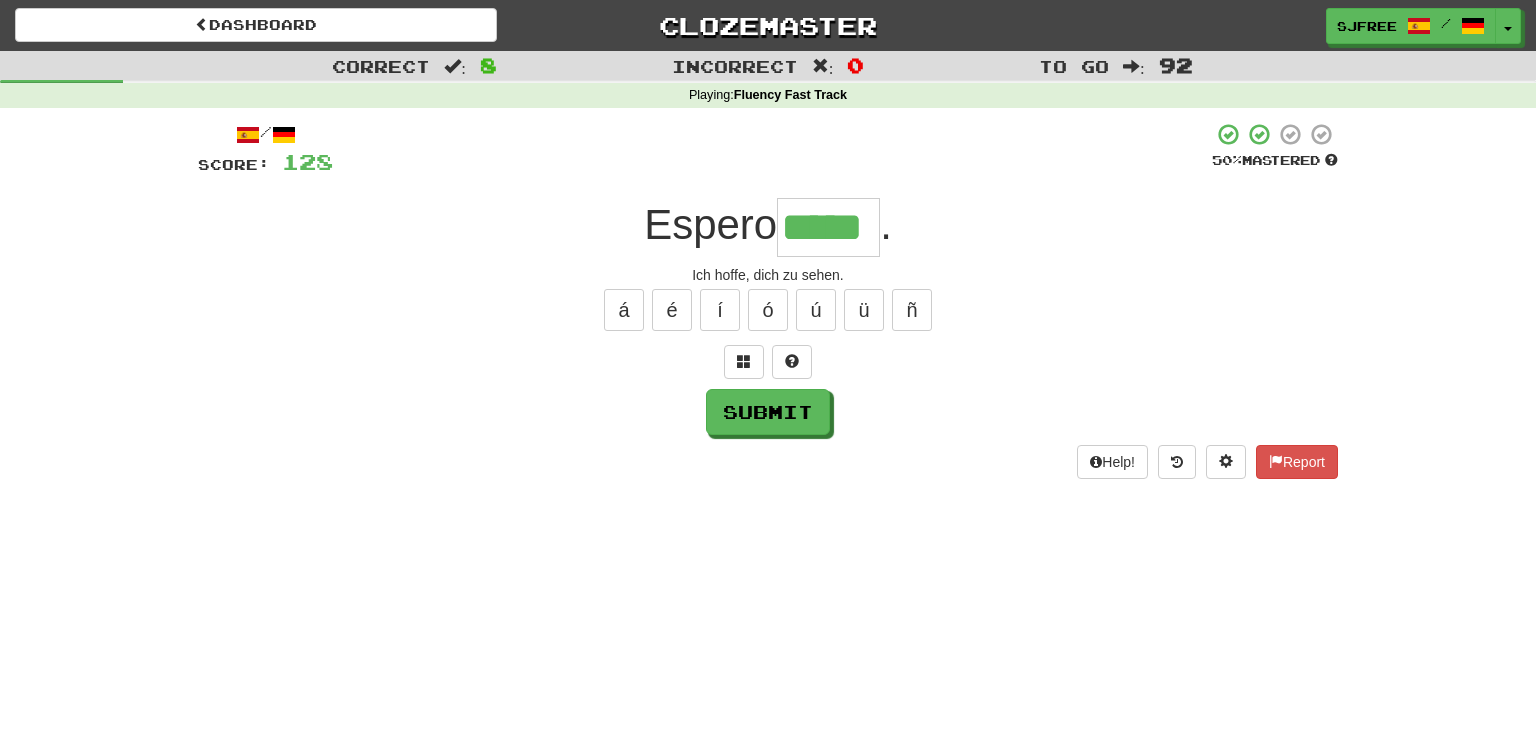 type on "*****" 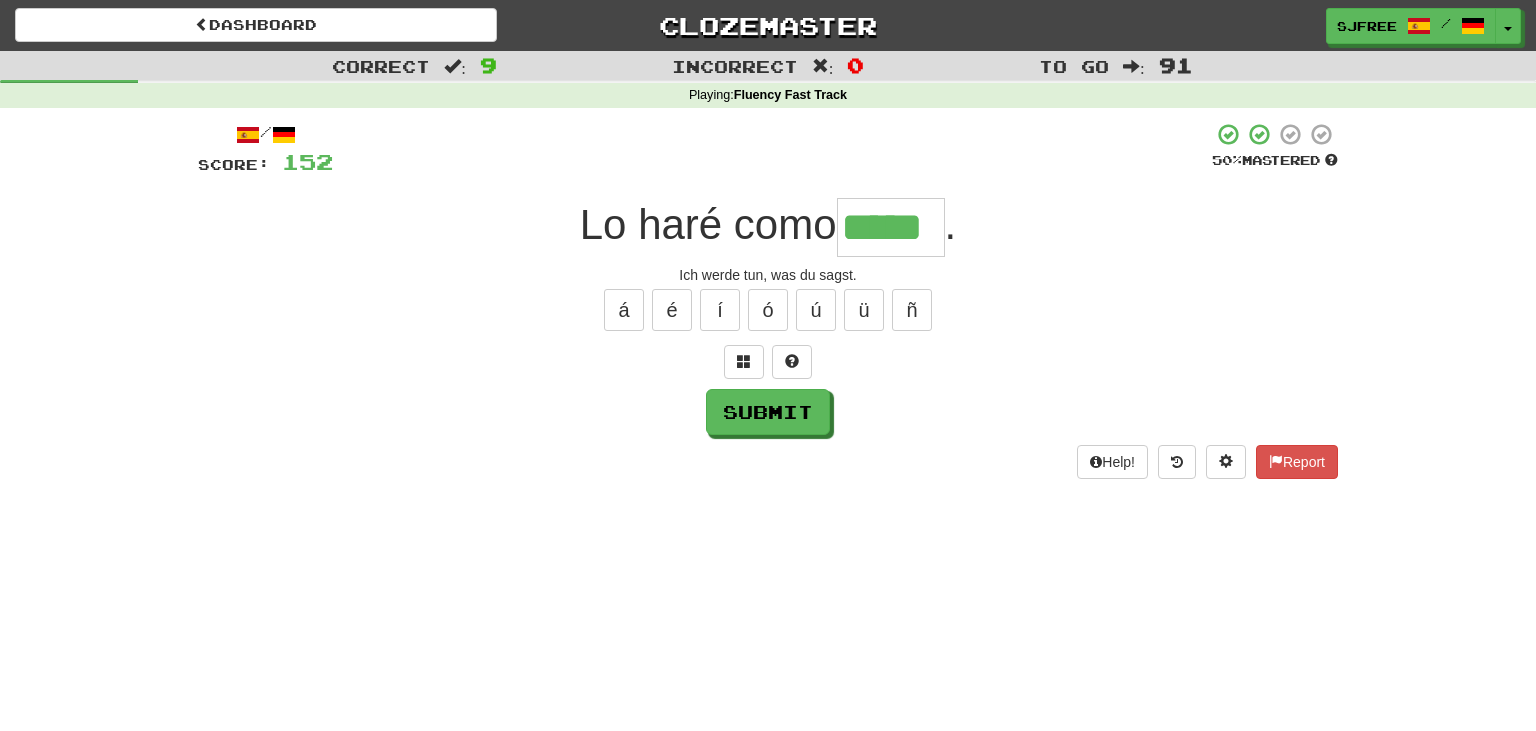 type on "*****" 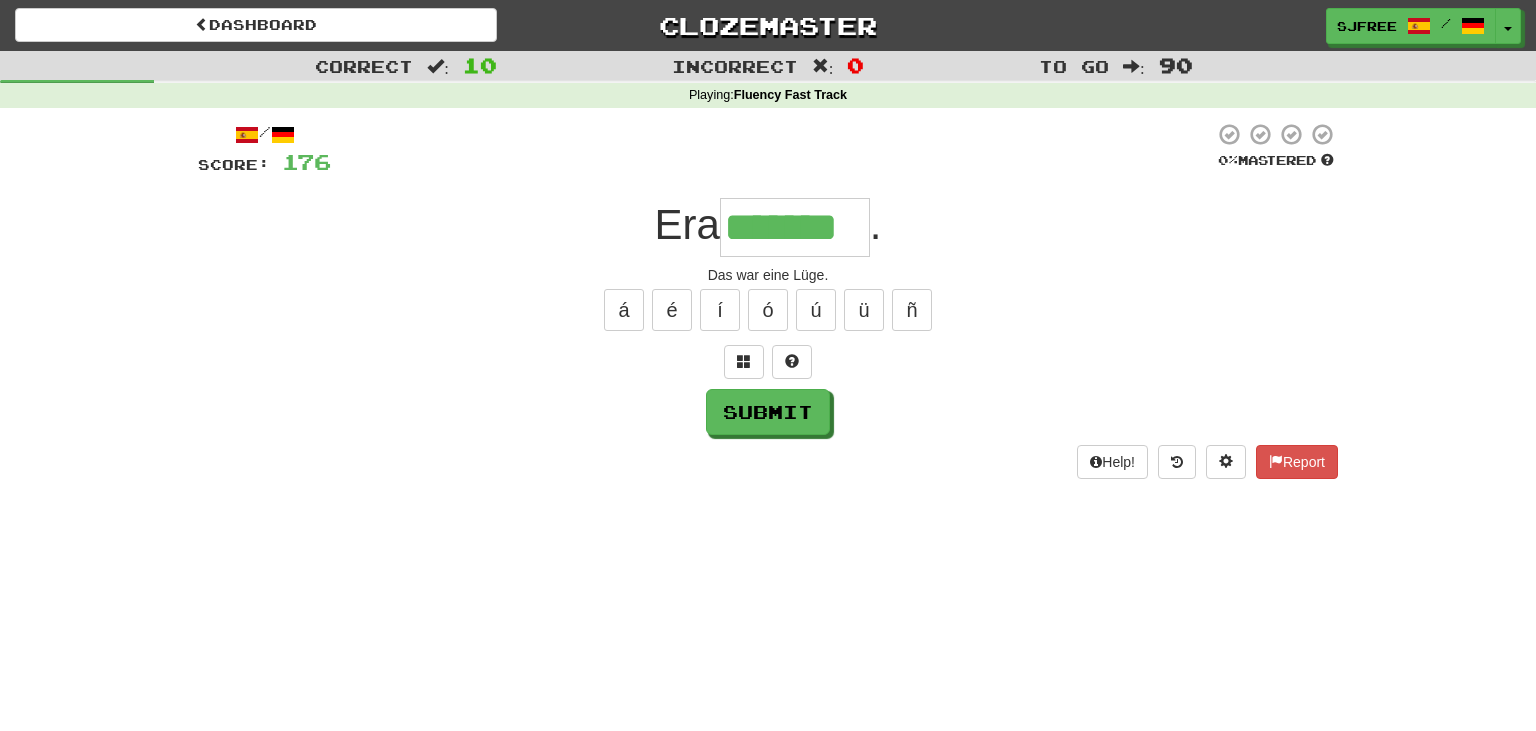 type on "*******" 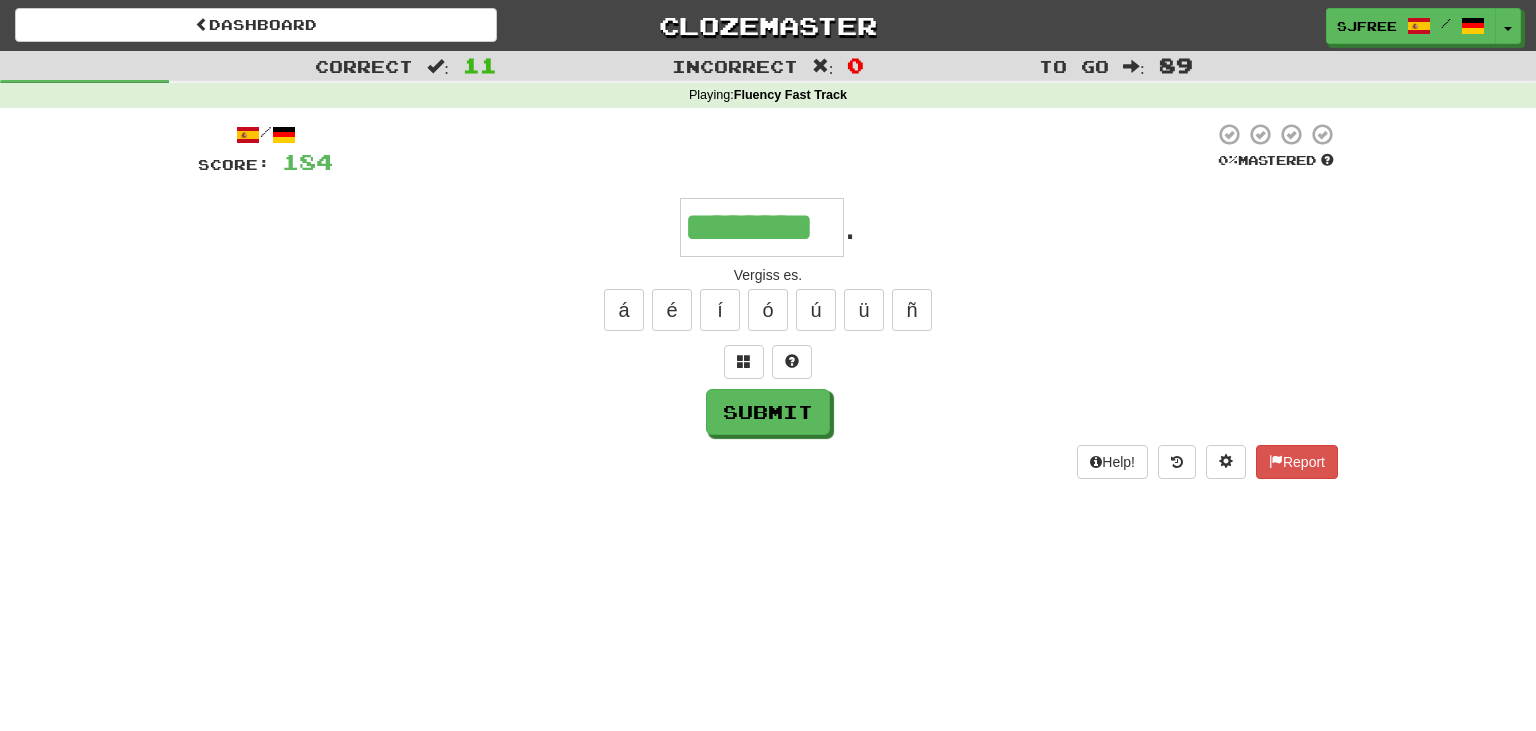 type on "********" 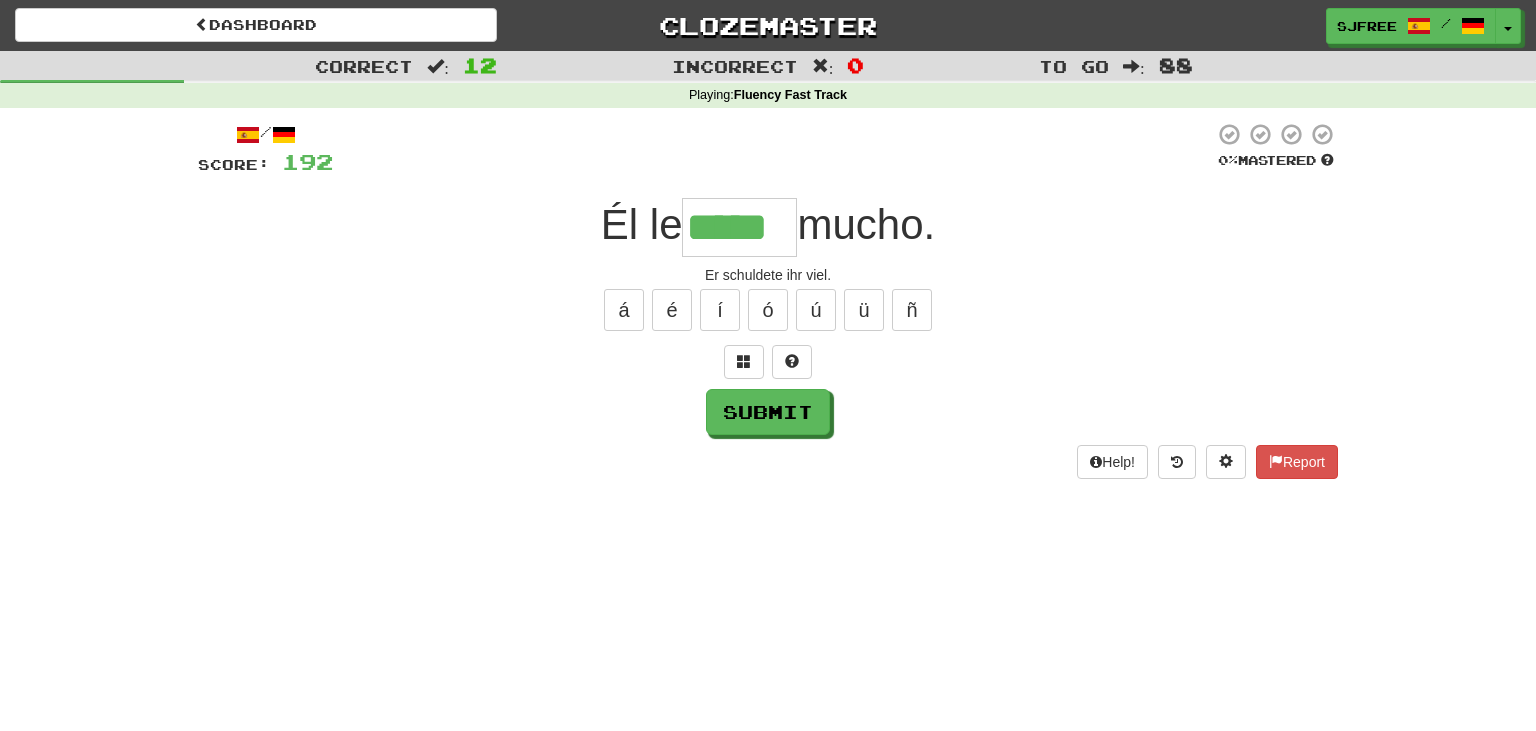 type on "*****" 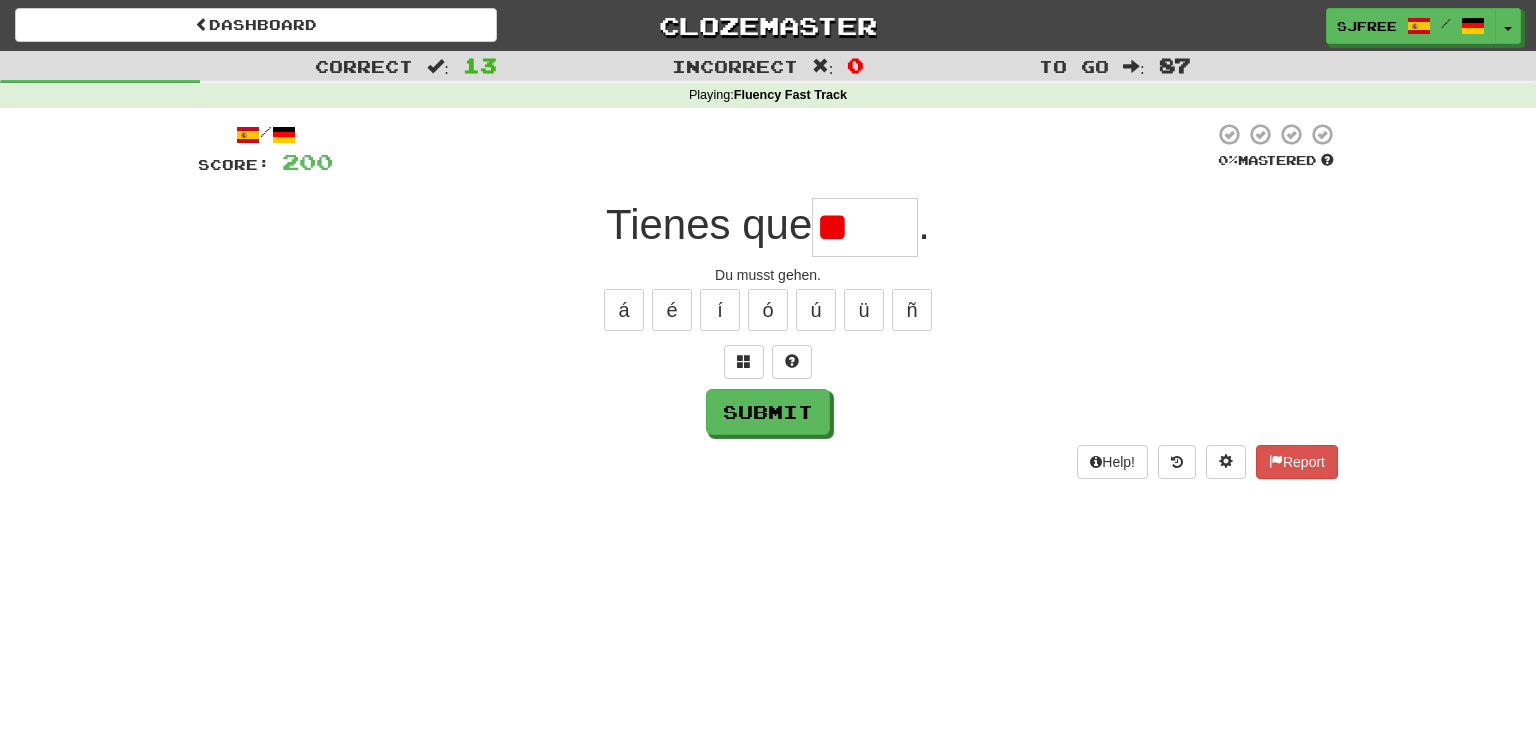 type on "*" 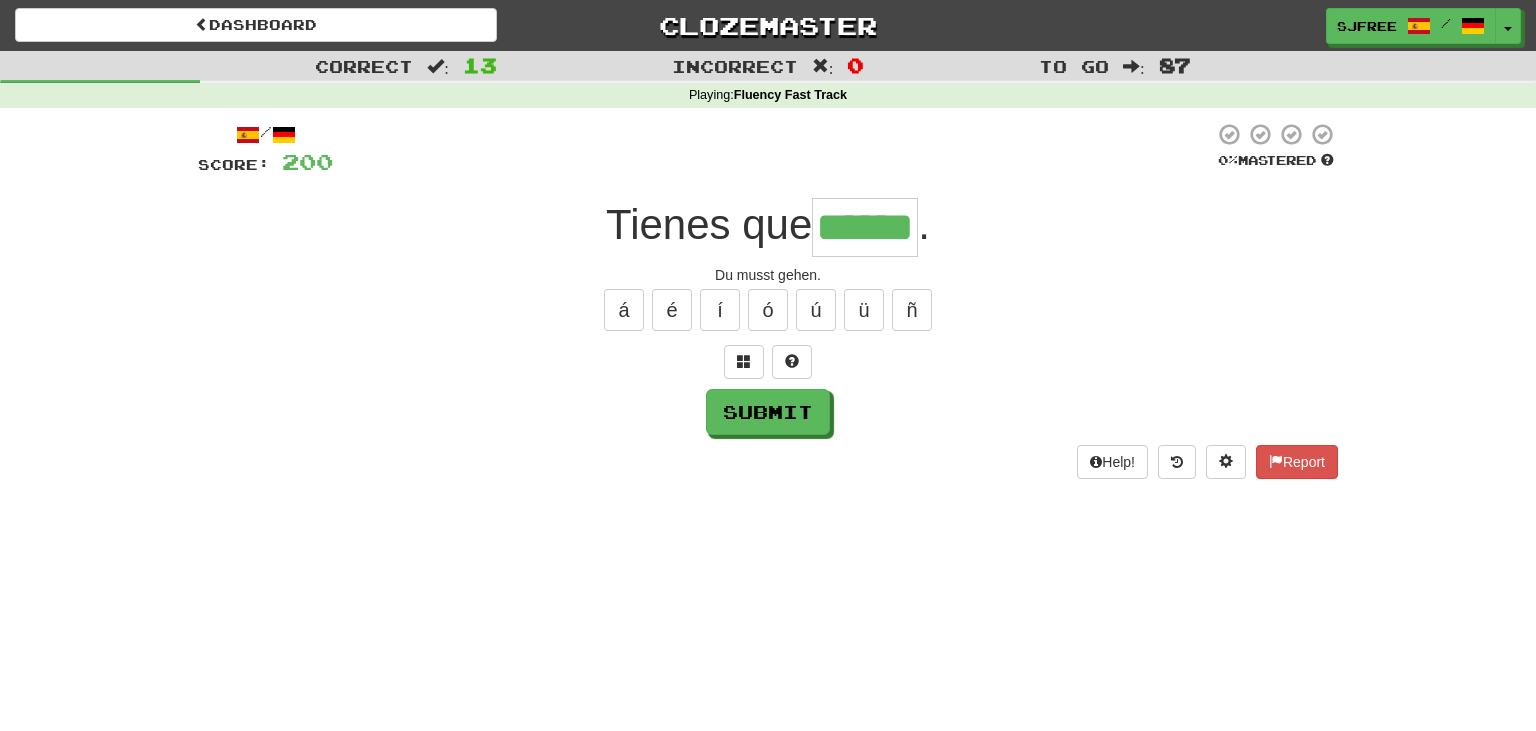 type on "******" 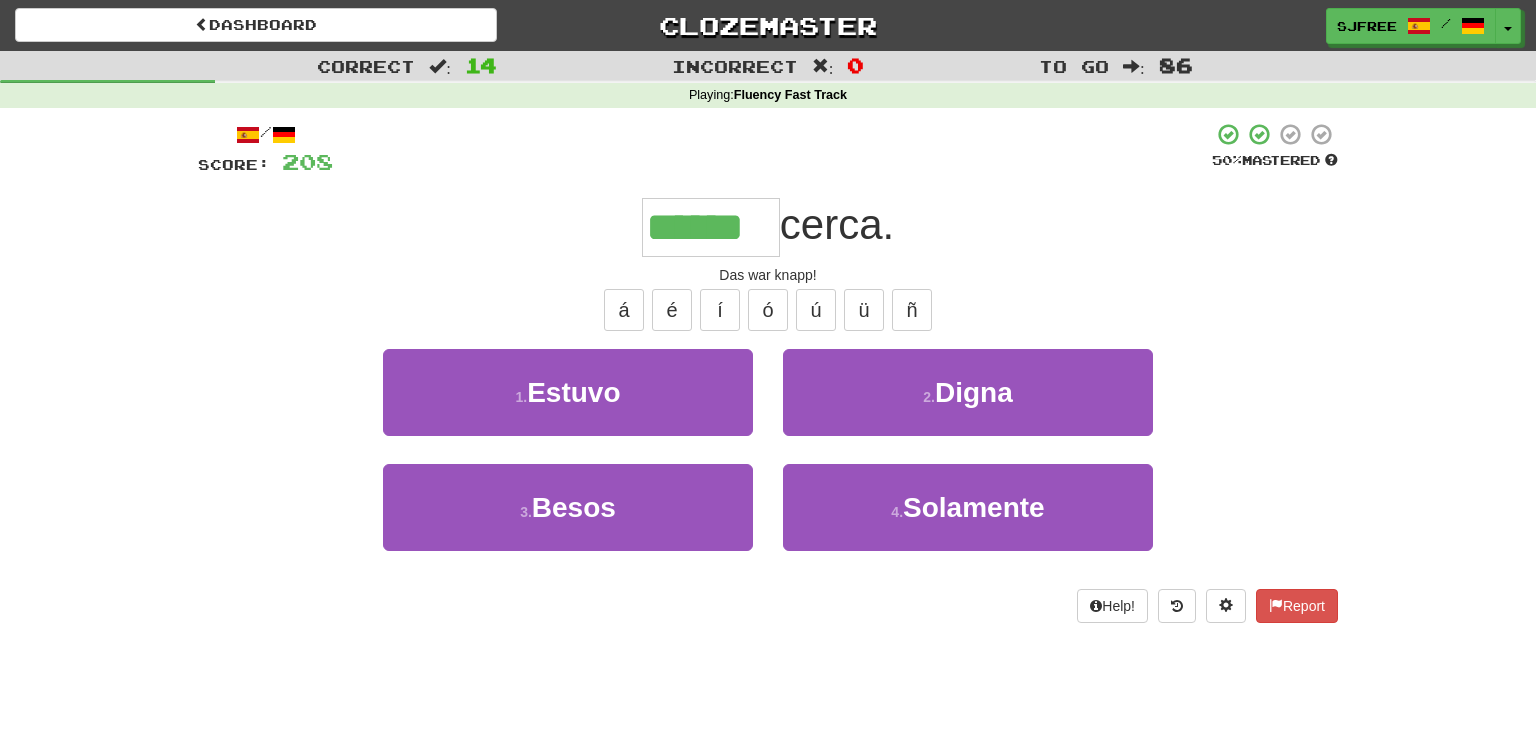 type on "******" 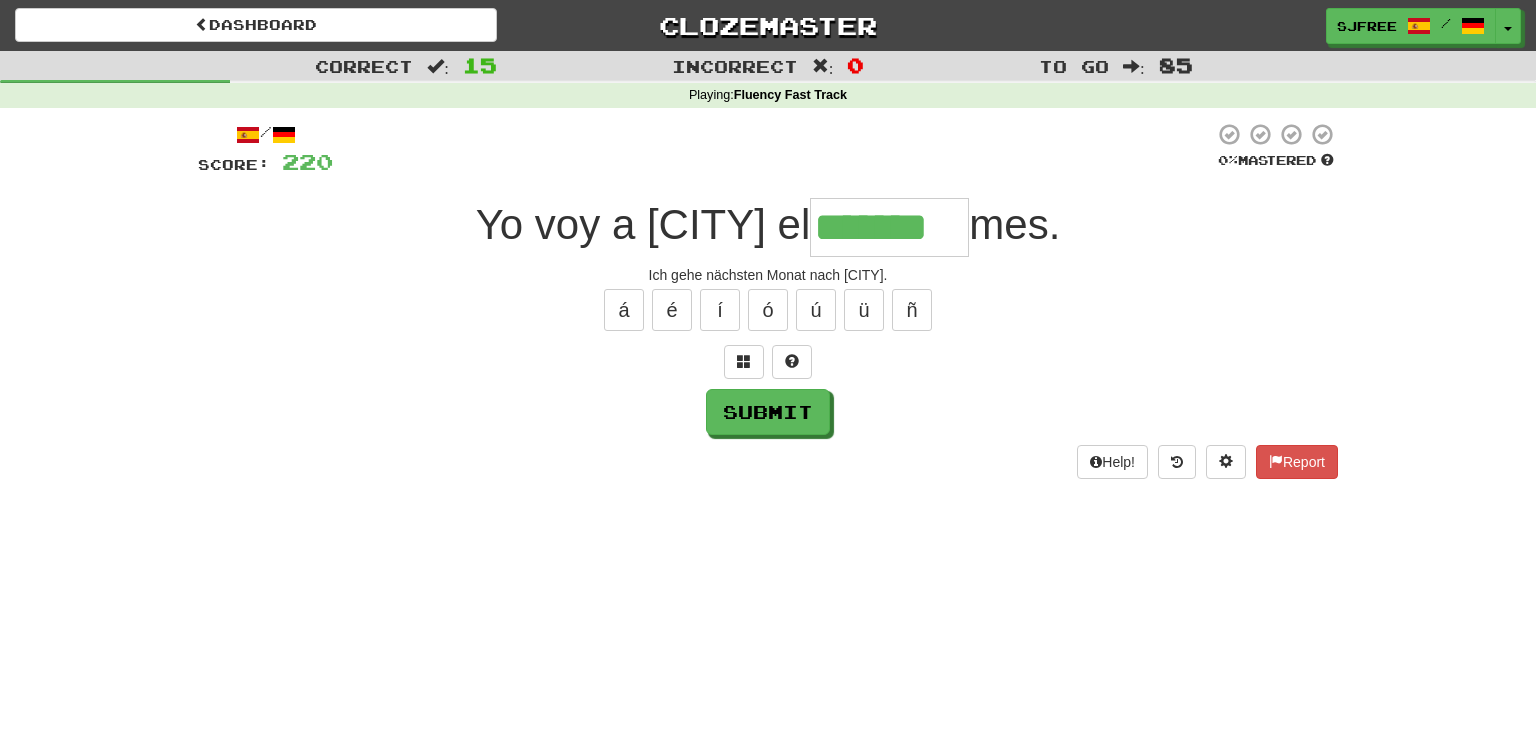 type on "*******" 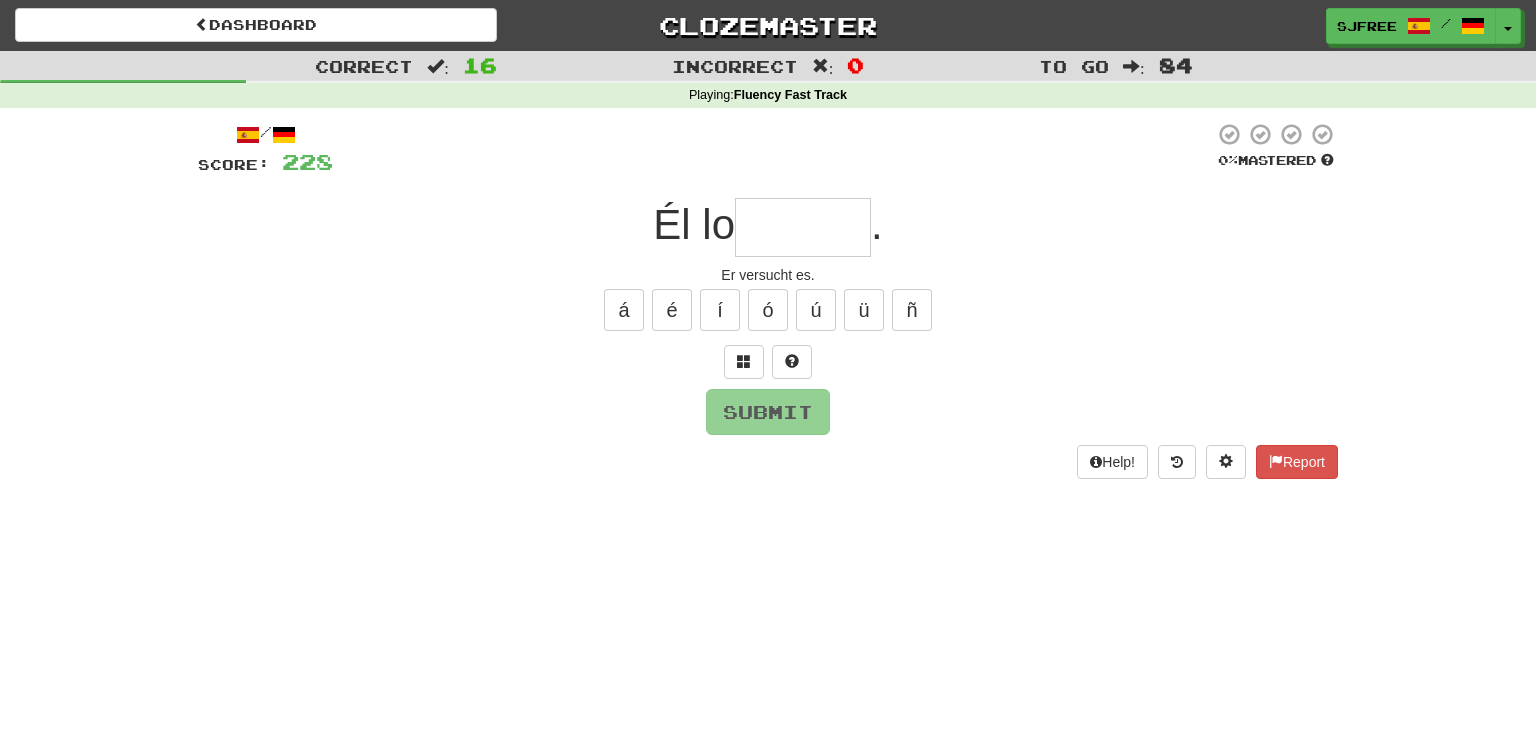 type on "*" 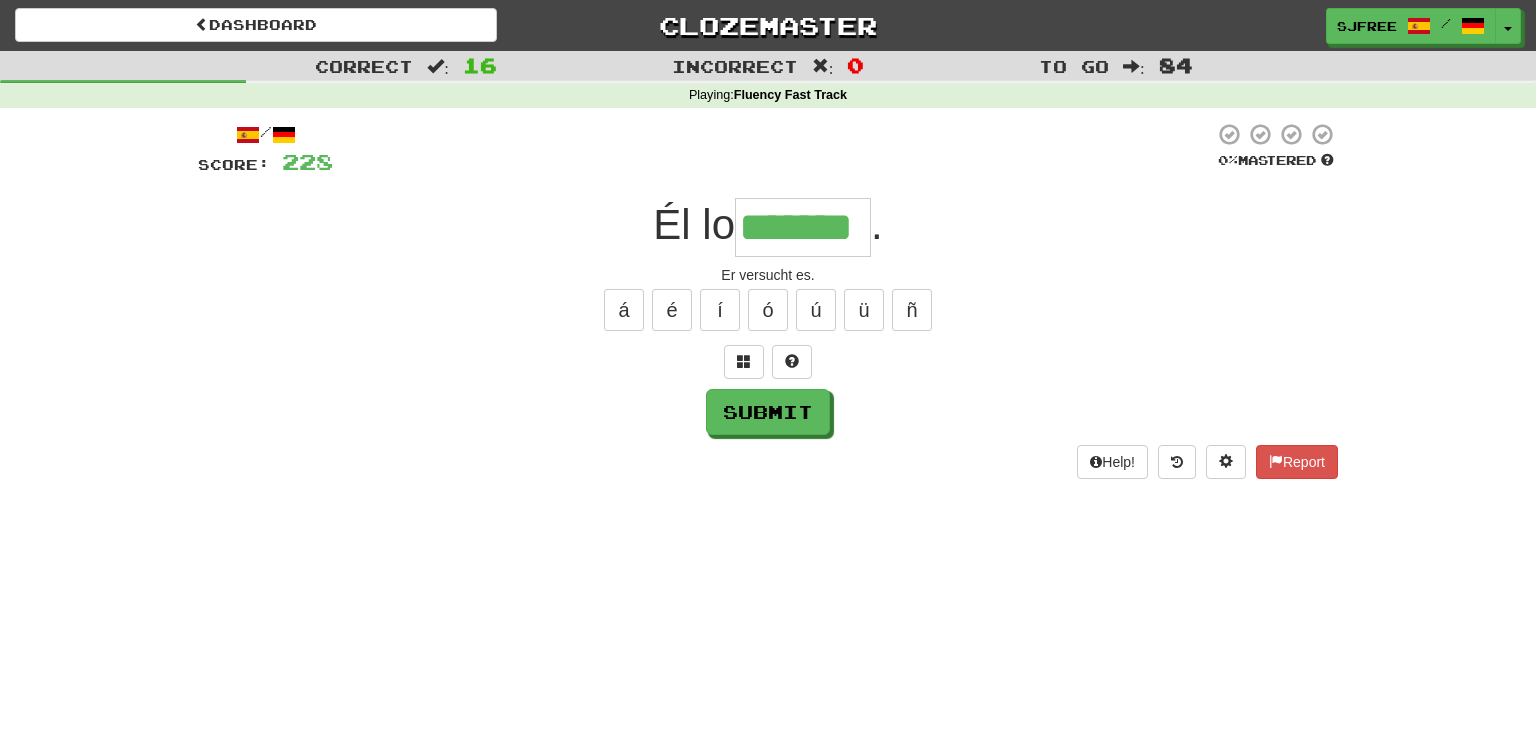 type on "*******" 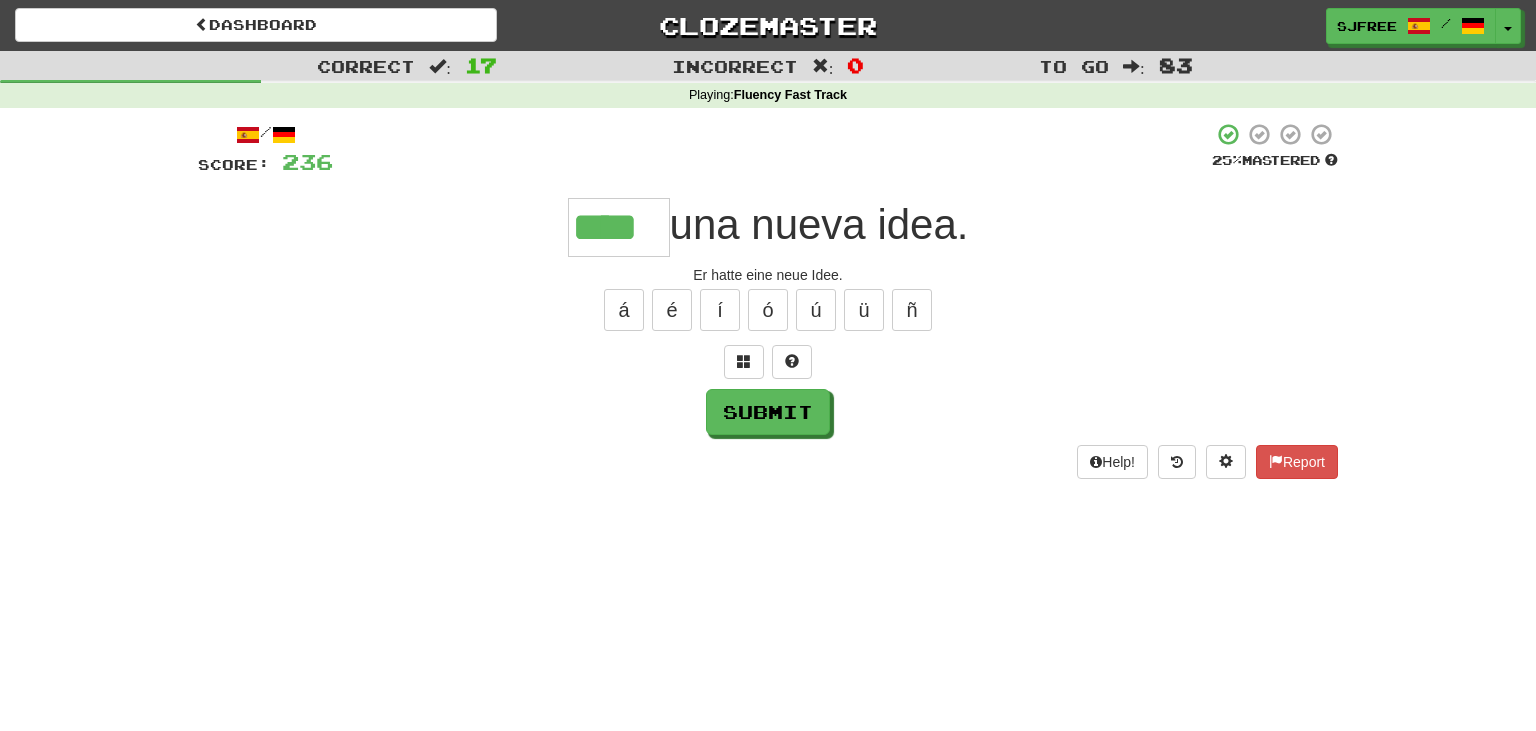 type on "****" 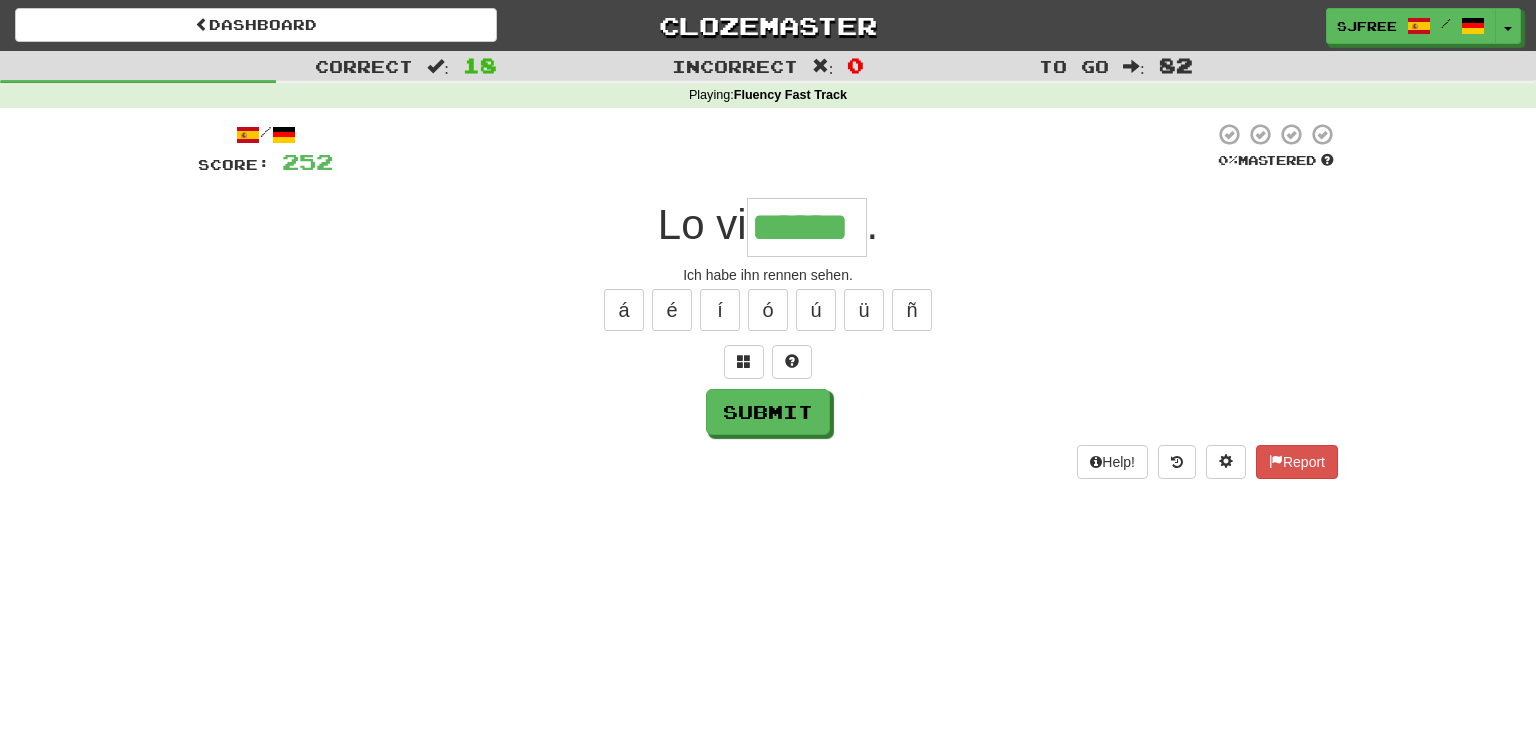 type on "******" 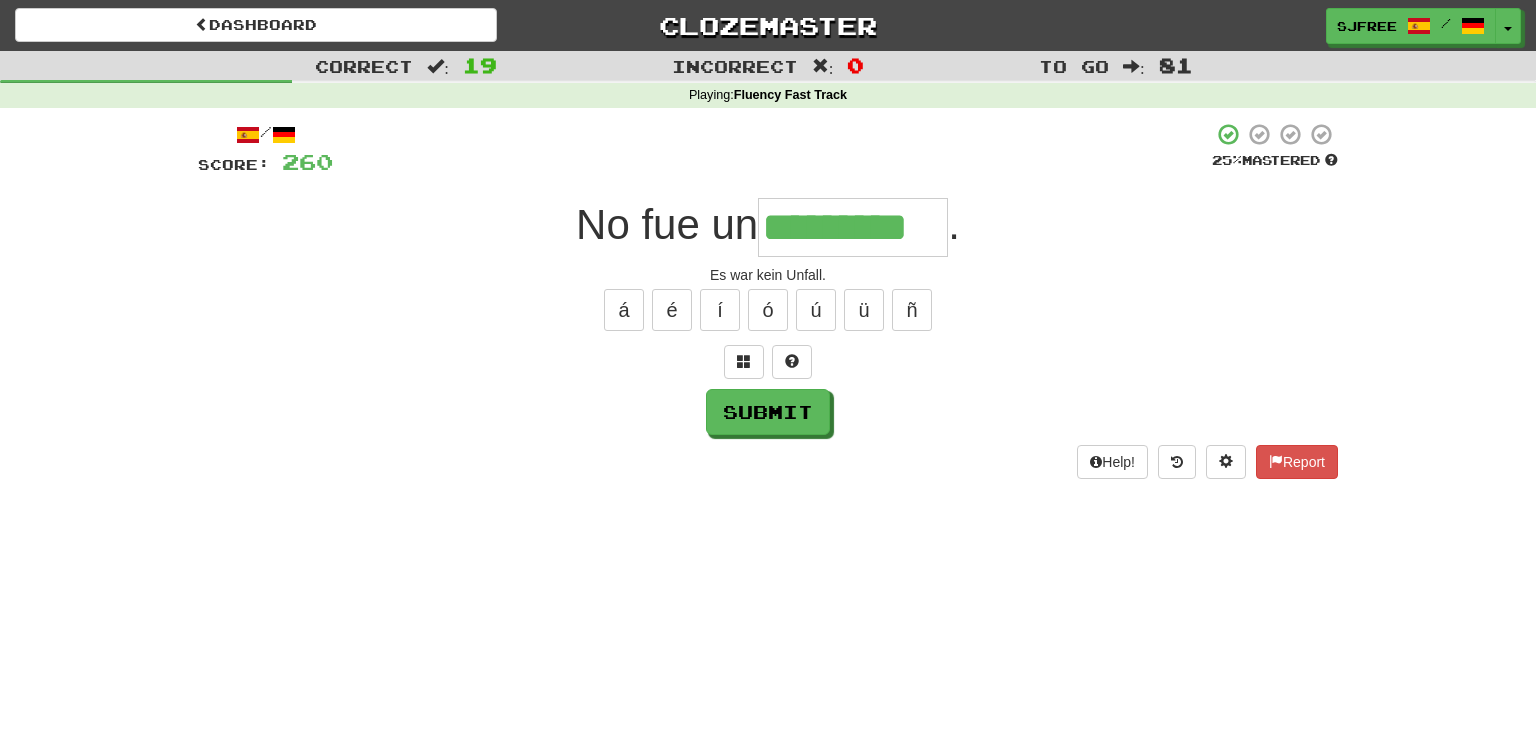 type on "*********" 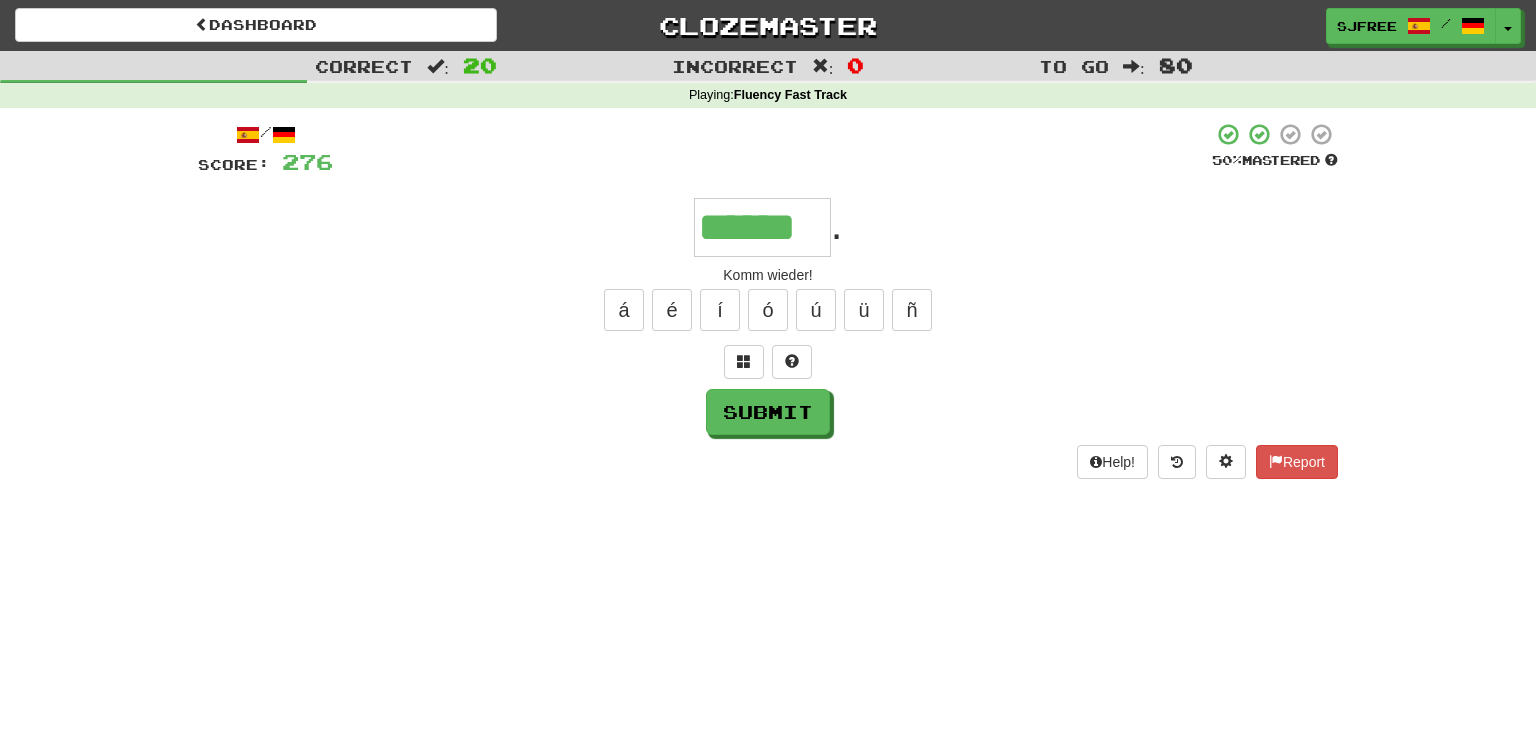 type on "******" 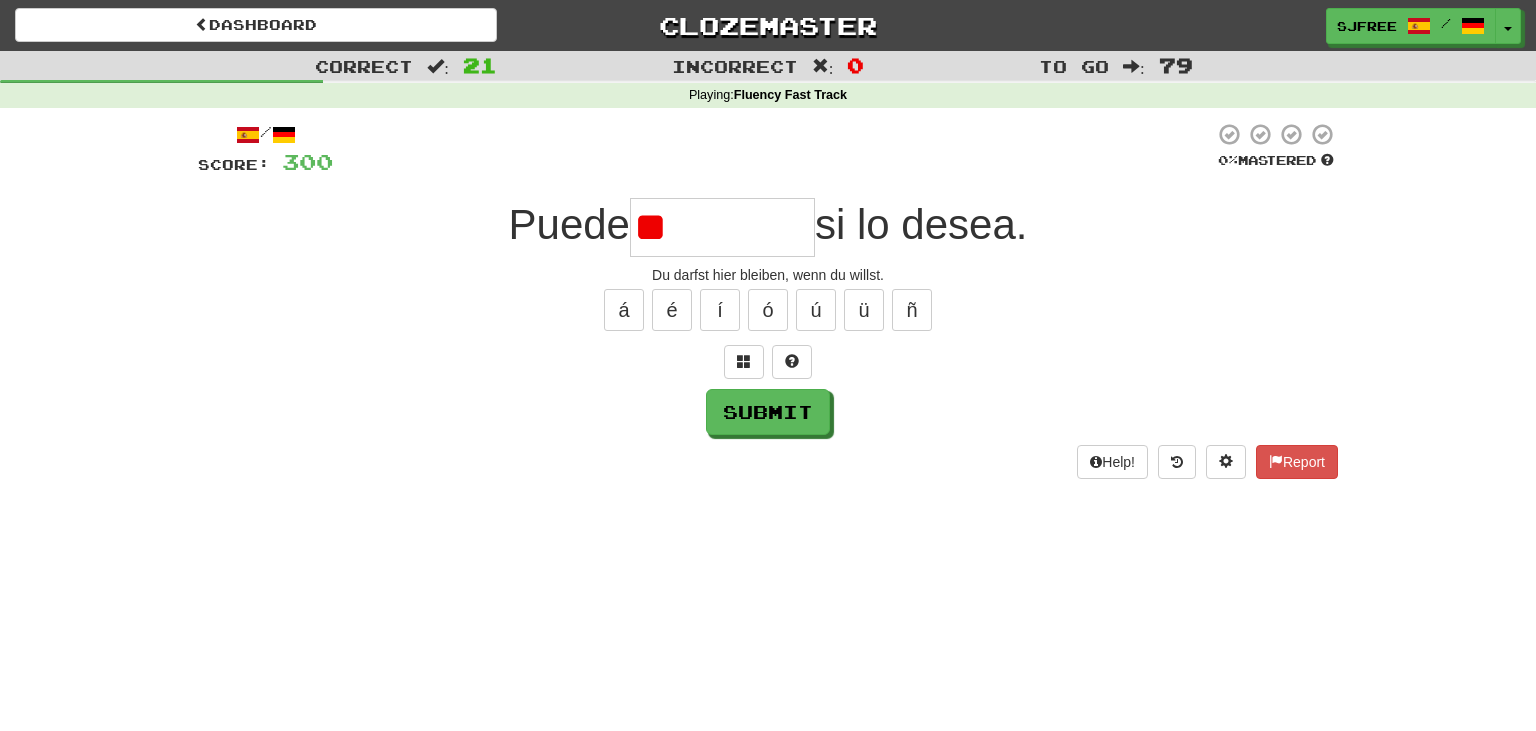 type on "*" 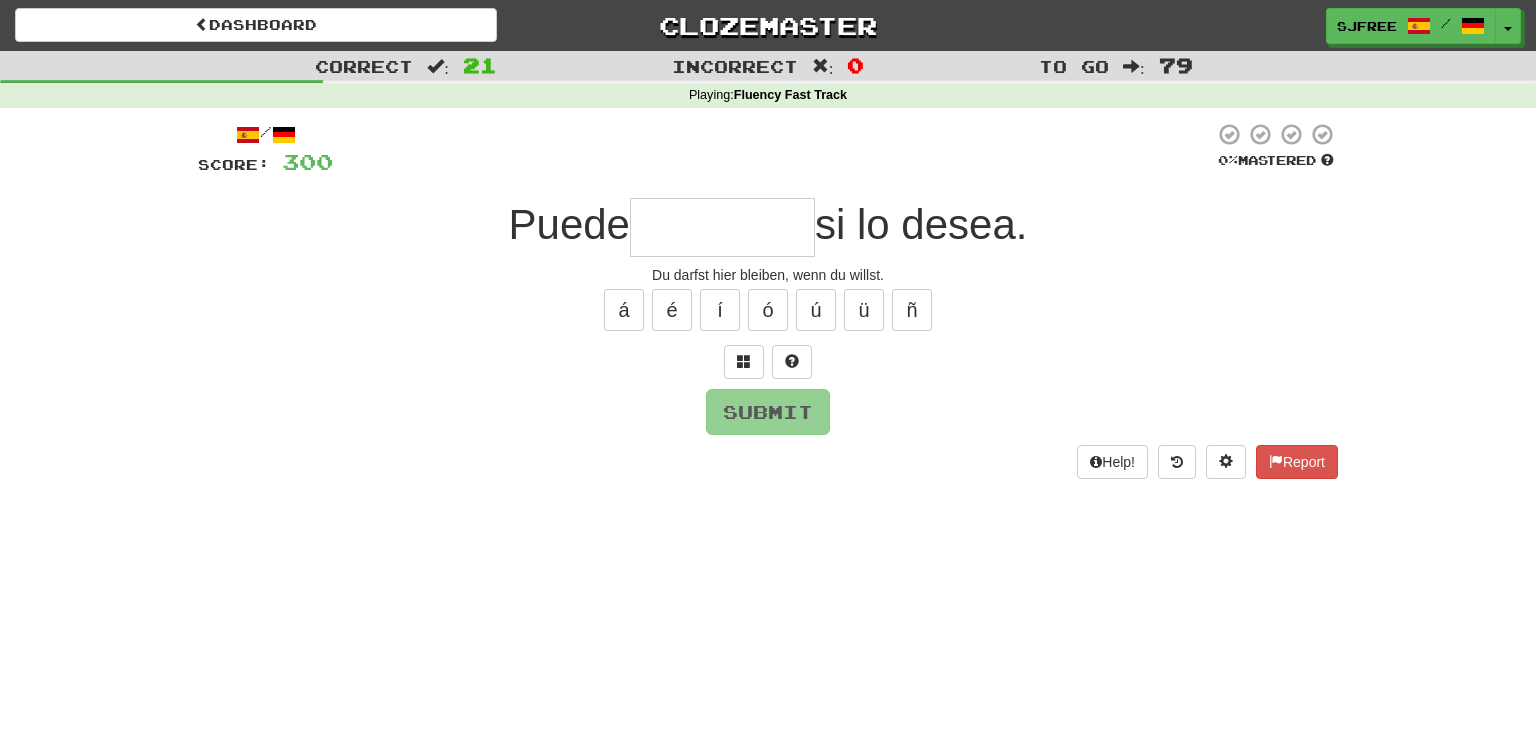 type on "*" 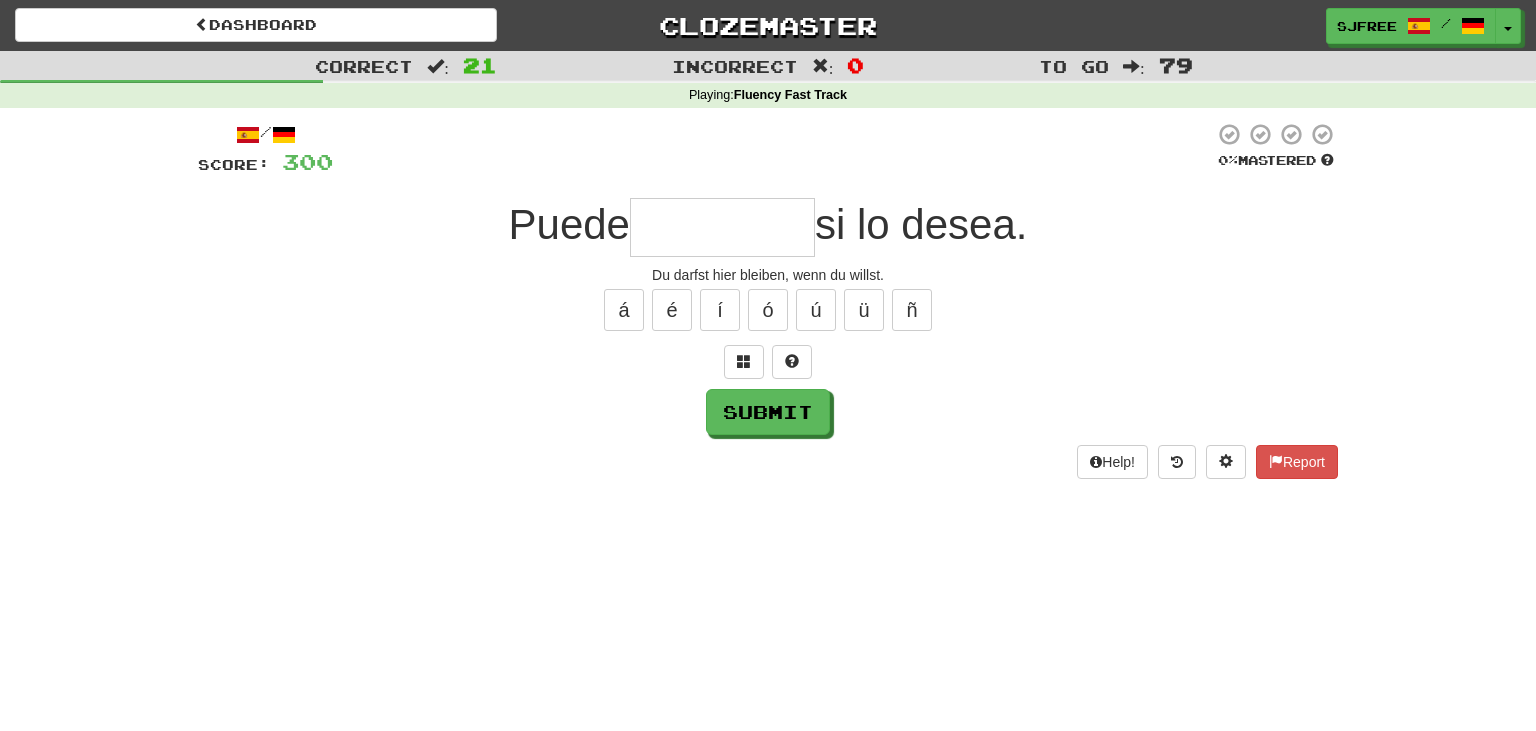 type on "*" 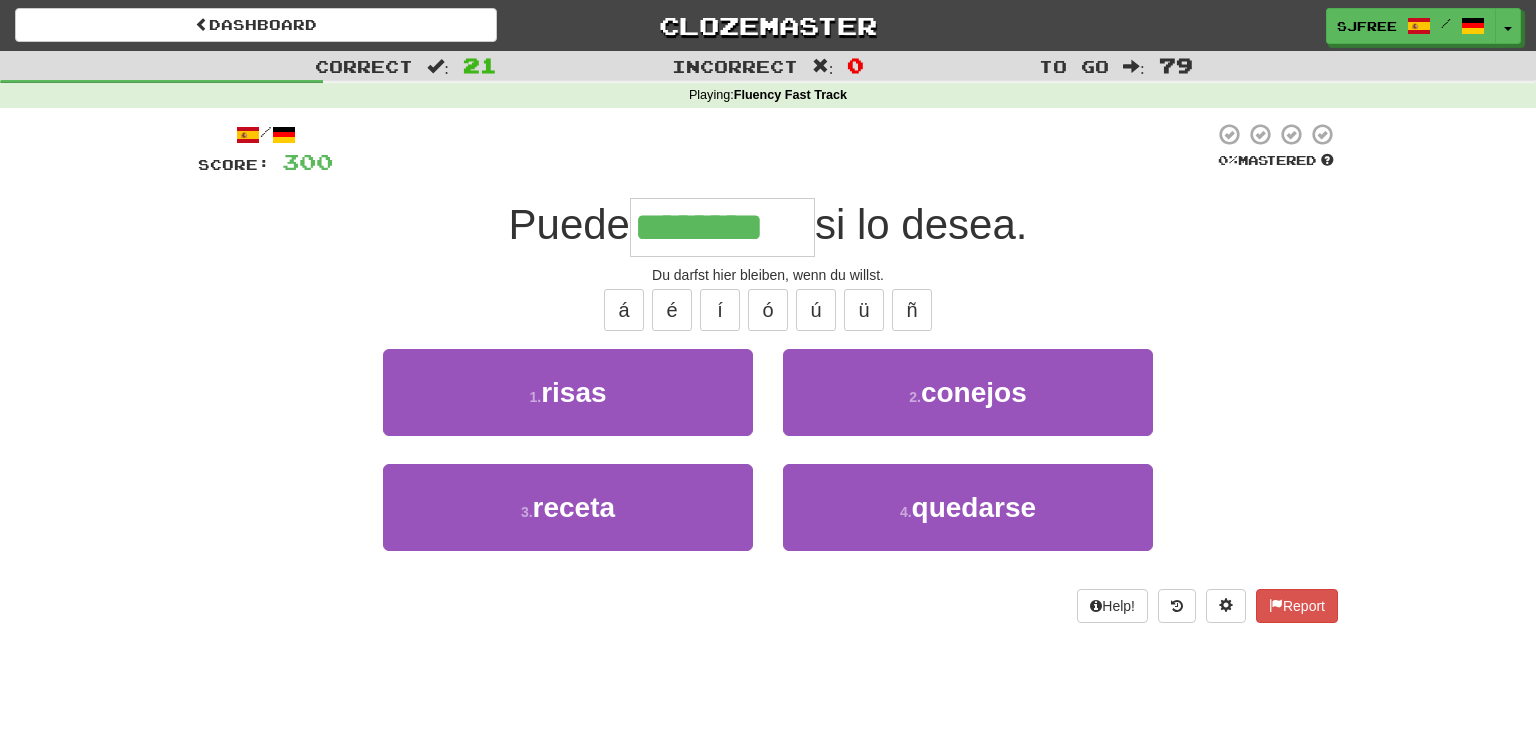 type on "********" 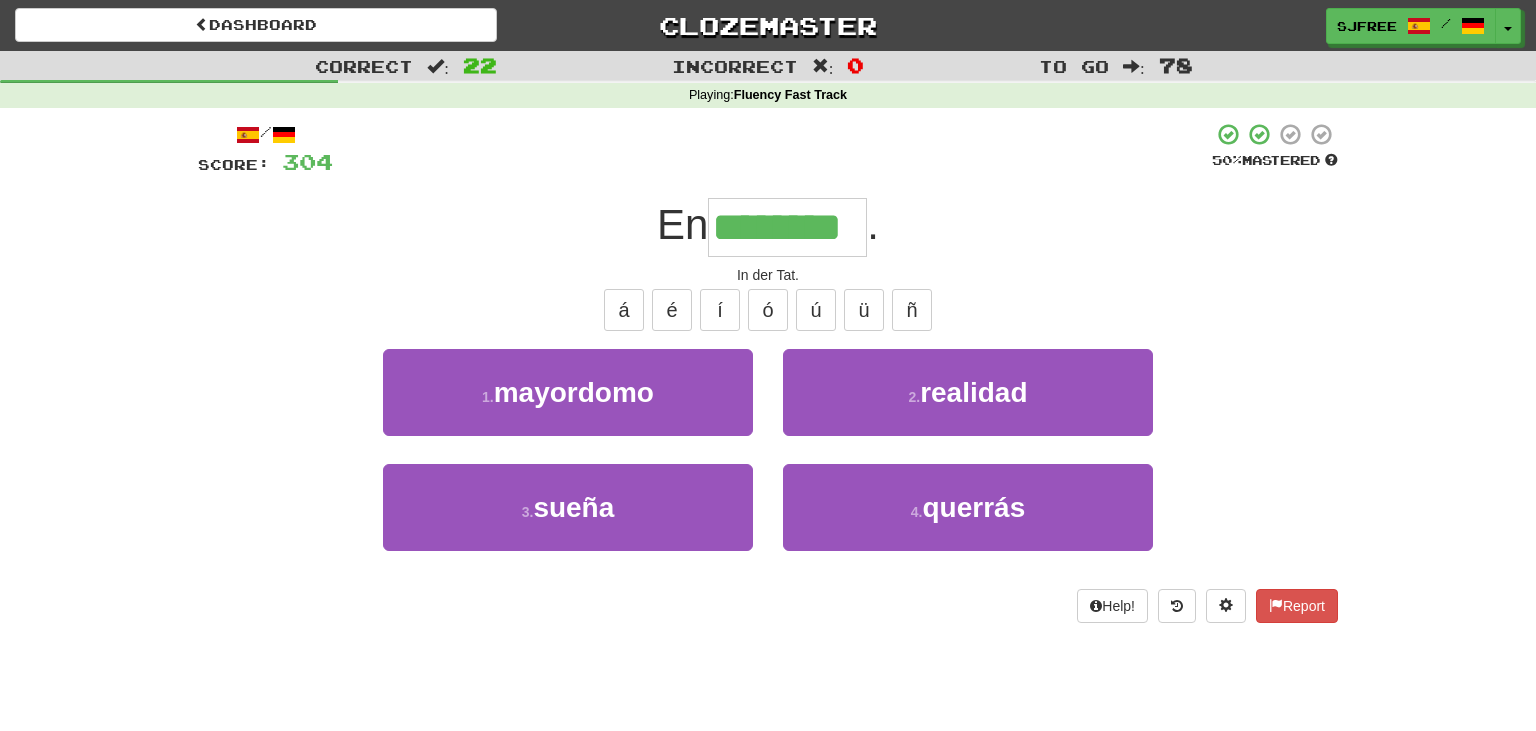 type on "********" 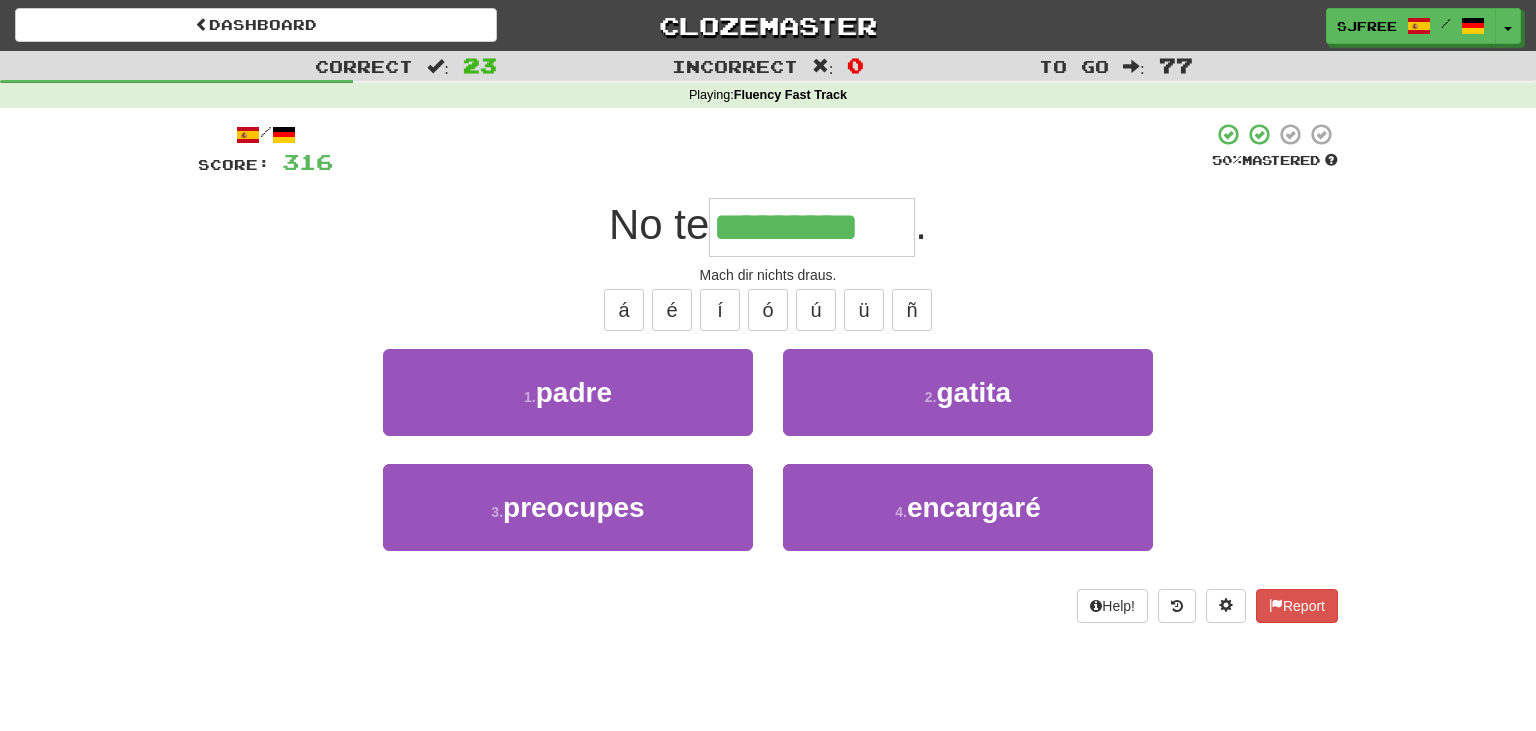 type on "*********" 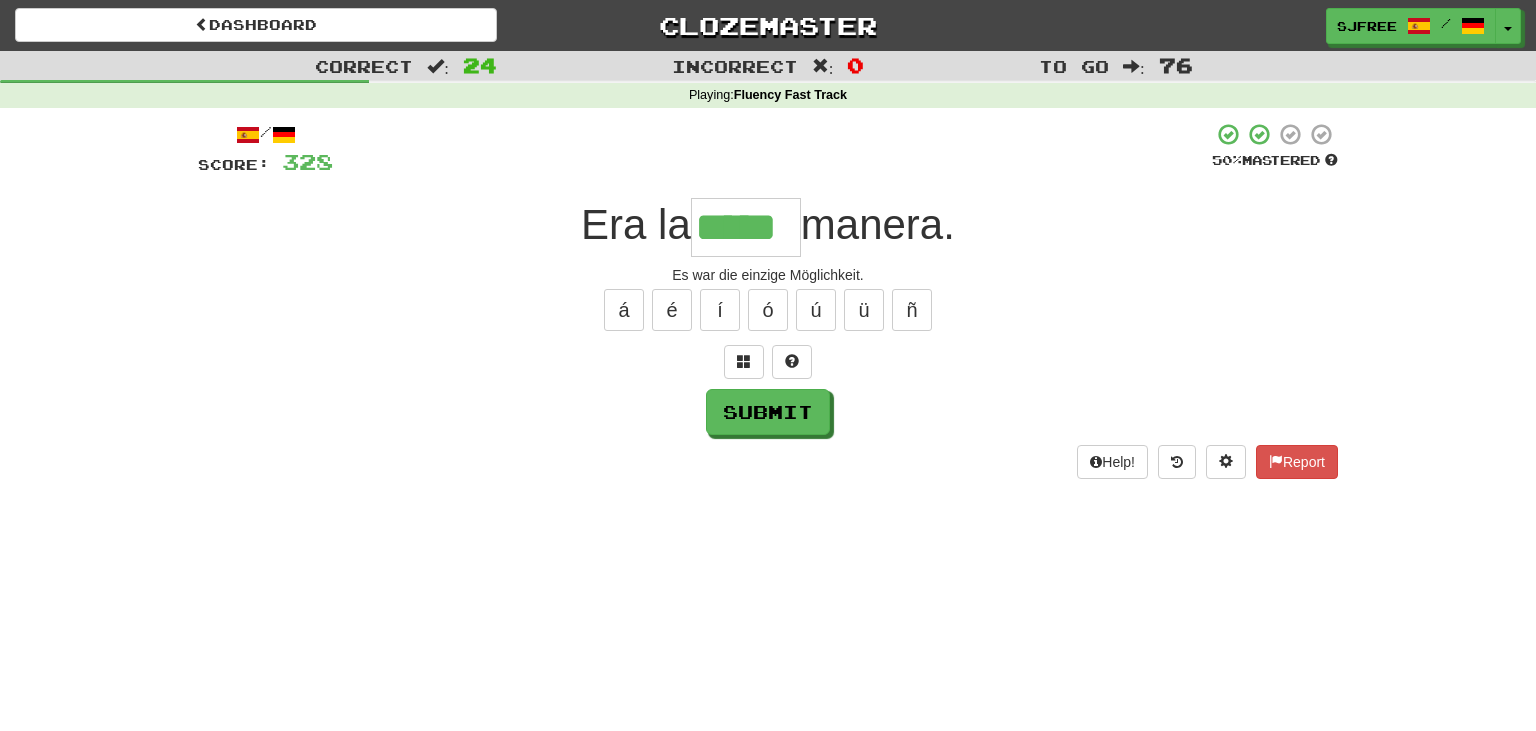 type on "*****" 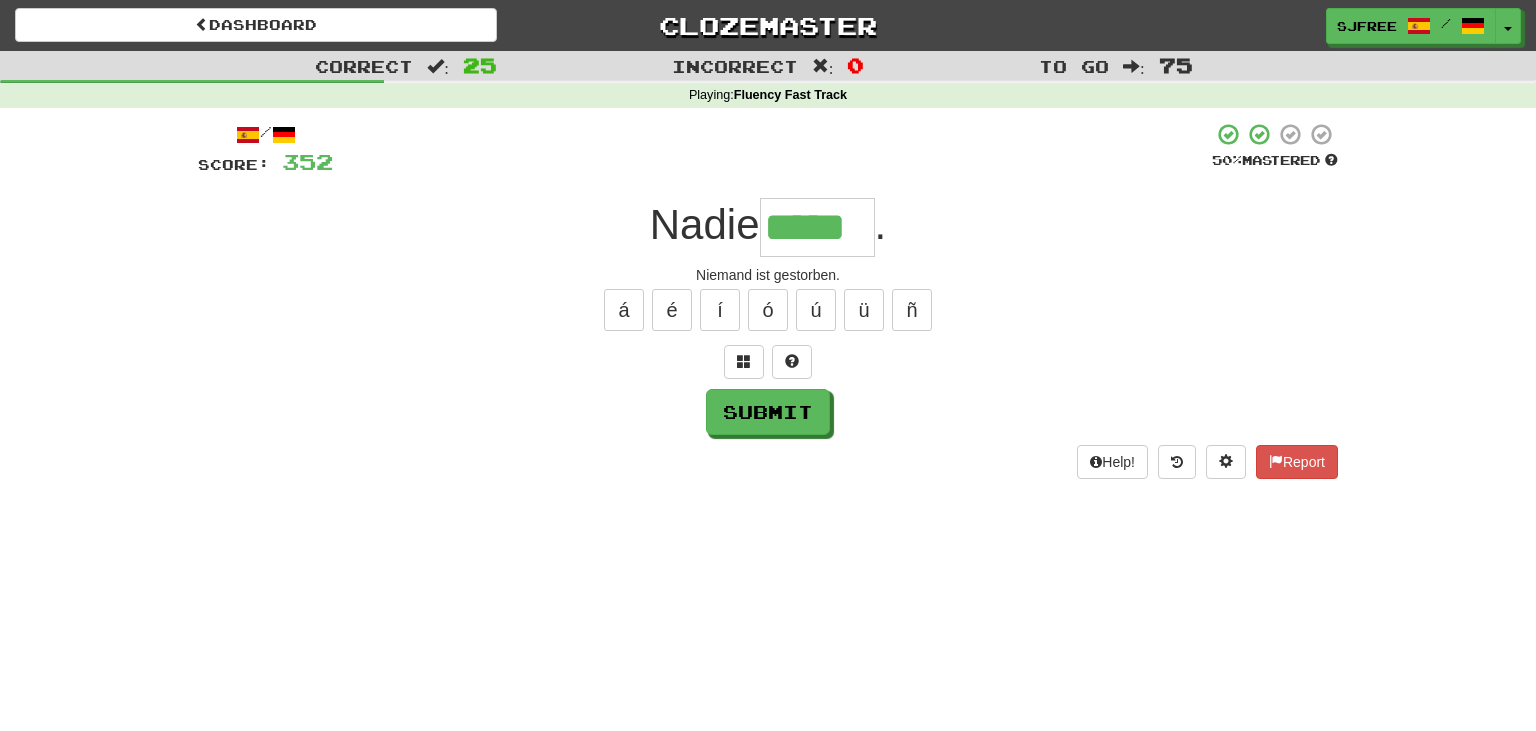 type on "*****" 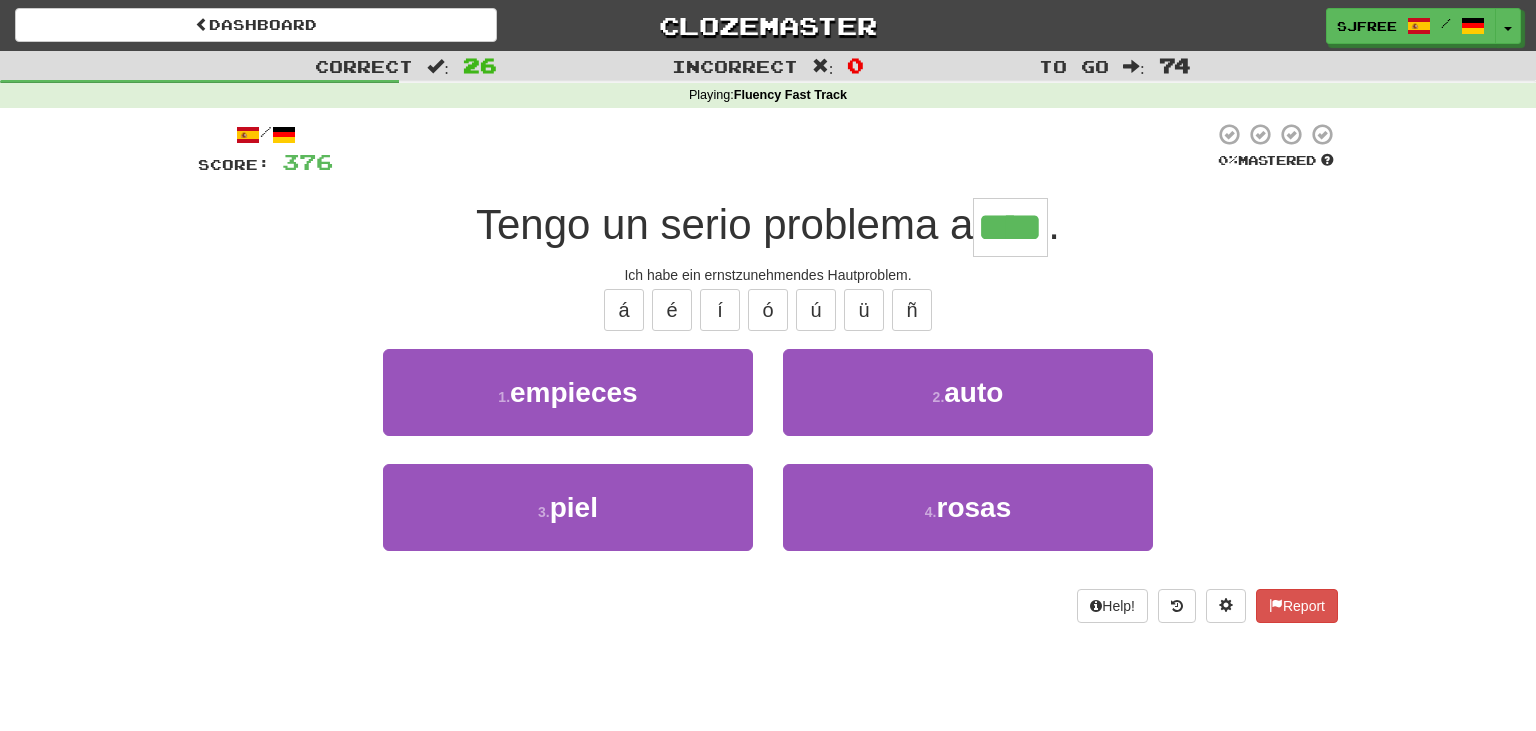 type on "****" 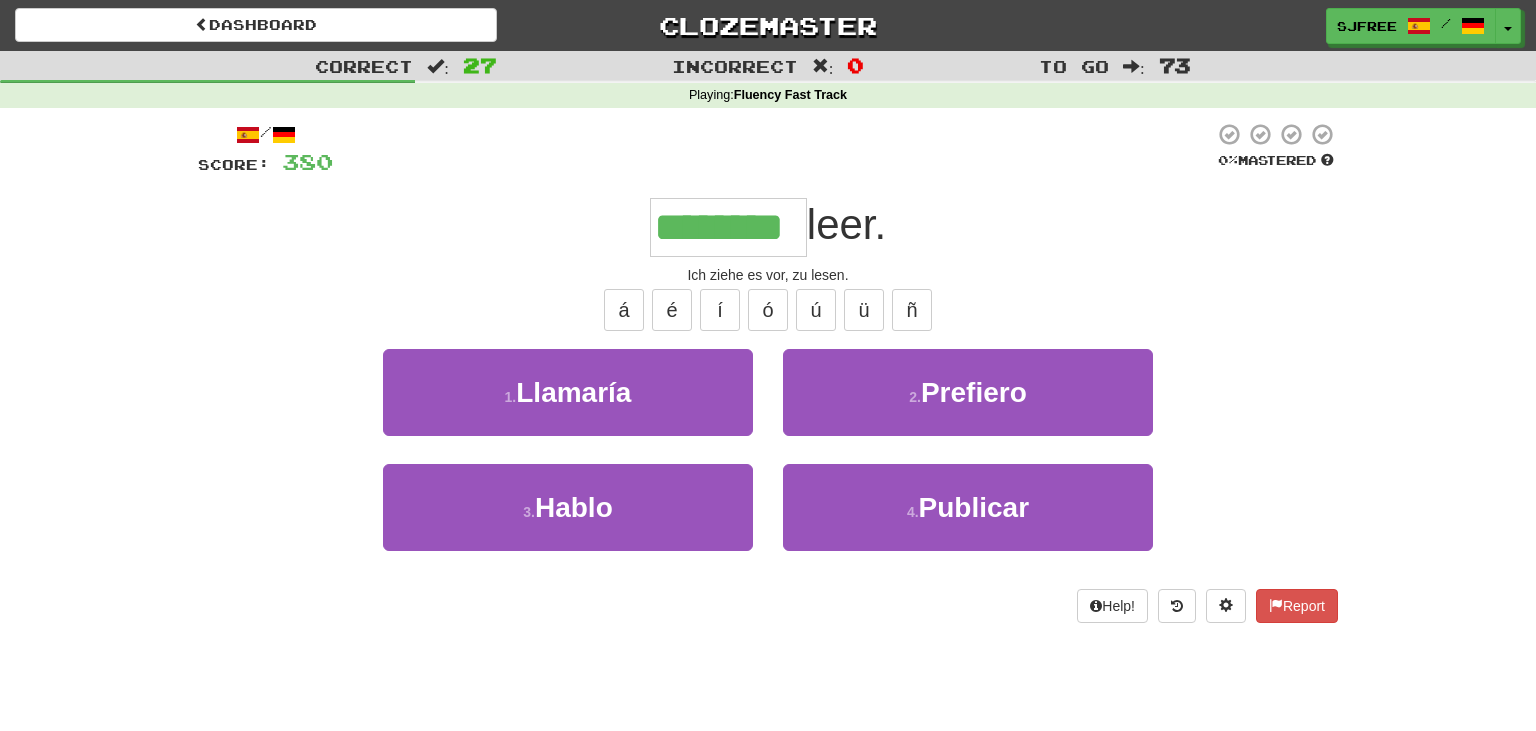 type on "********" 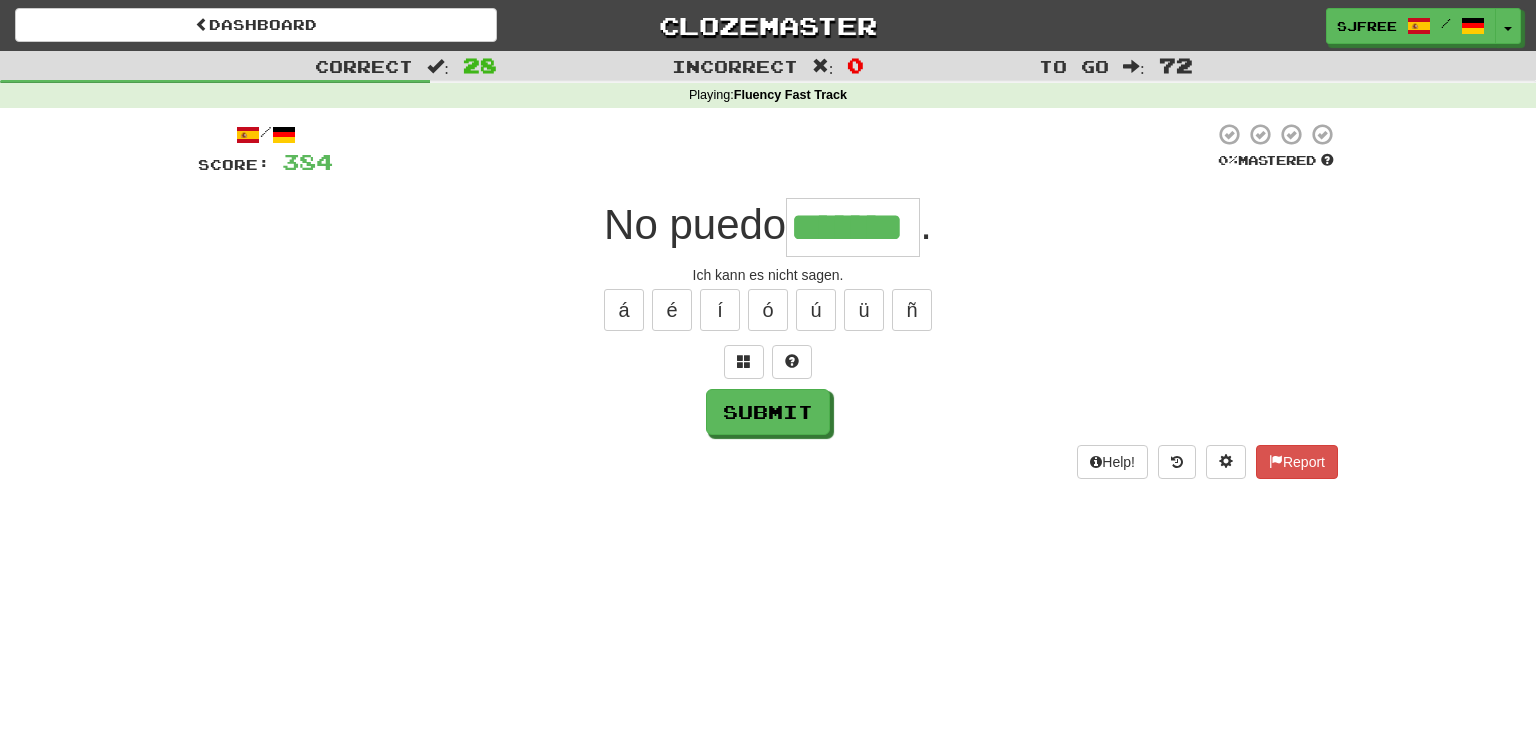 type on "*******" 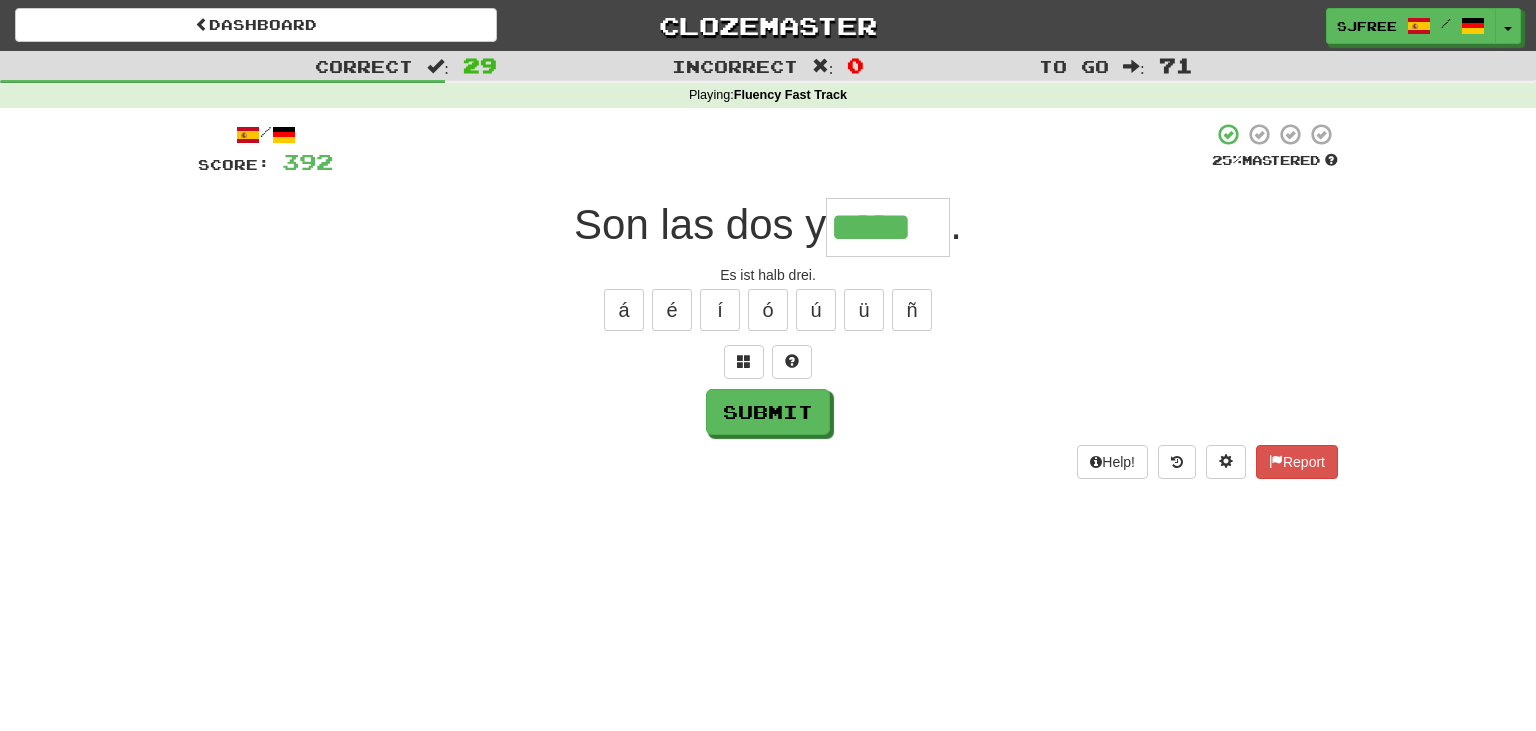 type on "*****" 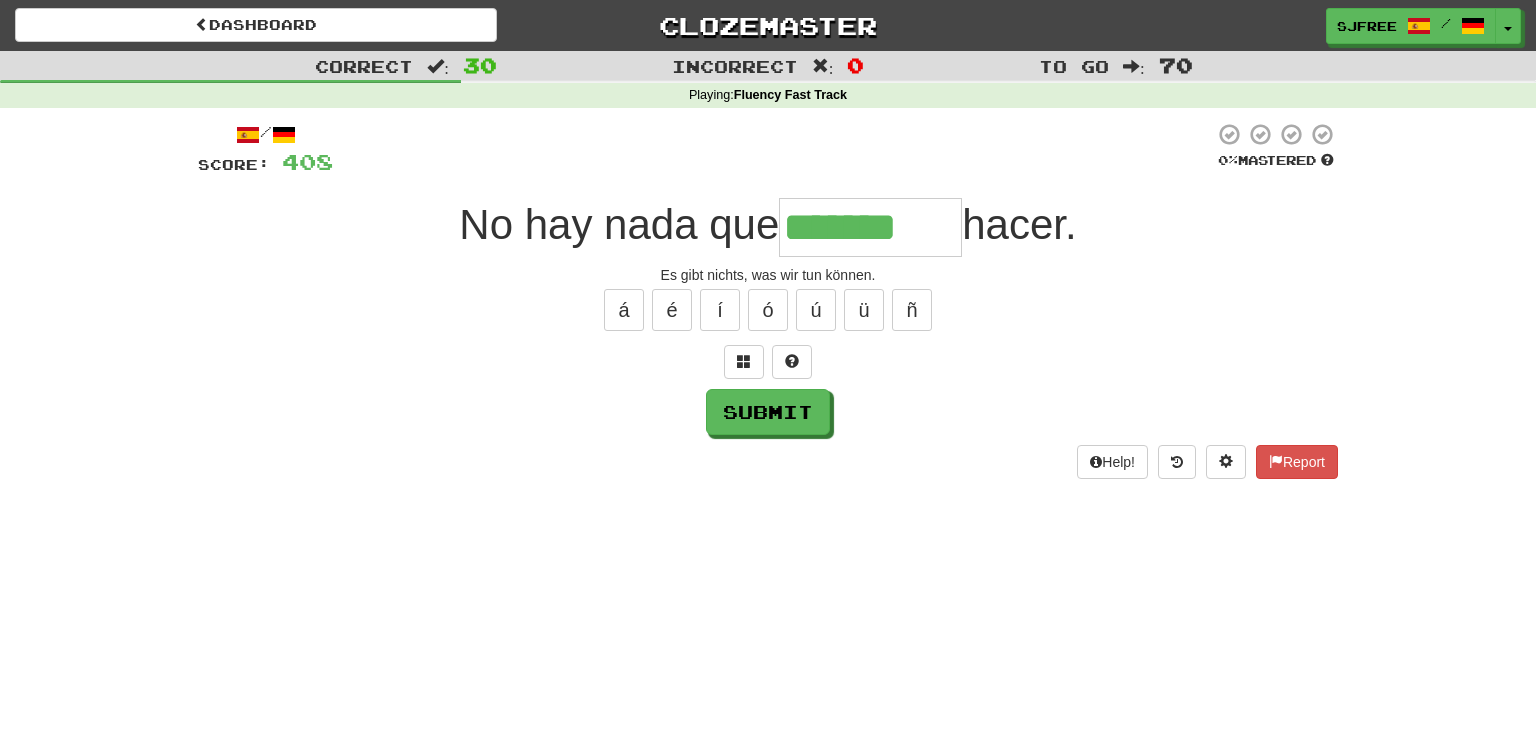type on "*******" 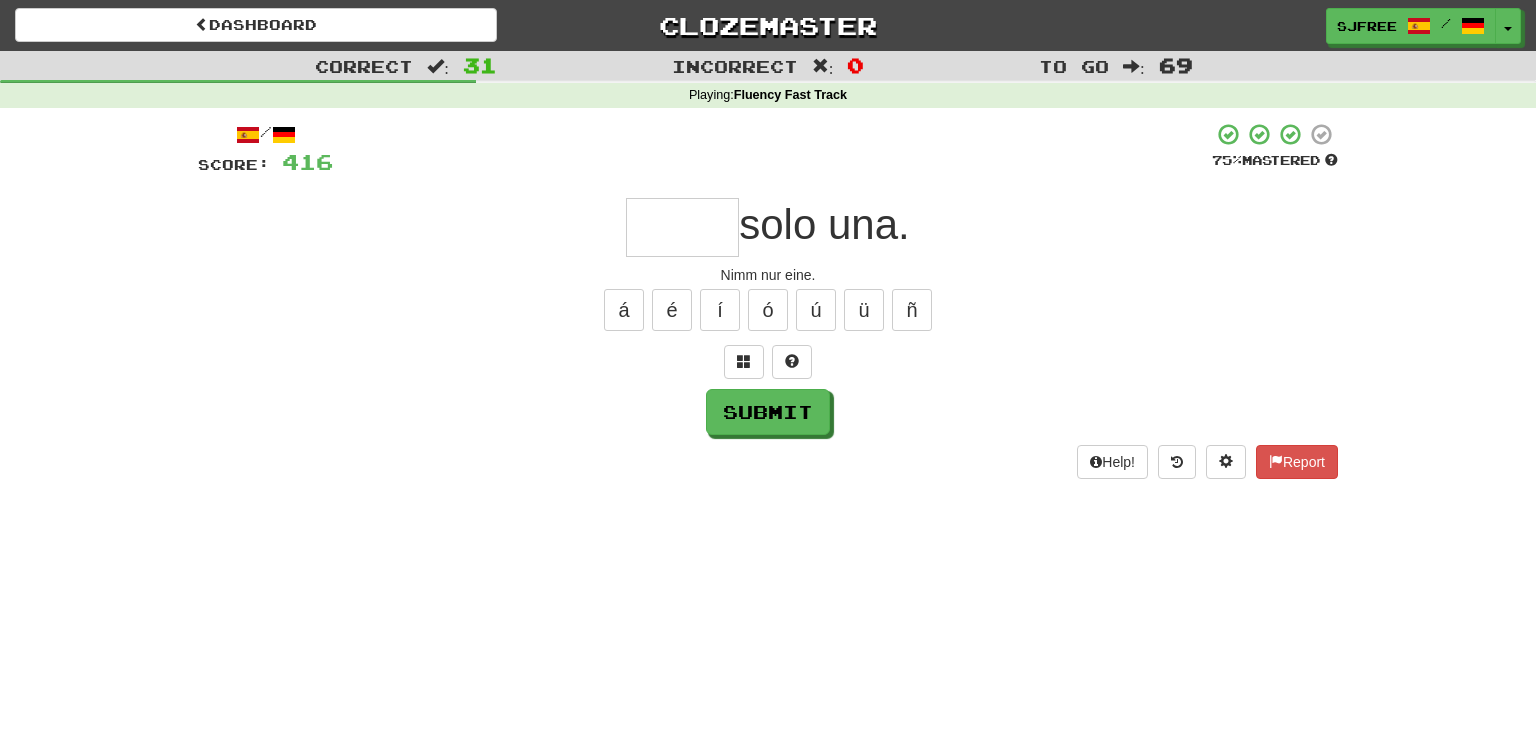 type on "*" 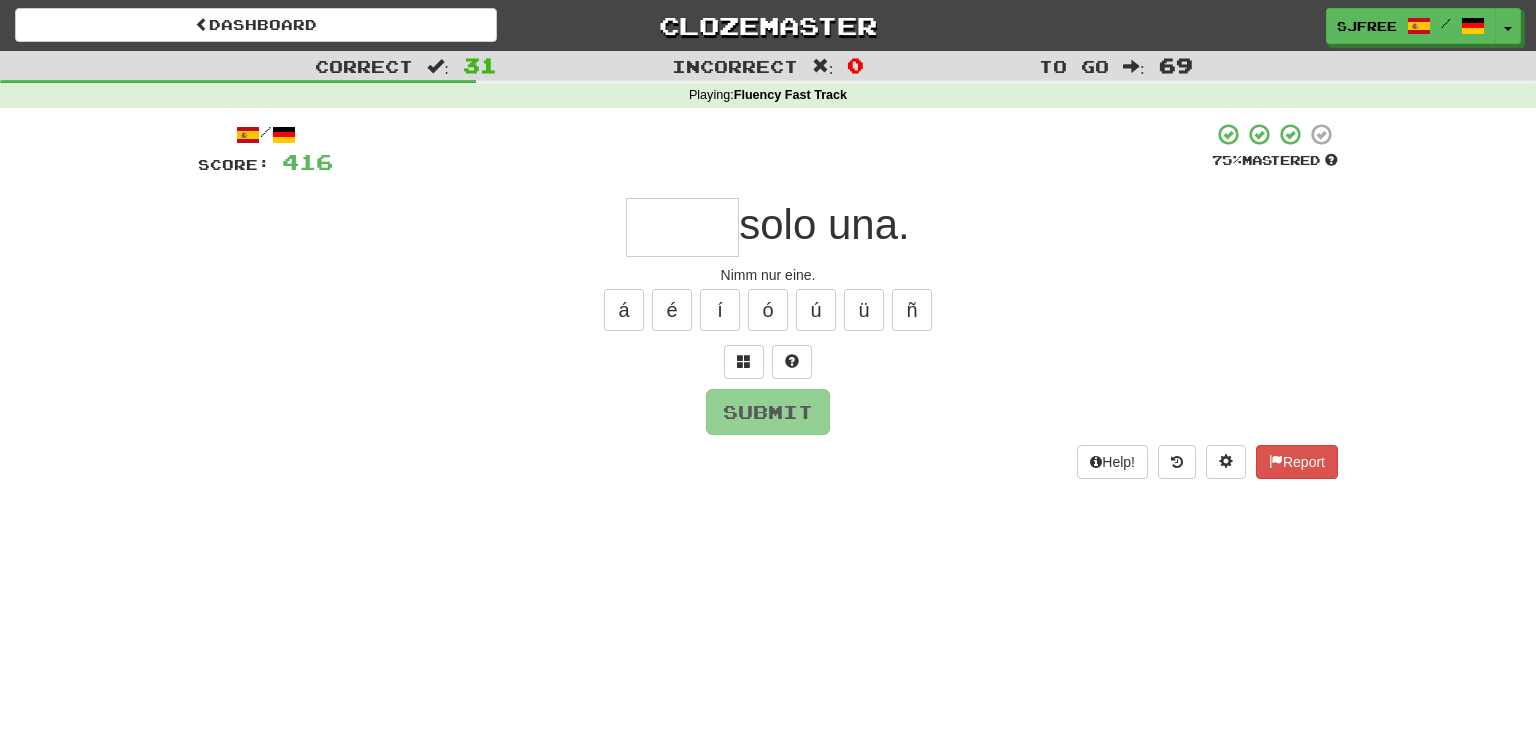 type on "*" 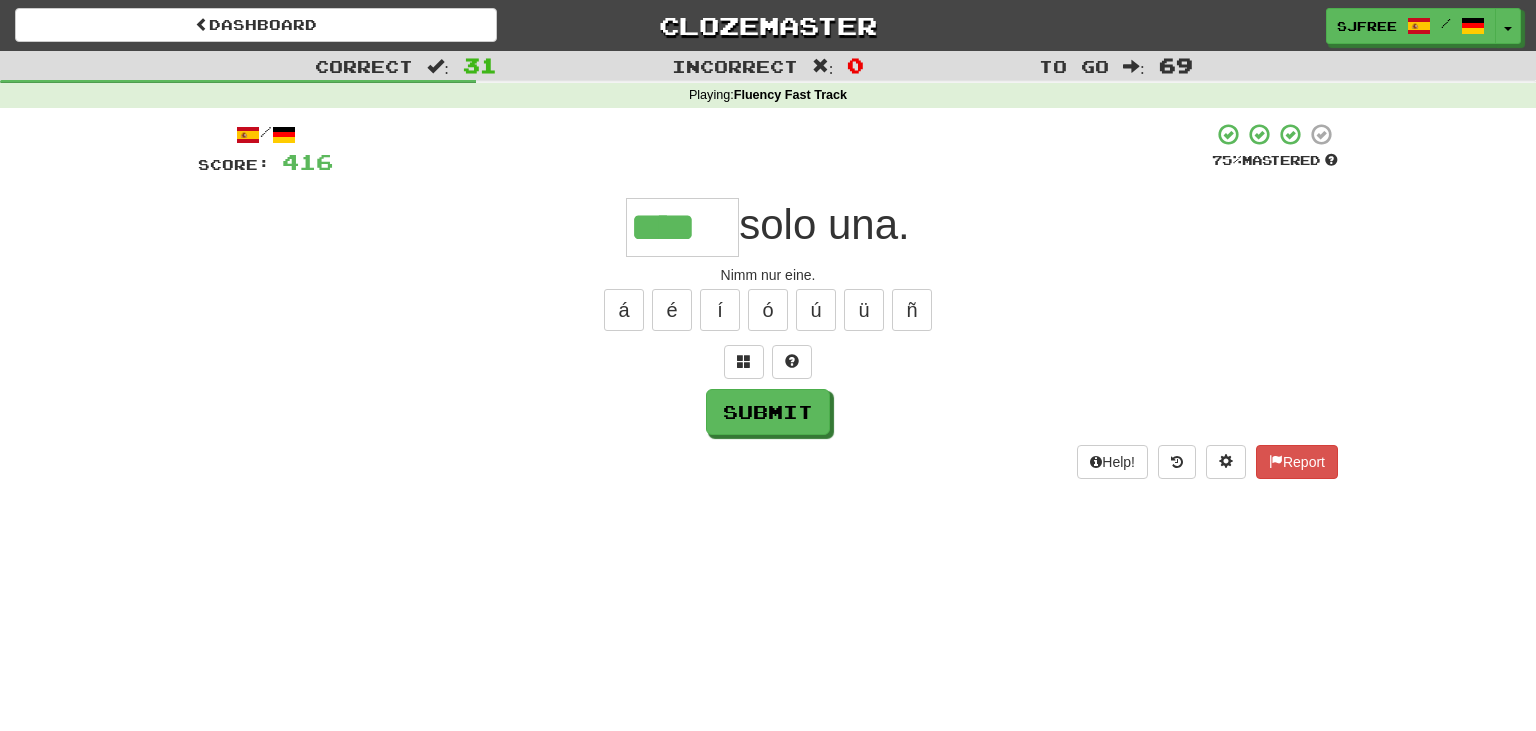 type on "****" 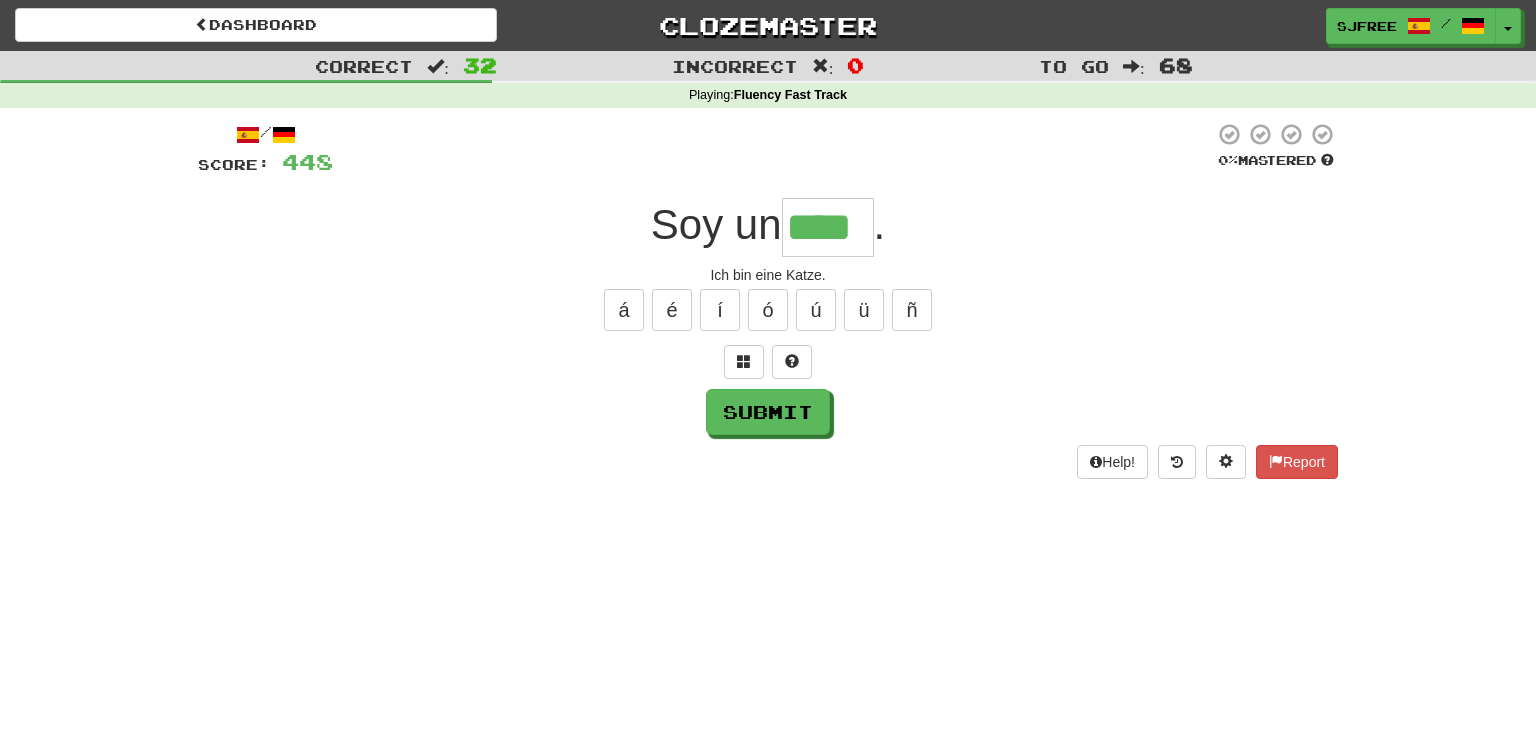 type on "****" 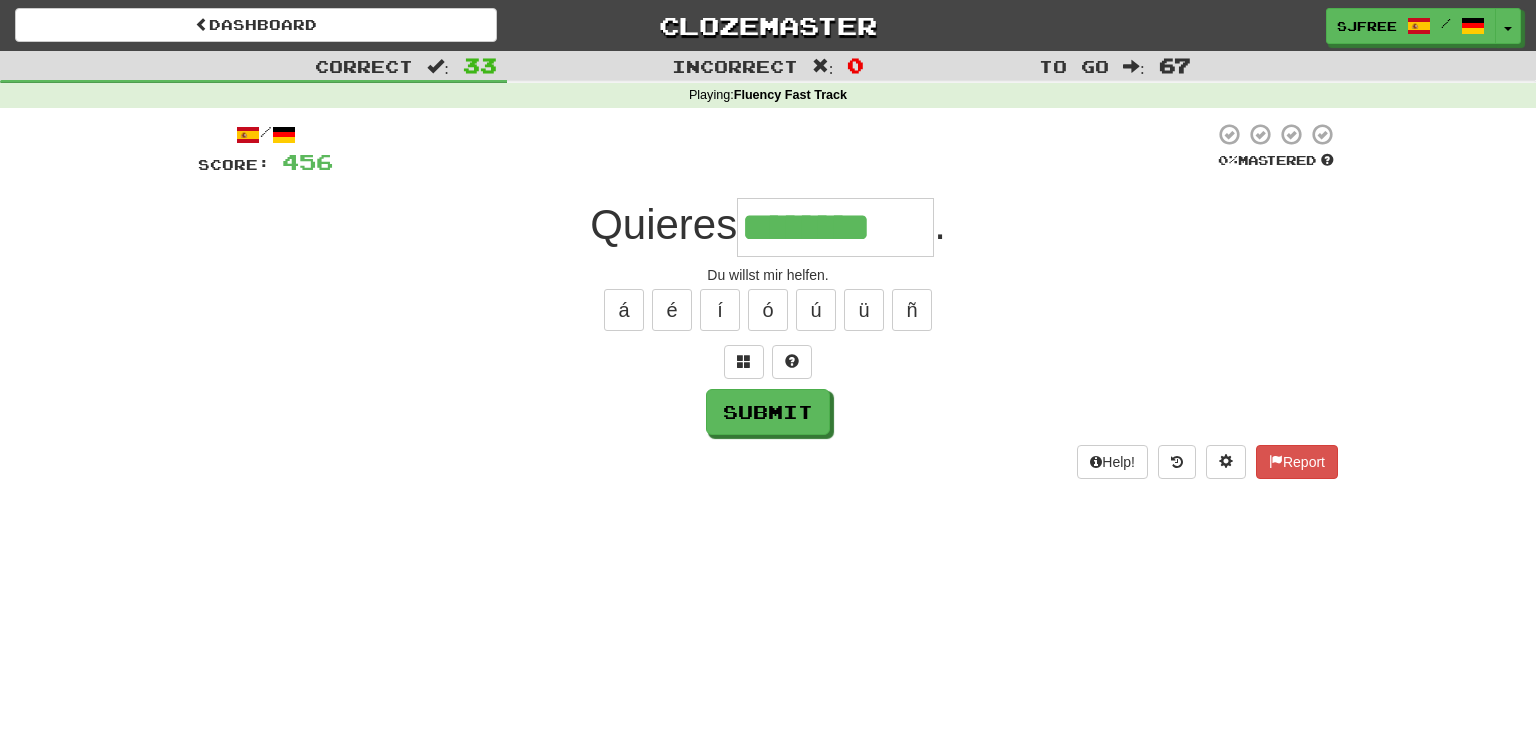 type on "********" 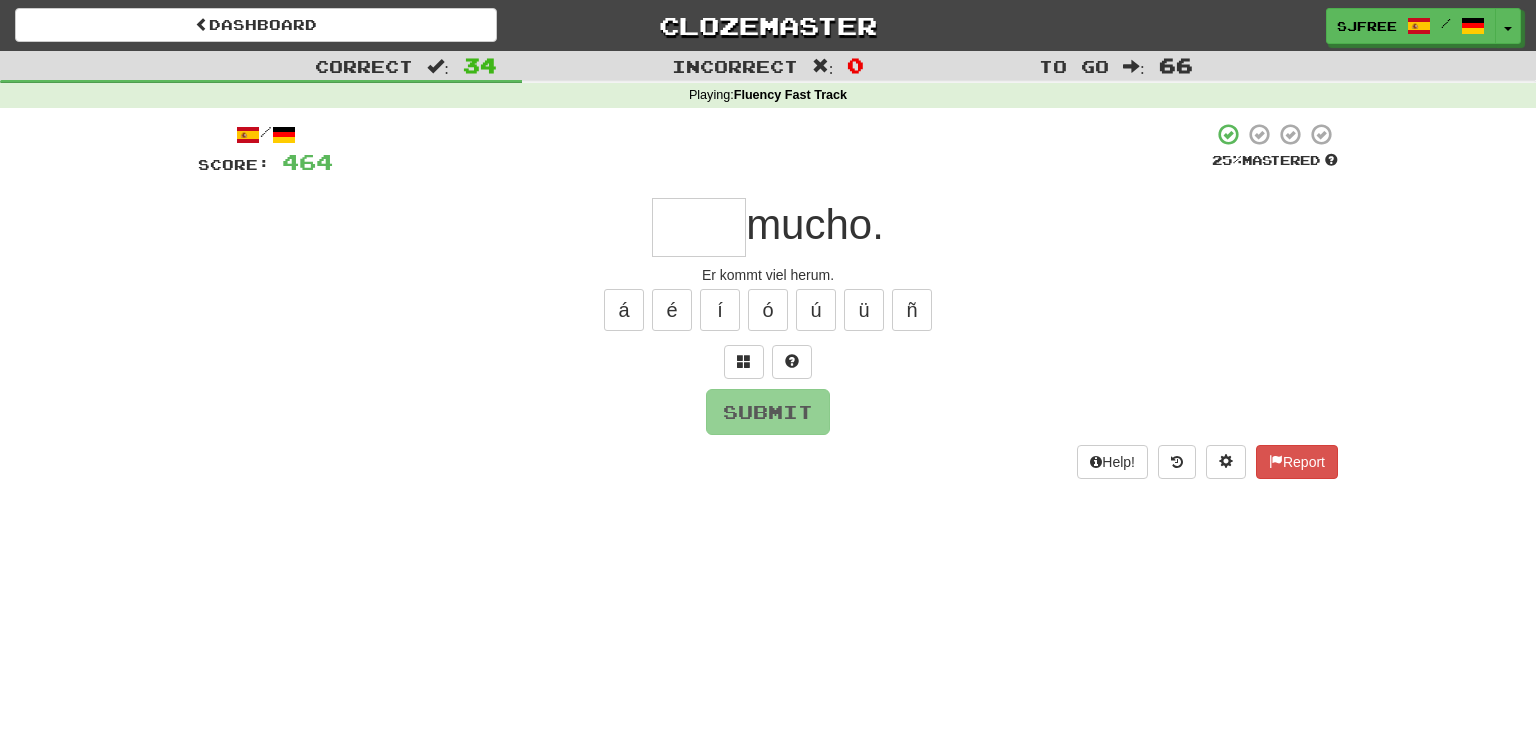type on "*" 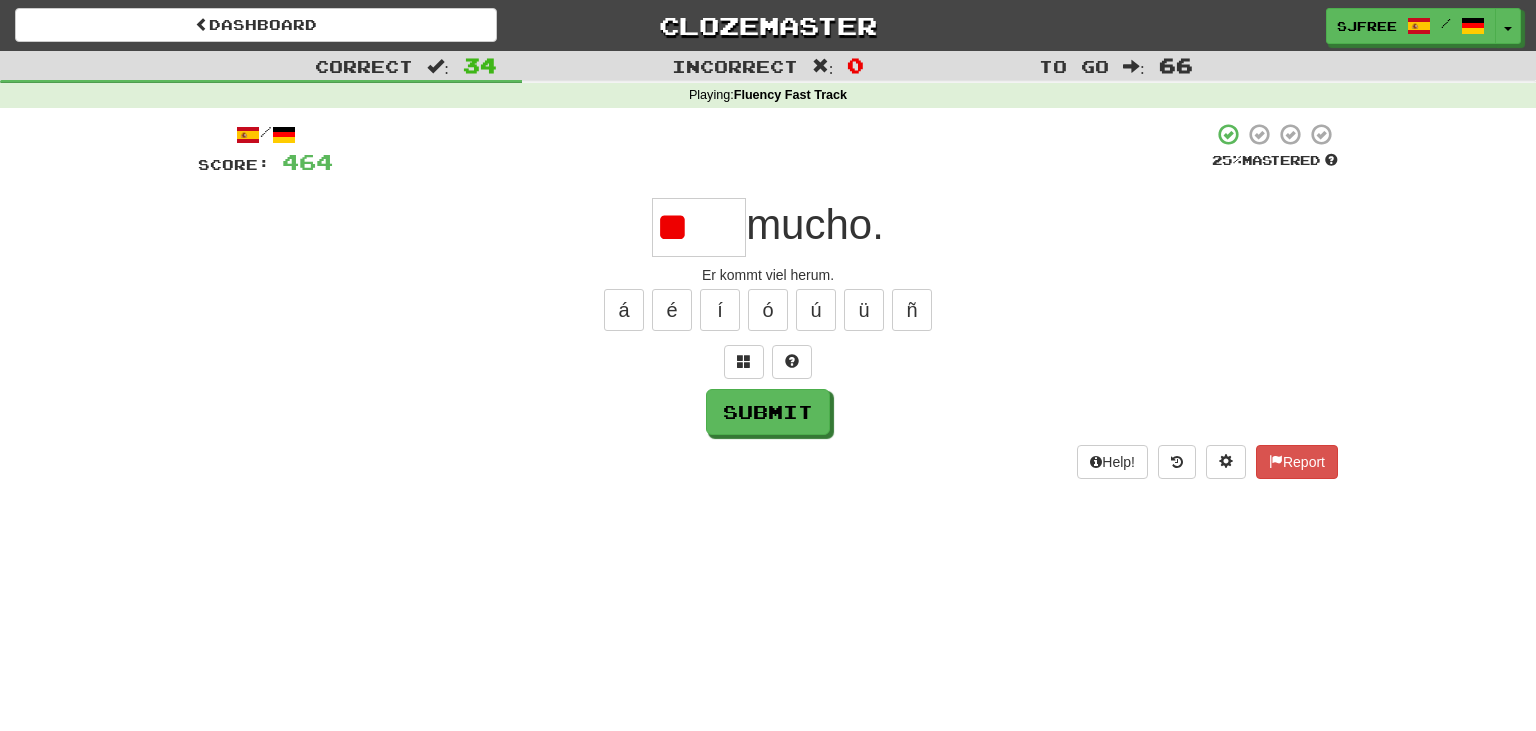 type on "*" 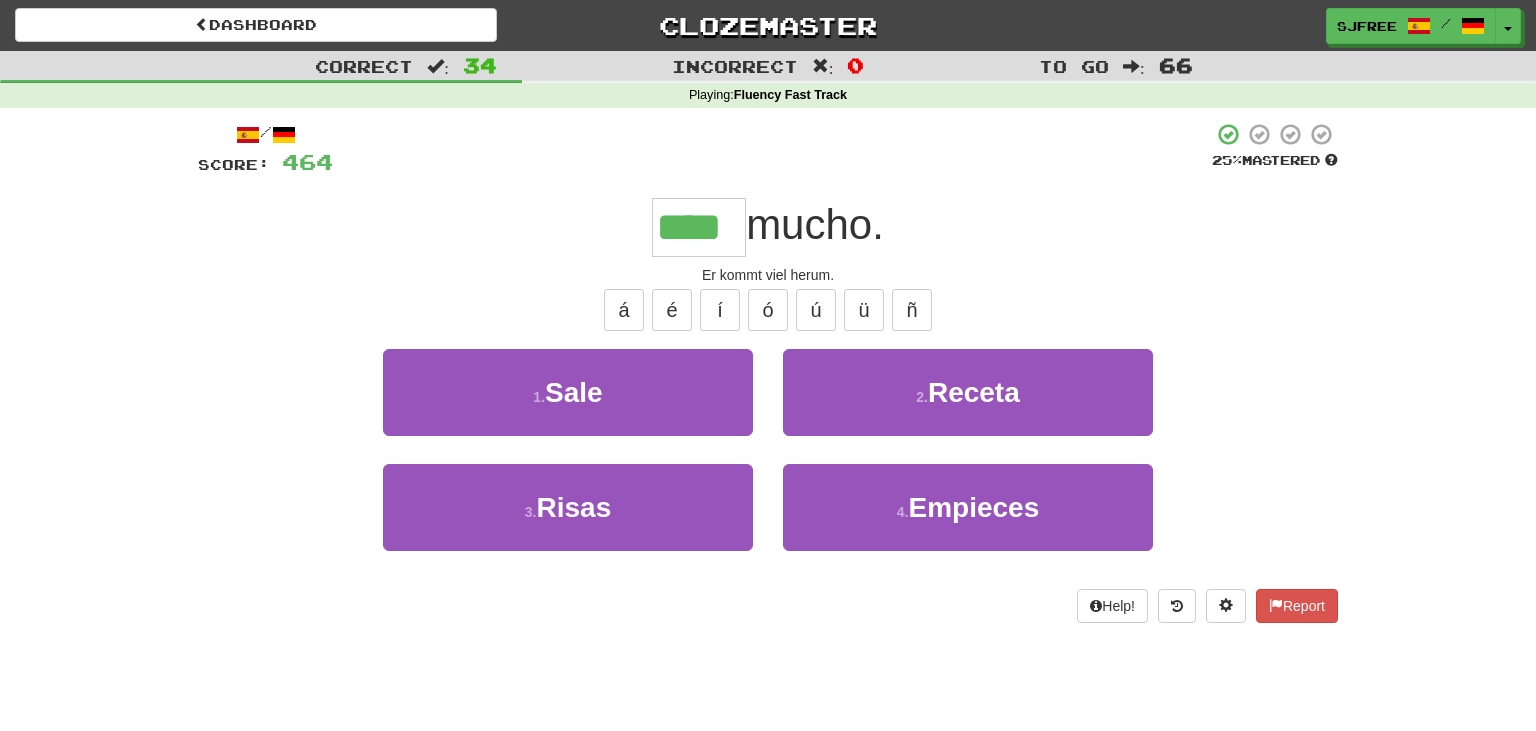 type on "****" 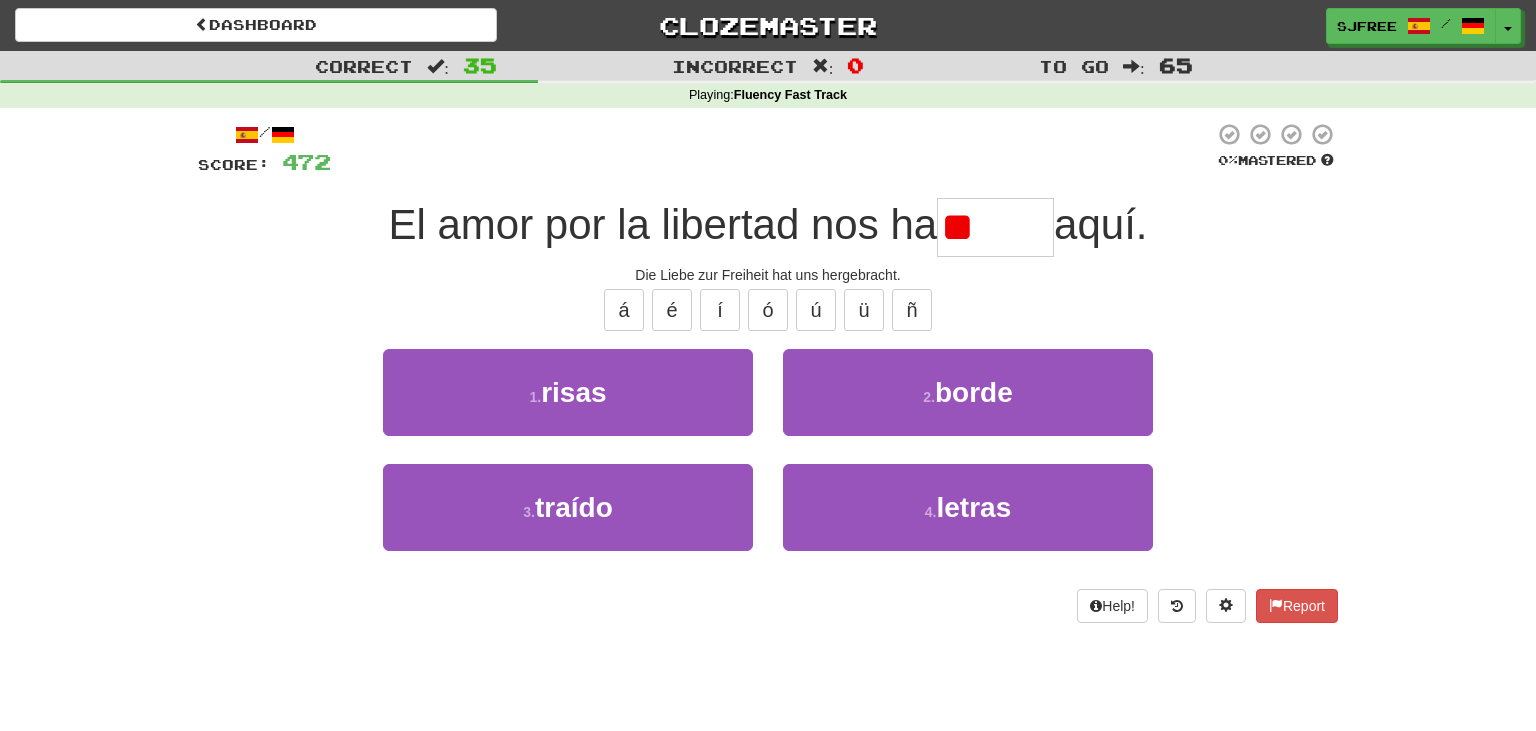 type on "*" 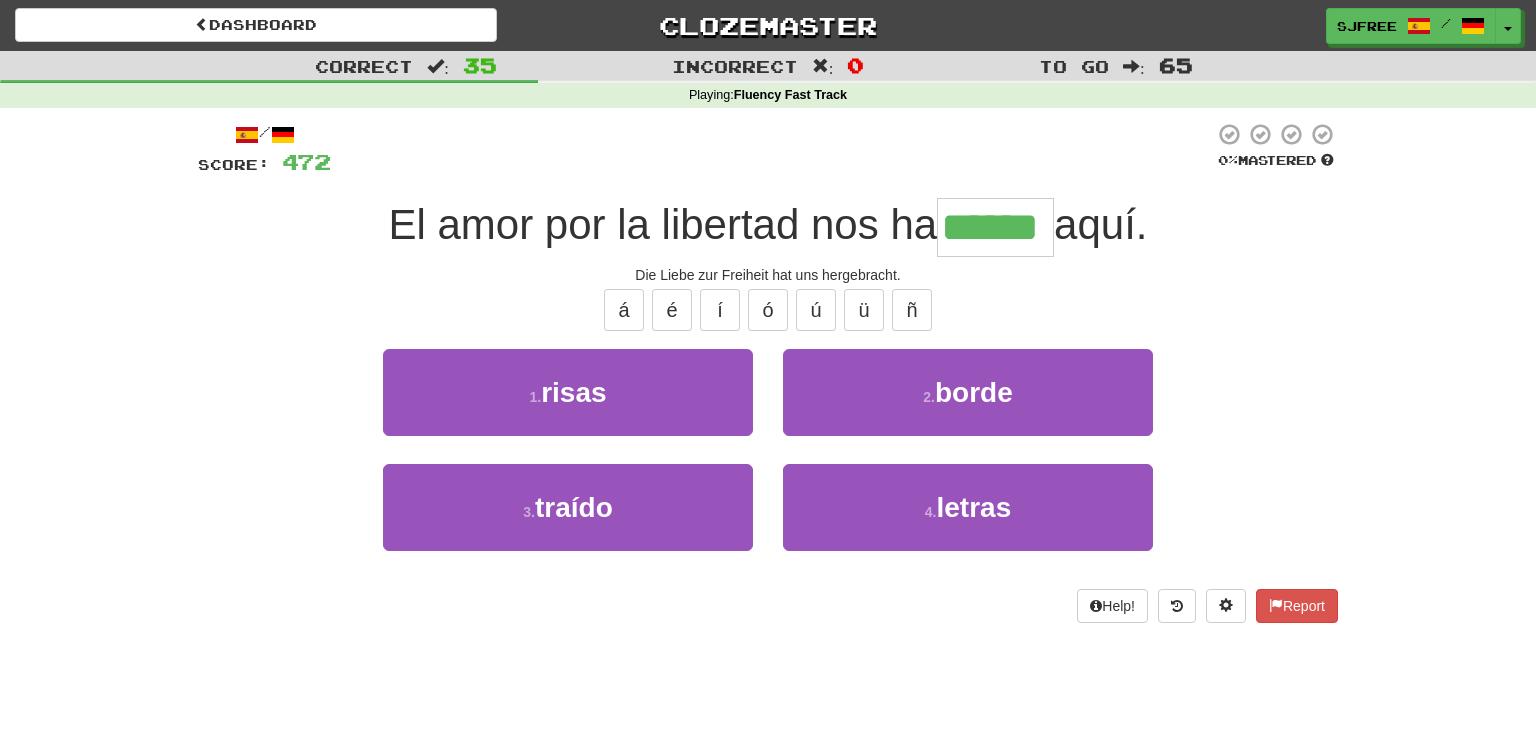 type on "******" 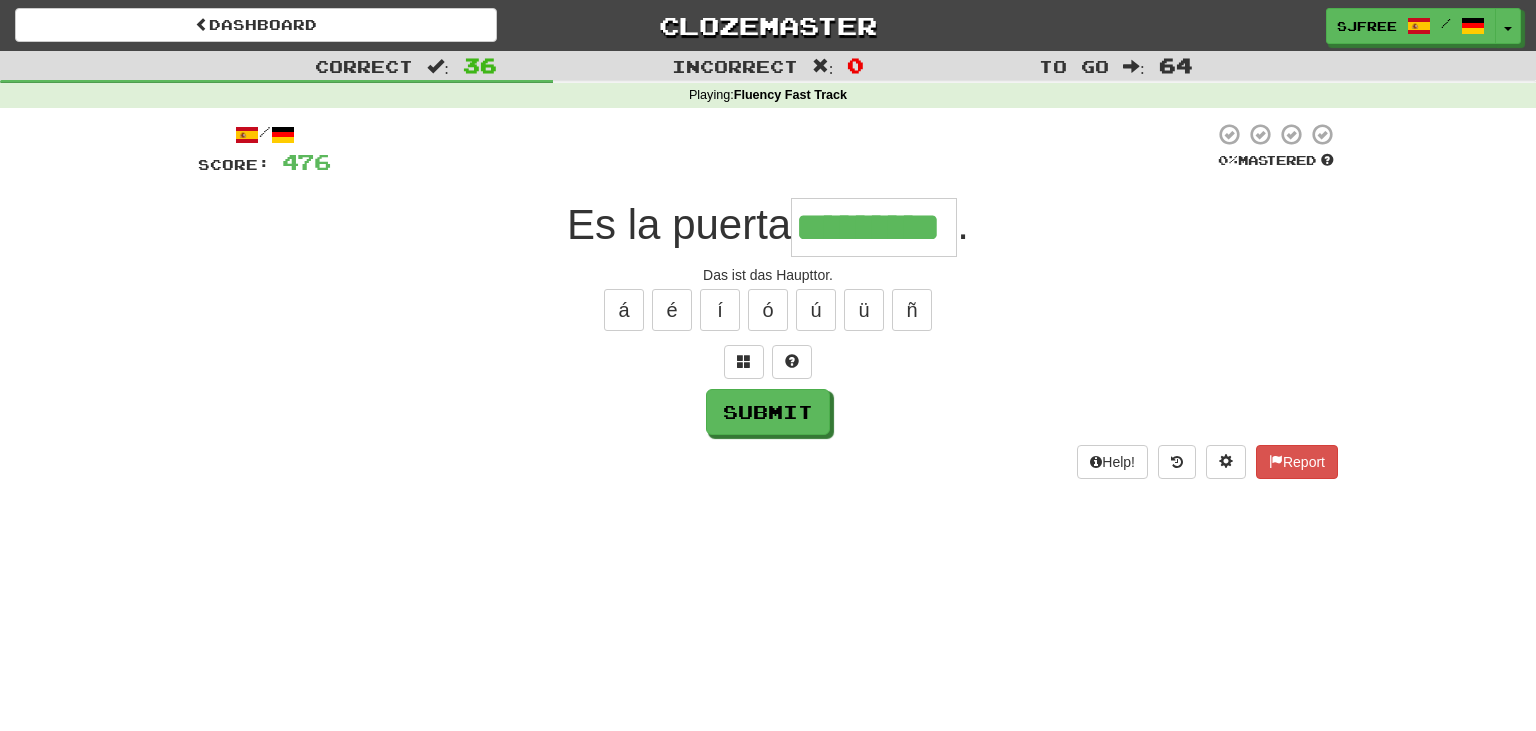 type on "*********" 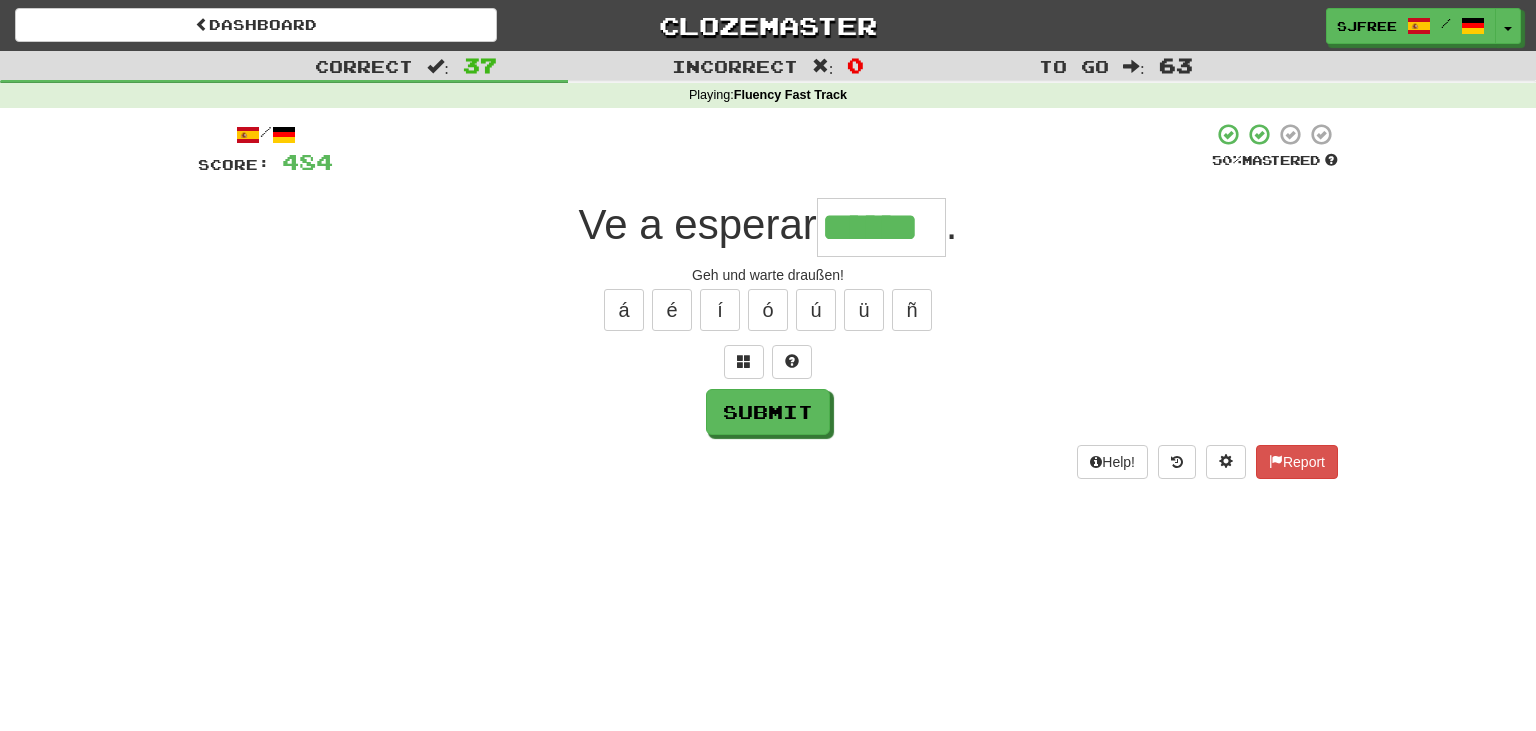 type on "******" 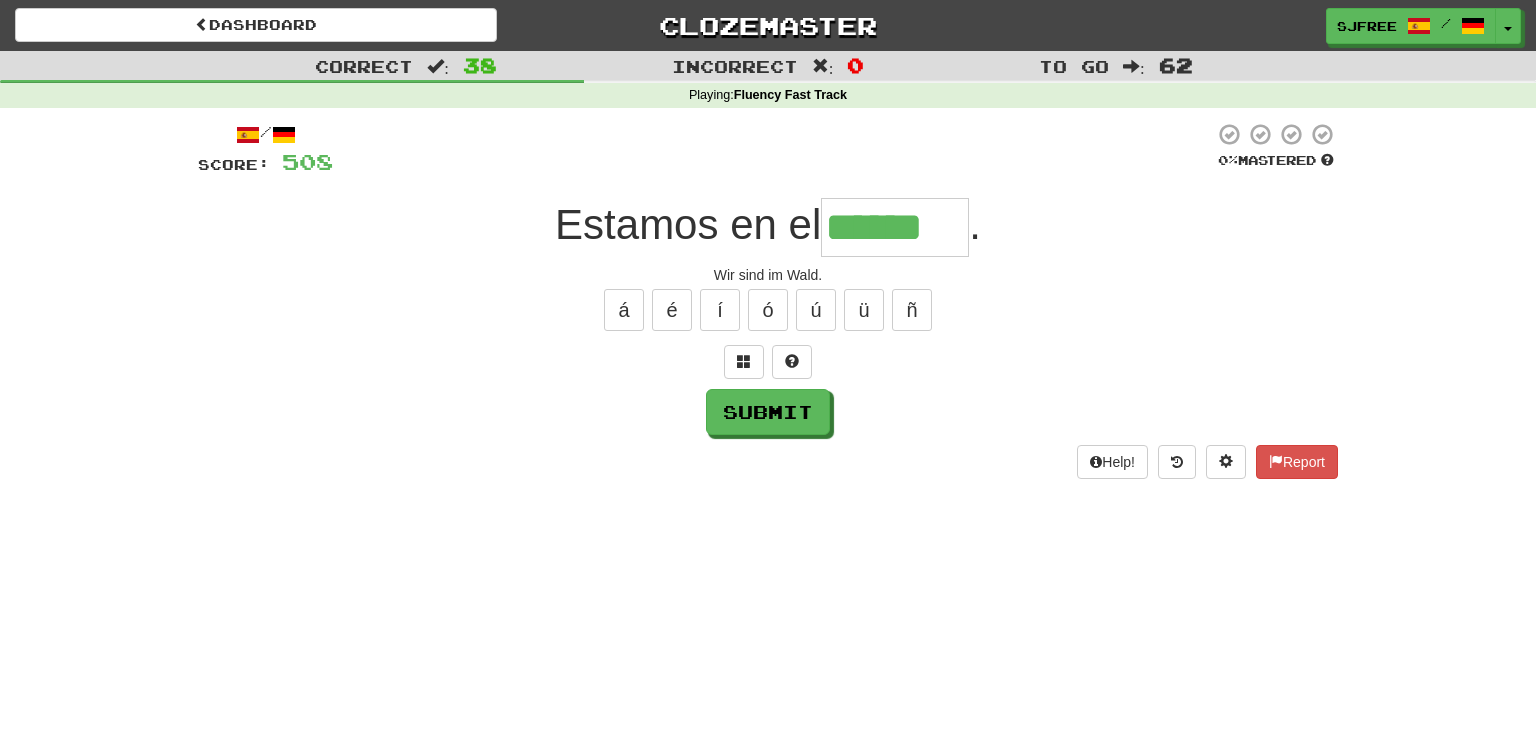 type on "******" 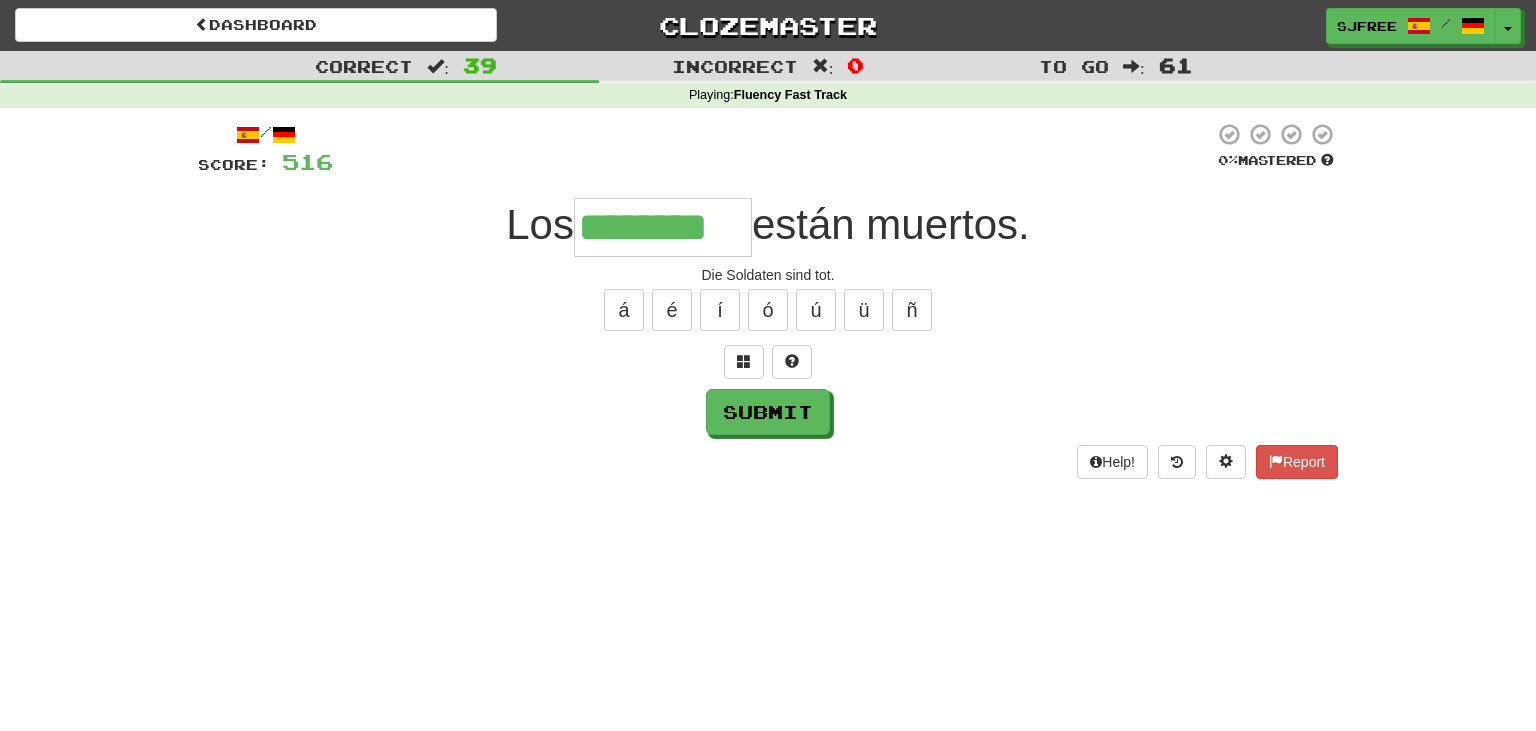 type on "********" 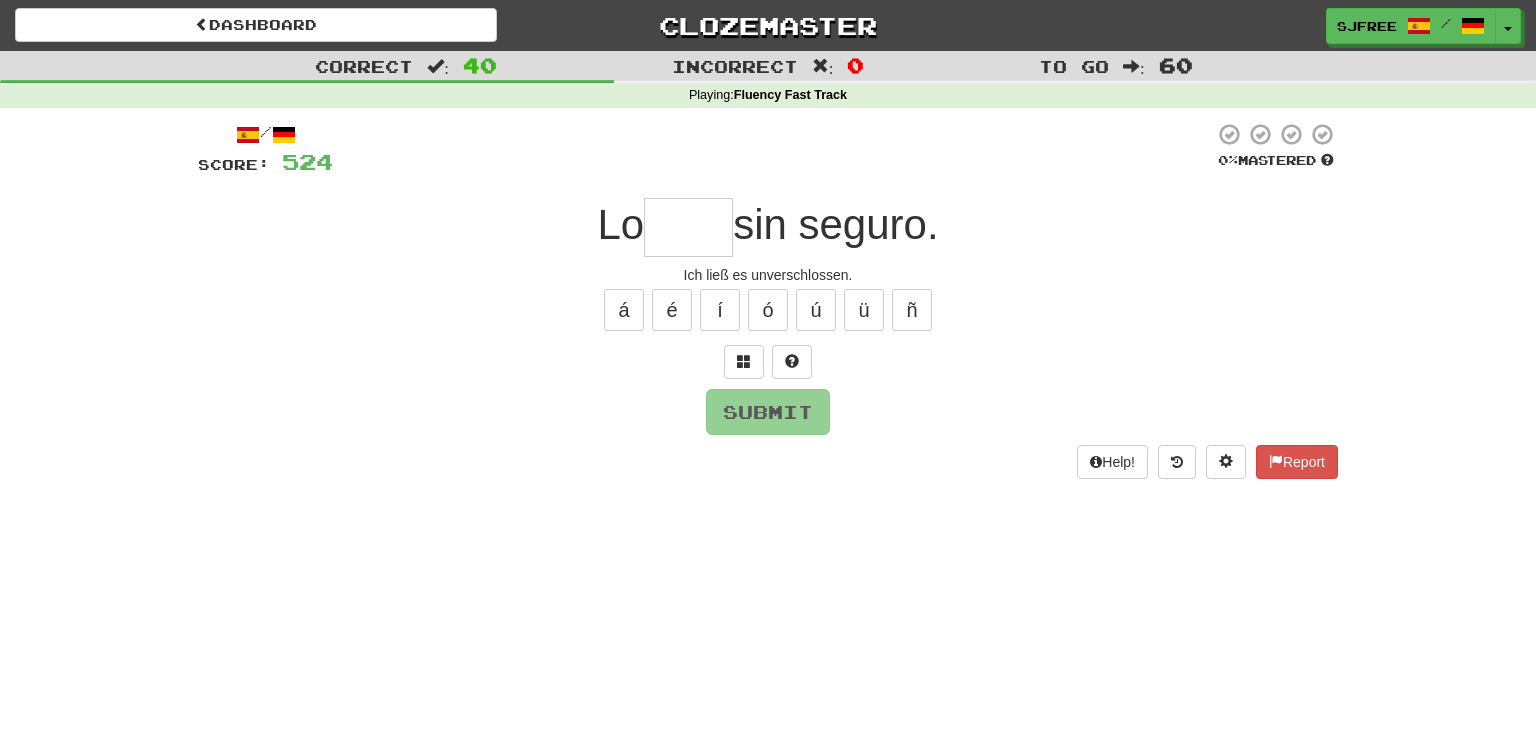 type on "*" 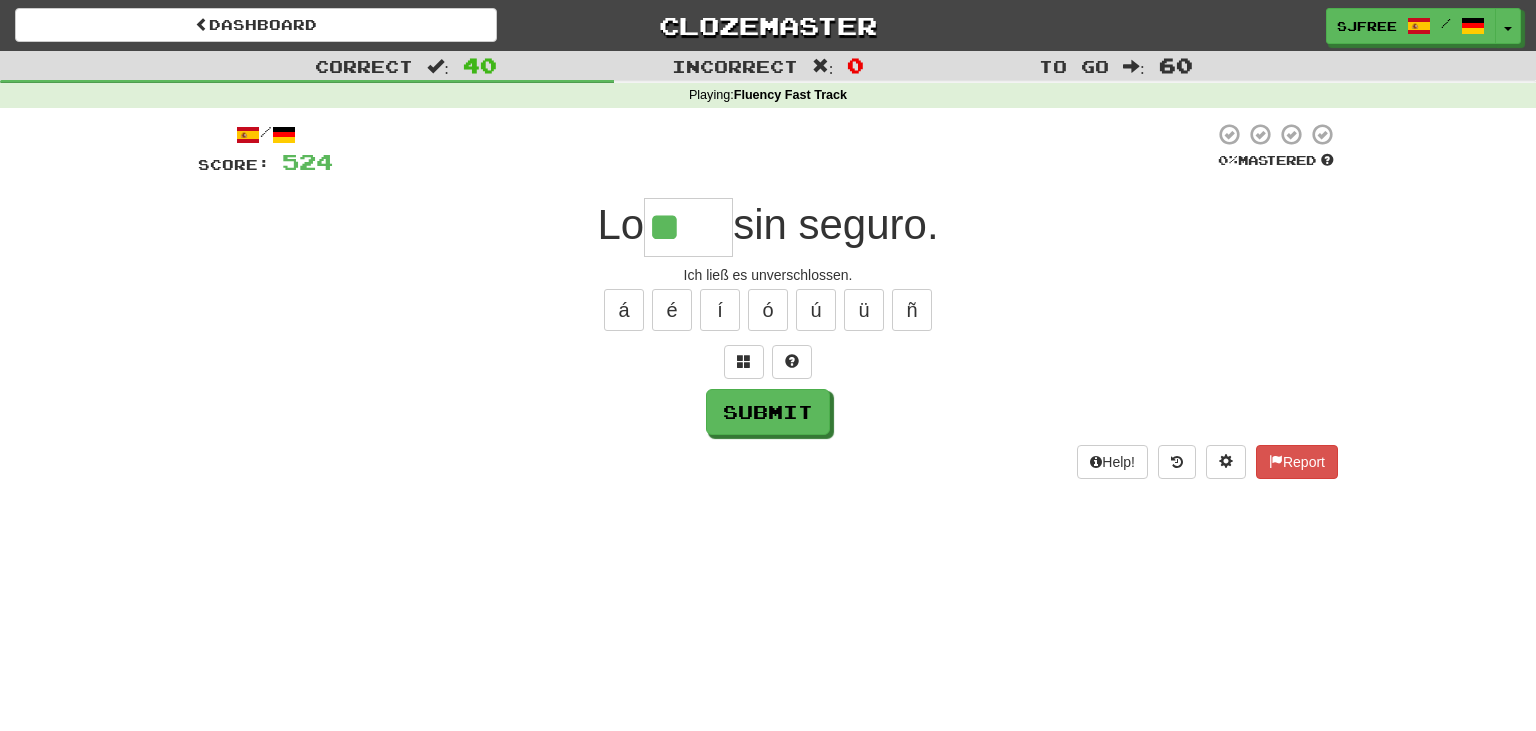 click on "**" at bounding box center (688, 227) 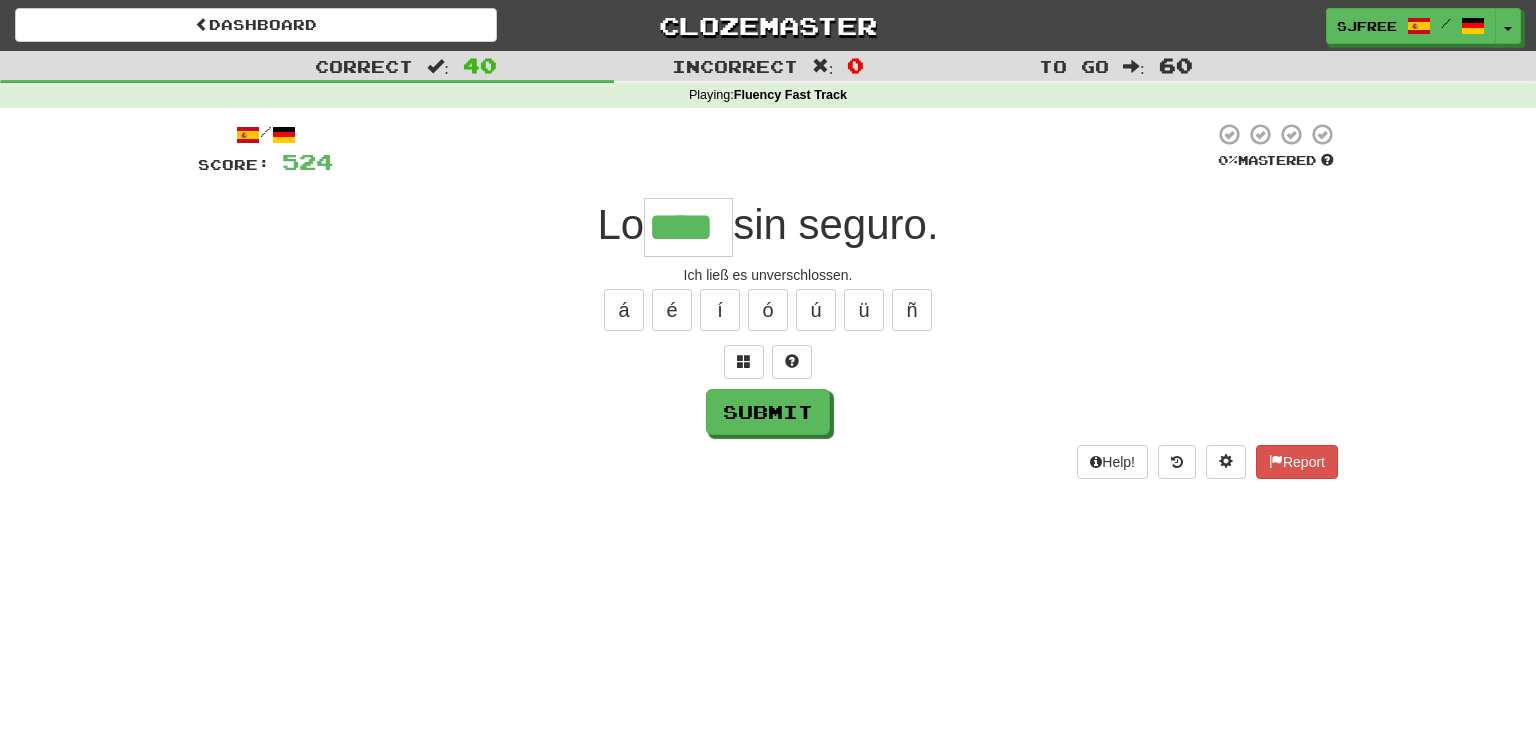 type on "****" 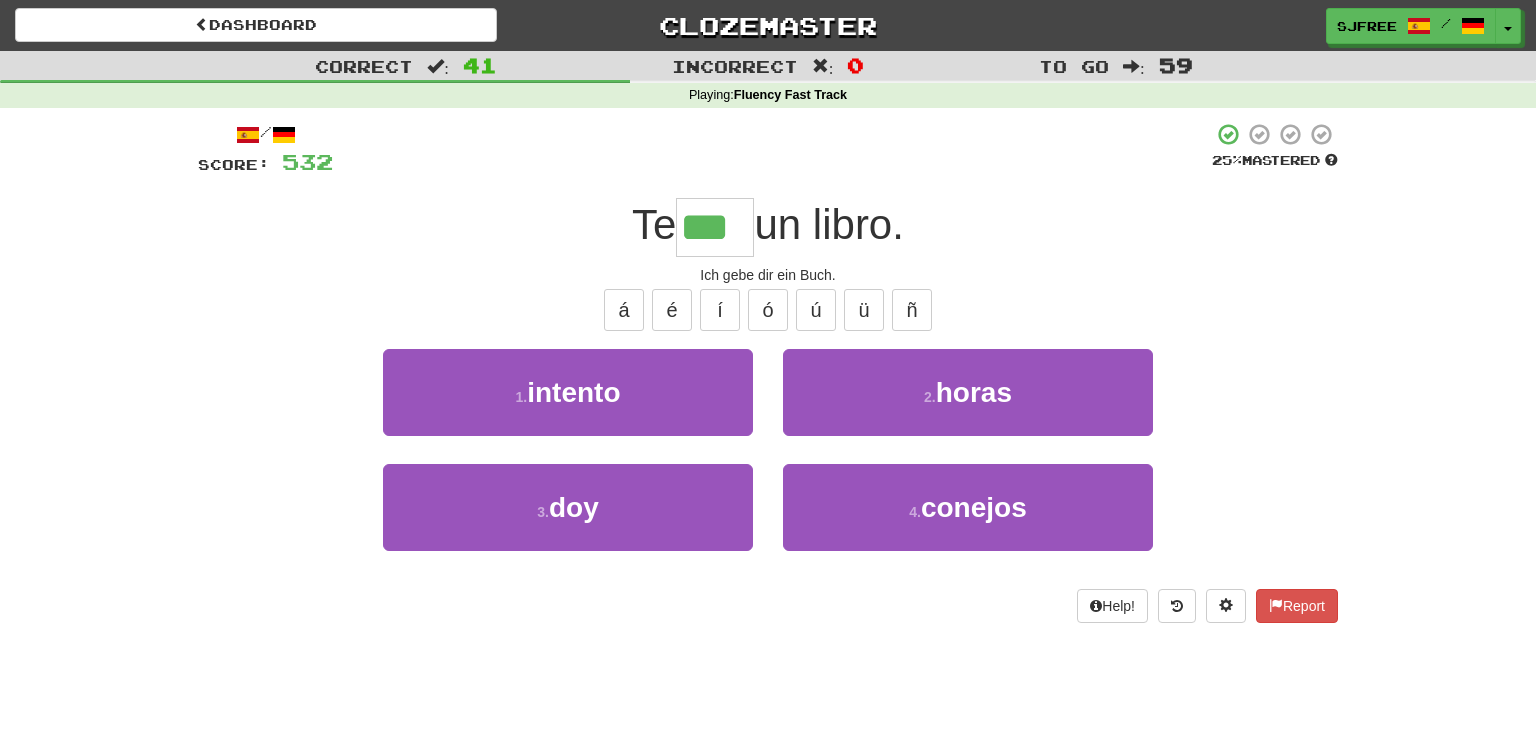 type on "***" 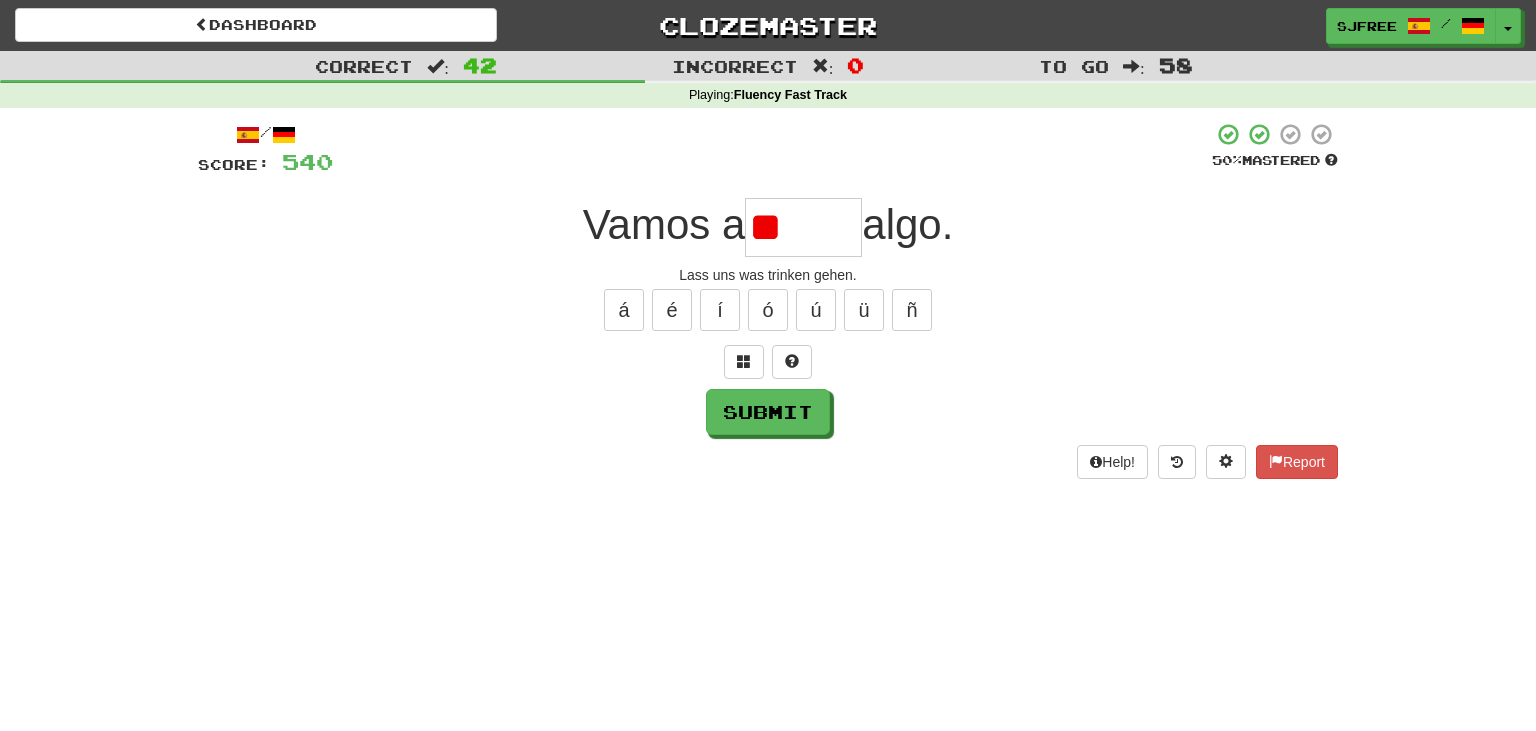 type on "*" 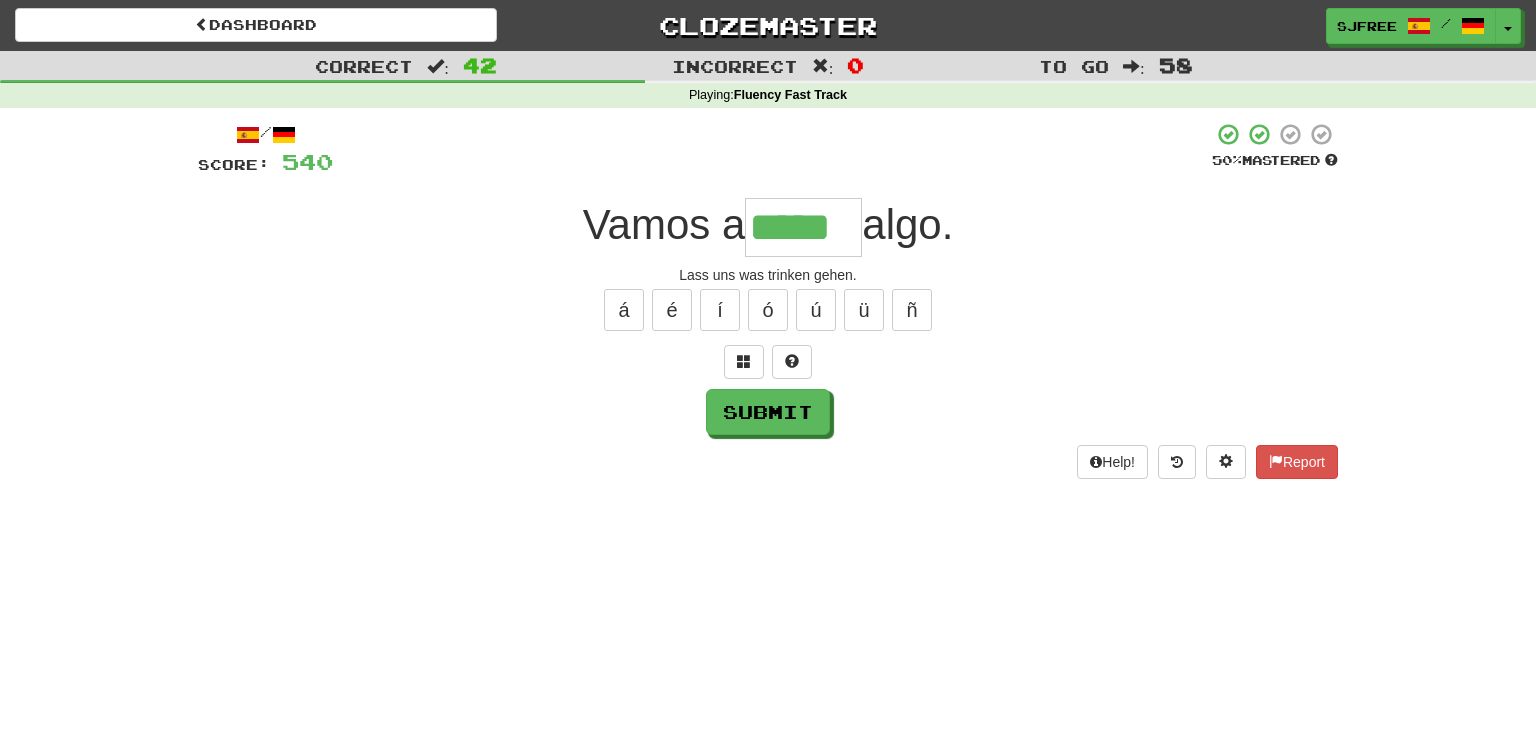 type on "*****" 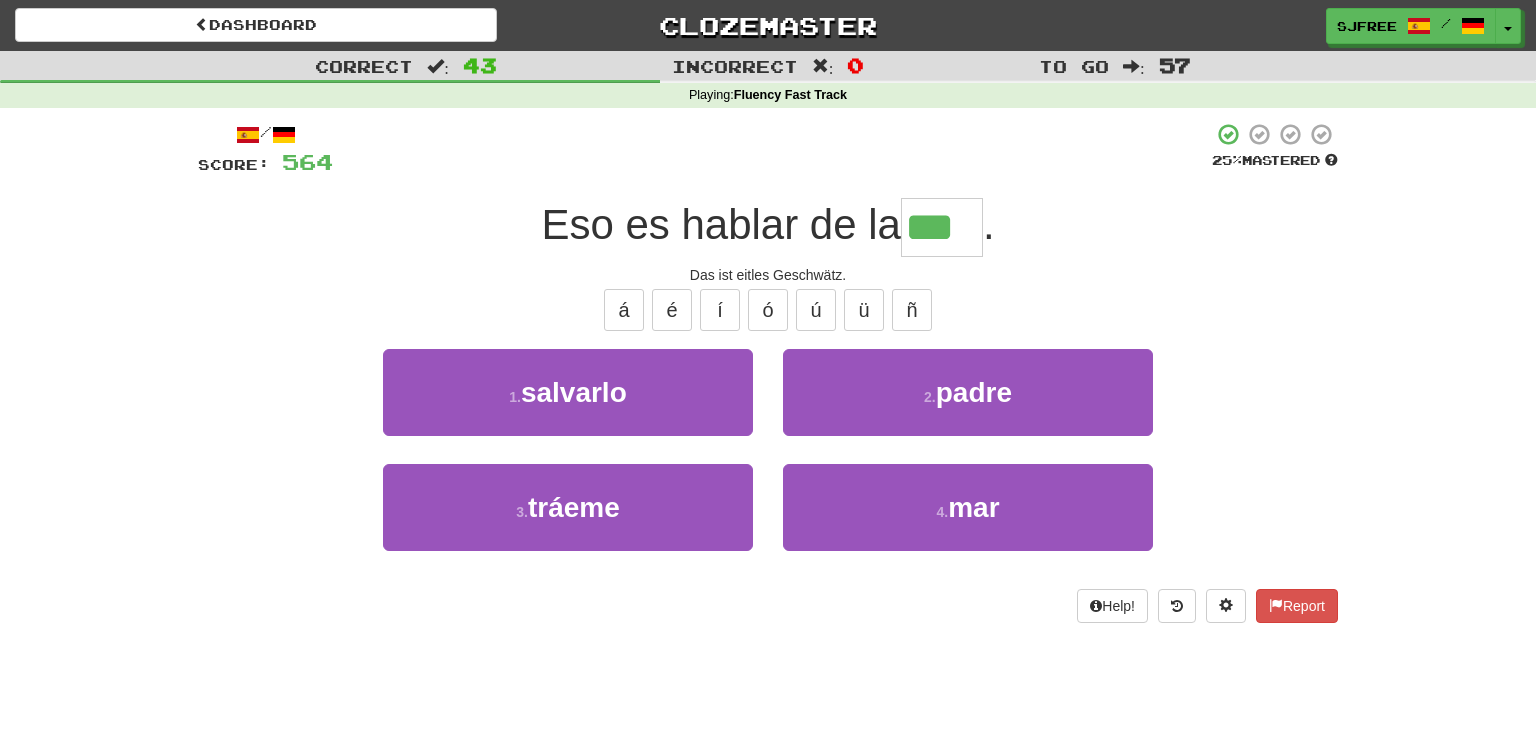 type on "***" 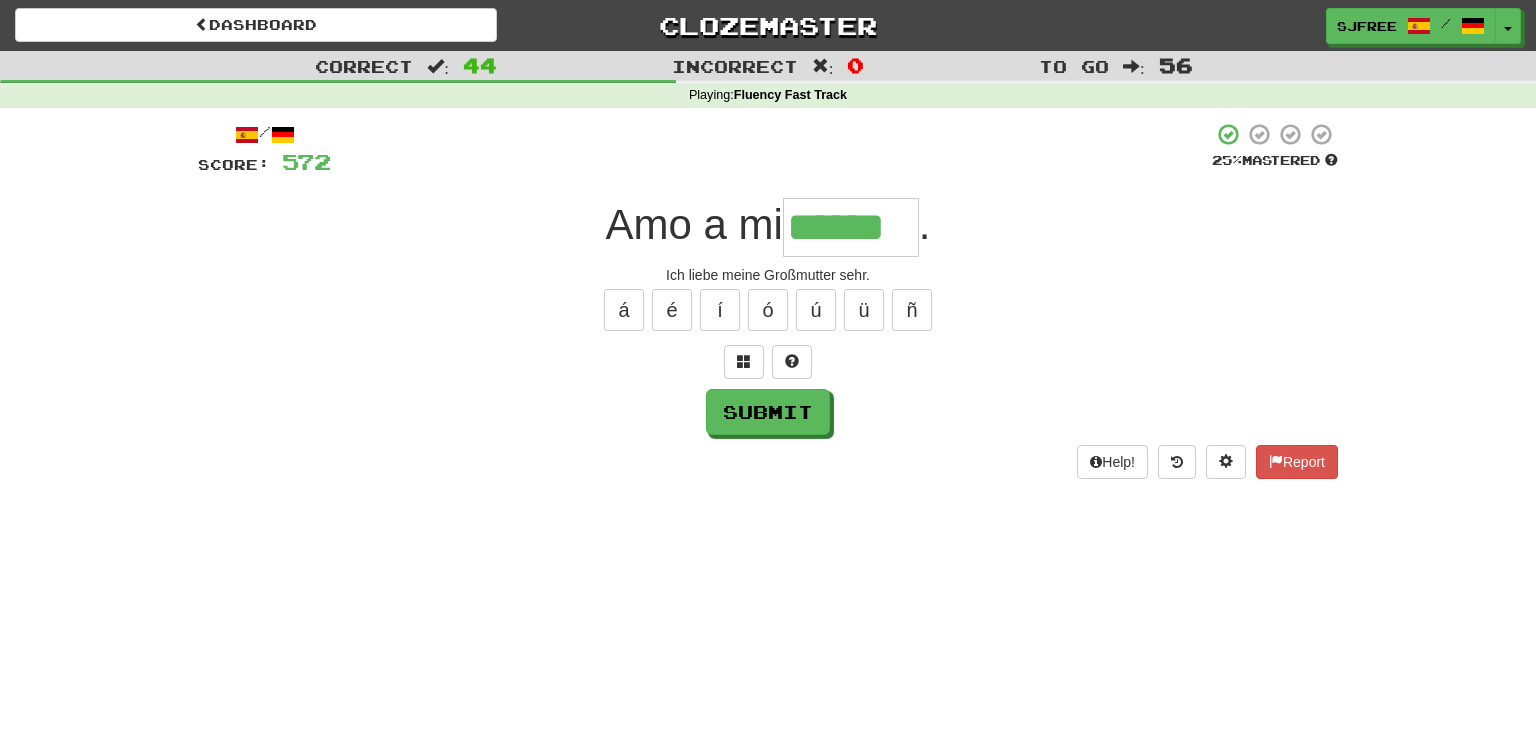 type on "******" 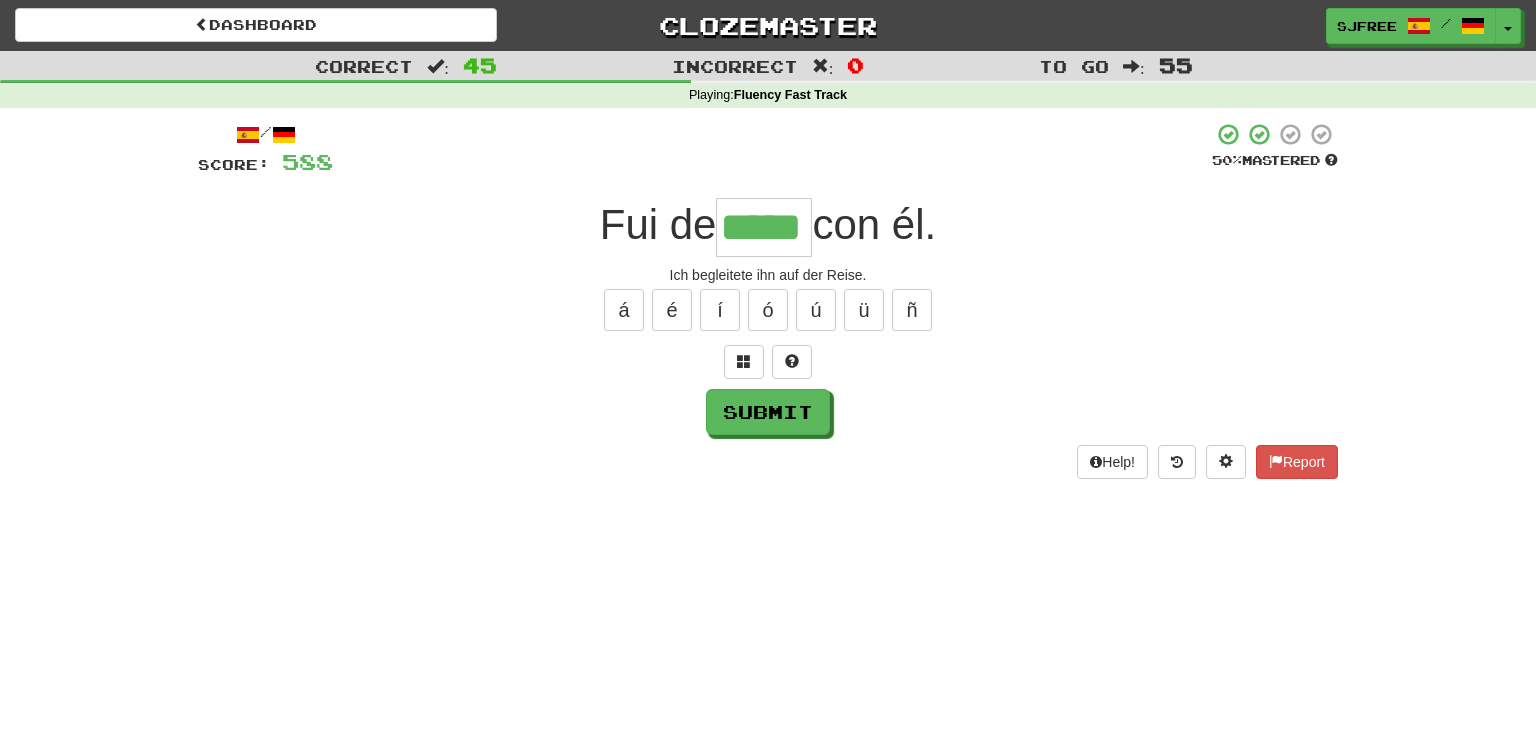 type on "*****" 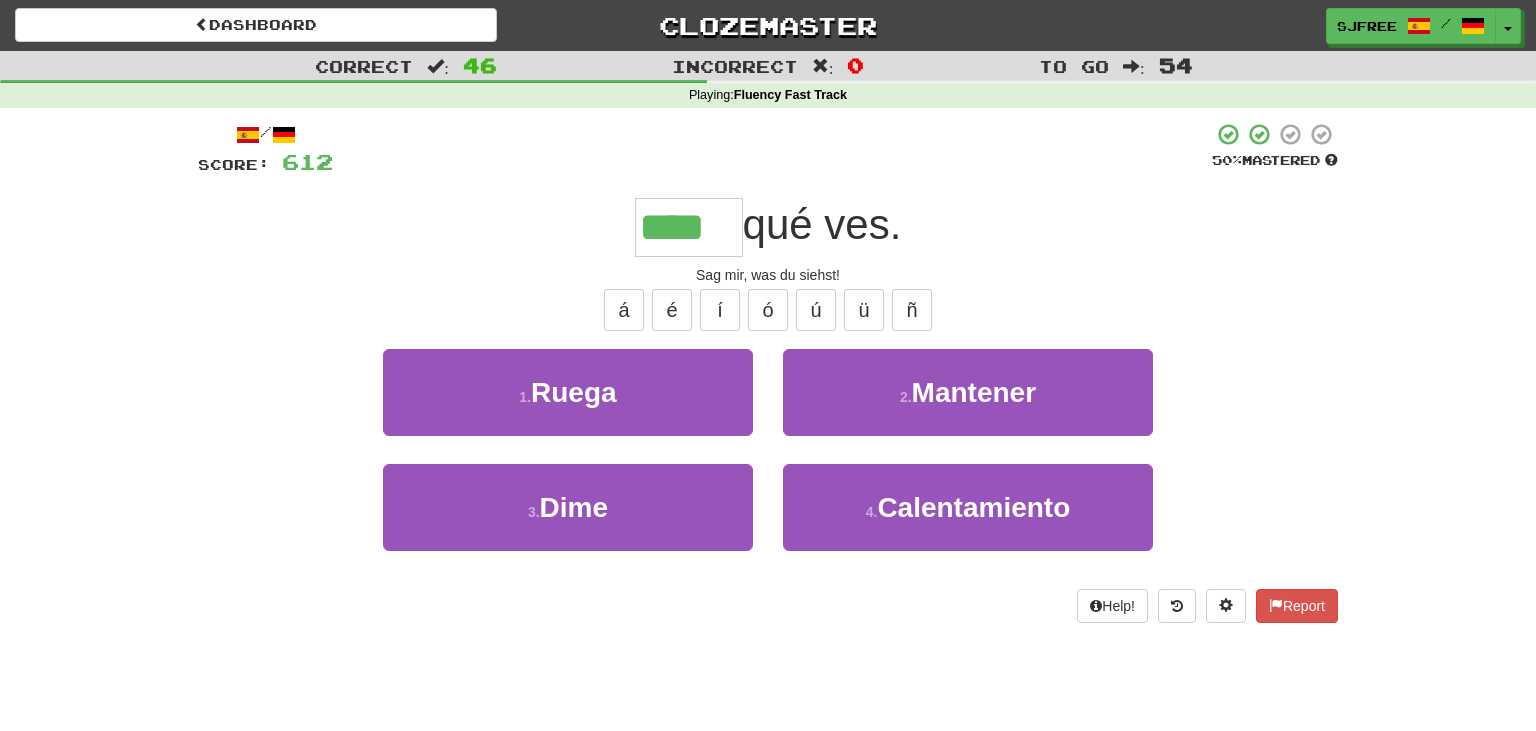 type on "****" 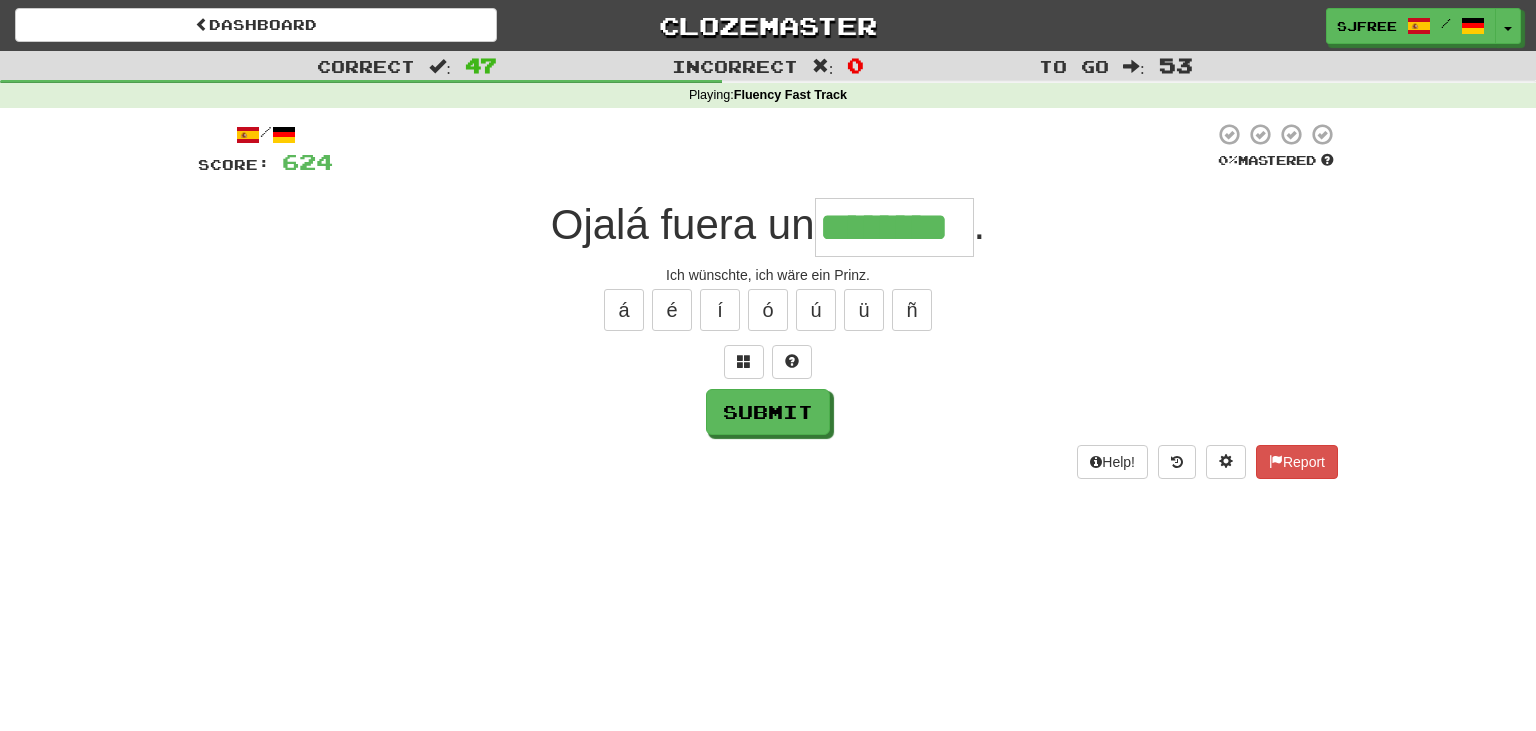 type on "********" 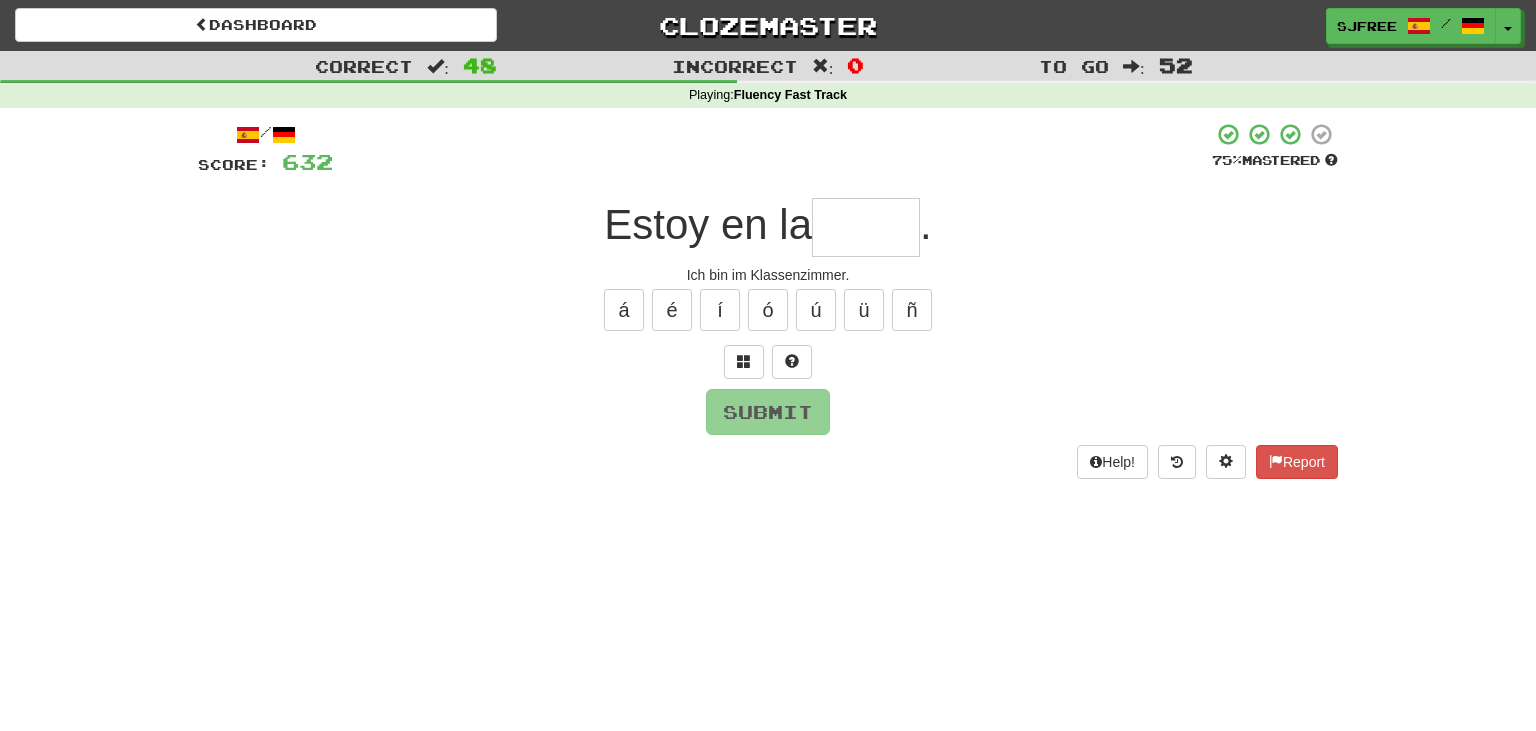 type on "*" 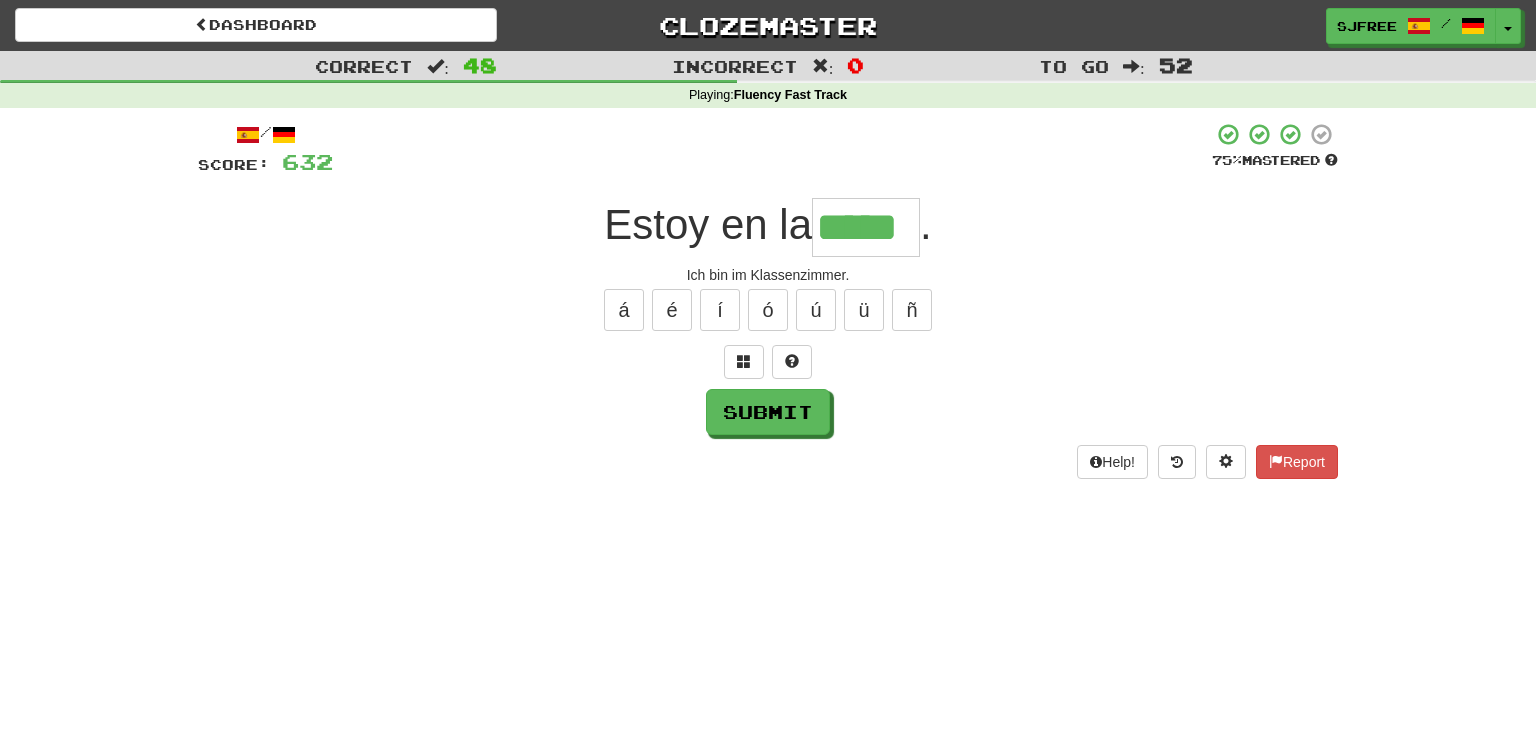 type on "*****" 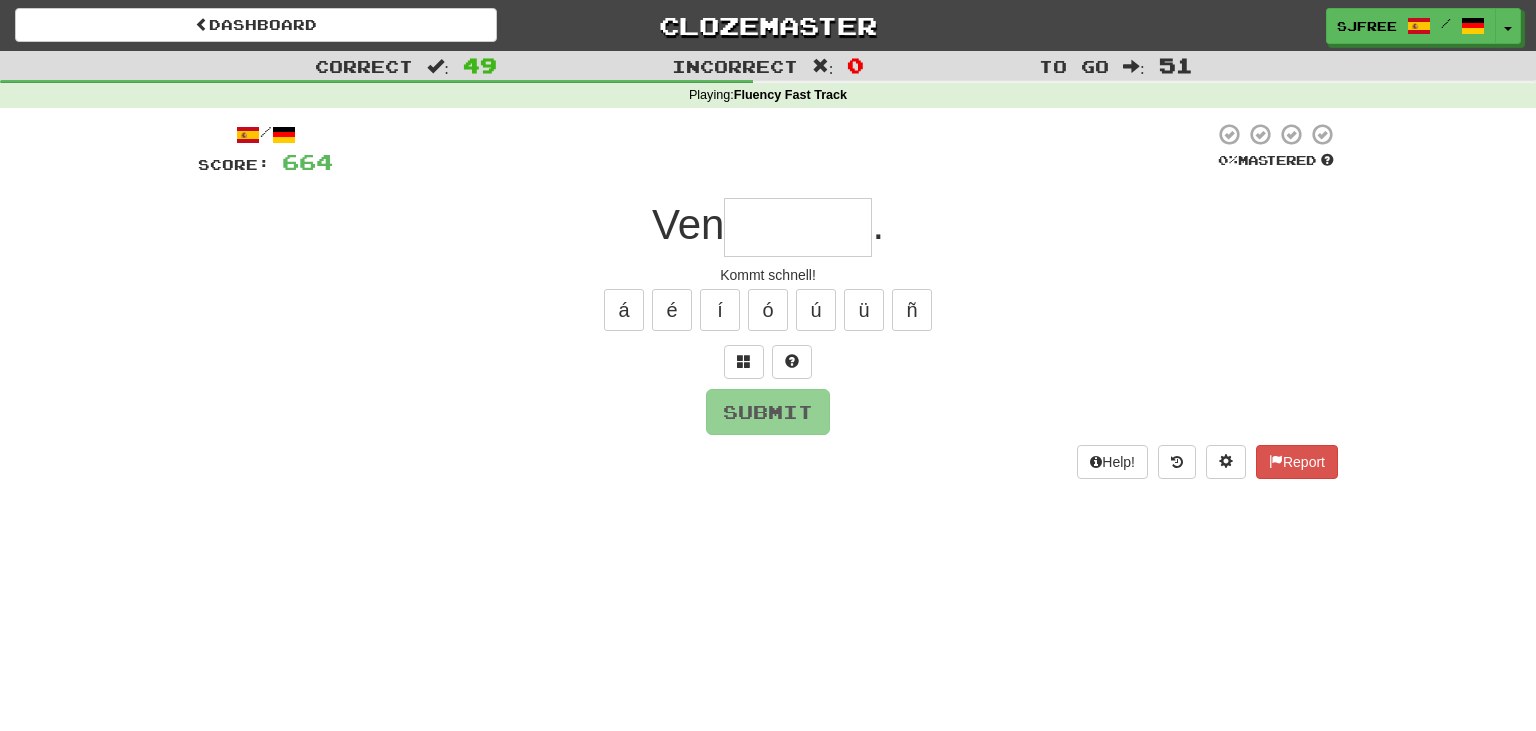 click on "Ven" at bounding box center [688, 224] 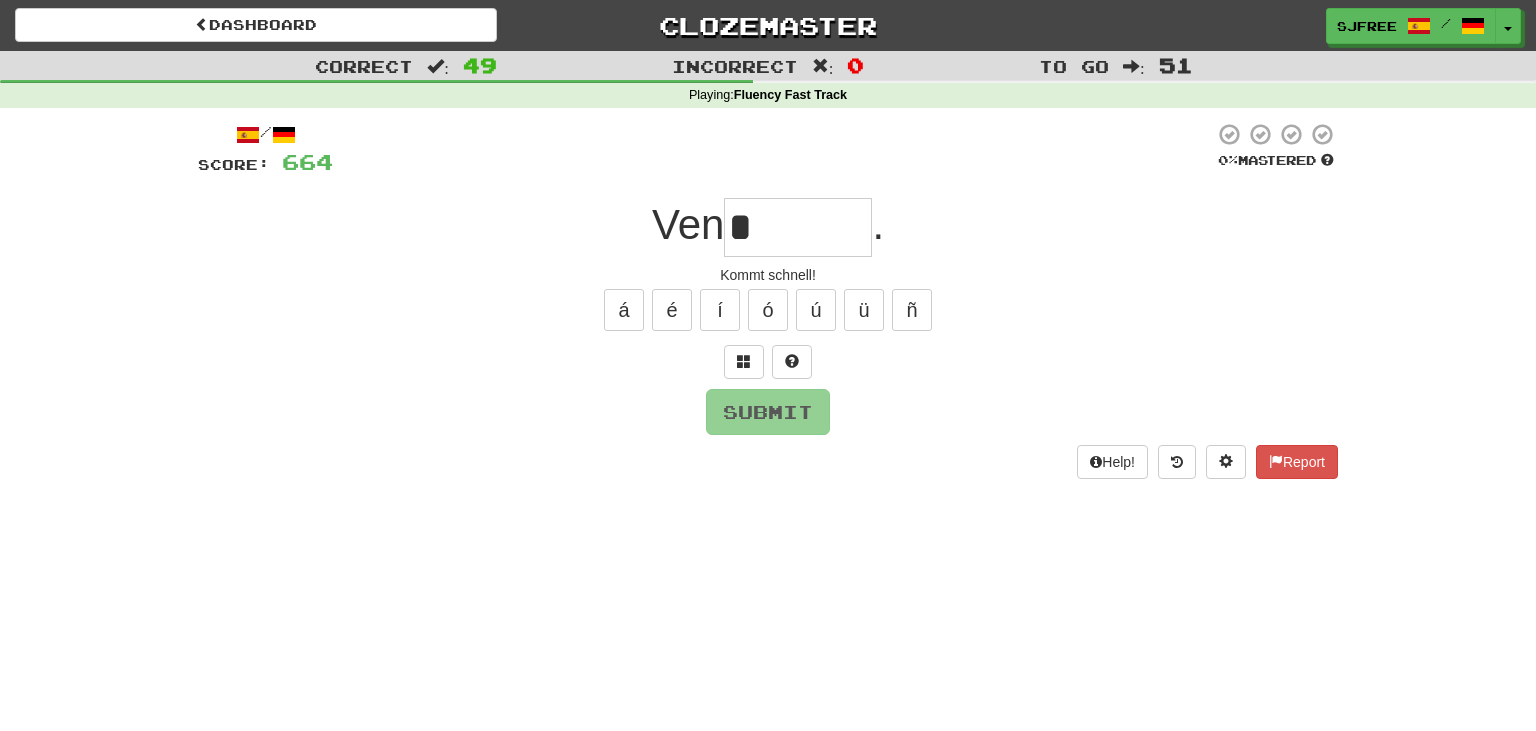 scroll, scrollTop: 2, scrollLeft: 0, axis: vertical 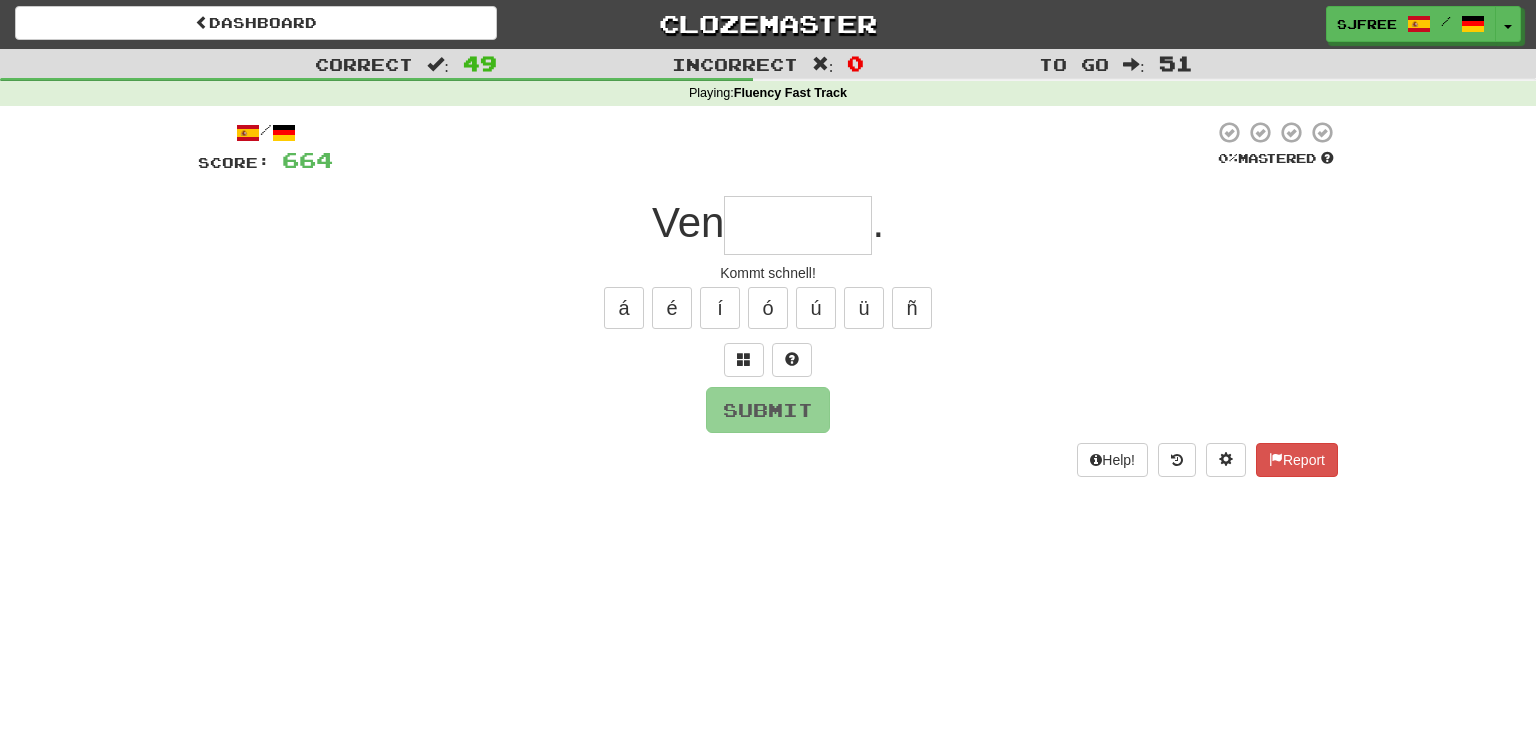 type on "*" 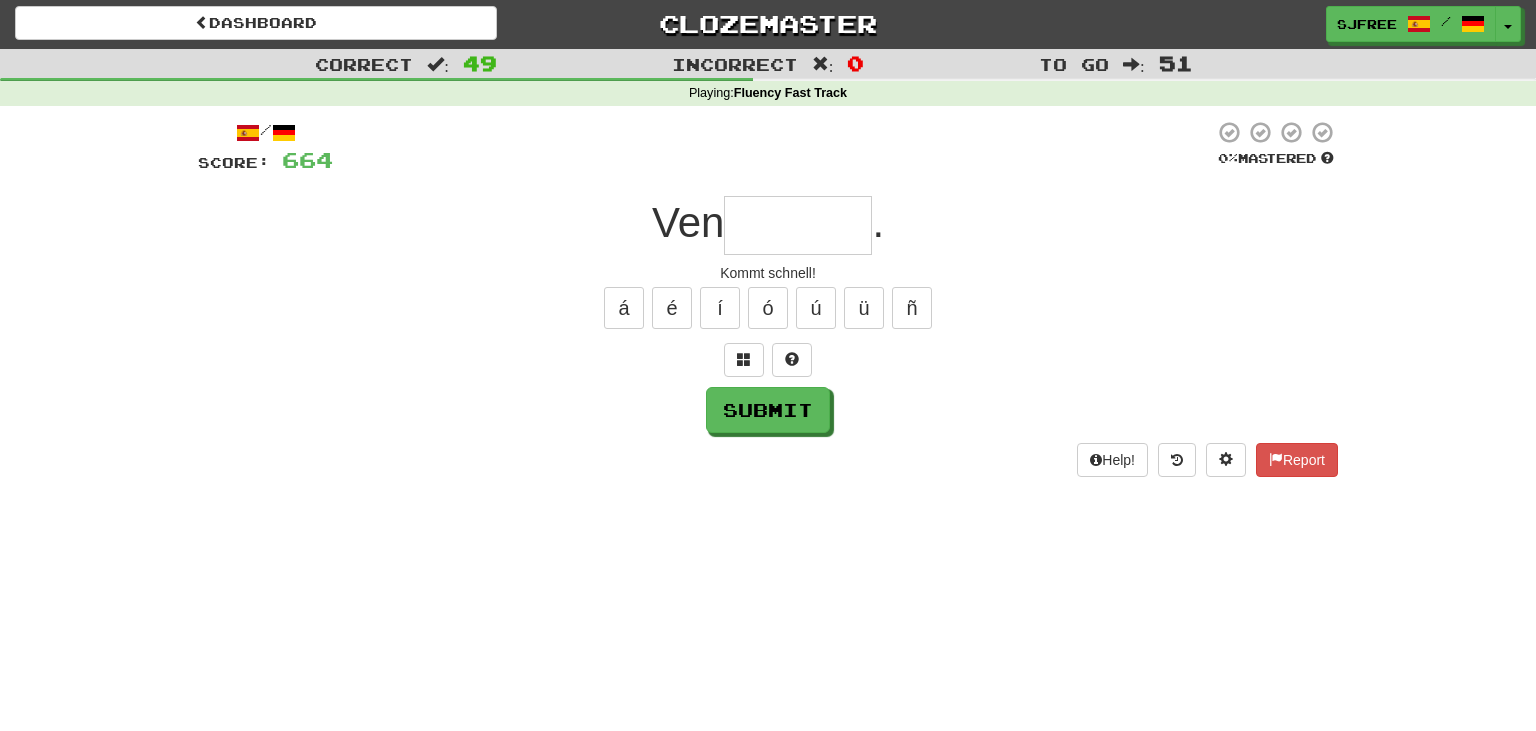 type on "*" 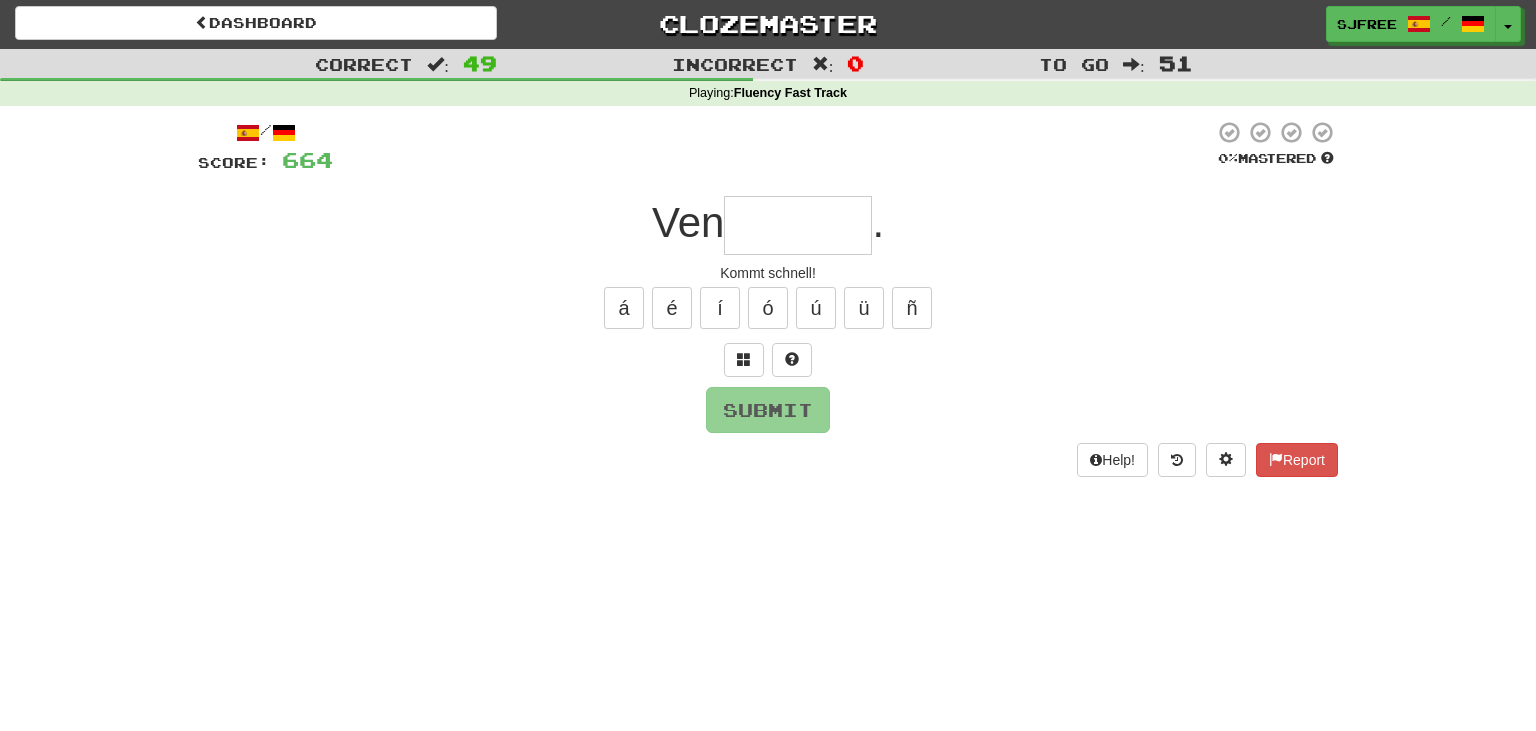 type on "*" 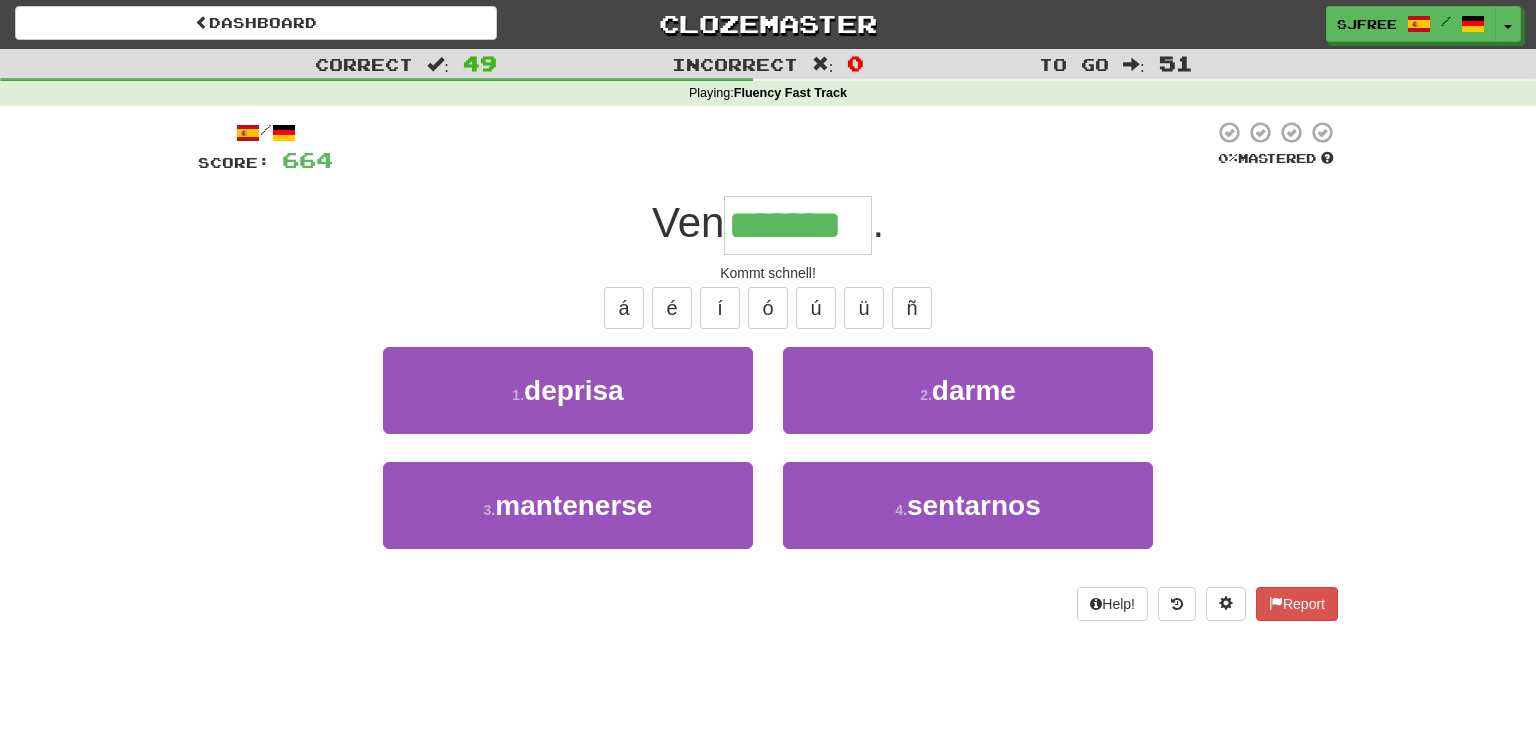 type on "*******" 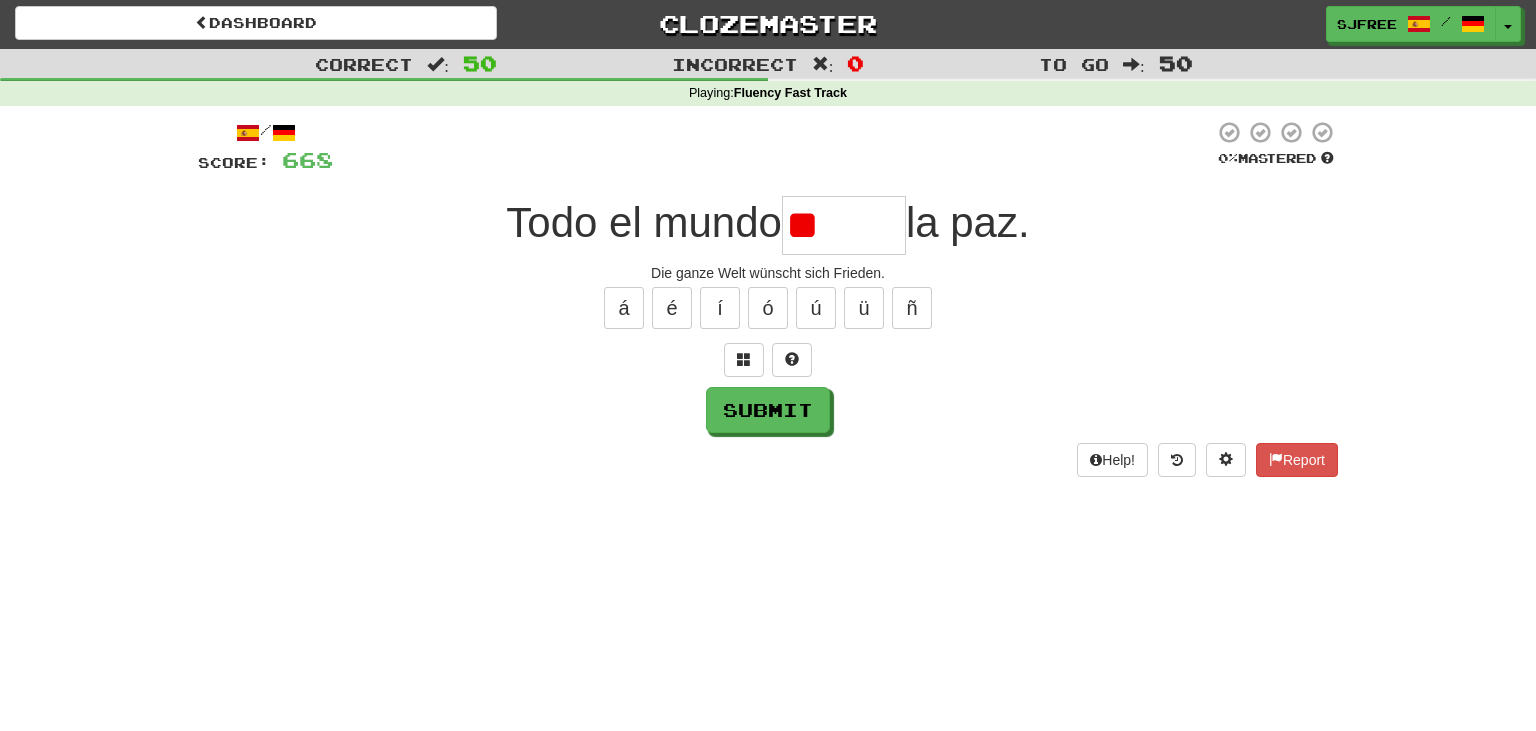 type on "*" 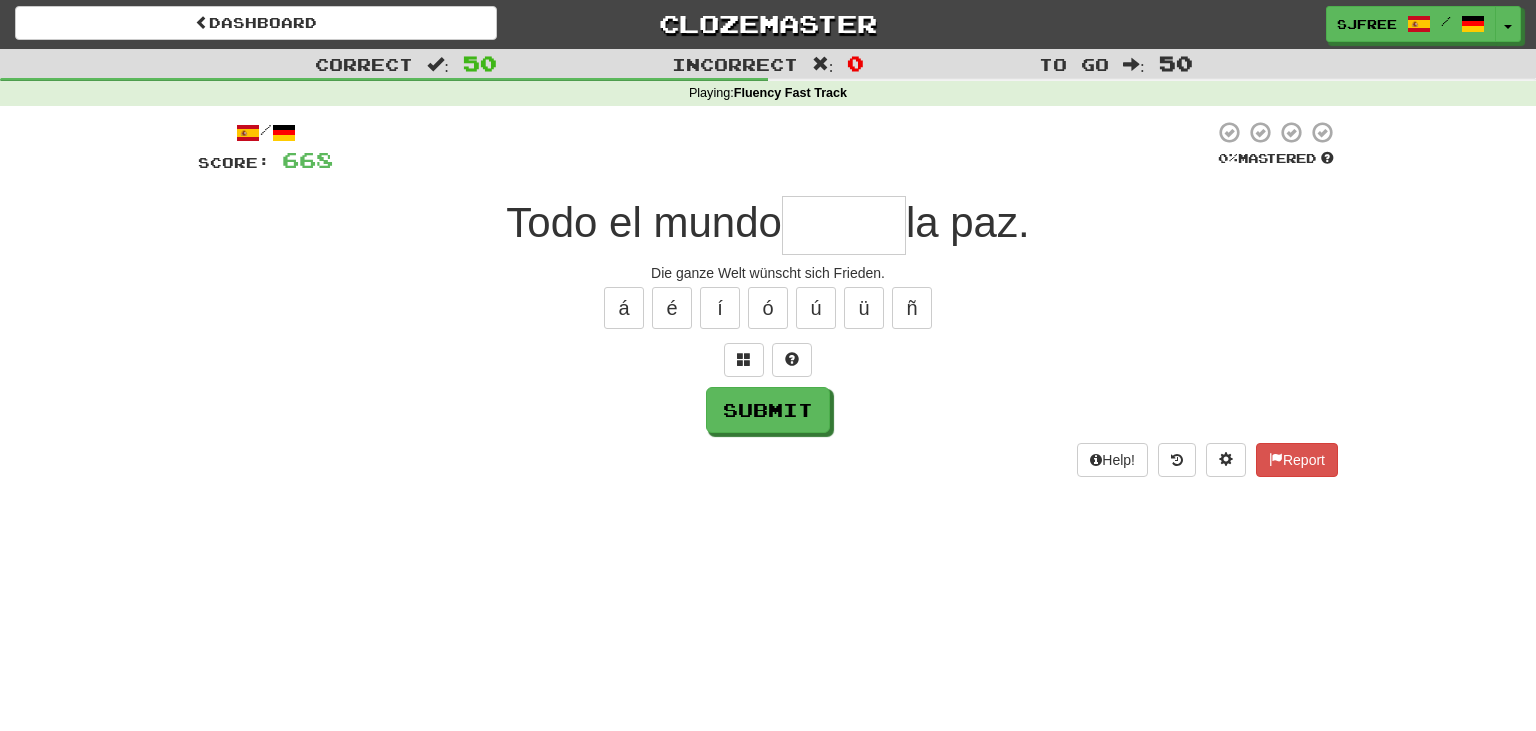 type on "*" 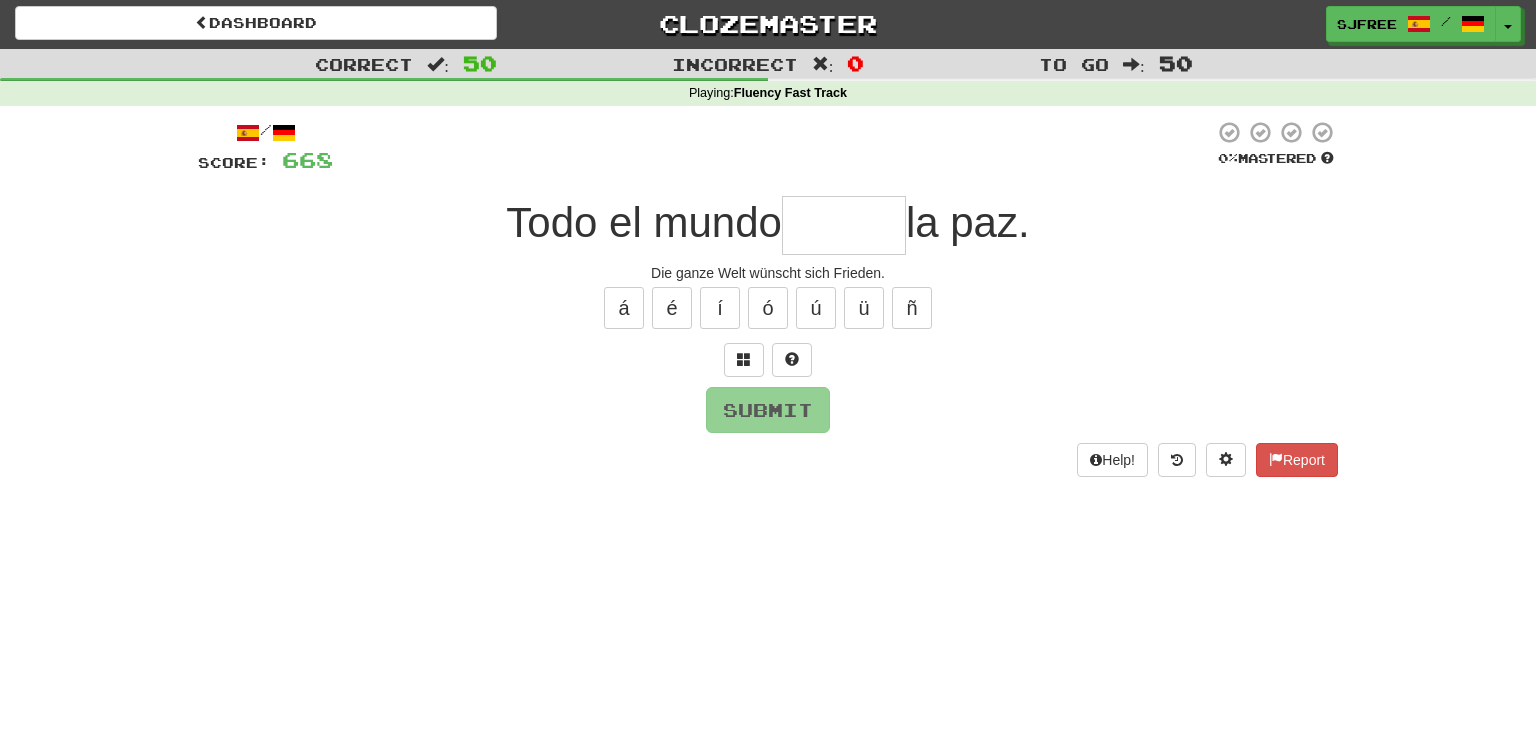 type on "*" 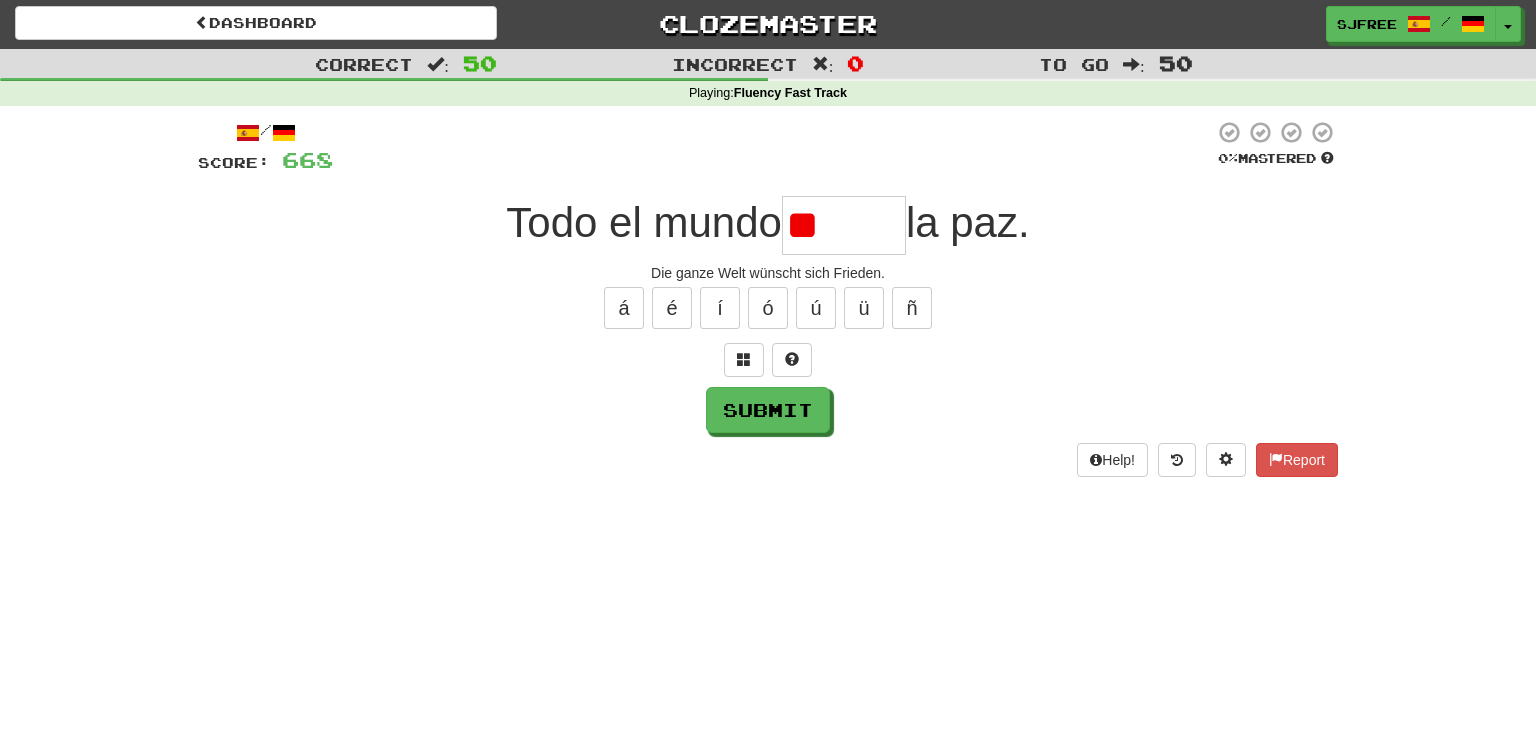type on "*" 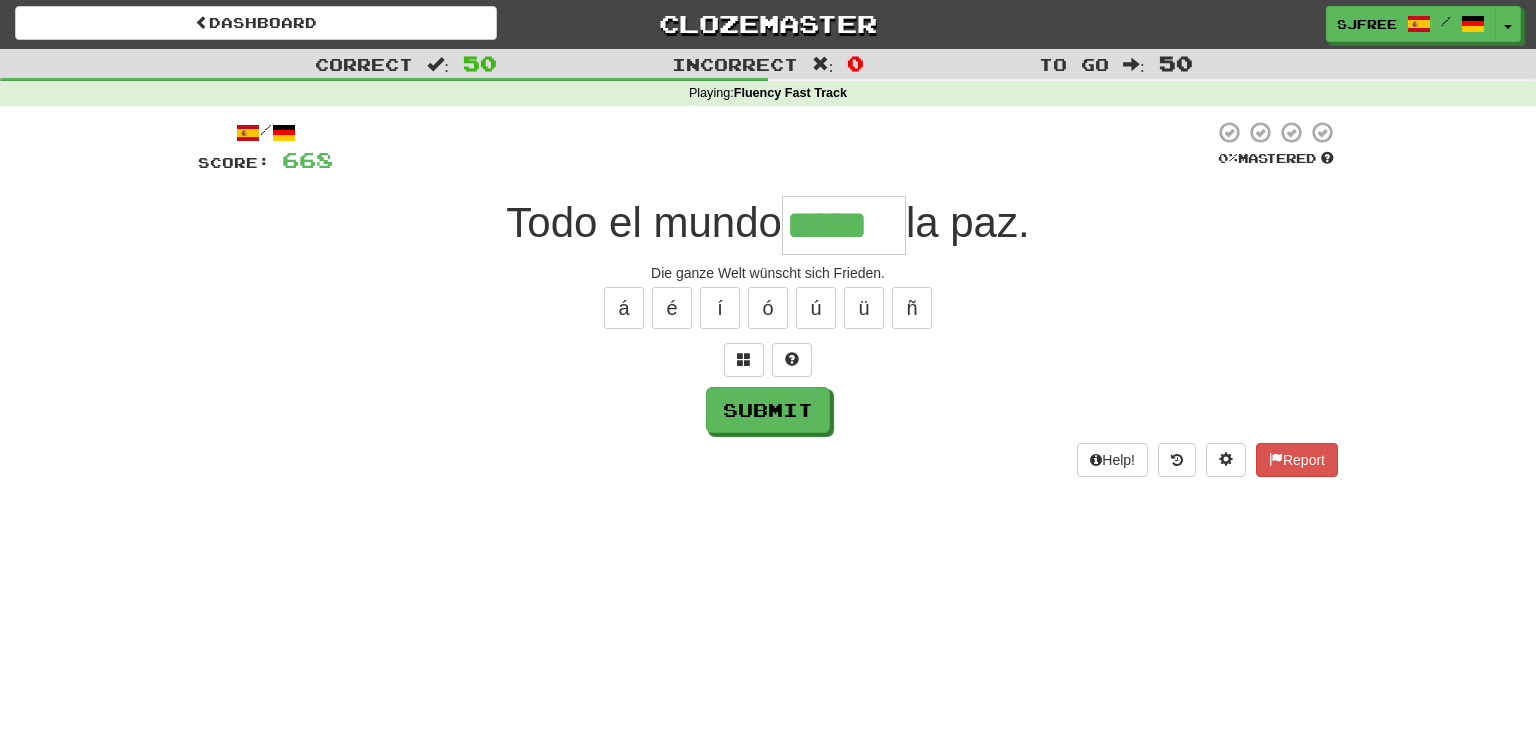 type on "*****" 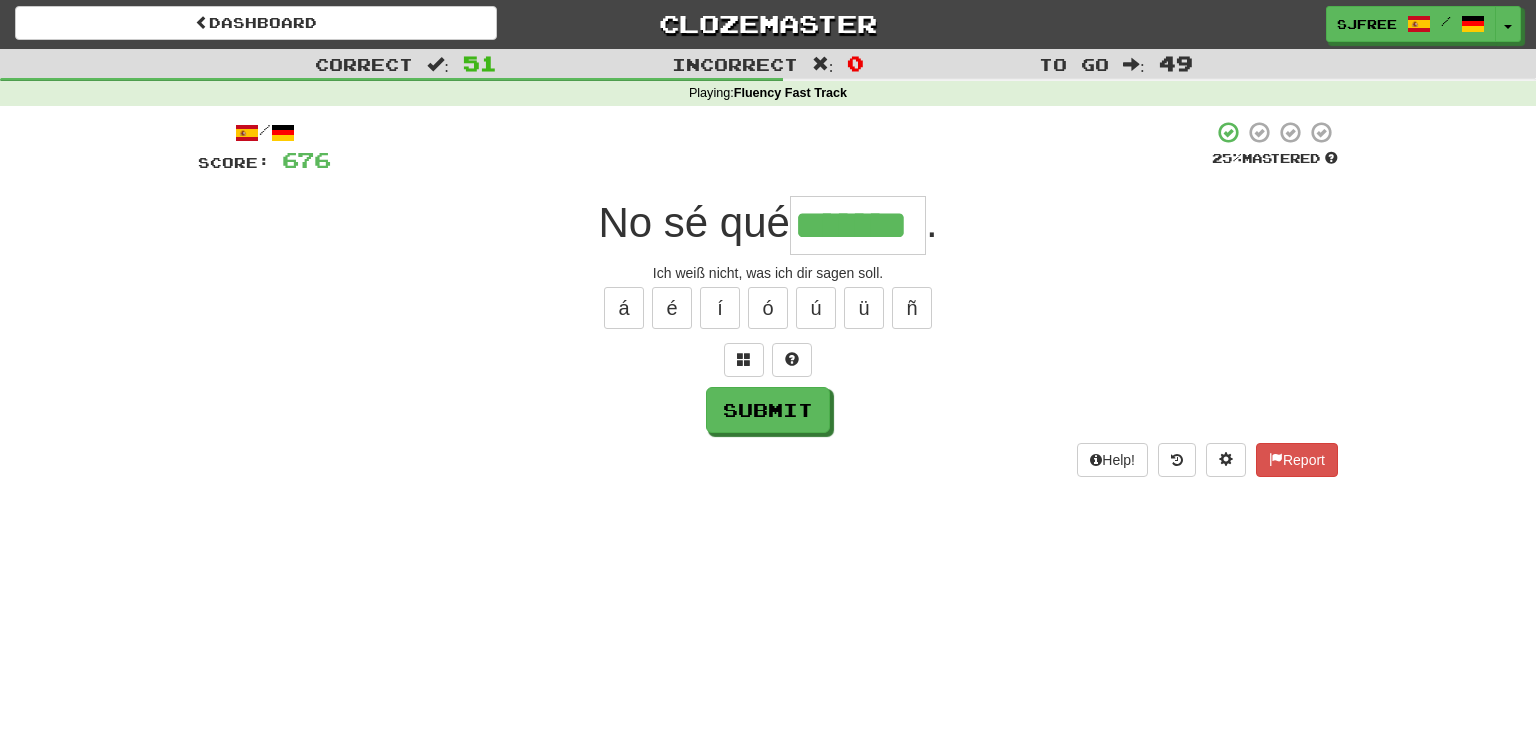 type on "*******" 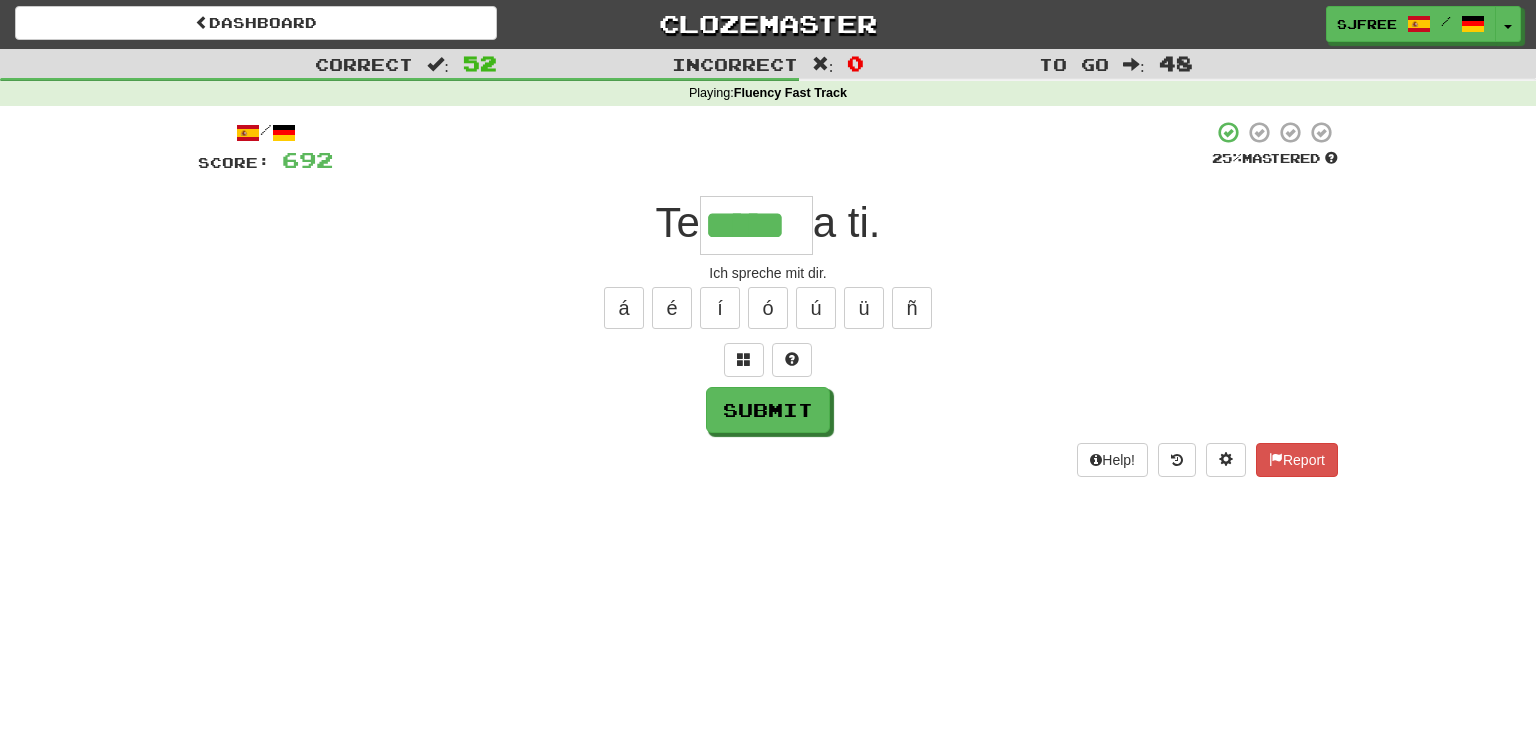 type on "*****" 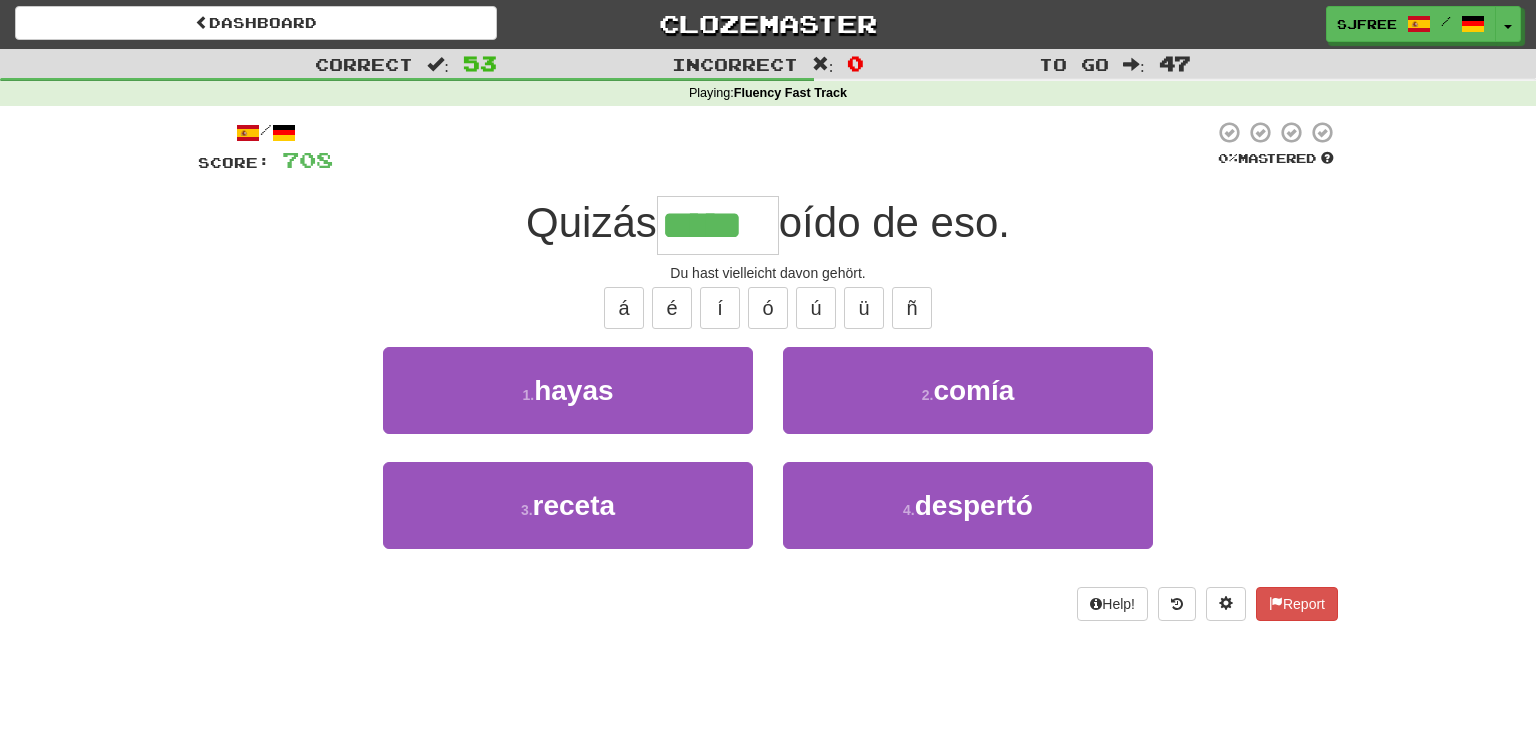 type on "*****" 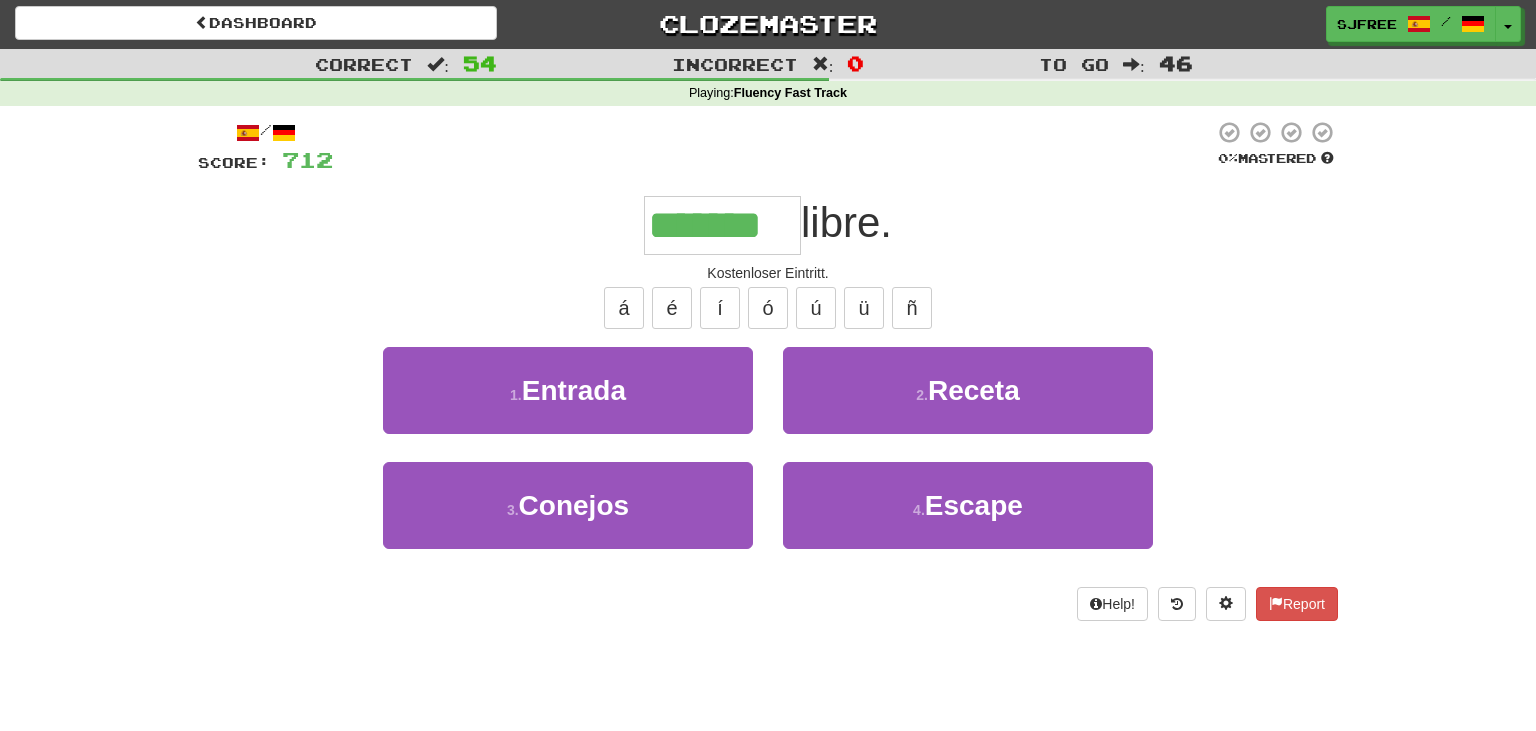 type on "*******" 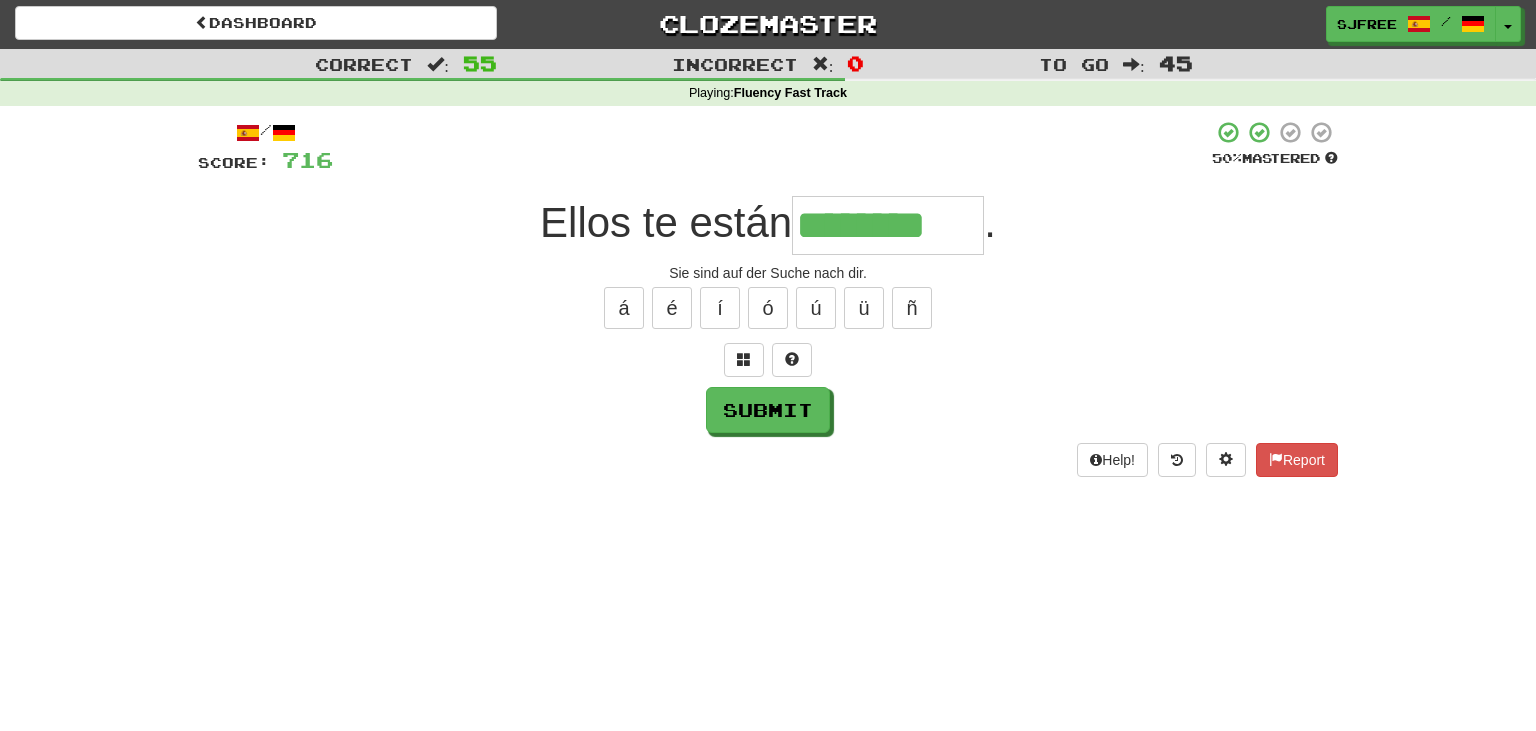 type on "********" 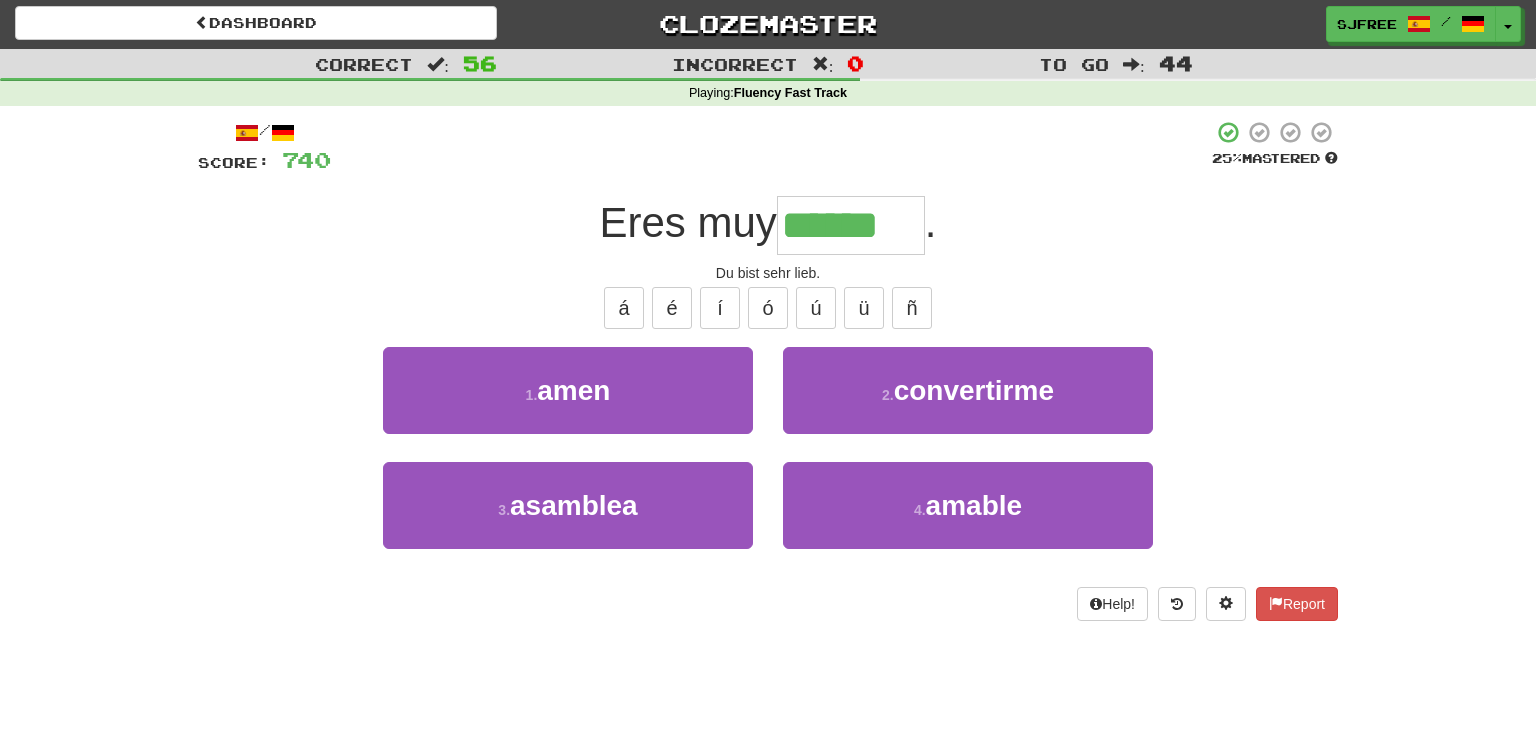 type on "******" 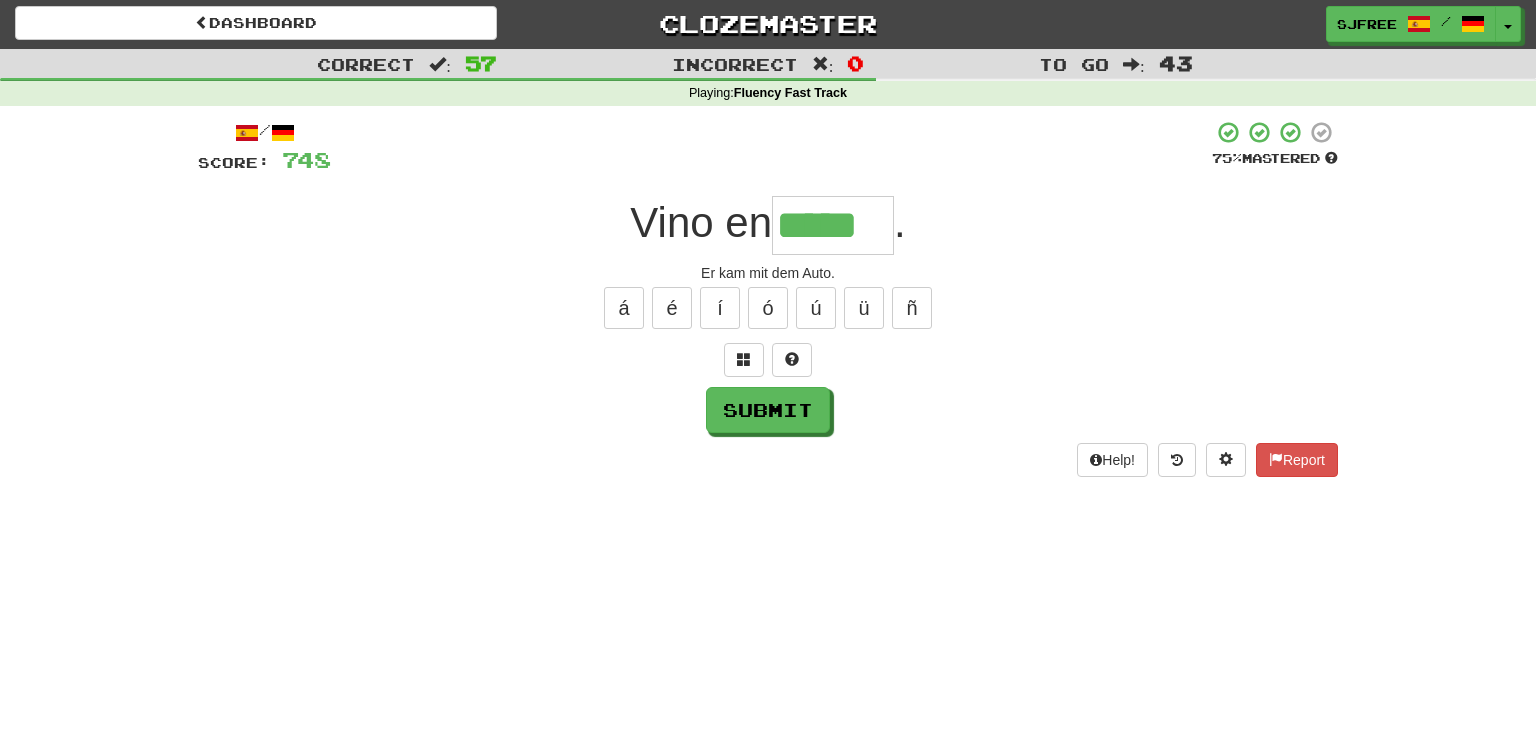 type on "*****" 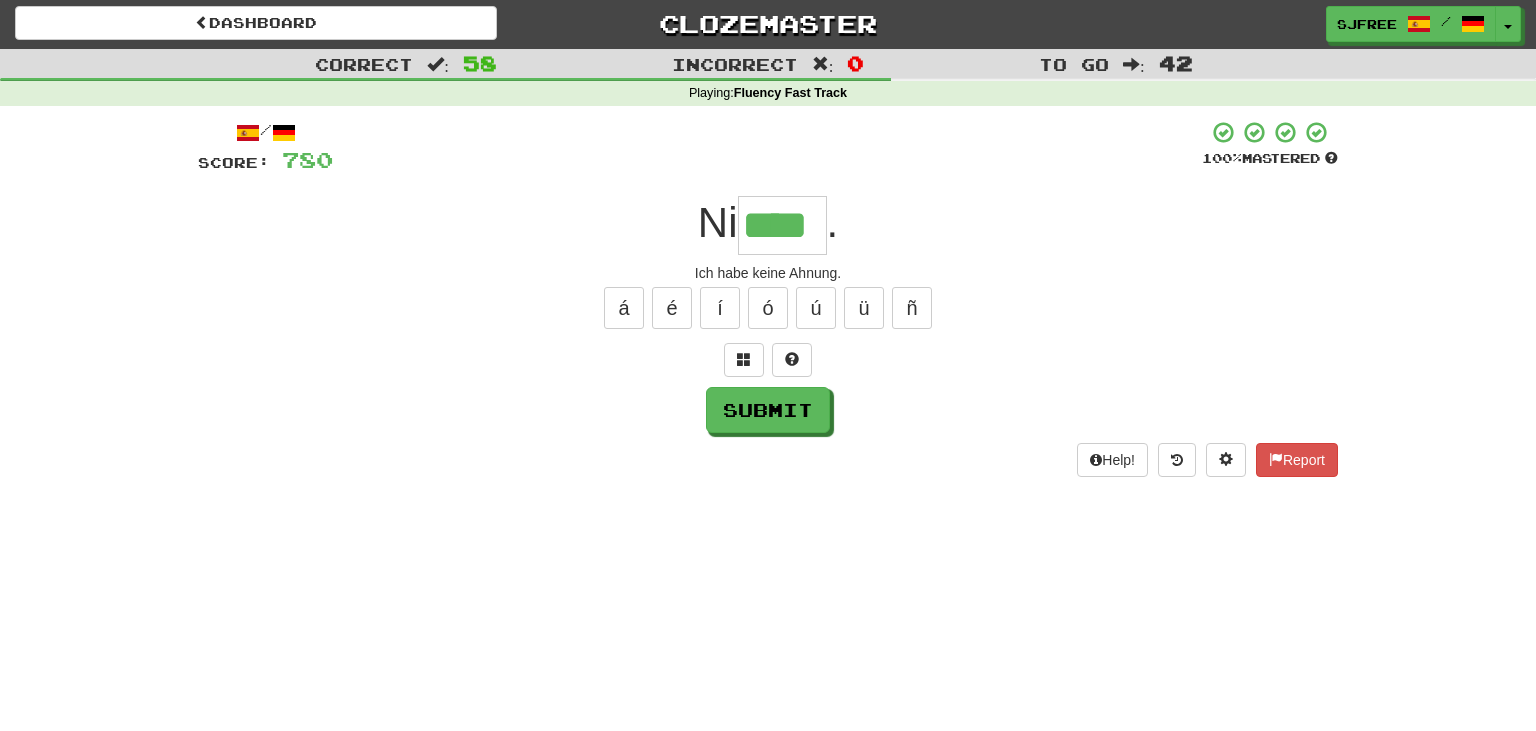 type on "****" 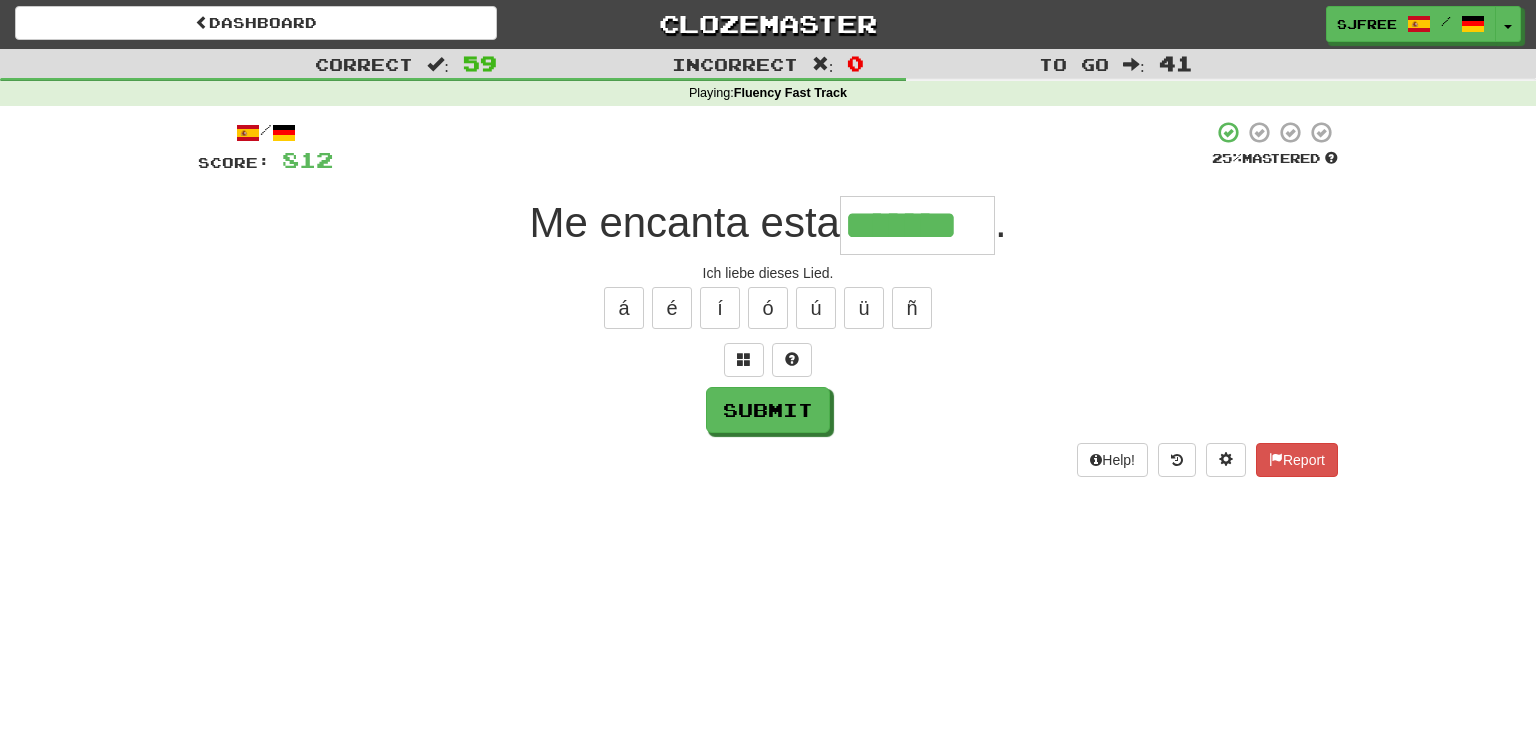 type on "*******" 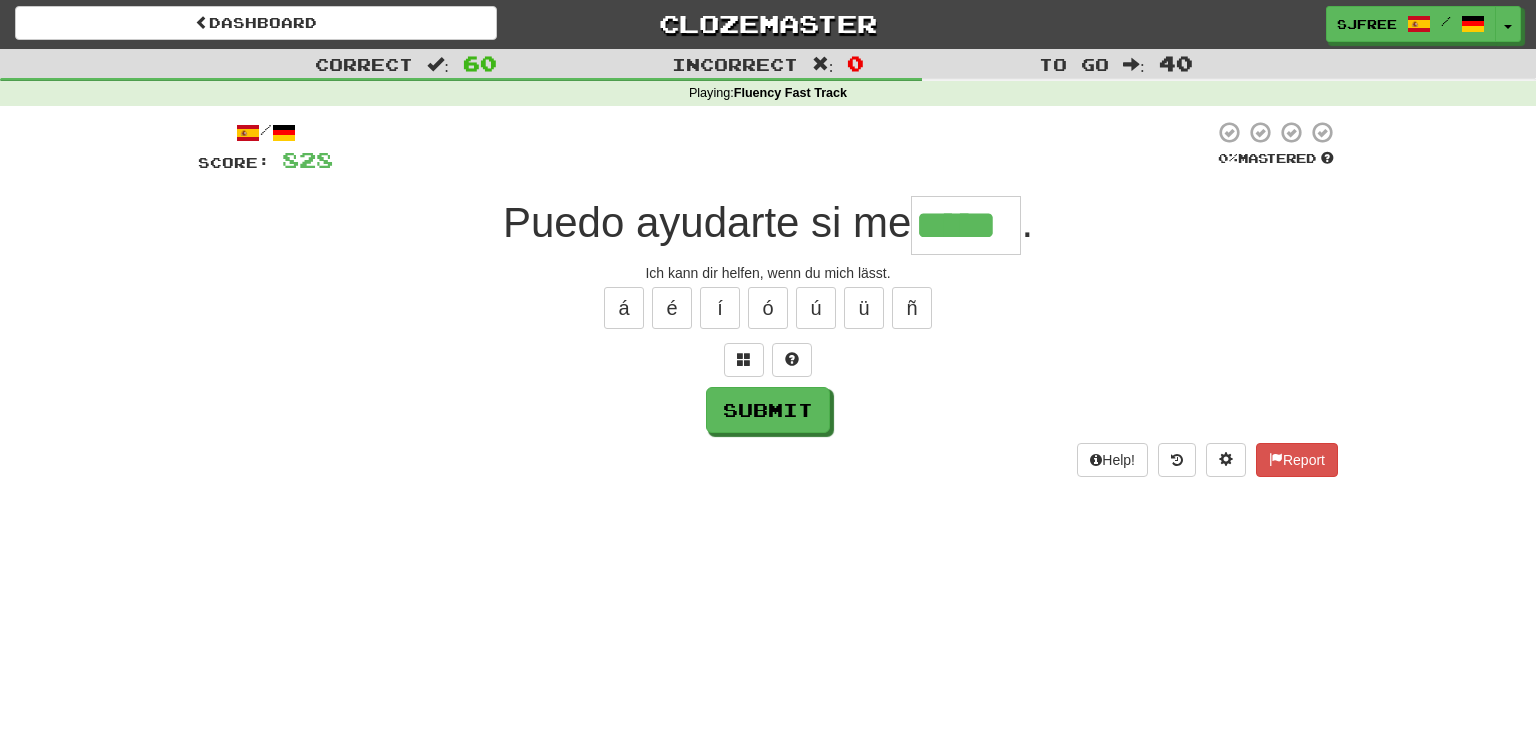 type on "*****" 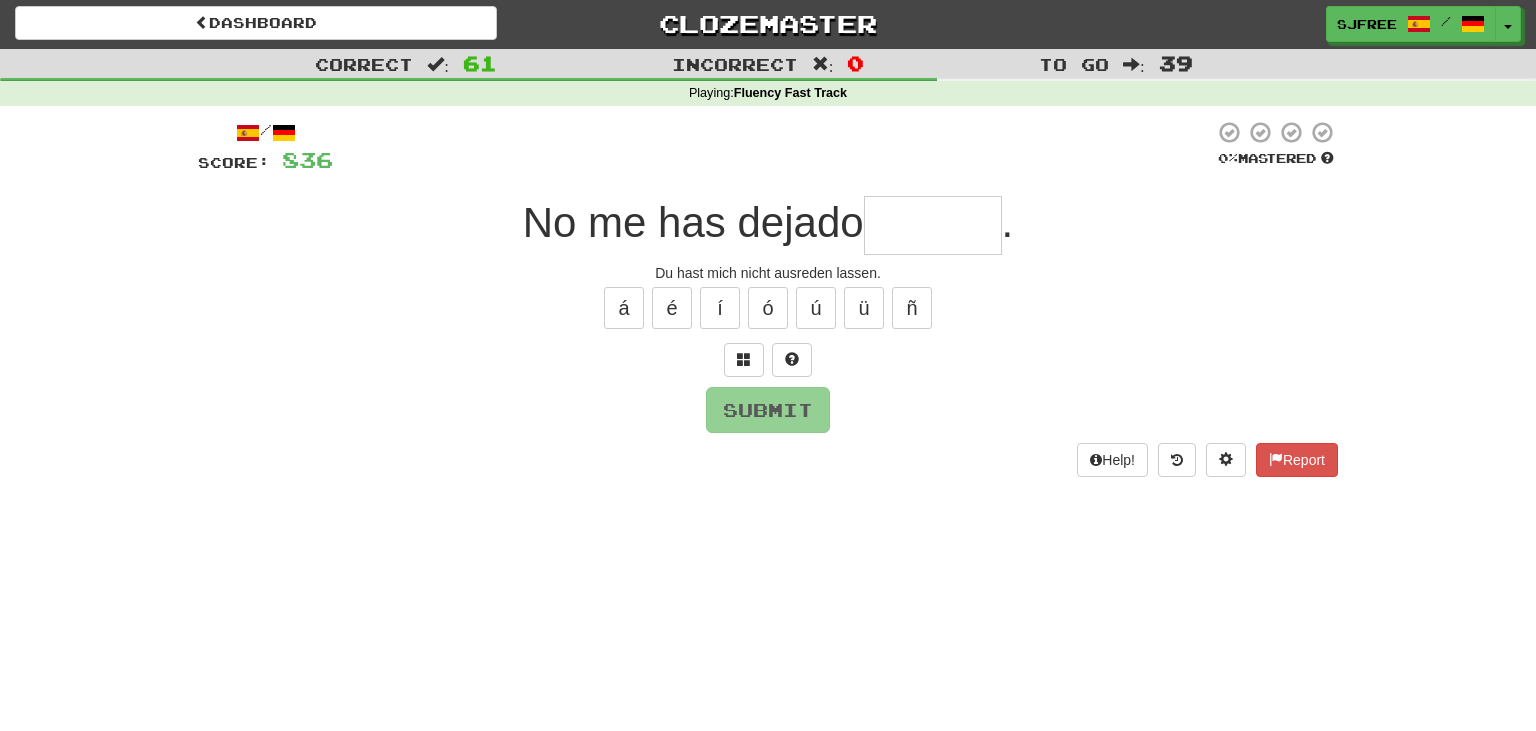 type on "*" 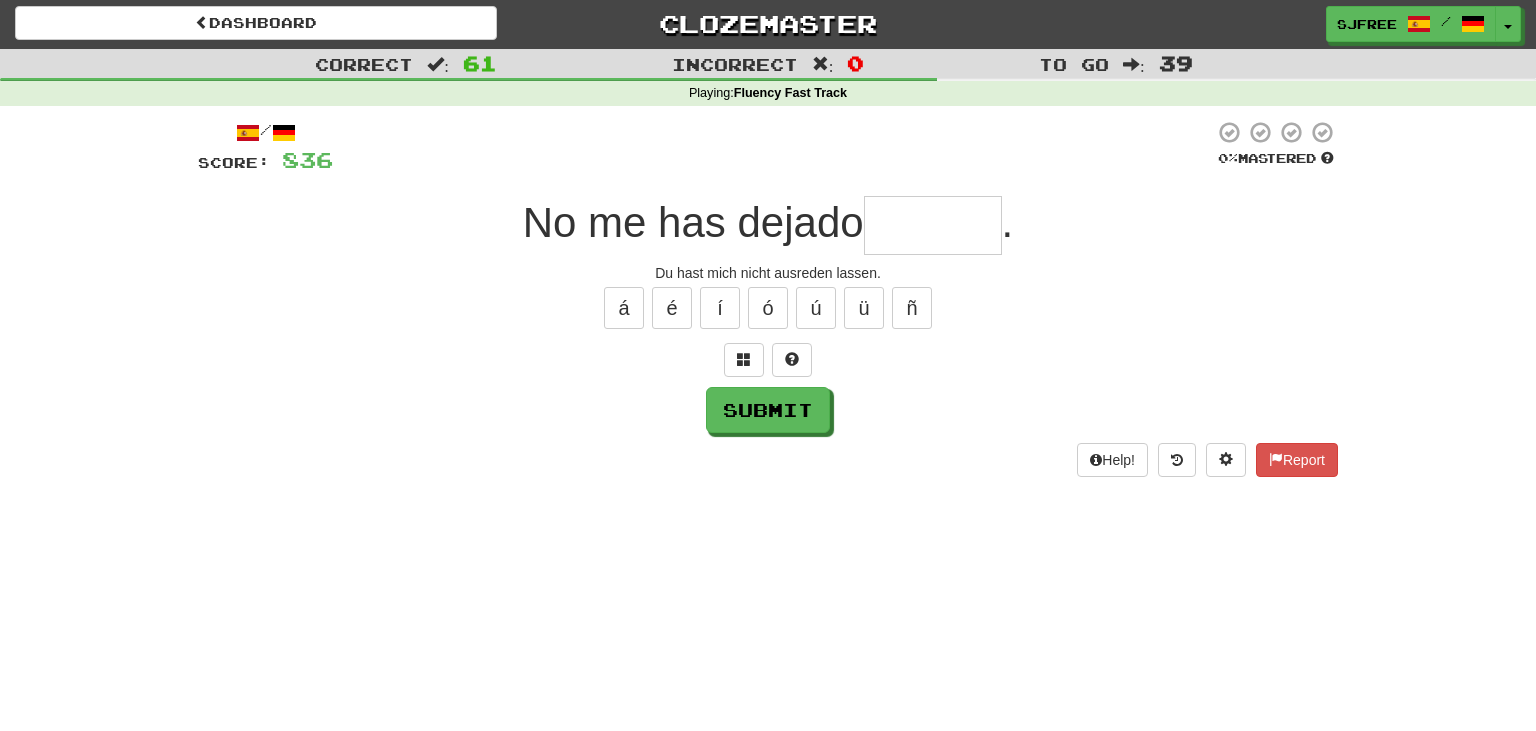 type on "*" 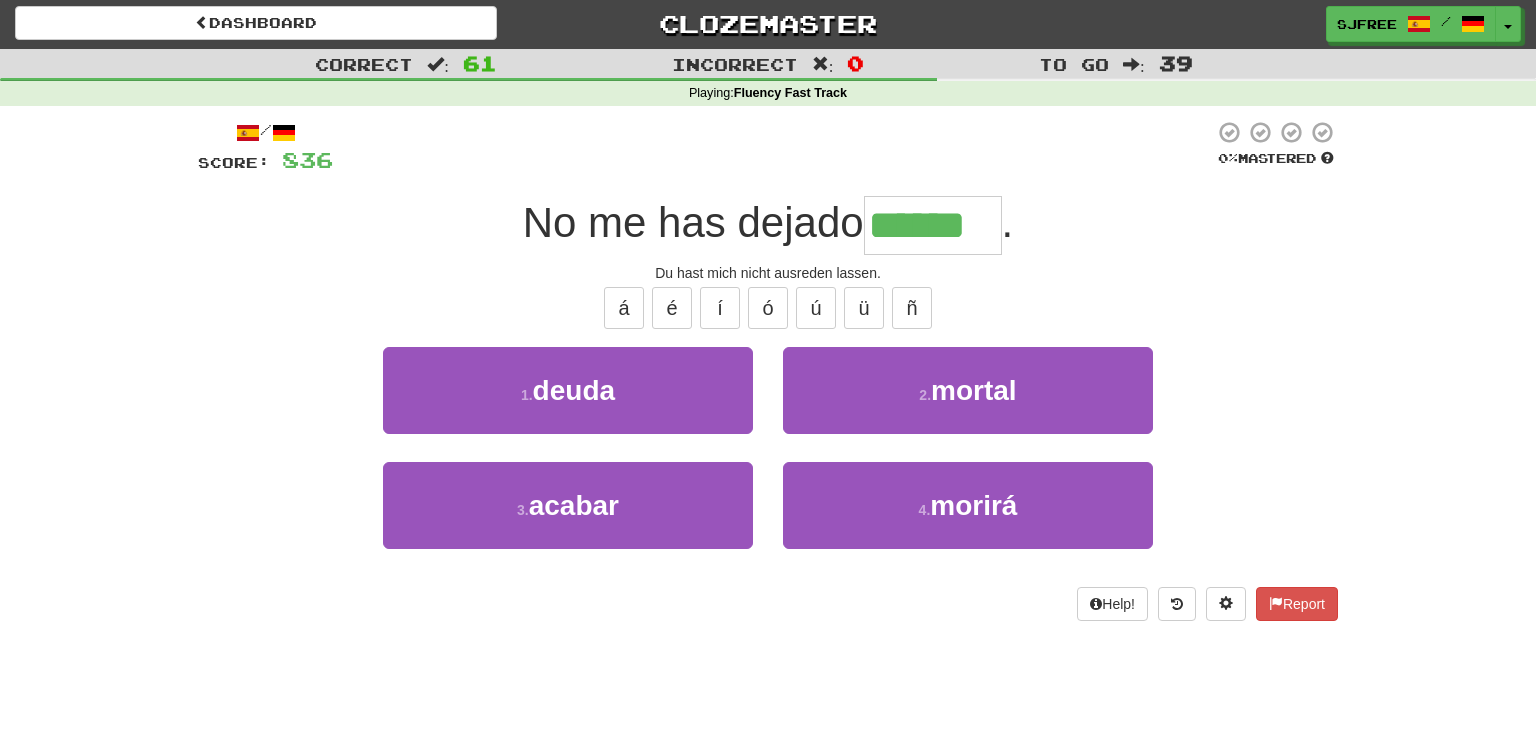 type on "******" 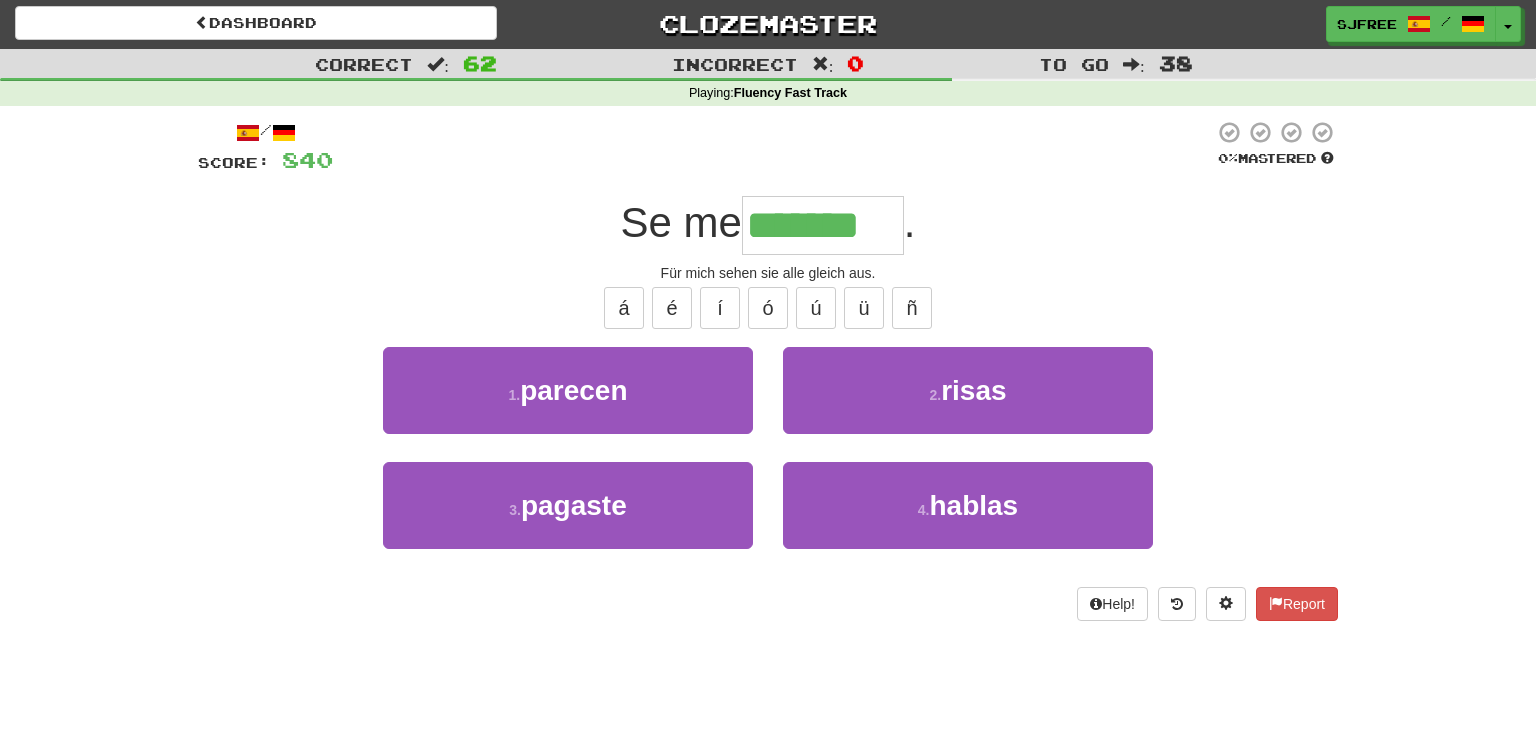type on "*******" 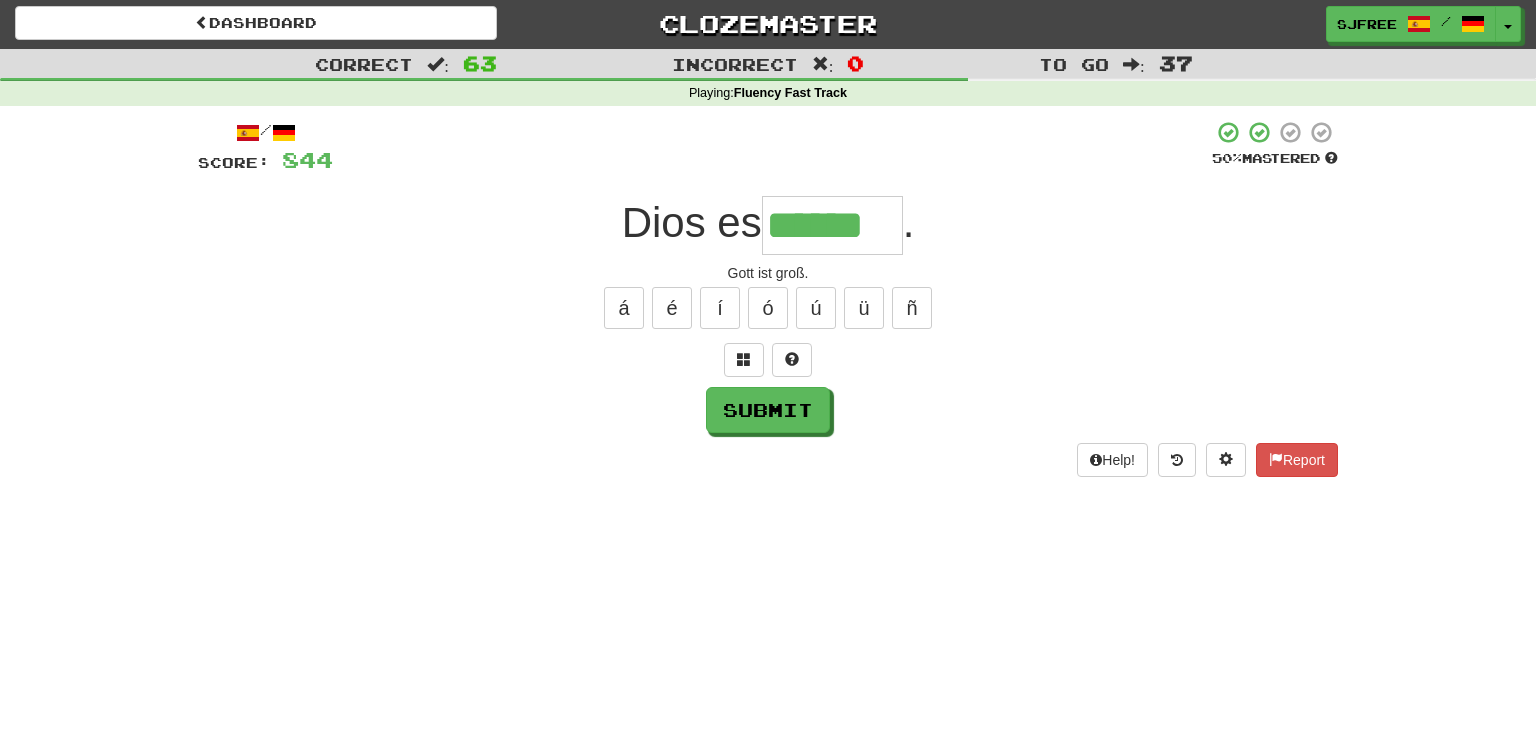type on "******" 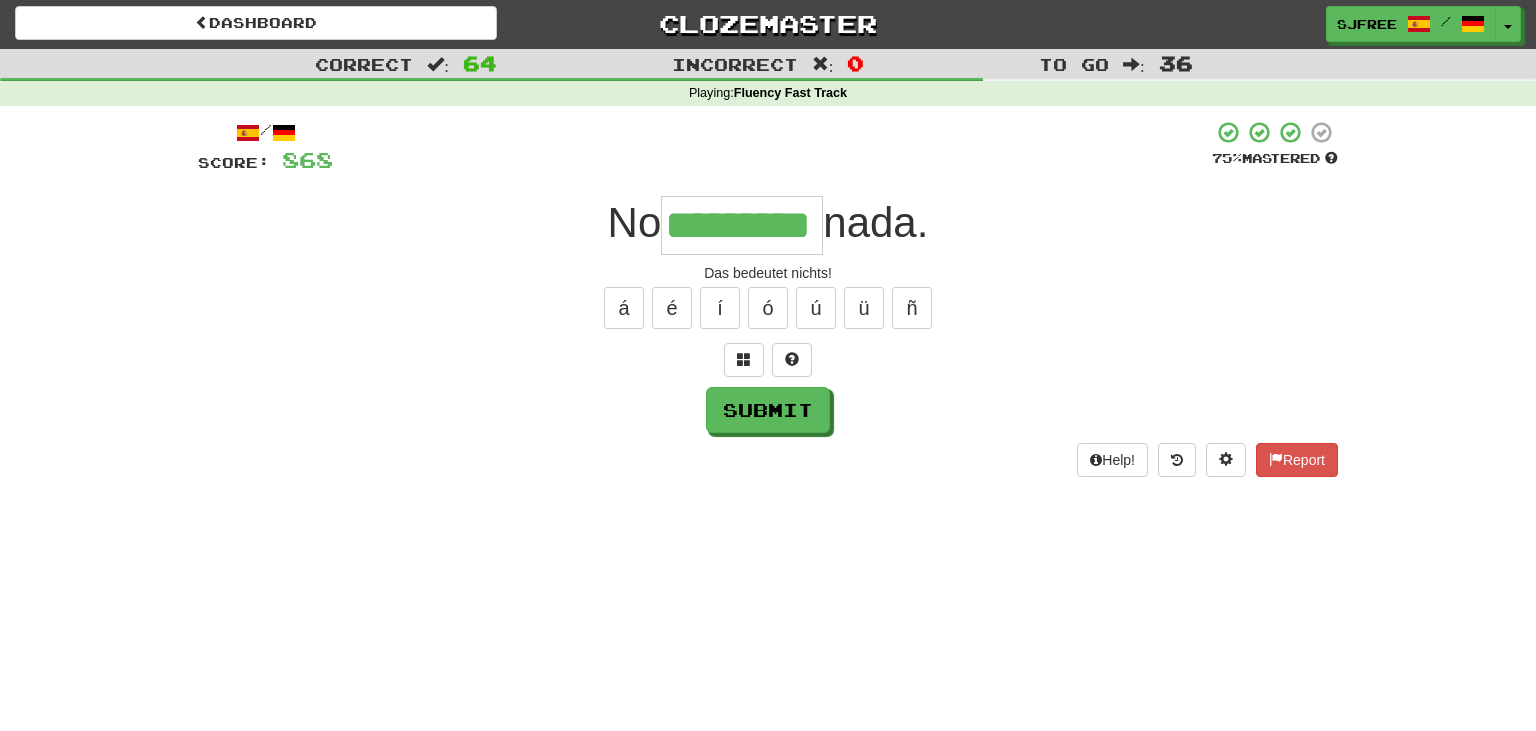 type on "*********" 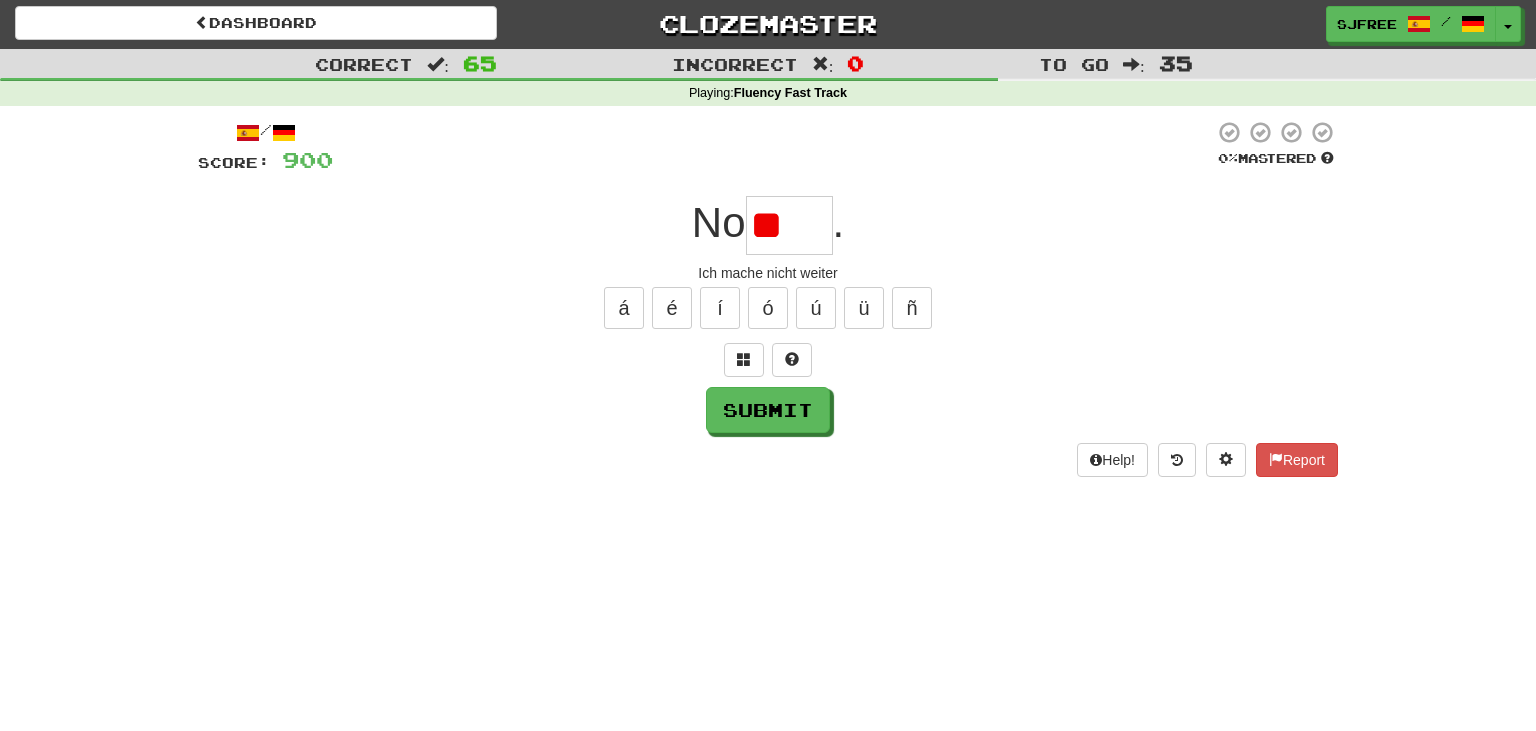 type on "*" 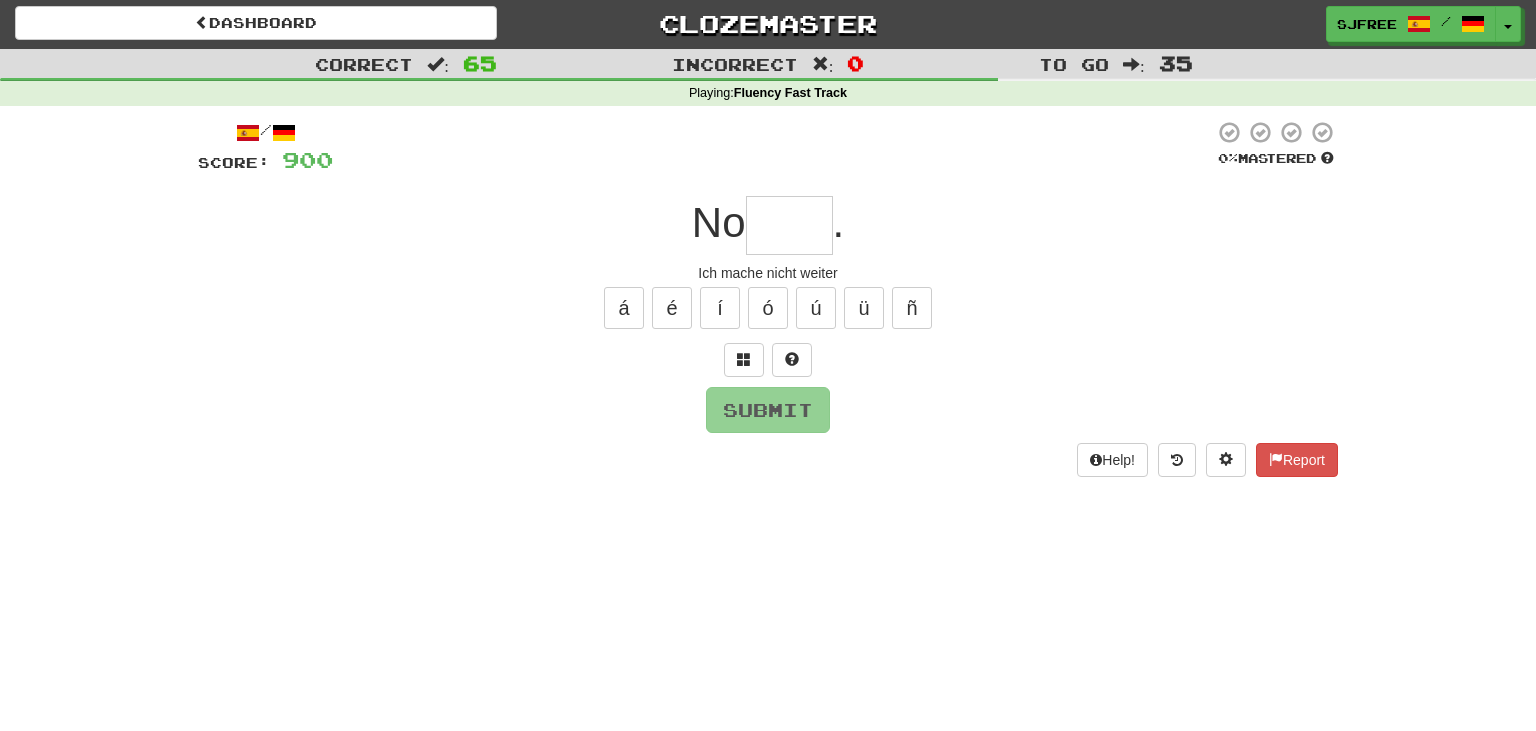 type on "*" 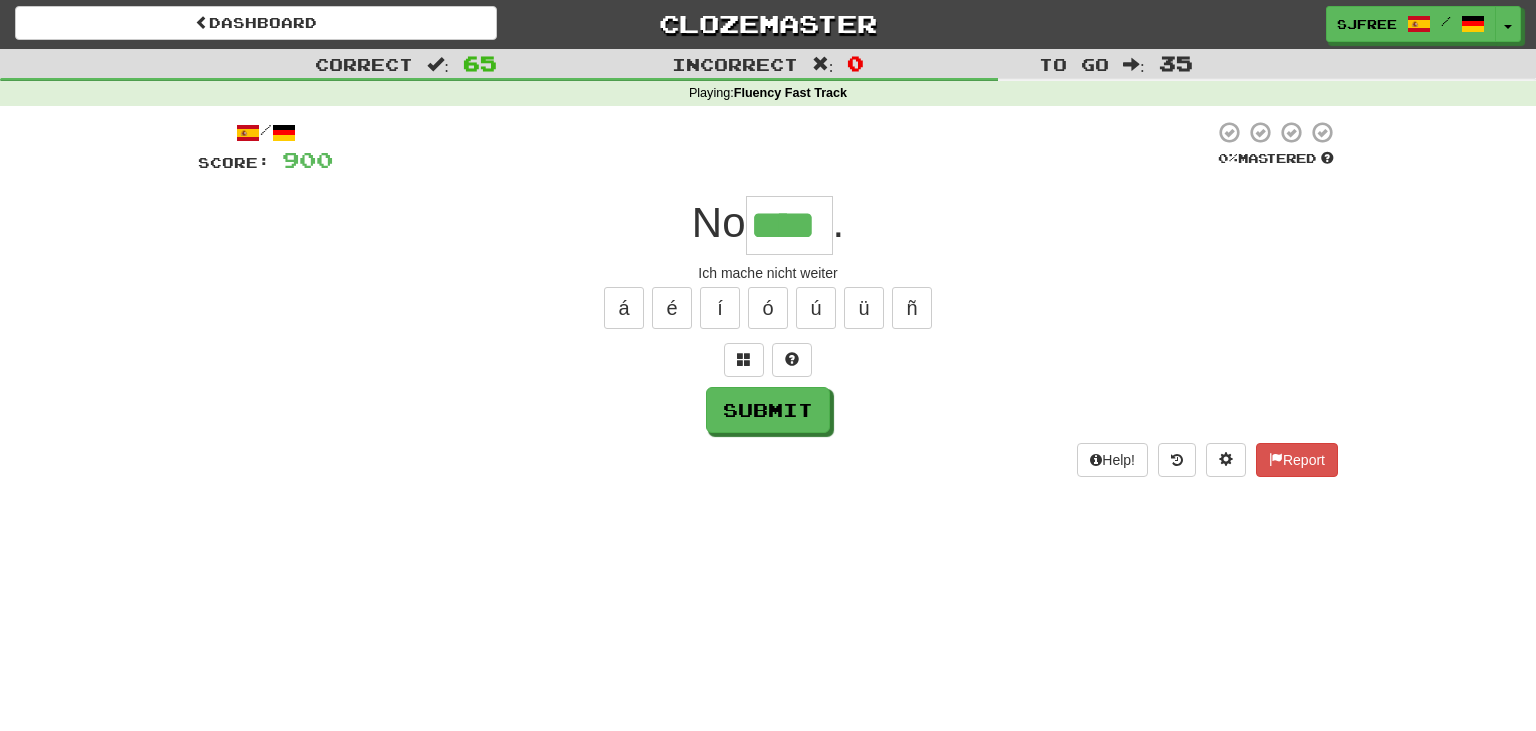 type on "****" 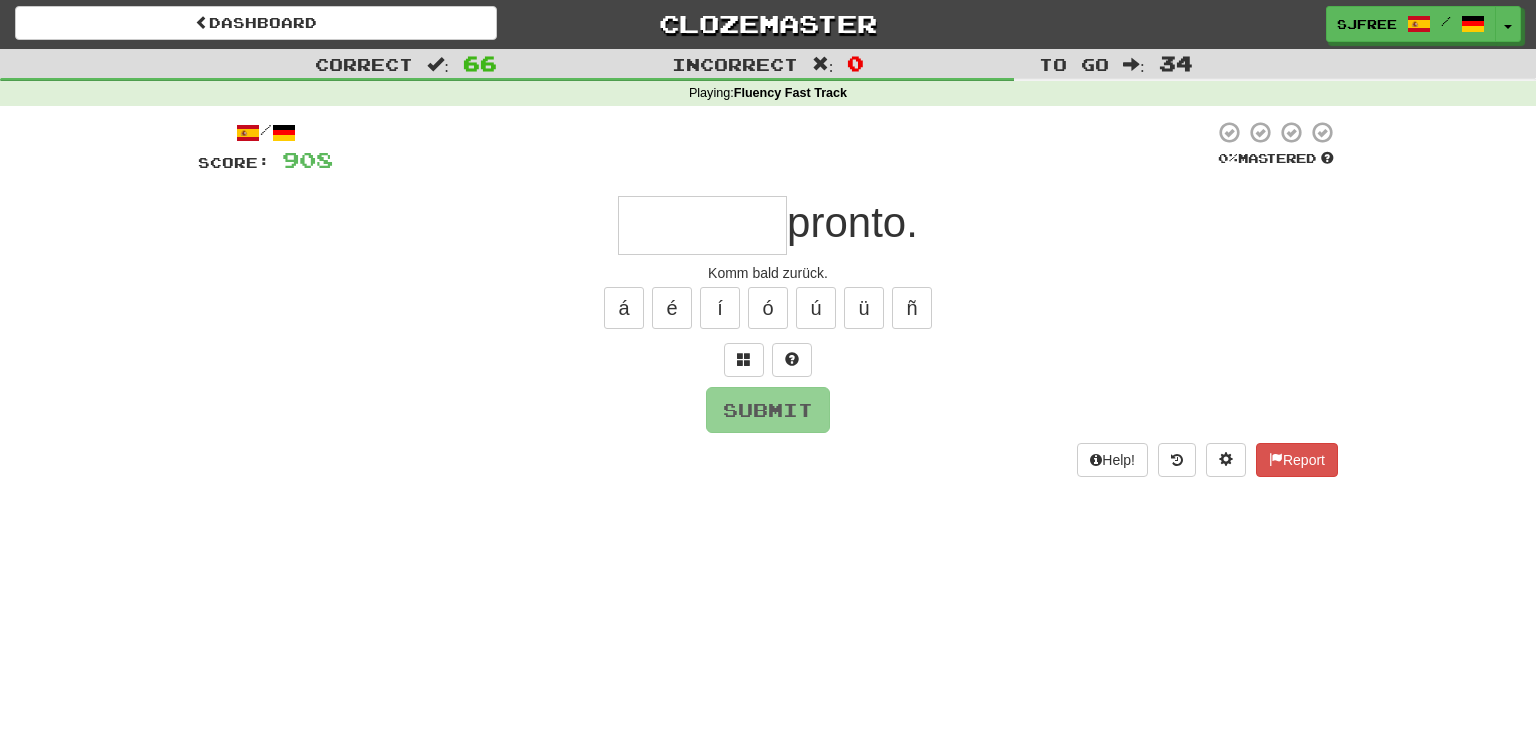 type on "*" 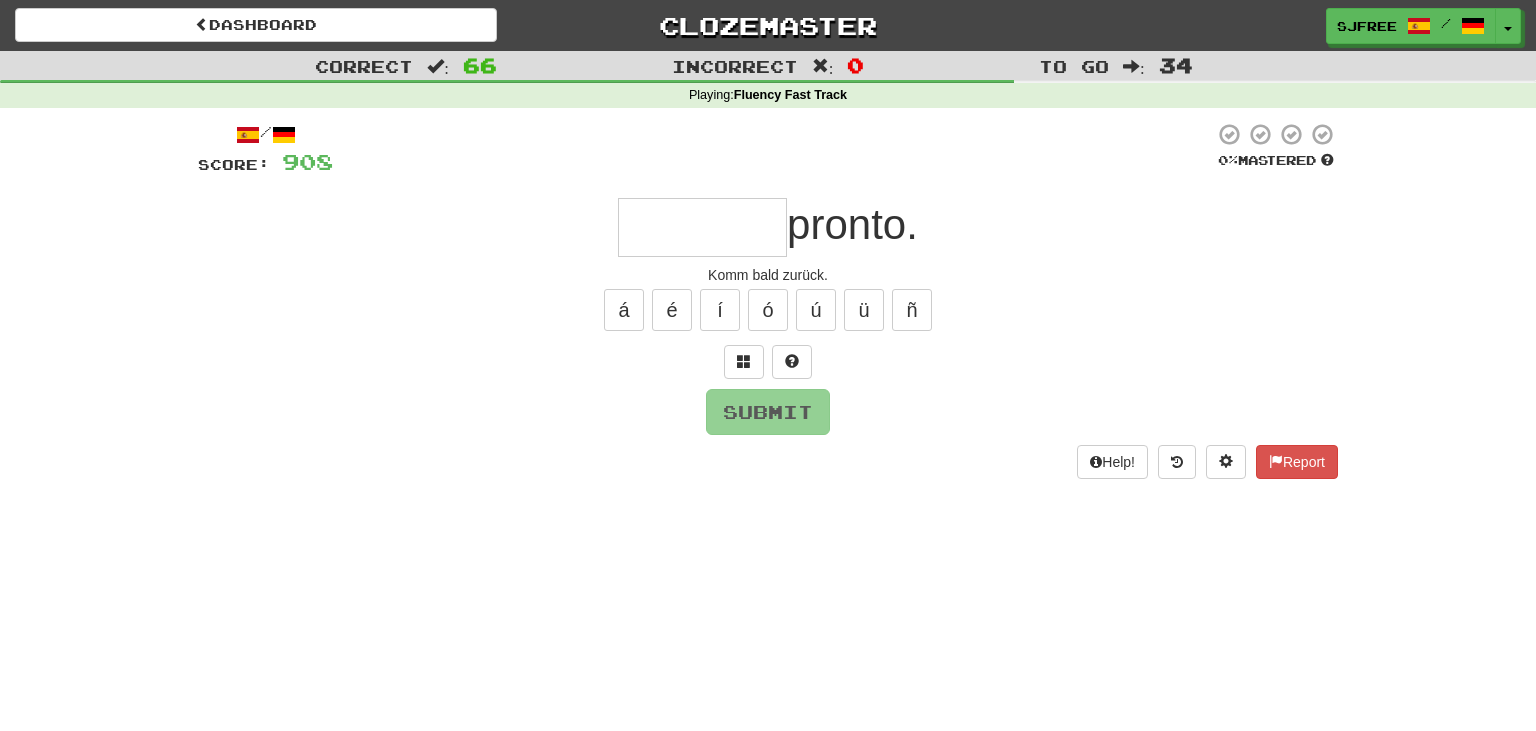 click at bounding box center (702, 227) 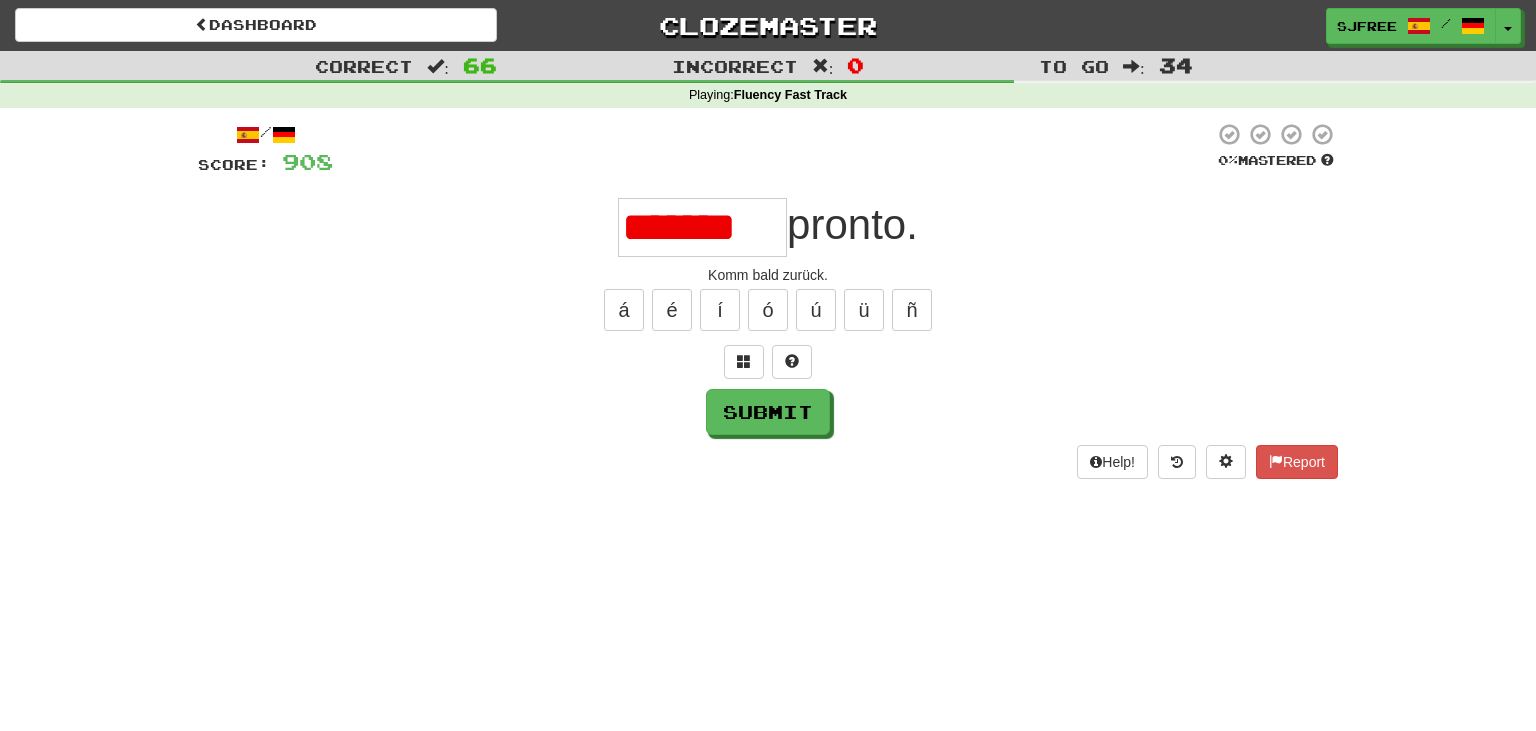 type on "*******" 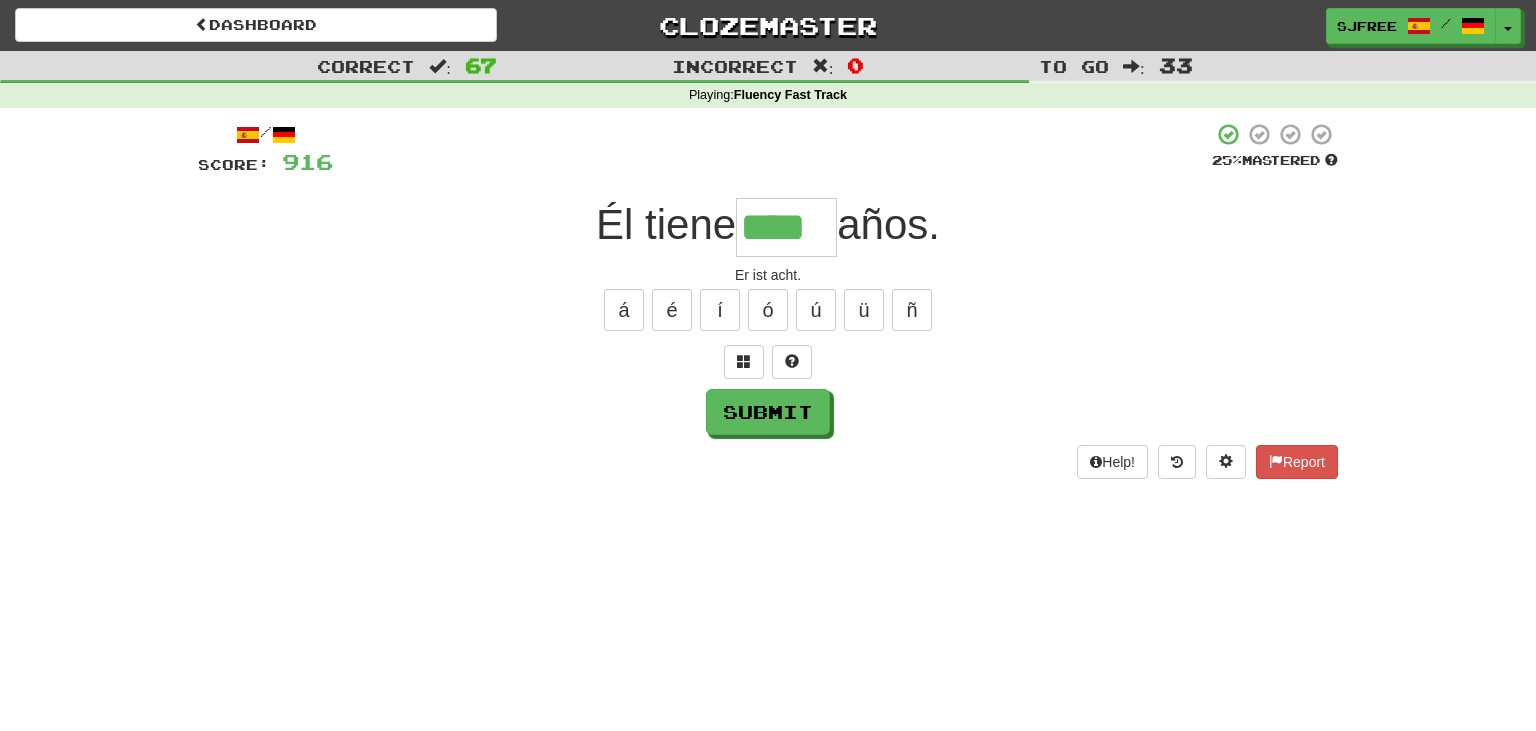 type on "****" 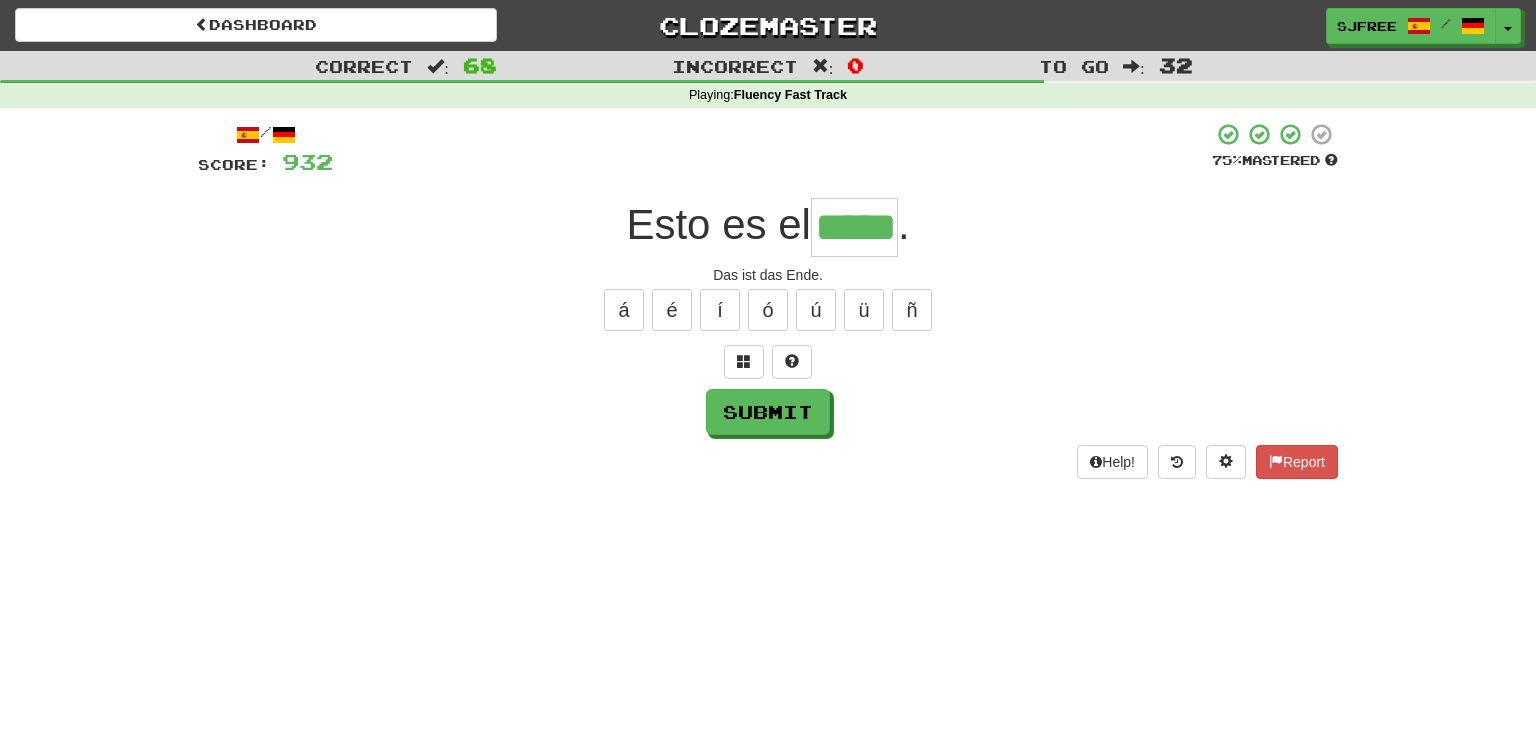 type on "*****" 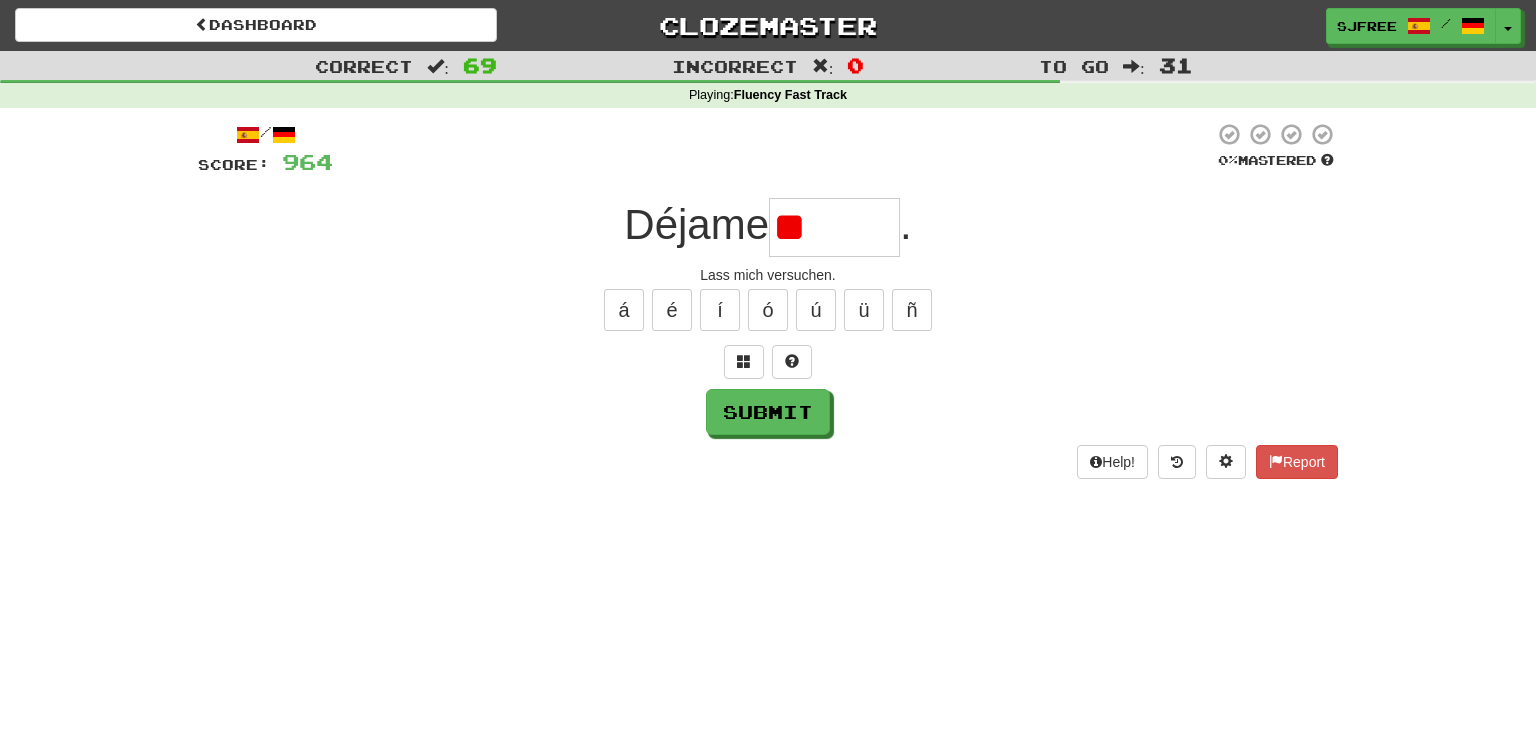 type on "*" 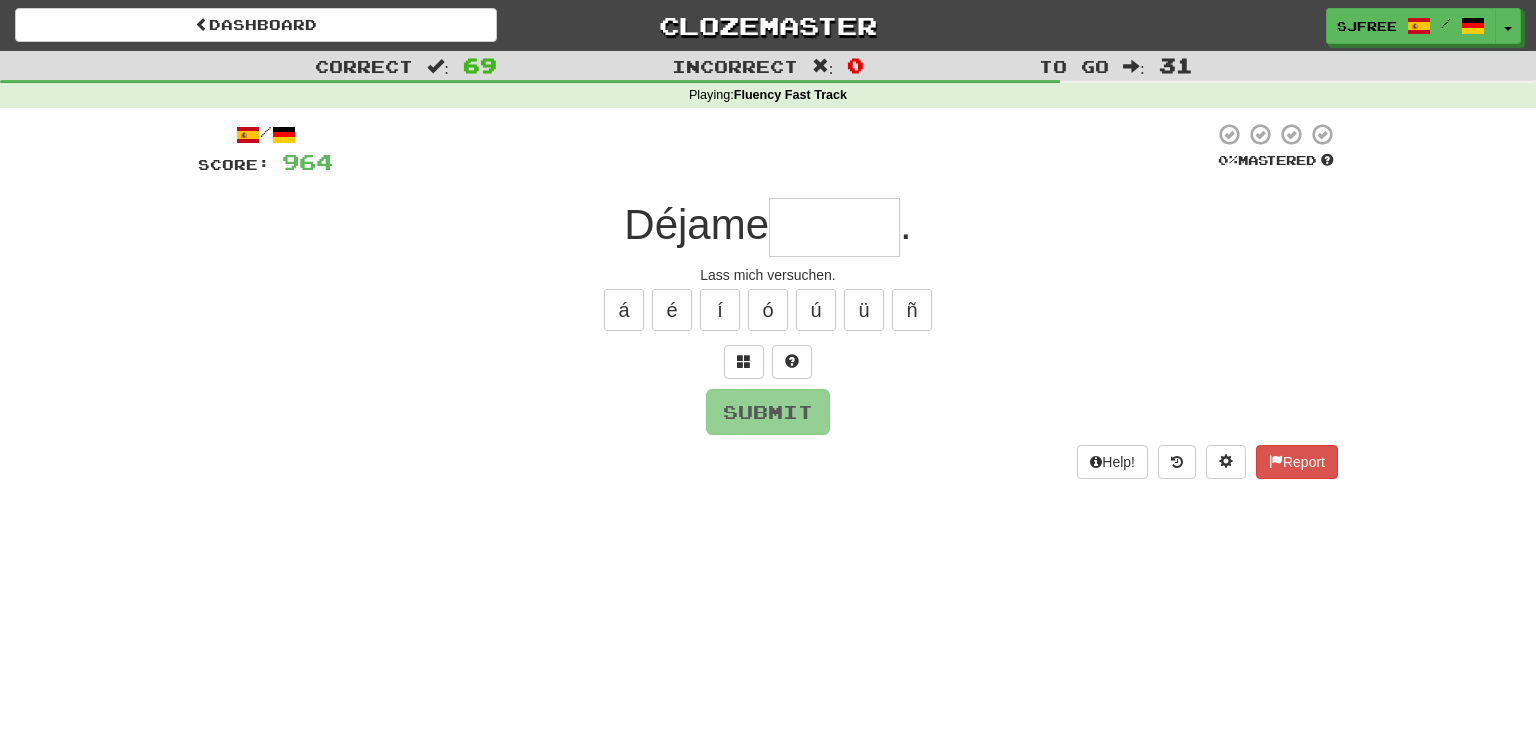 type on "*" 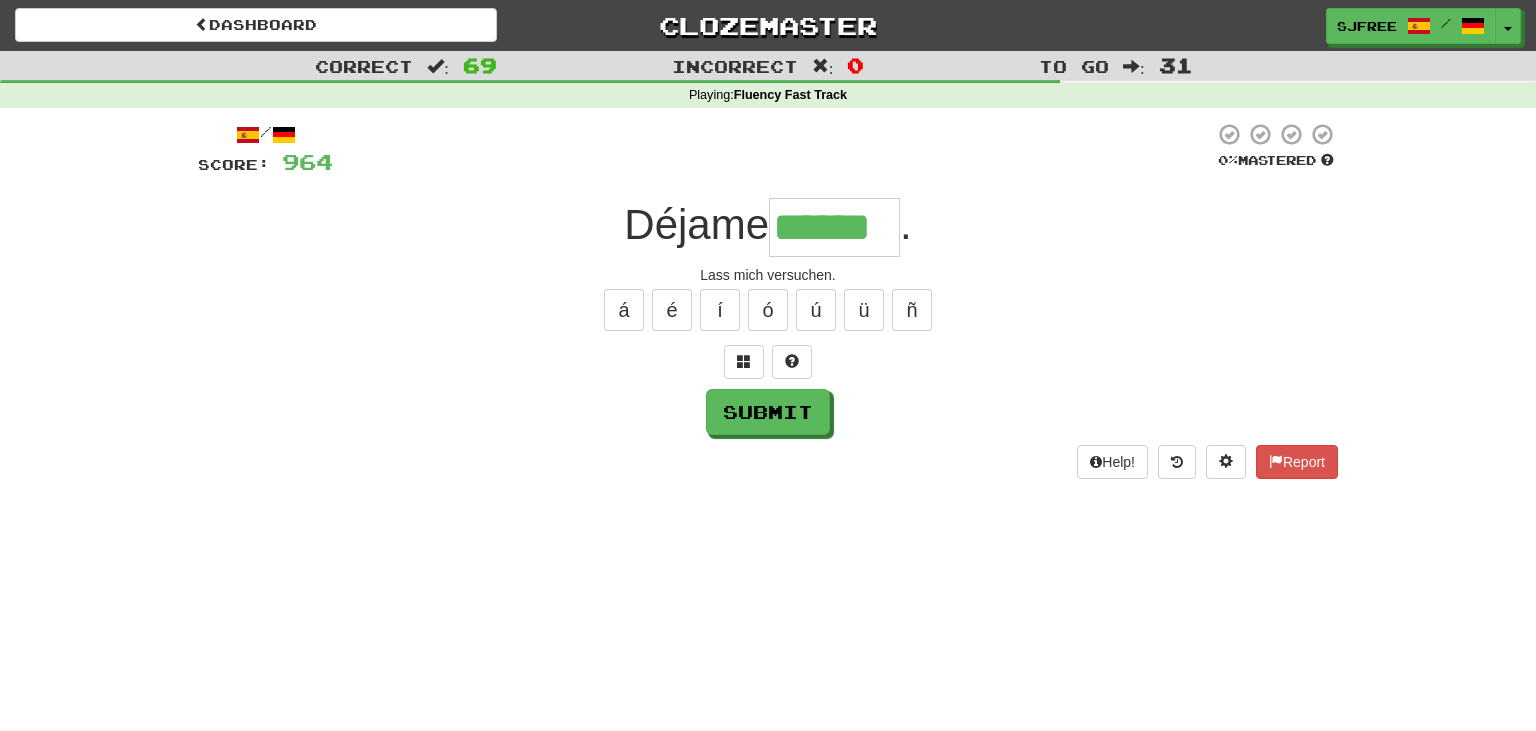 type on "******" 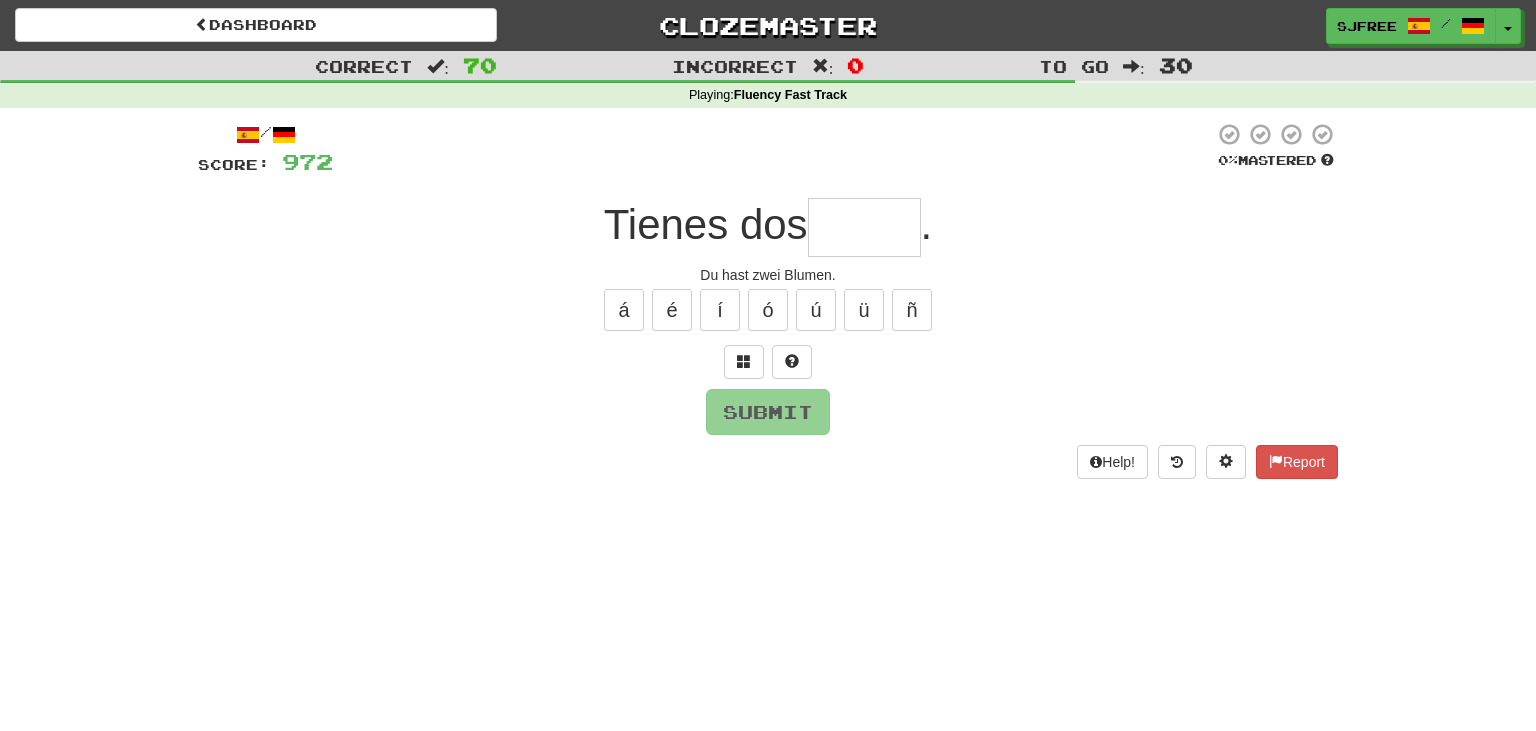 click on "Tienes dos" at bounding box center [706, 224] 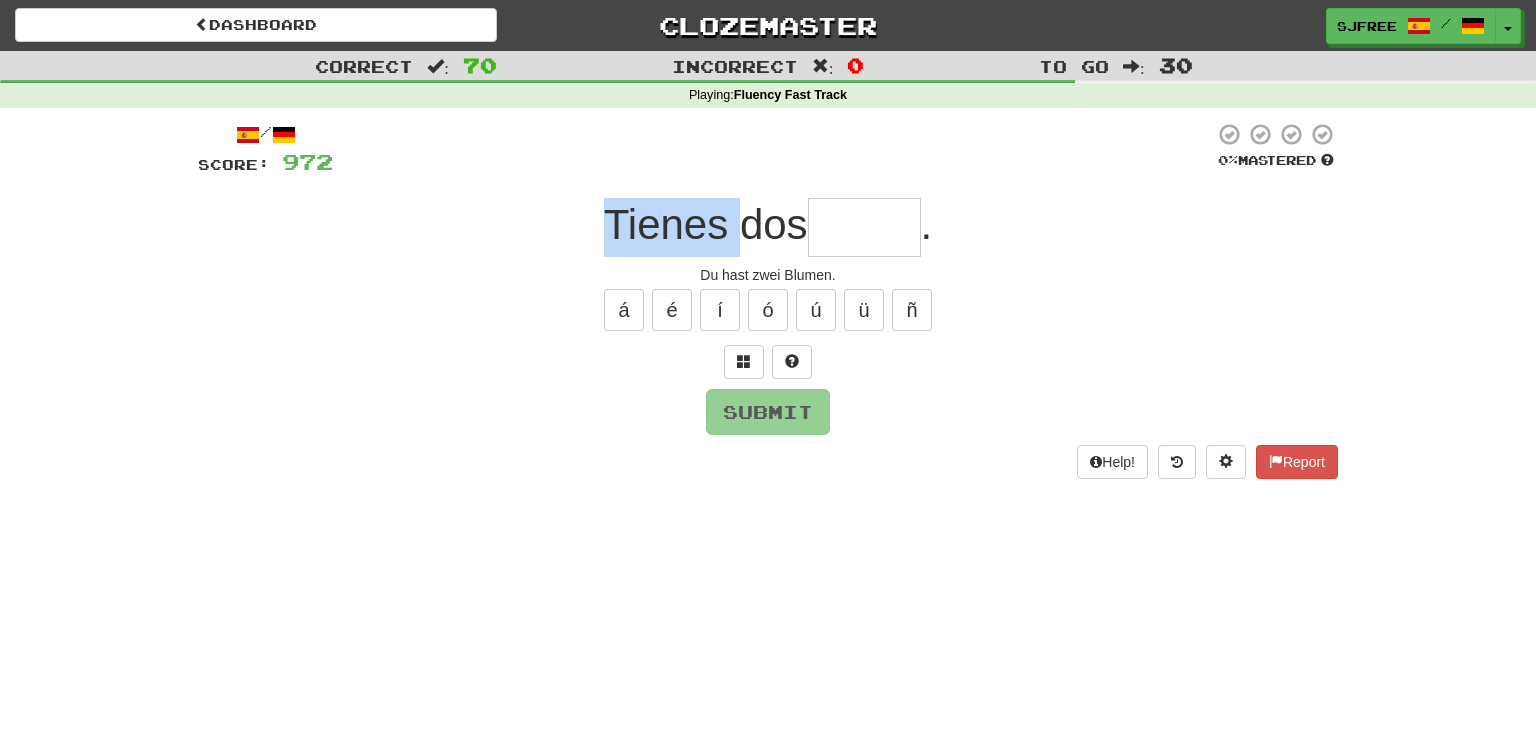 click on "Tienes dos" at bounding box center [706, 224] 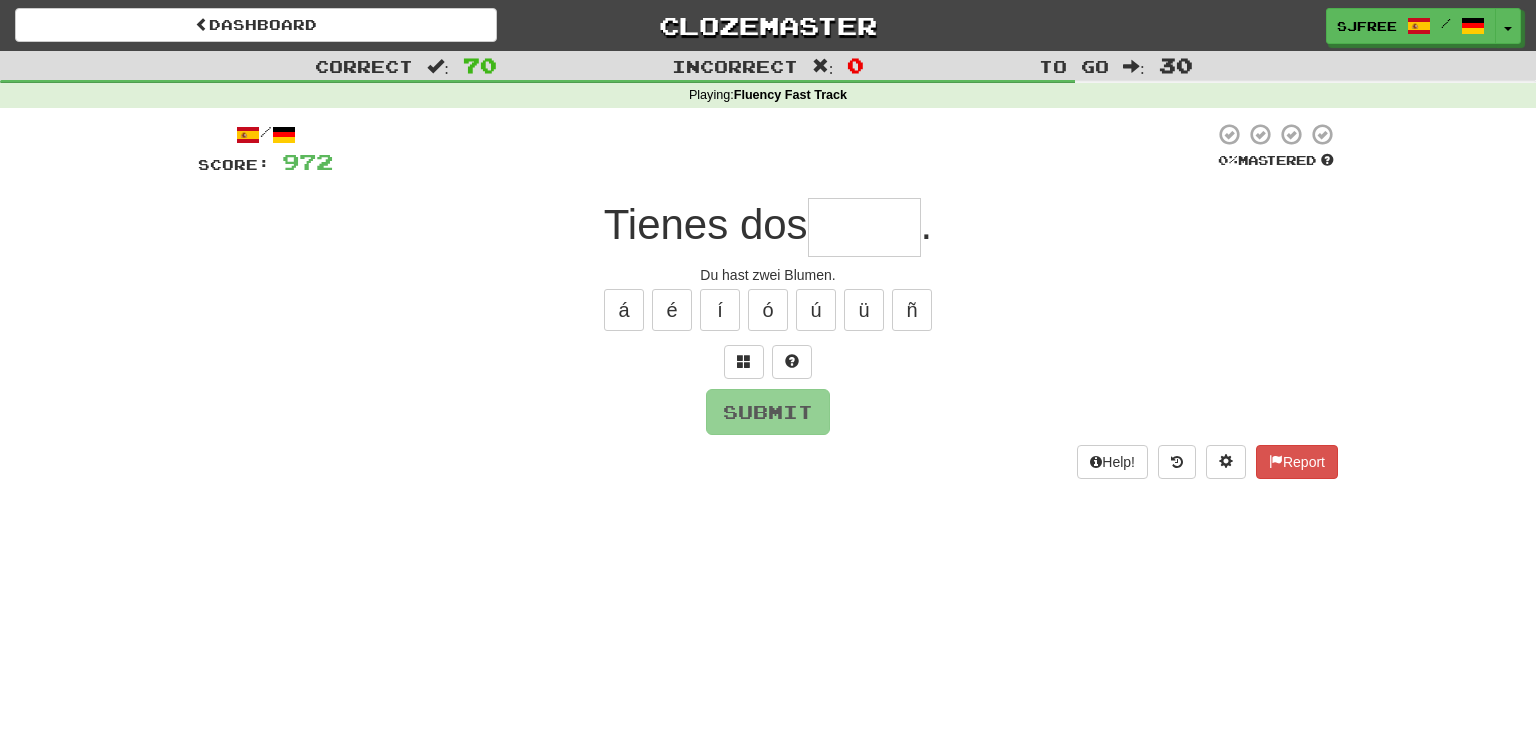 click at bounding box center [864, 227] 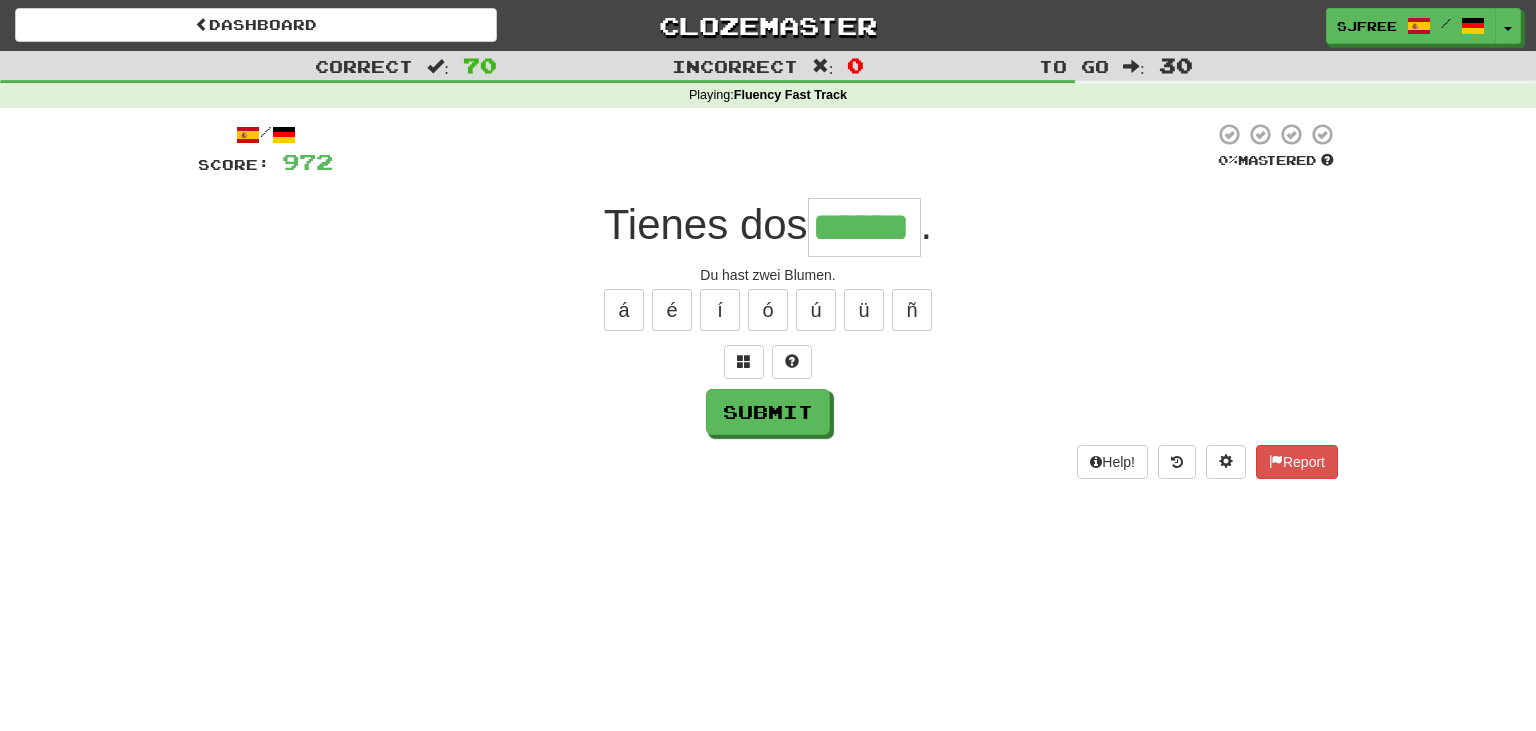 type on "******" 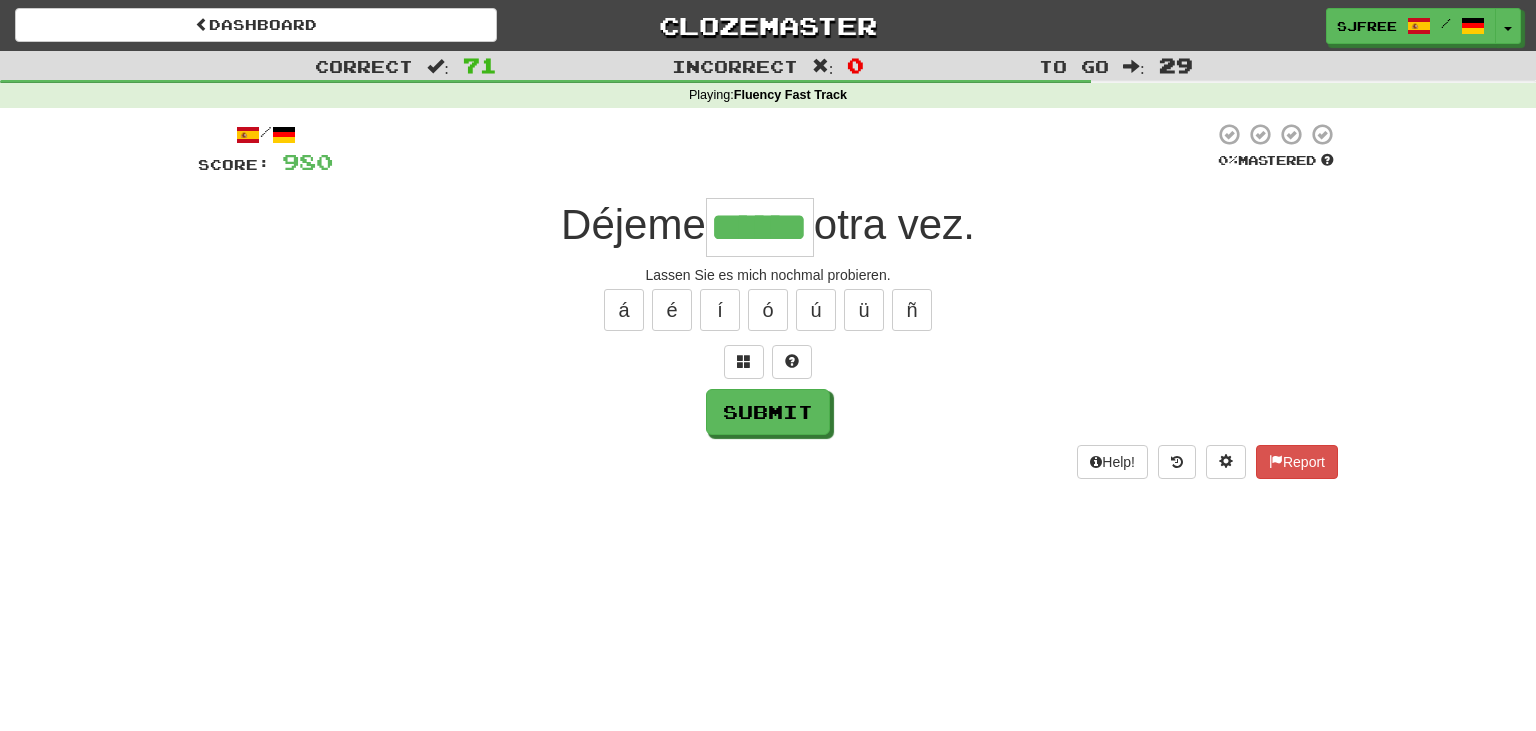 type on "******" 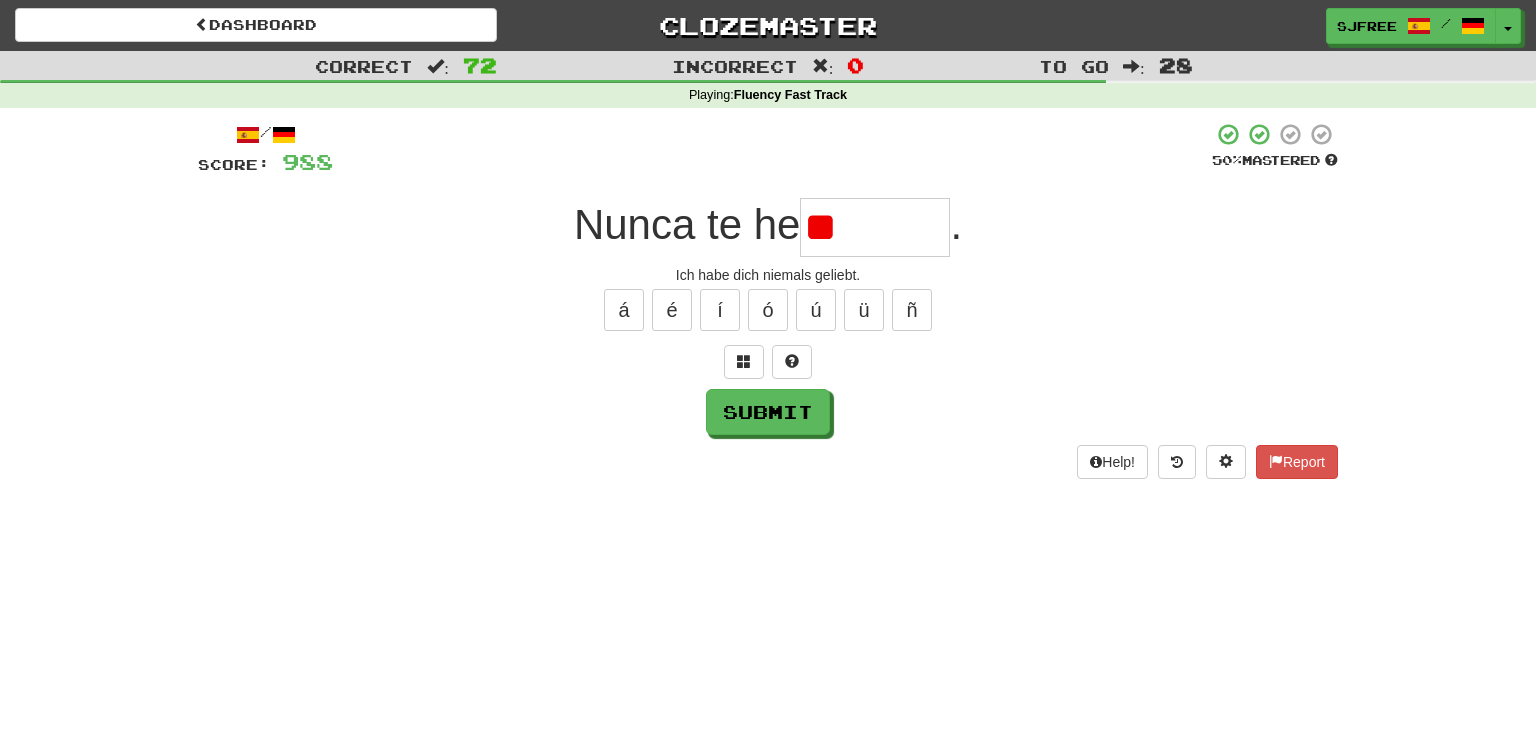 type on "*" 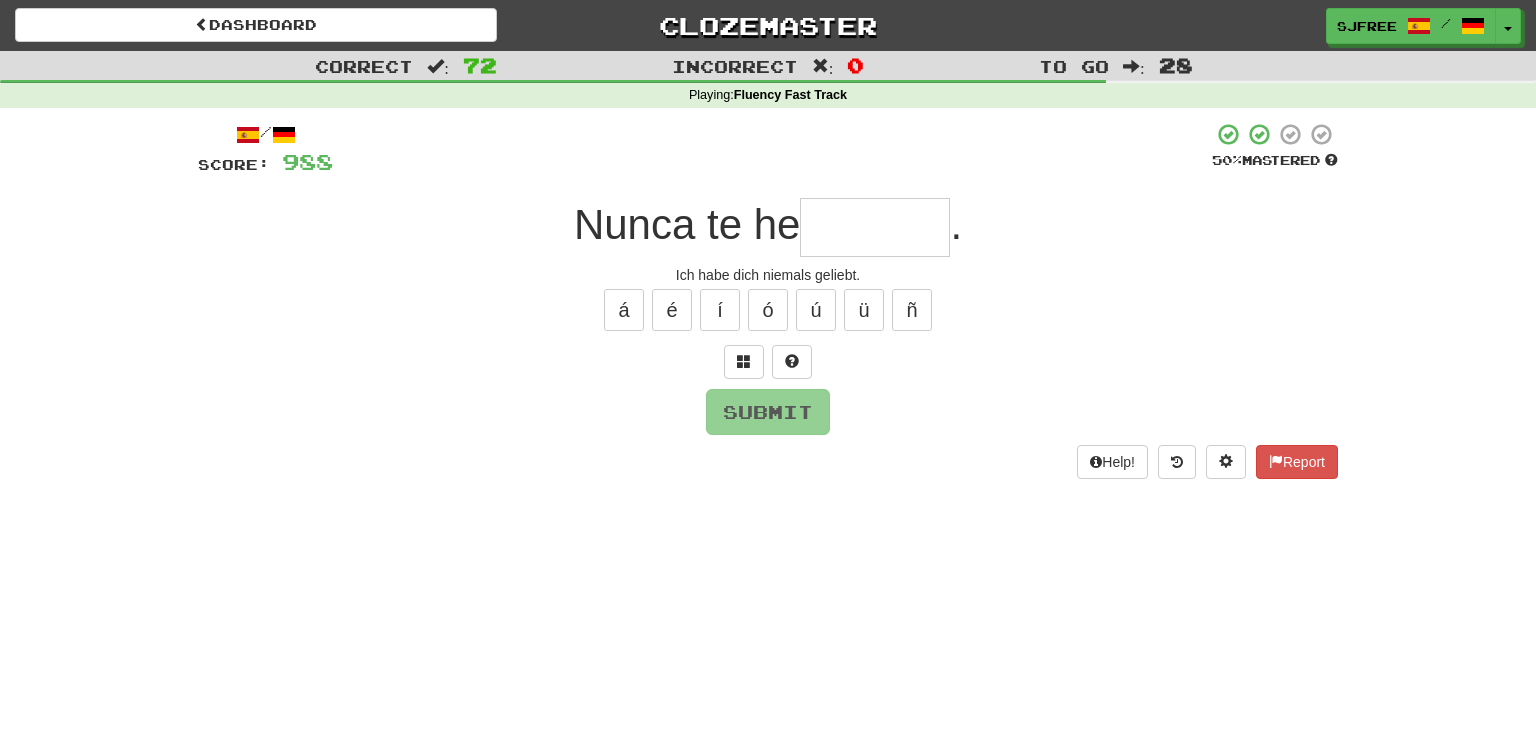 type on "*" 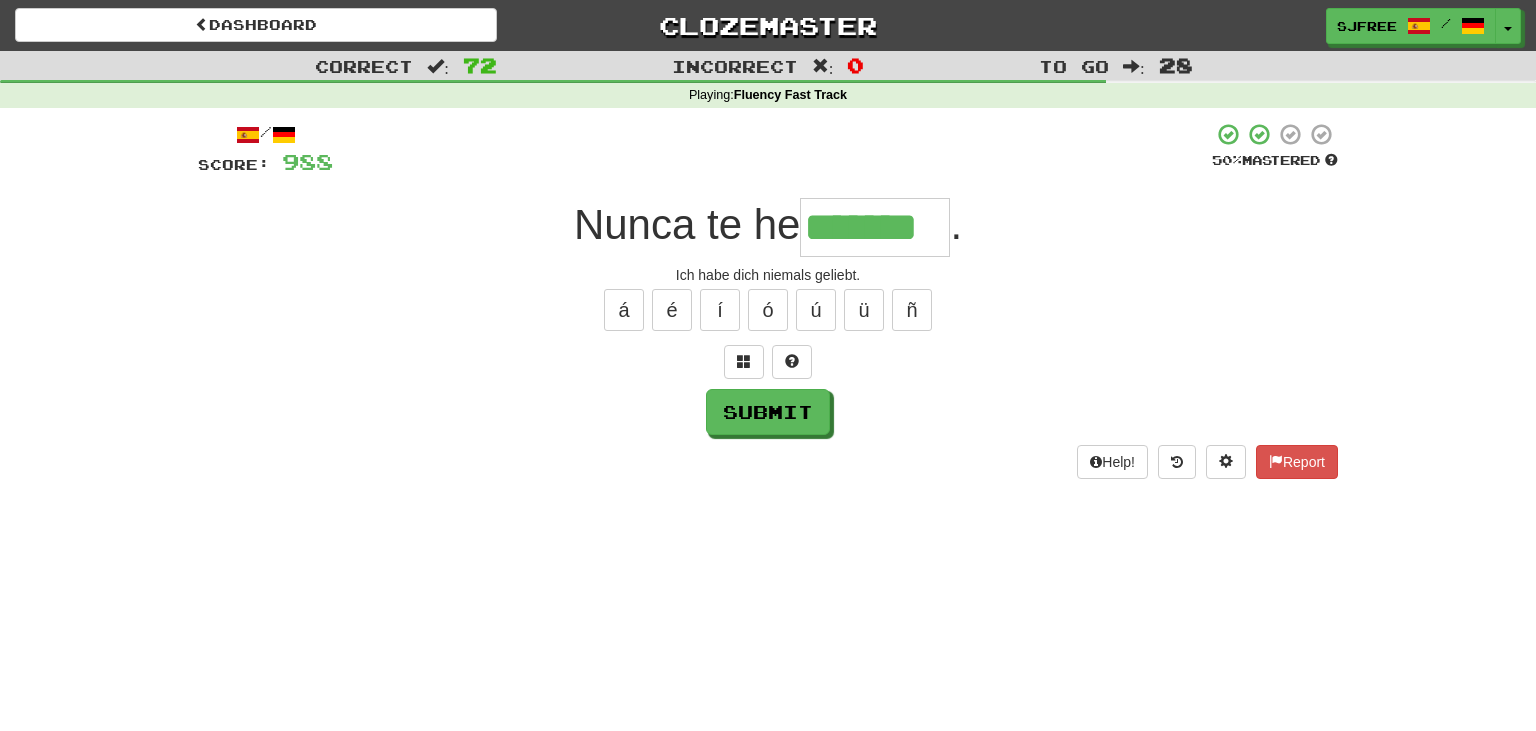type on "*******" 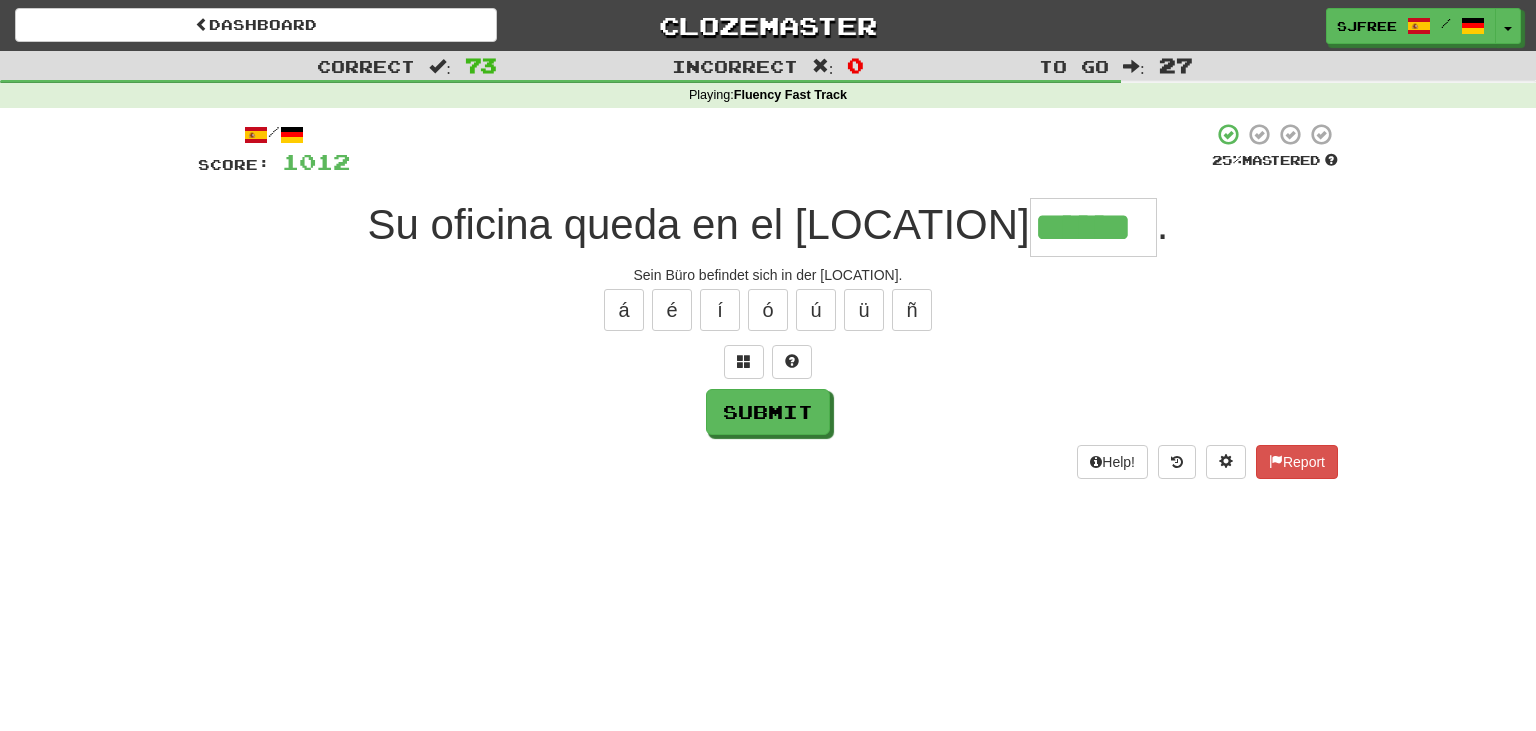 type on "******" 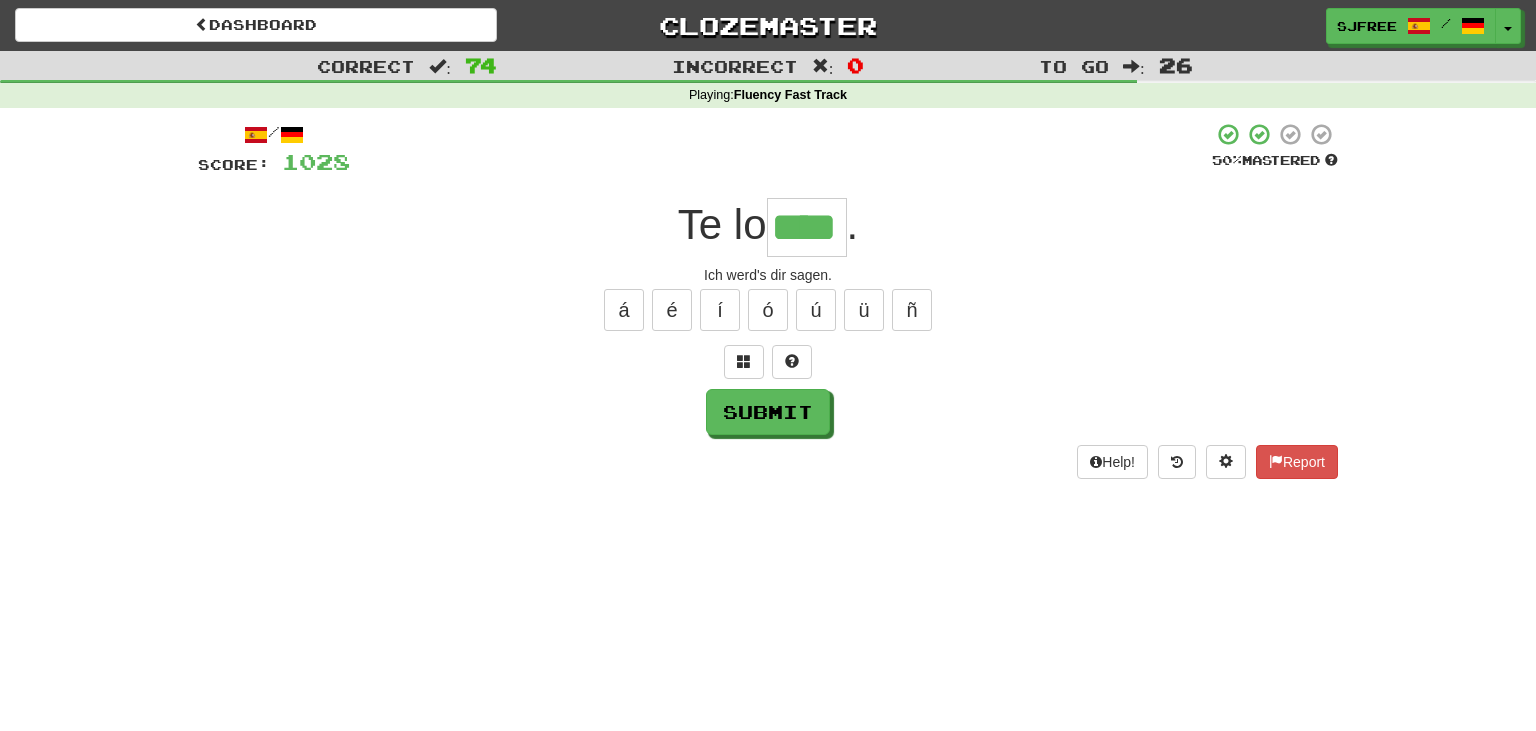 type on "****" 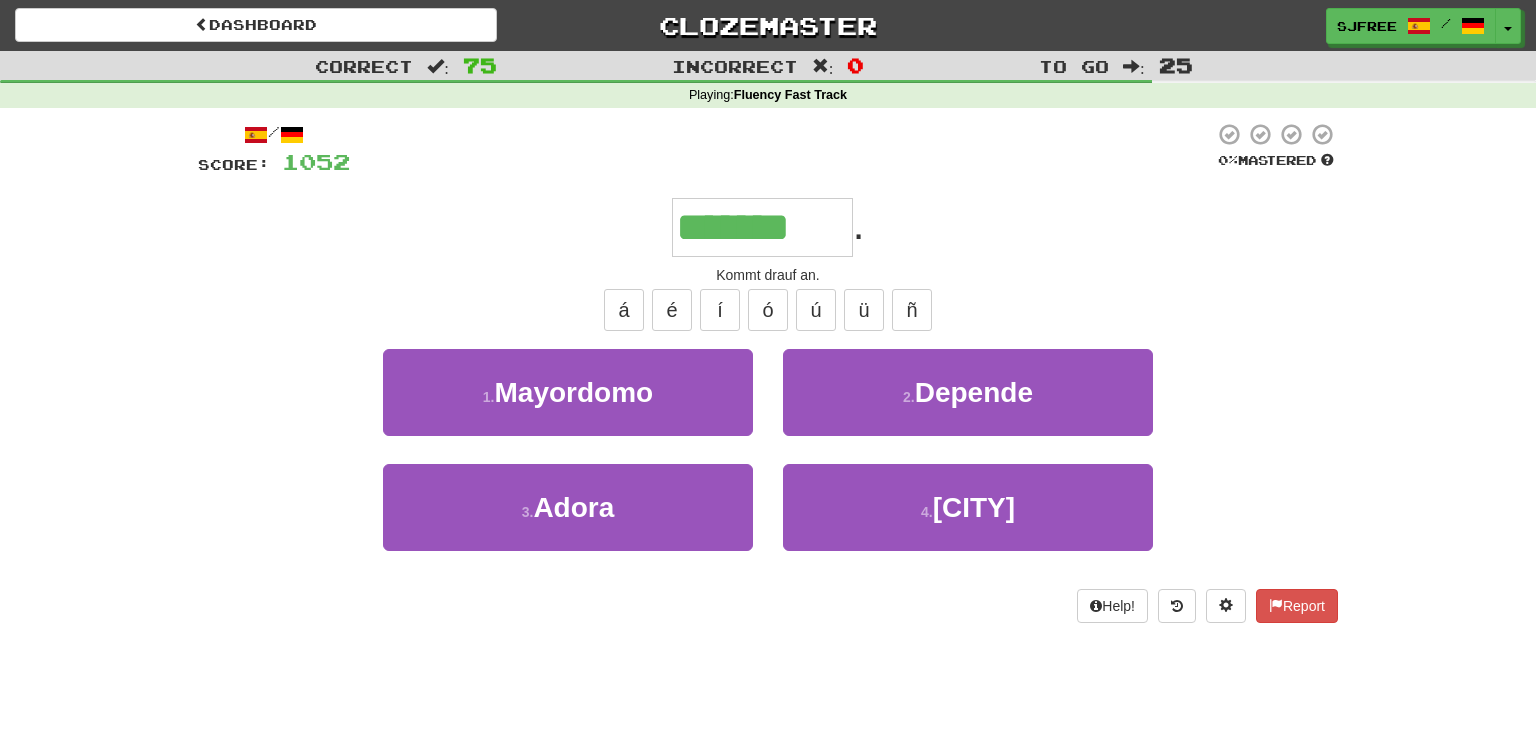 type on "*******" 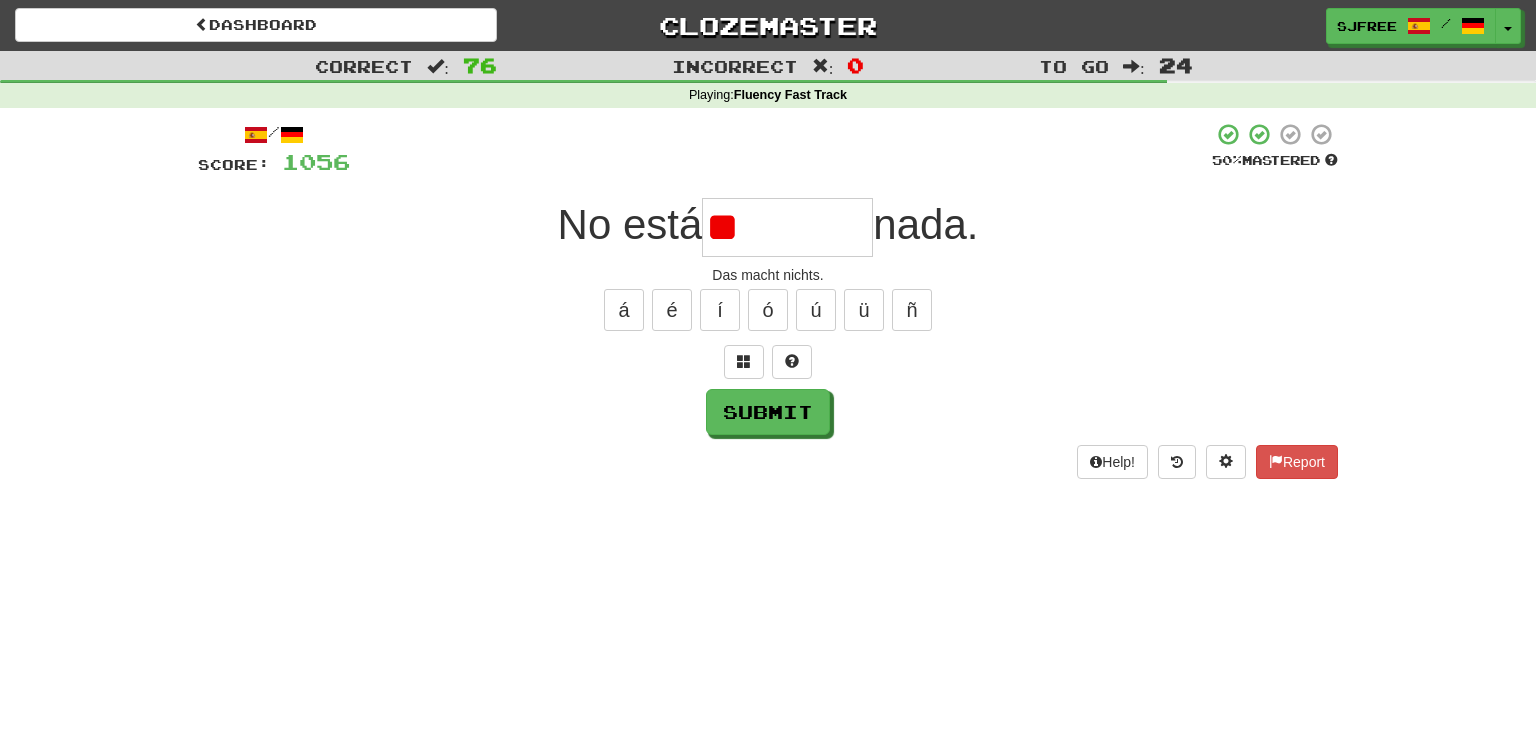 type on "*" 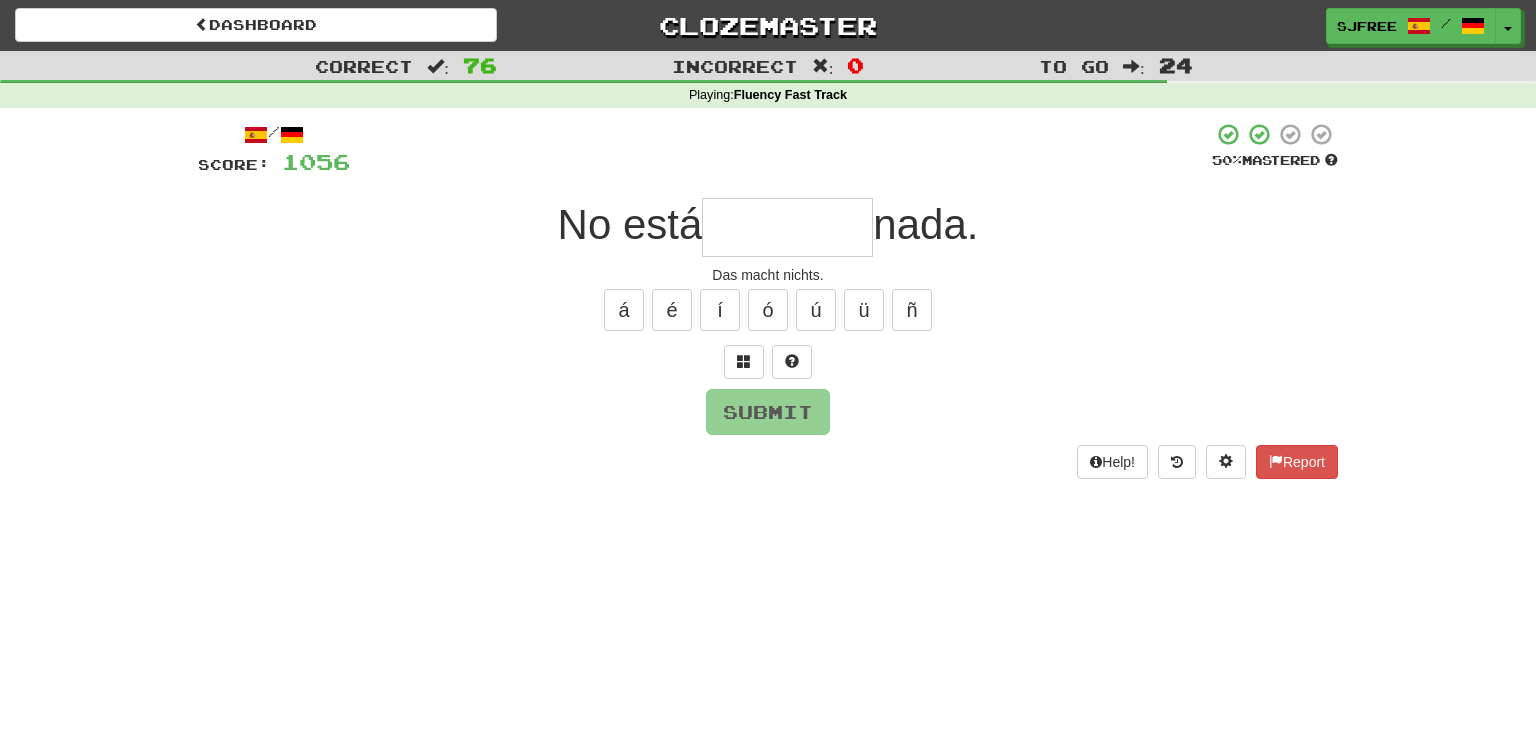 type on "*" 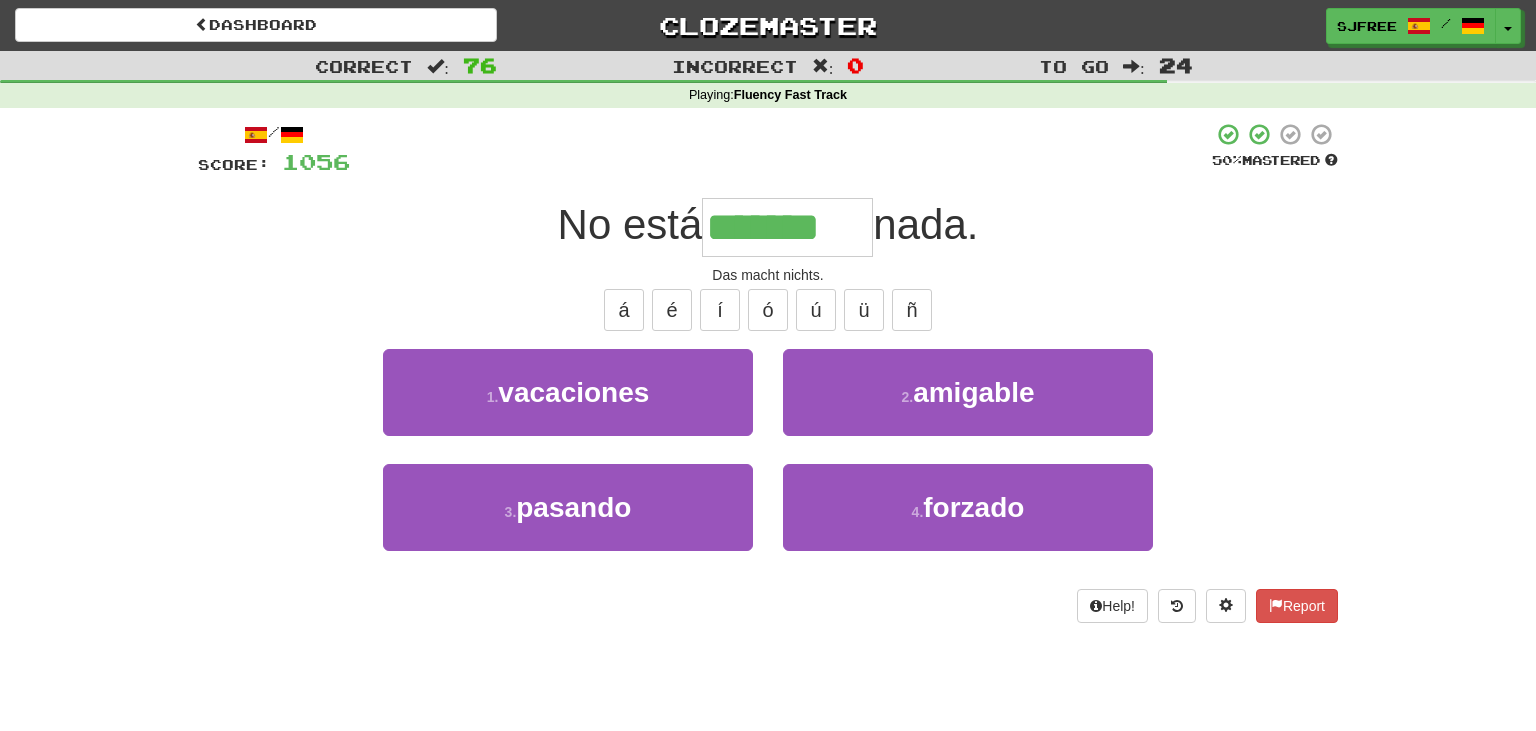 type on "*******" 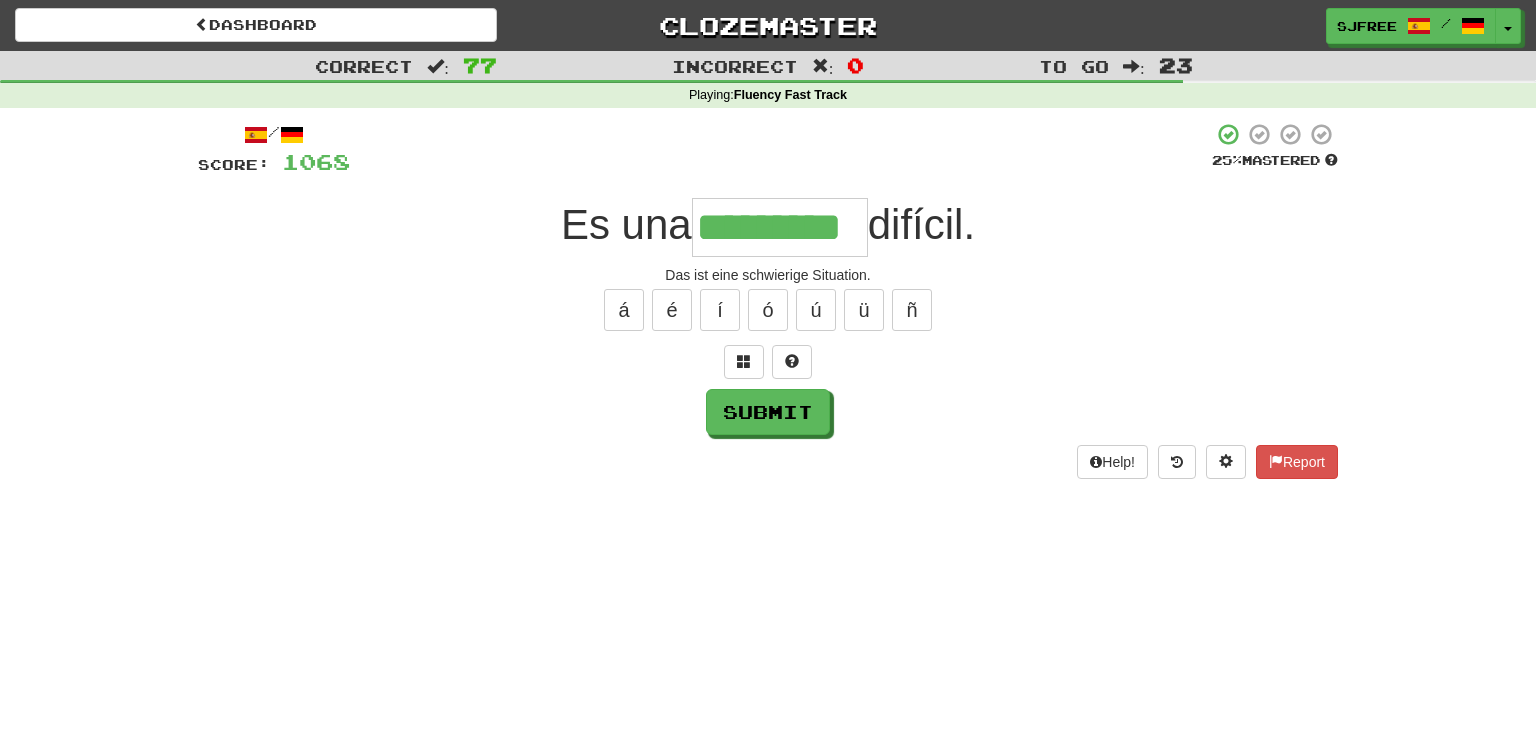 type on "*********" 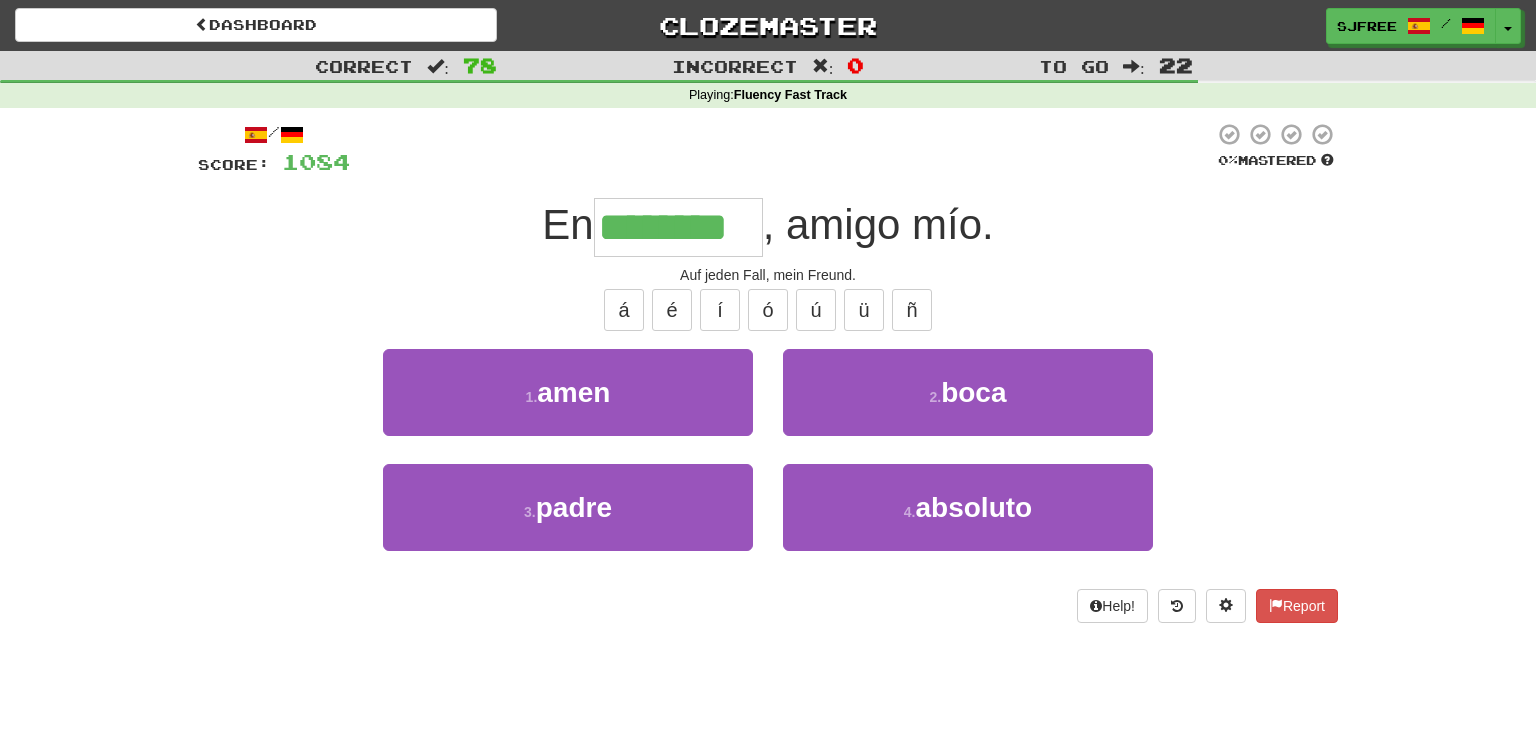type on "********" 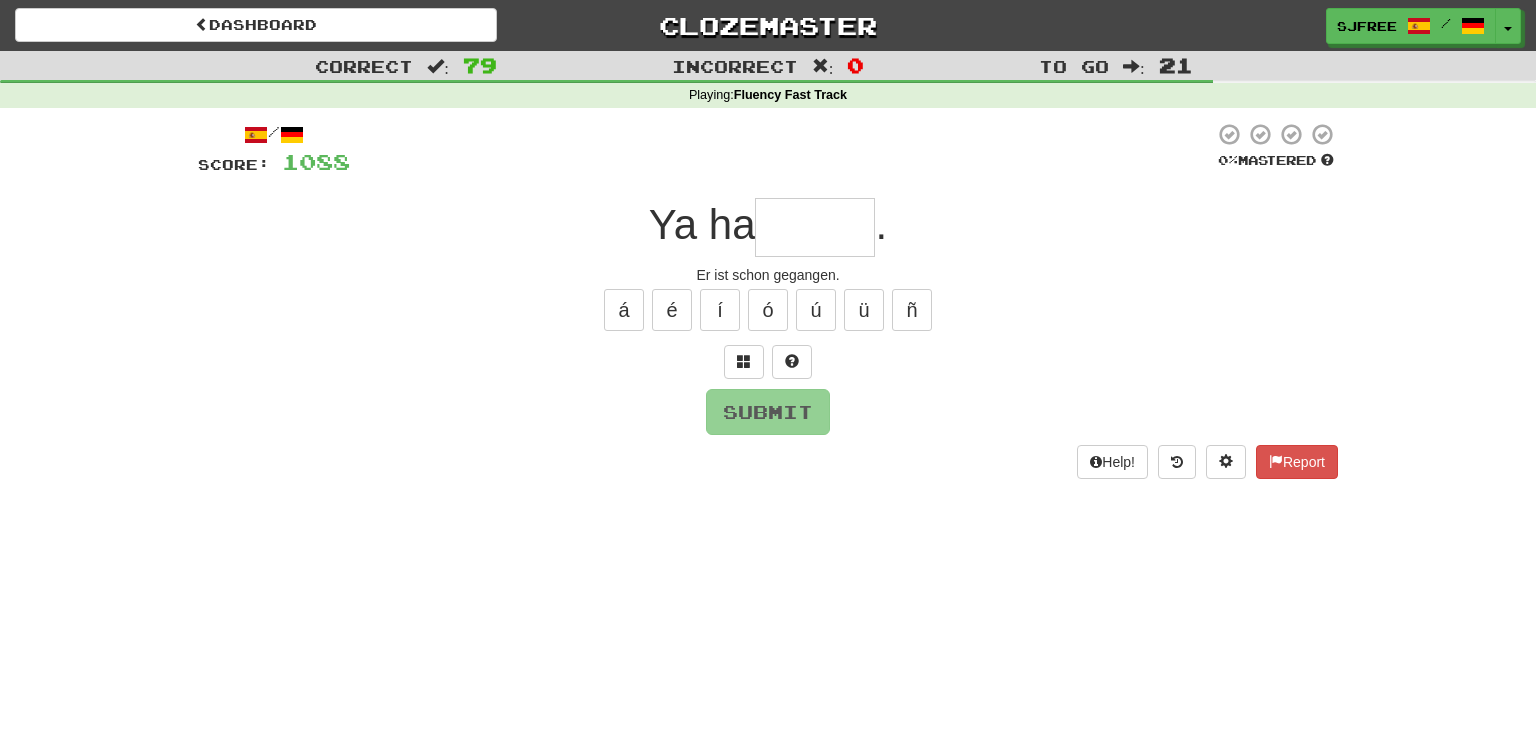 type on "*" 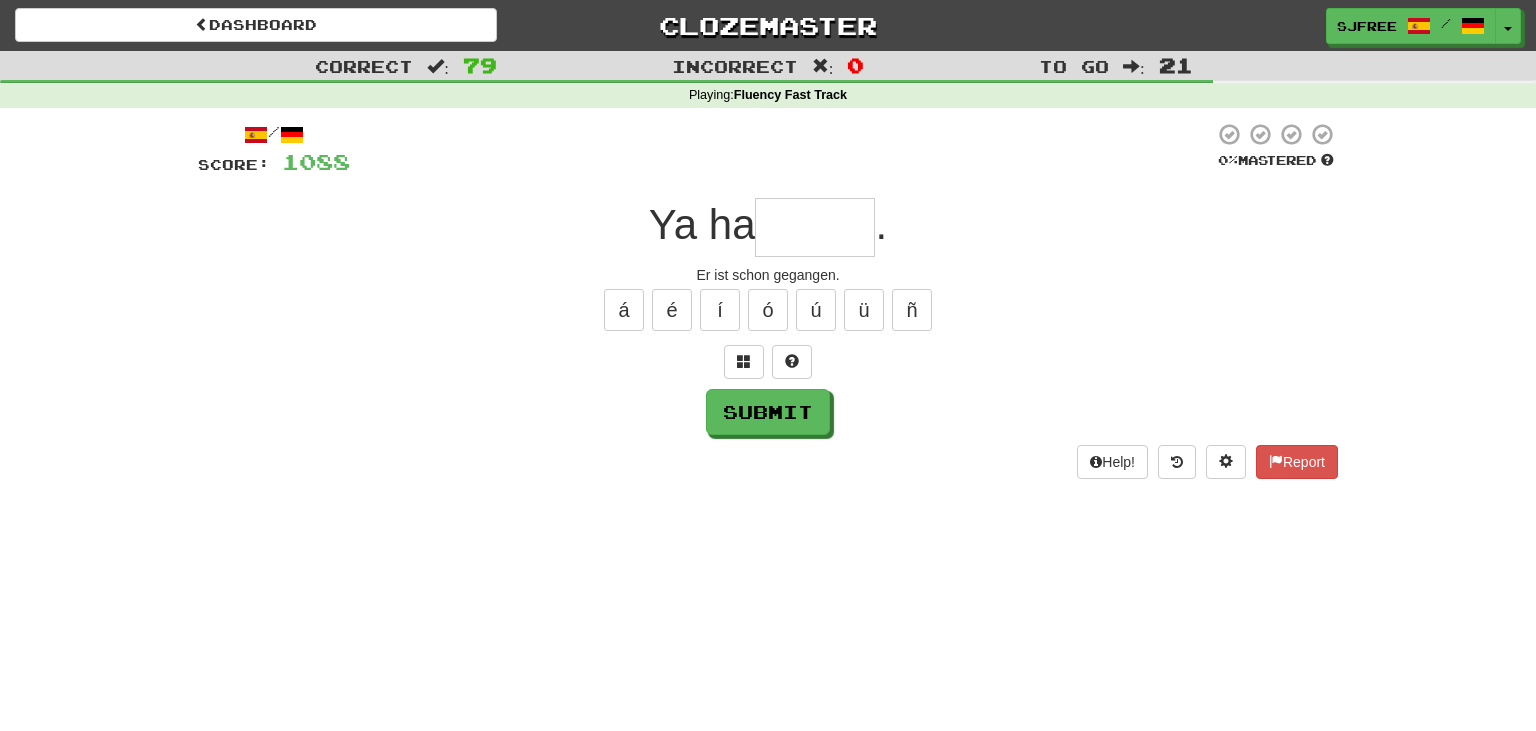 type on "*" 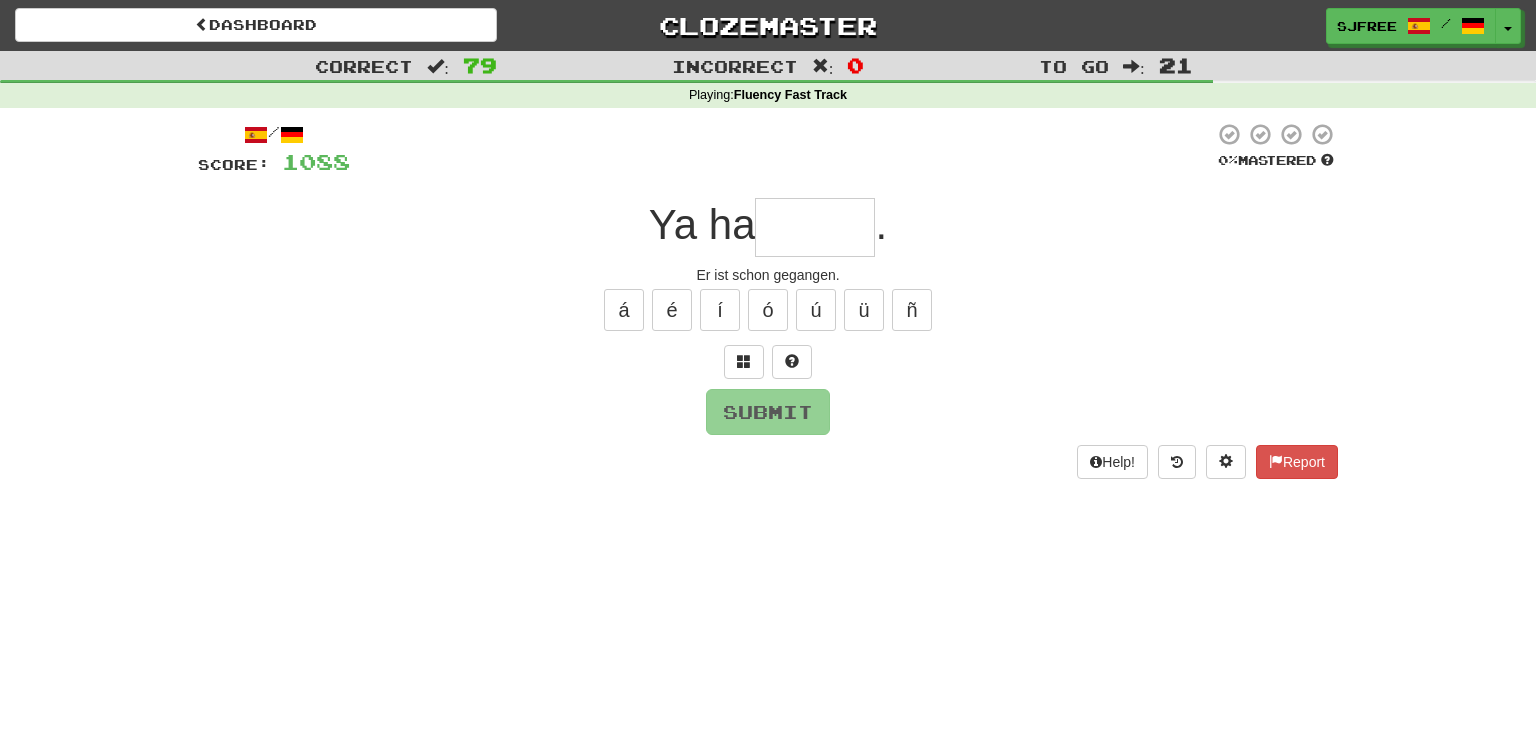 type on "*" 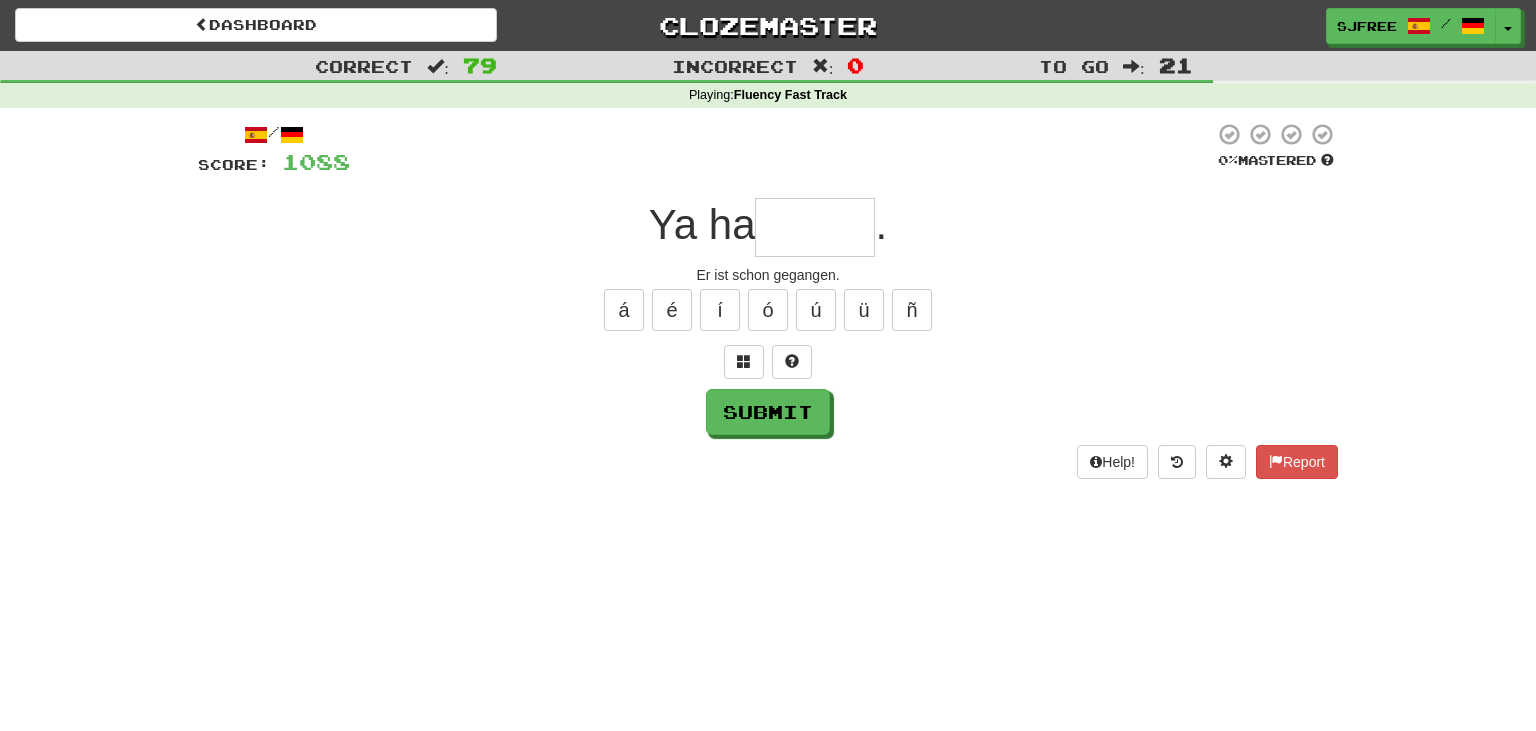 type on "*" 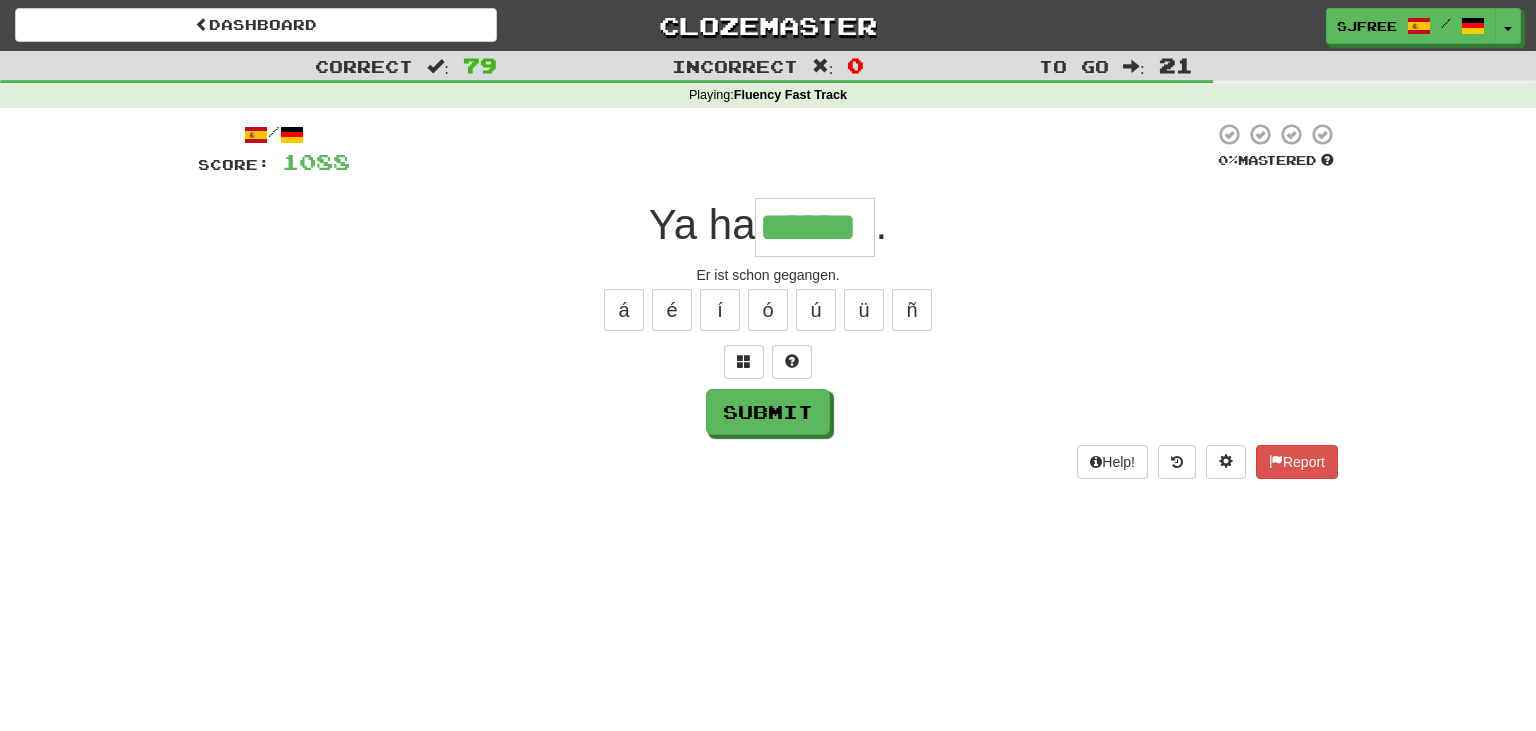 type on "******" 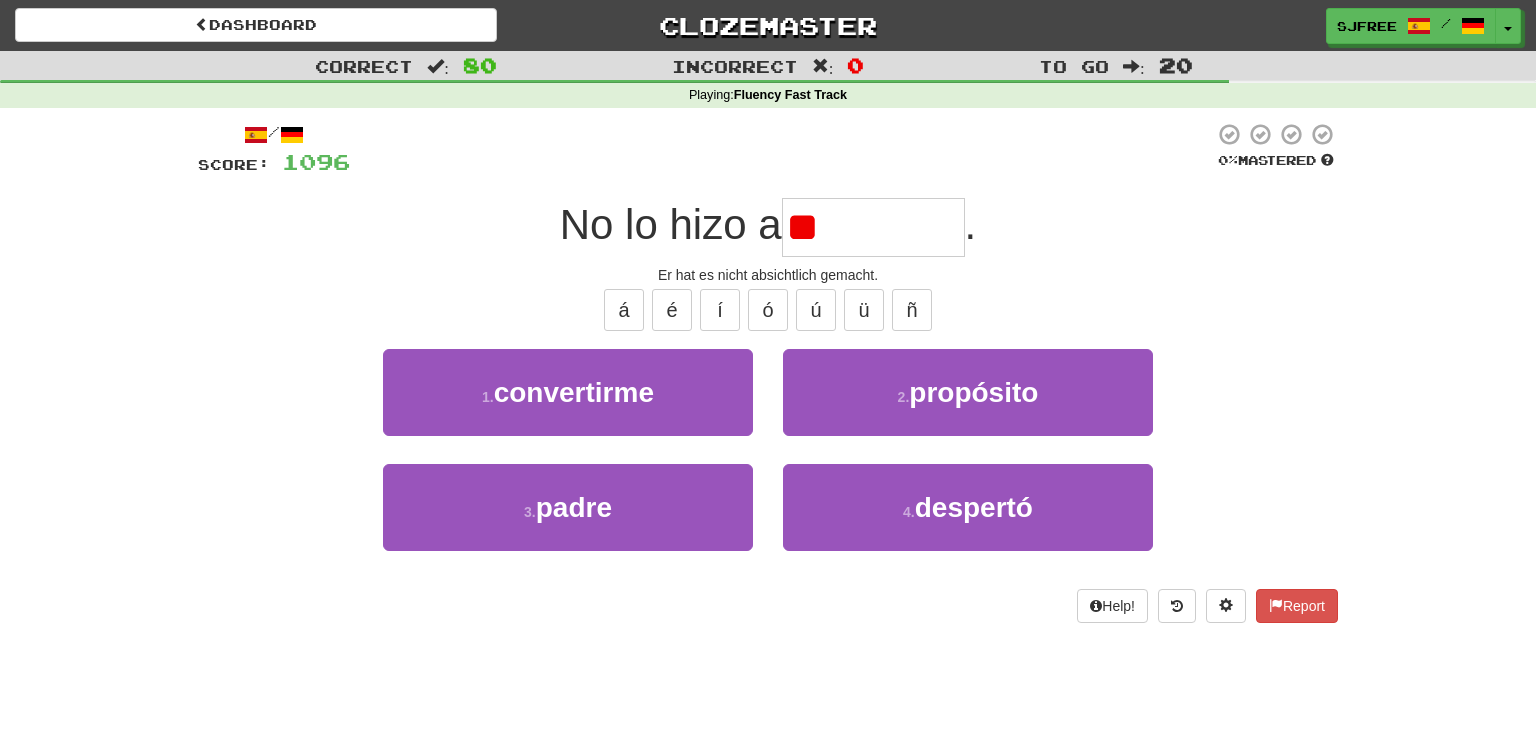 type on "*" 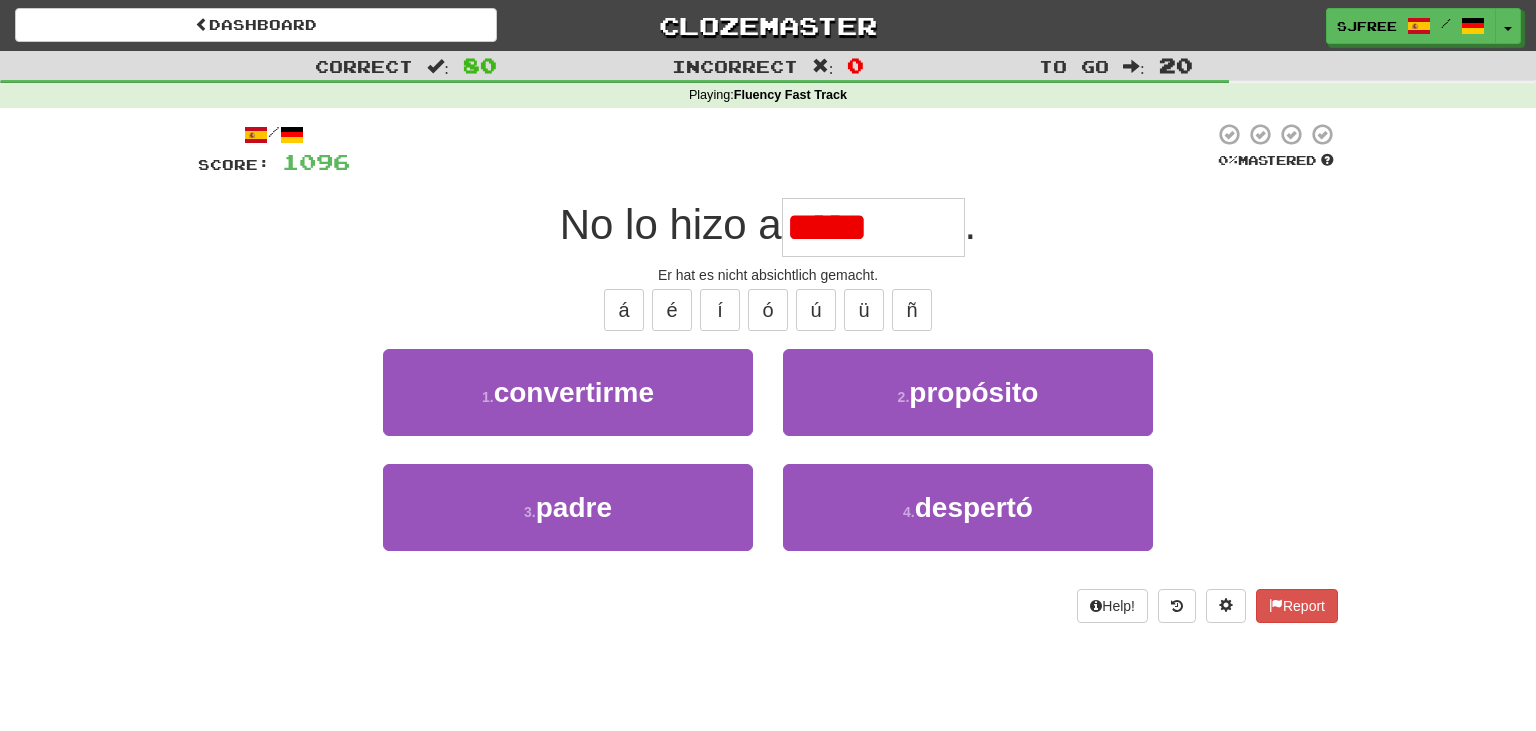 type on "*********" 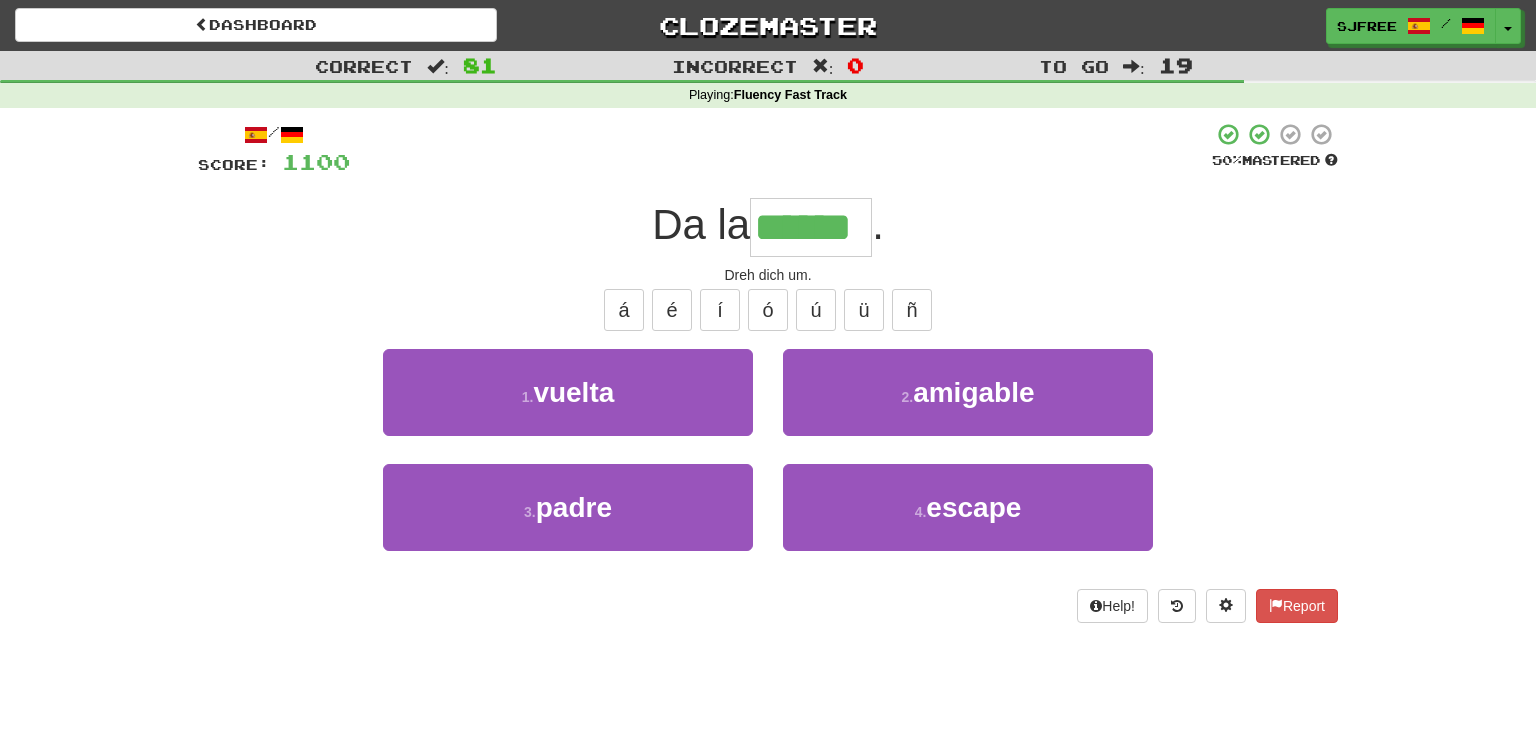 type on "******" 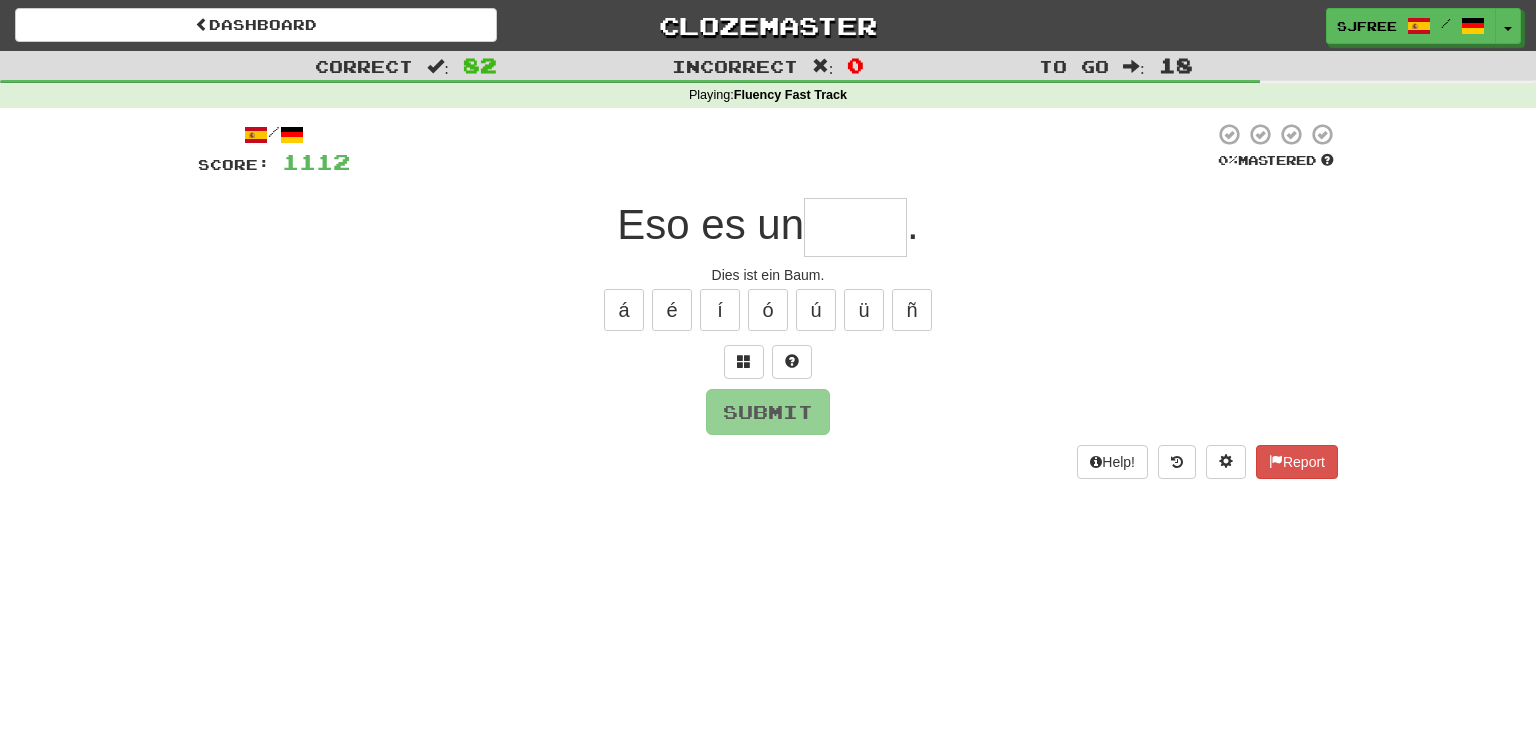type on "*" 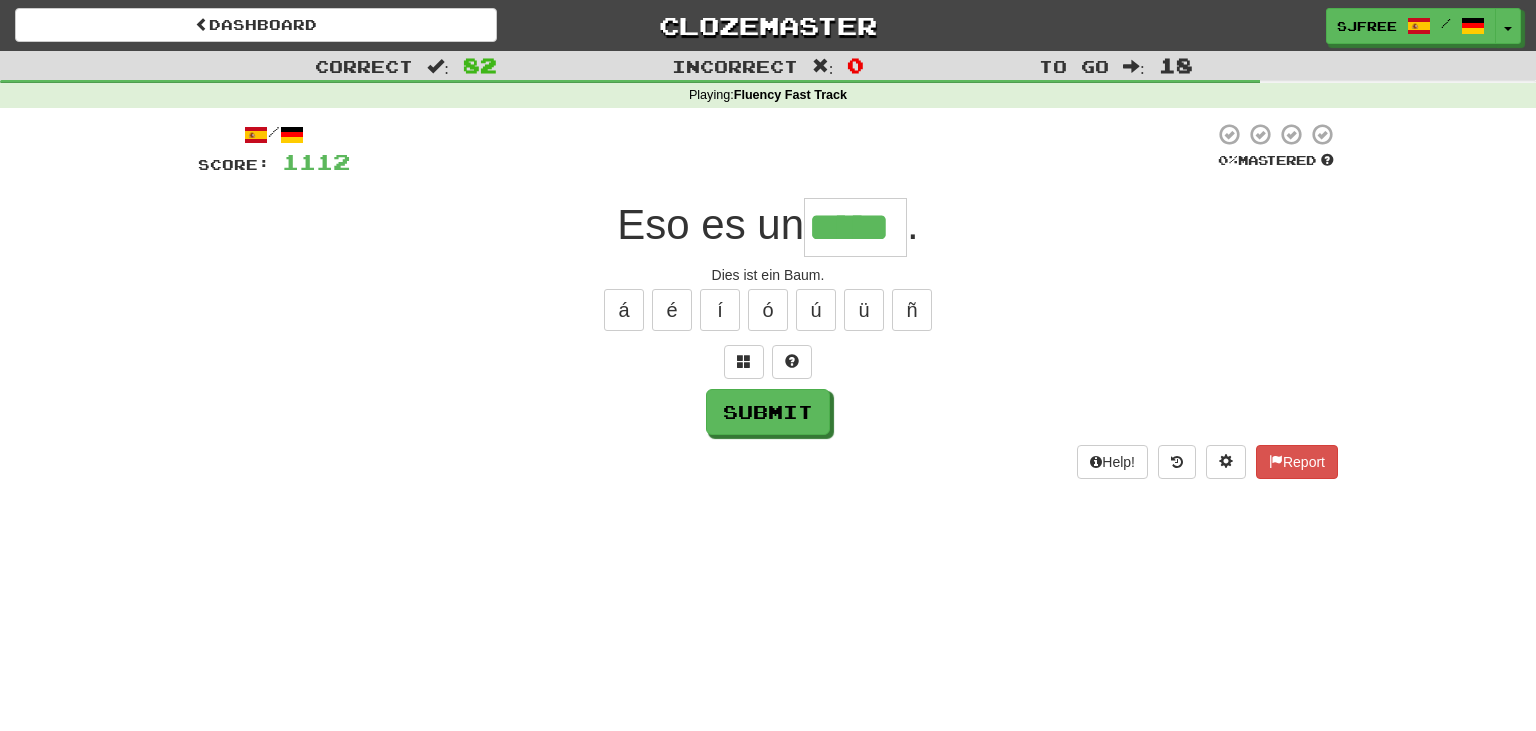 type on "*****" 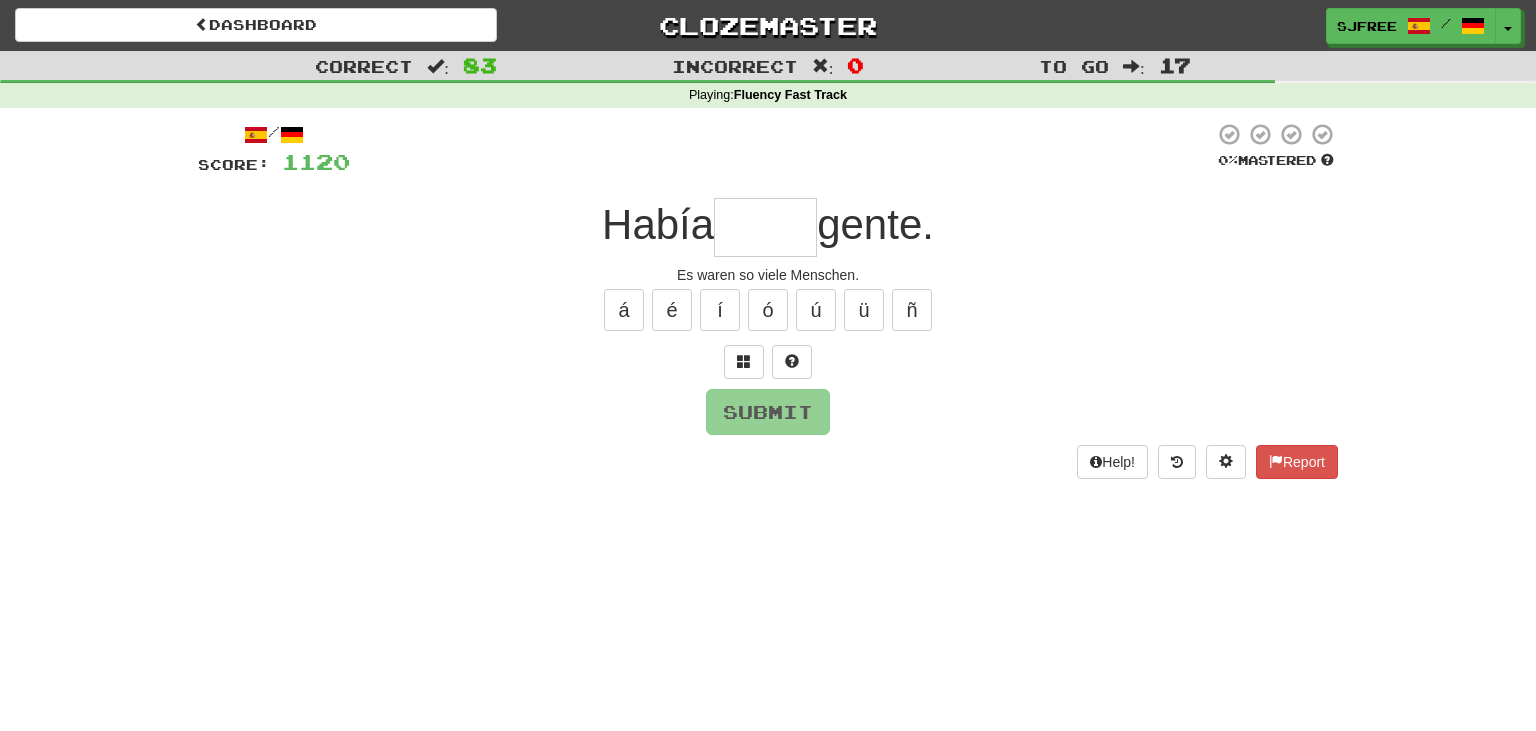 type on "*" 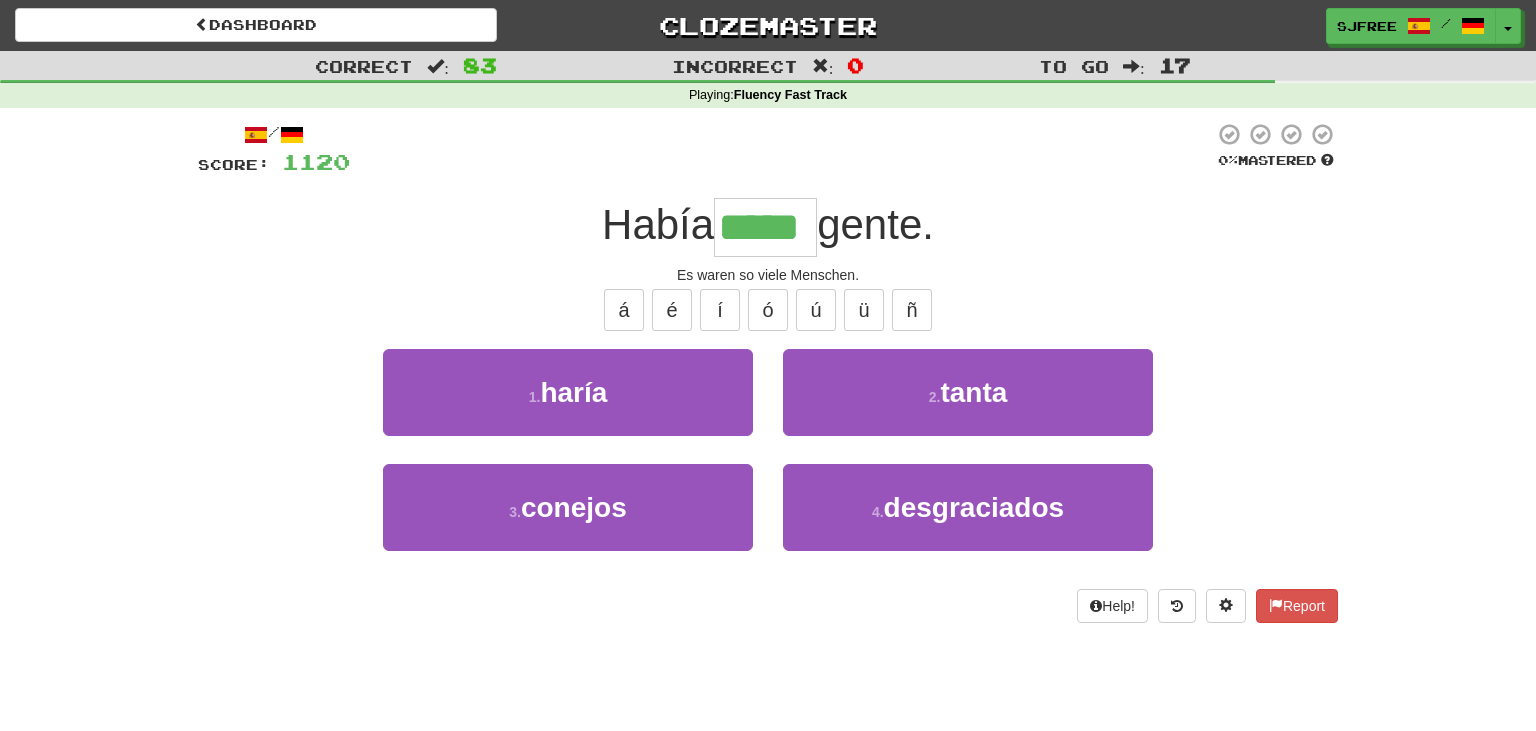 type on "*****" 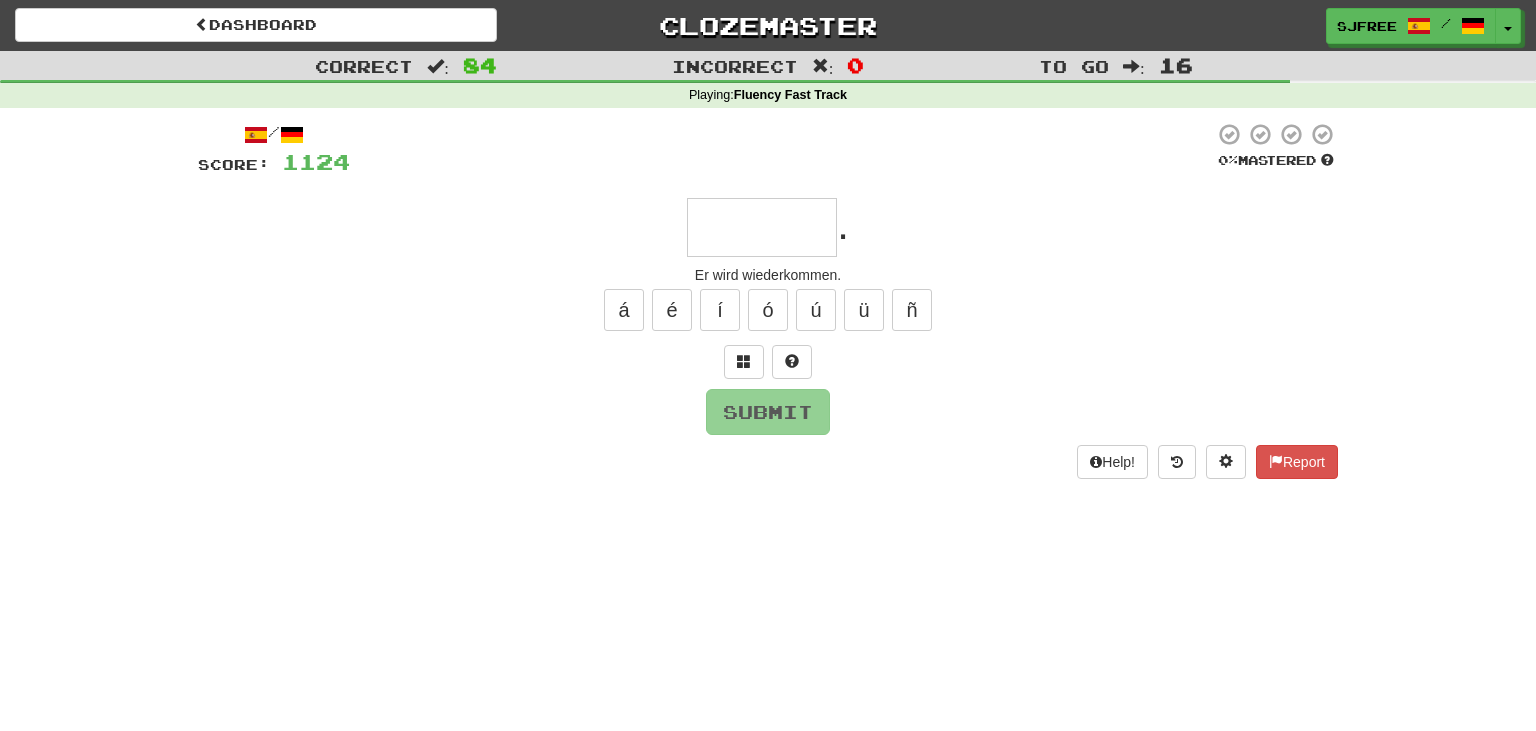 click at bounding box center (762, 227) 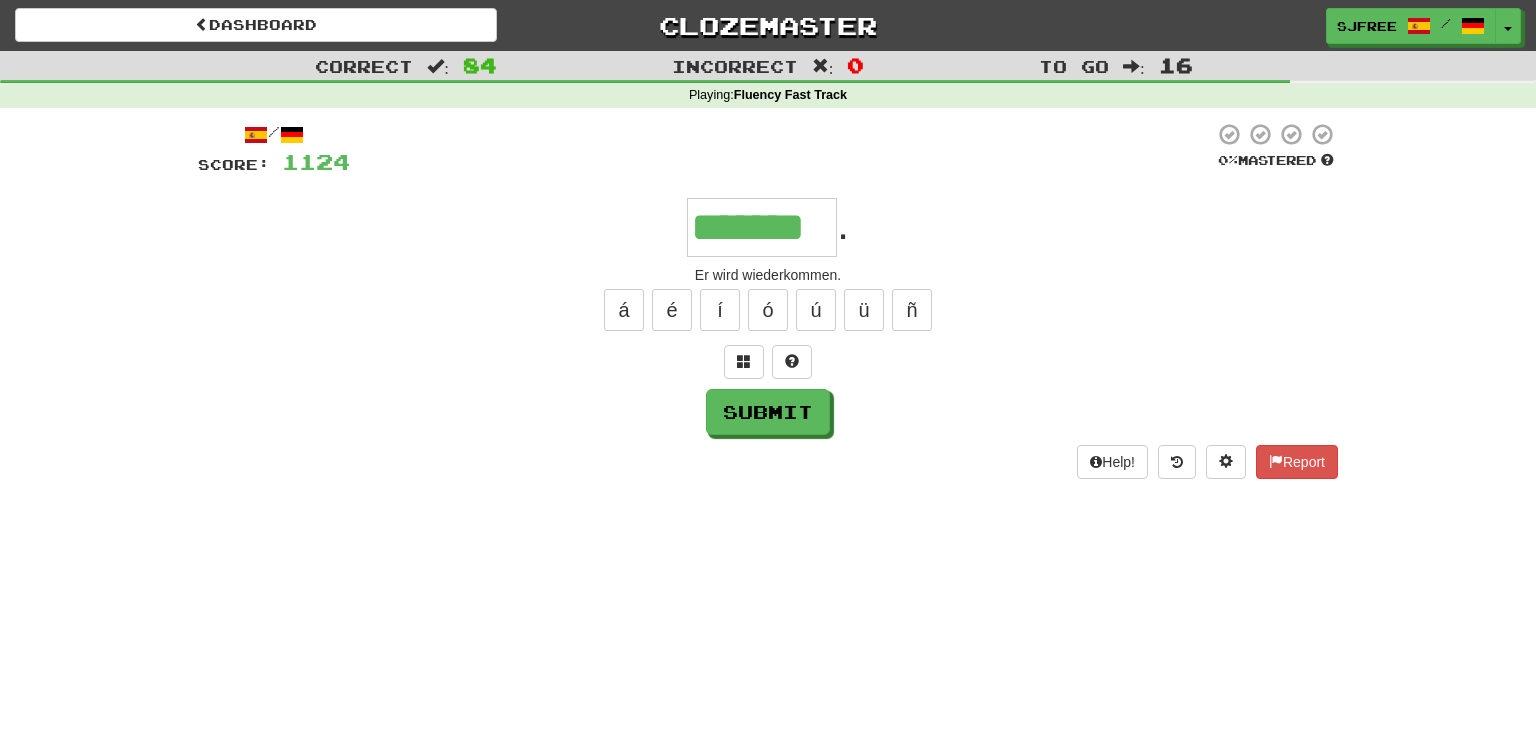 type on "*******" 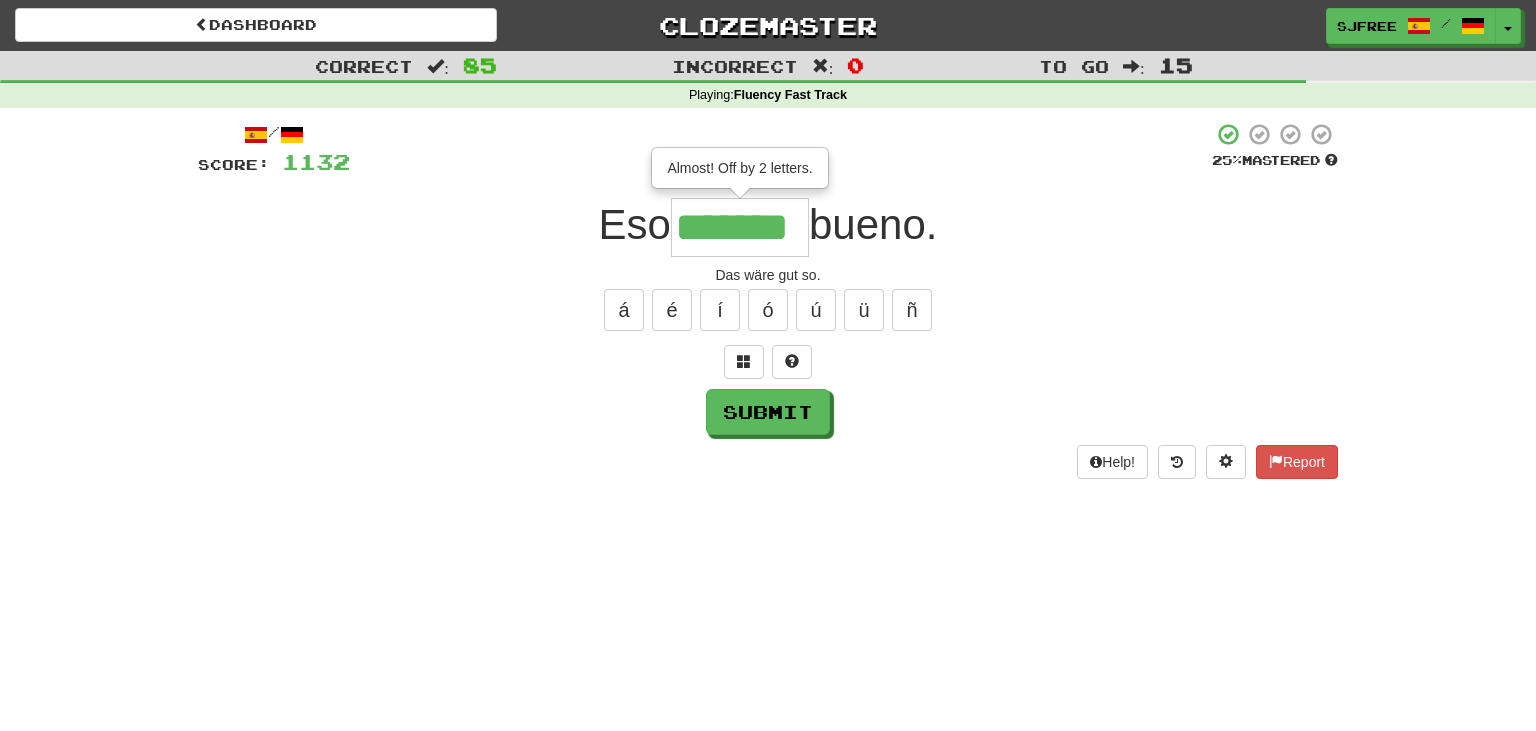 type on "*******" 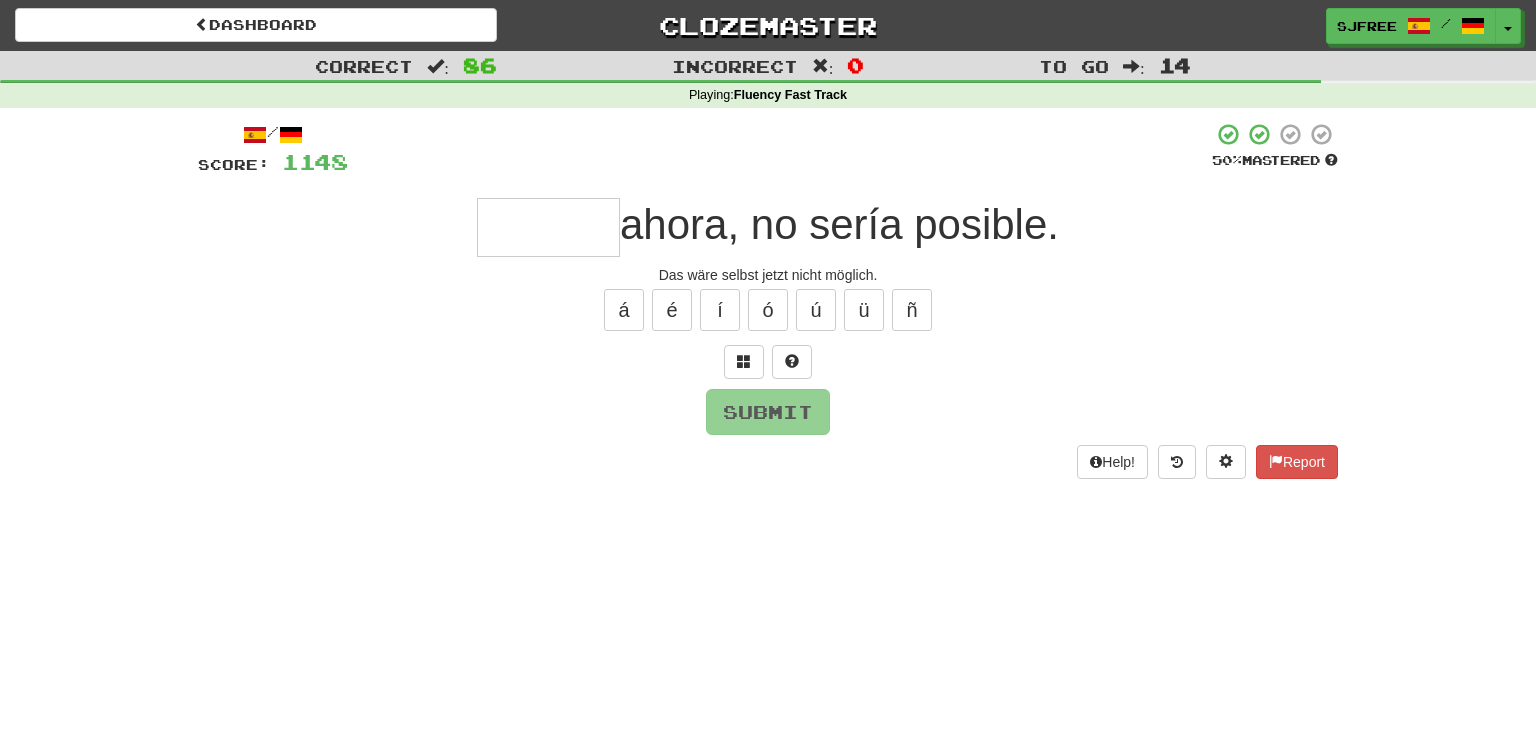 type on "*" 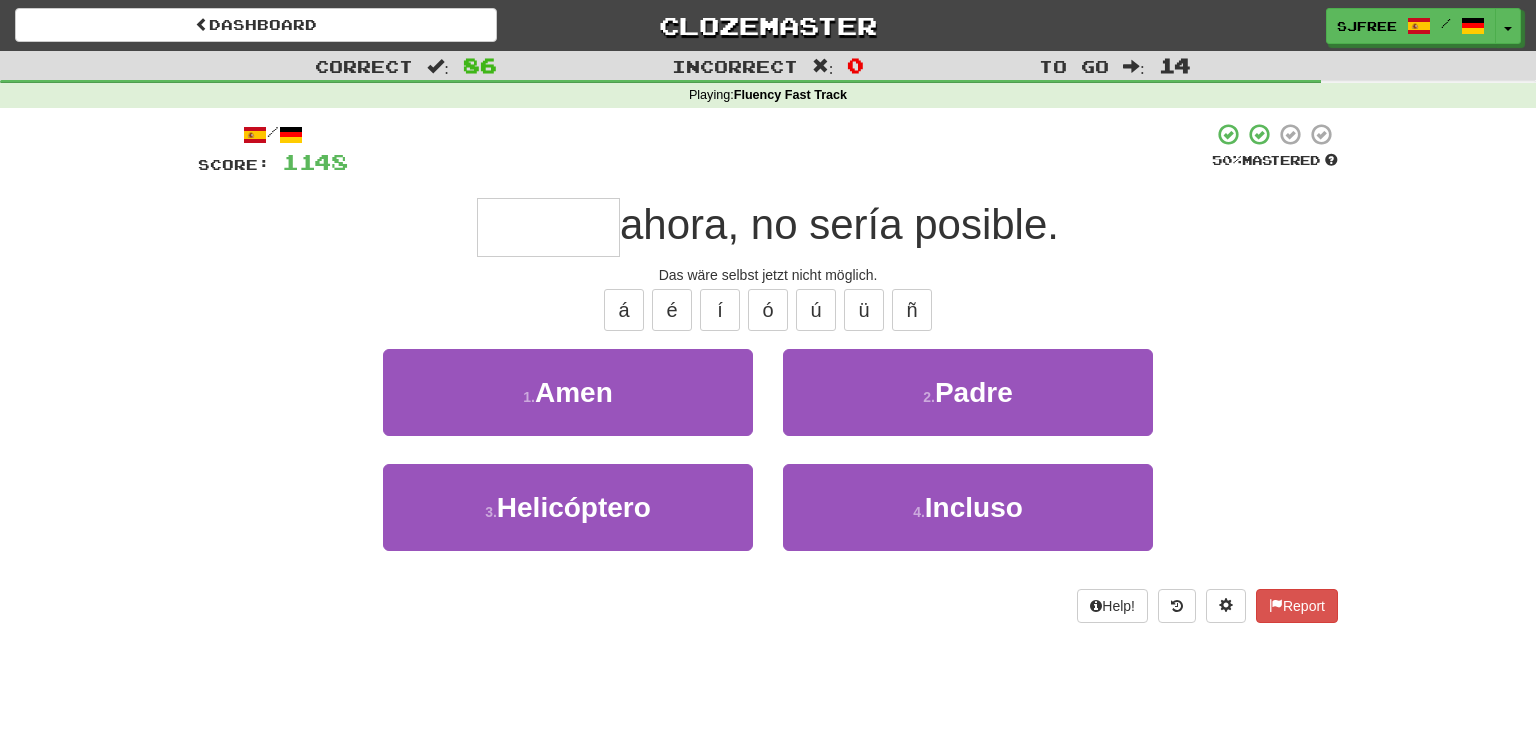 type on "*" 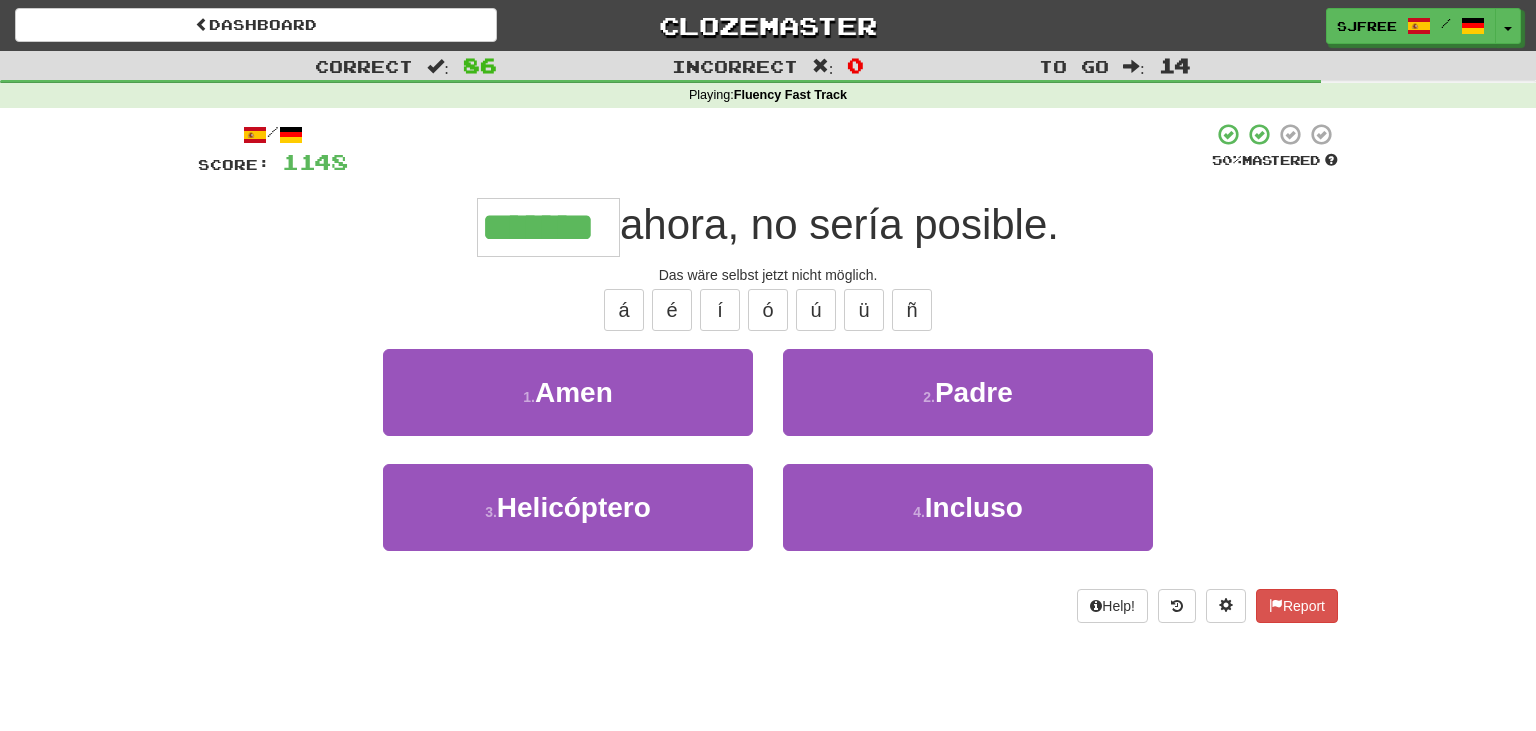 type on "*******" 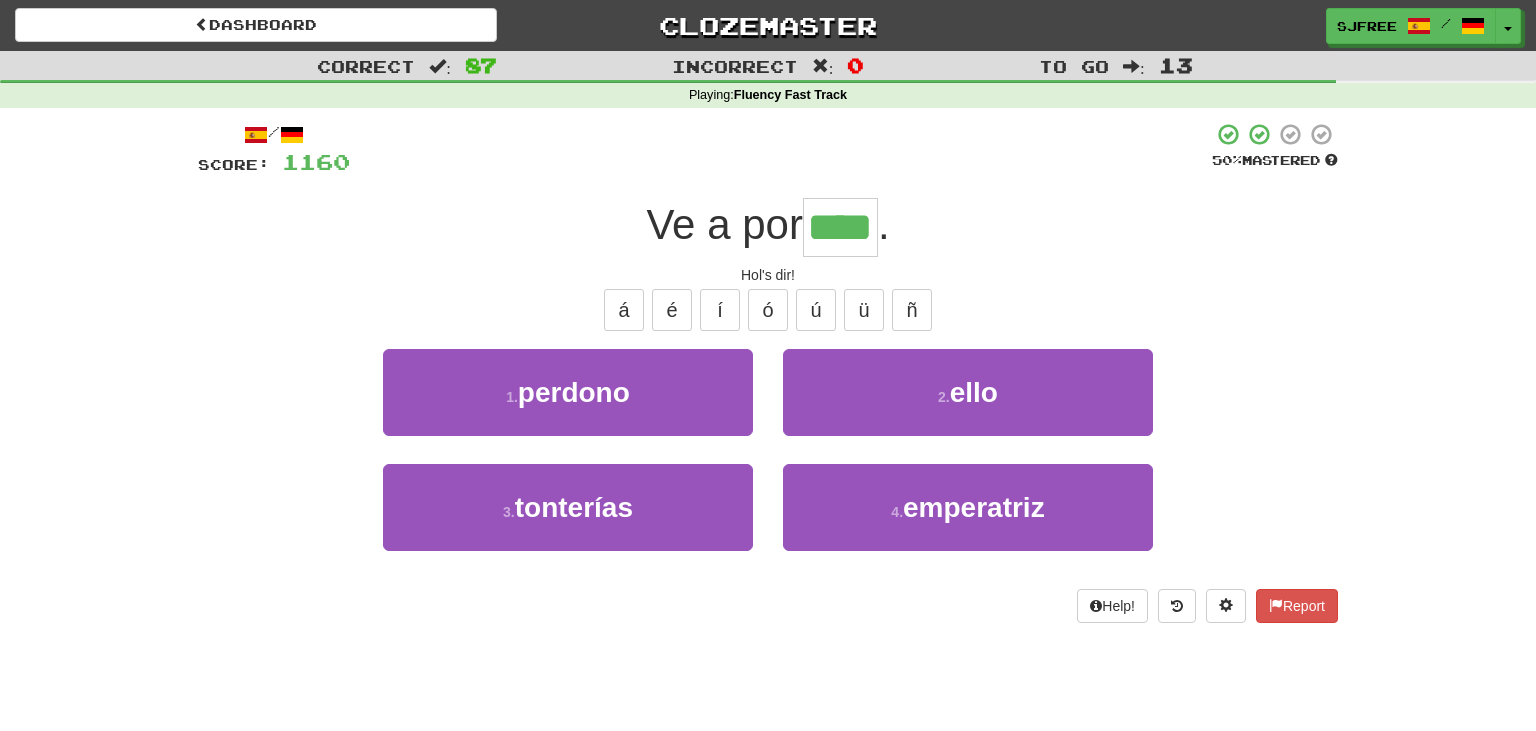 type on "****" 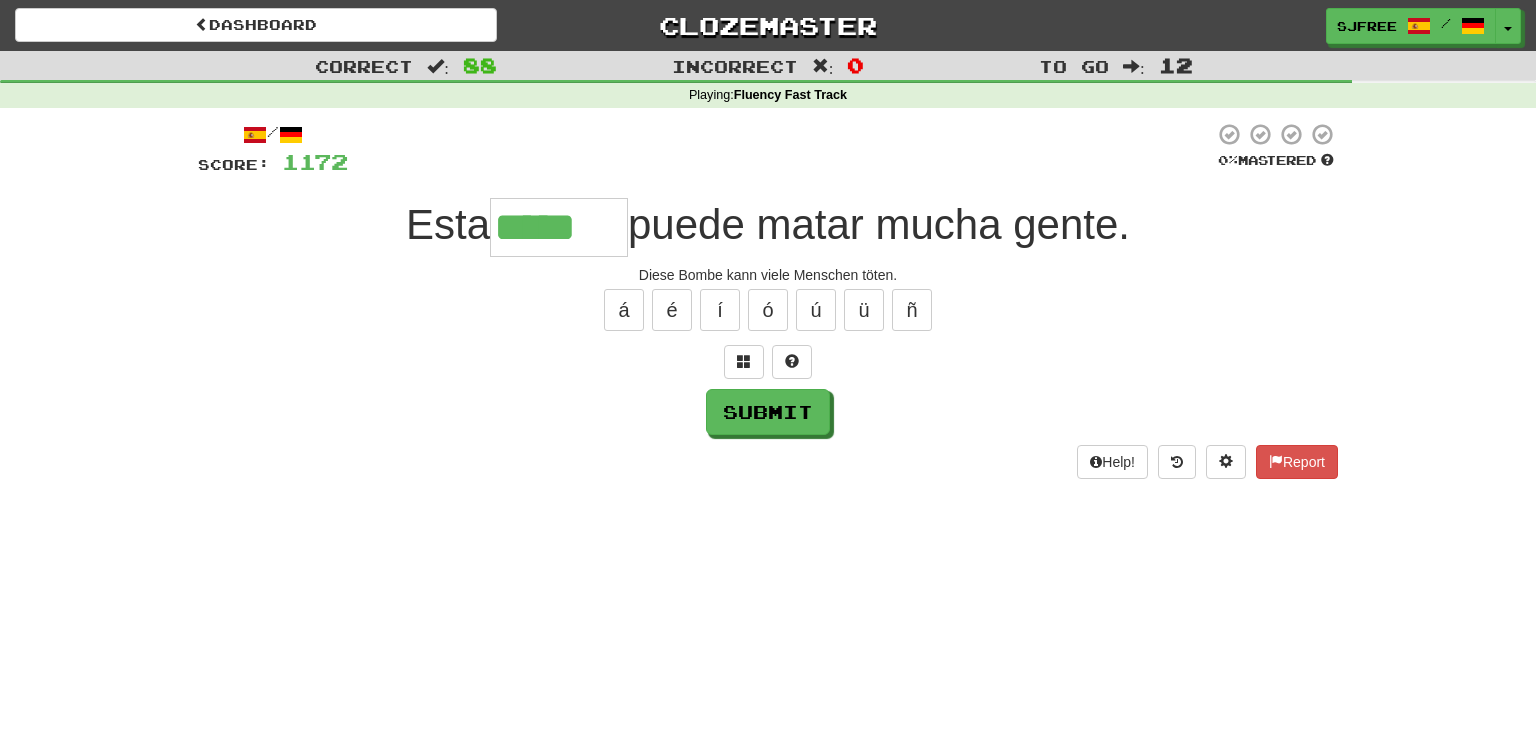 type on "*****" 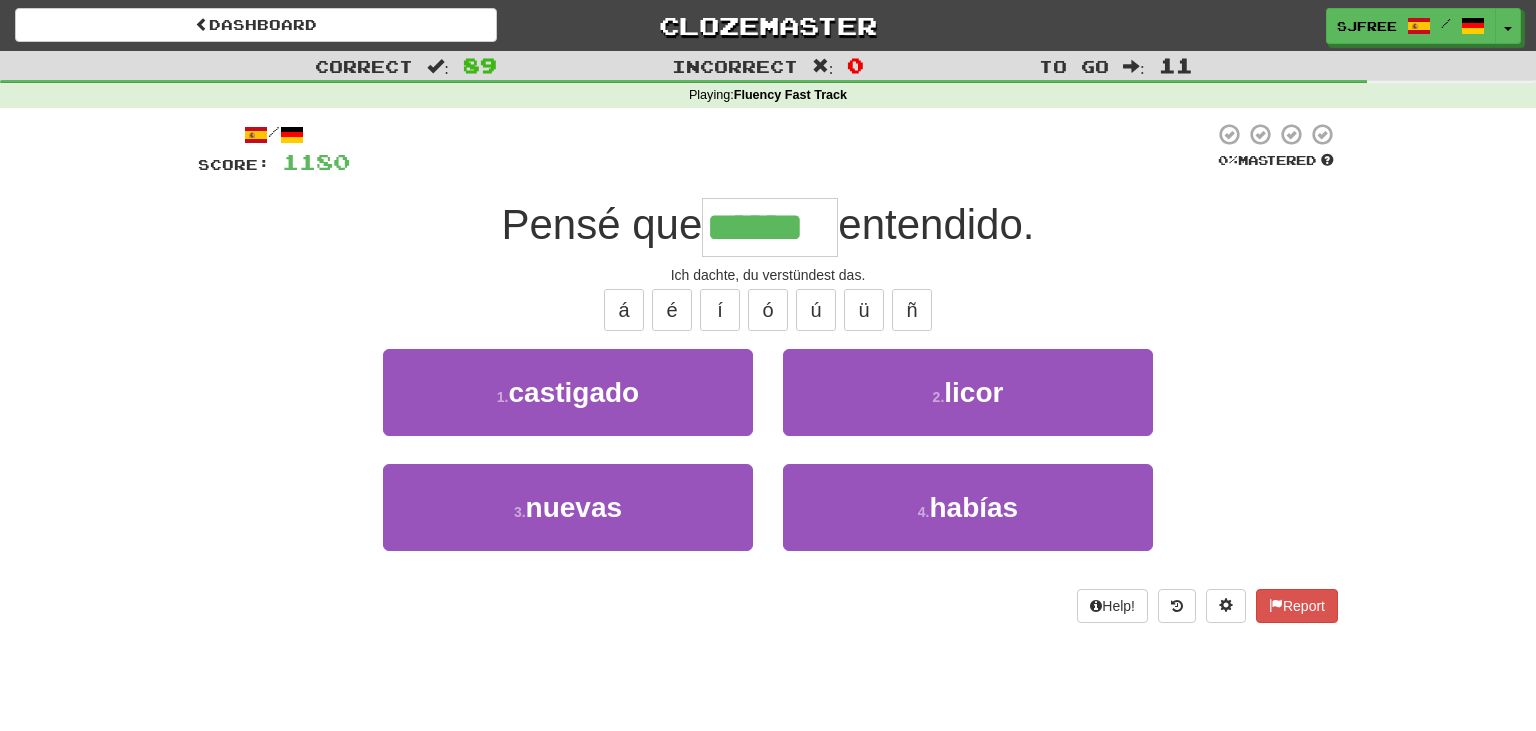 type on "******" 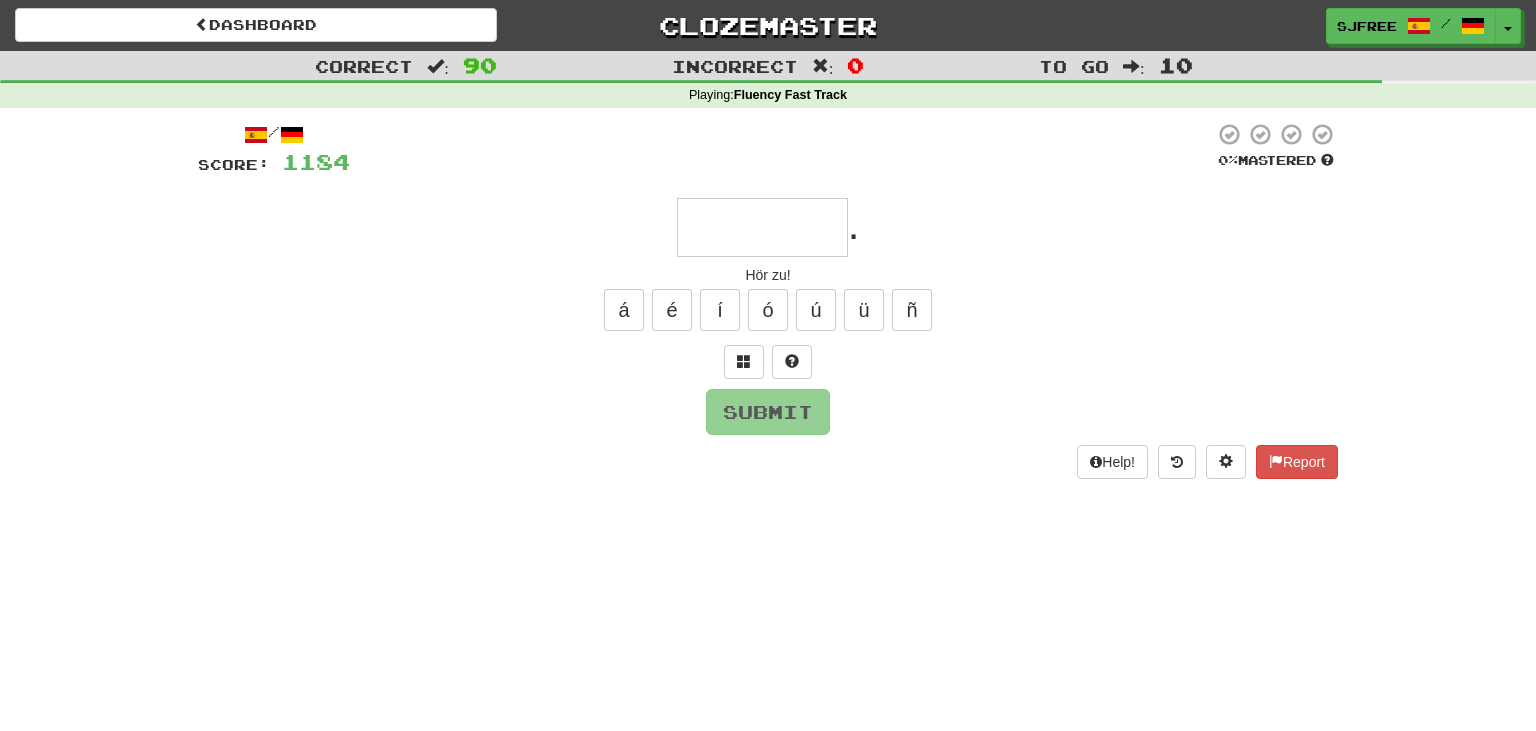 type on "*" 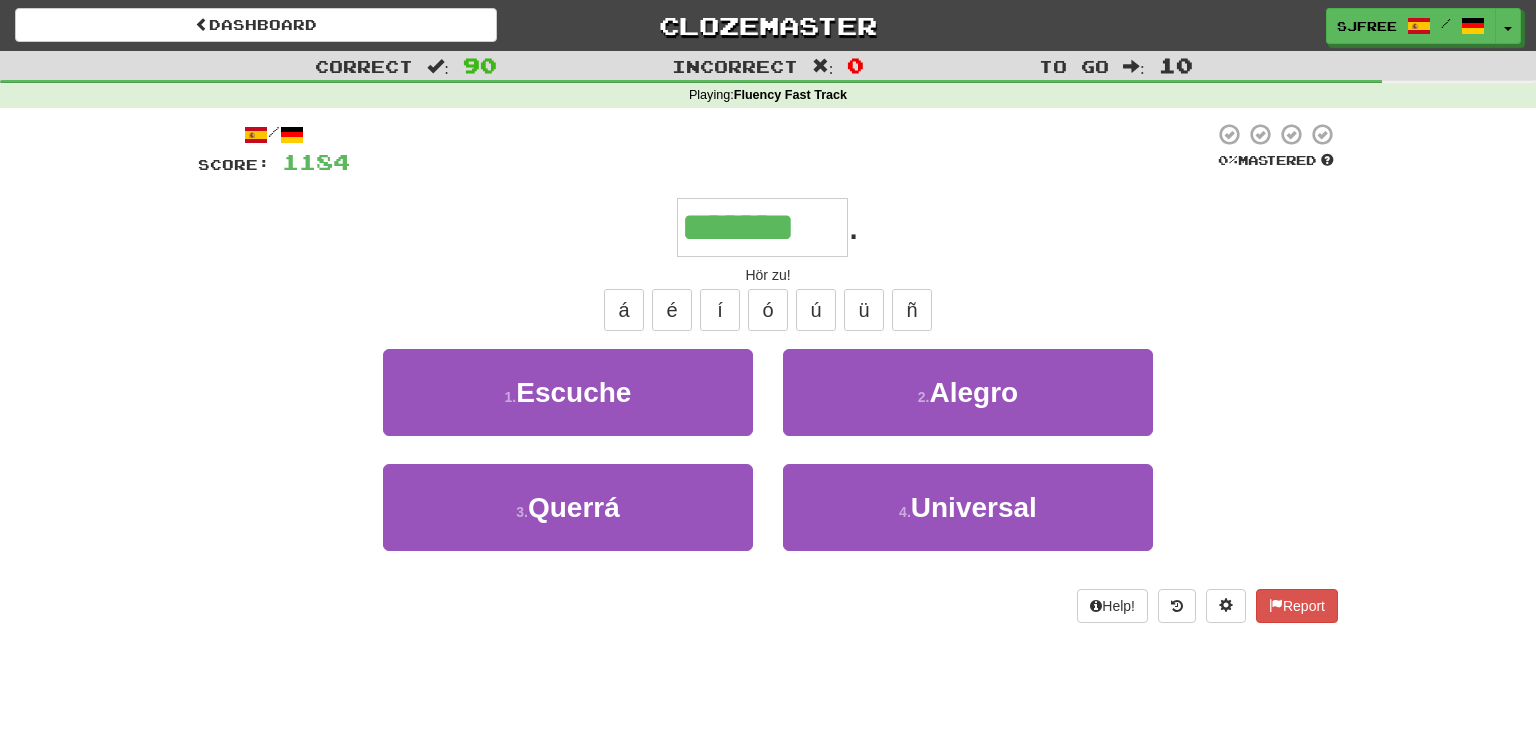 type on "*******" 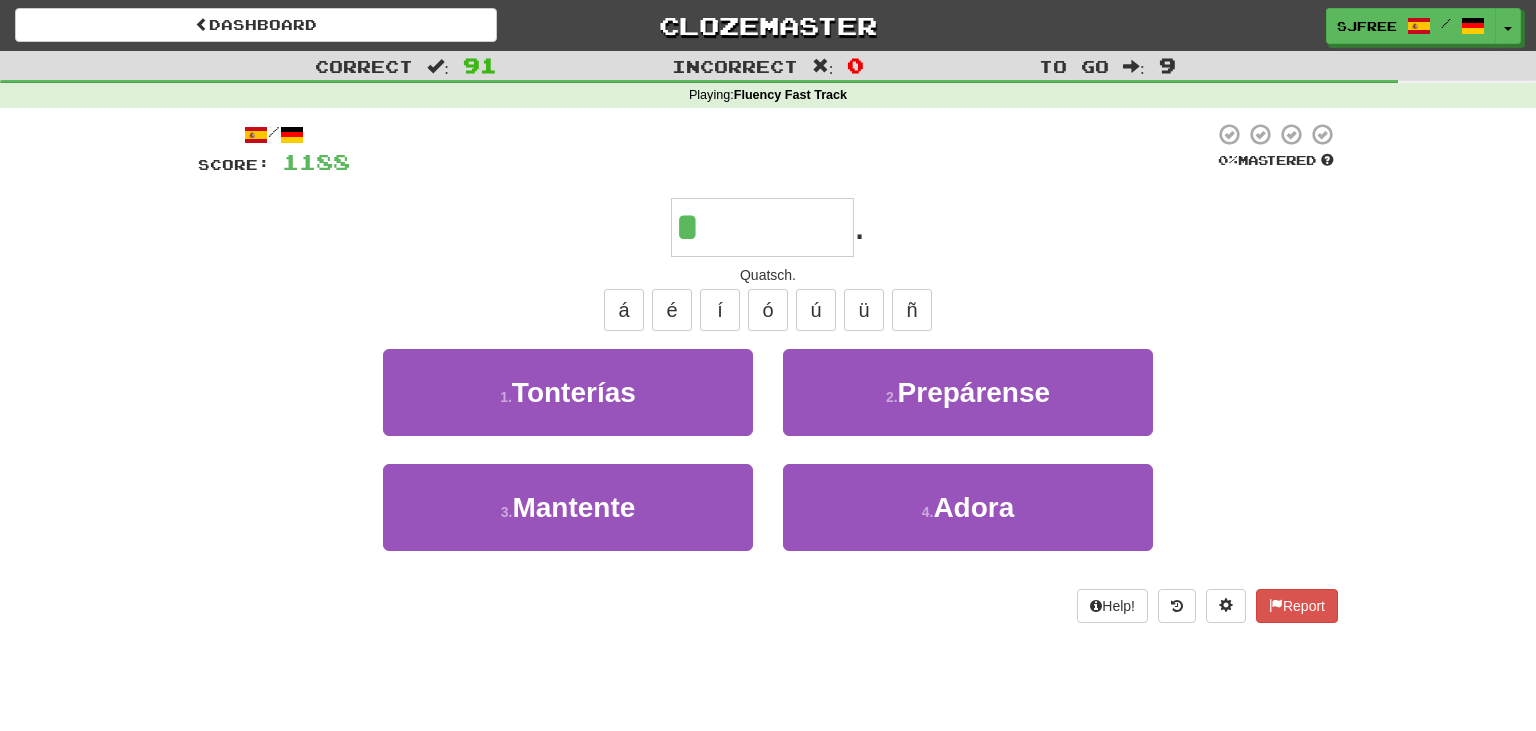type on "*********" 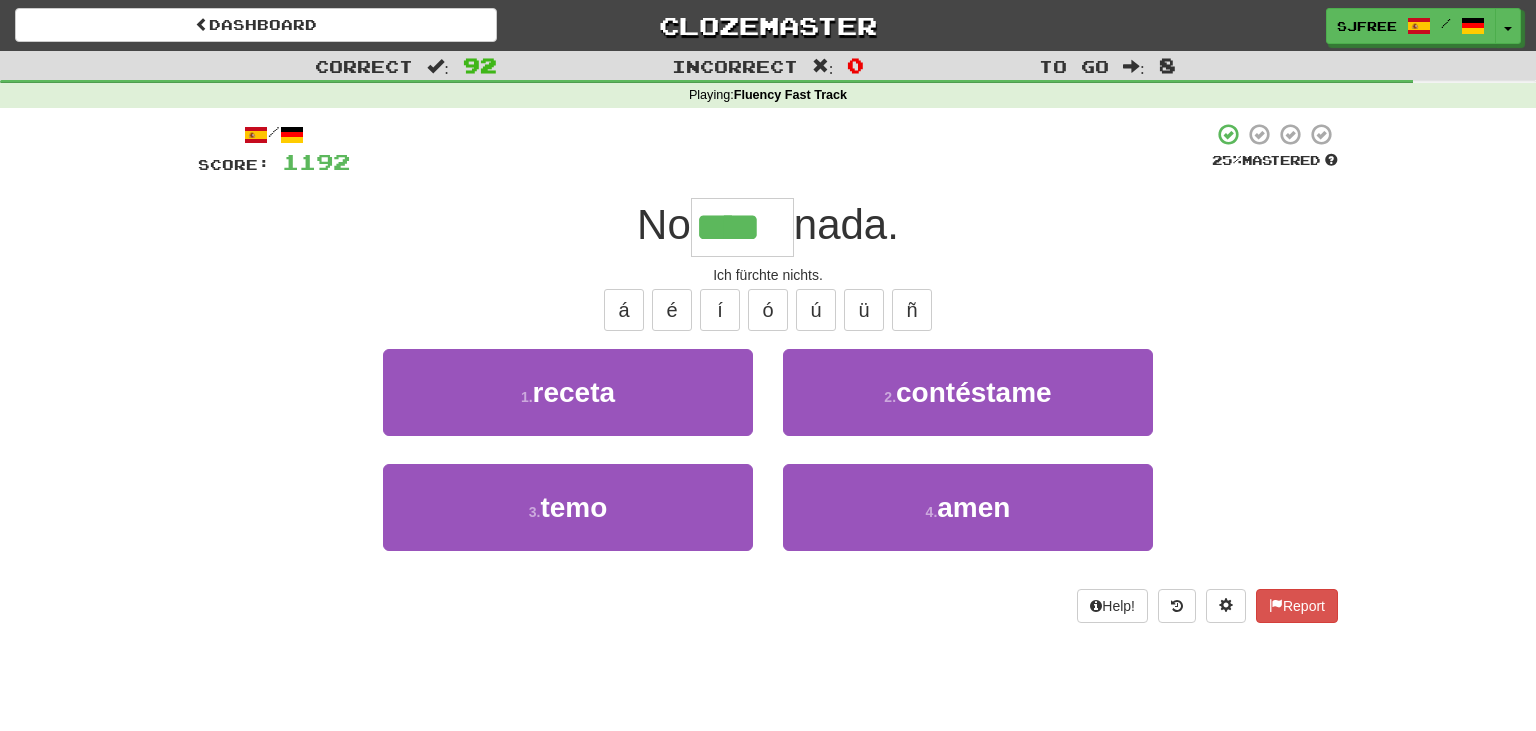 type on "****" 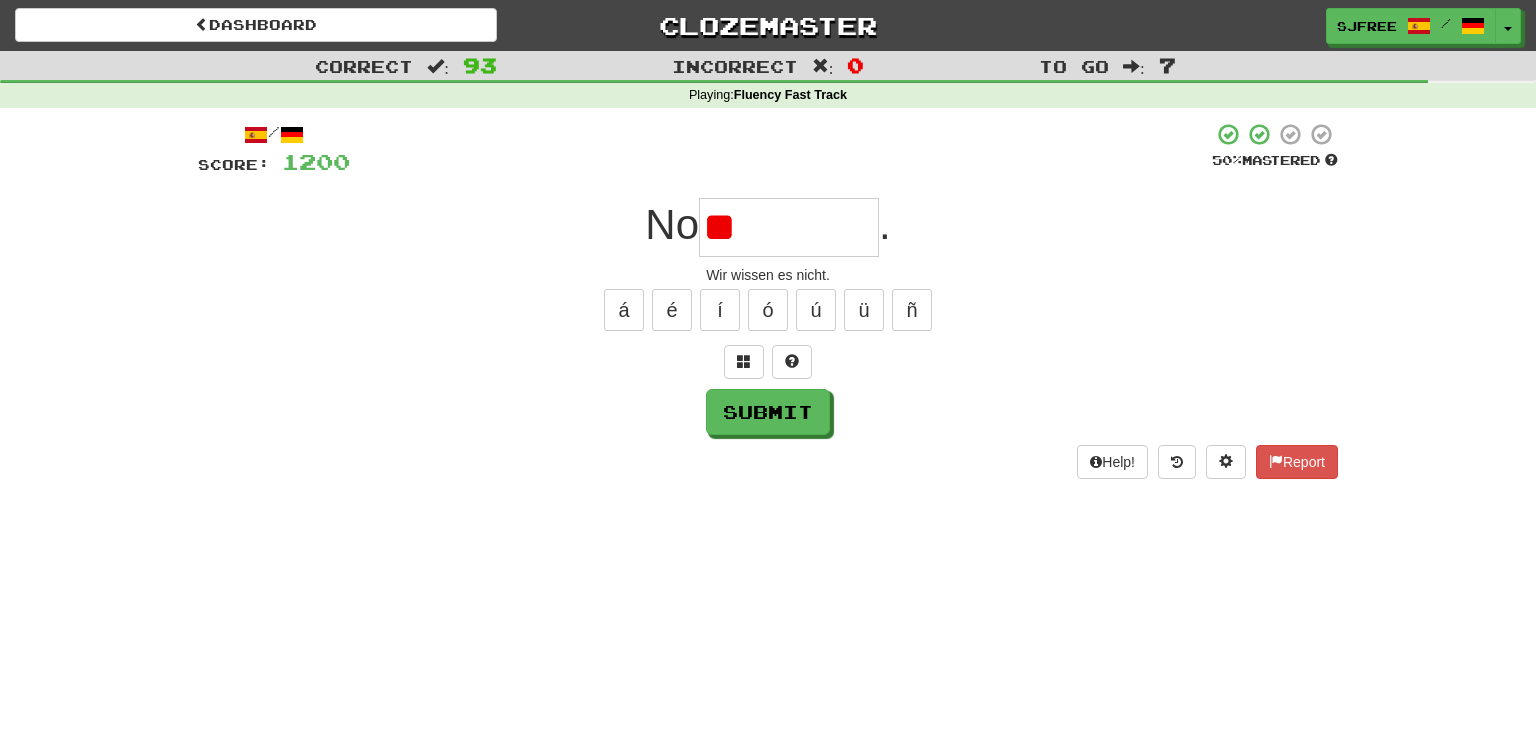 type on "*" 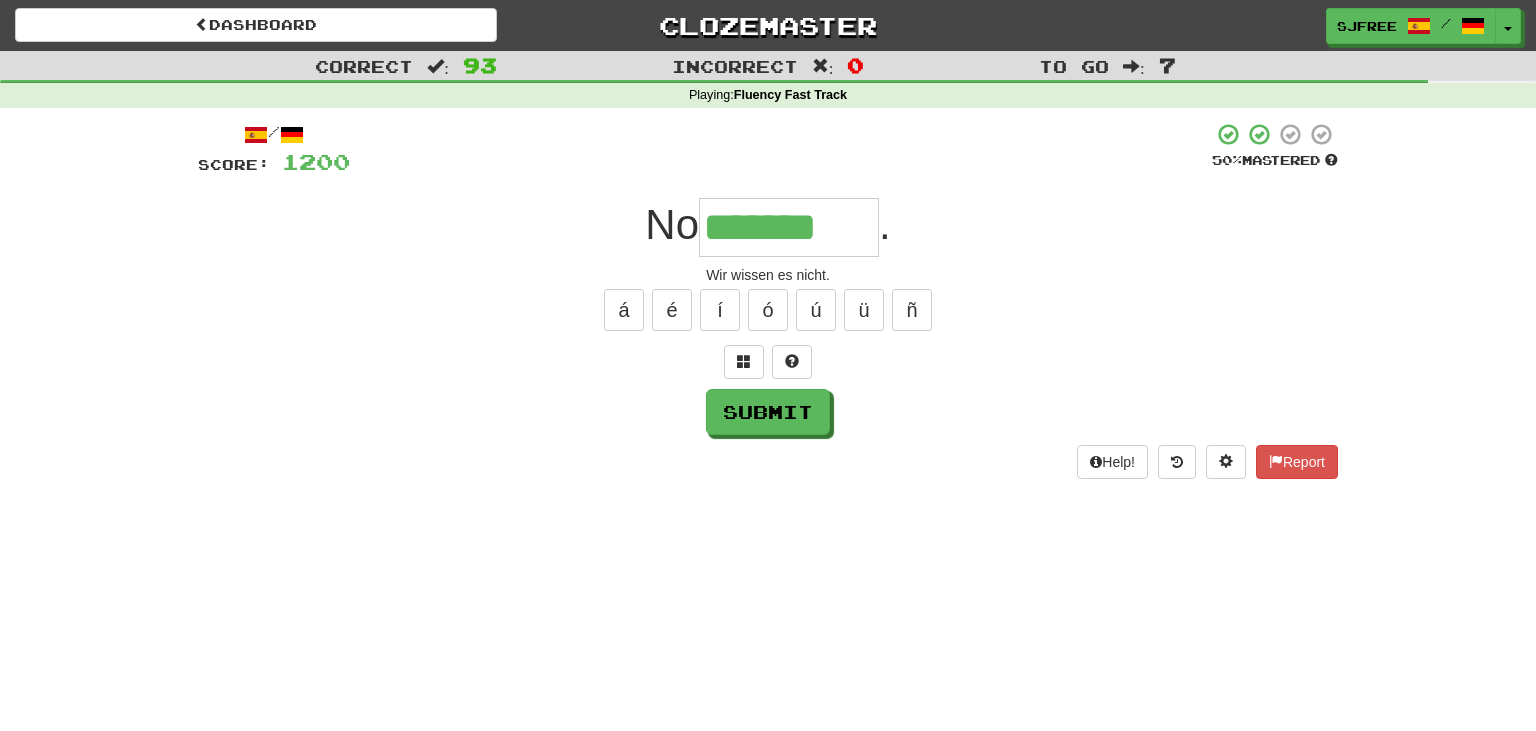 type on "*******" 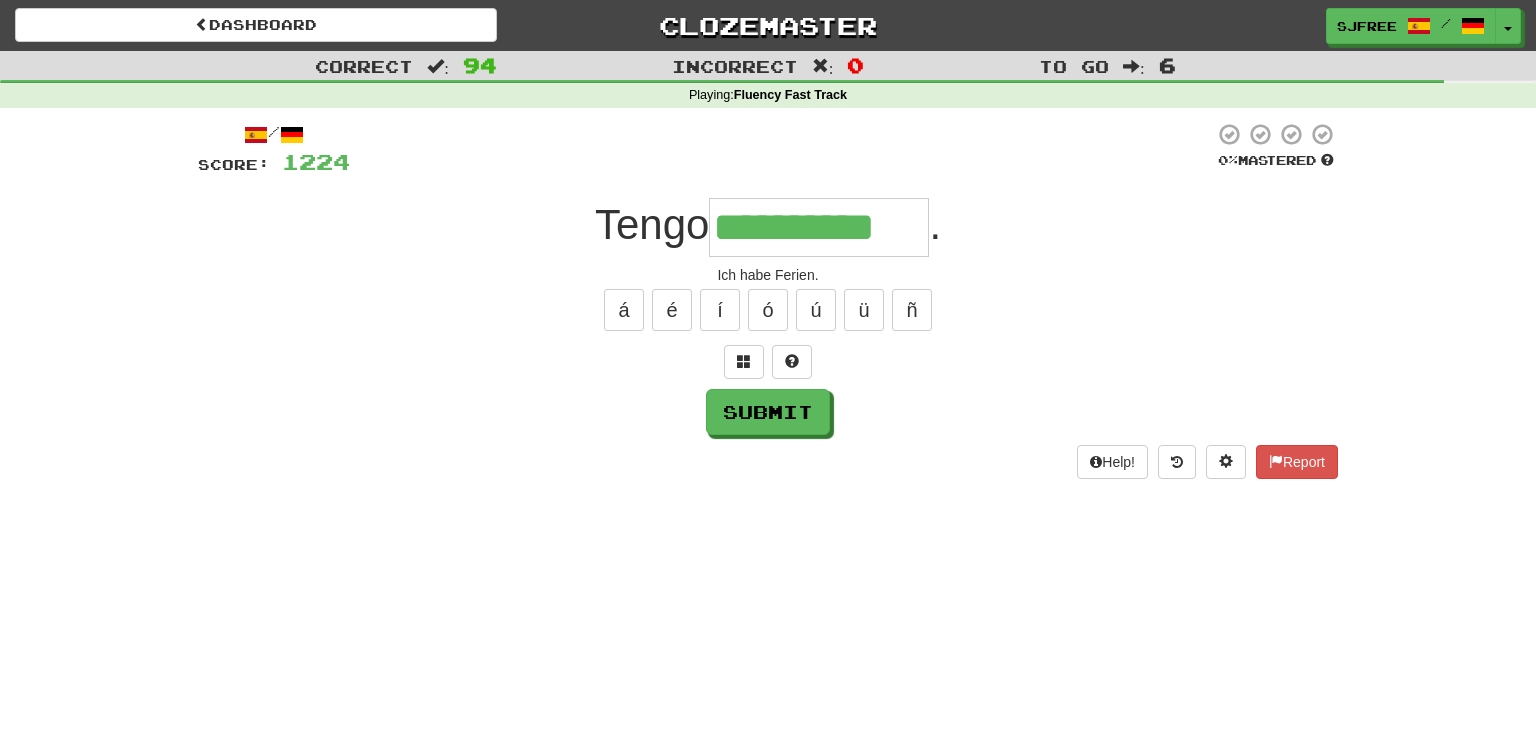 type on "**********" 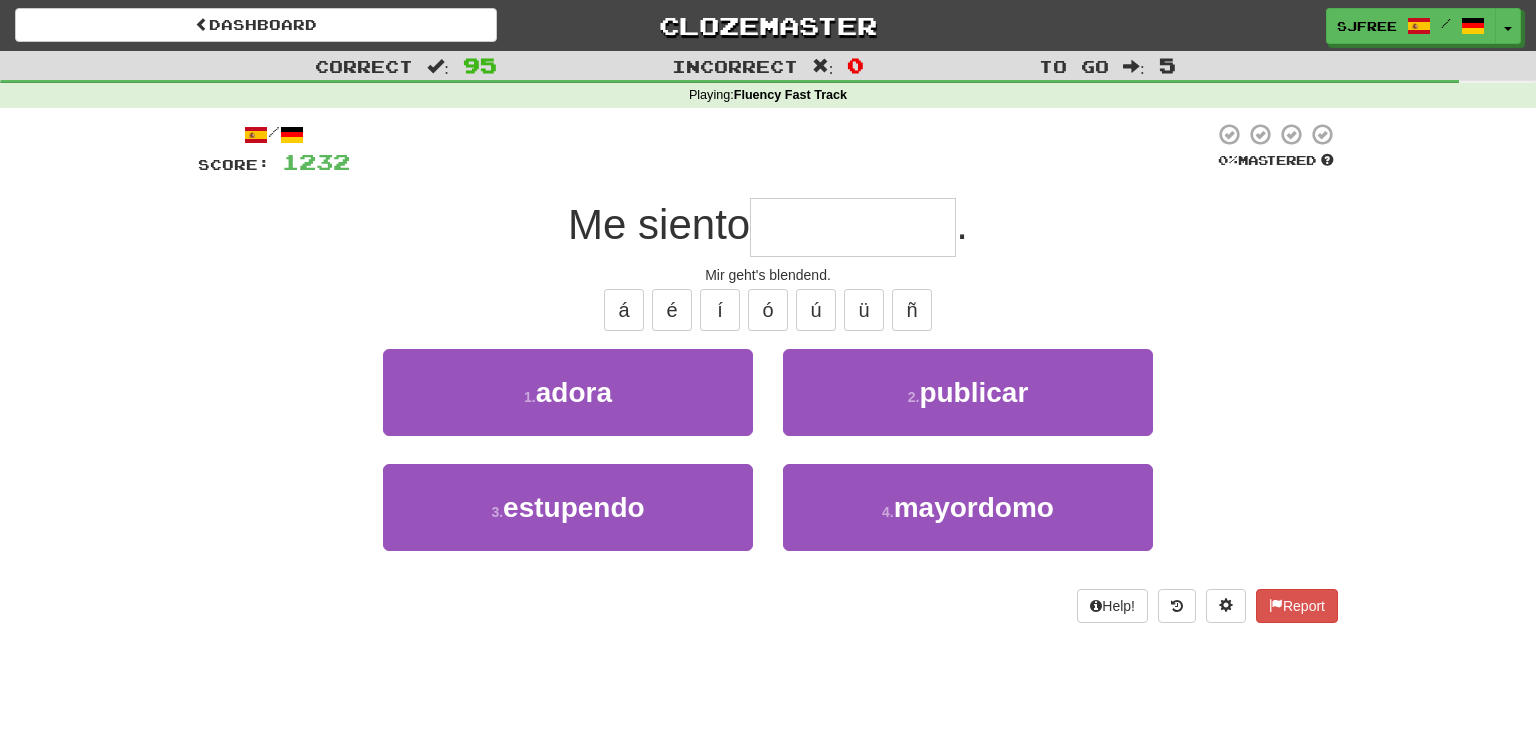type on "*" 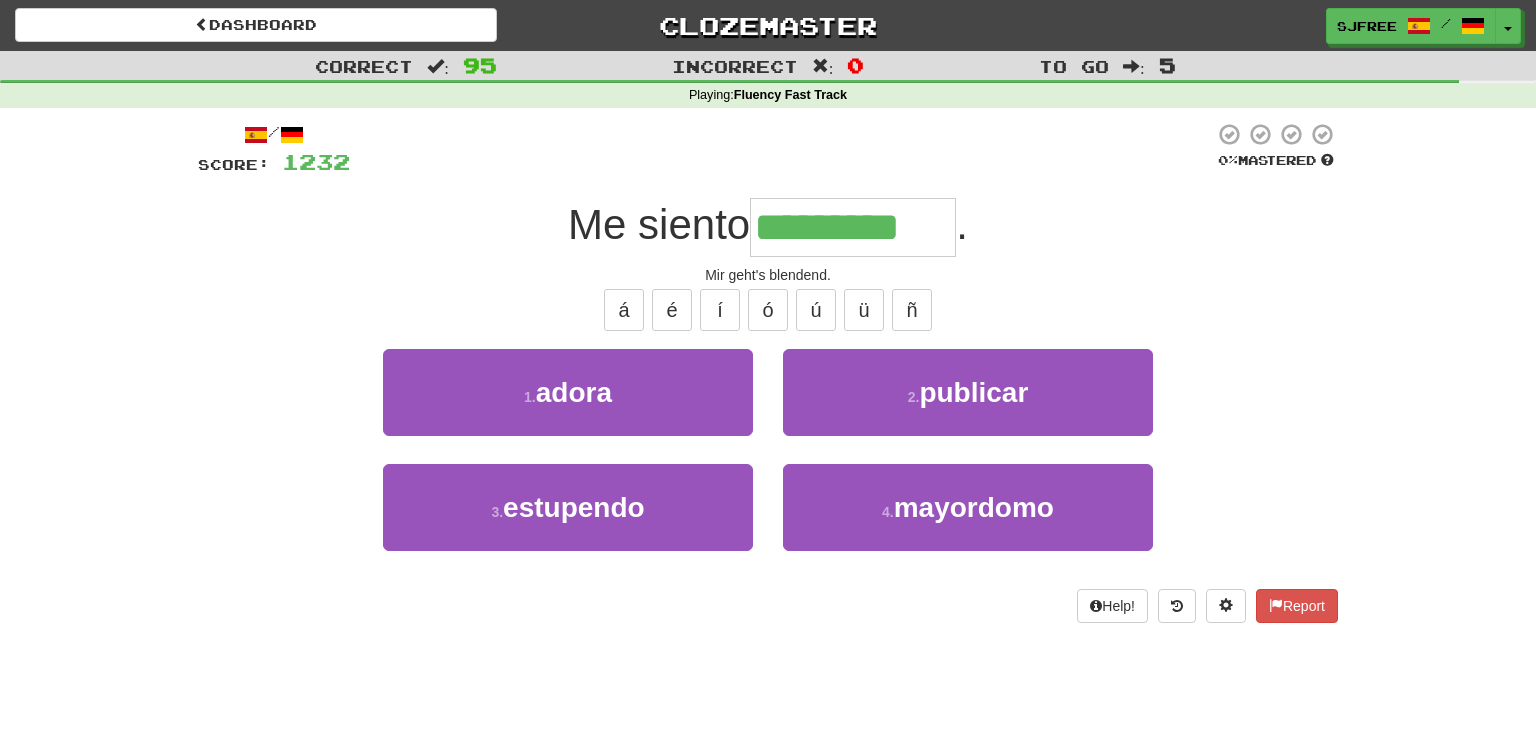 type on "*********" 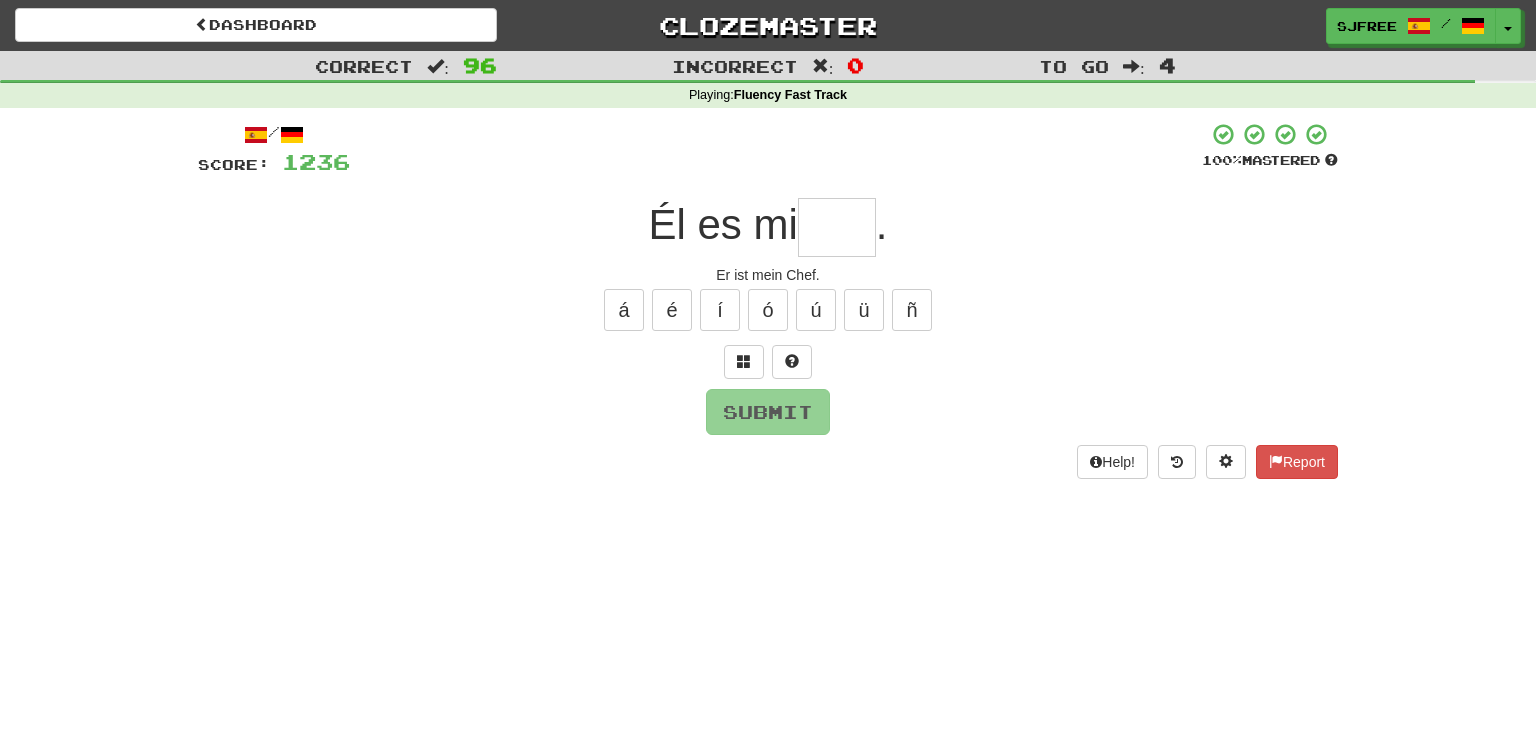 type on "*" 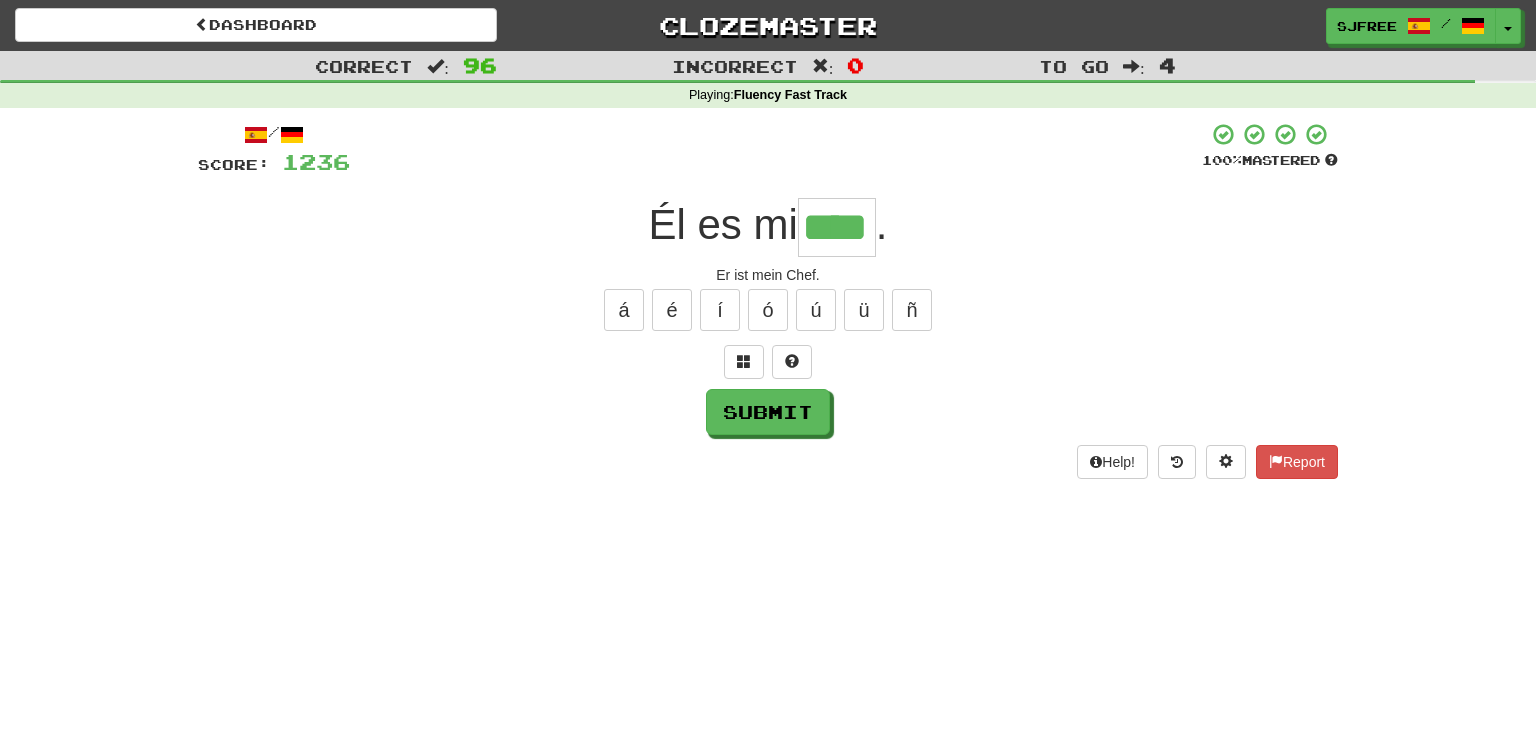 type on "****" 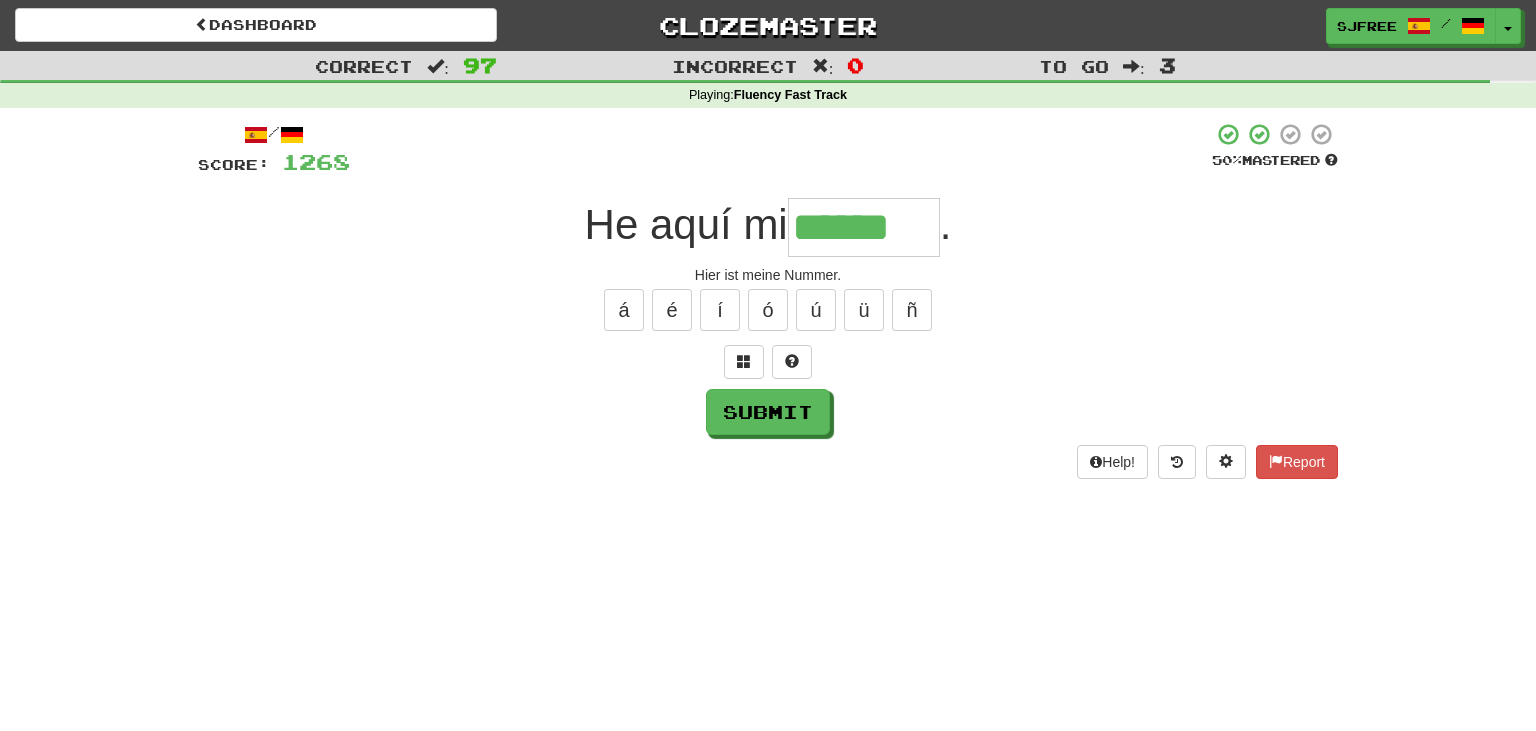type on "******" 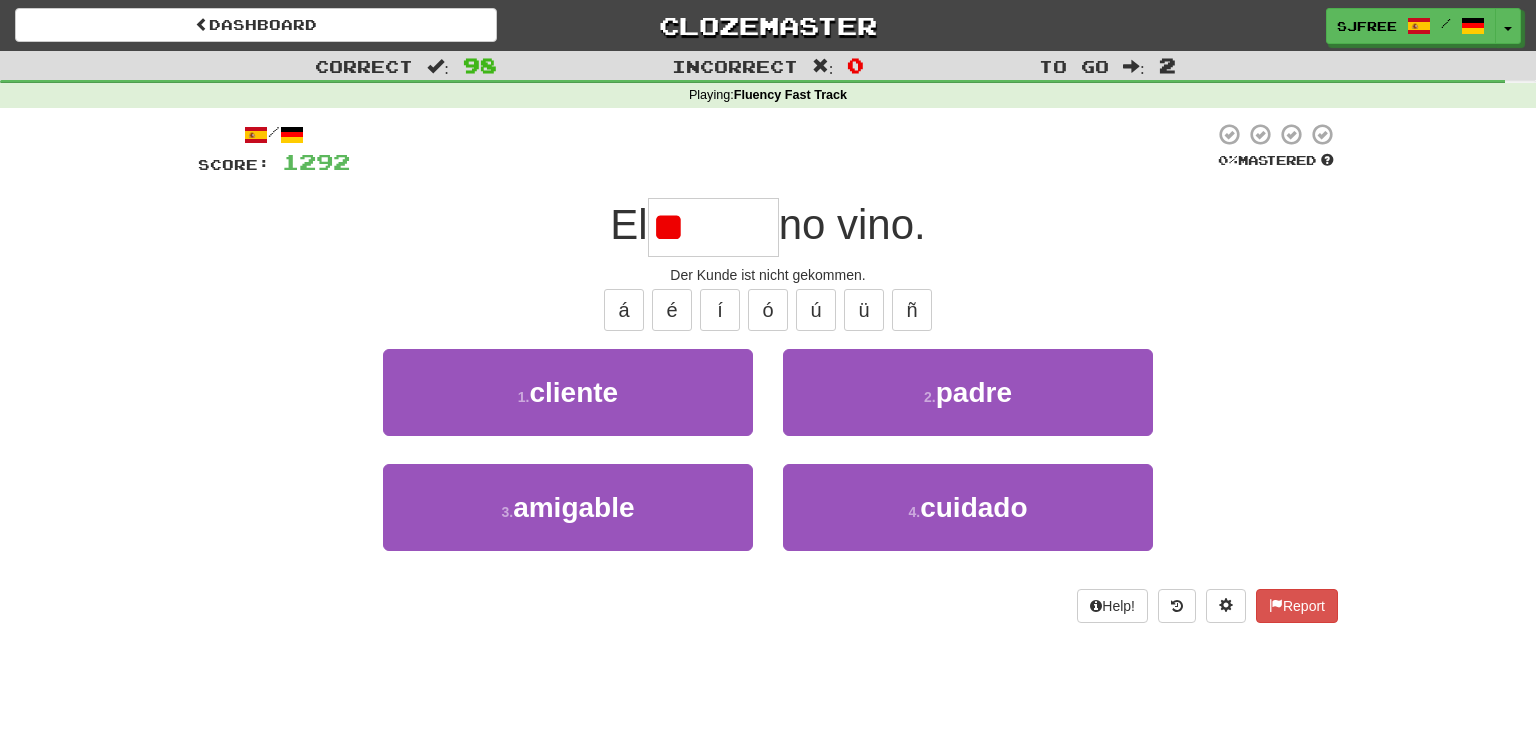 type on "*" 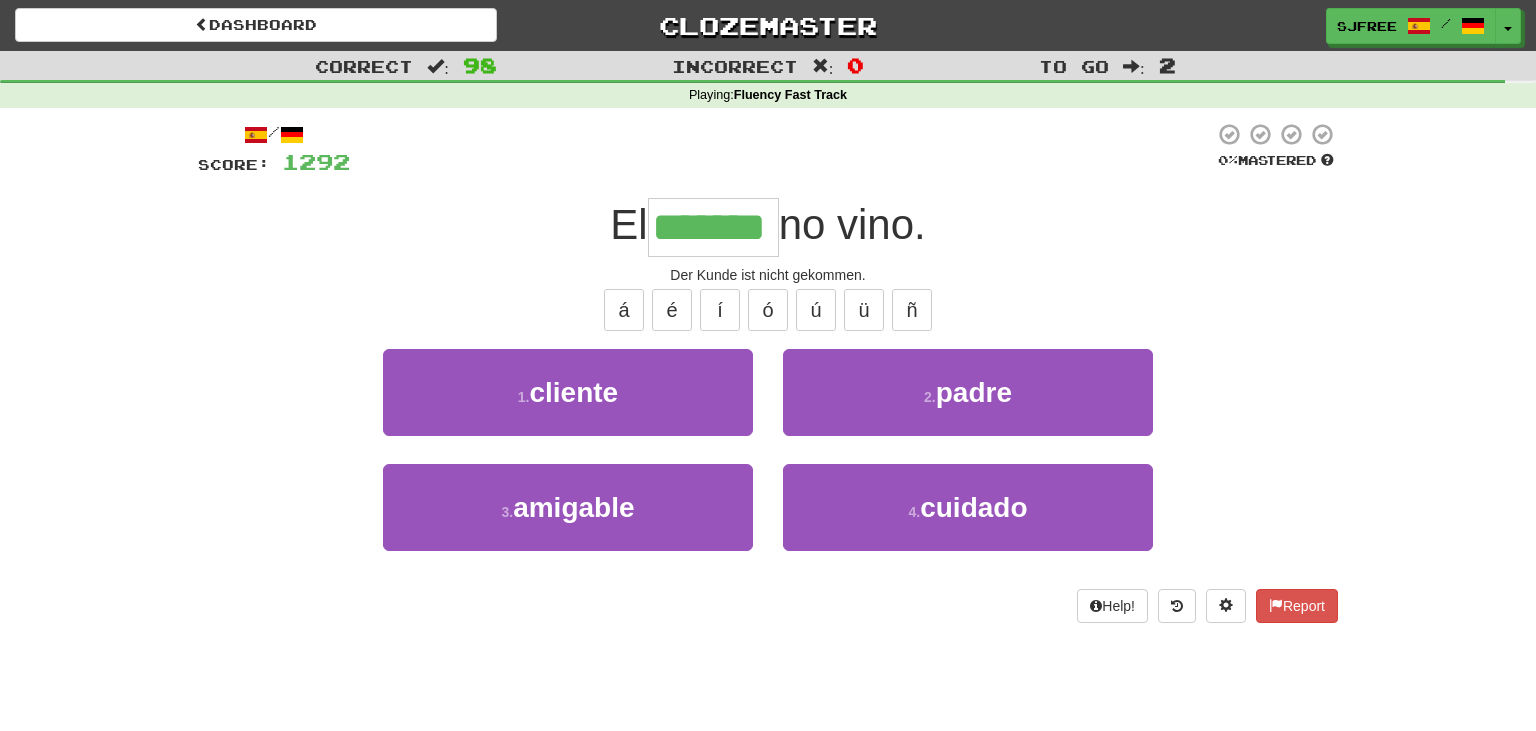 type on "*******" 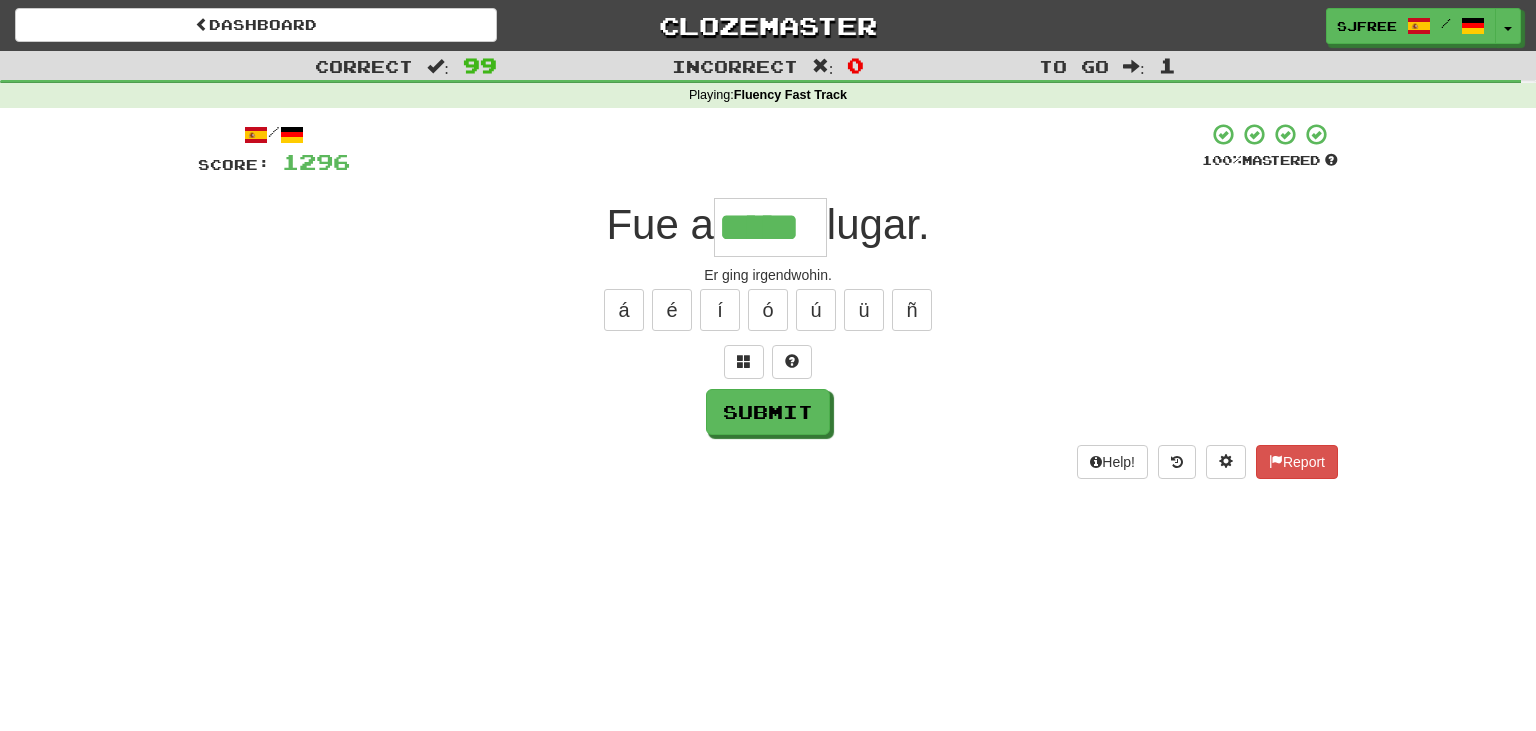 type on "*****" 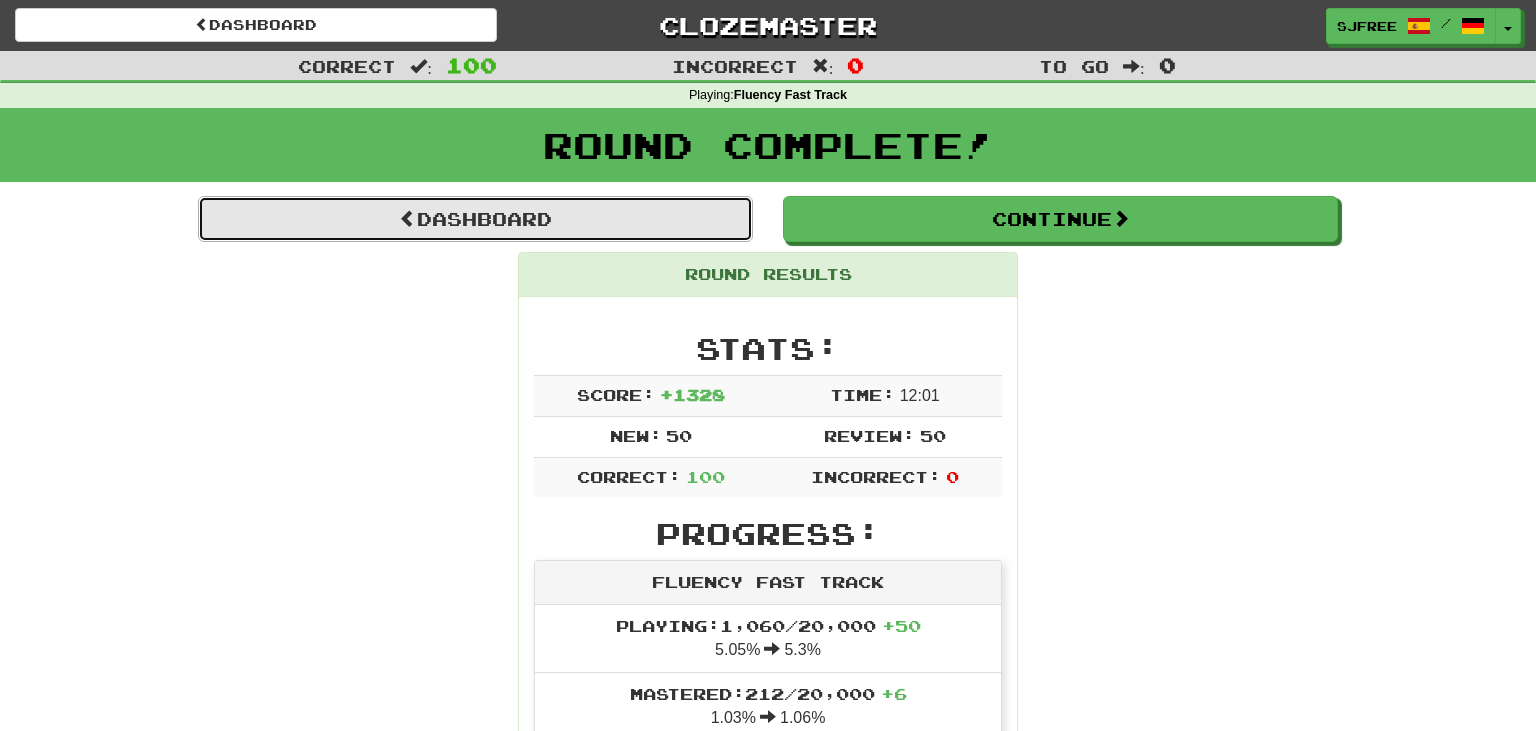 click on "Dashboard" at bounding box center (475, 219) 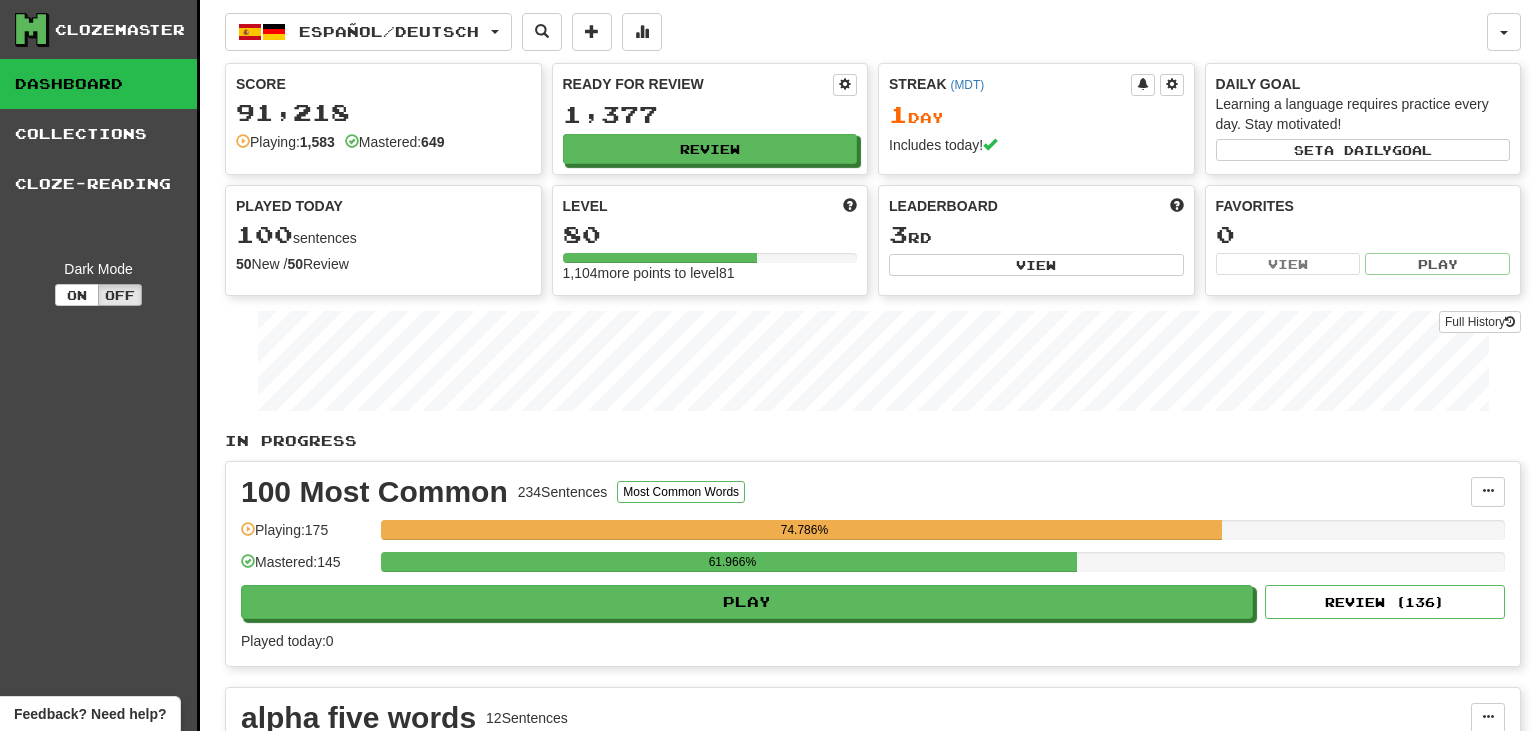 scroll, scrollTop: 0, scrollLeft: 0, axis: both 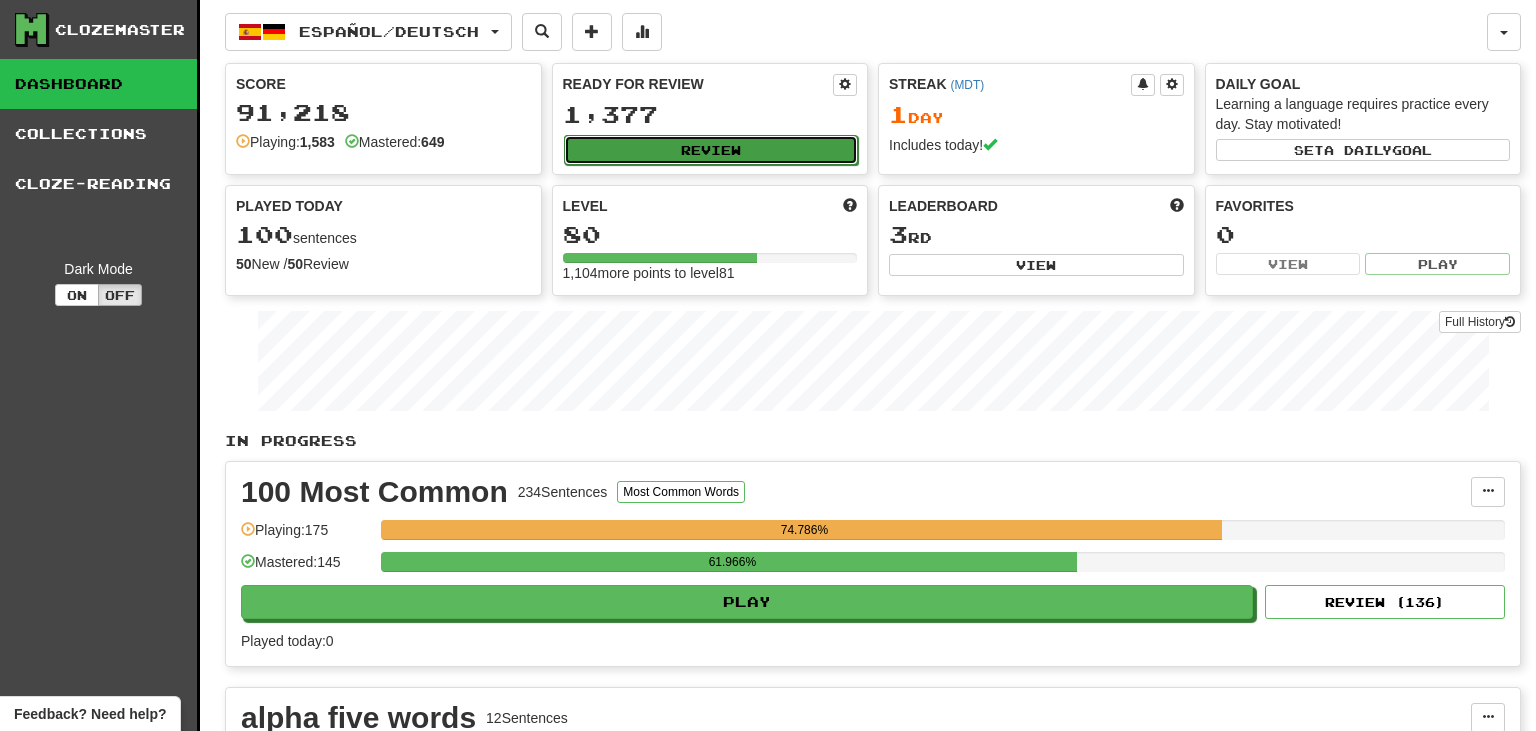 click on "Review" 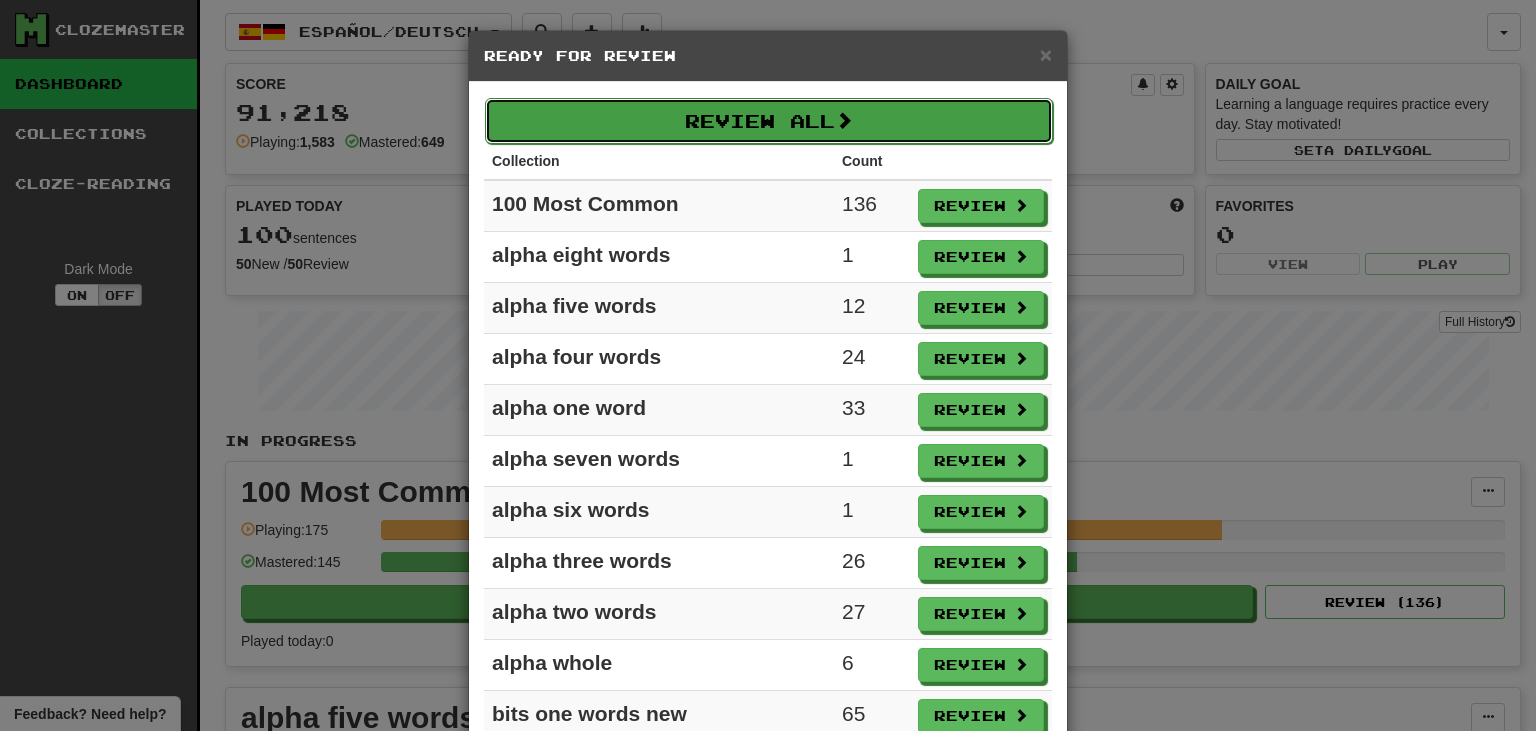 click on "Review All" at bounding box center [769, 121] 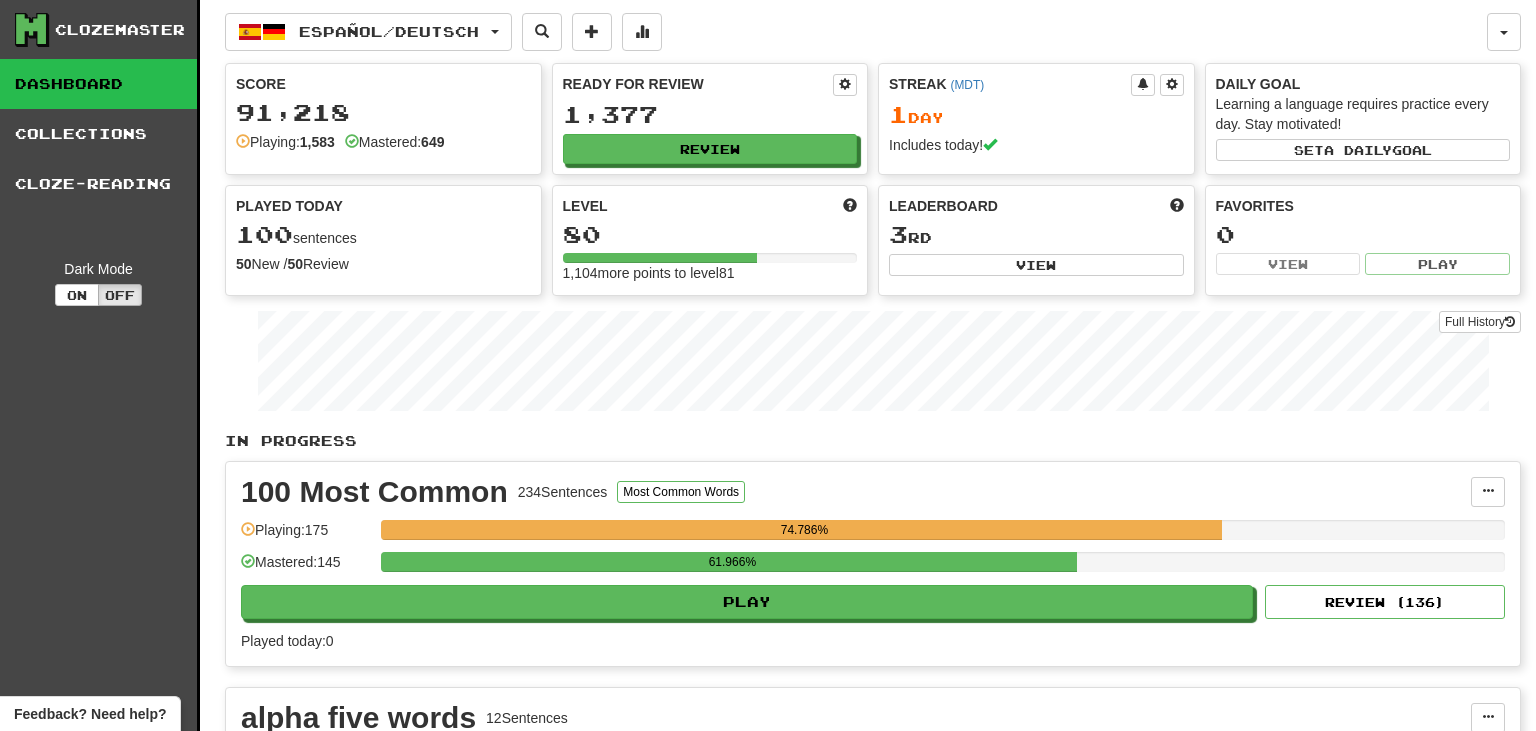 select on "***" 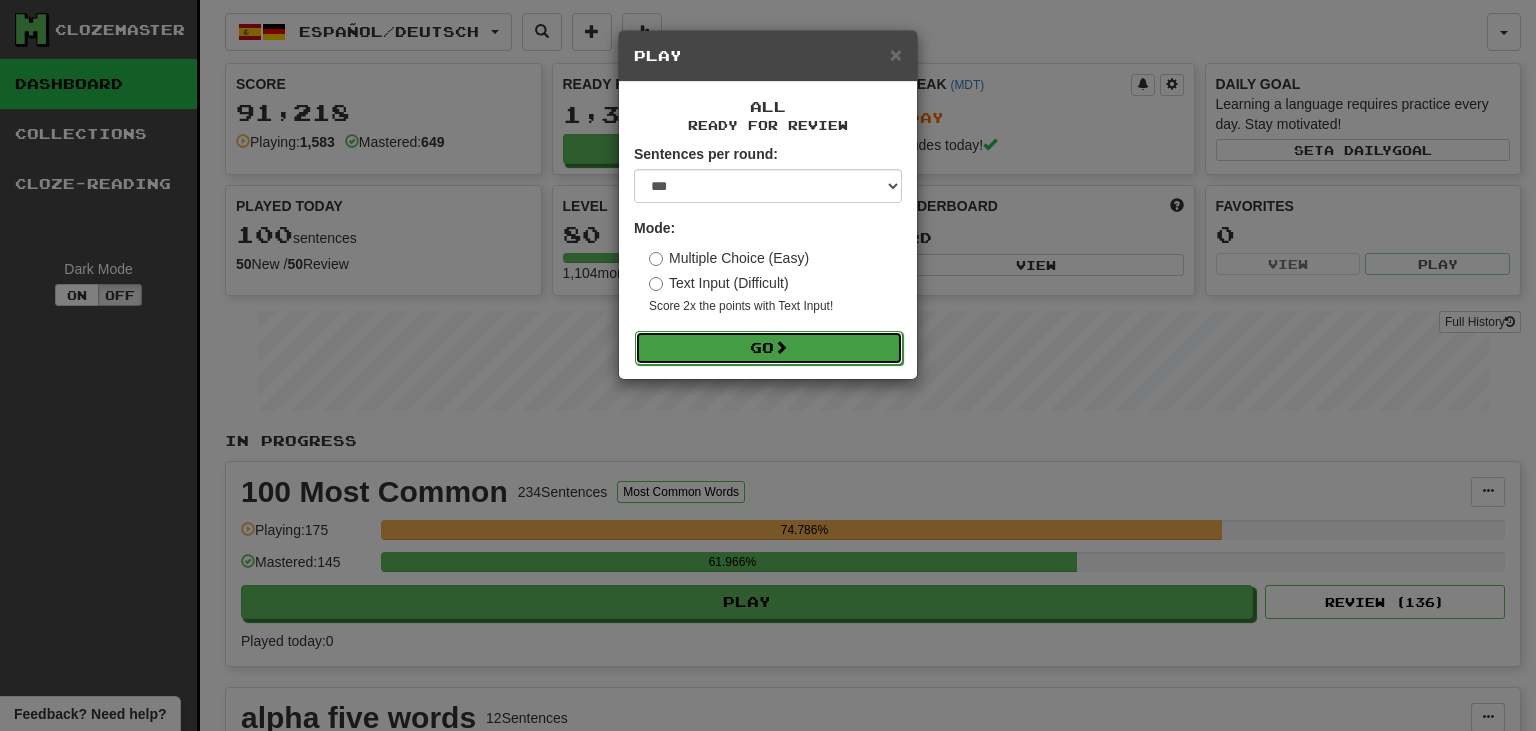 click at bounding box center (781, 347) 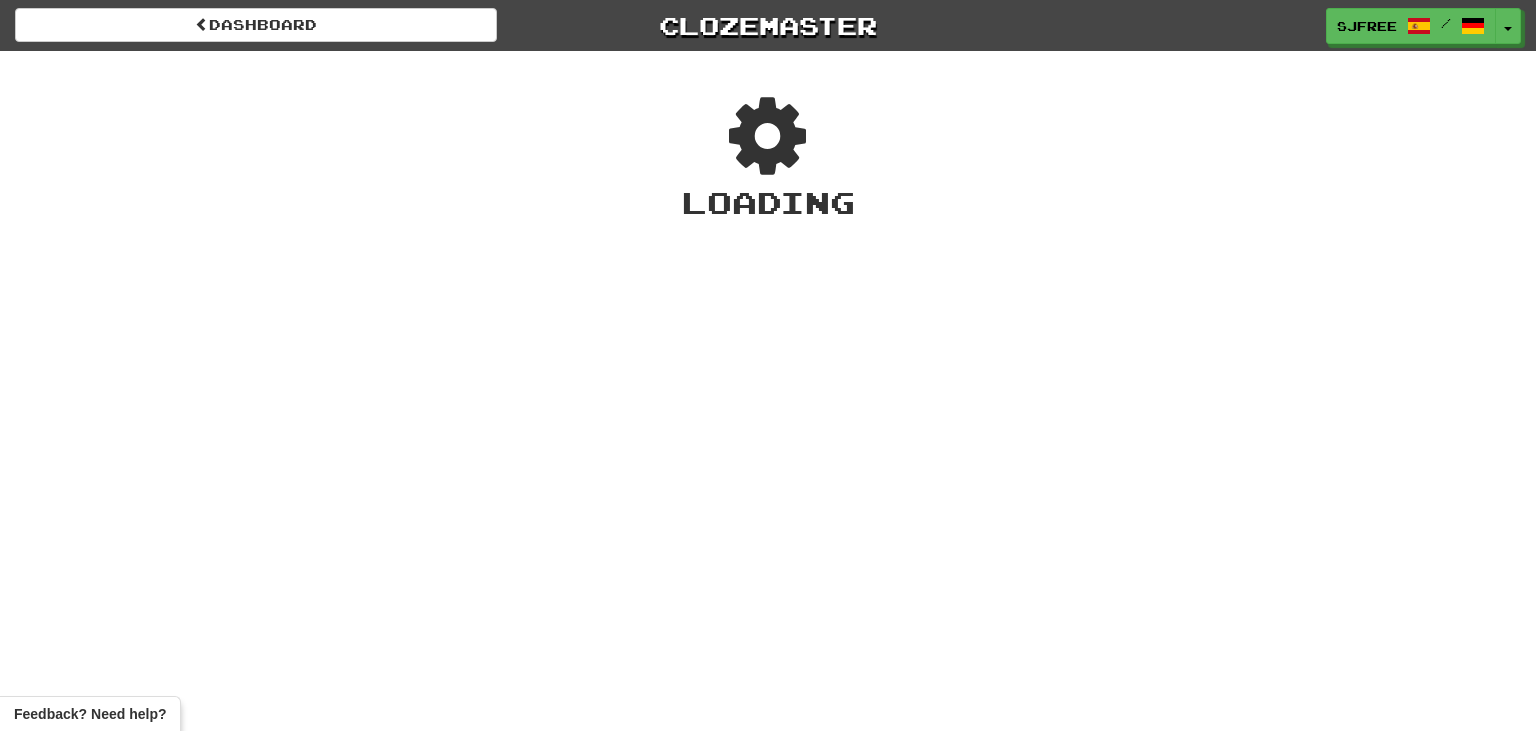 scroll, scrollTop: 0, scrollLeft: 0, axis: both 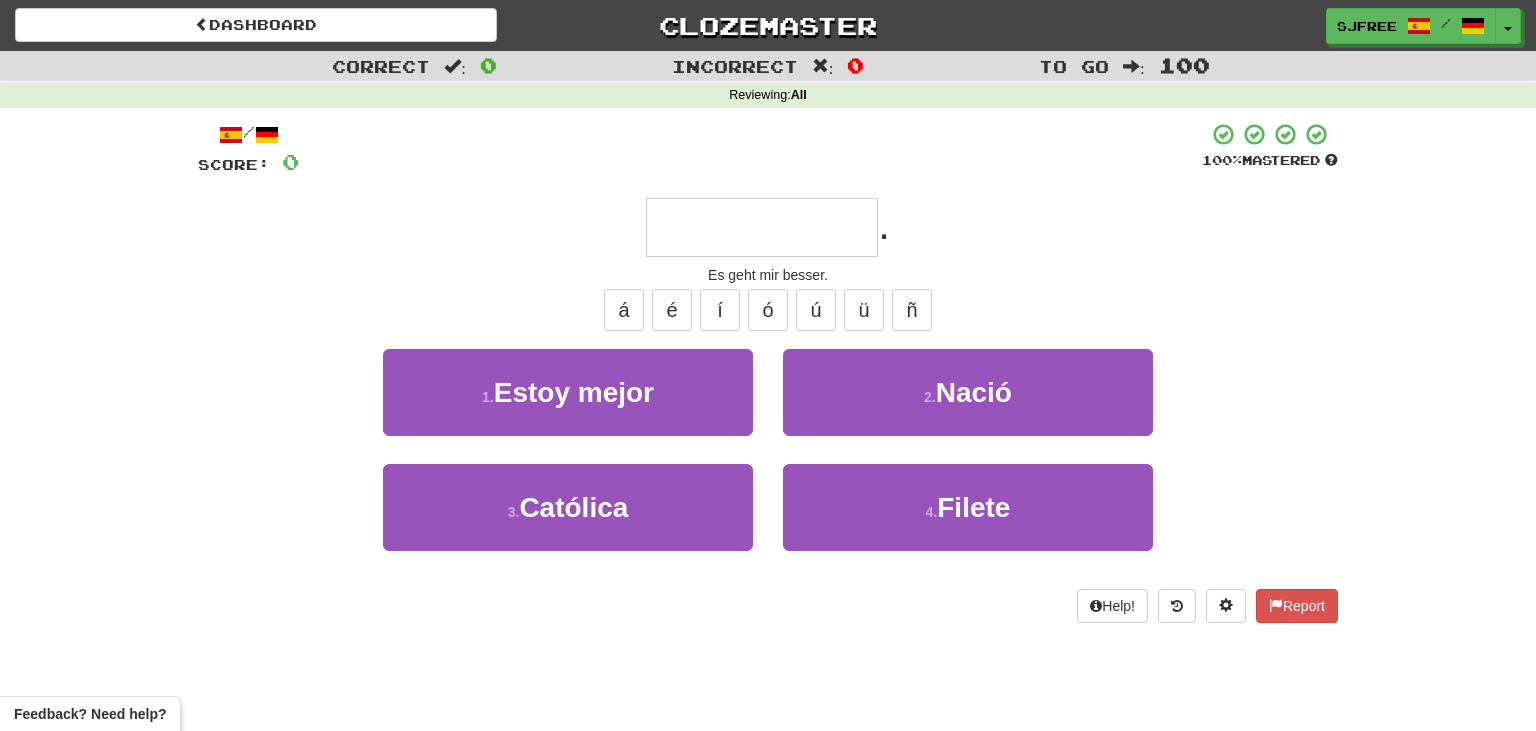 type on "**********" 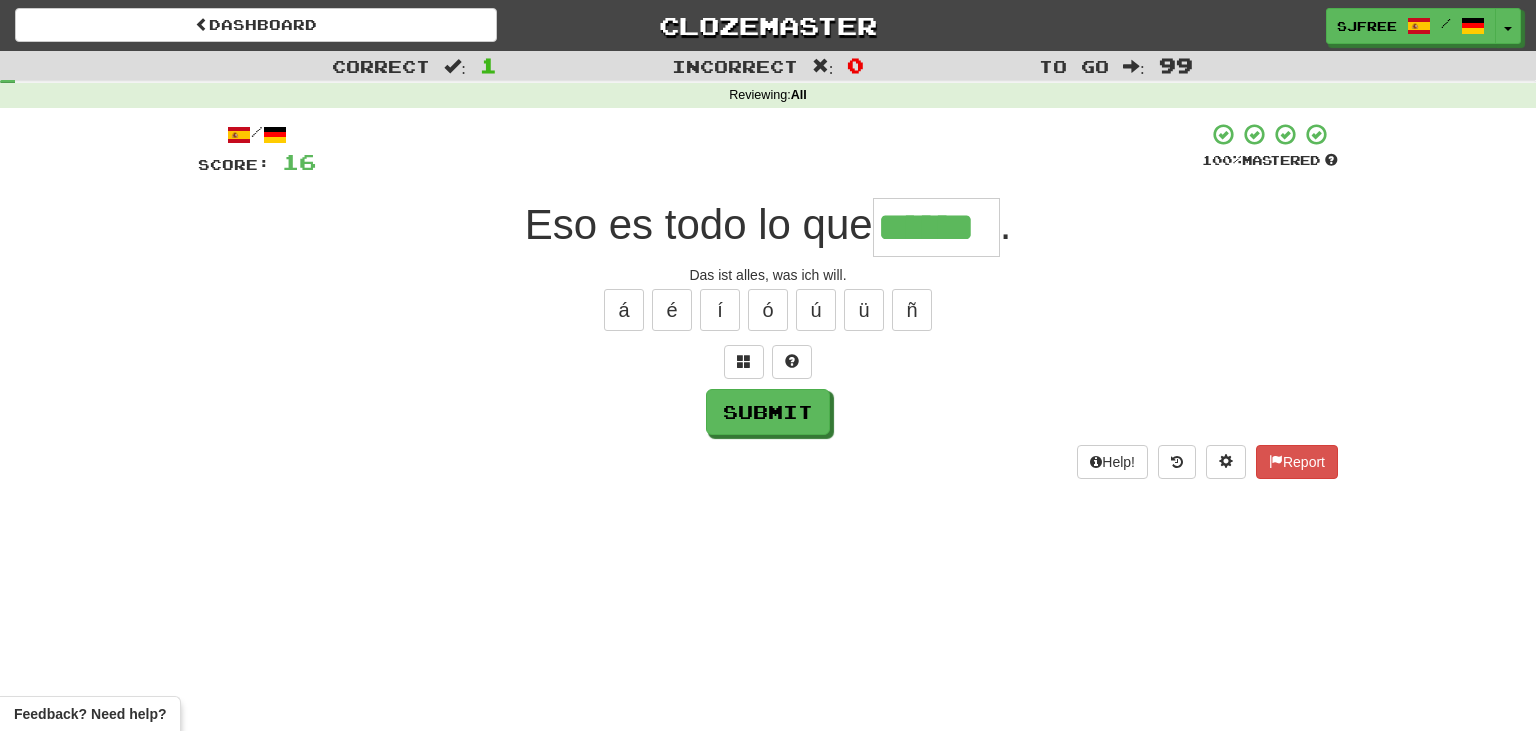 type on "******" 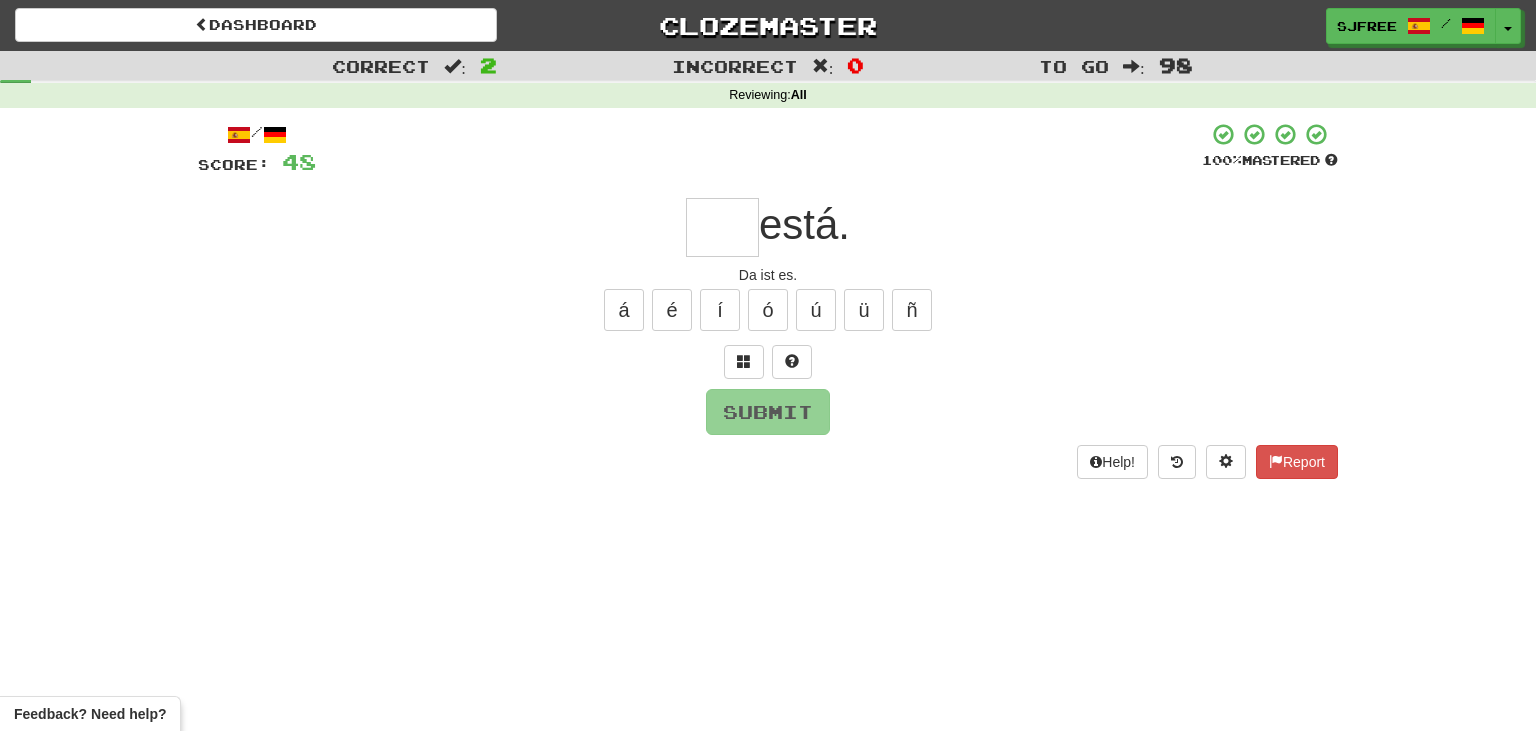 type on "*" 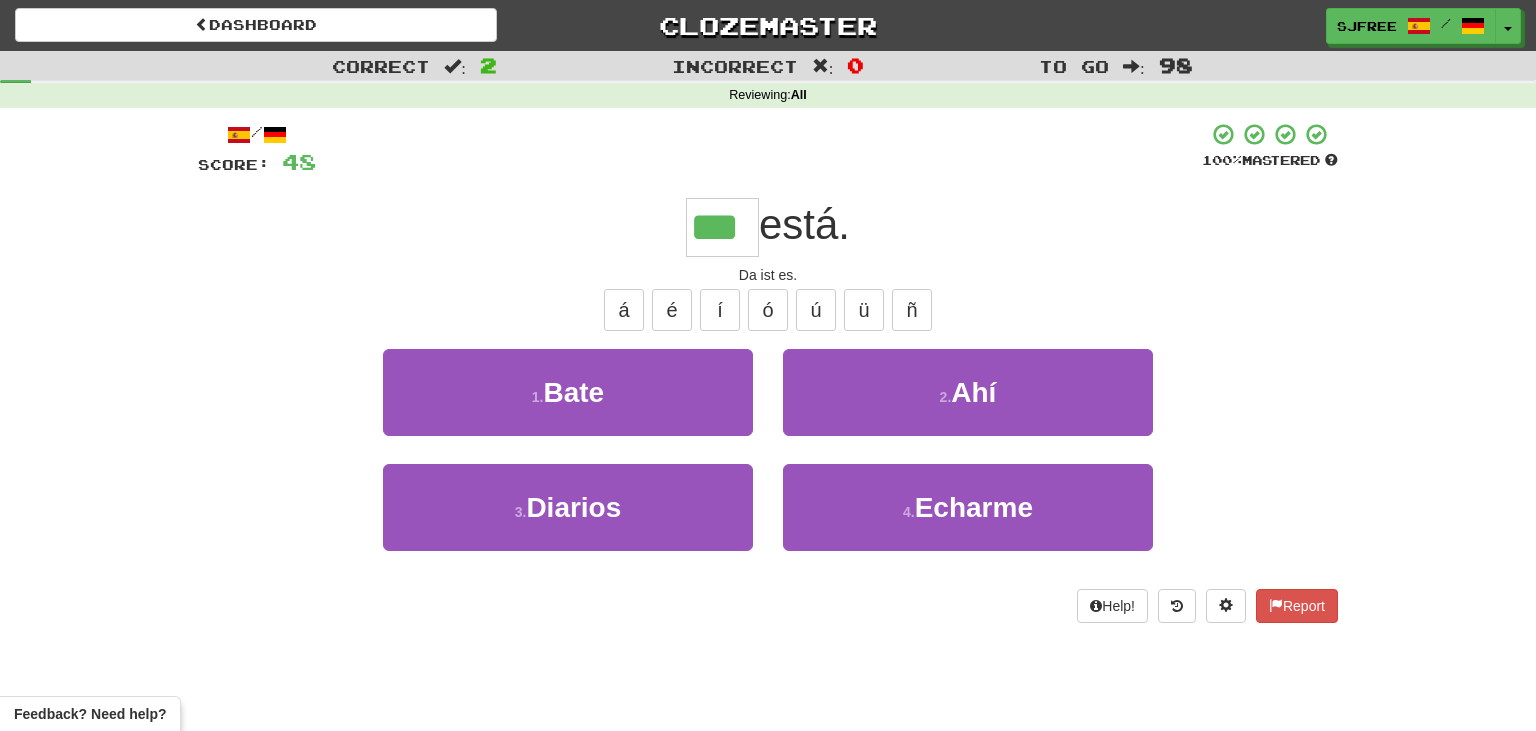 type on "***" 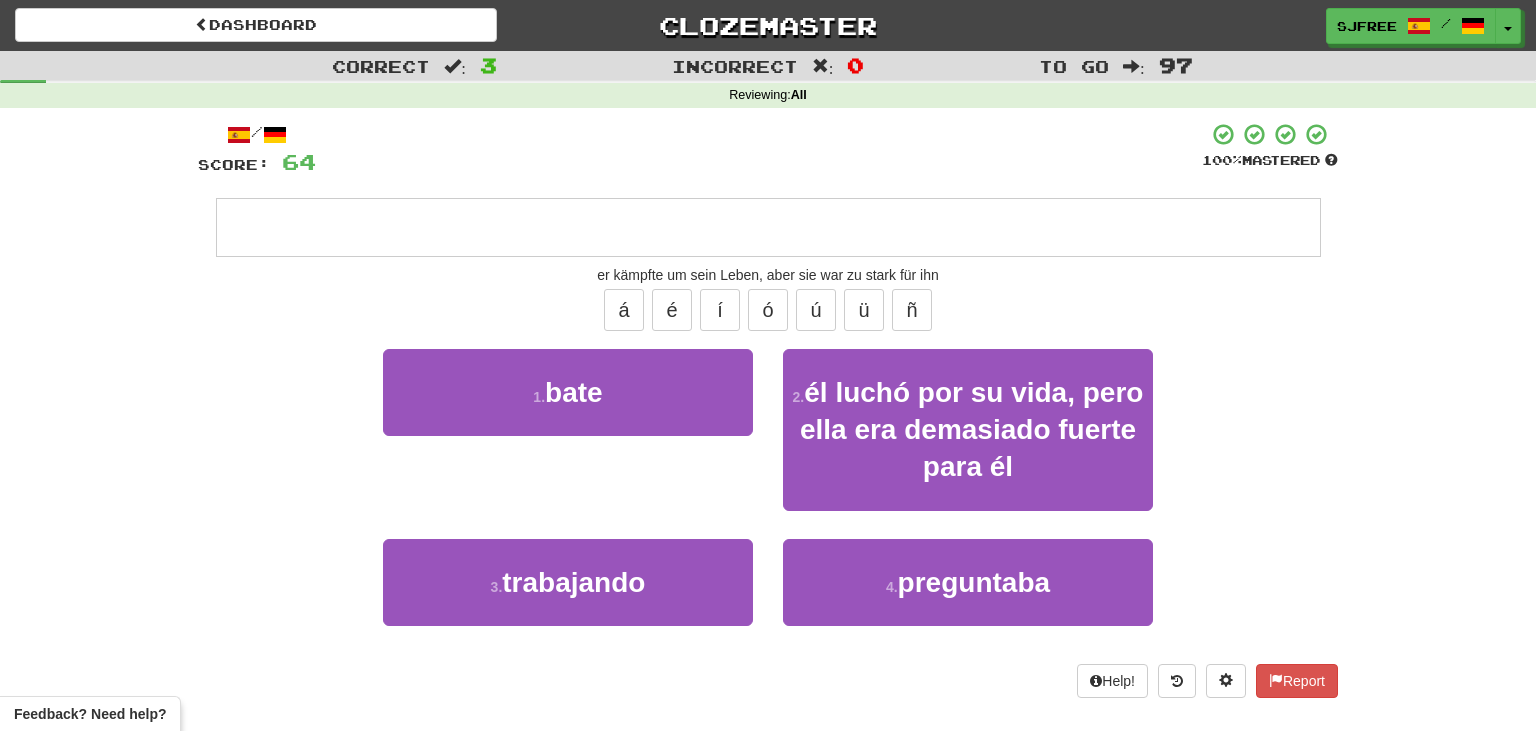 type on "**********" 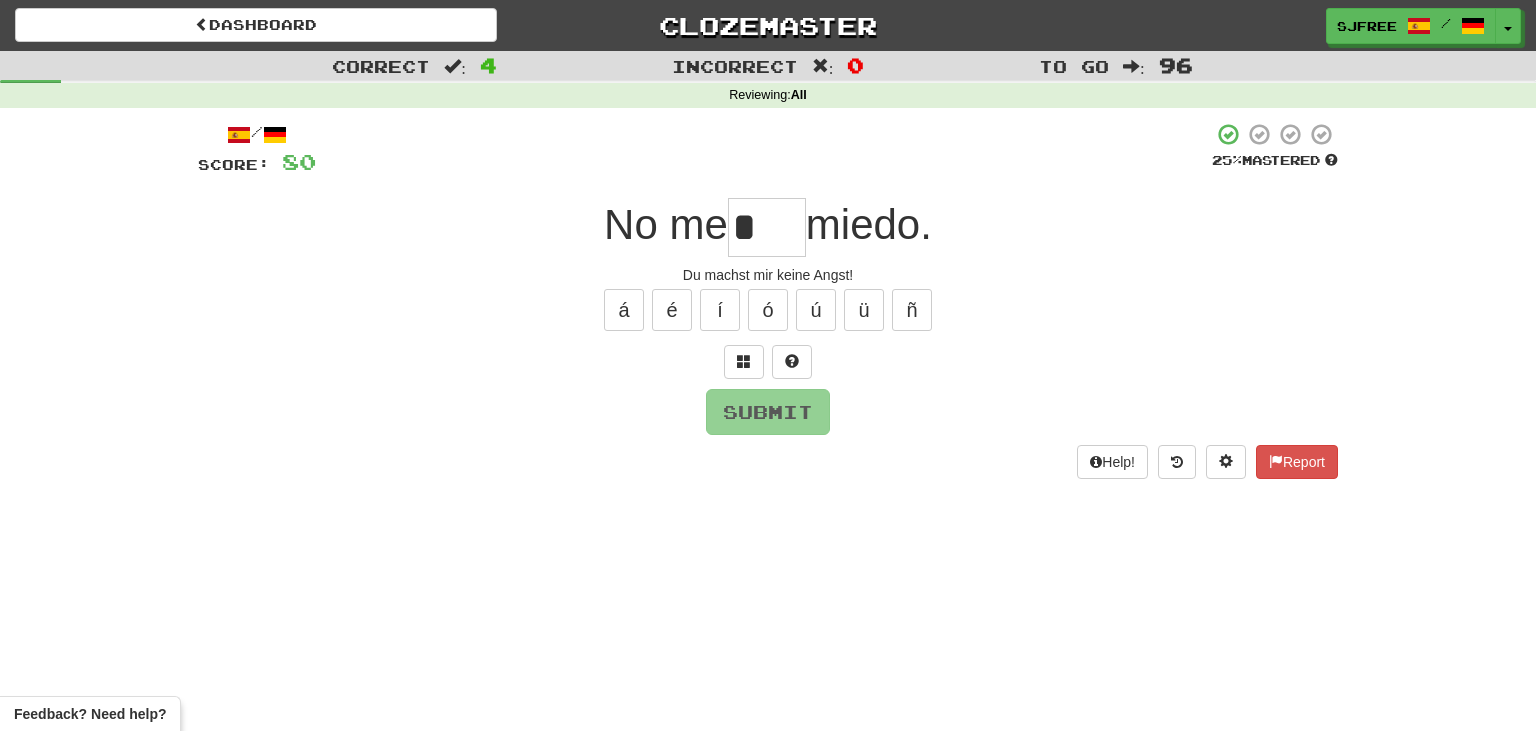 type on "*" 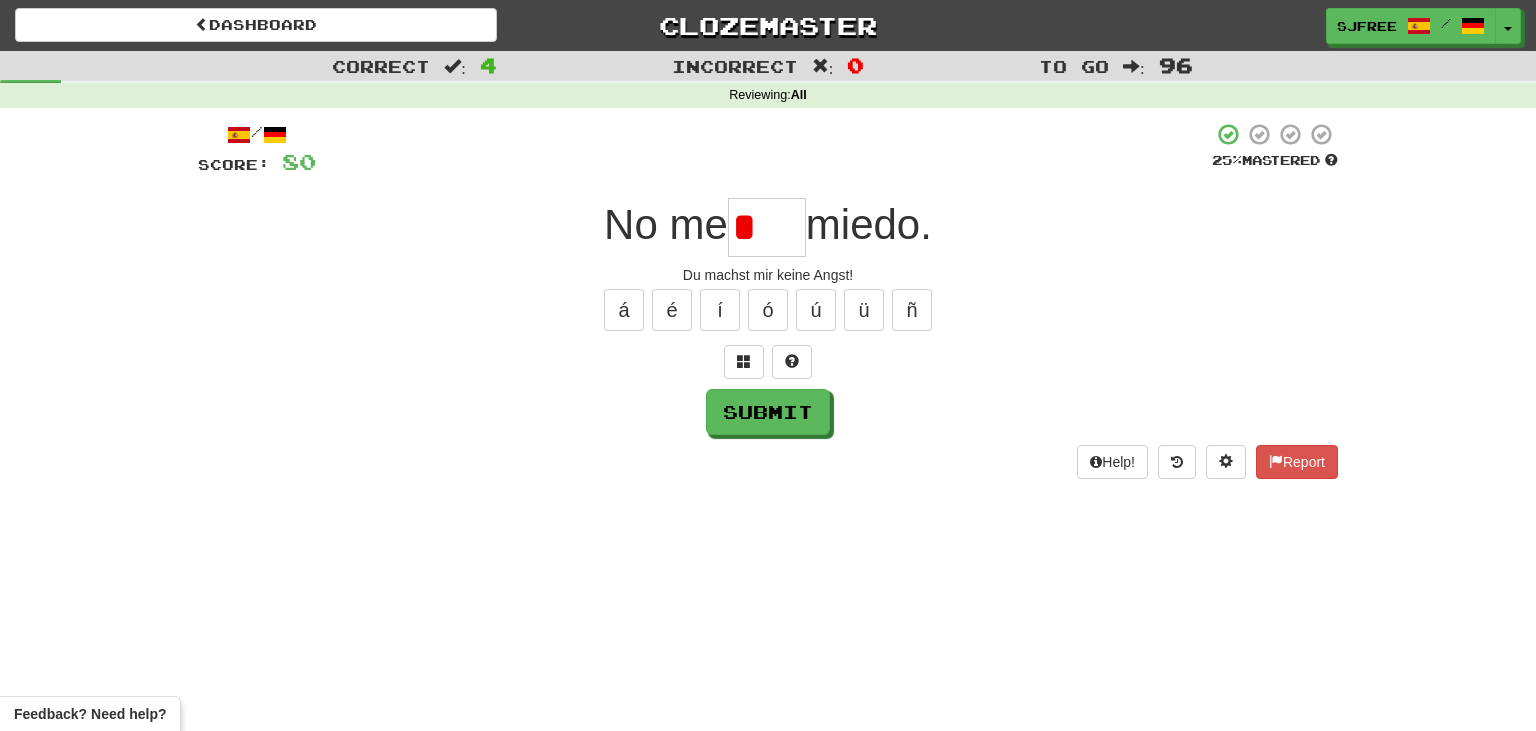 click on "Score: 80 25 % Mastered No me * miedo. Du machst mir keine Angst! [VOWEL] [VOWEL] [VOWEL] [VOWEL] [VOWEL] [LETTER] Submit Help! Report" at bounding box center [768, 300] 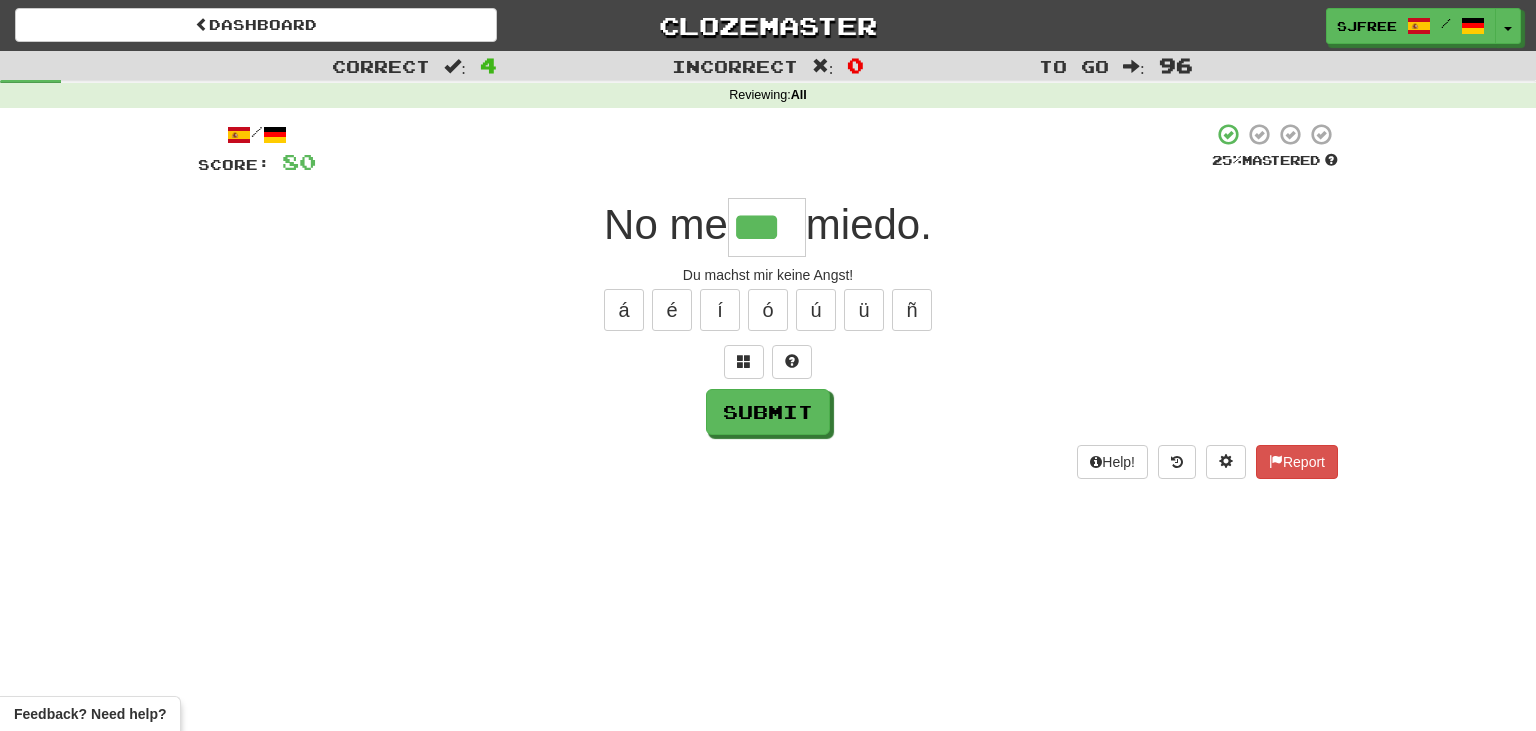 type on "***" 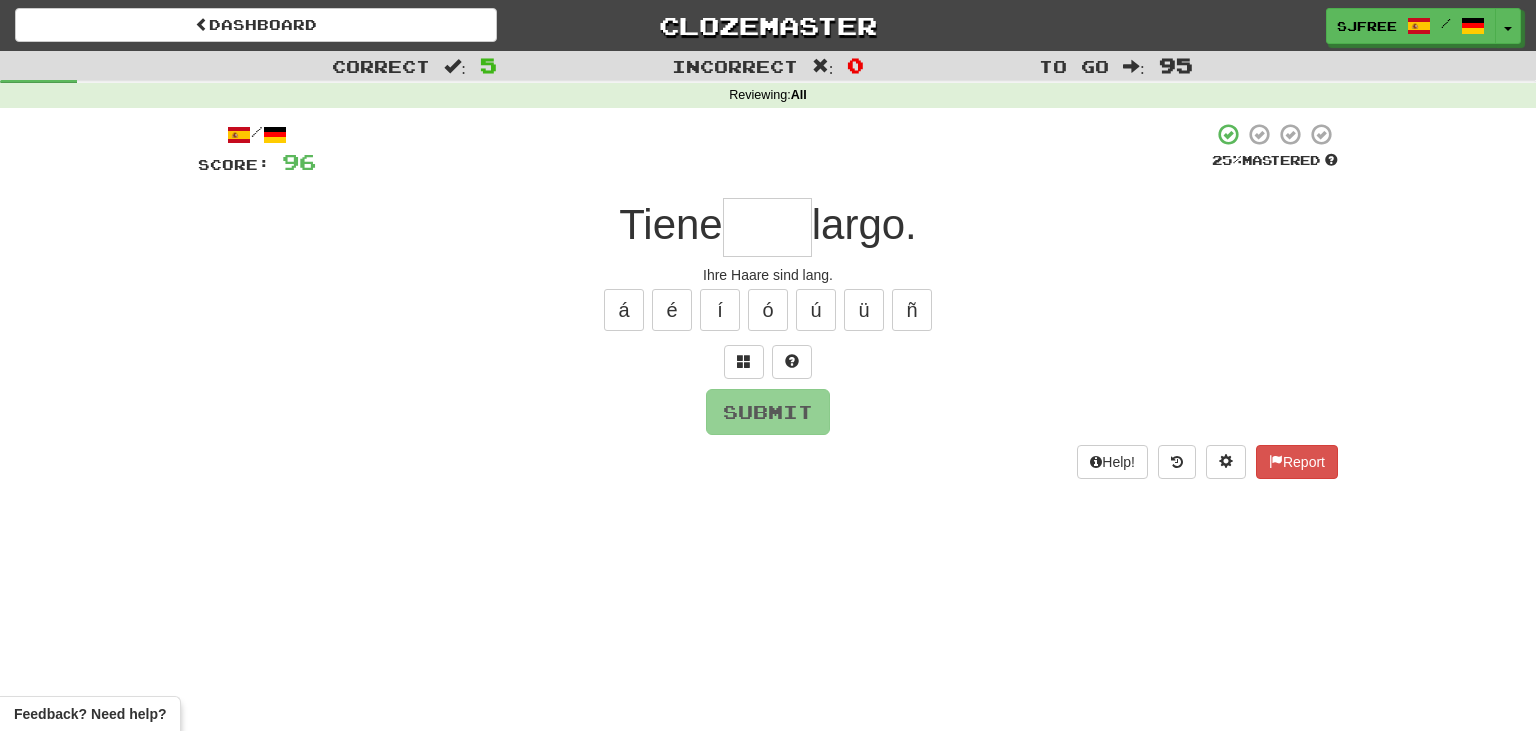type on "*" 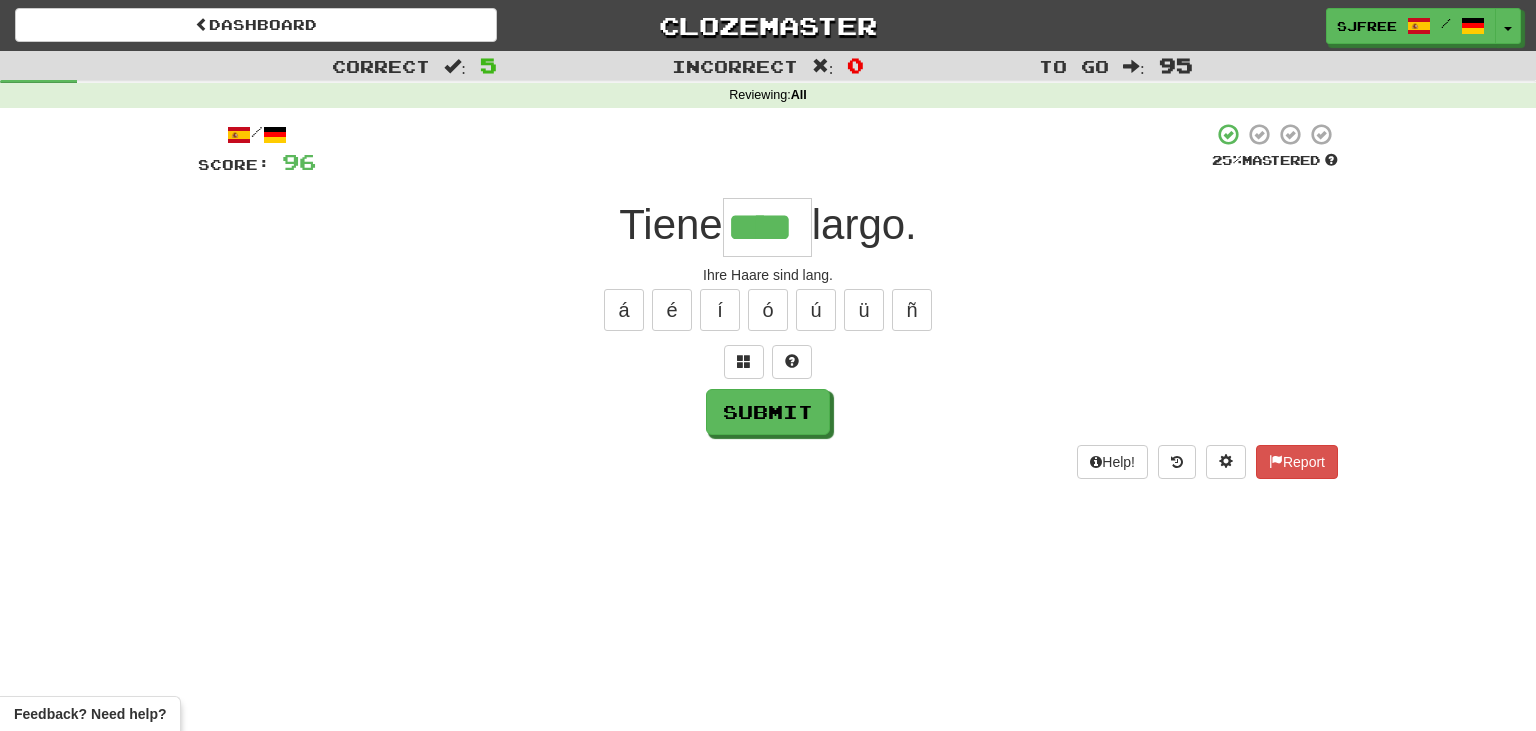 type on "****" 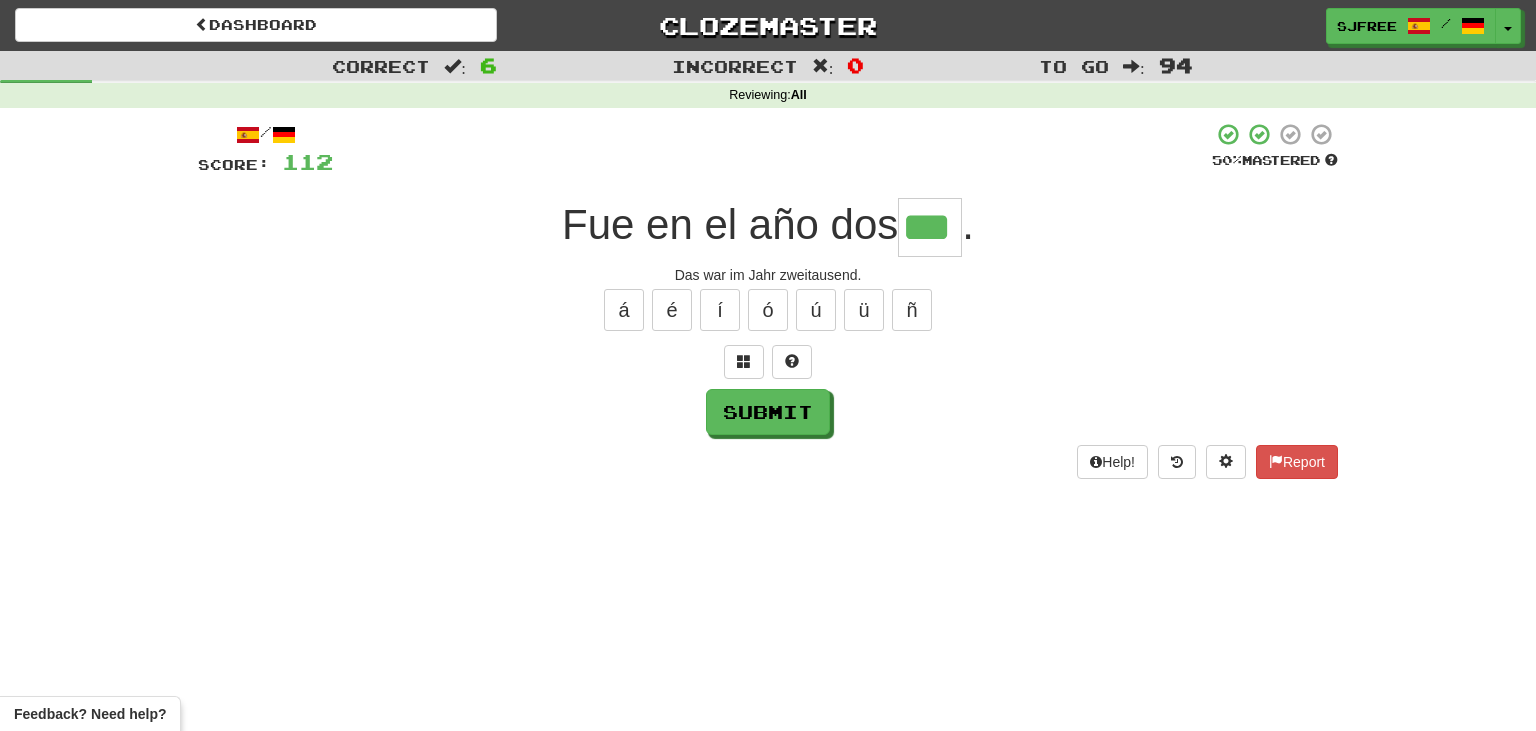 type on "***" 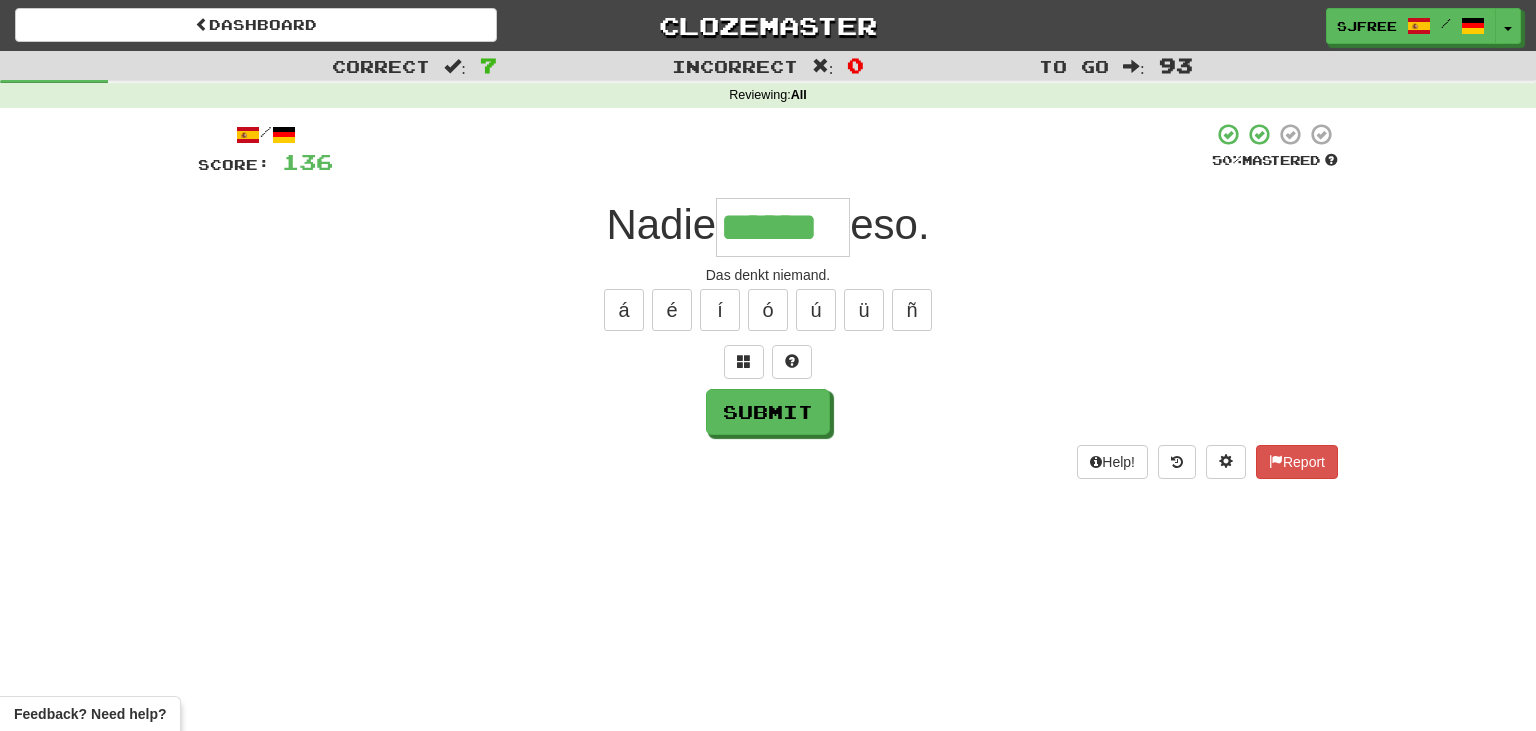 type on "******" 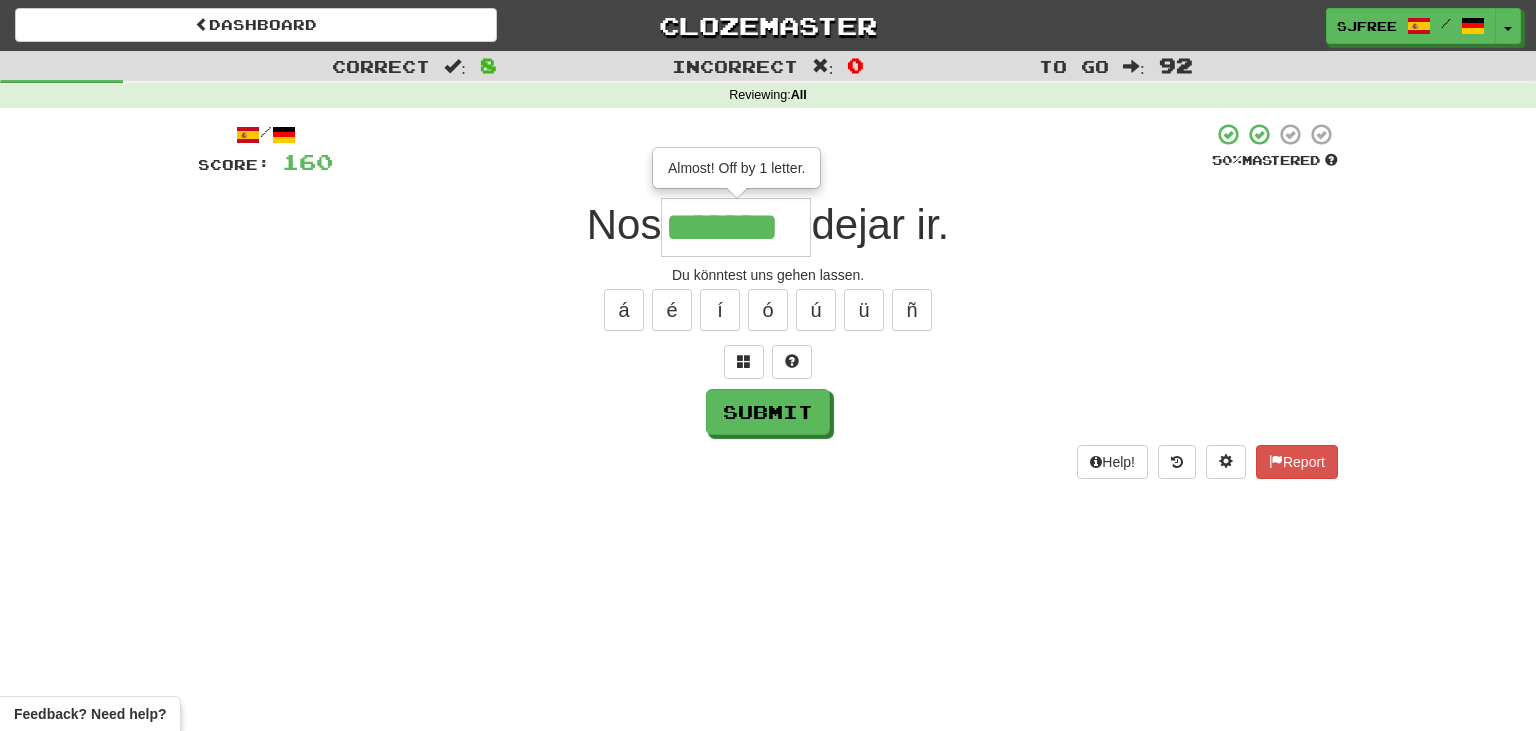 type on "*******" 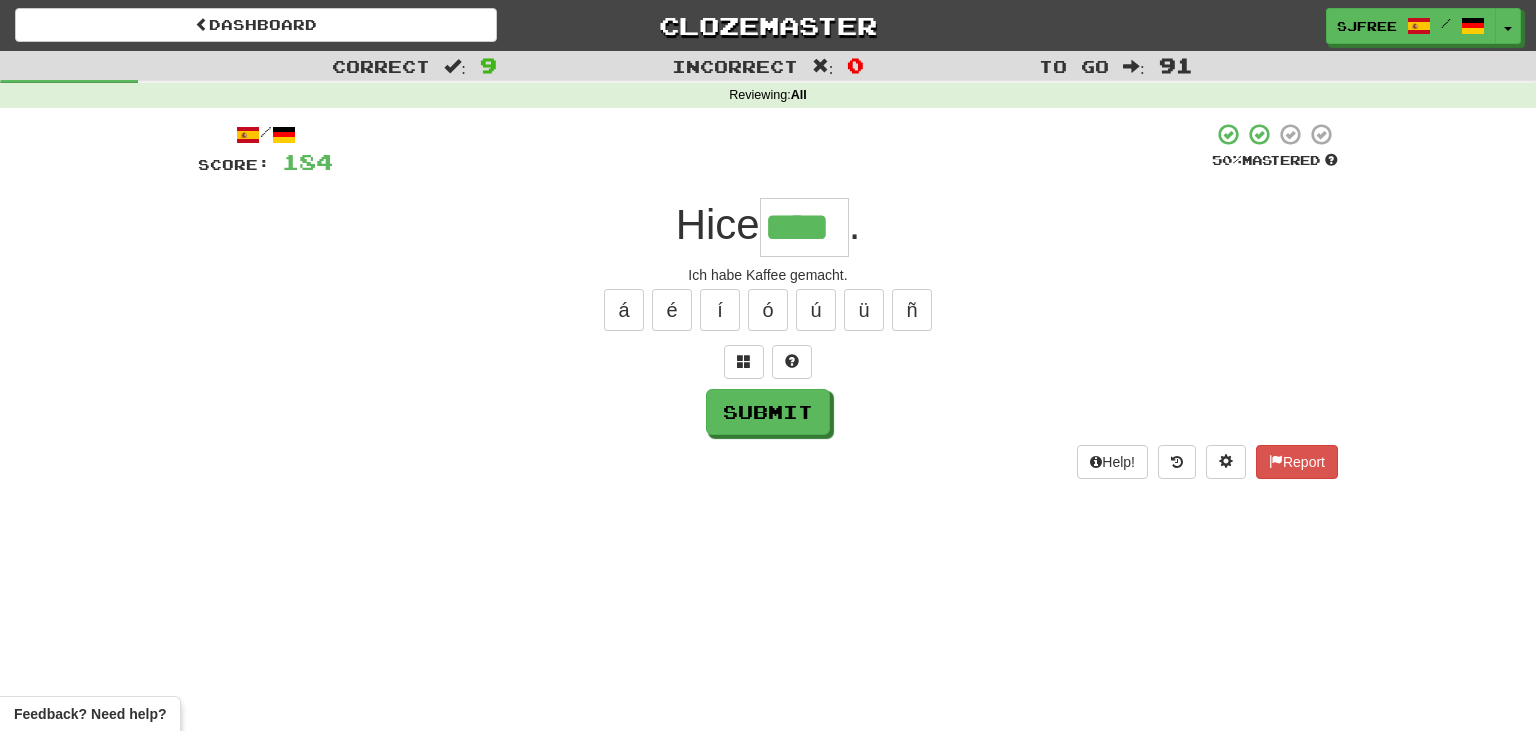 type on "****" 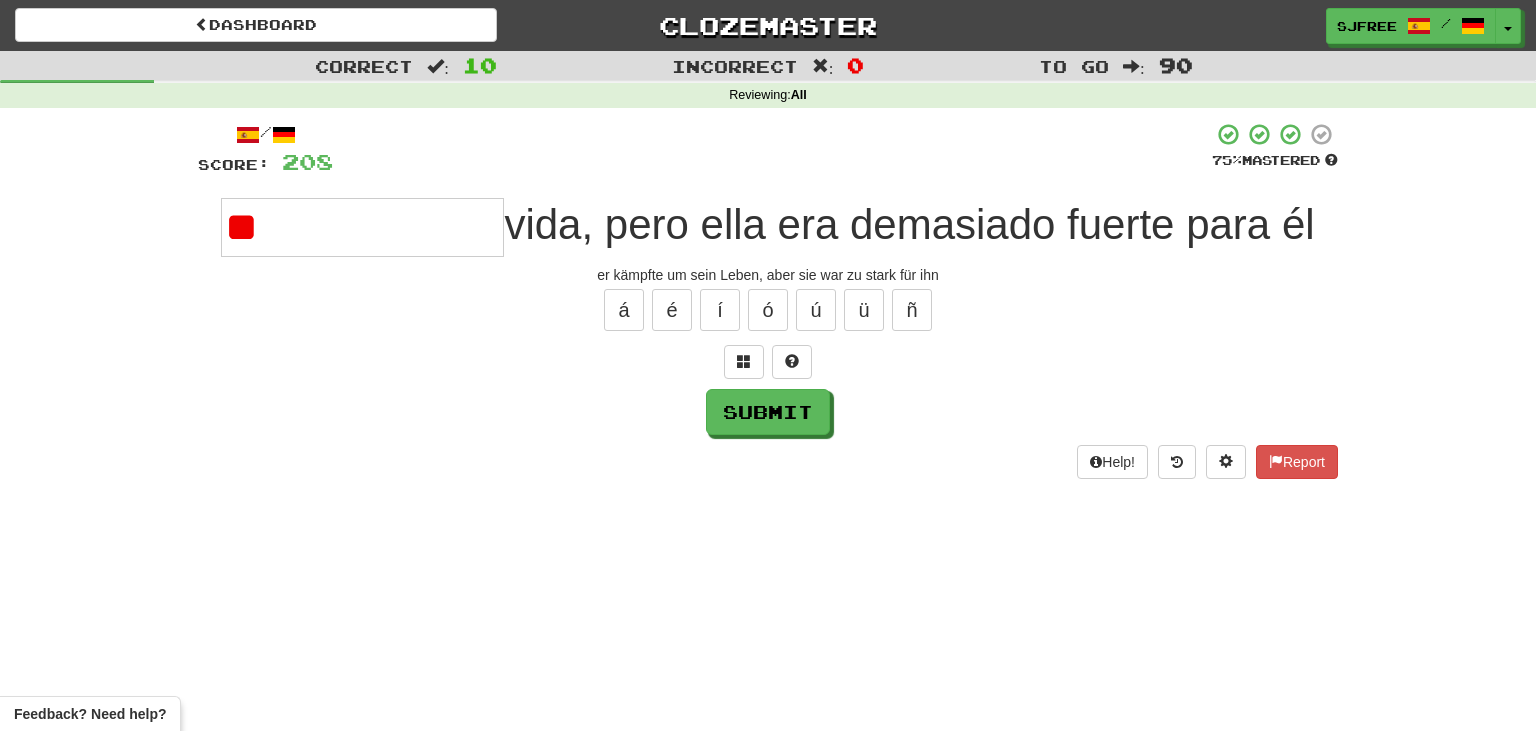 type on "*" 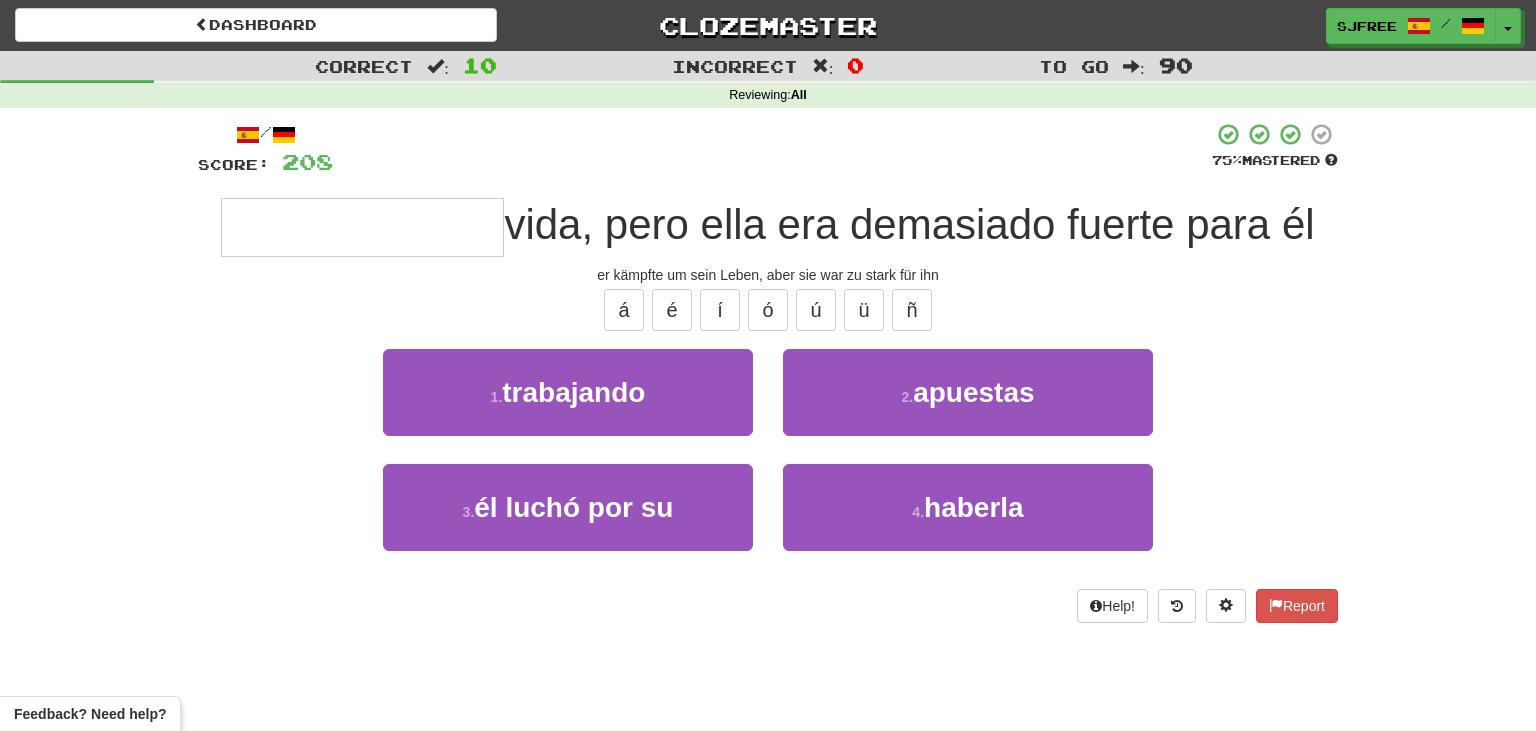 type on "**********" 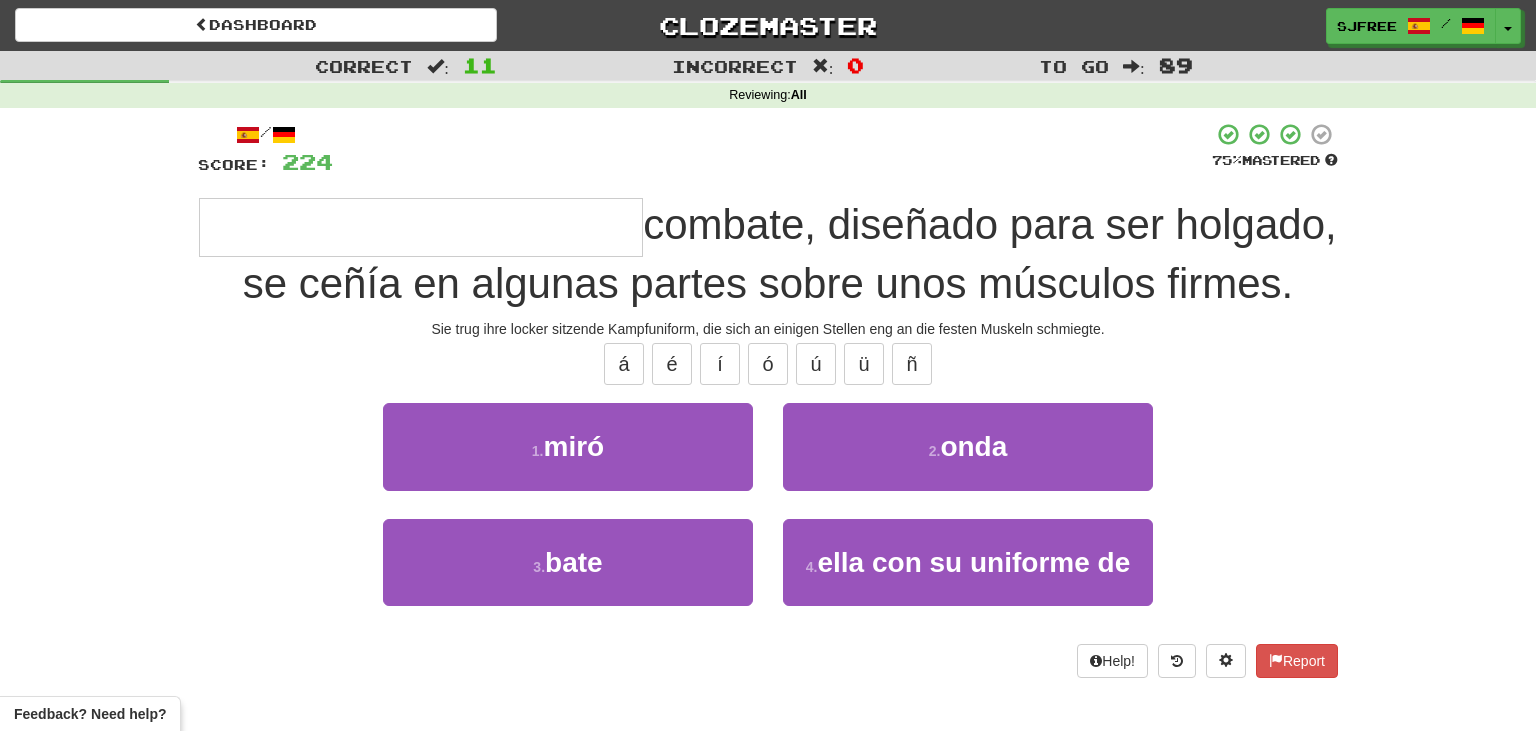 type on "**********" 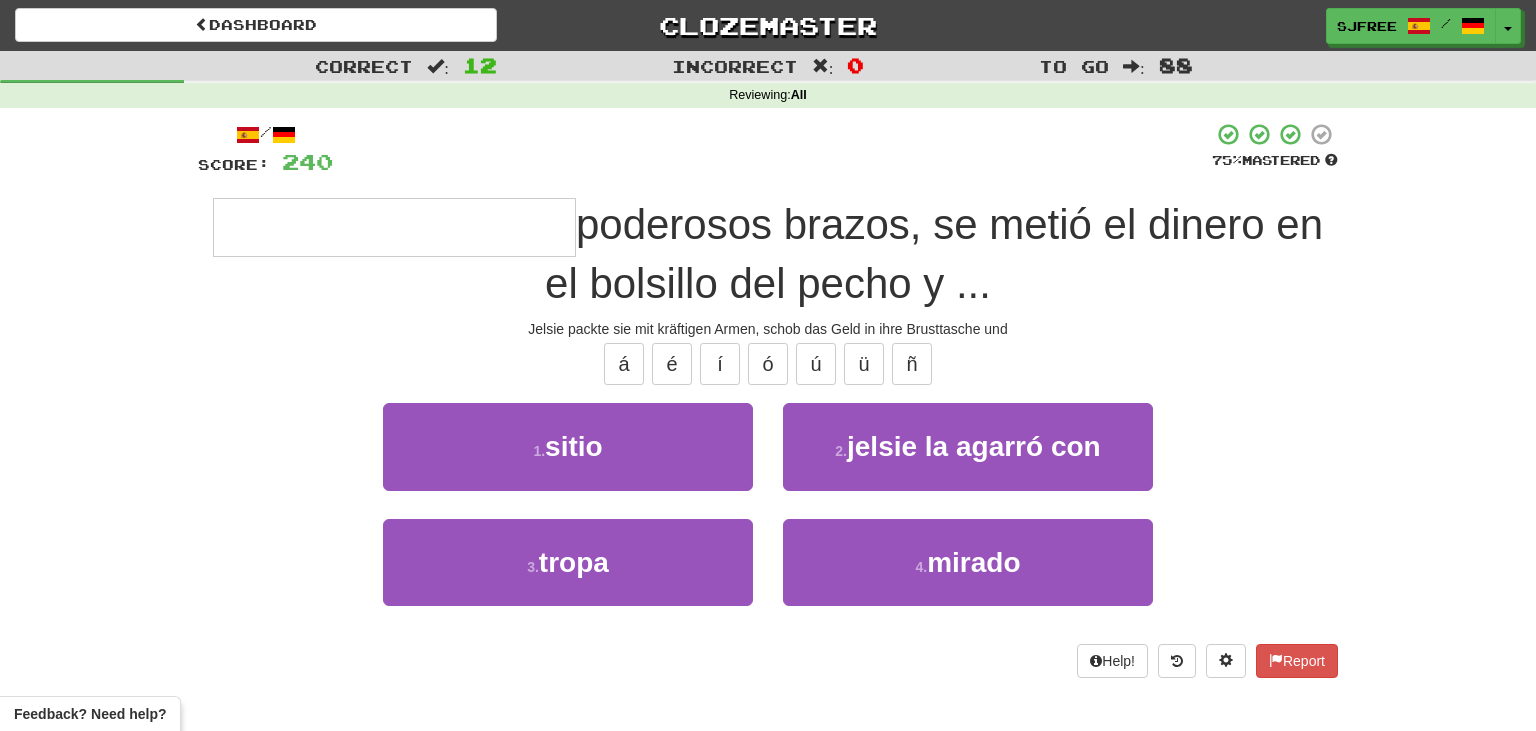 type on "**********" 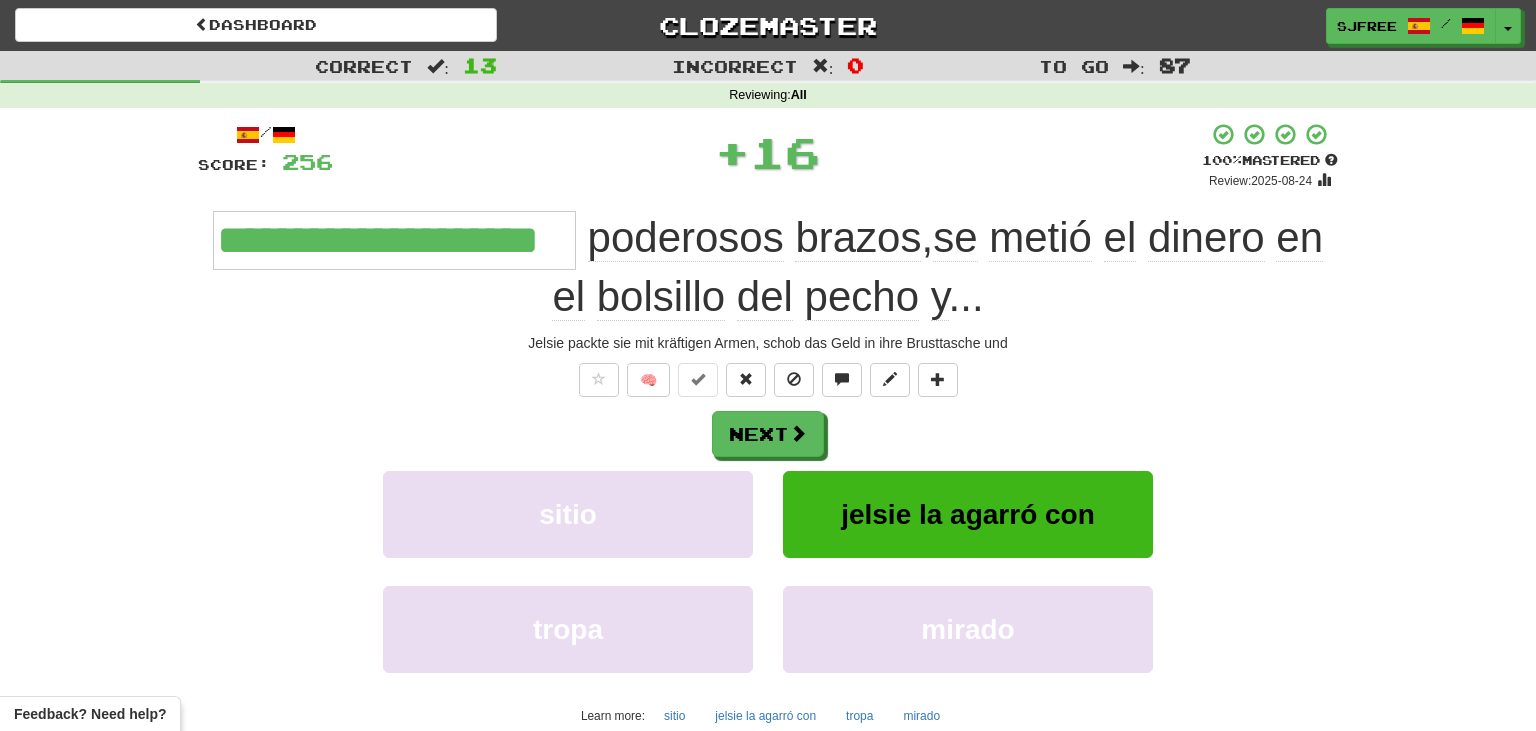 click on "poderosos   brazos ,  se   metió   el   dinero   en   el   bolsillo   del   pecho   y  ..." at bounding box center (937, 267) 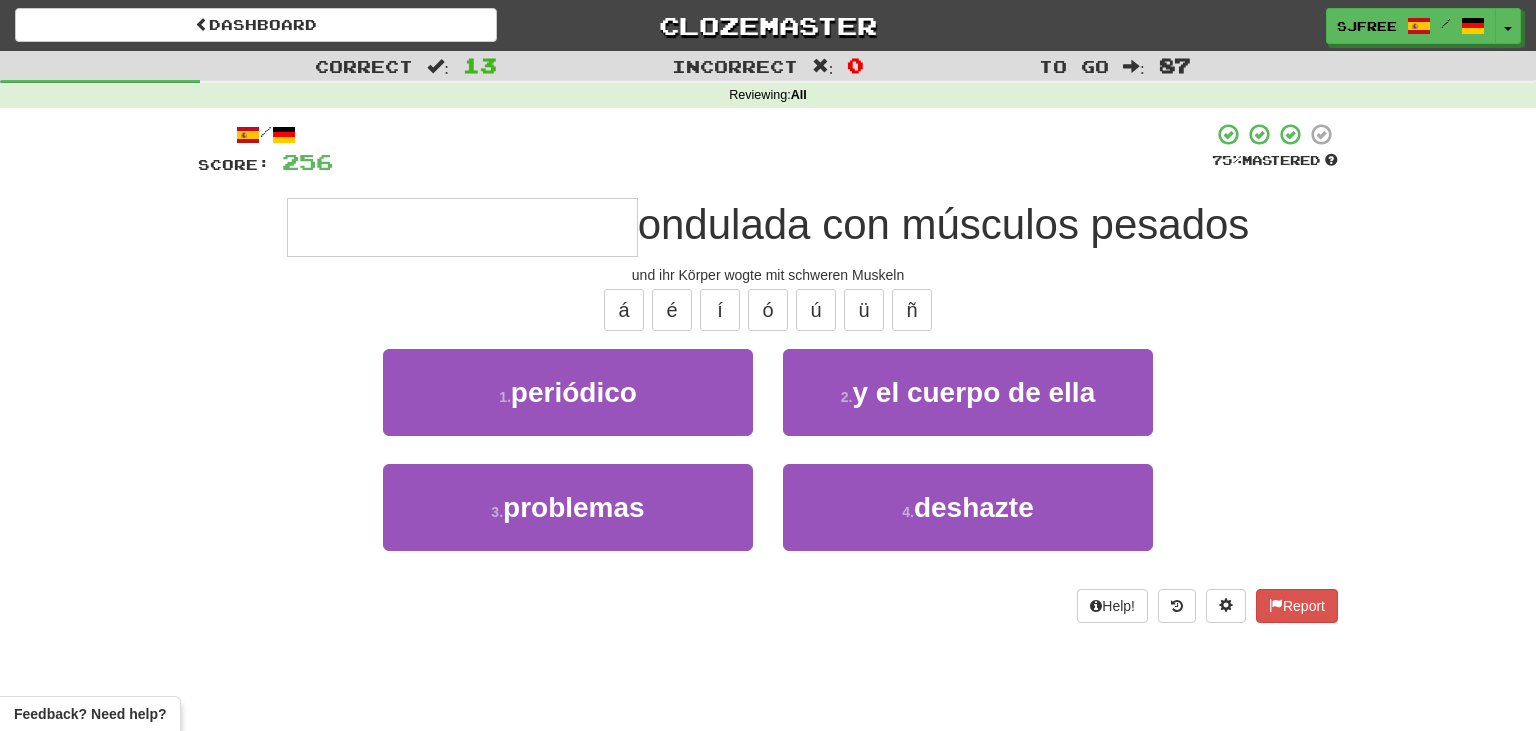 type on "**********" 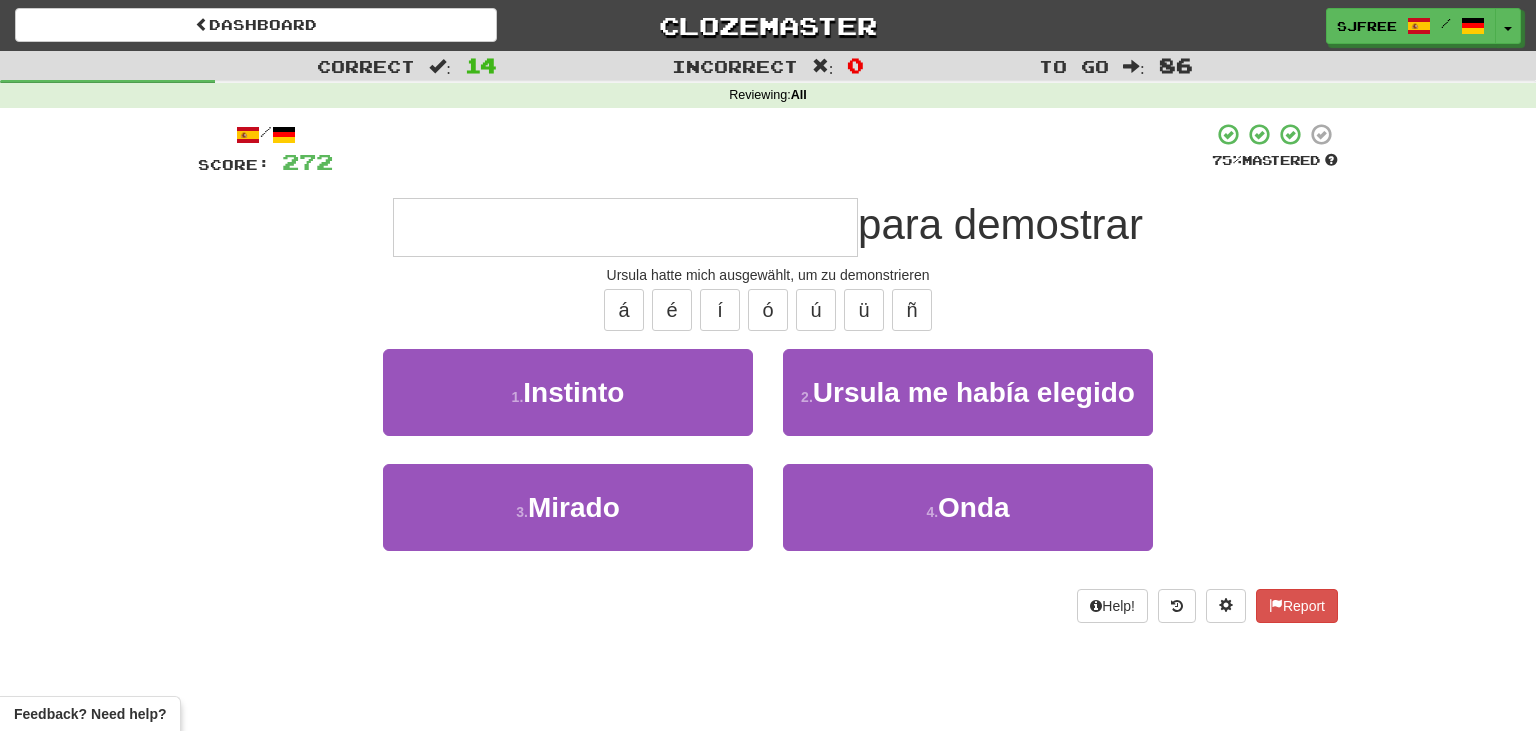 type on "**********" 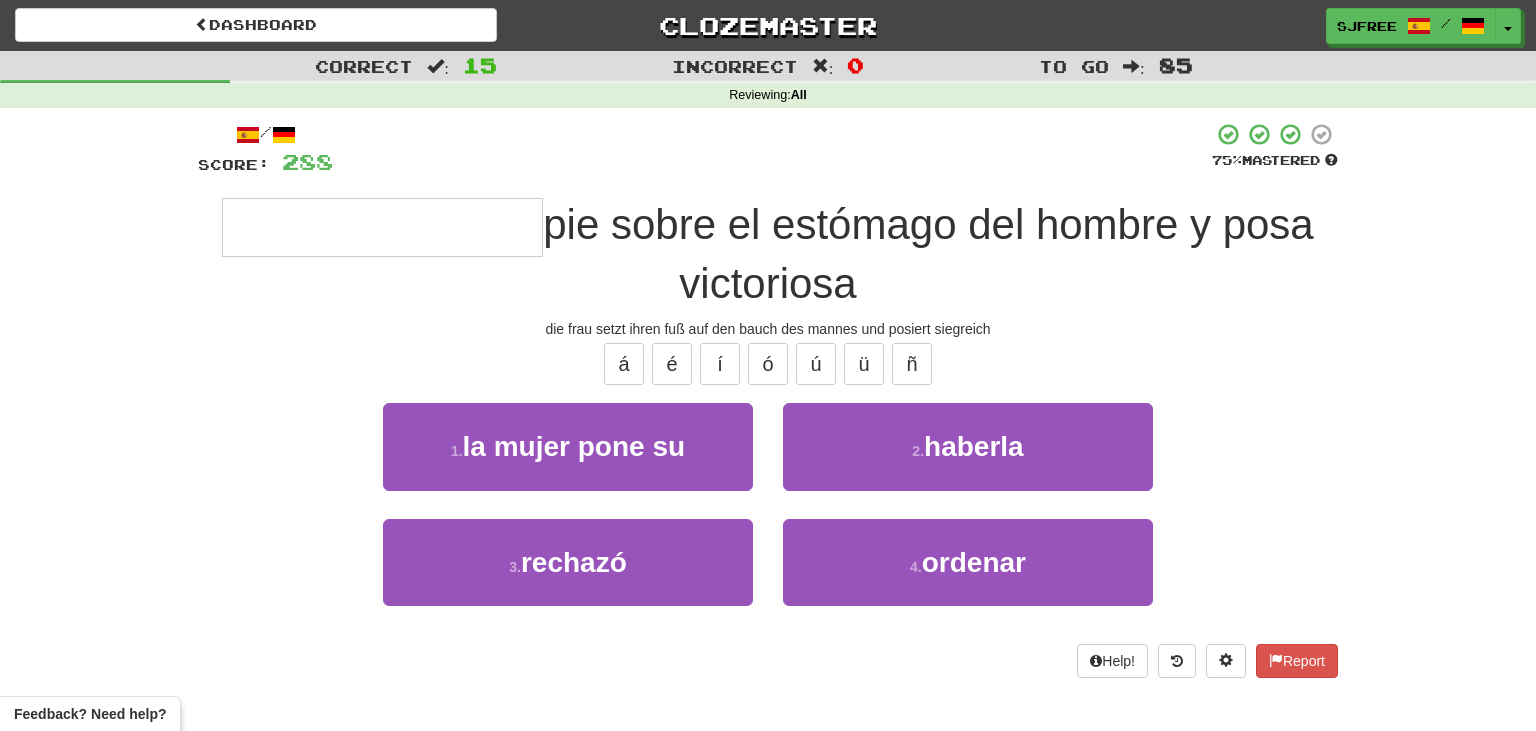 type on "**********" 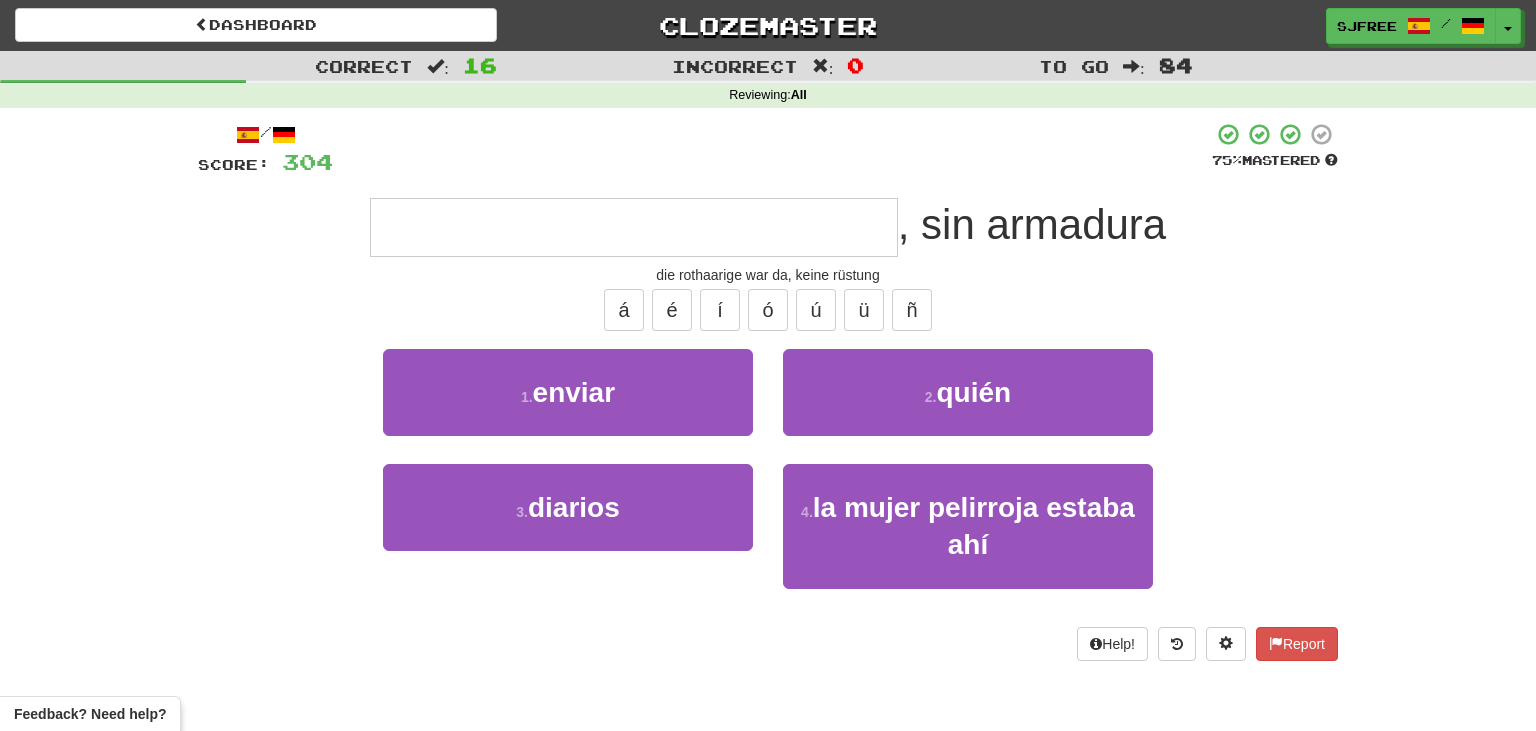 type on "**********" 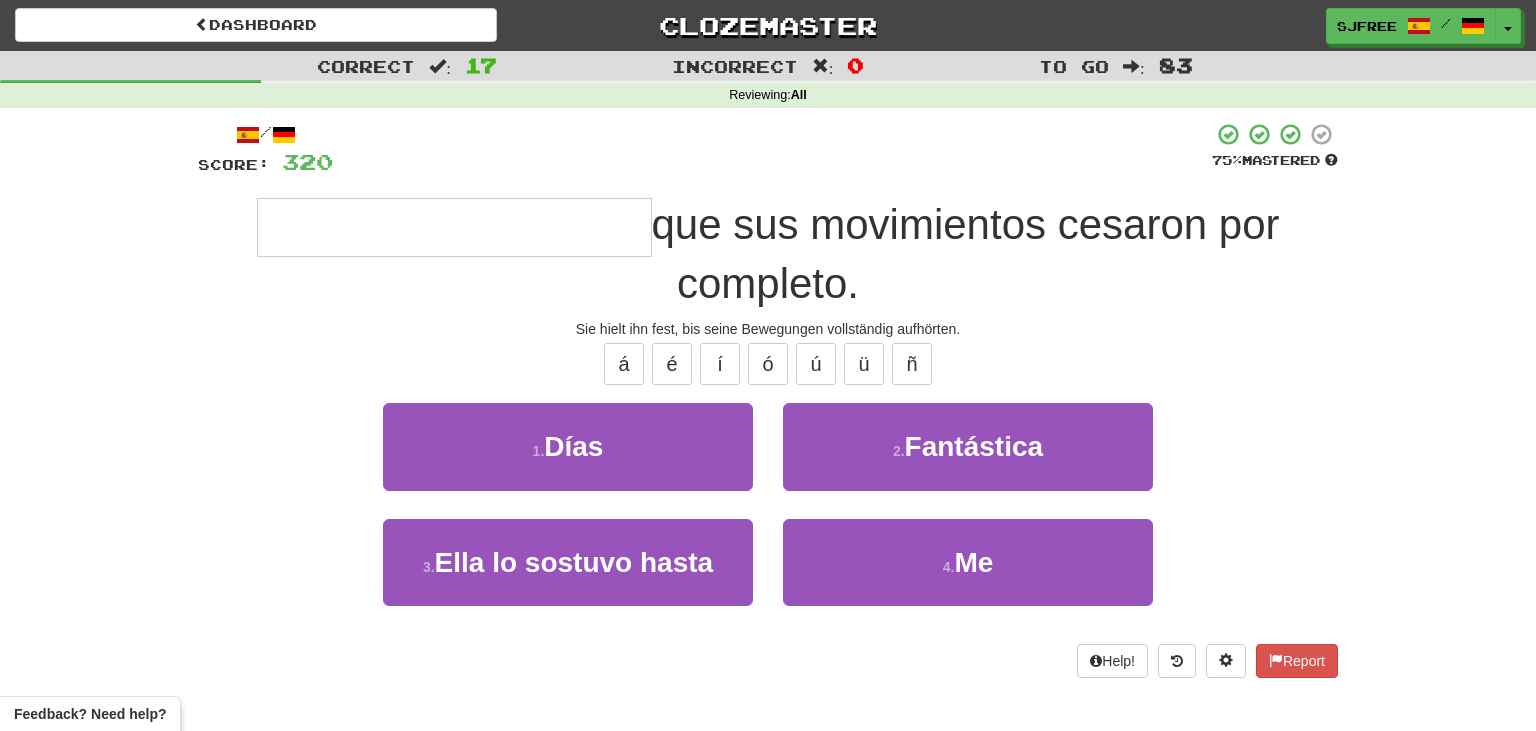type on "**********" 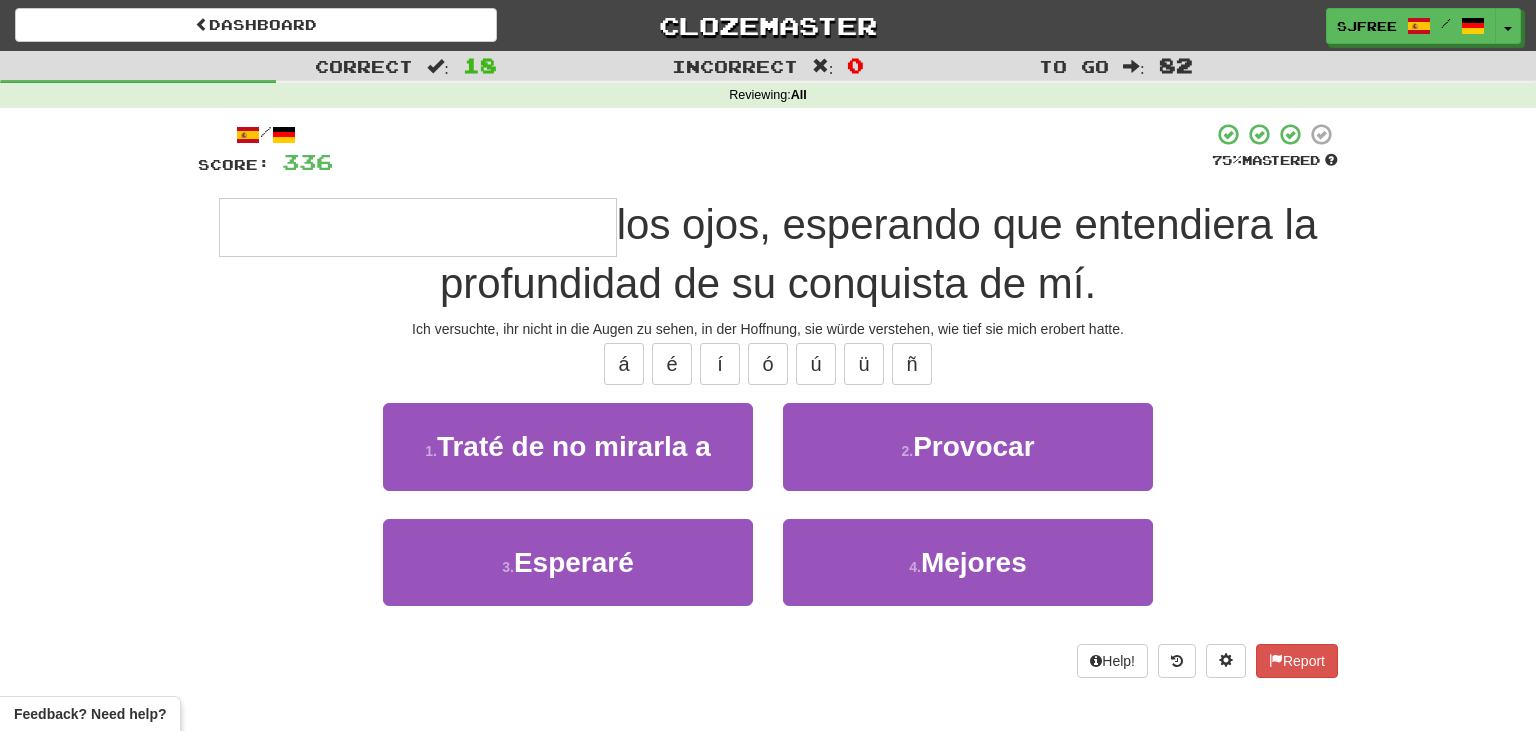 type on "**********" 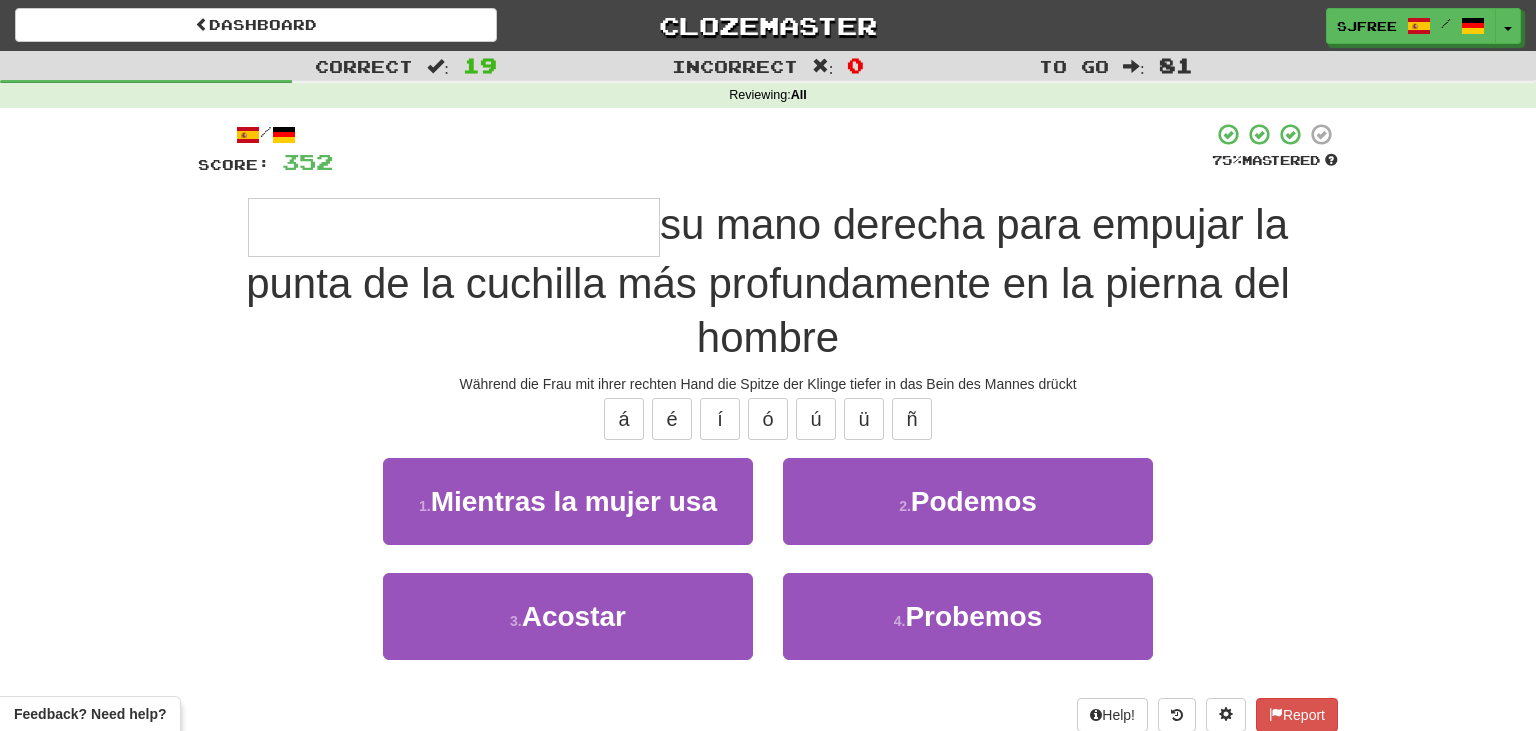 type on "**********" 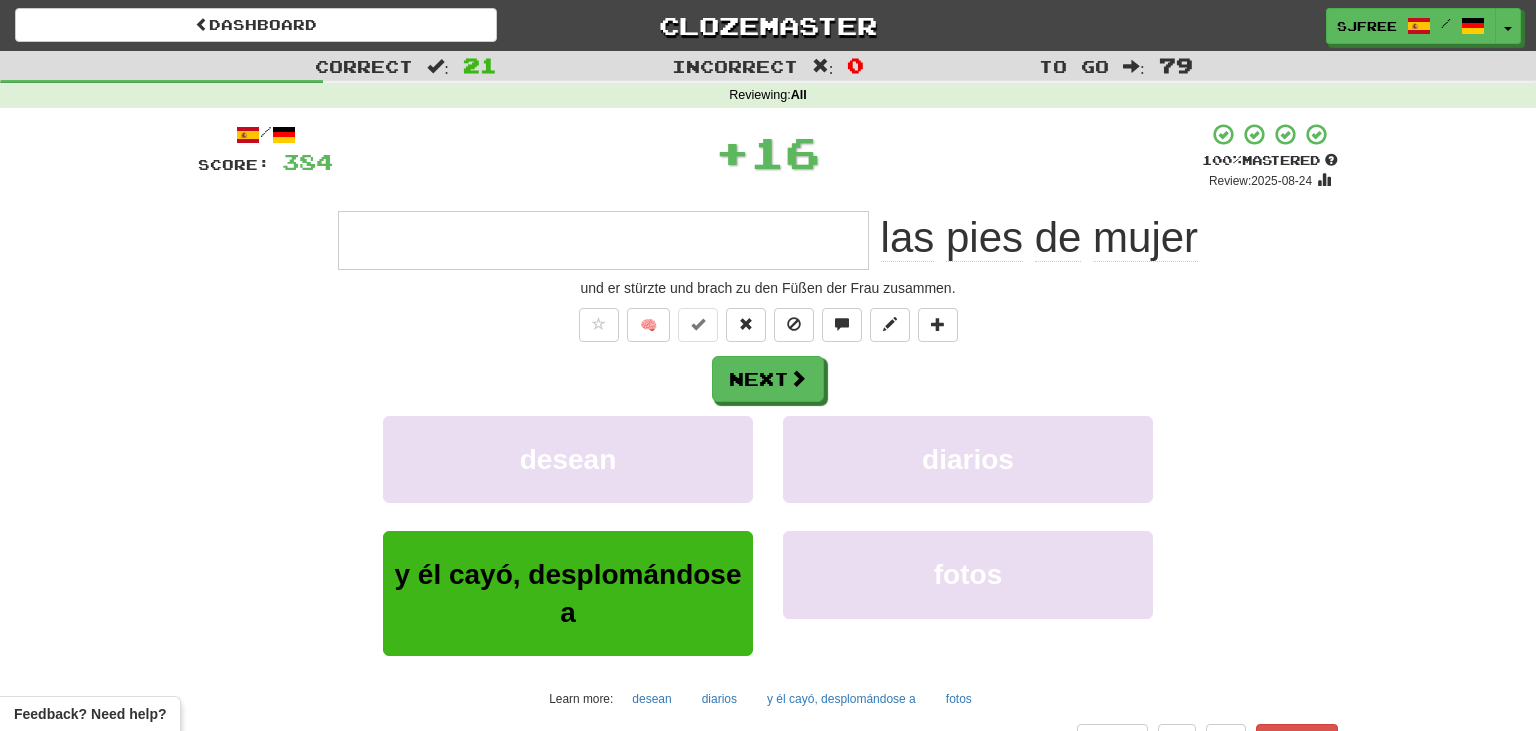 type on "**********" 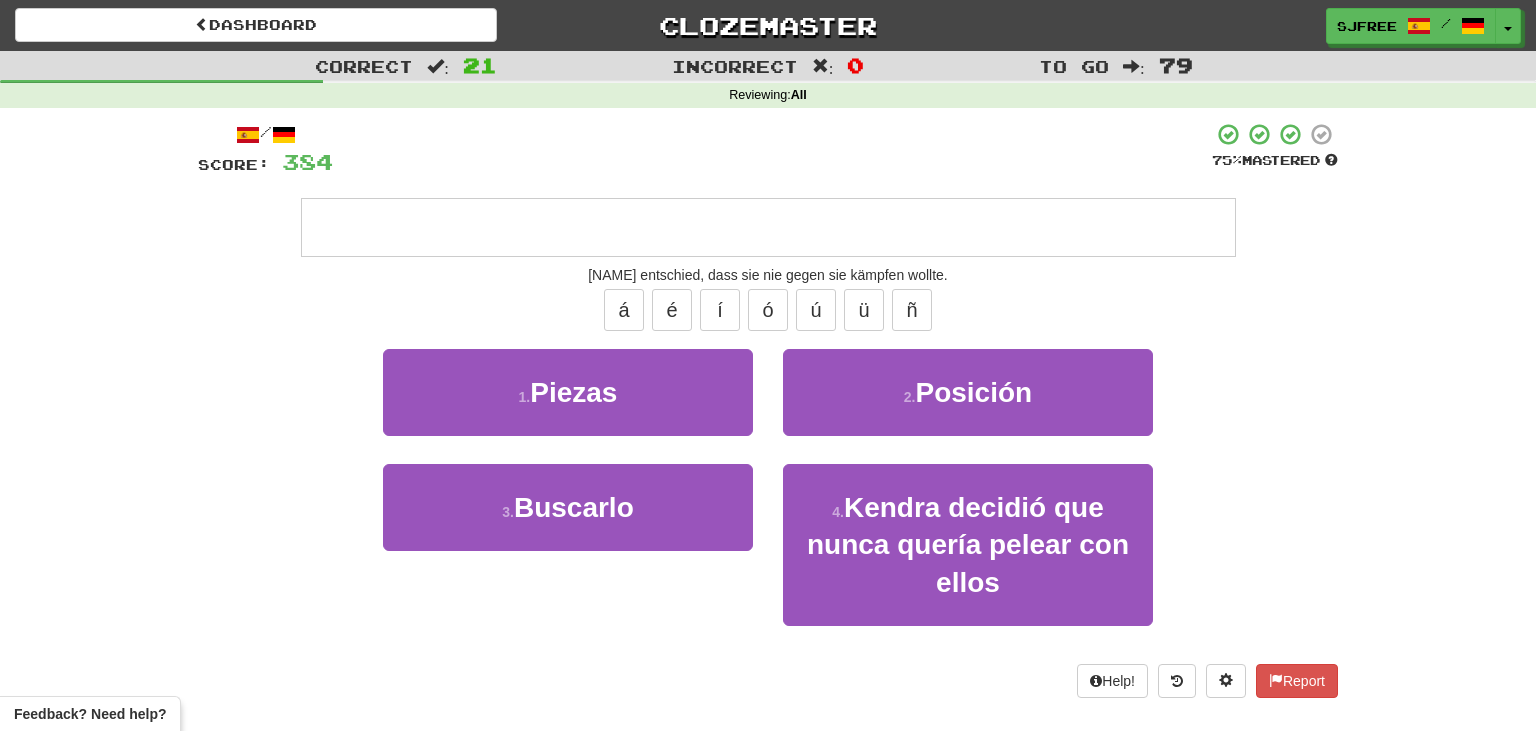 type on "**********" 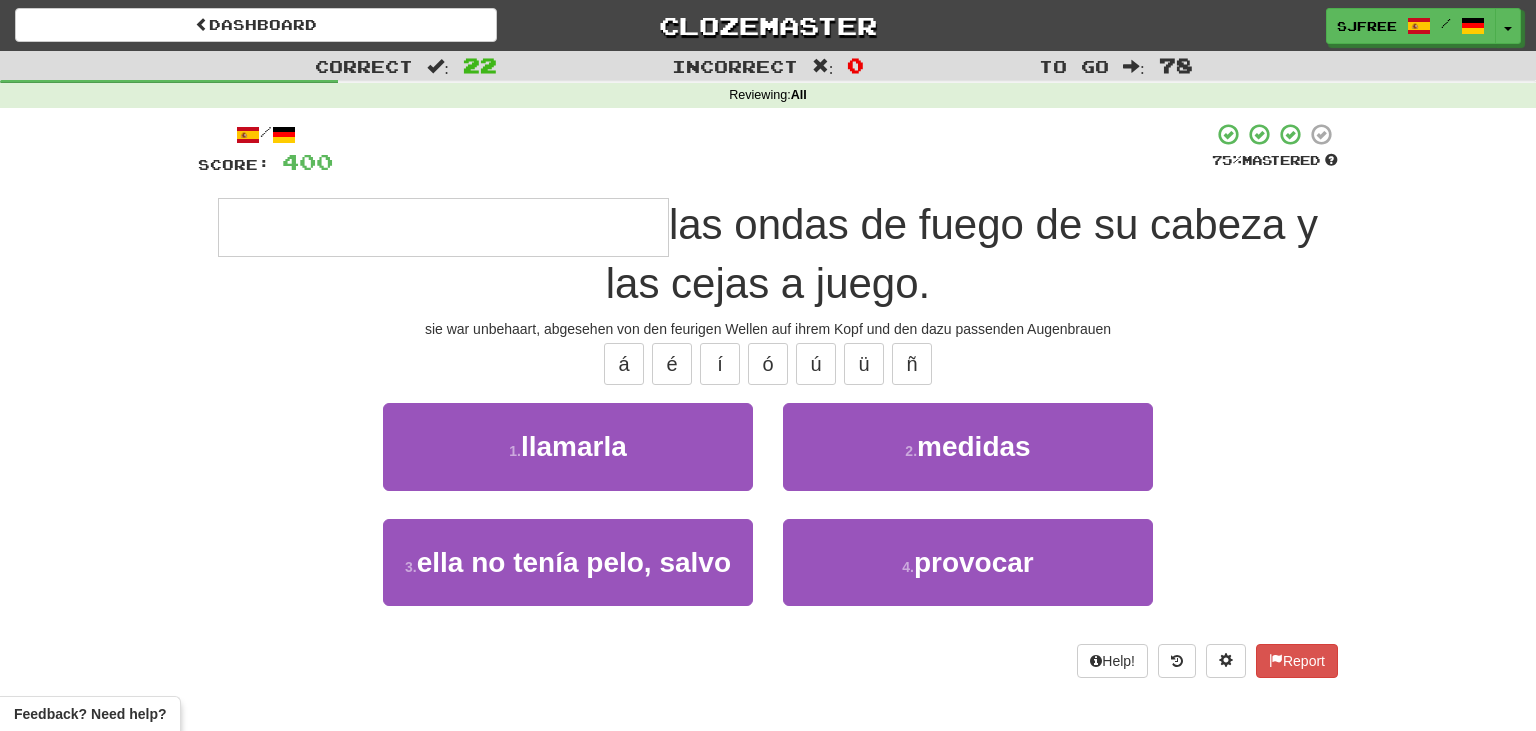 type on "**********" 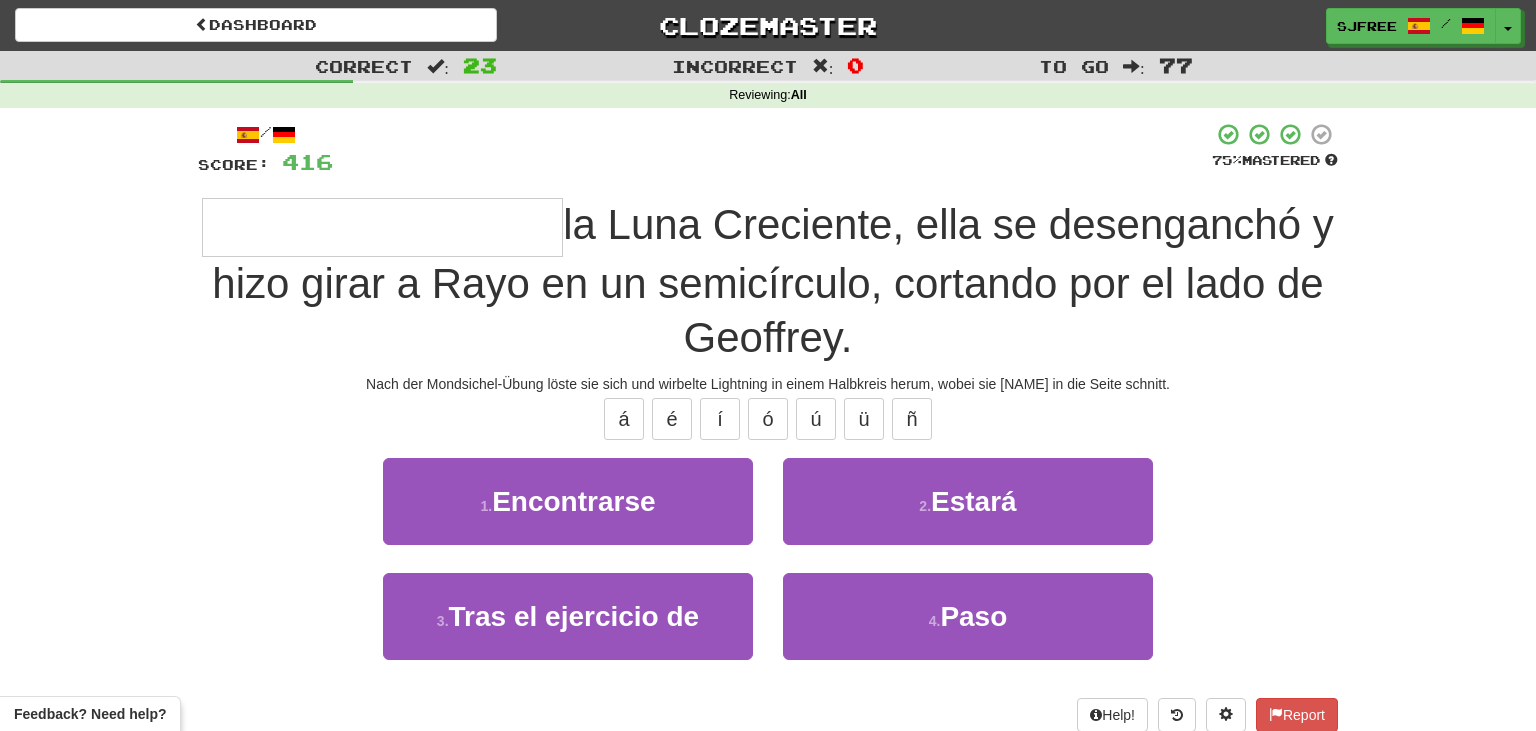 type on "**********" 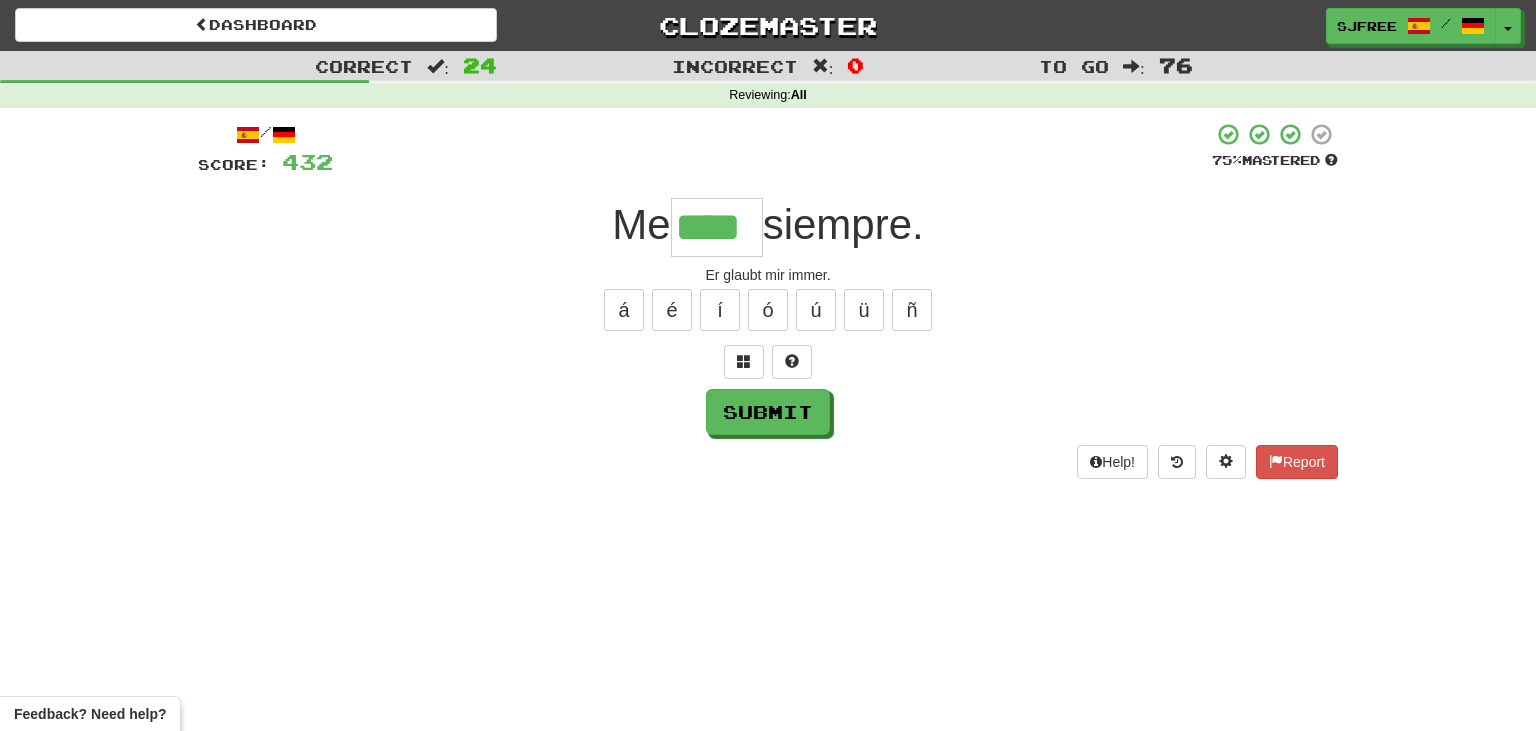 type on "****" 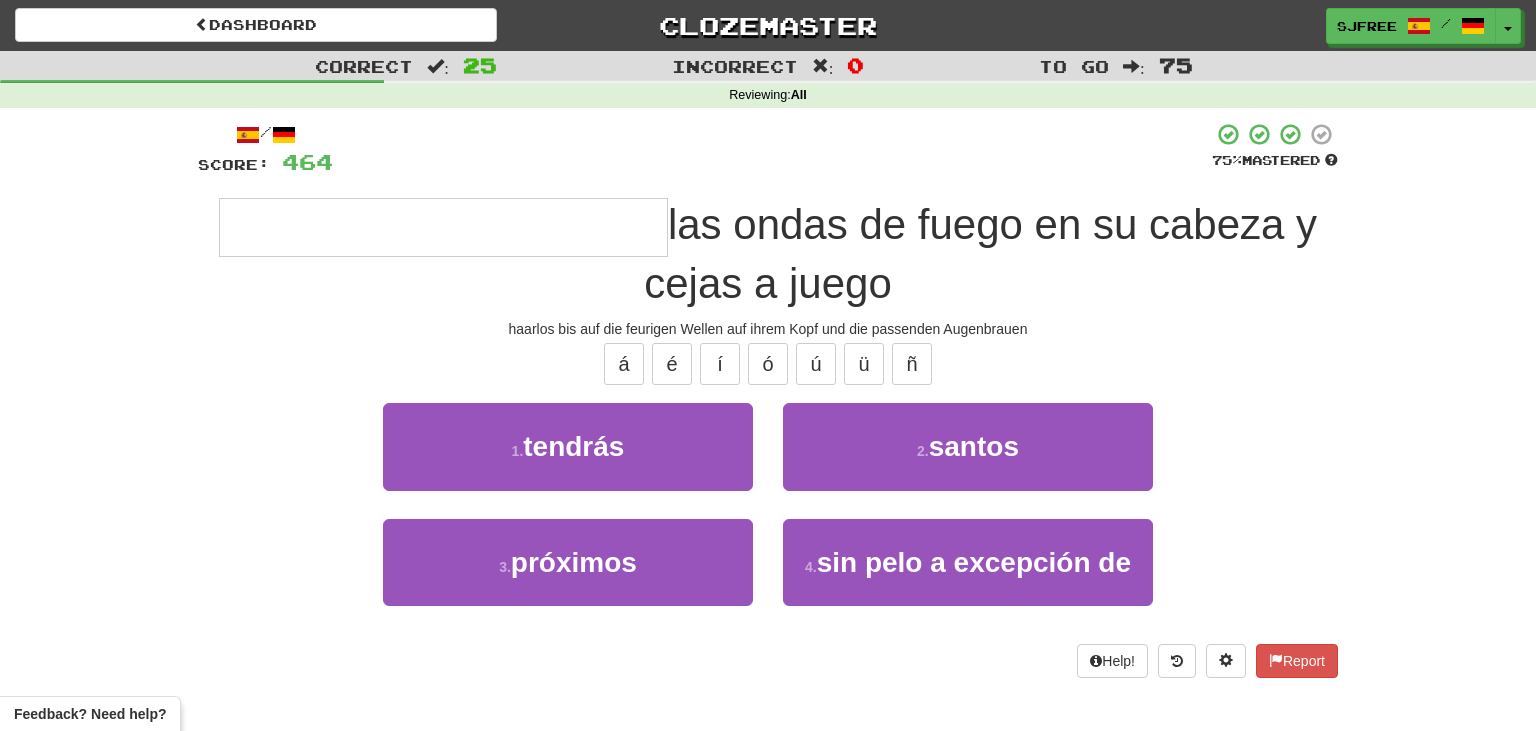 type on "**********" 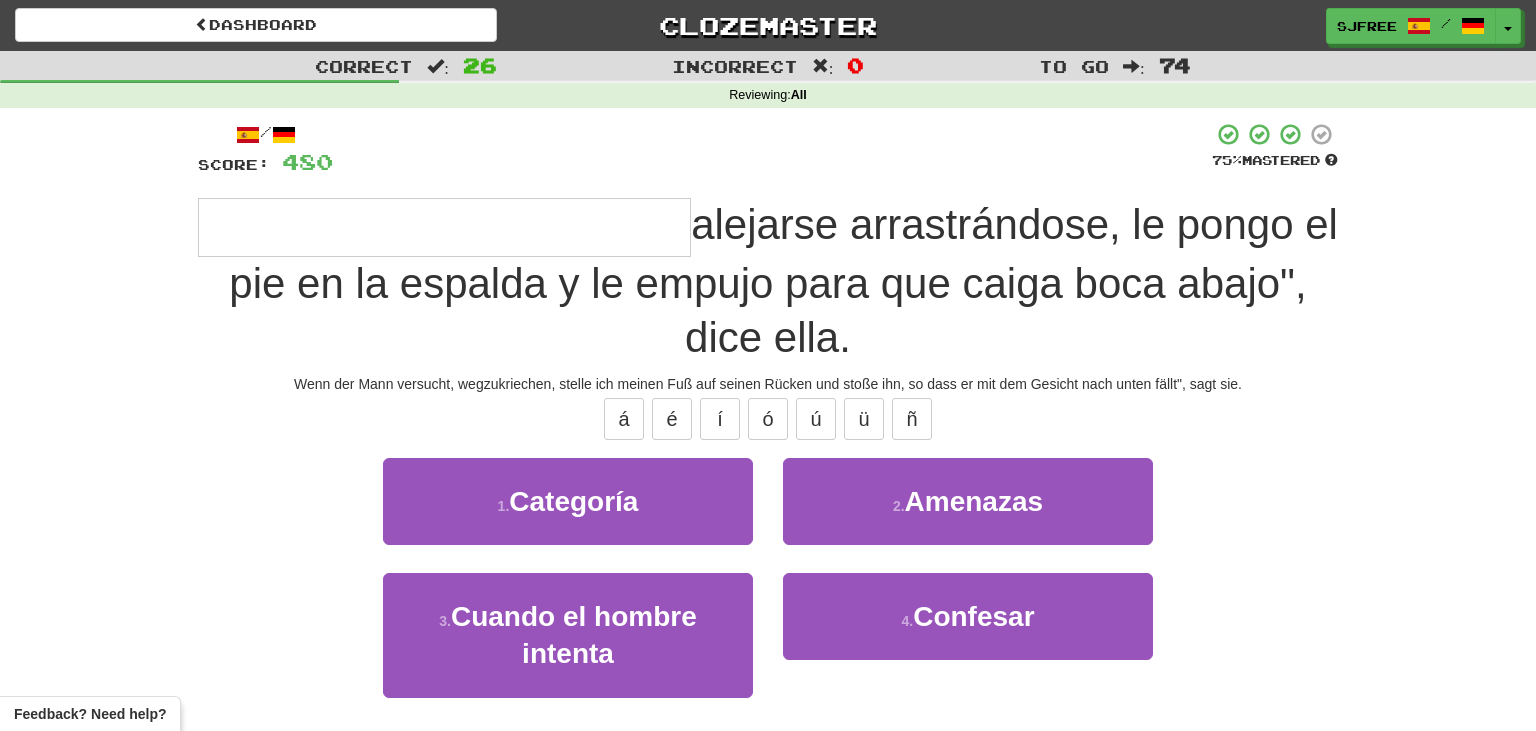type on "**********" 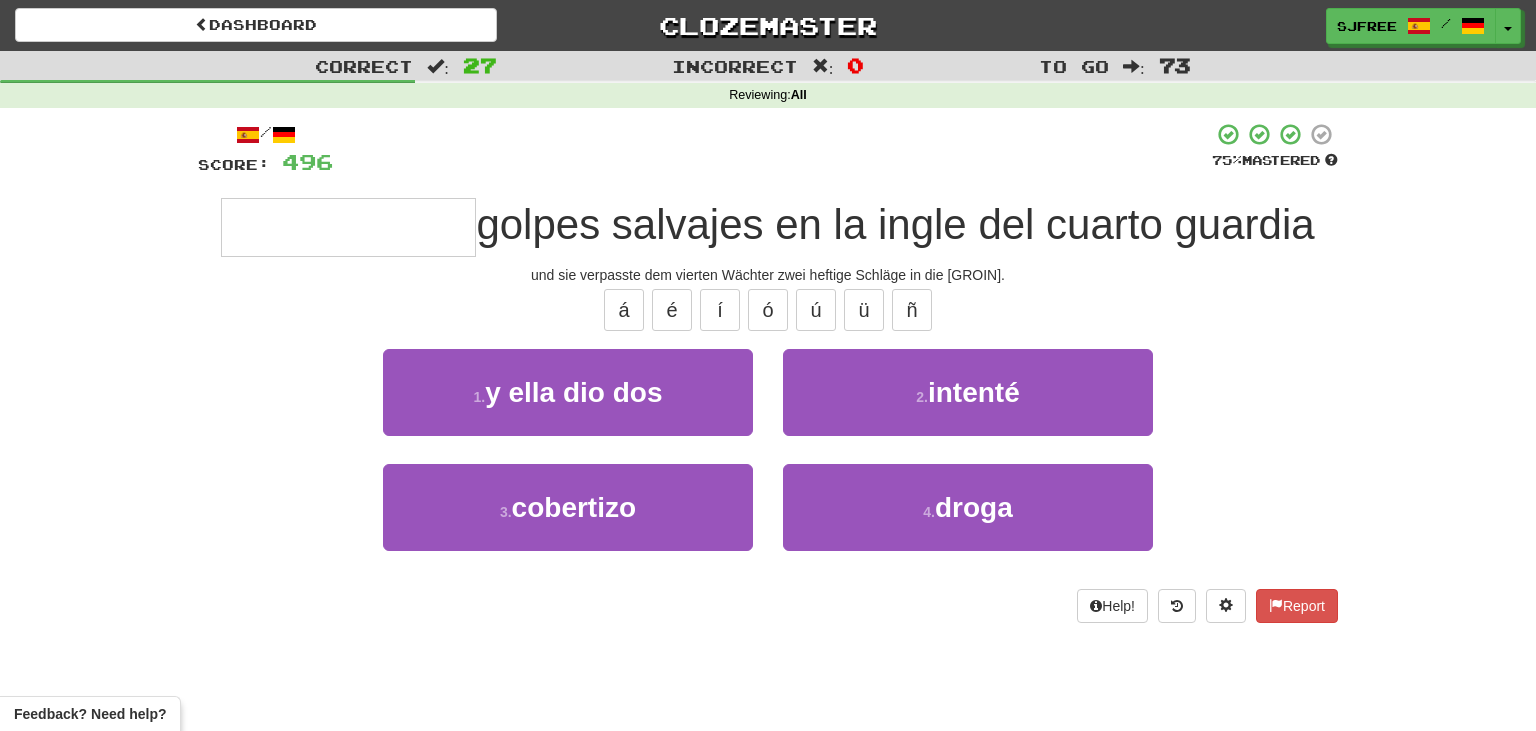 type on "**********" 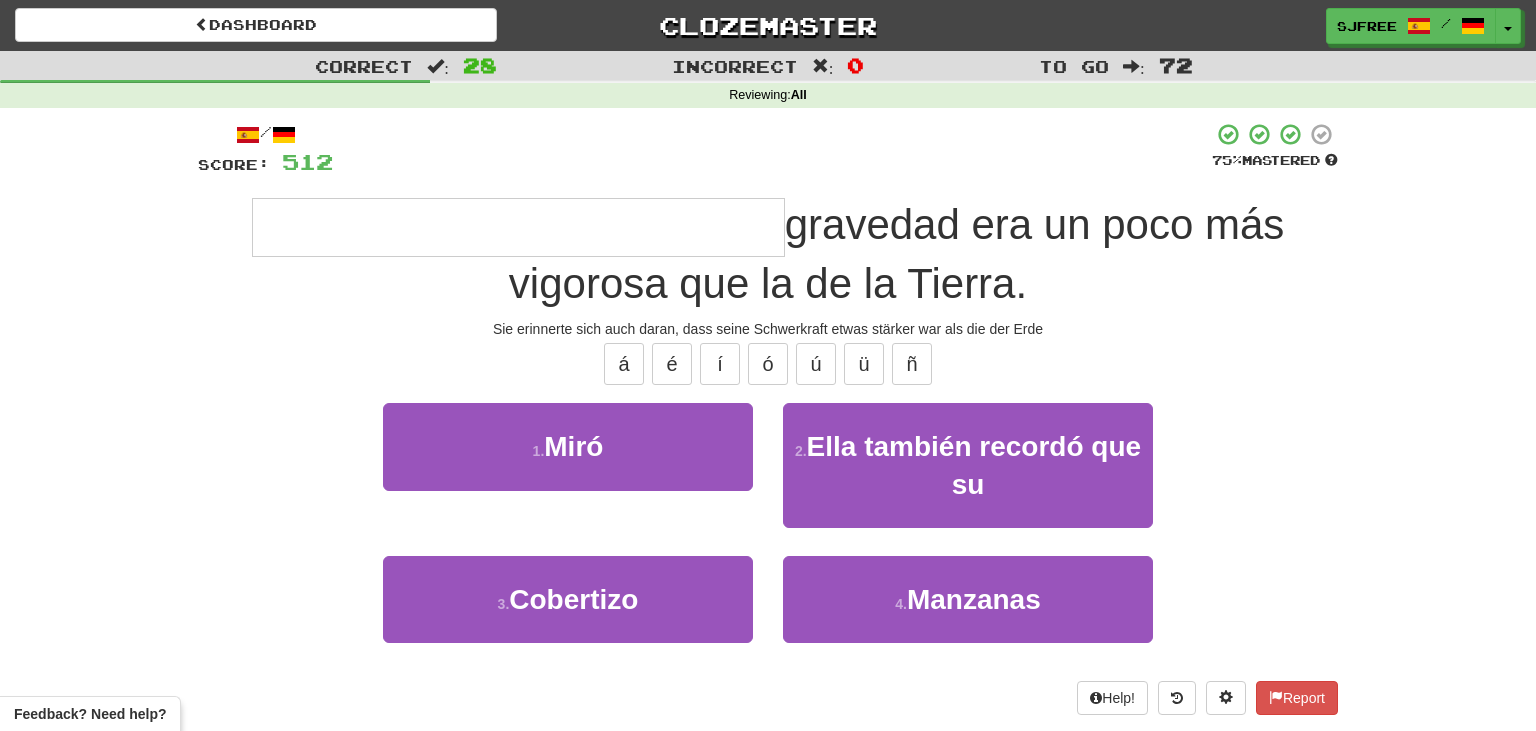 type on "**********" 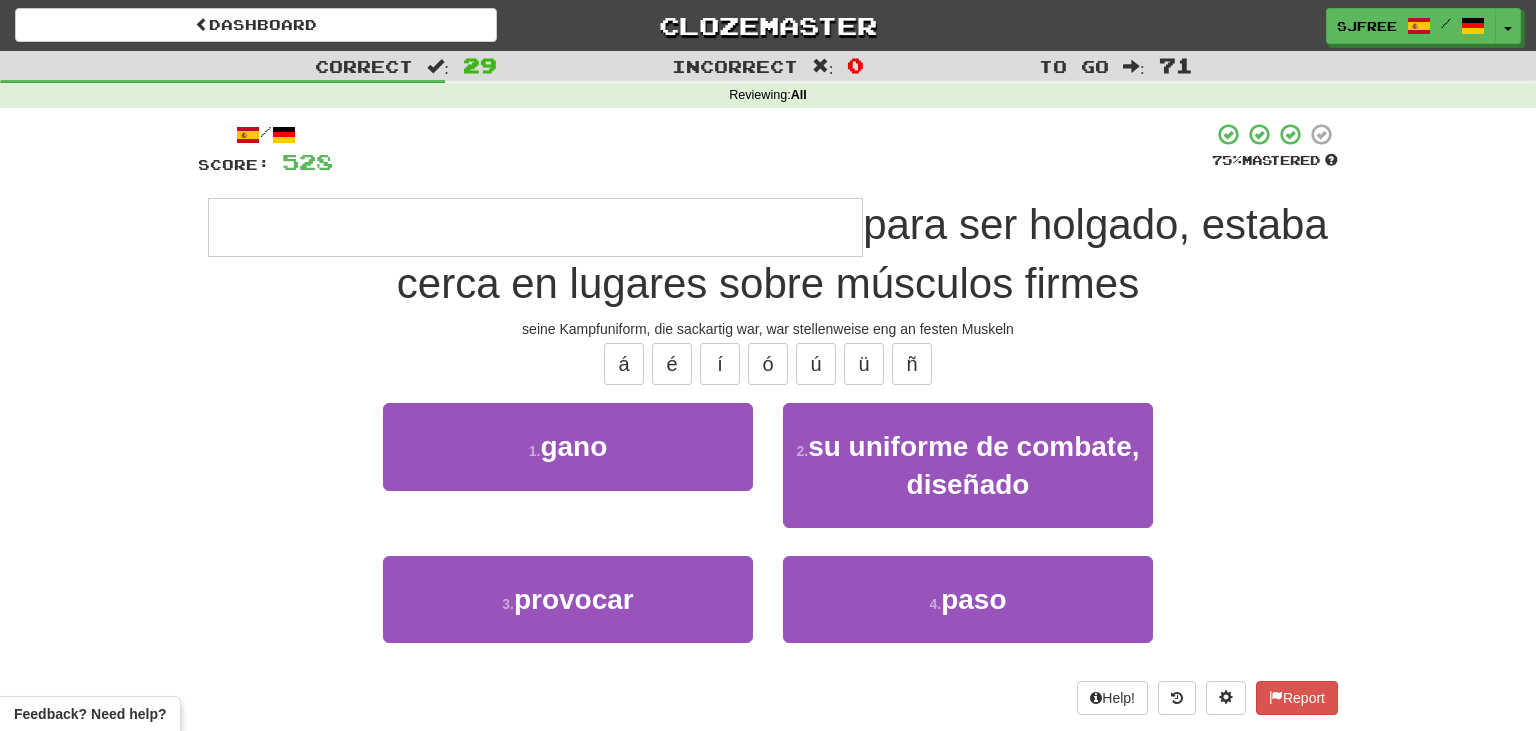 type on "**********" 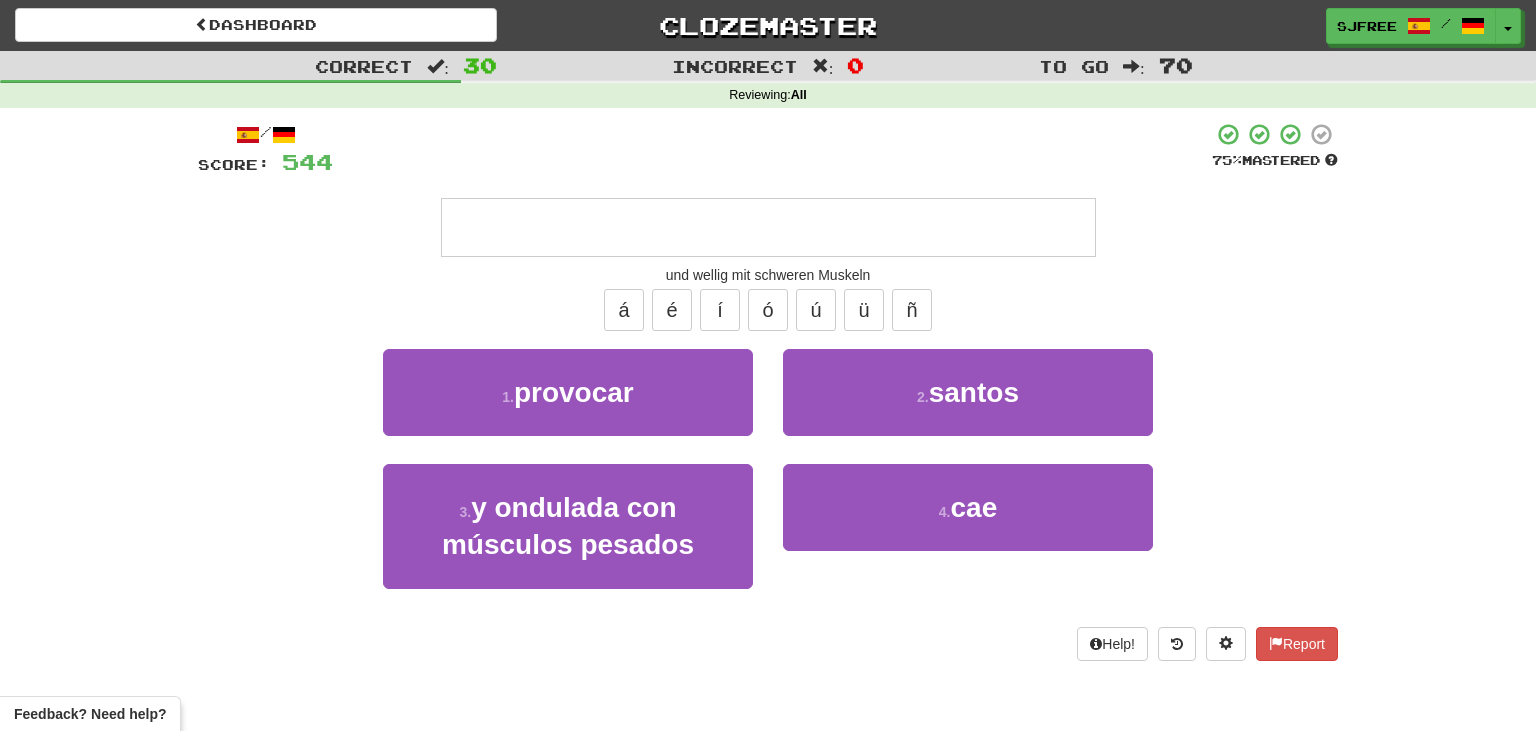 type on "**********" 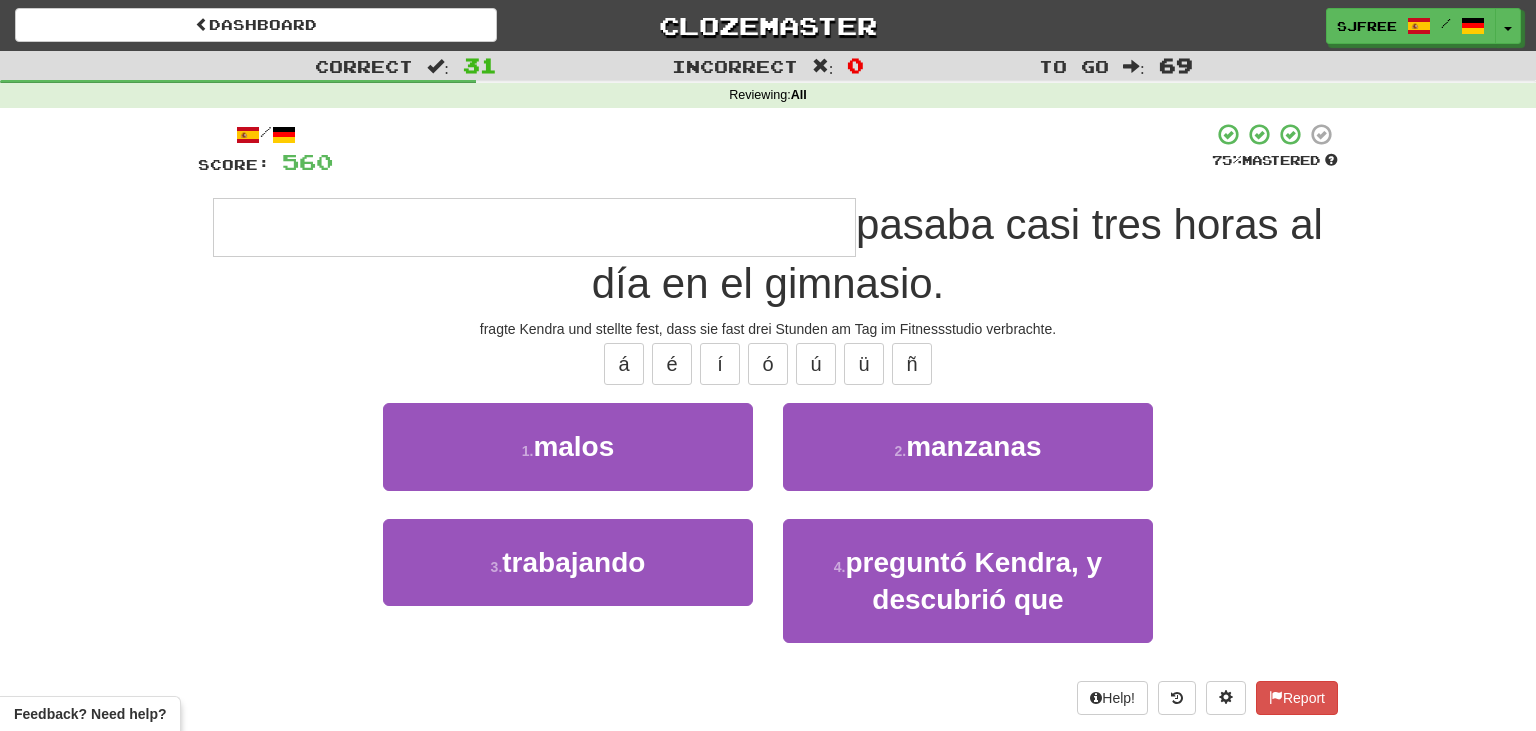 type on "**********" 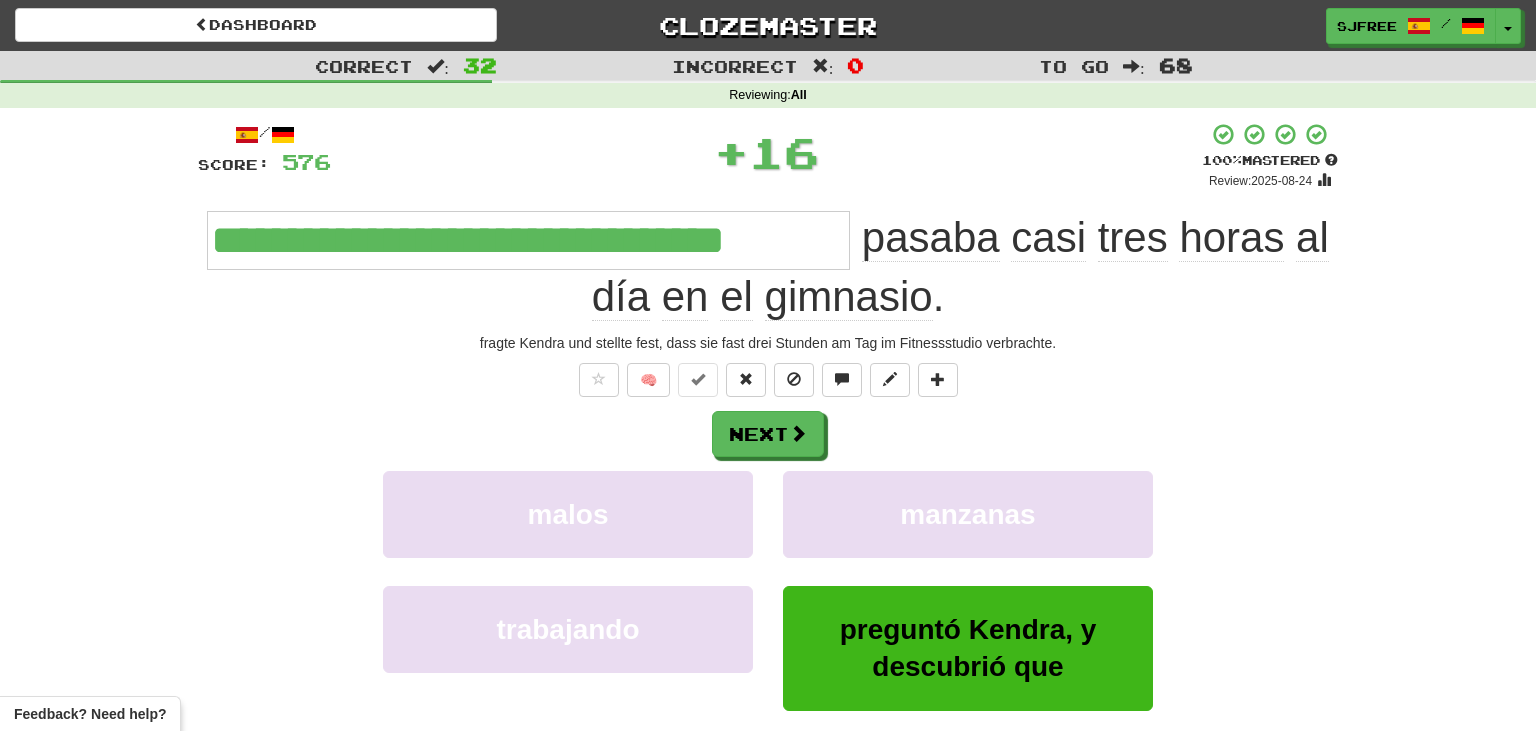 click on "**********" at bounding box center (528, 240) 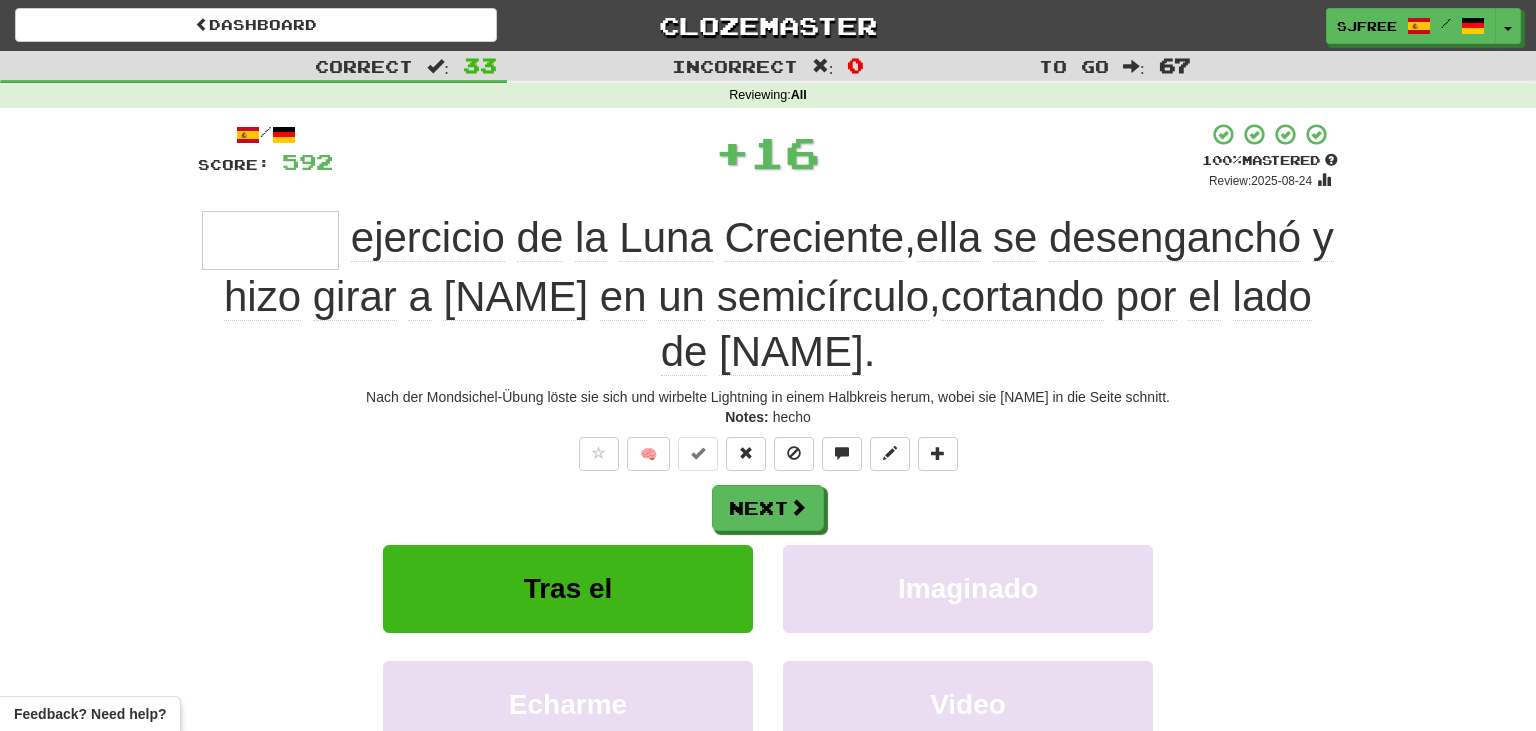 type on "*******" 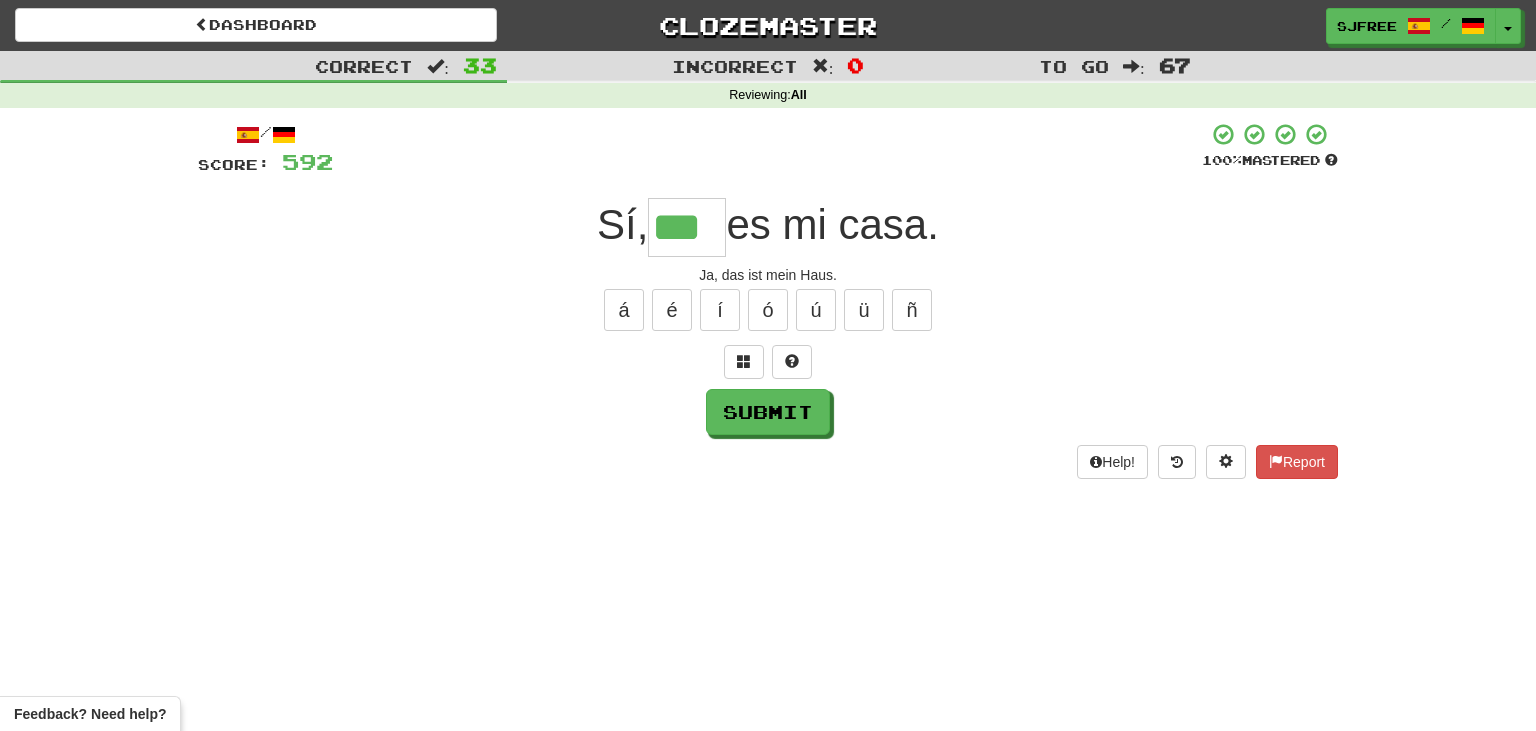type on "***" 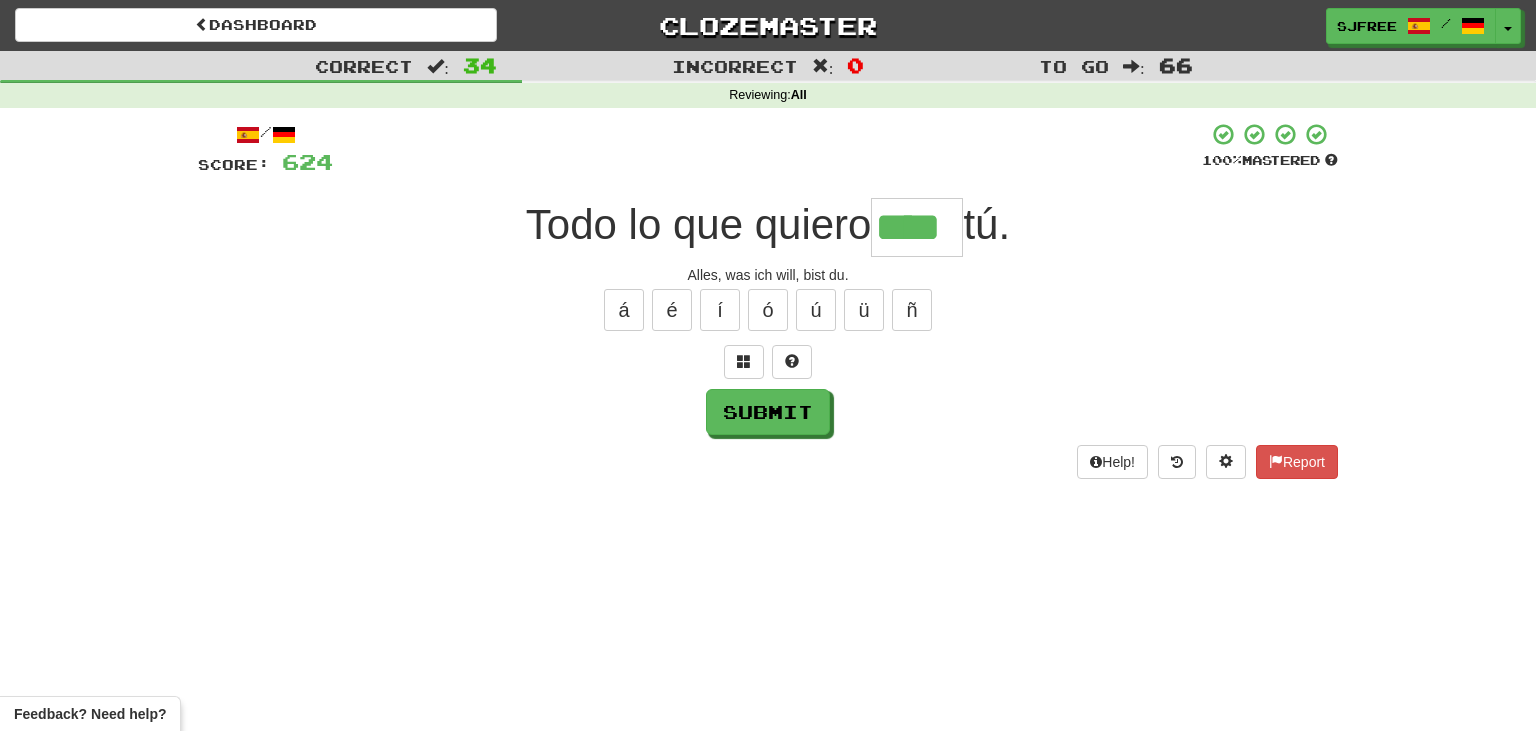 type on "****" 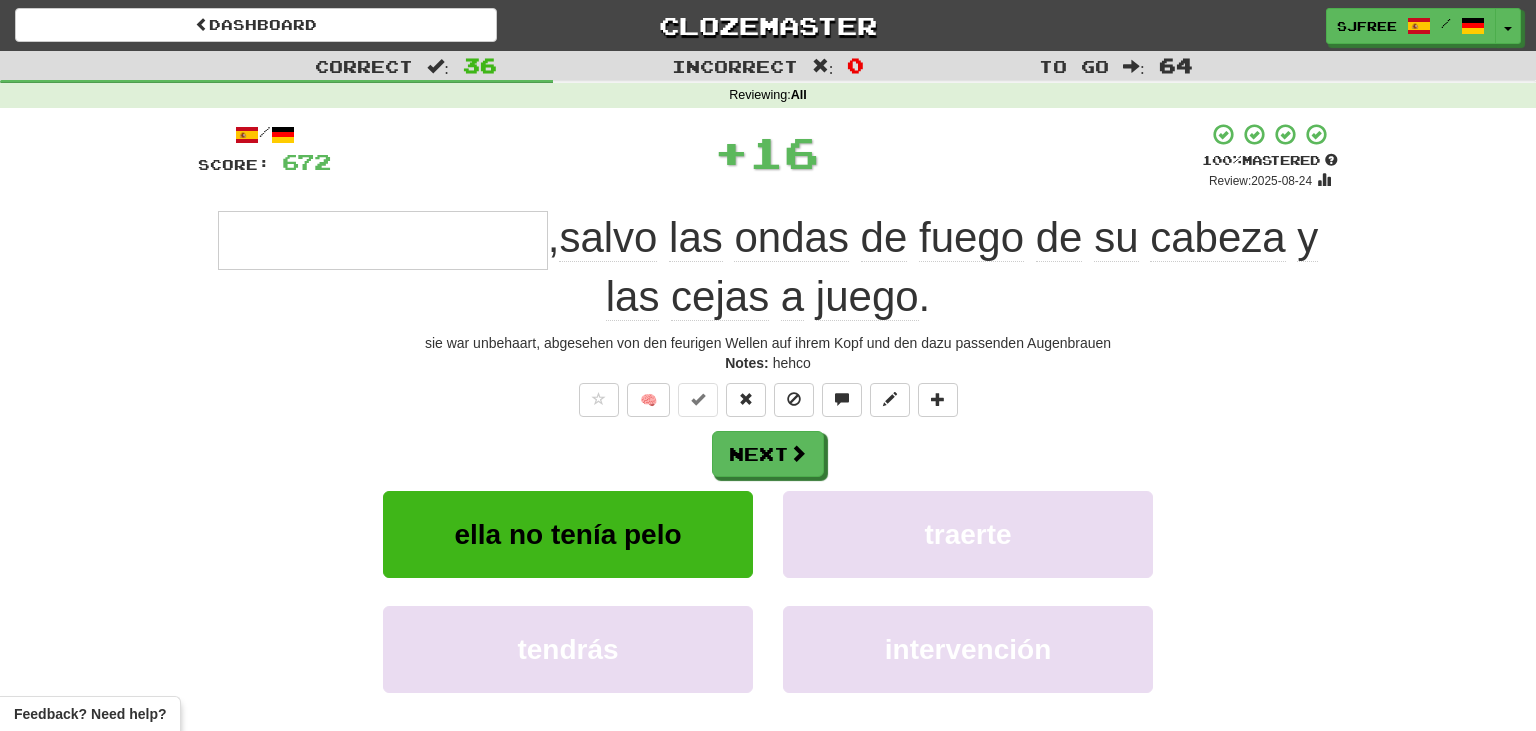 type on "**********" 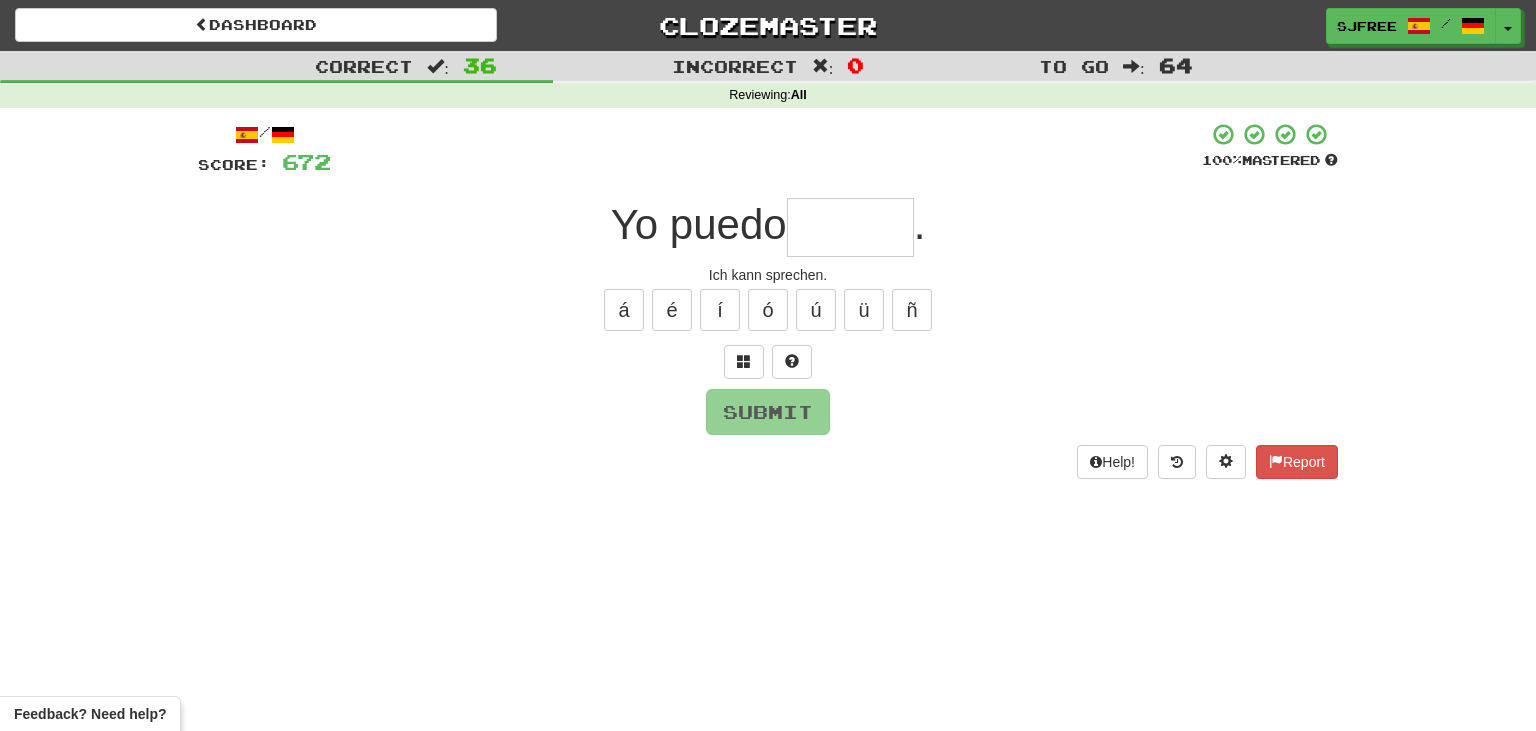 type on "*" 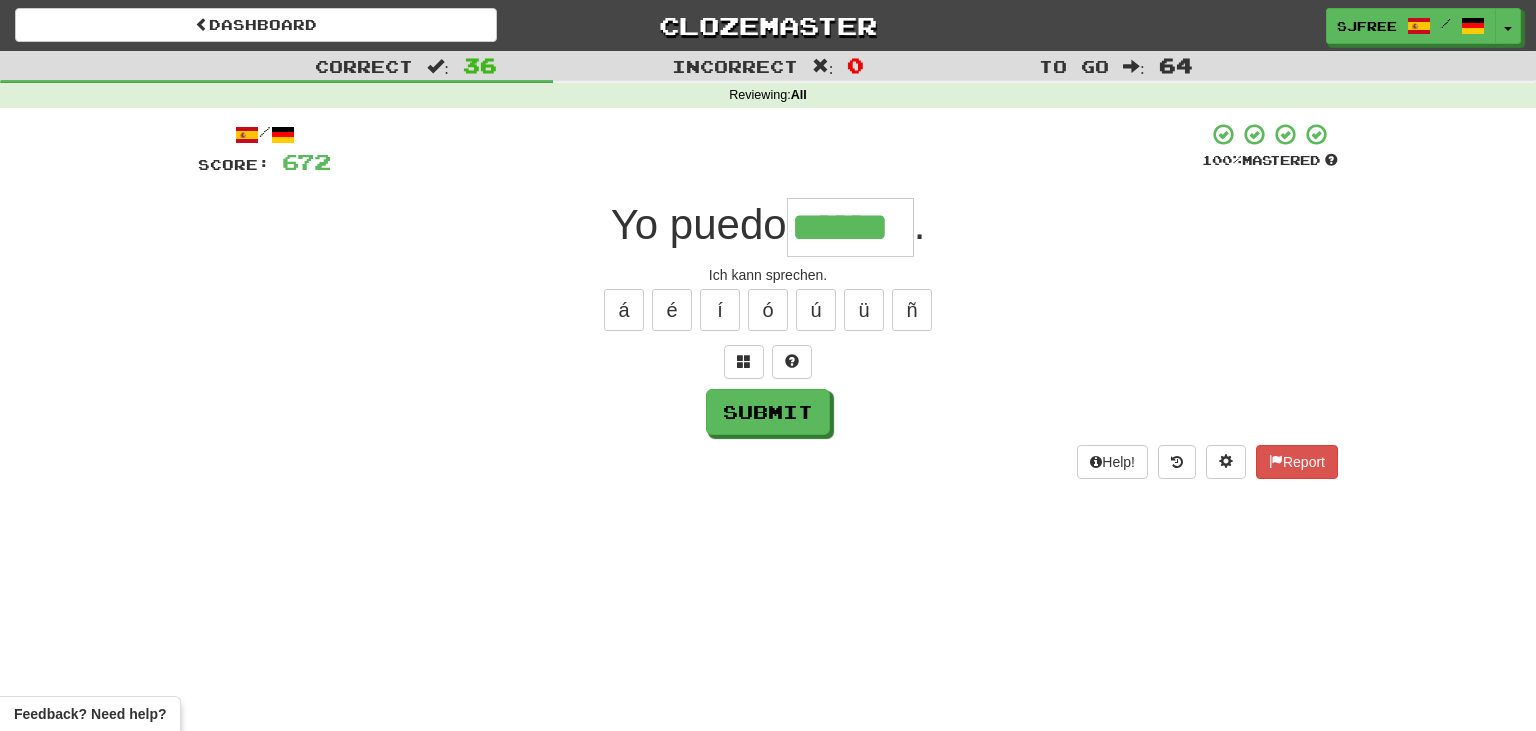 type on "******" 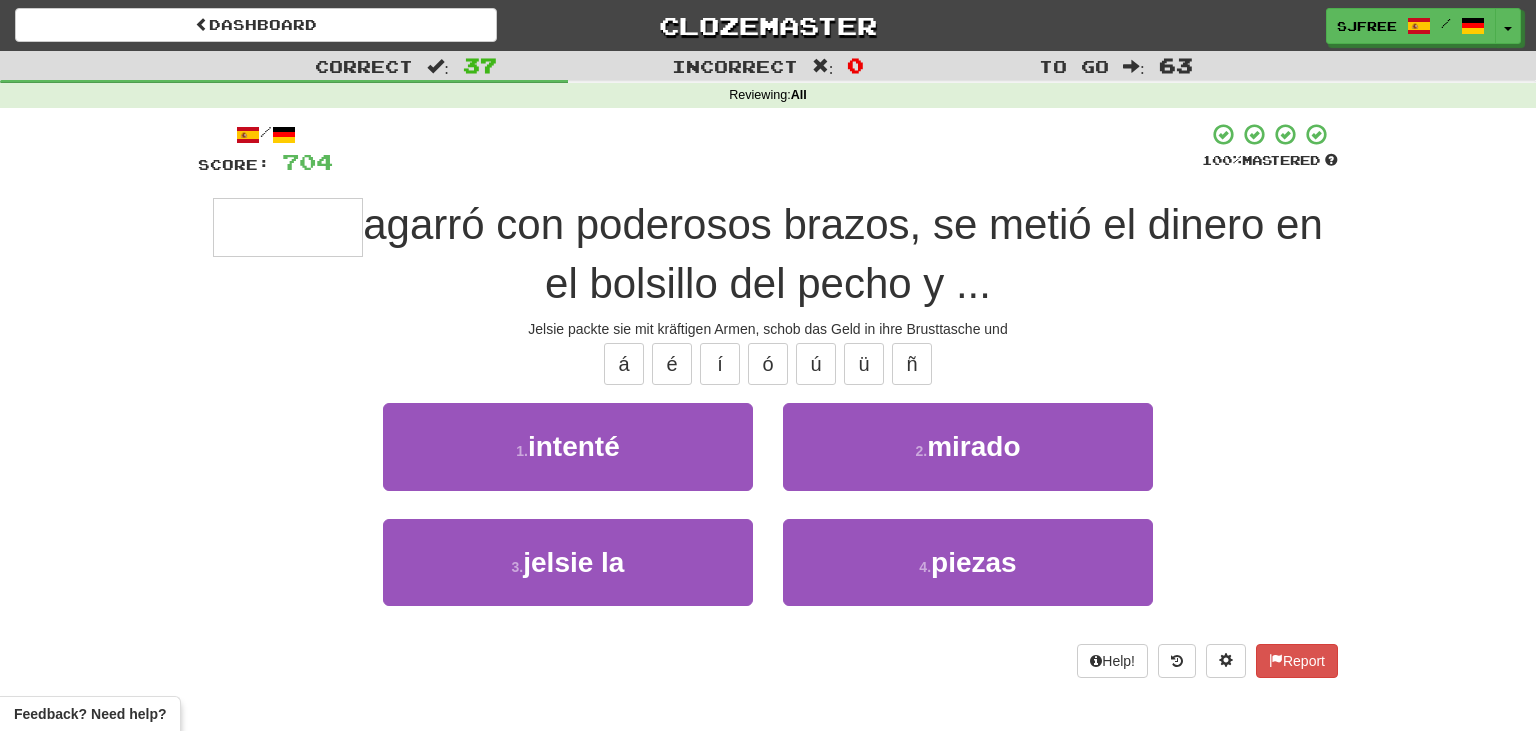 type on "*********" 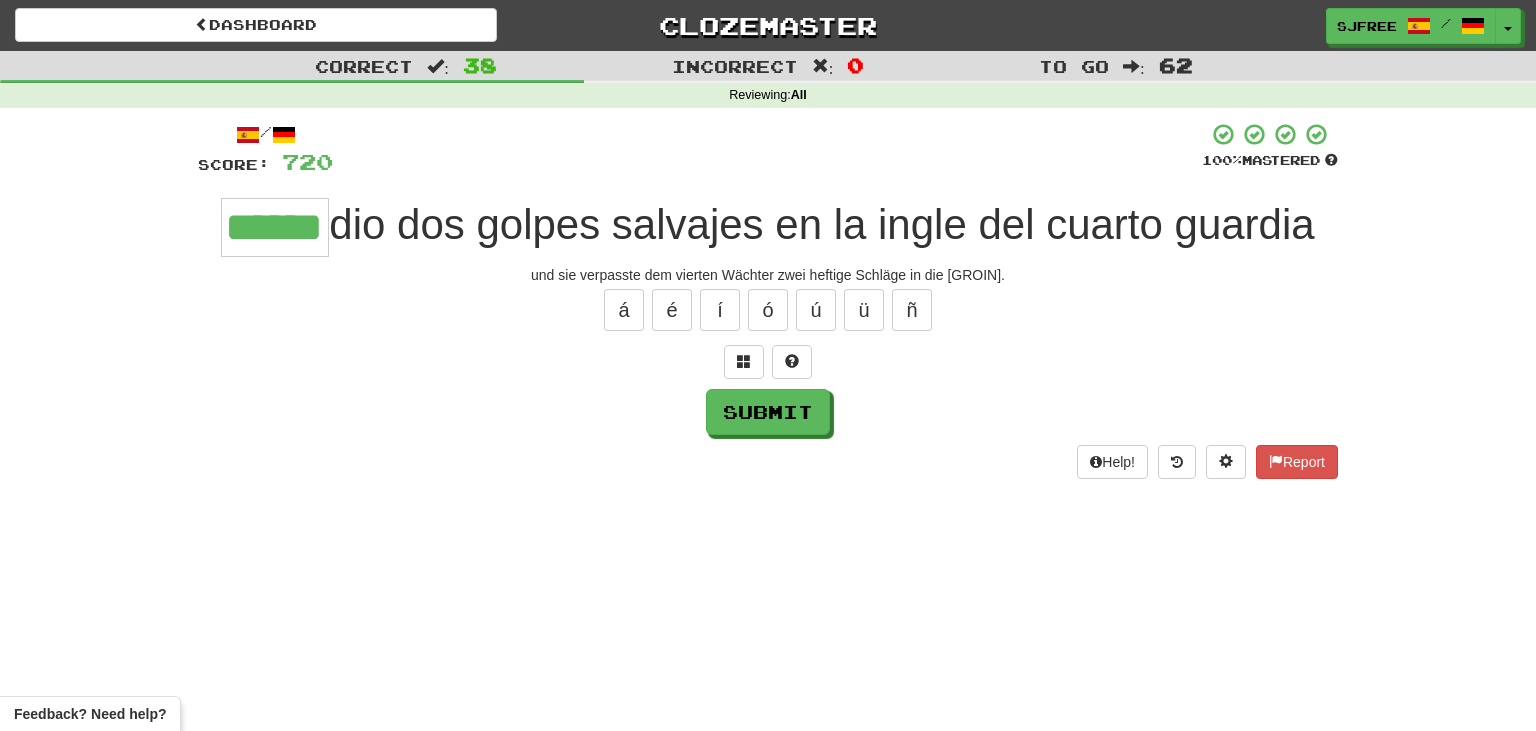 type on "******" 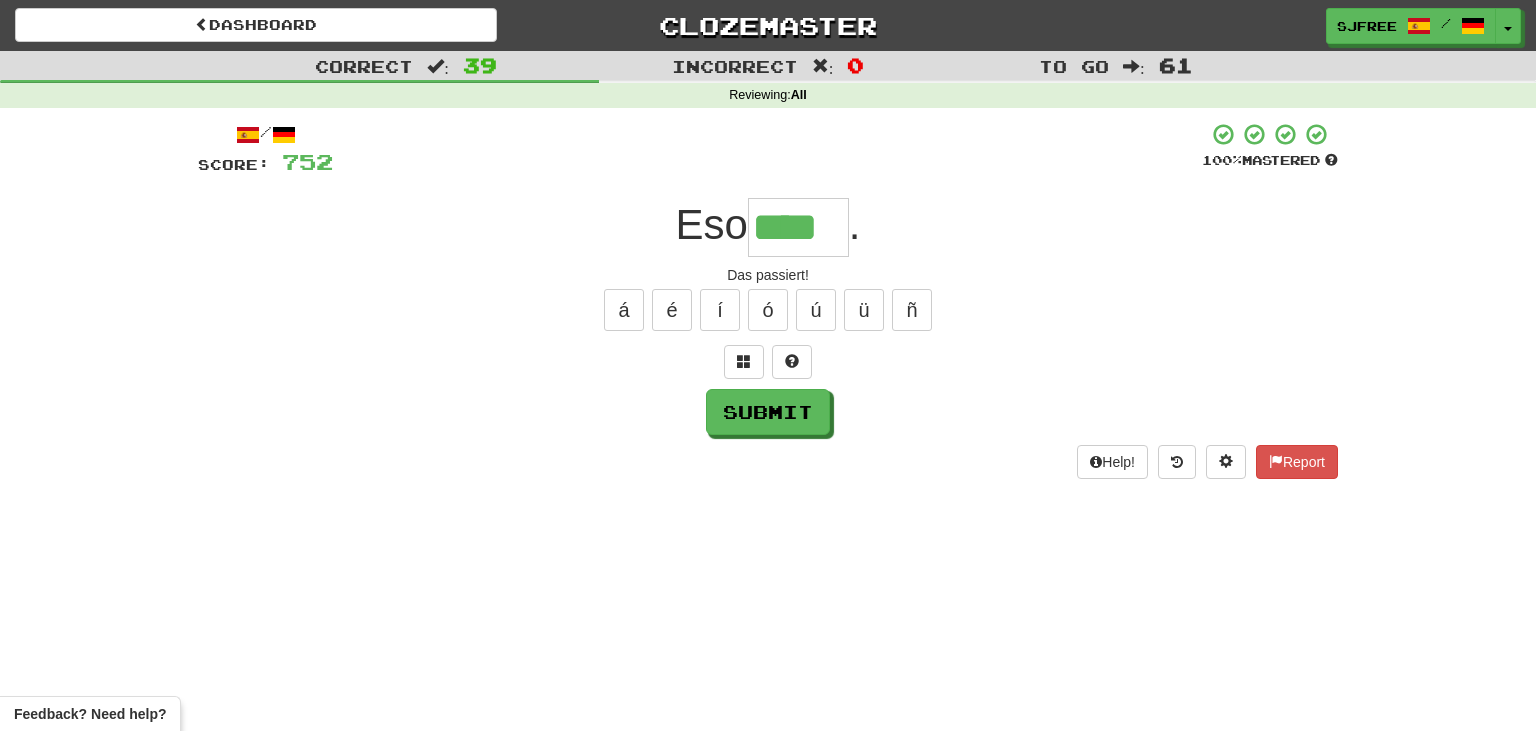 type on "****" 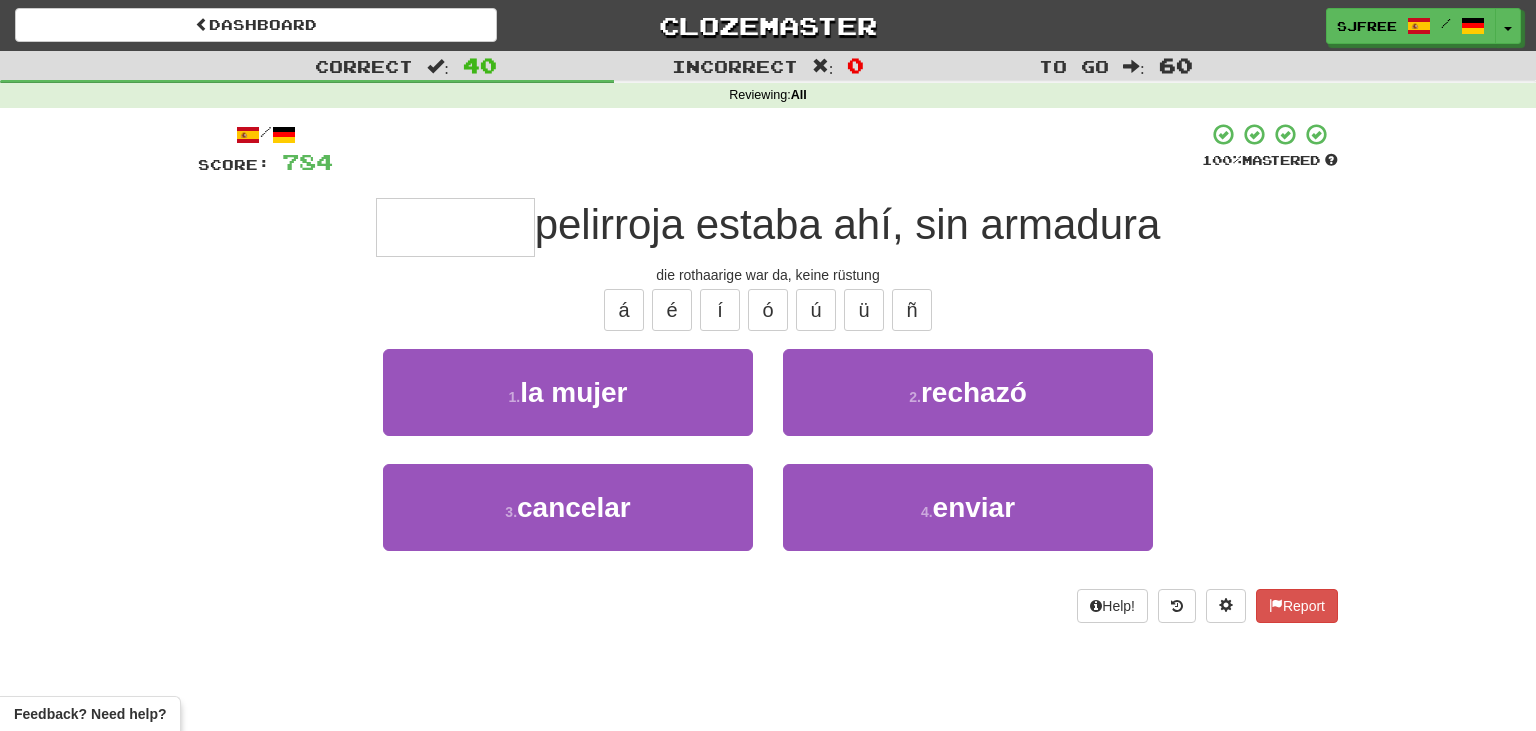 type on "********" 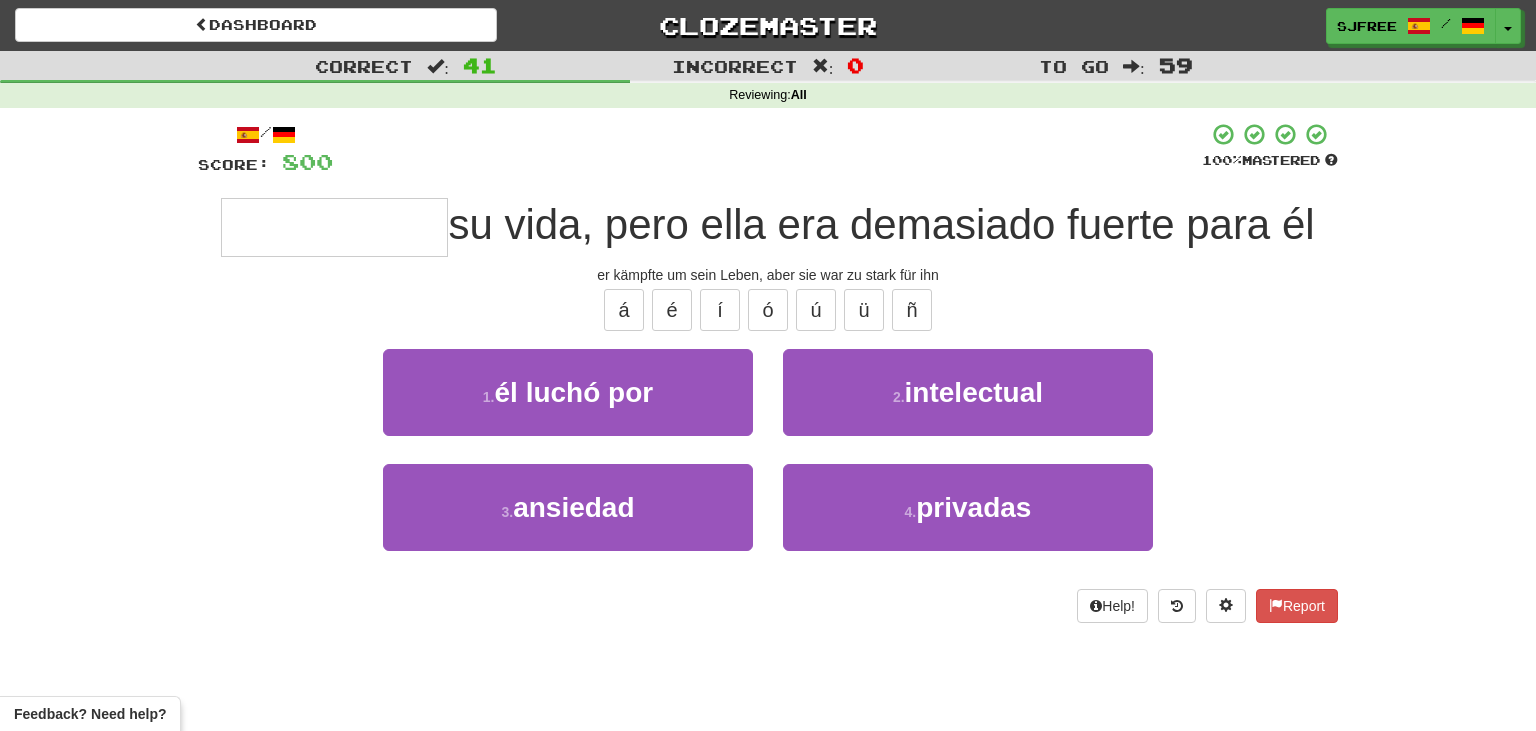 type on "**********" 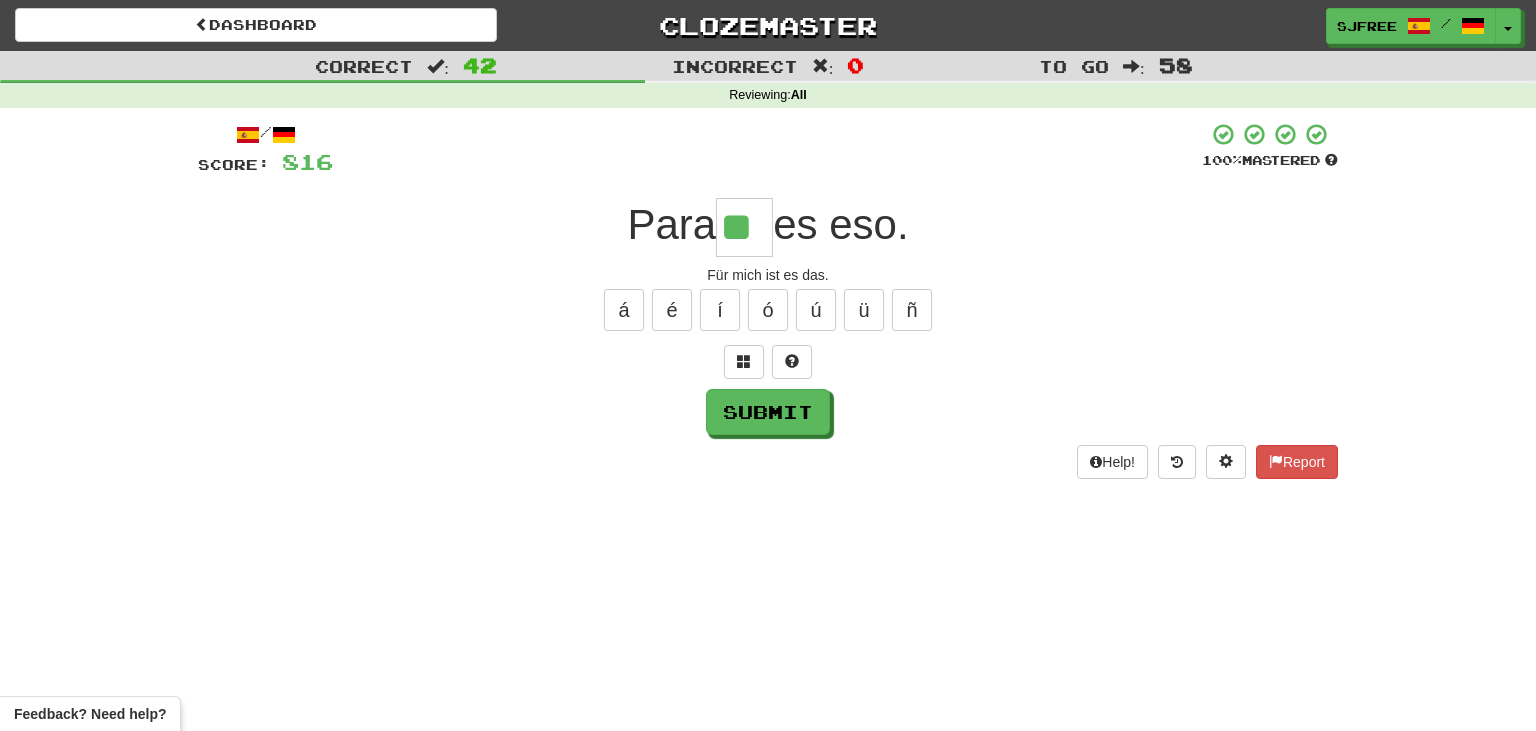 type on "**" 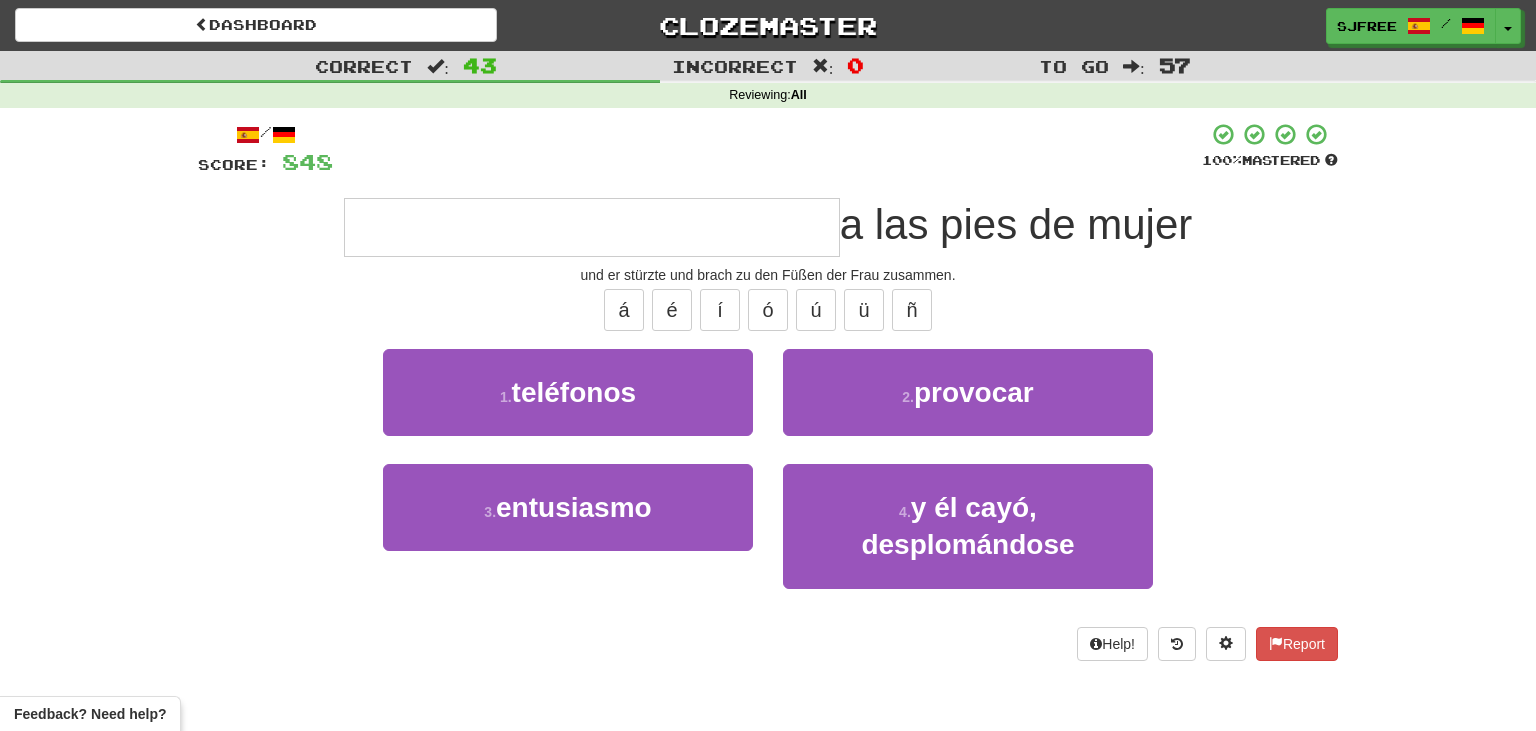 type on "**********" 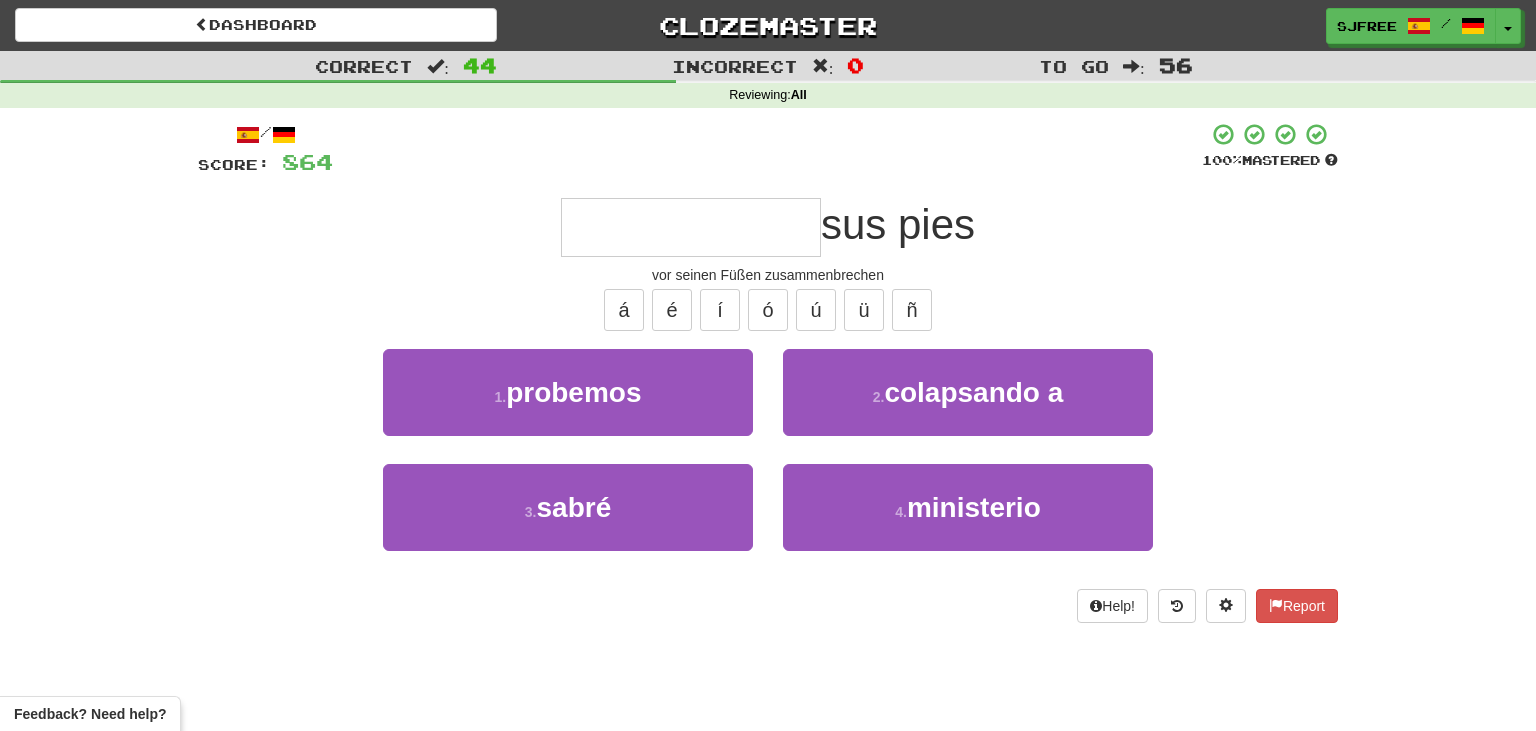 type on "**********" 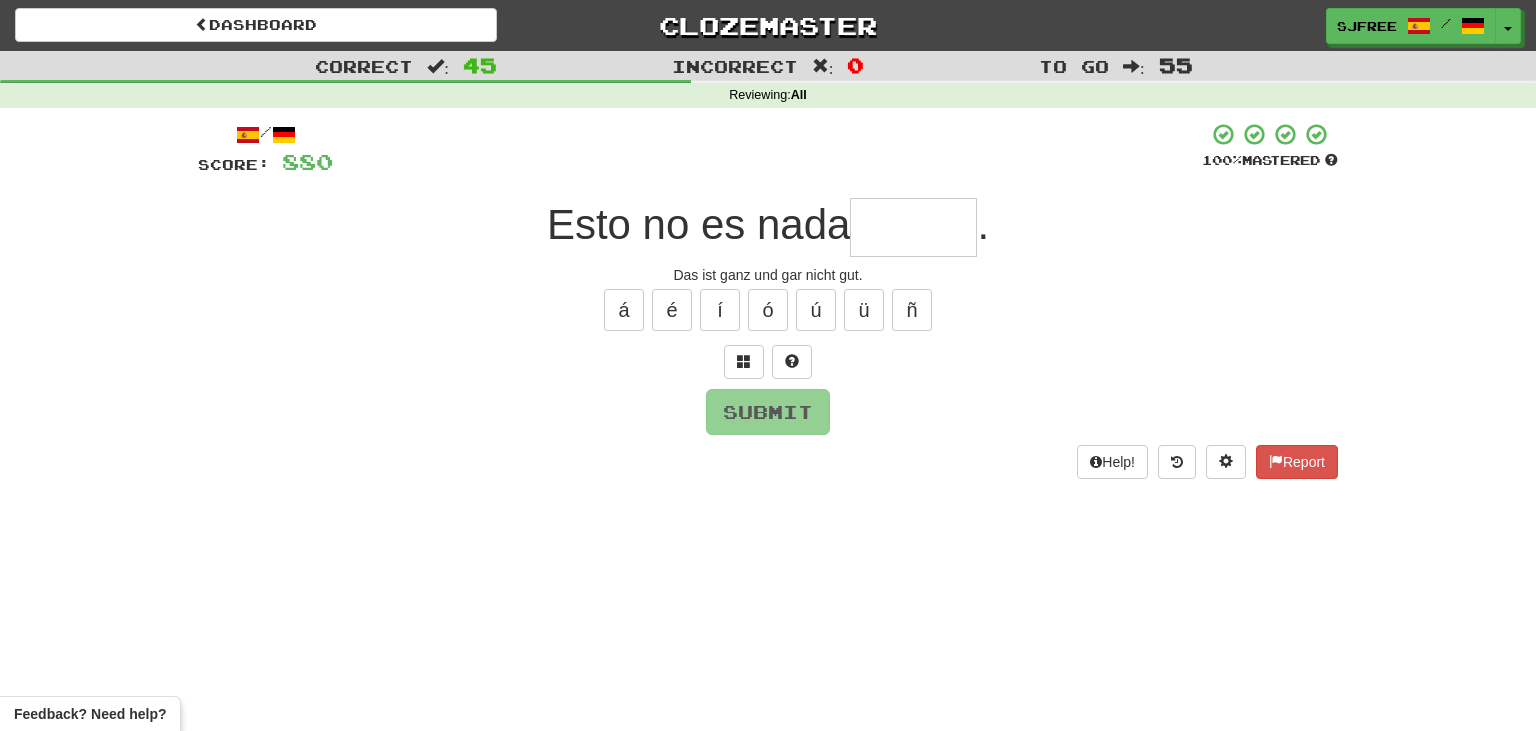 click on "Esto no es nada" at bounding box center (699, 224) 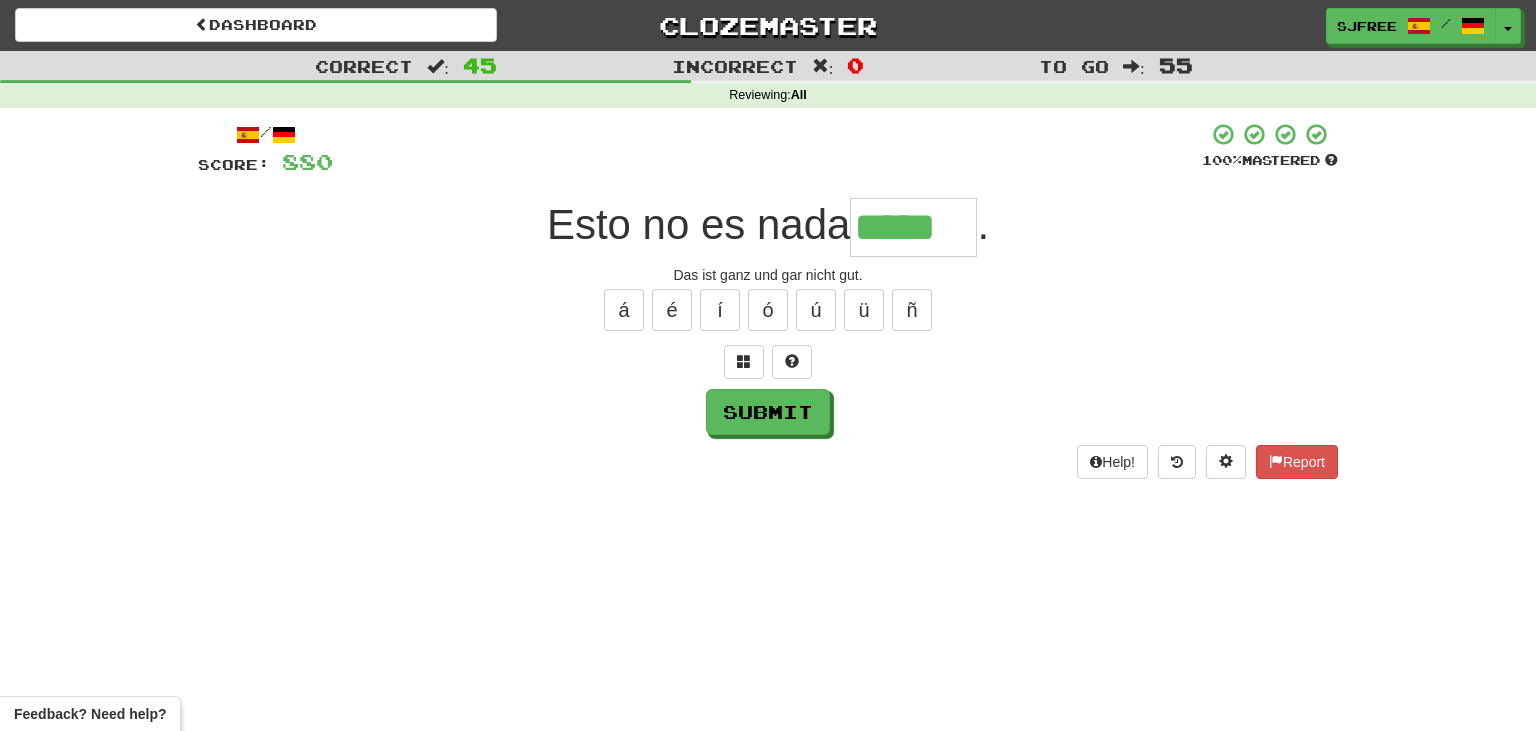 type on "*****" 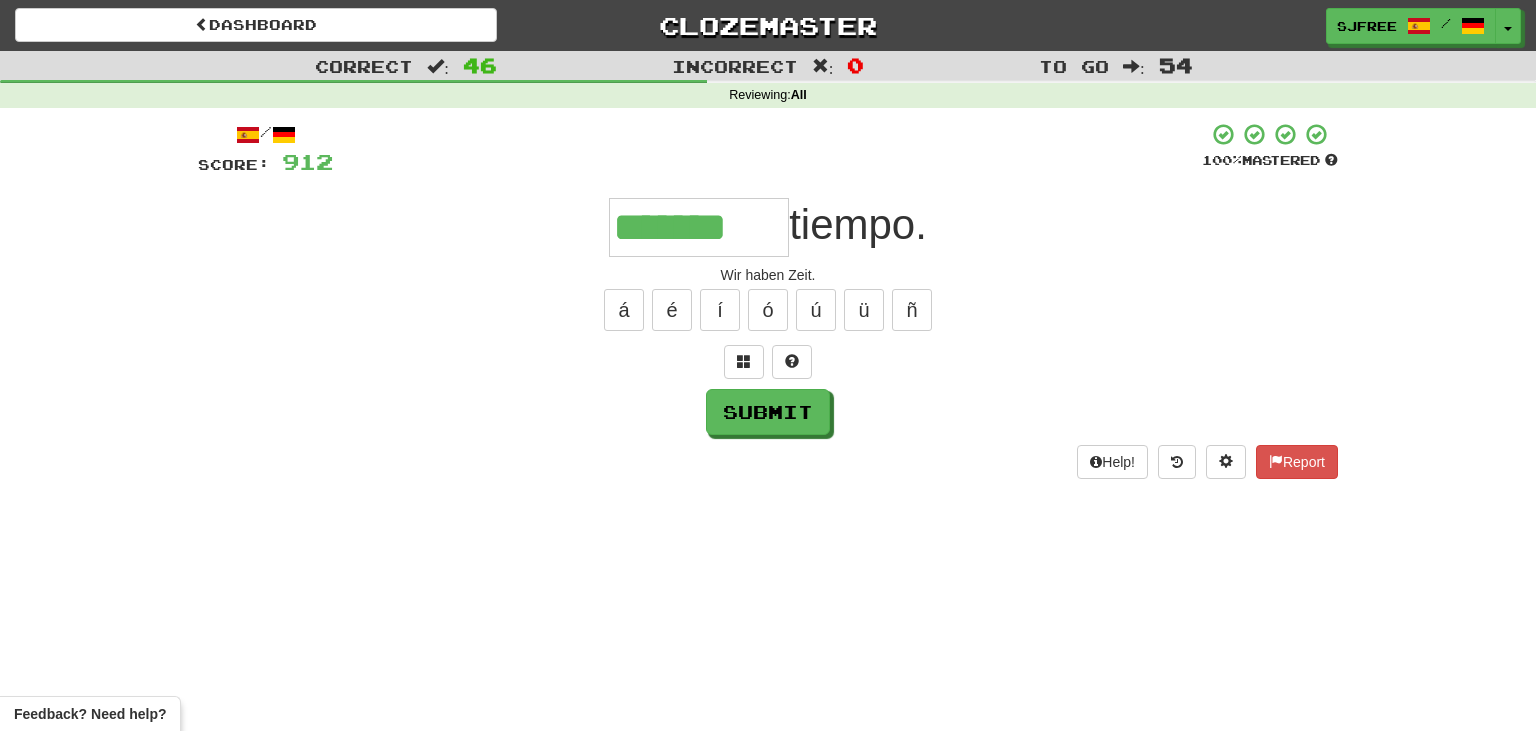 type on "*******" 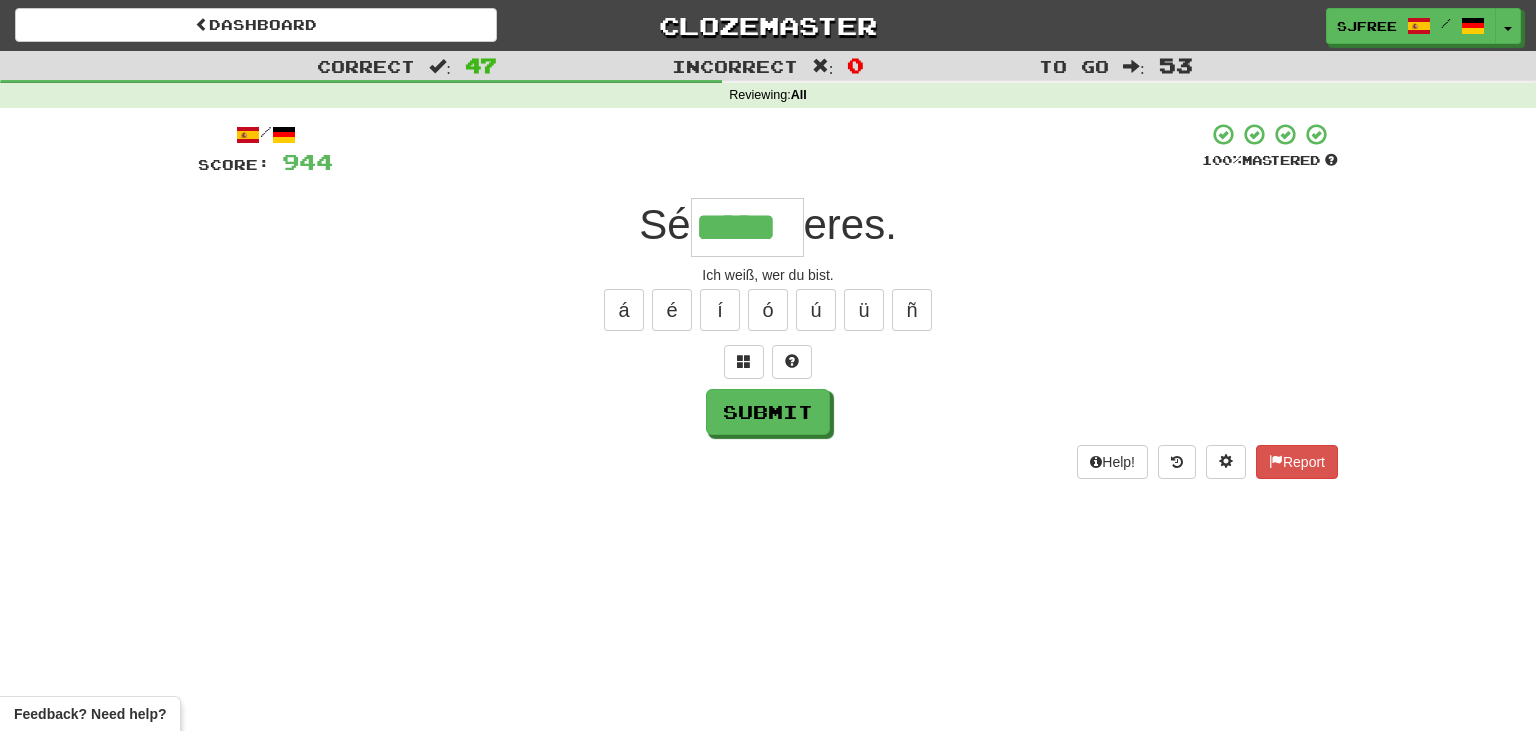 type on "*****" 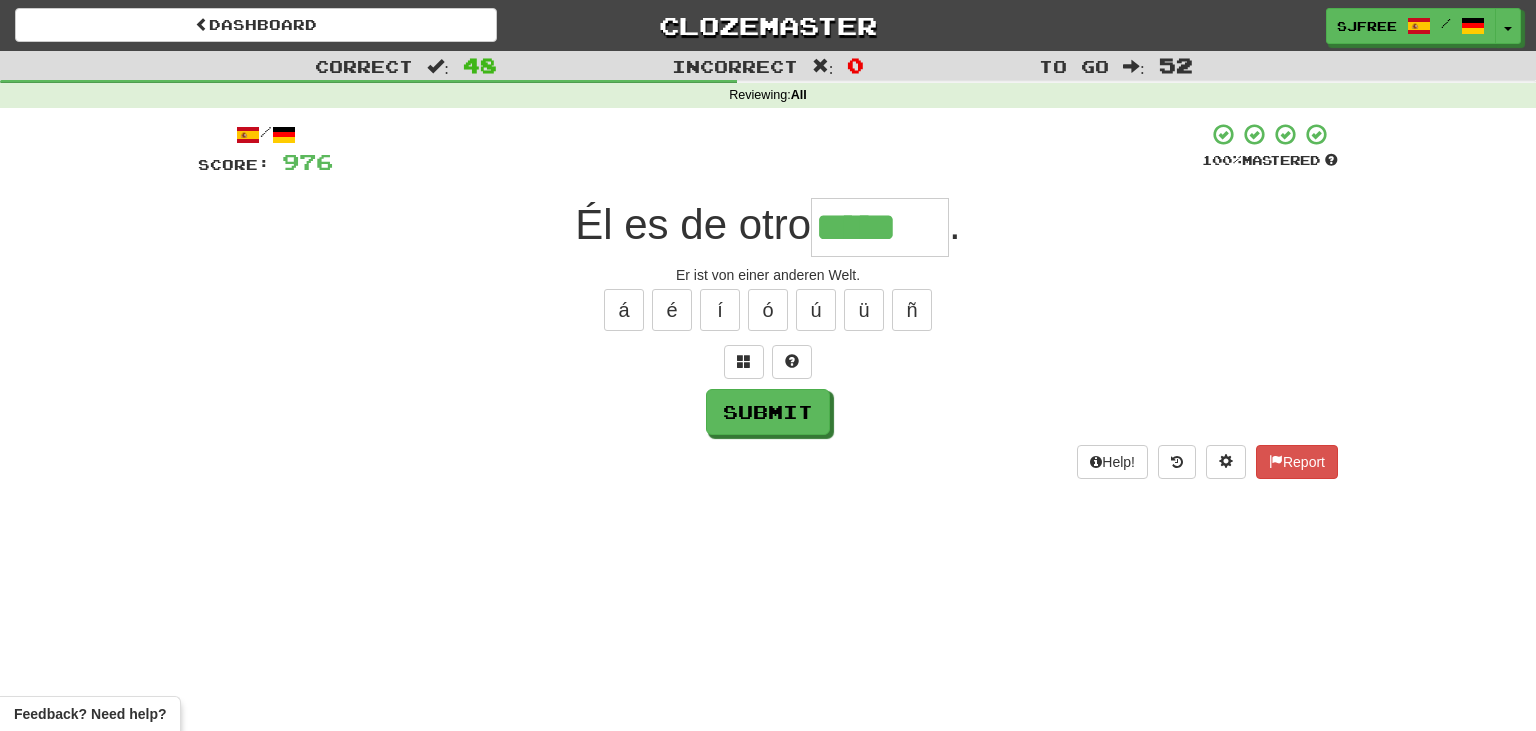 type on "*****" 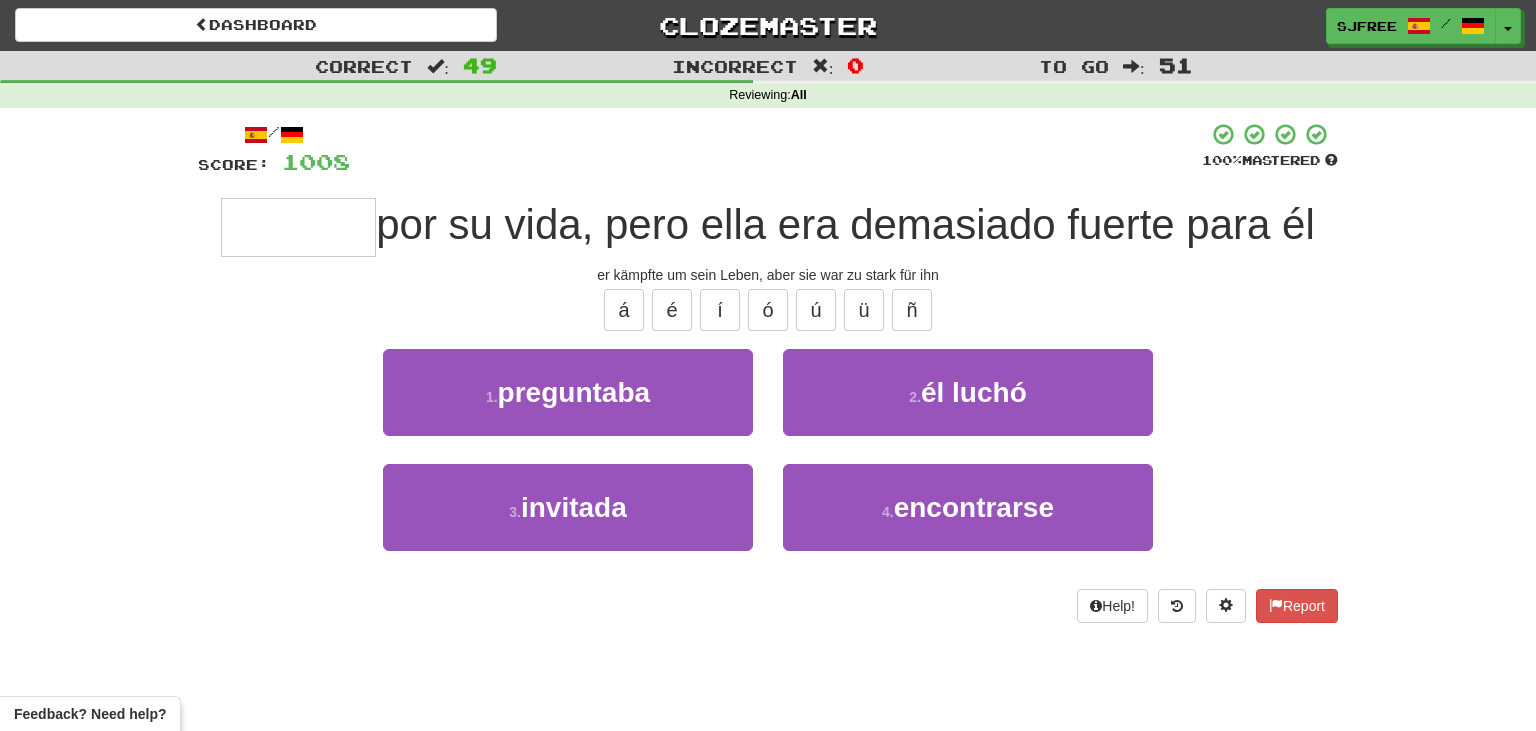 type on "********" 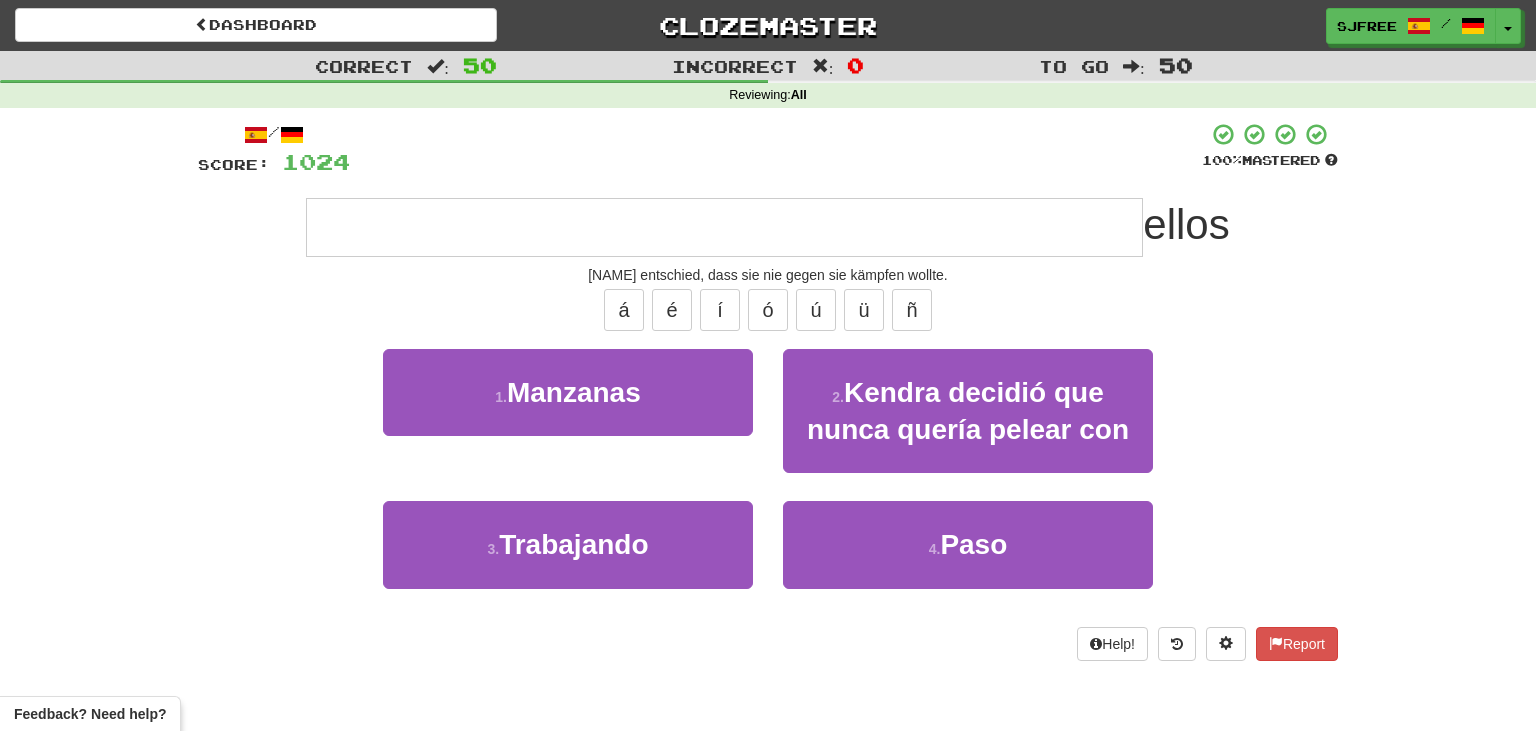 type on "**********" 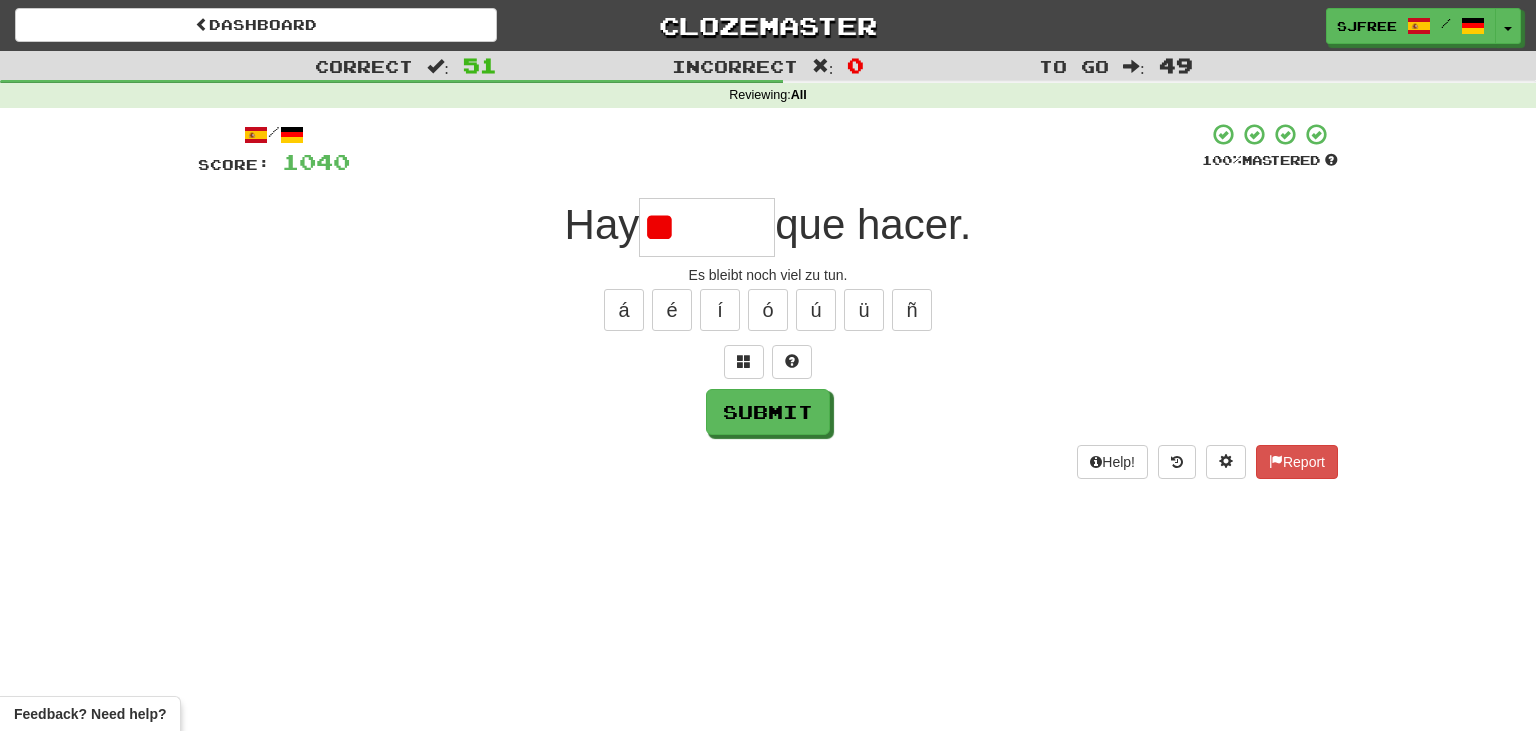 type on "*" 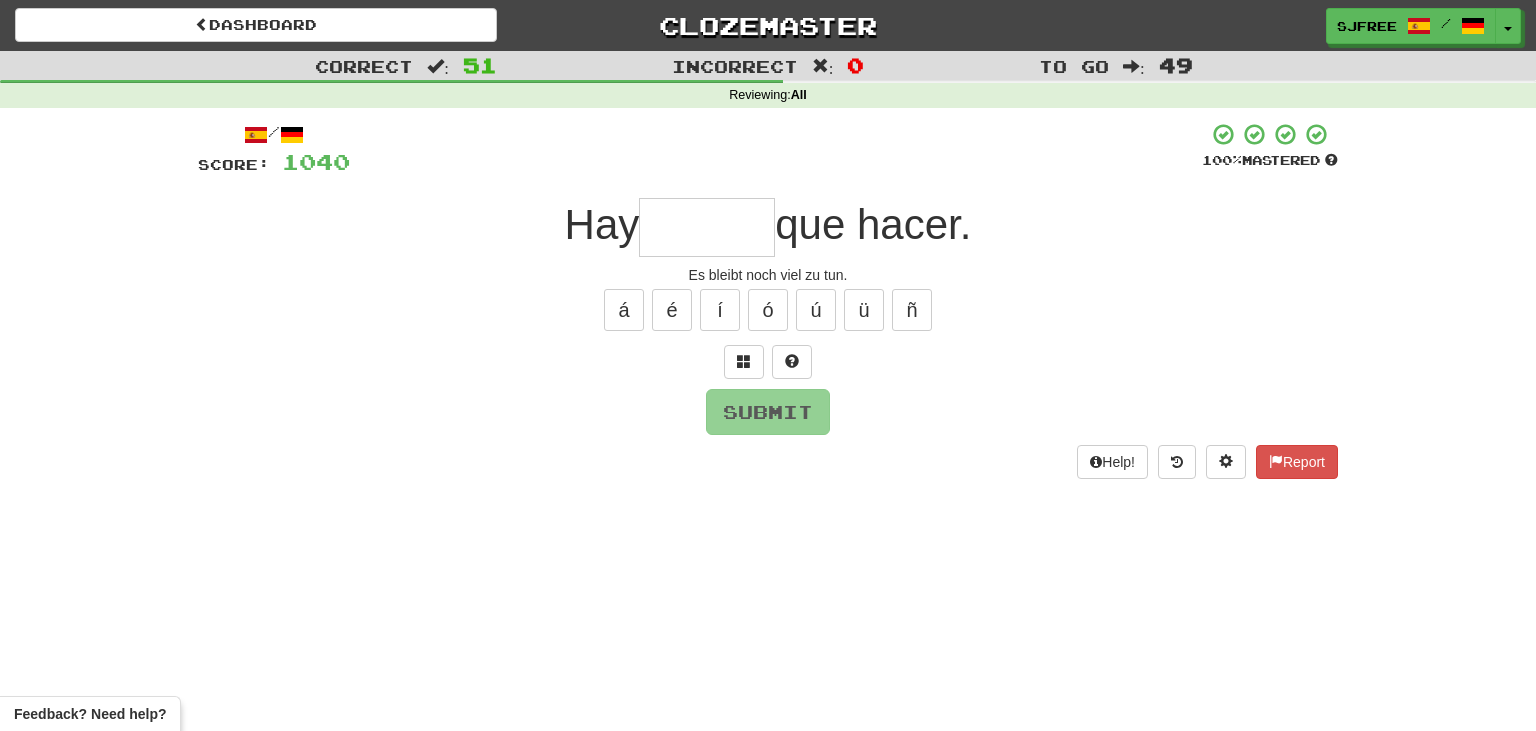 type on "*" 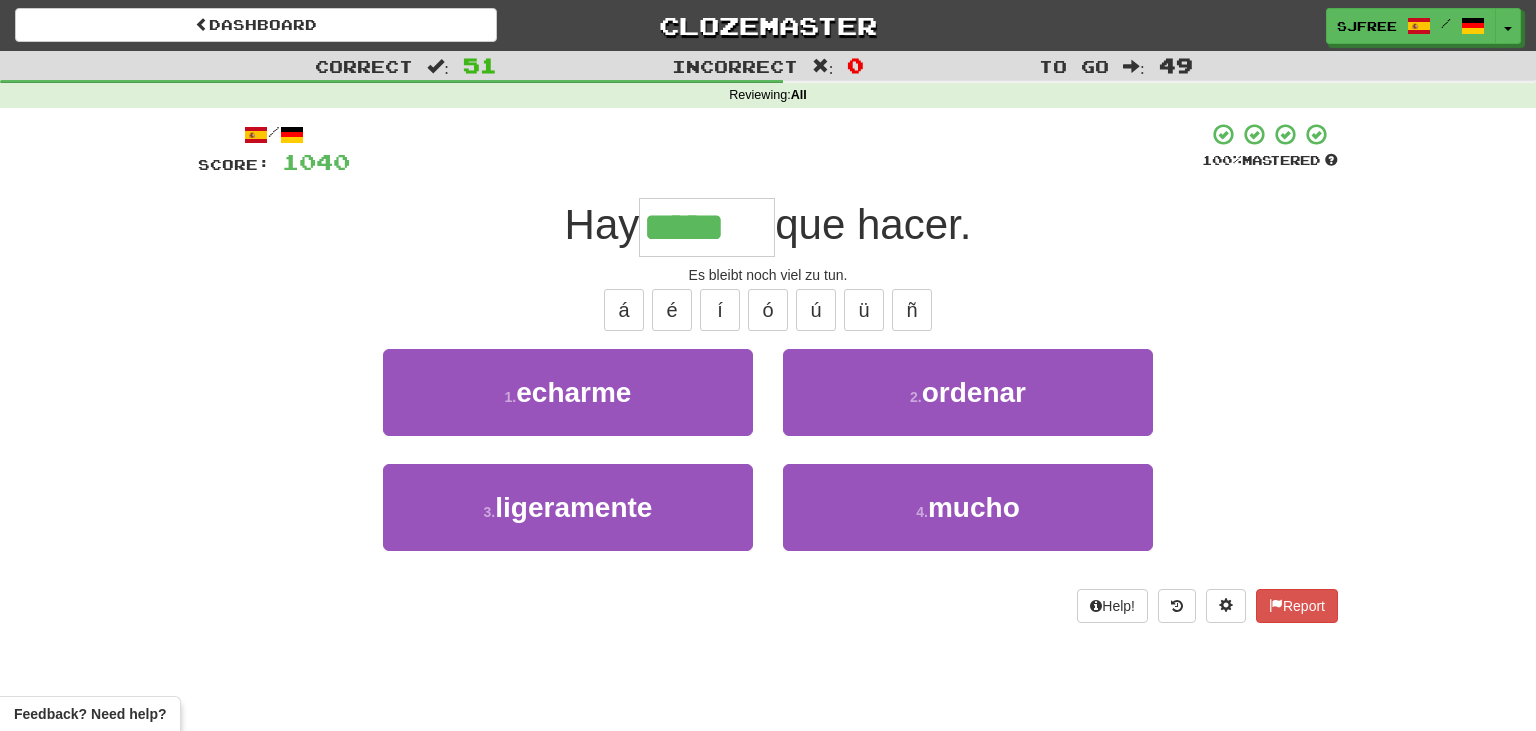 type on "*****" 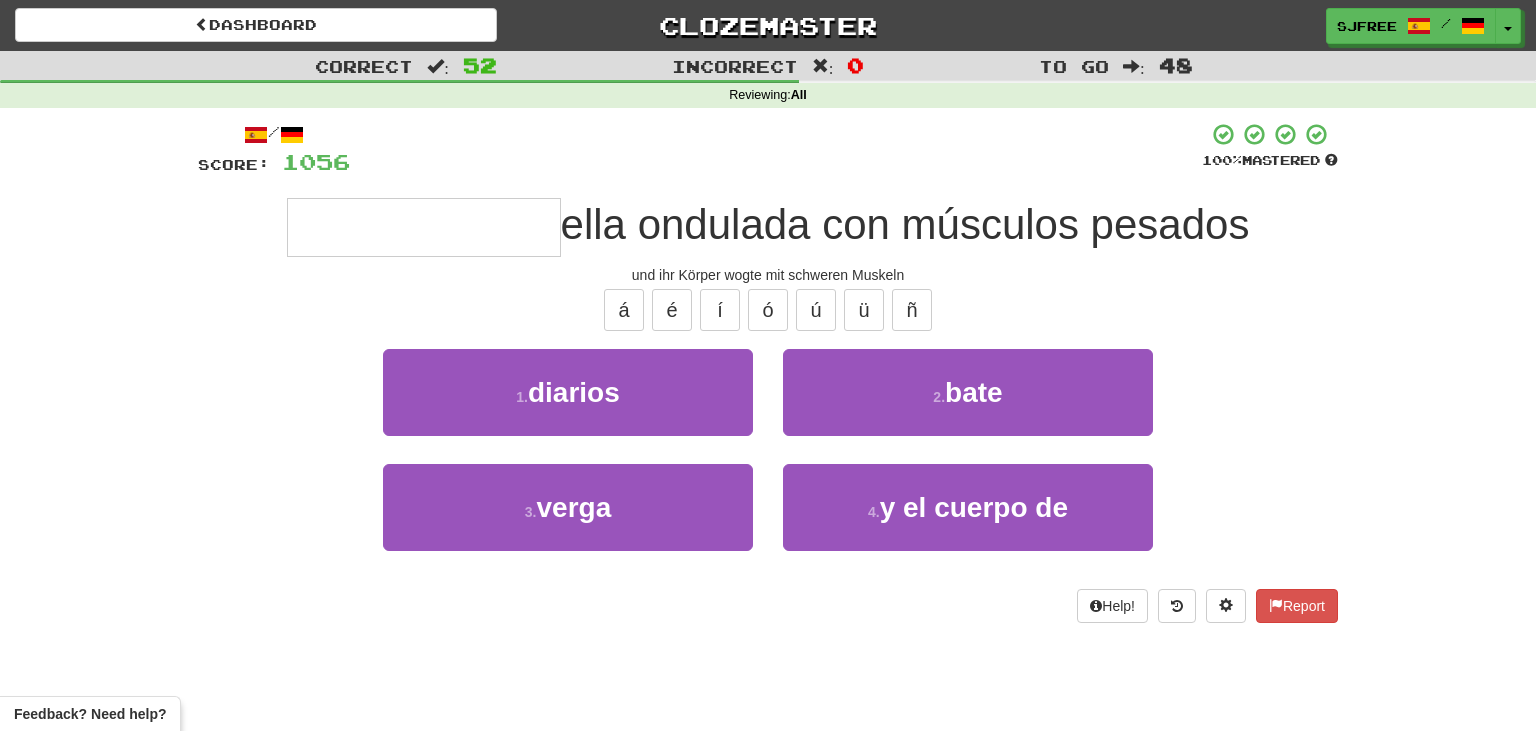 type on "**********" 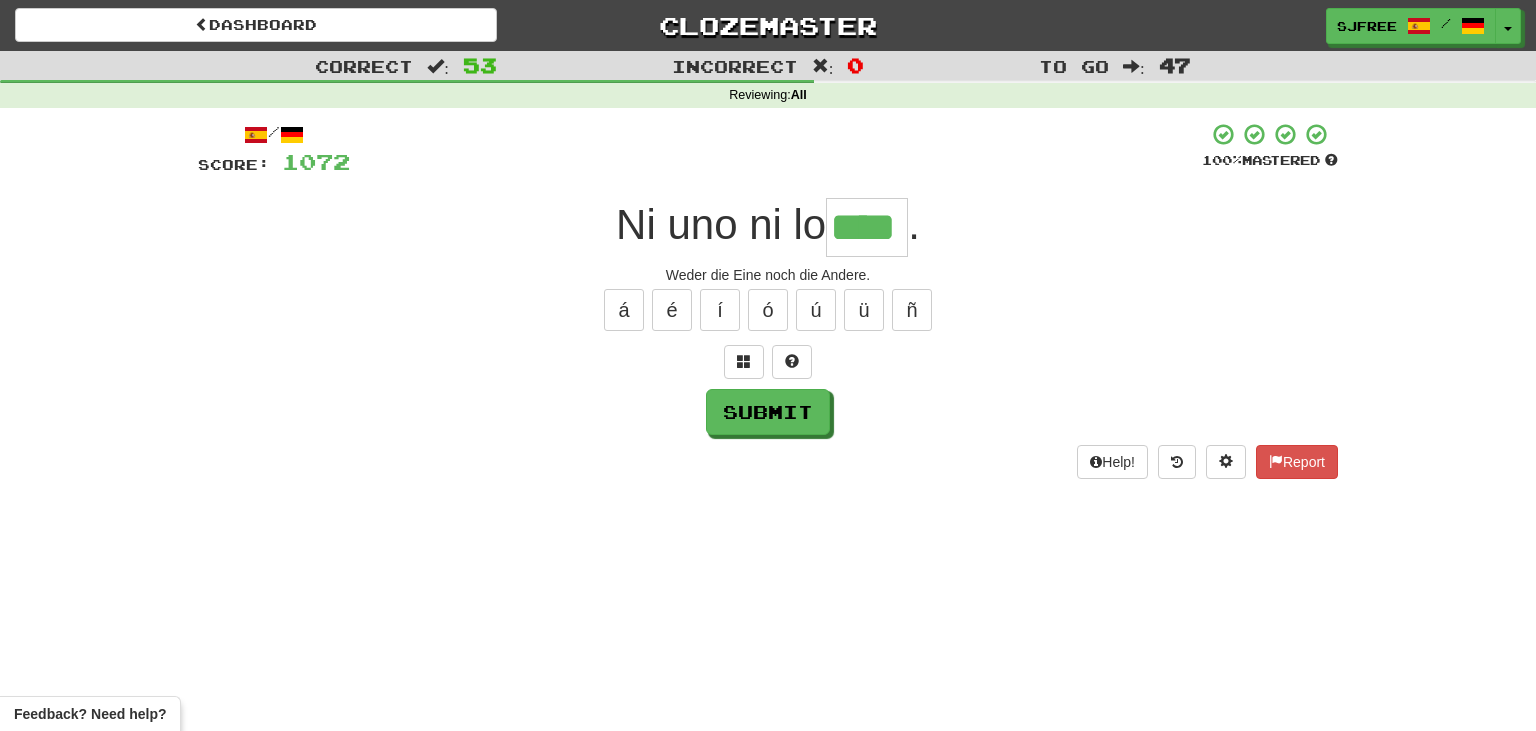 type on "****" 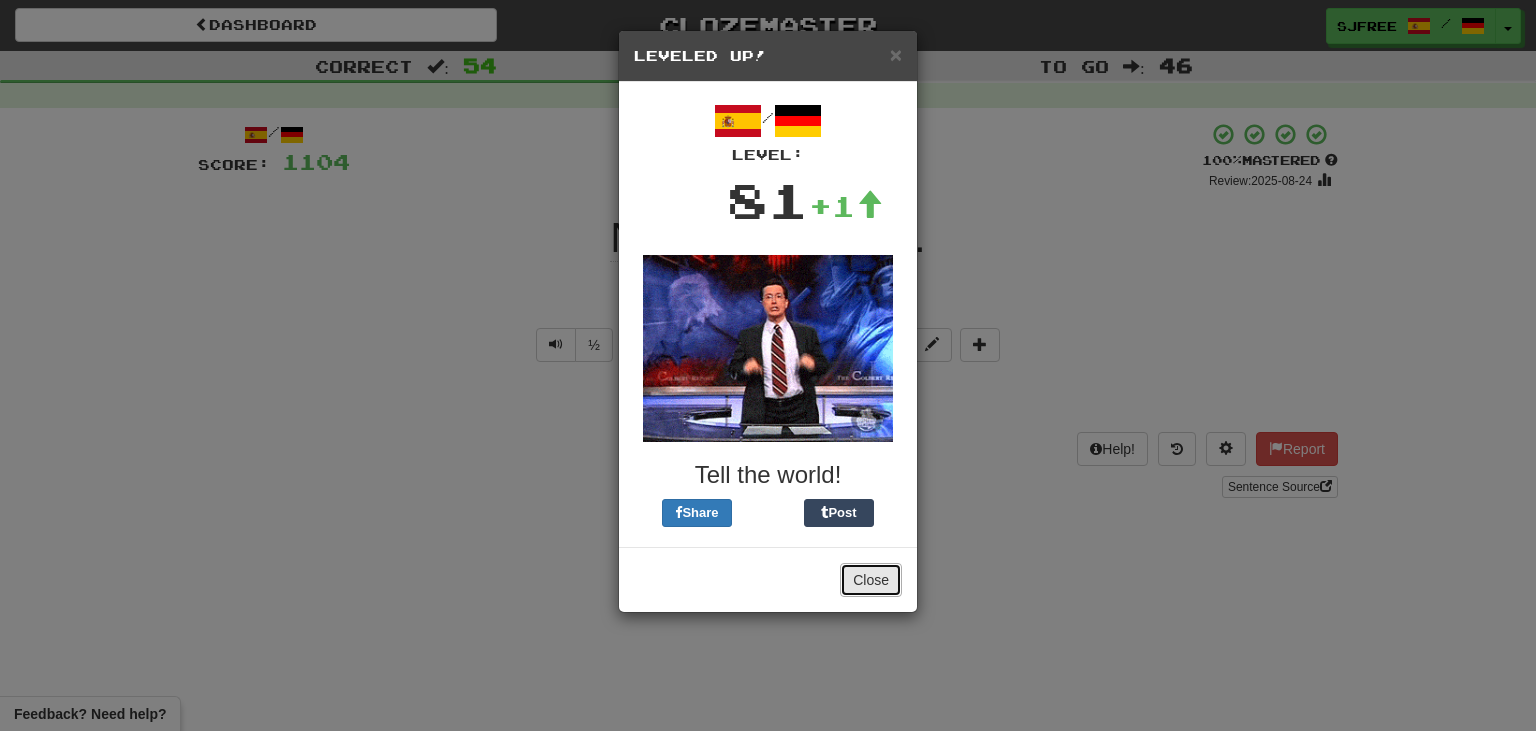 click on "Close" at bounding box center [871, 580] 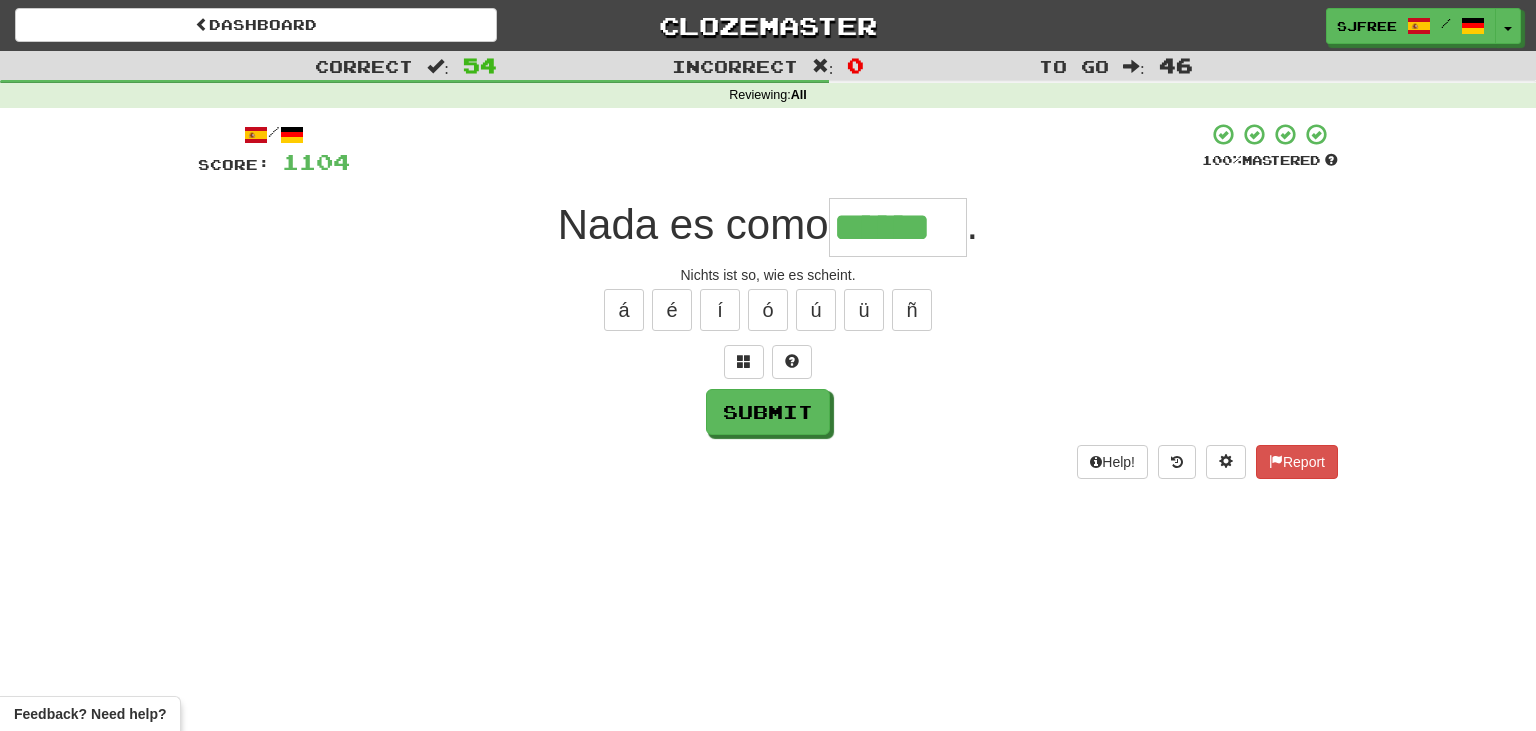 type on "******" 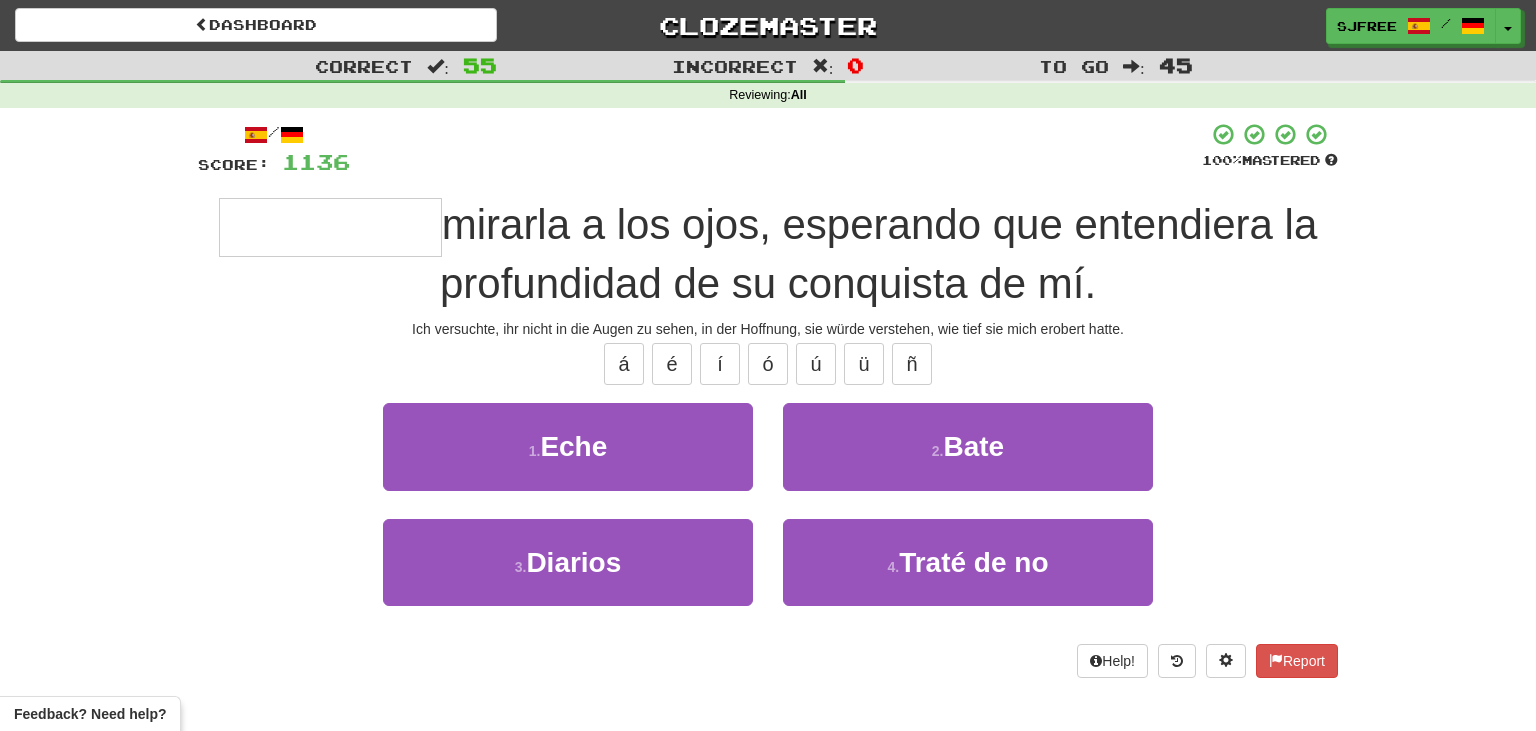 type on "**********" 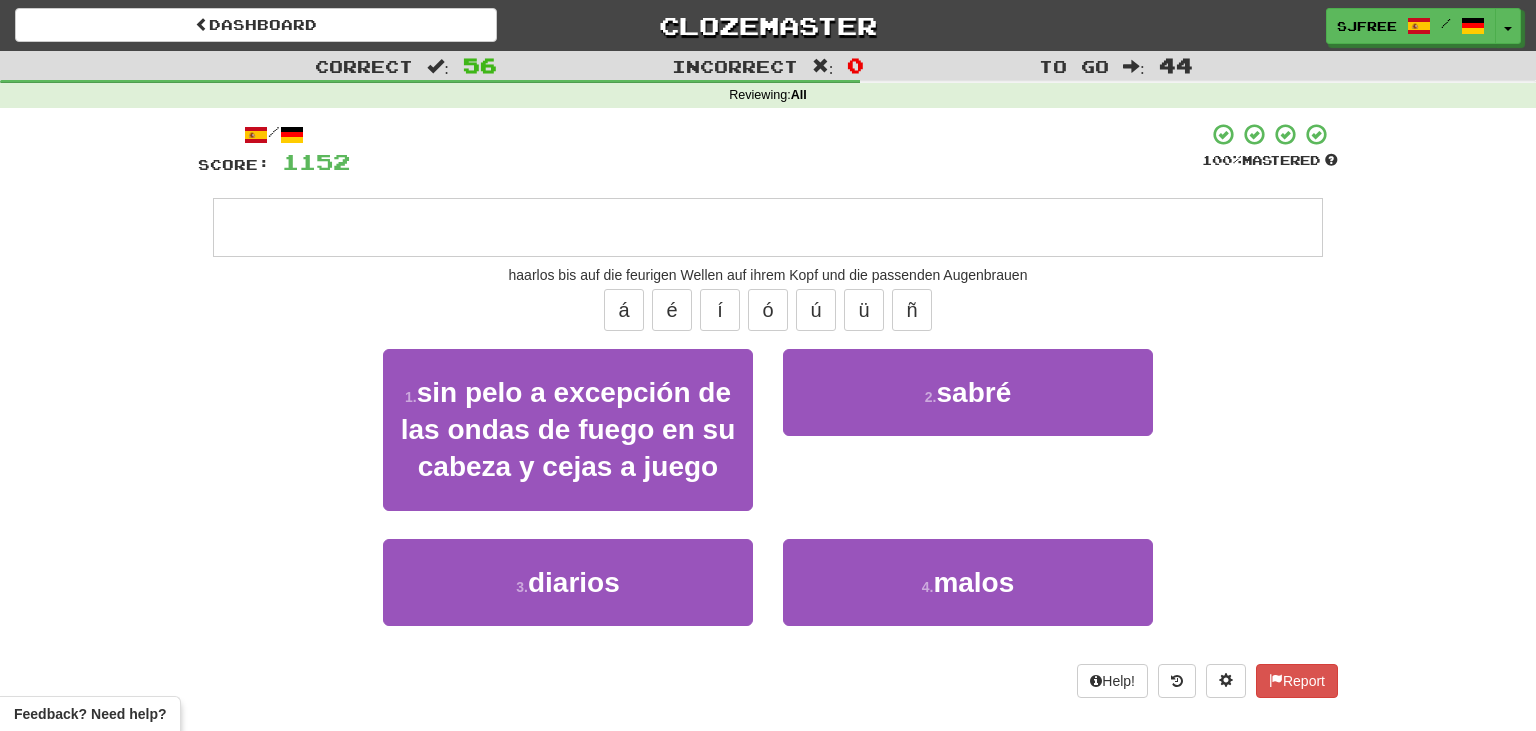 type on "**********" 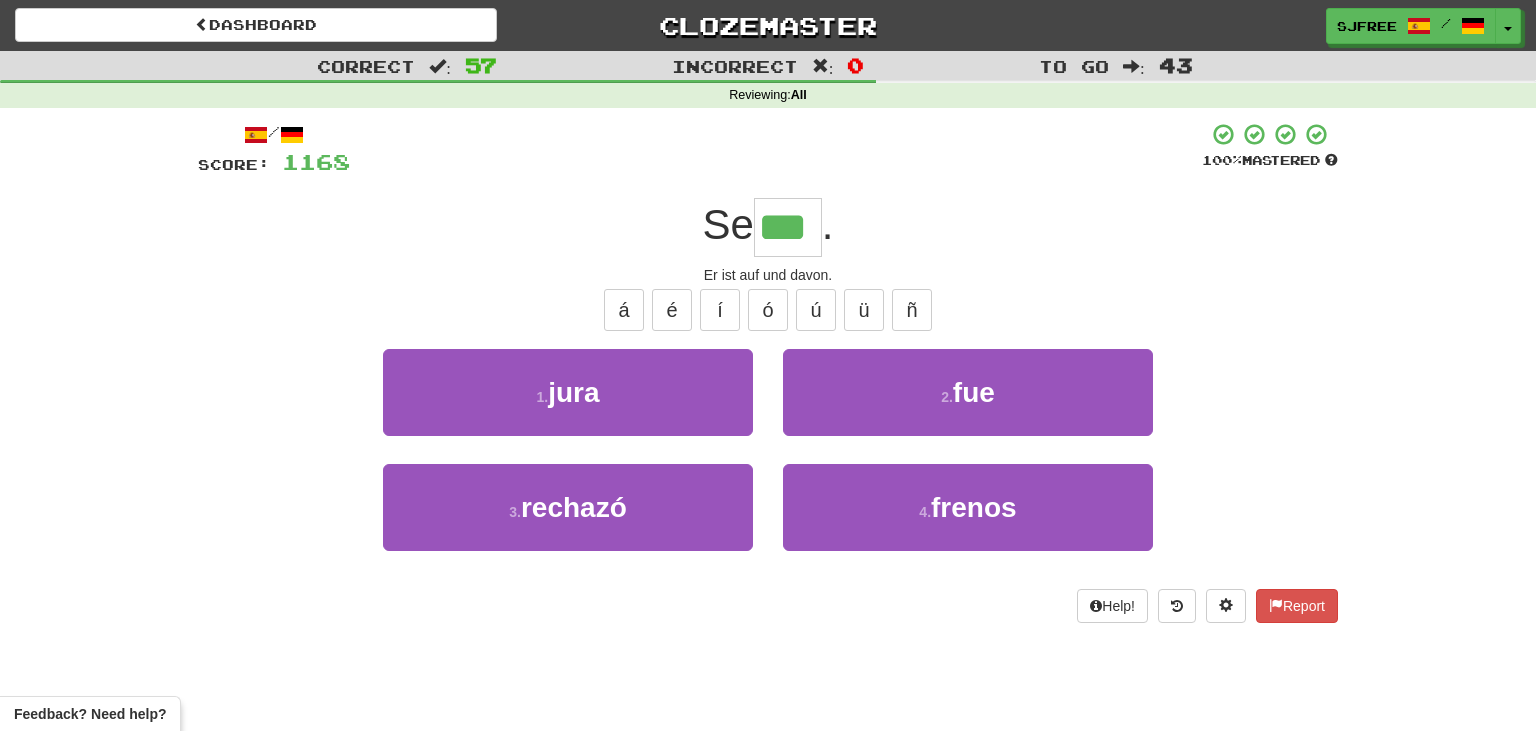 type on "***" 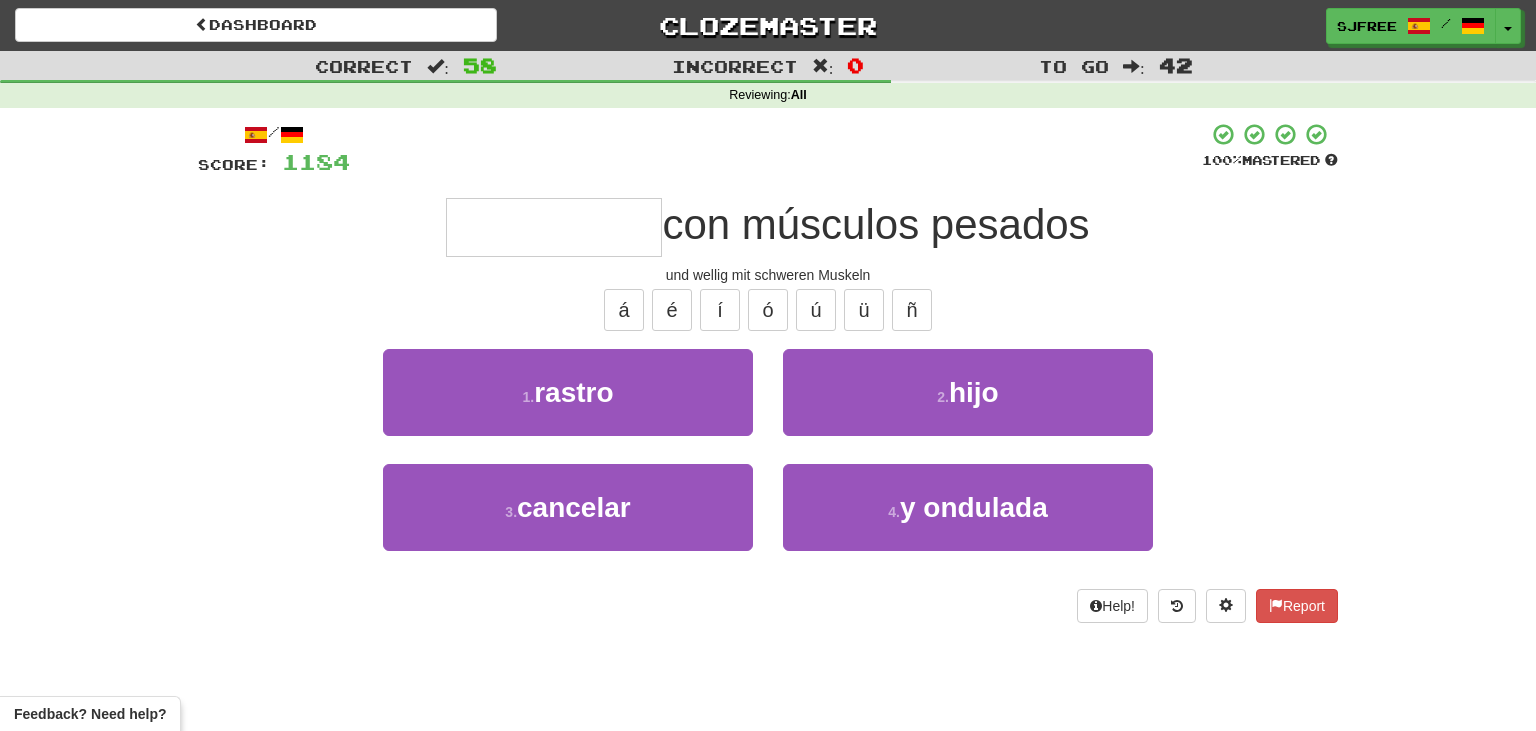 type on "**********" 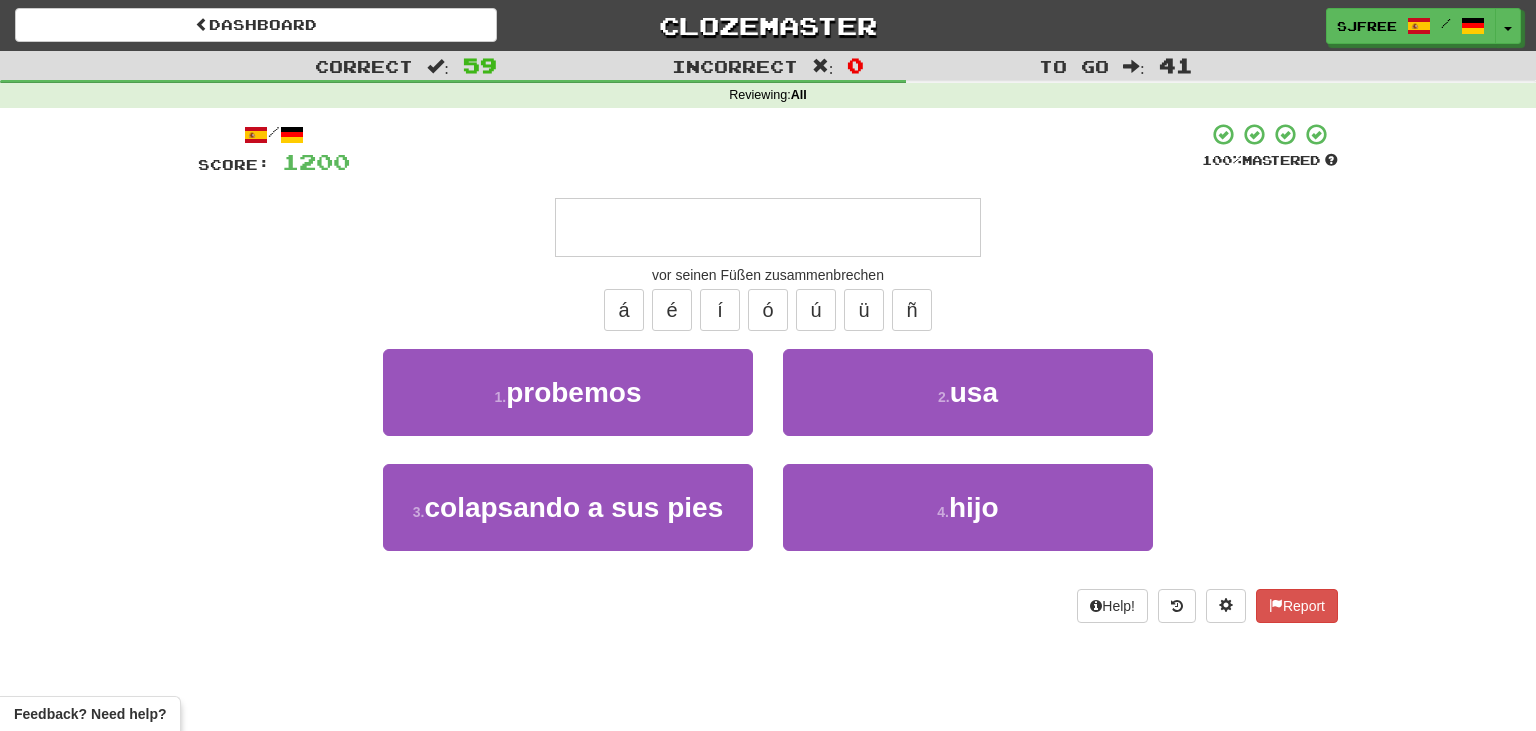 type on "**********" 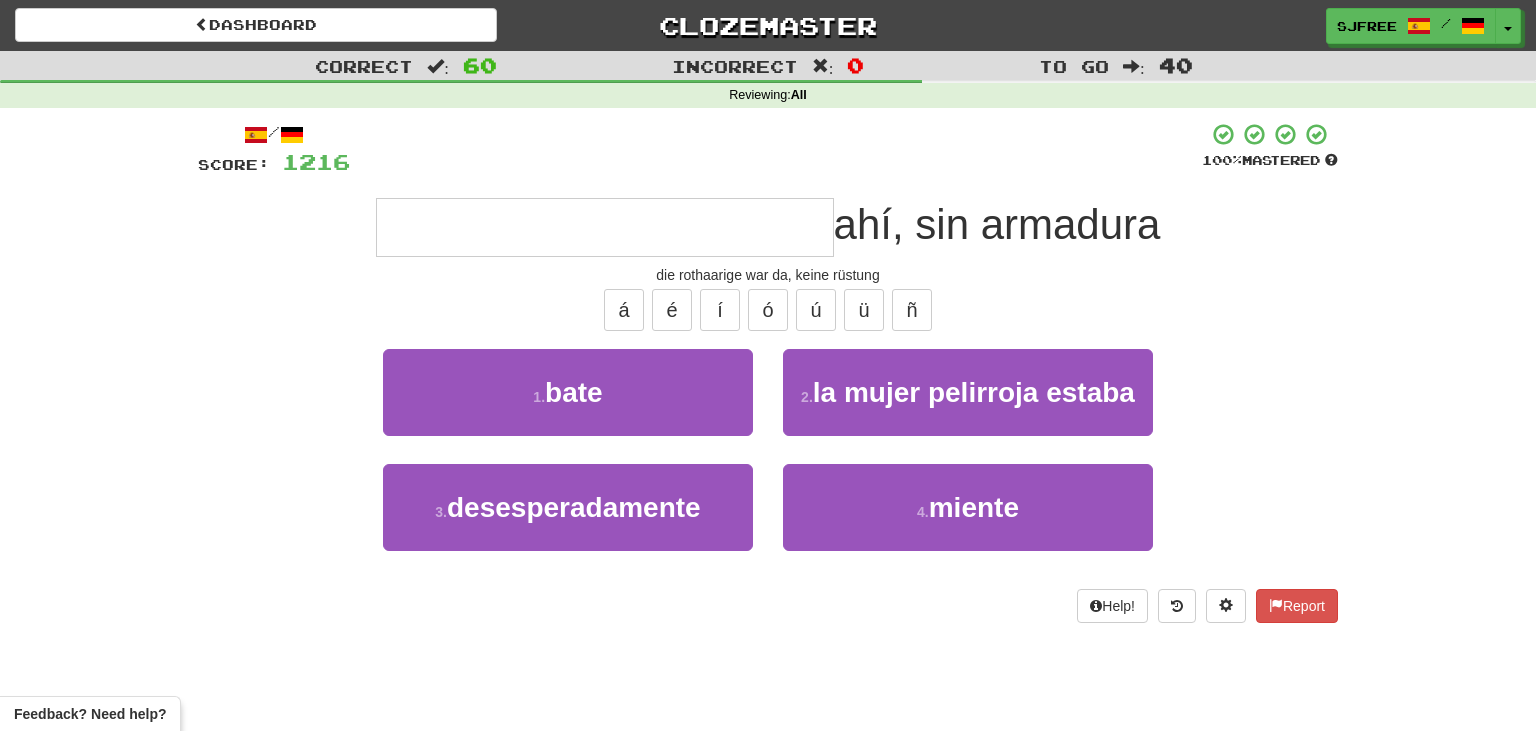 type on "**********" 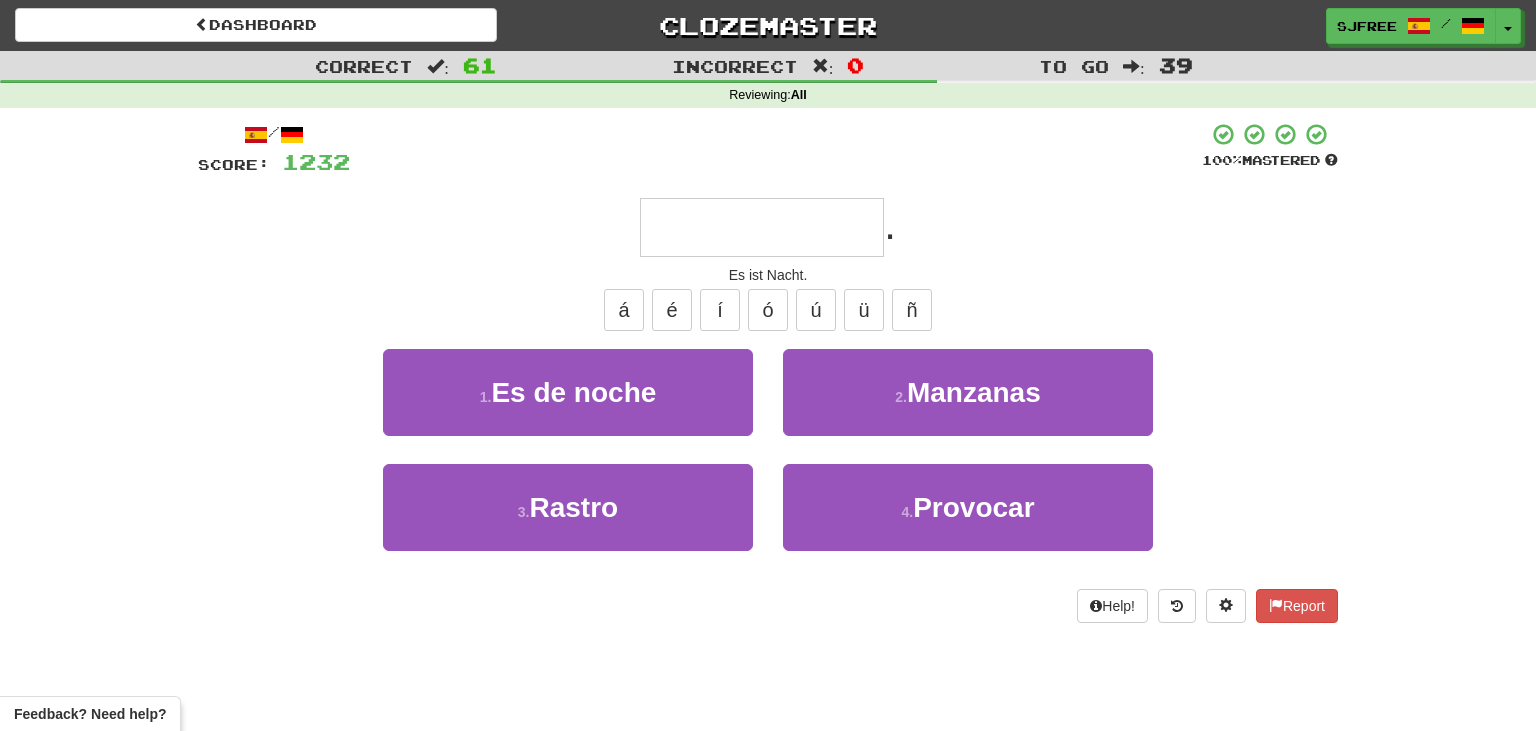 type on "**********" 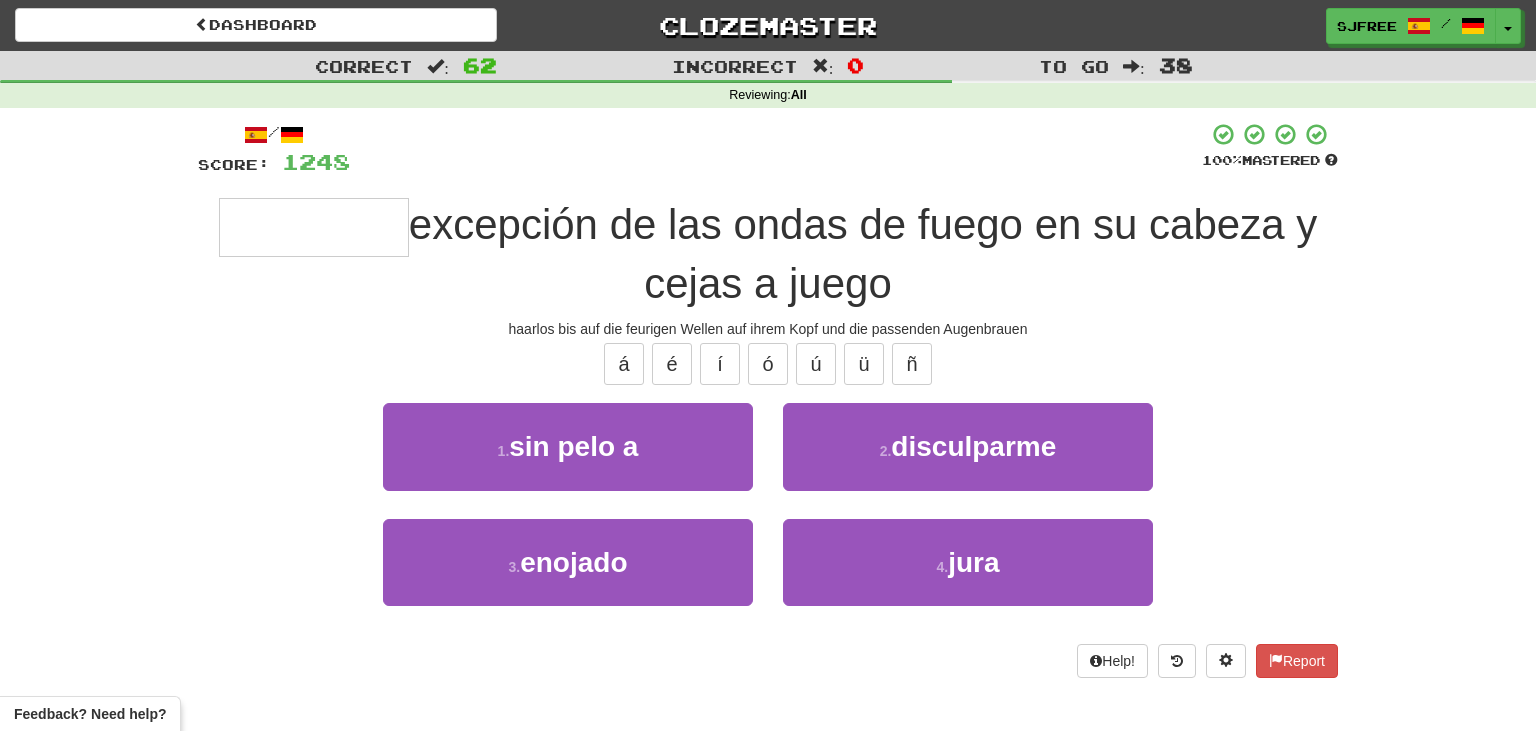 type on "**********" 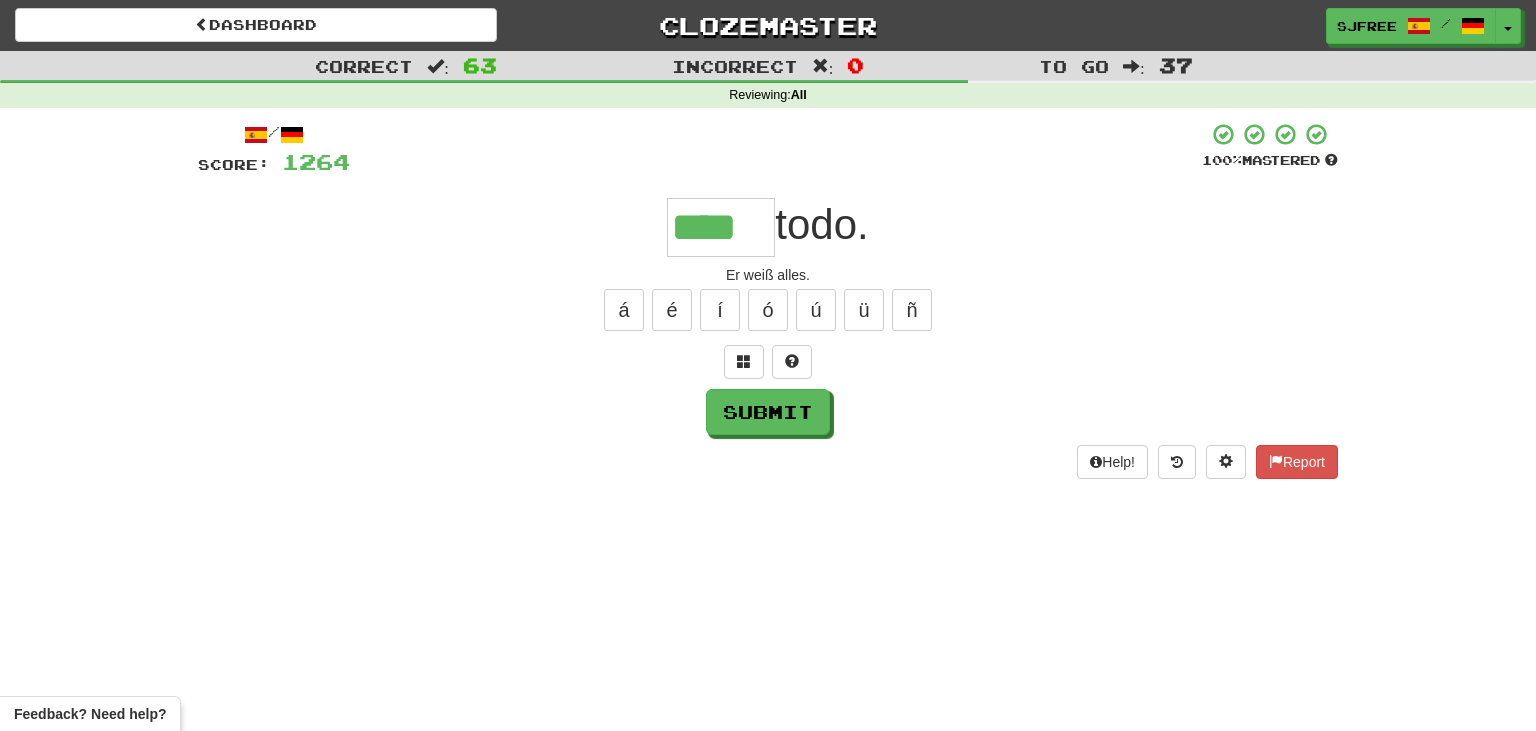 type on "****" 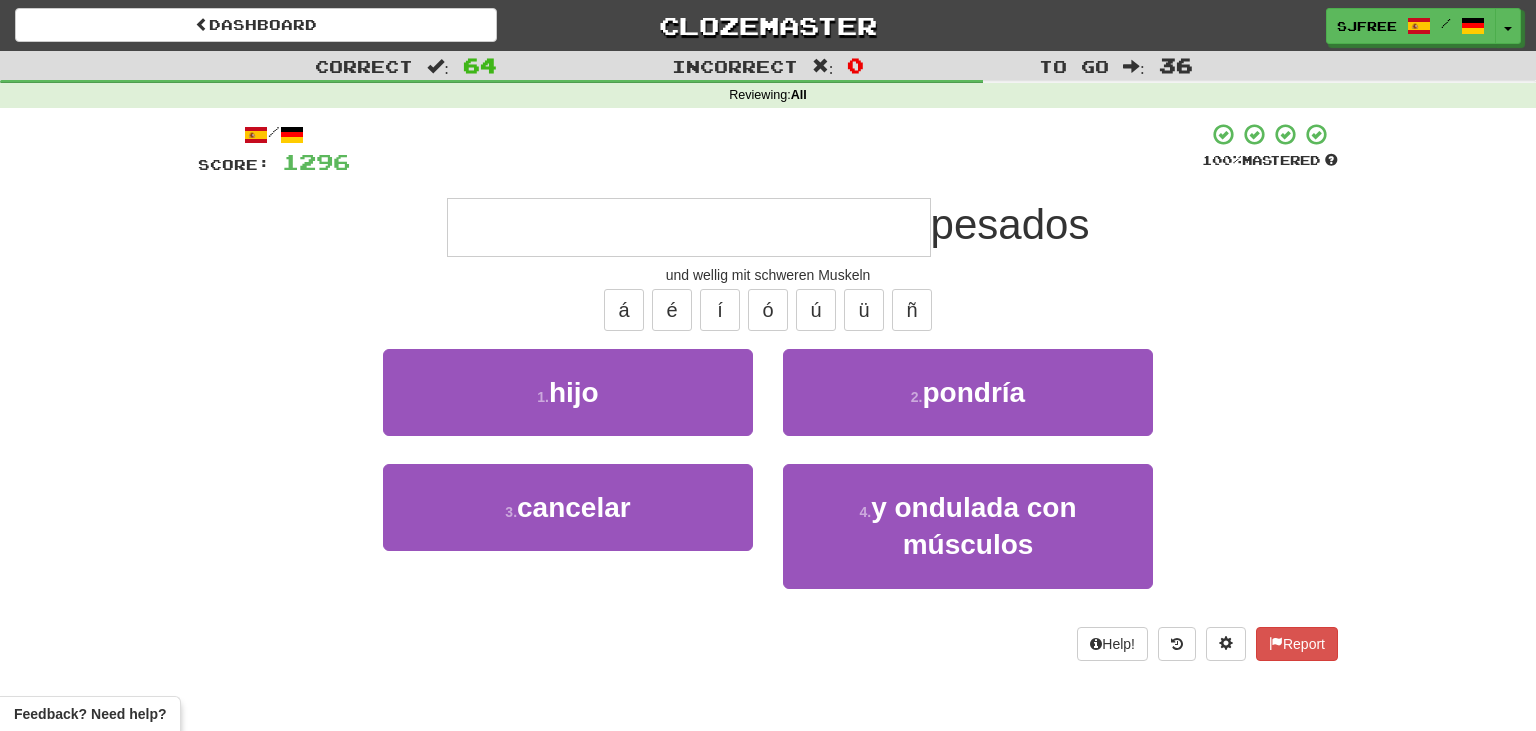 type on "**********" 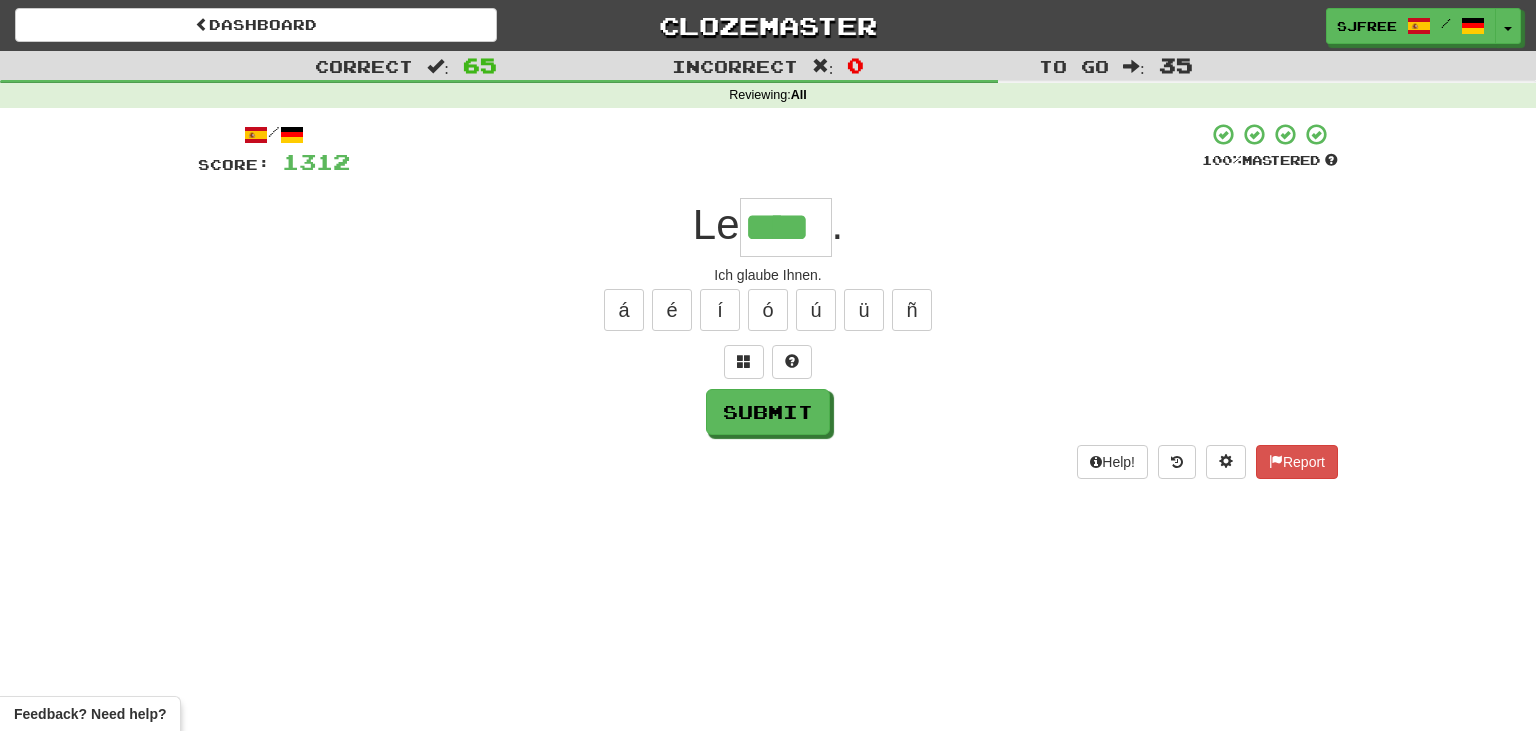 type on "****" 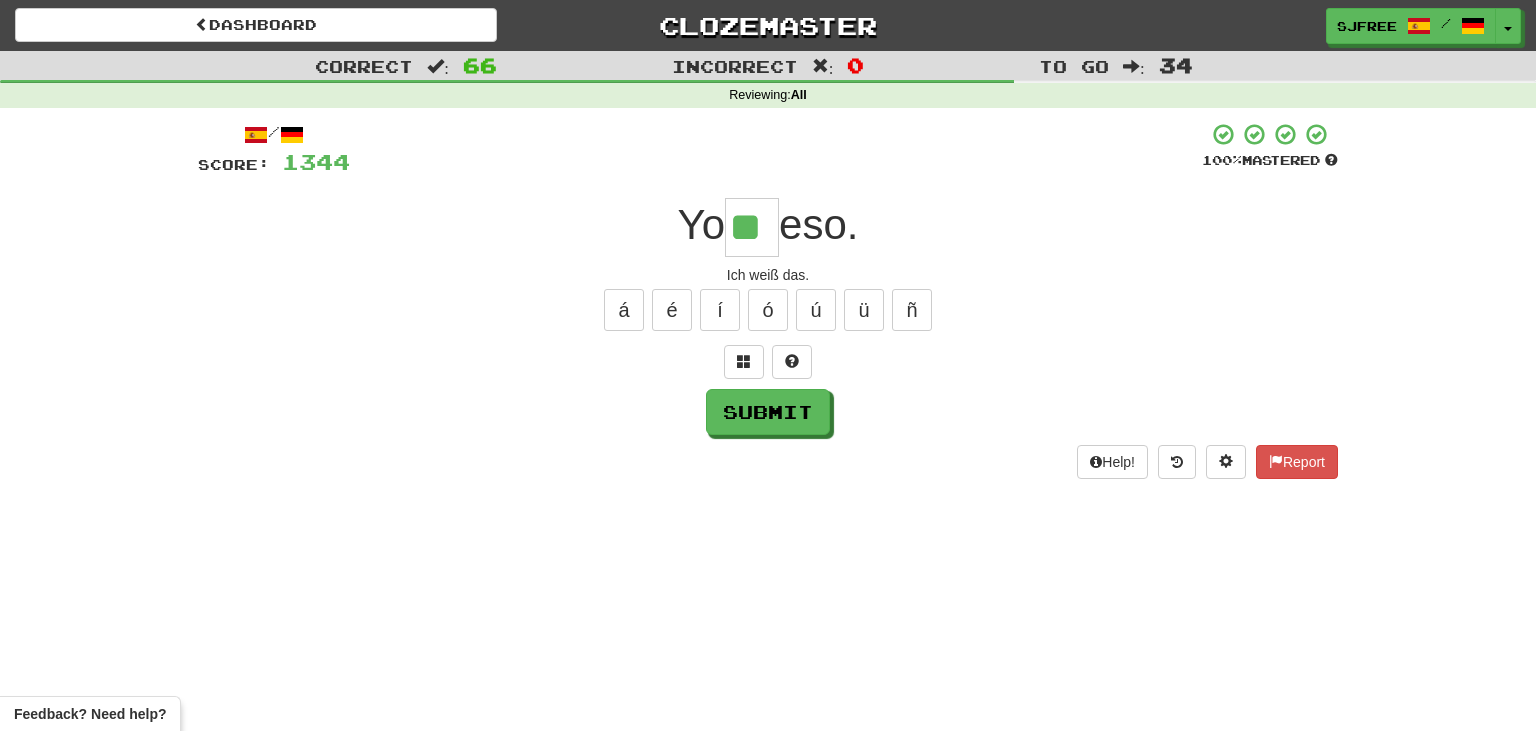 type on "**" 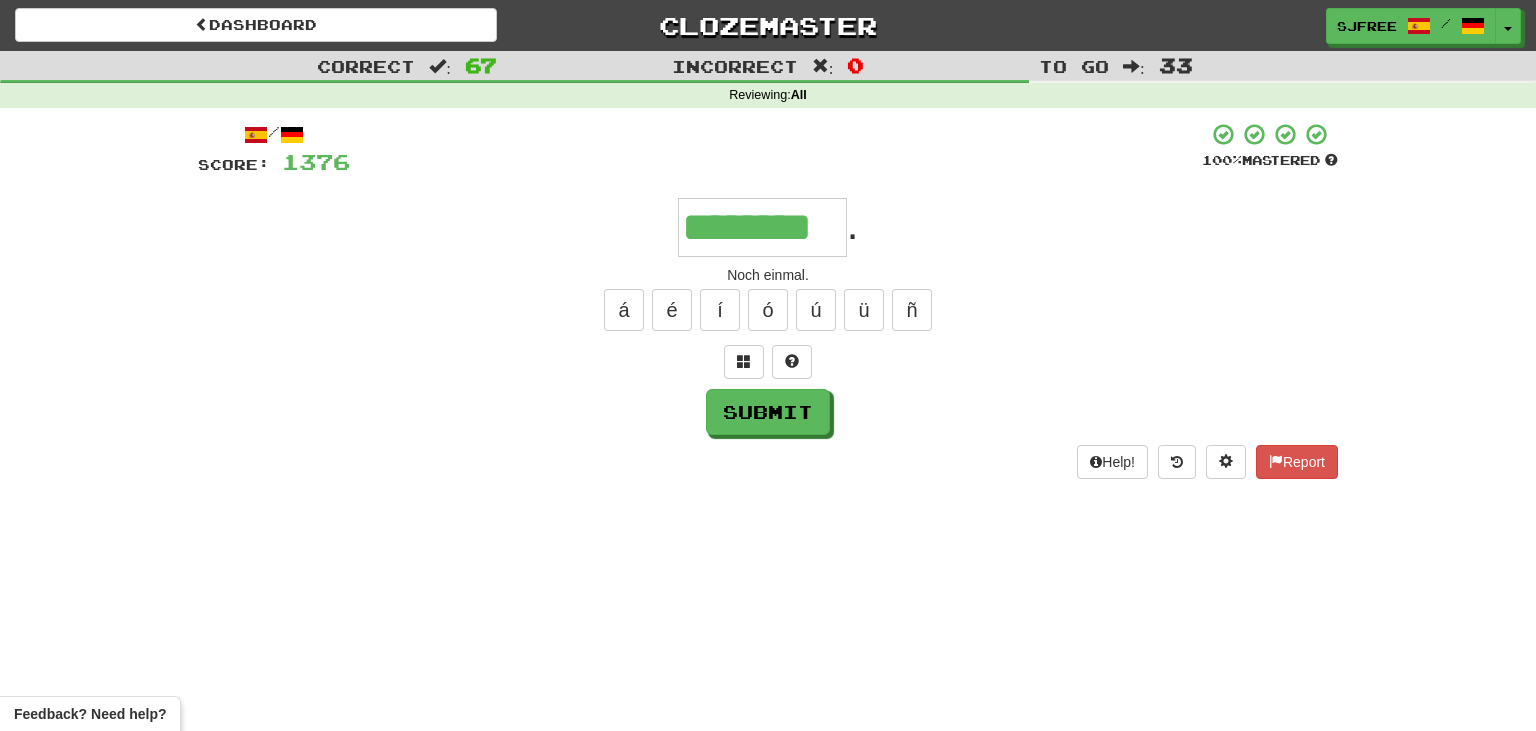type on "********" 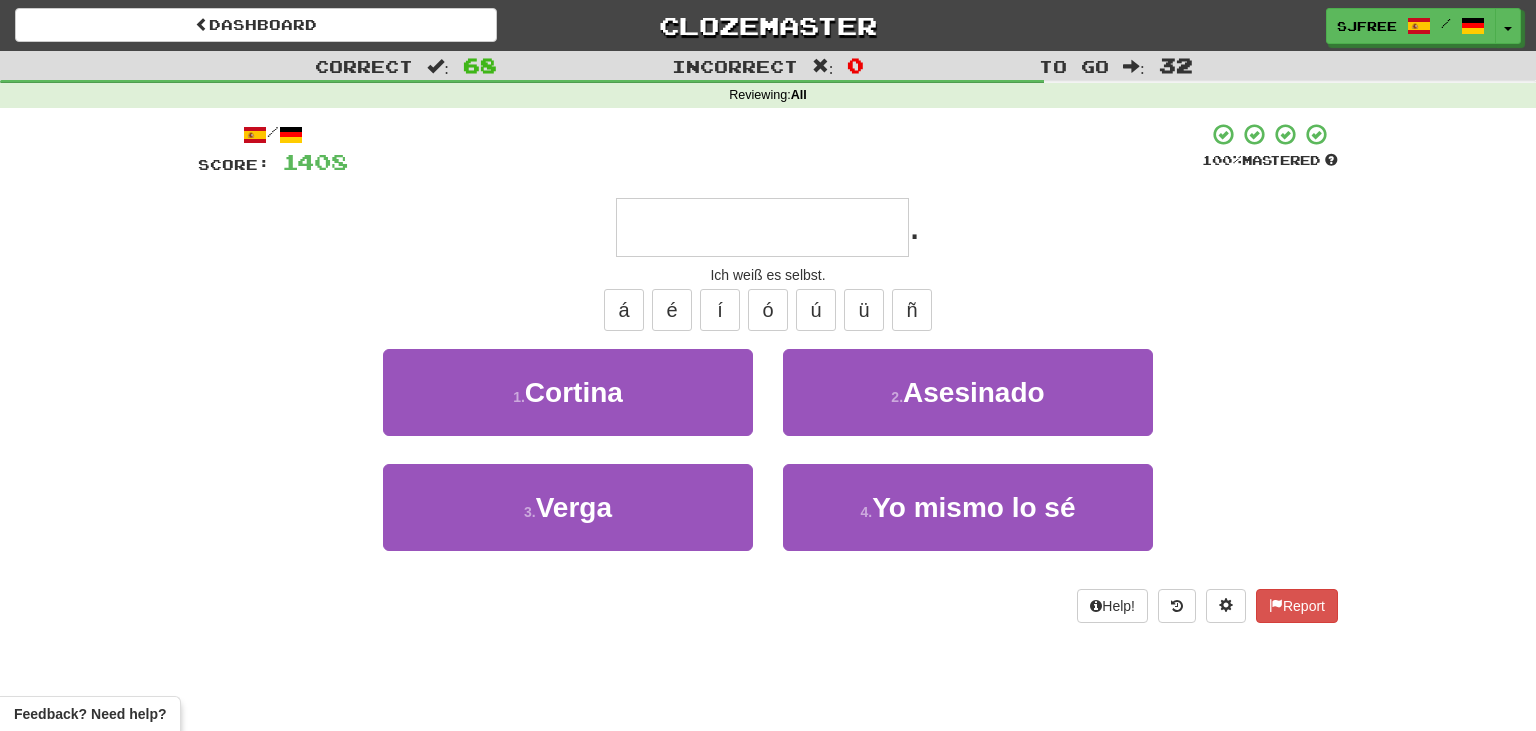 type on "**********" 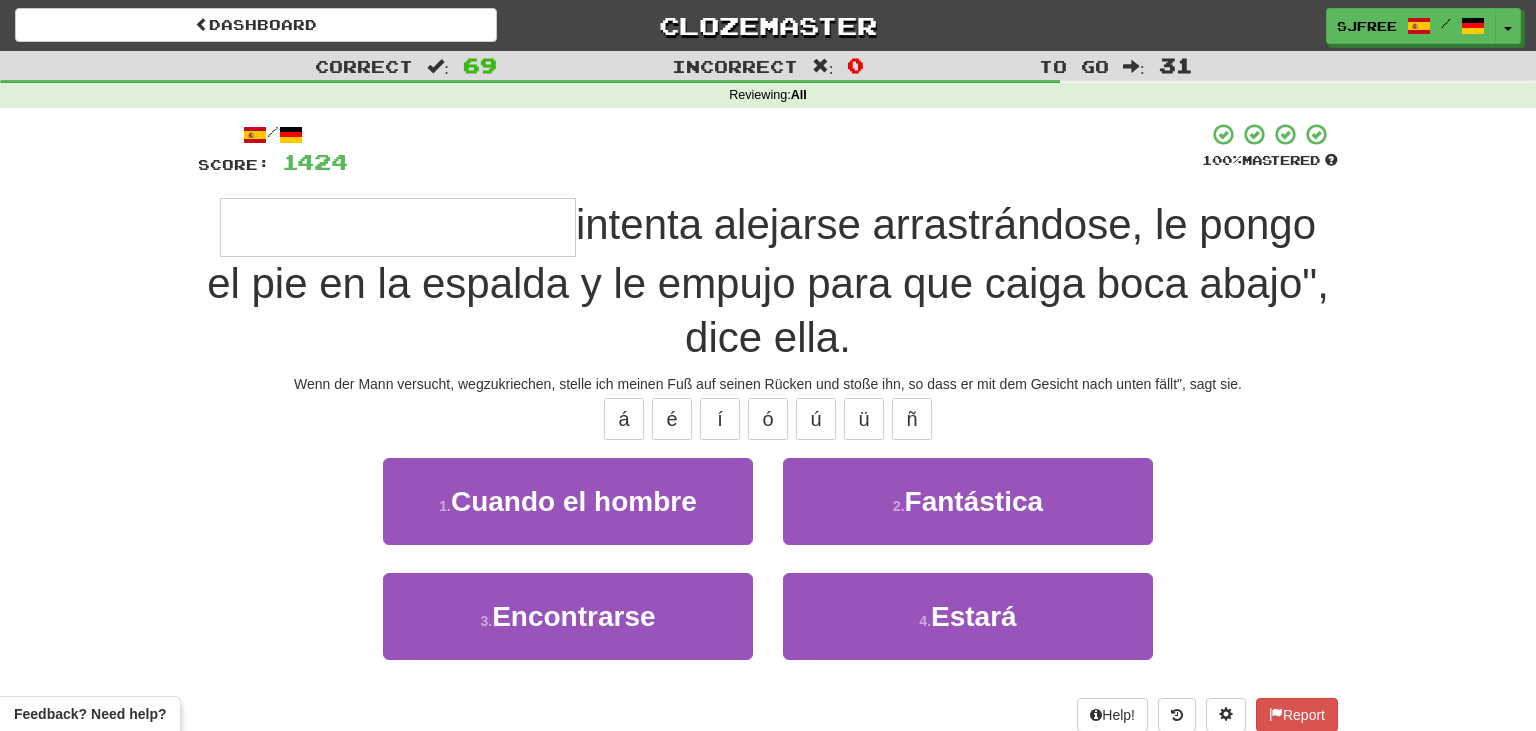 type on "**********" 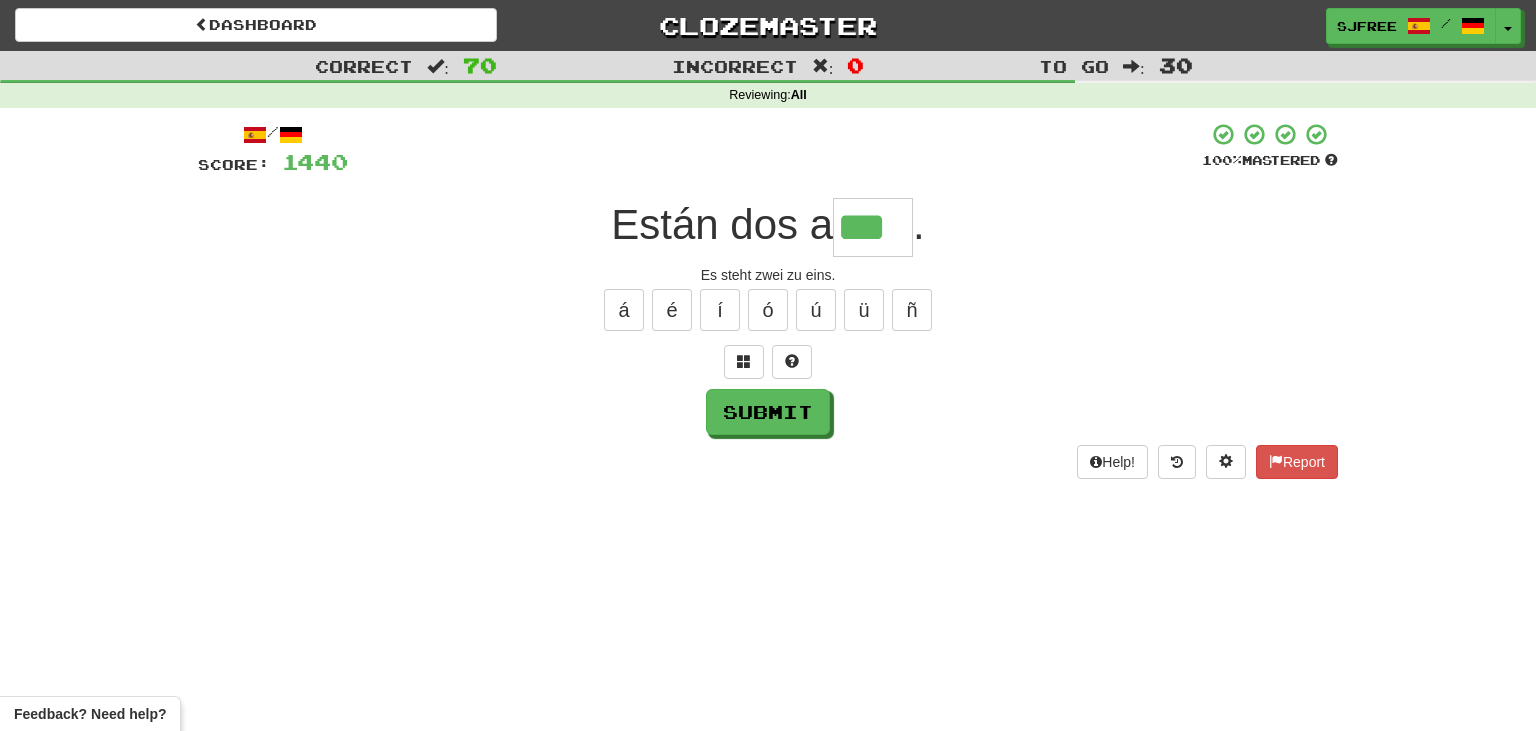 type on "***" 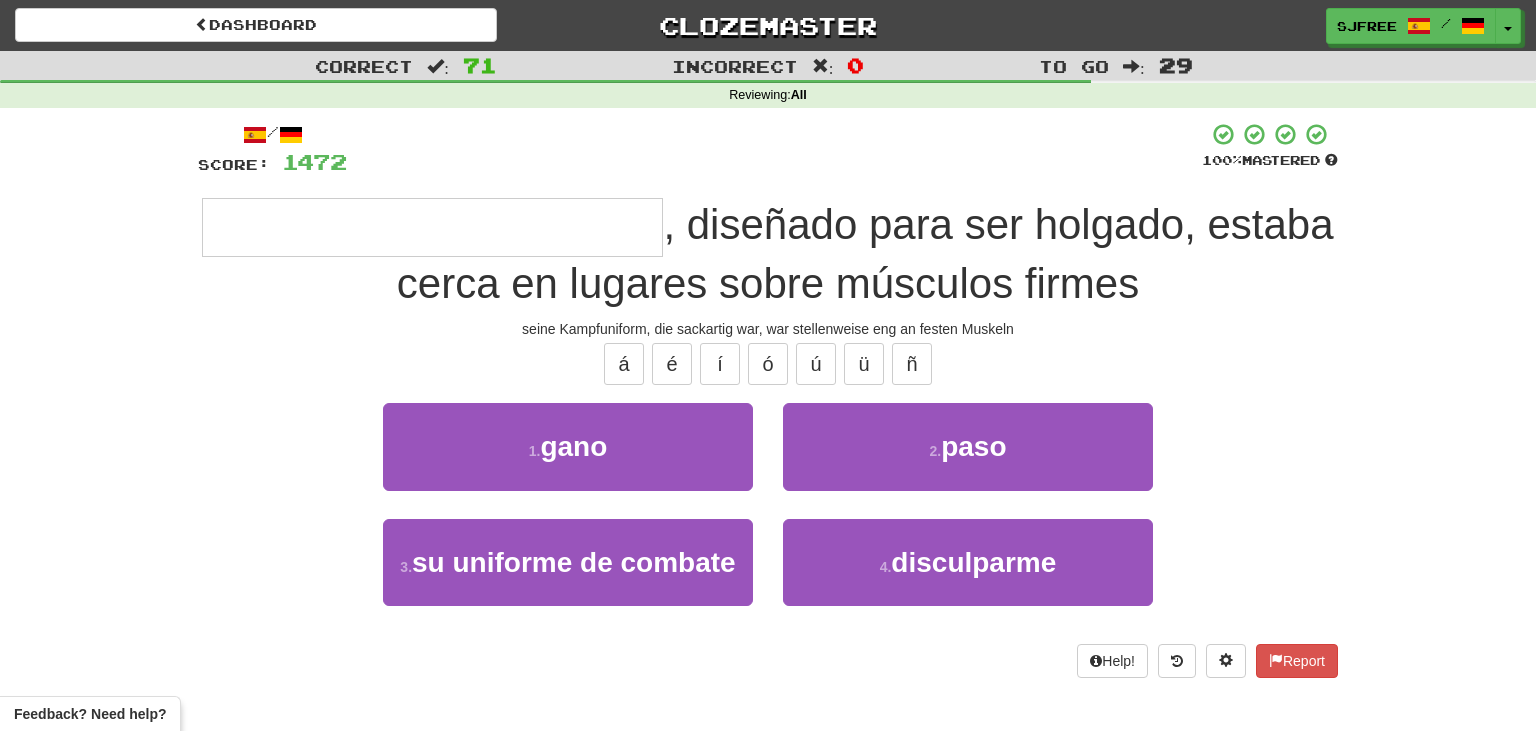 type on "**********" 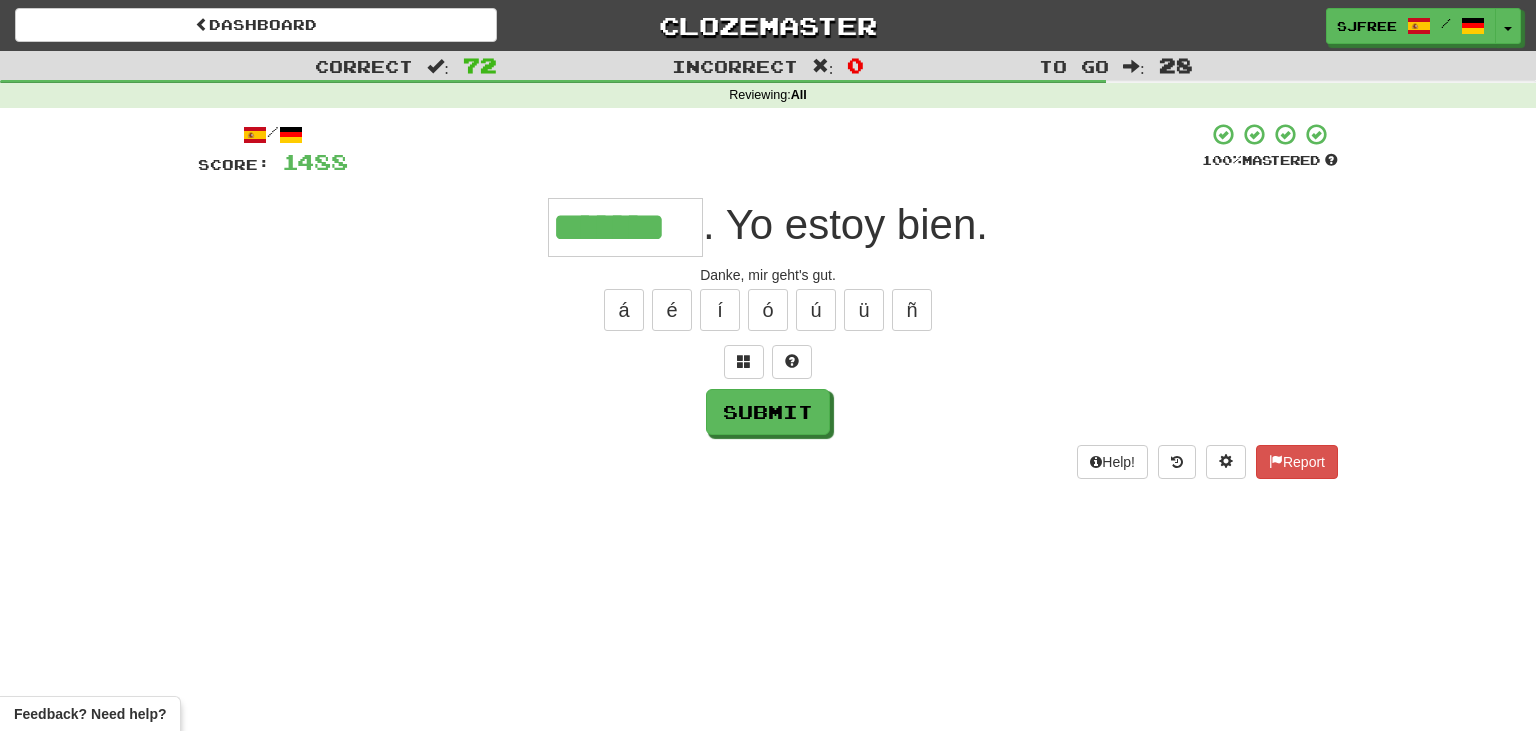 type on "*******" 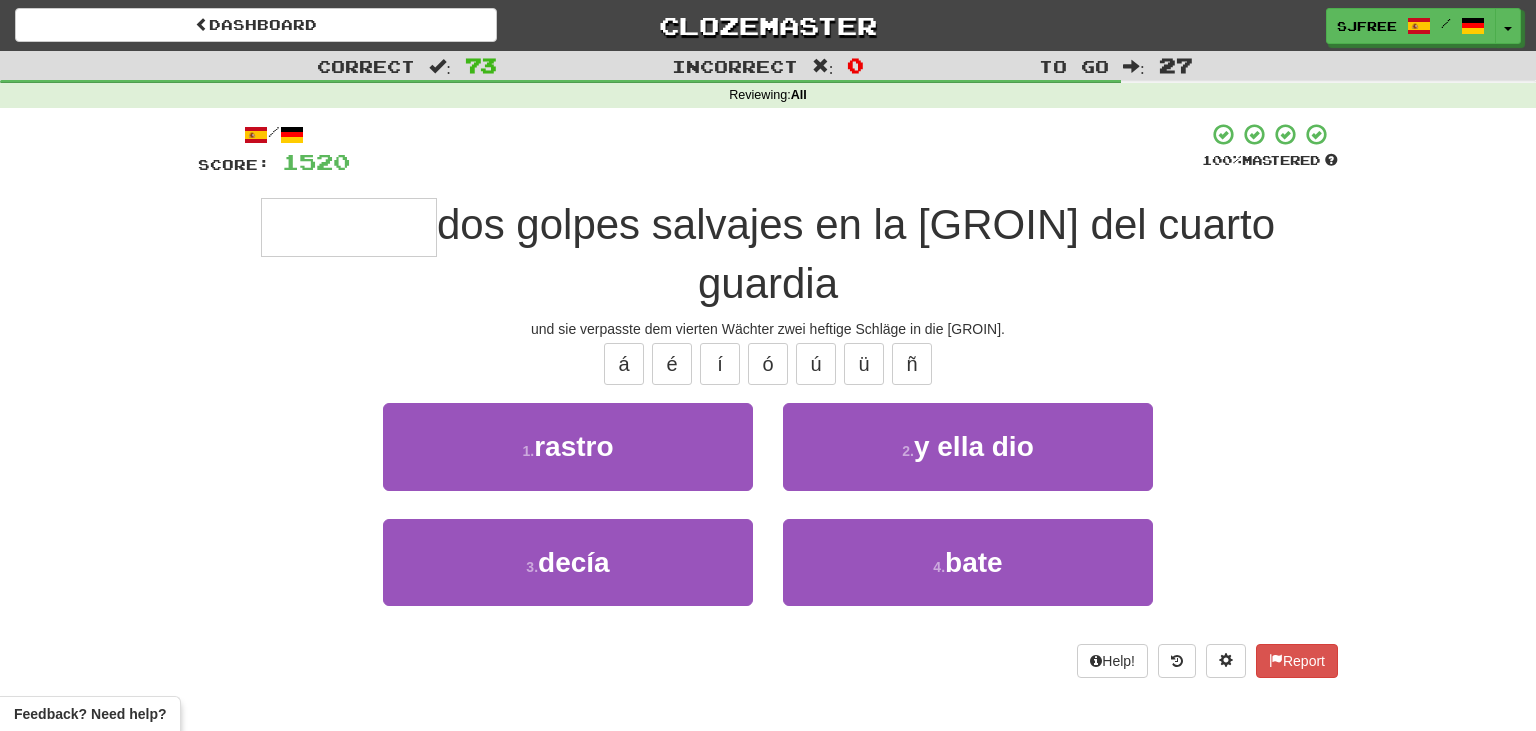 type on "**********" 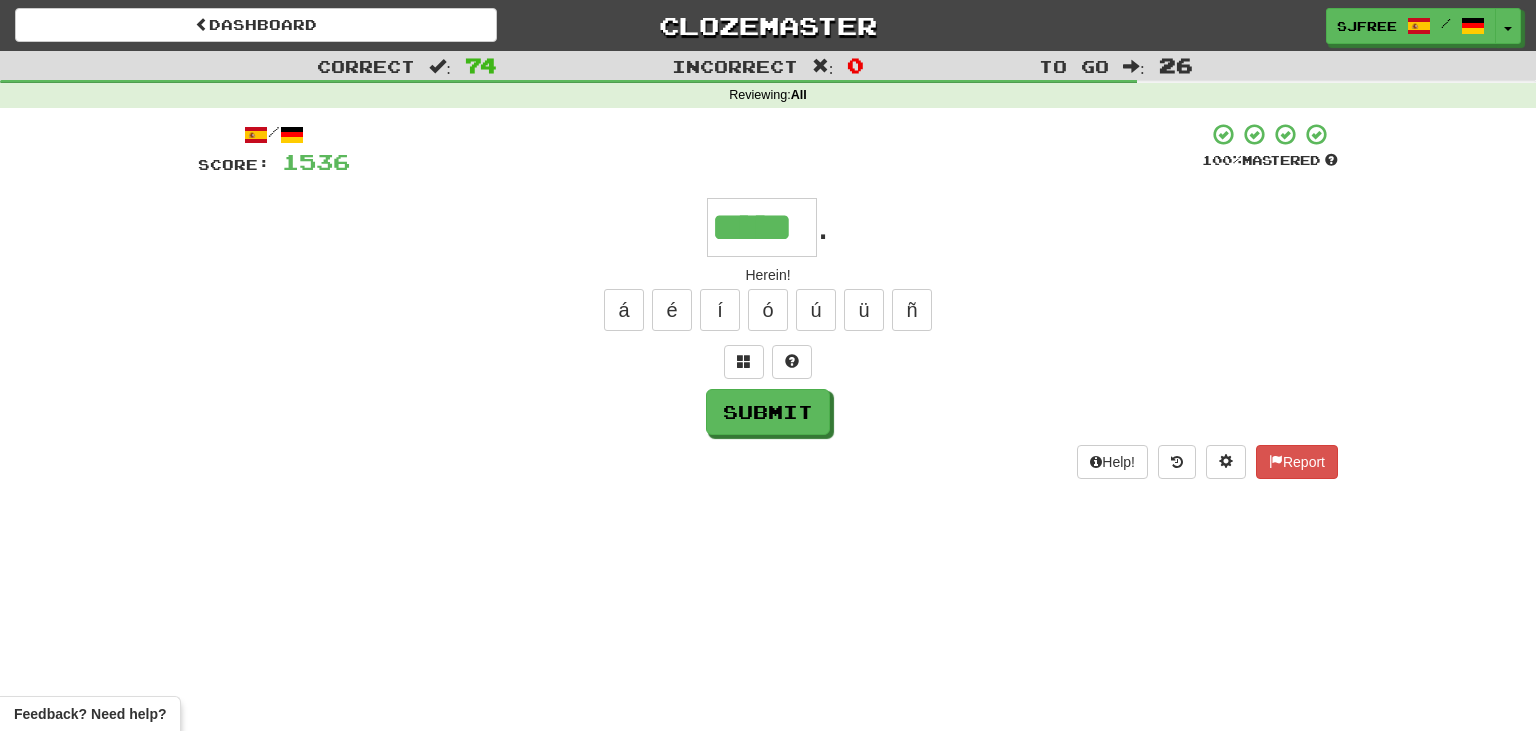 type on "*****" 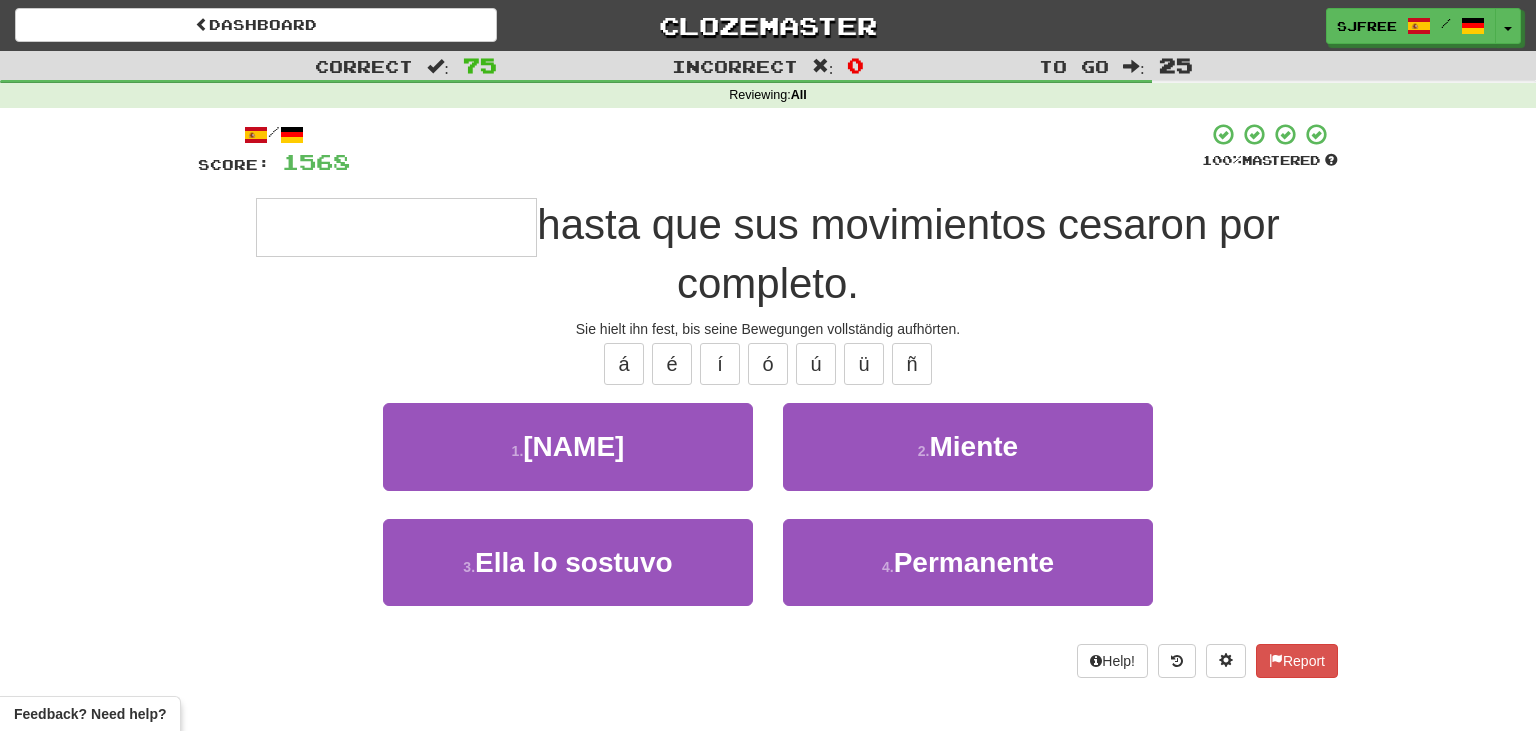 type on "**********" 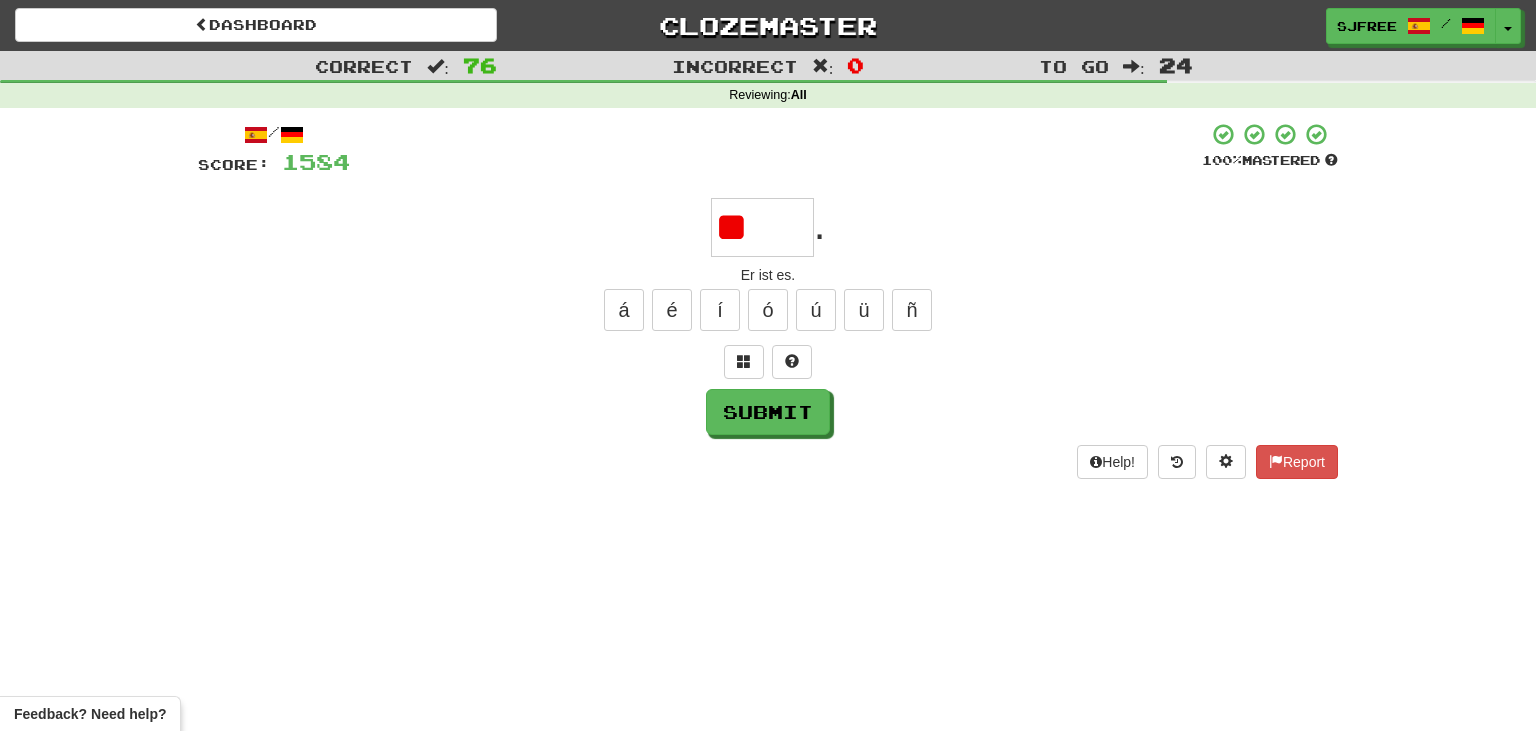 type on "*" 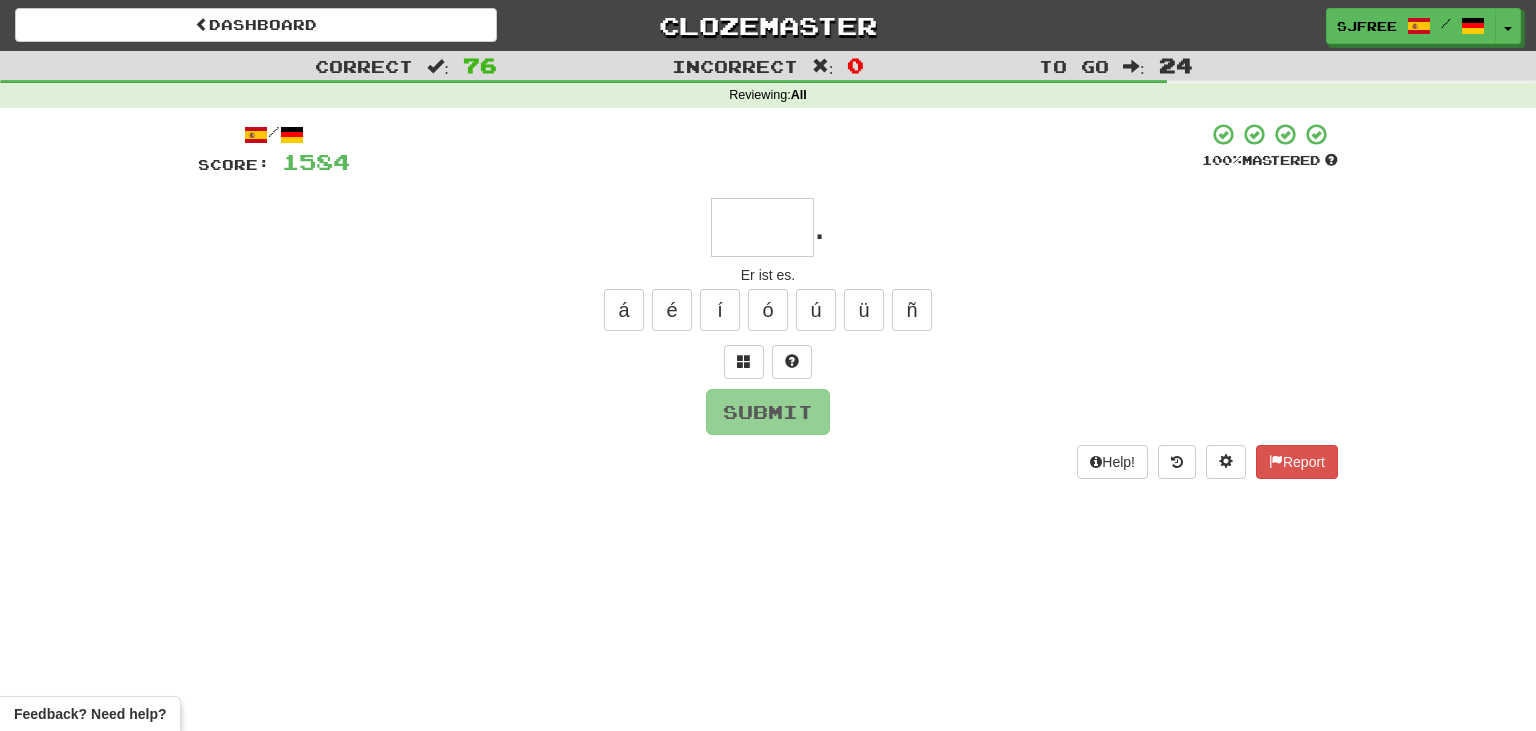 type on "*" 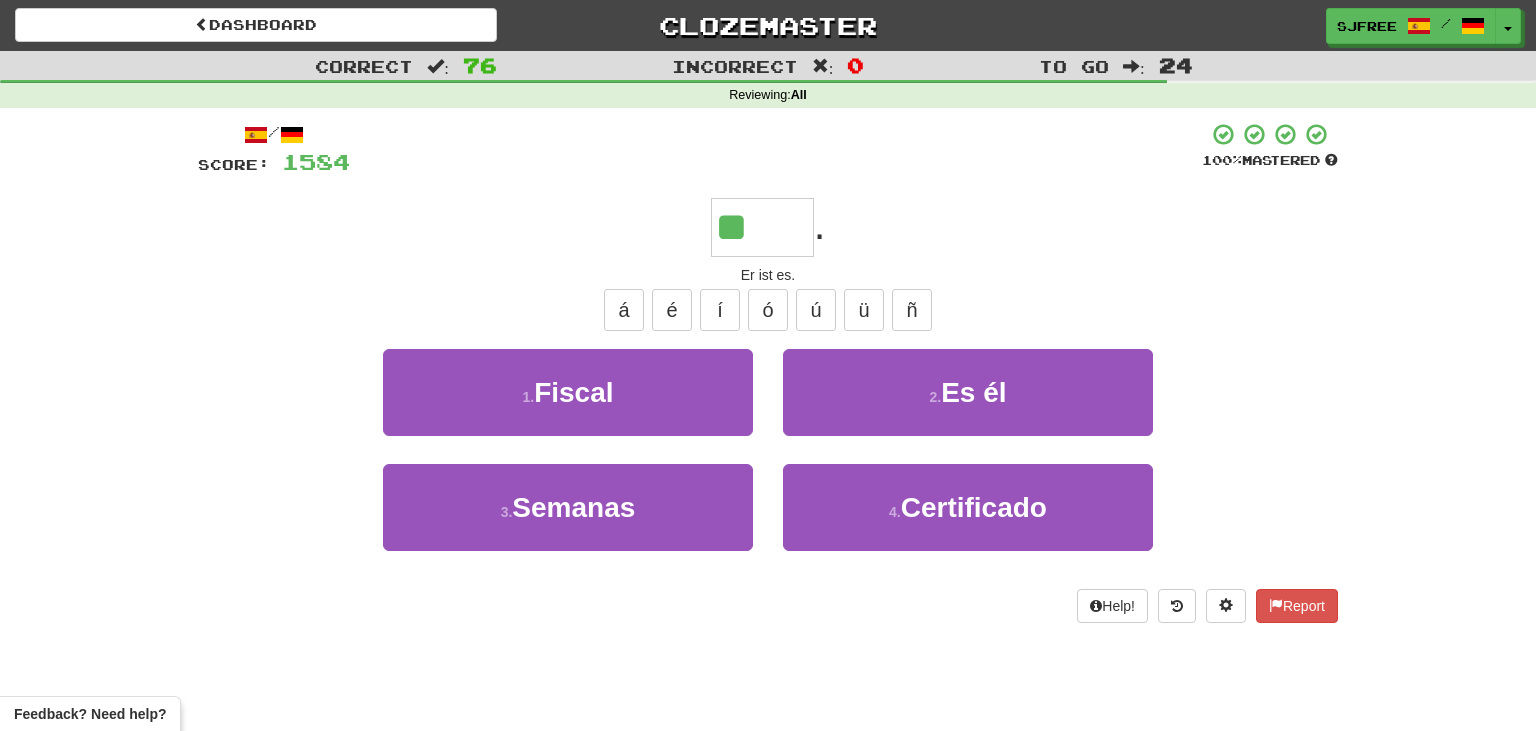 type on "*****" 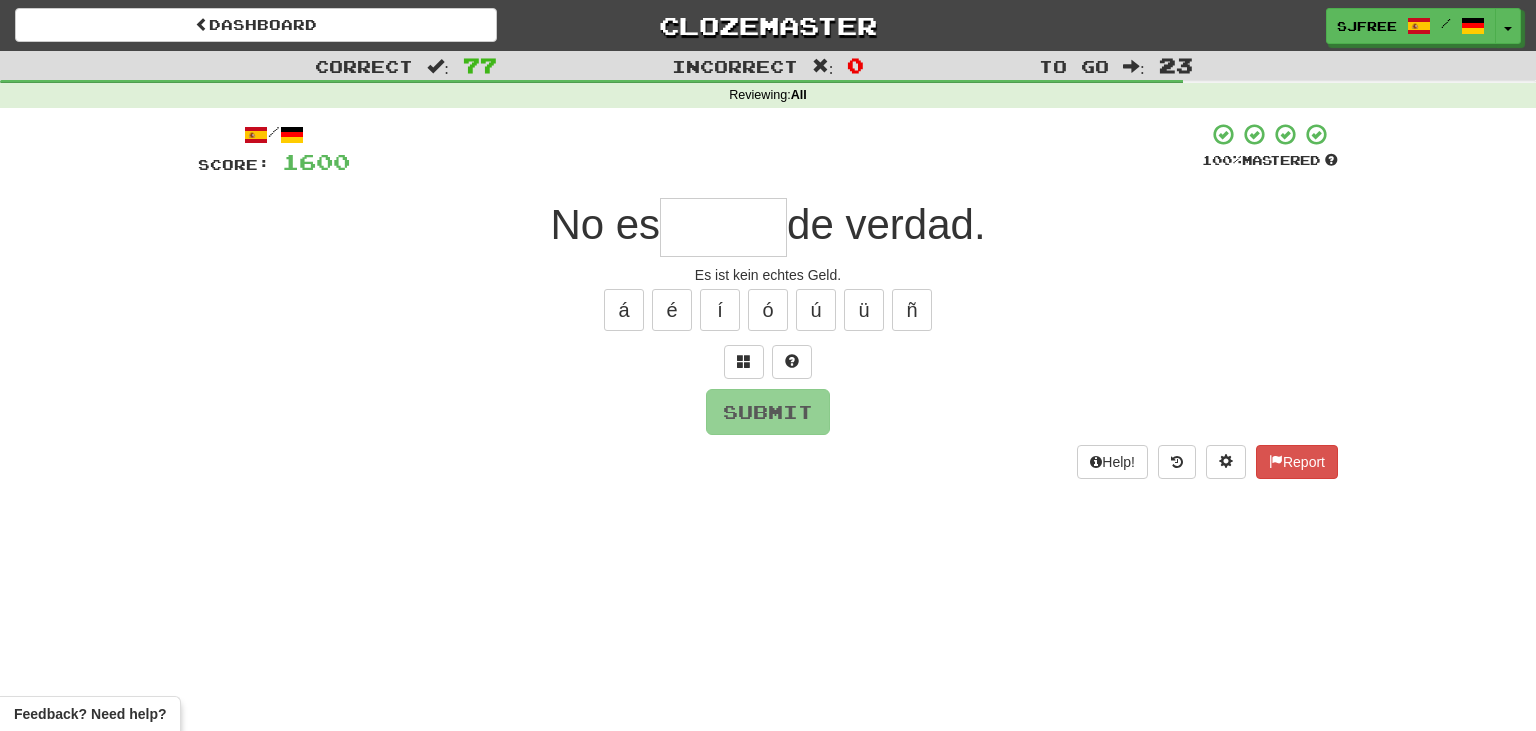 type on "*" 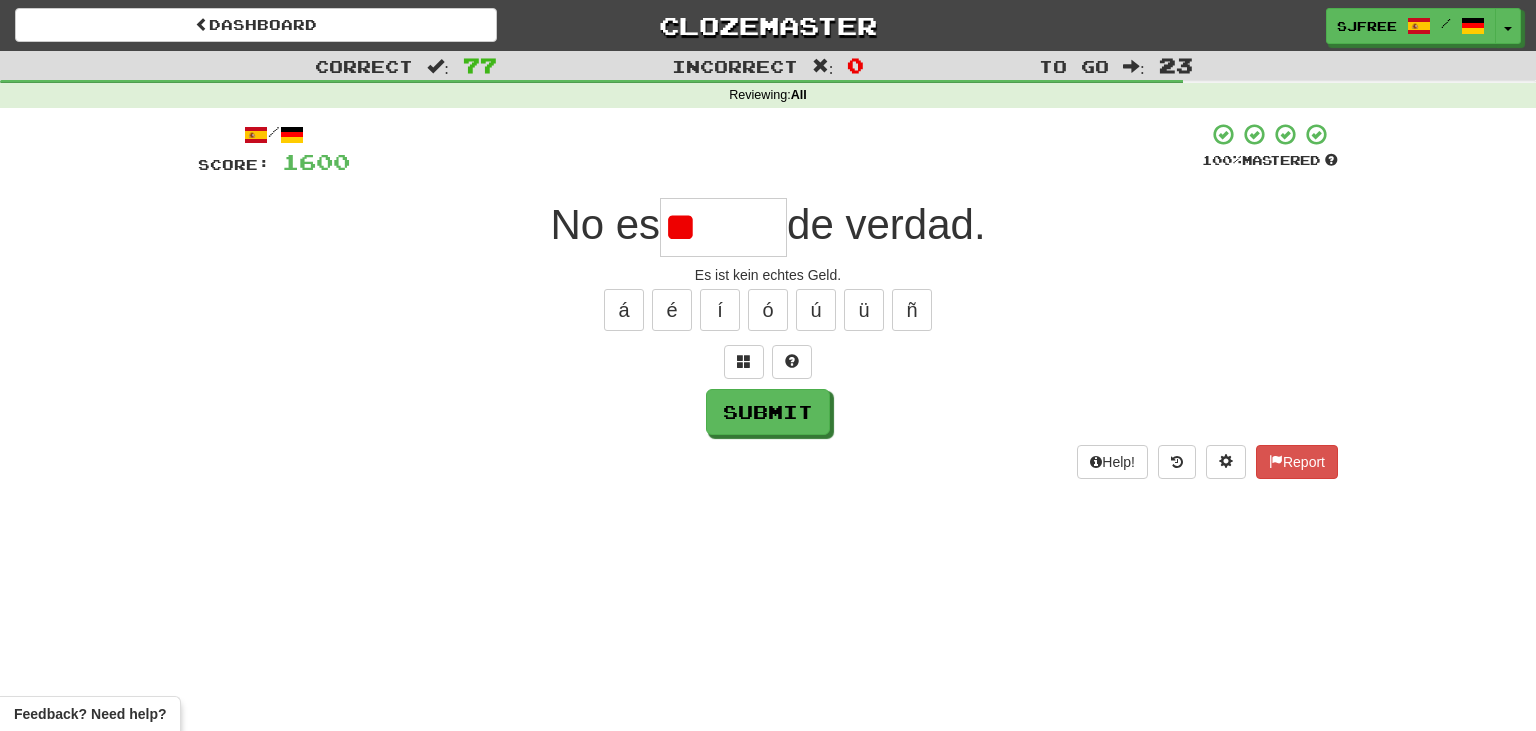 type on "*" 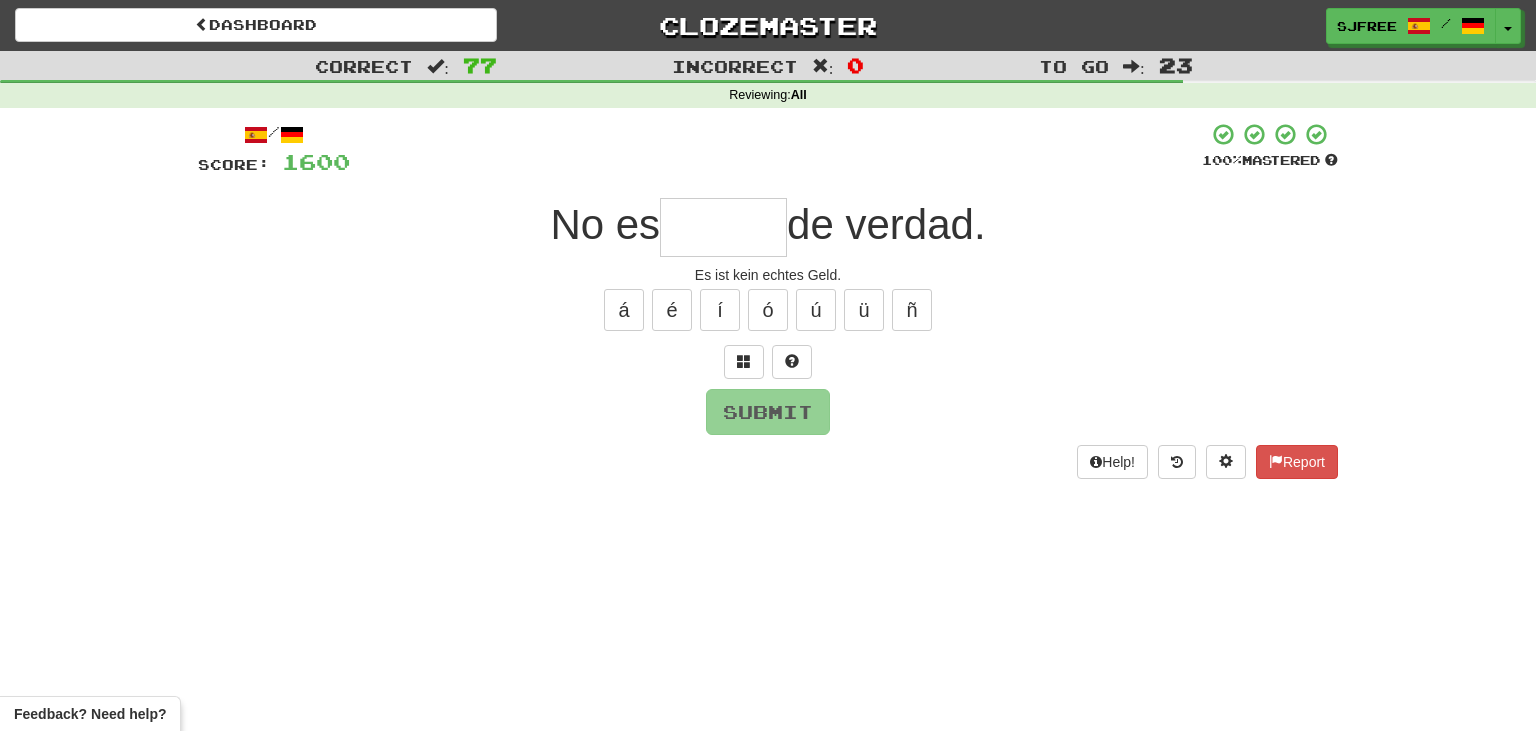 type on "*" 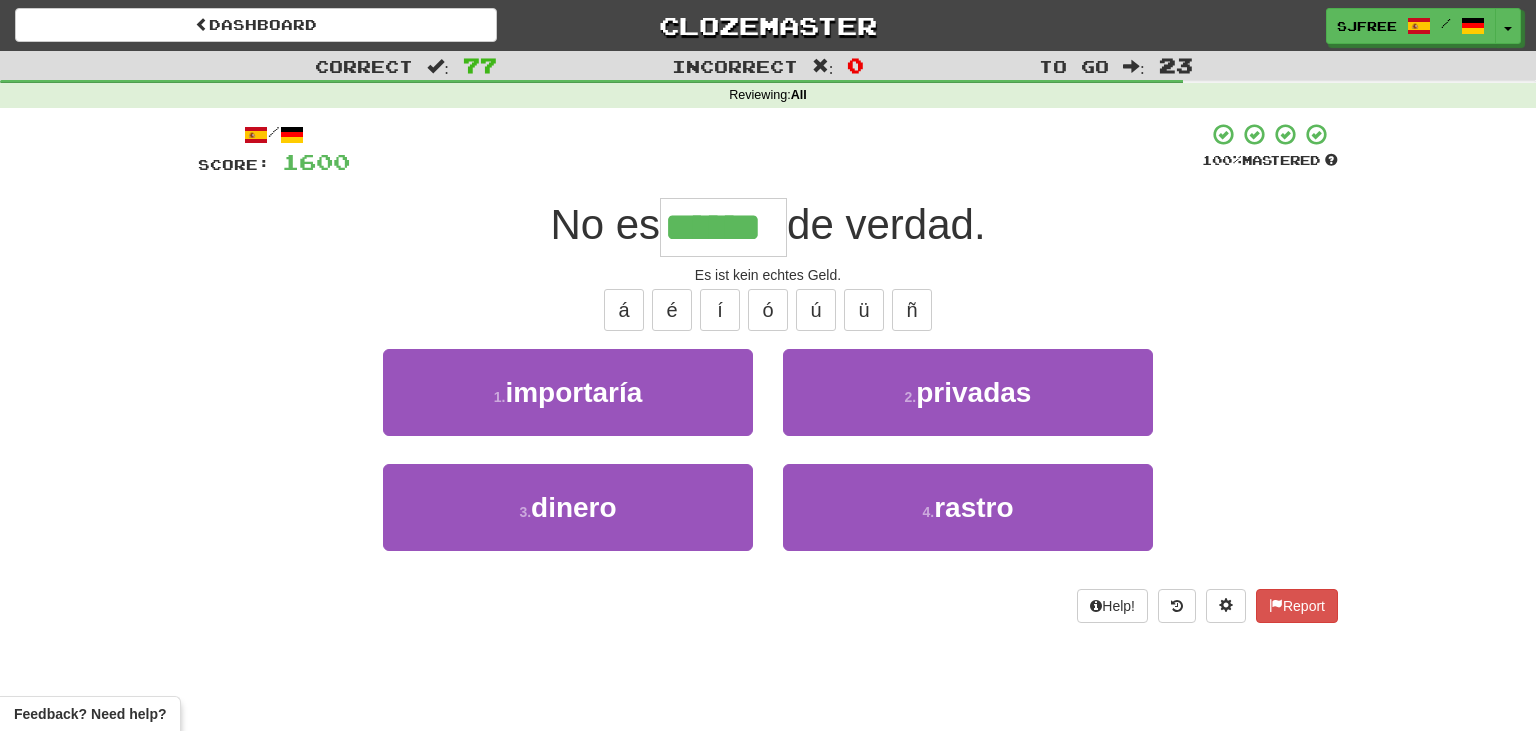 type on "******" 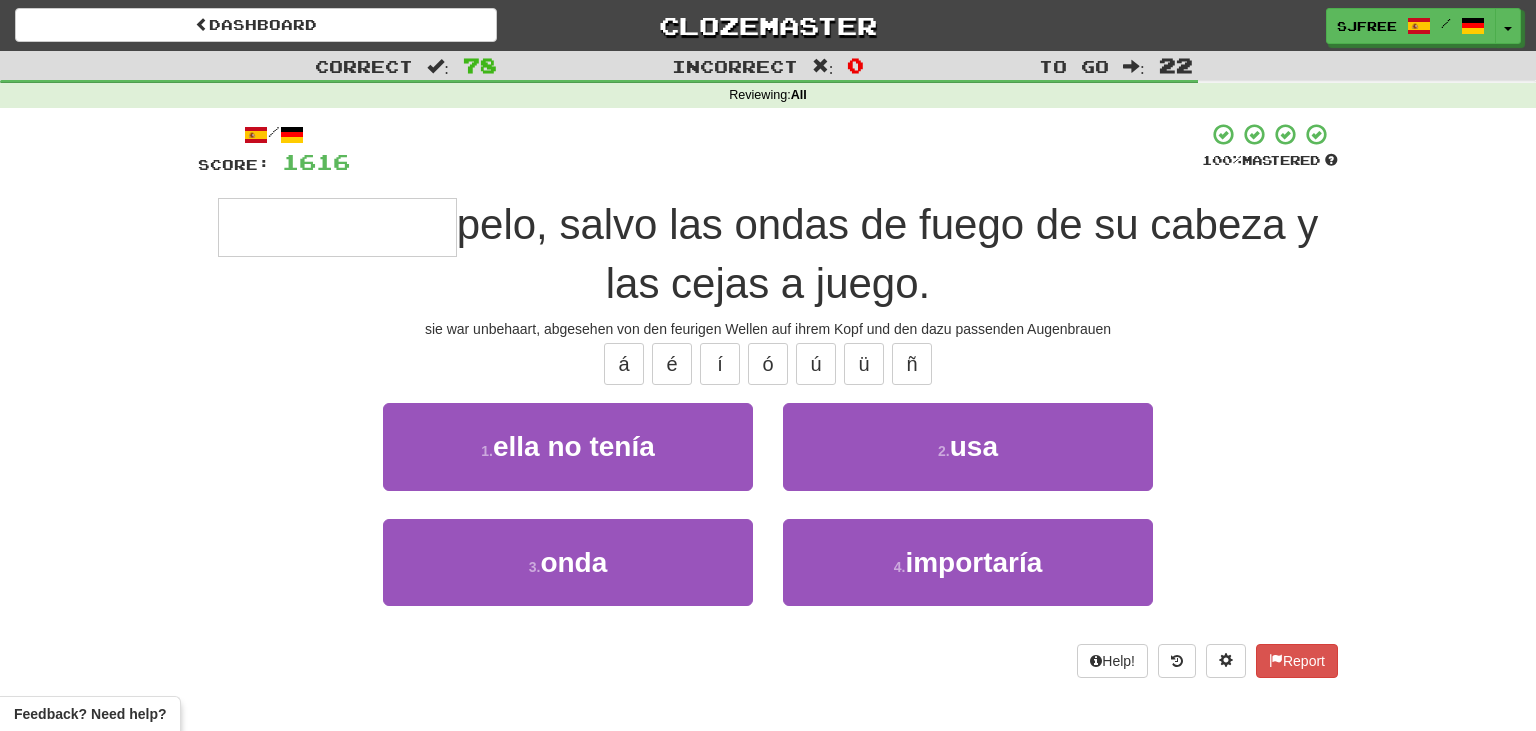 type on "**********" 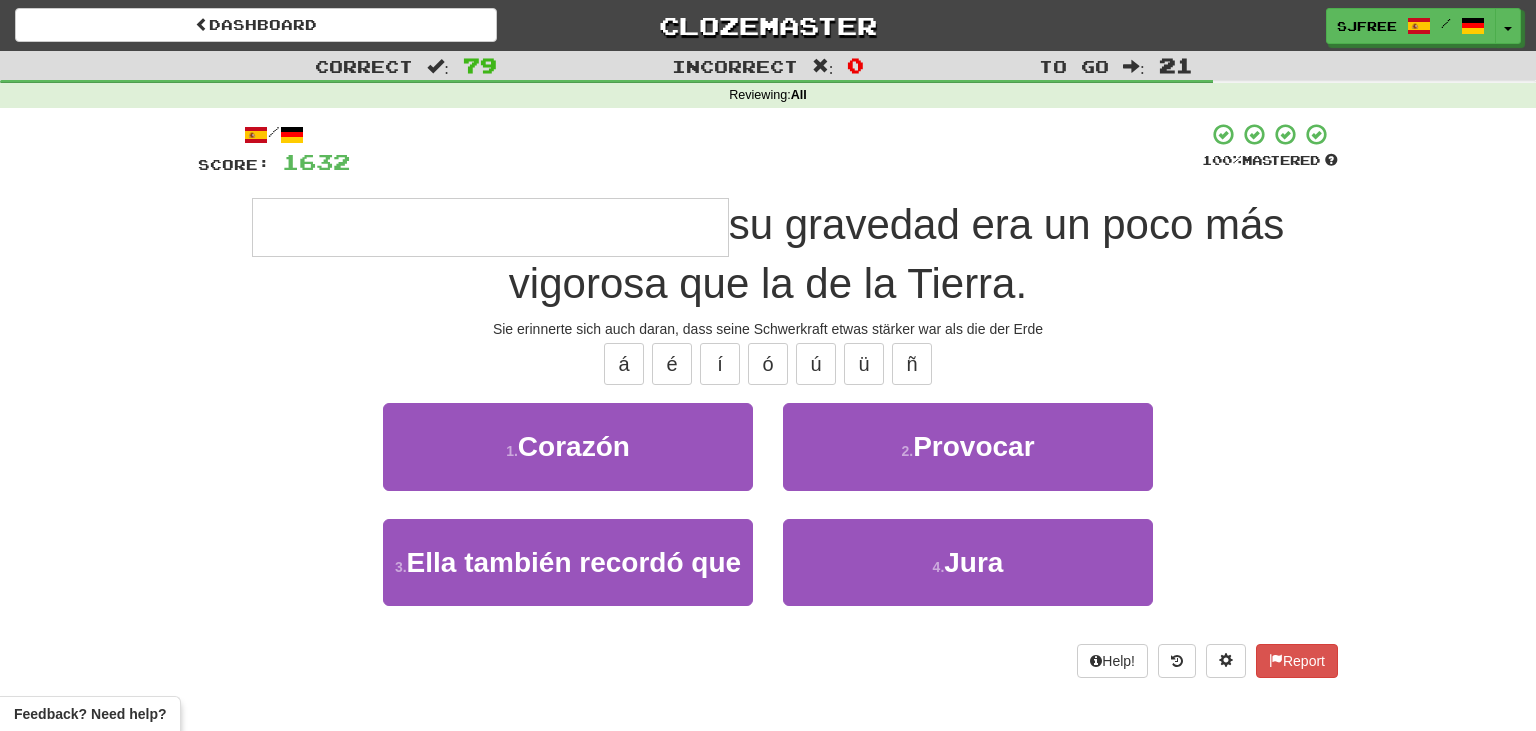type on "**********" 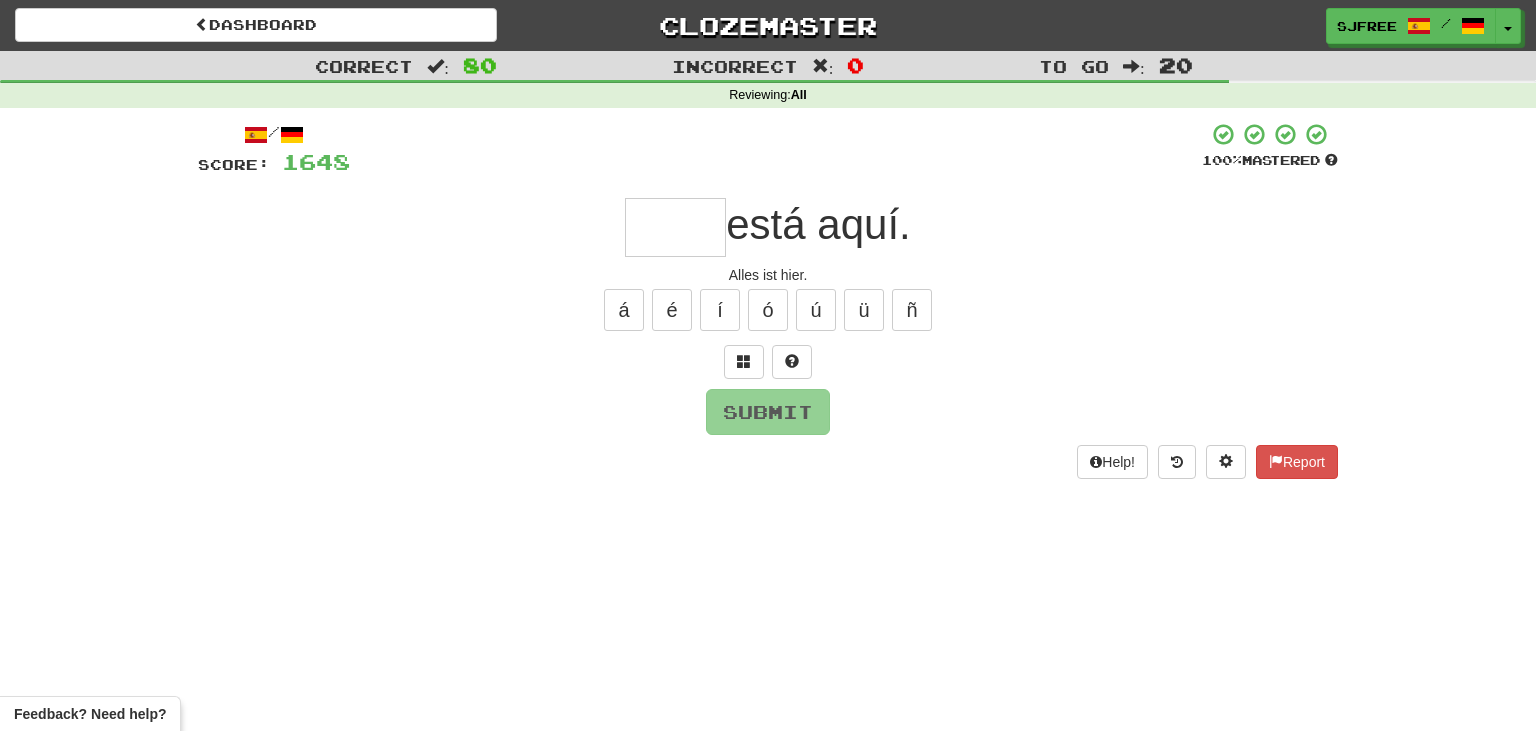 click on "Dashboard
Clozemaster
sjfree
/
Toggle Dropdown
Dashboard
Leaderboard
Activity Feed
Notifications
1
Profile
Discussions
한국어
/
Français
Streak:
0
Review:
65
Points Today: 0
한국어
/
English
Streak:
0
Review:
1,220
Points Today: 0
አማርኛ
/
English
Streak:
0
Review:
83
Points Today: 0
Afrikaans
/
English
Streak:
0
Review:
103
Points Today: 0
Avañe'ẽ
/
English
Streak:
0
Review:
103
Points Today: 0
Azərbaycanca
/
English
Streak:
0
Review:
89
Points Today: 0
Bahasa Indonesia
/
English
Streak:
0
Review:
5,247
Points Today: 0" at bounding box center (768, 365) 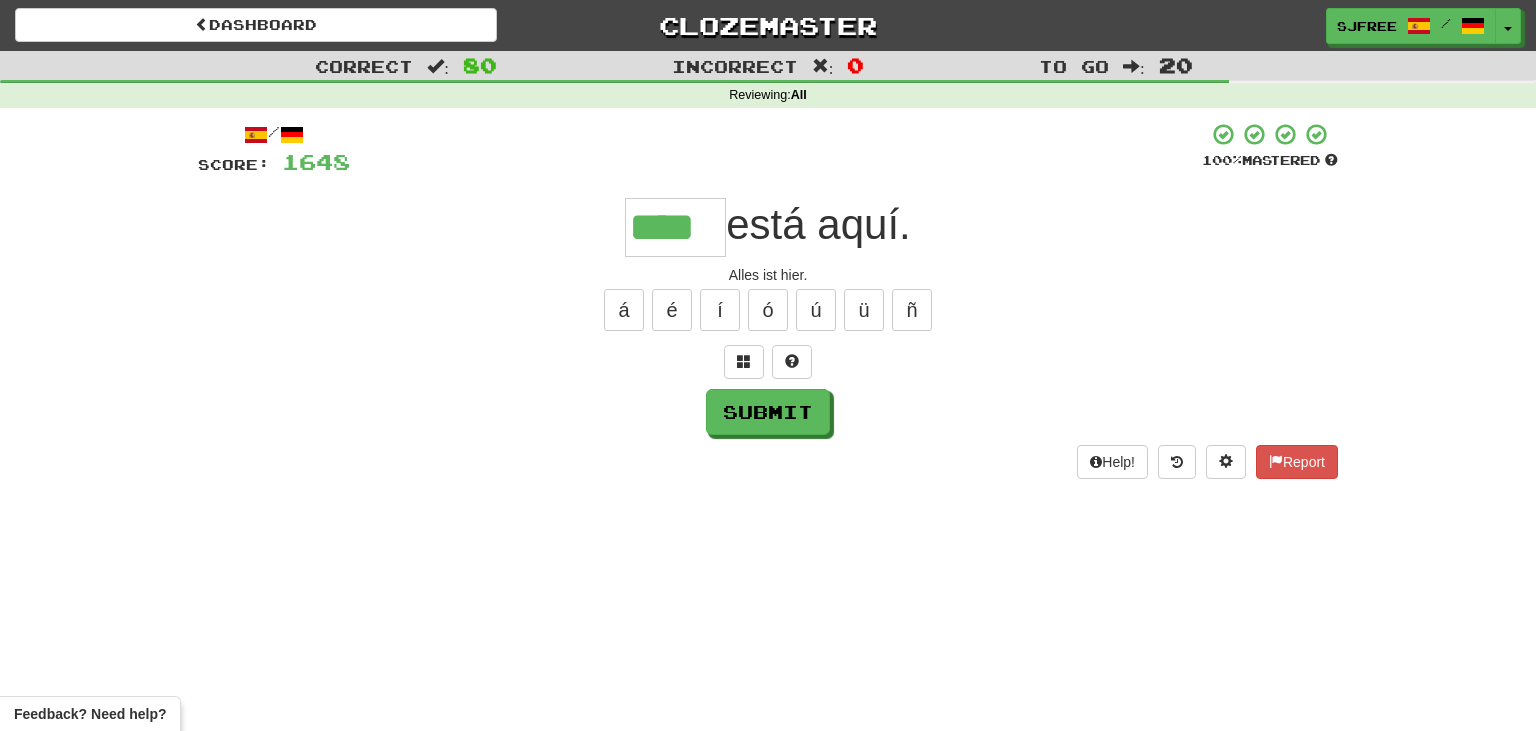 type on "****" 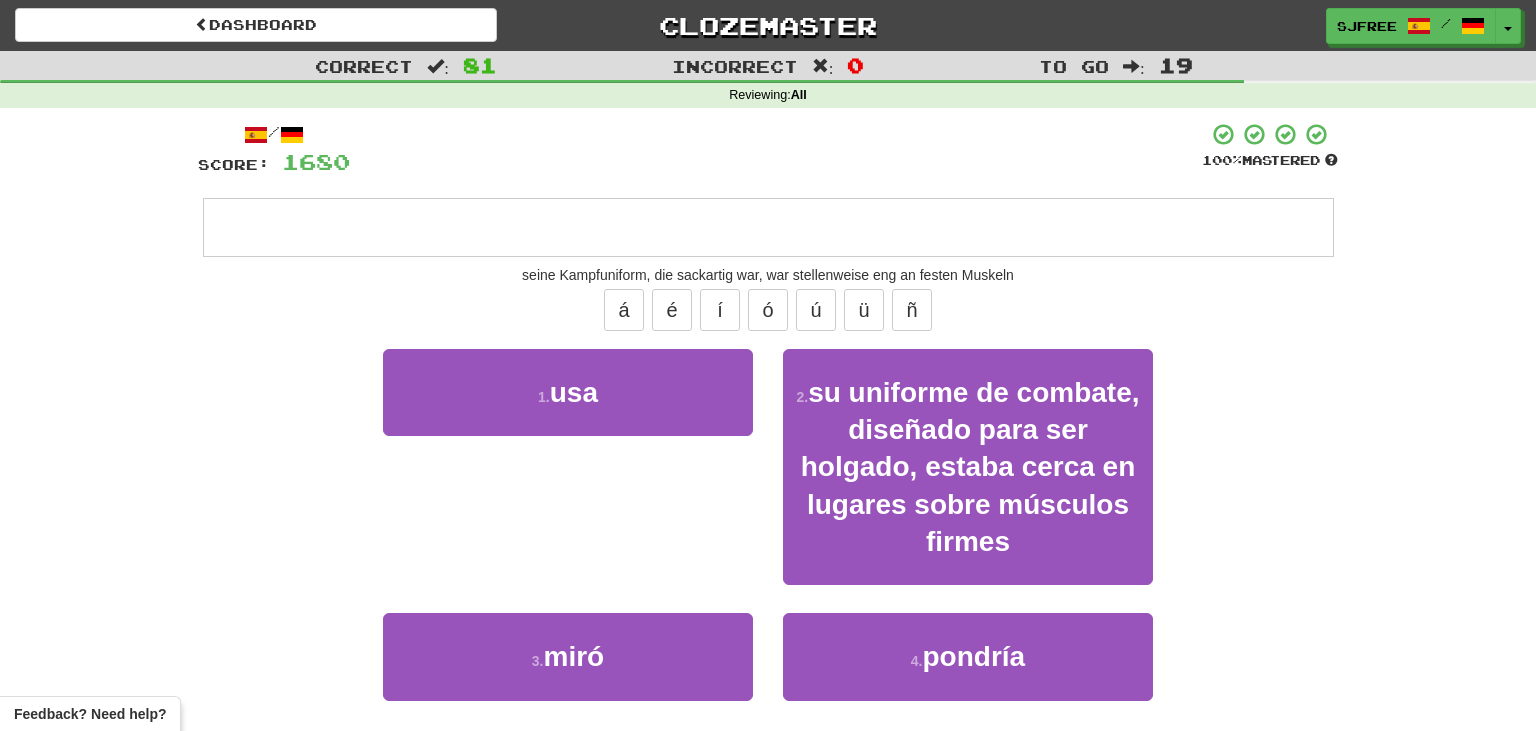 type on "**********" 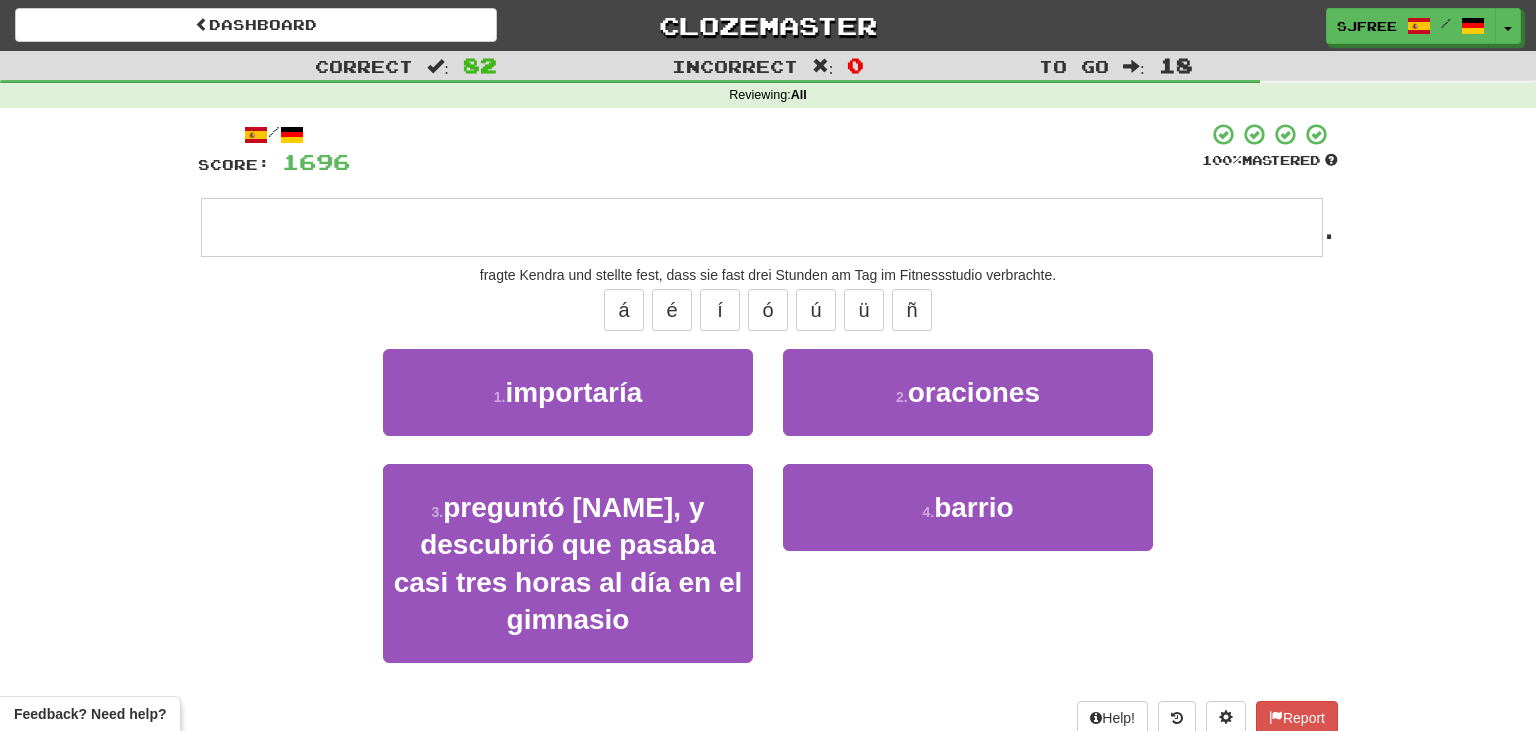 type on "**********" 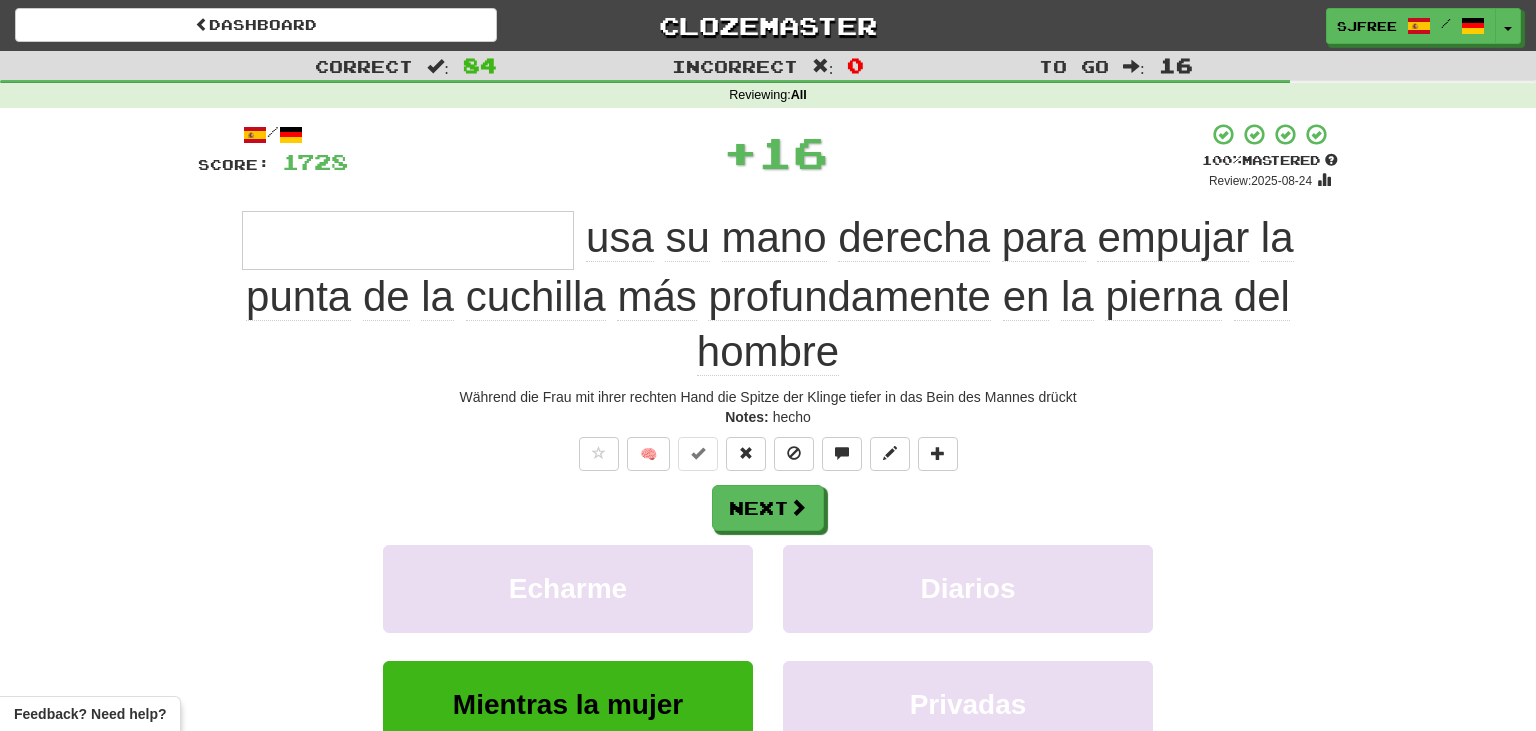 type on "**********" 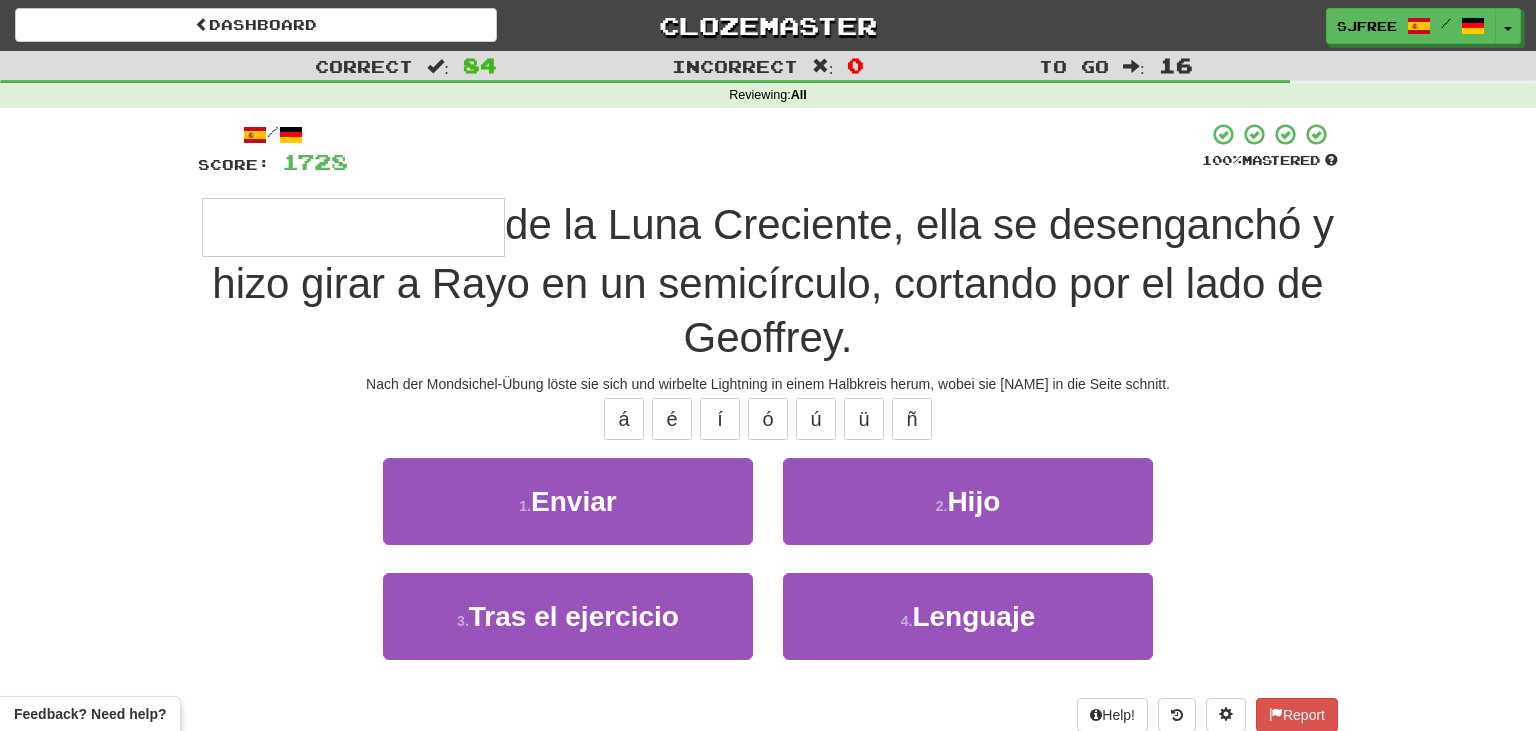 type on "**********" 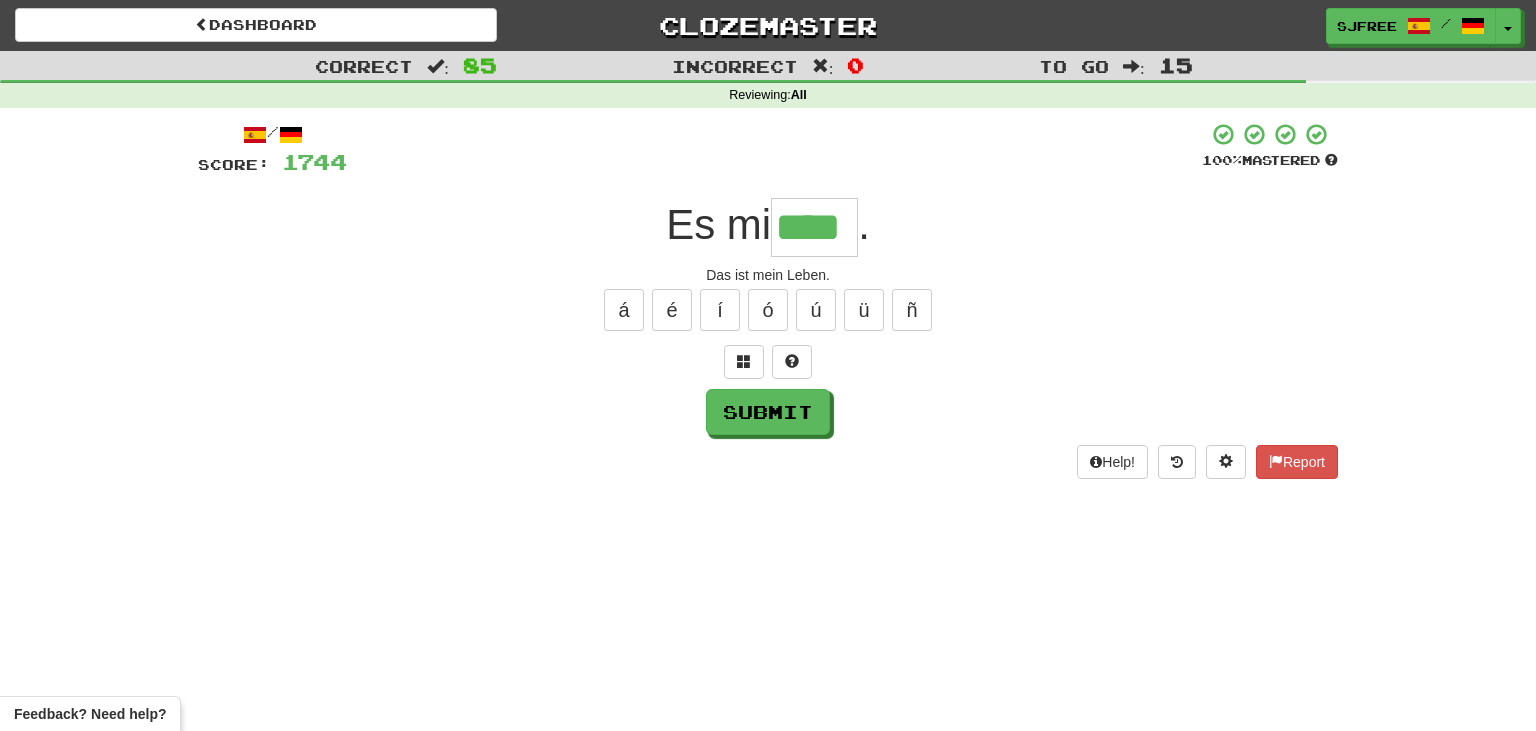 type on "****" 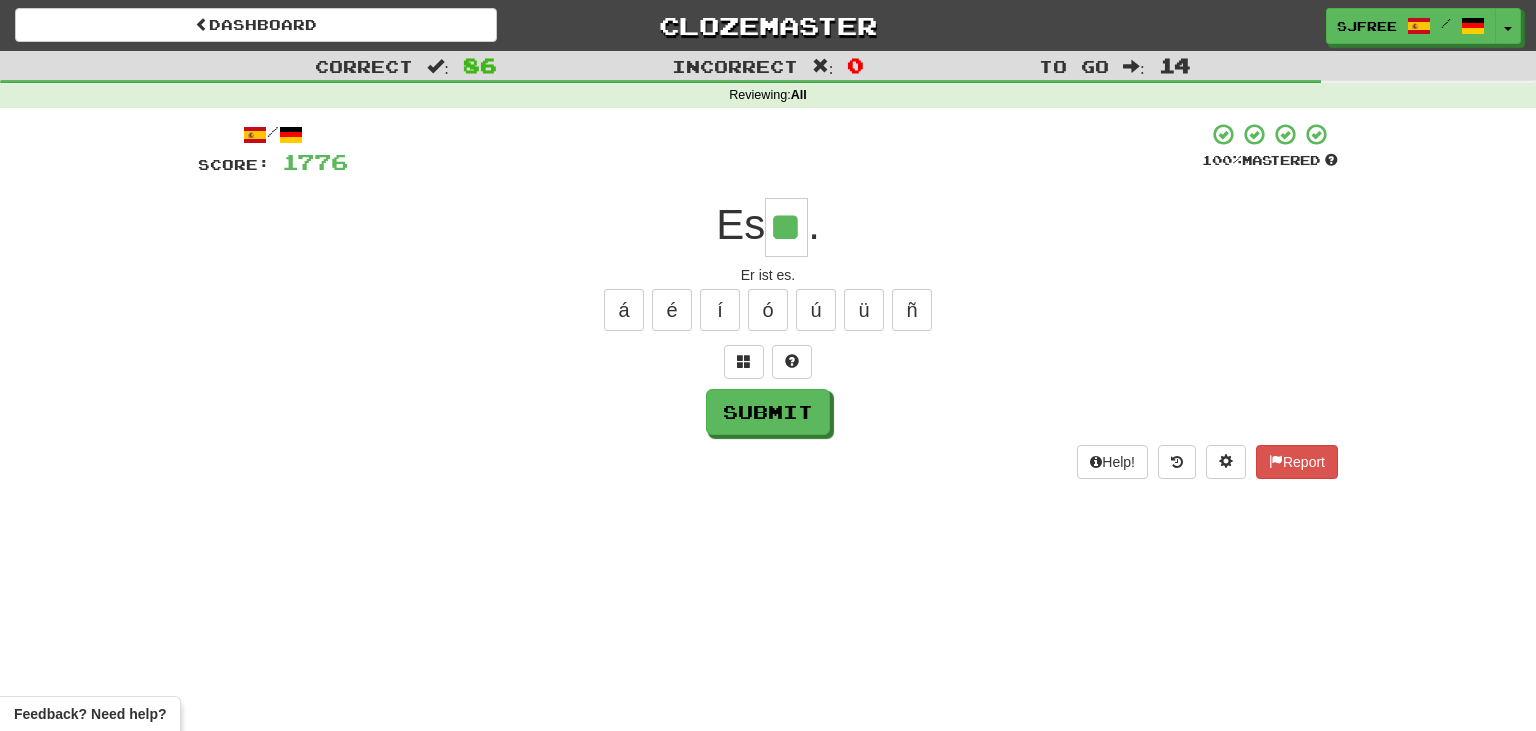 type on "**" 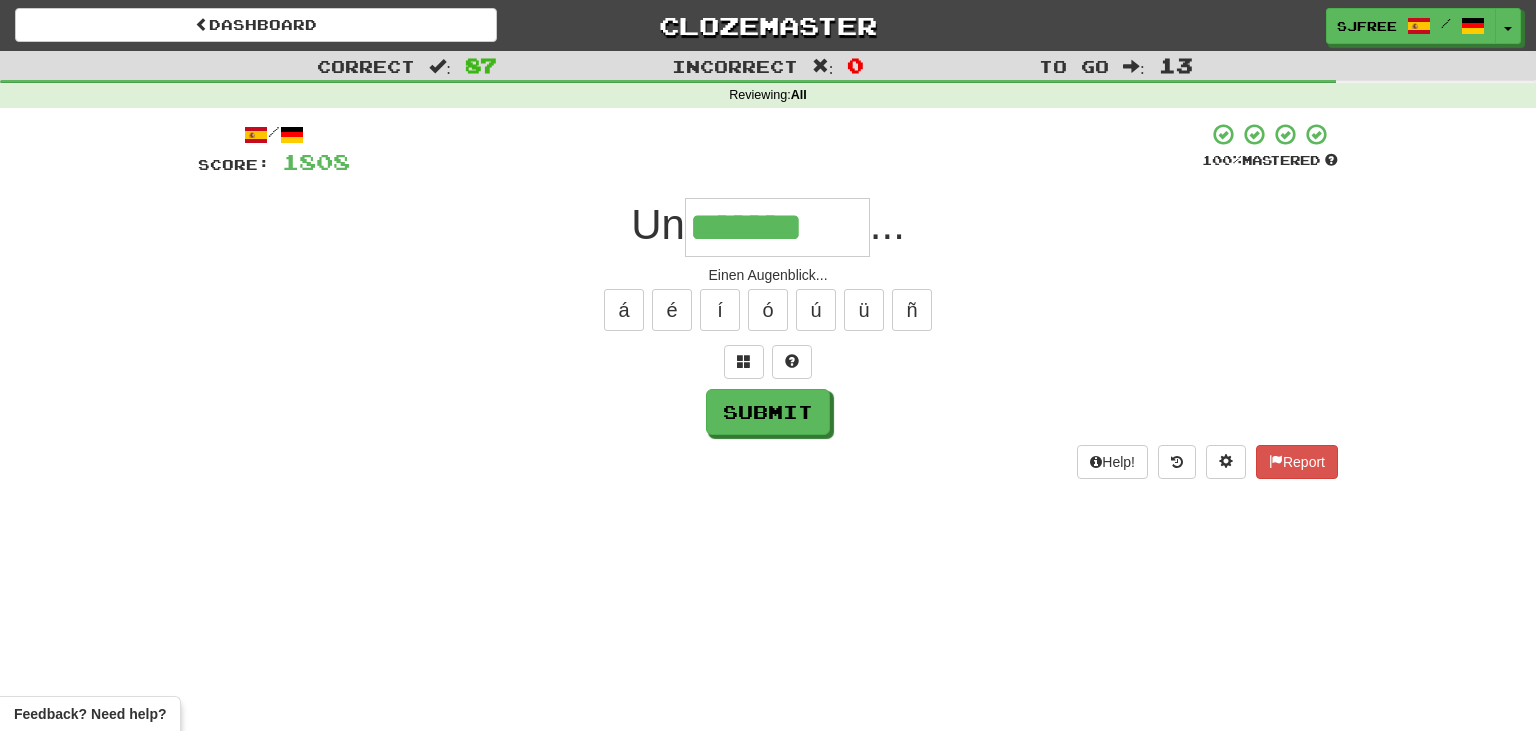 type on "*******" 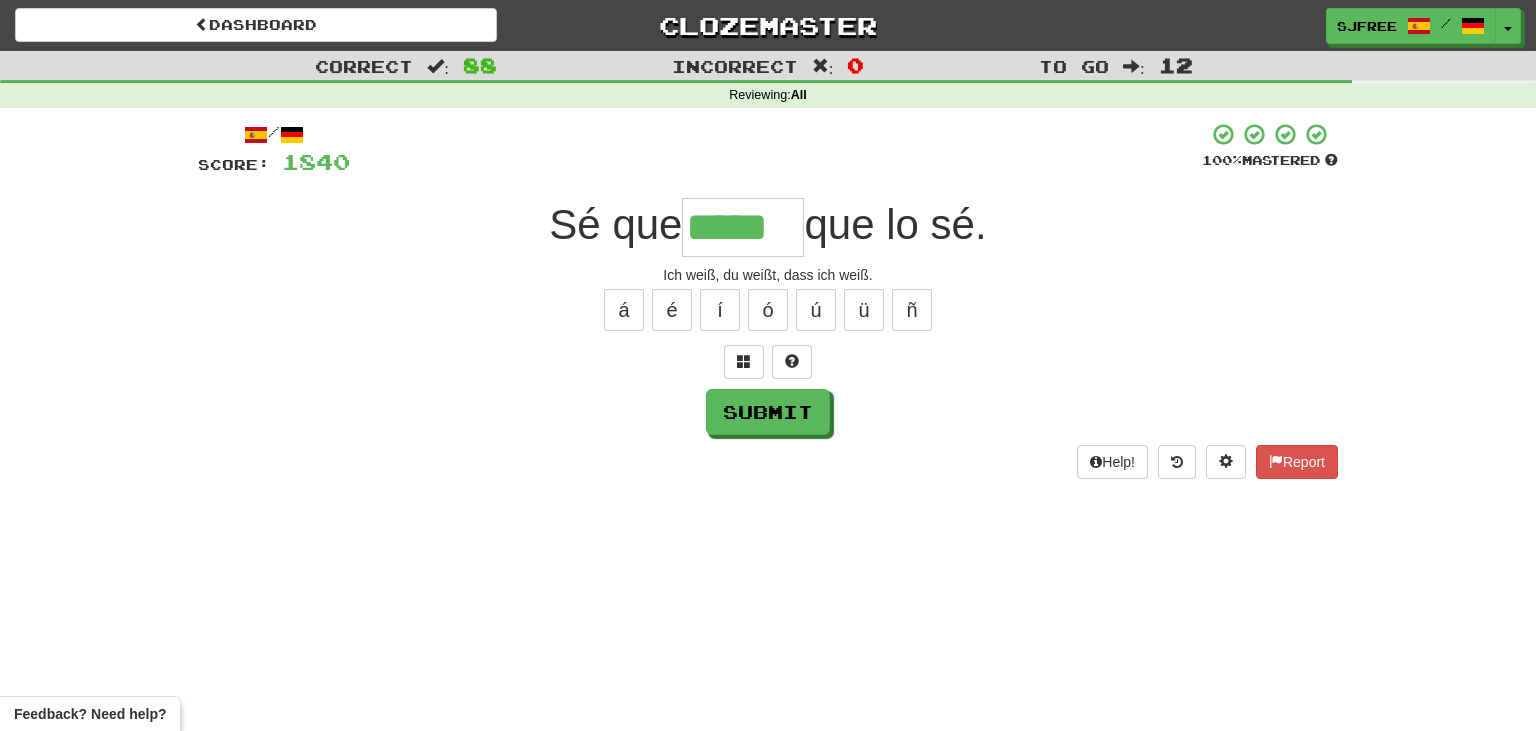 type on "*****" 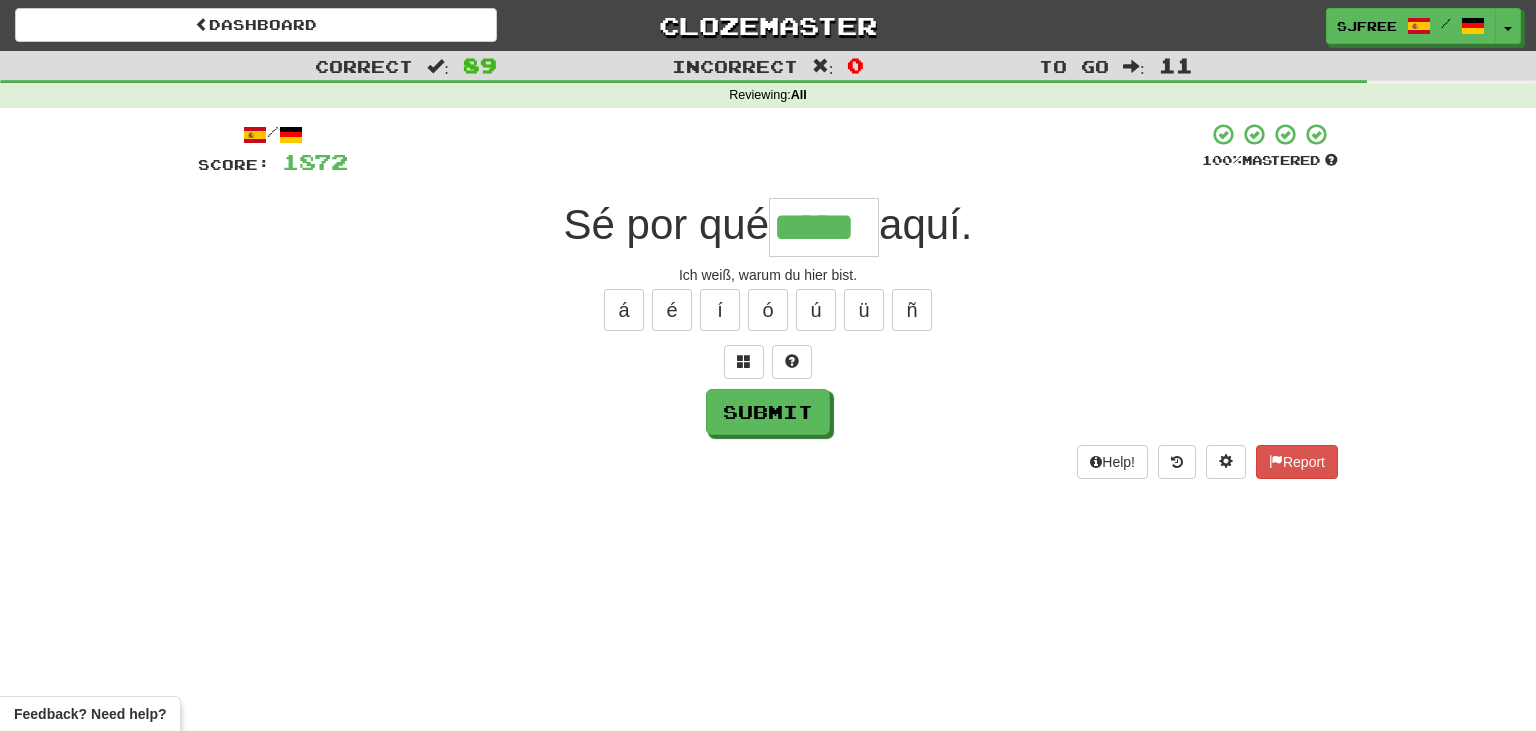 type on "*****" 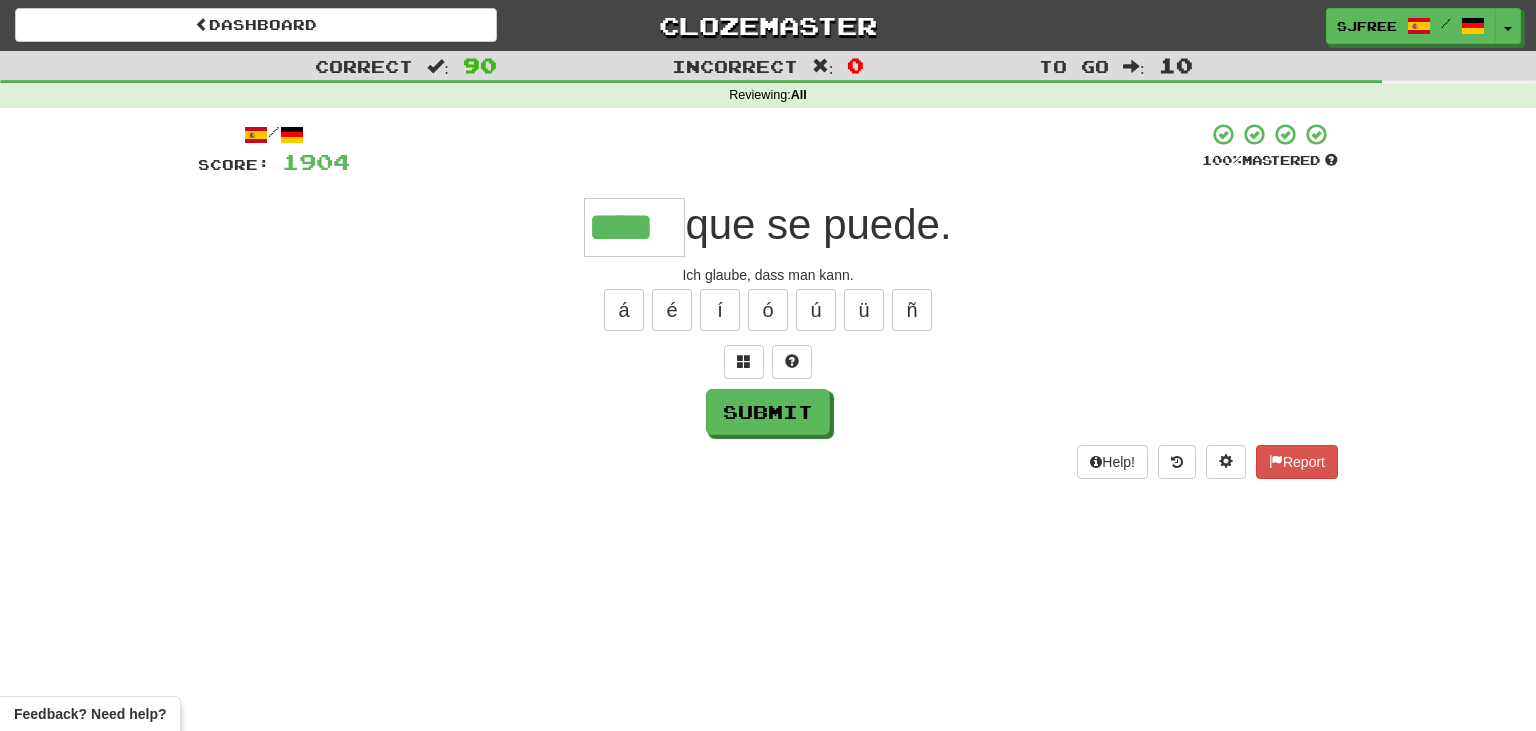type on "****" 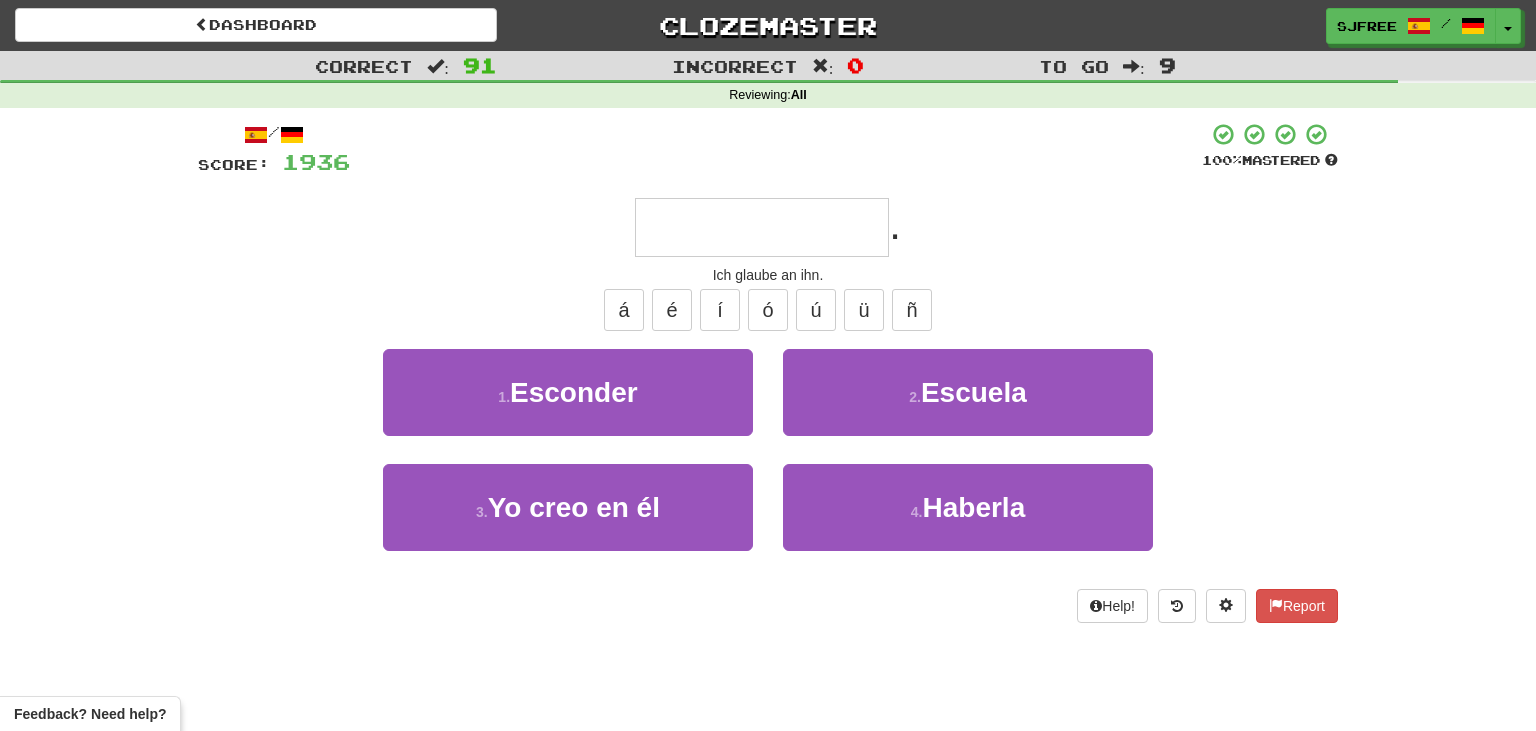 type on "**********" 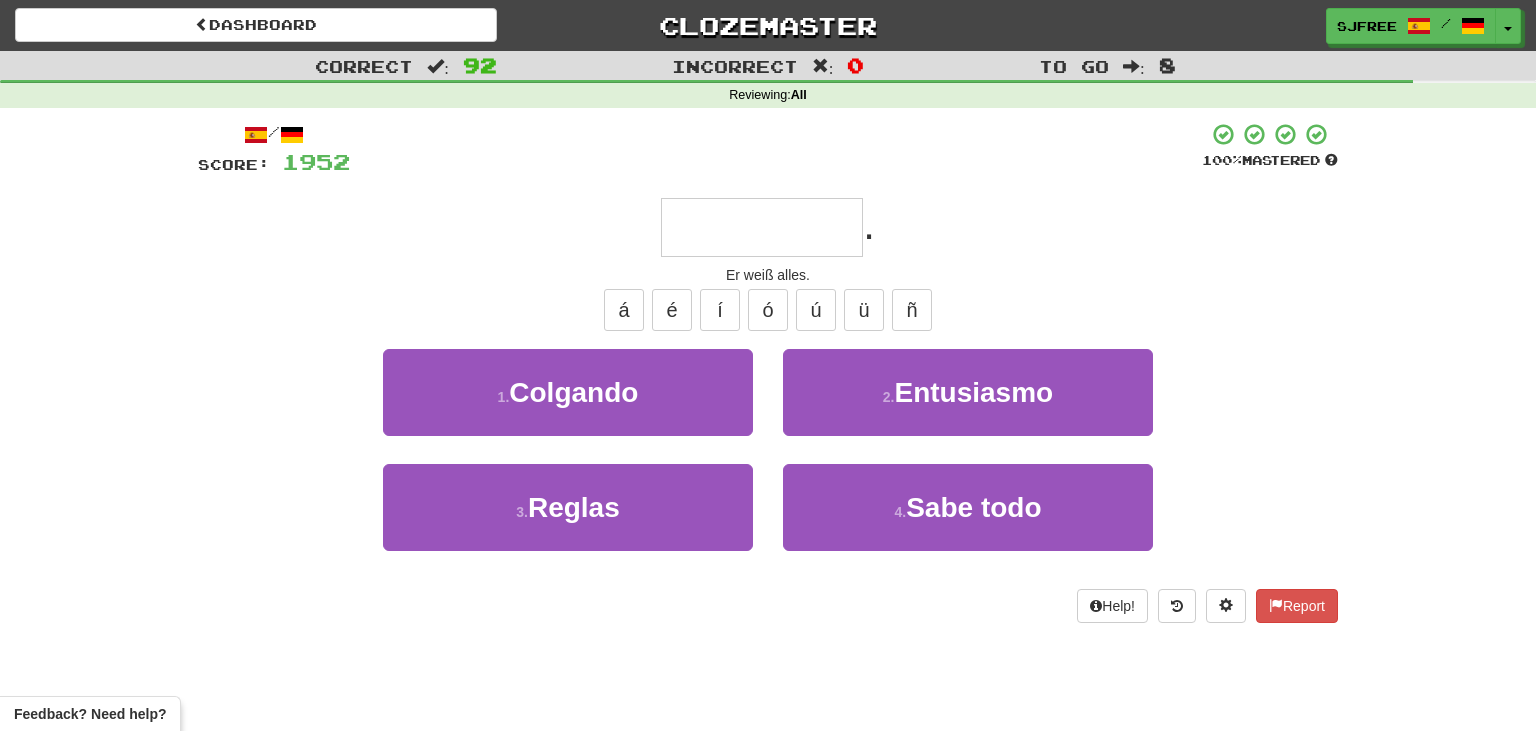 type on "*********" 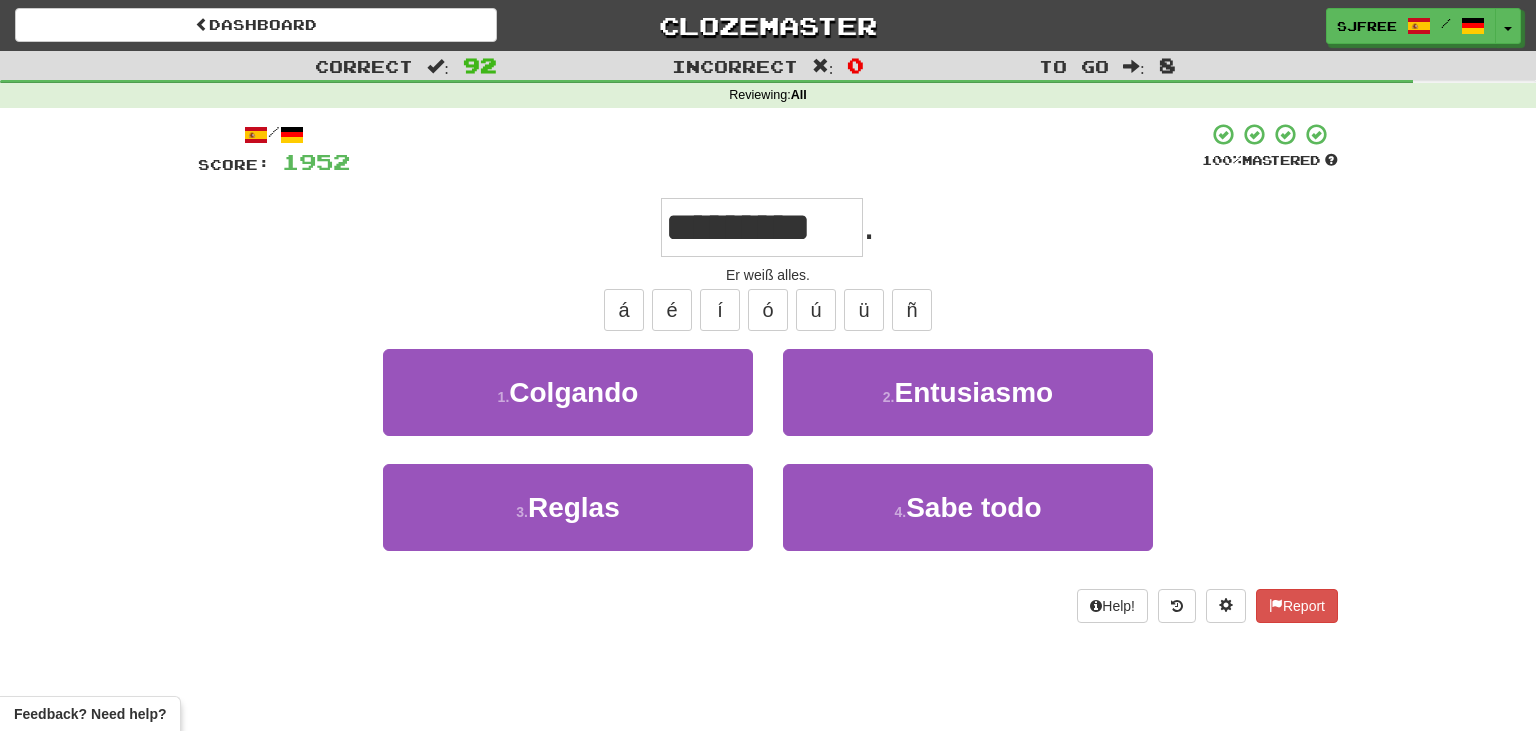 click on "*********" at bounding box center (762, 227) 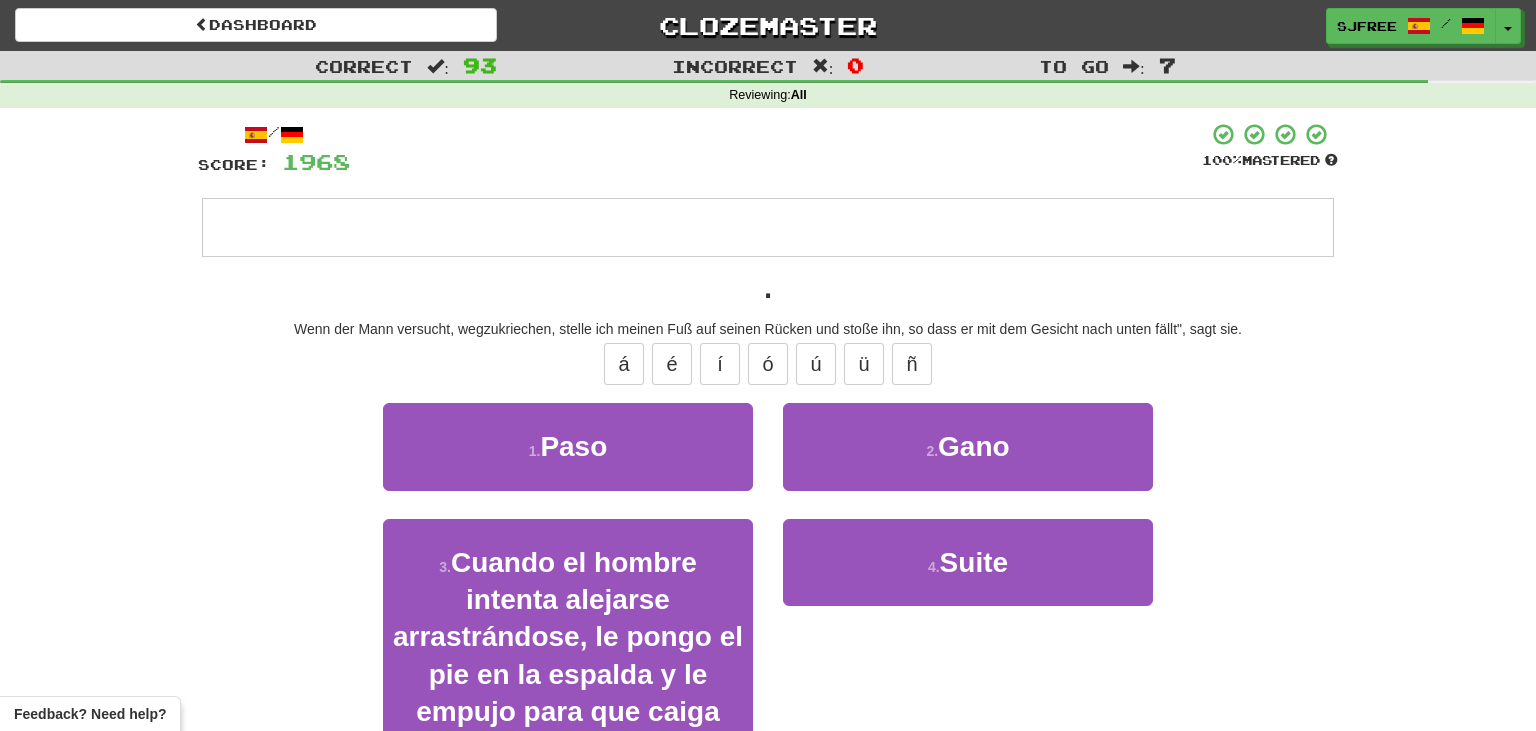 type on "**********" 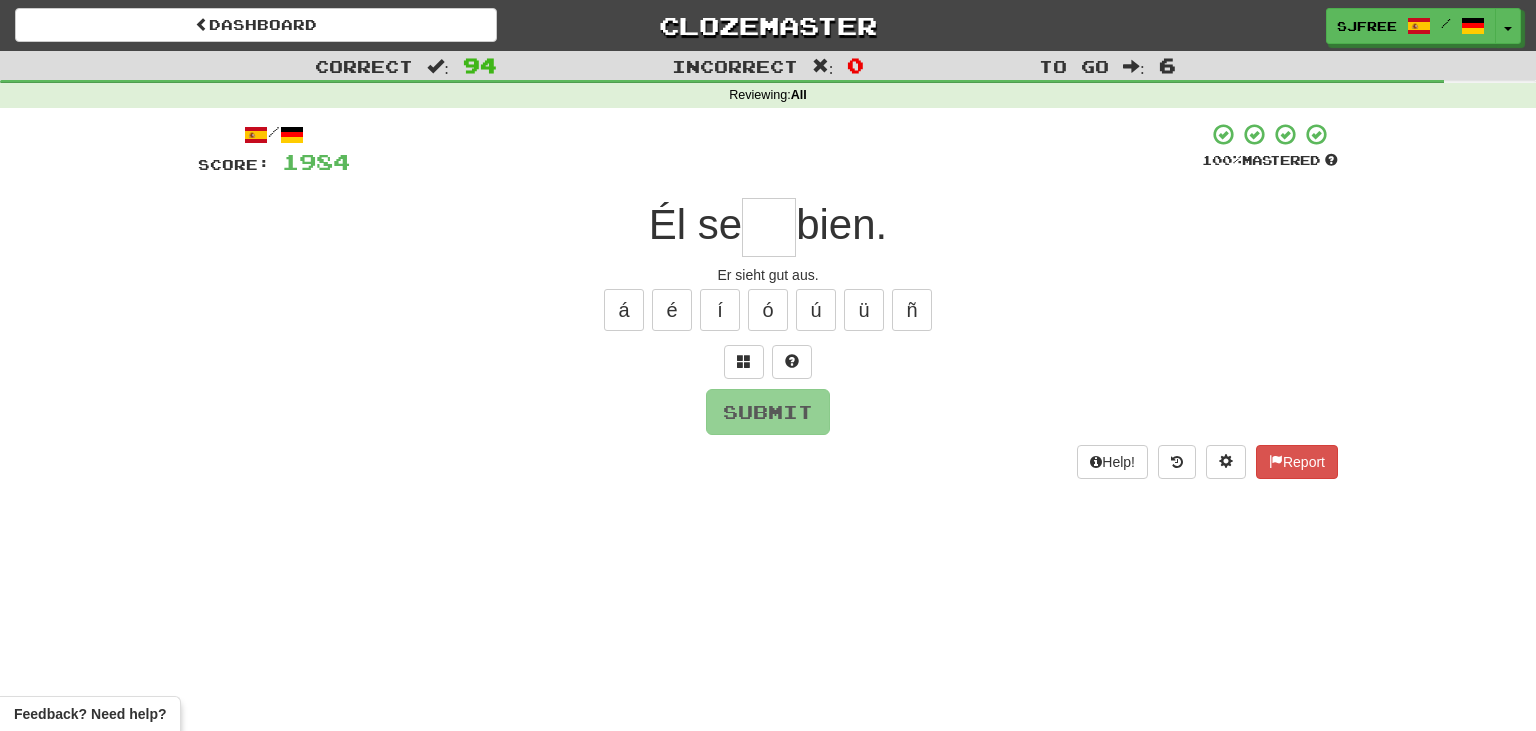 type on "*" 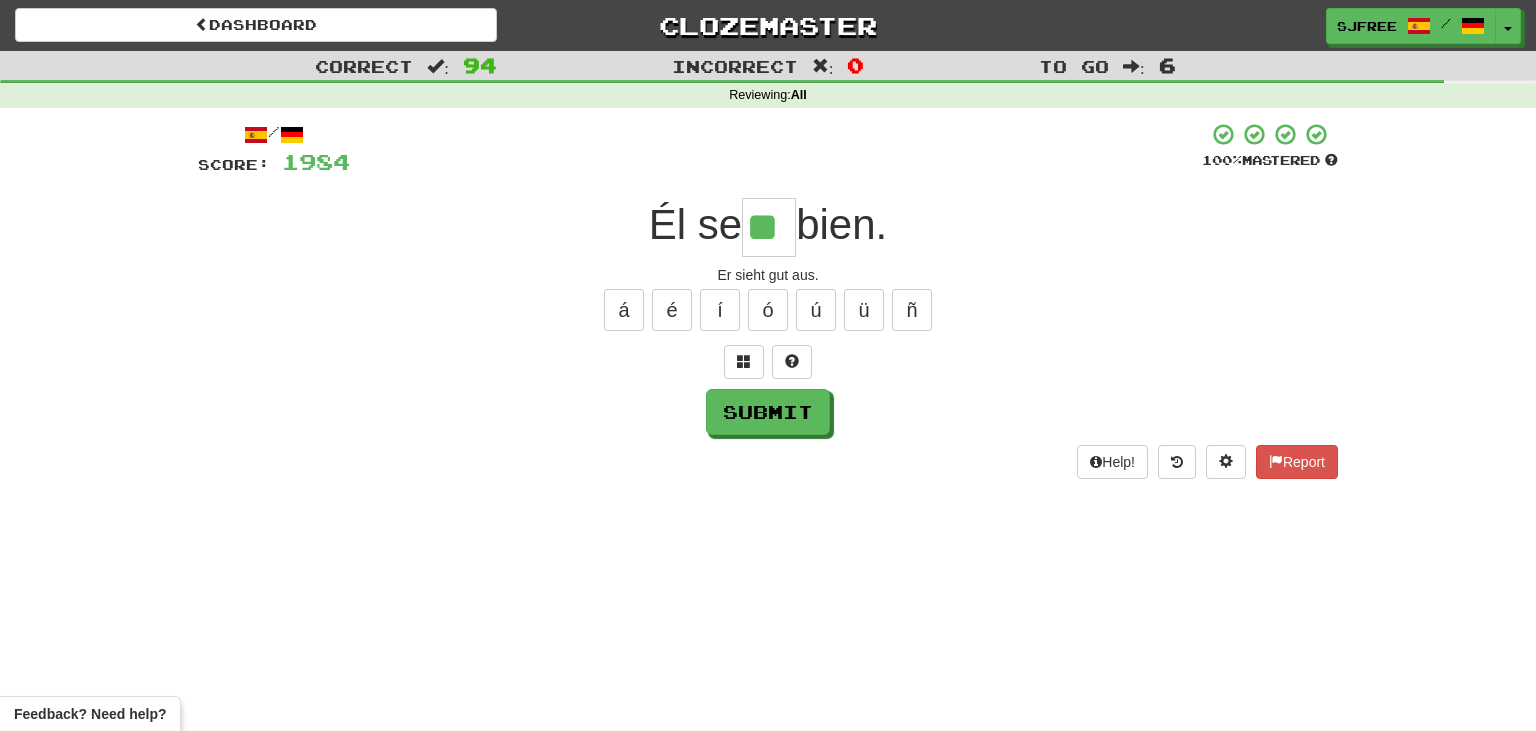 type on "**" 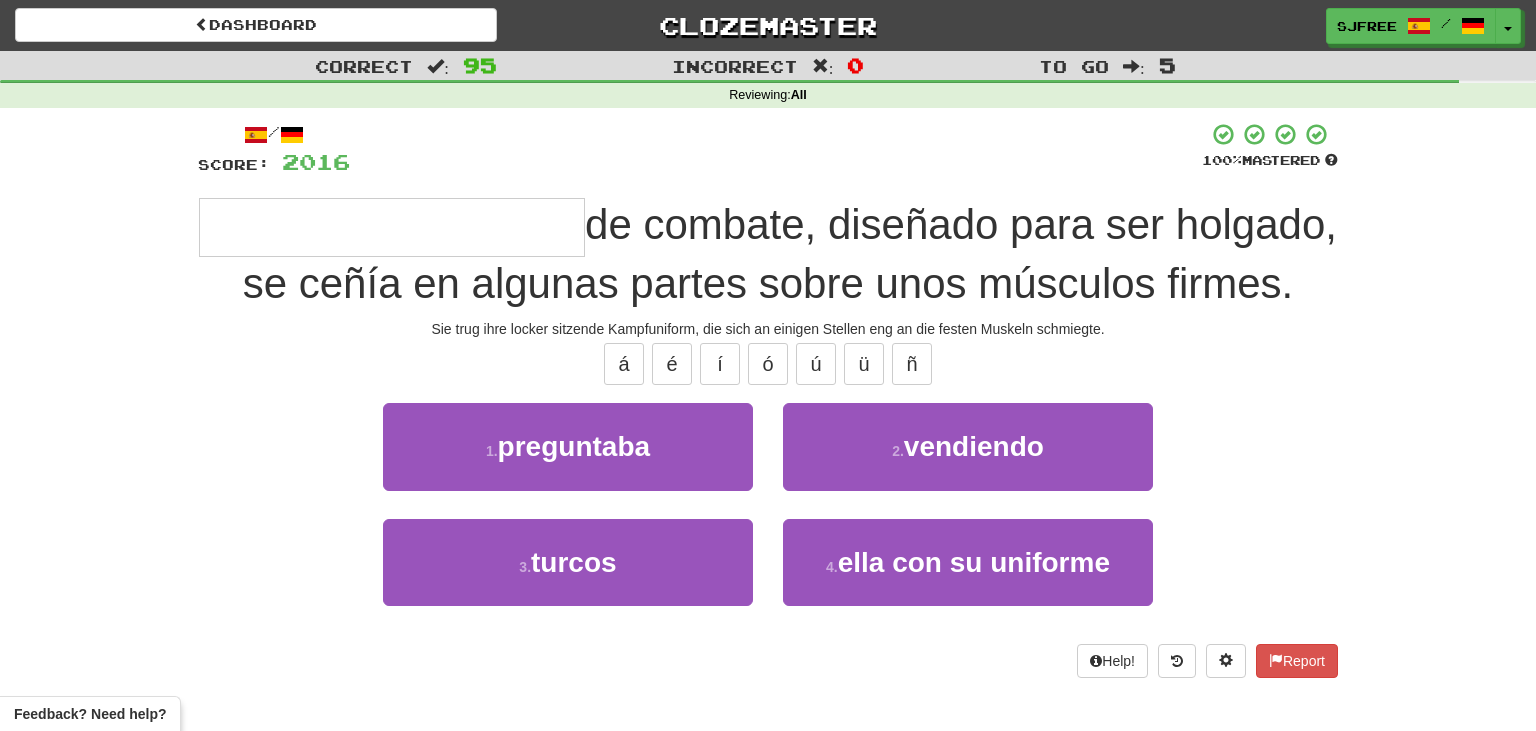 type on "**********" 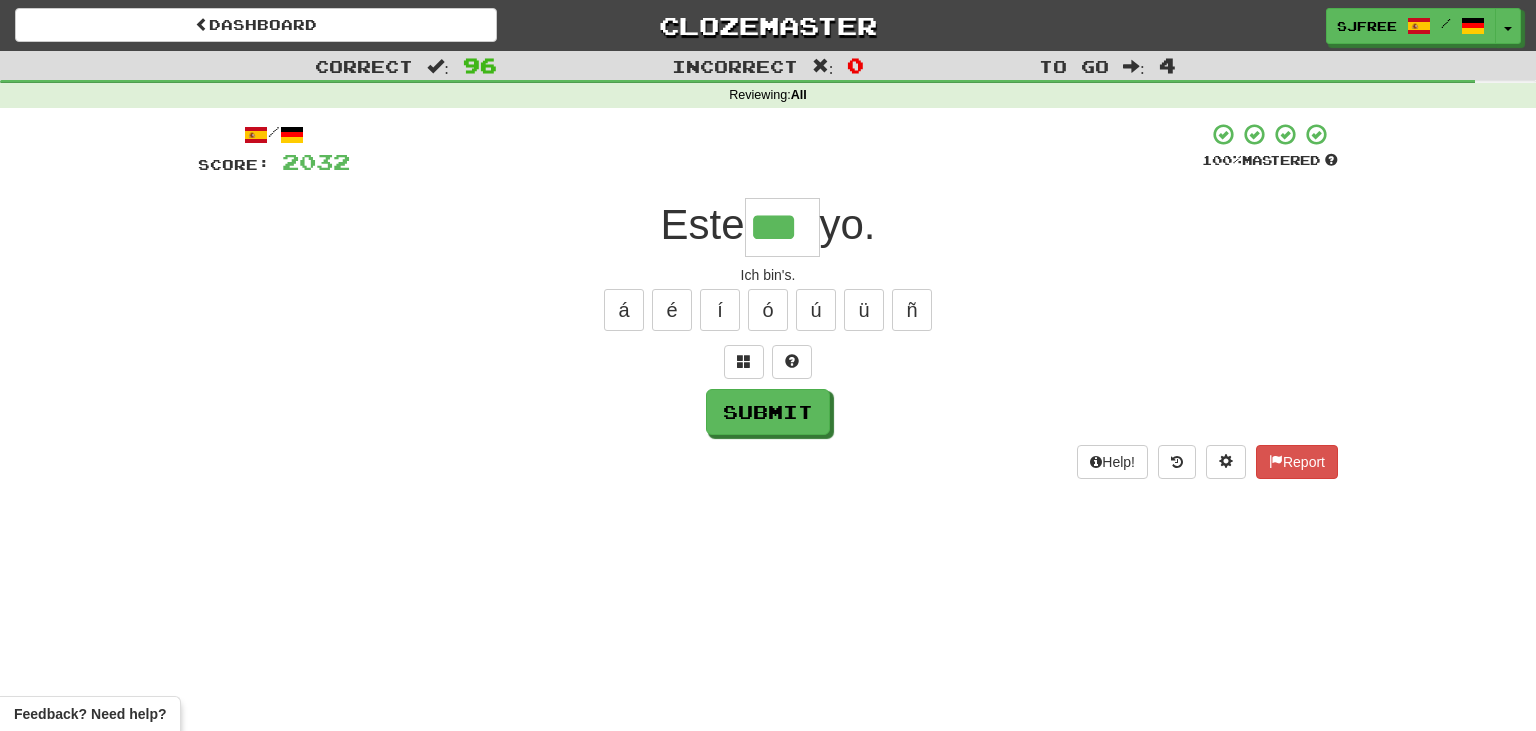 type on "***" 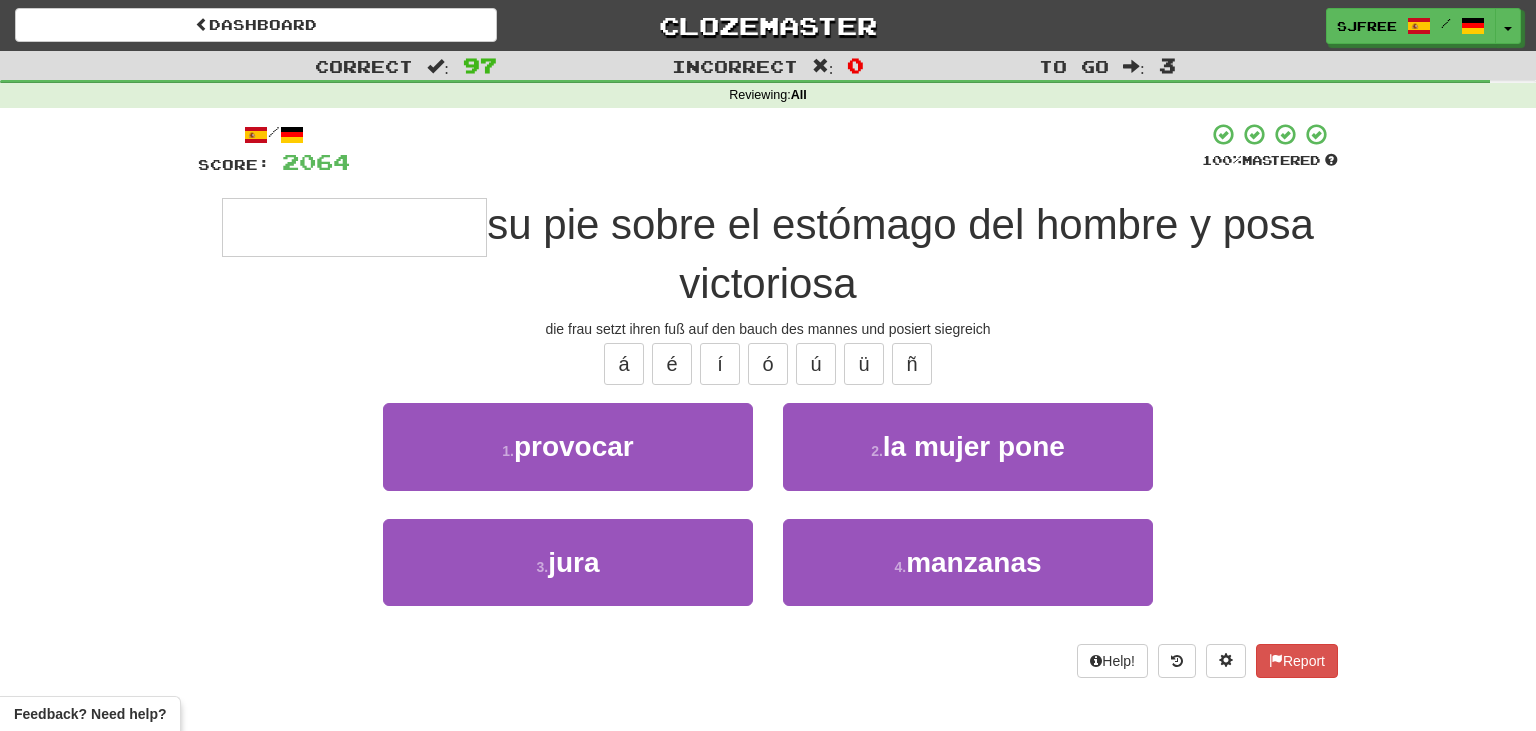 type on "**********" 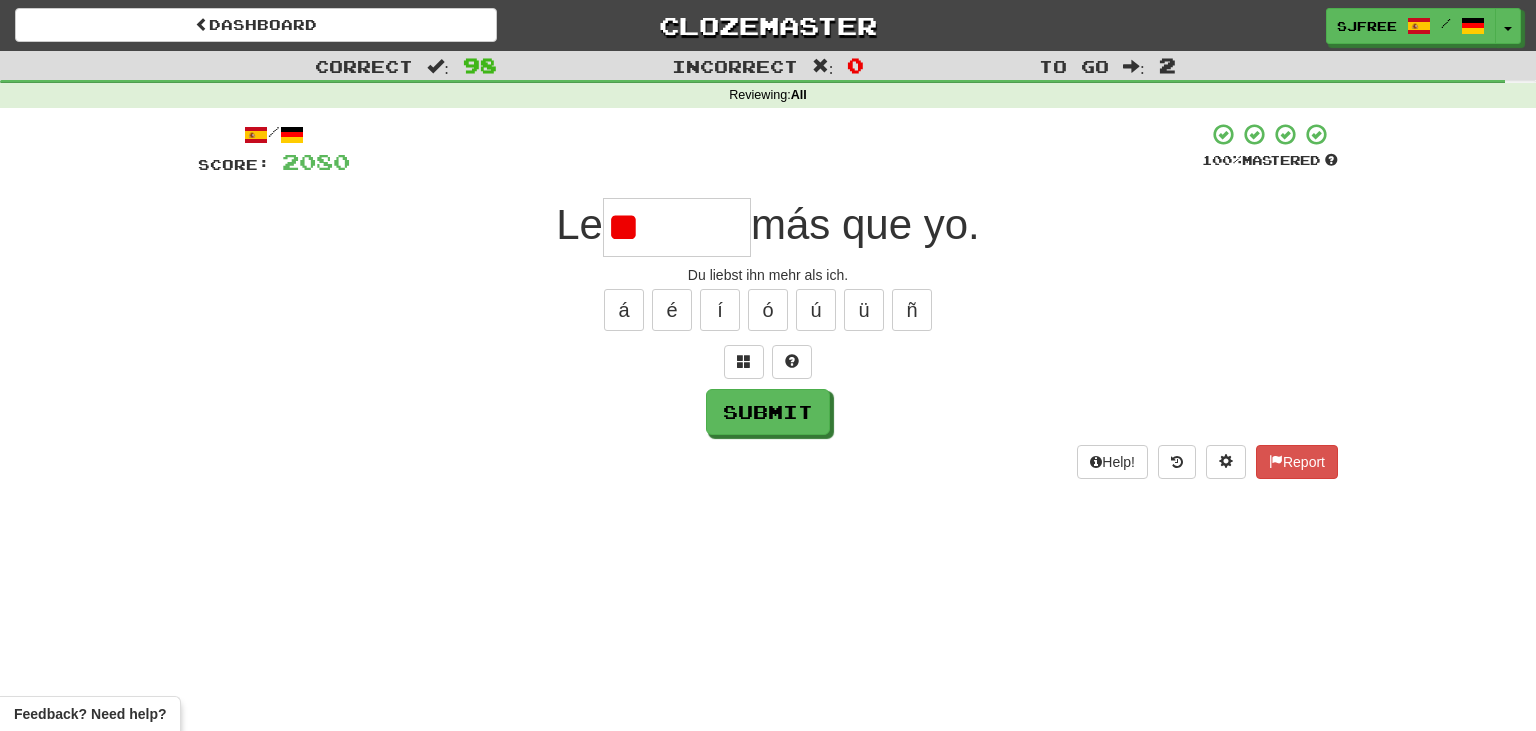 type on "*" 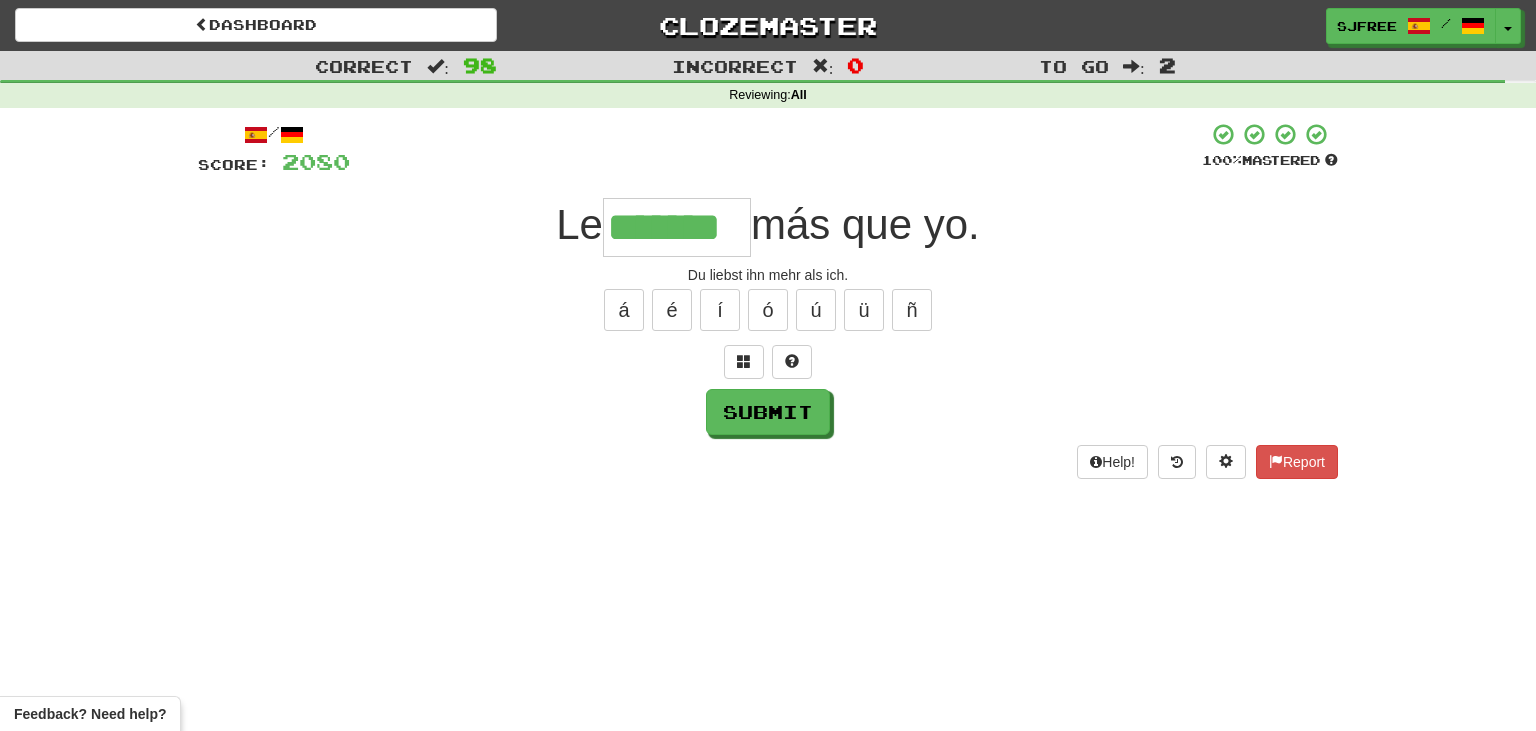 type on "*******" 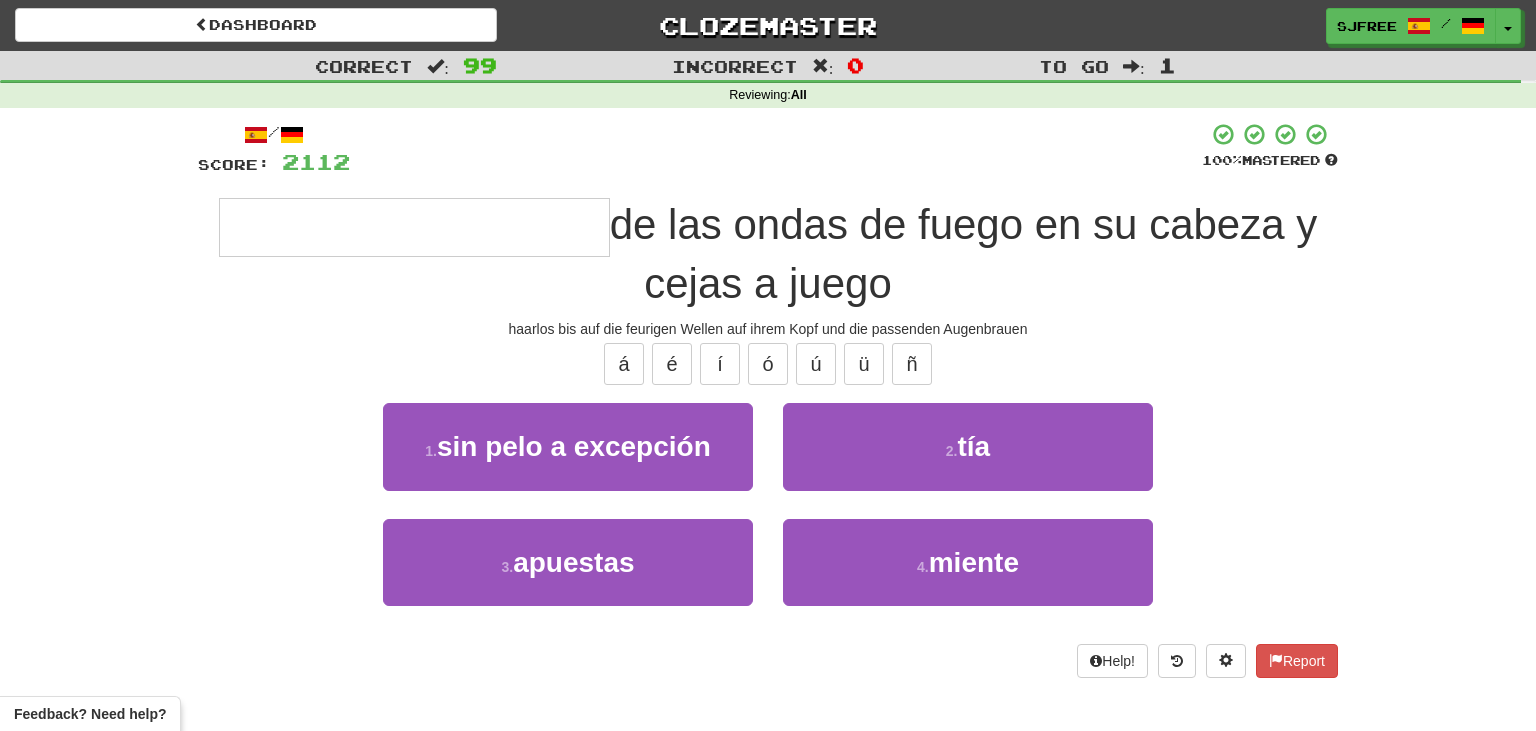 type on "**********" 